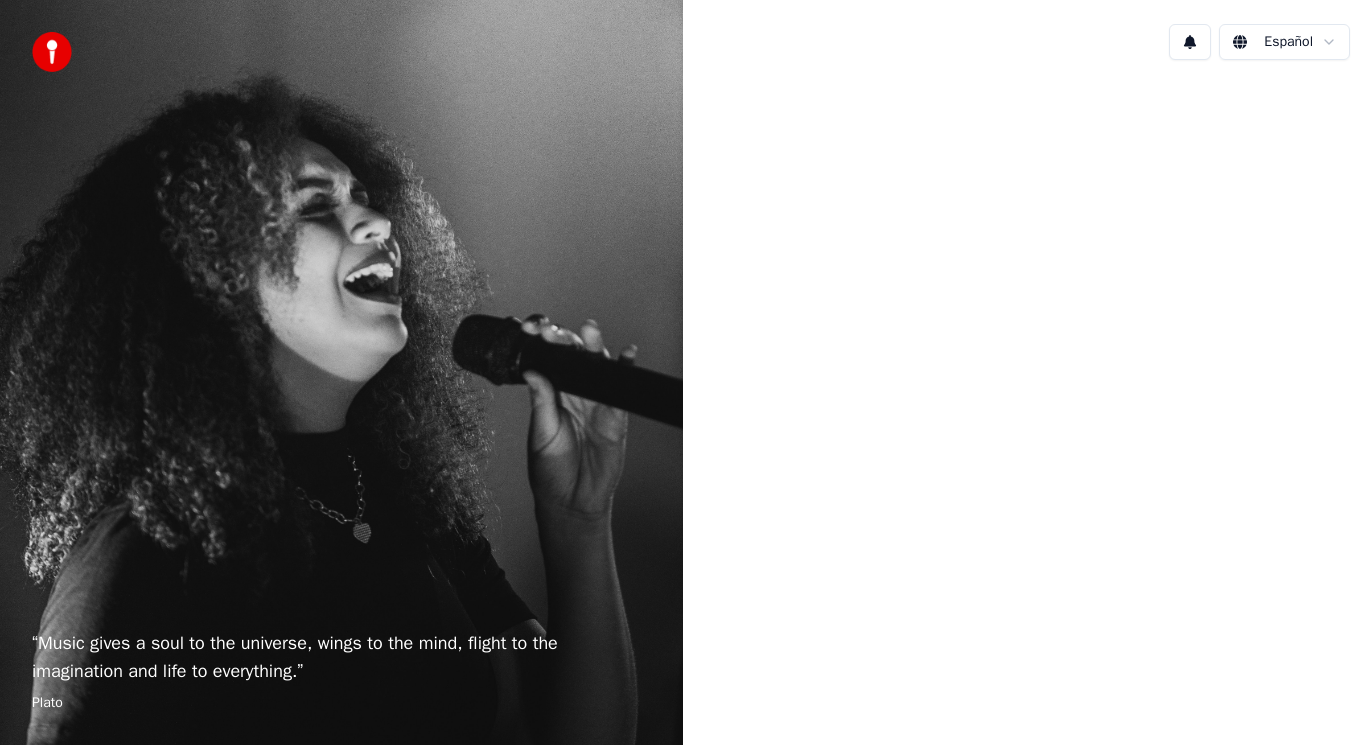 scroll, scrollTop: 0, scrollLeft: 0, axis: both 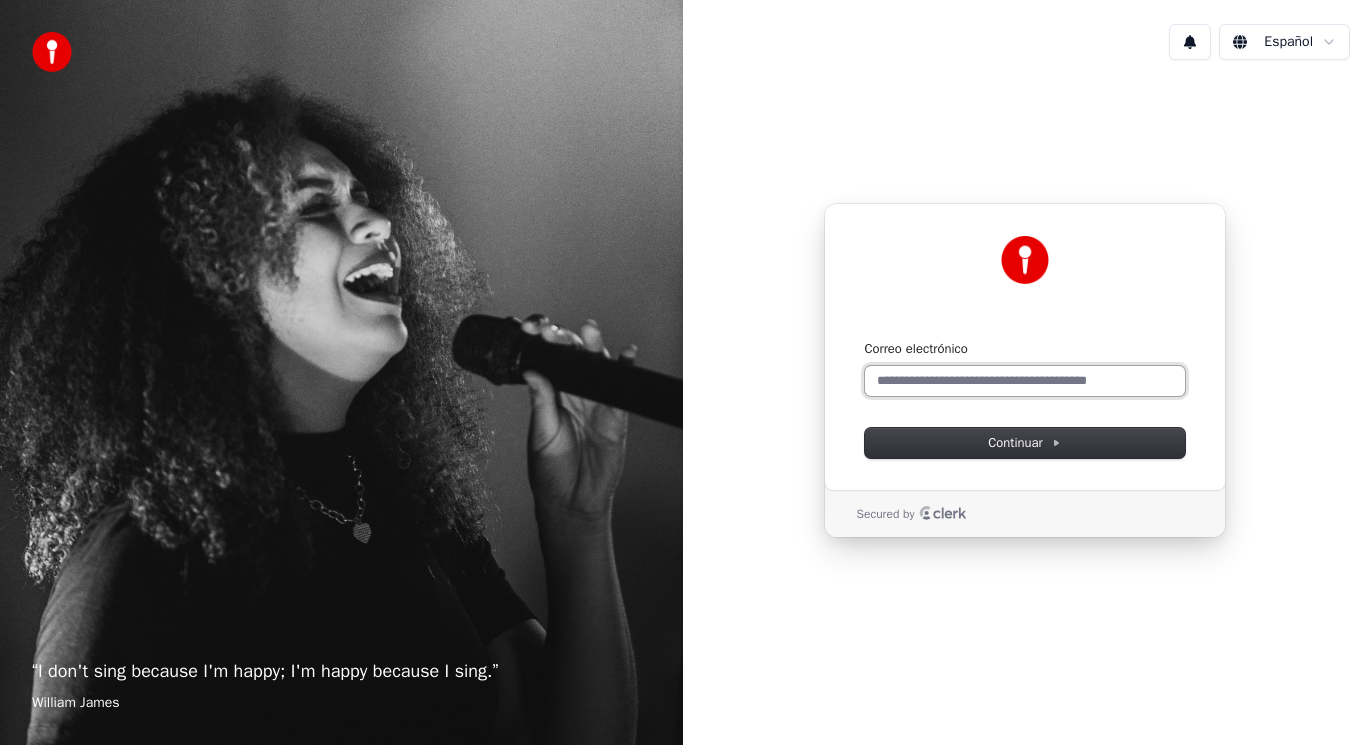click on "Correo electrónico" at bounding box center [1025, 381] 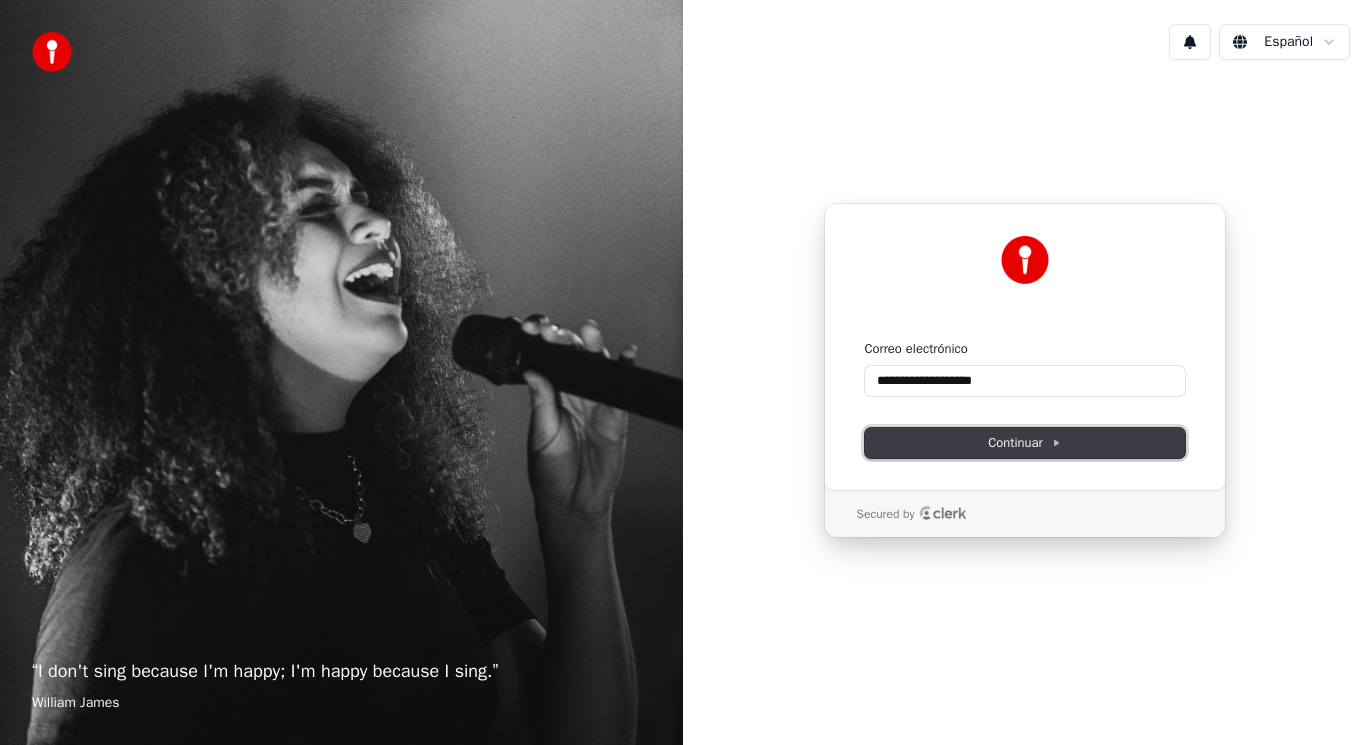click on "Continuar" at bounding box center [1024, 443] 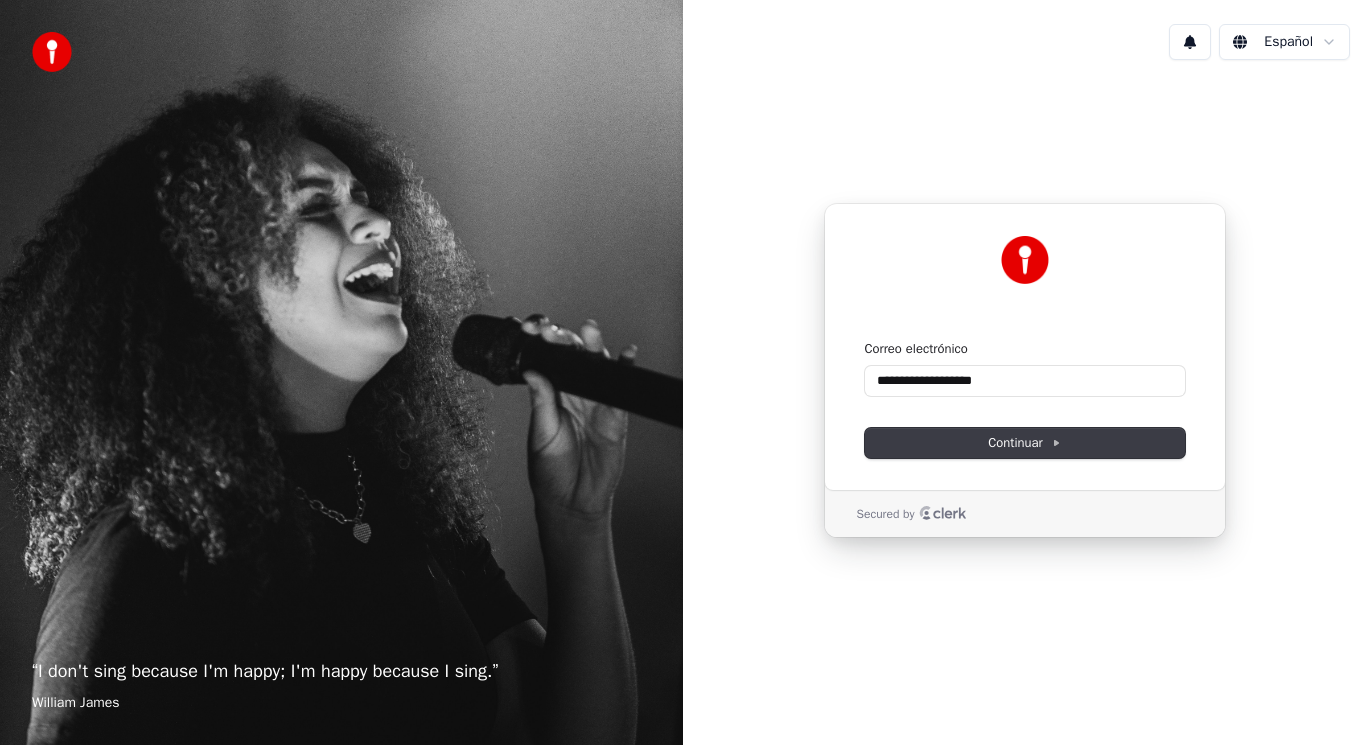 type on "**********" 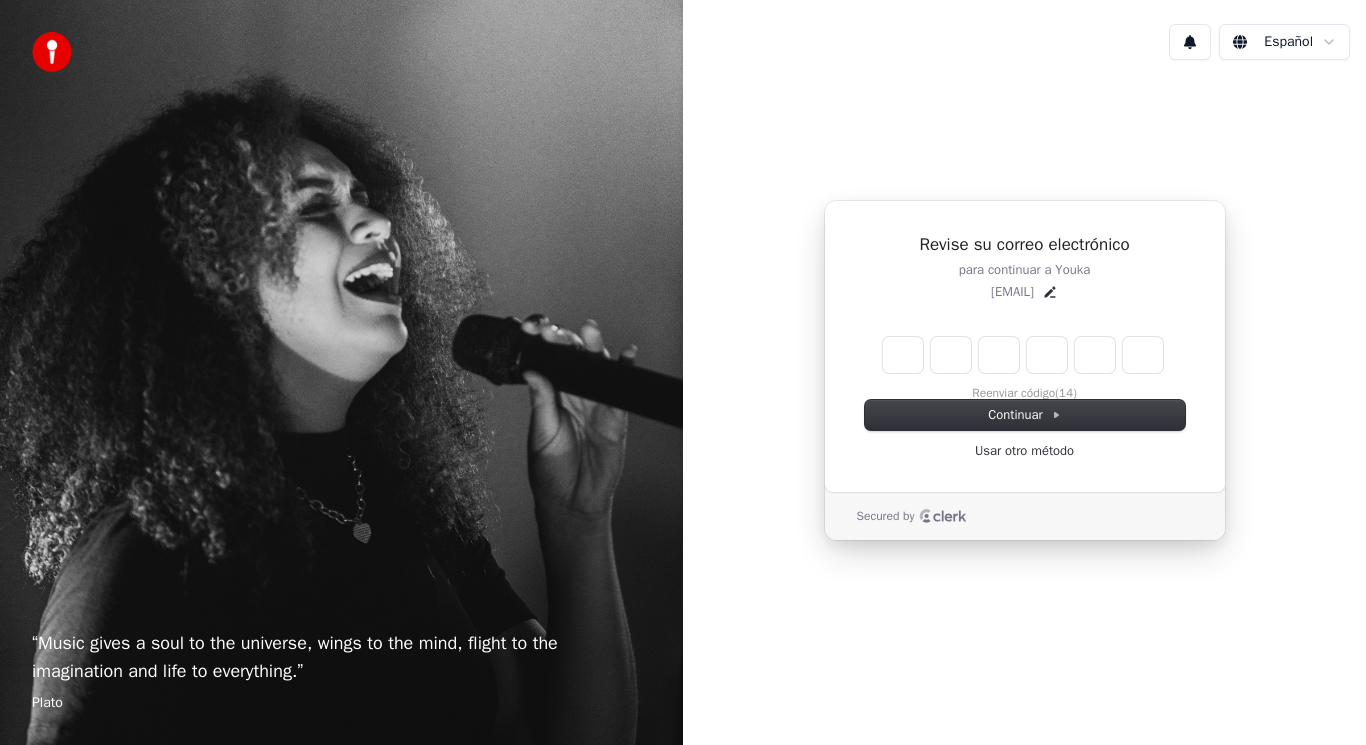 type on "*" 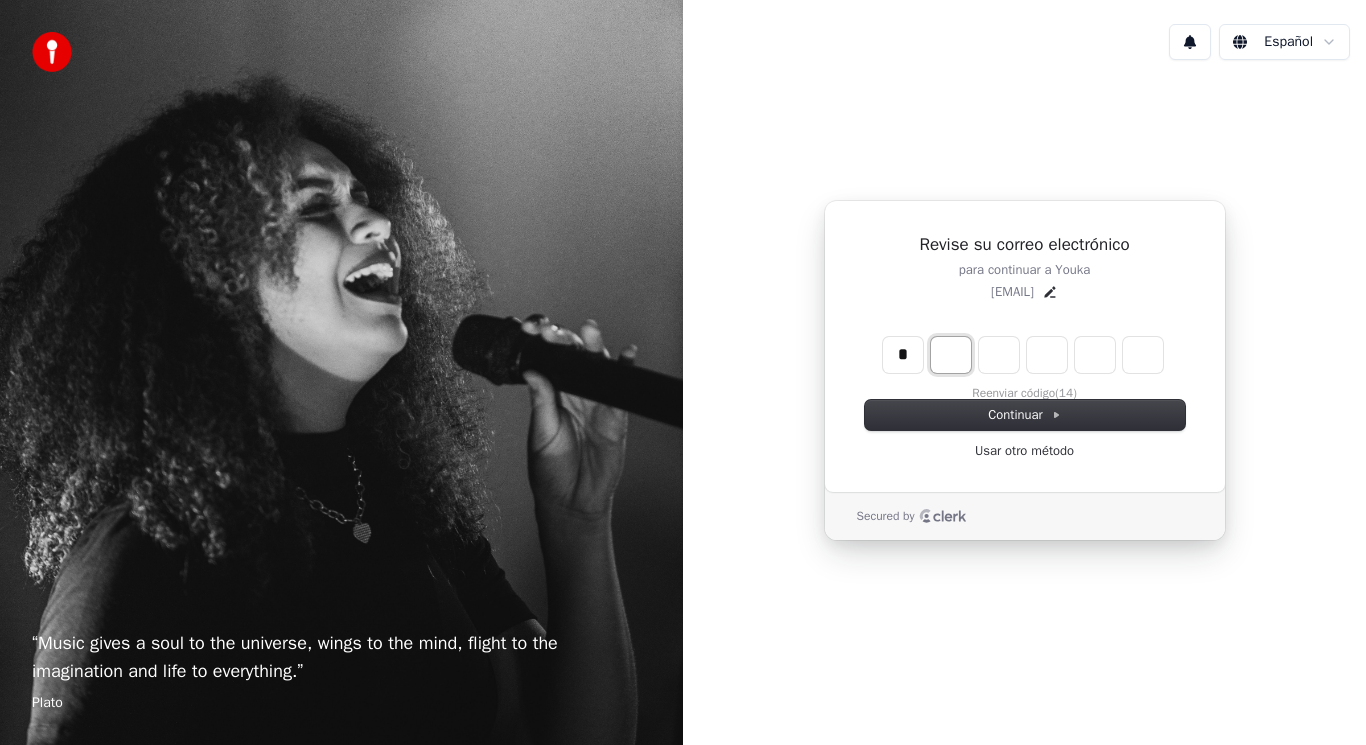 type on "*" 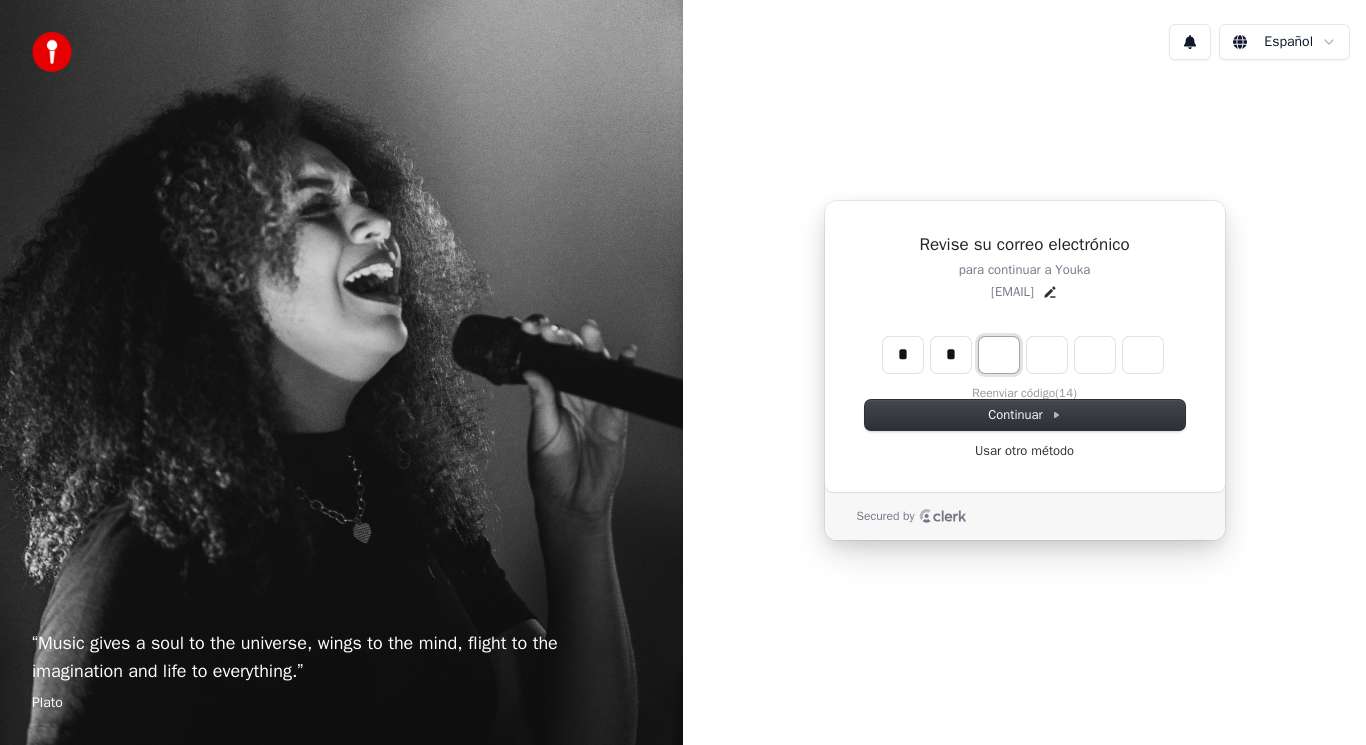 type on "**" 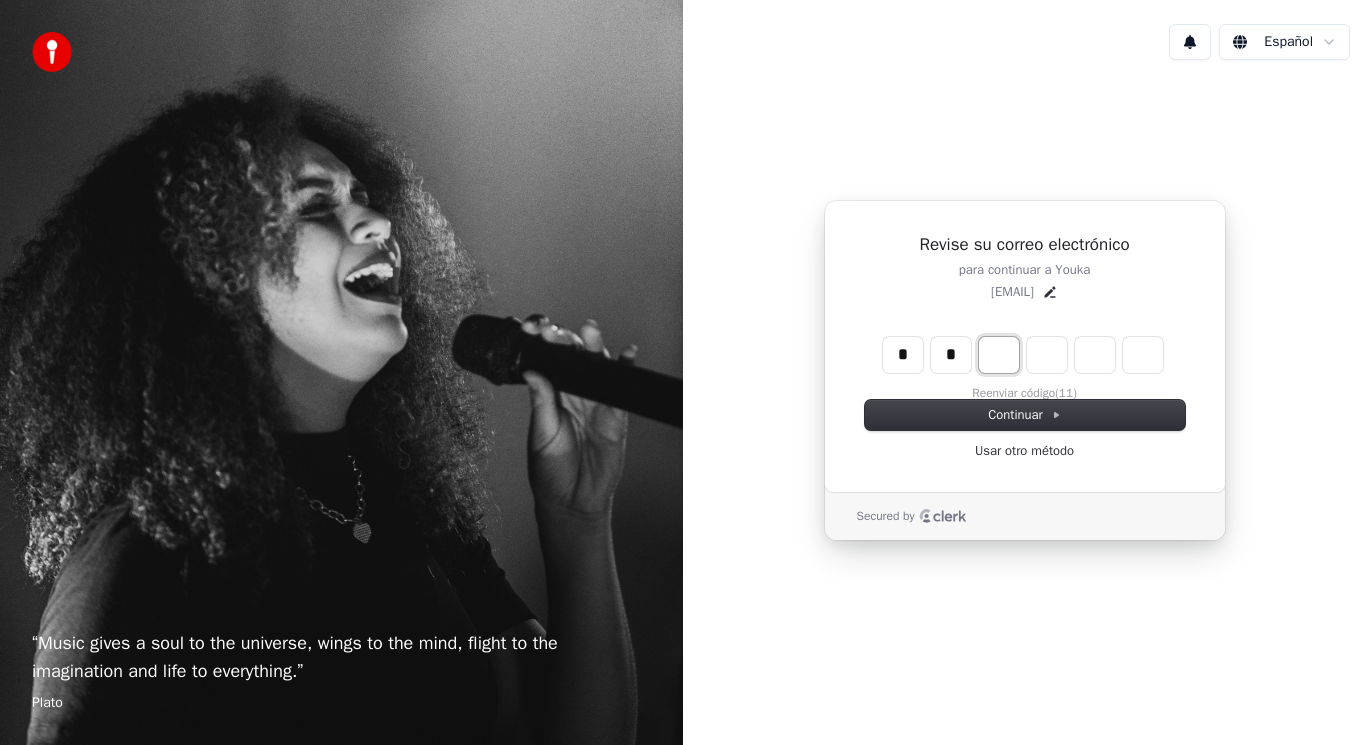 type on "*" 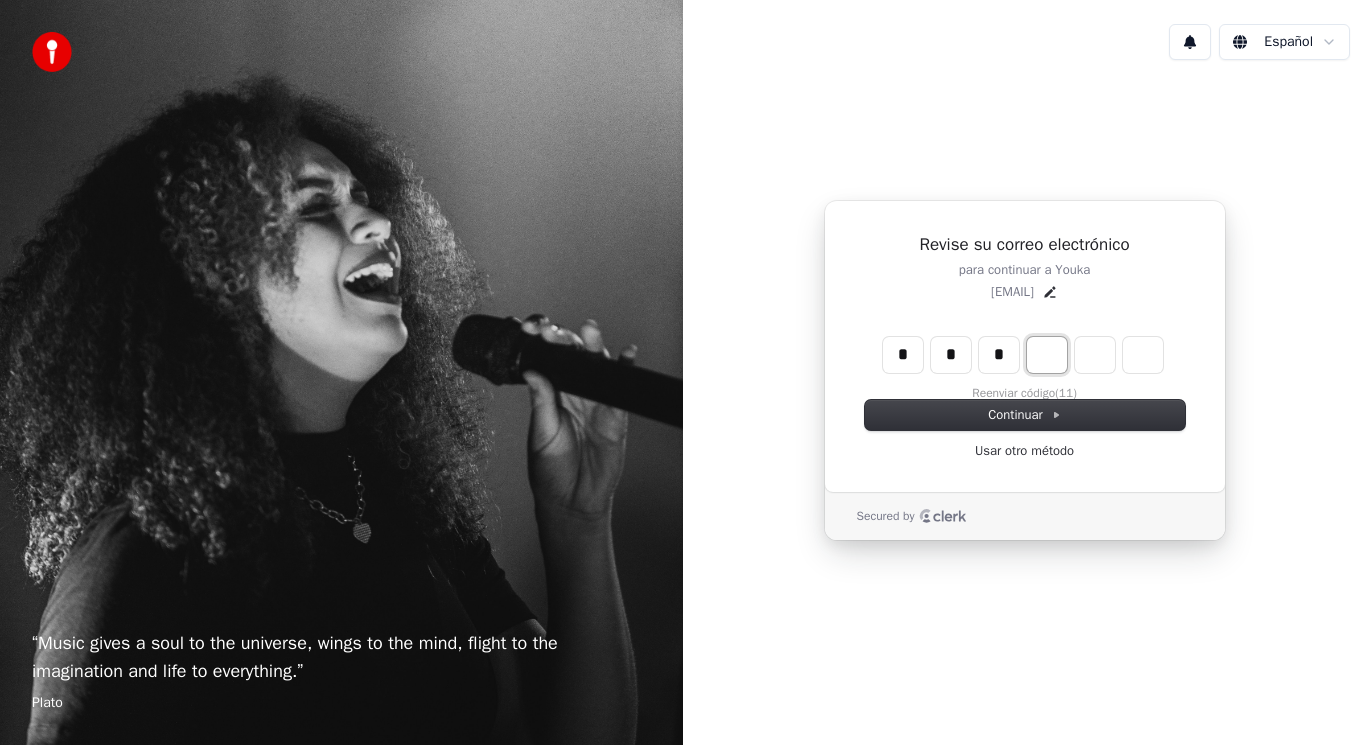type on "***" 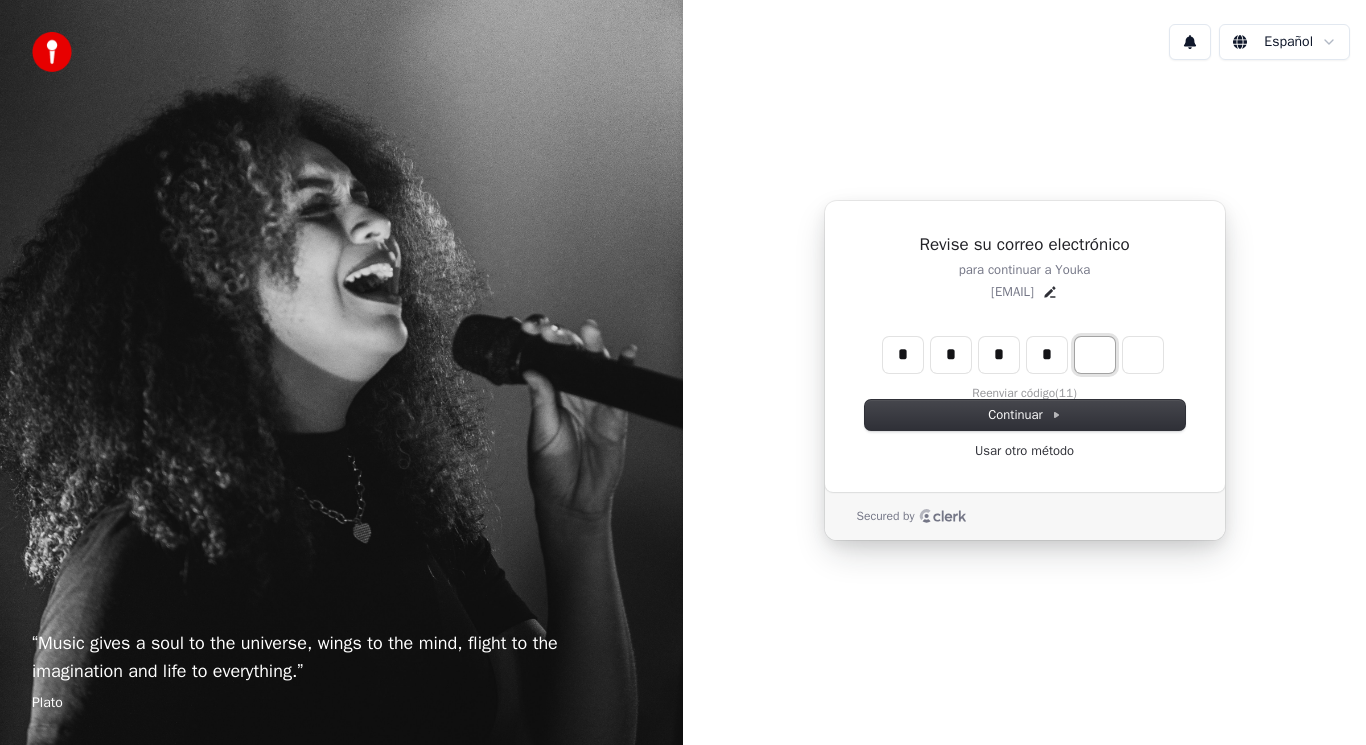 type on "****" 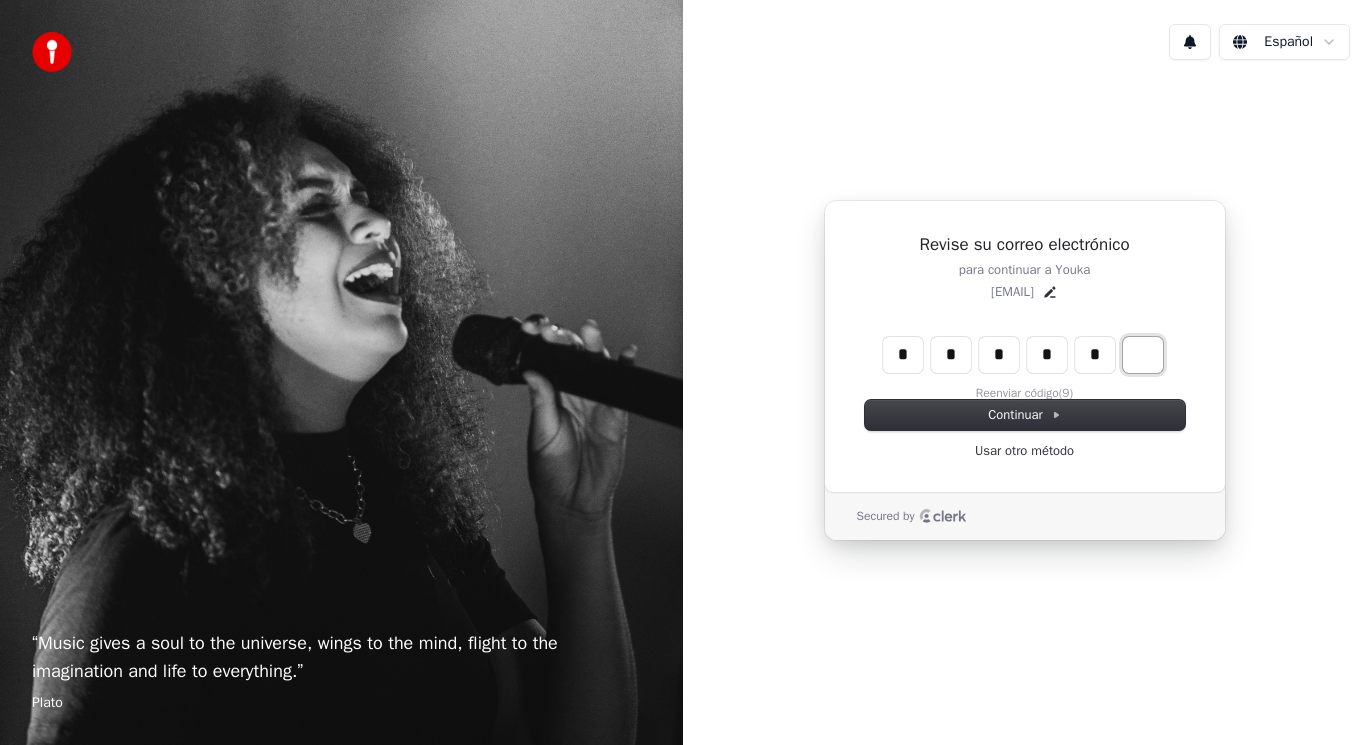 type on "******" 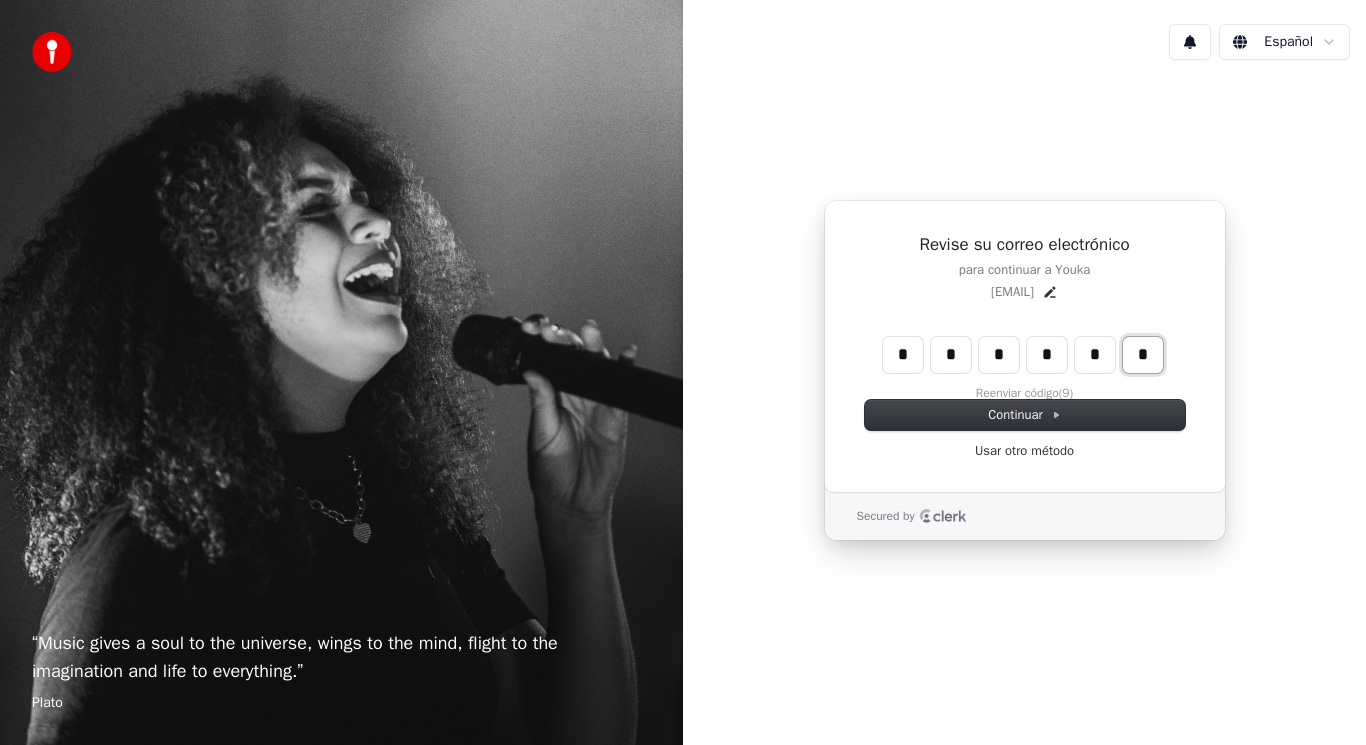 type on "*" 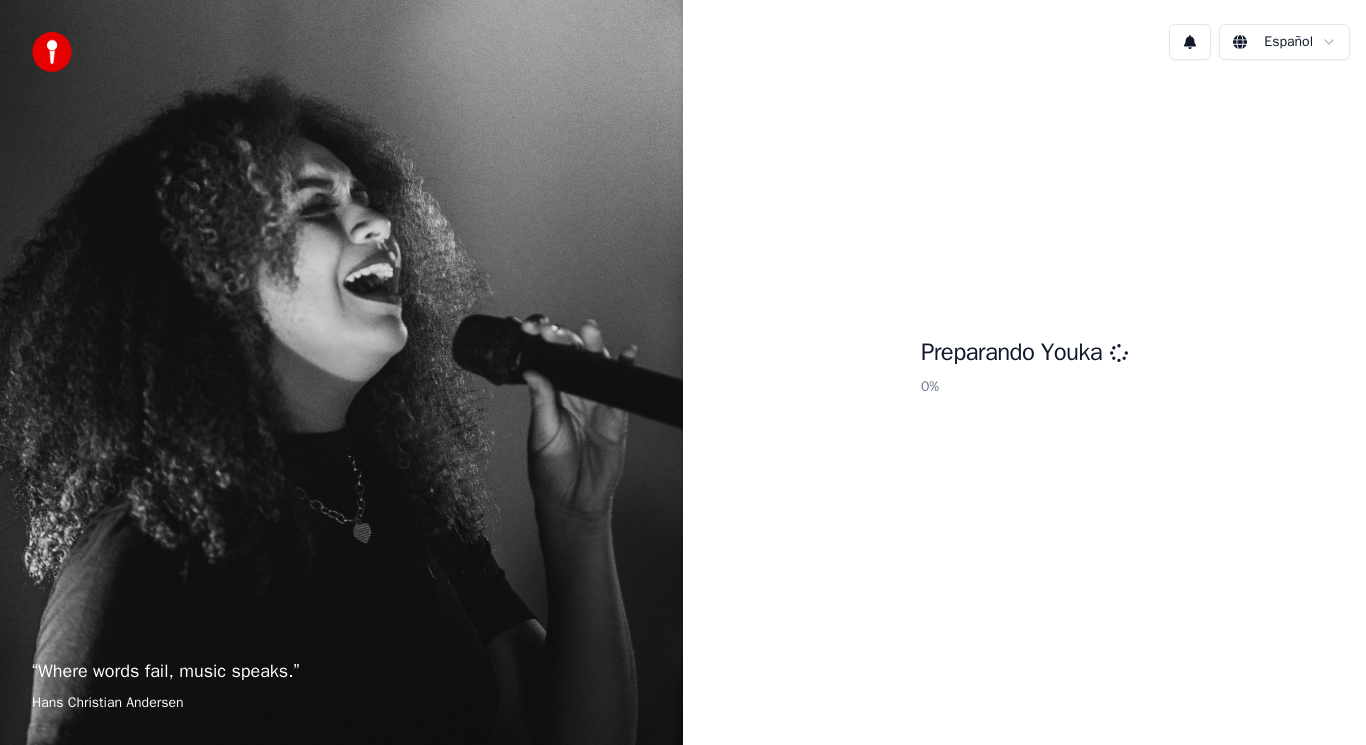 scroll, scrollTop: 0, scrollLeft: 0, axis: both 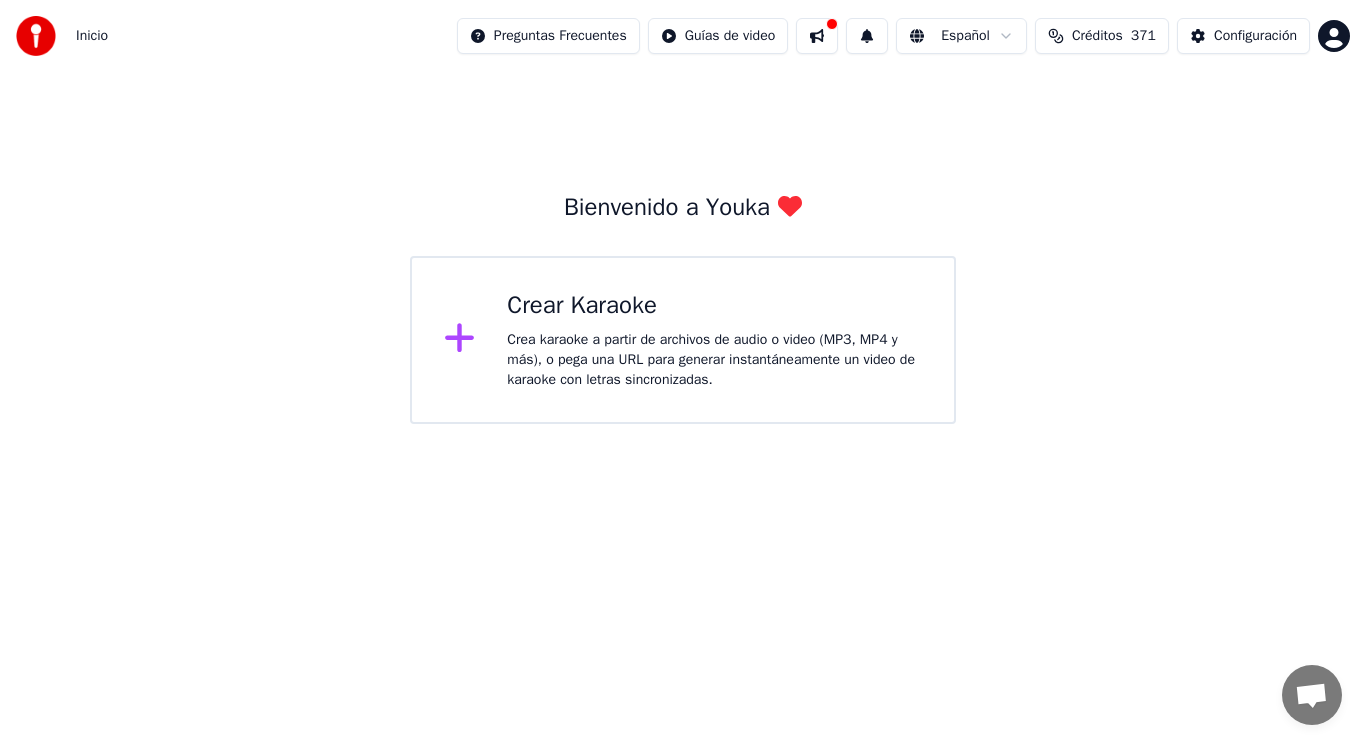 click at bounding box center (817, 36) 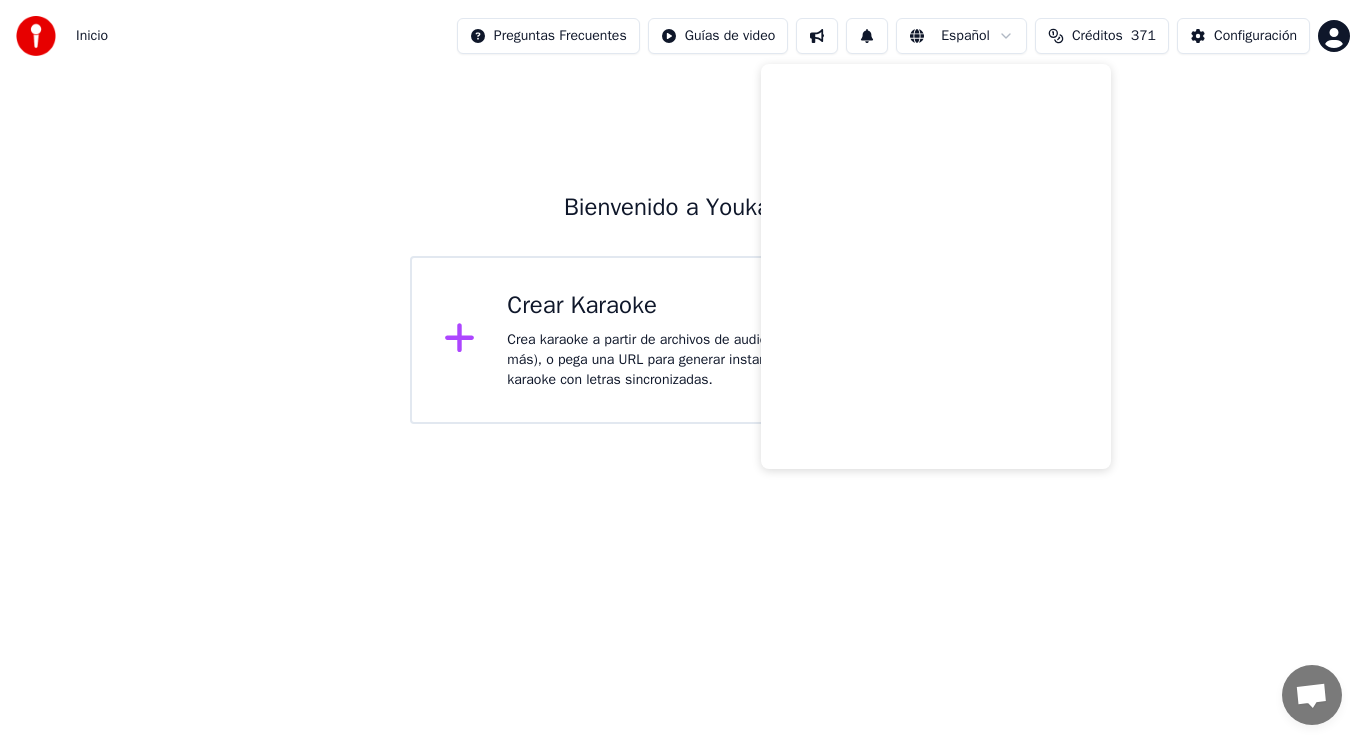 click on "Bienvenido a Youka Crear Karaoke Crea karaoke a partir de archivos de audio o video (MP3, MP4 y más), o pega una URL para generar instantáneamente un video de karaoke con letras sincronizadas." at bounding box center (683, 248) 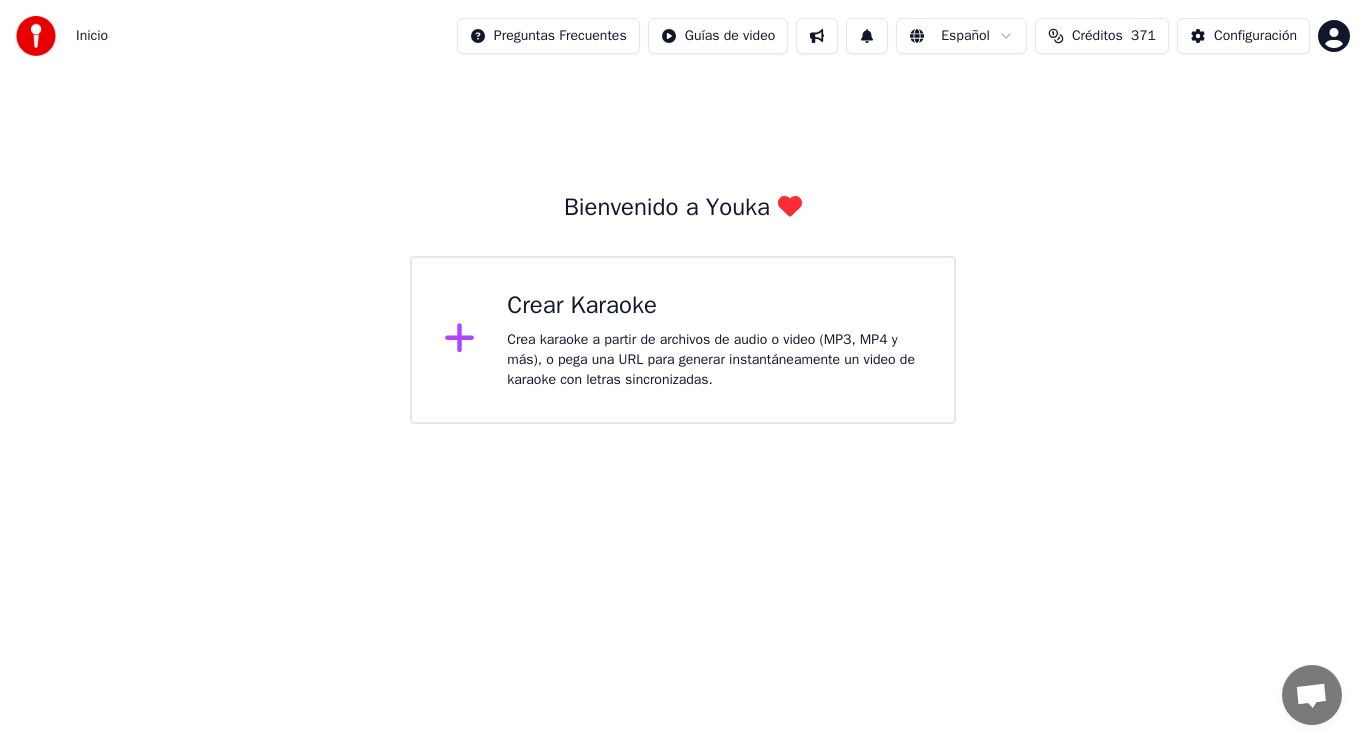 click on "Crea karaoke a partir de archivos de audio o video (MP3, MP4 y más), o pega una URL para generar instantáneamente un video de karaoke con letras sincronizadas." at bounding box center (714, 360) 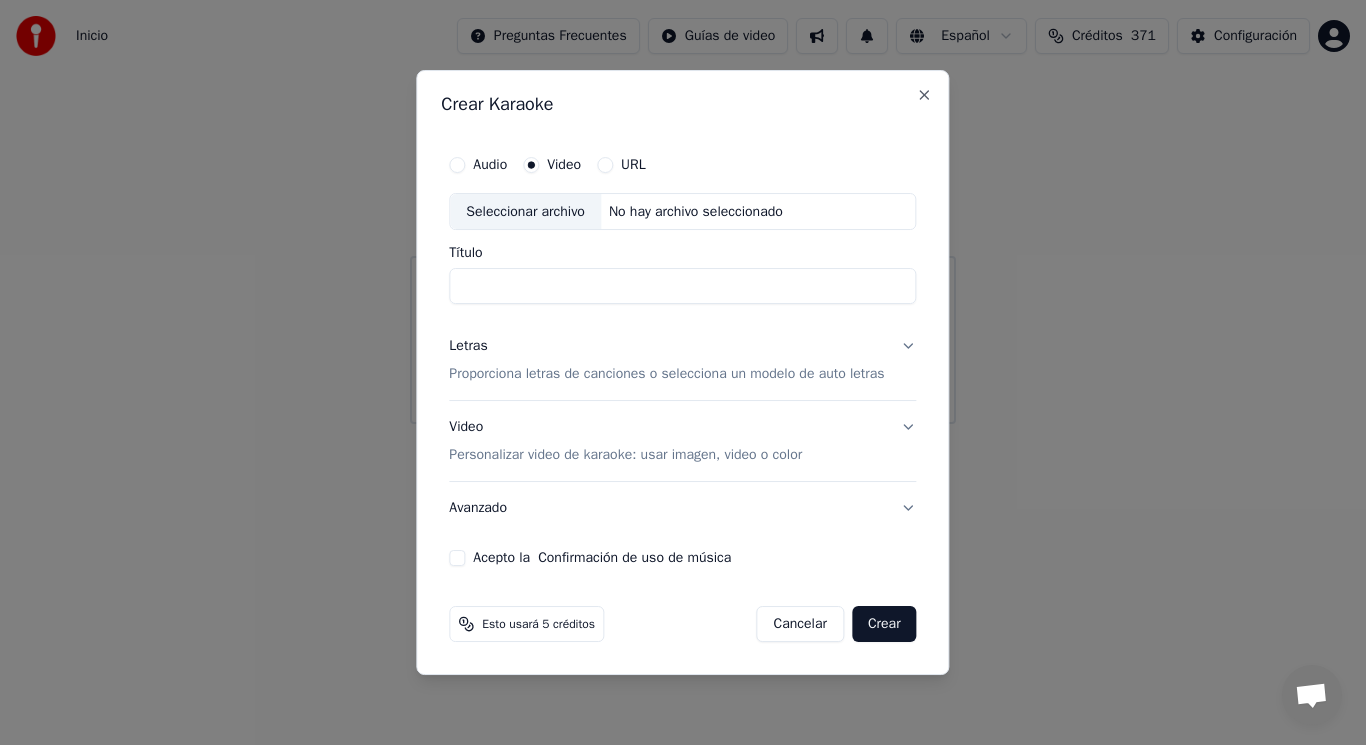 click on "Seleccionar archivo" at bounding box center (525, 212) 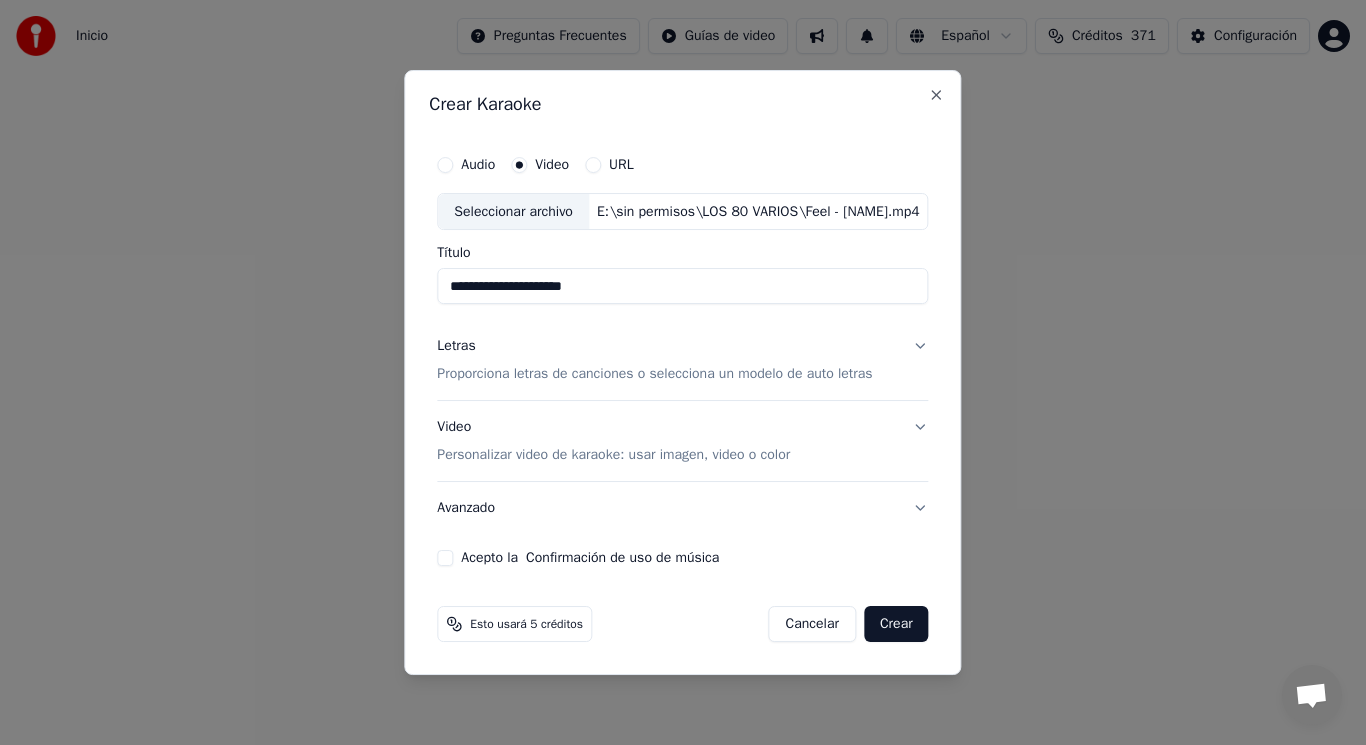 drag, startPoint x: 608, startPoint y: 287, endPoint x: 489, endPoint y: 286, distance: 119.0042 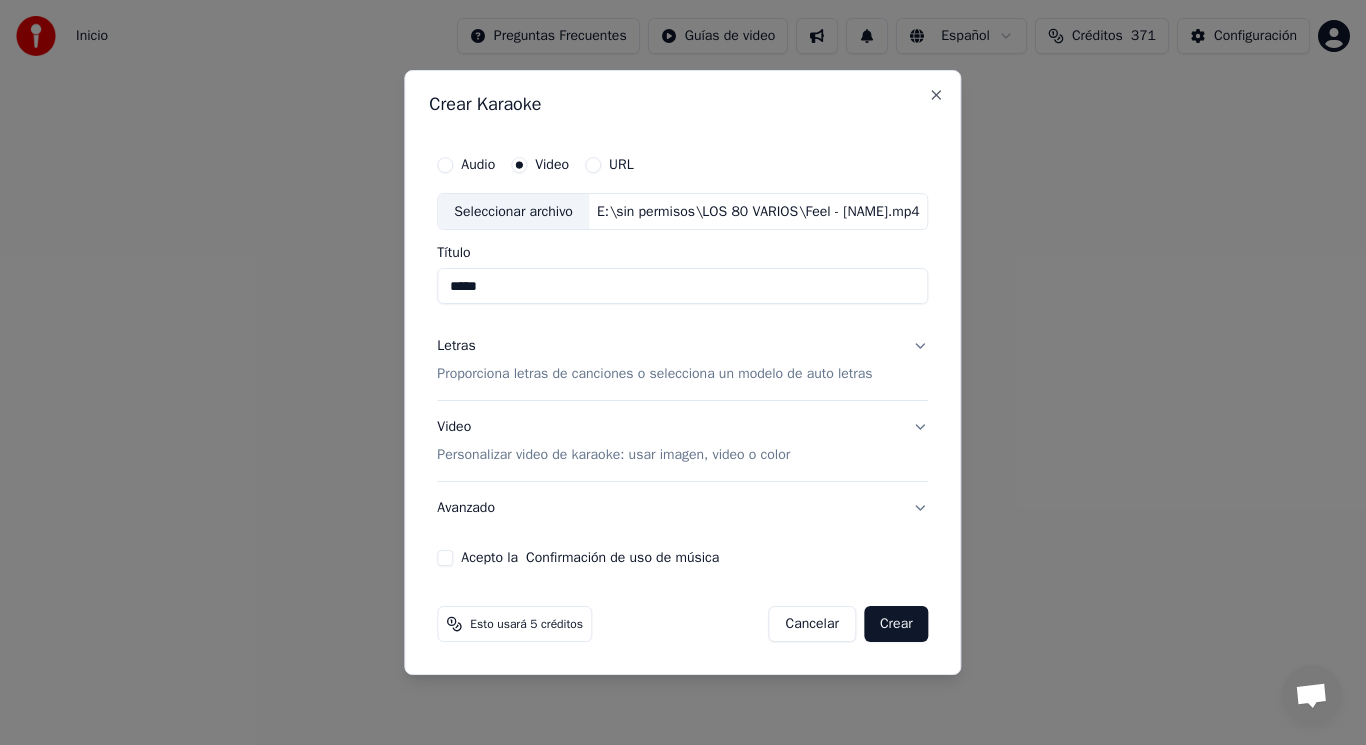 paste on "**********" 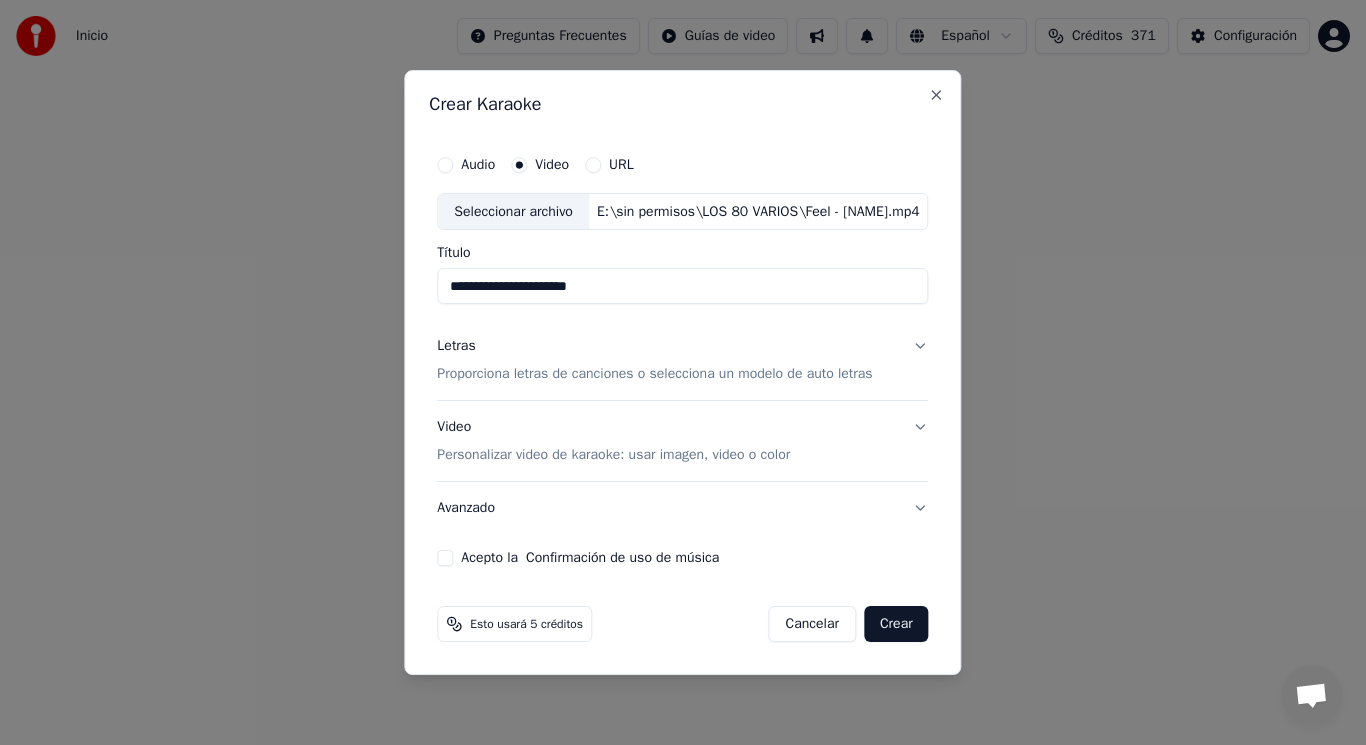 type on "**********" 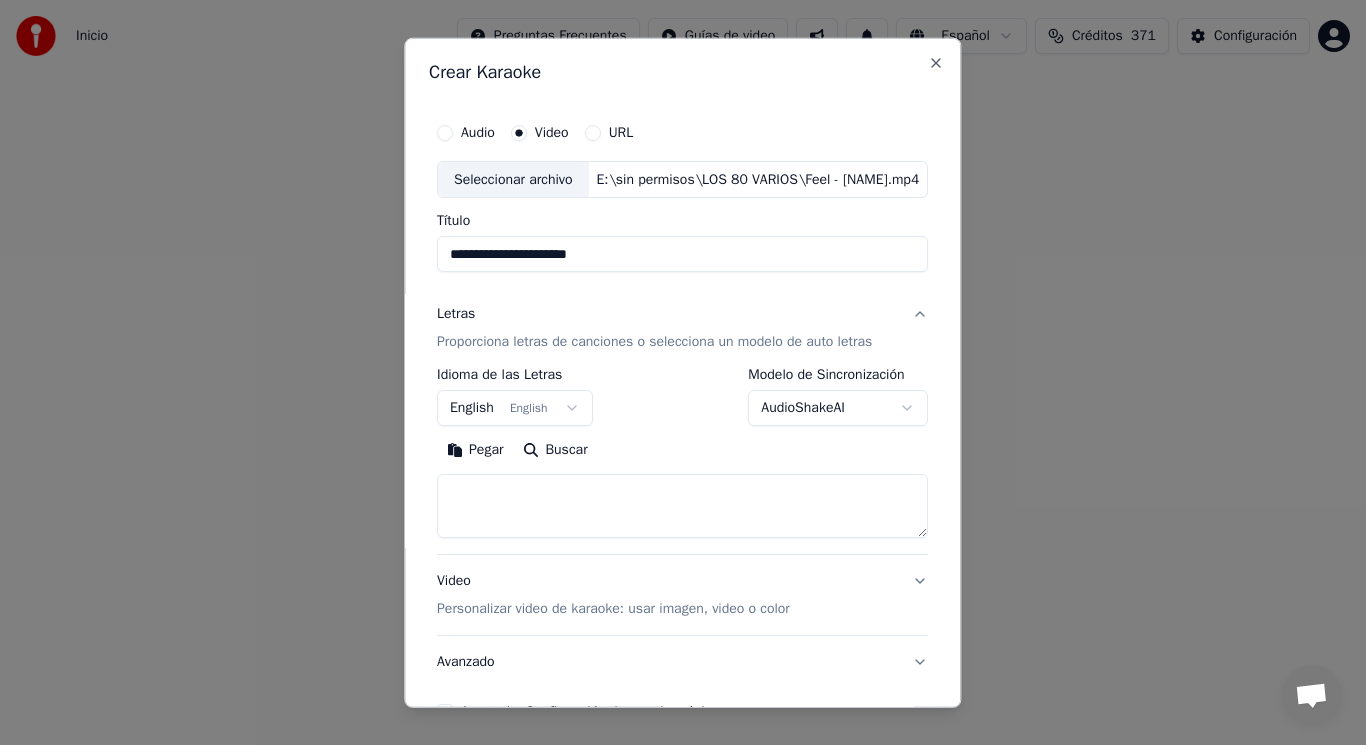 drag, startPoint x: 582, startPoint y: 252, endPoint x: 441, endPoint y: 247, distance: 141.08862 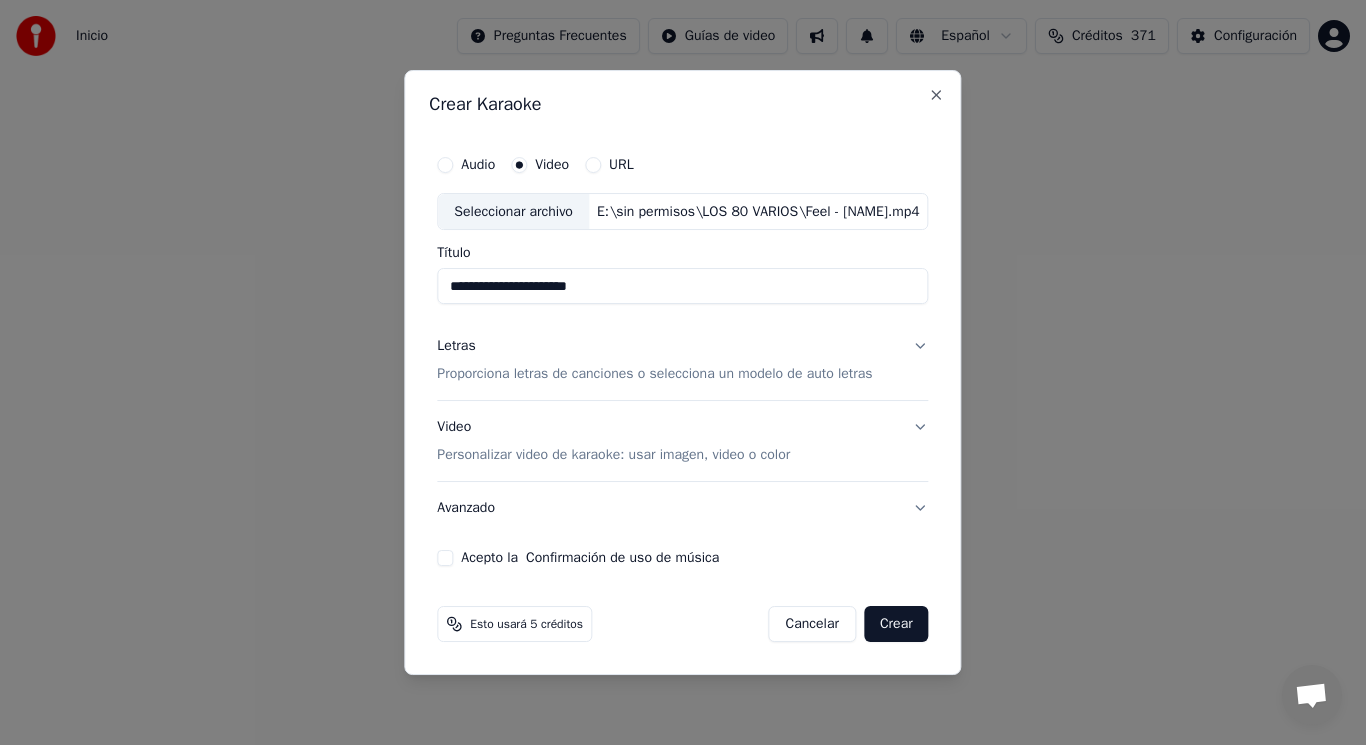 click on "Letras Proporciona letras de canciones o selecciona un modelo de auto letras" at bounding box center (682, 361) 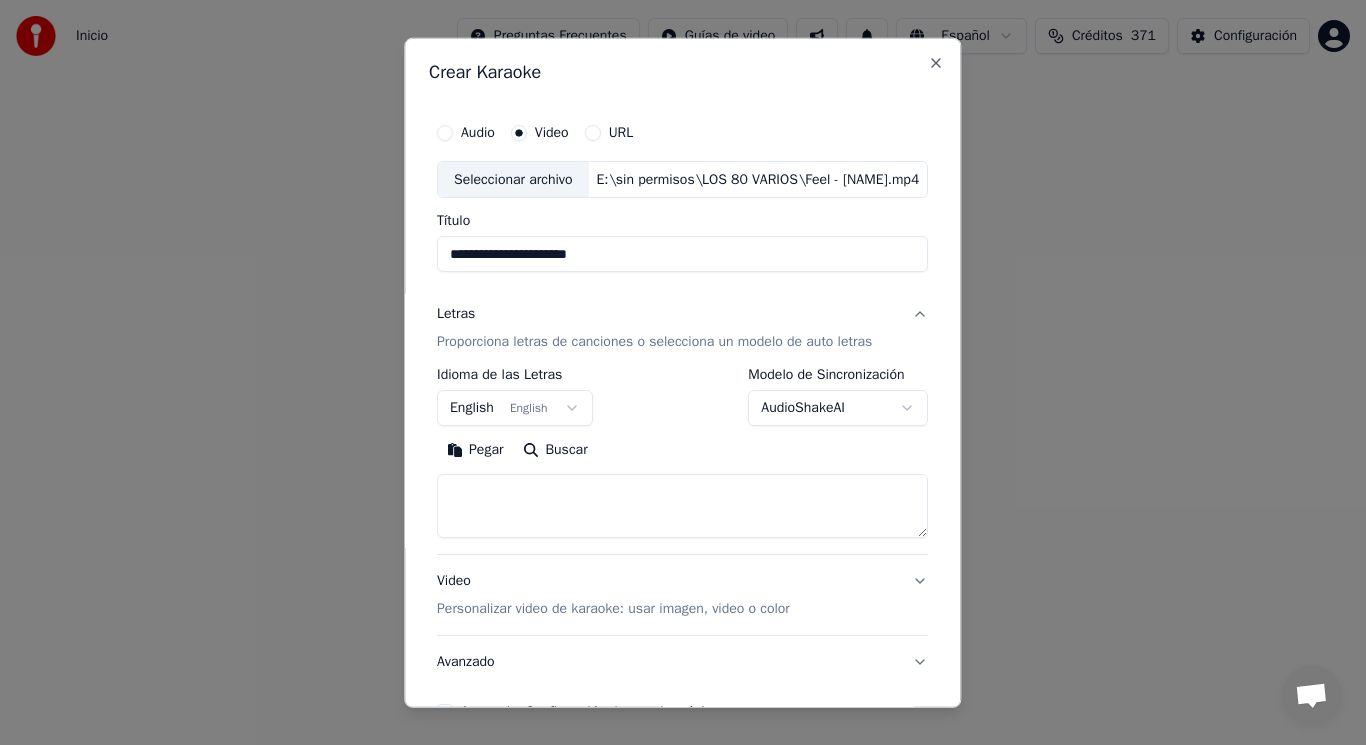 click at bounding box center (682, 506) 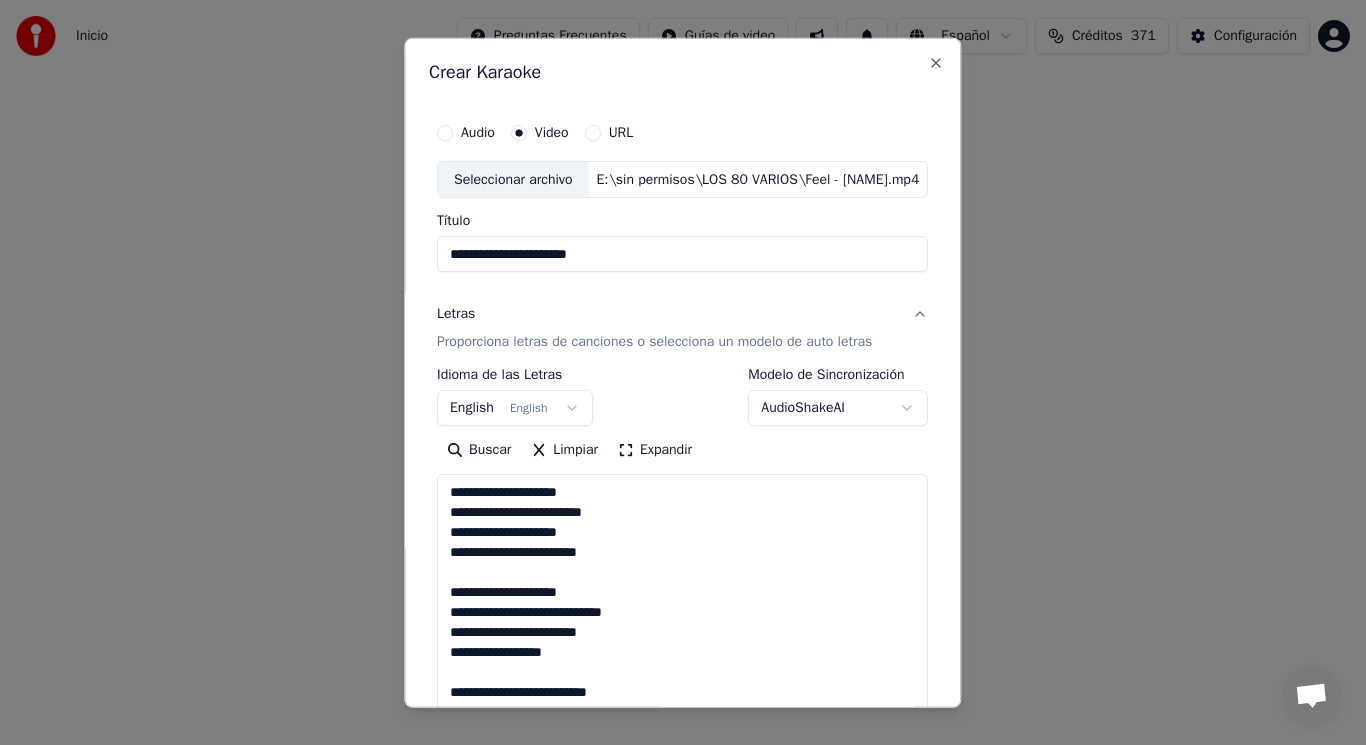 scroll, scrollTop: 1105, scrollLeft: 0, axis: vertical 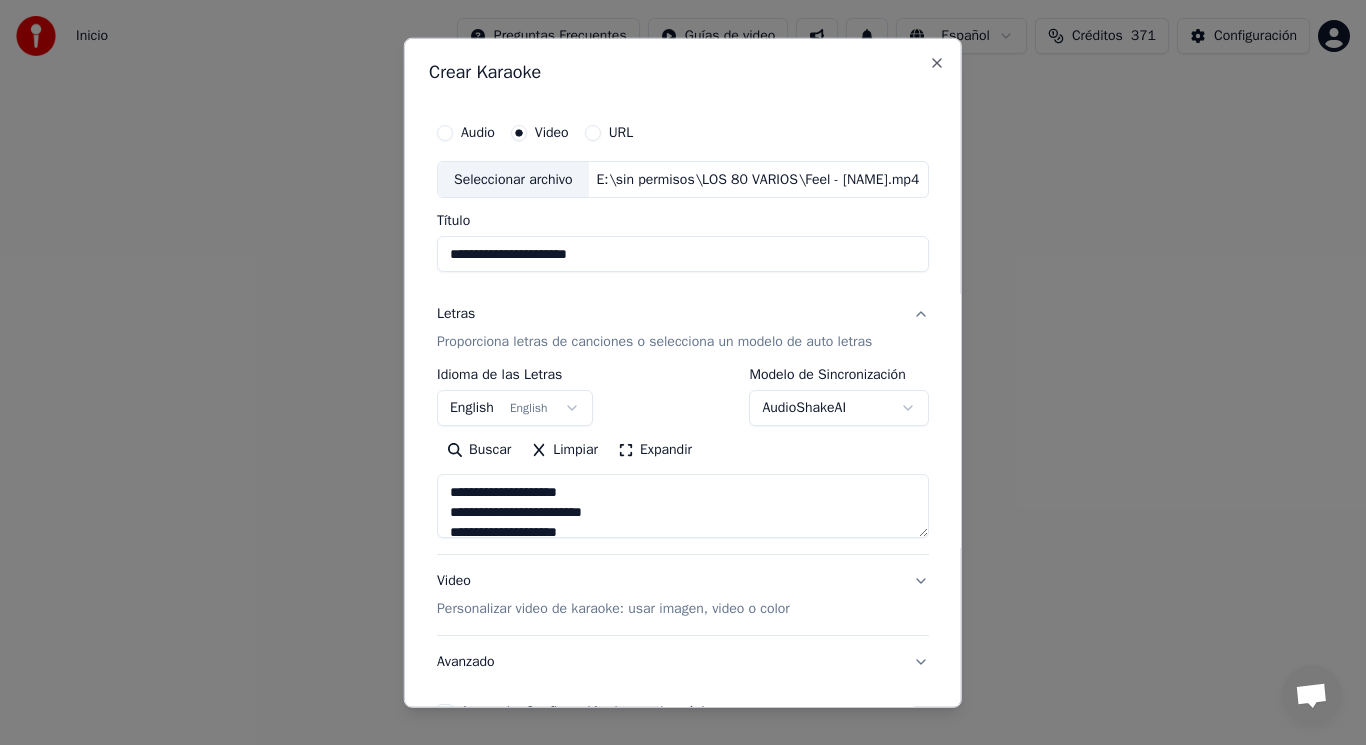 click at bounding box center [683, 506] 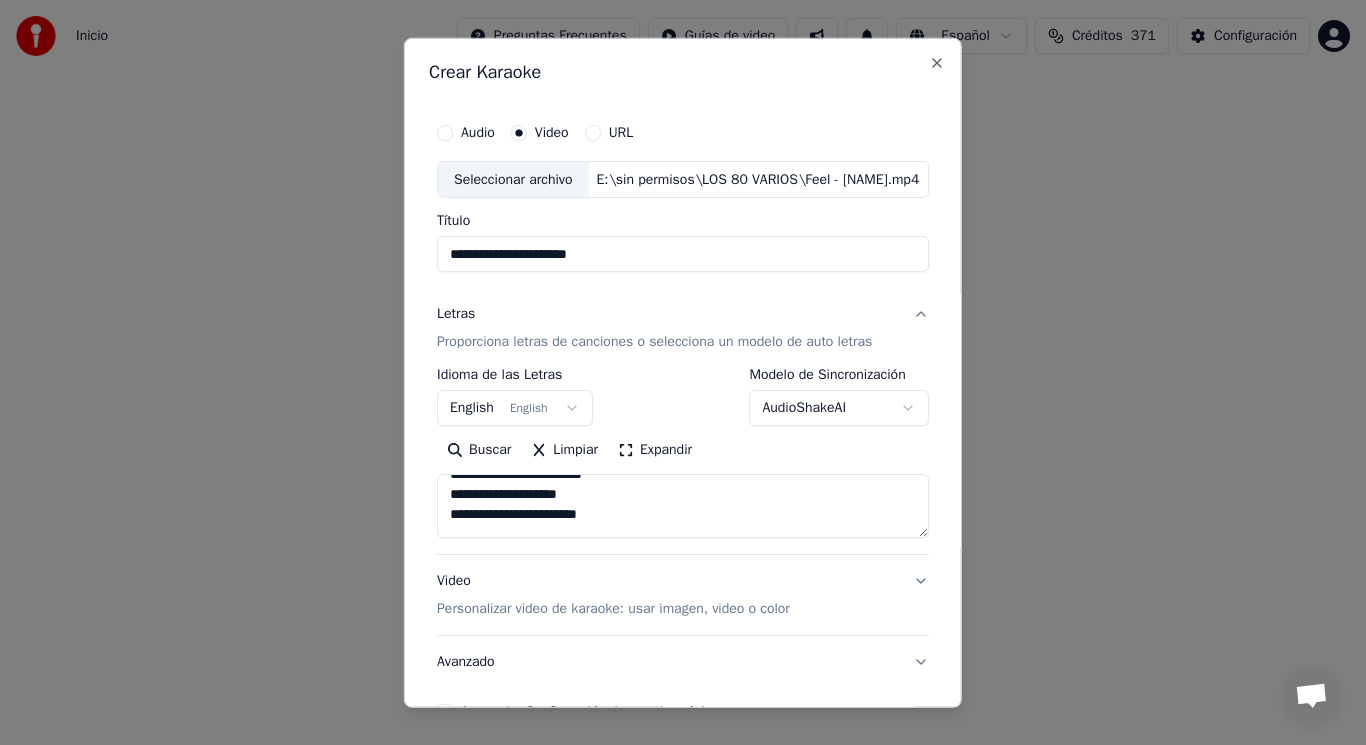 scroll, scrollTop: 40, scrollLeft: 0, axis: vertical 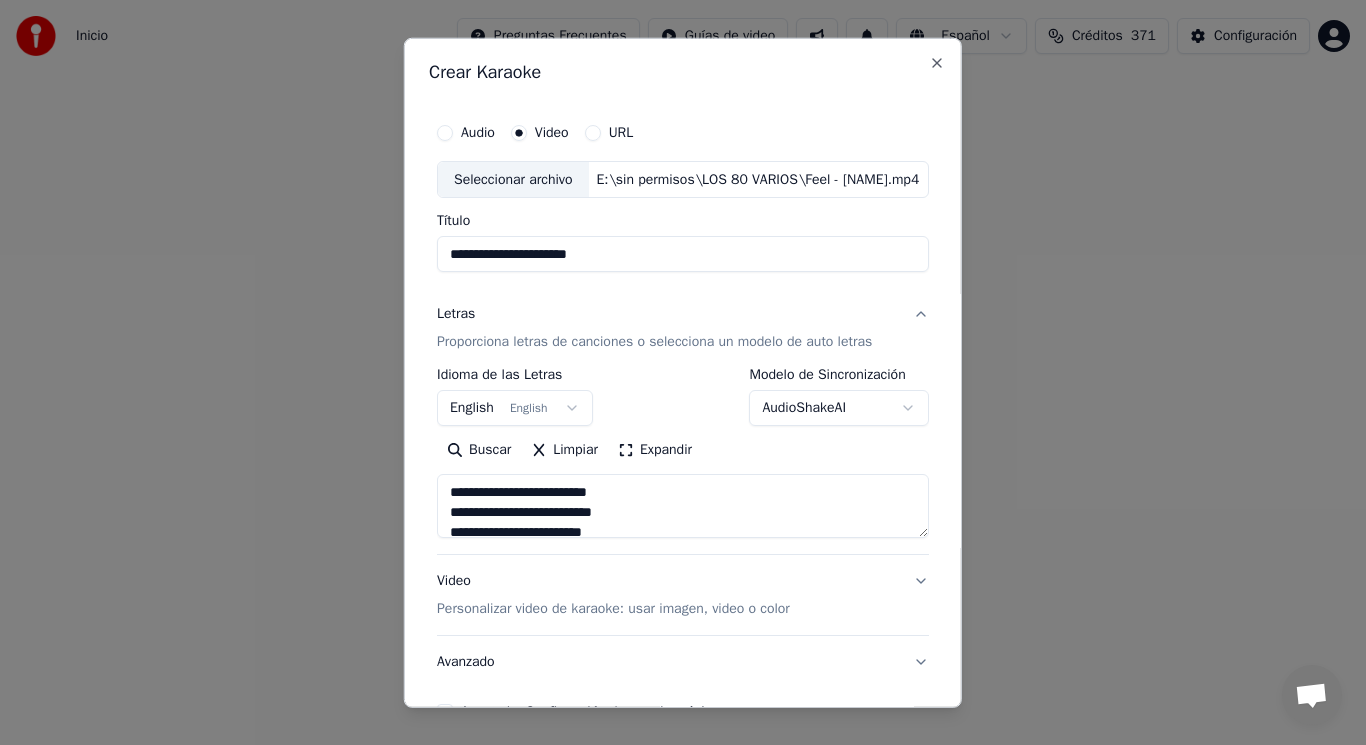 drag, startPoint x: 599, startPoint y: 506, endPoint x: 615, endPoint y: 513, distance: 17.464249 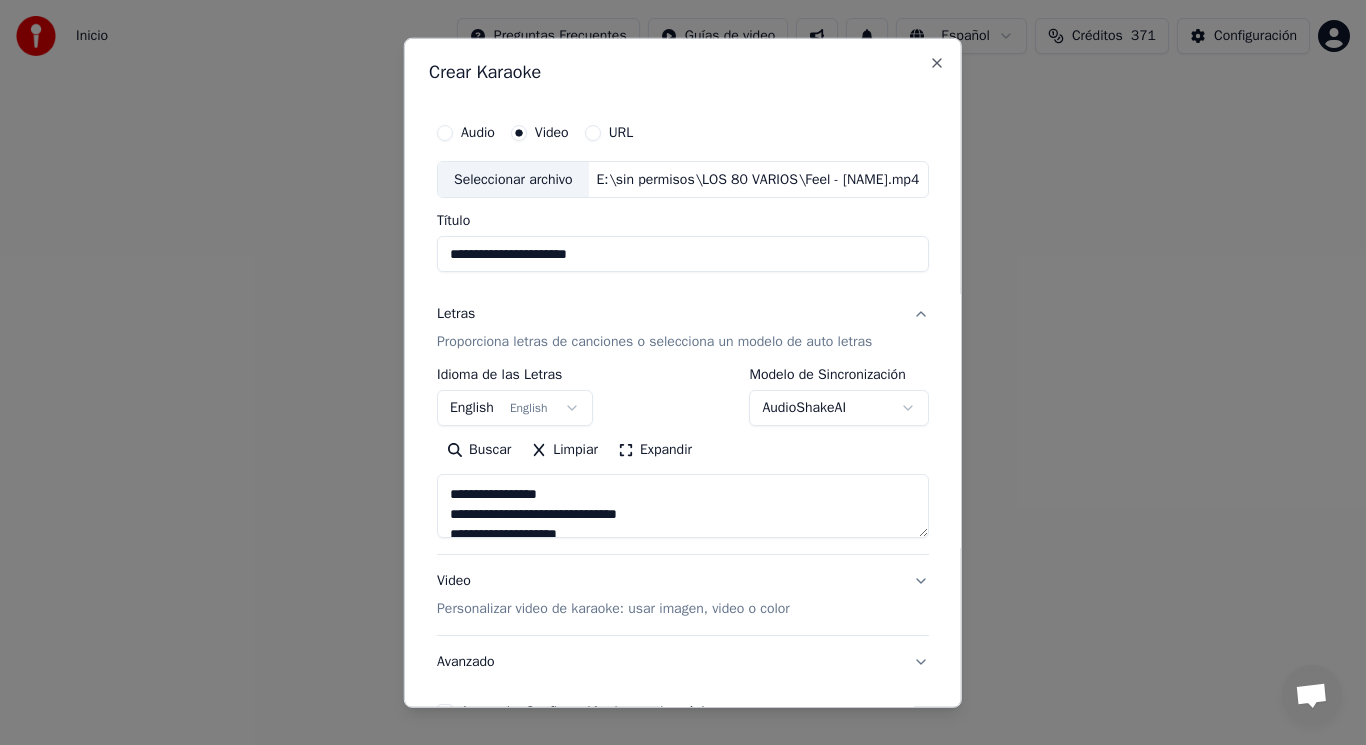 scroll, scrollTop: 320, scrollLeft: 0, axis: vertical 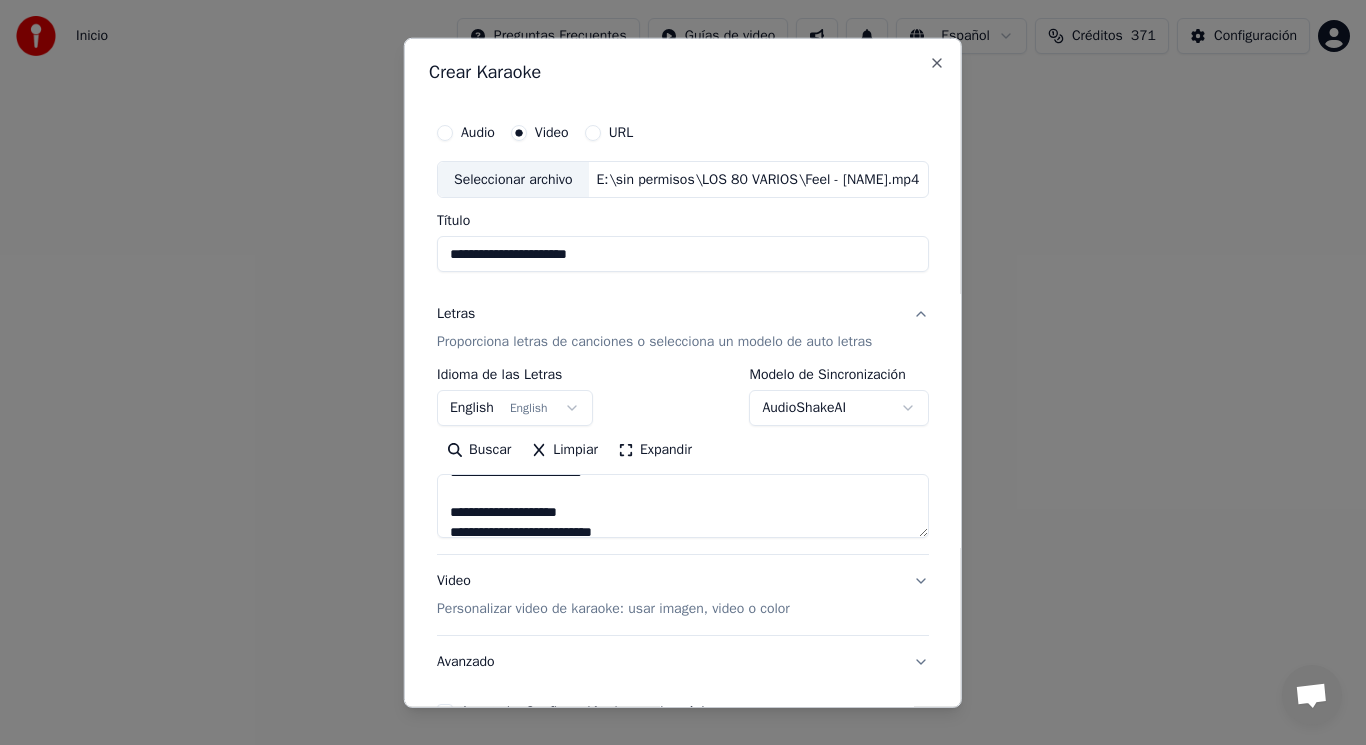 click at bounding box center (683, 506) 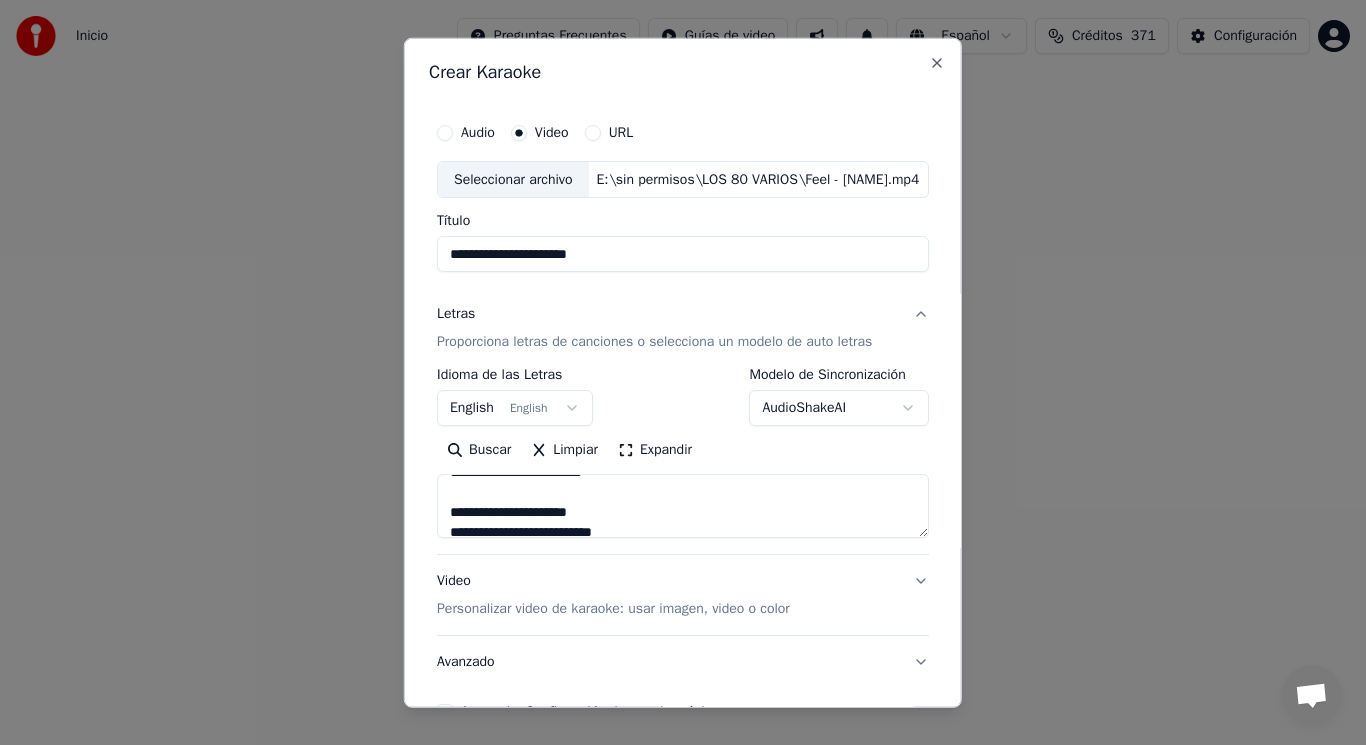 click at bounding box center [683, 506] 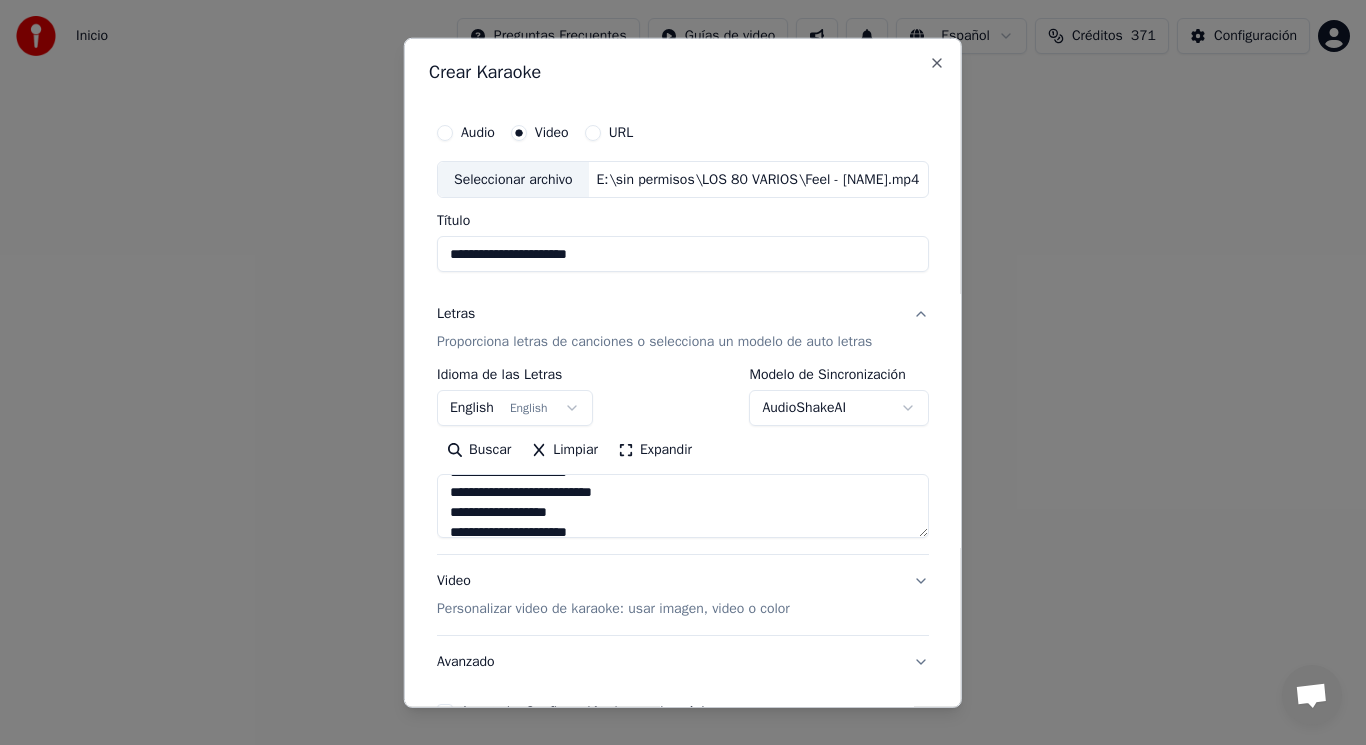 scroll, scrollTop: 480, scrollLeft: 0, axis: vertical 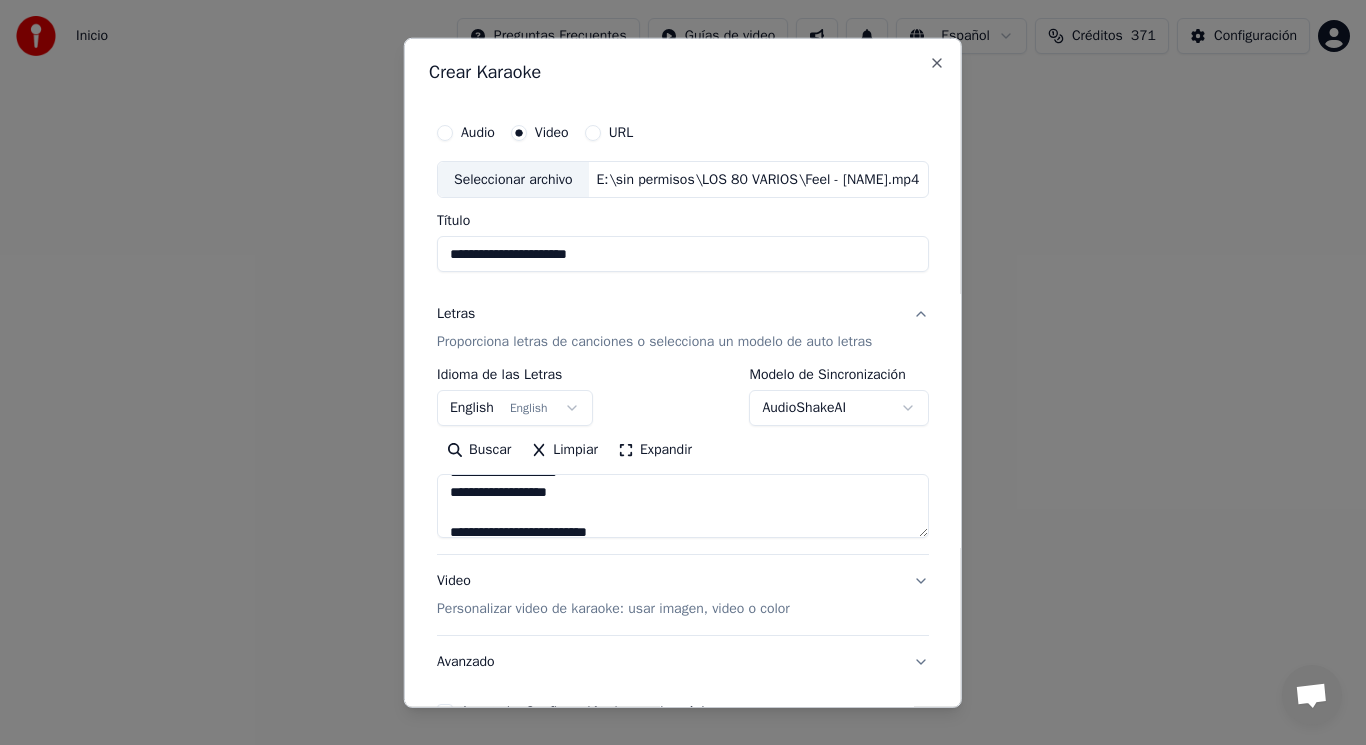 click at bounding box center (683, 506) 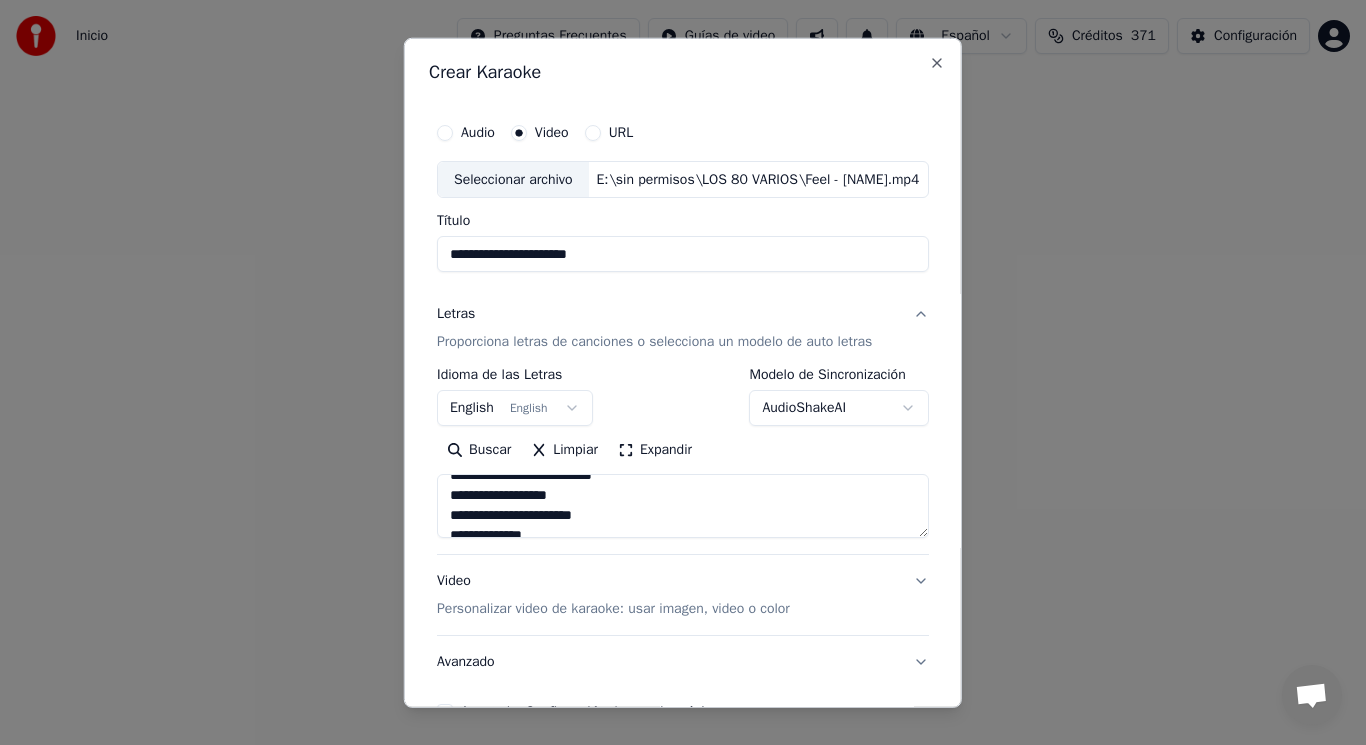 scroll, scrollTop: 760, scrollLeft: 0, axis: vertical 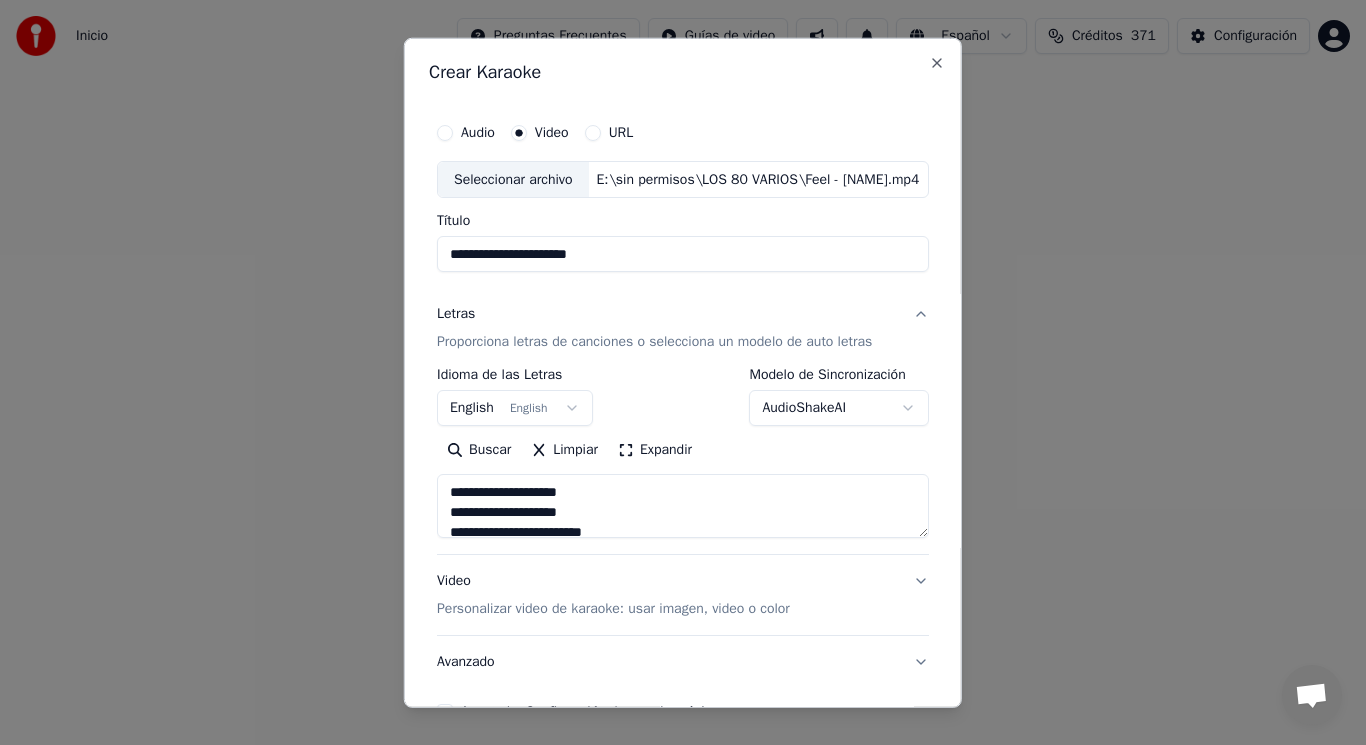 click at bounding box center [683, 506] 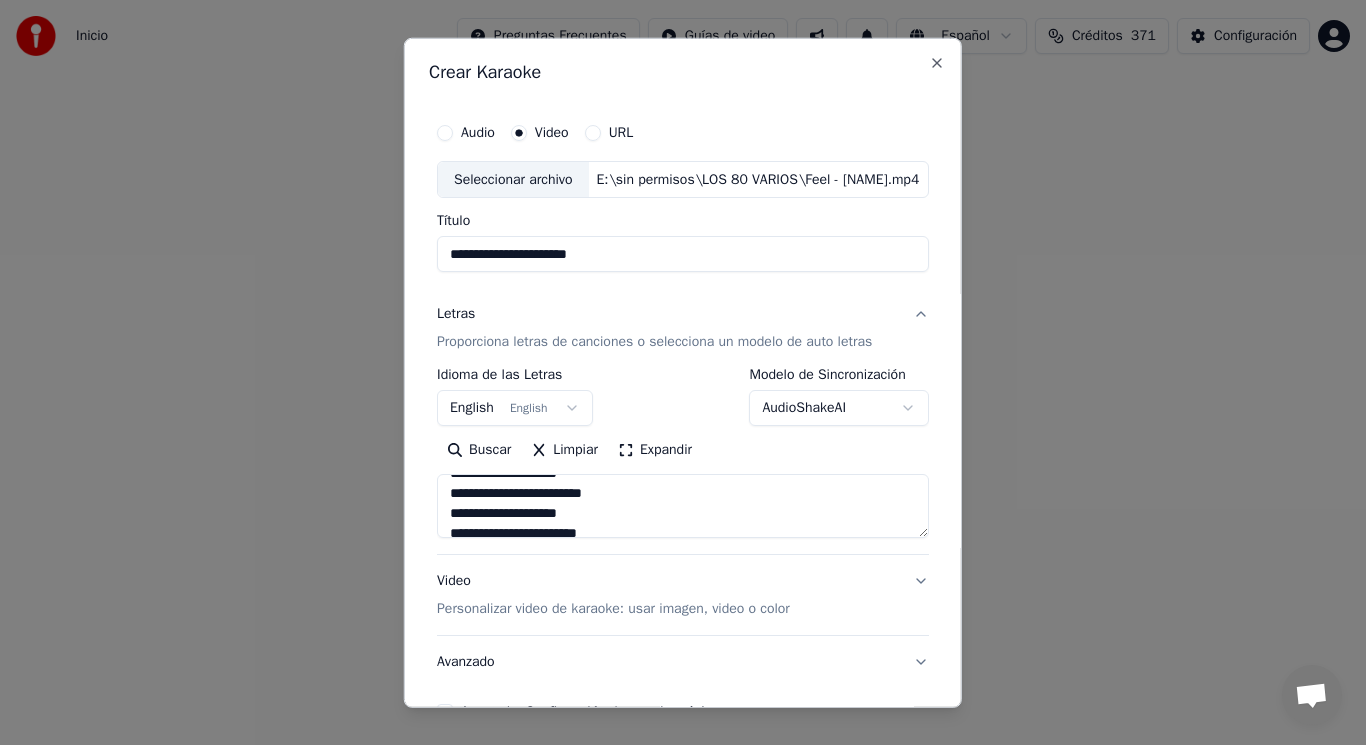 scroll, scrollTop: 1000, scrollLeft: 0, axis: vertical 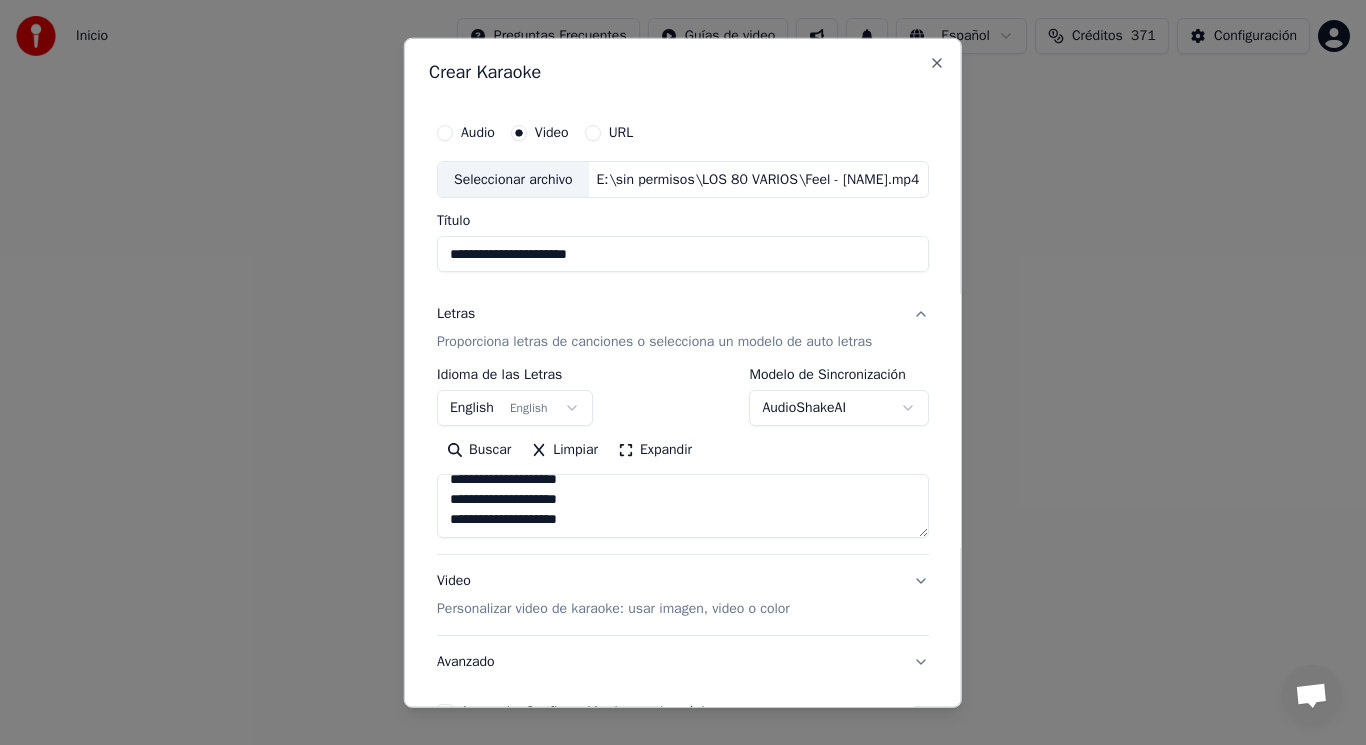 type on "**********" 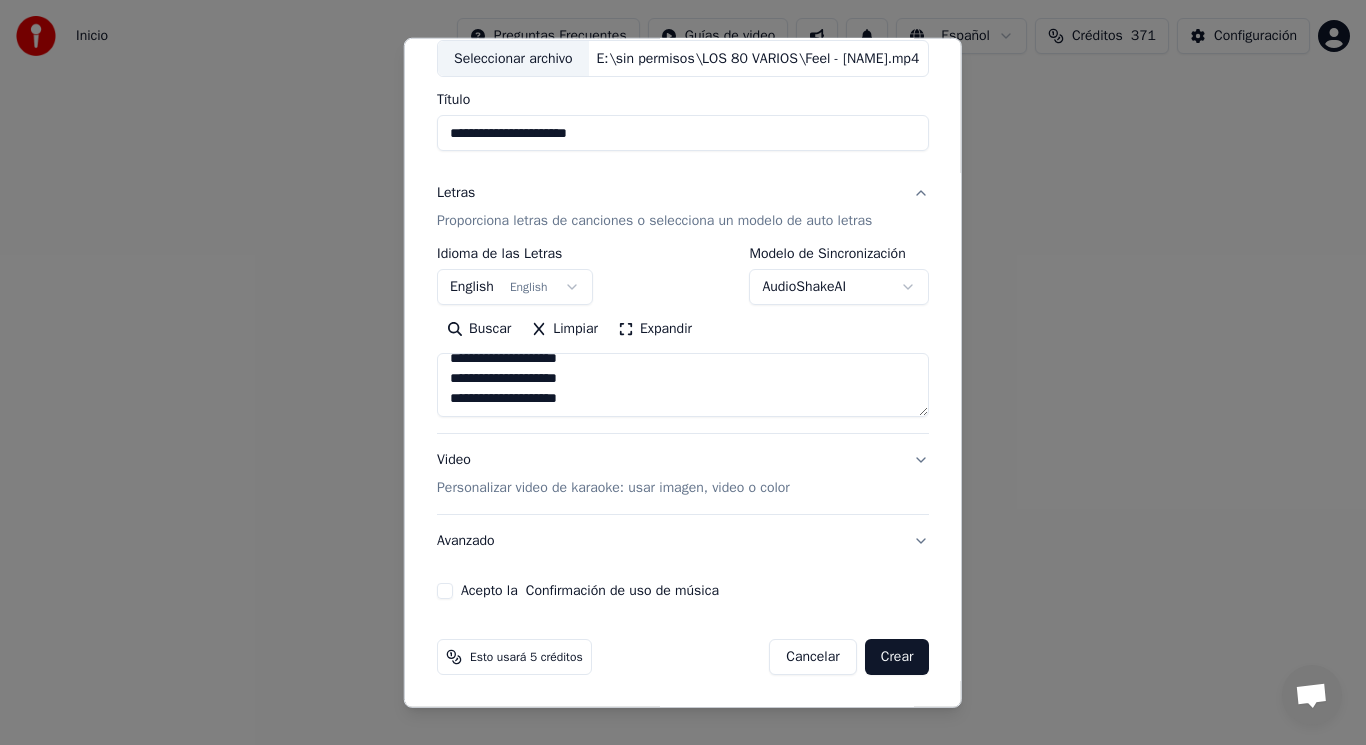 click on "Acepto la   Confirmación de uso de música" at bounding box center [445, 591] 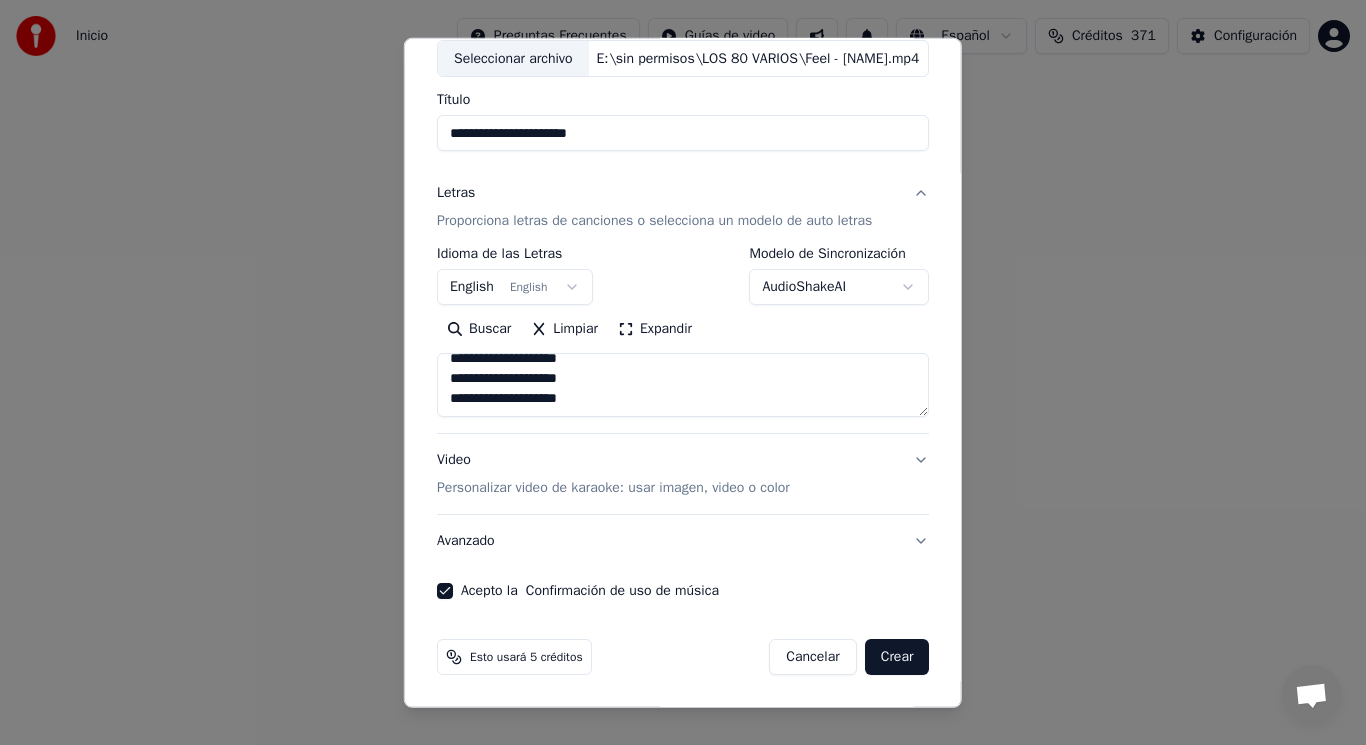 click on "Crear" at bounding box center (897, 657) 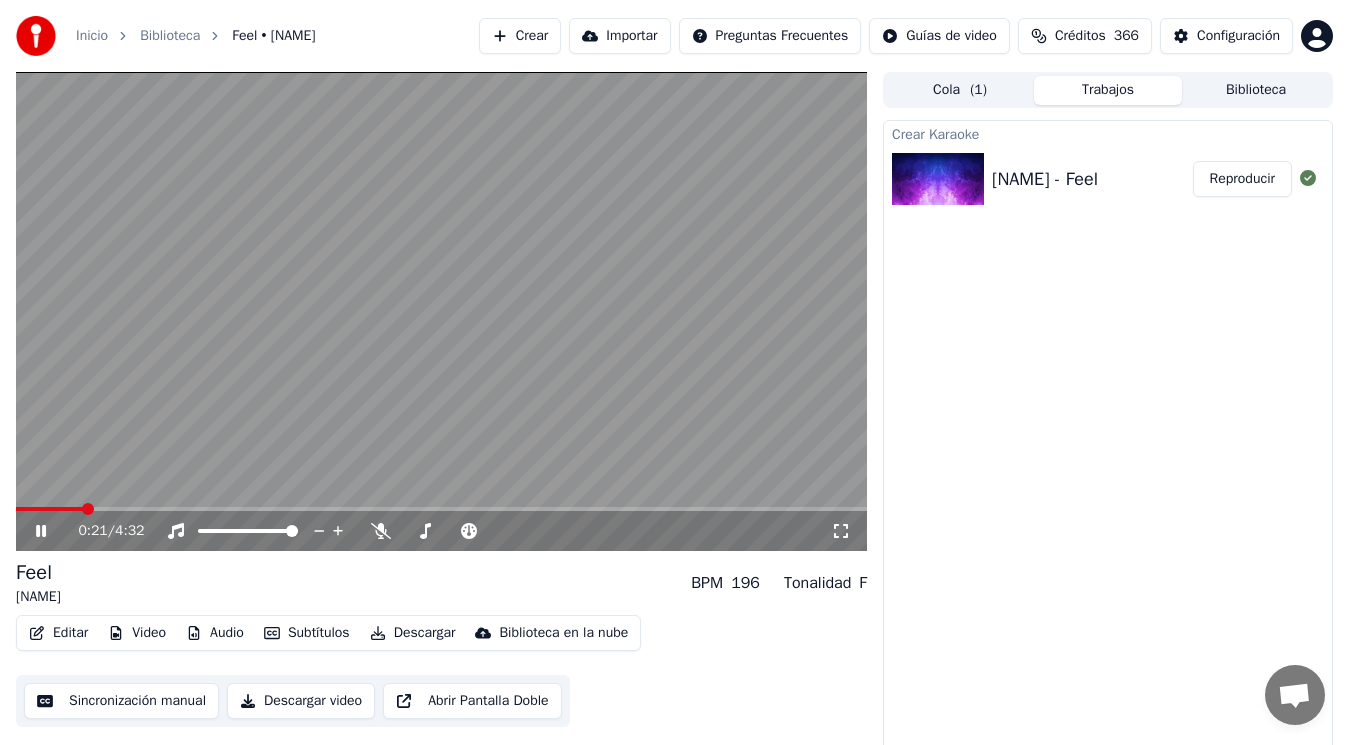 click 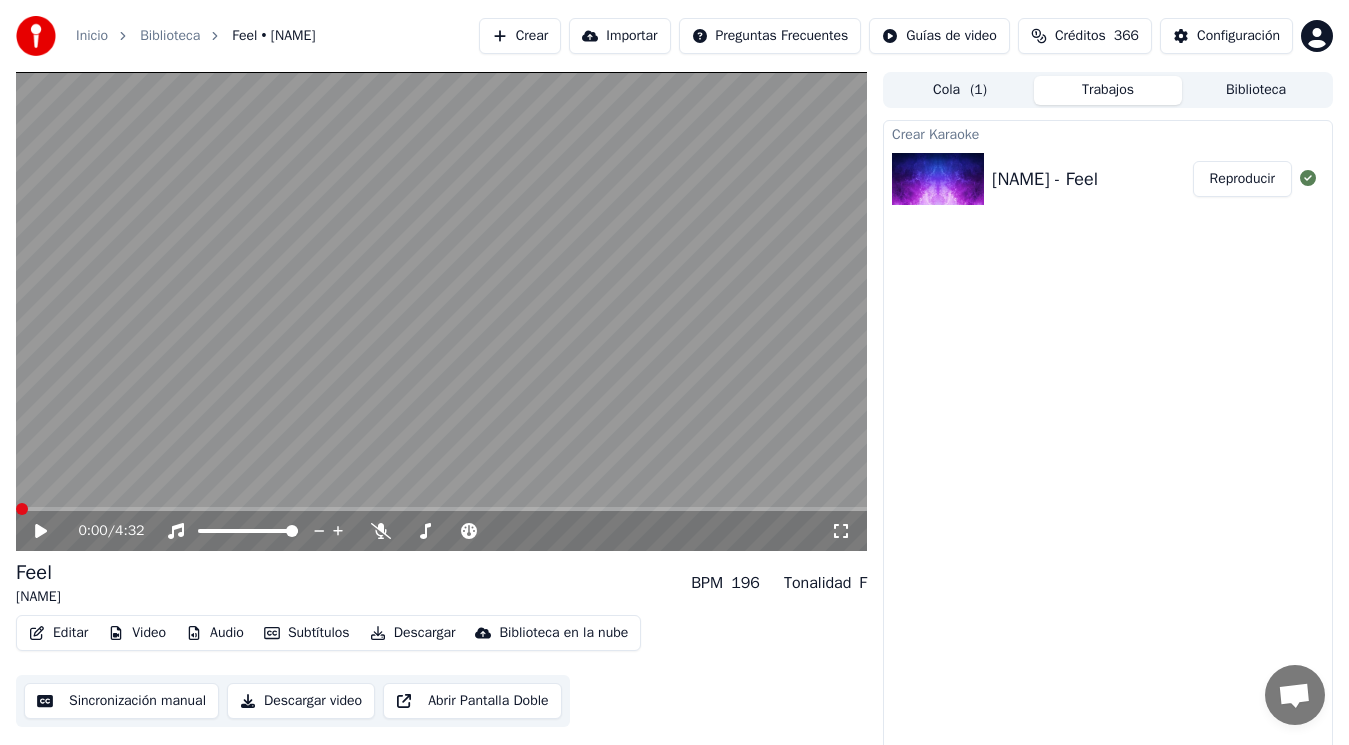 click at bounding box center (22, 509) 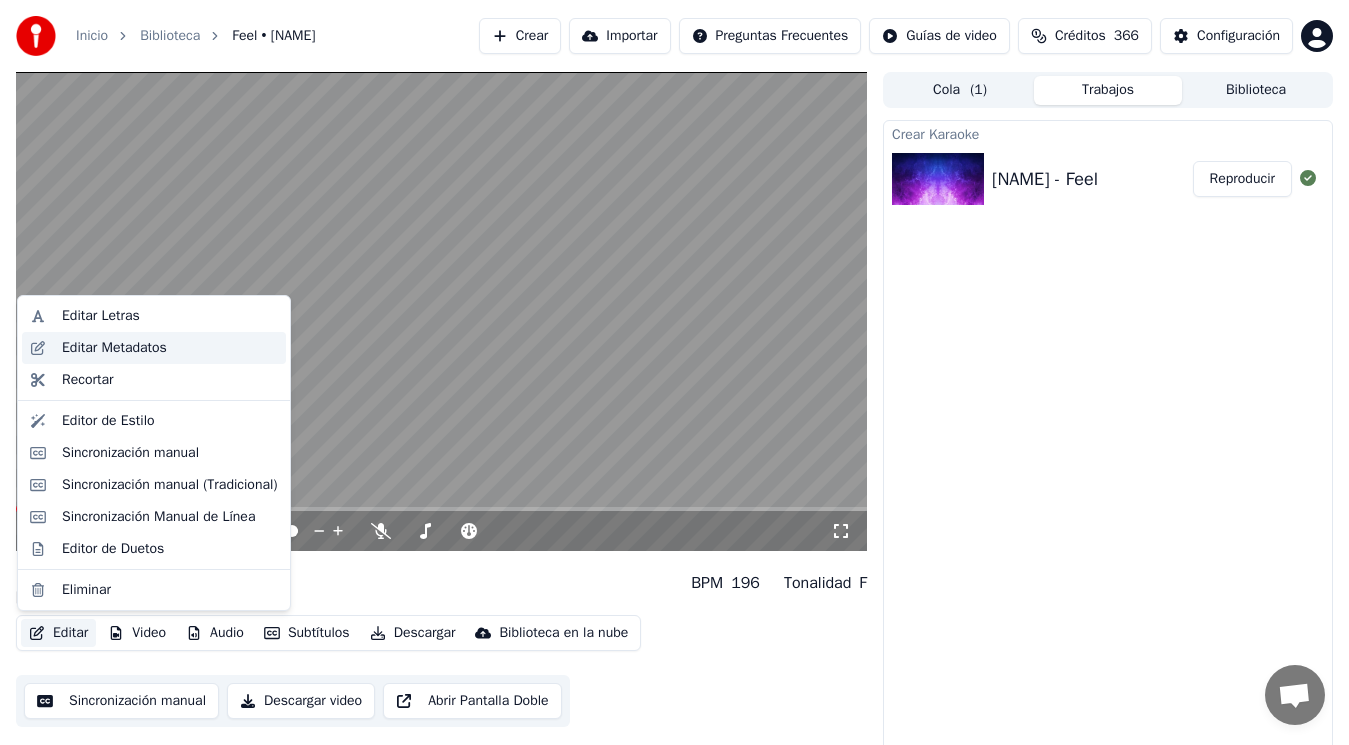 click on "Editar Metadatos" at bounding box center [114, 348] 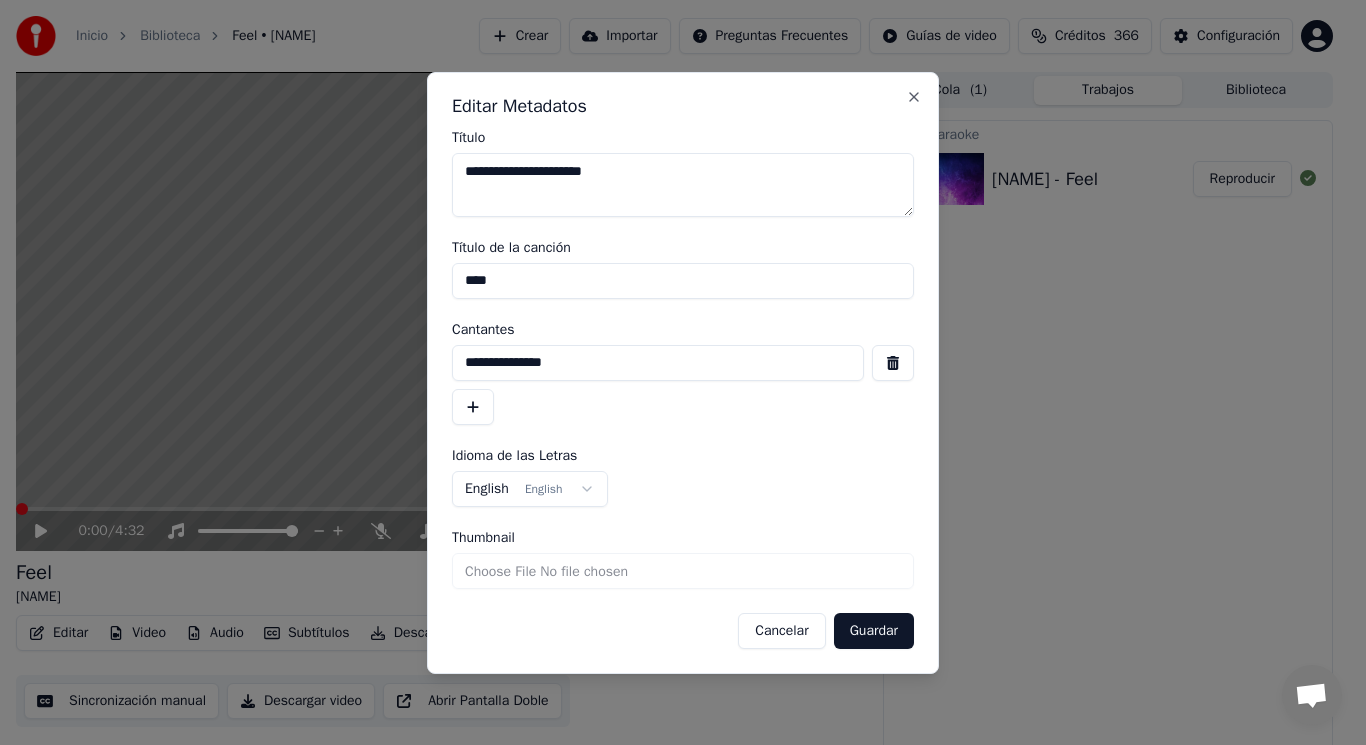 click at bounding box center [893, 363] 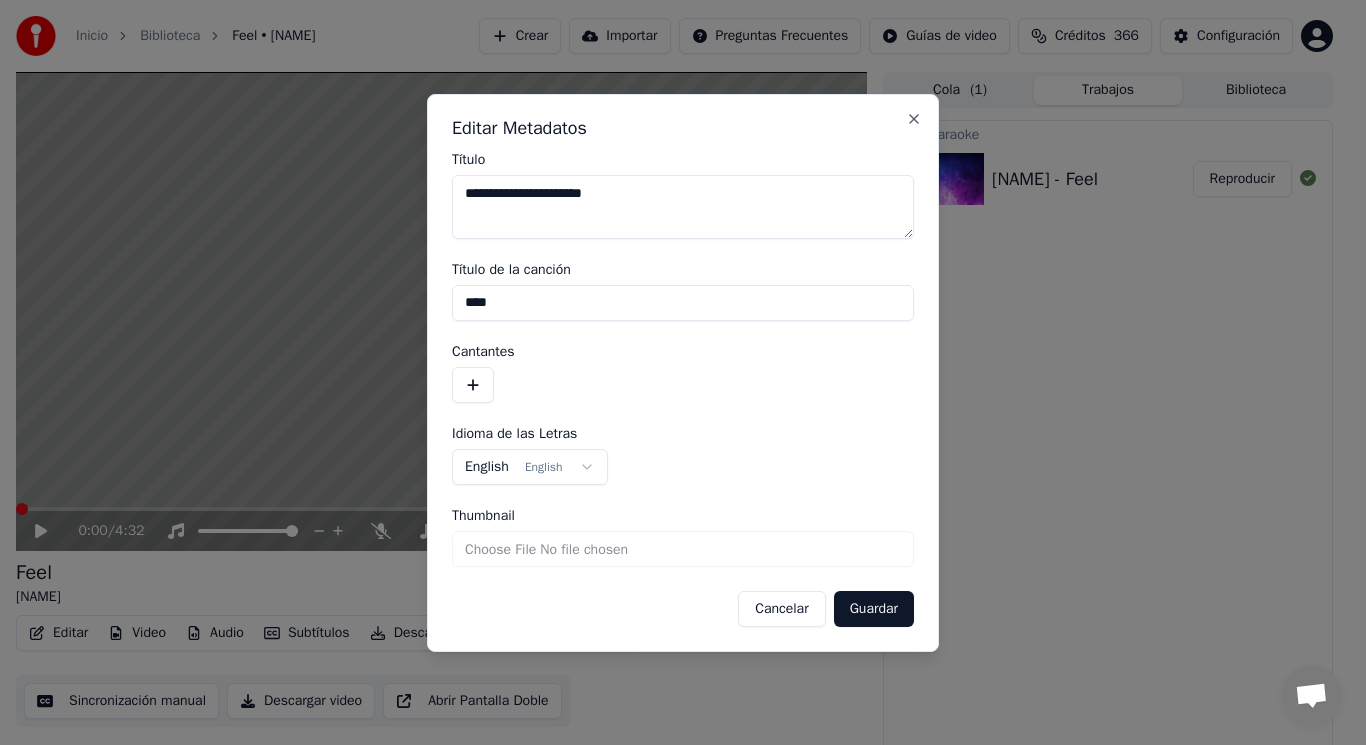 drag, startPoint x: 515, startPoint y: 298, endPoint x: 368, endPoint y: 314, distance: 147.86818 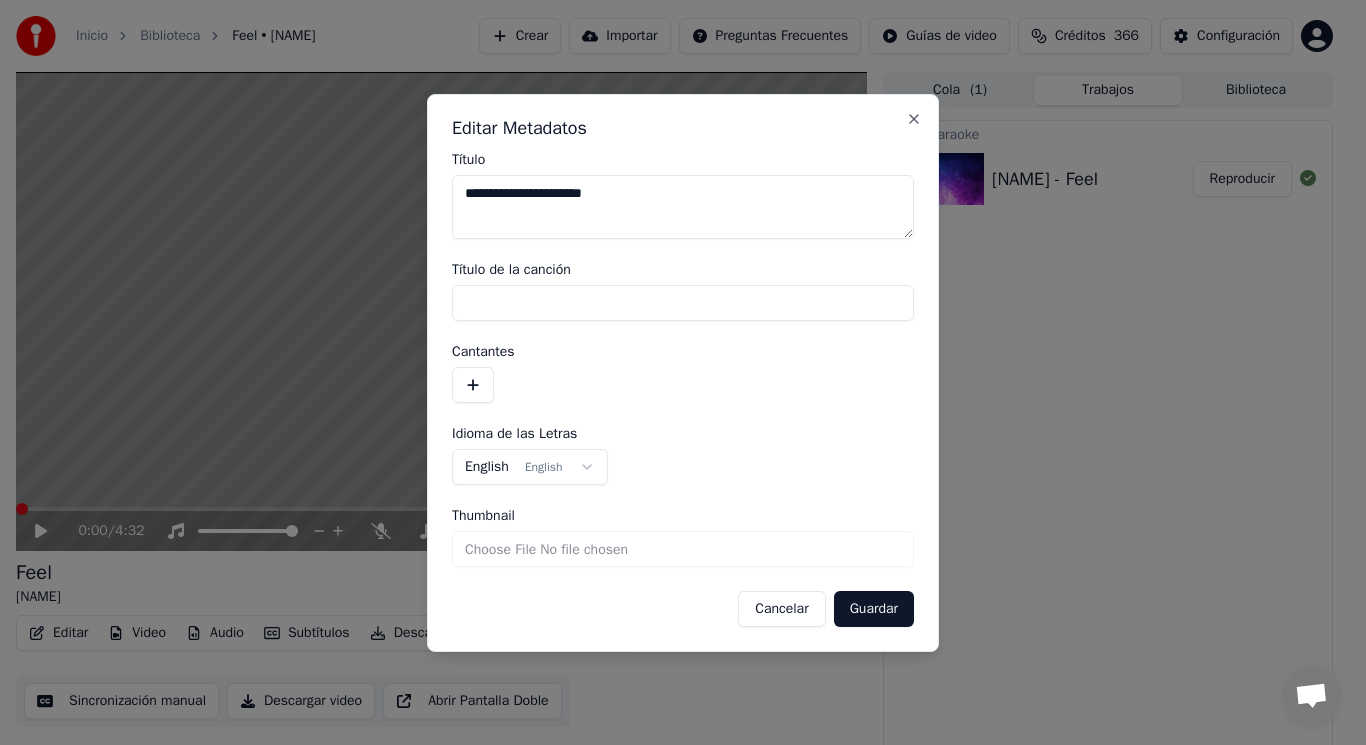 type 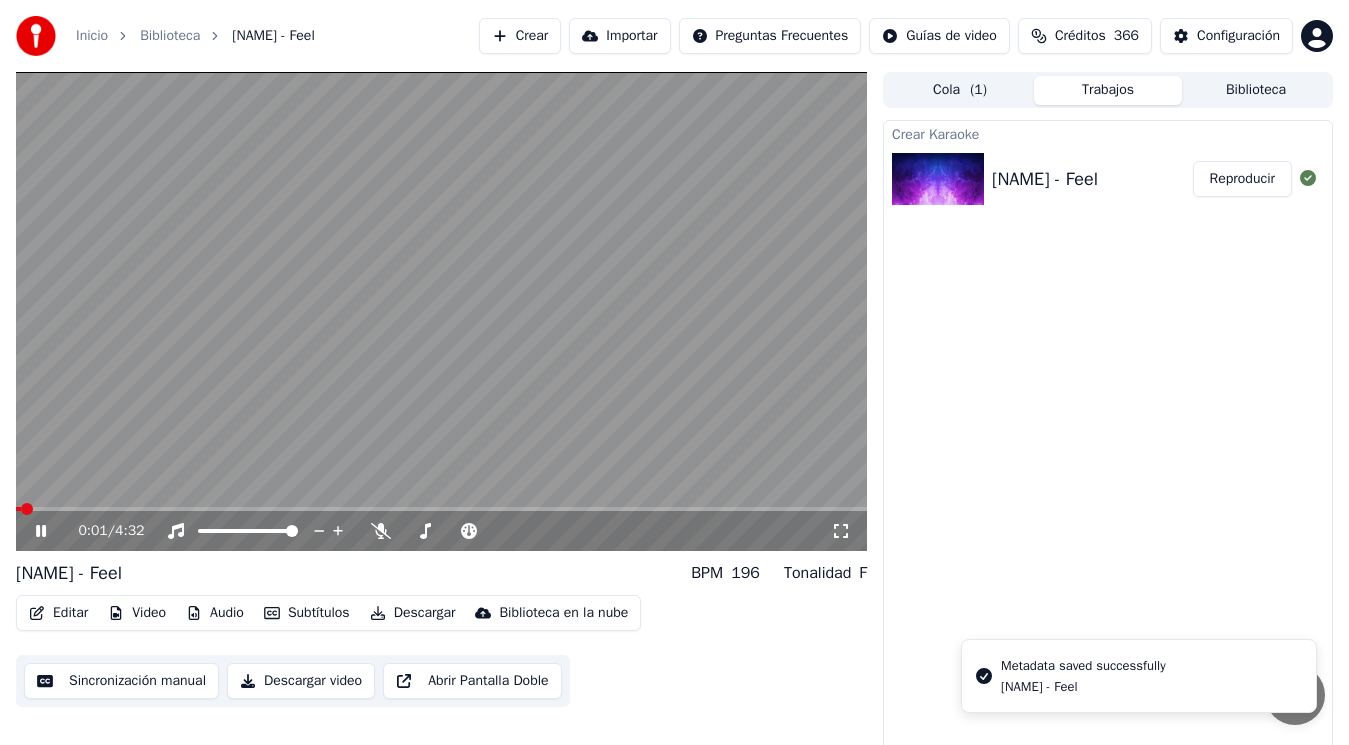 click 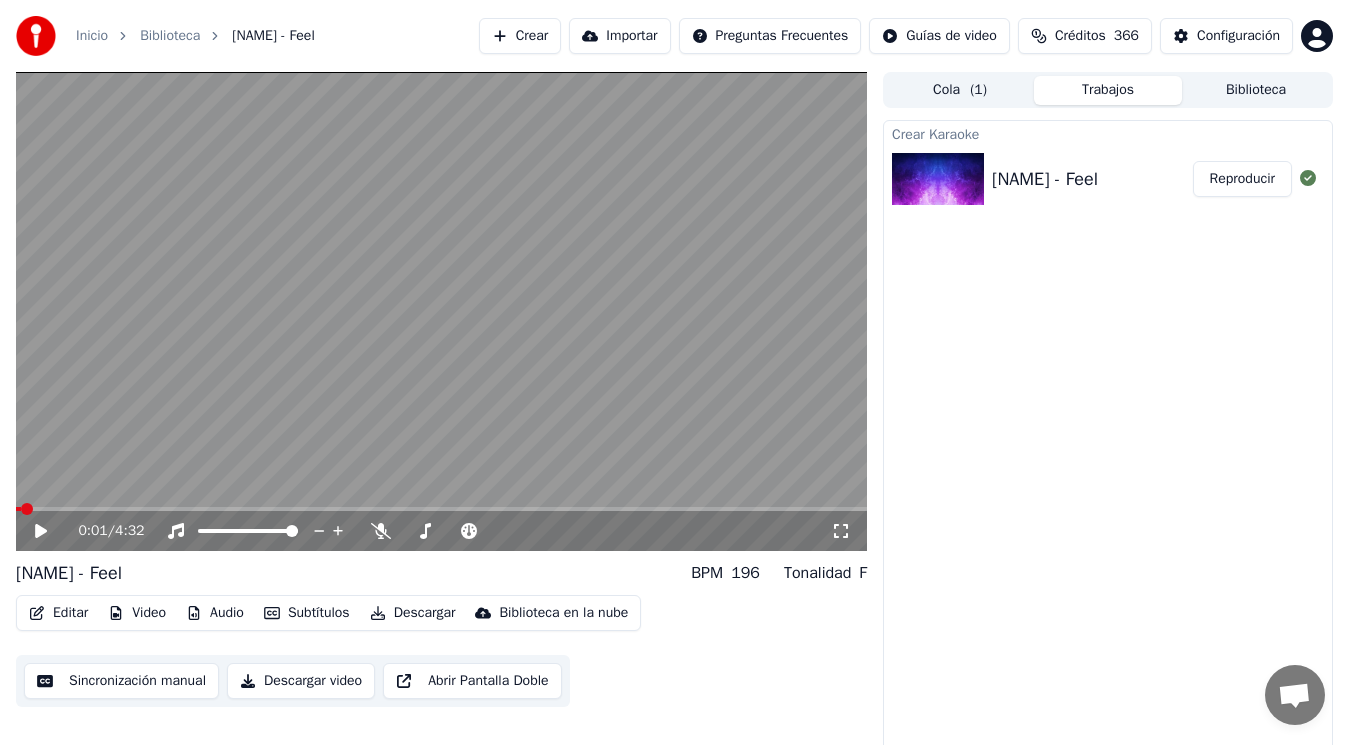 click on "Editar" at bounding box center (58, 613) 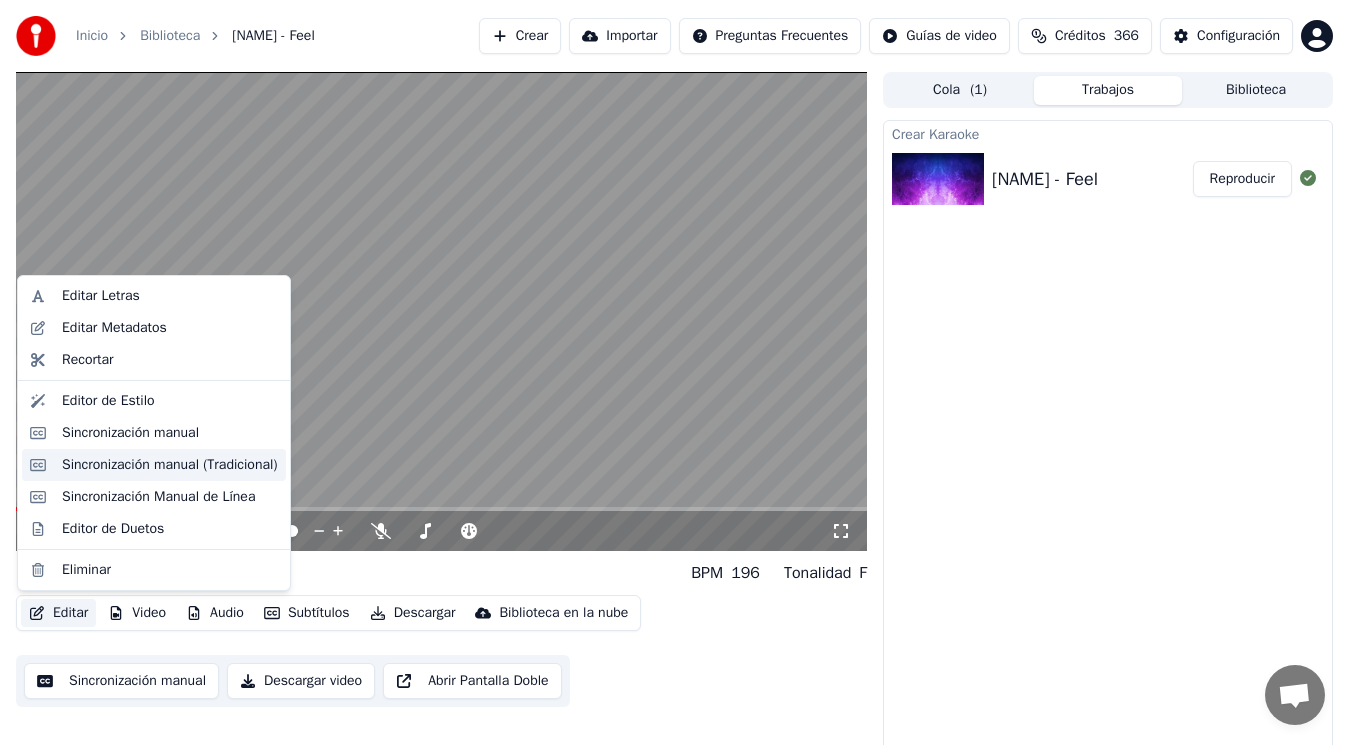 click on "Sincronización manual (Tradicional)" at bounding box center (170, 465) 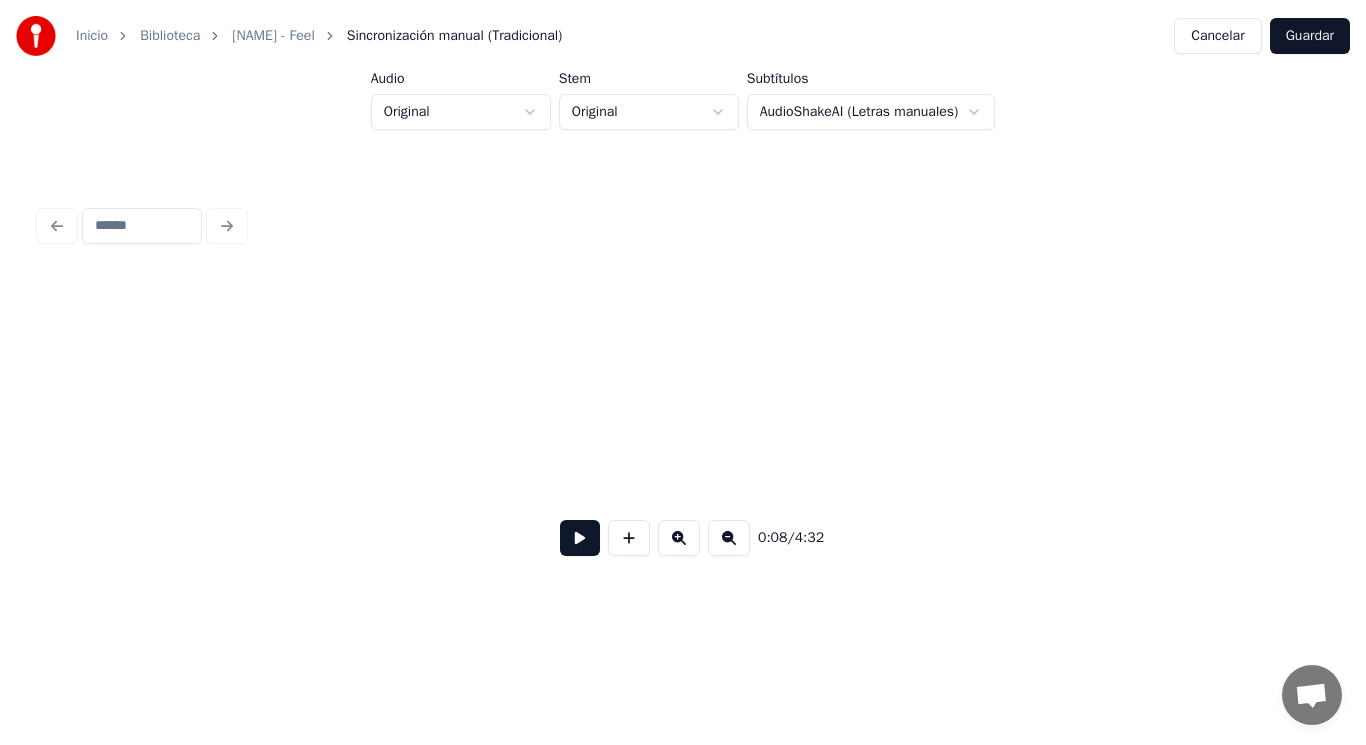 scroll, scrollTop: 0, scrollLeft: 12376, axis: horizontal 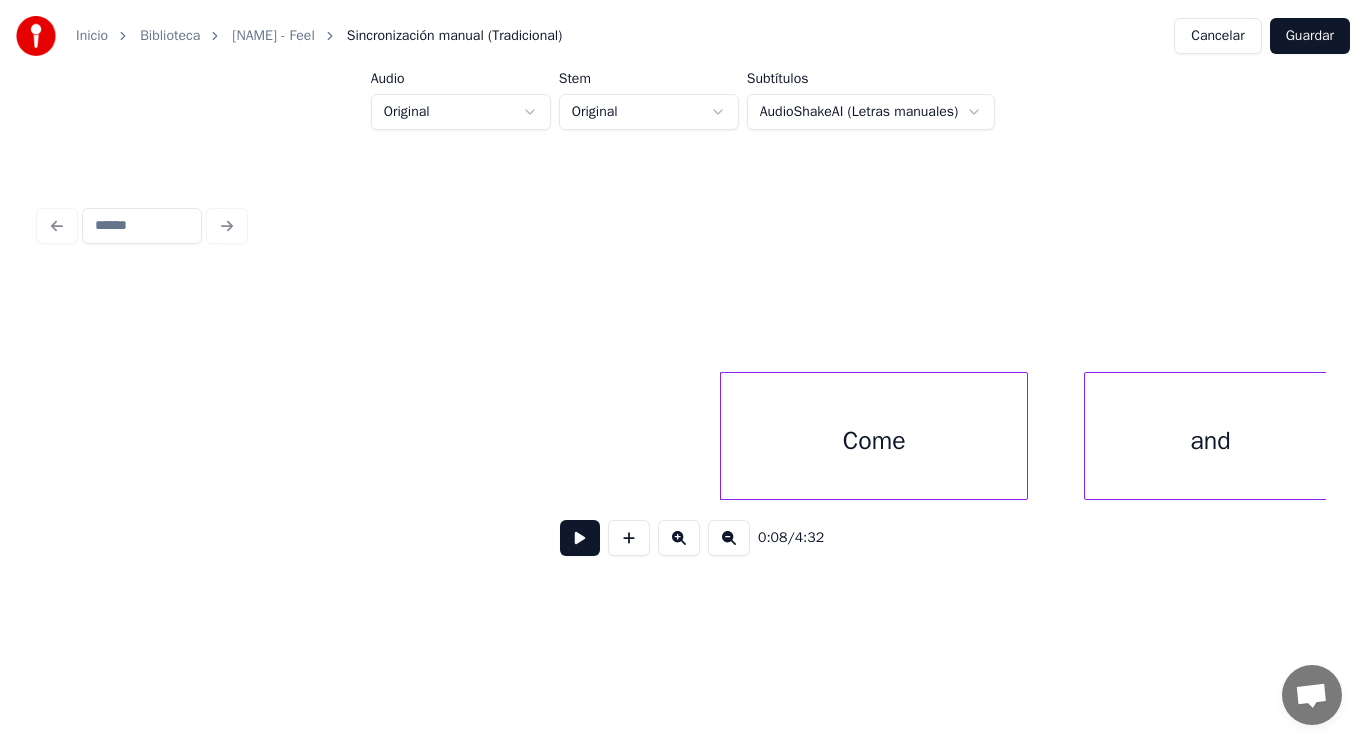 click on "Come and" at bounding box center (179394, 436) 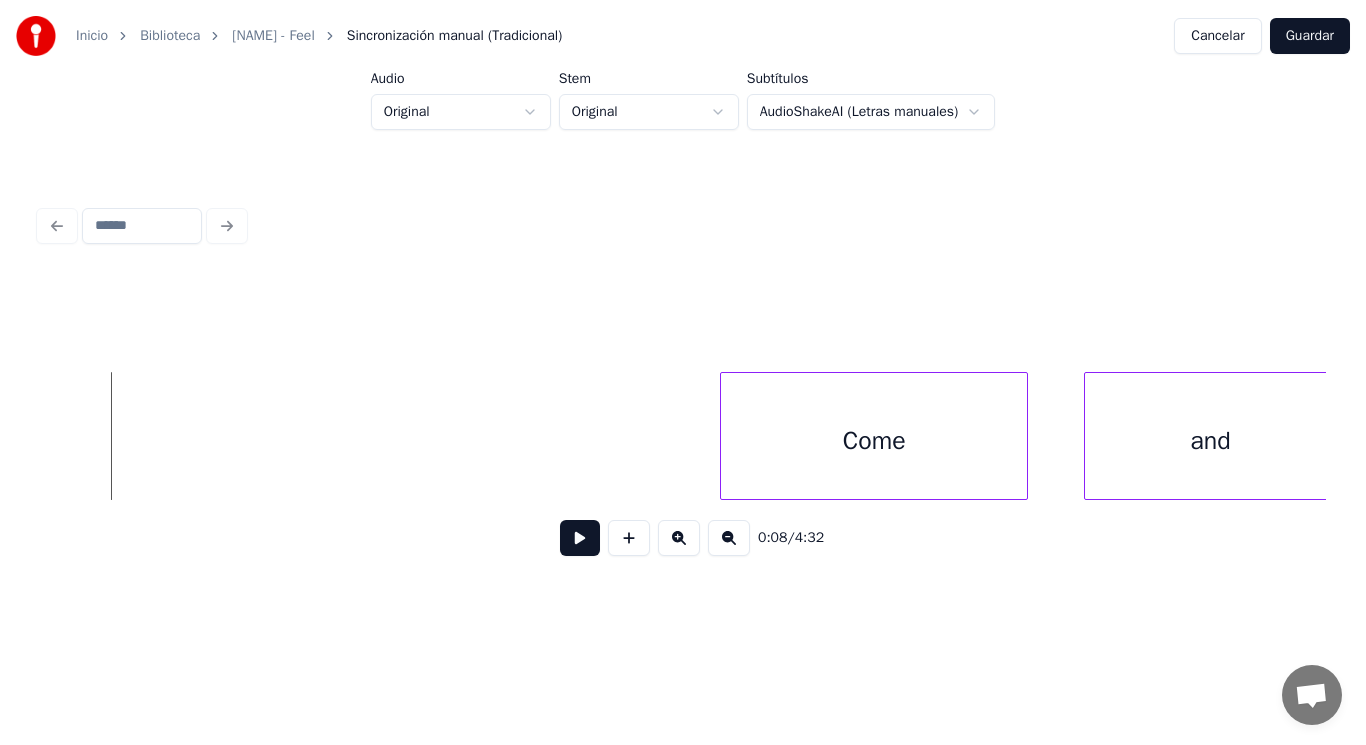 click at bounding box center (580, 538) 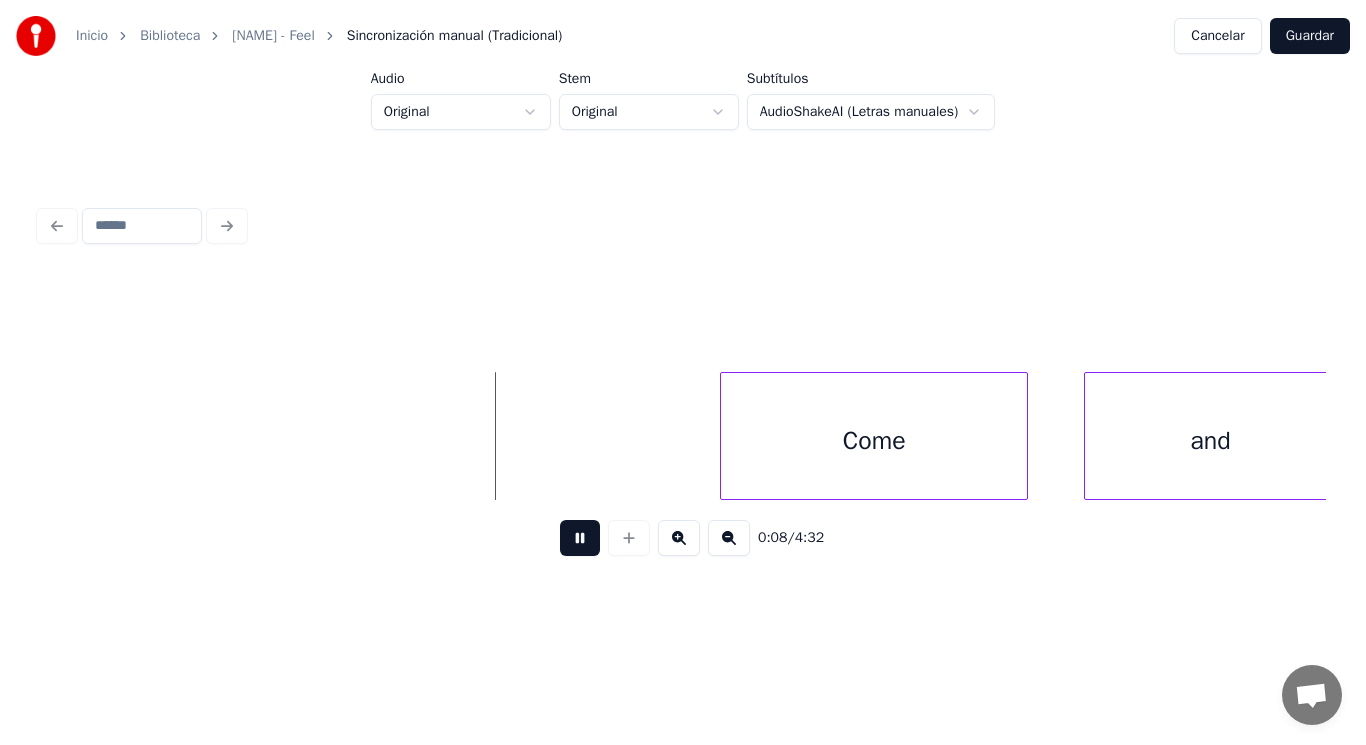 click at bounding box center (580, 538) 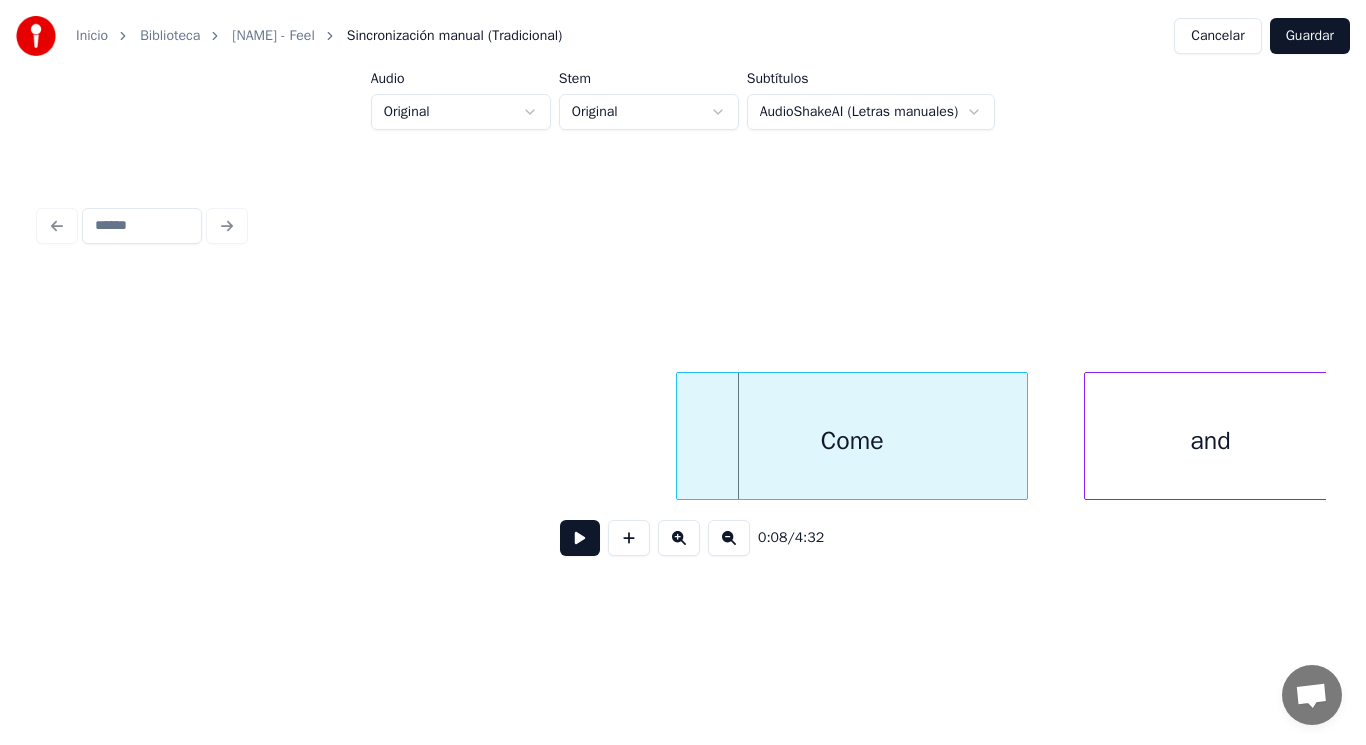 click at bounding box center [680, 436] 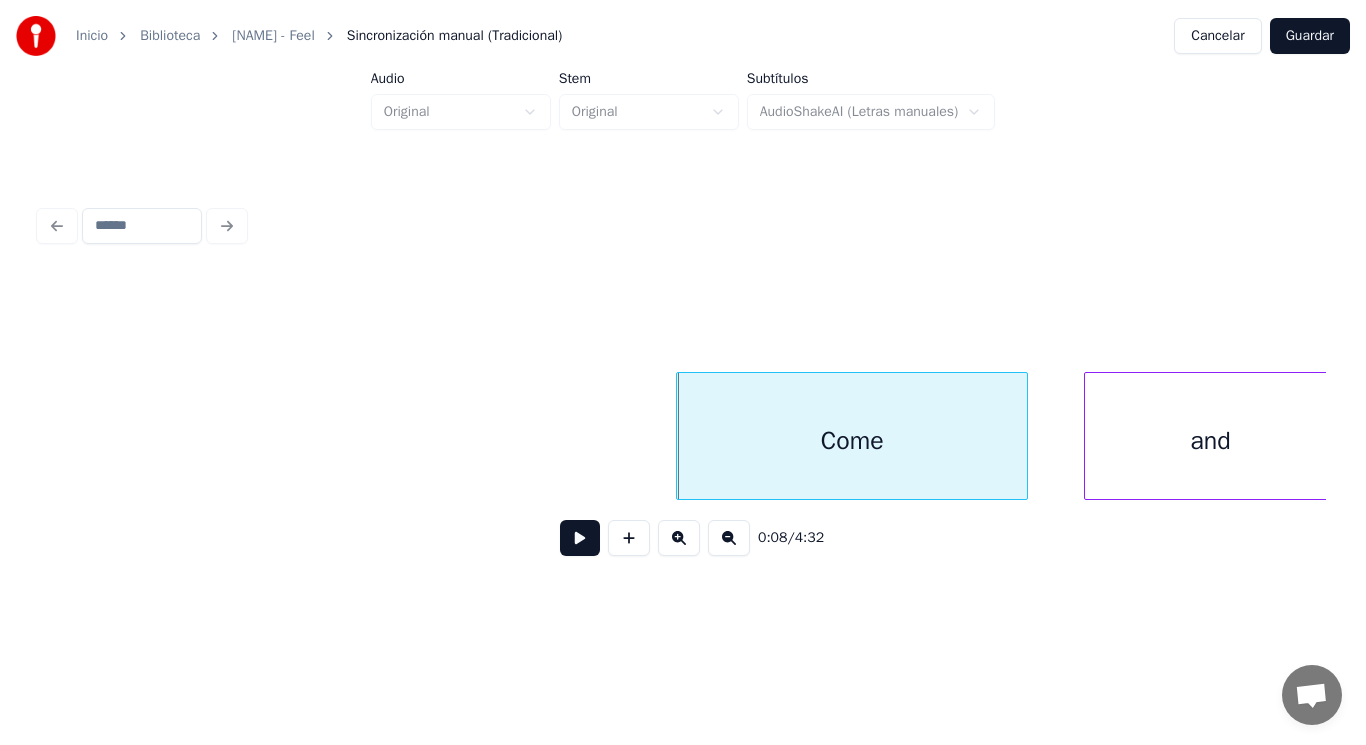 click at bounding box center (580, 538) 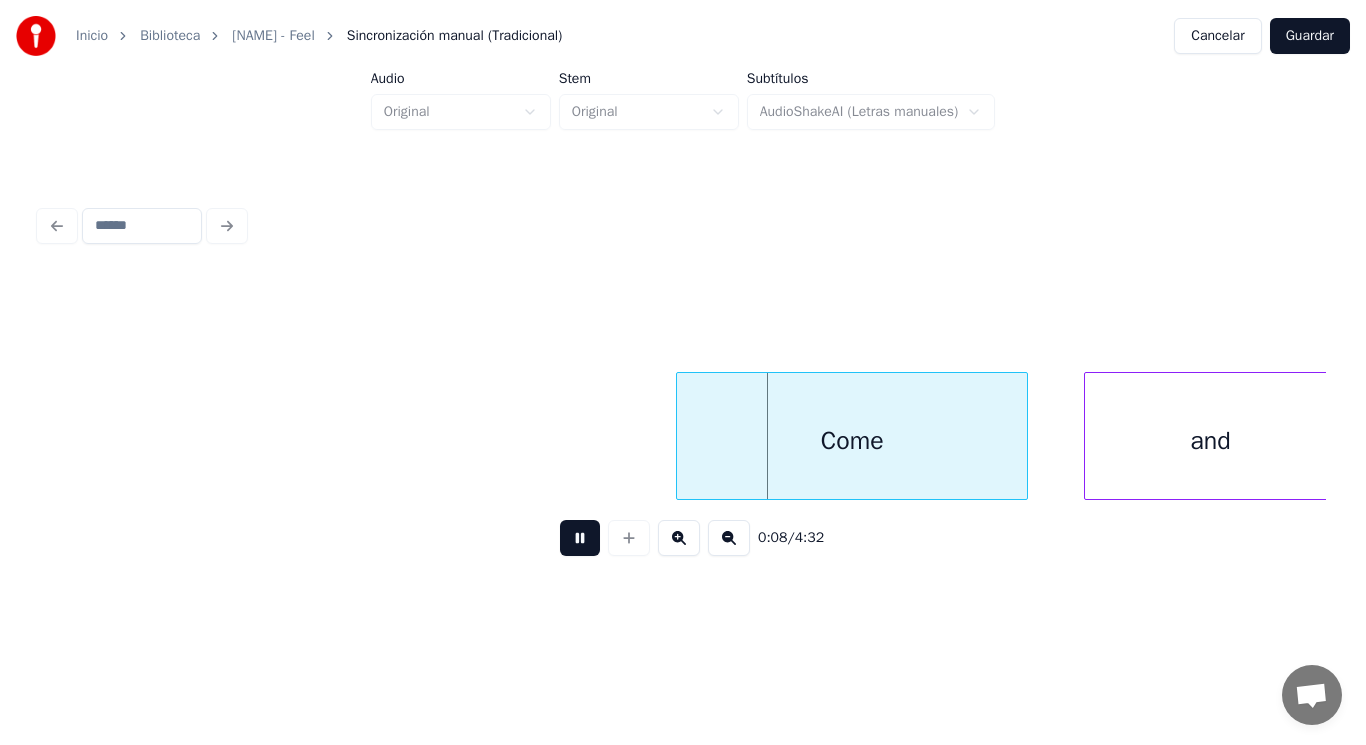click at bounding box center [580, 538] 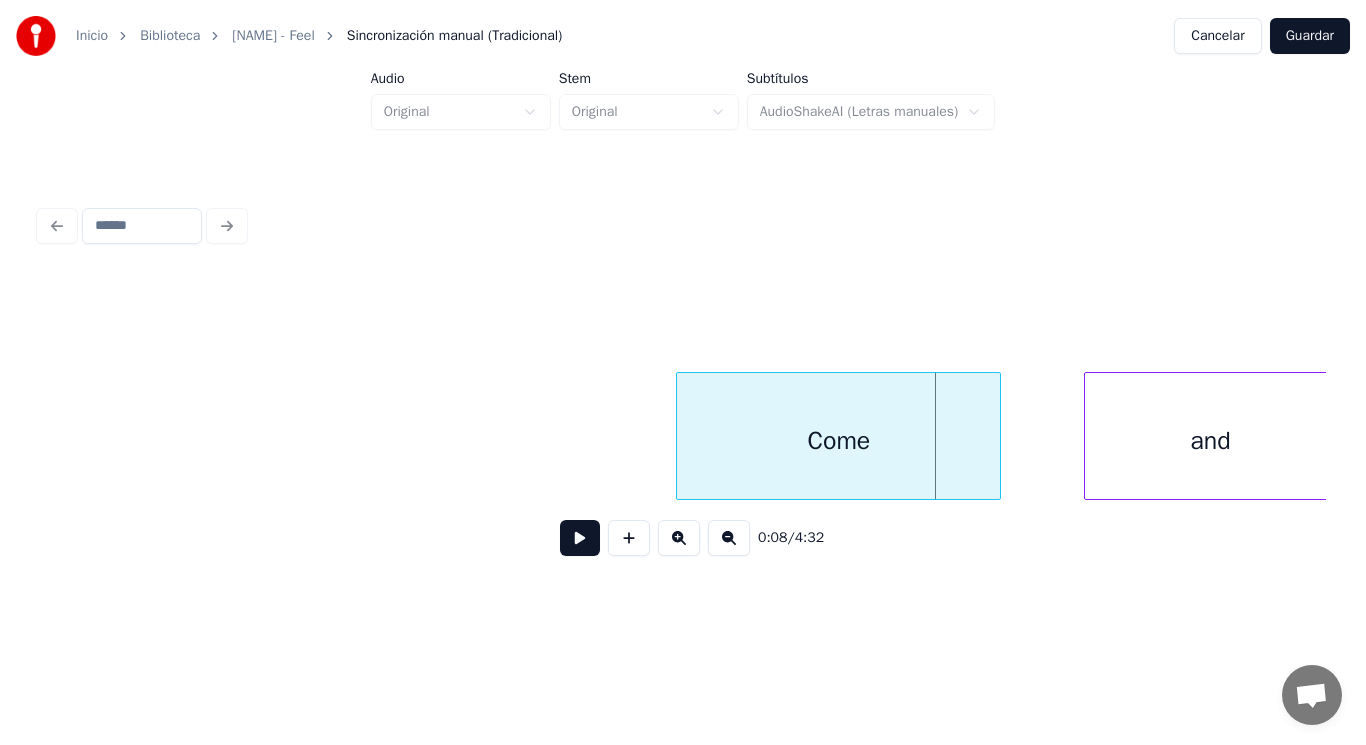 click at bounding box center (997, 436) 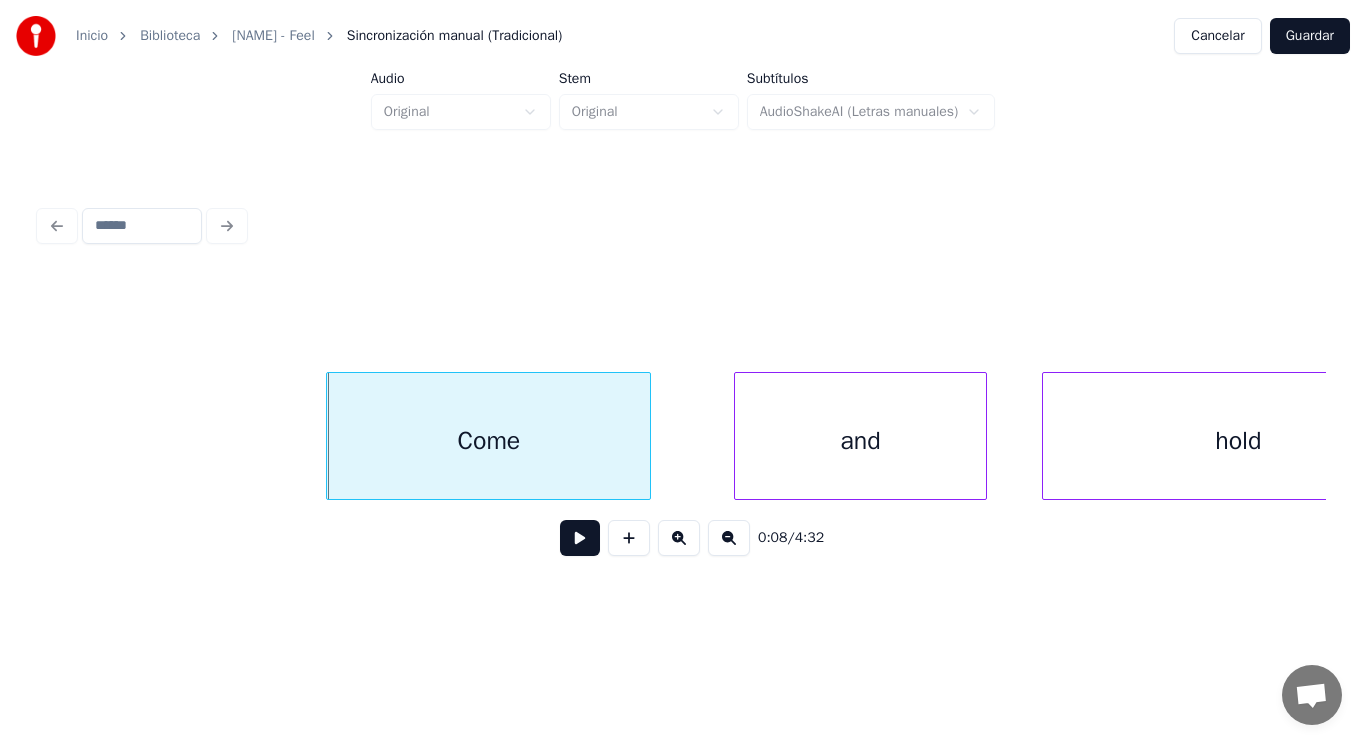 scroll, scrollTop: 0, scrollLeft: 12136, axis: horizontal 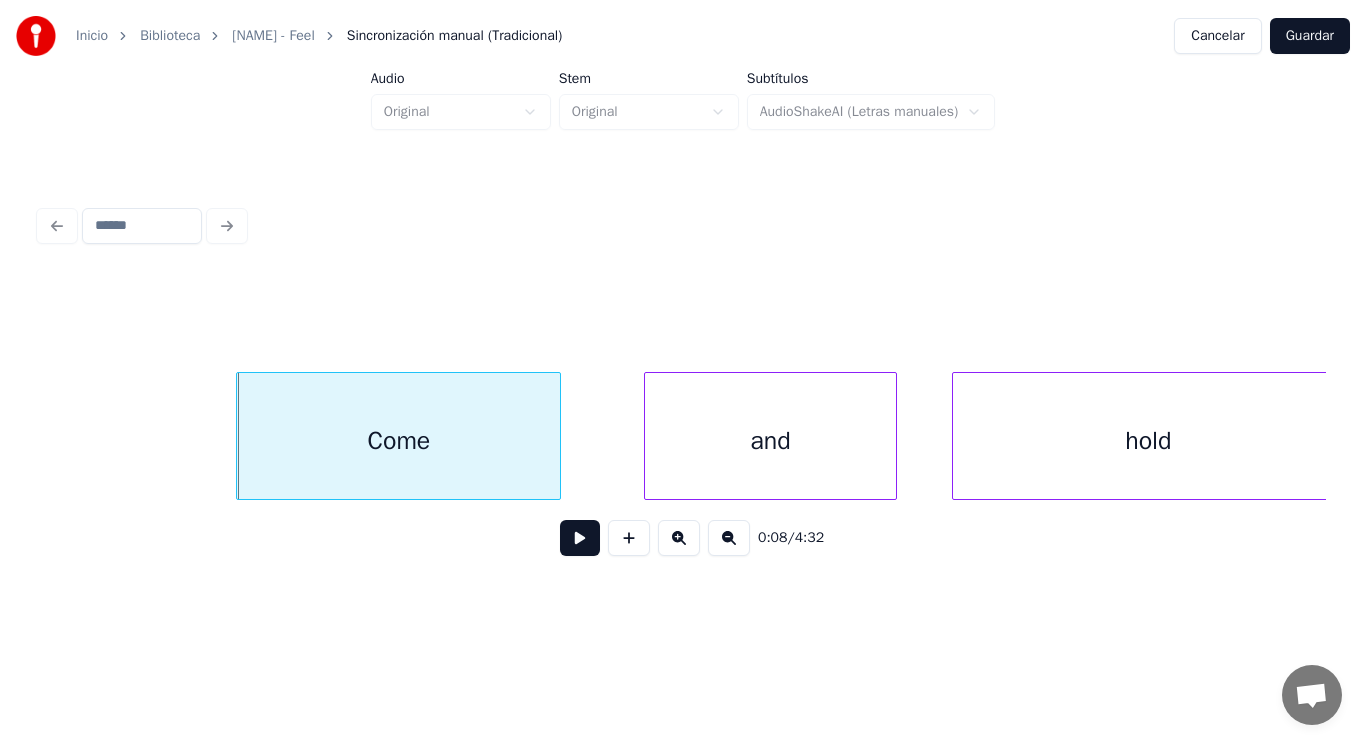 click at bounding box center [580, 538] 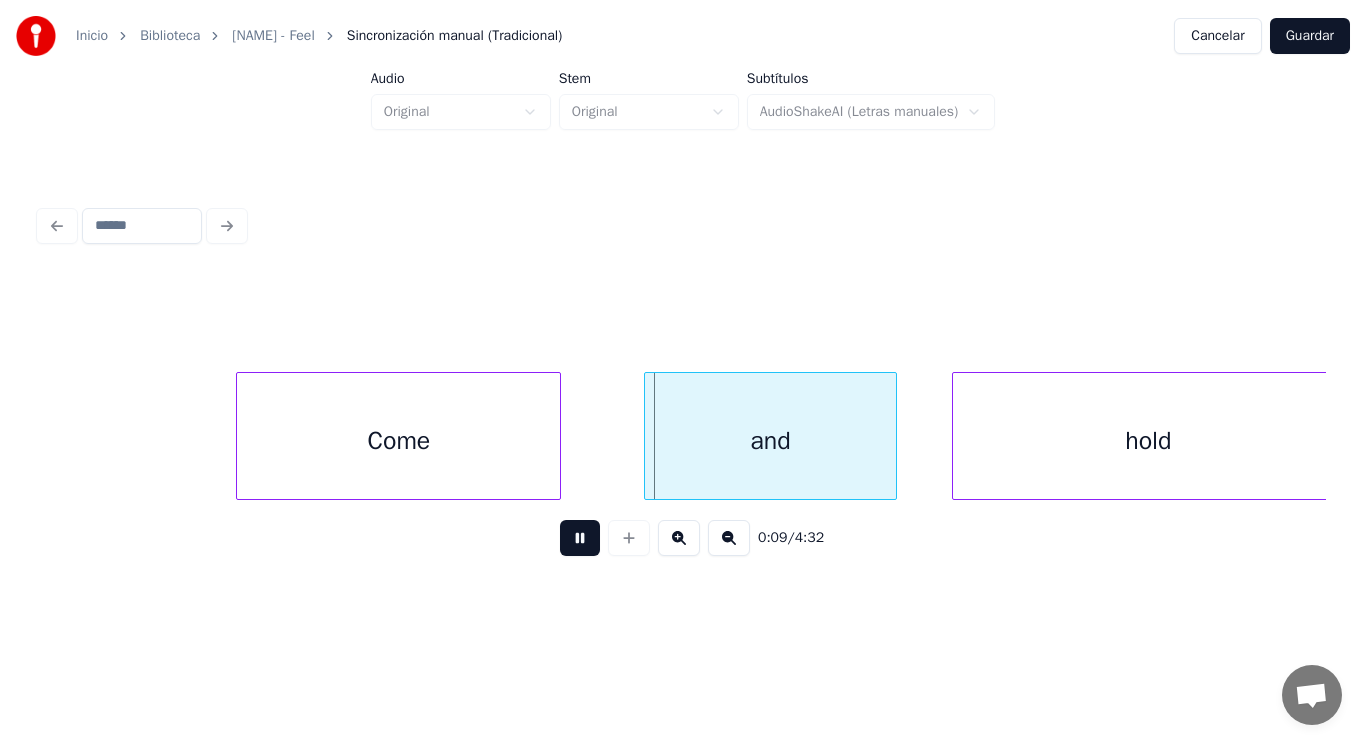 click at bounding box center (580, 538) 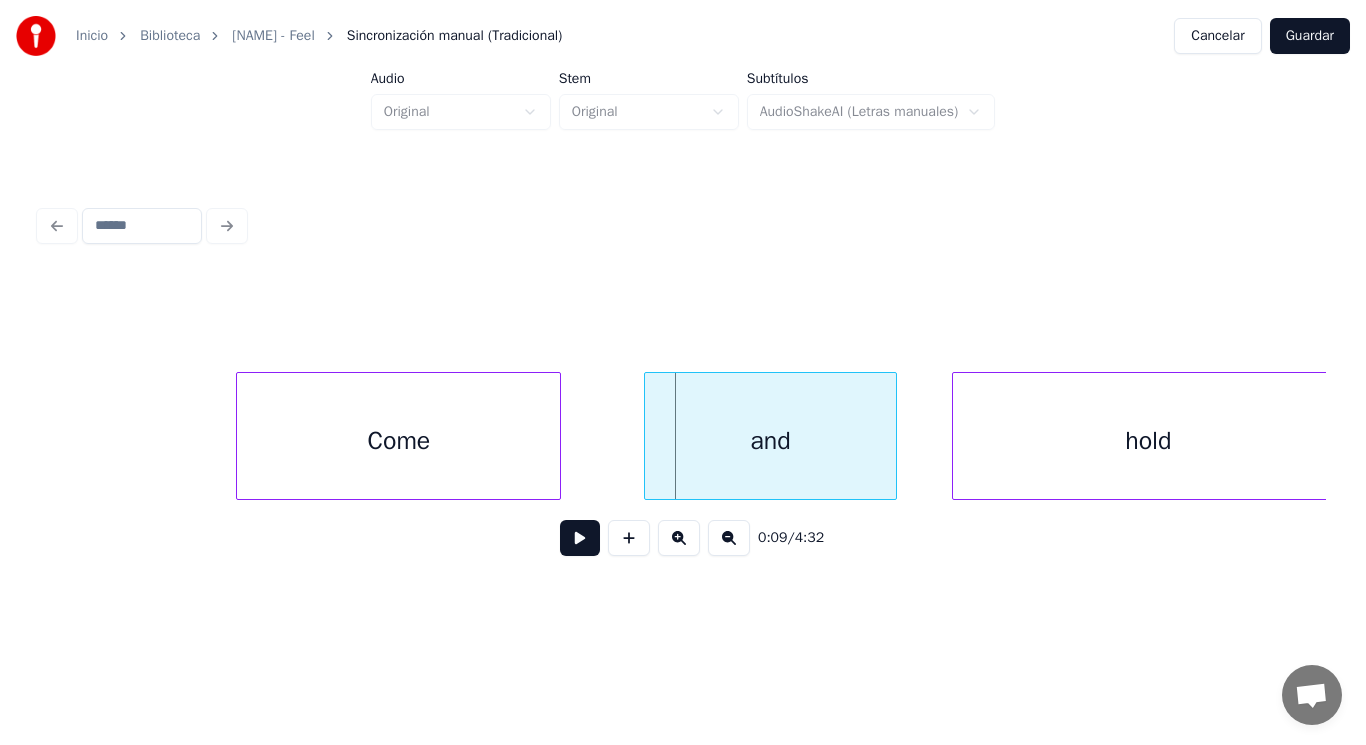 click on "Come and hold" at bounding box center [178954, 436] 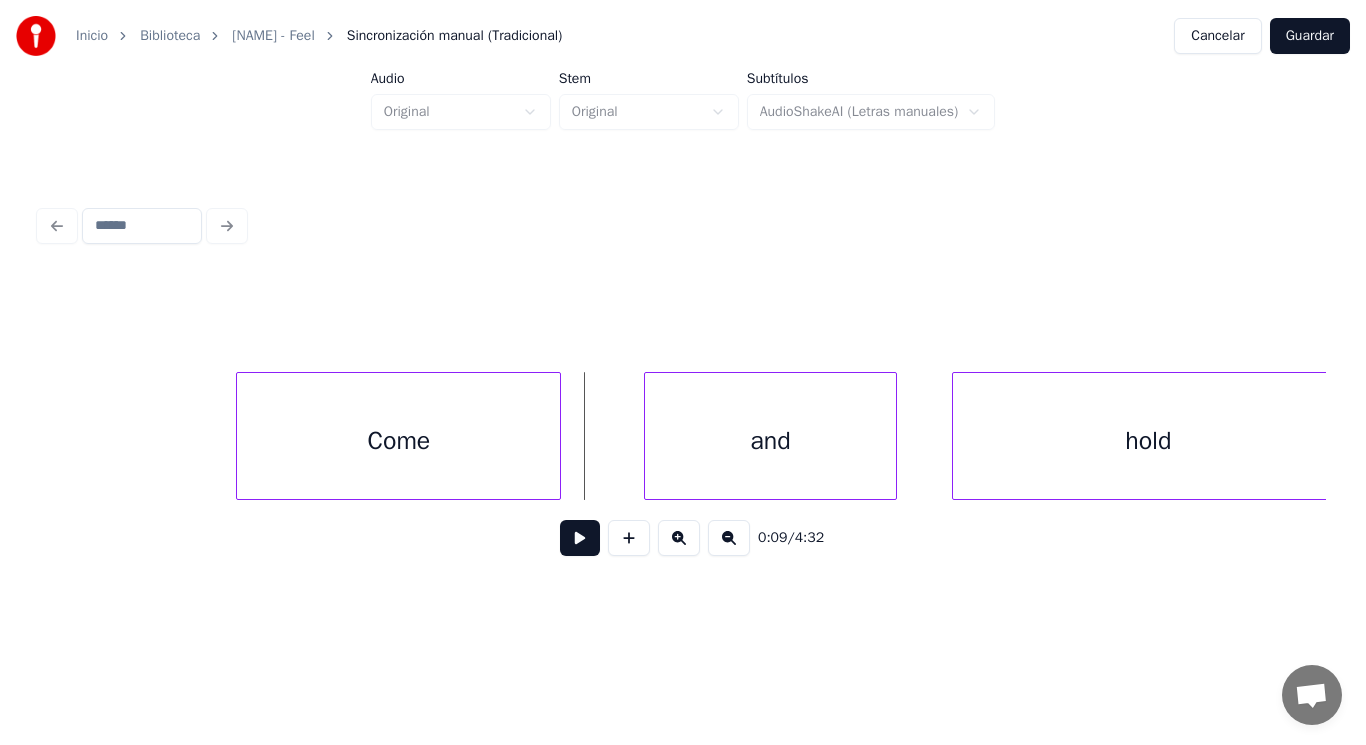 click at bounding box center [580, 538] 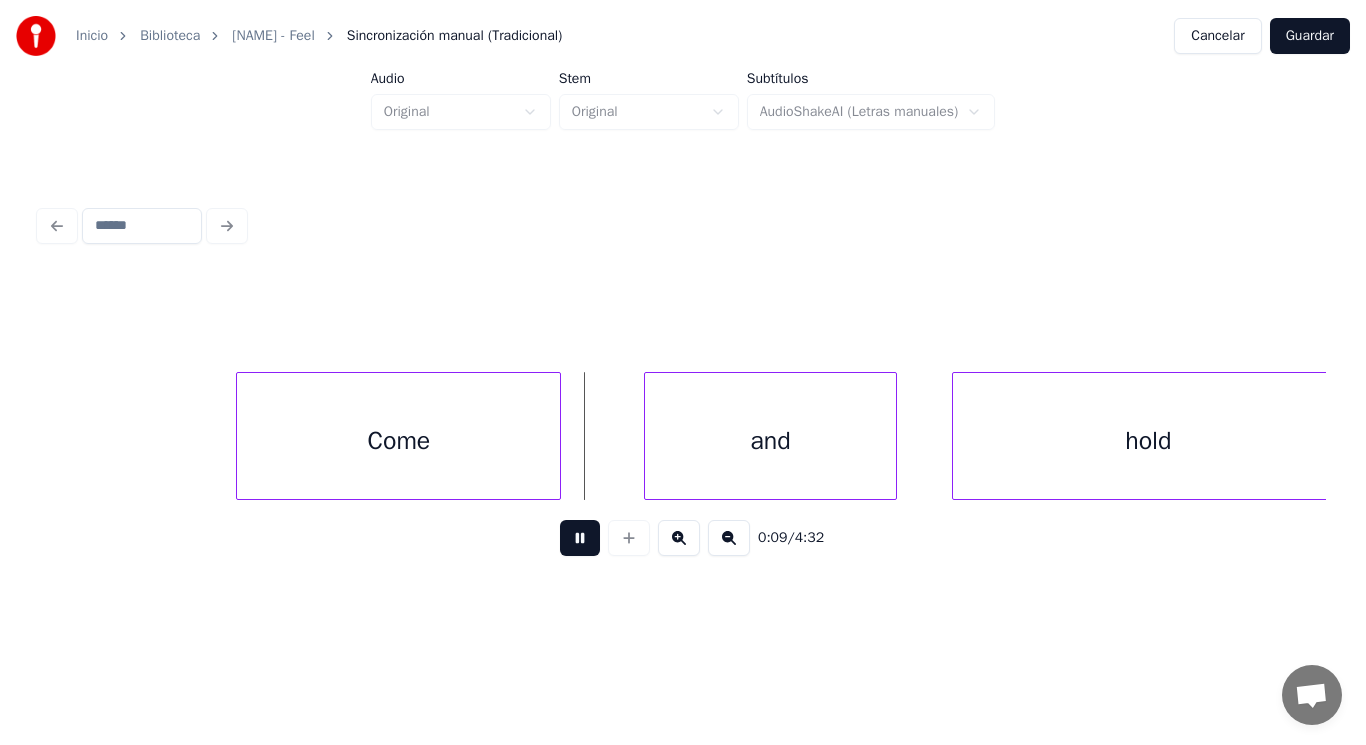 click at bounding box center [580, 538] 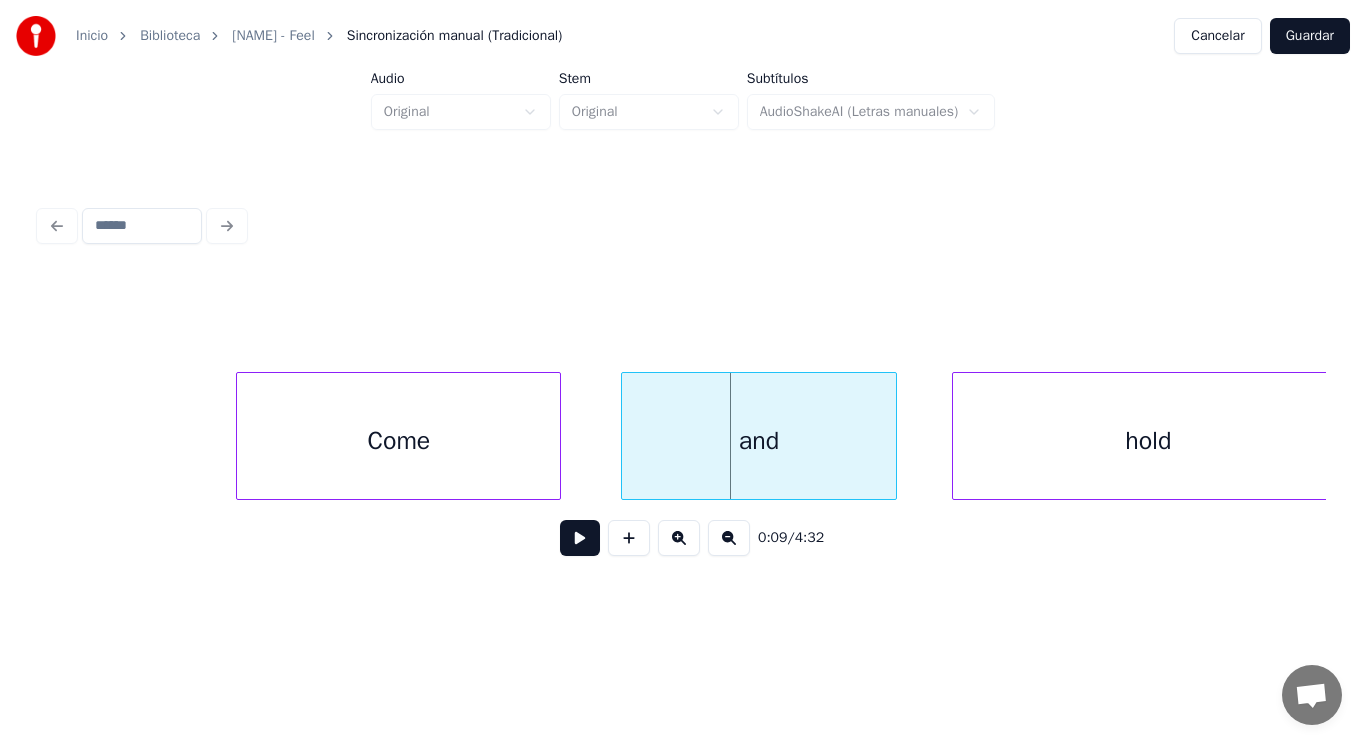 click at bounding box center (625, 436) 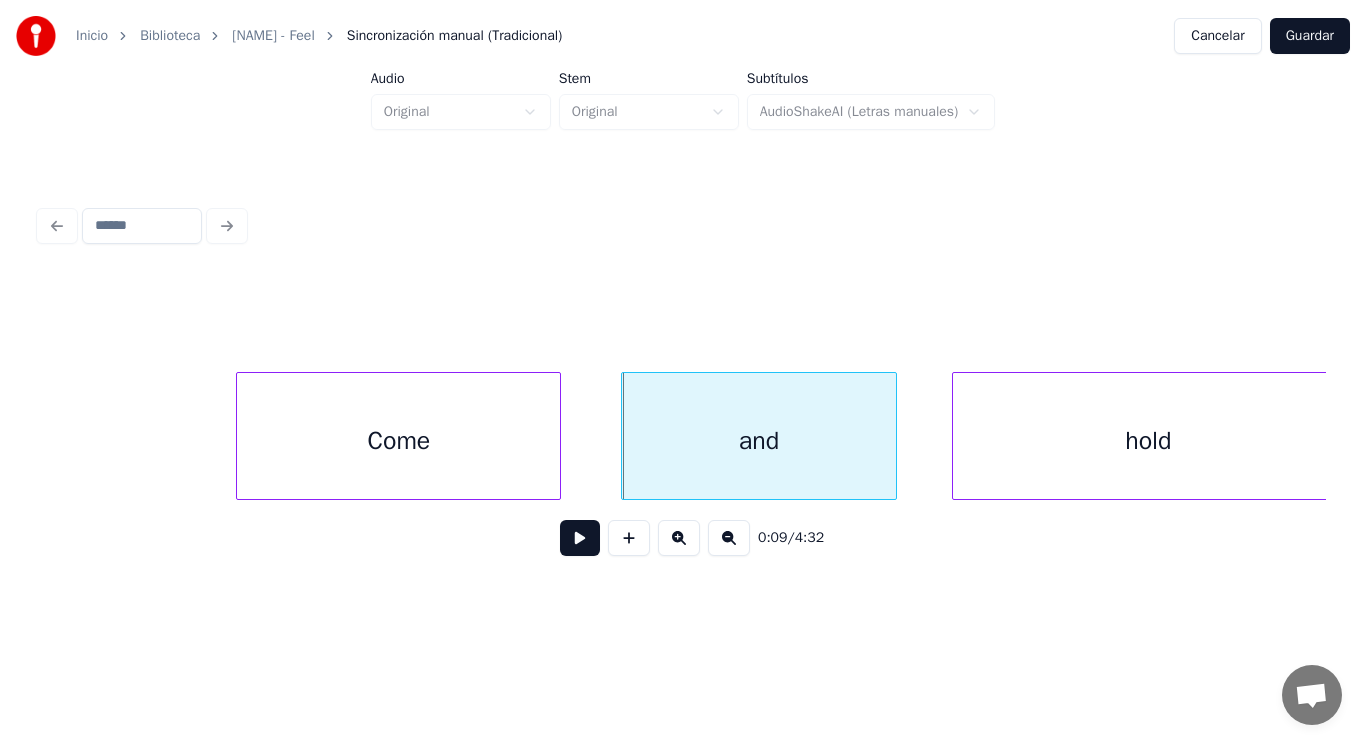 click on "Come" at bounding box center (398, 441) 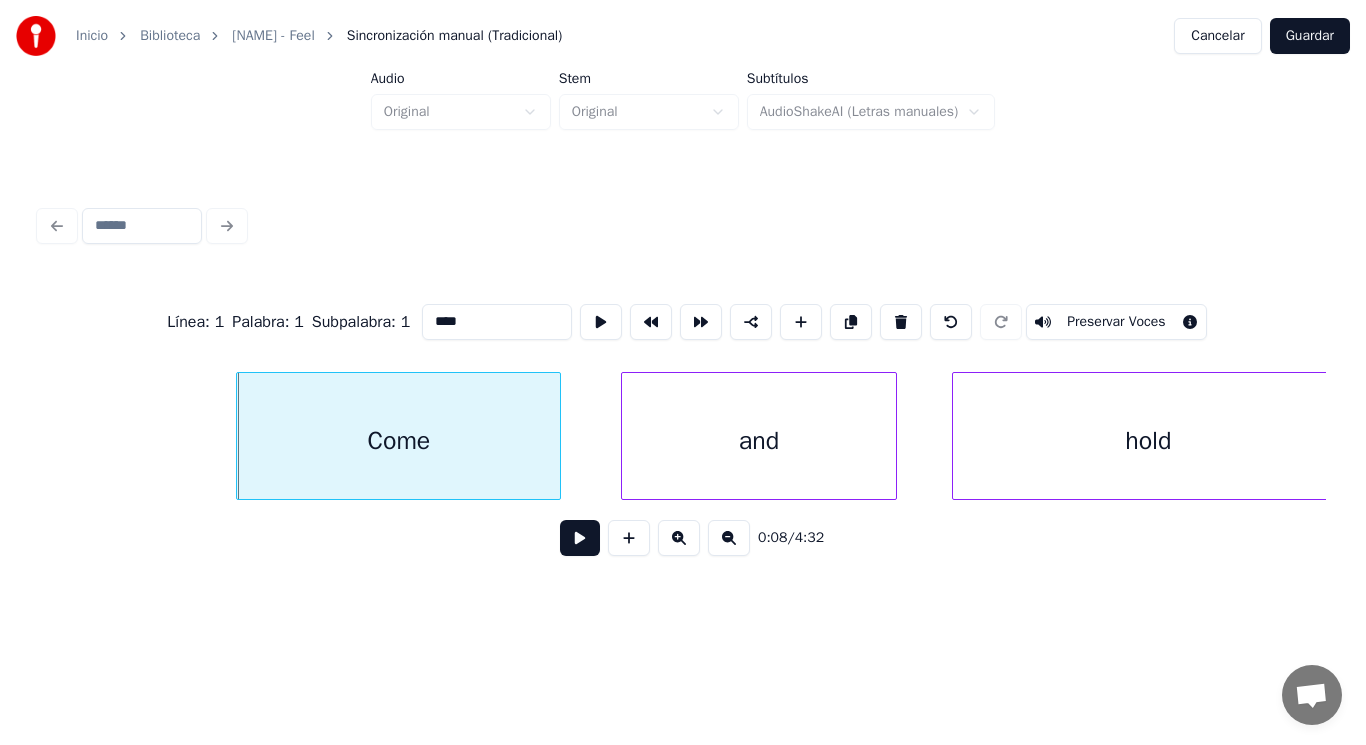 click at bounding box center [580, 538] 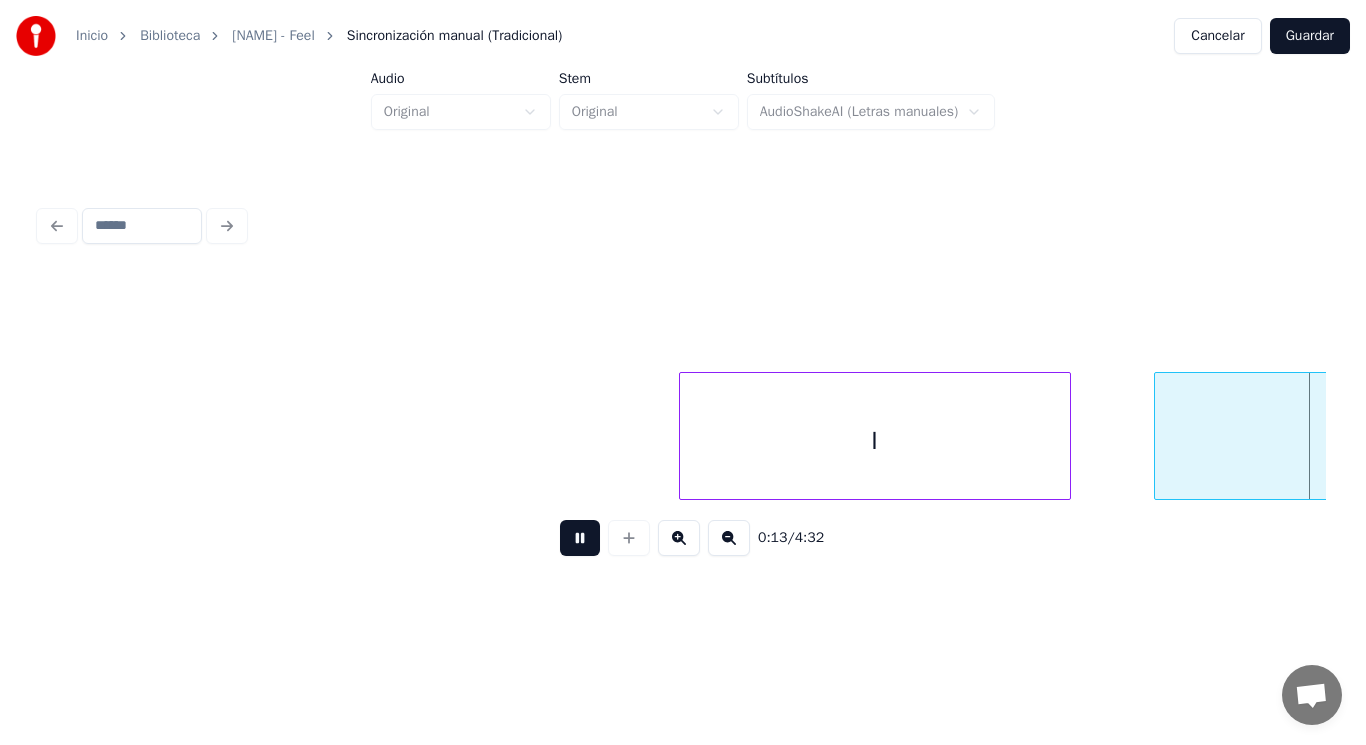 scroll, scrollTop: 0, scrollLeft: 18657, axis: horizontal 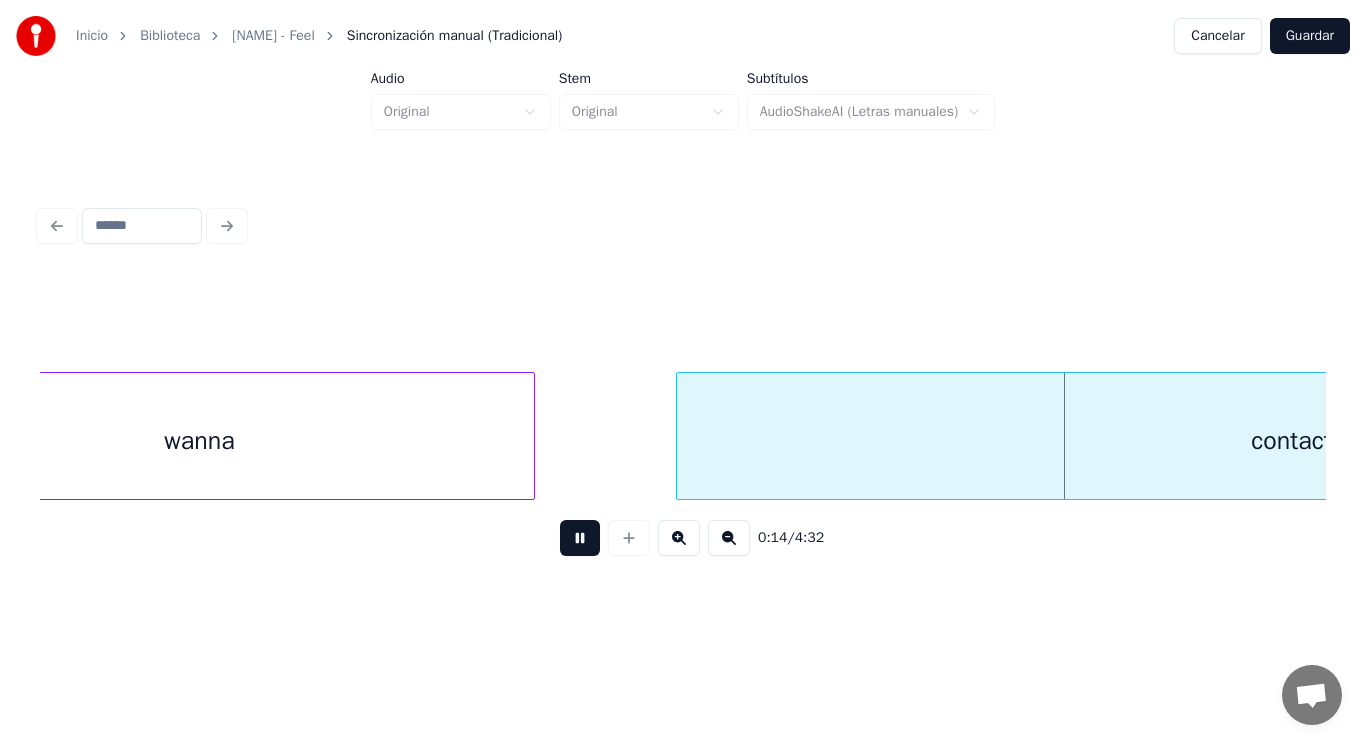 click at bounding box center [580, 538] 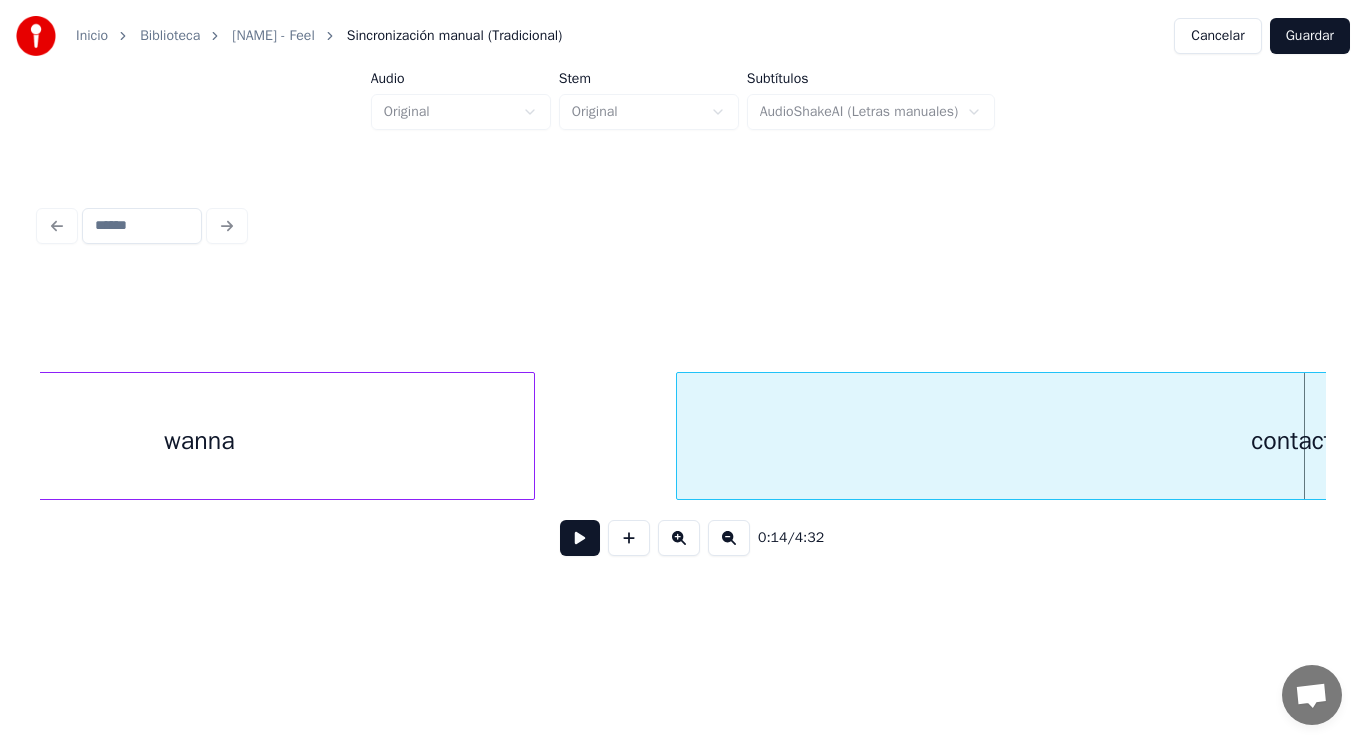 click on "wanna" at bounding box center (199, 441) 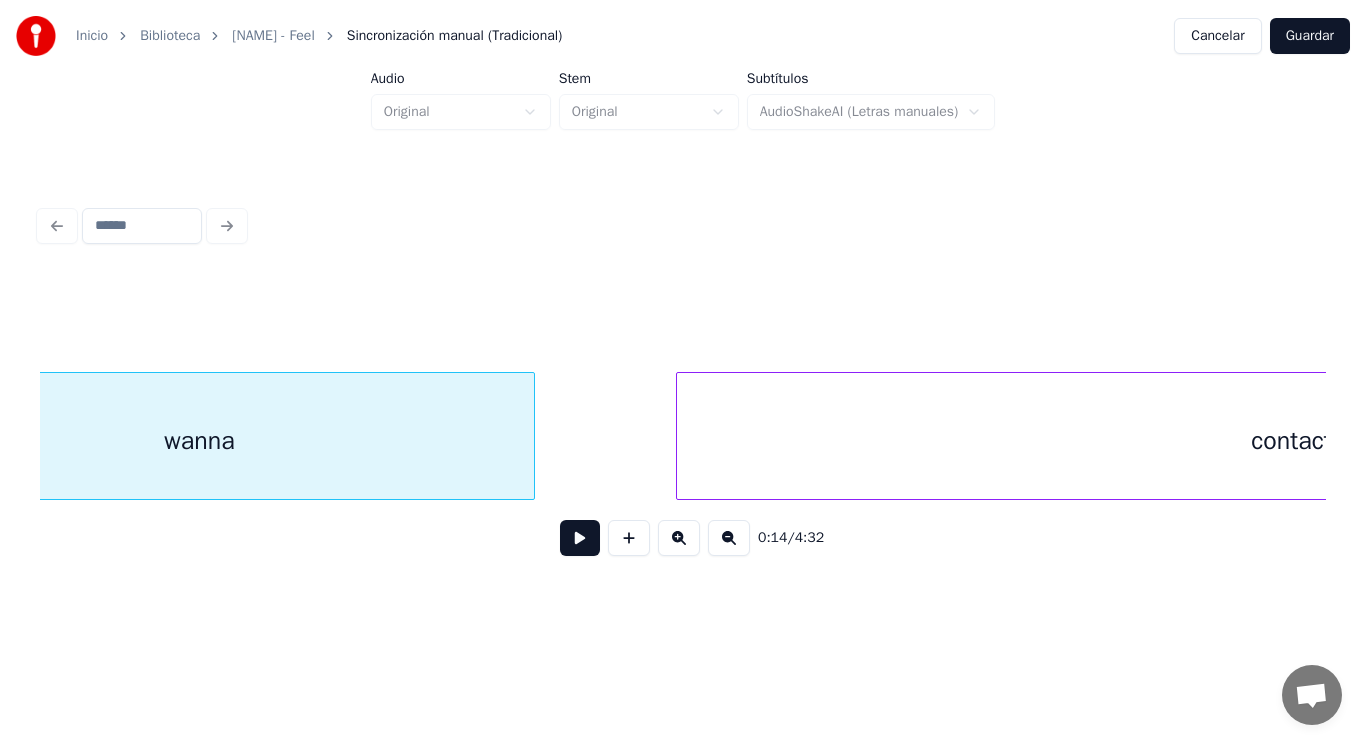 scroll, scrollTop: 0, scrollLeft: 18481, axis: horizontal 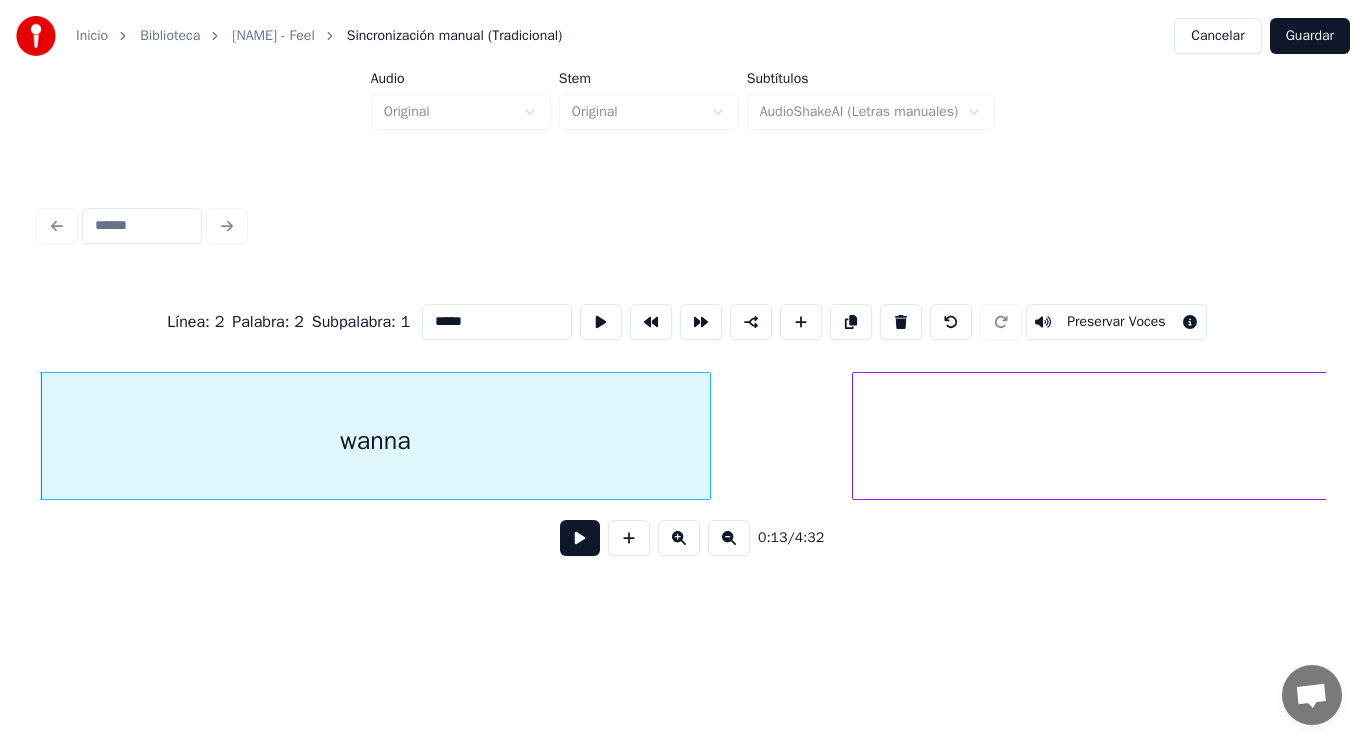 click at bounding box center [580, 538] 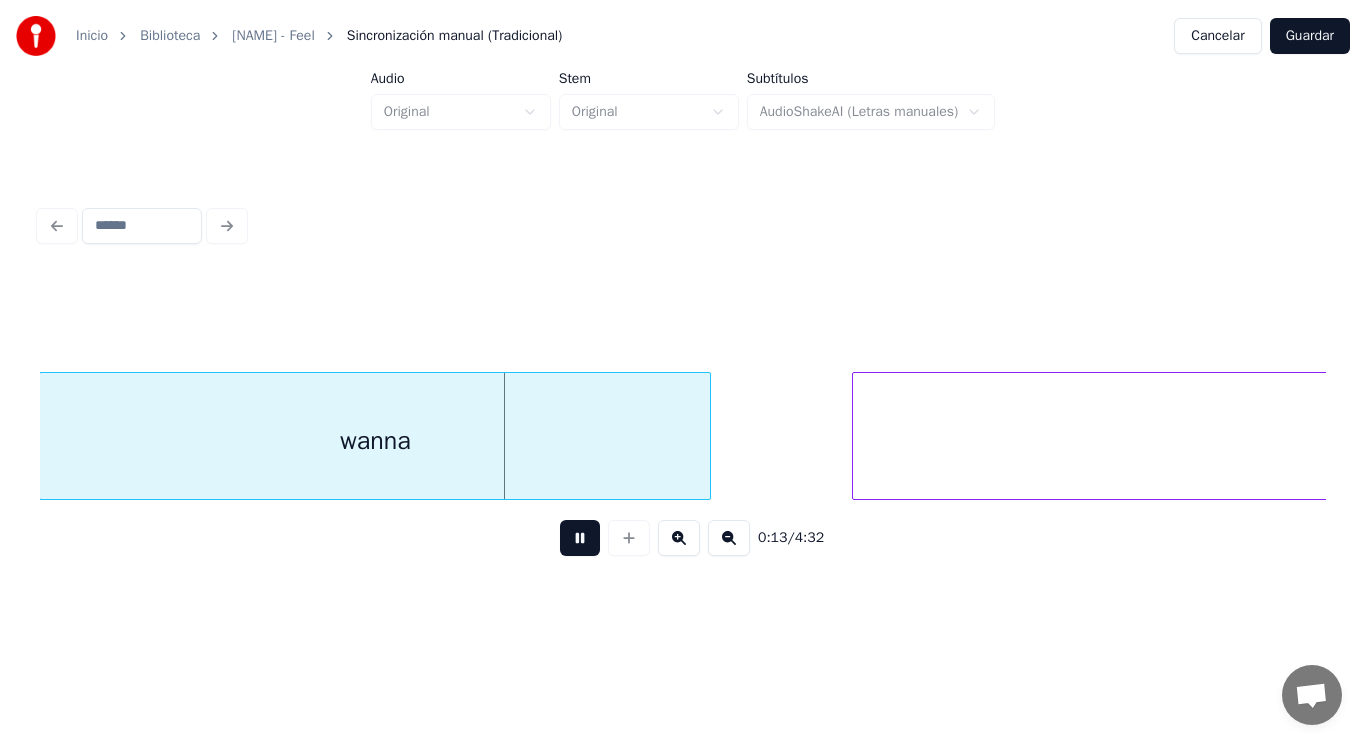 click at bounding box center [580, 538] 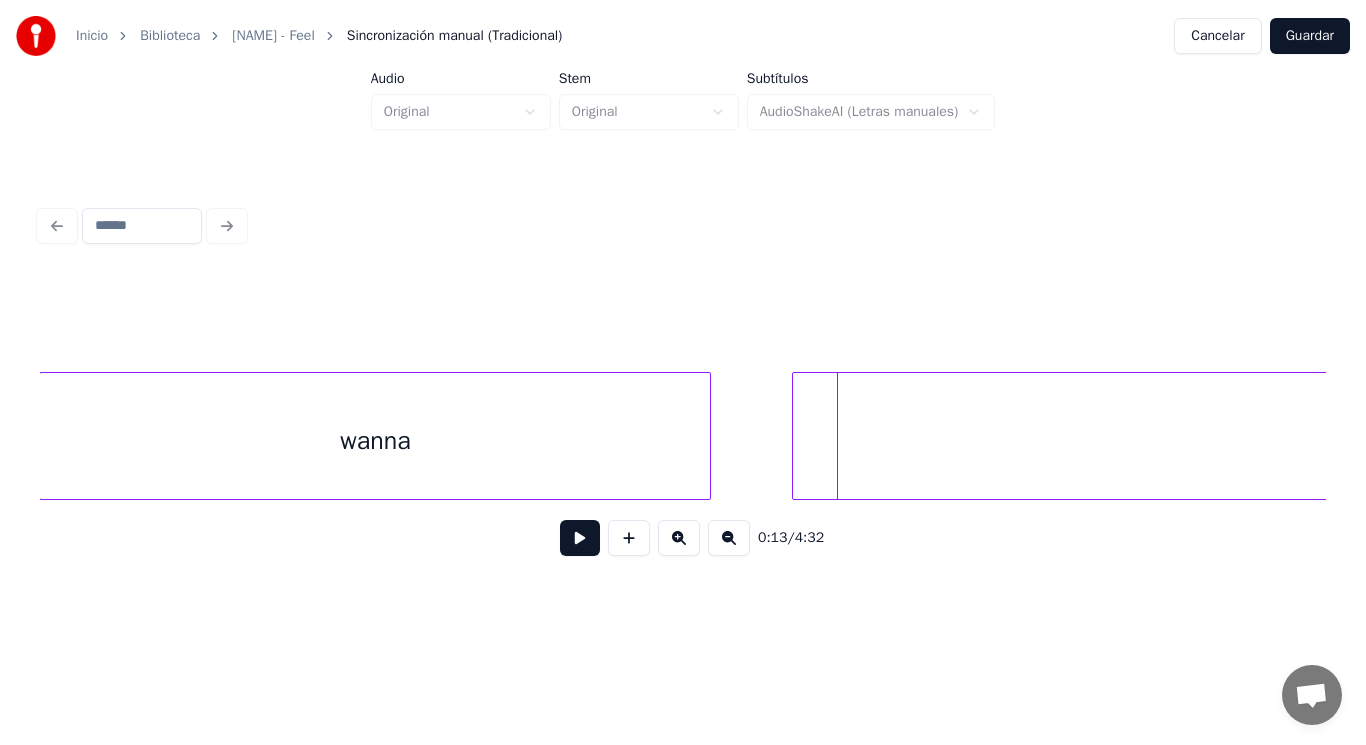 click at bounding box center [796, 436] 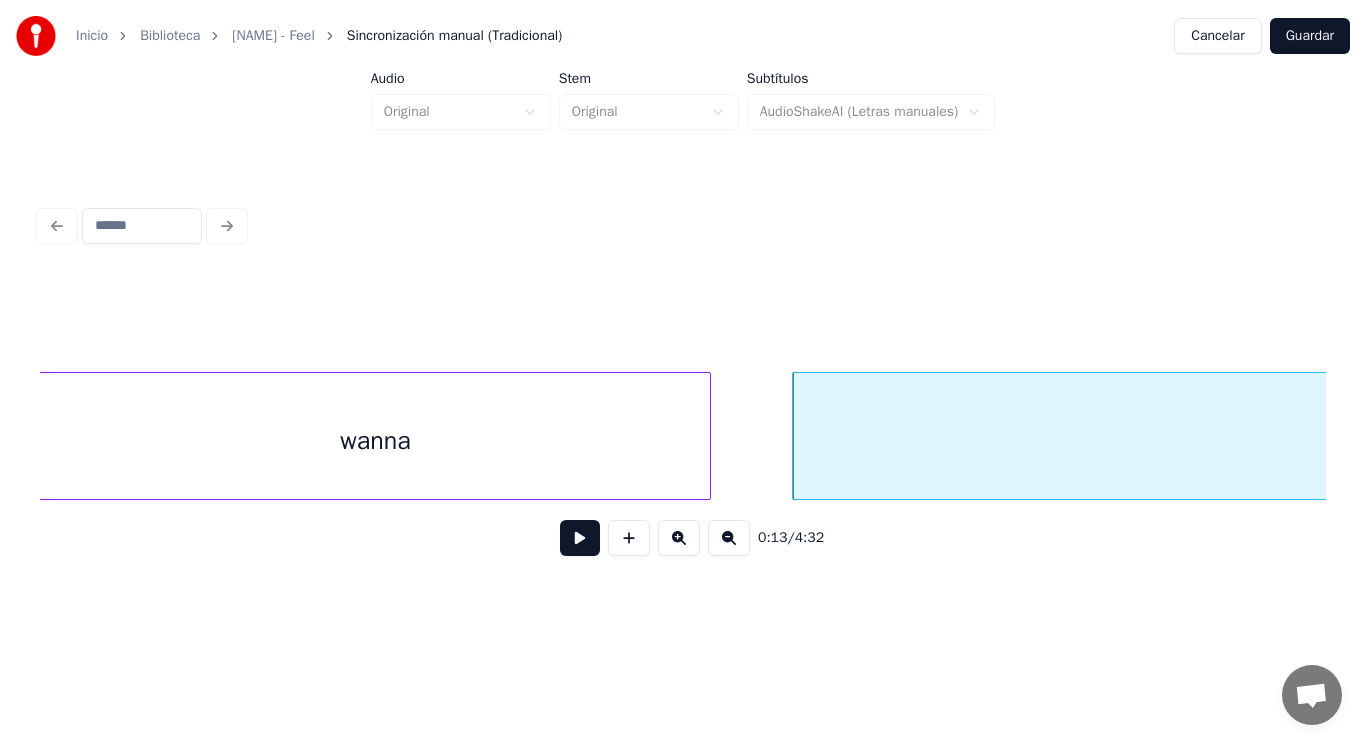 click at bounding box center (580, 538) 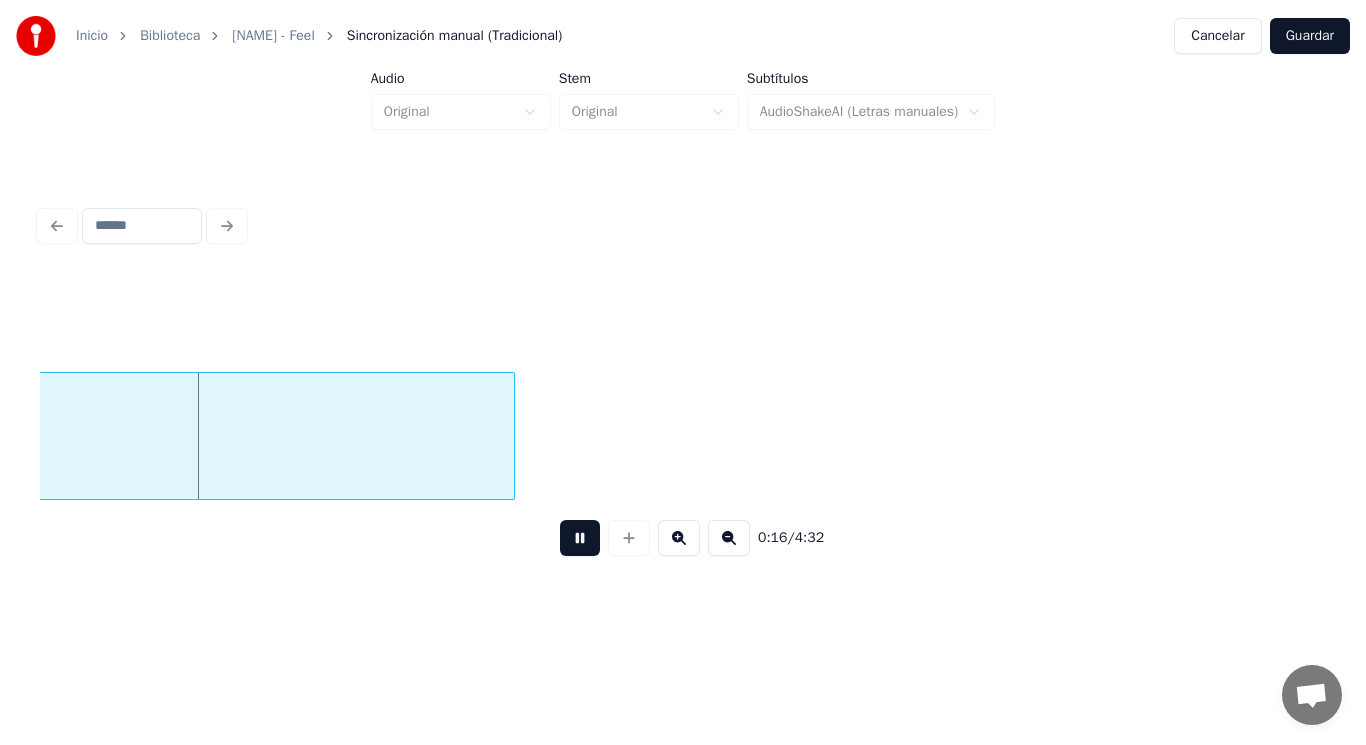click at bounding box center [580, 538] 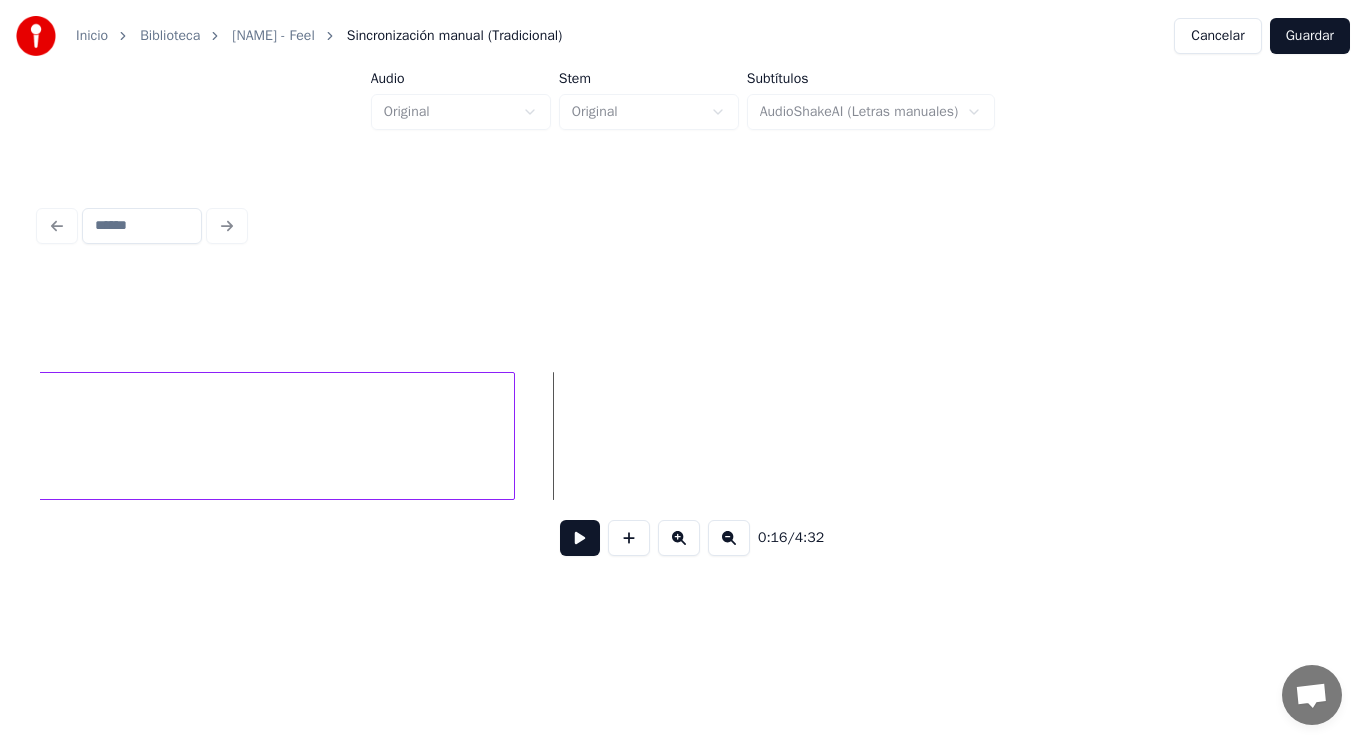 click on "living" at bounding box center (-409, 441) 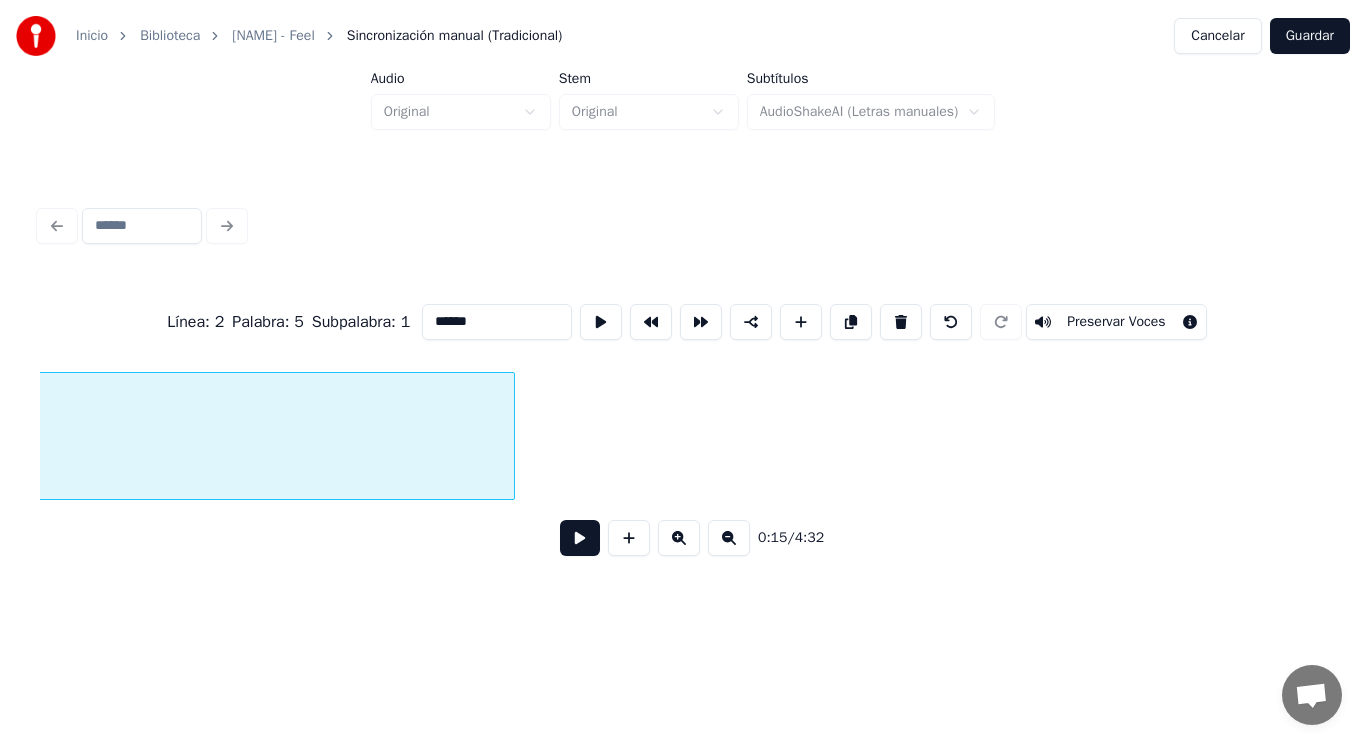 scroll, scrollTop: 0, scrollLeft: 21029, axis: horizontal 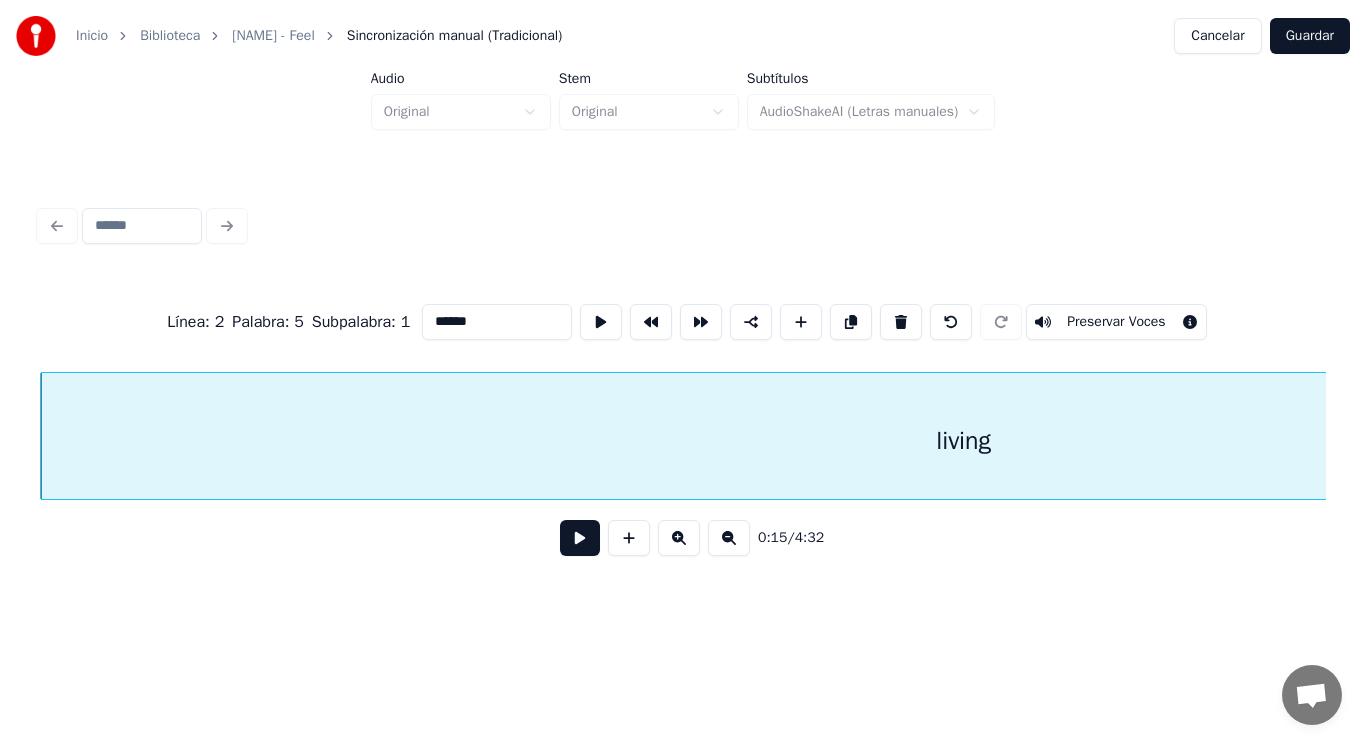 click at bounding box center [580, 538] 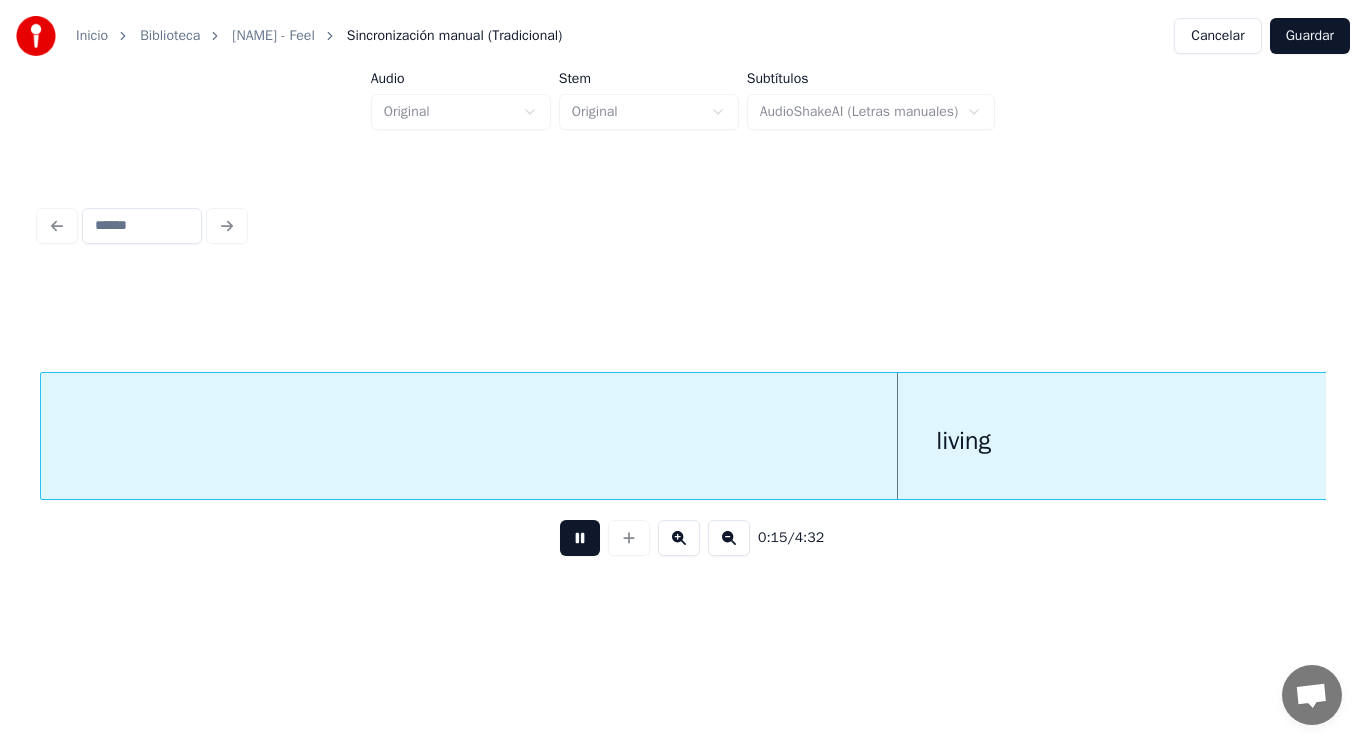 click at bounding box center (580, 538) 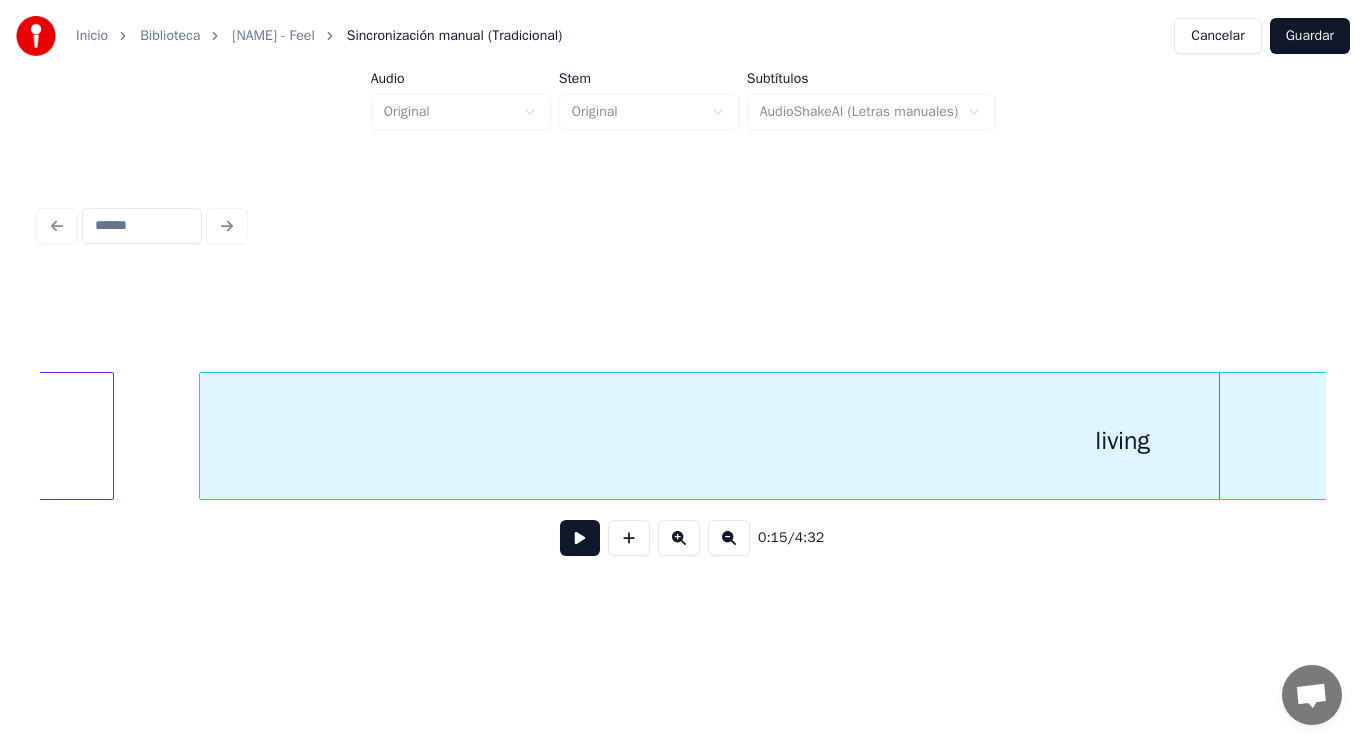 scroll, scrollTop: 0, scrollLeft: 20869, axis: horizontal 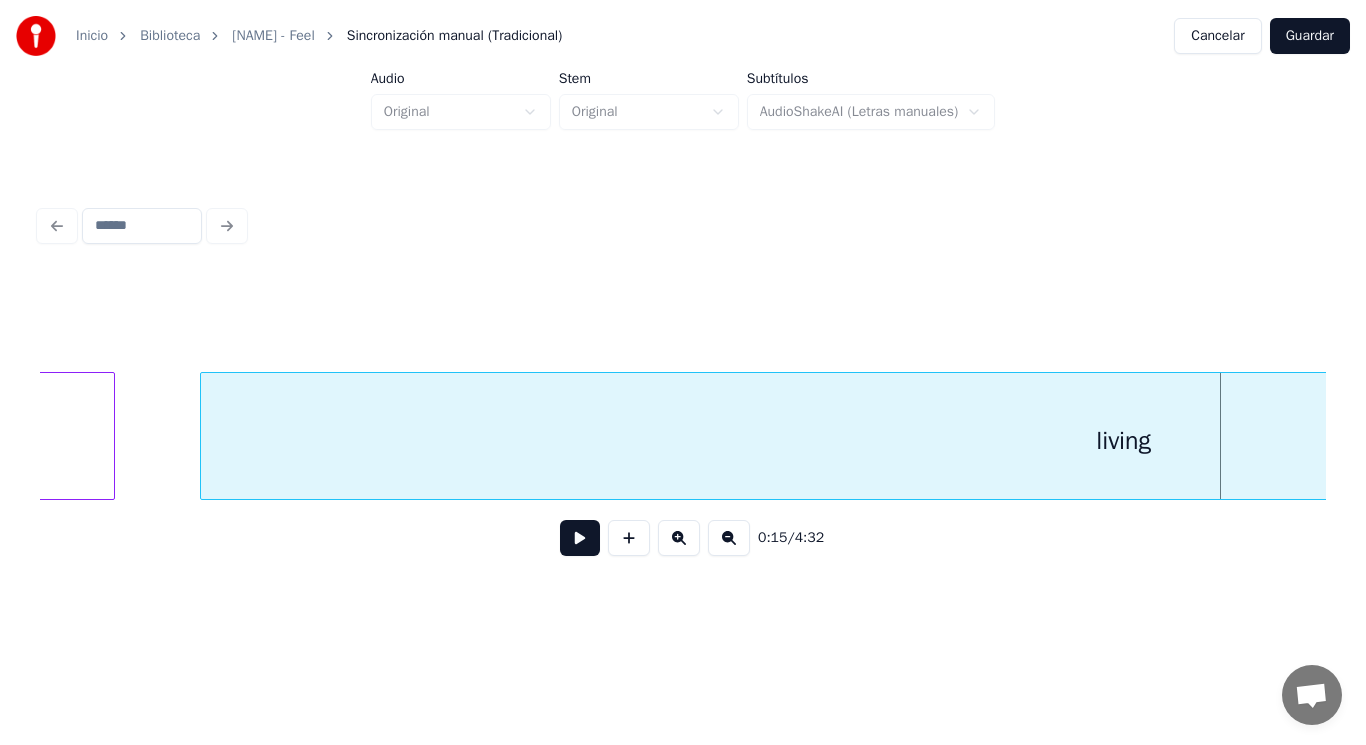 click on "the" at bounding box center (-66, 441) 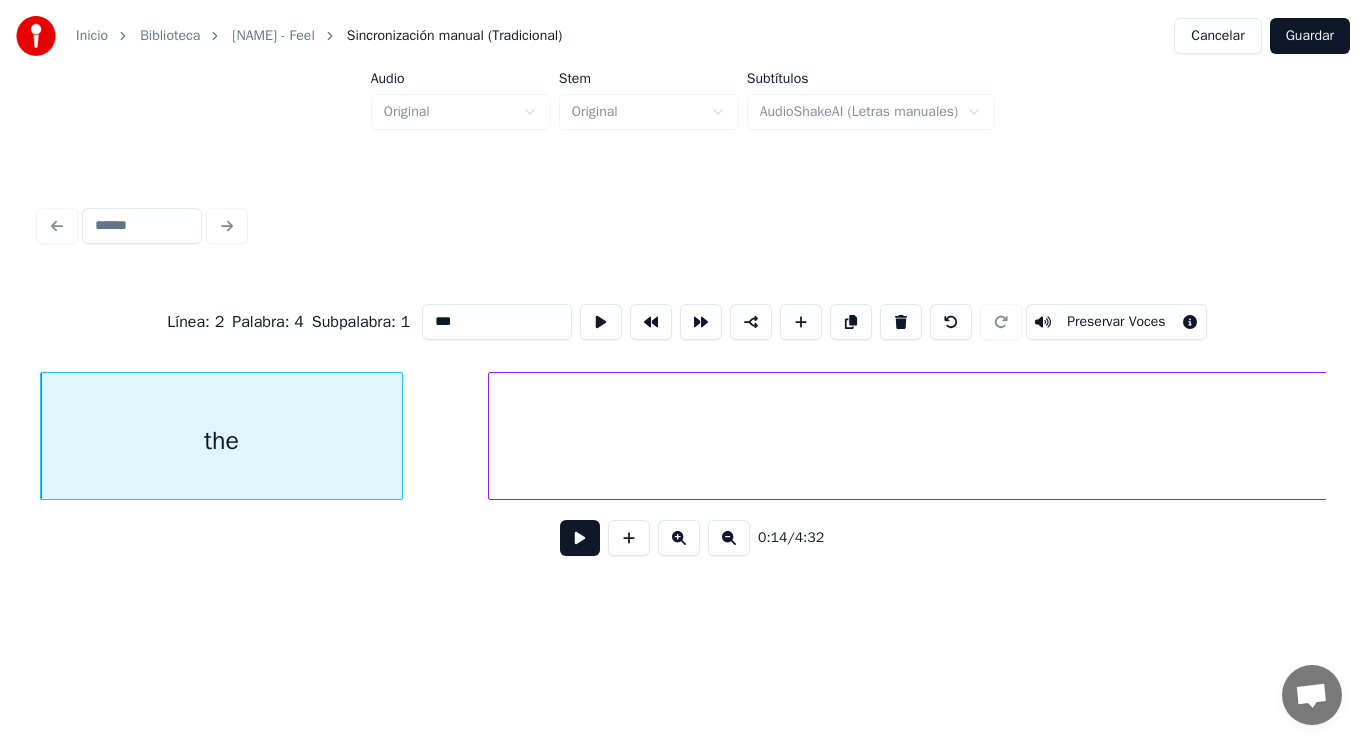 click at bounding box center (580, 538) 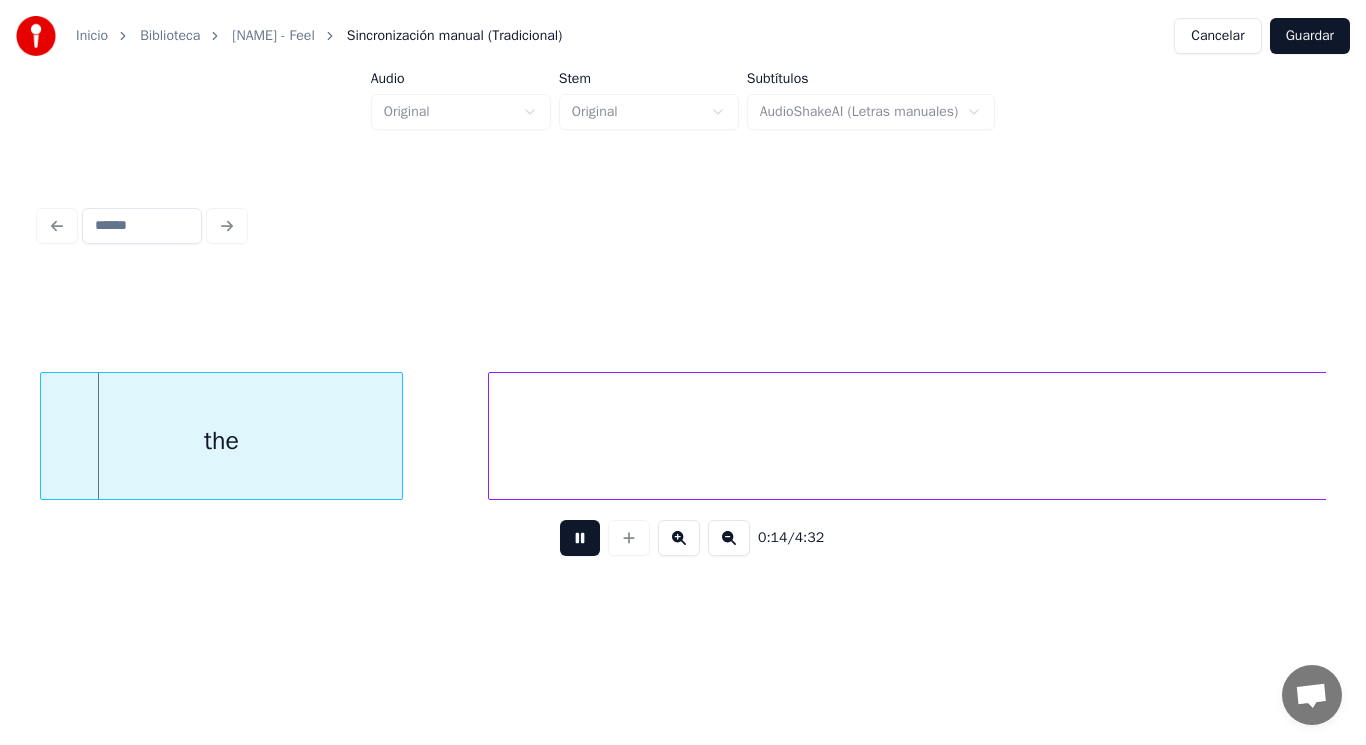 click at bounding box center (580, 538) 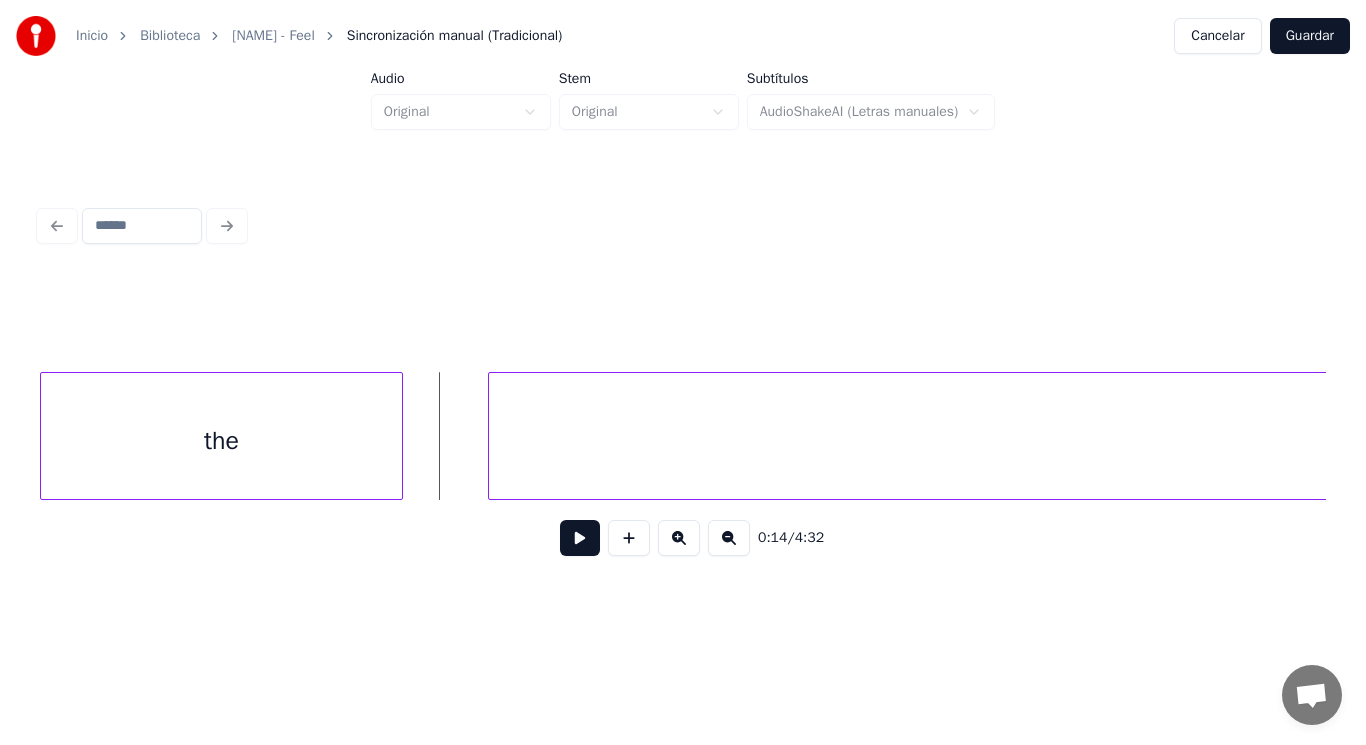 click on "the" at bounding box center (222, 441) 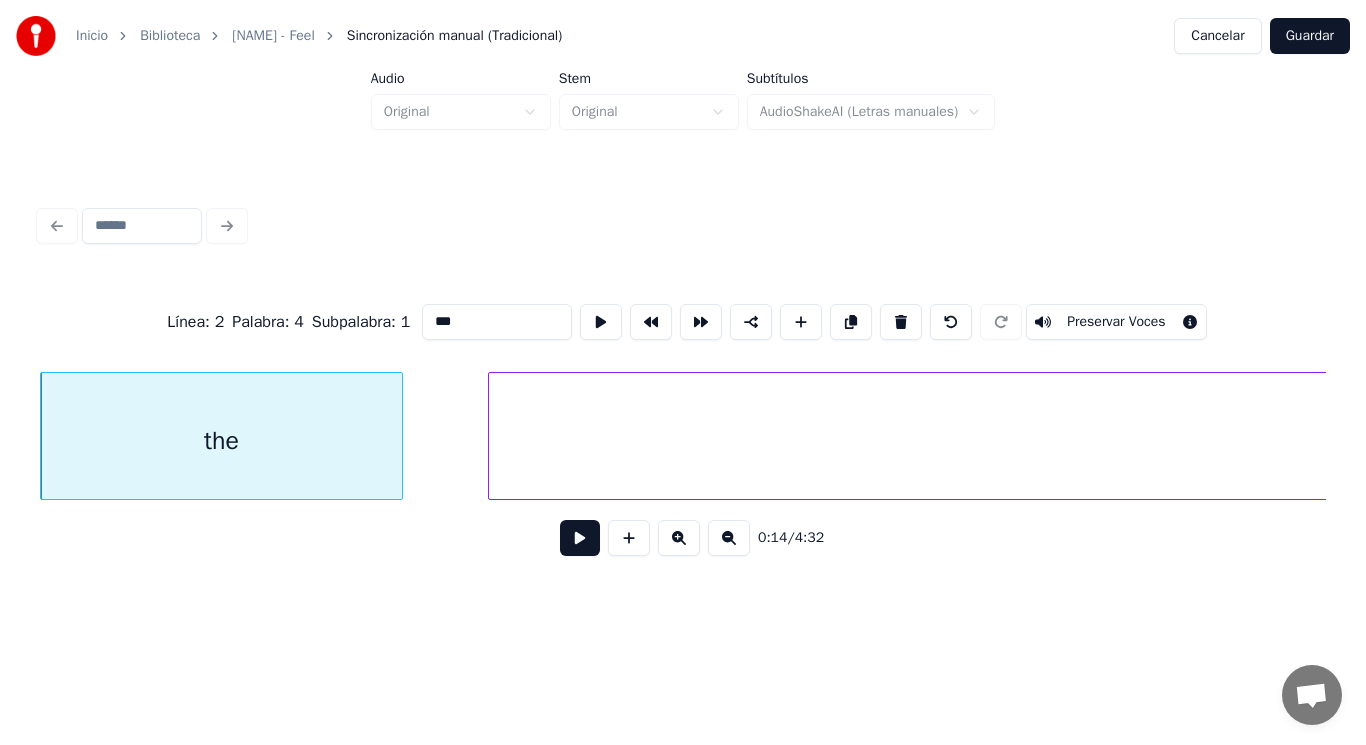 click at bounding box center [580, 538] 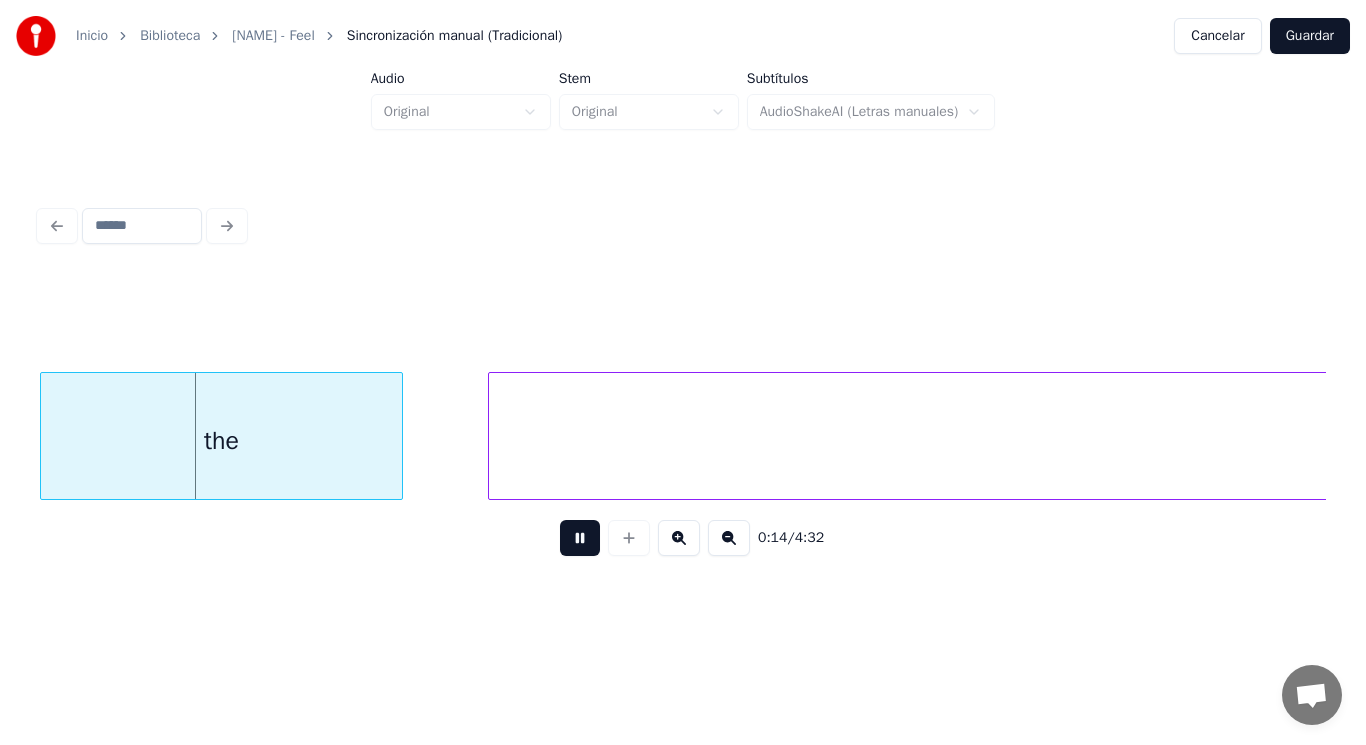 click at bounding box center [580, 538] 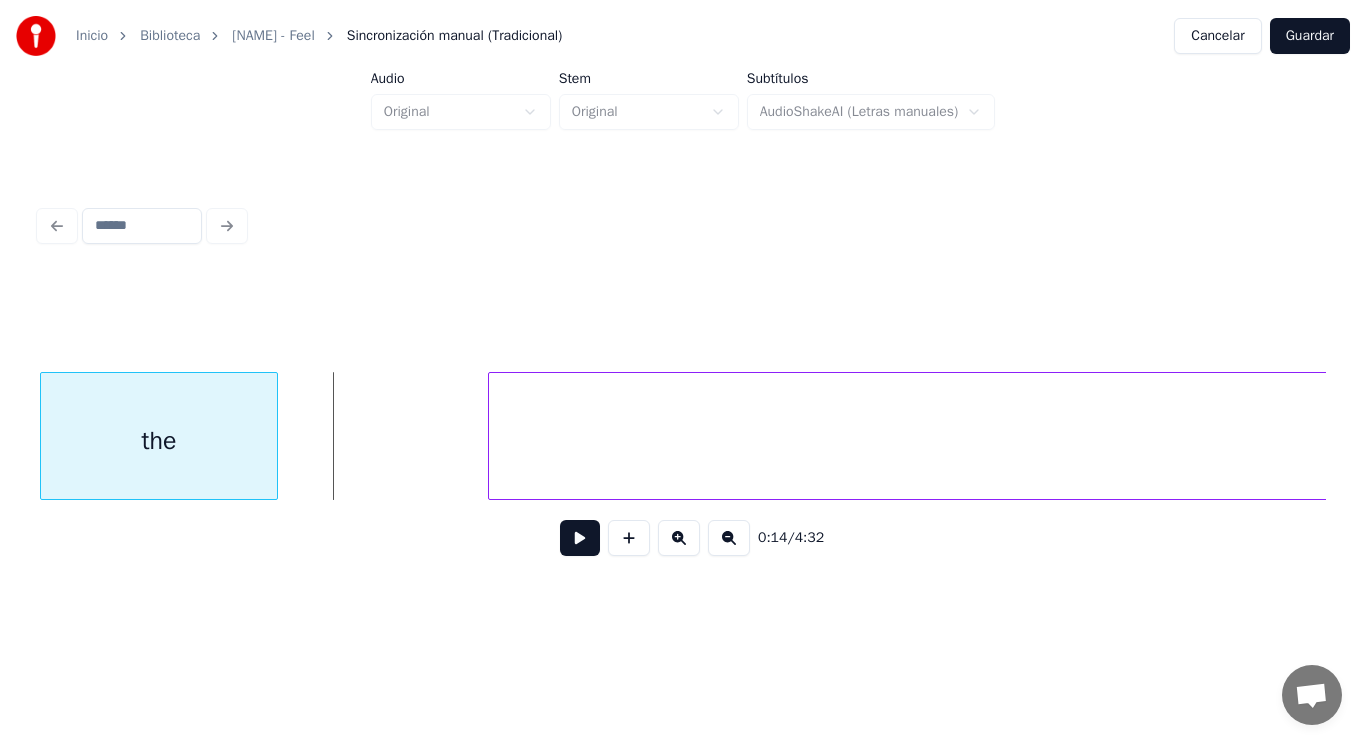 click at bounding box center [274, 436] 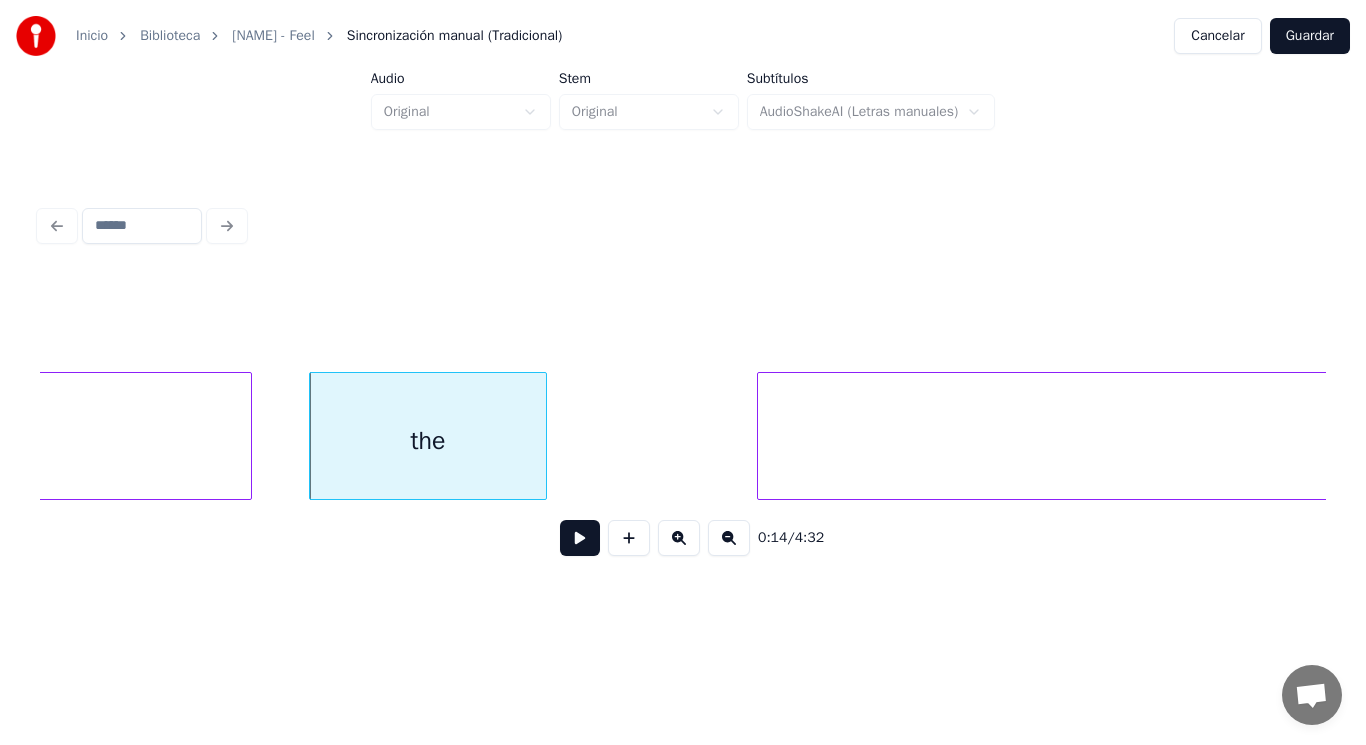 scroll, scrollTop: 0, scrollLeft: 20306, axis: horizontal 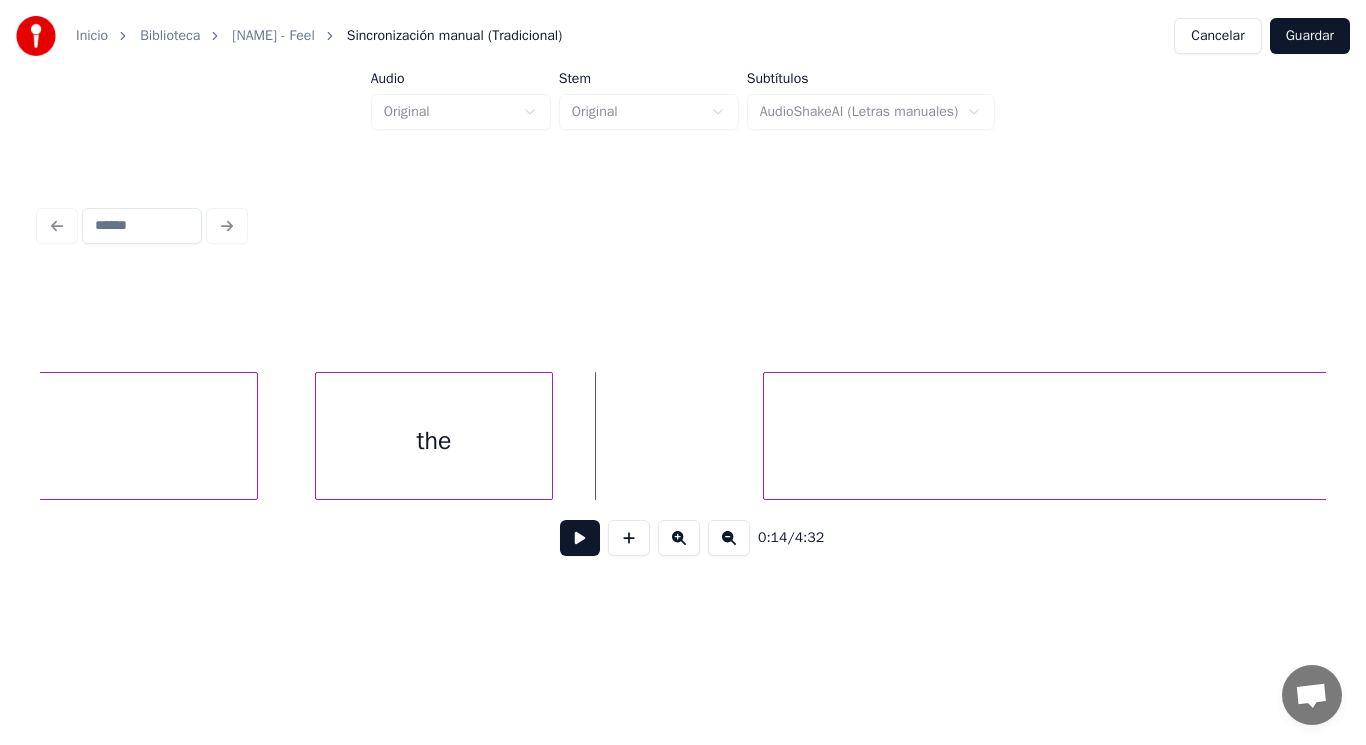 click at bounding box center [580, 538] 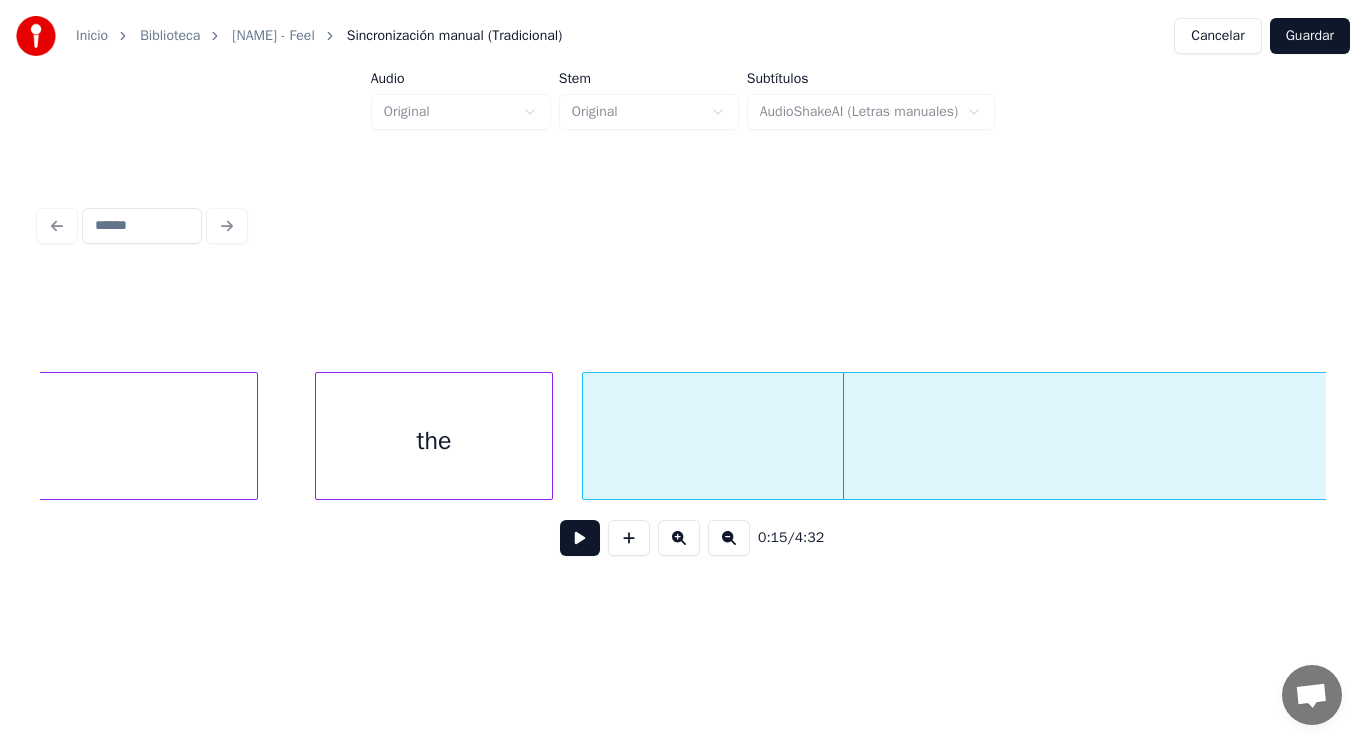 click at bounding box center (586, 436) 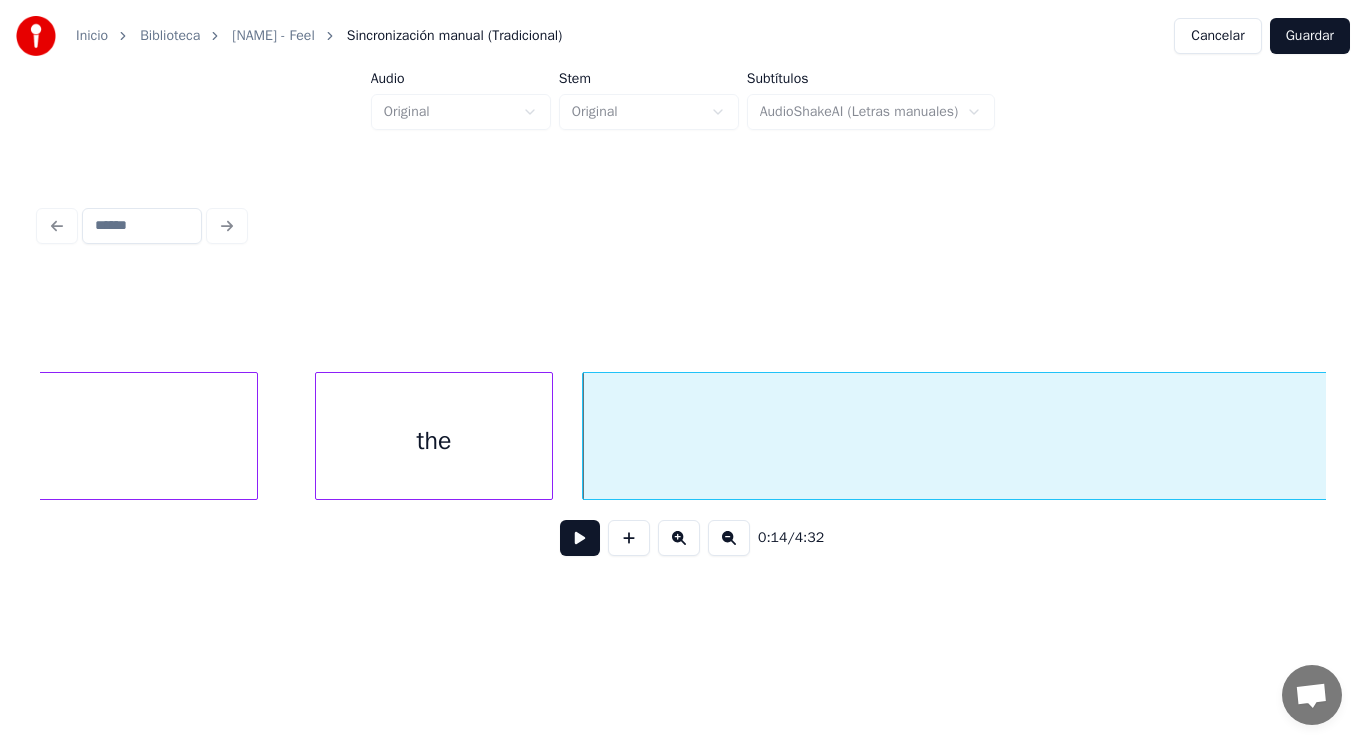 click on "the" at bounding box center [434, 441] 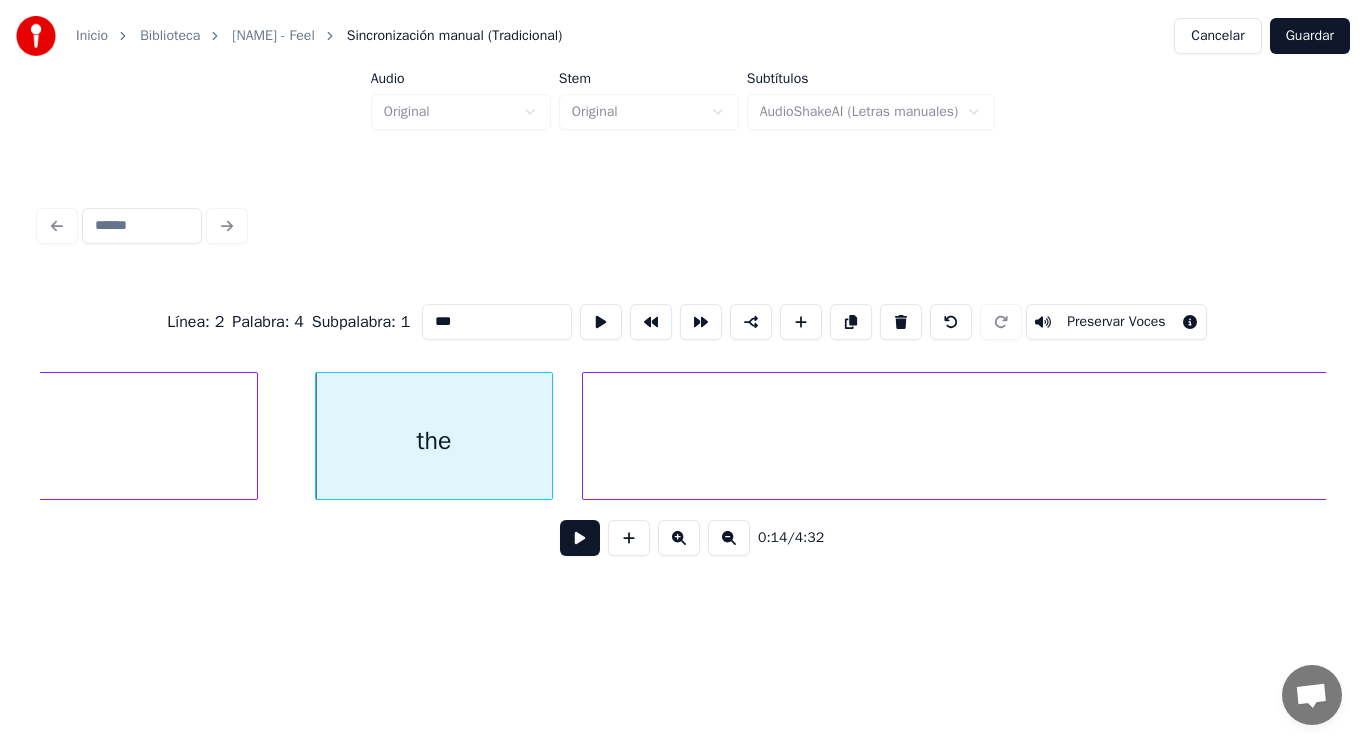 click at bounding box center (580, 538) 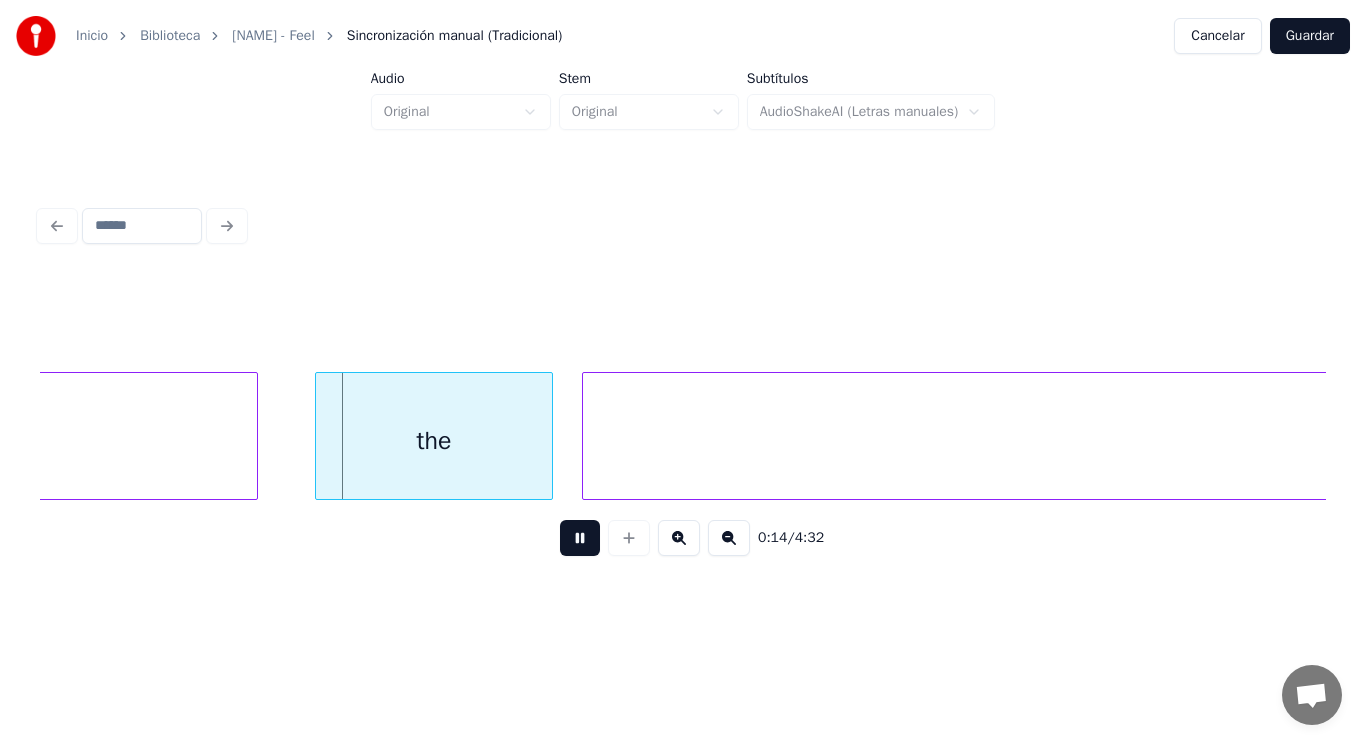 click at bounding box center (580, 538) 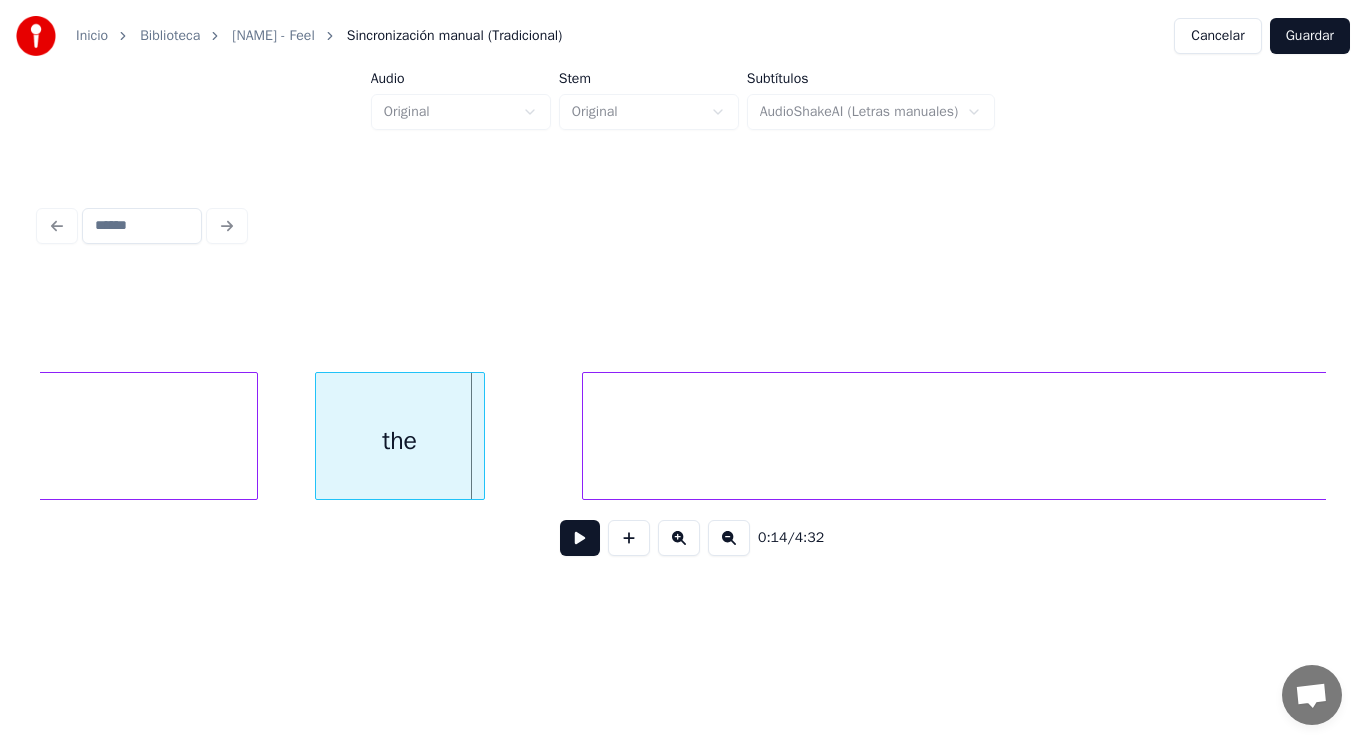 click at bounding box center [481, 436] 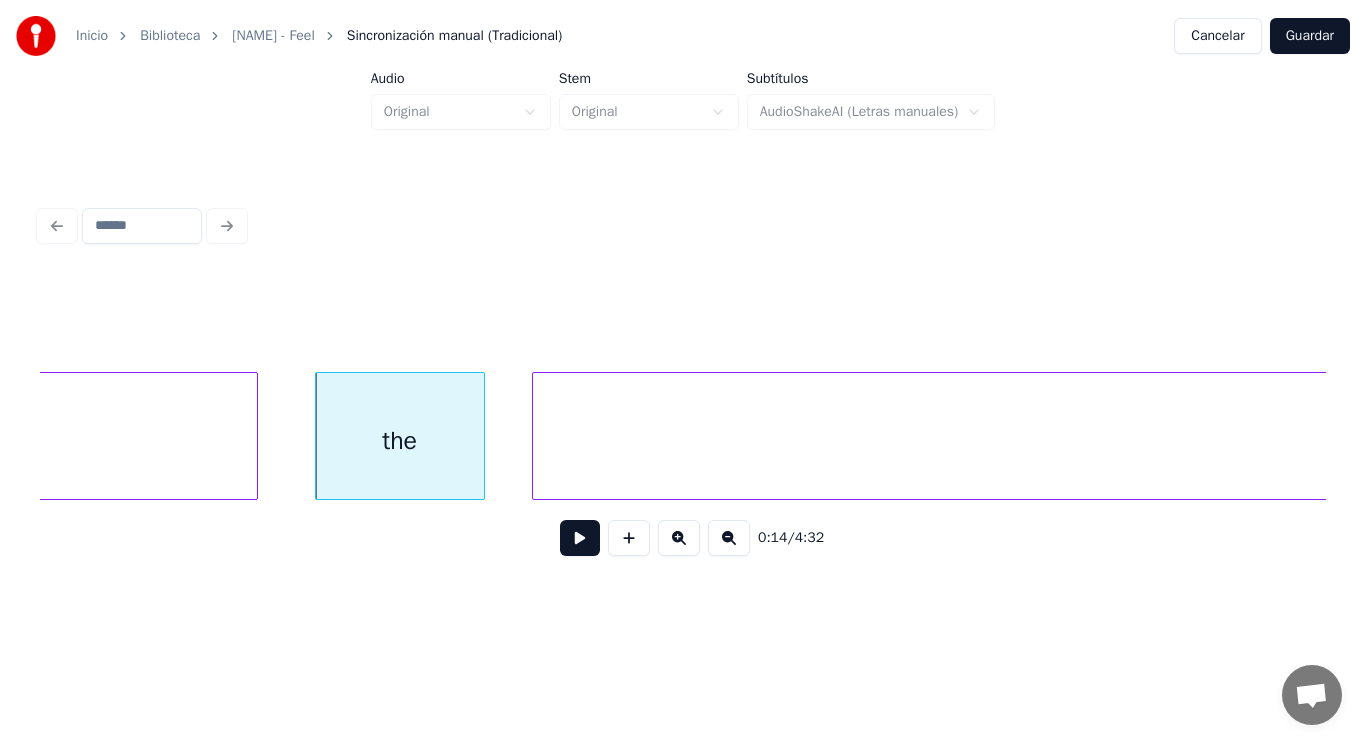 click at bounding box center [536, 436] 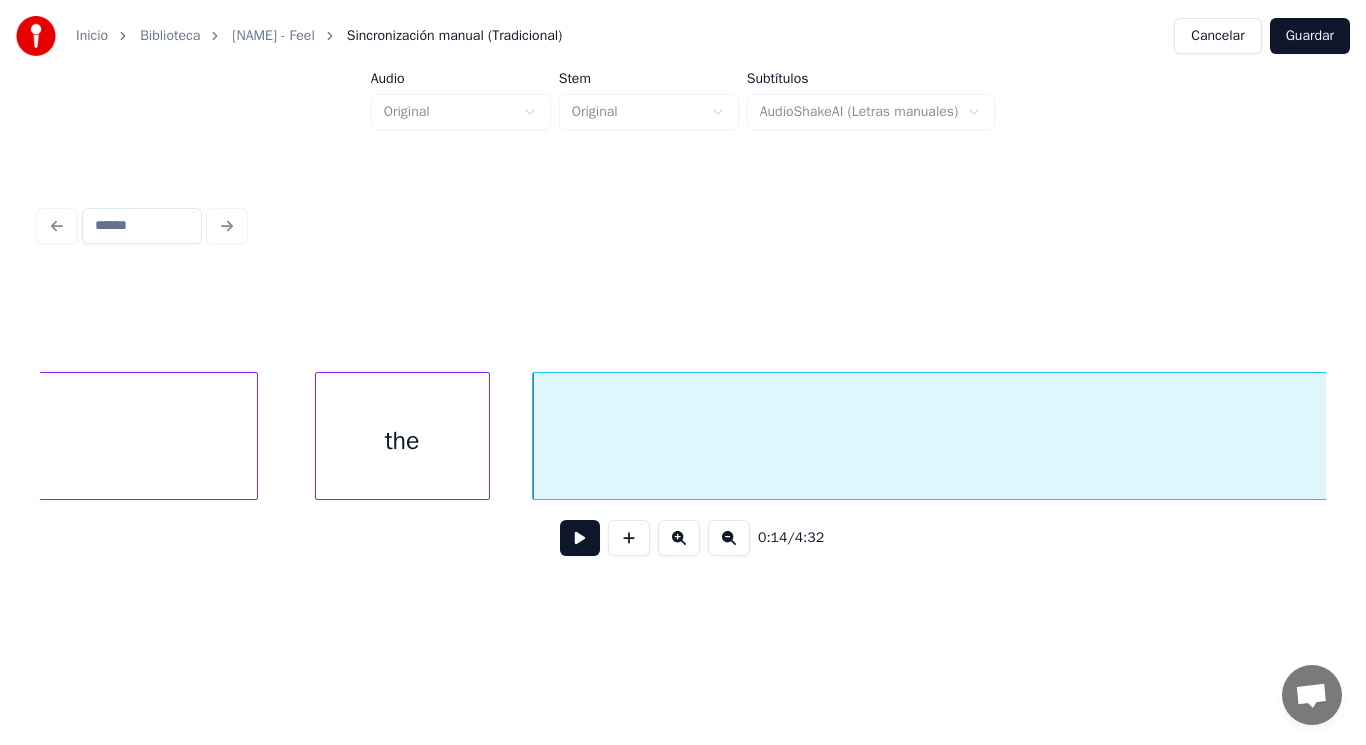 click at bounding box center (486, 436) 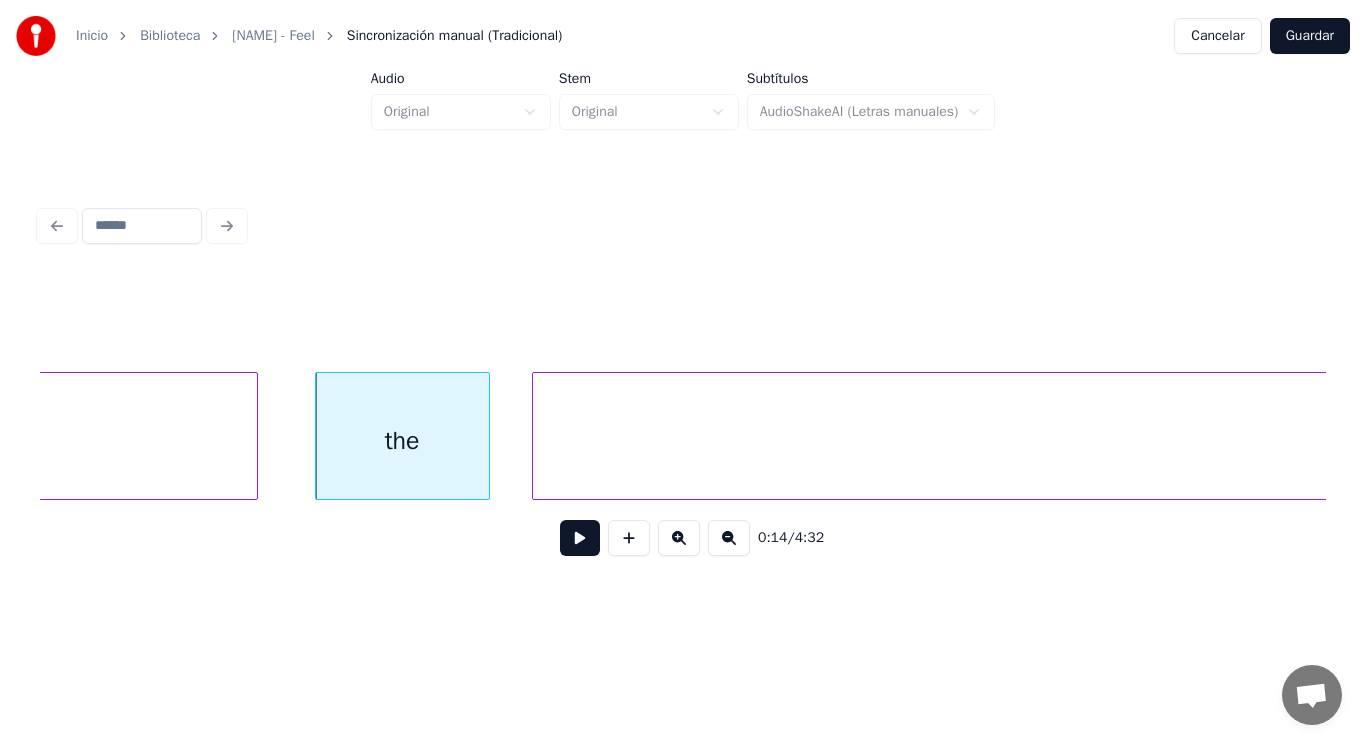 click on "living" at bounding box center (1571, 441) 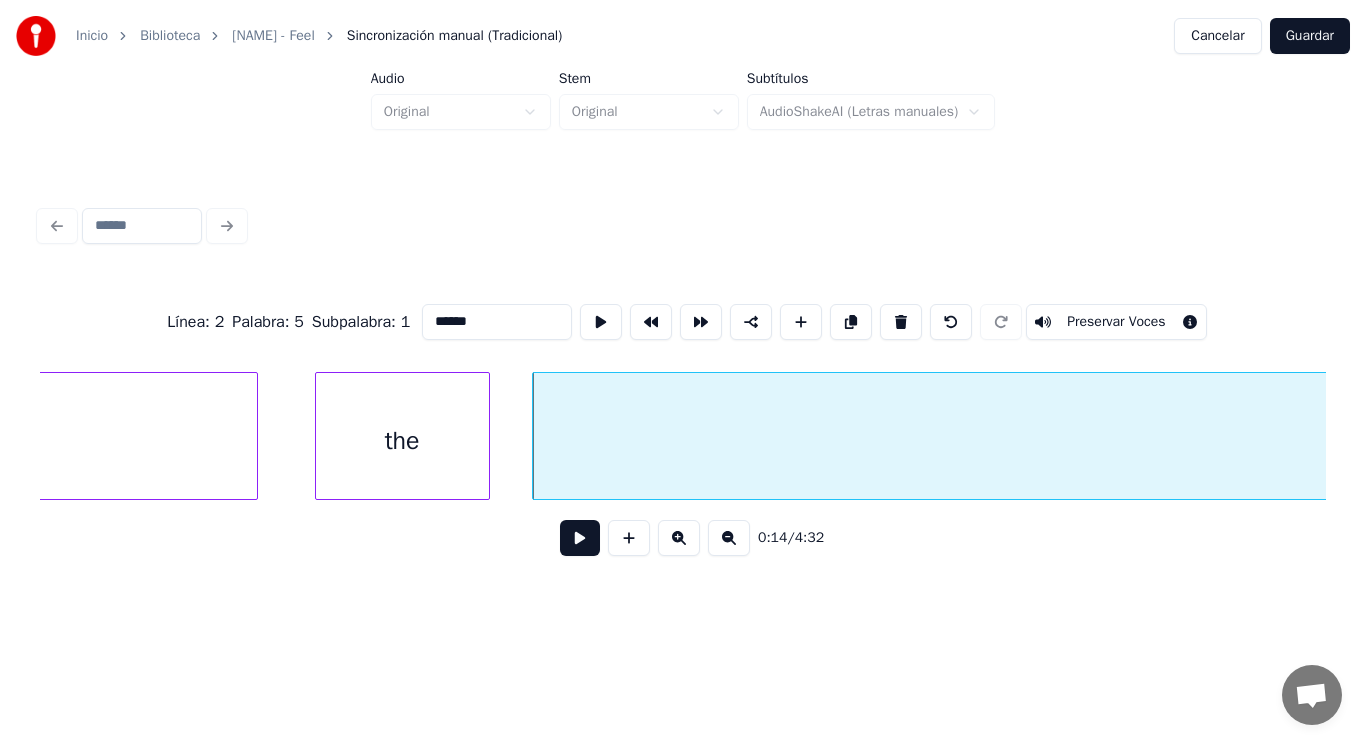 click at bounding box center (580, 538) 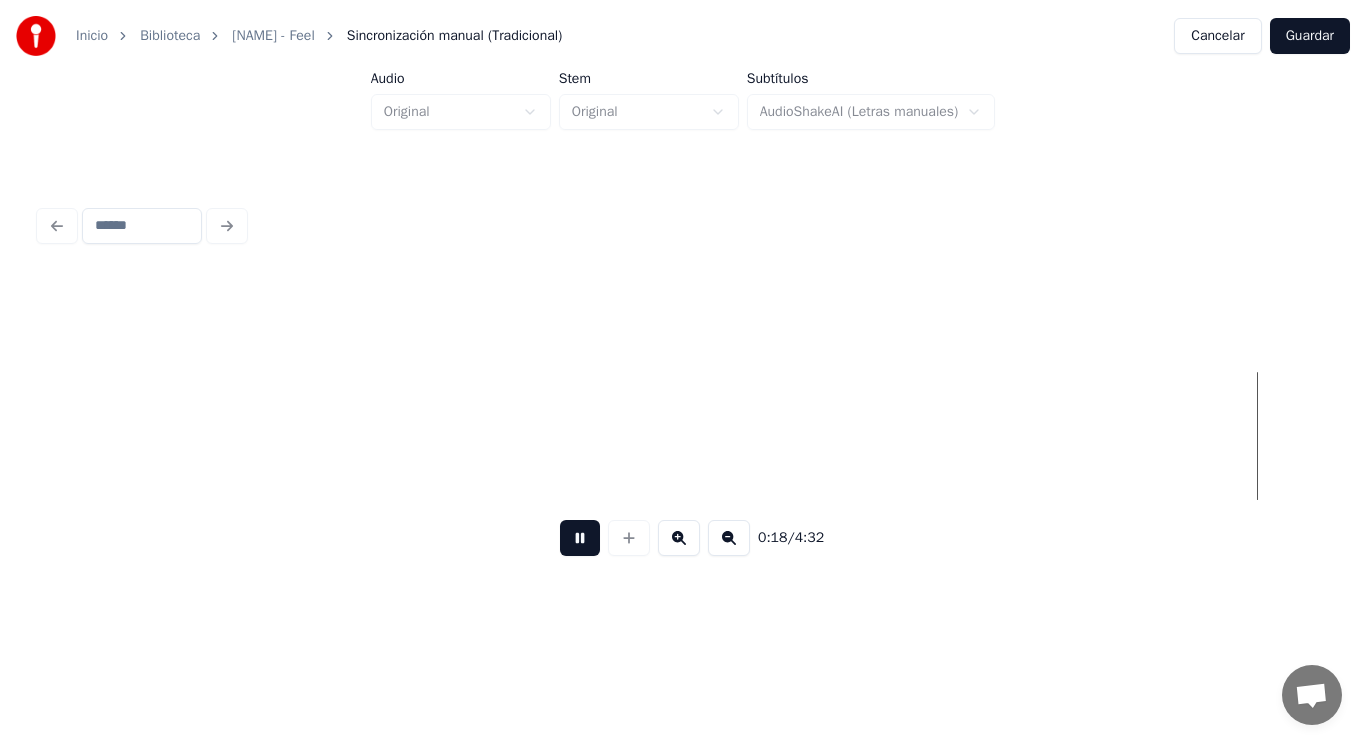 scroll, scrollTop: 0, scrollLeft: 25532, axis: horizontal 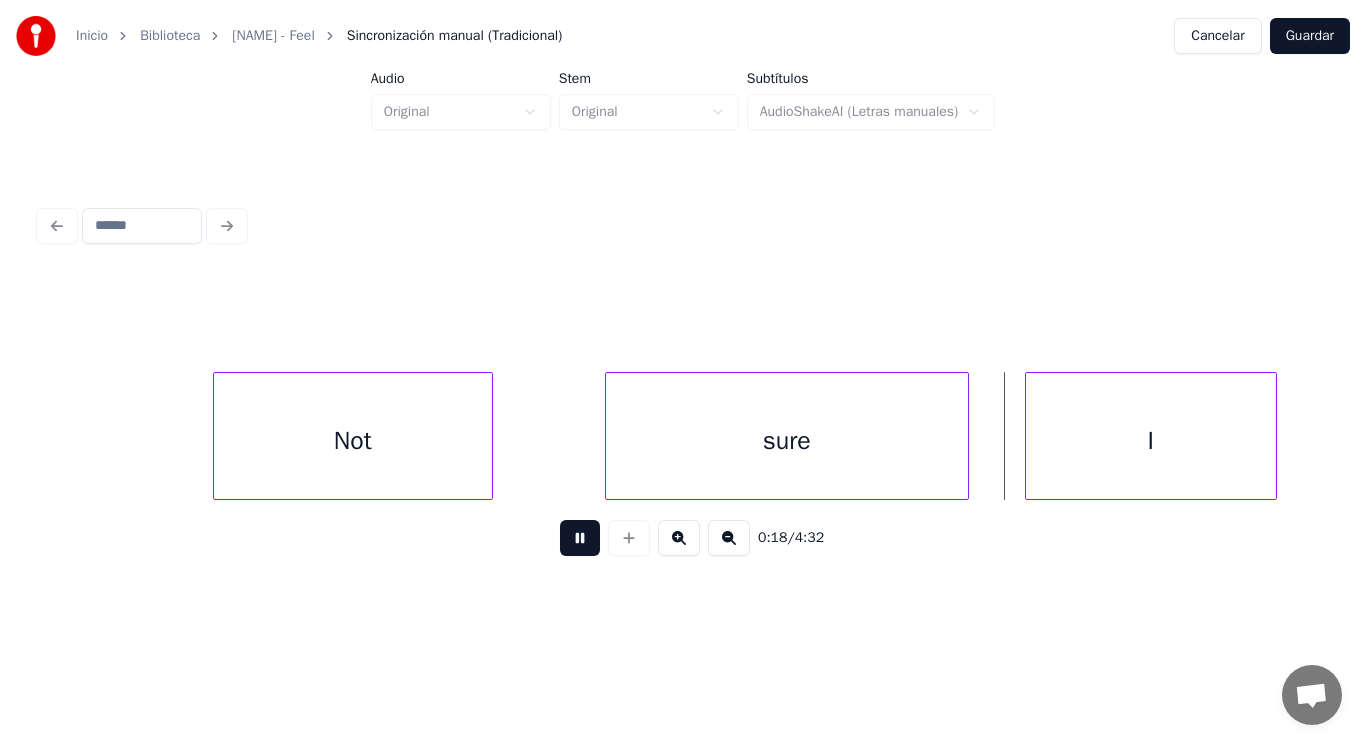 click at bounding box center (580, 538) 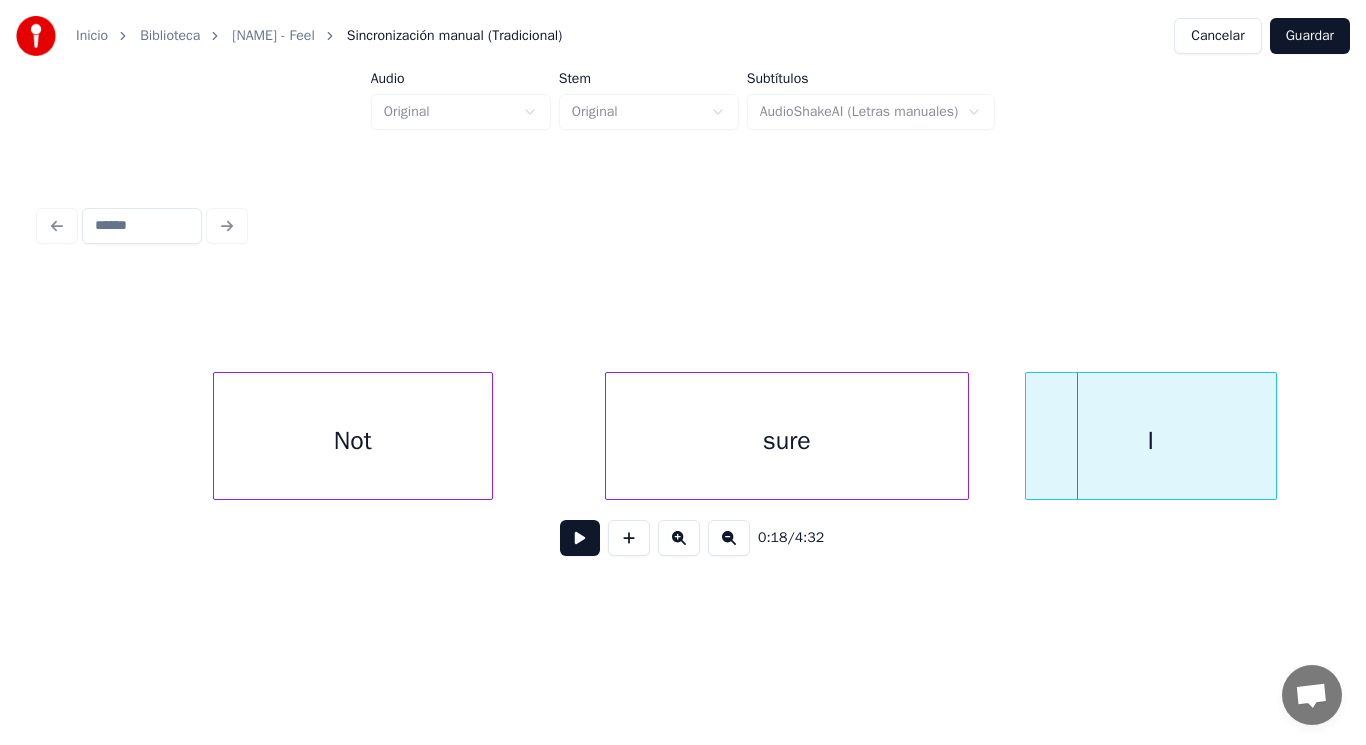 click on "Not" at bounding box center [353, 441] 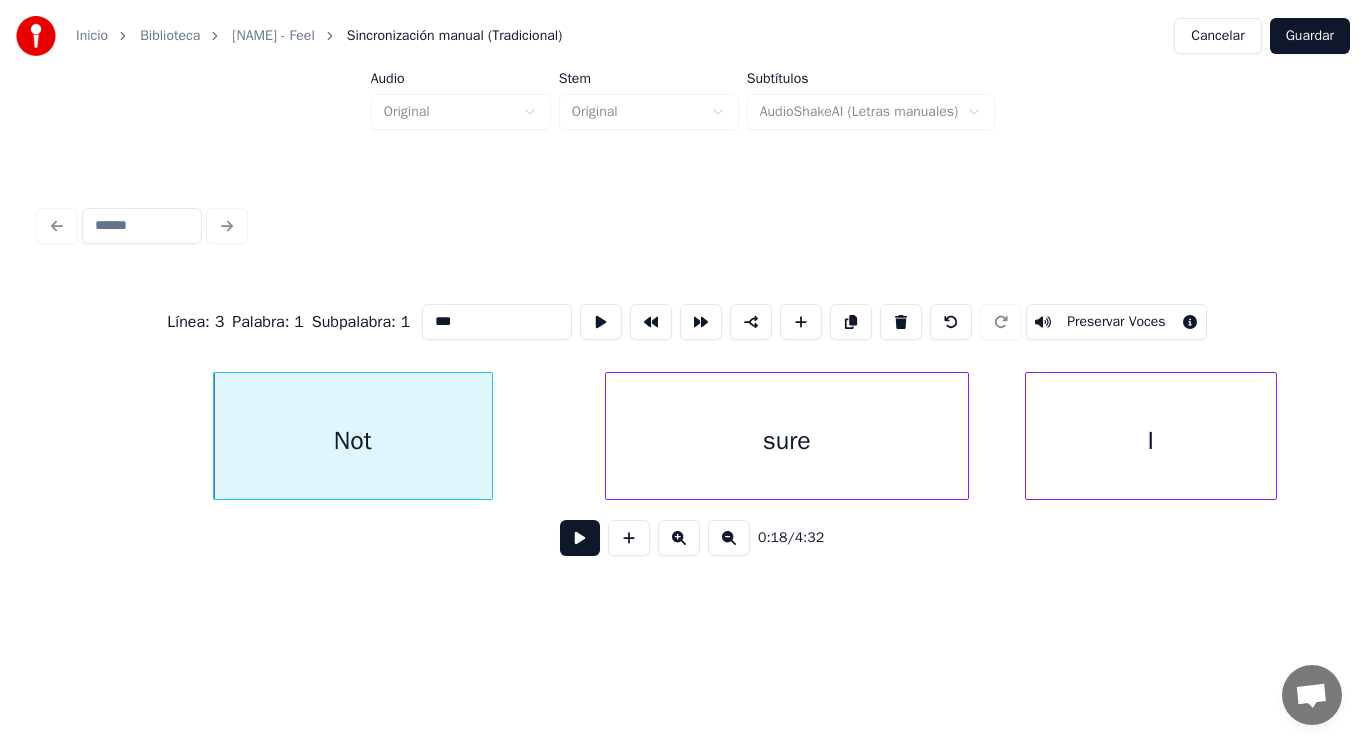click at bounding box center [580, 538] 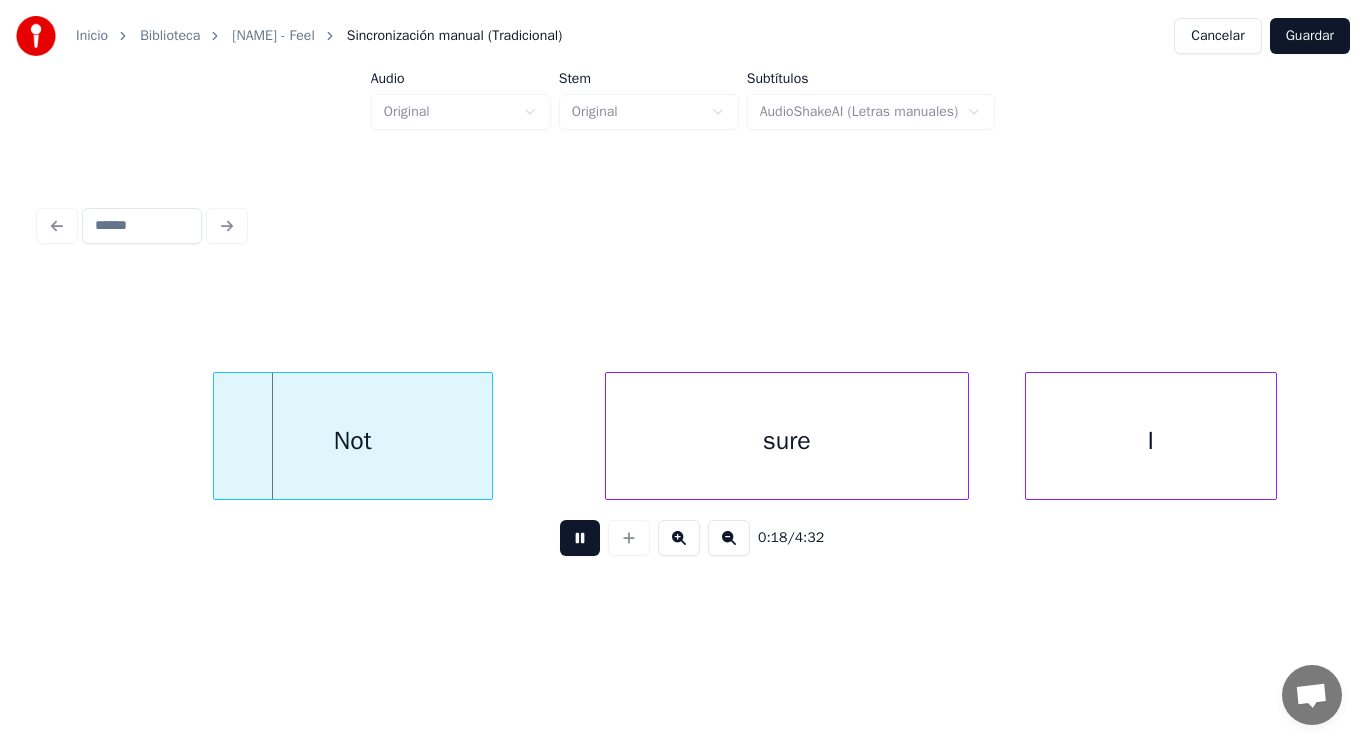 click at bounding box center [580, 538] 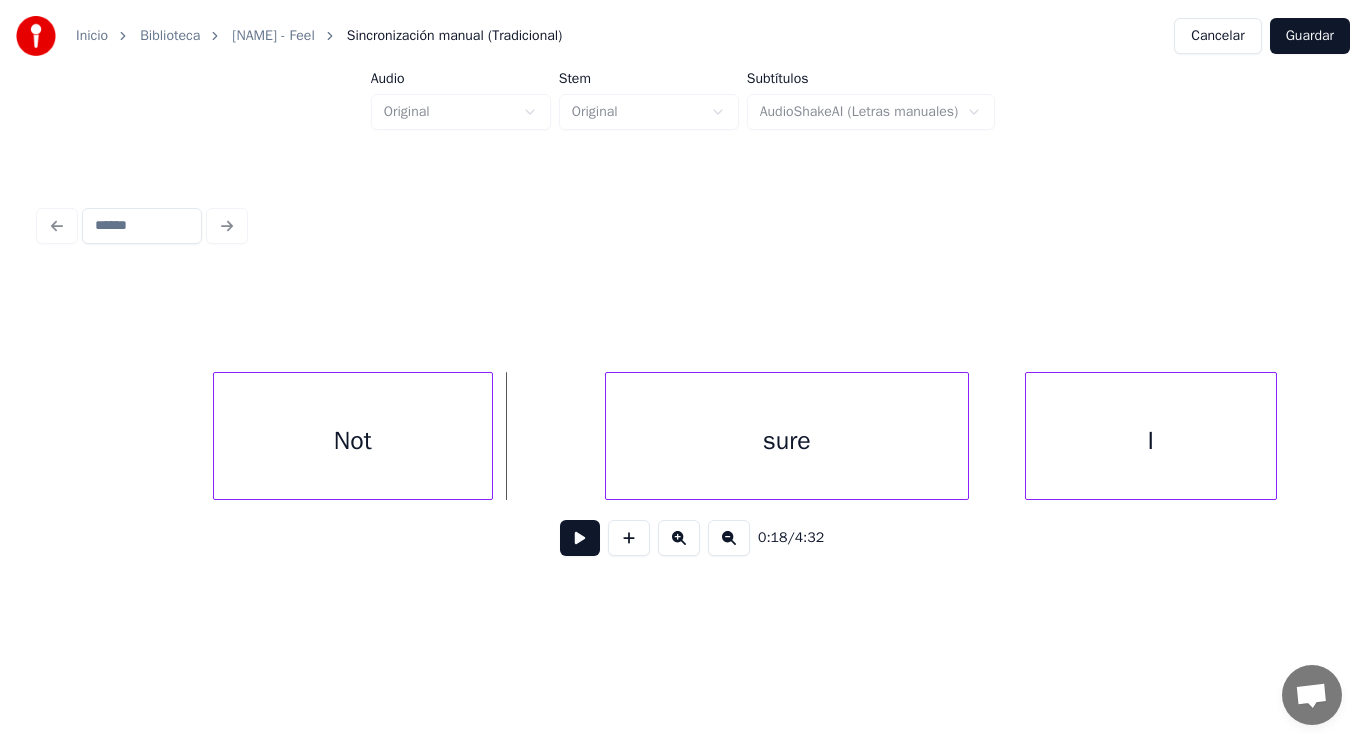 click at bounding box center [489, 436] 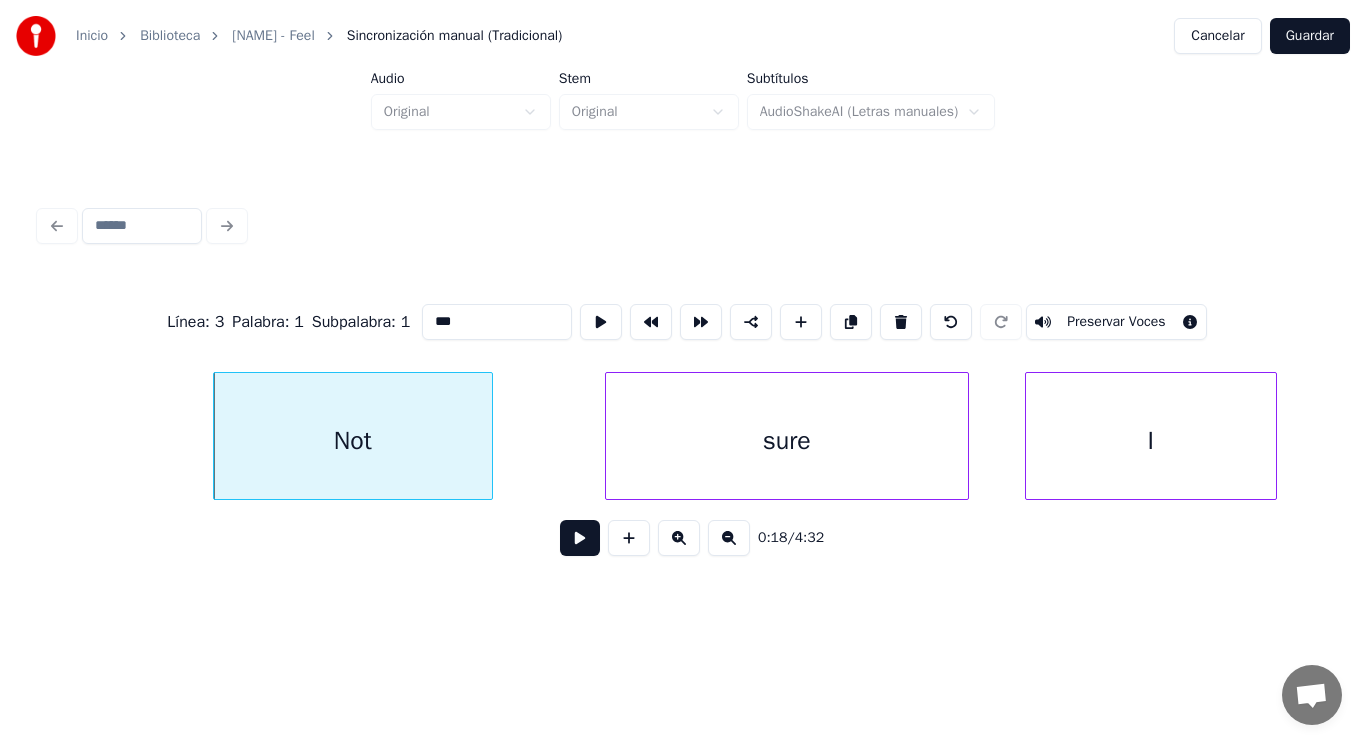 click at bounding box center [580, 538] 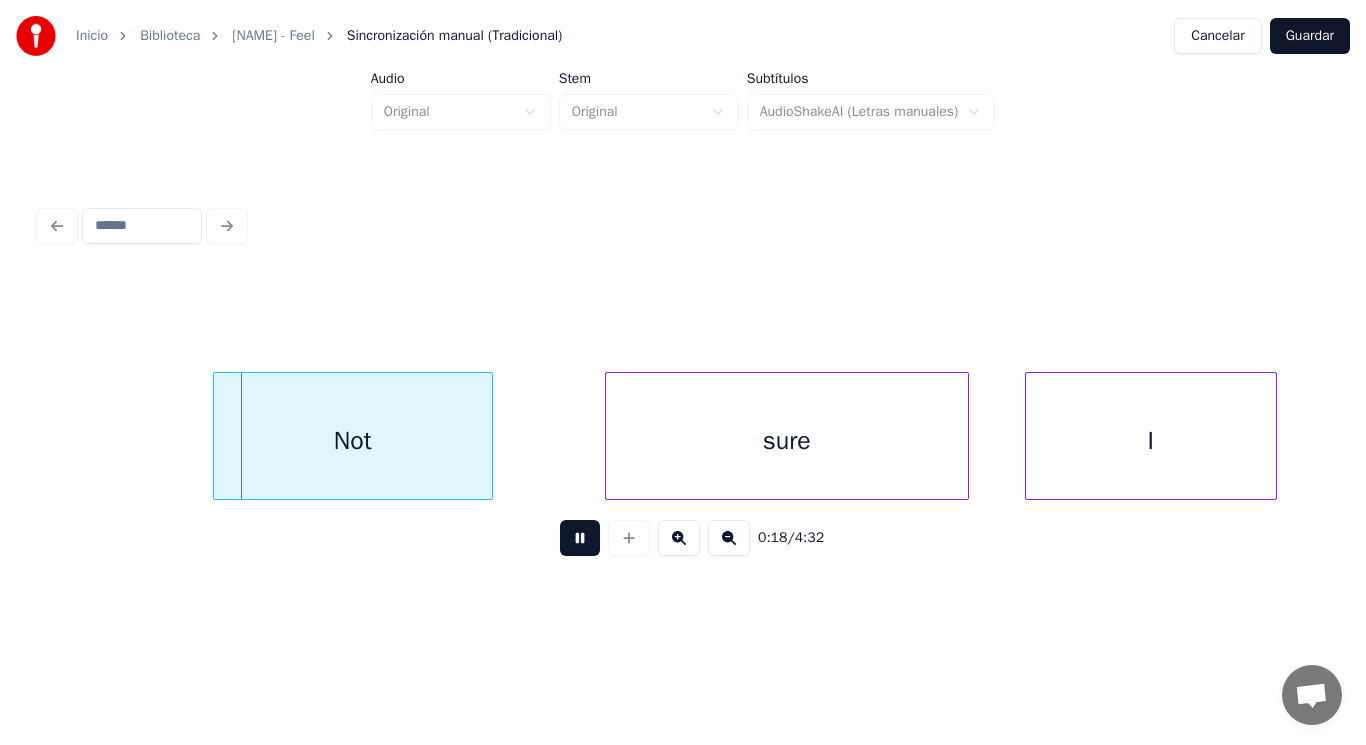 click at bounding box center (580, 538) 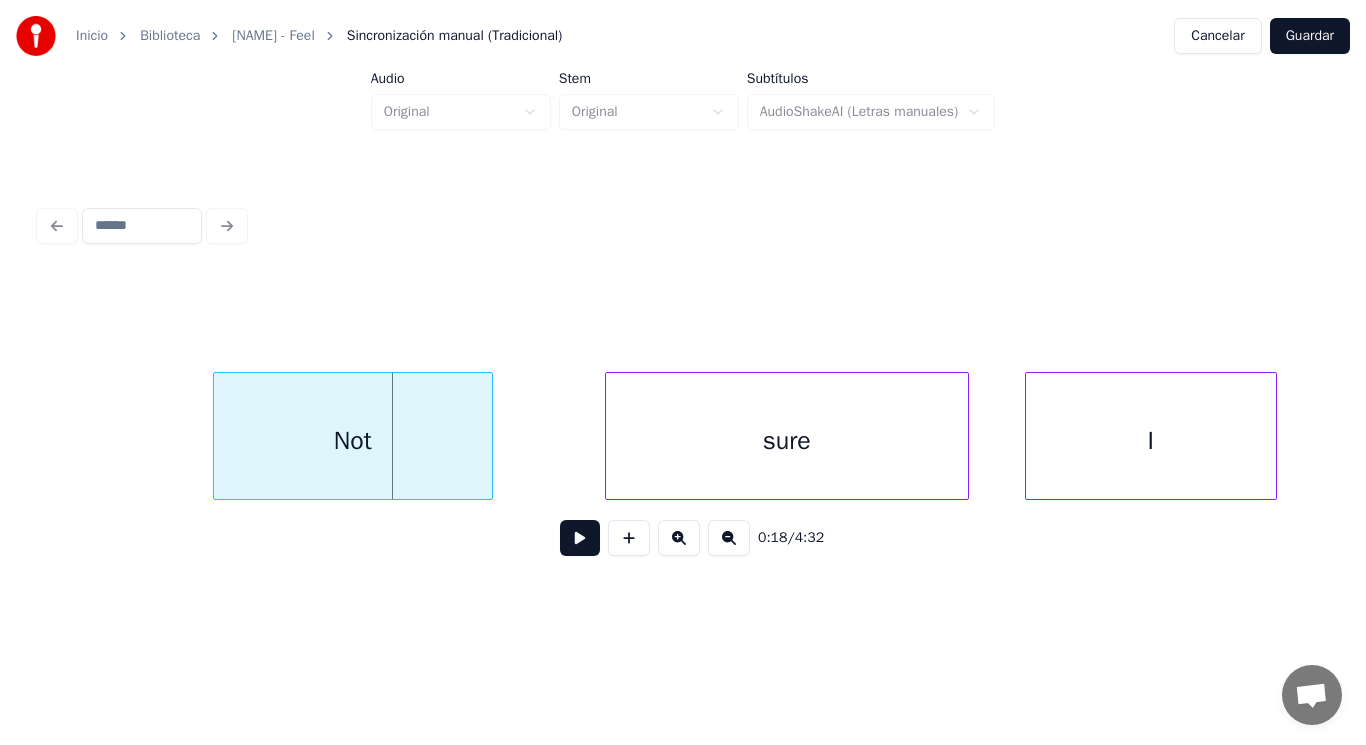 click on "Not" at bounding box center (353, 436) 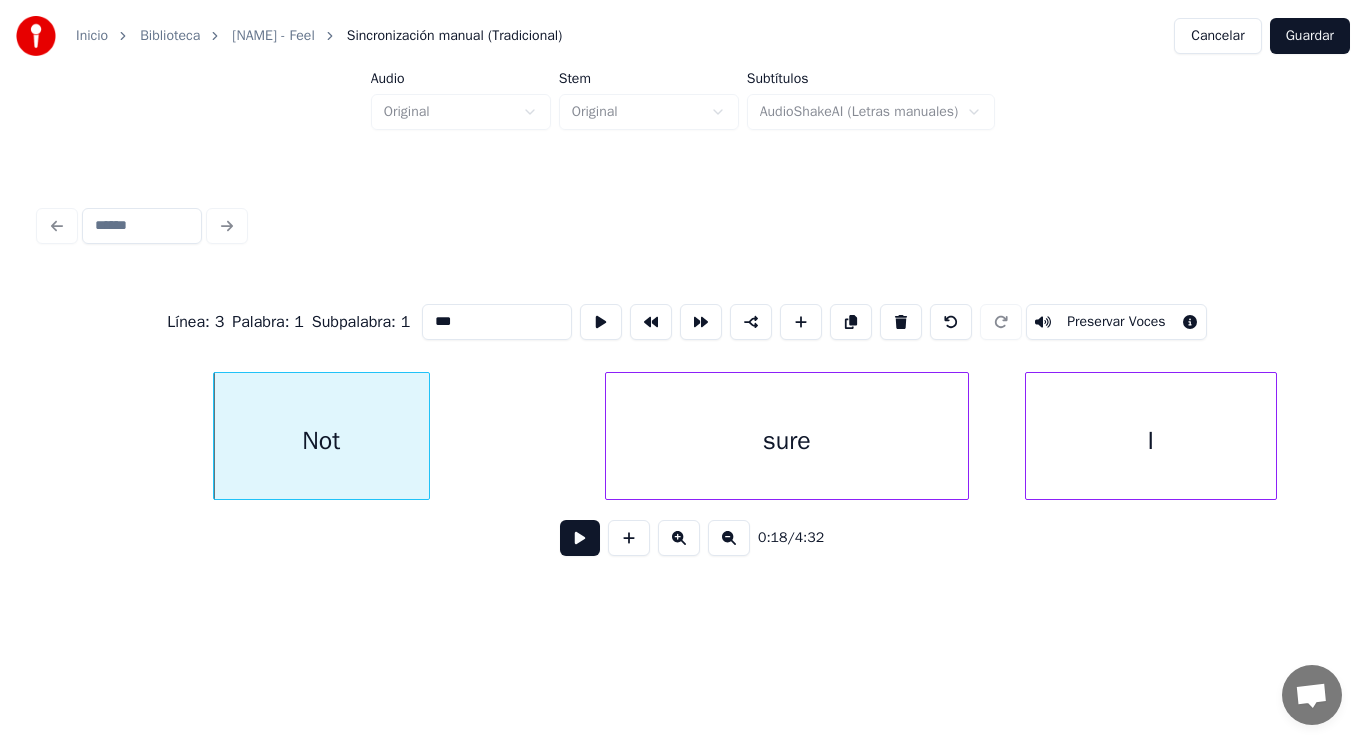 click at bounding box center (426, 436) 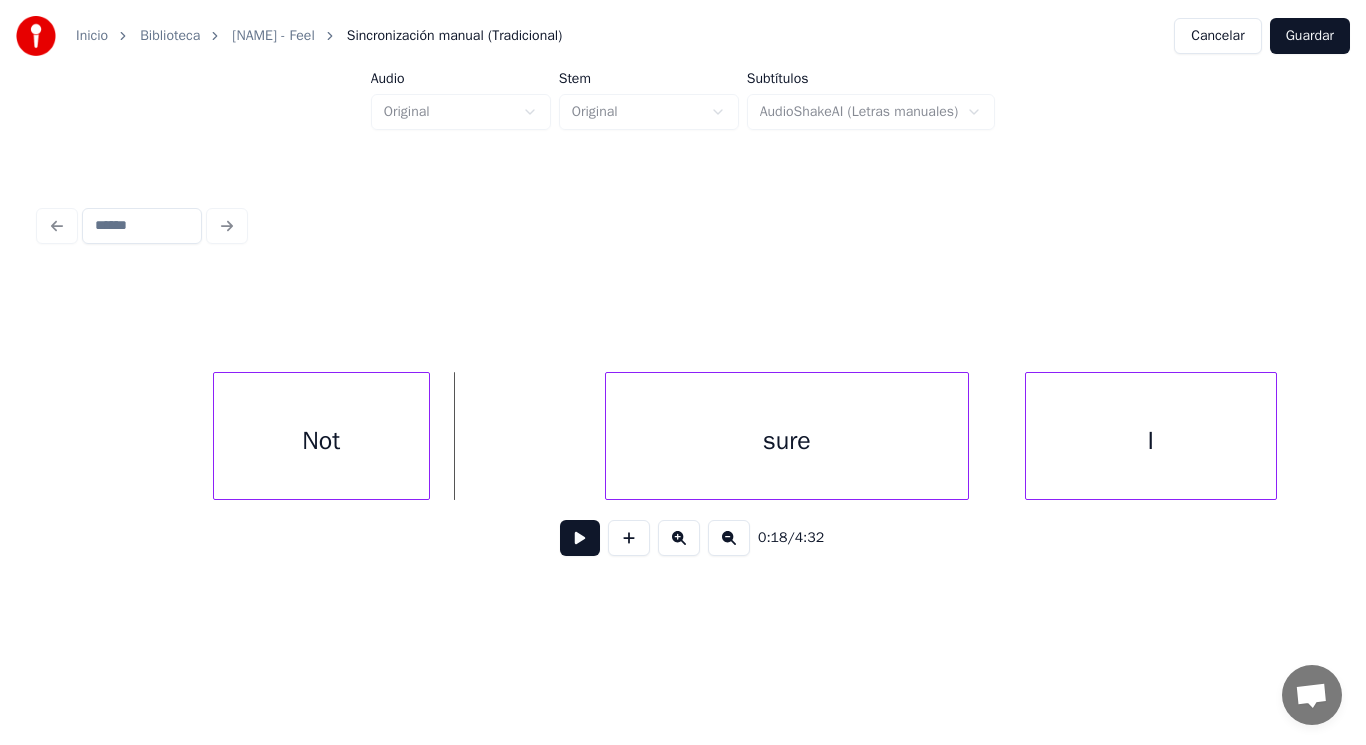 click at bounding box center [580, 538] 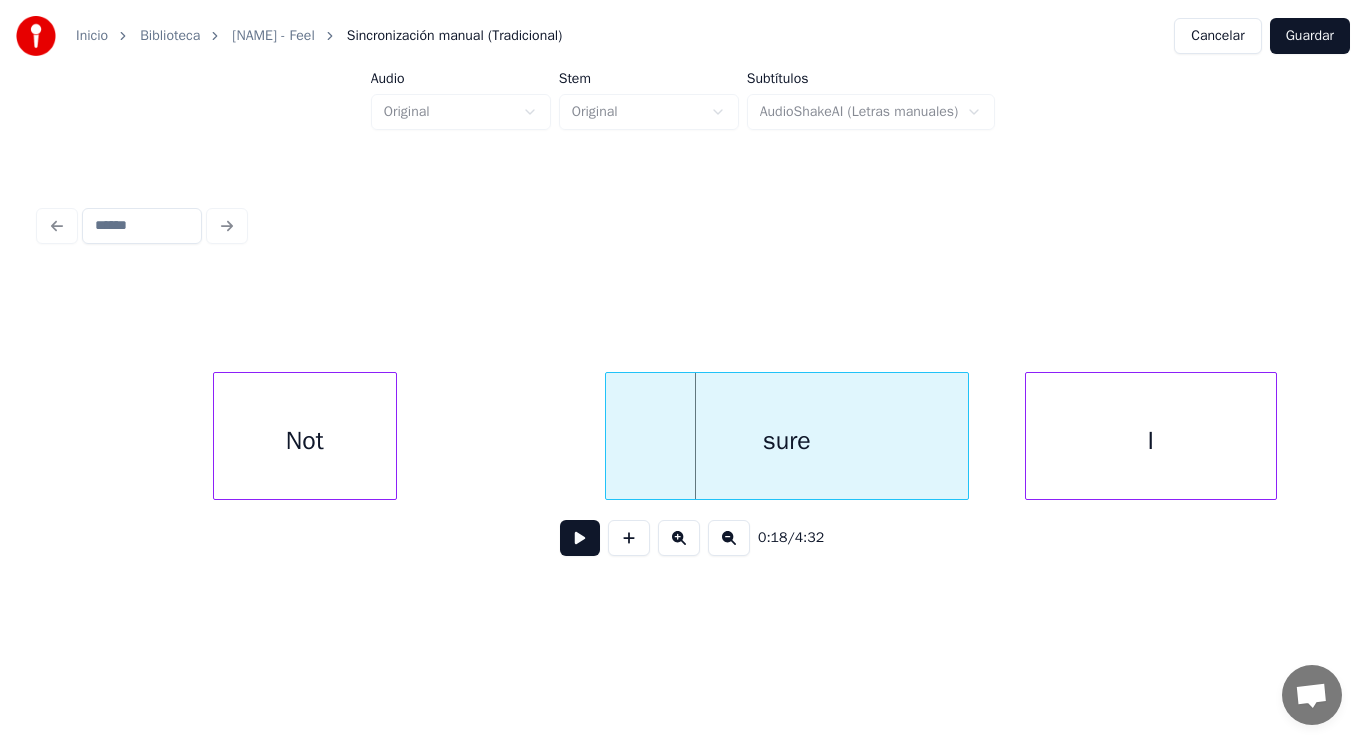 click at bounding box center [393, 436] 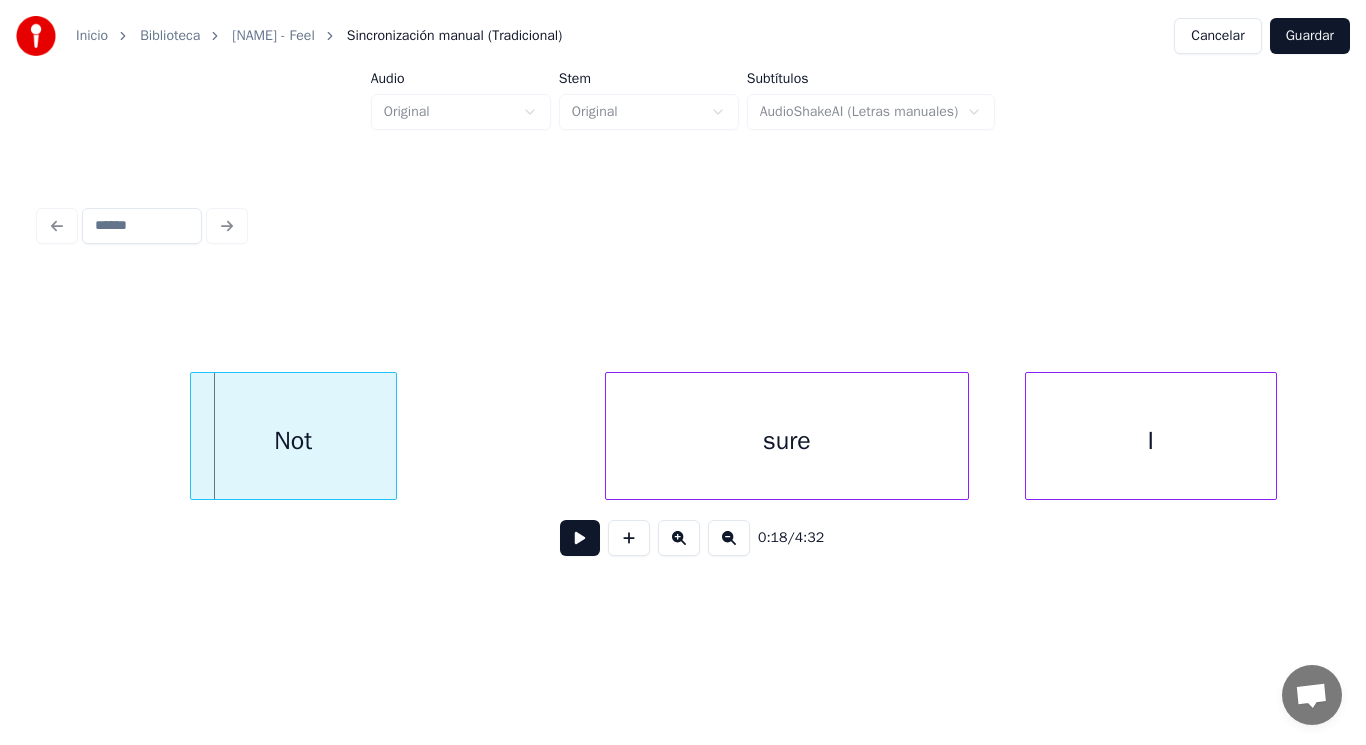 click at bounding box center [194, 436] 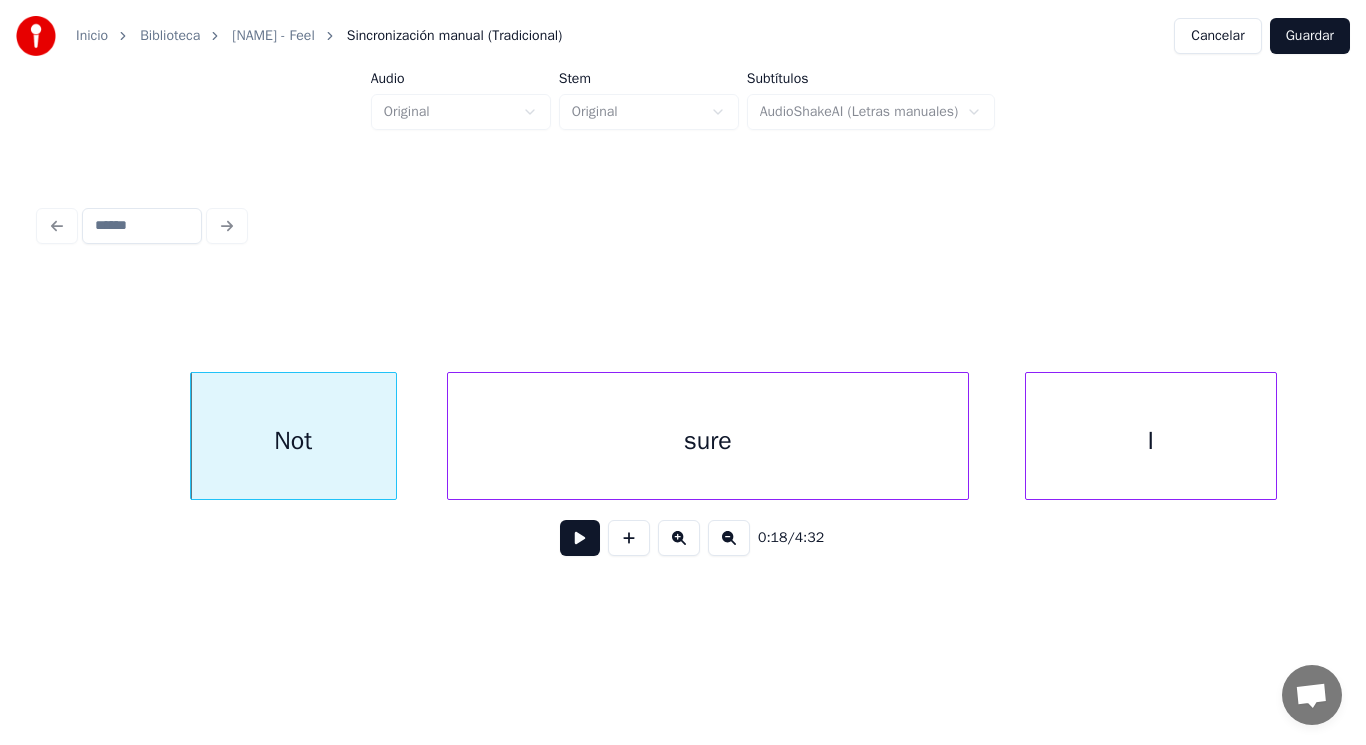 click at bounding box center (451, 436) 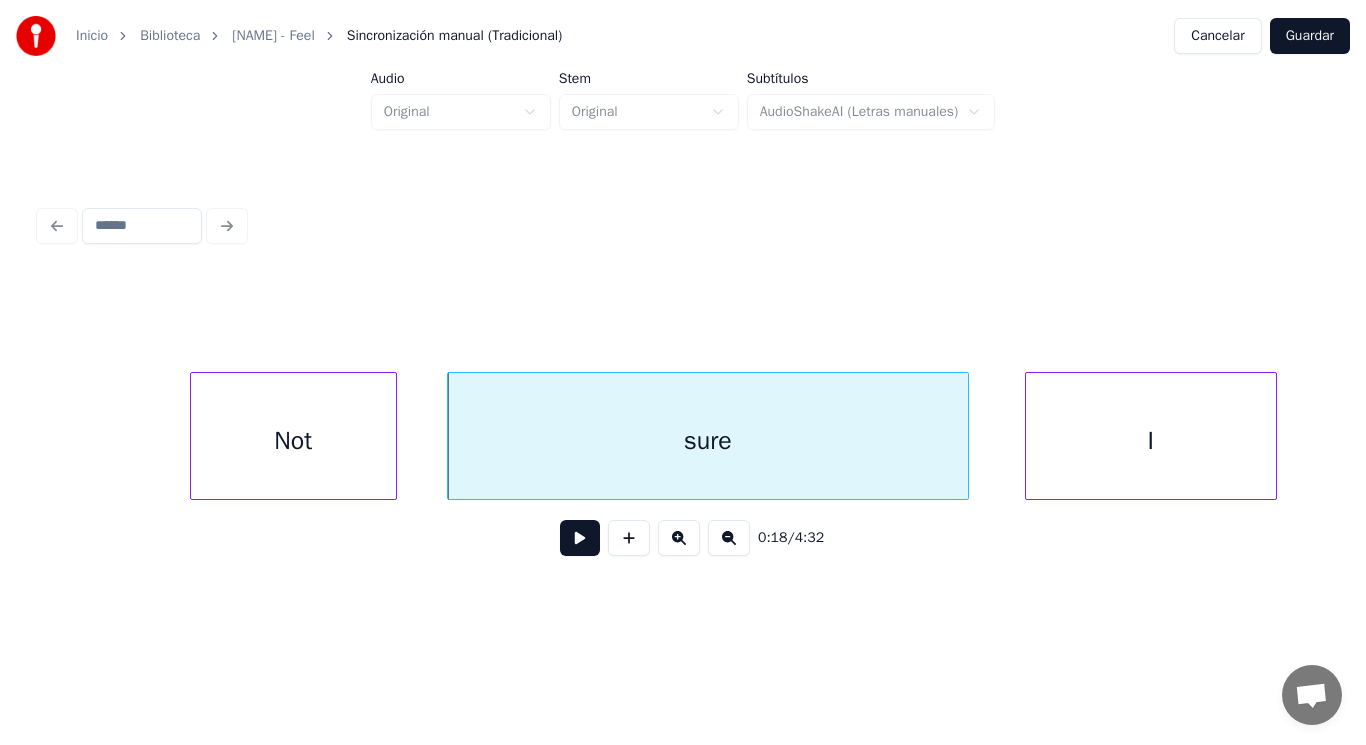 click at bounding box center (580, 538) 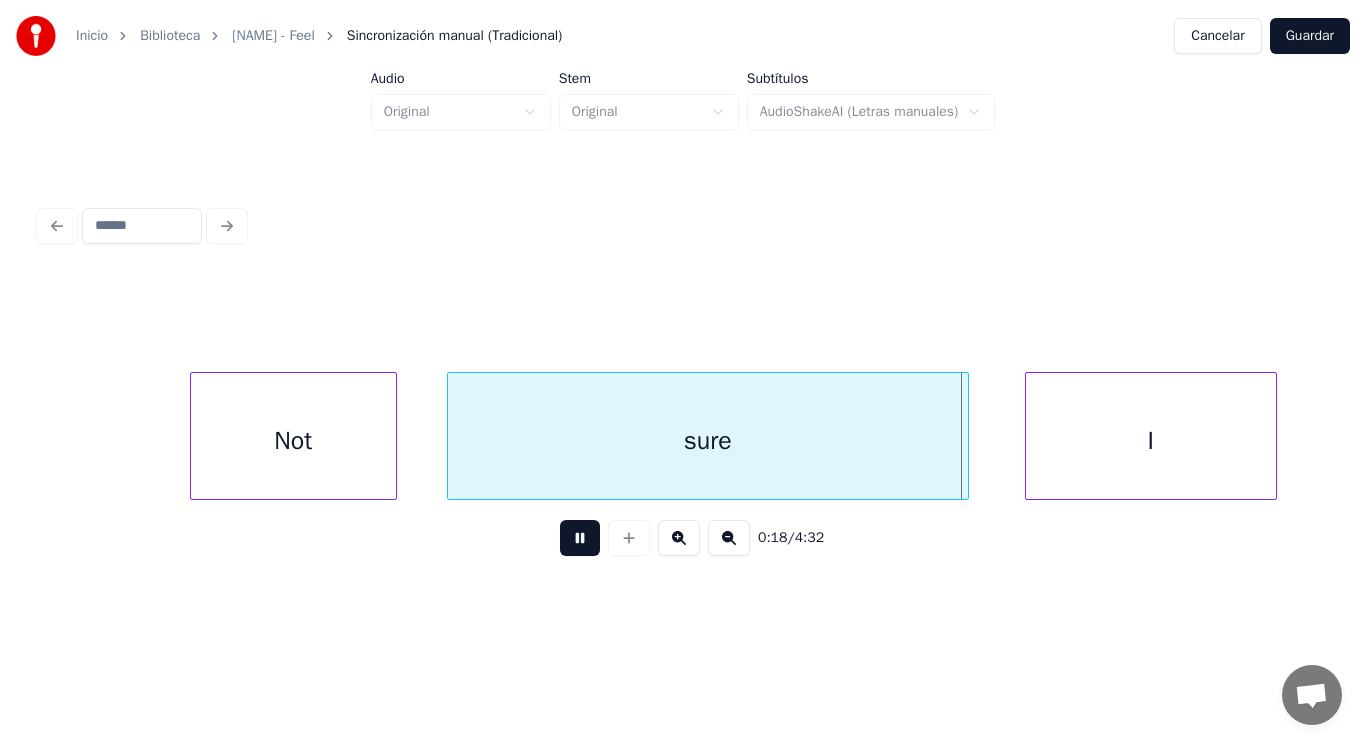 click at bounding box center [580, 538] 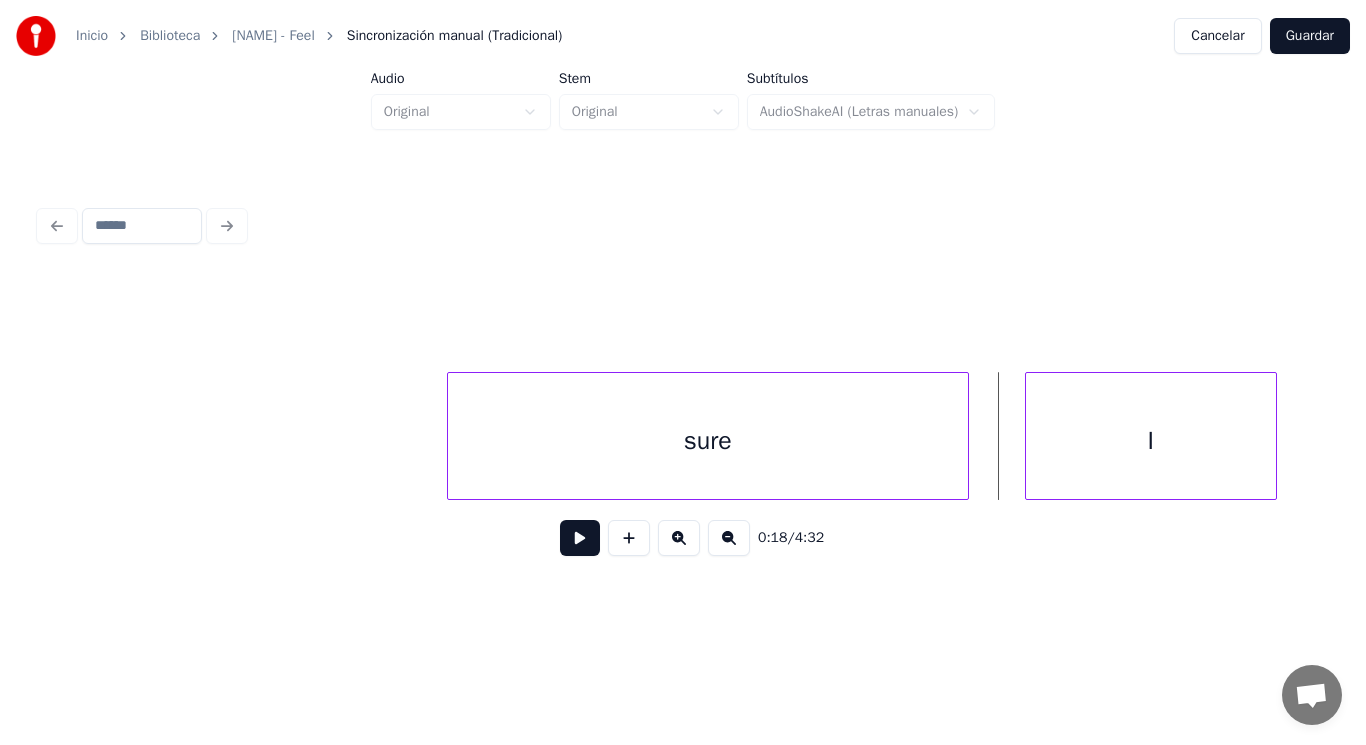 scroll, scrollTop: 0, scrollLeft: 26657, axis: horizontal 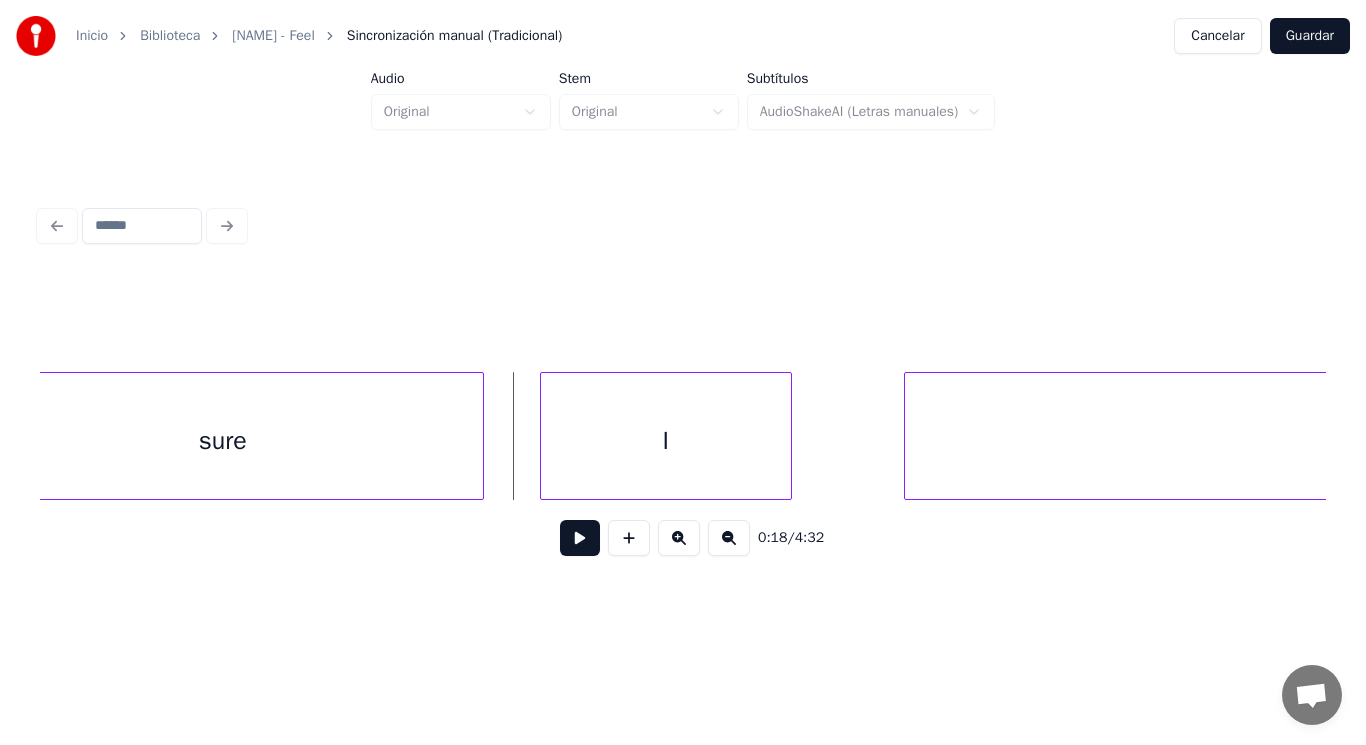 click on "sure" at bounding box center (223, 441) 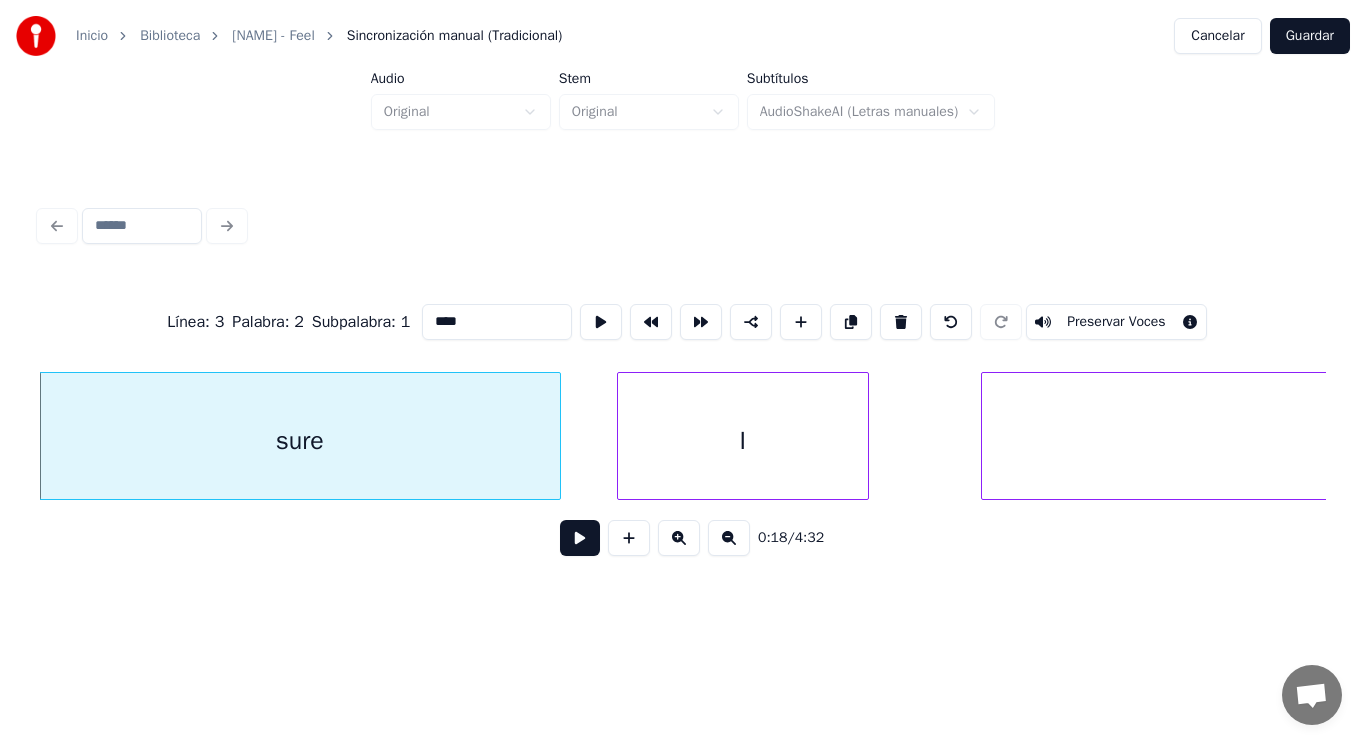 click at bounding box center [580, 538] 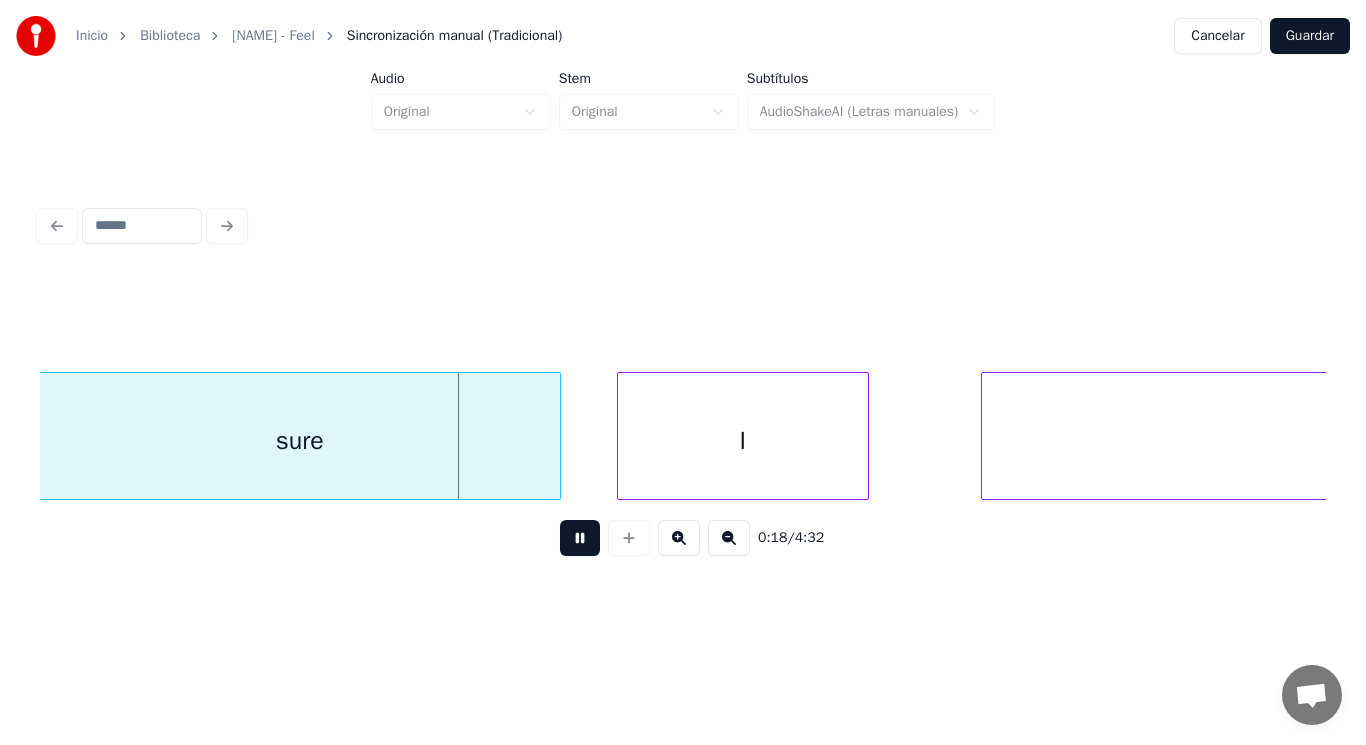 click at bounding box center [580, 538] 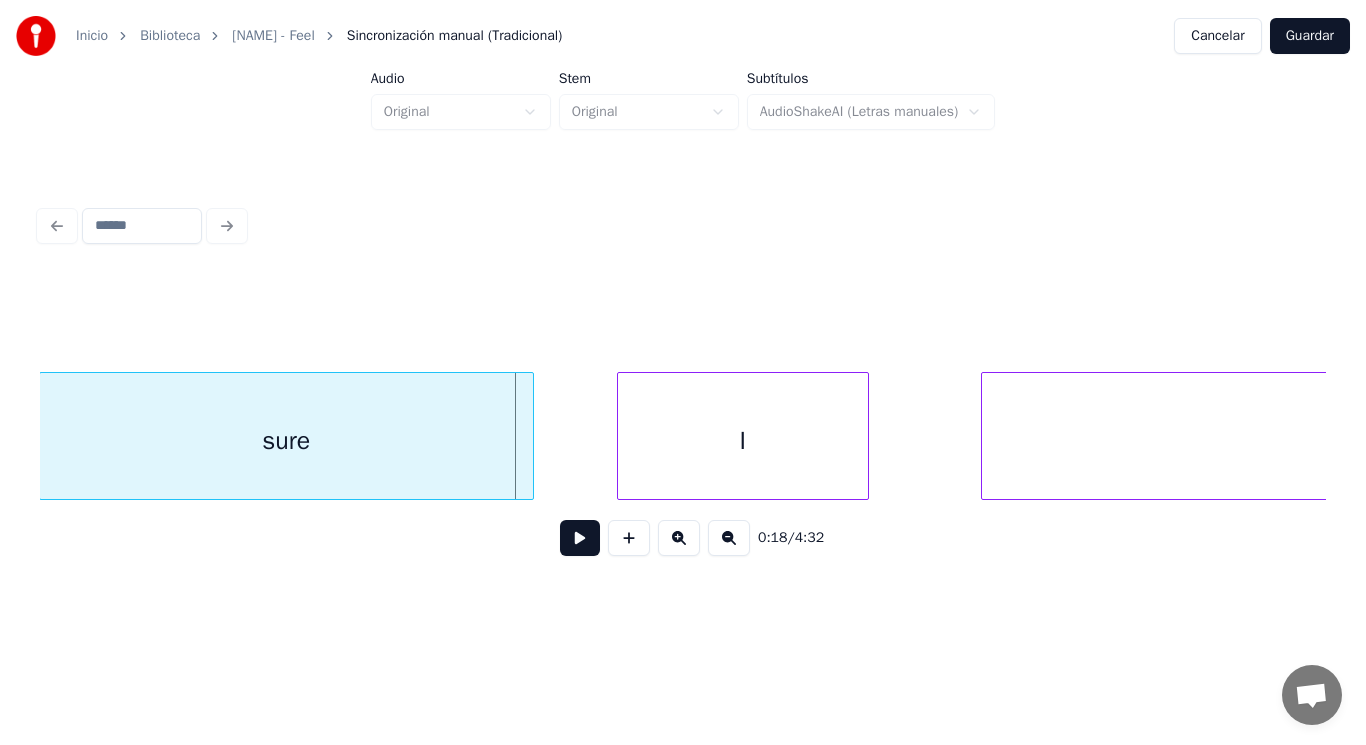 click at bounding box center (530, 436) 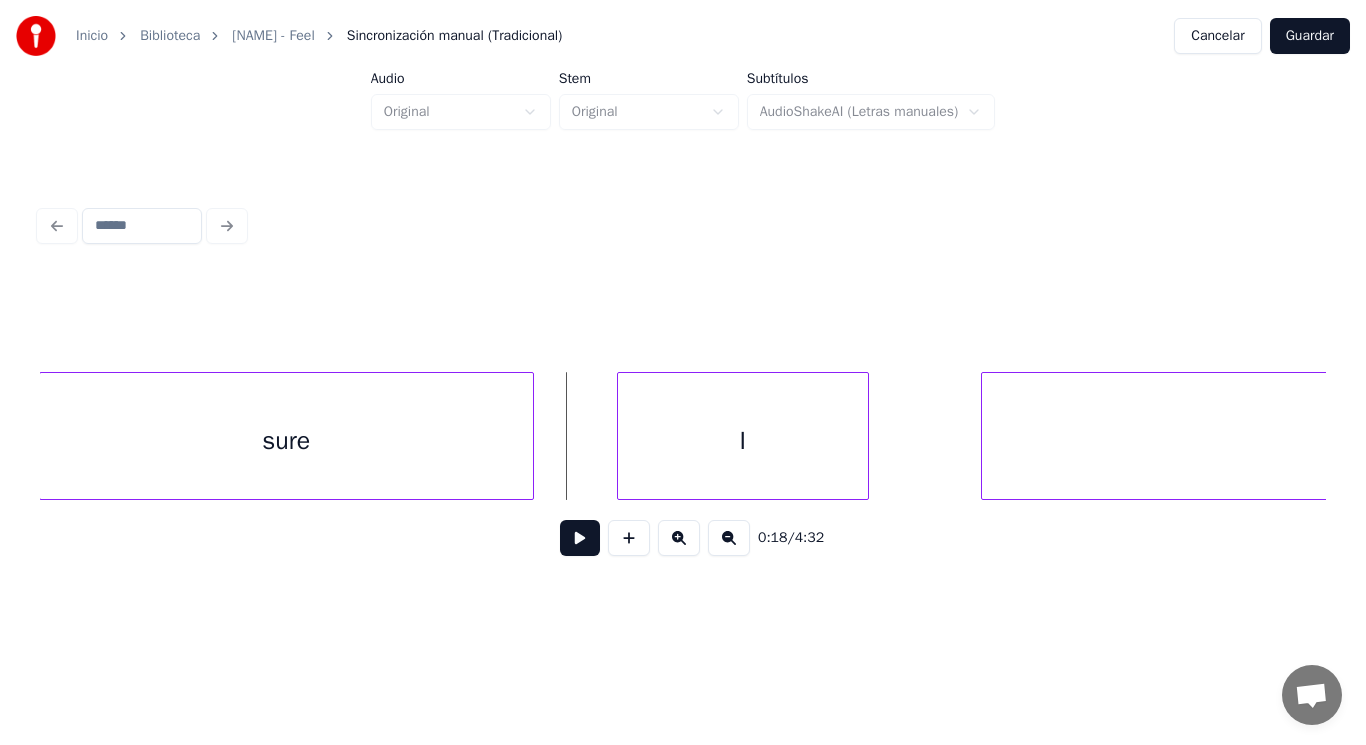 click at bounding box center [580, 538] 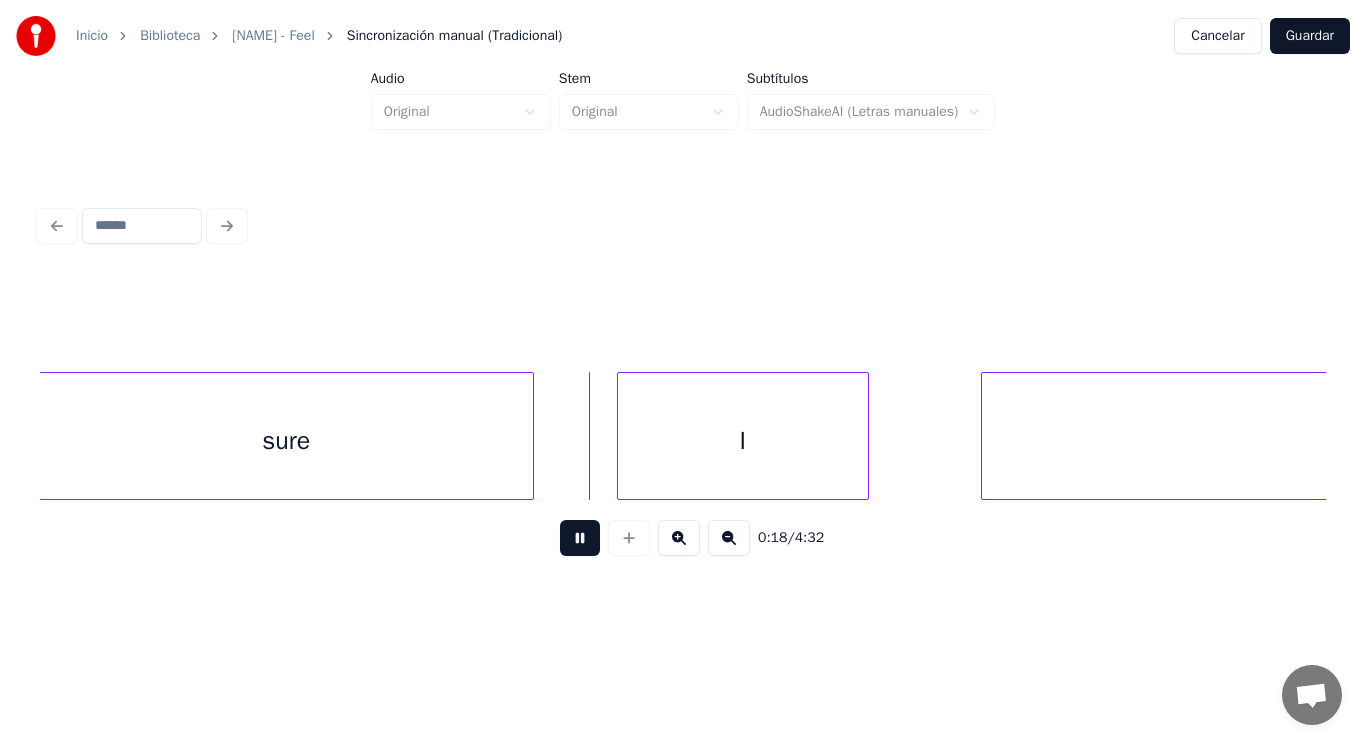click at bounding box center (580, 538) 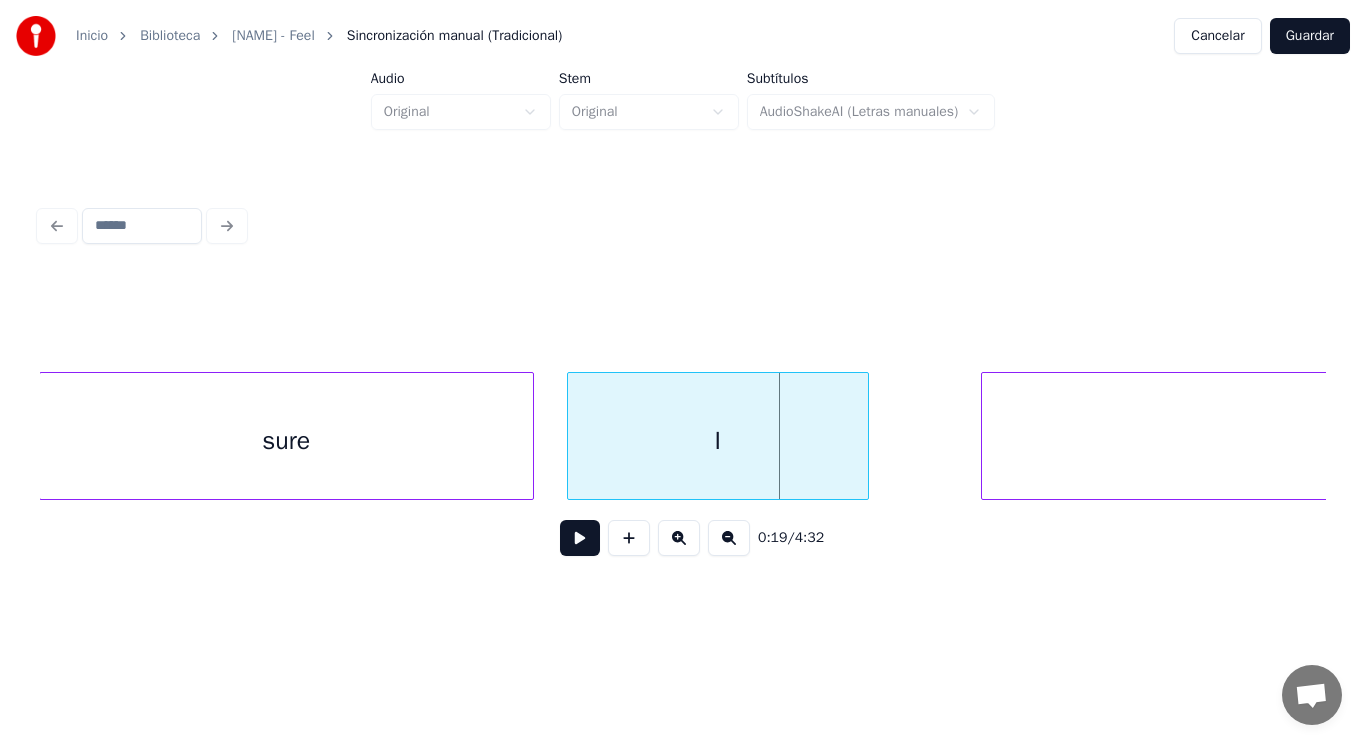 click at bounding box center [571, 436] 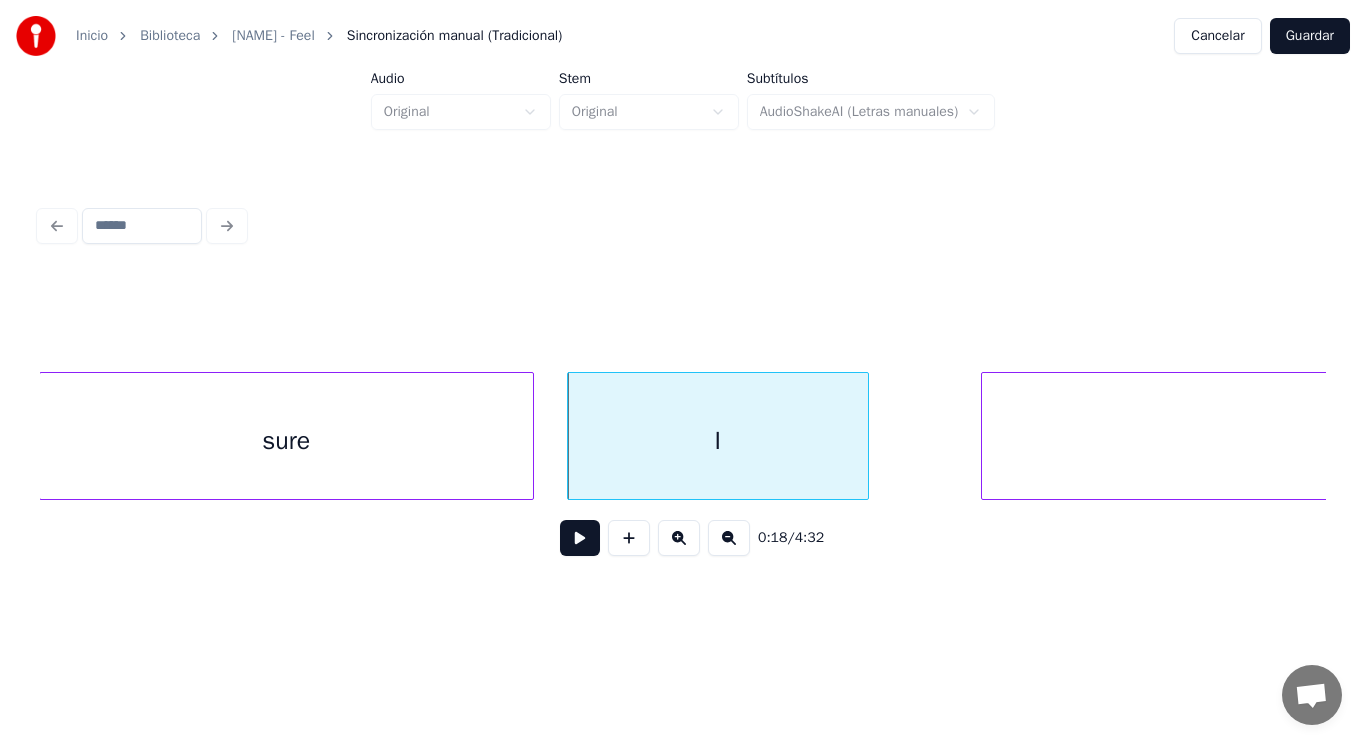 click at bounding box center [580, 538] 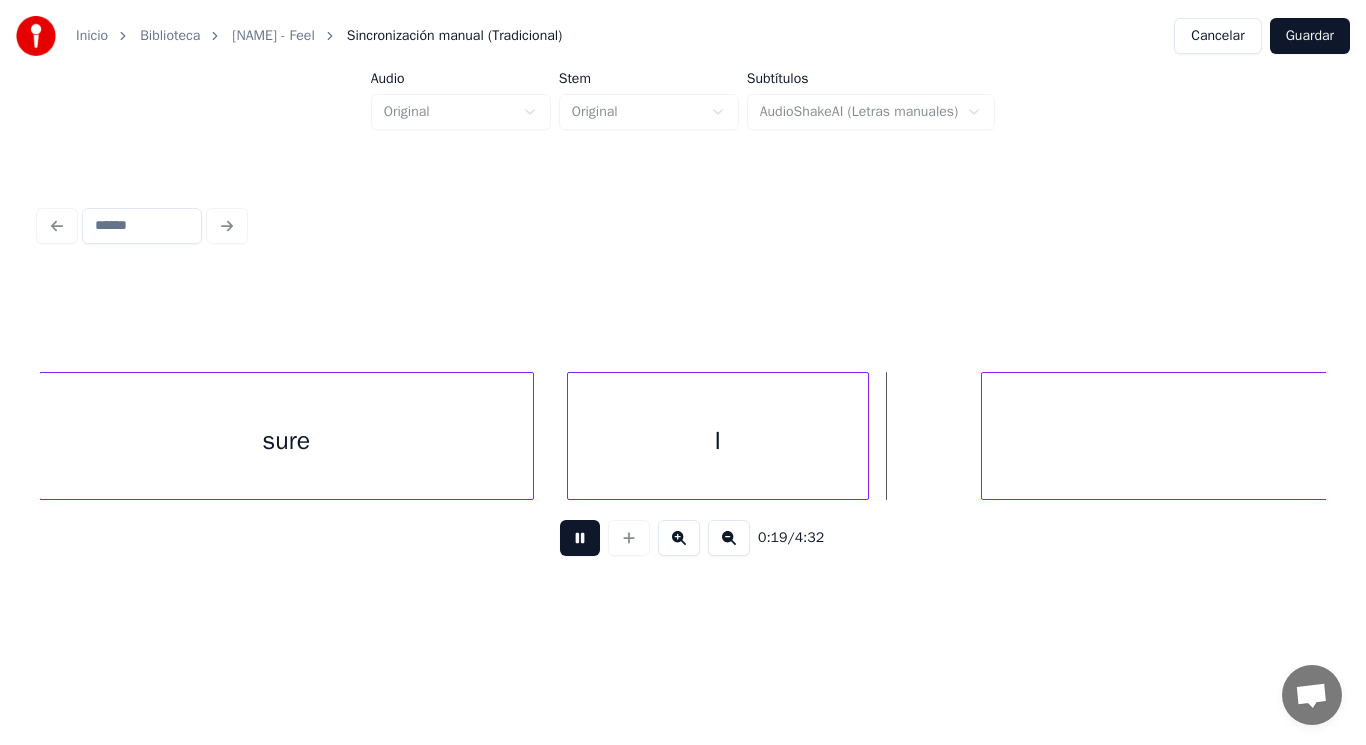click at bounding box center (580, 538) 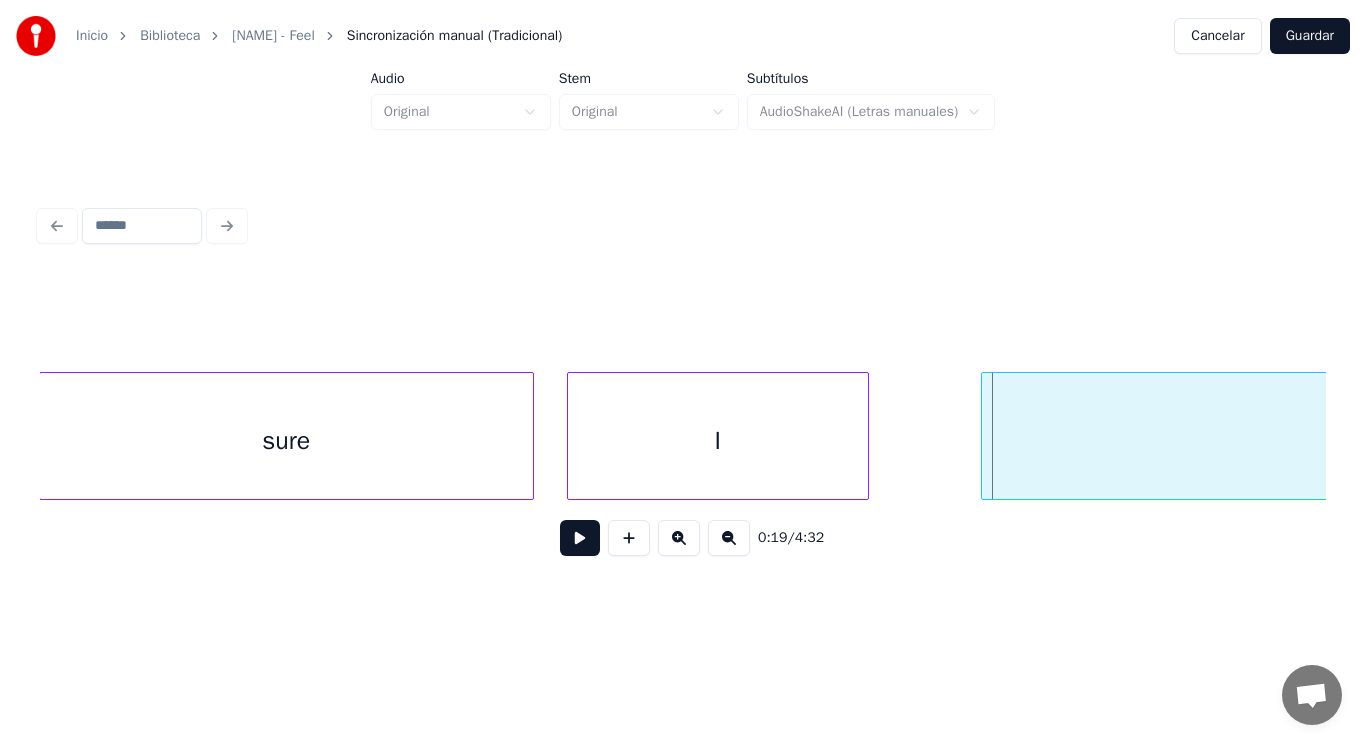 click on "understand" at bounding box center (2381, 436) 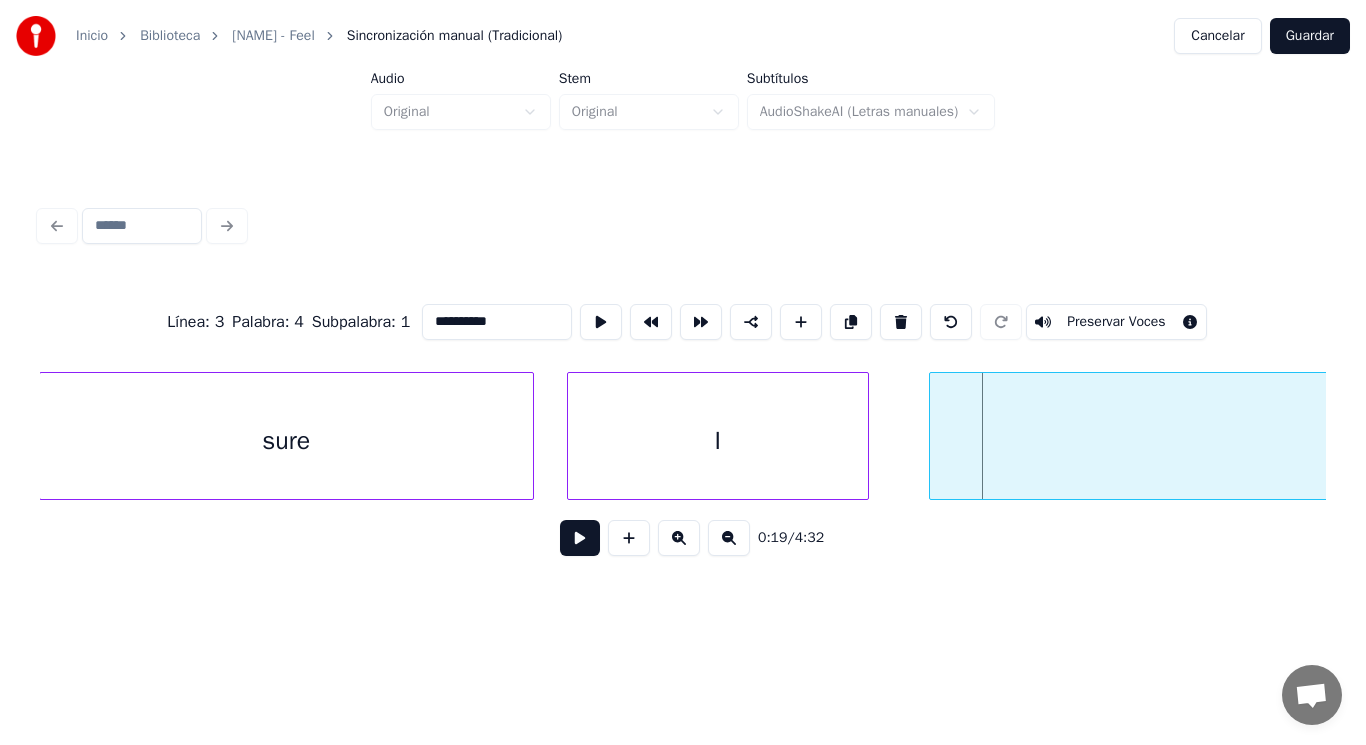 click at bounding box center (933, 436) 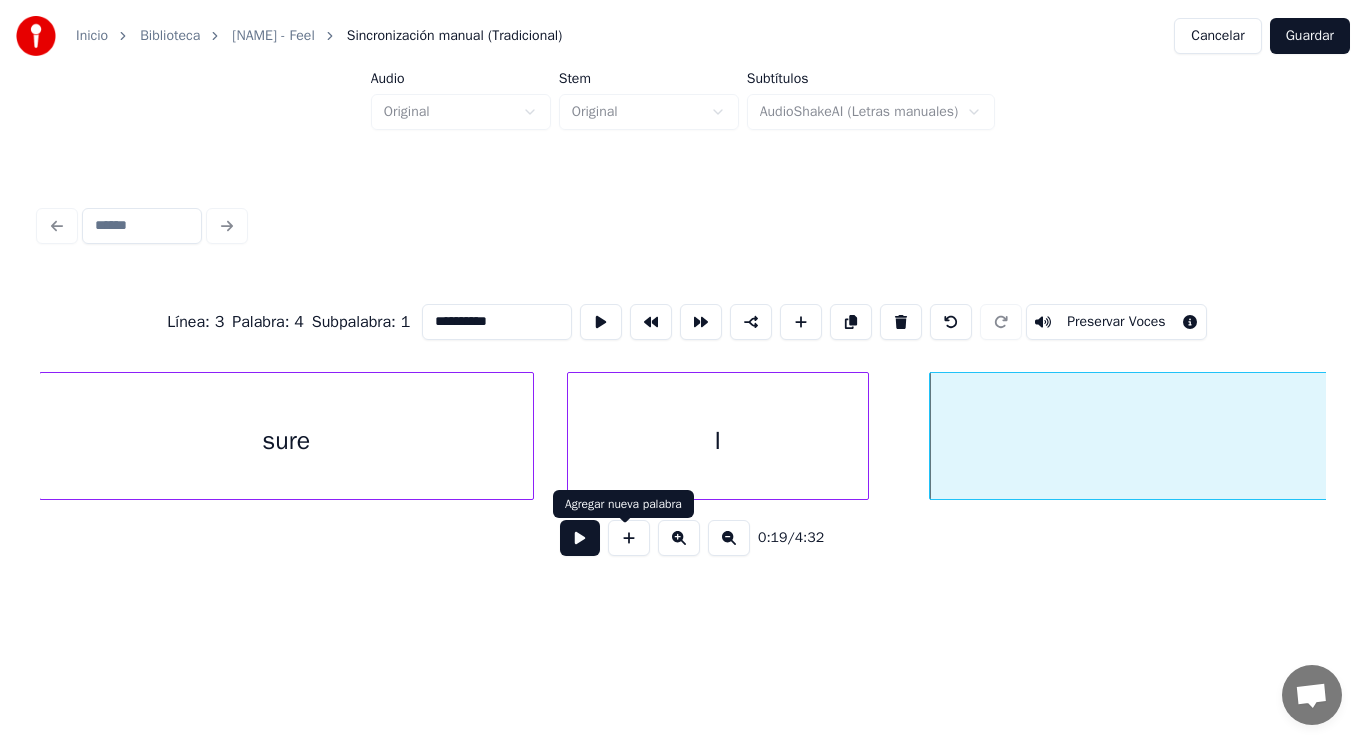 click at bounding box center [580, 538] 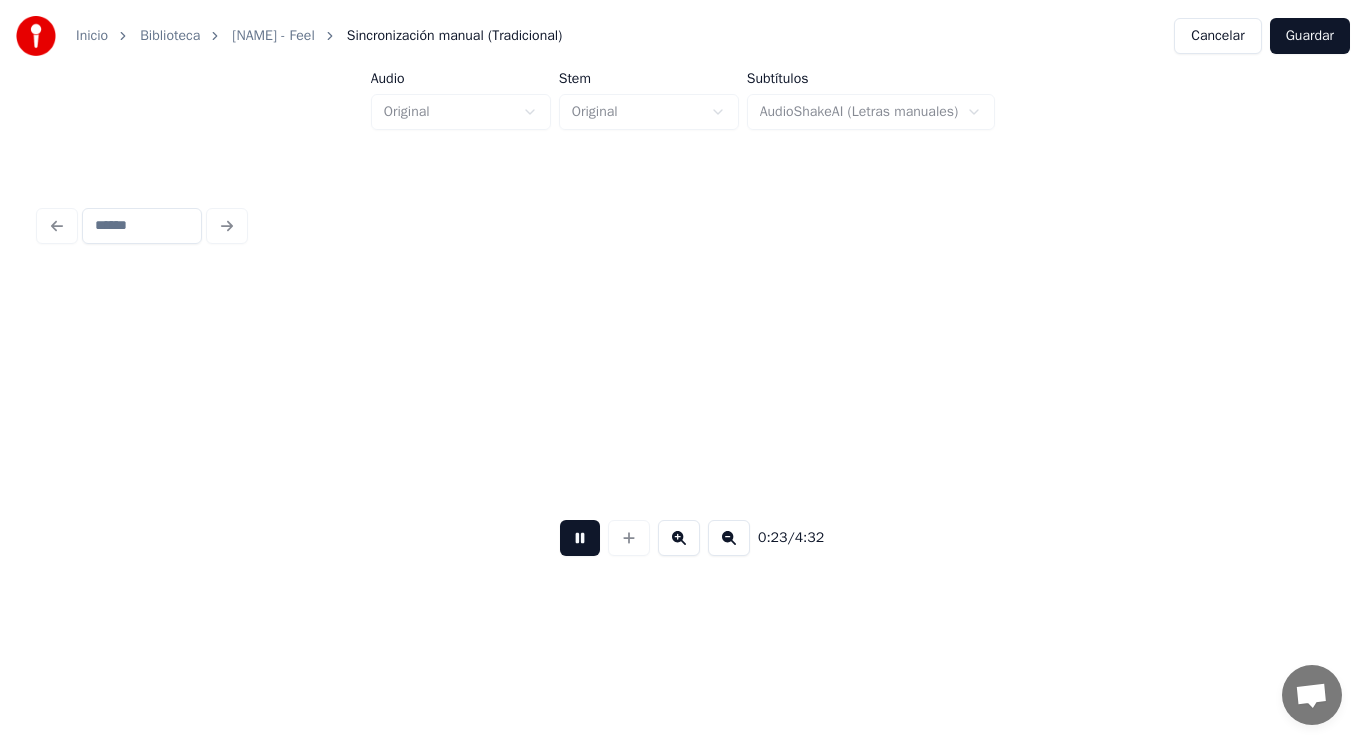 scroll, scrollTop: 0, scrollLeft: 32441, axis: horizontal 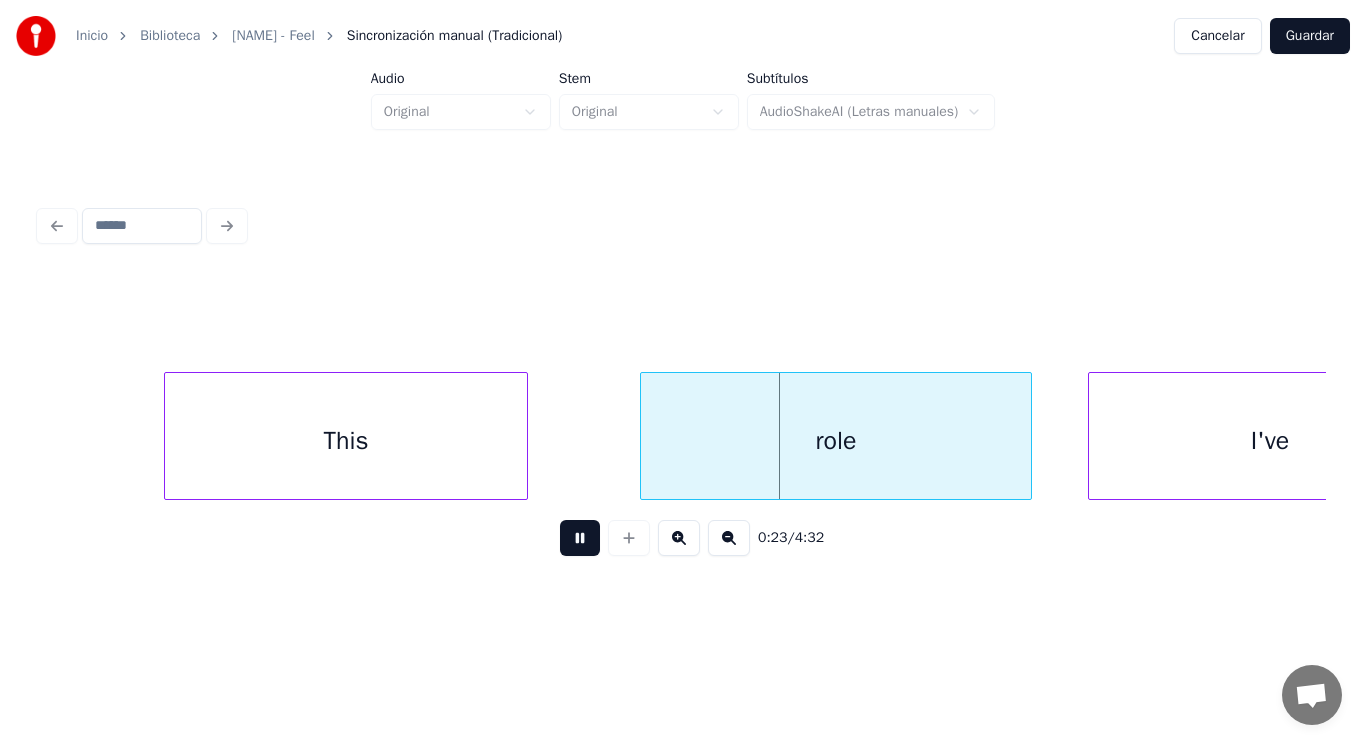 click at bounding box center (580, 538) 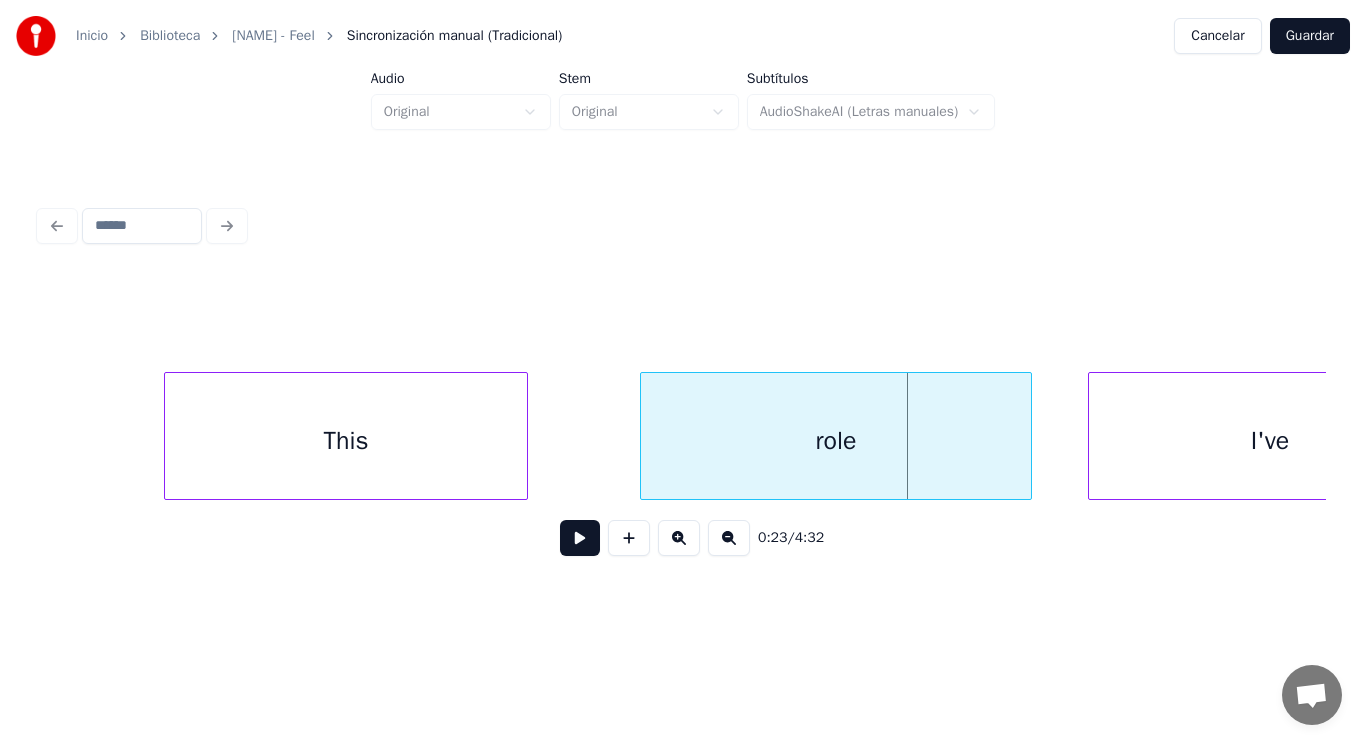 click on "This" at bounding box center (346, 441) 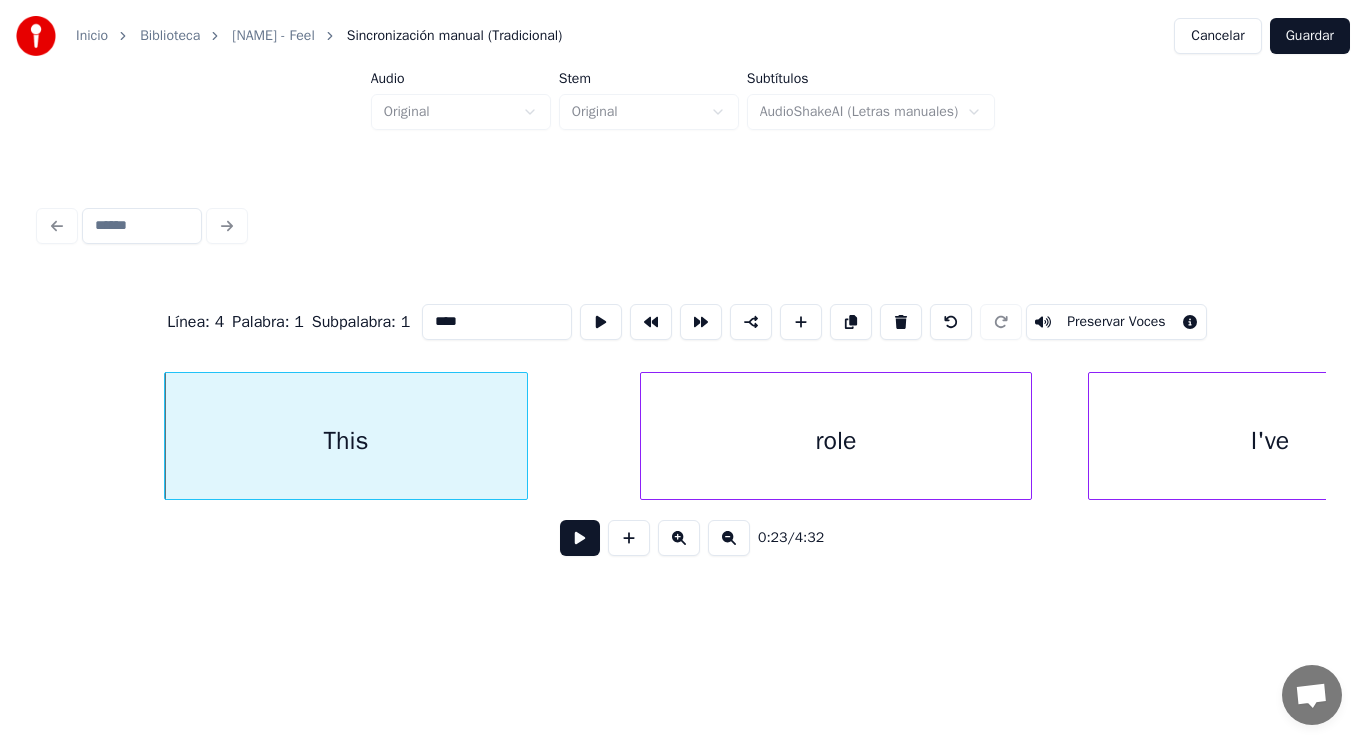 click at bounding box center (580, 538) 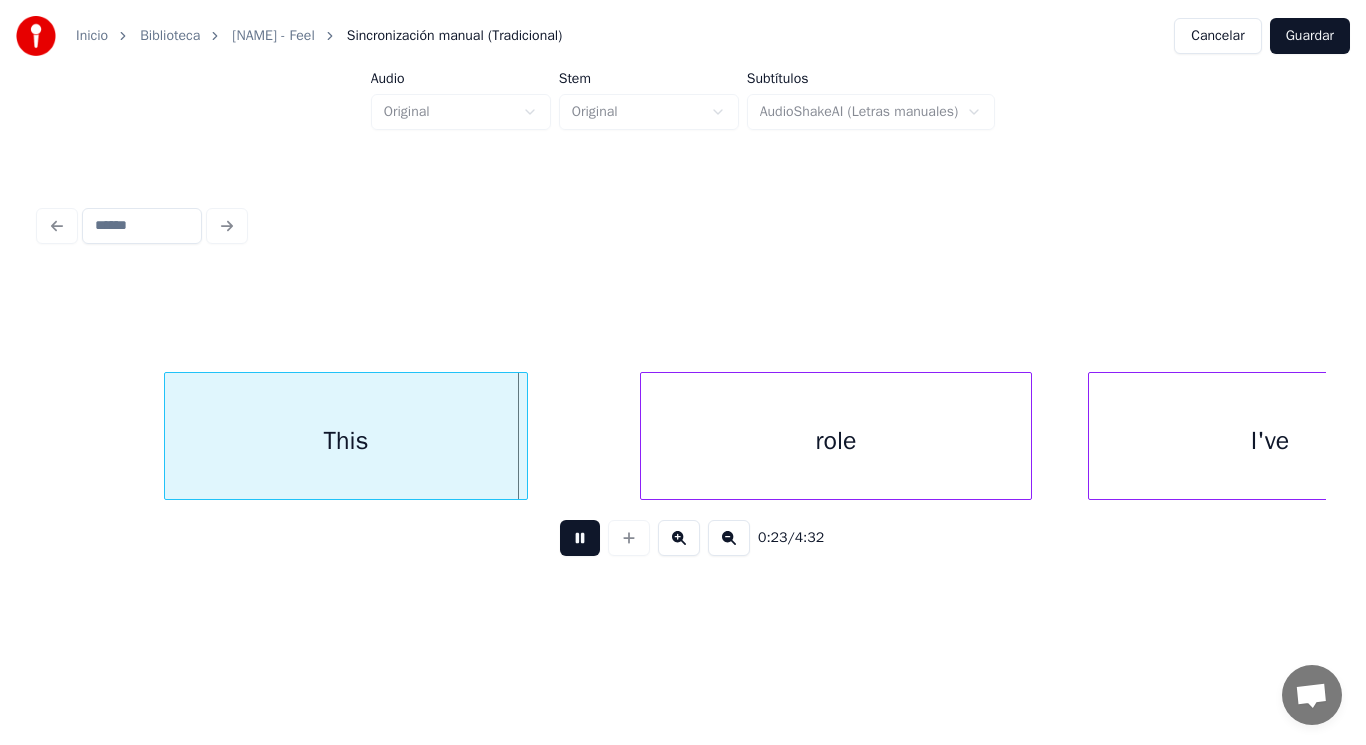 click at bounding box center (580, 538) 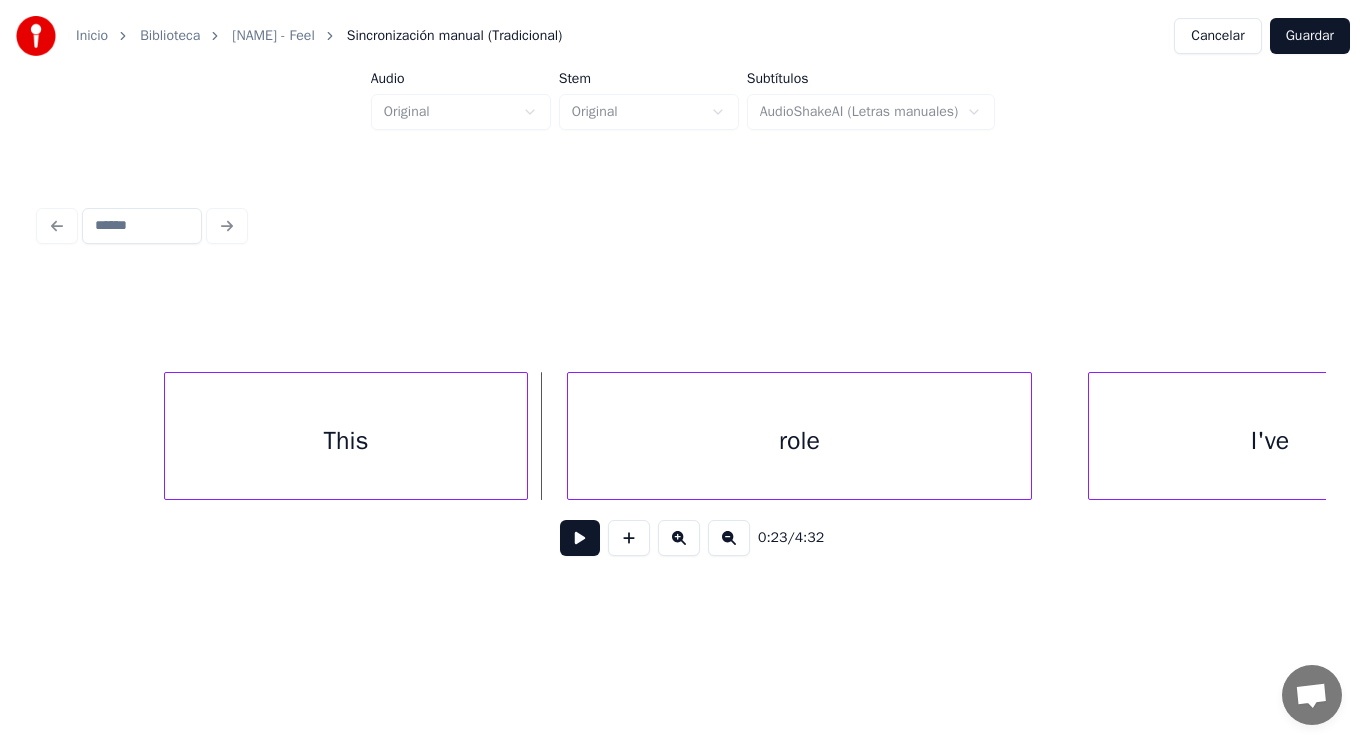 click at bounding box center [571, 436] 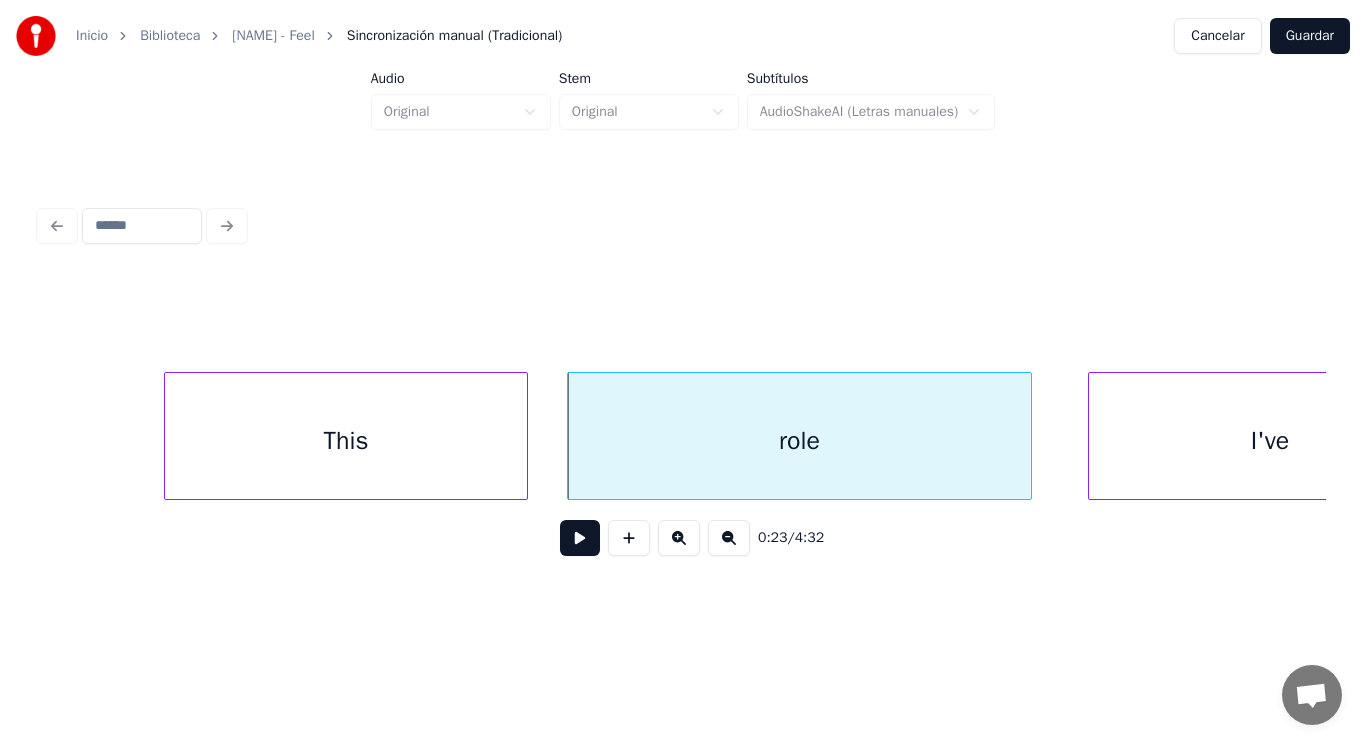 click at bounding box center (580, 538) 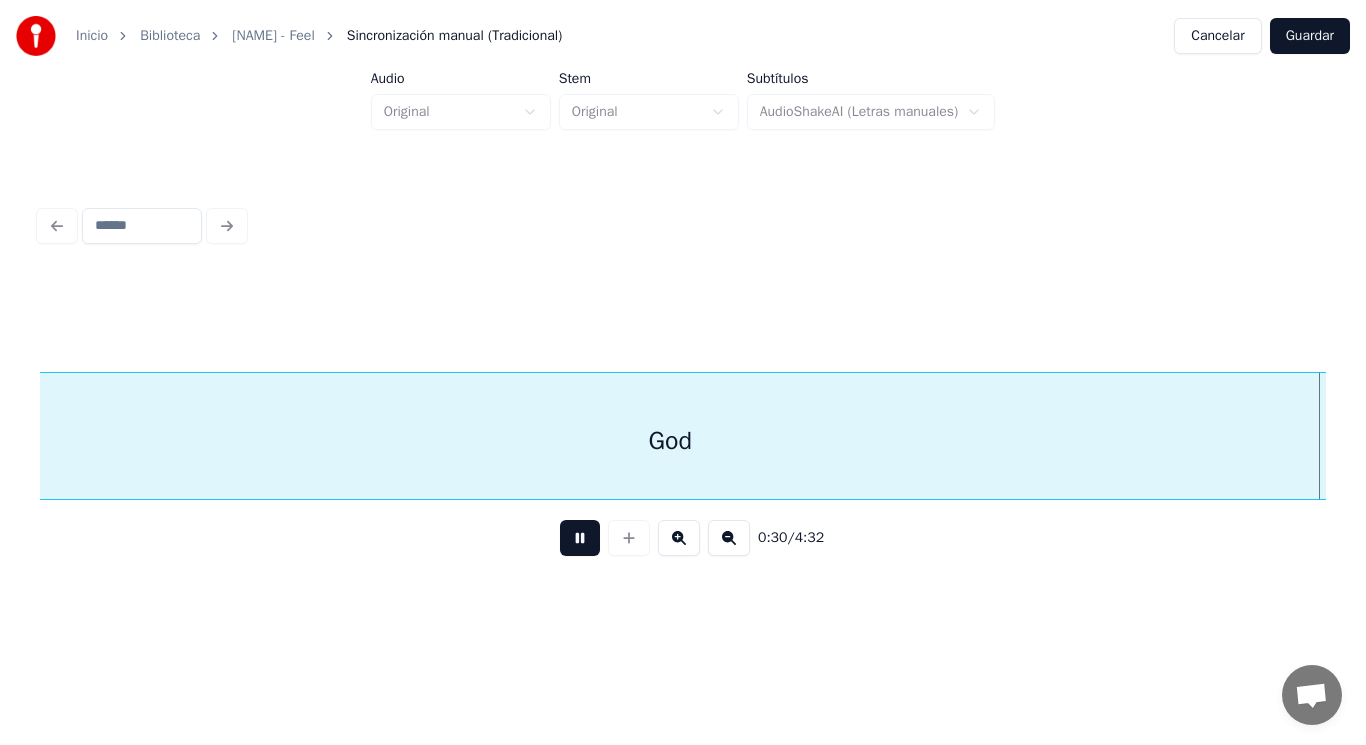 scroll, scrollTop: 0, scrollLeft: 42869, axis: horizontal 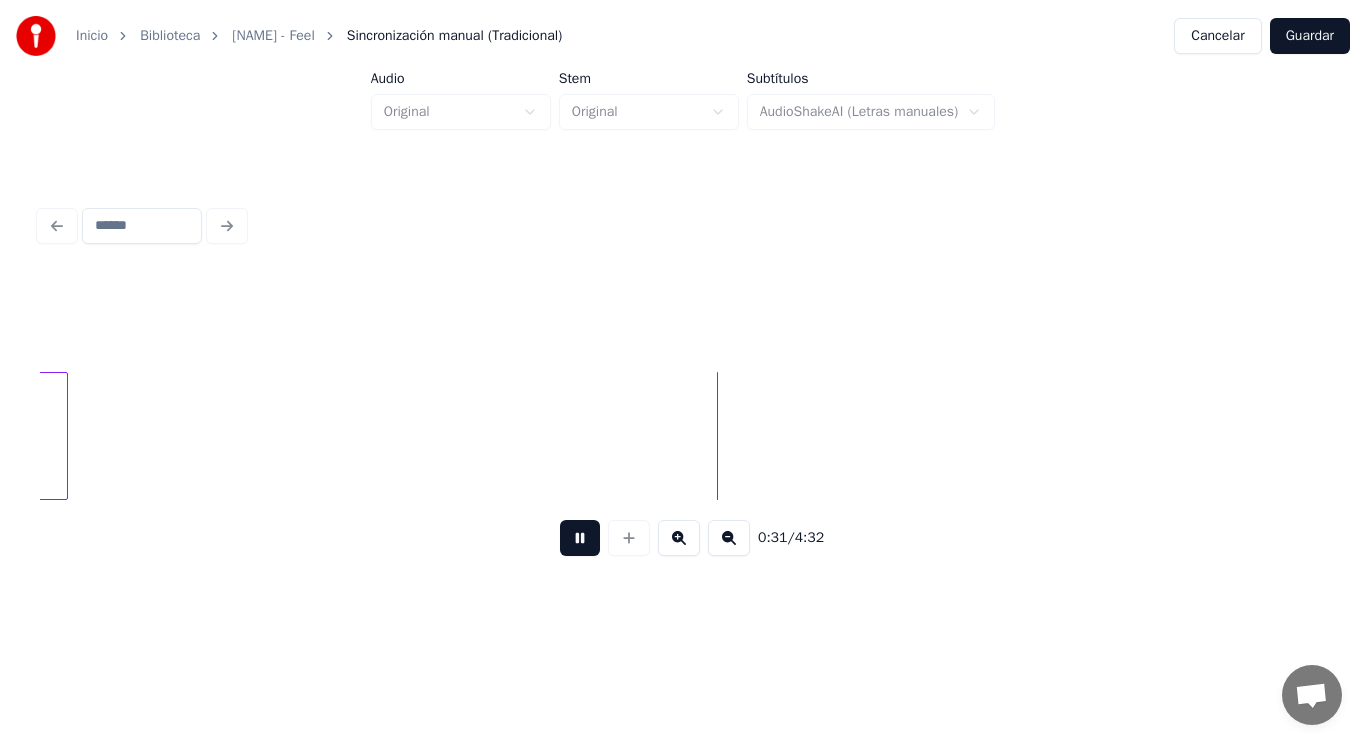 click at bounding box center [580, 538] 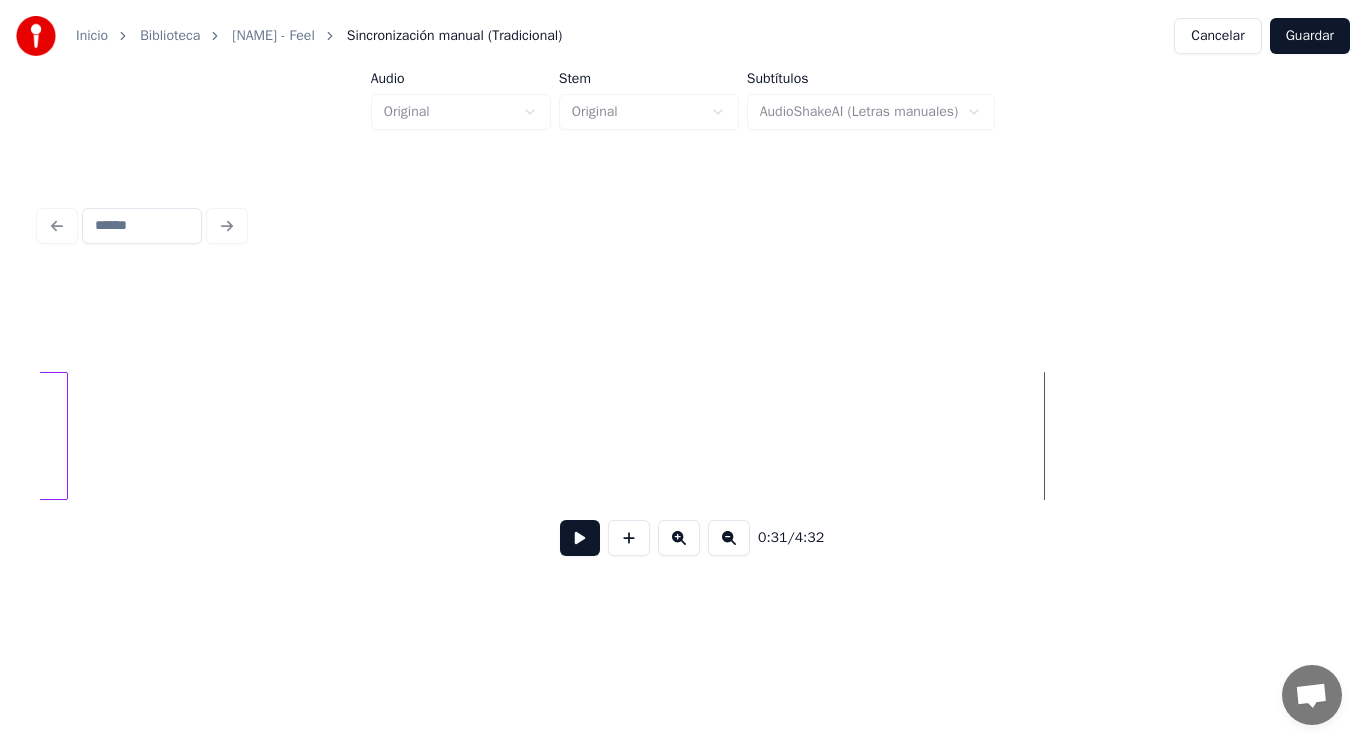click at bounding box center (580, 538) 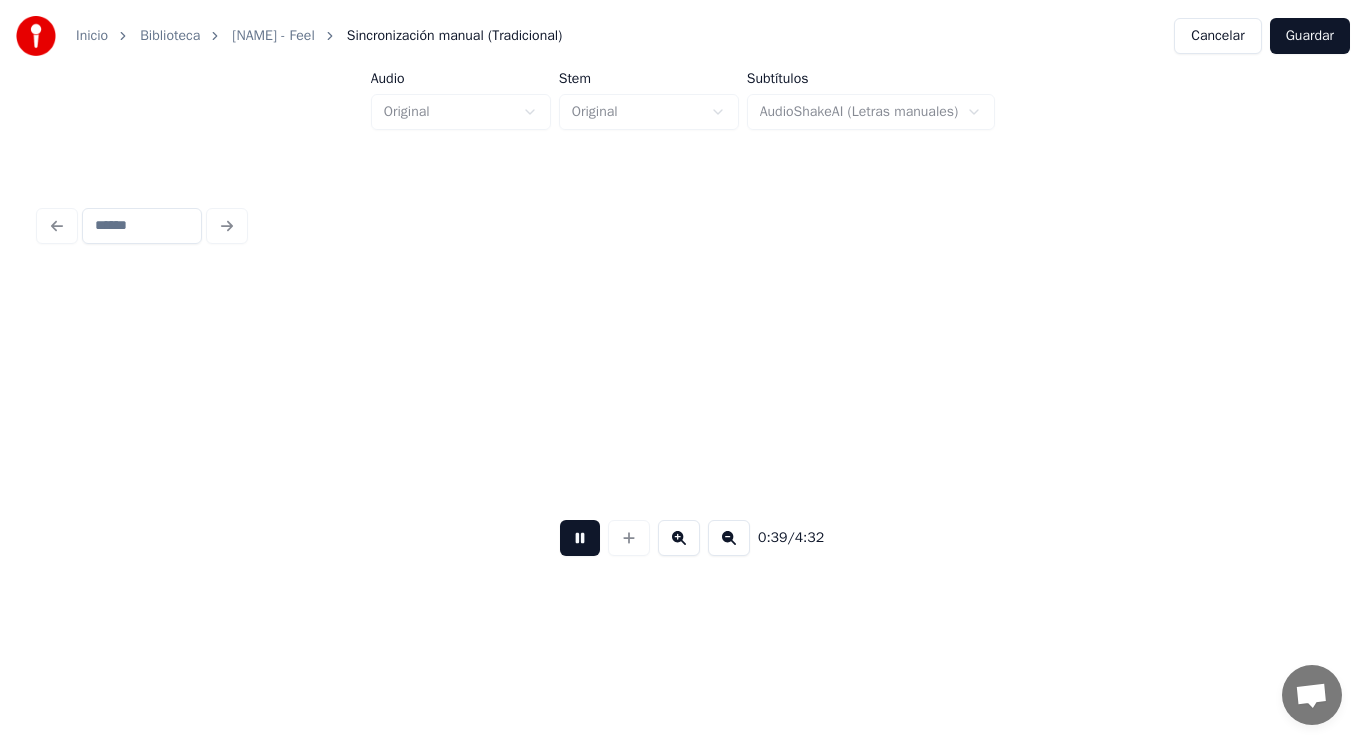 scroll, scrollTop: 0, scrollLeft: 54612, axis: horizontal 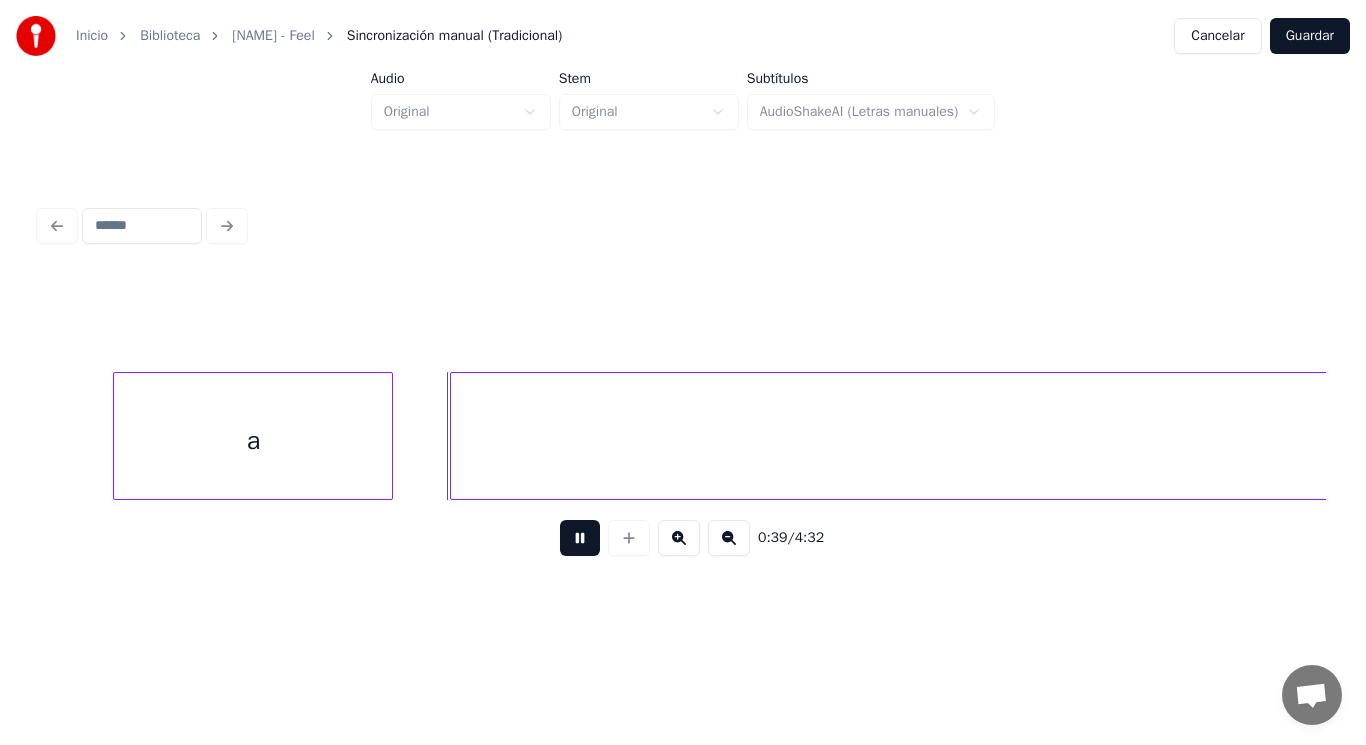click at bounding box center (580, 538) 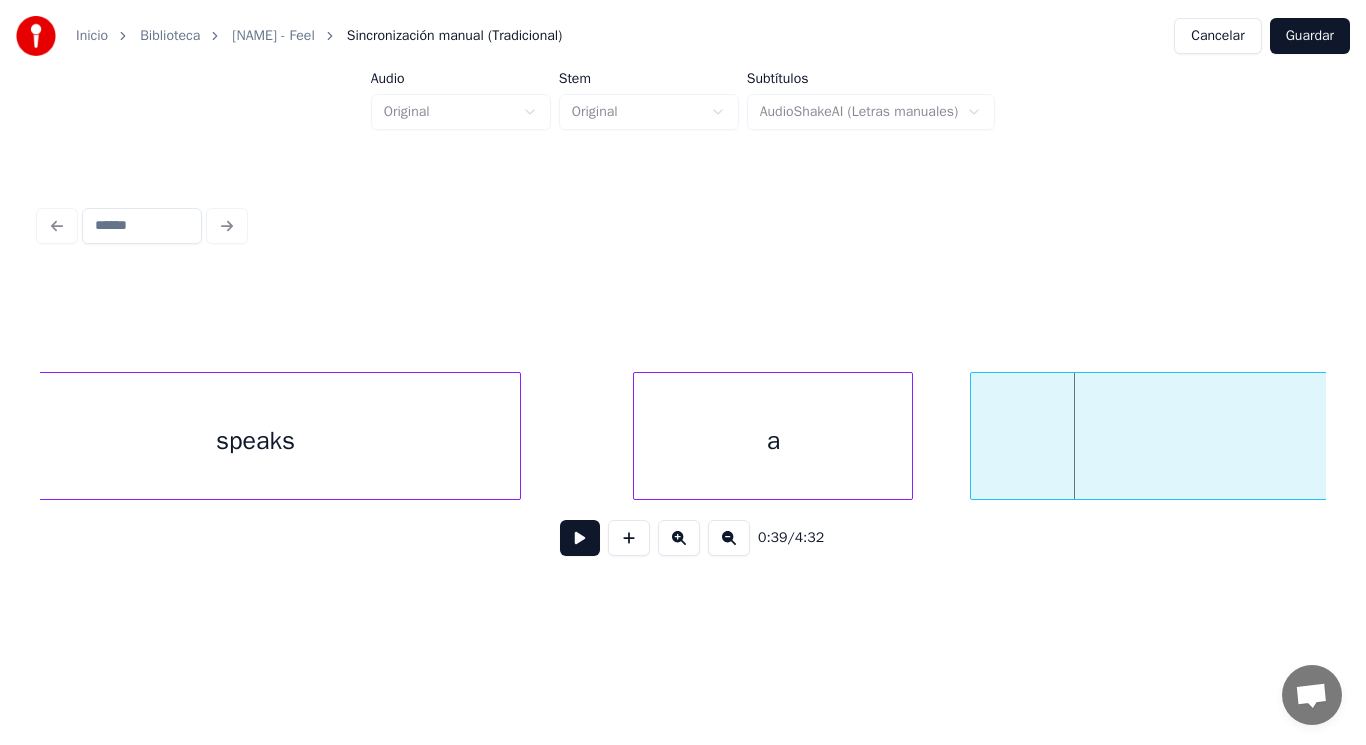 click on "speaks" at bounding box center (256, 441) 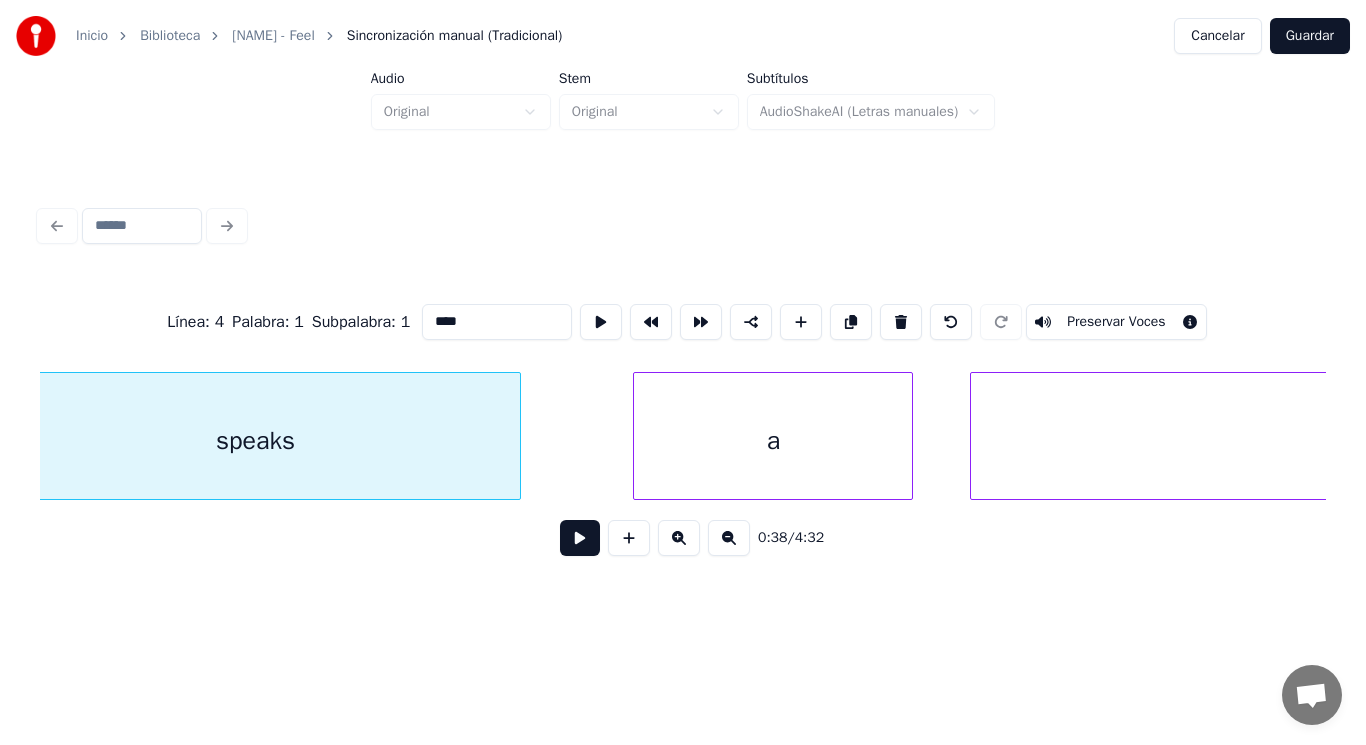 type on "******" 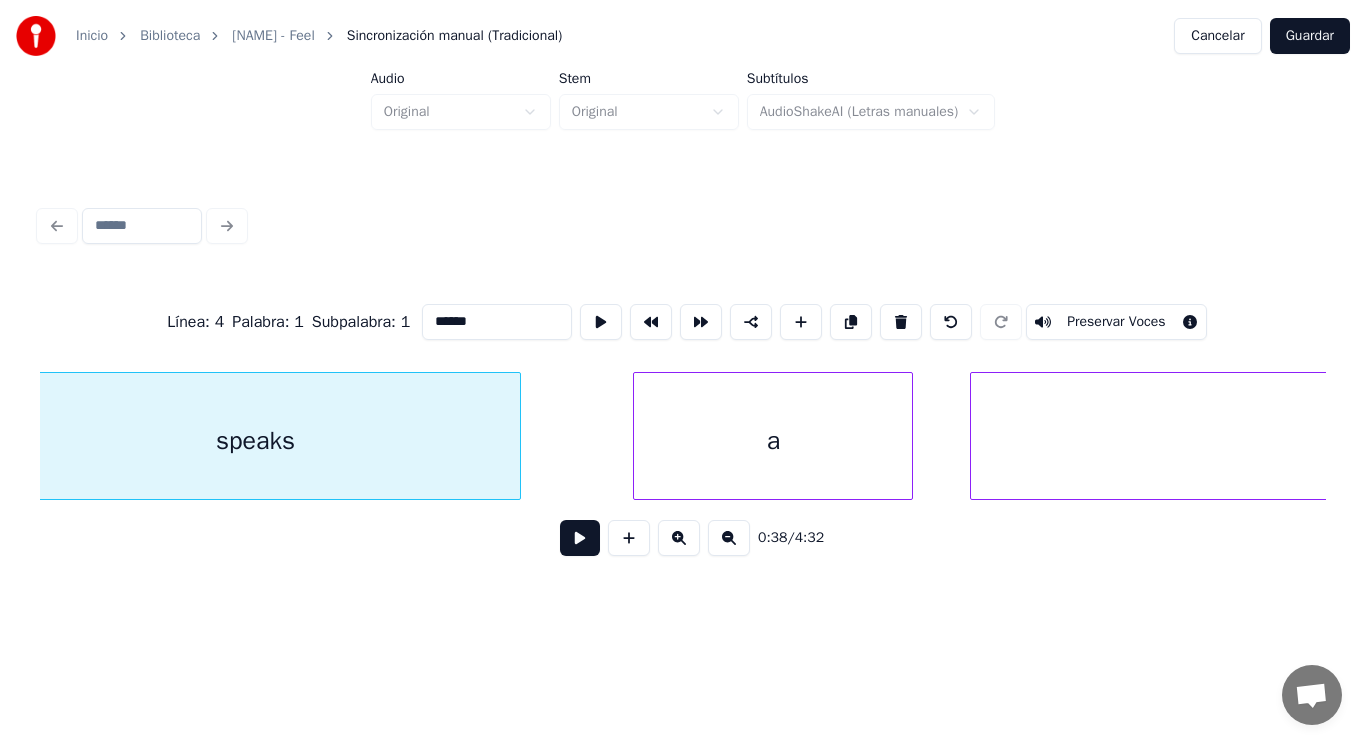 scroll, scrollTop: 0, scrollLeft: 54042, axis: horizontal 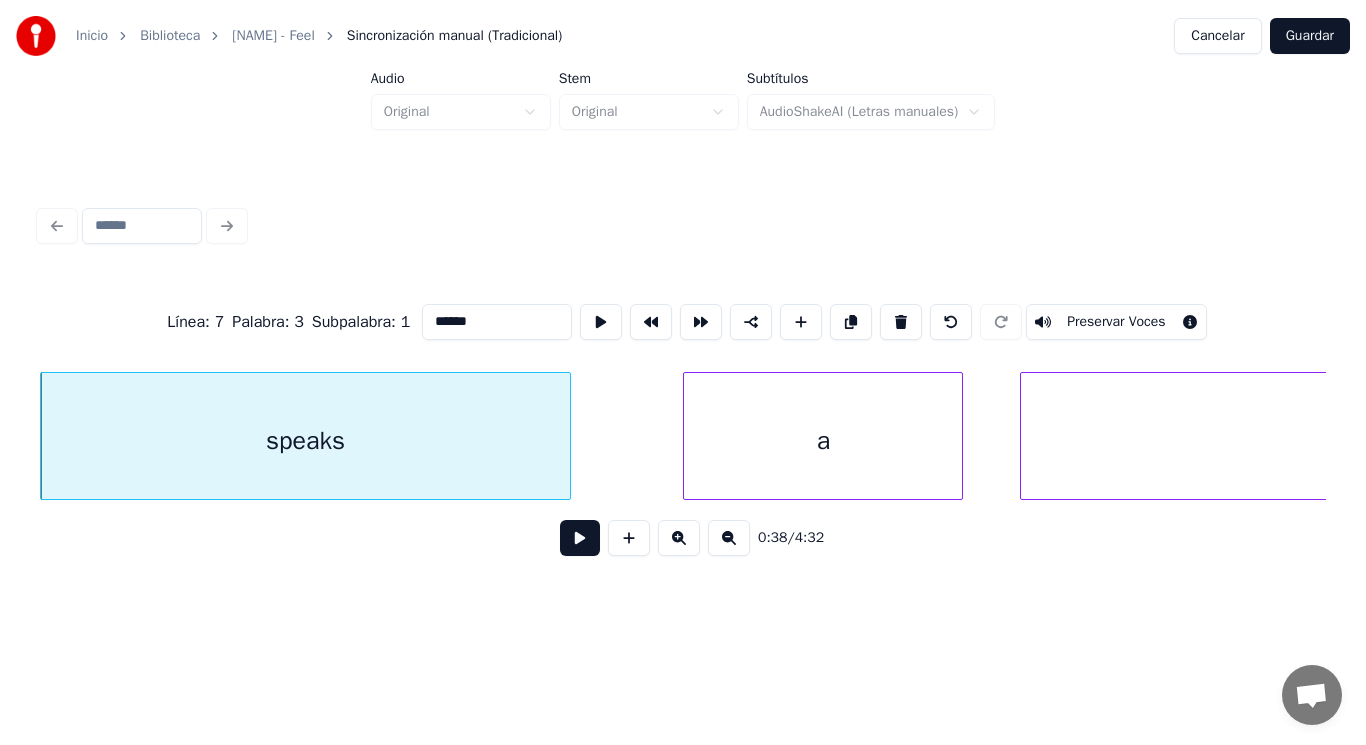 click at bounding box center [580, 538] 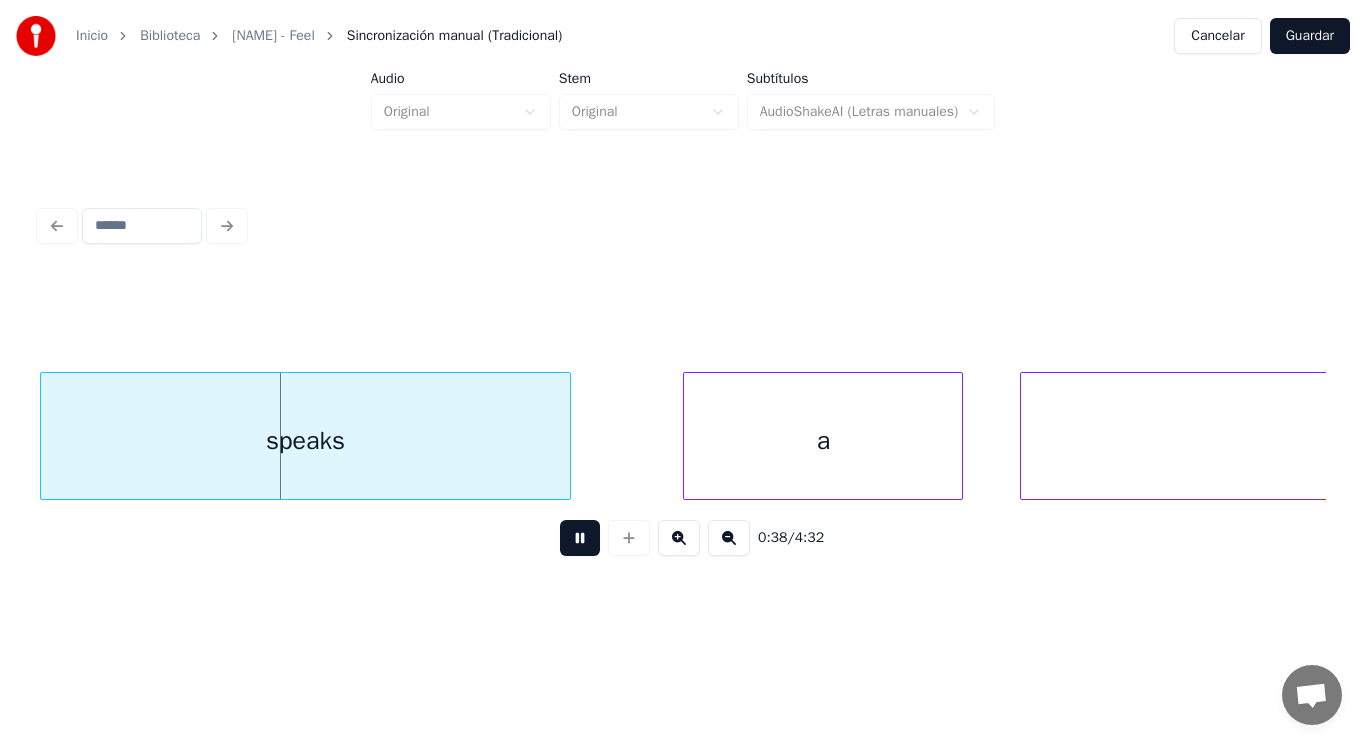 click at bounding box center [580, 538] 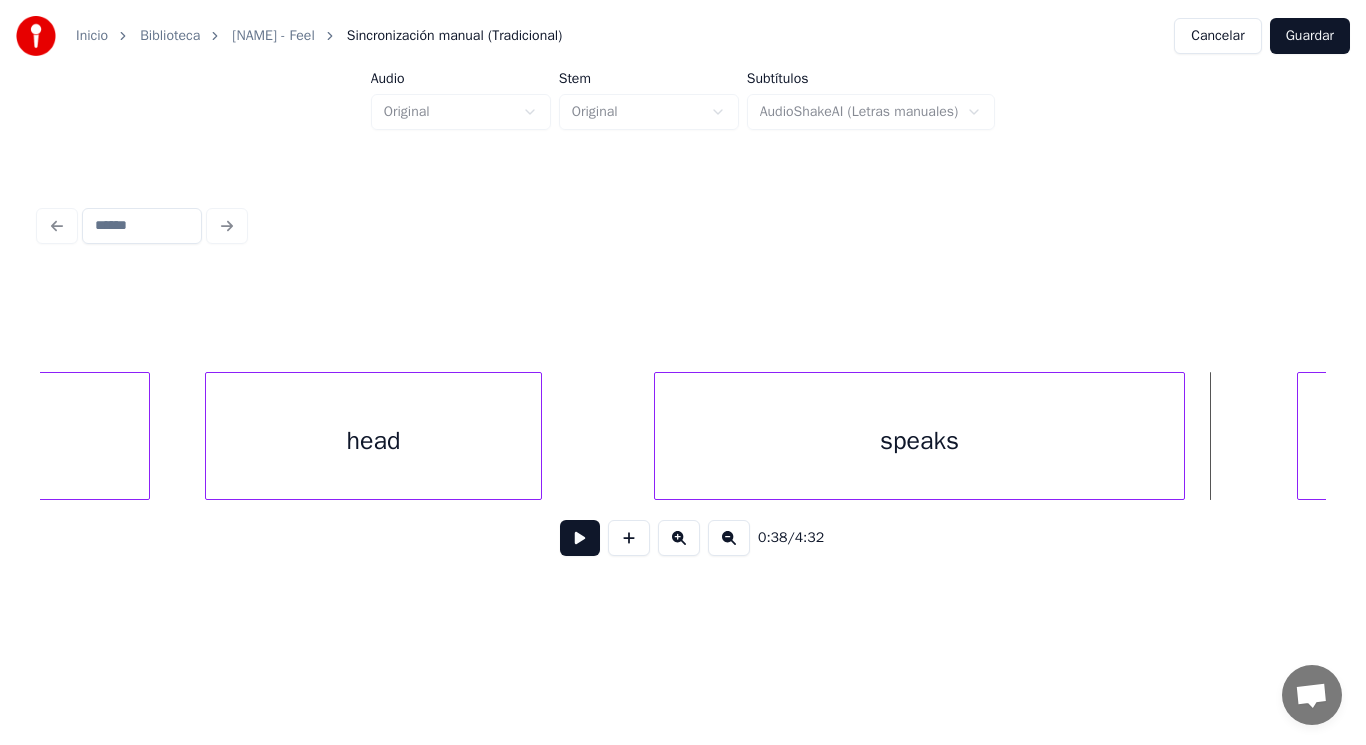 scroll, scrollTop: 0, scrollLeft: 53402, axis: horizontal 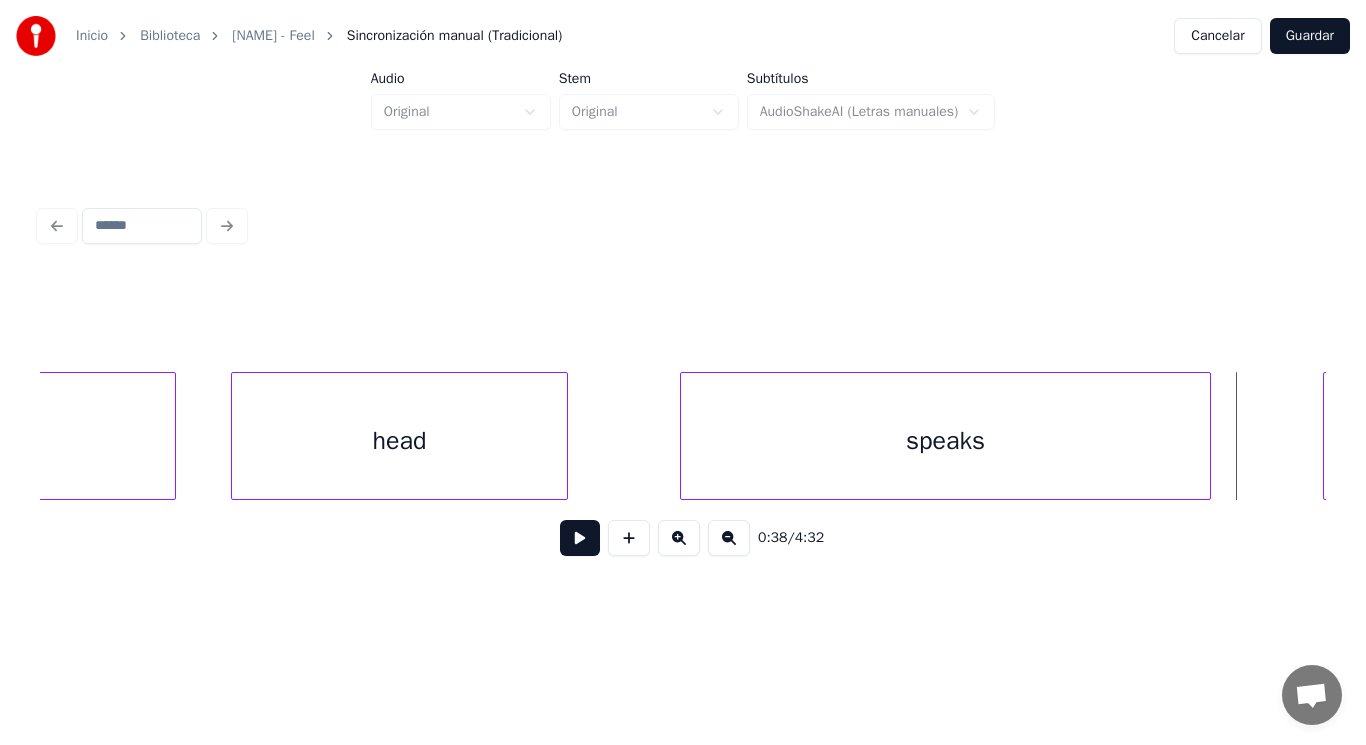 click on "head" at bounding box center (399, 441) 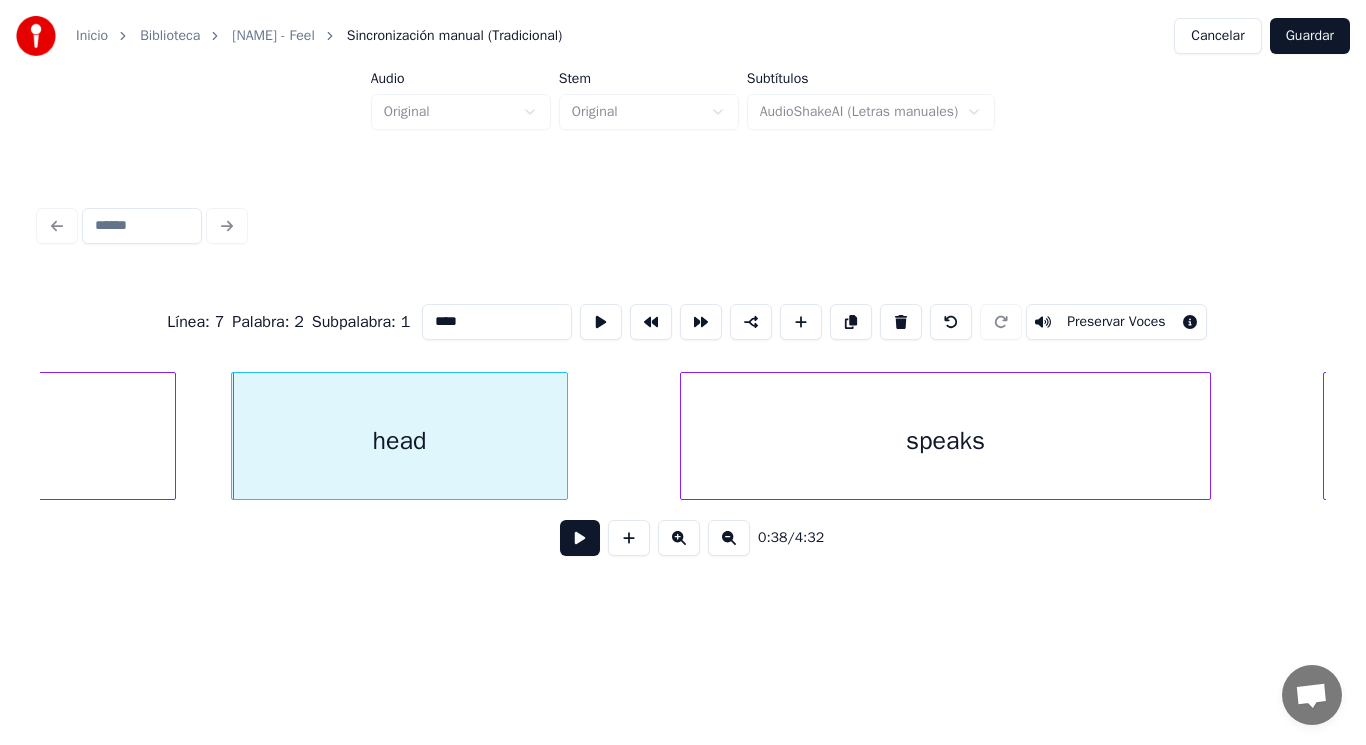 click at bounding box center [580, 538] 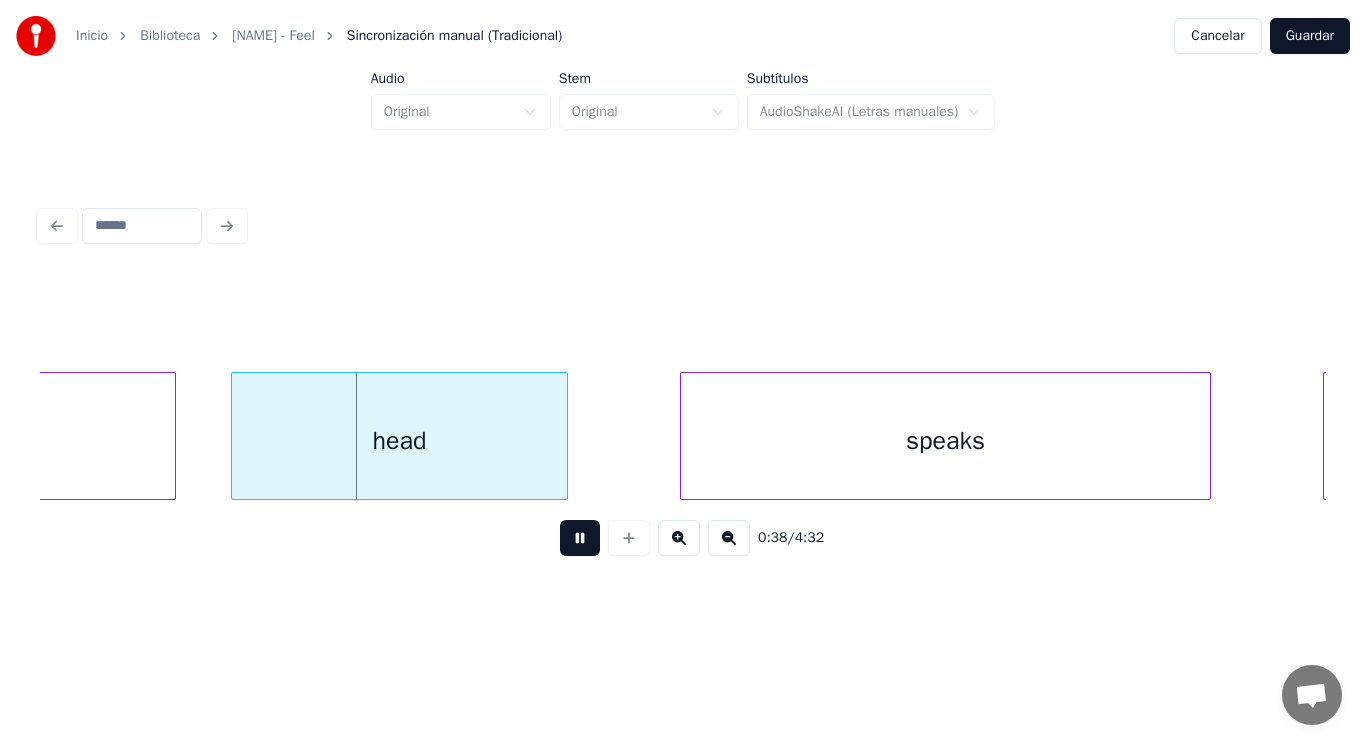 click at bounding box center [580, 538] 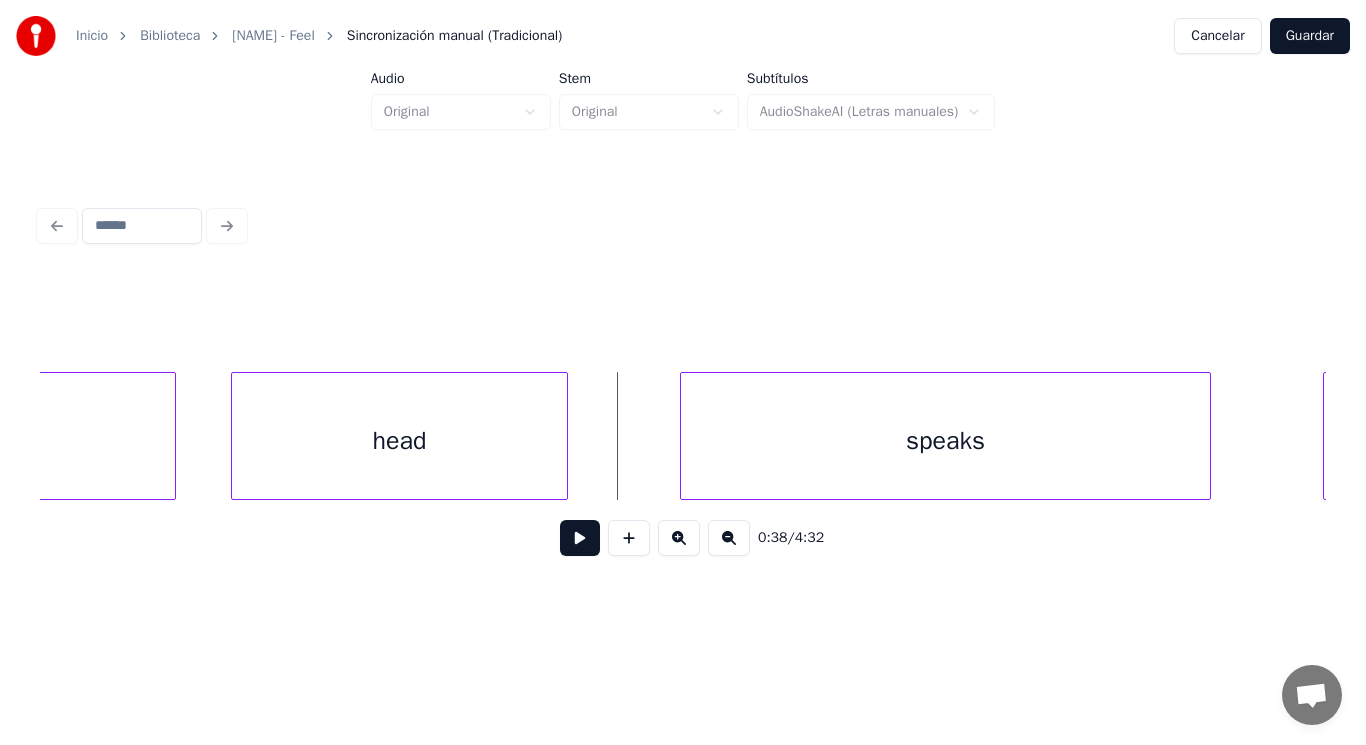 click on "head" at bounding box center [399, 441] 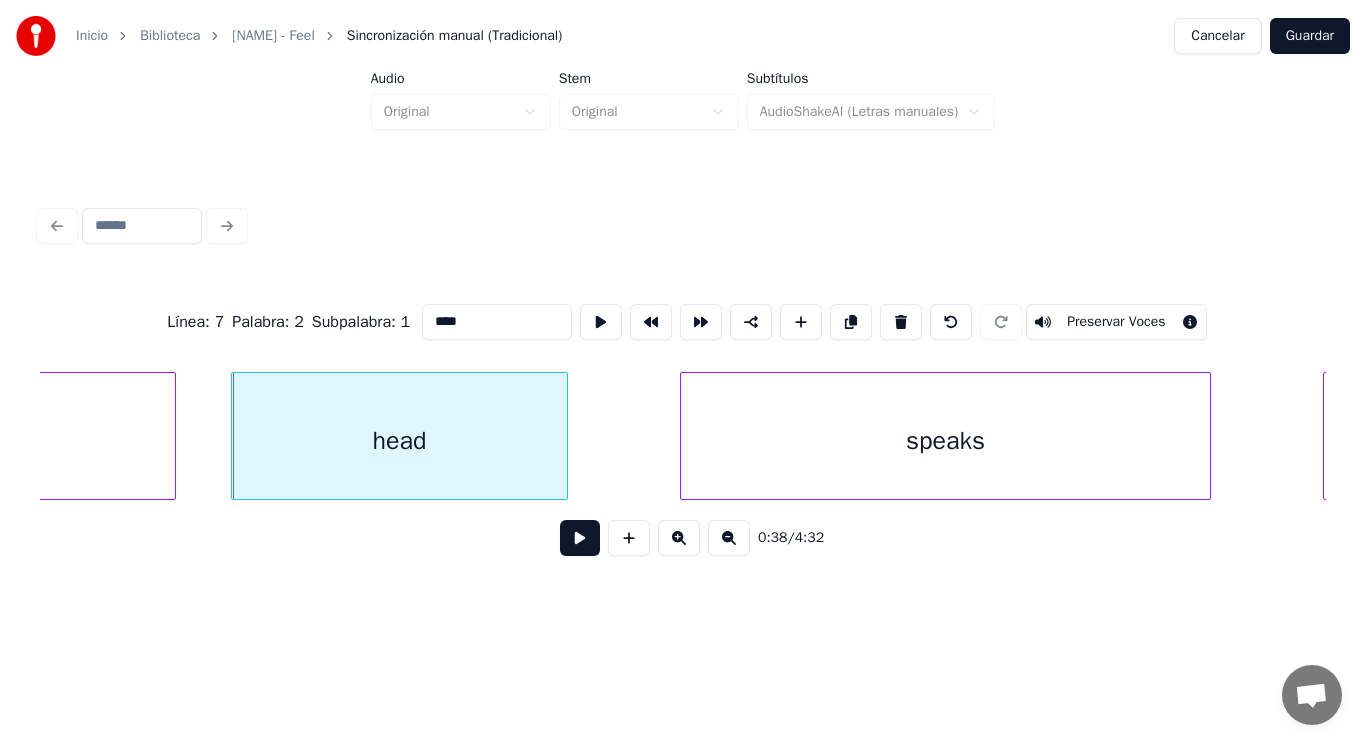 click on "My" at bounding box center [-20, 441] 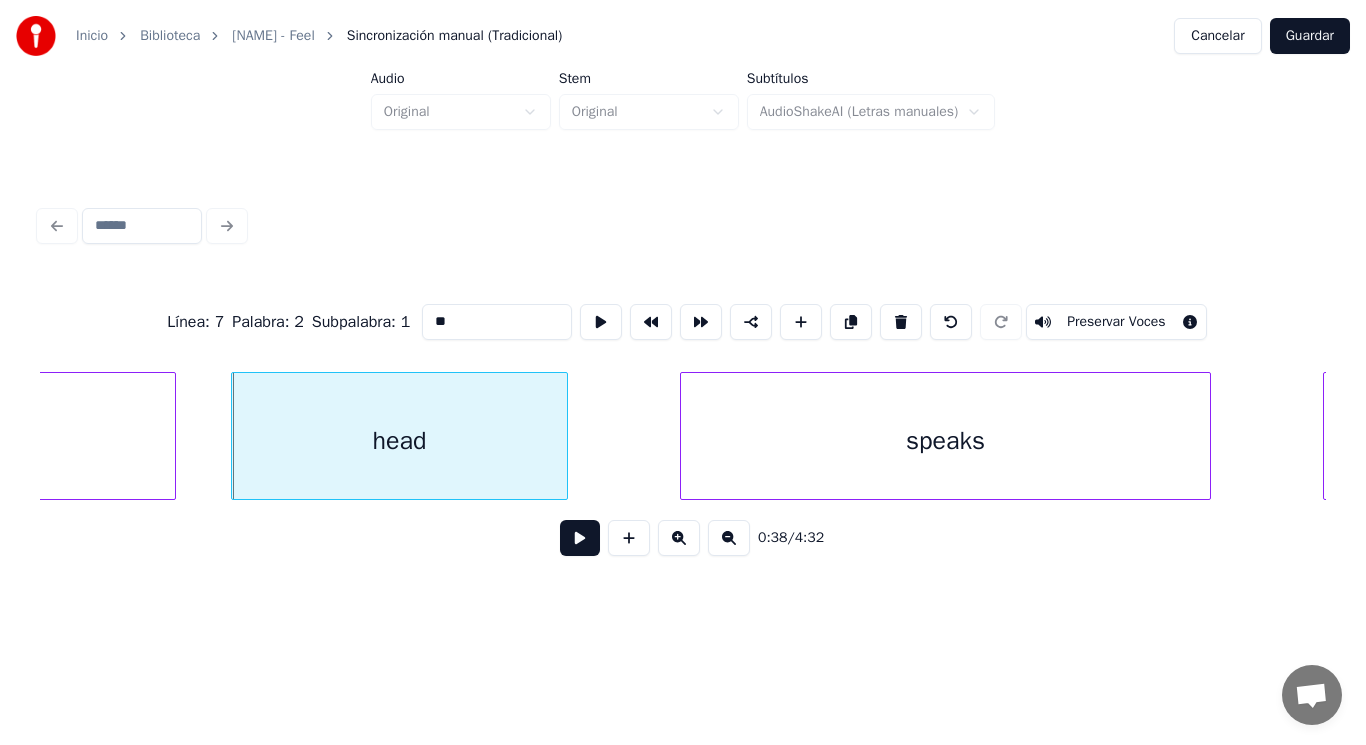 scroll, scrollTop: 0, scrollLeft: 53146, axis: horizontal 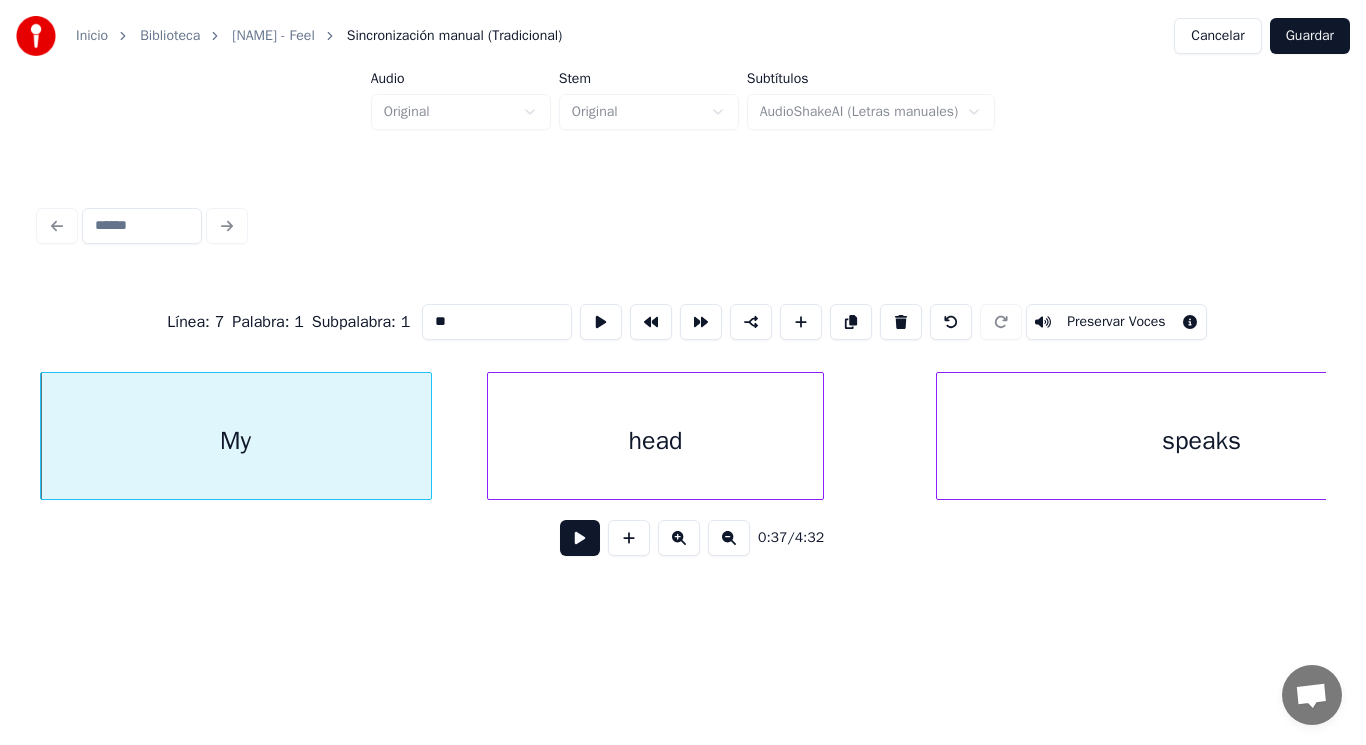 click at bounding box center (580, 538) 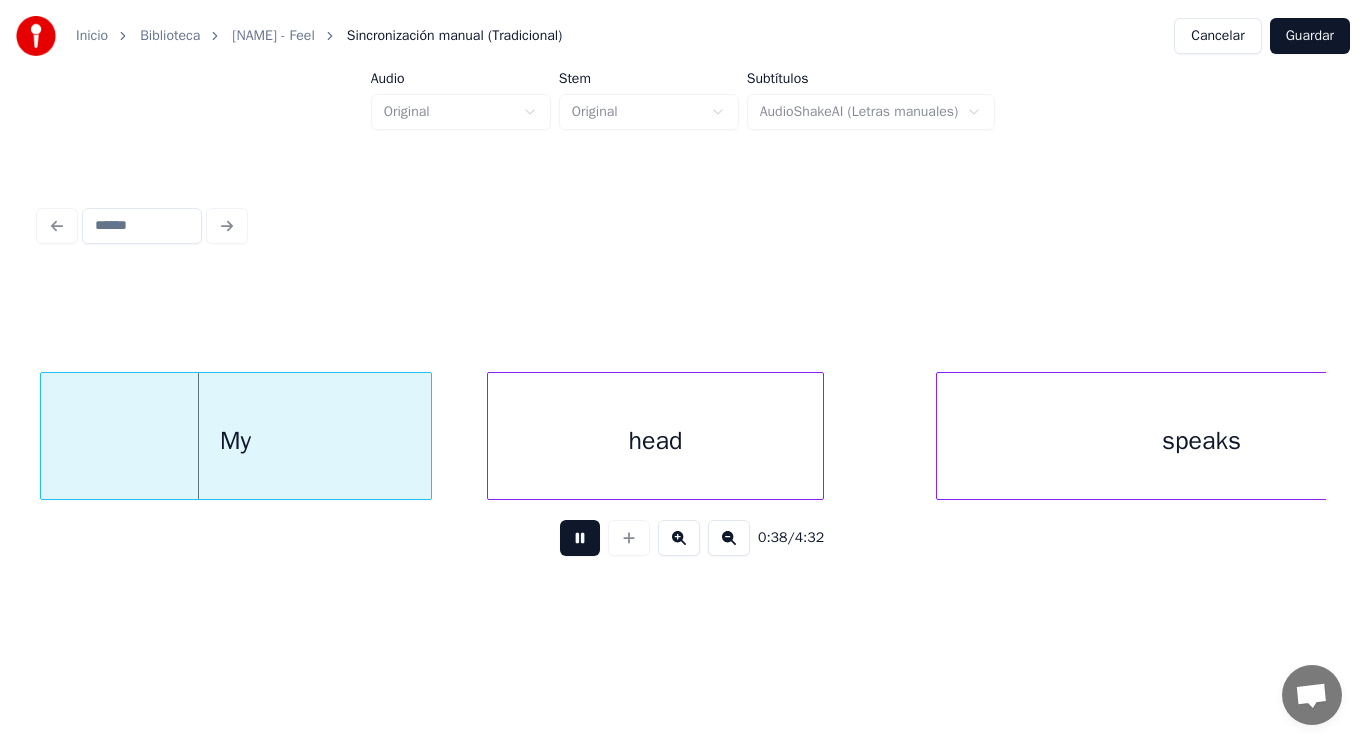click at bounding box center [580, 538] 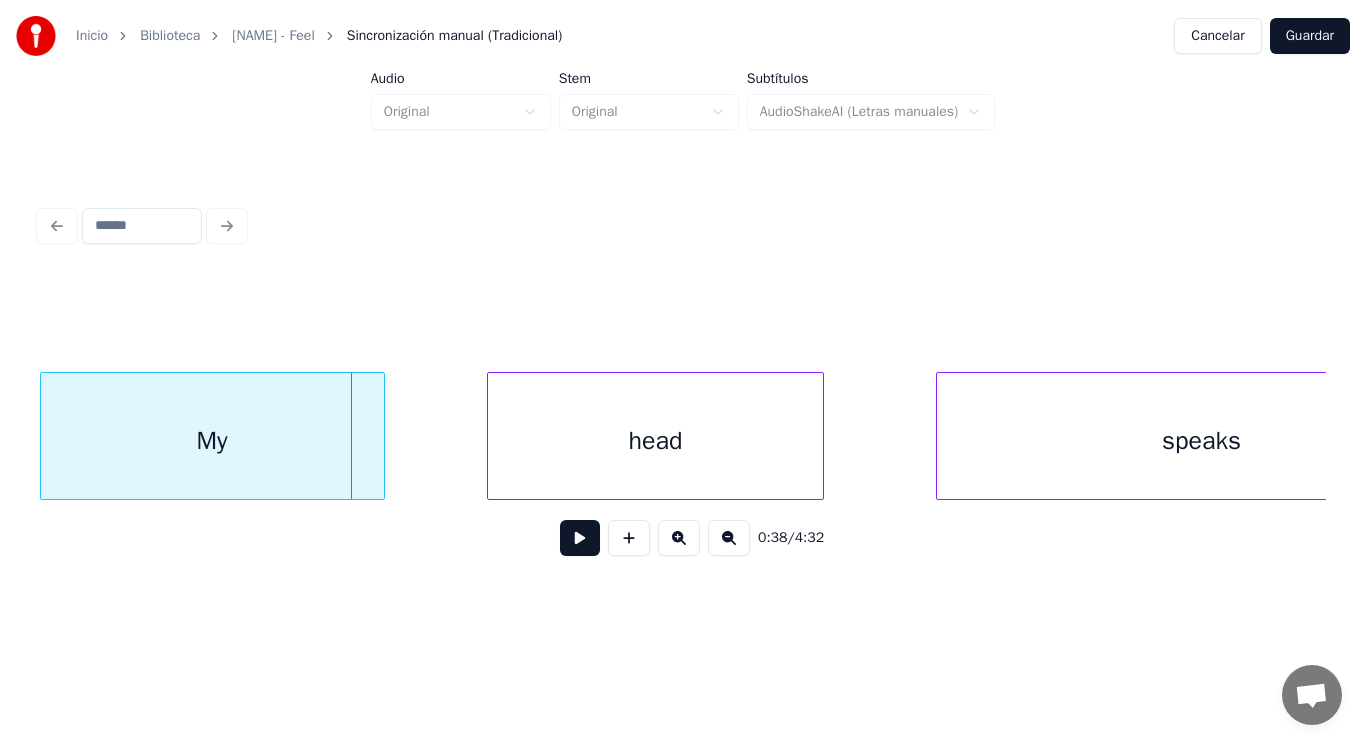 click at bounding box center (381, 436) 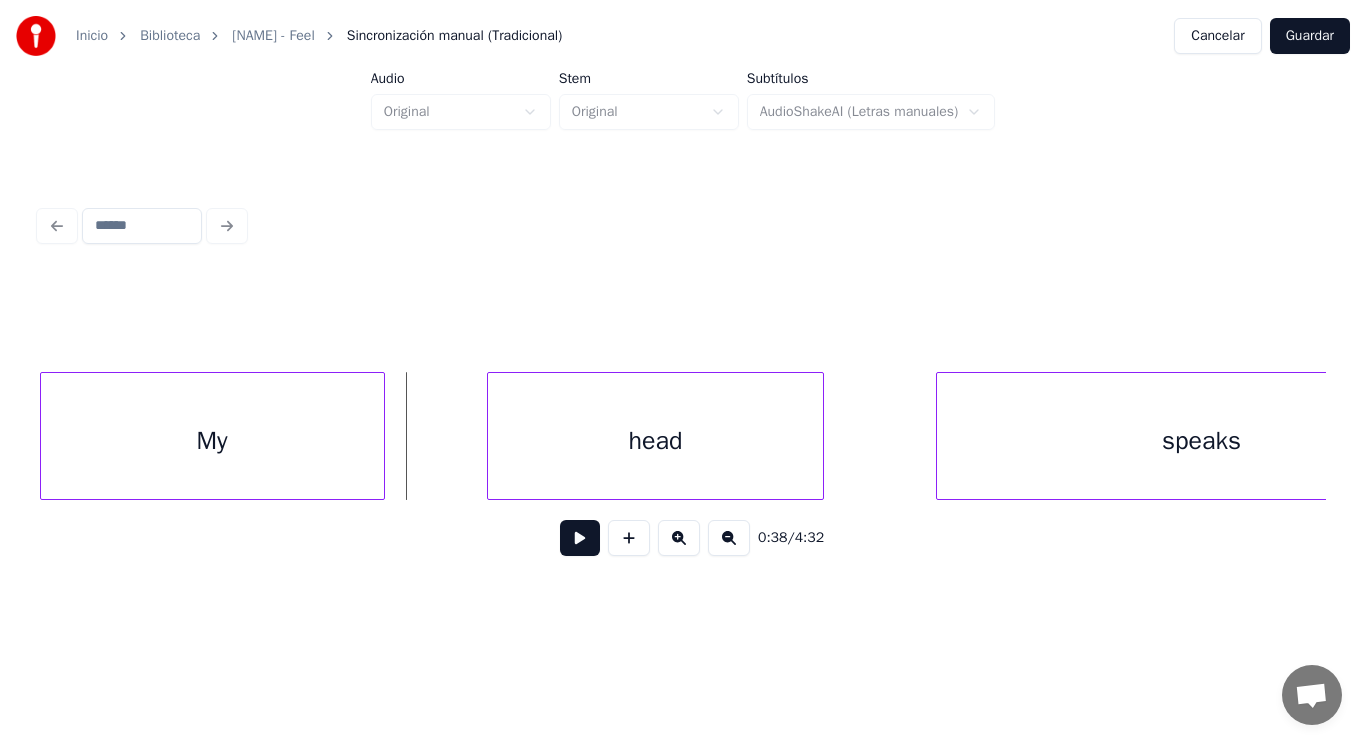 click at bounding box center (580, 538) 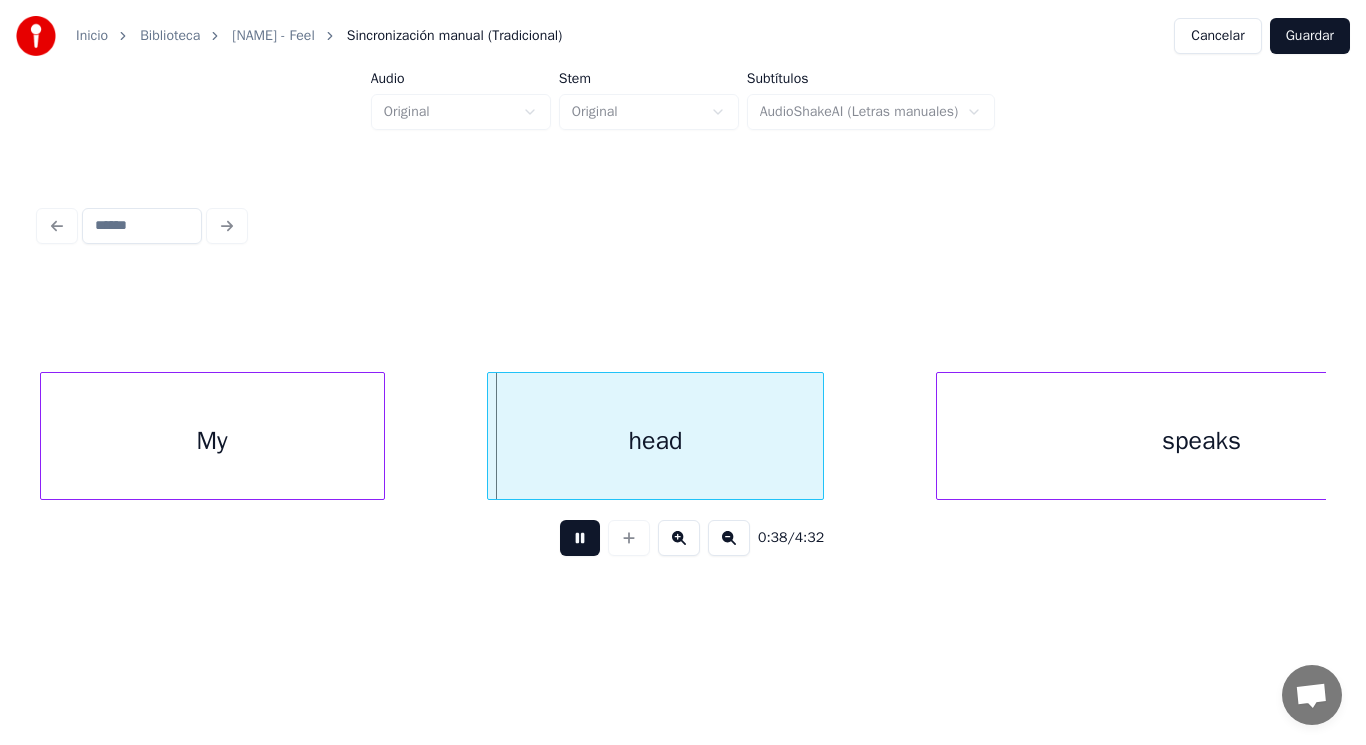 click at bounding box center [580, 538] 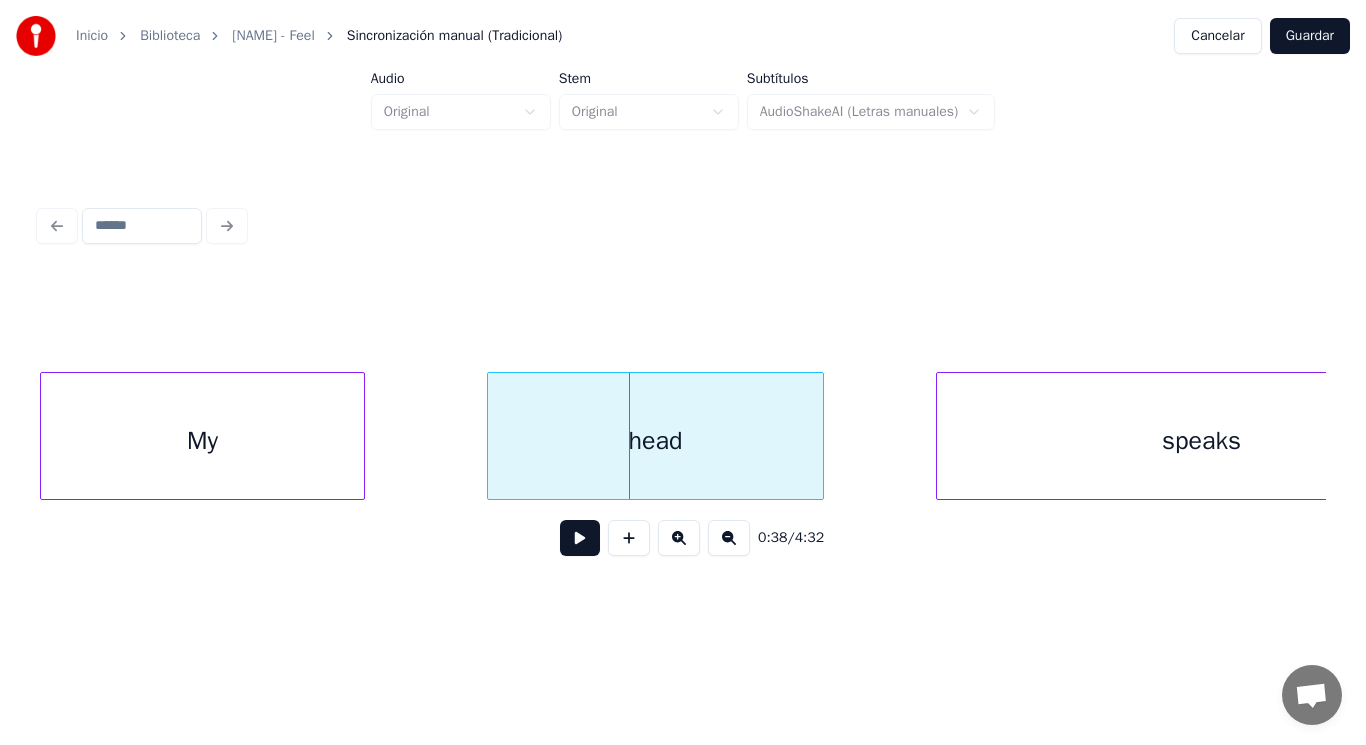 click at bounding box center [361, 436] 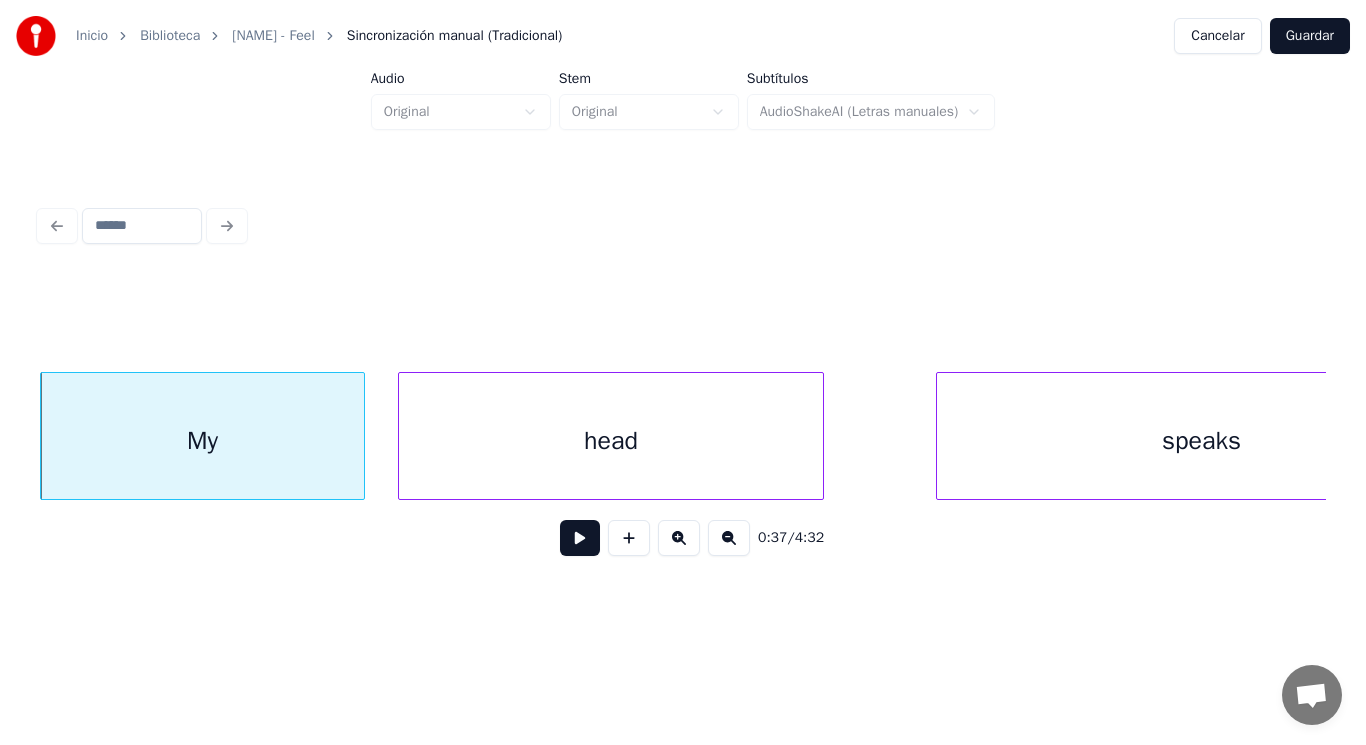 click at bounding box center [402, 436] 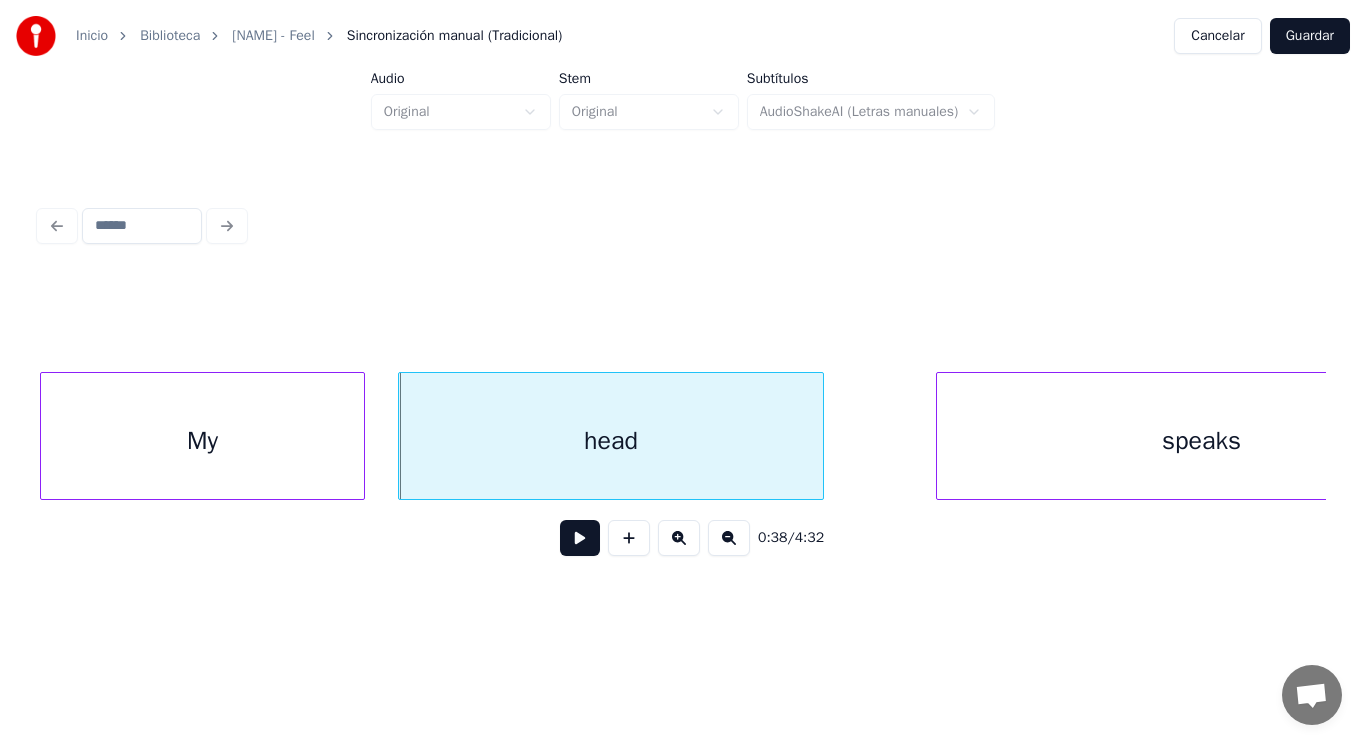 click at bounding box center [580, 538] 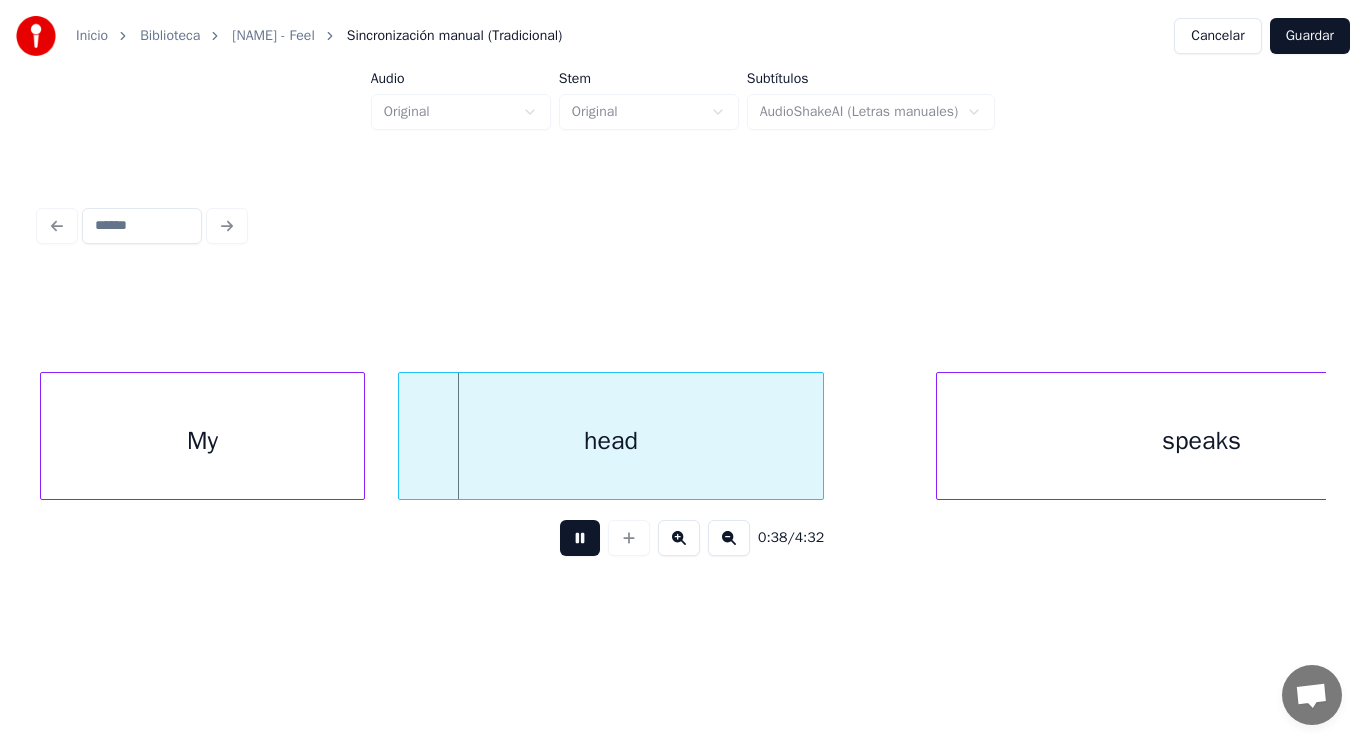 click at bounding box center (580, 538) 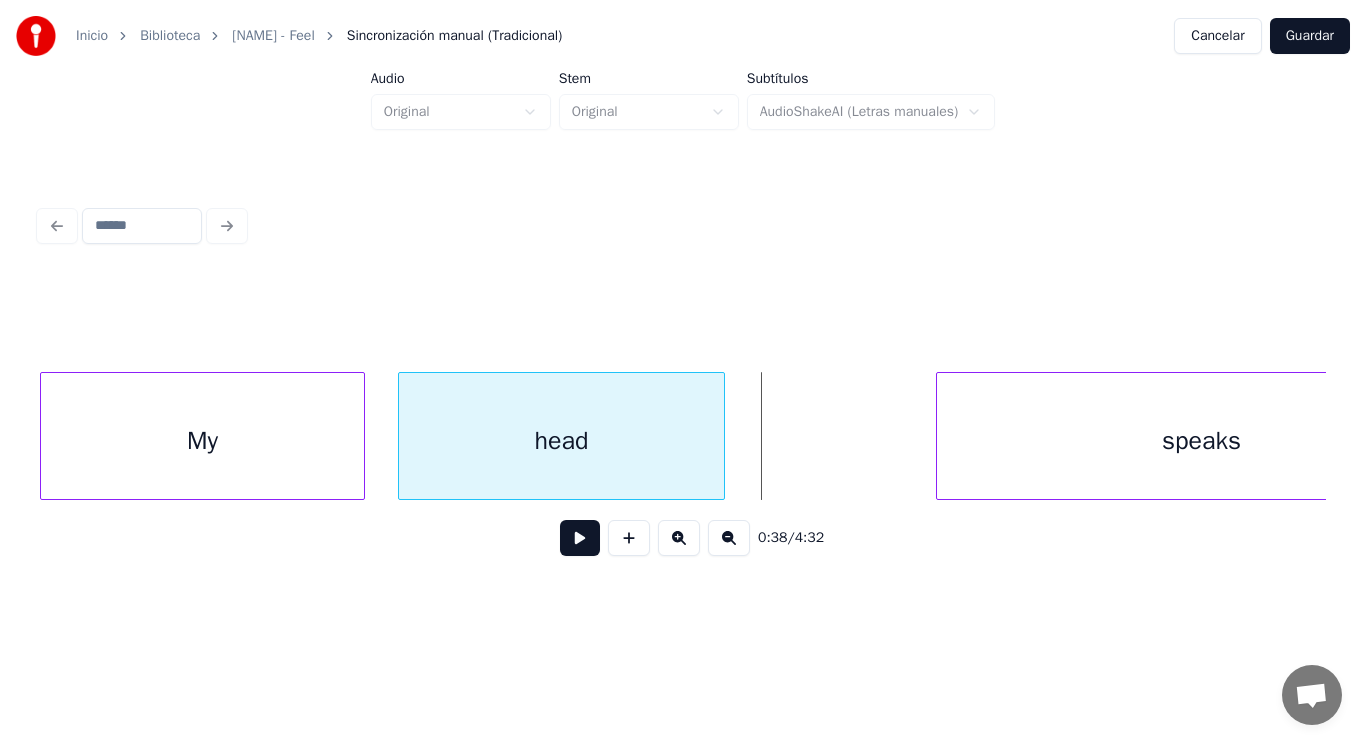 click at bounding box center (721, 436) 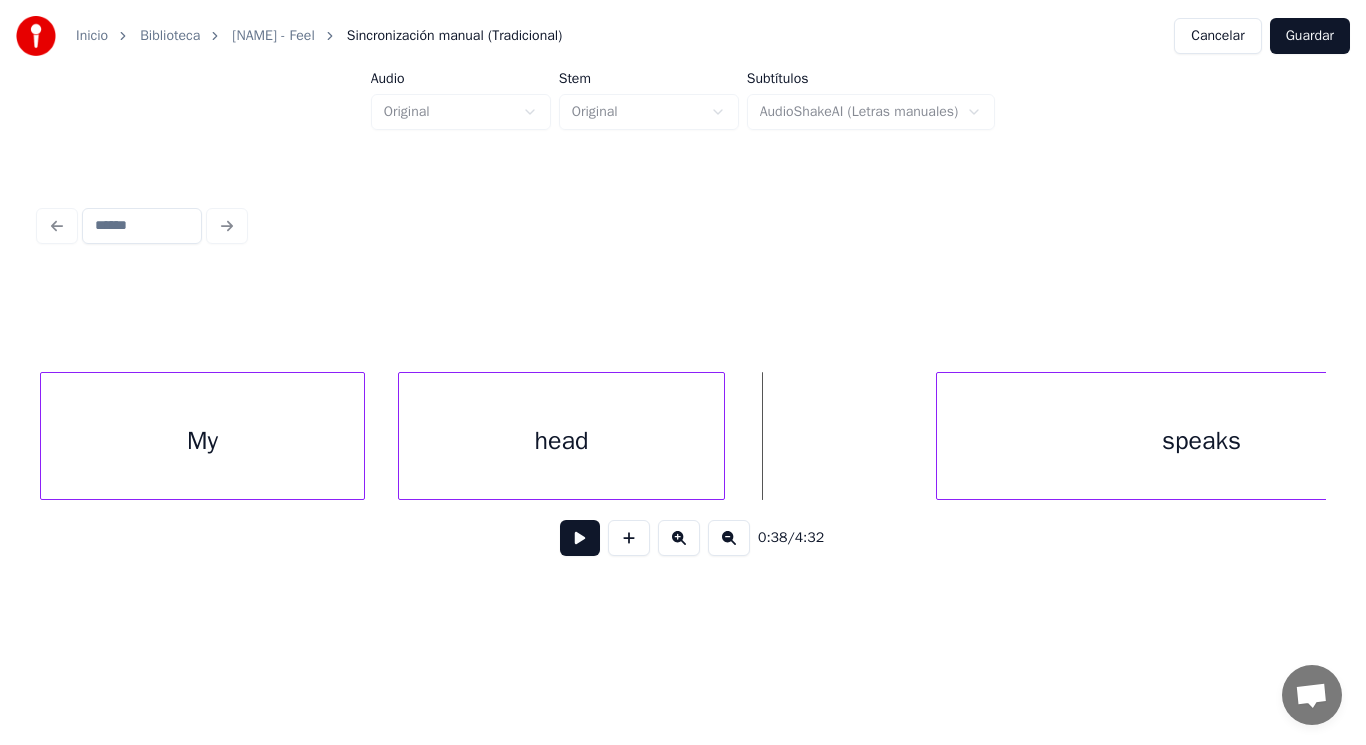 click at bounding box center (580, 538) 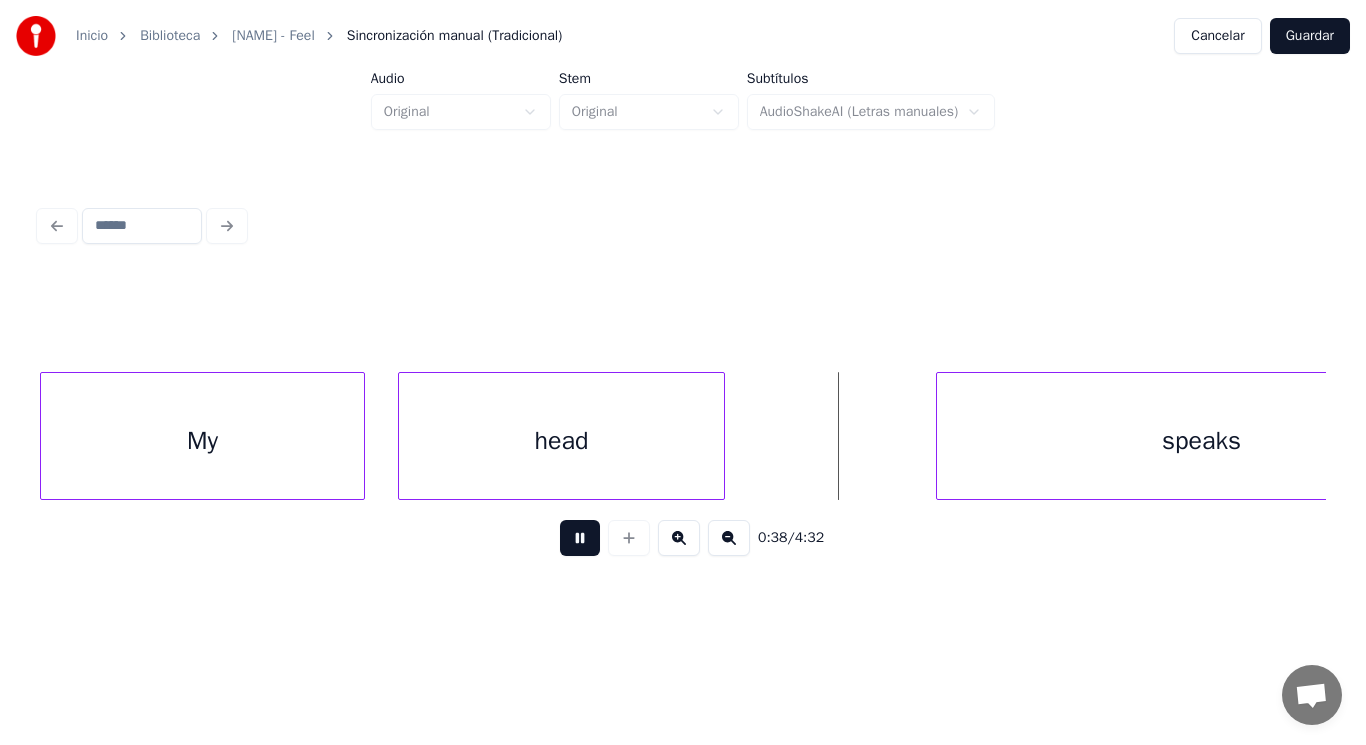 click at bounding box center (580, 538) 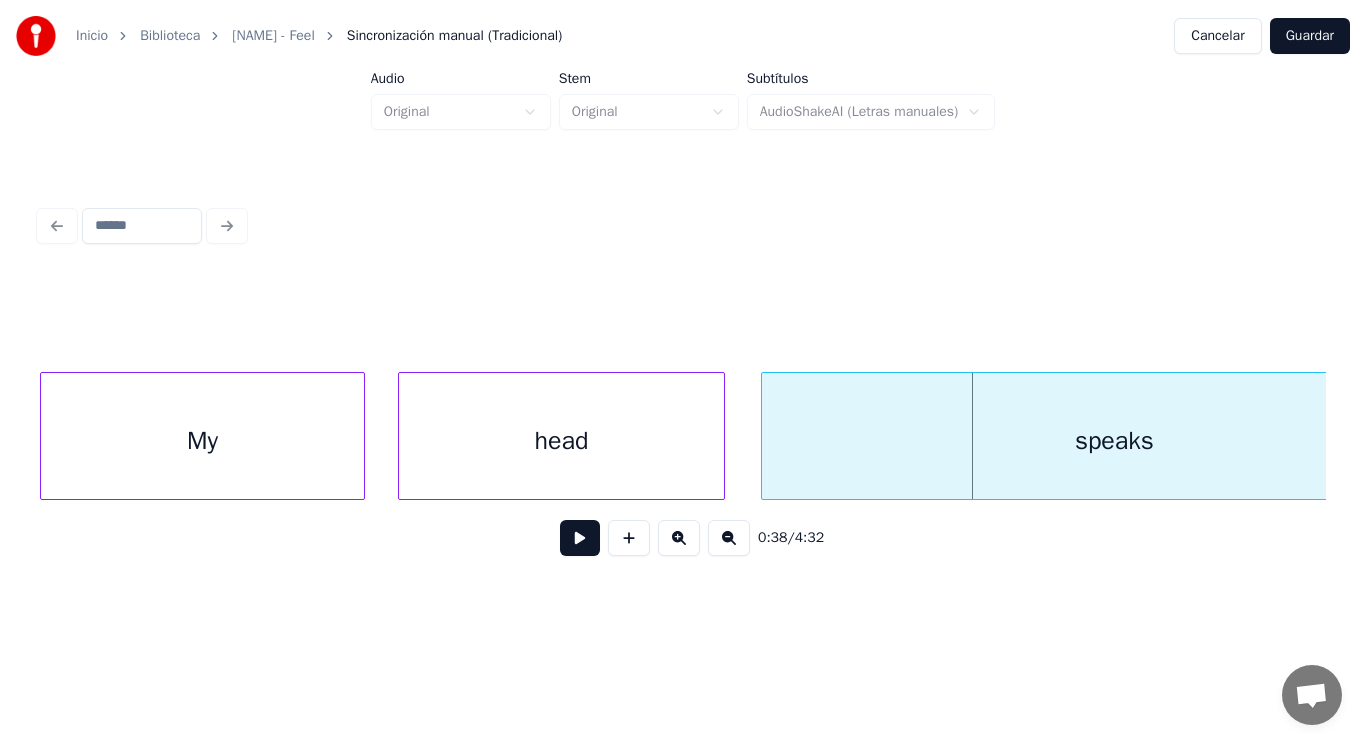 click at bounding box center (765, 436) 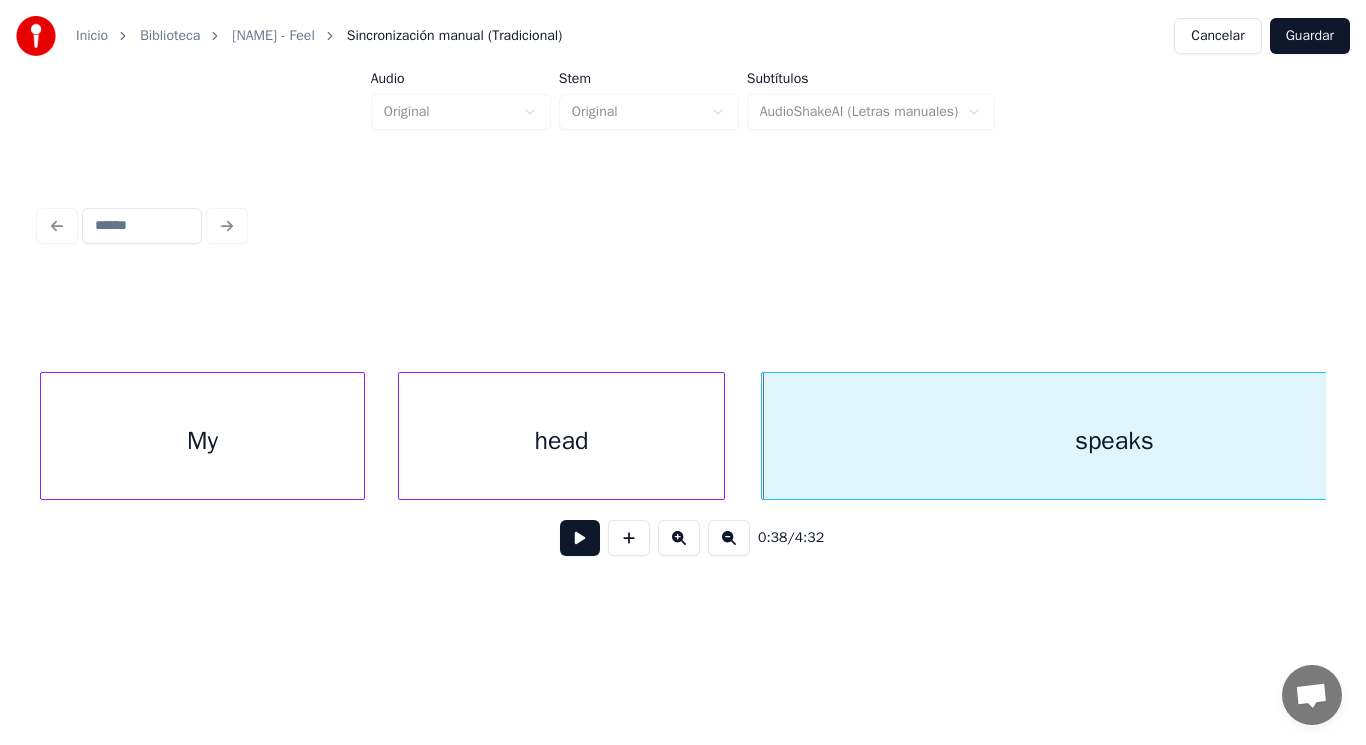 click at bounding box center (580, 538) 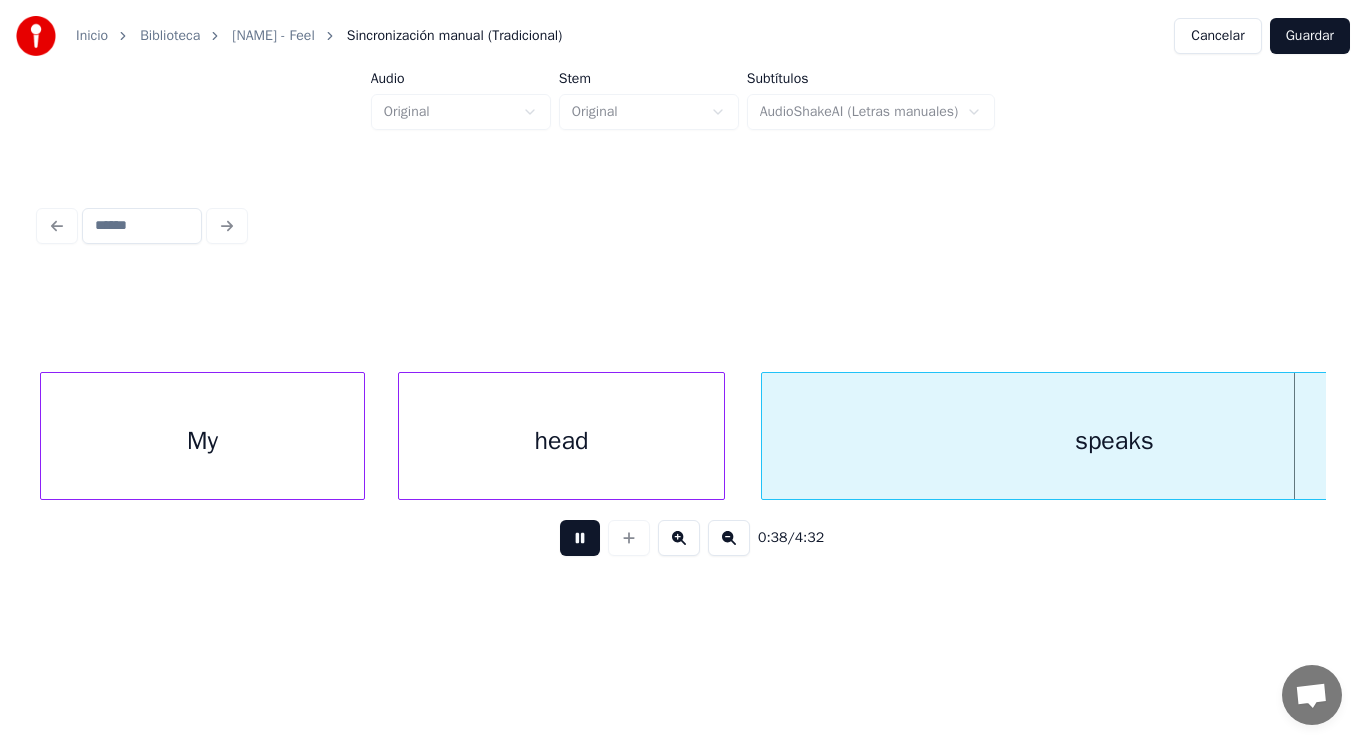 scroll, scrollTop: 0, scrollLeft: 54435, axis: horizontal 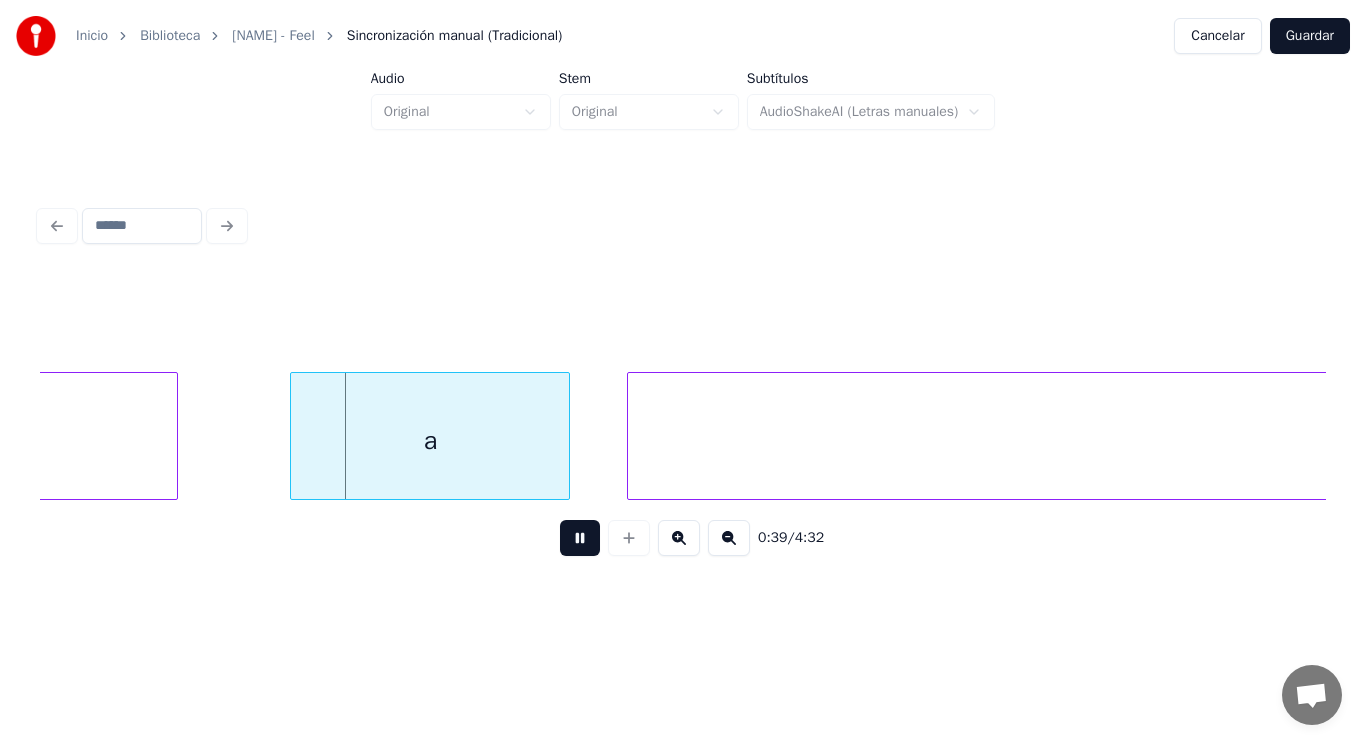 click at bounding box center (580, 538) 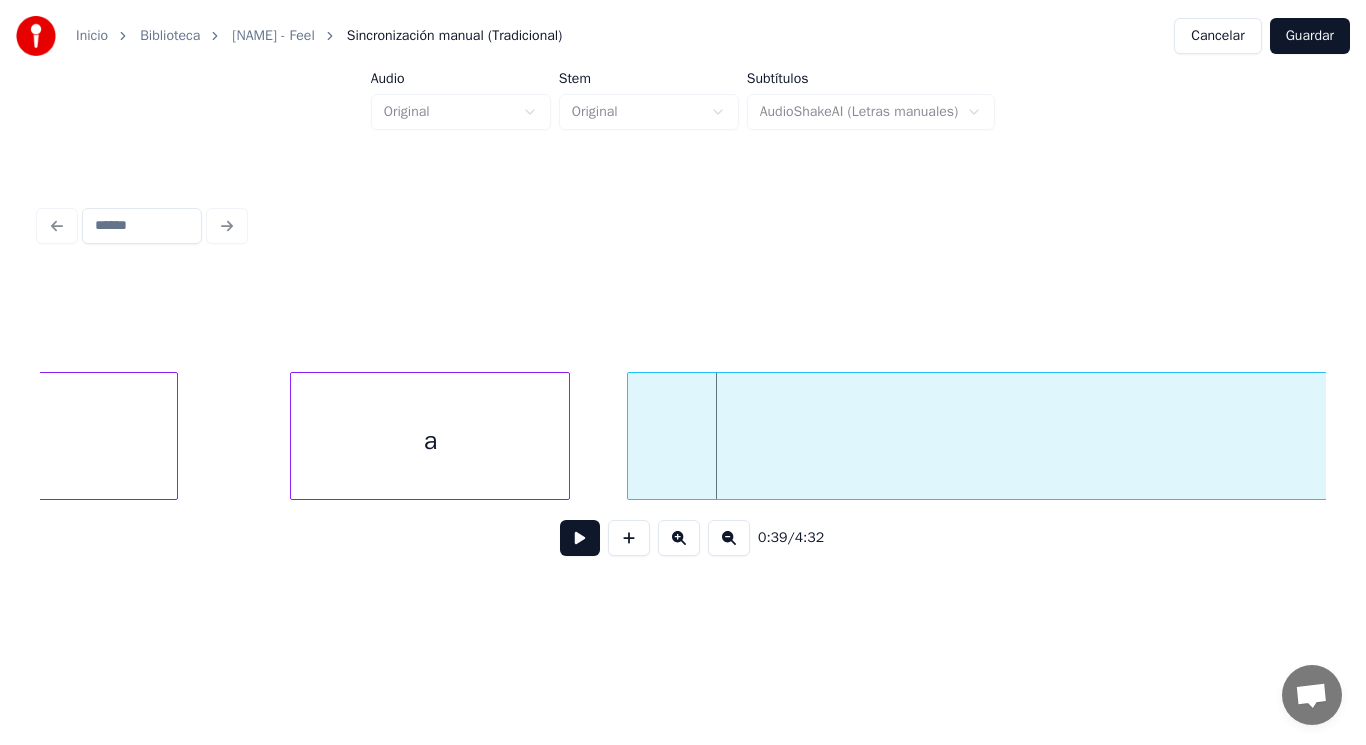 click on "speaks" at bounding box center [-175, 441] 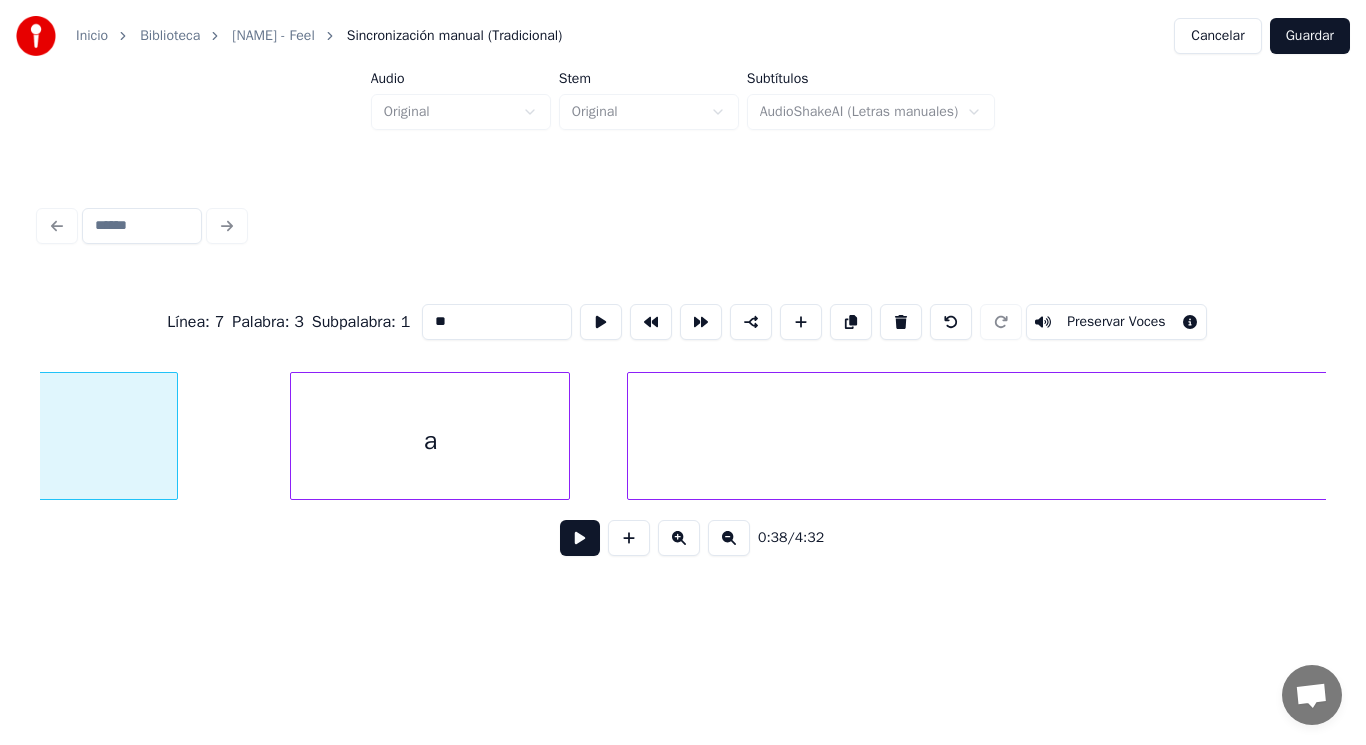 type on "******" 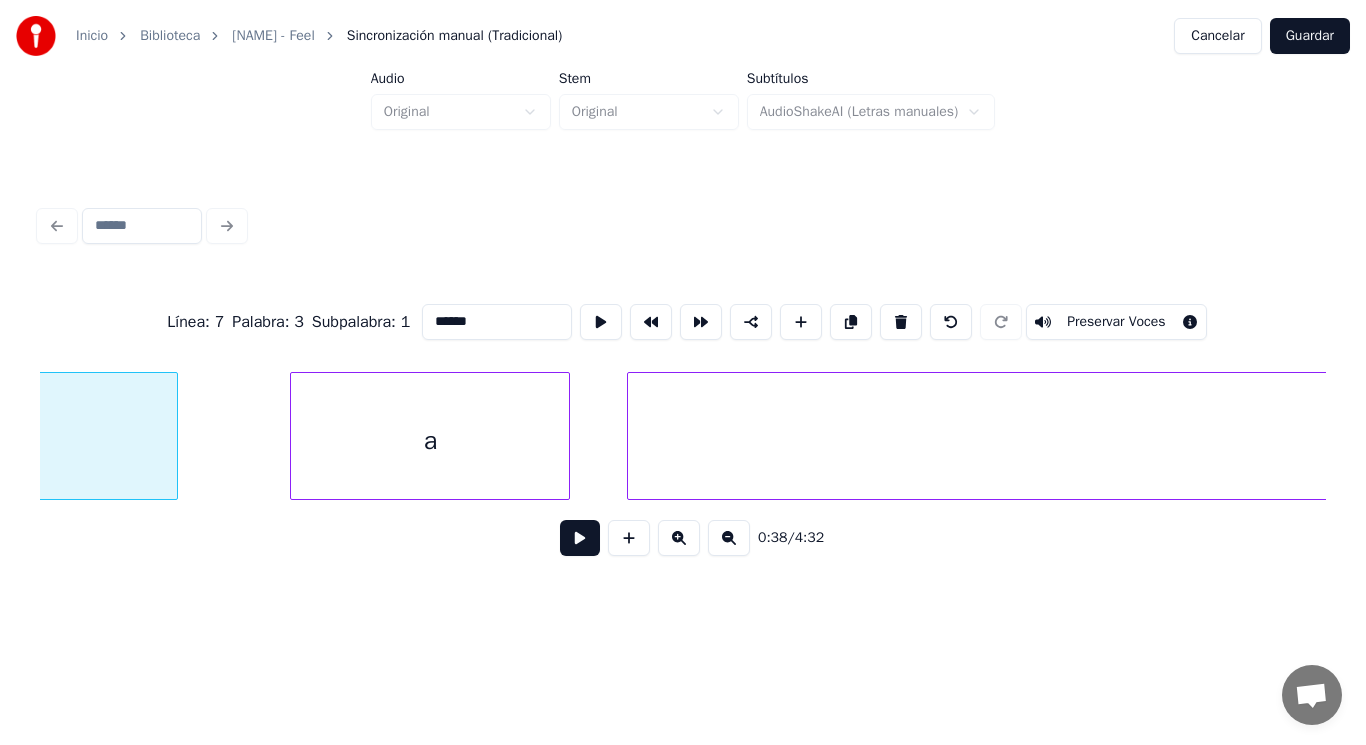 scroll, scrollTop: 0, scrollLeft: 53868, axis: horizontal 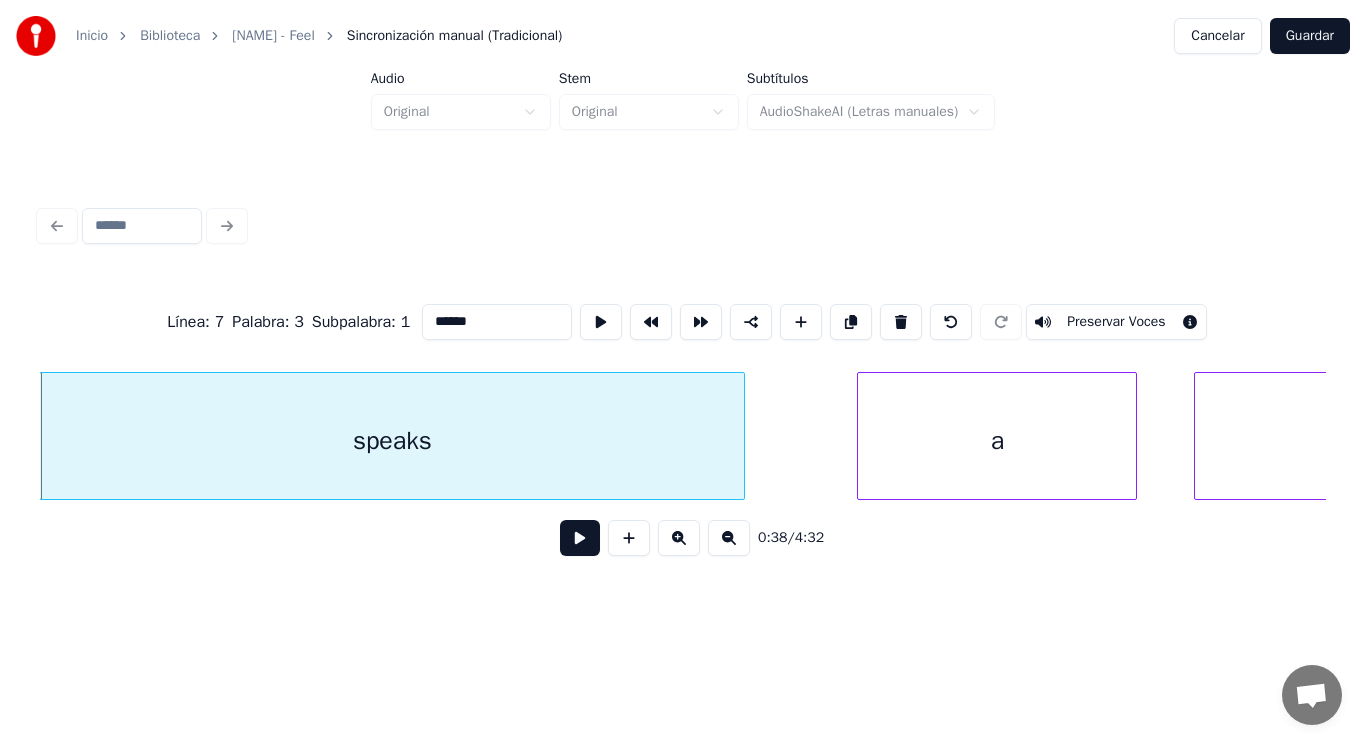 click at bounding box center [580, 538] 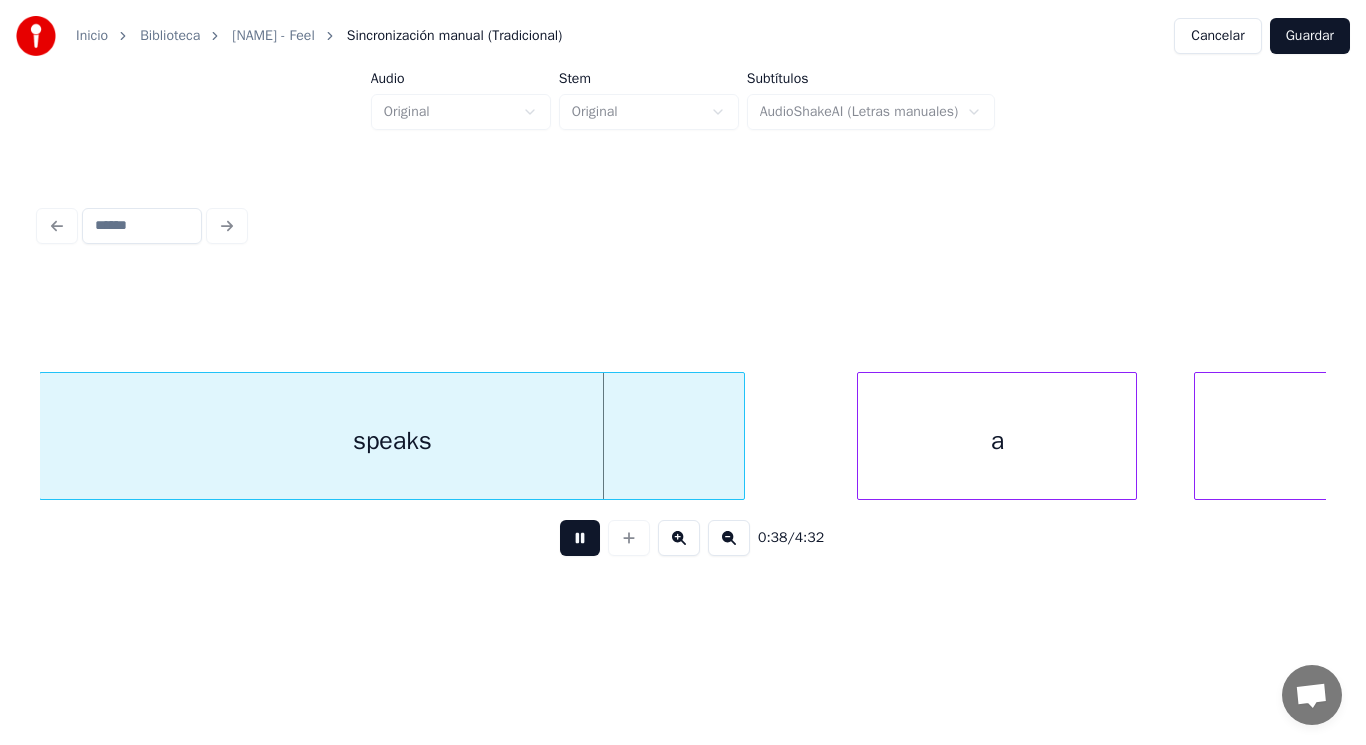 click at bounding box center [580, 538] 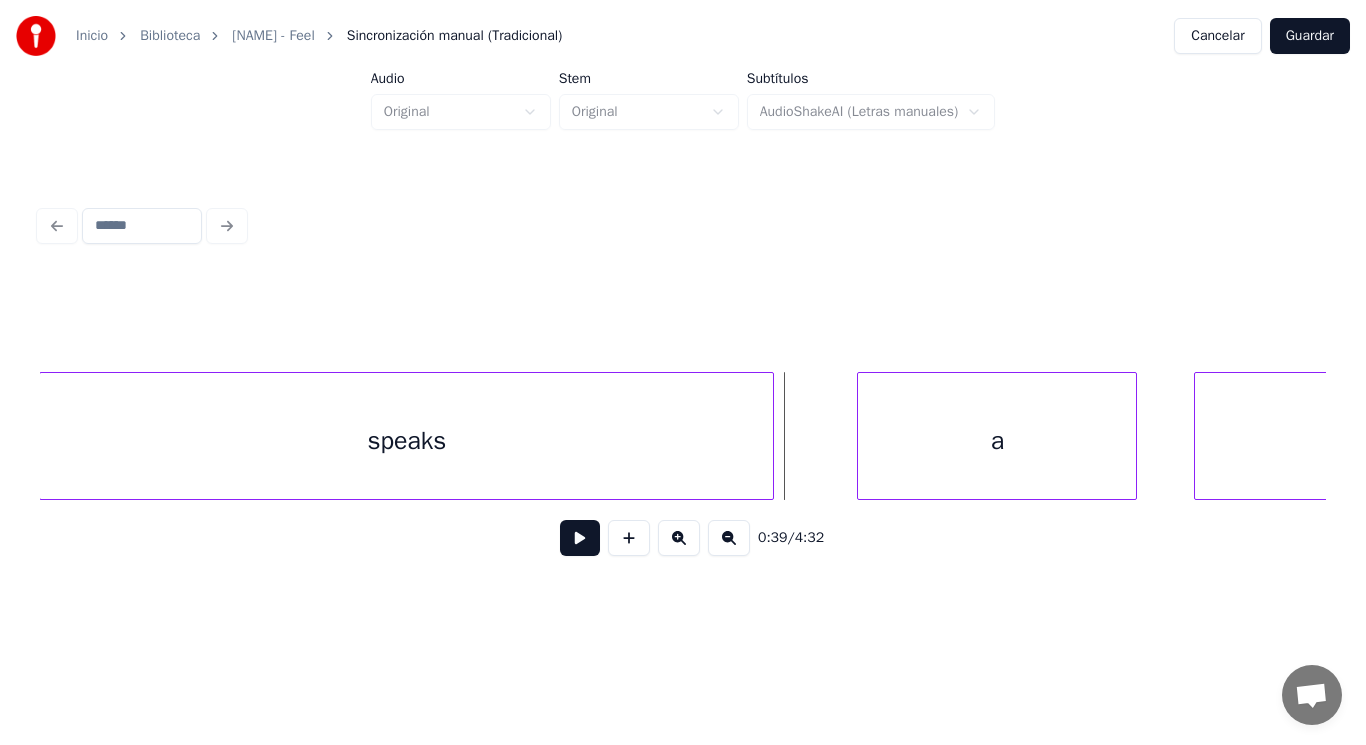 click at bounding box center (770, 436) 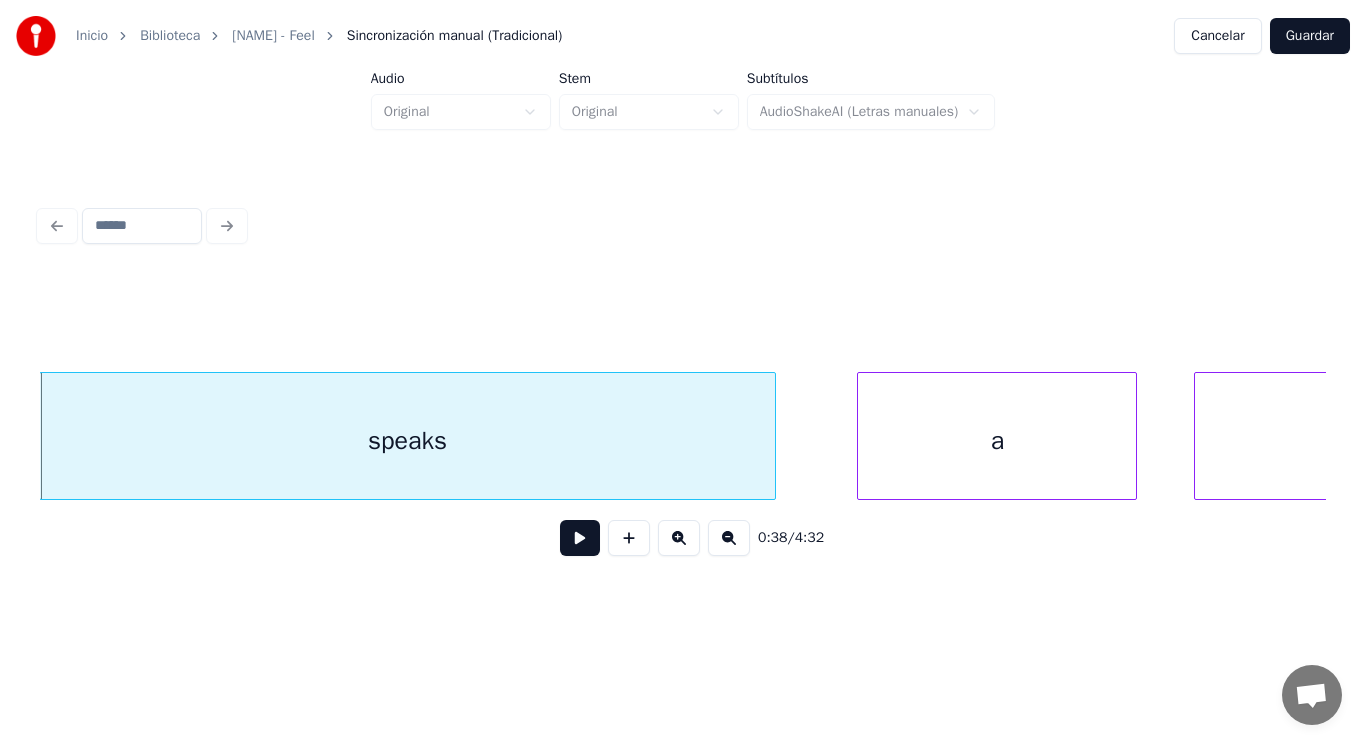 click at bounding box center [861, 436] 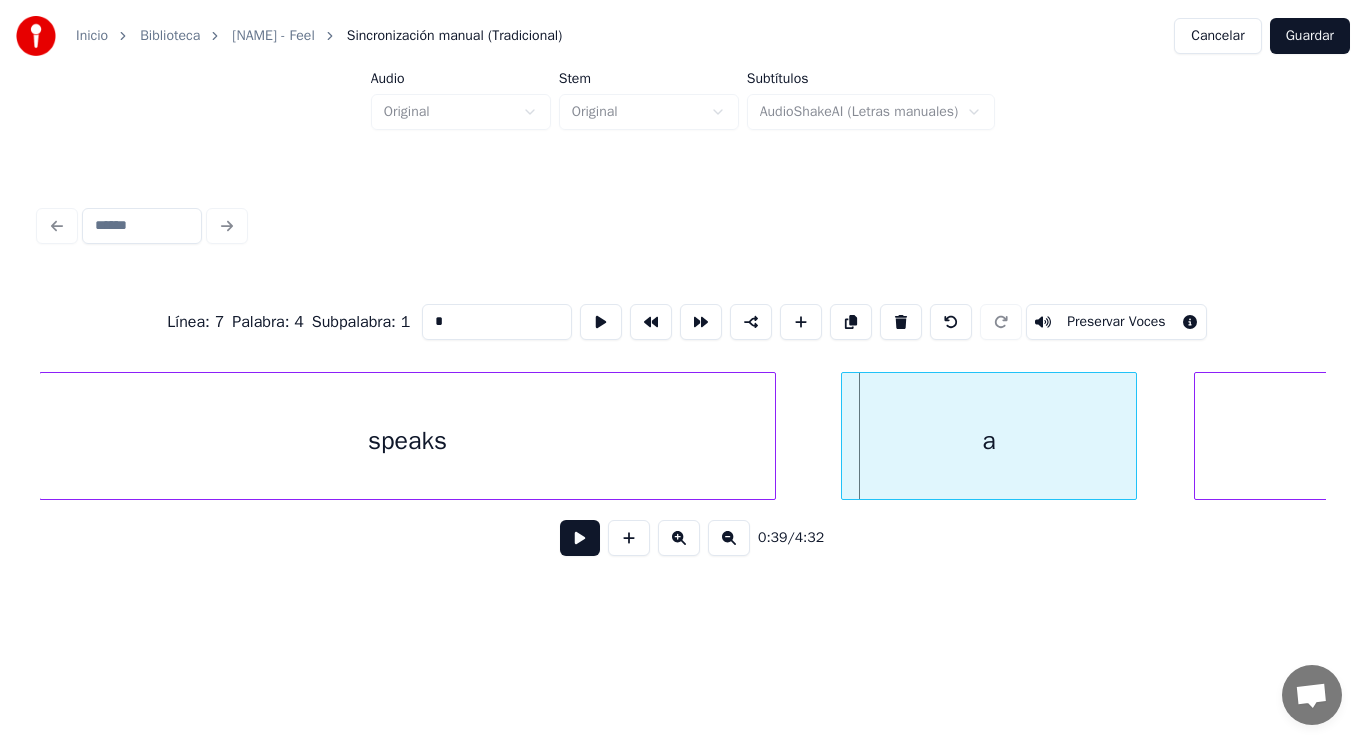 click at bounding box center (845, 436) 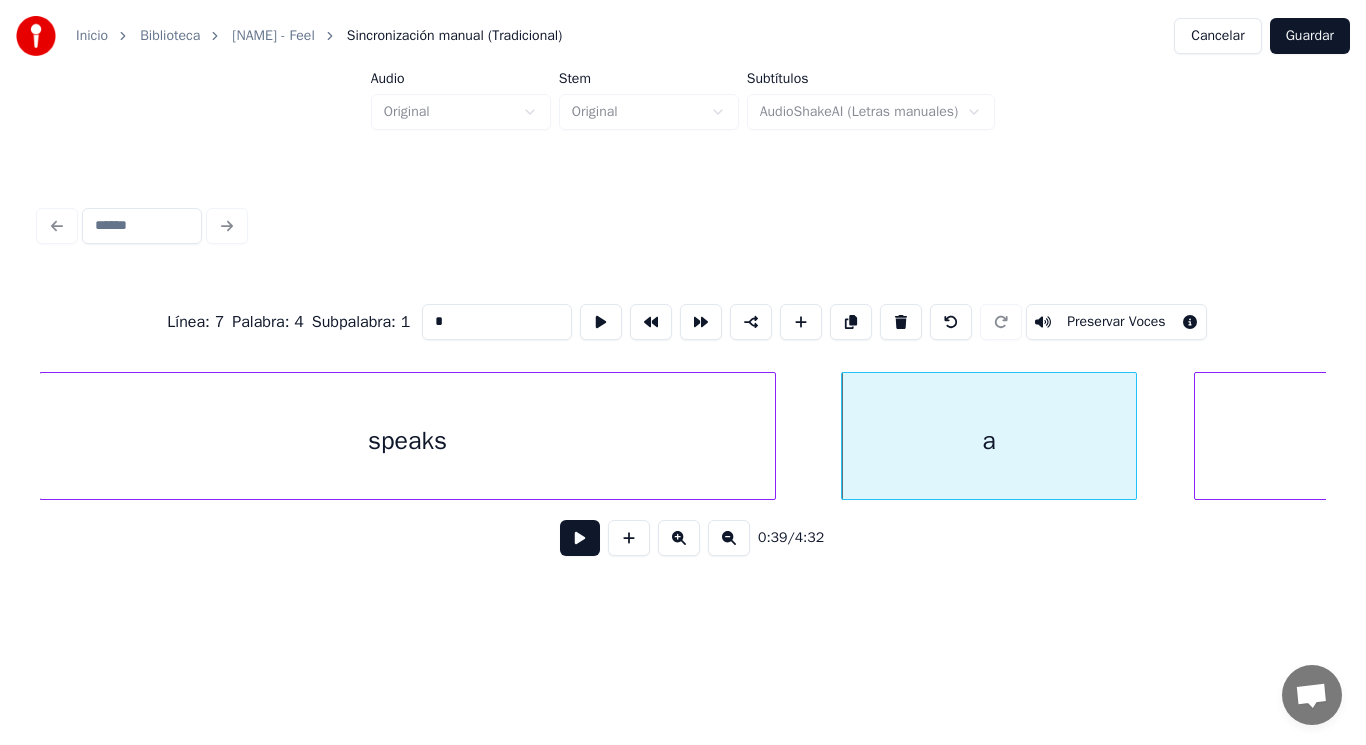 click at bounding box center [580, 538] 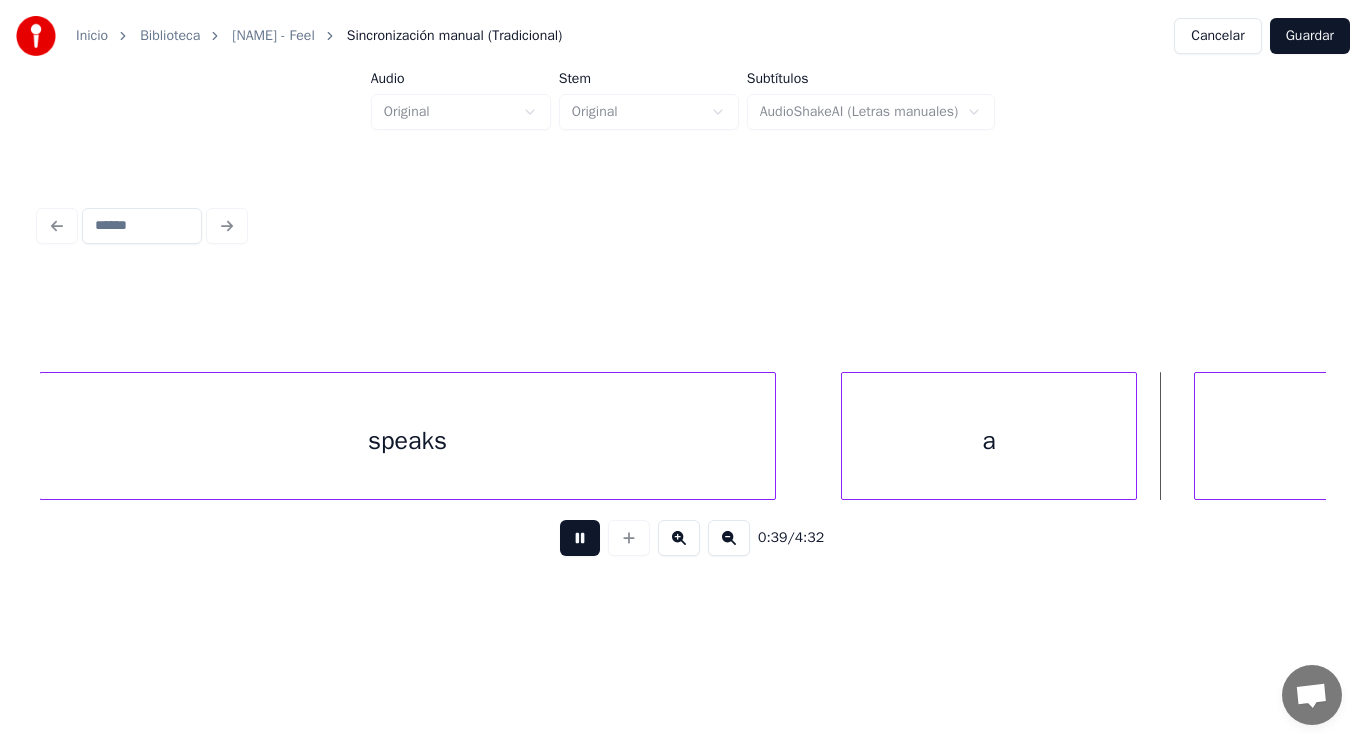scroll, scrollTop: 0, scrollLeft: 55173, axis: horizontal 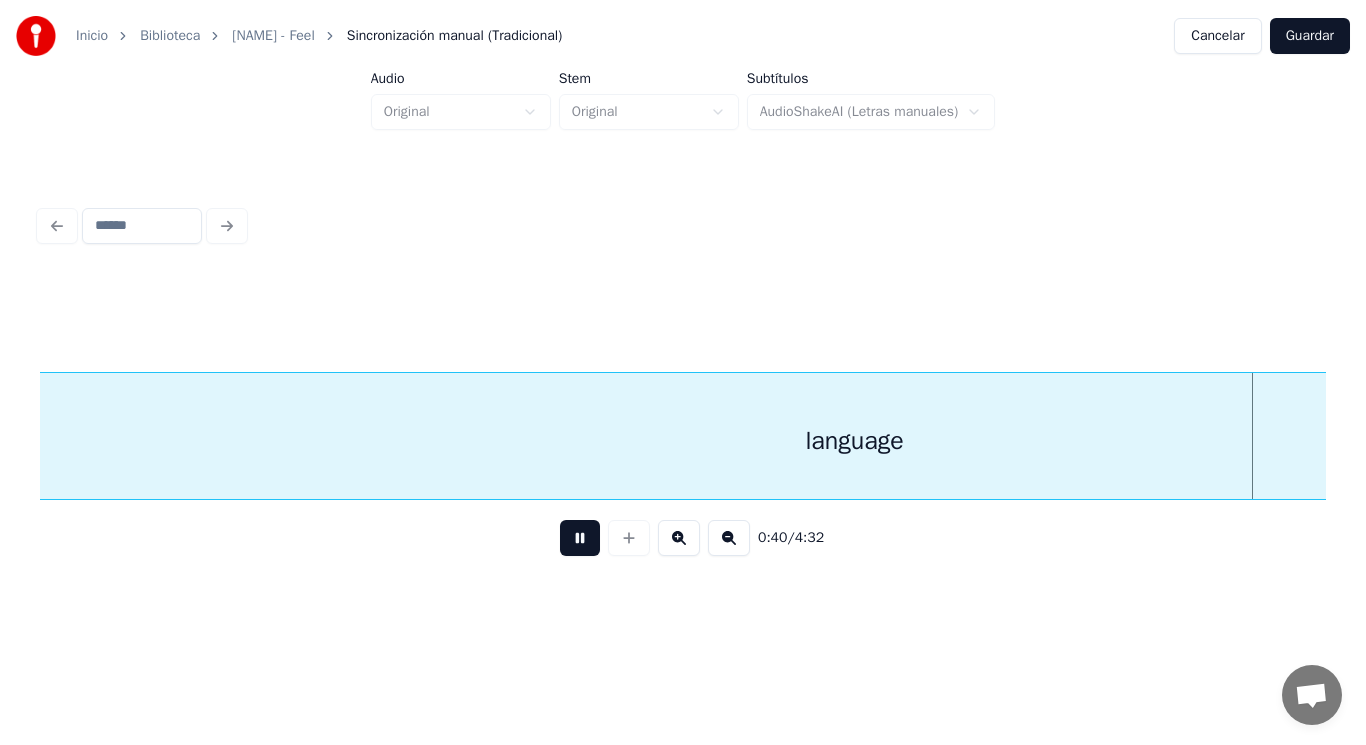click at bounding box center (580, 538) 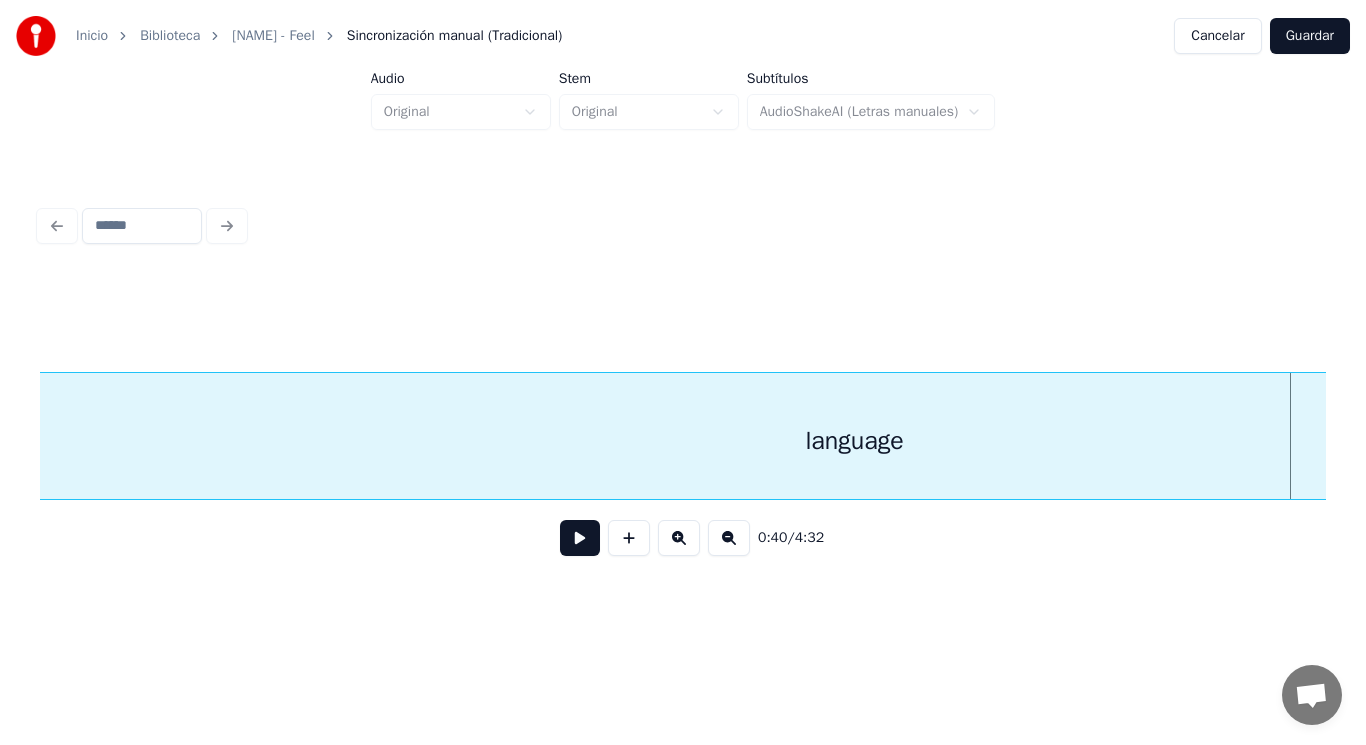 click on "language" at bounding box center [855, 441] 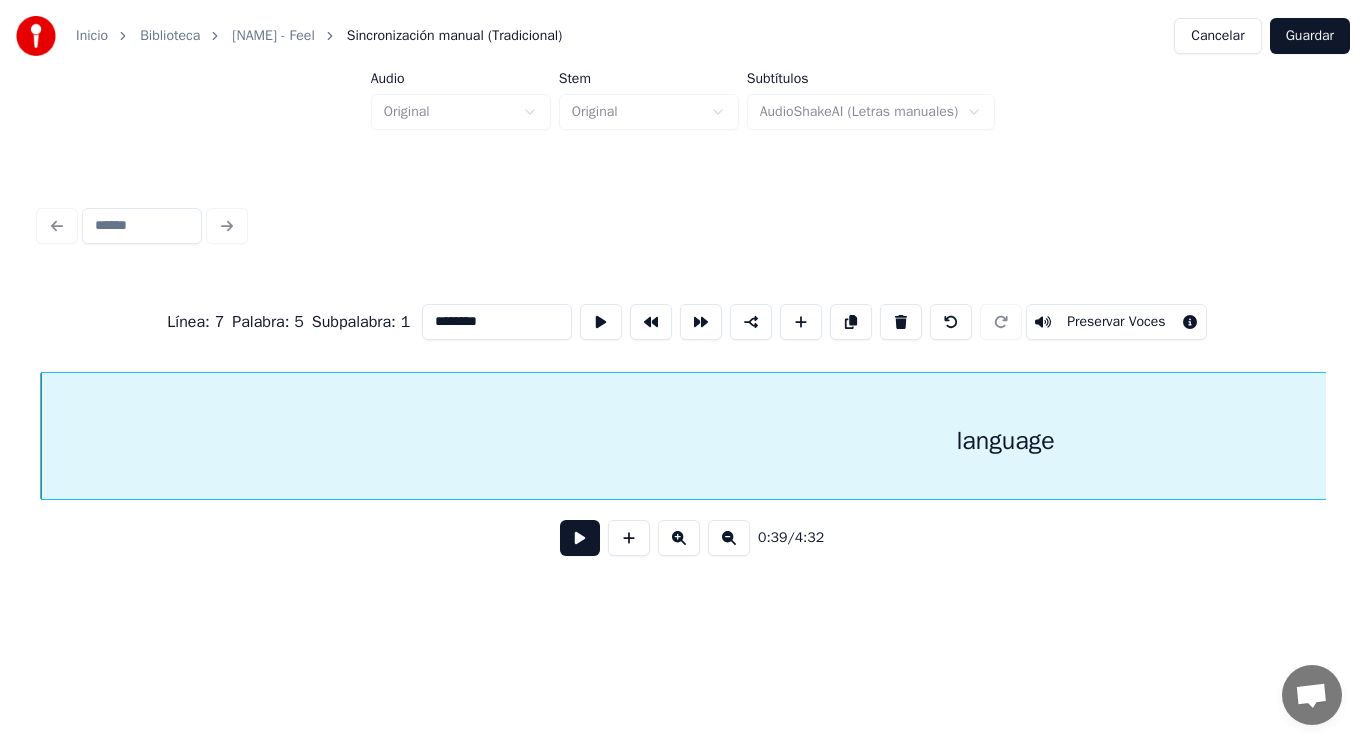 click at bounding box center (580, 538) 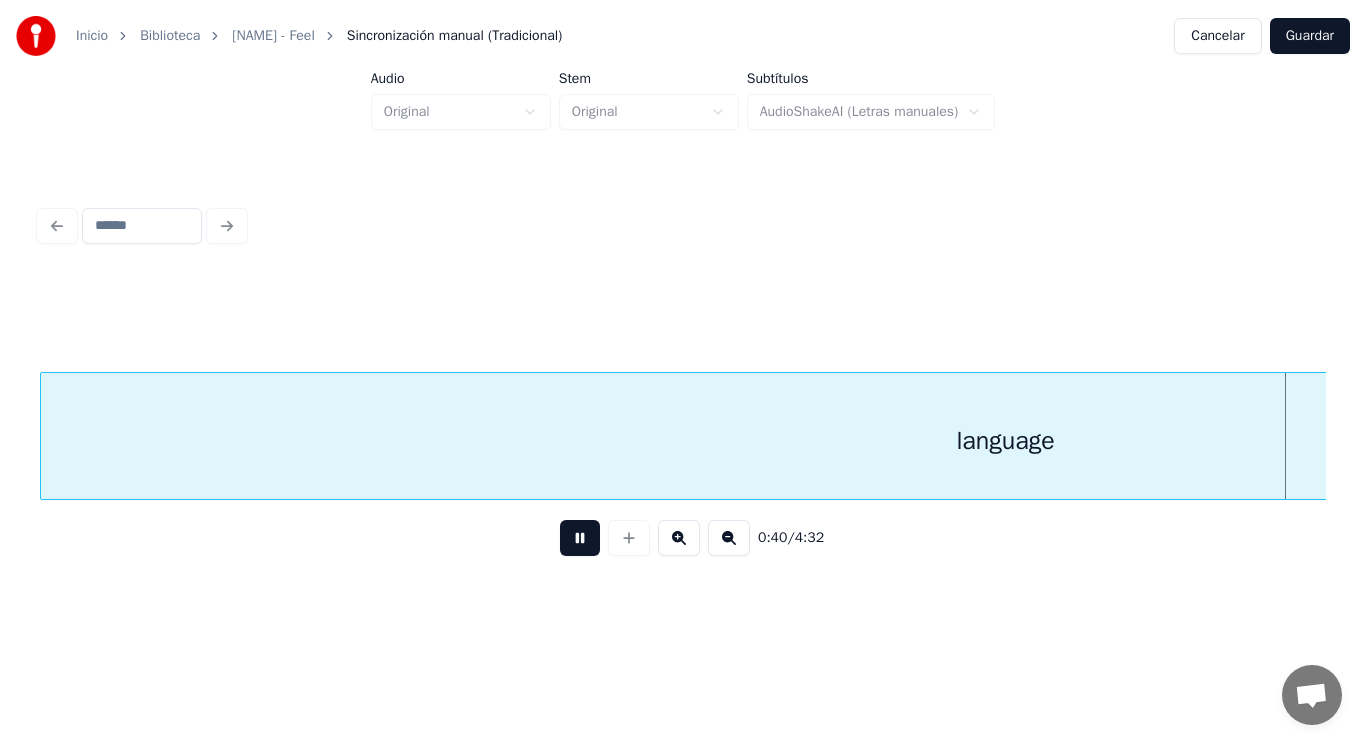 scroll, scrollTop: 0, scrollLeft: 56334, axis: horizontal 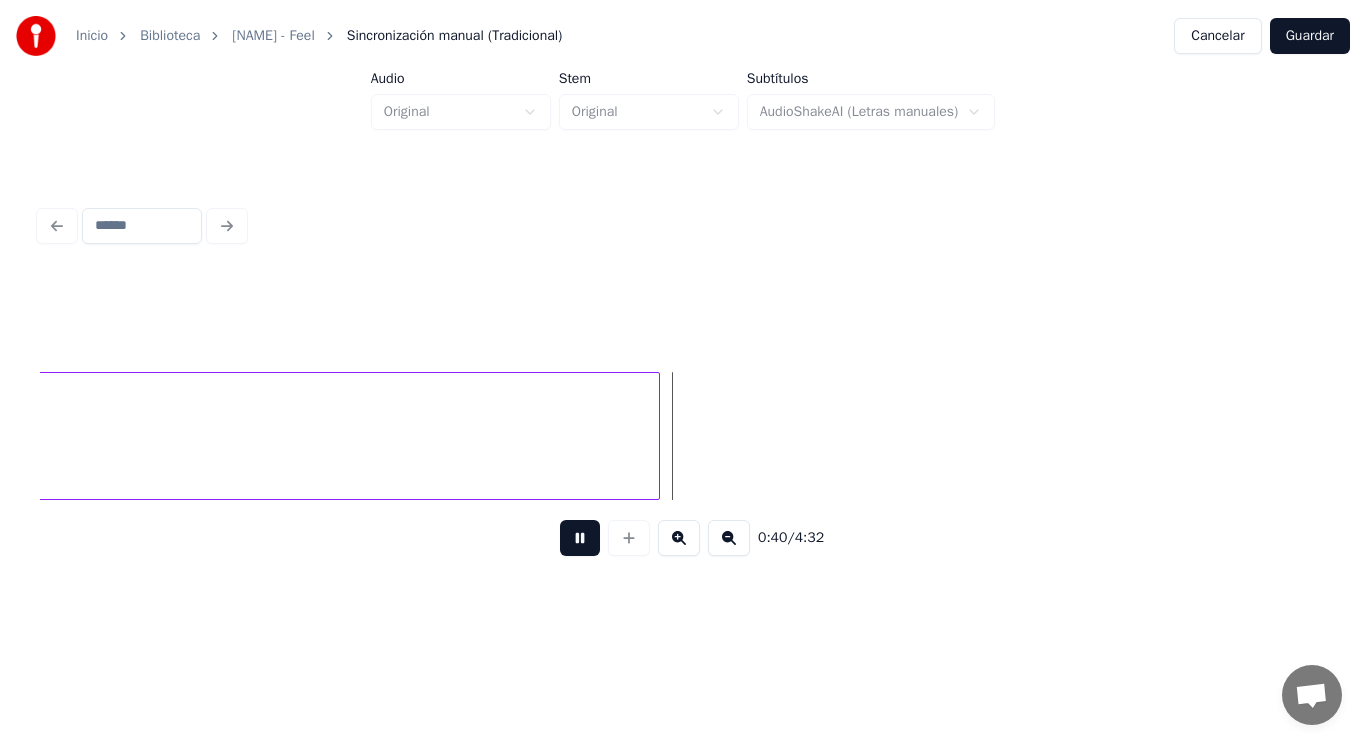 click at bounding box center (580, 538) 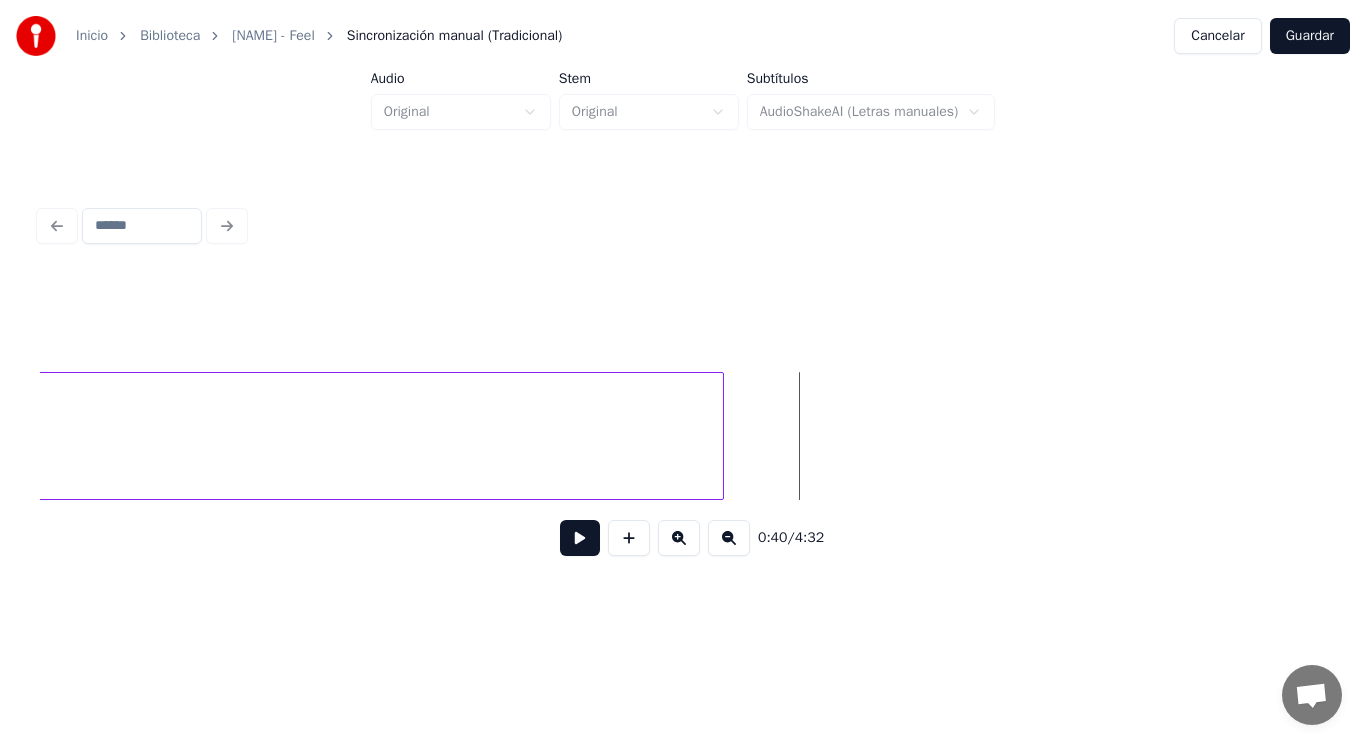 click at bounding box center [720, 436] 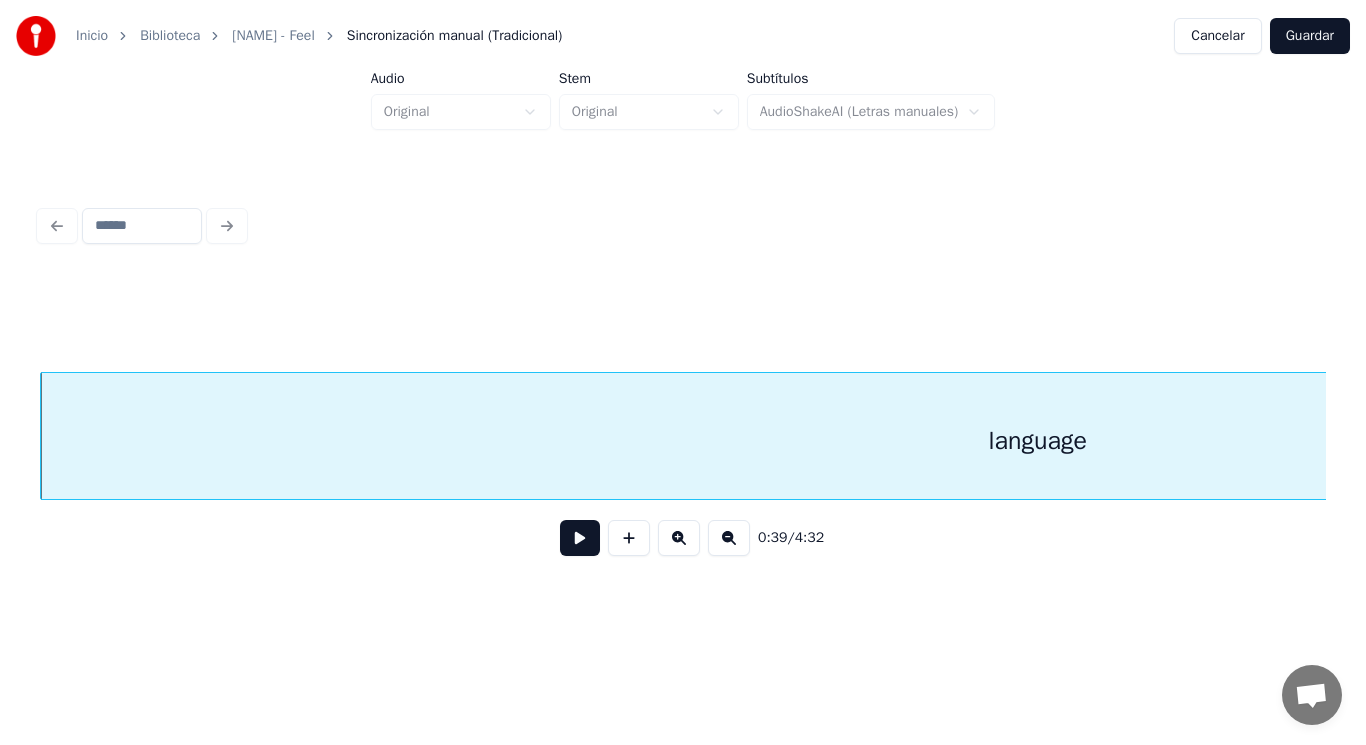 click at bounding box center (580, 538) 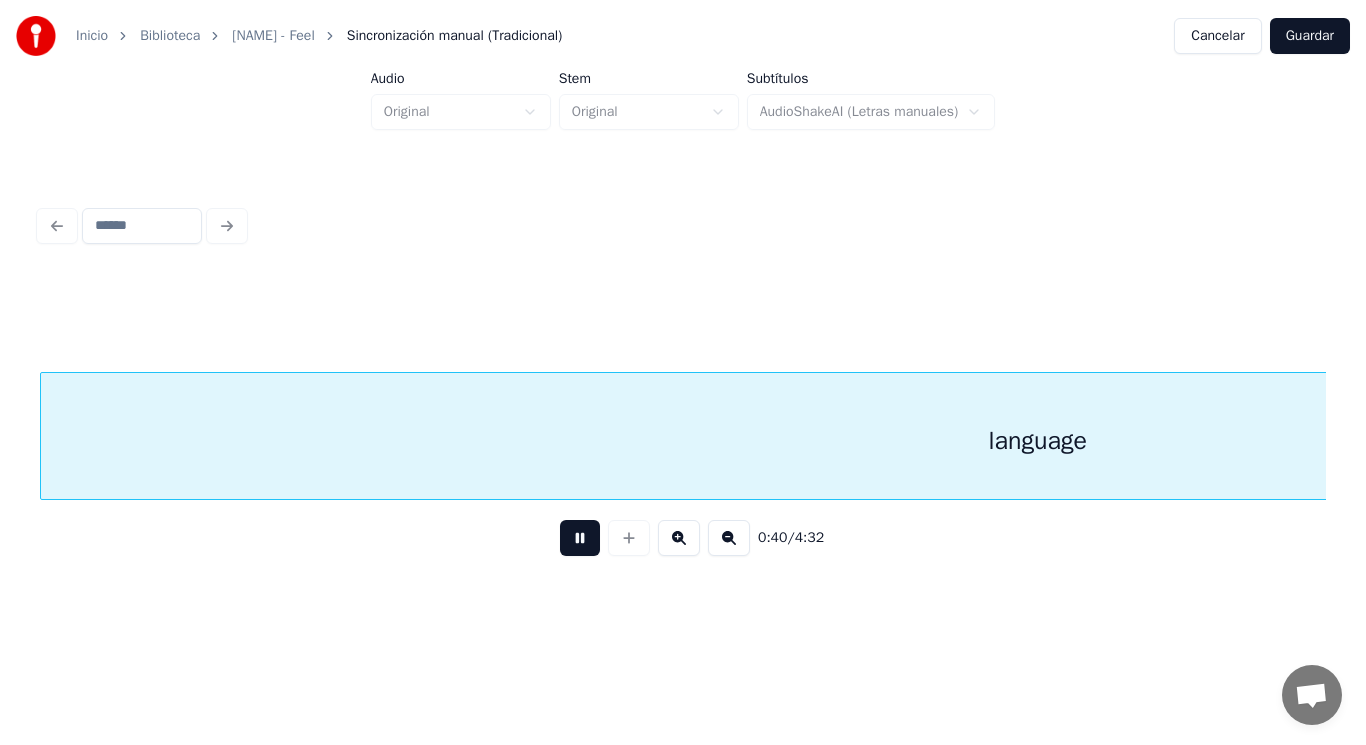 scroll, scrollTop: 0, scrollLeft: 56315, axis: horizontal 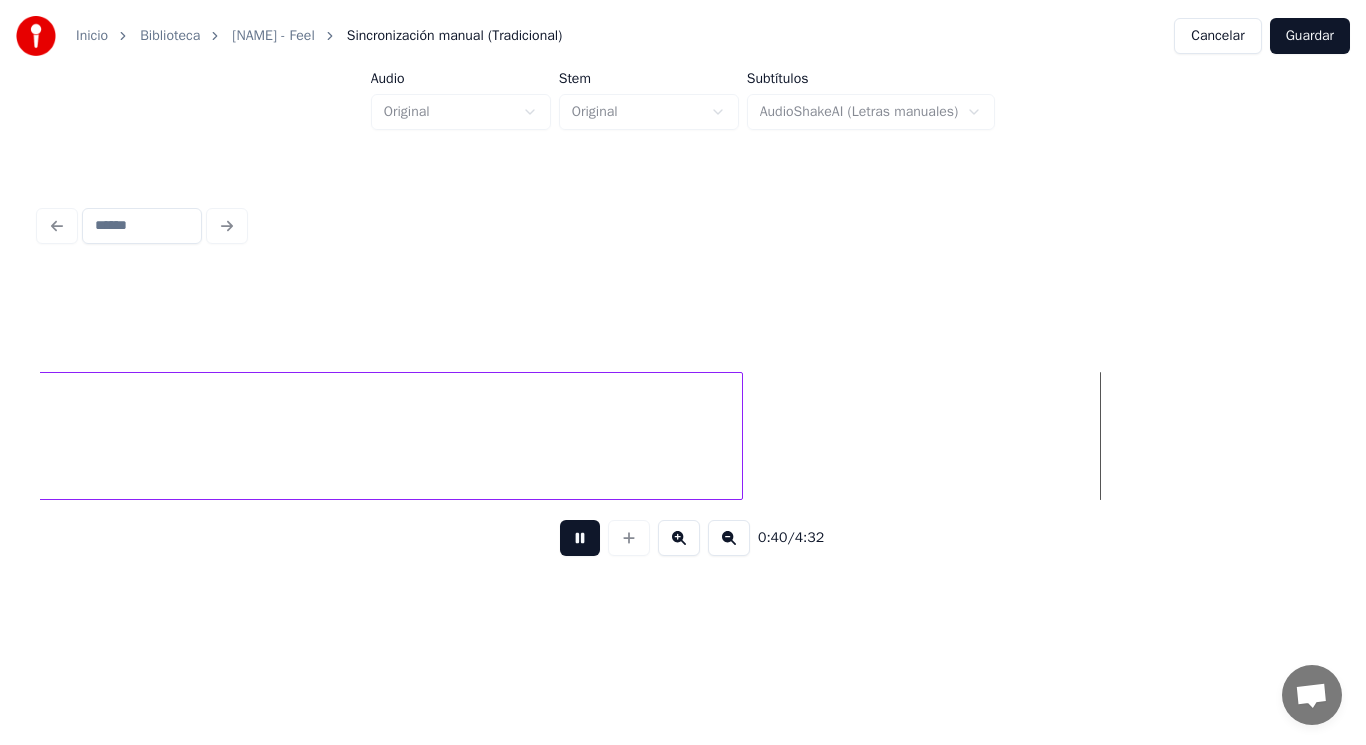 click at bounding box center (580, 538) 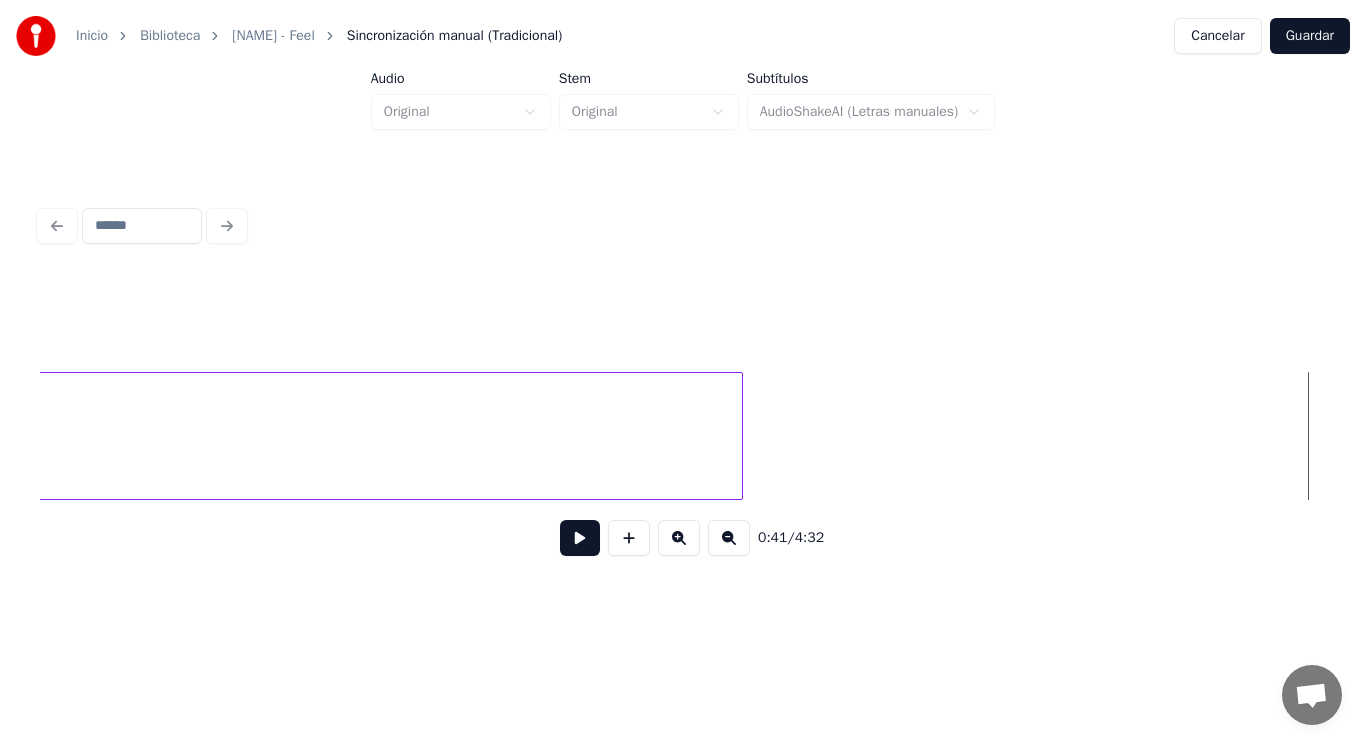 click at bounding box center [580, 538] 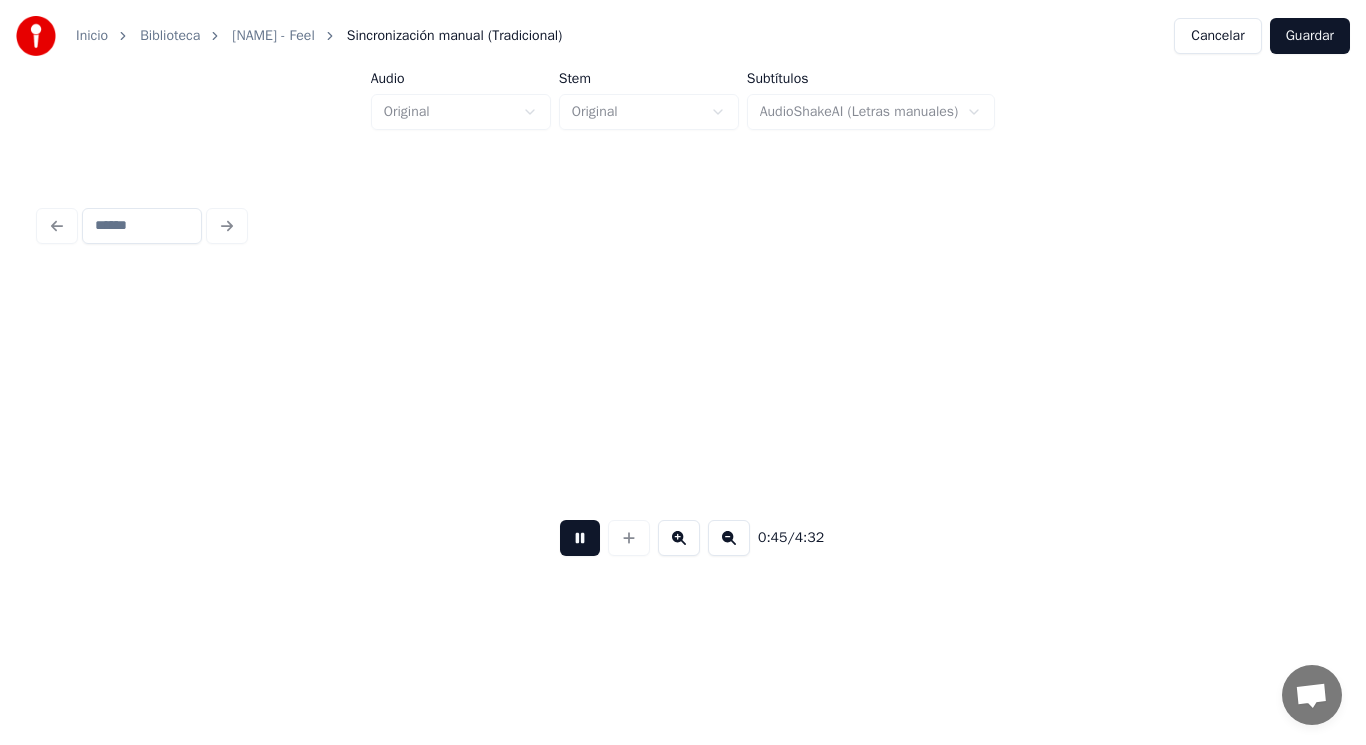 scroll, scrollTop: 0, scrollLeft: 64176, axis: horizontal 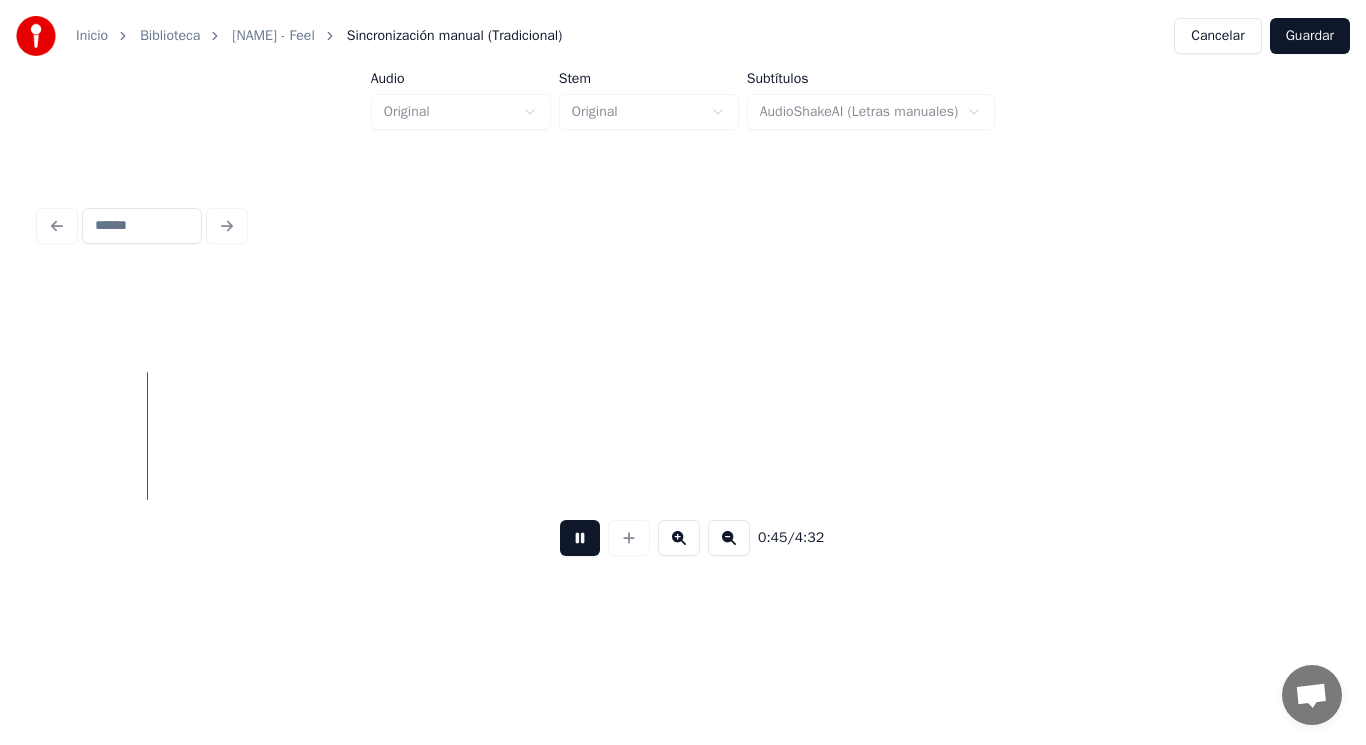 click at bounding box center (580, 538) 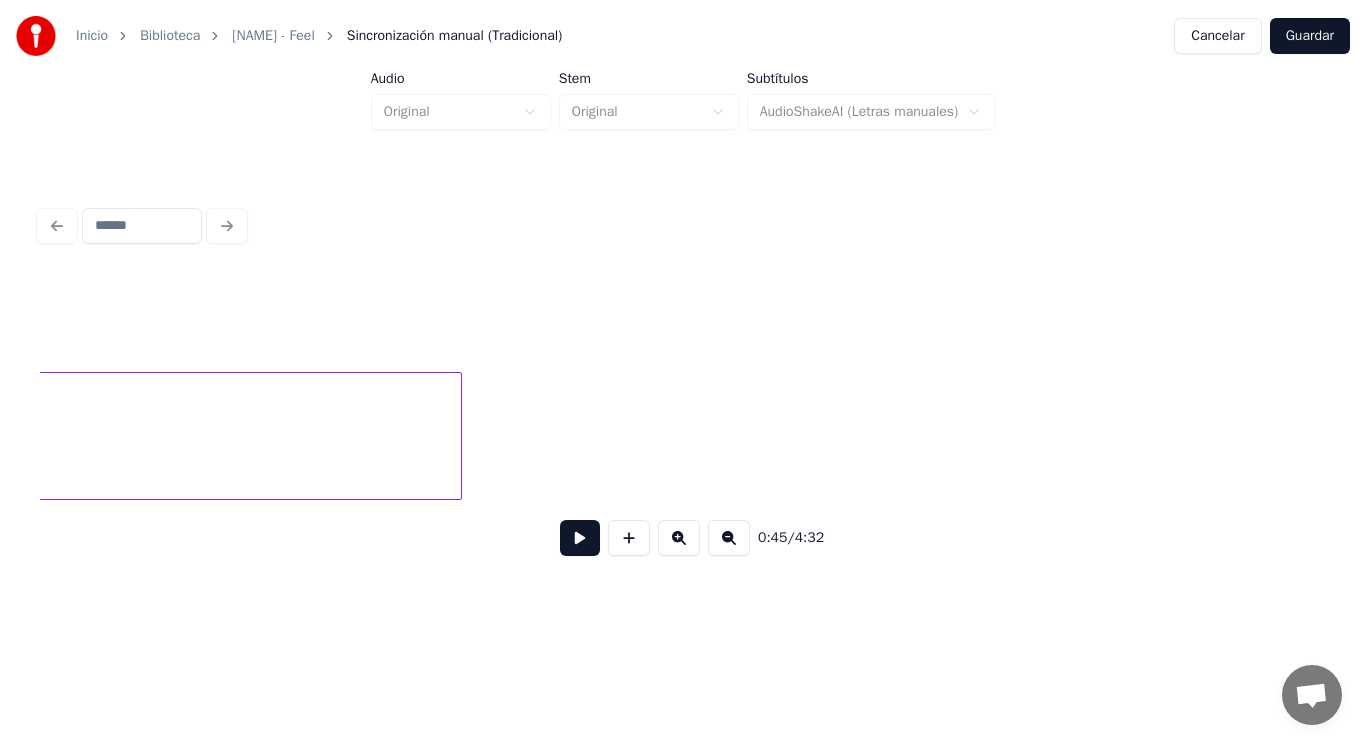 click on "understand" at bounding box center [-672, 441] 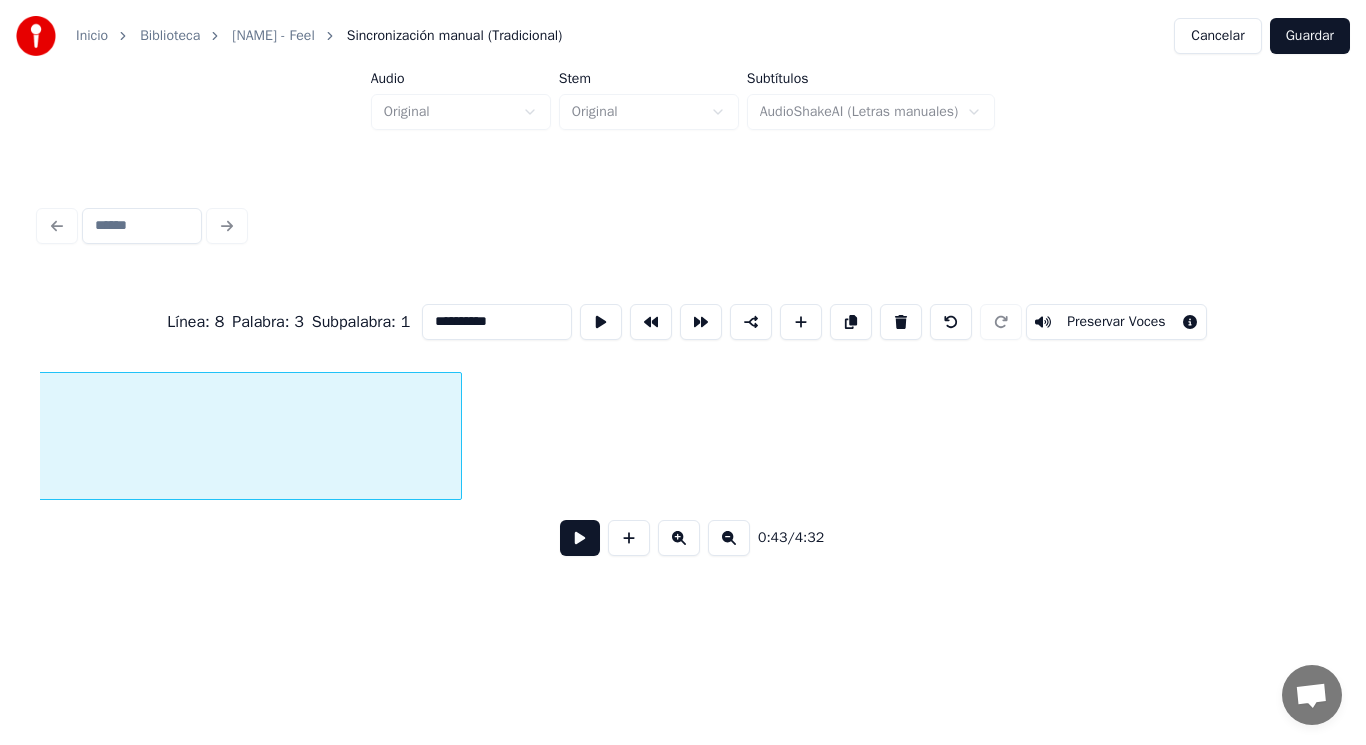 scroll, scrollTop: 0, scrollLeft: 60931, axis: horizontal 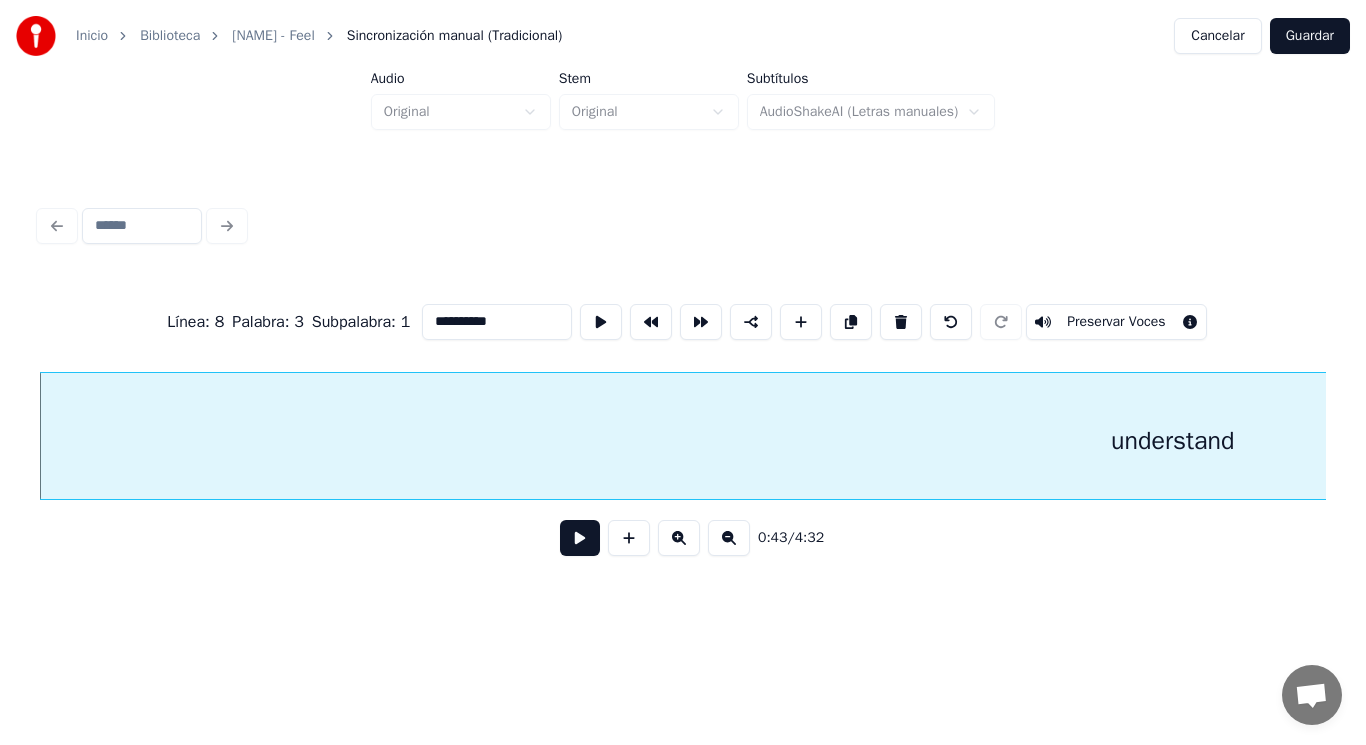 click at bounding box center (580, 538) 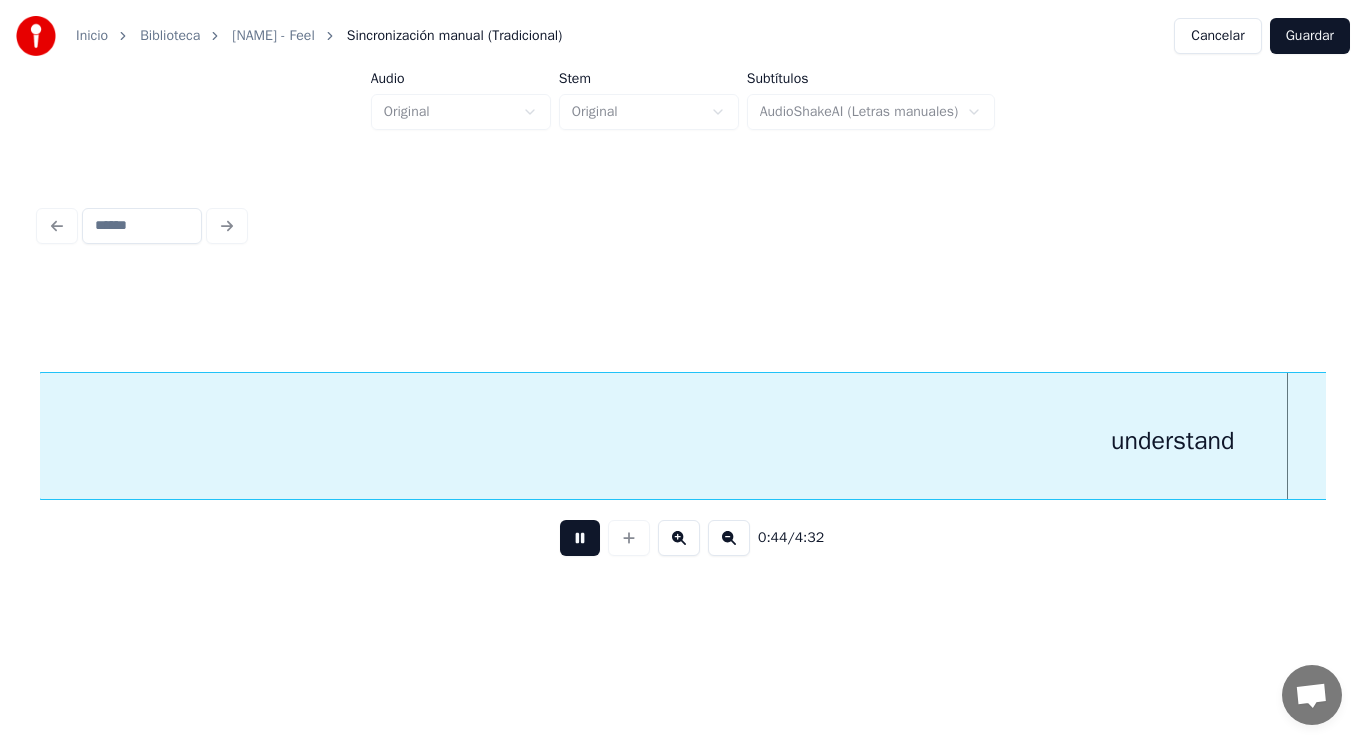 scroll, scrollTop: 0, scrollLeft: 62229, axis: horizontal 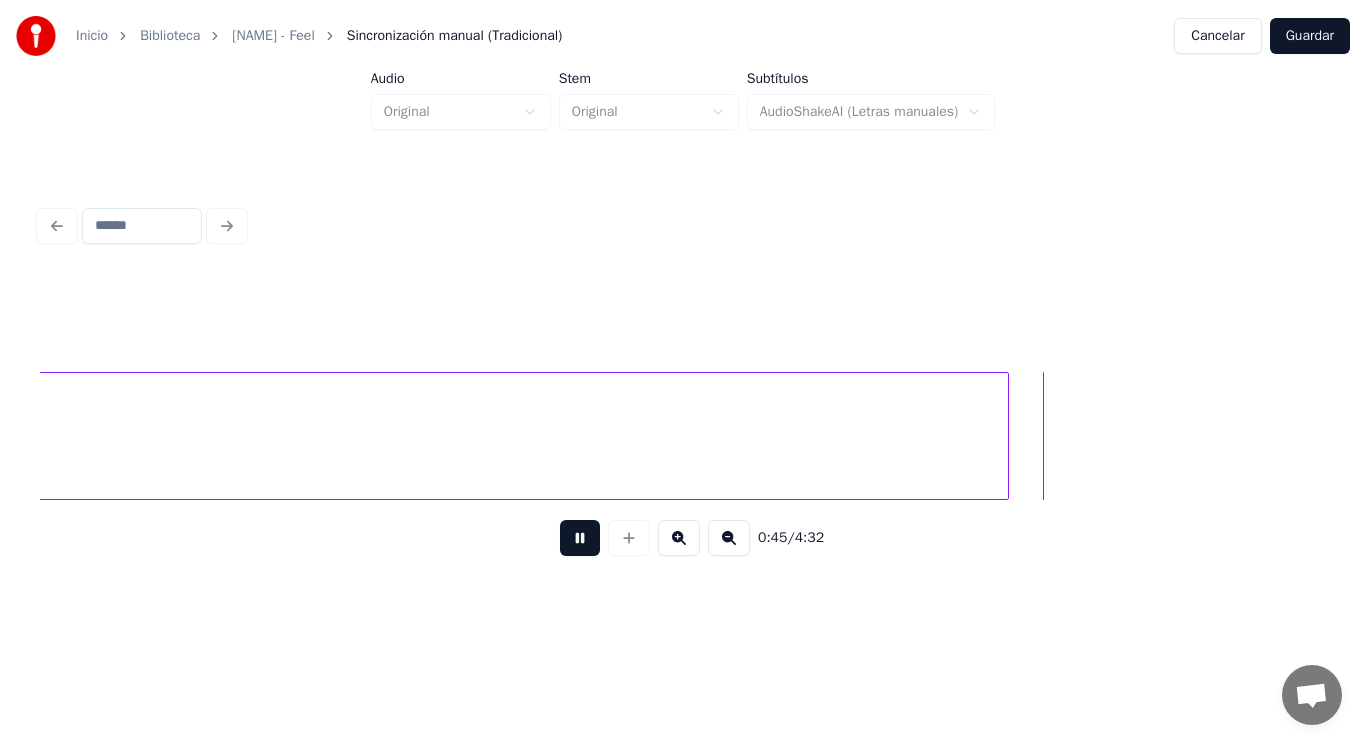 click at bounding box center (580, 538) 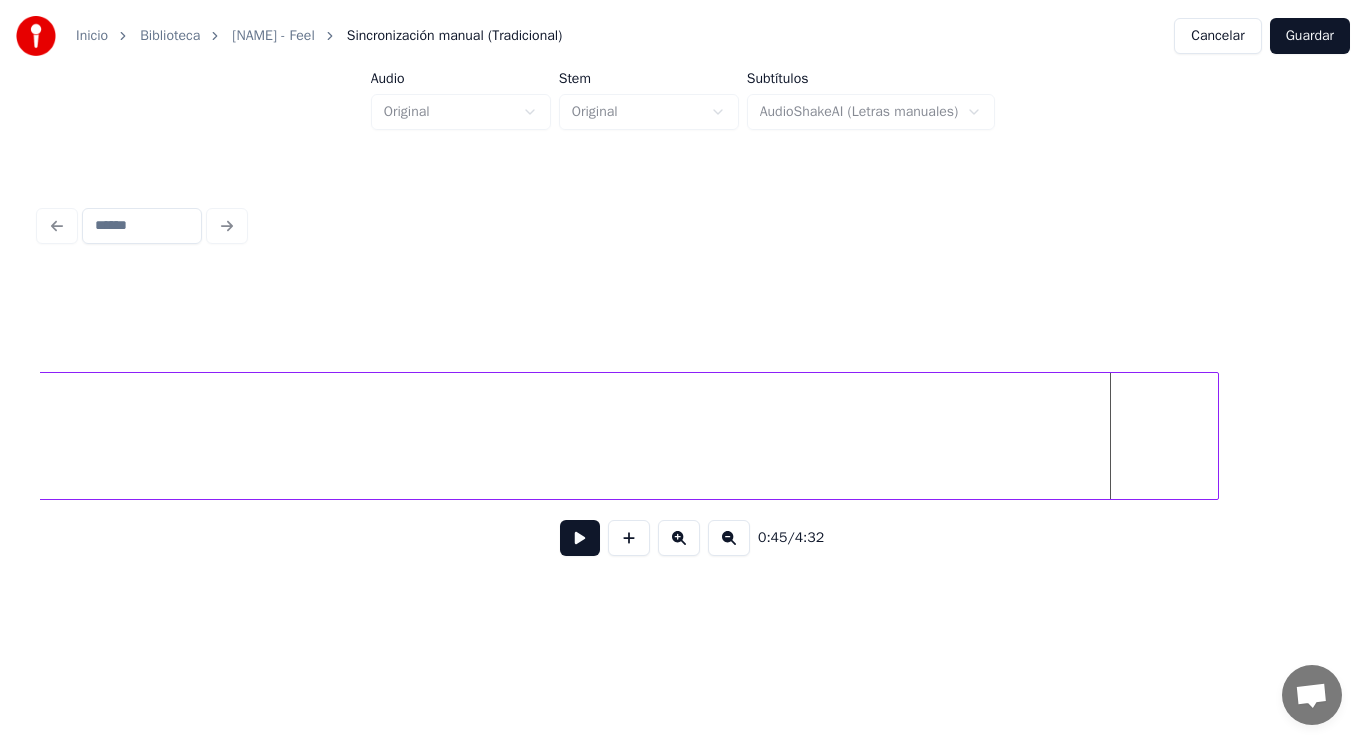 click at bounding box center [1215, 436] 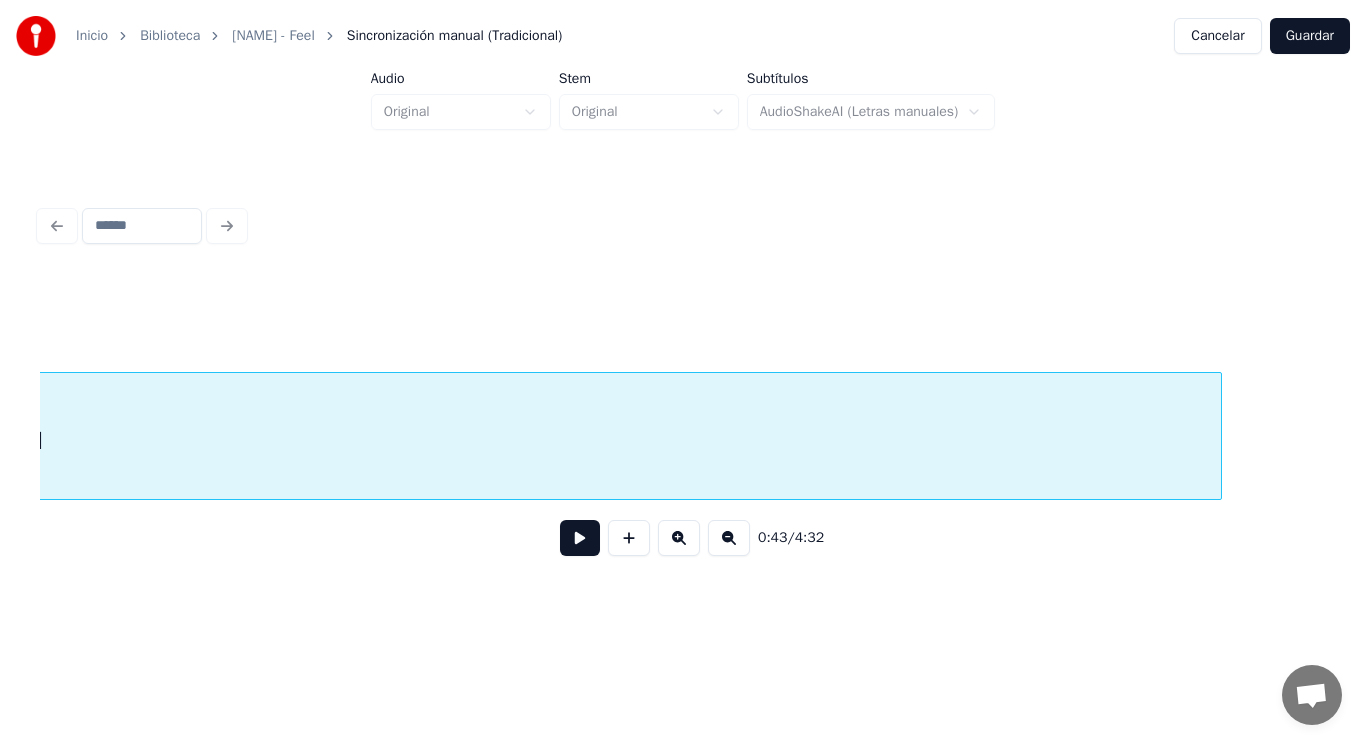 scroll, scrollTop: 0, scrollLeft: 60931, axis: horizontal 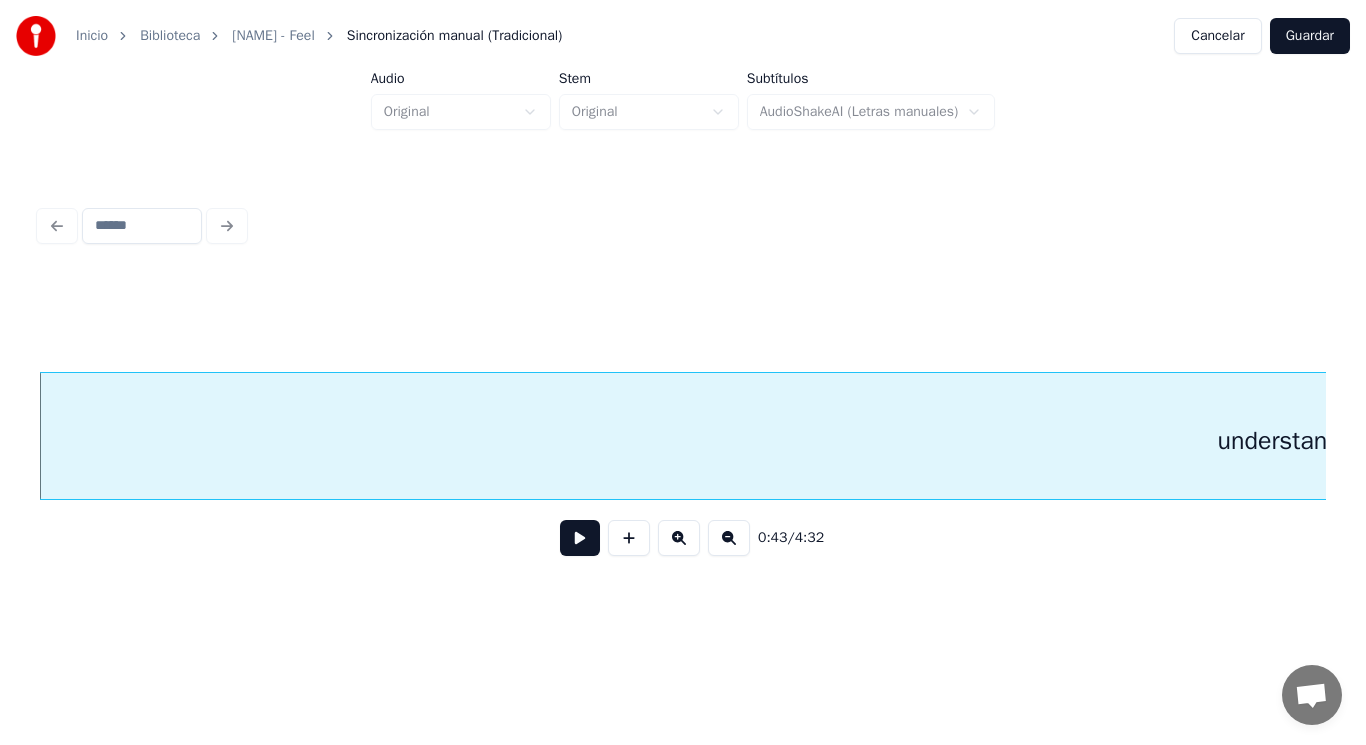 click at bounding box center [580, 538] 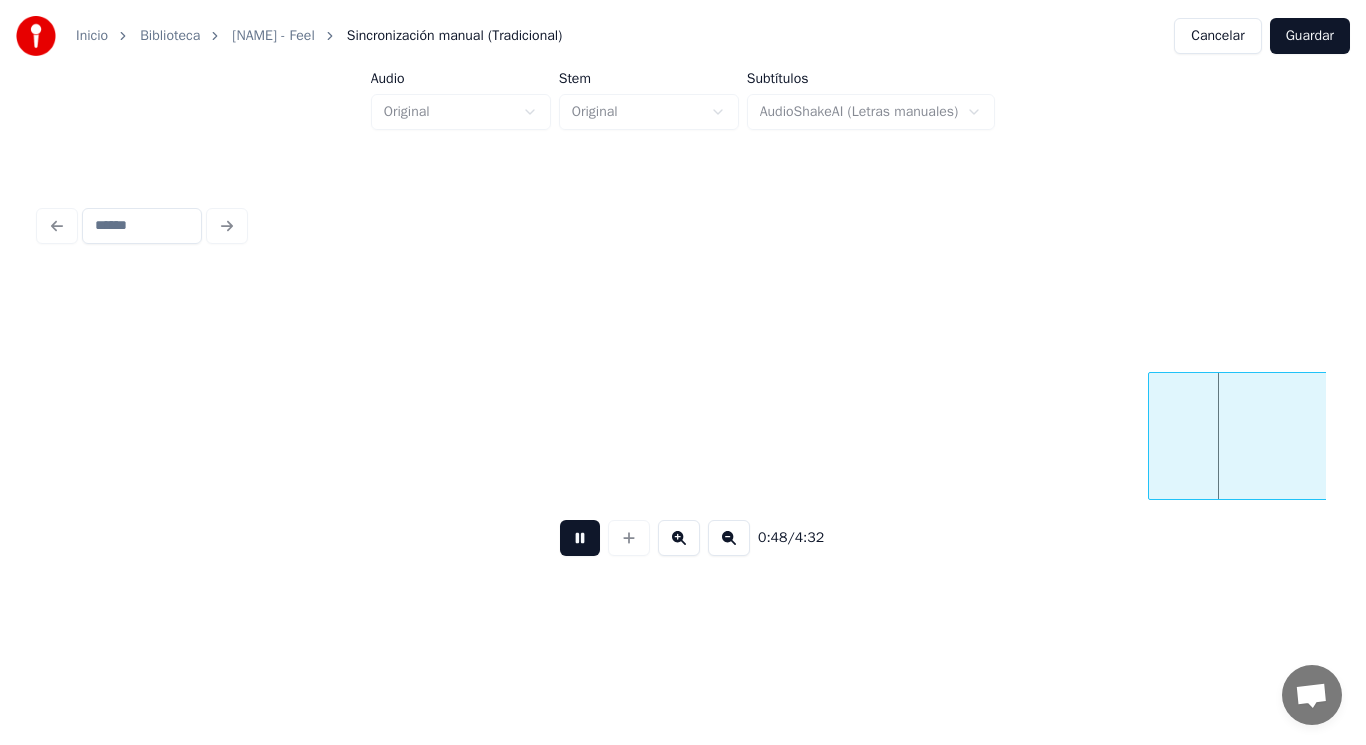 scroll, scrollTop: 0, scrollLeft: 67446, axis: horizontal 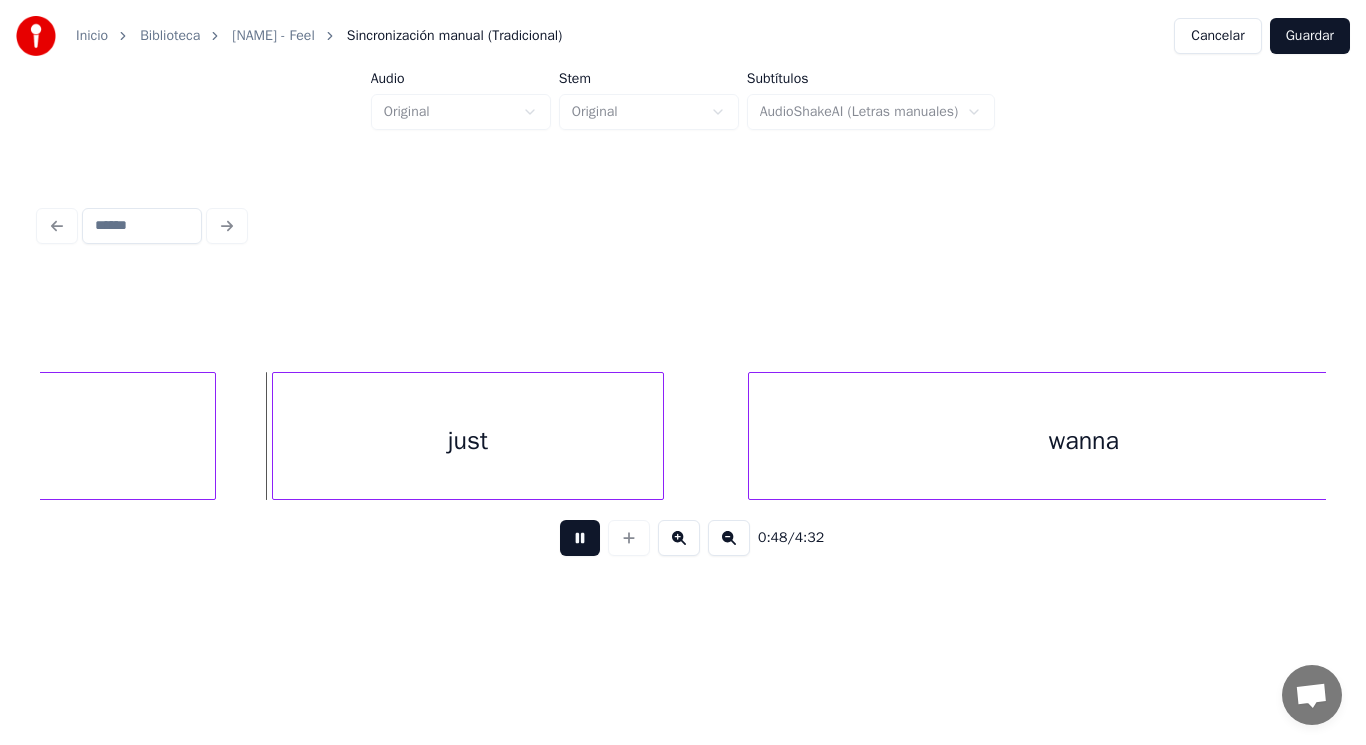 click at bounding box center [580, 538] 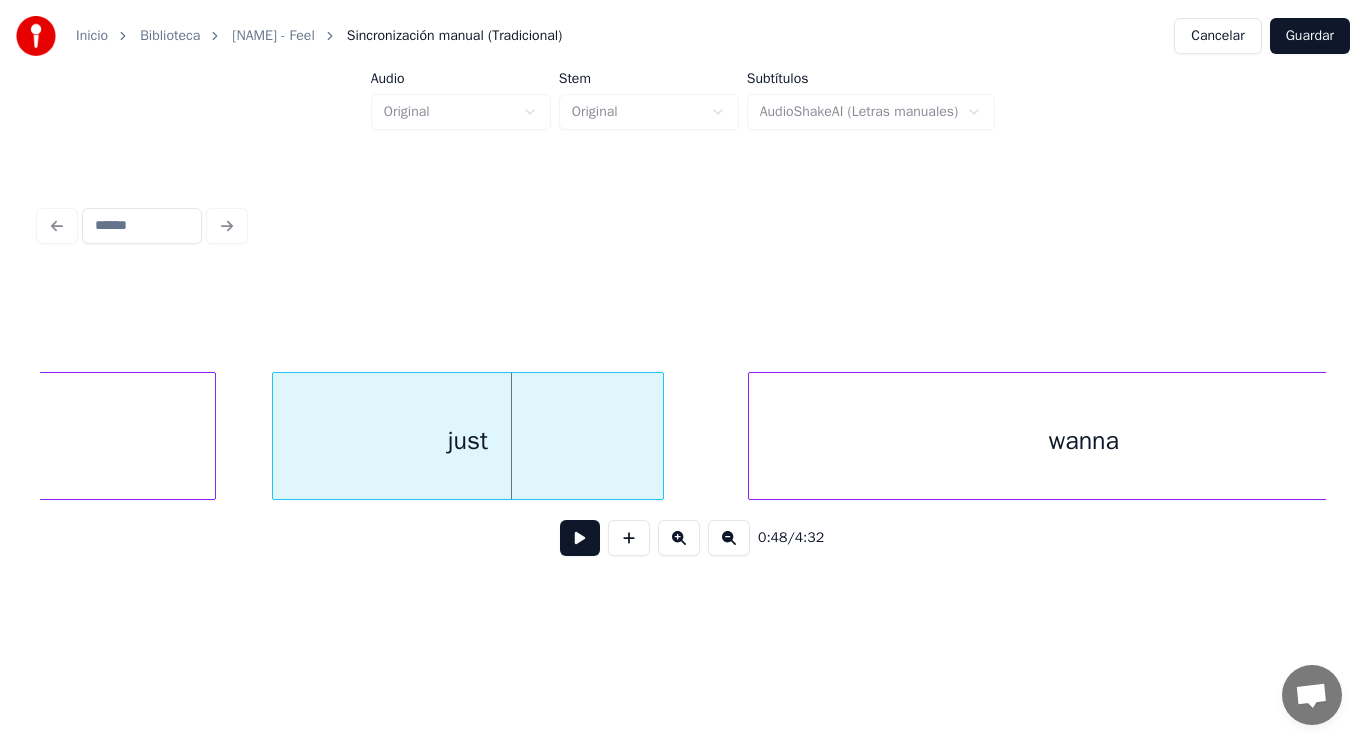 click at bounding box center [580, 538] 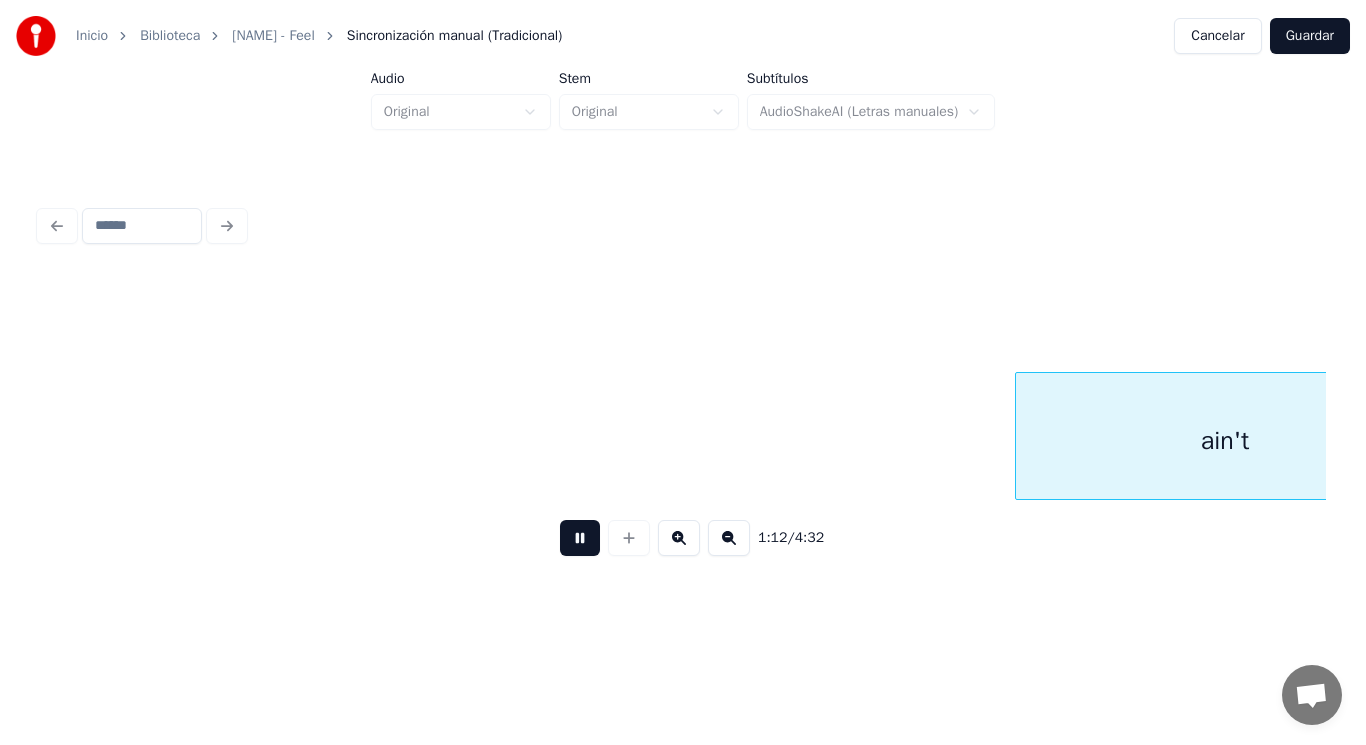scroll, scrollTop: 0, scrollLeft: 101331, axis: horizontal 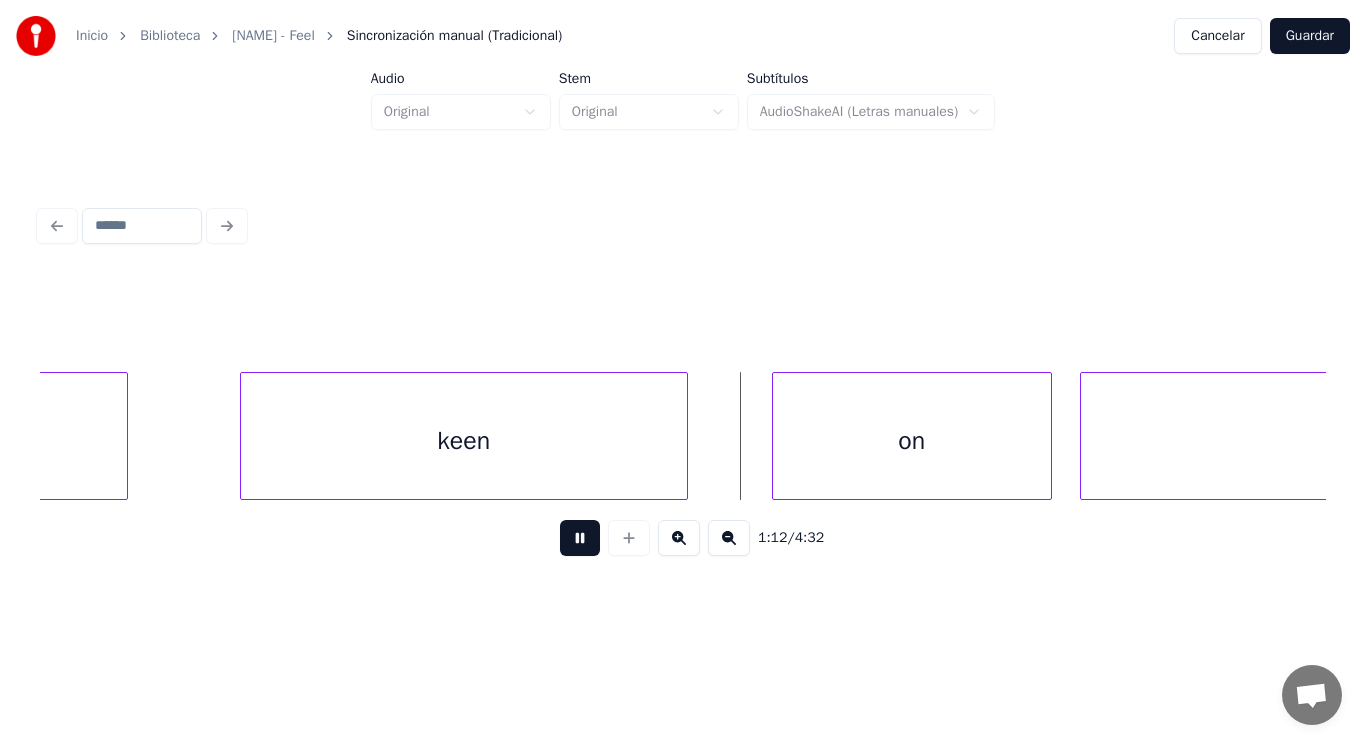 click at bounding box center [580, 538] 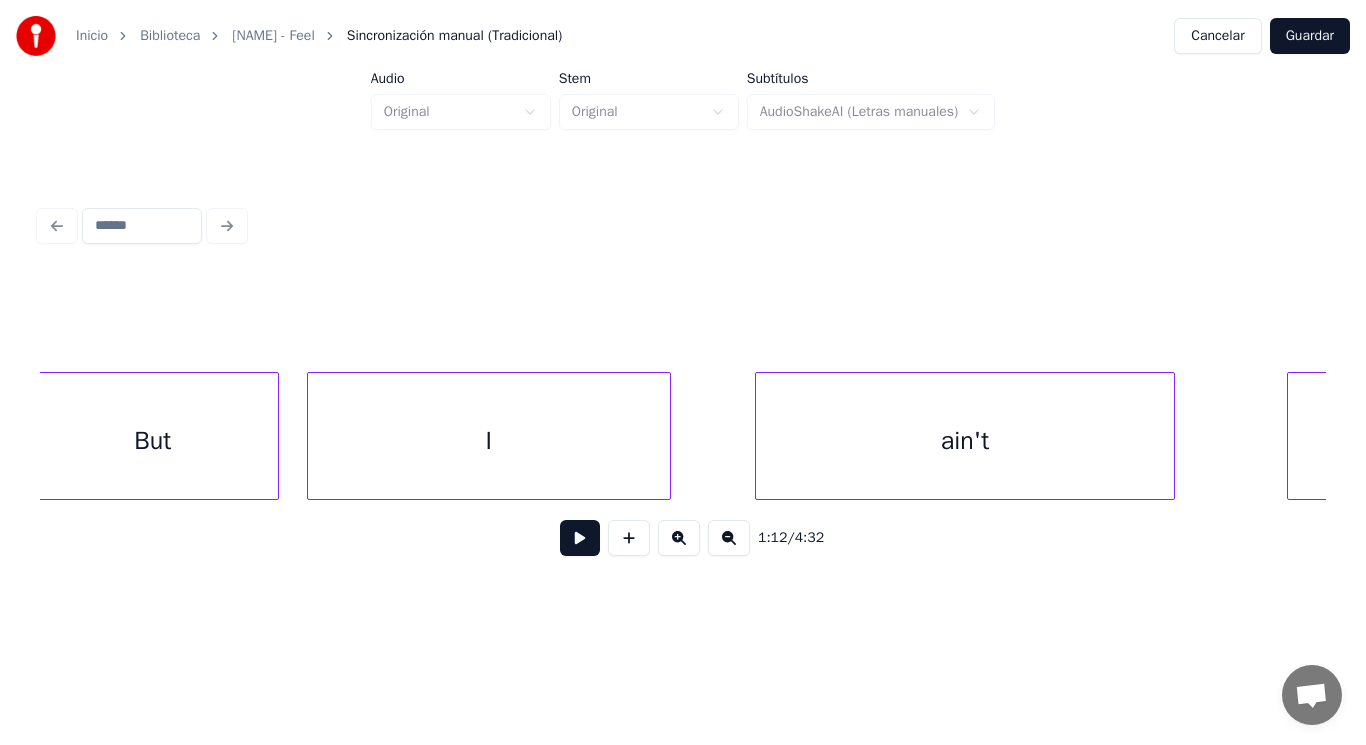 scroll, scrollTop: 0, scrollLeft: 100251, axis: horizontal 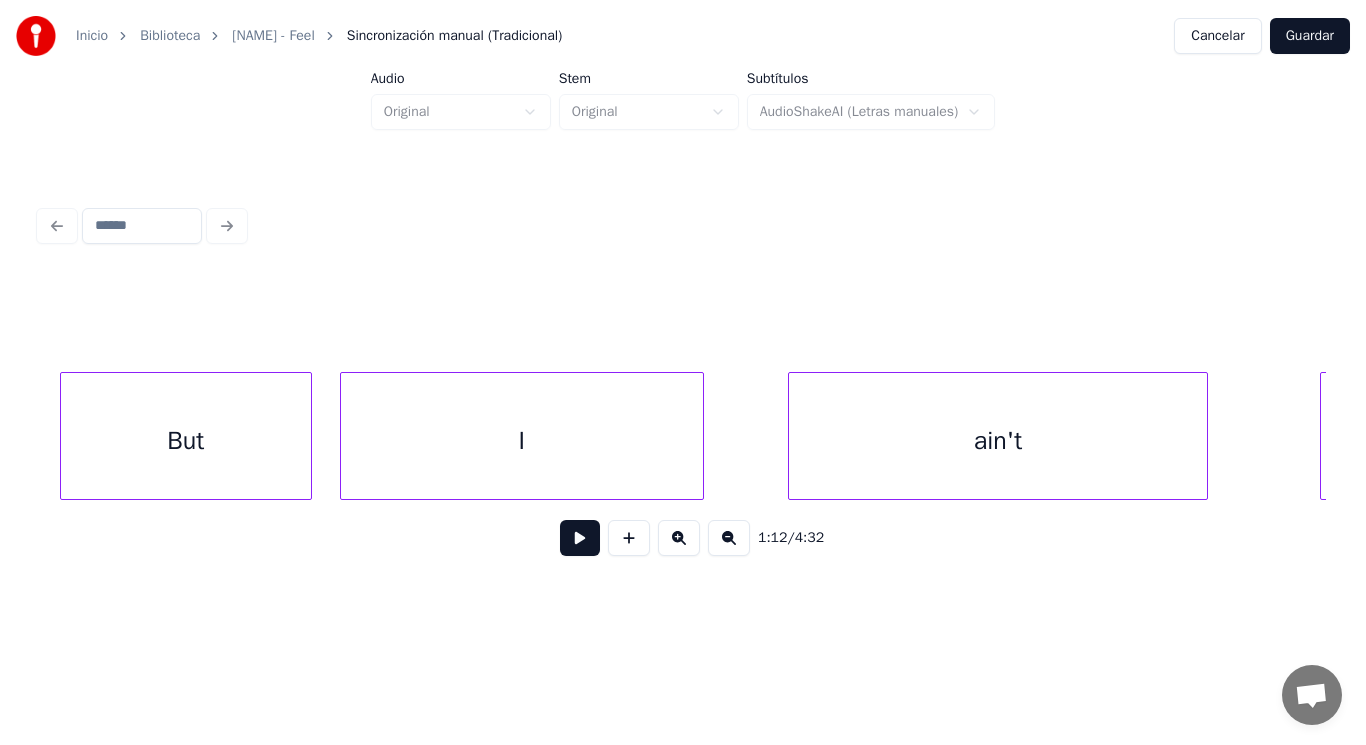click on "I" at bounding box center [522, 441] 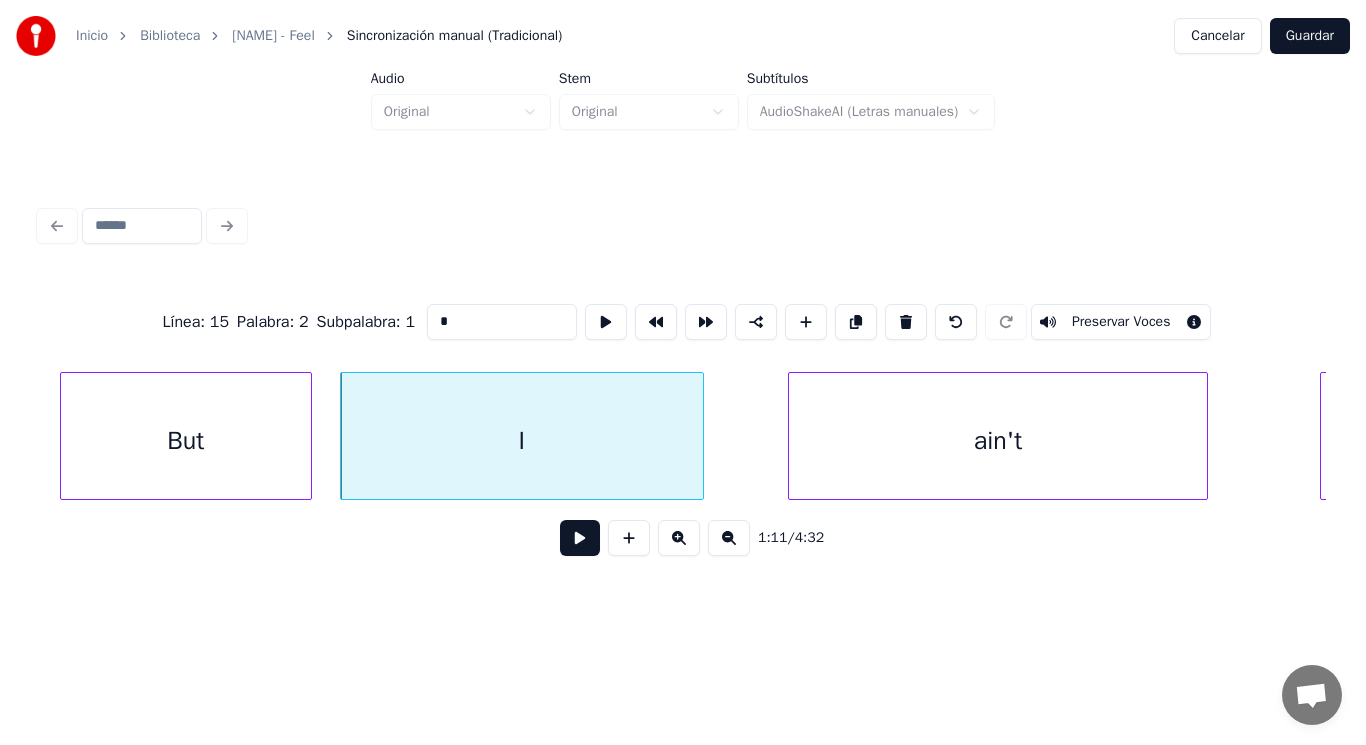 click at bounding box center [580, 538] 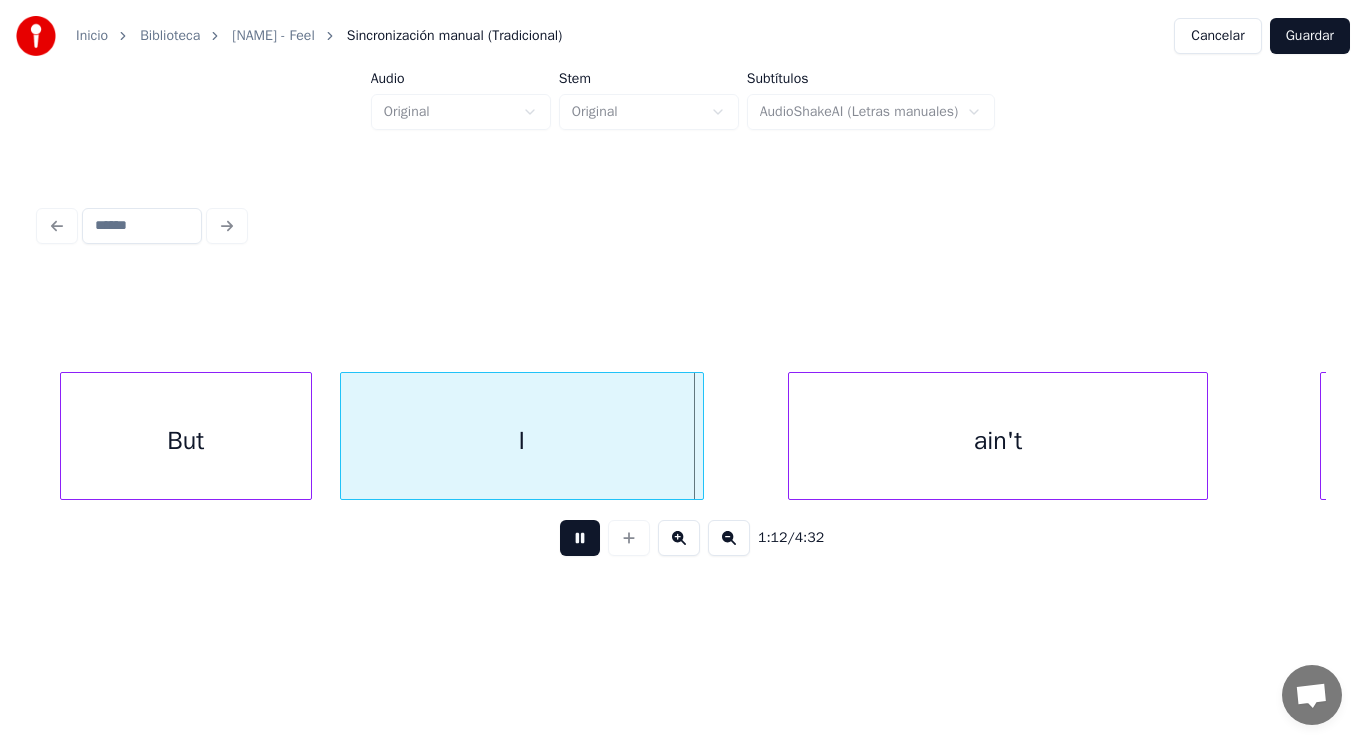 click at bounding box center [580, 538] 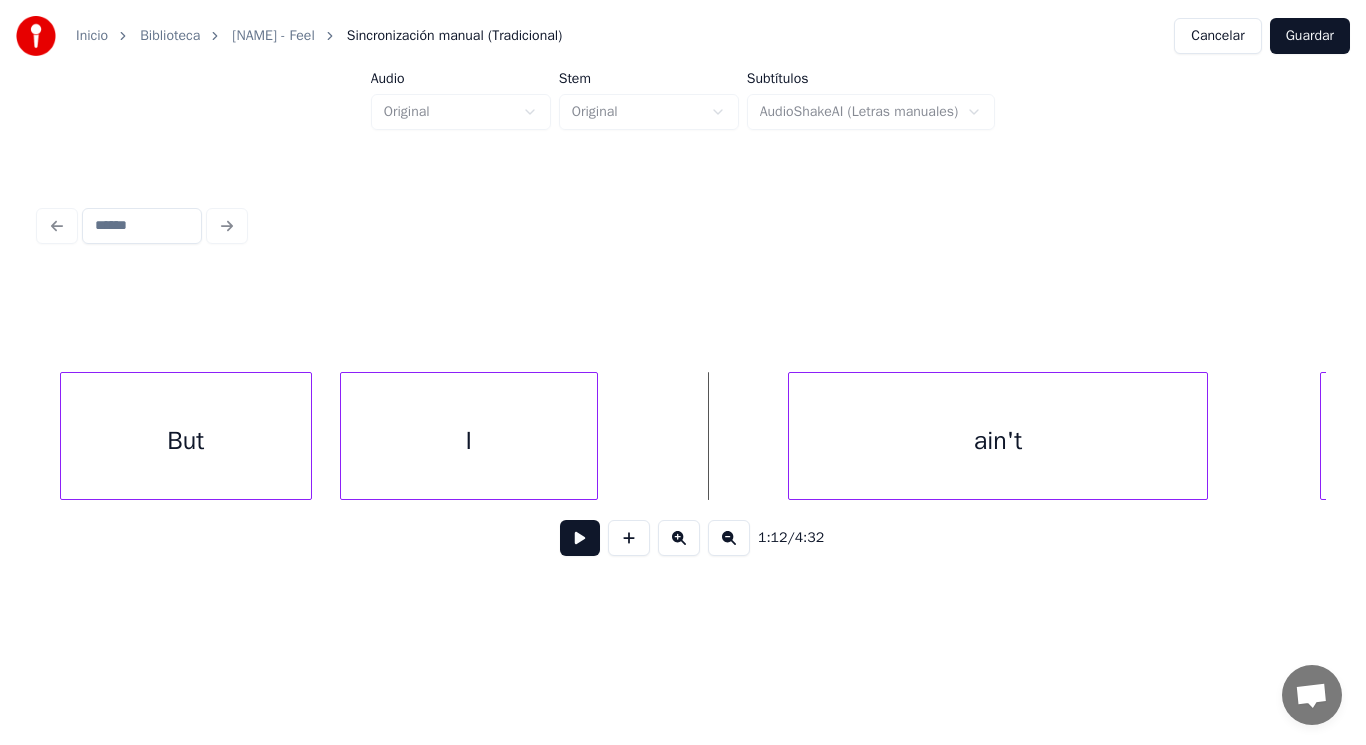 click at bounding box center (594, 436) 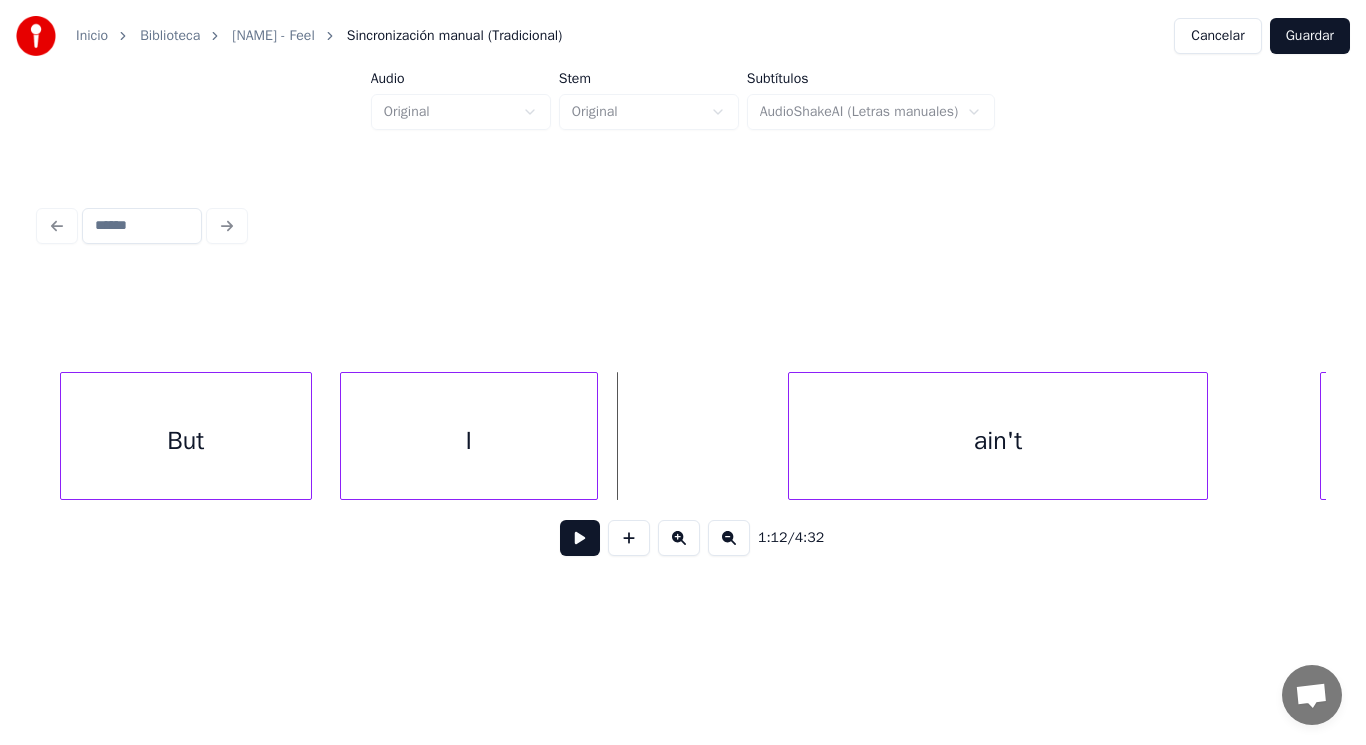 click at bounding box center (580, 538) 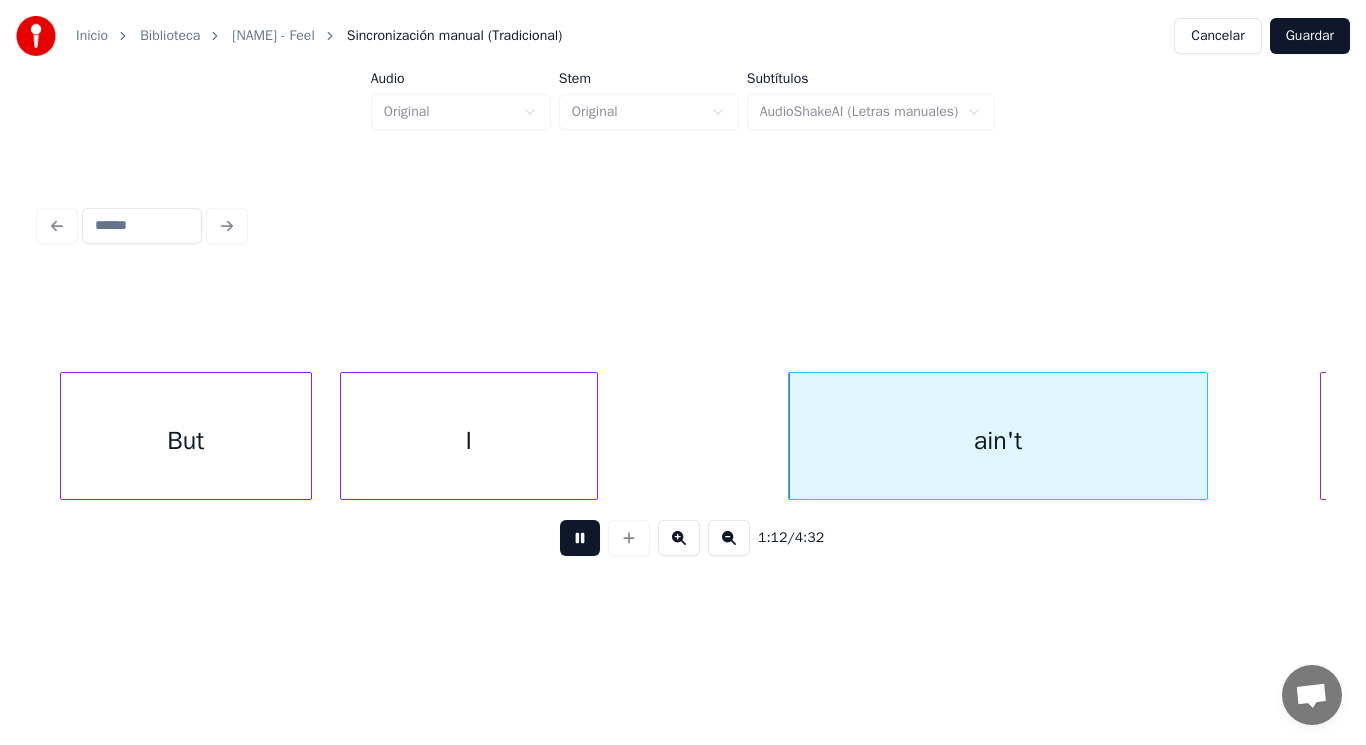 click at bounding box center [580, 538] 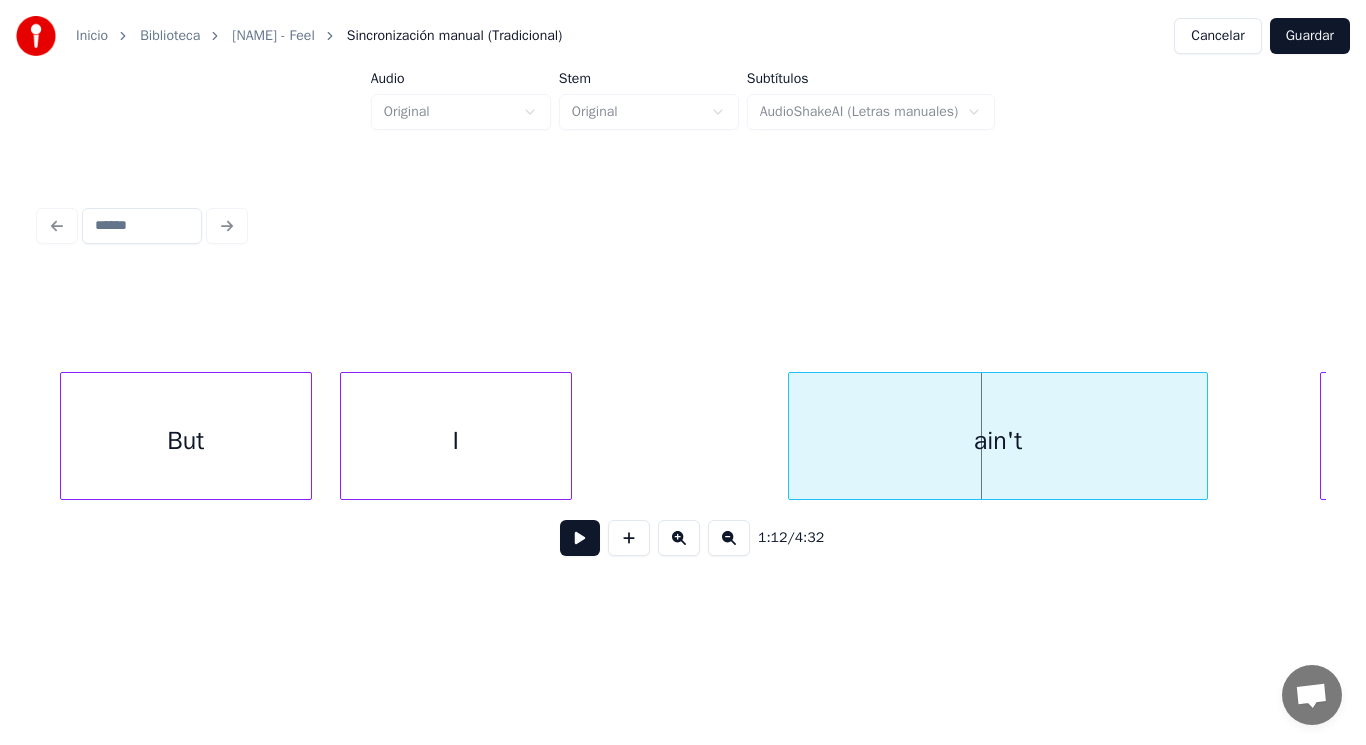 click at bounding box center [568, 436] 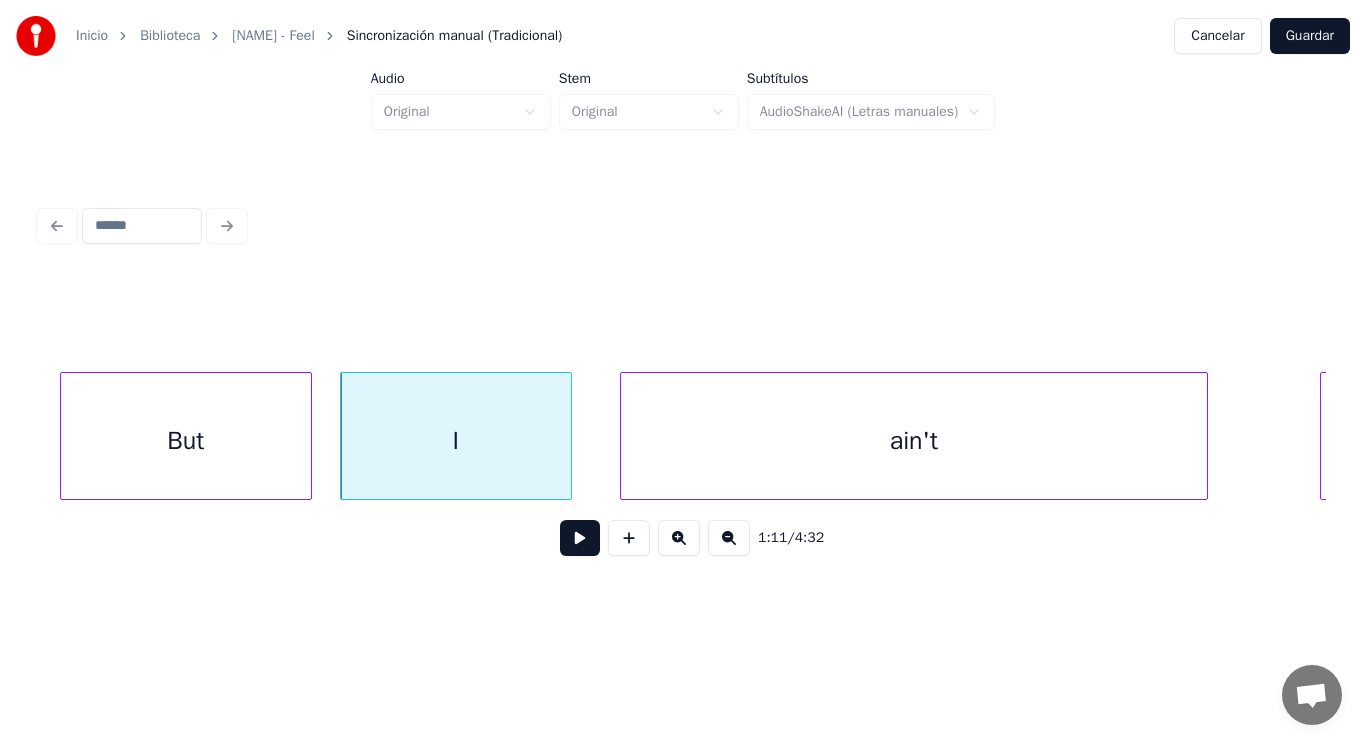 click at bounding box center (624, 436) 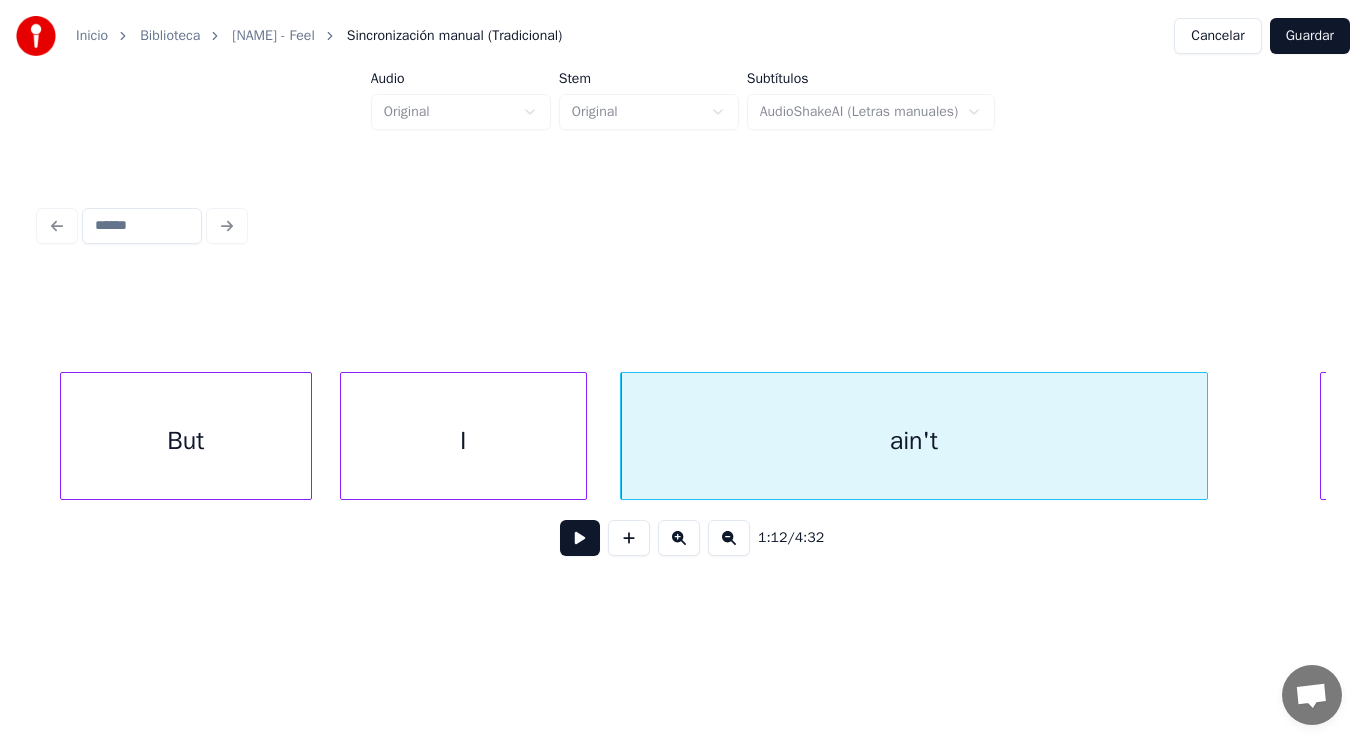 click at bounding box center (583, 436) 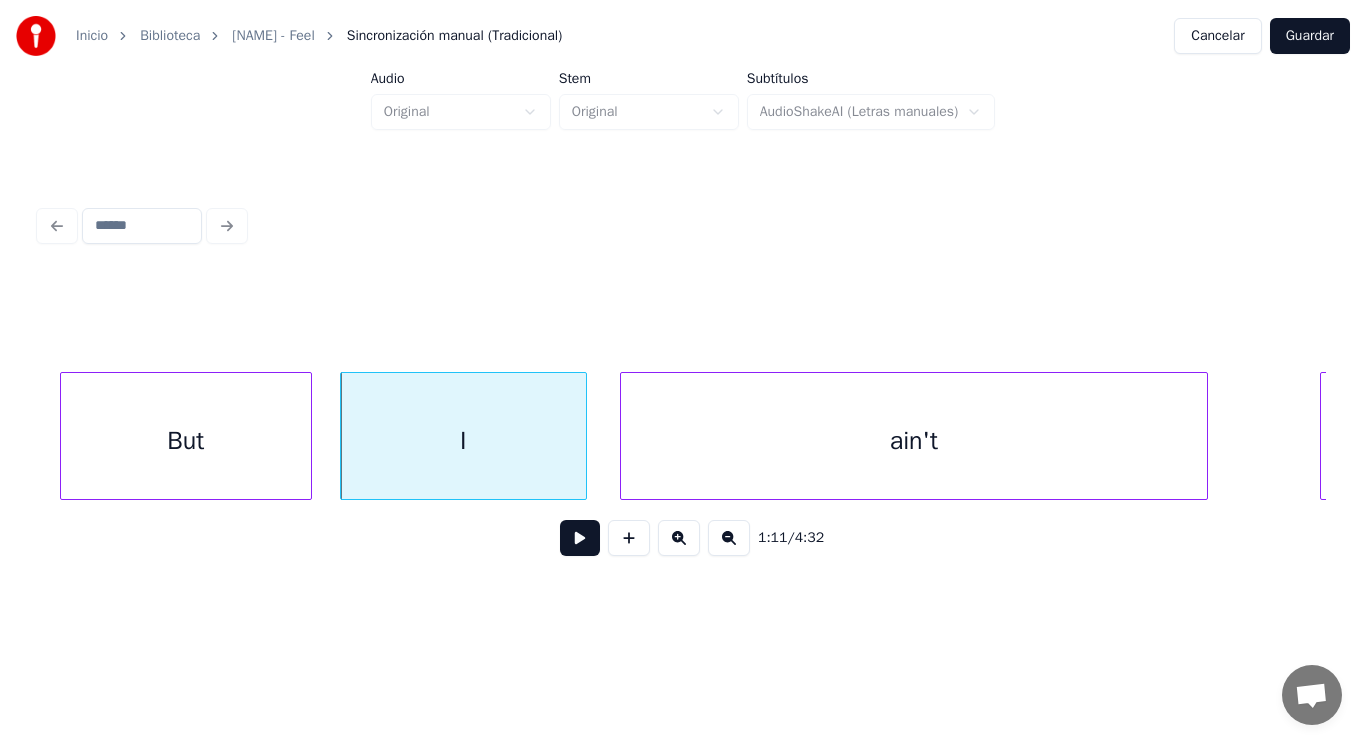 click on "ain't" at bounding box center [914, 441] 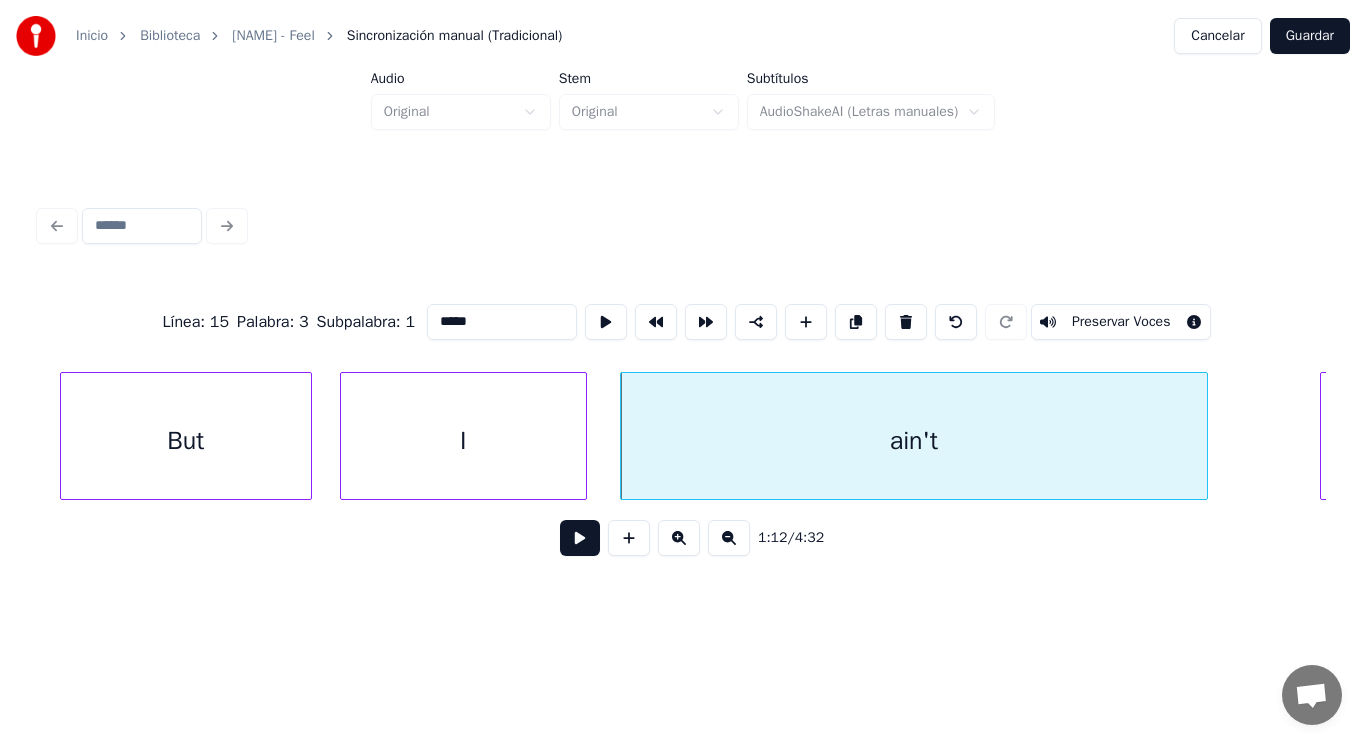 click at bounding box center [580, 538] 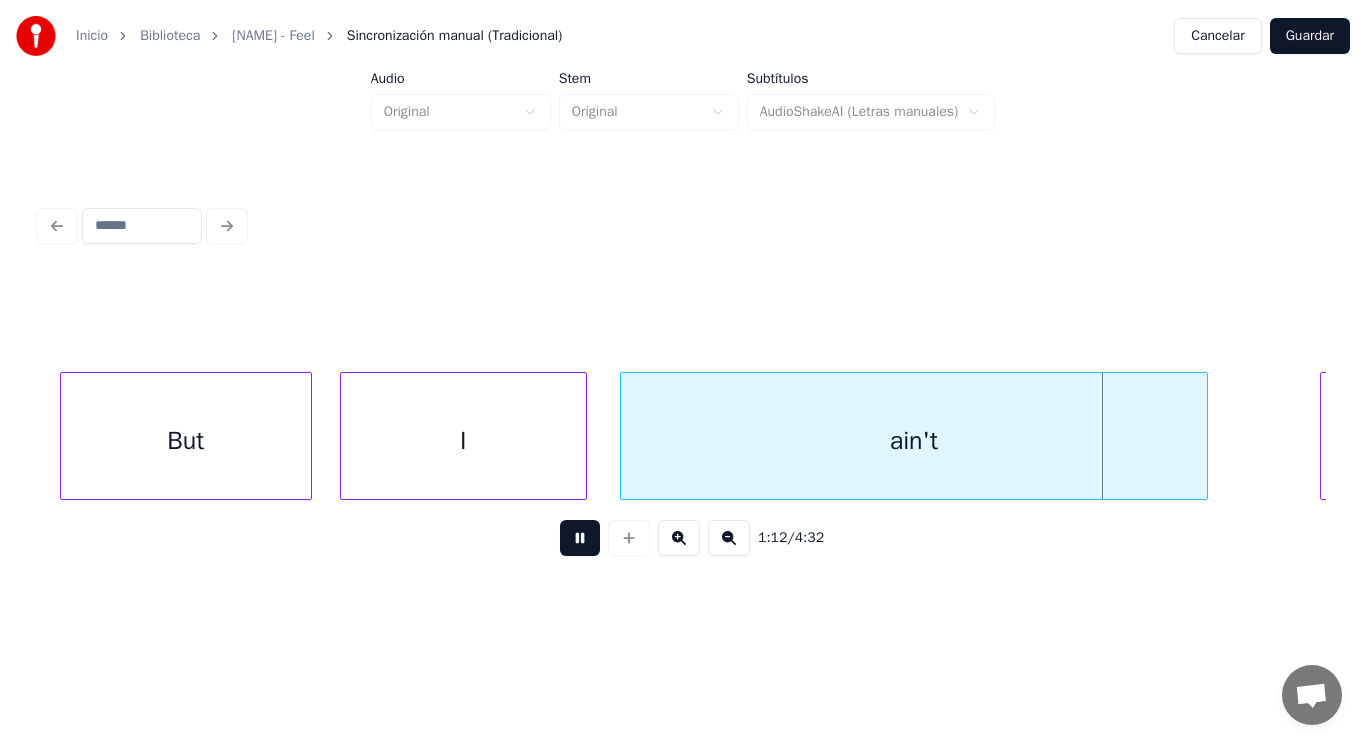 click at bounding box center (580, 538) 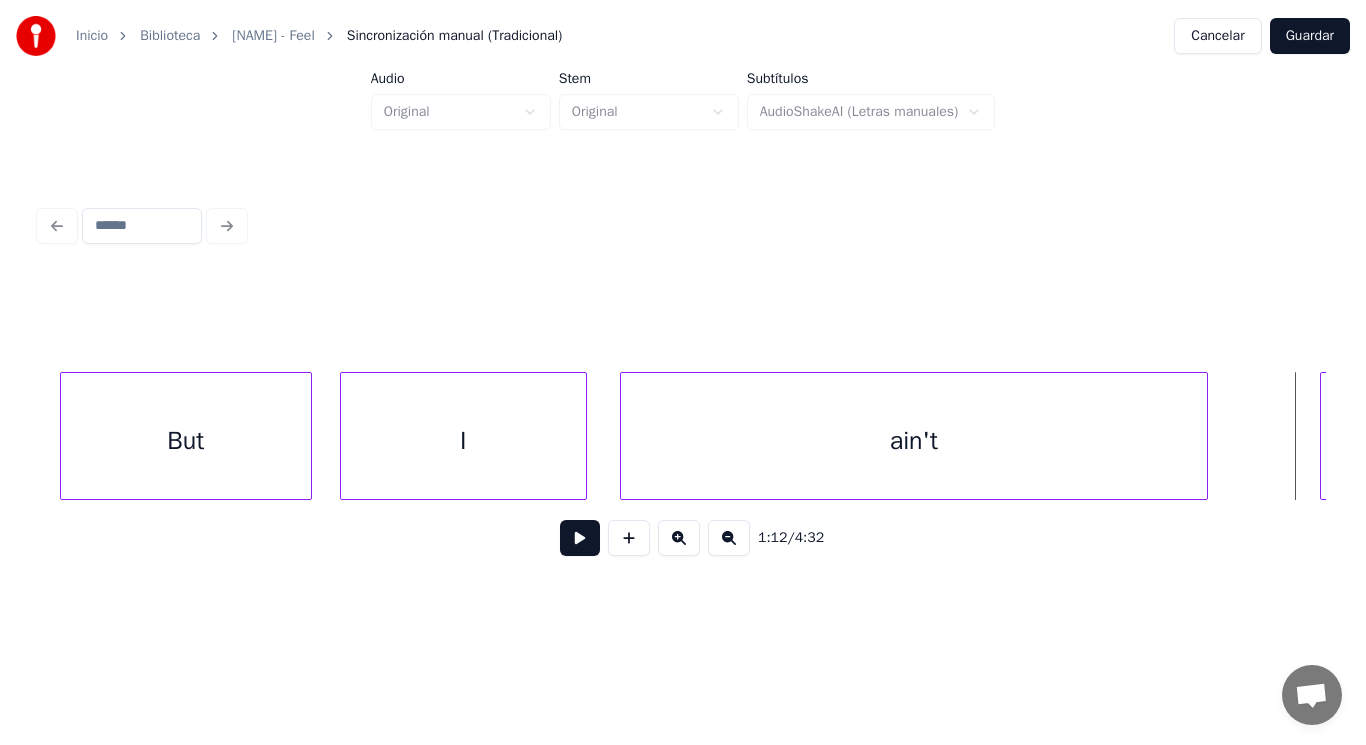 click on "ain't" at bounding box center [914, 441] 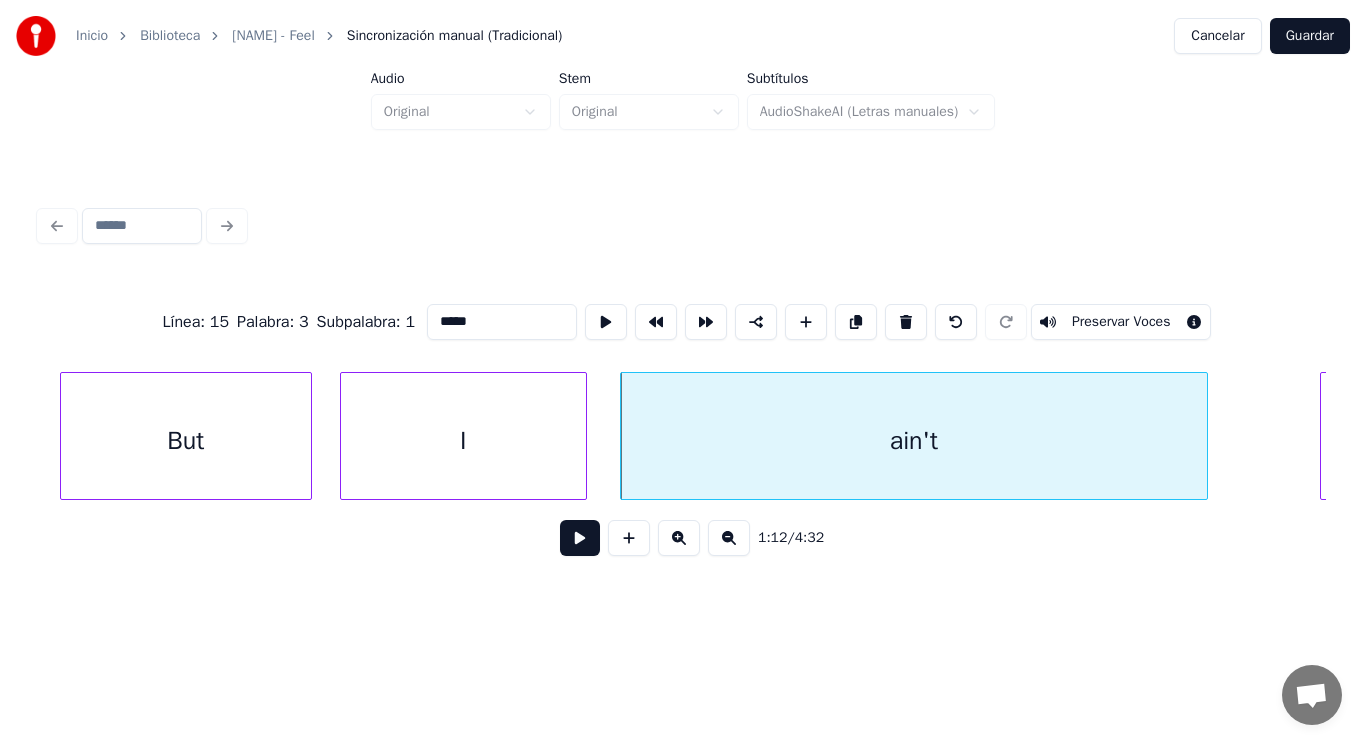 click at bounding box center (580, 538) 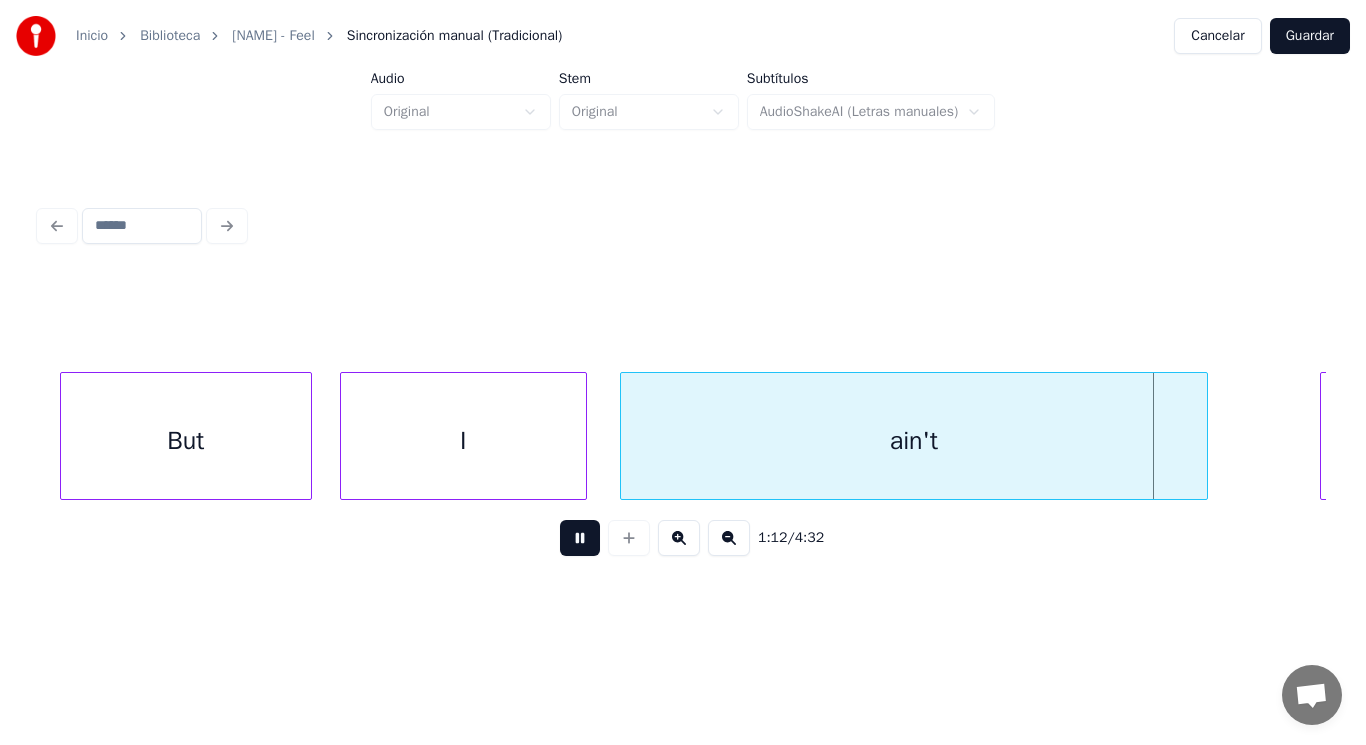 click at bounding box center (580, 538) 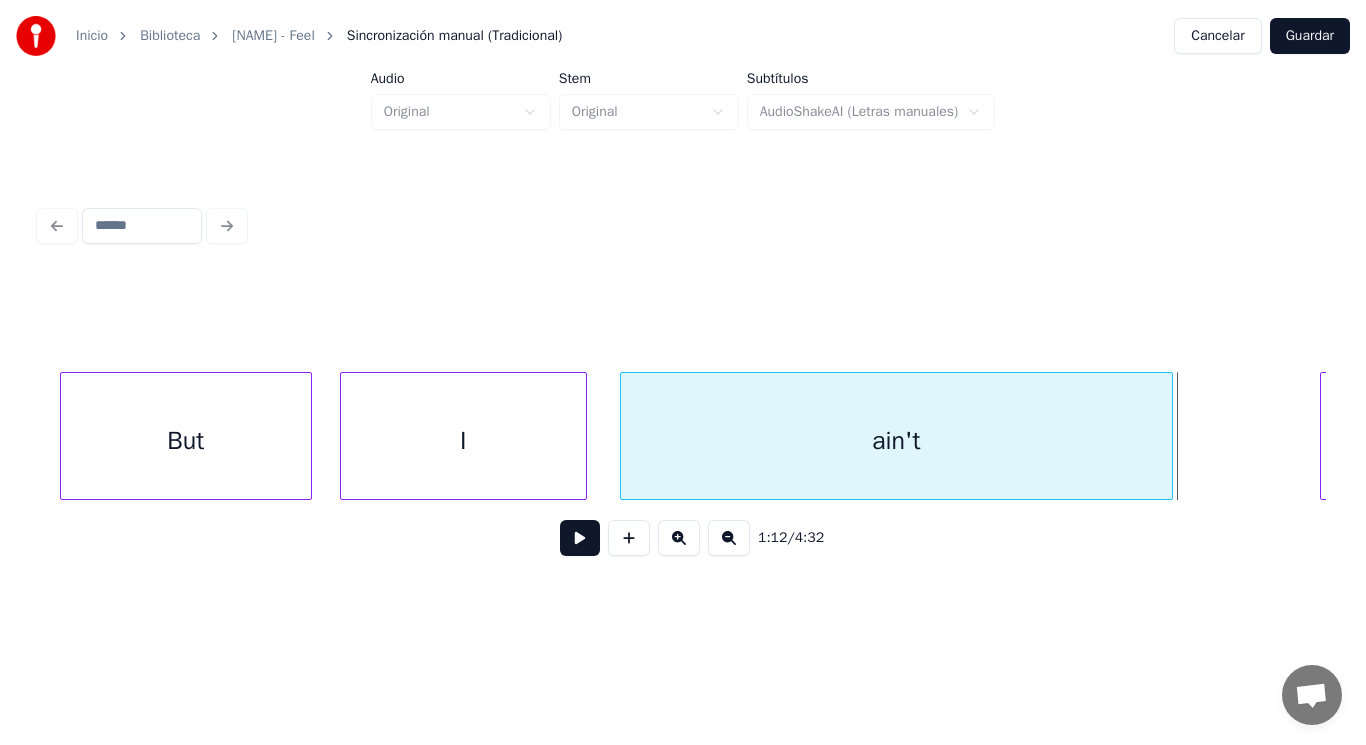 click at bounding box center (1169, 436) 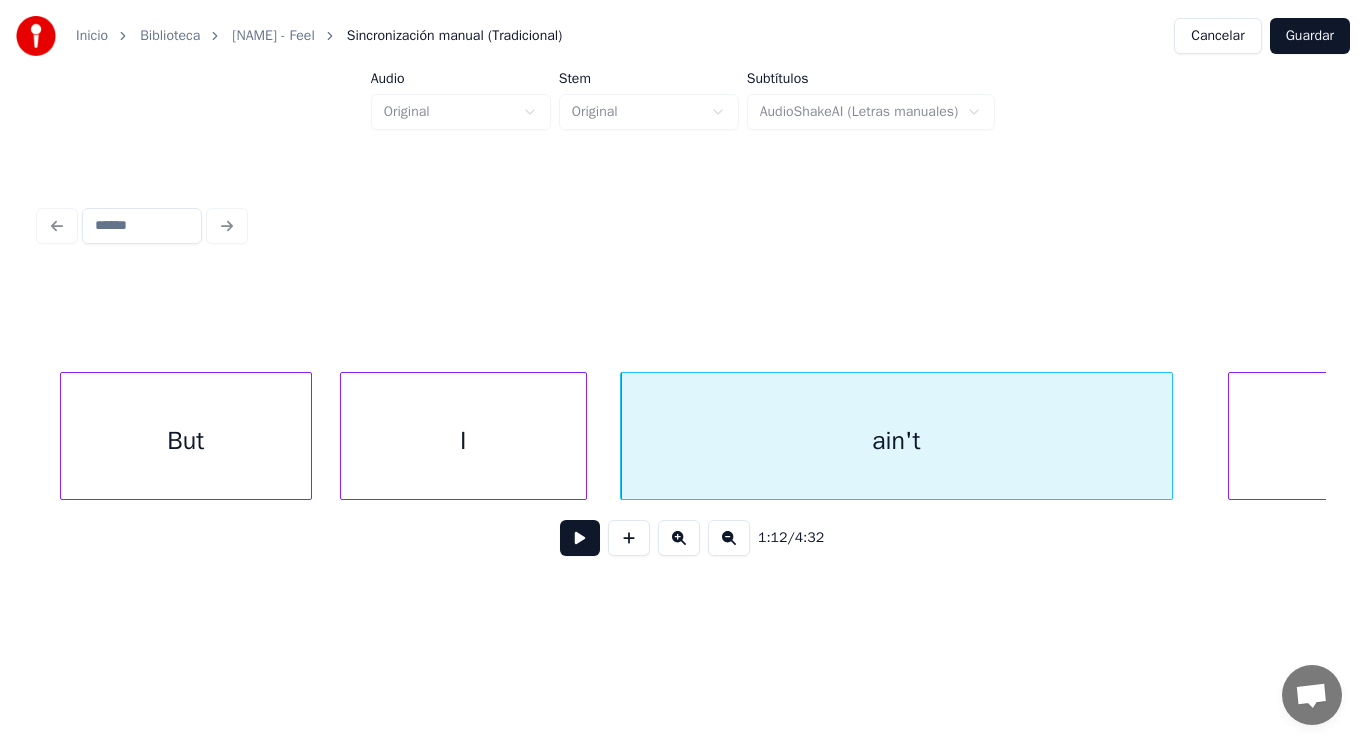 click at bounding box center [1232, 436] 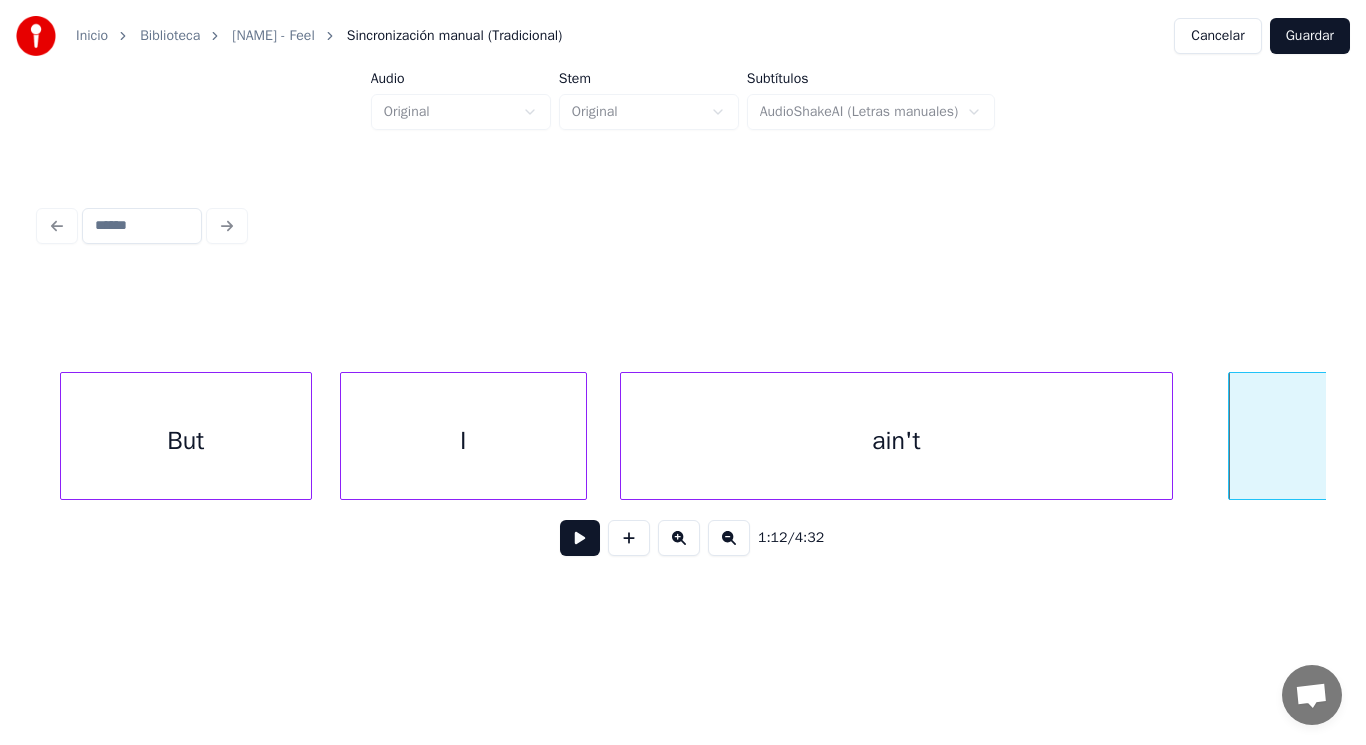 click at bounding box center (580, 538) 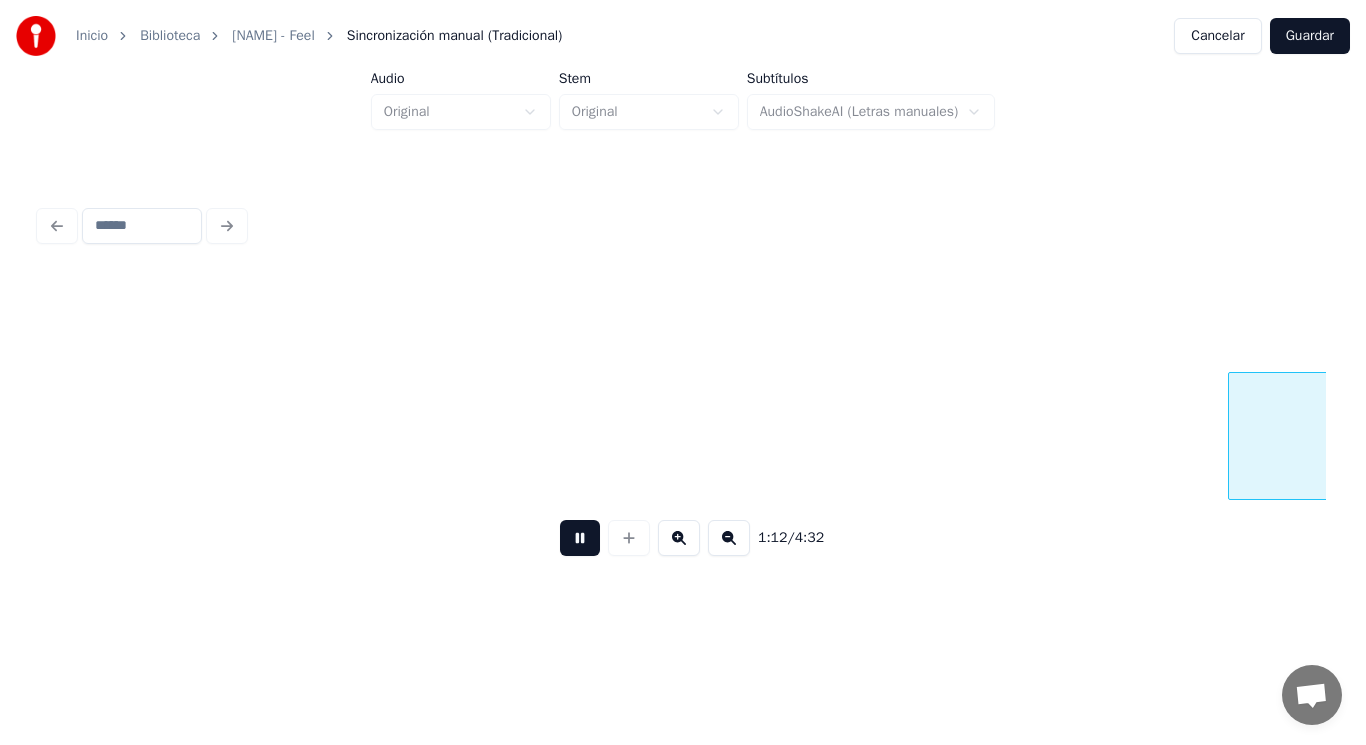 scroll, scrollTop: 0, scrollLeft: 101557, axis: horizontal 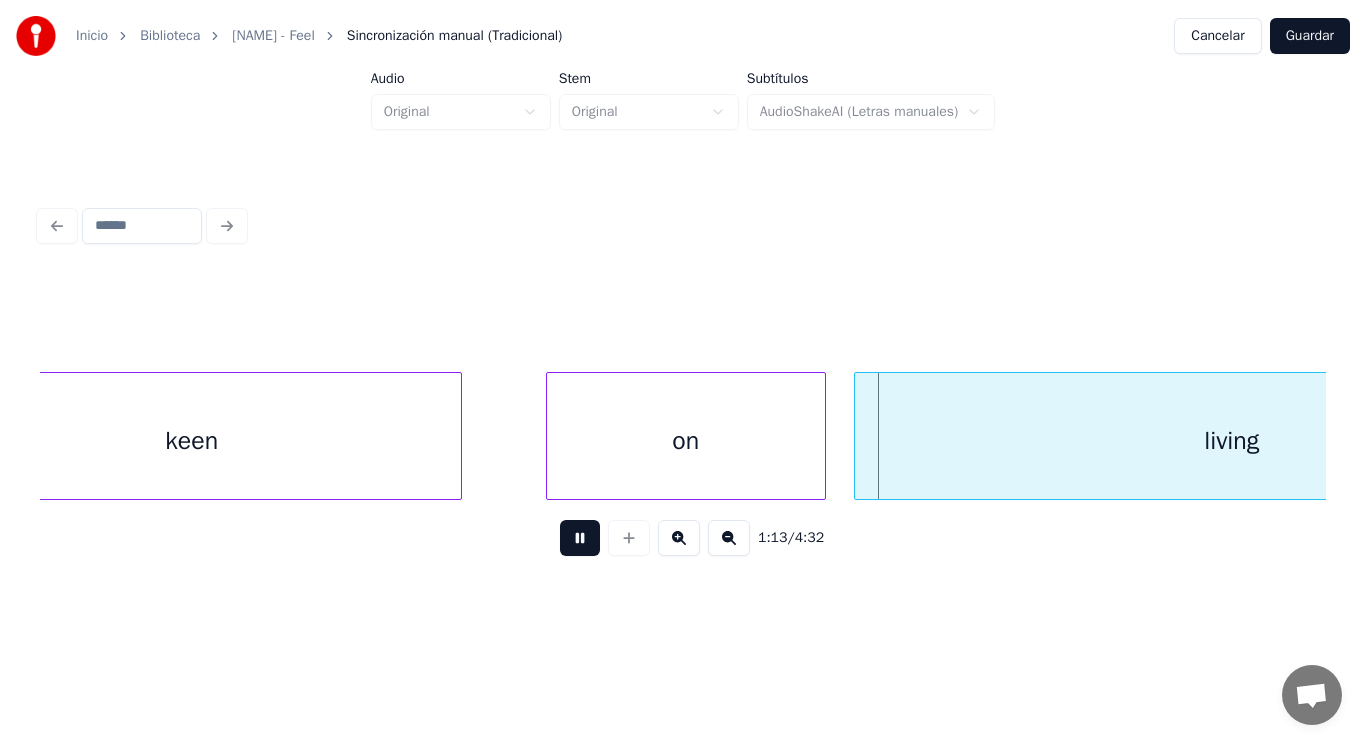 click at bounding box center (580, 538) 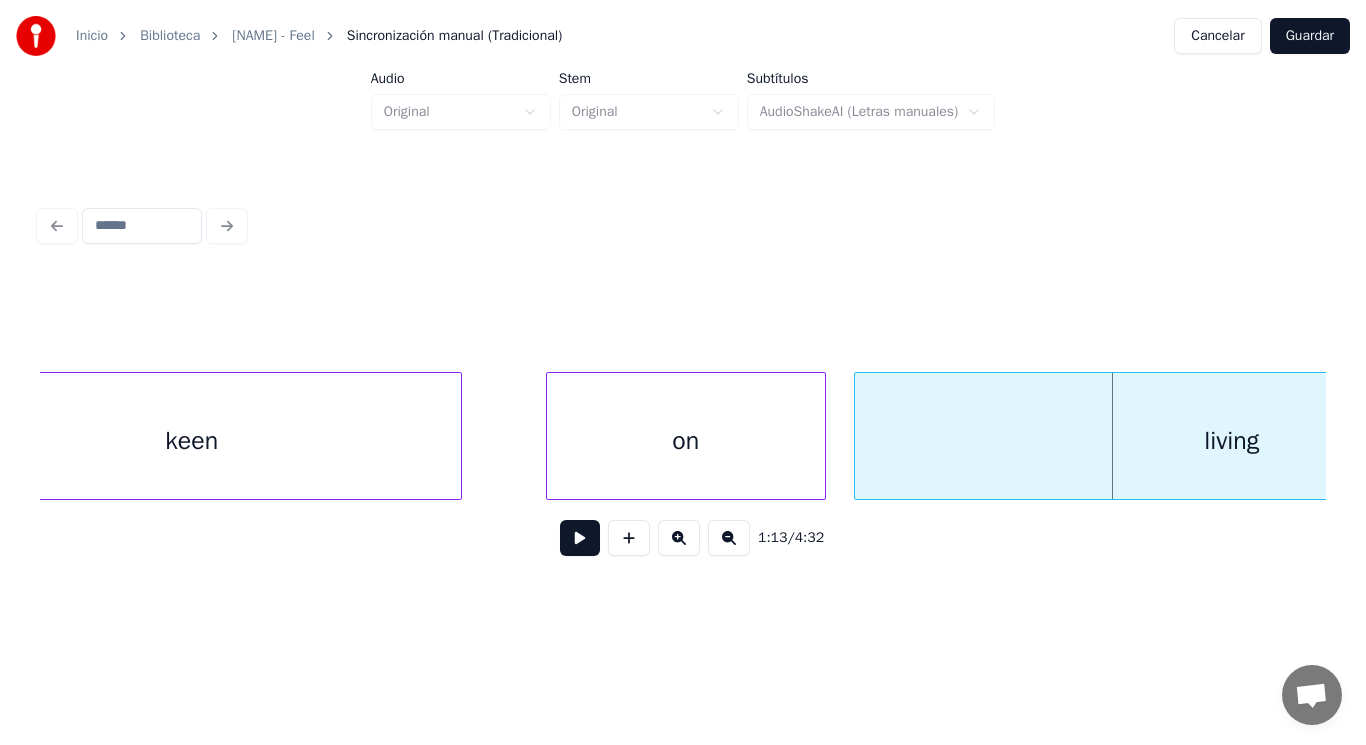 click on "keen" at bounding box center [192, 441] 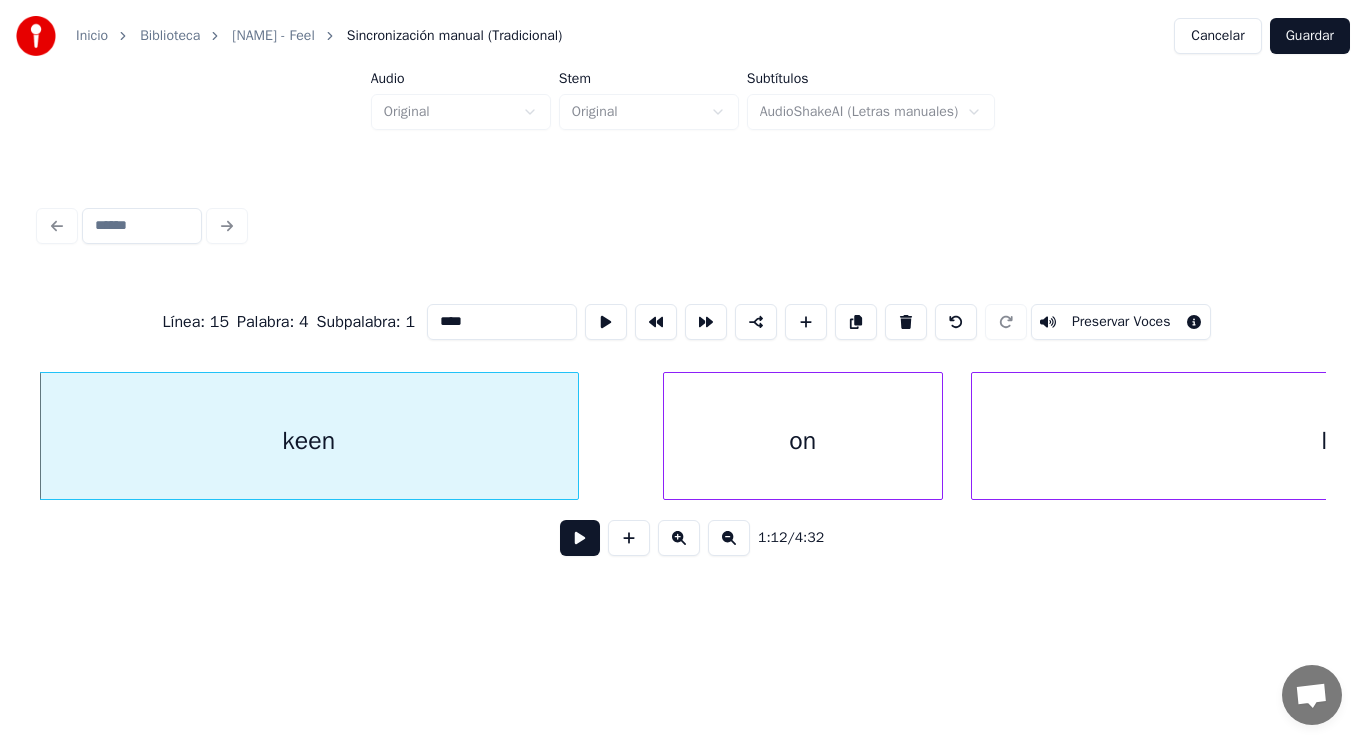 click at bounding box center (580, 538) 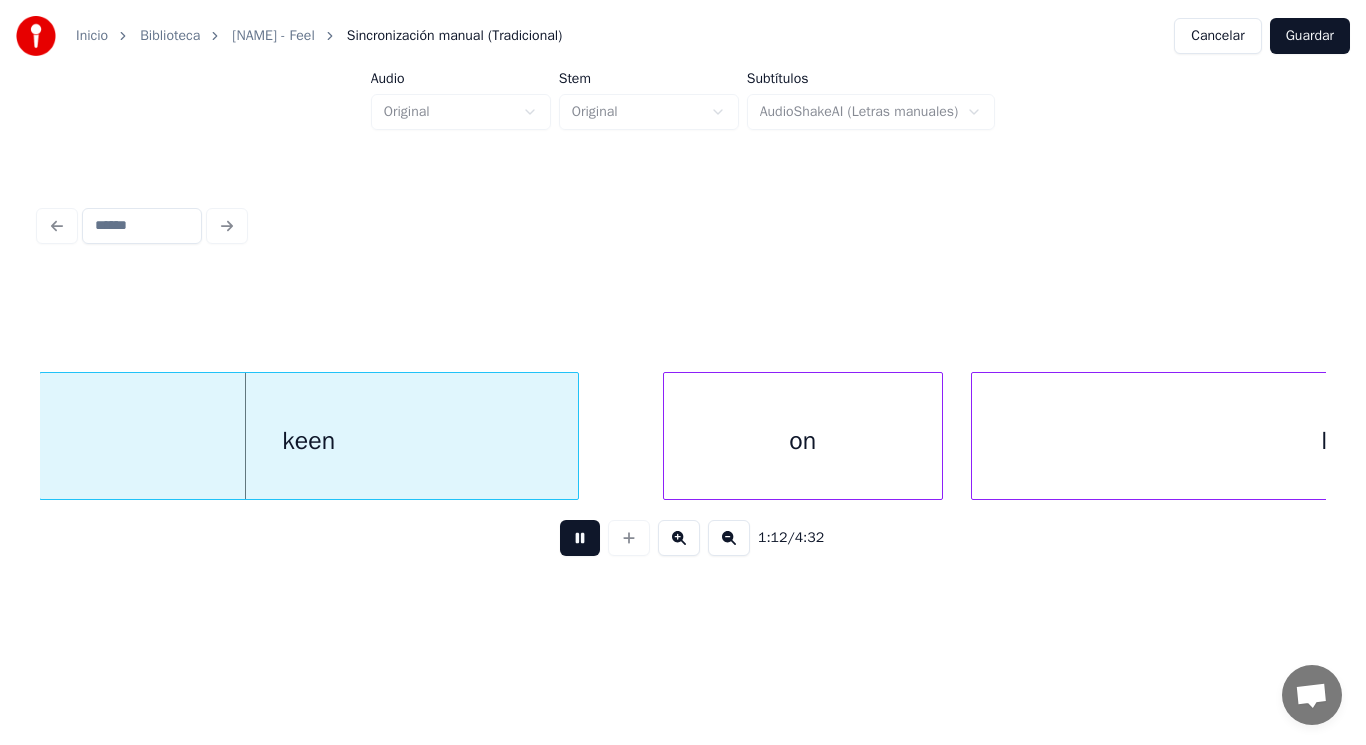 click at bounding box center (580, 538) 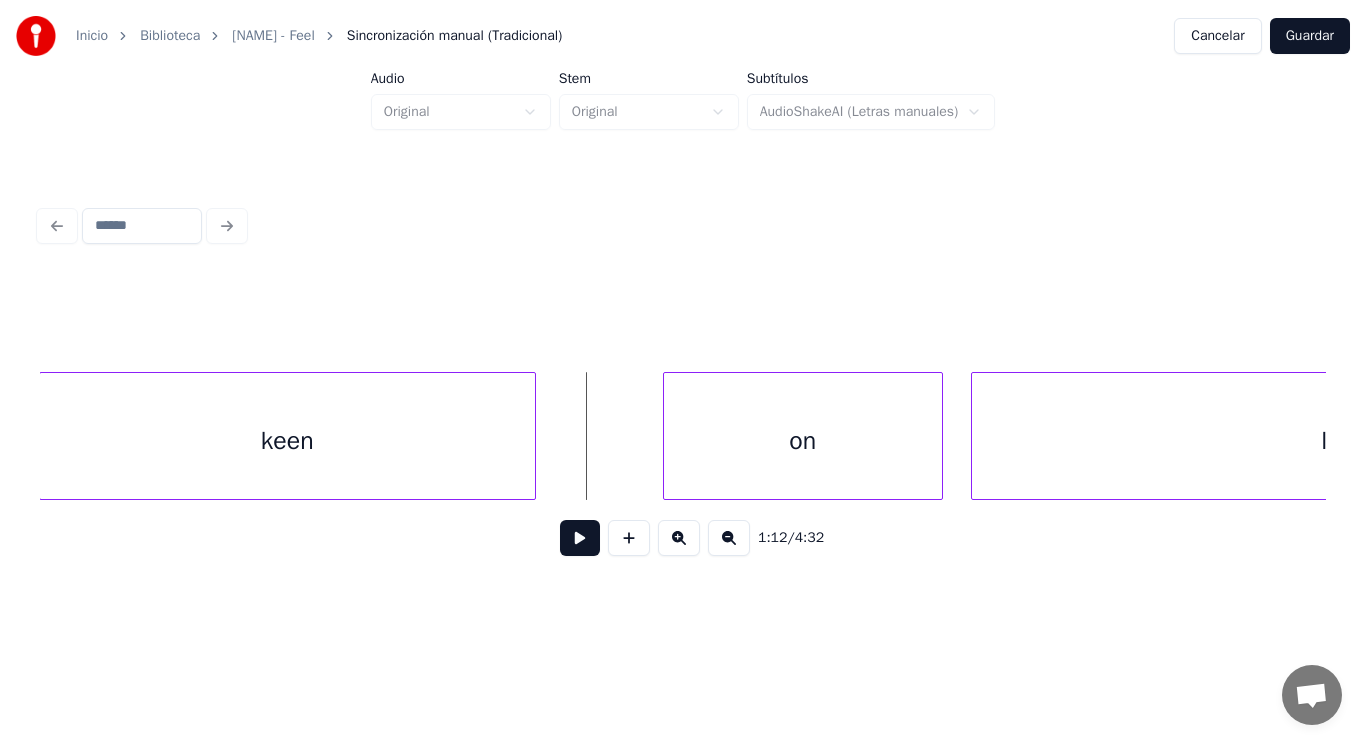 click at bounding box center [532, 436] 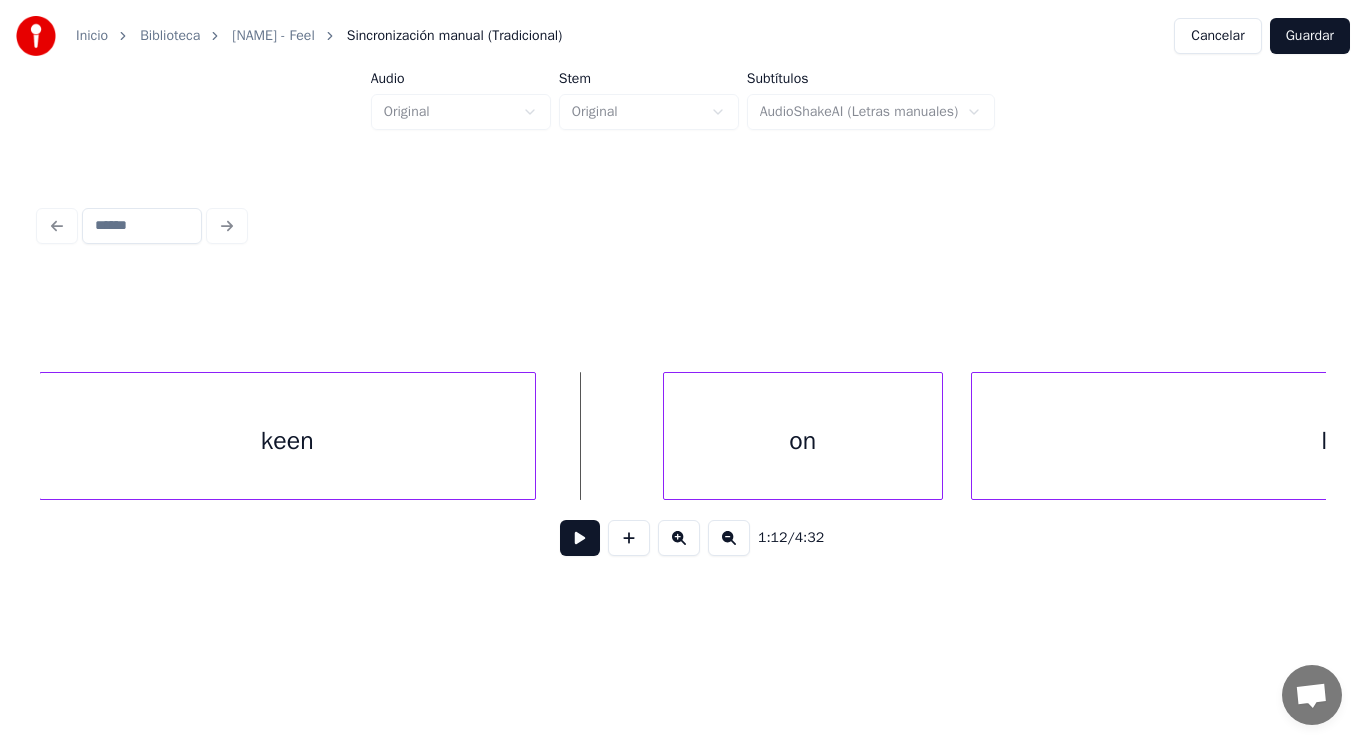 click at bounding box center (580, 538) 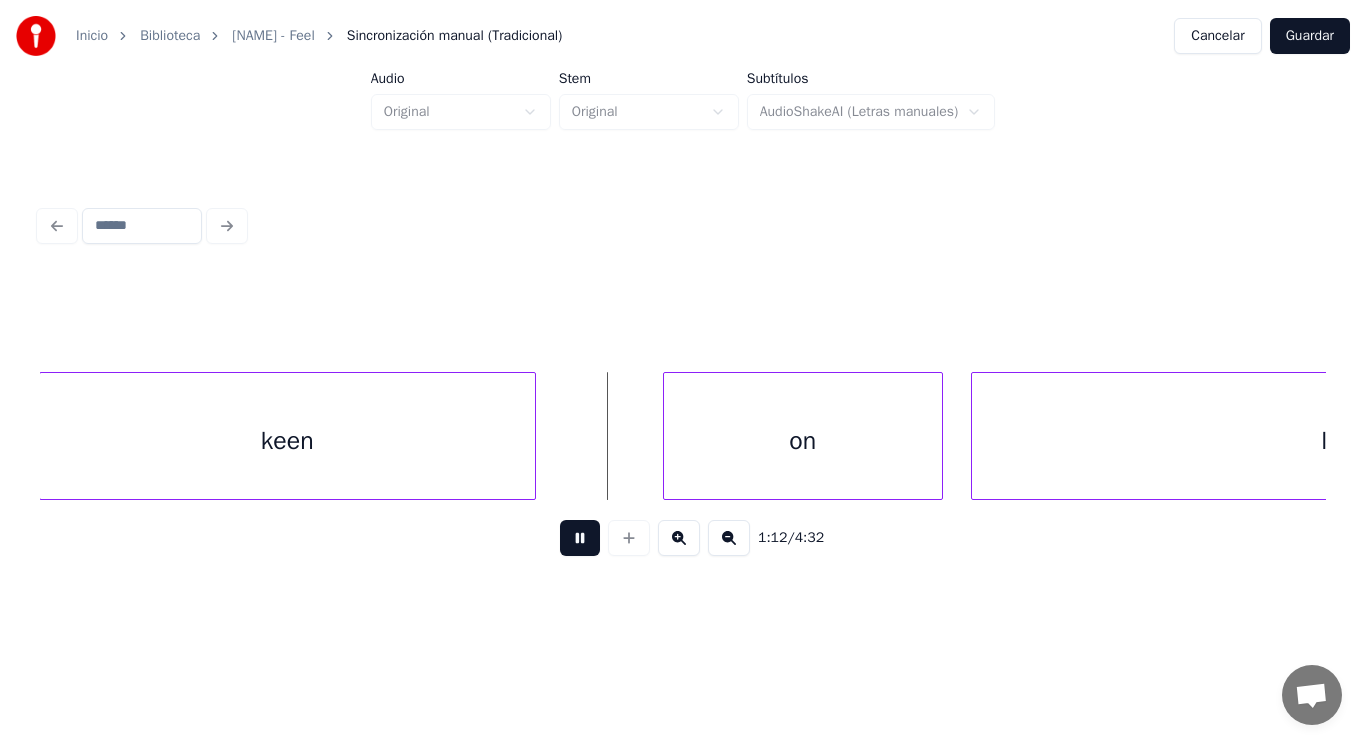 click at bounding box center (580, 538) 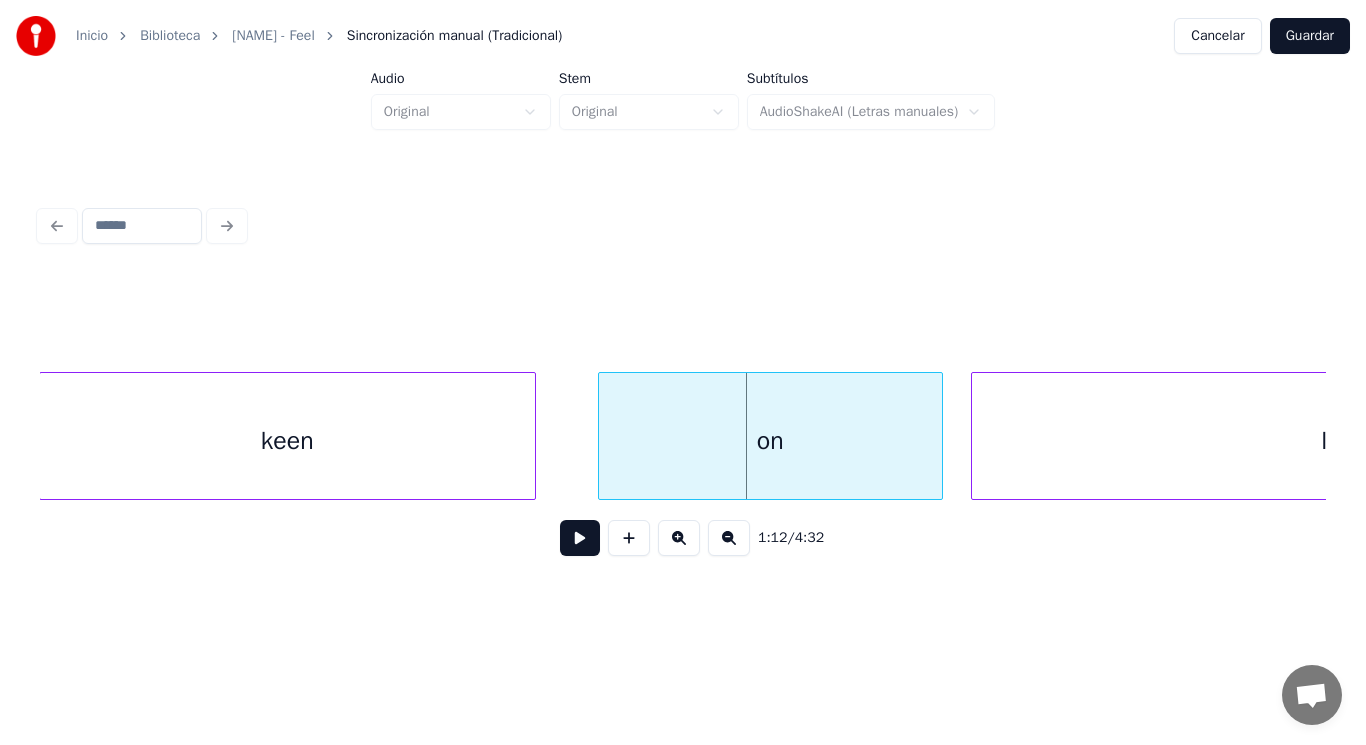 click at bounding box center (602, 436) 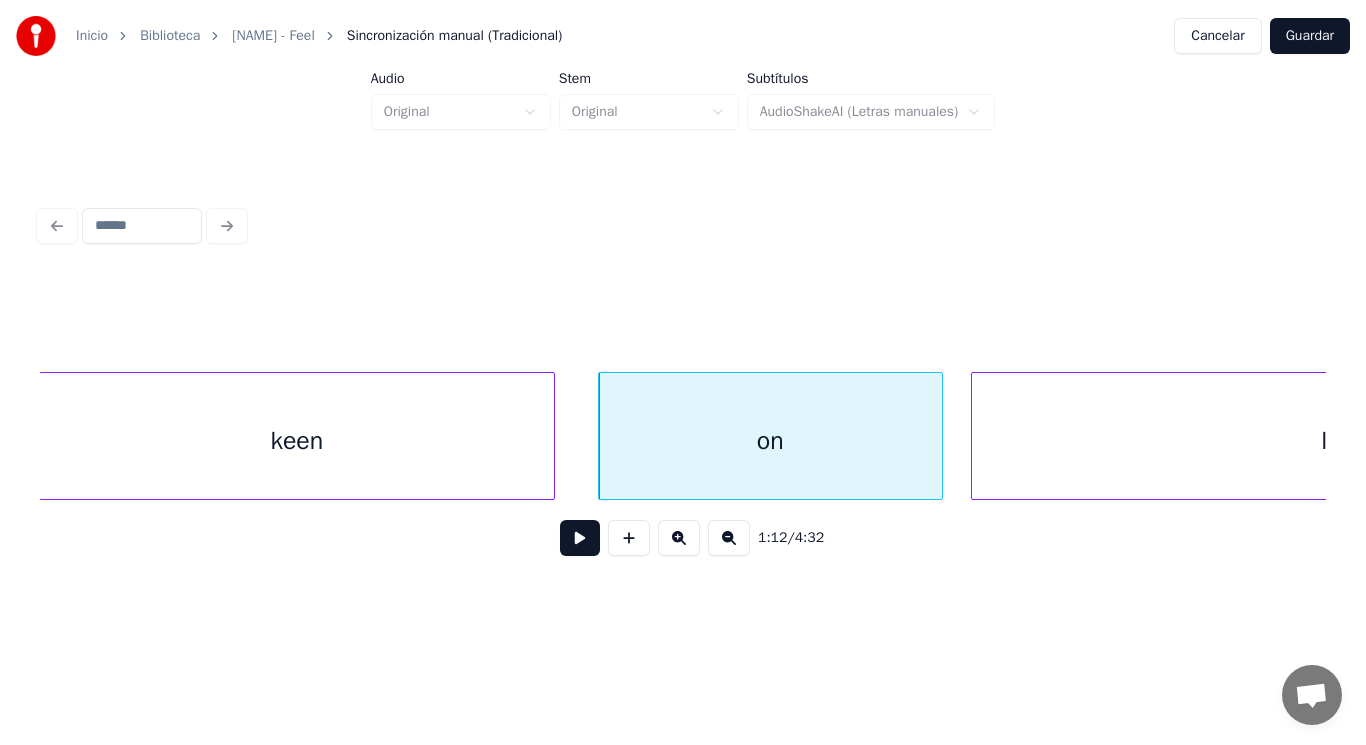click at bounding box center (551, 436) 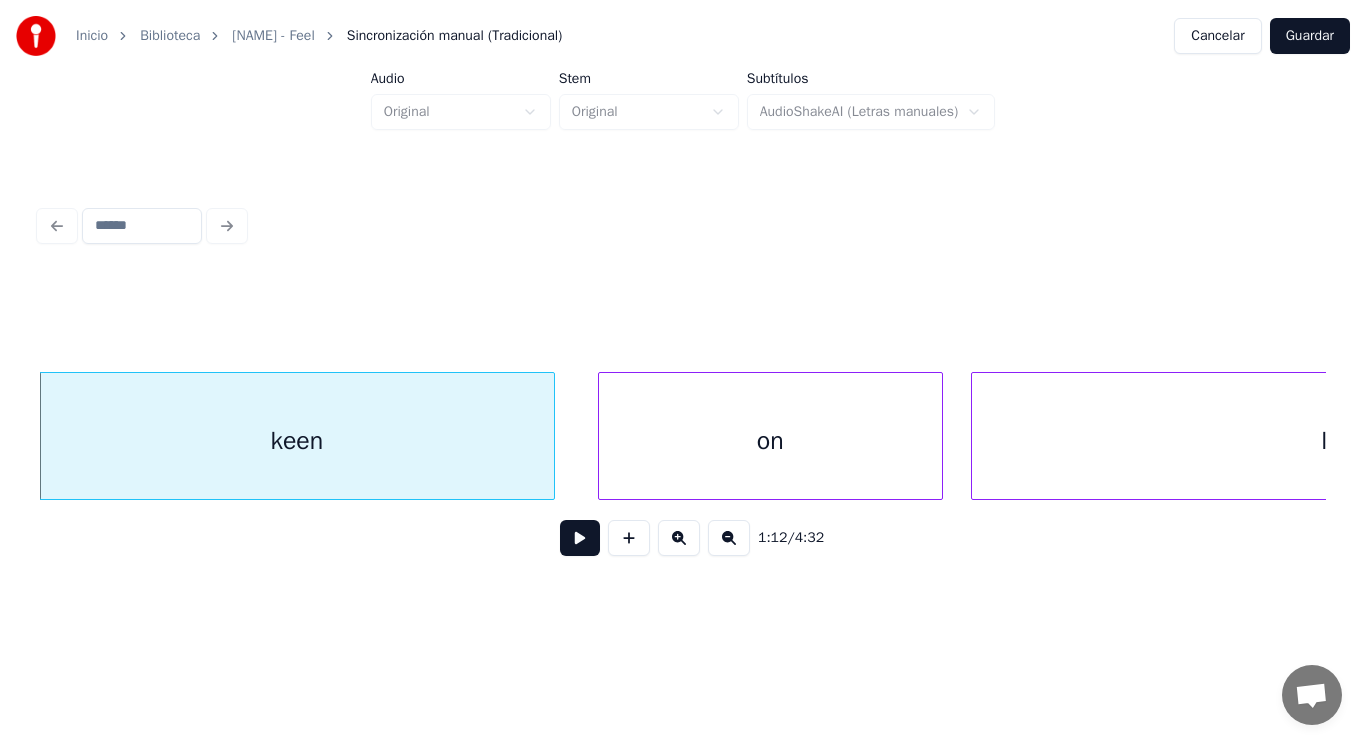 click at bounding box center (580, 538) 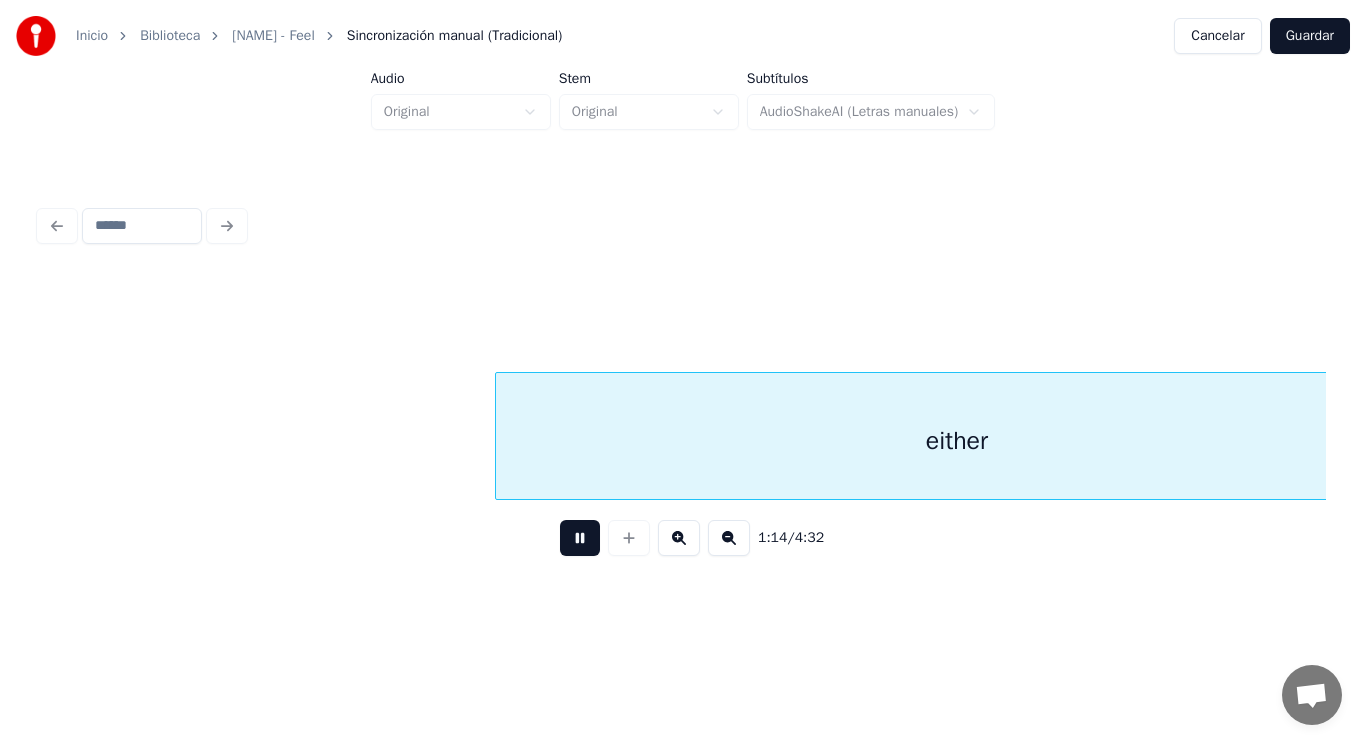 scroll, scrollTop: 0, scrollLeft: 104045, axis: horizontal 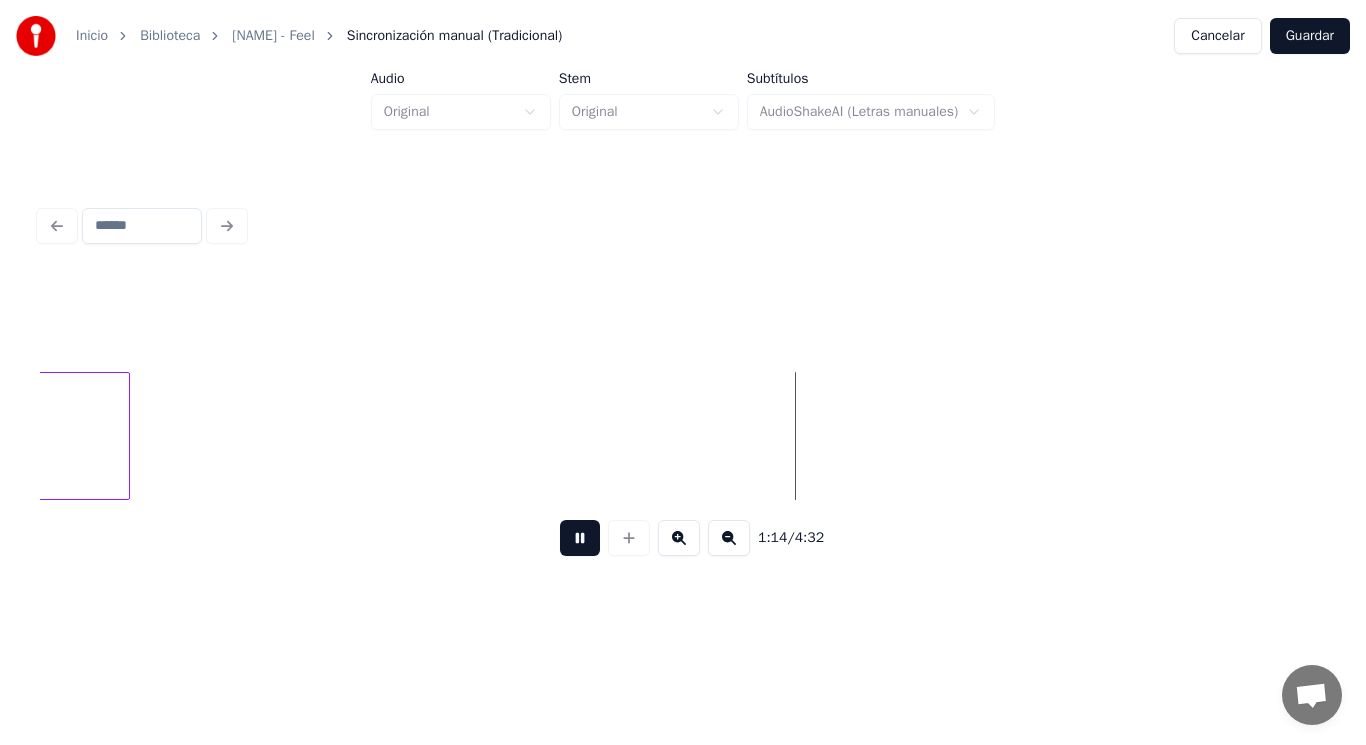 drag, startPoint x: 572, startPoint y: 543, endPoint x: 94, endPoint y: 443, distance: 488.34824 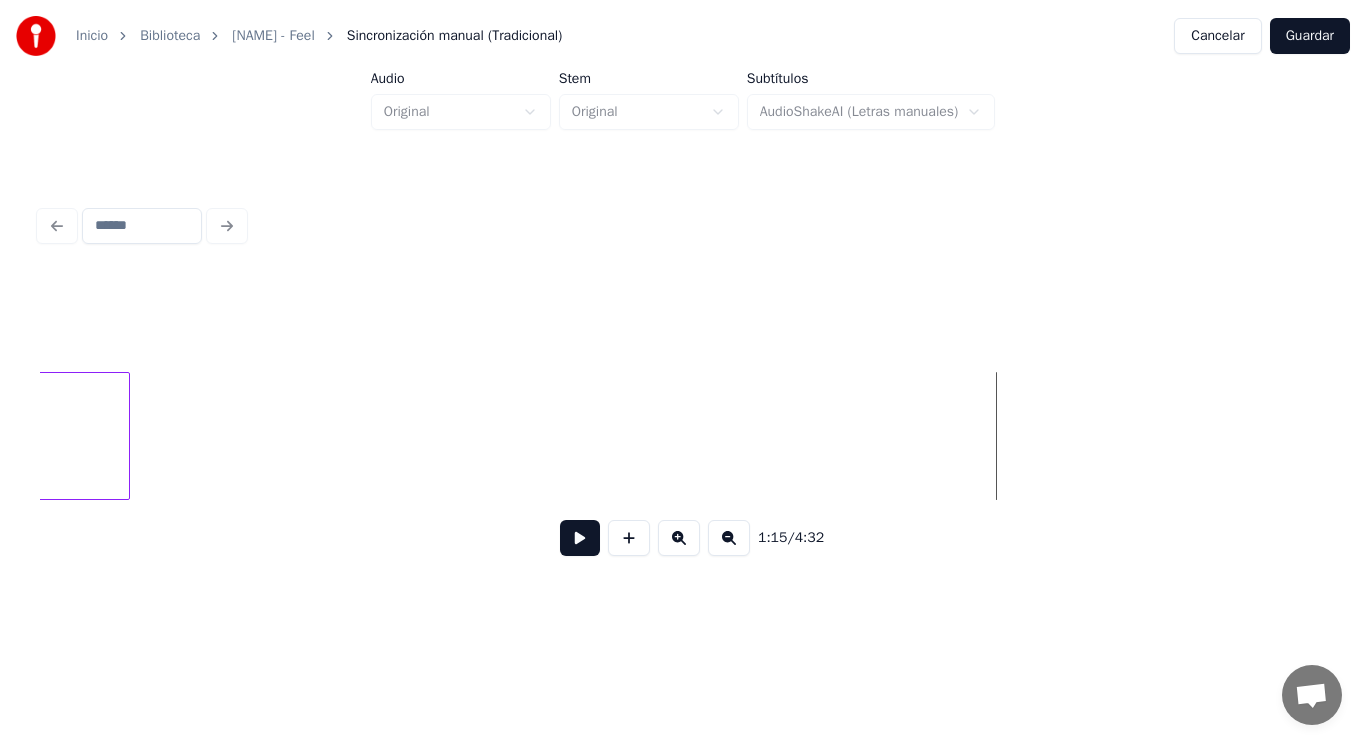click on "either" at bounding box center [-332, 441] 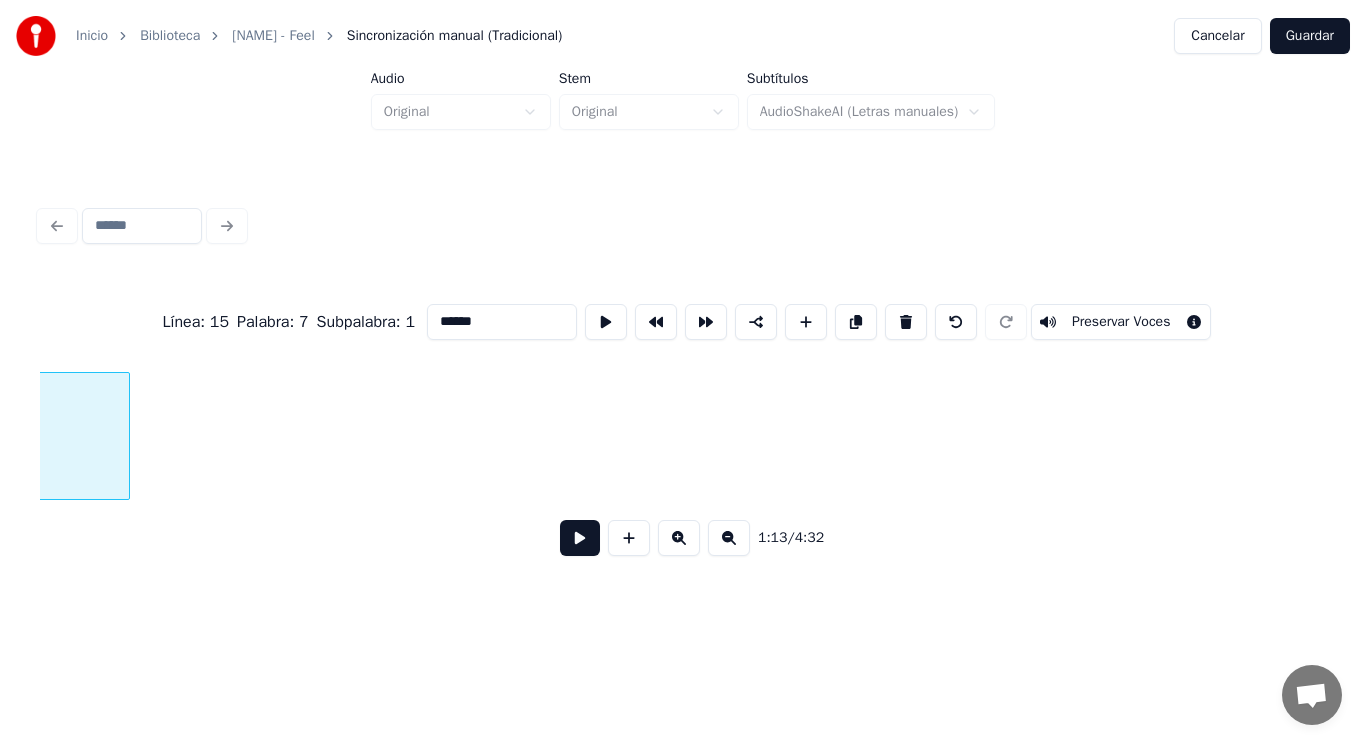 scroll, scrollTop: 0, scrollLeft: 103212, axis: horizontal 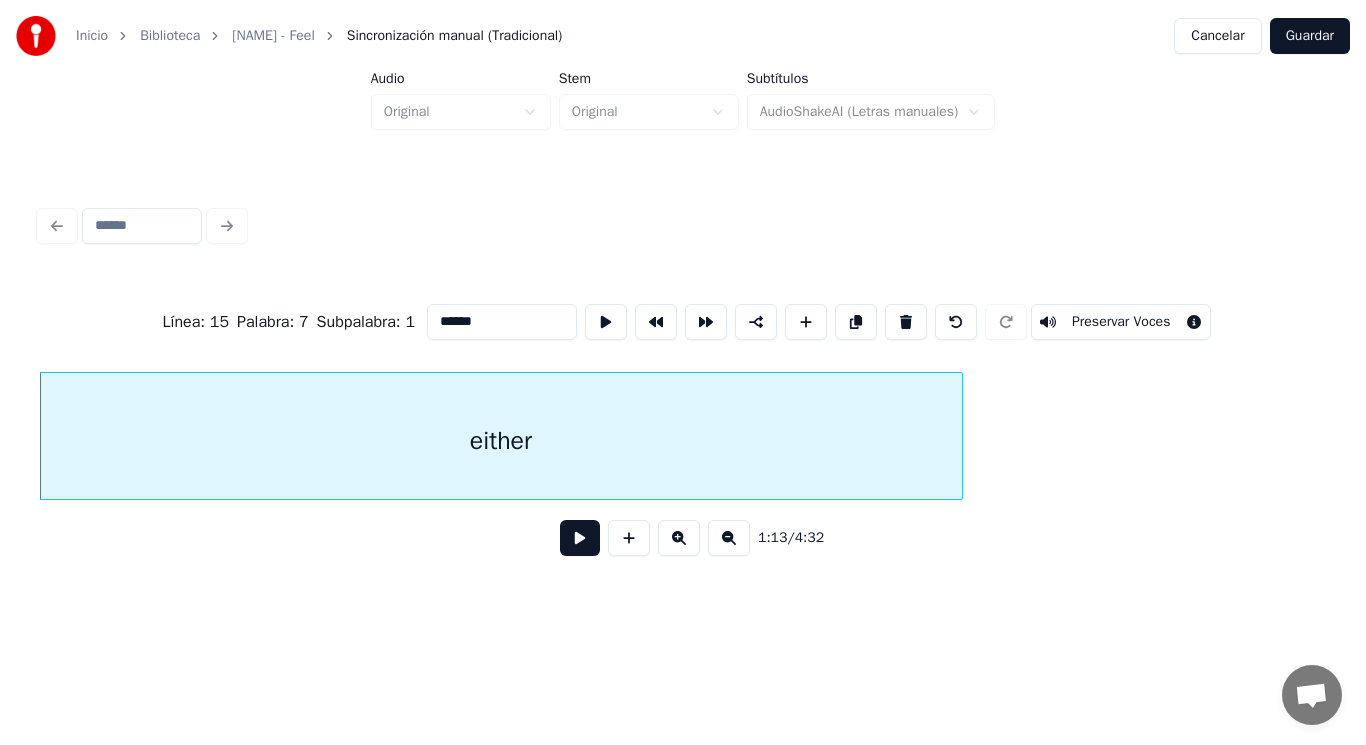 click at bounding box center [580, 538] 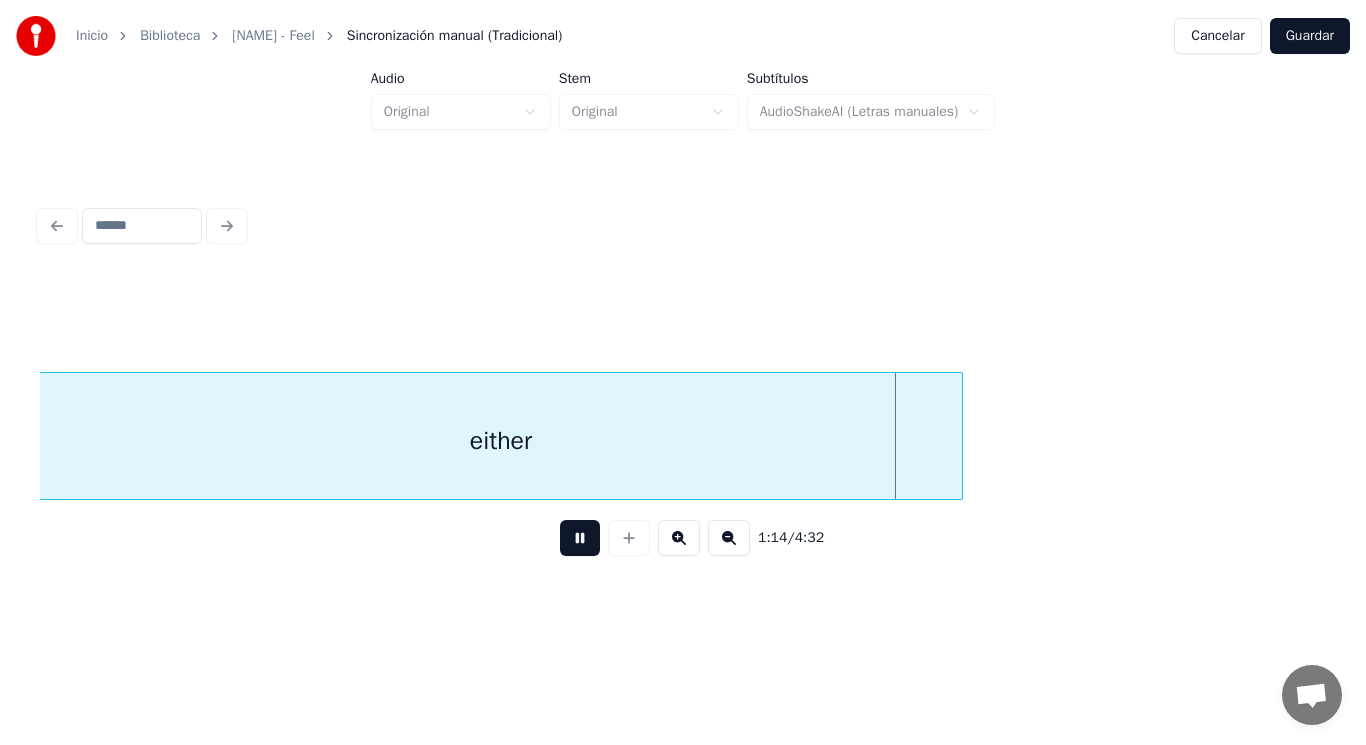 click at bounding box center (580, 538) 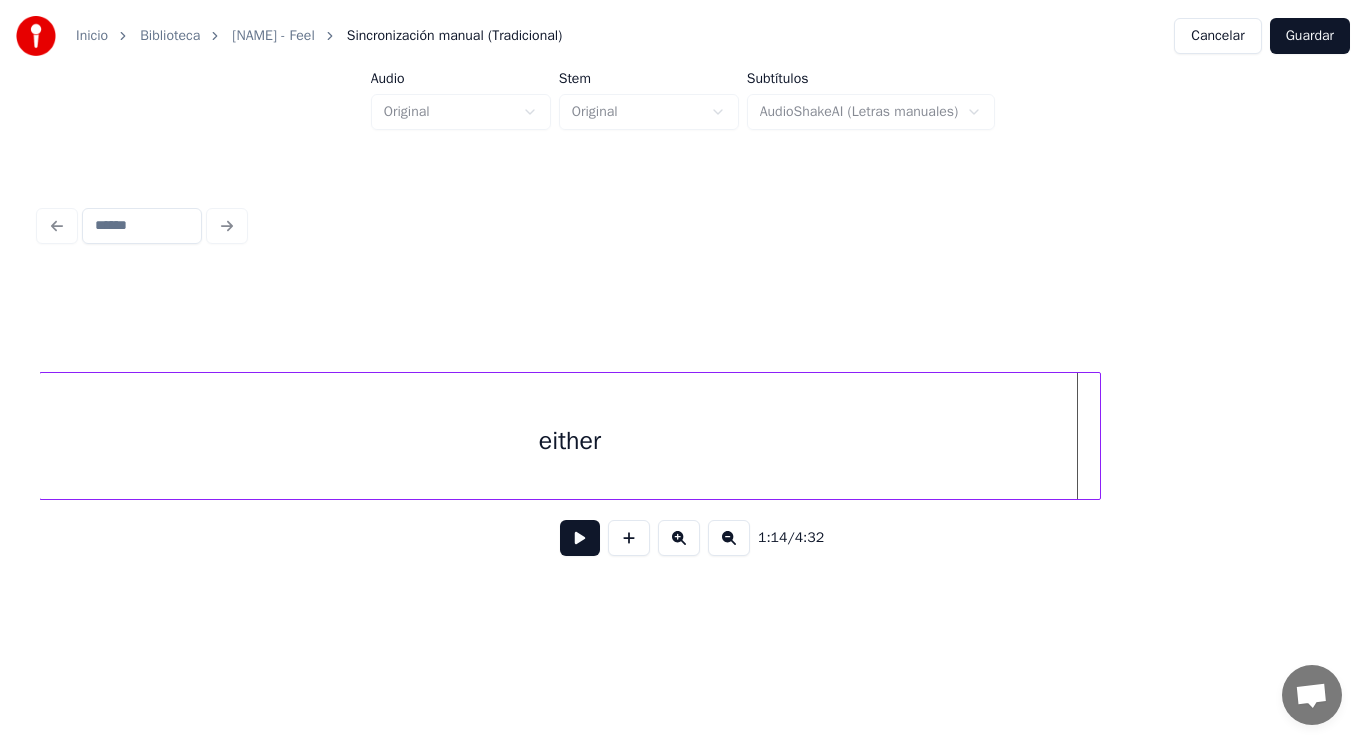 click at bounding box center [1097, 436] 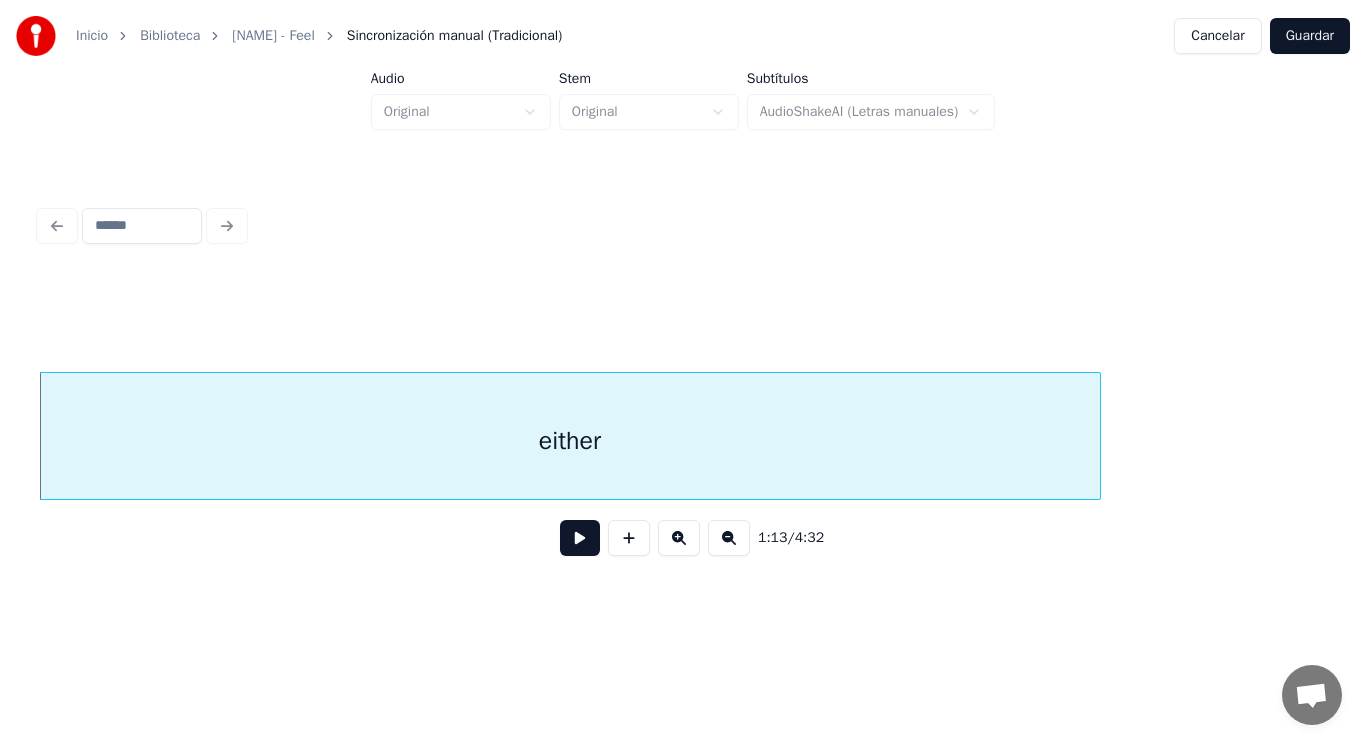 click at bounding box center (580, 538) 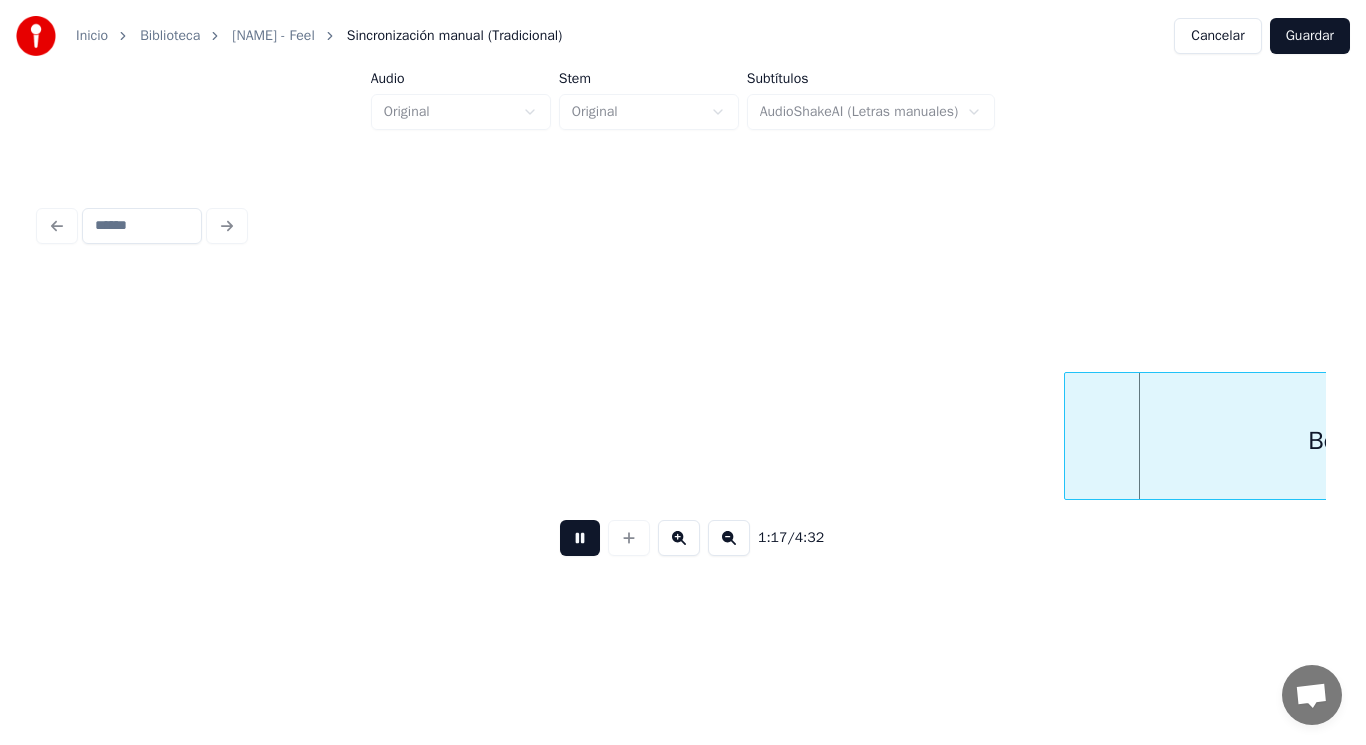 scroll, scrollTop: 0, scrollLeft: 108411, axis: horizontal 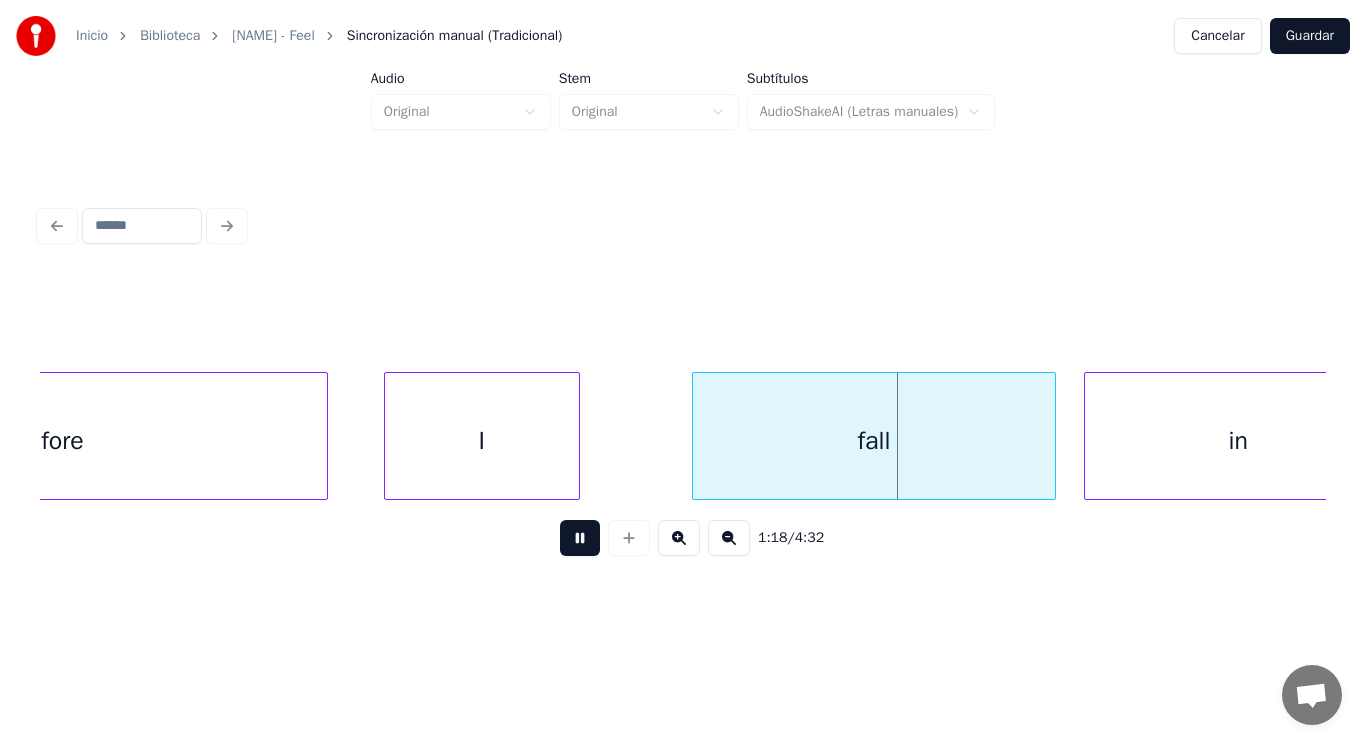 click at bounding box center [580, 538] 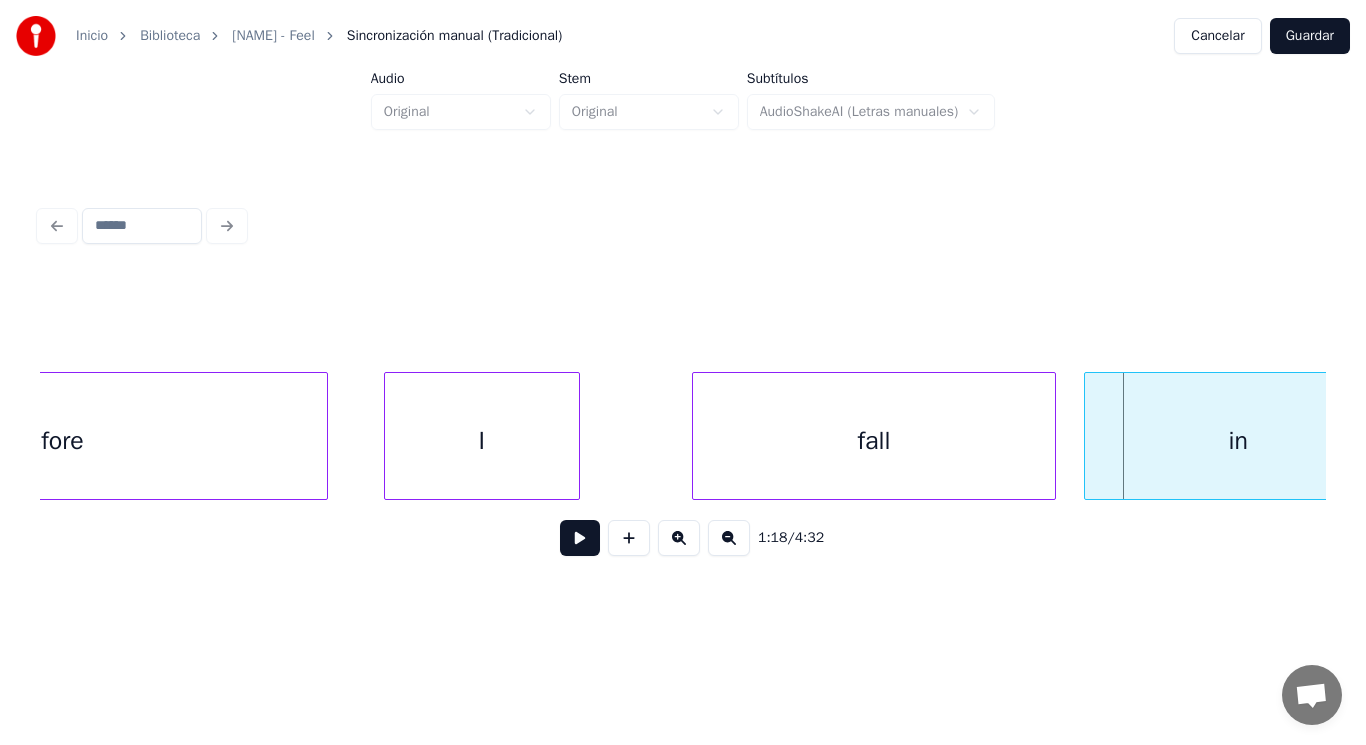 click on "I" at bounding box center (482, 441) 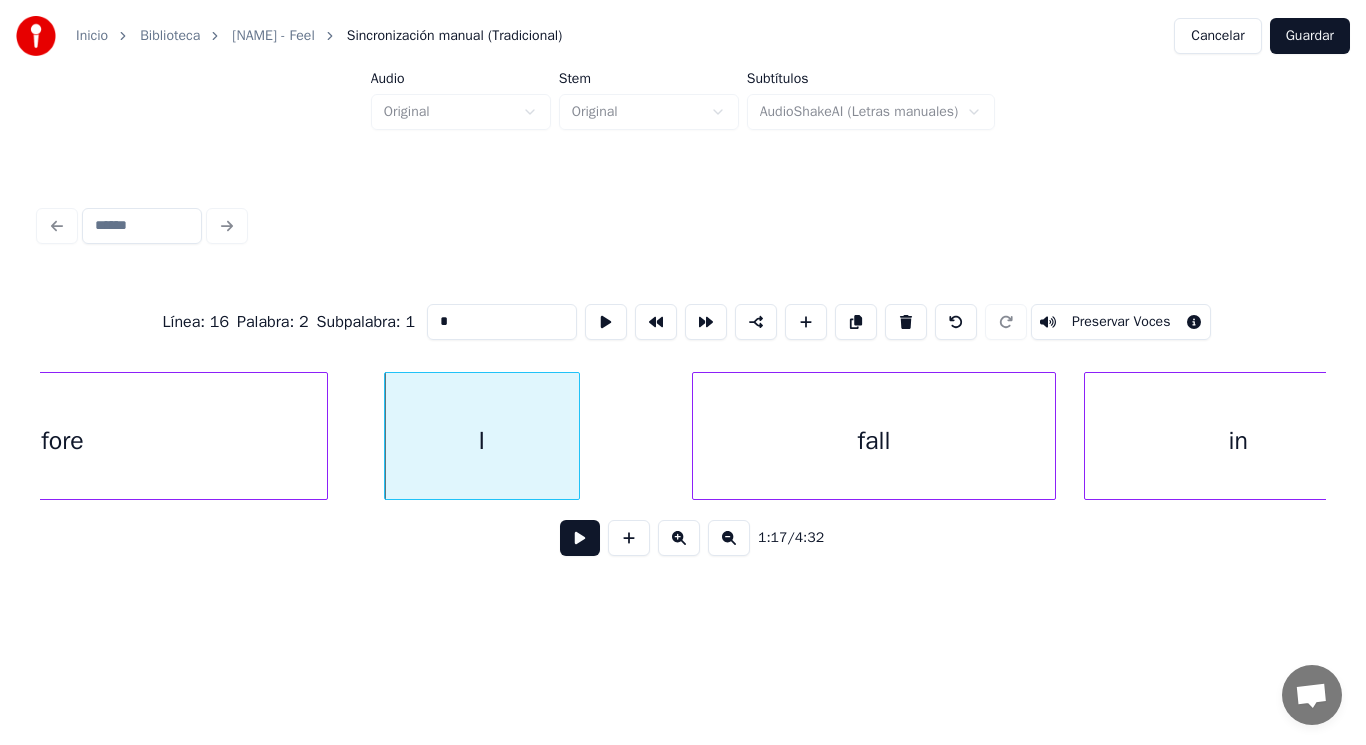 click at bounding box center (580, 538) 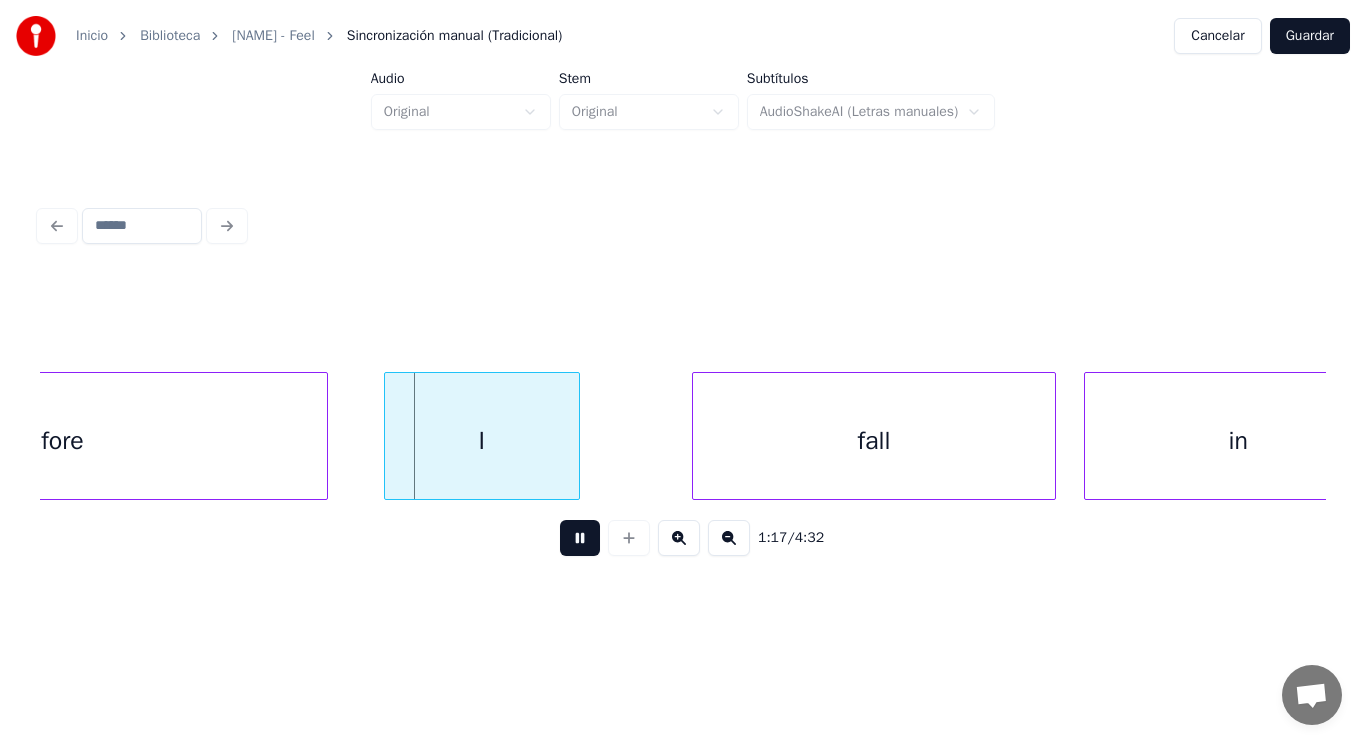 click at bounding box center [580, 538] 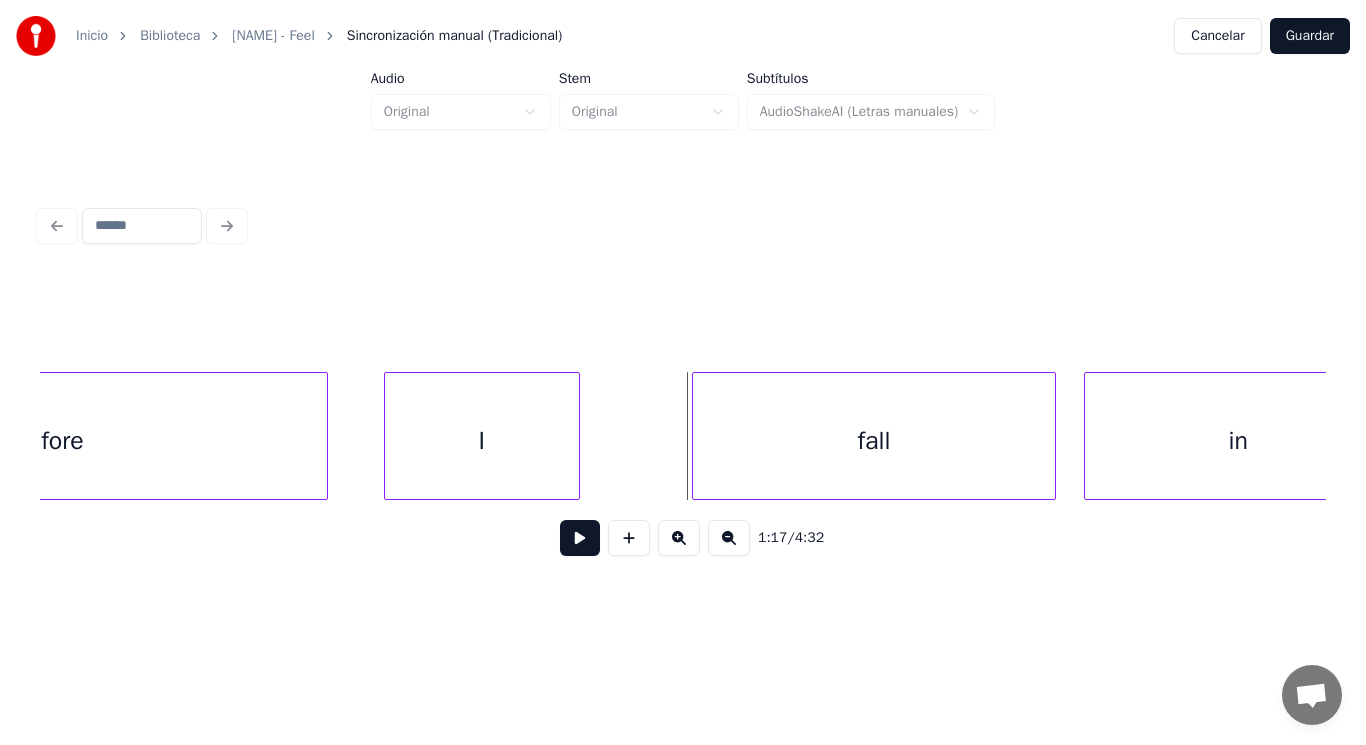 click on "fall" at bounding box center (874, 441) 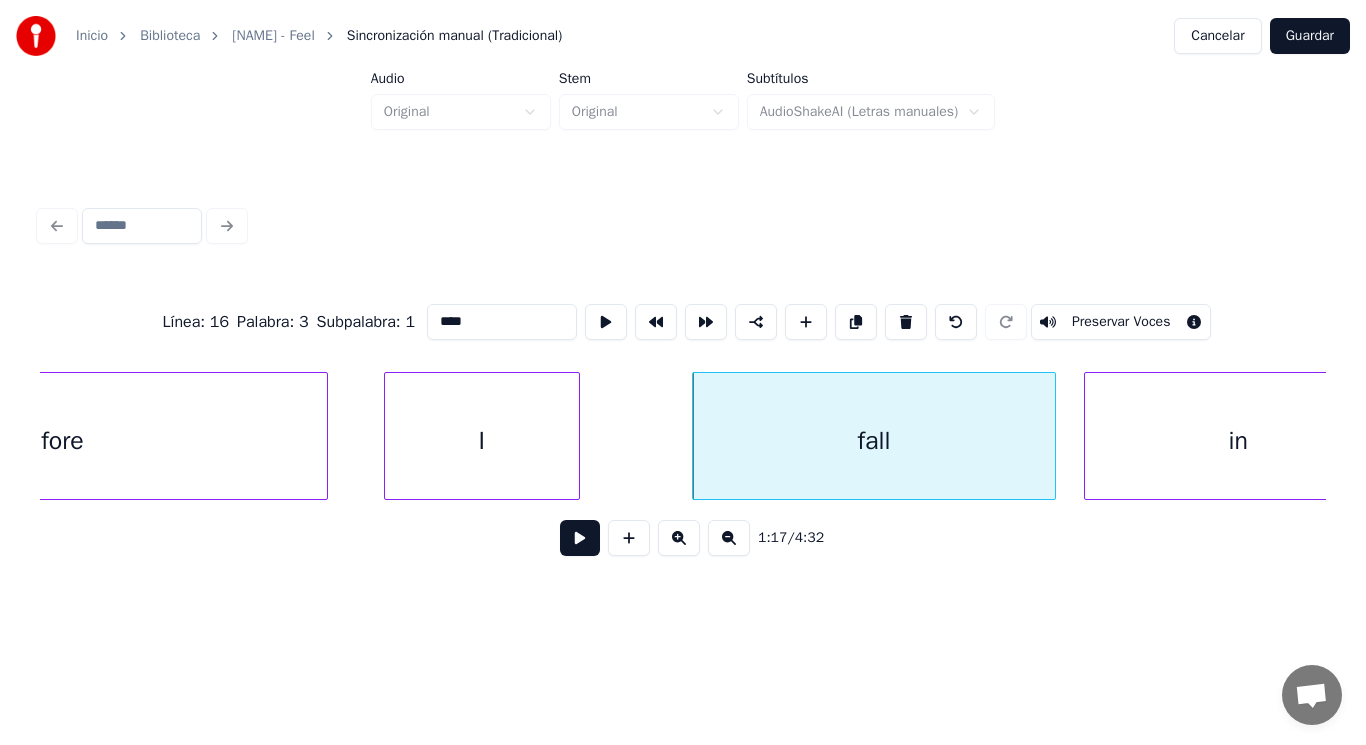 click at bounding box center [580, 538] 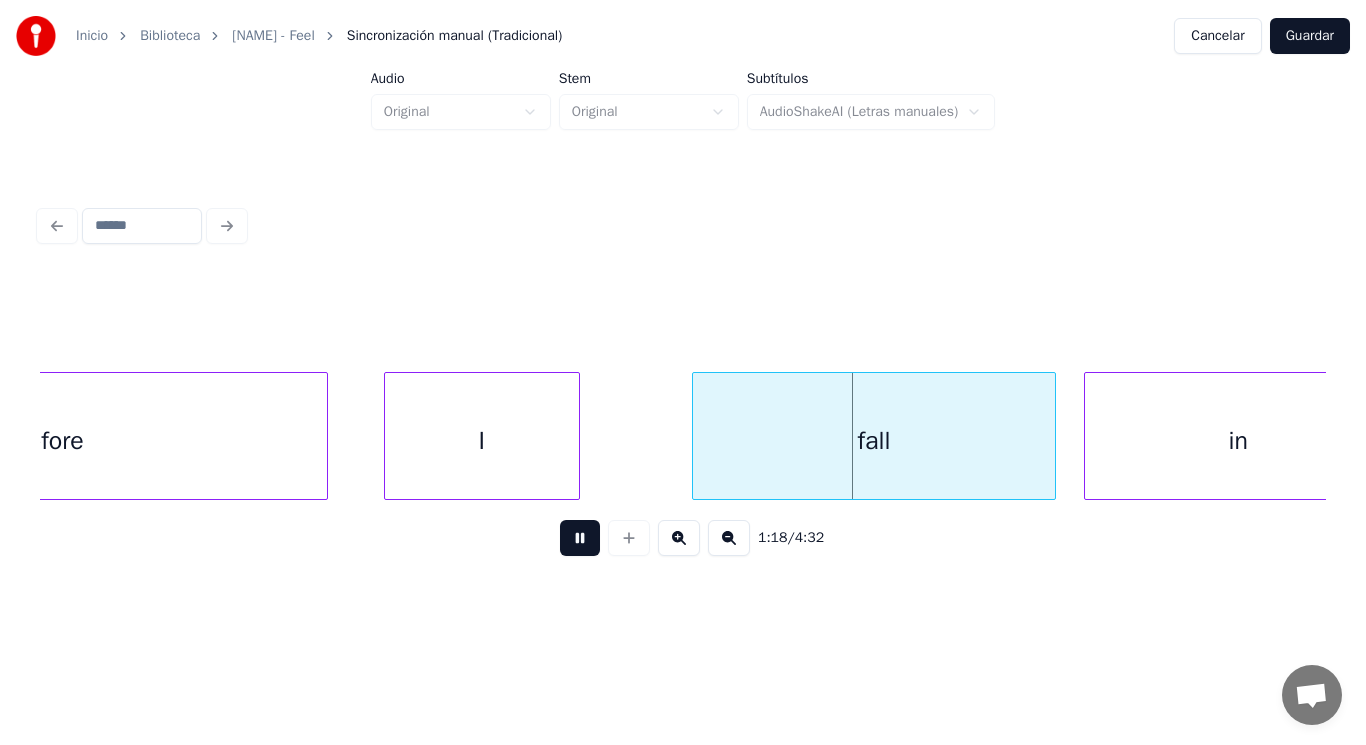 click at bounding box center [580, 538] 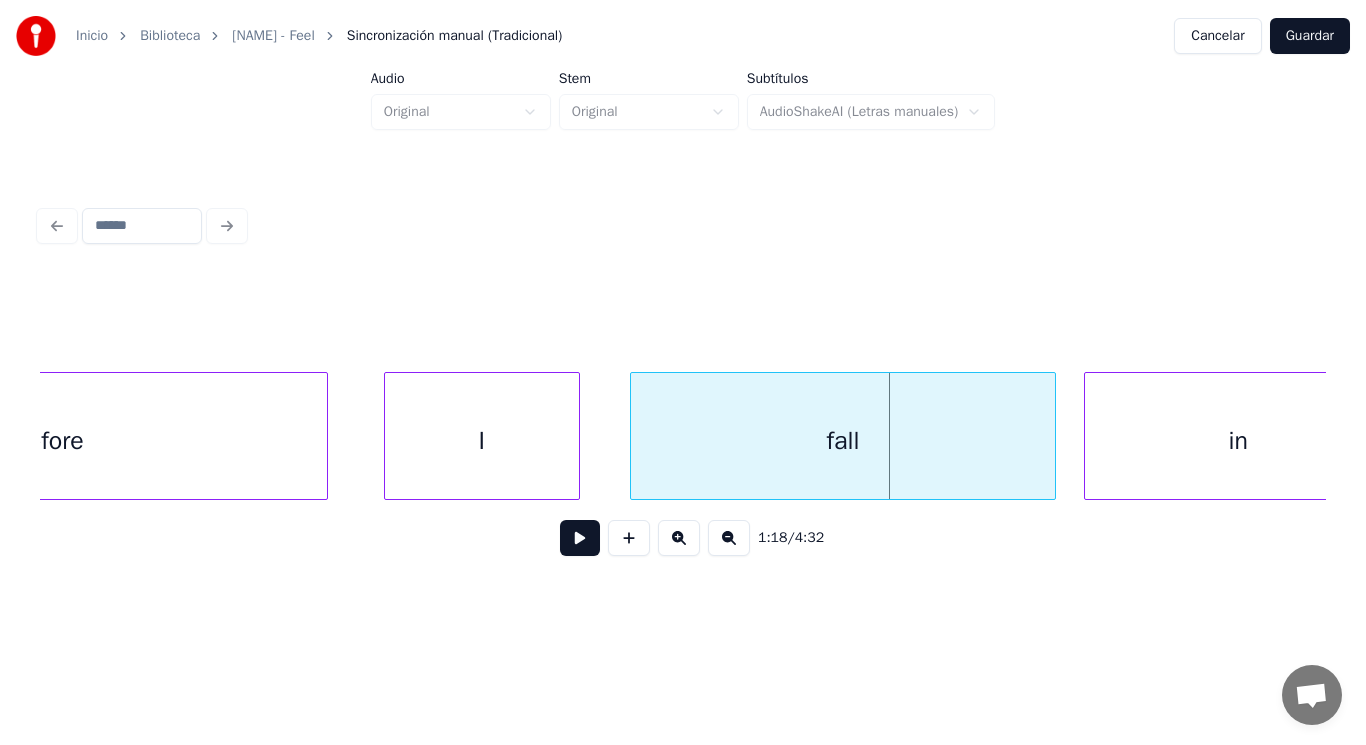 click at bounding box center [634, 436] 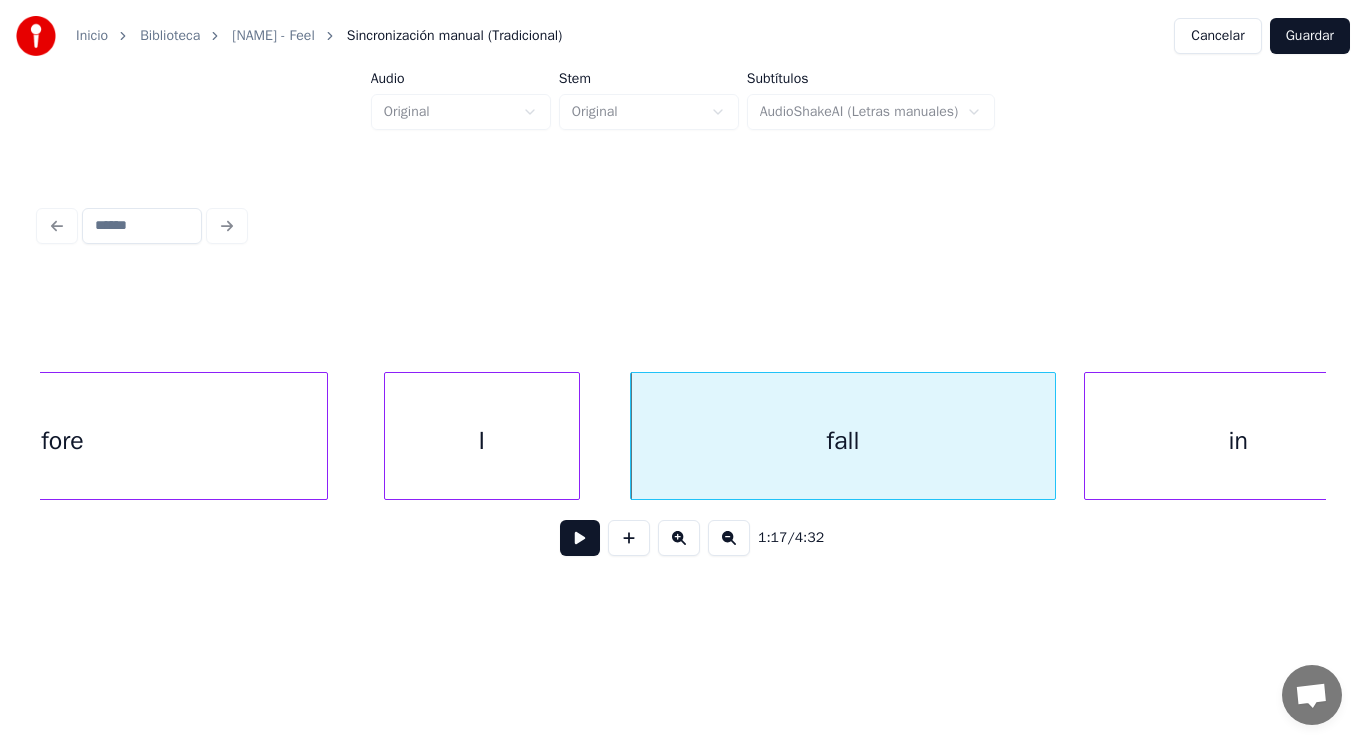 click at bounding box center (580, 538) 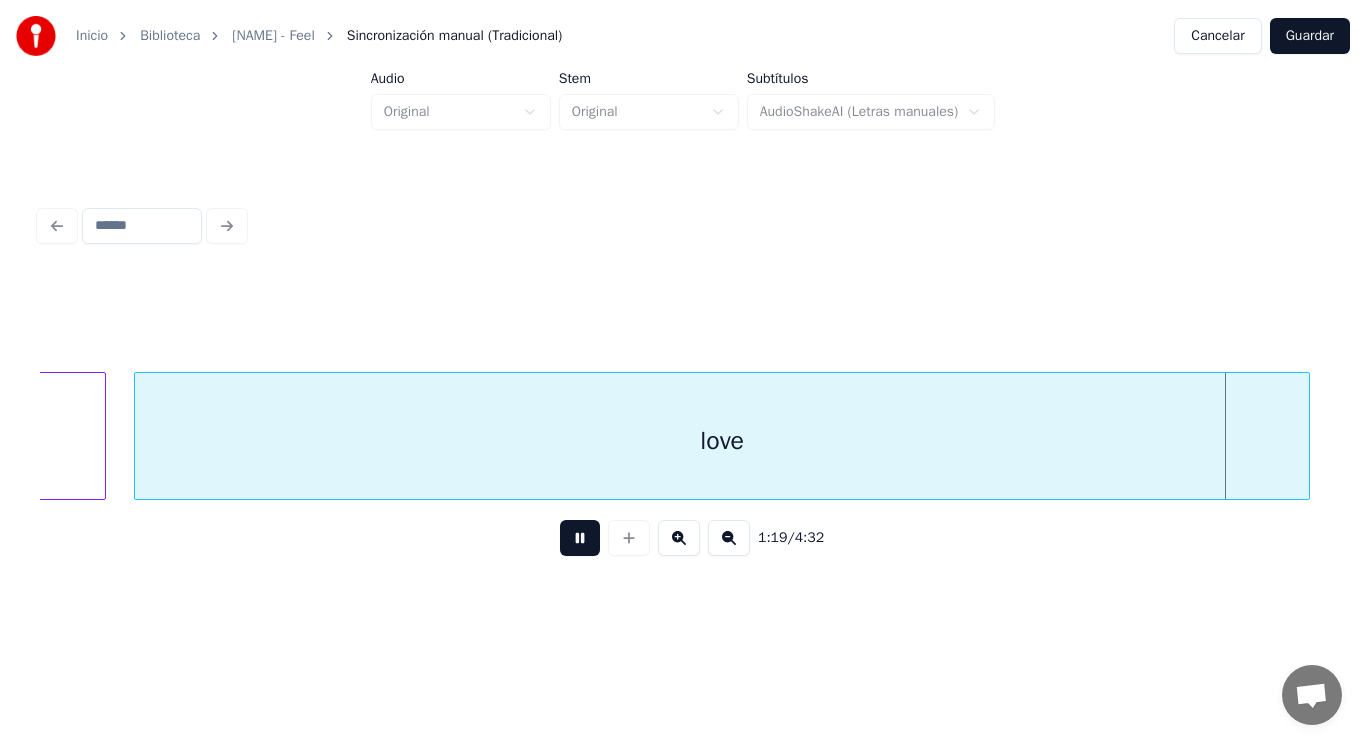 scroll, scrollTop: 0, scrollLeft: 110988, axis: horizontal 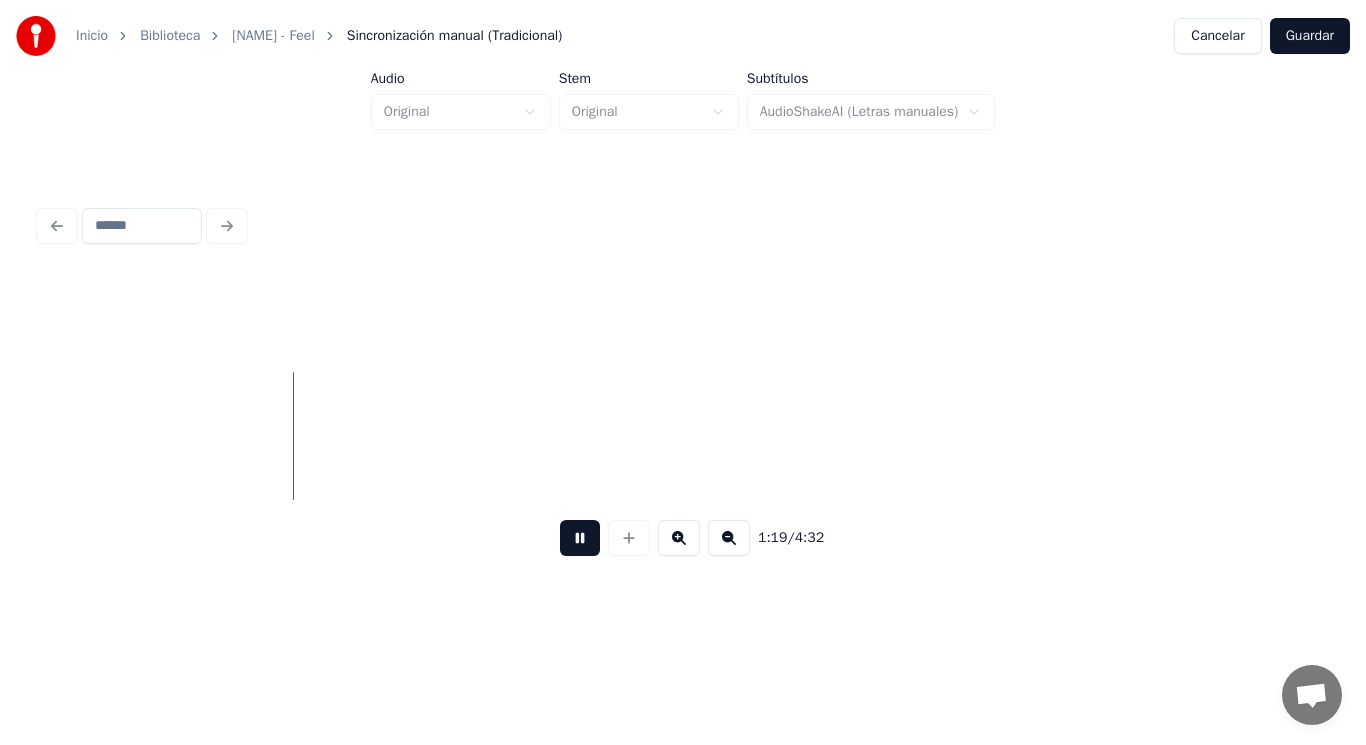 click at bounding box center (580, 538) 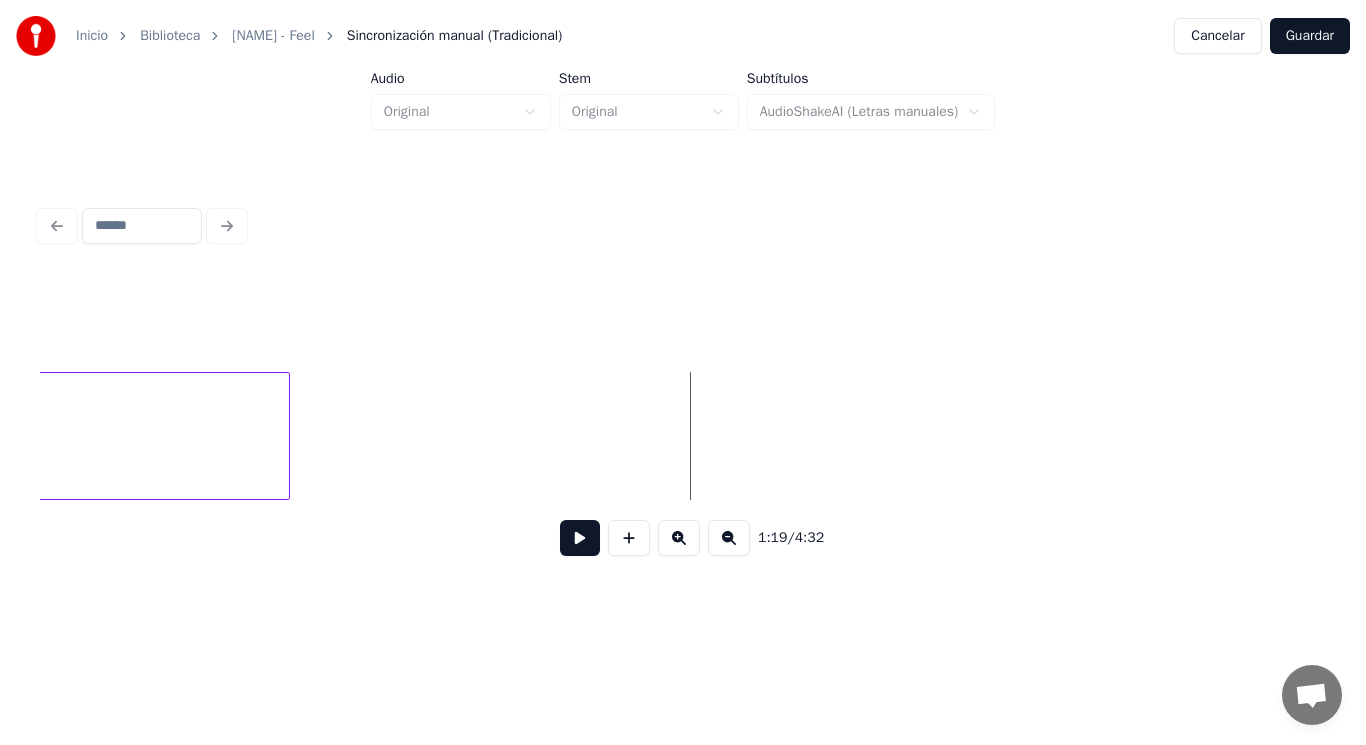 scroll, scrollTop: 0, scrollLeft: 110708, axis: horizontal 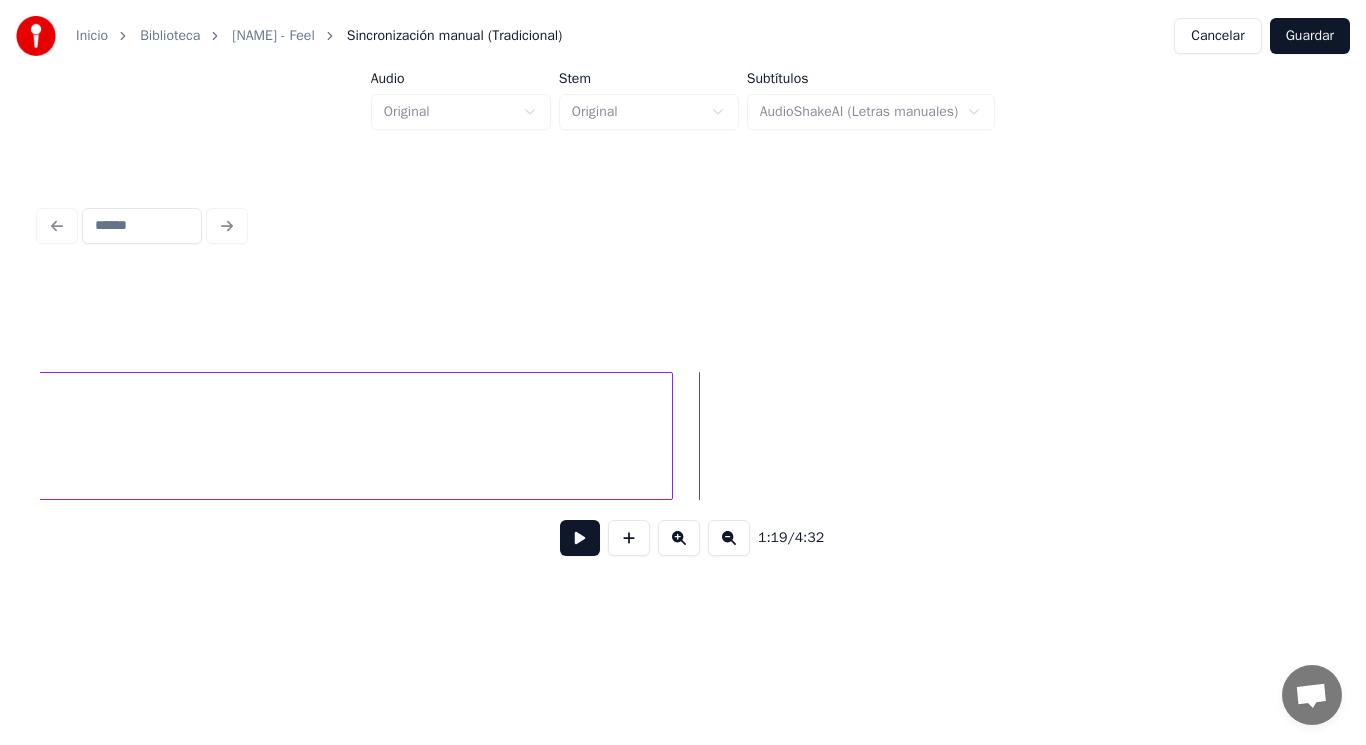 click at bounding box center [669, 436] 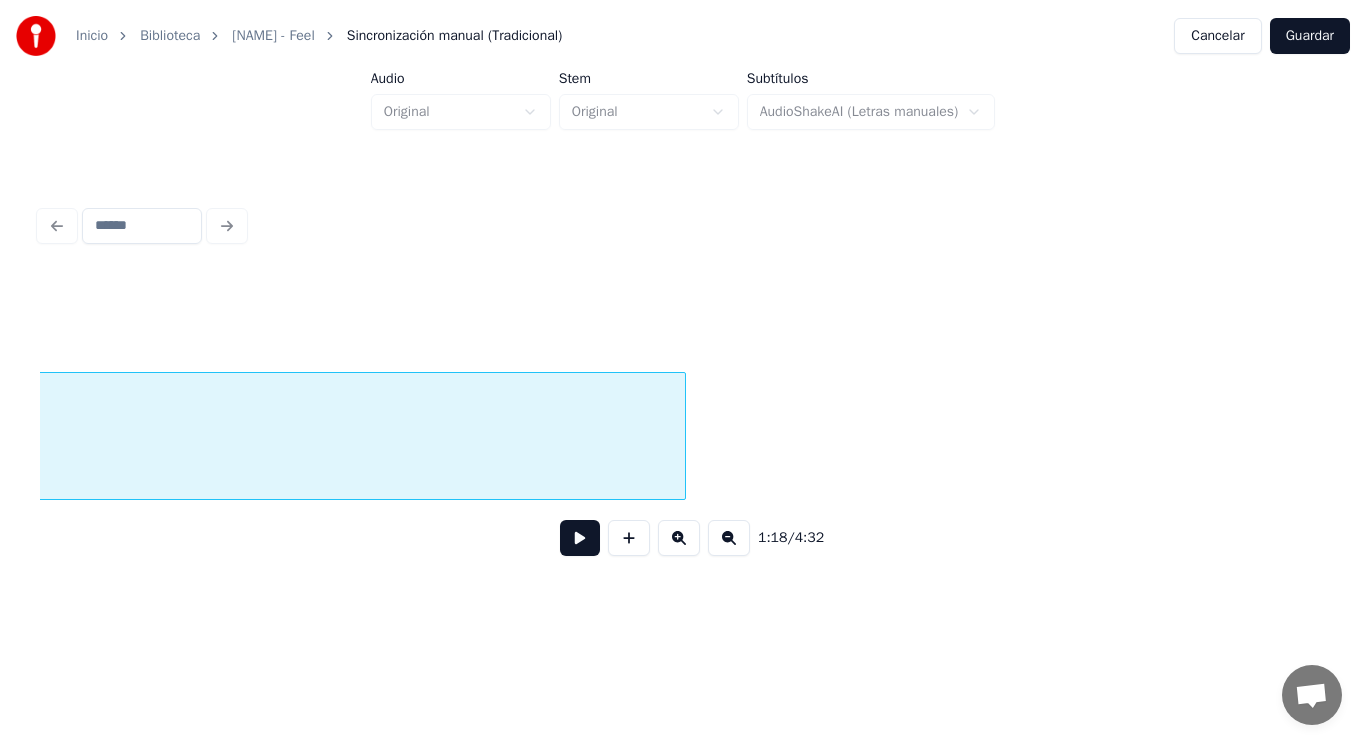 scroll, scrollTop: 0, scrollLeft: 109792, axis: horizontal 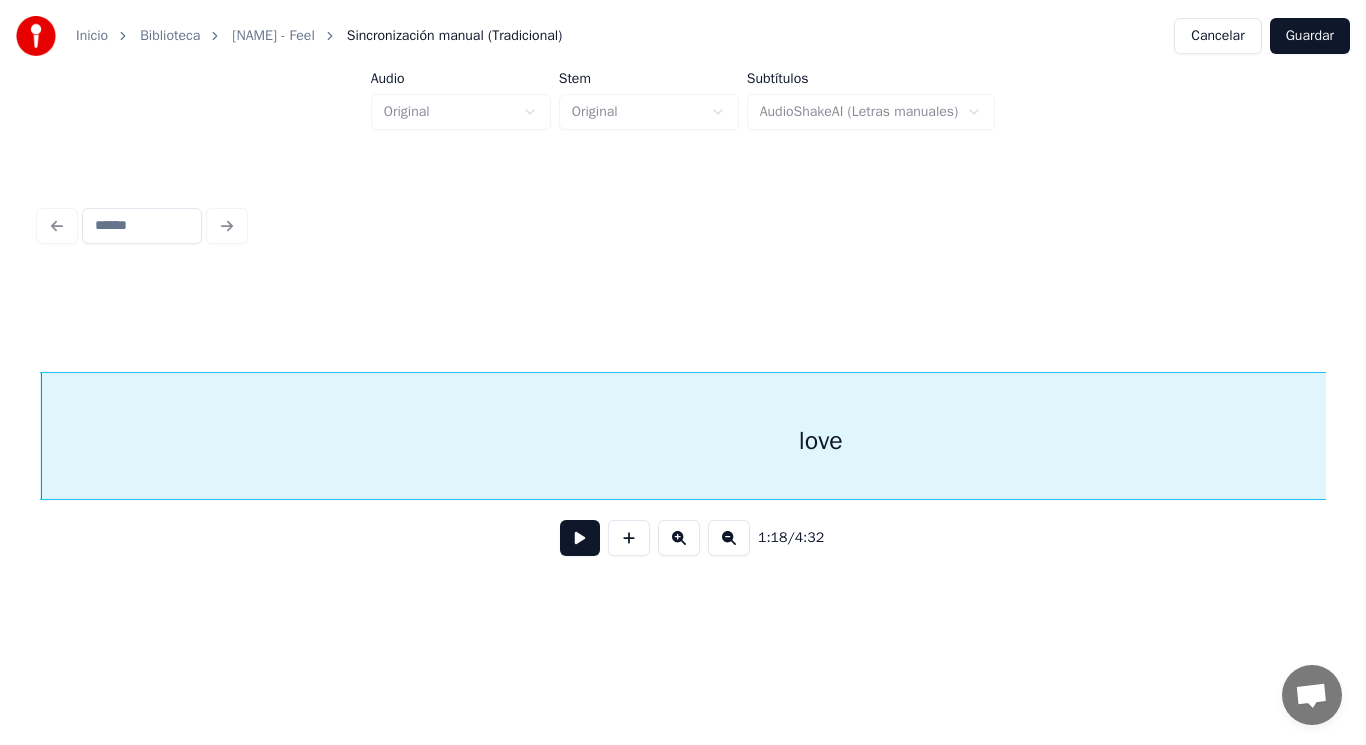 click at bounding box center (580, 538) 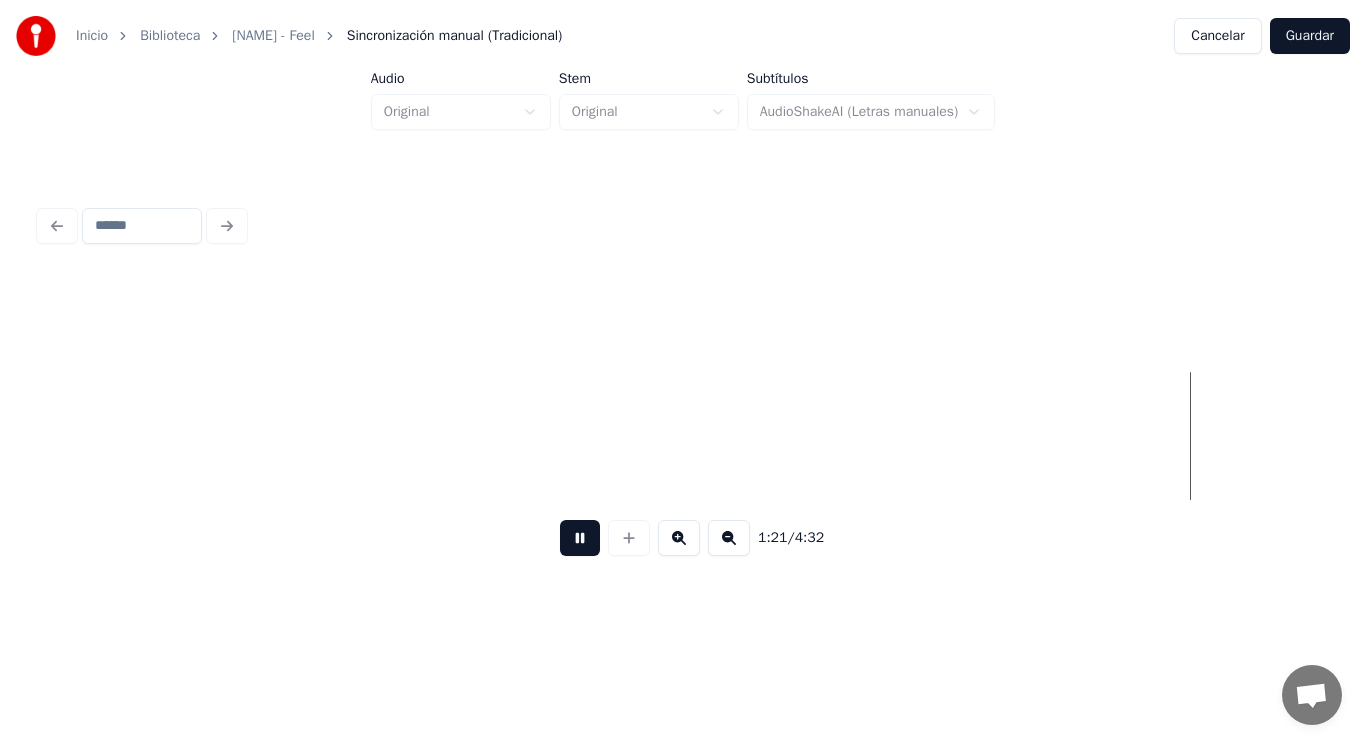 scroll, scrollTop: 0, scrollLeft: 113696, axis: horizontal 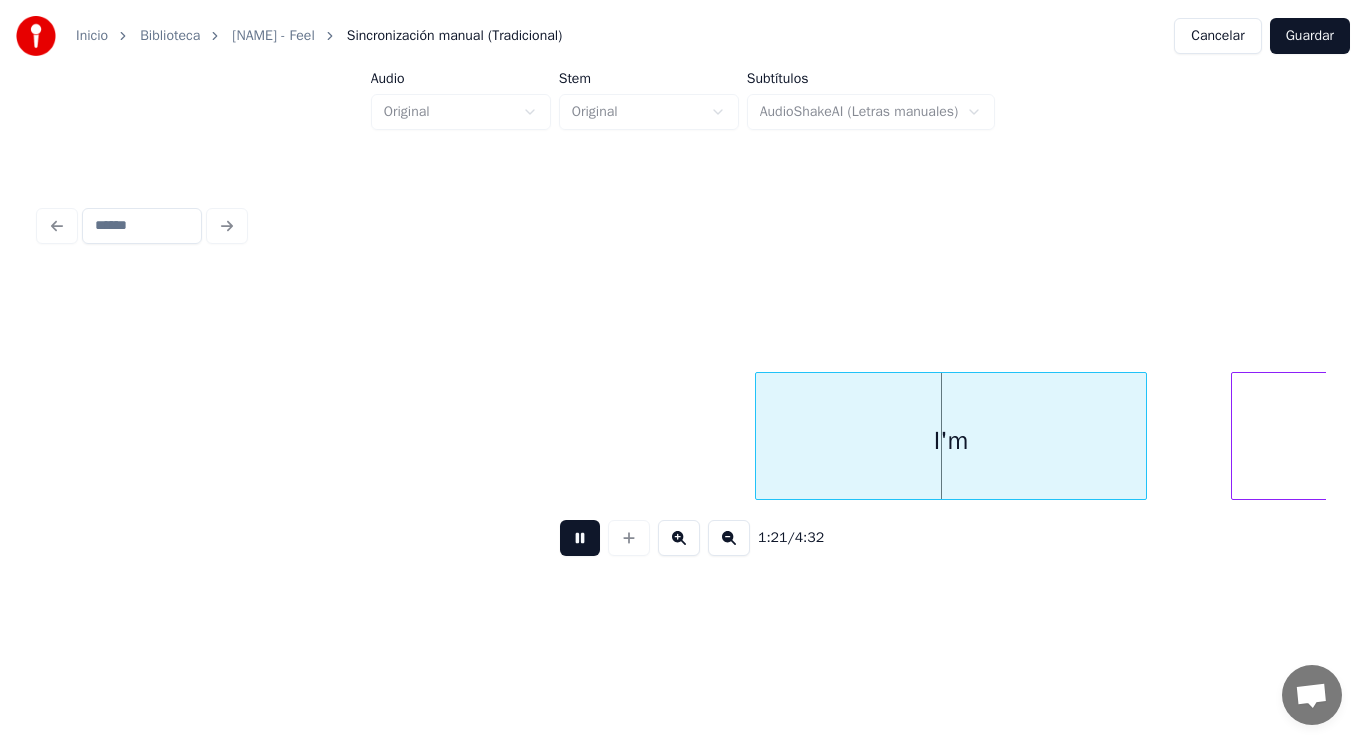 click at bounding box center (580, 538) 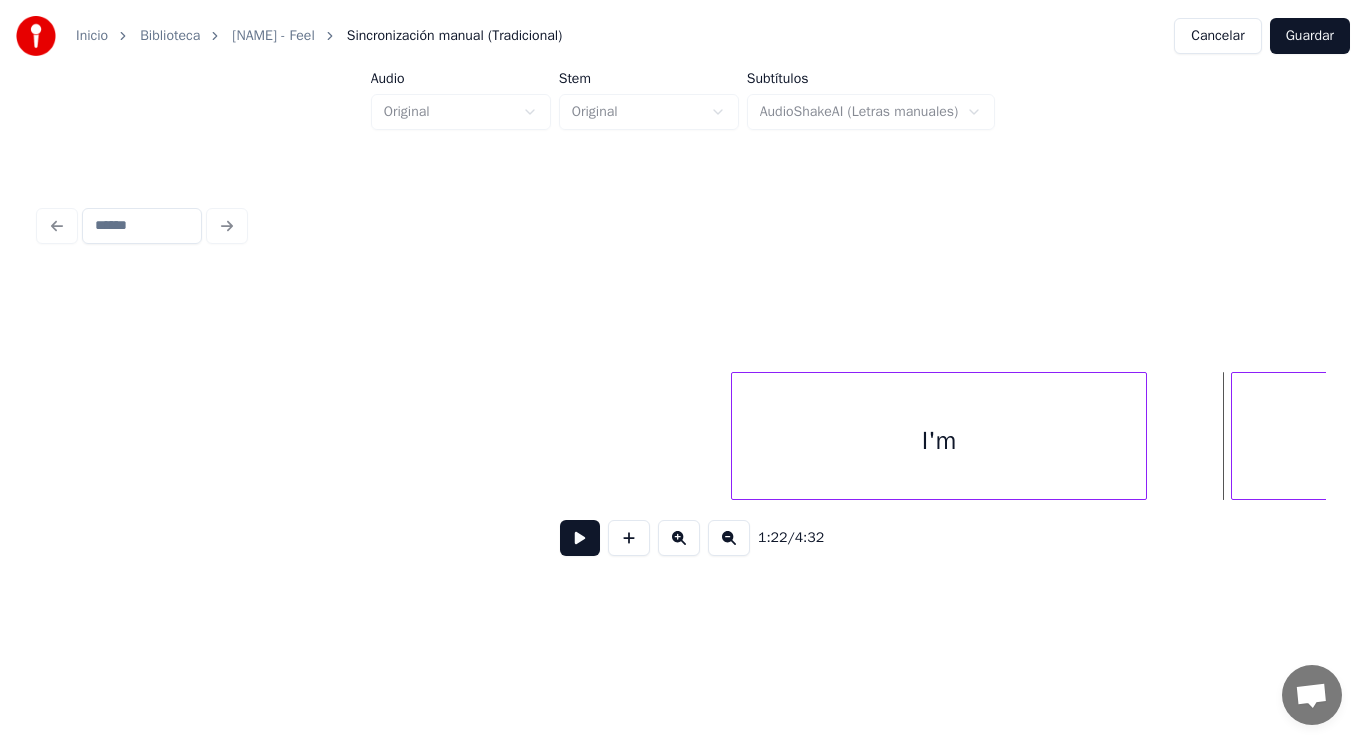 click at bounding box center [735, 436] 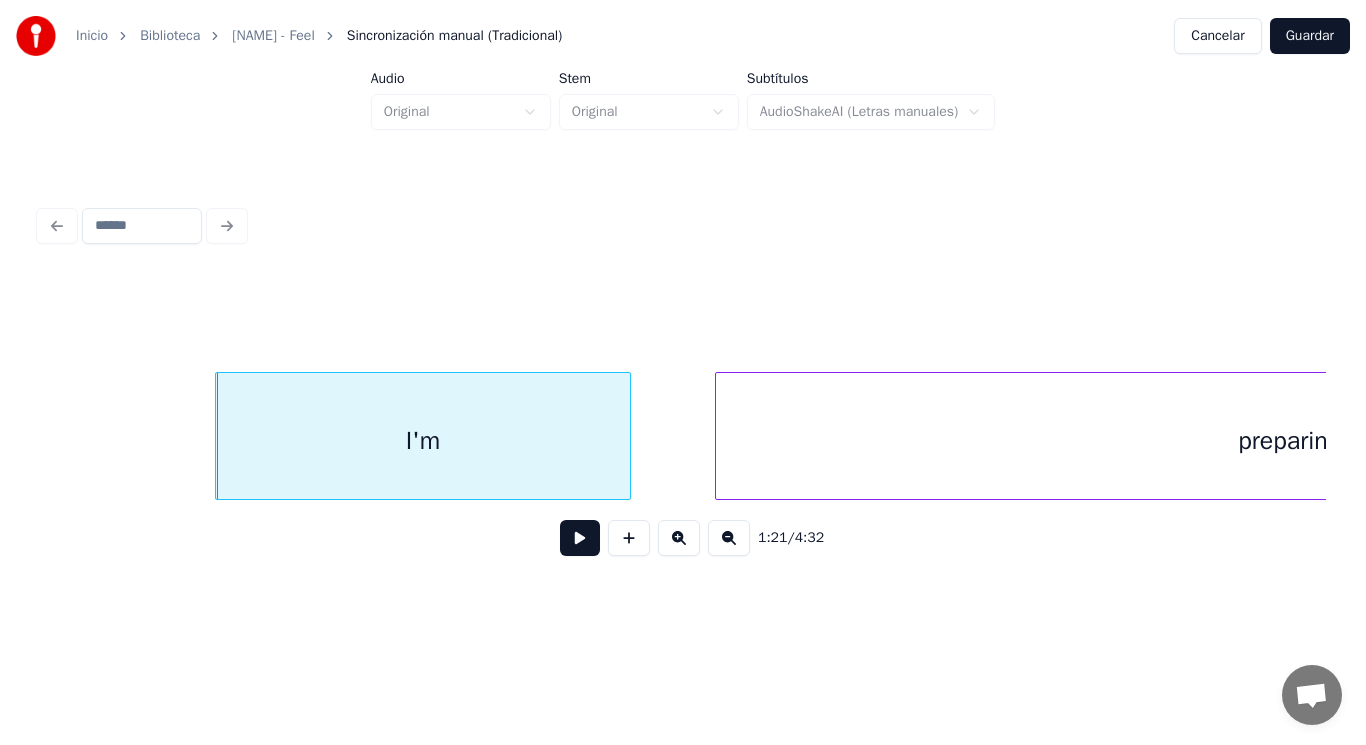 scroll, scrollTop: 0, scrollLeft: 114216, axis: horizontal 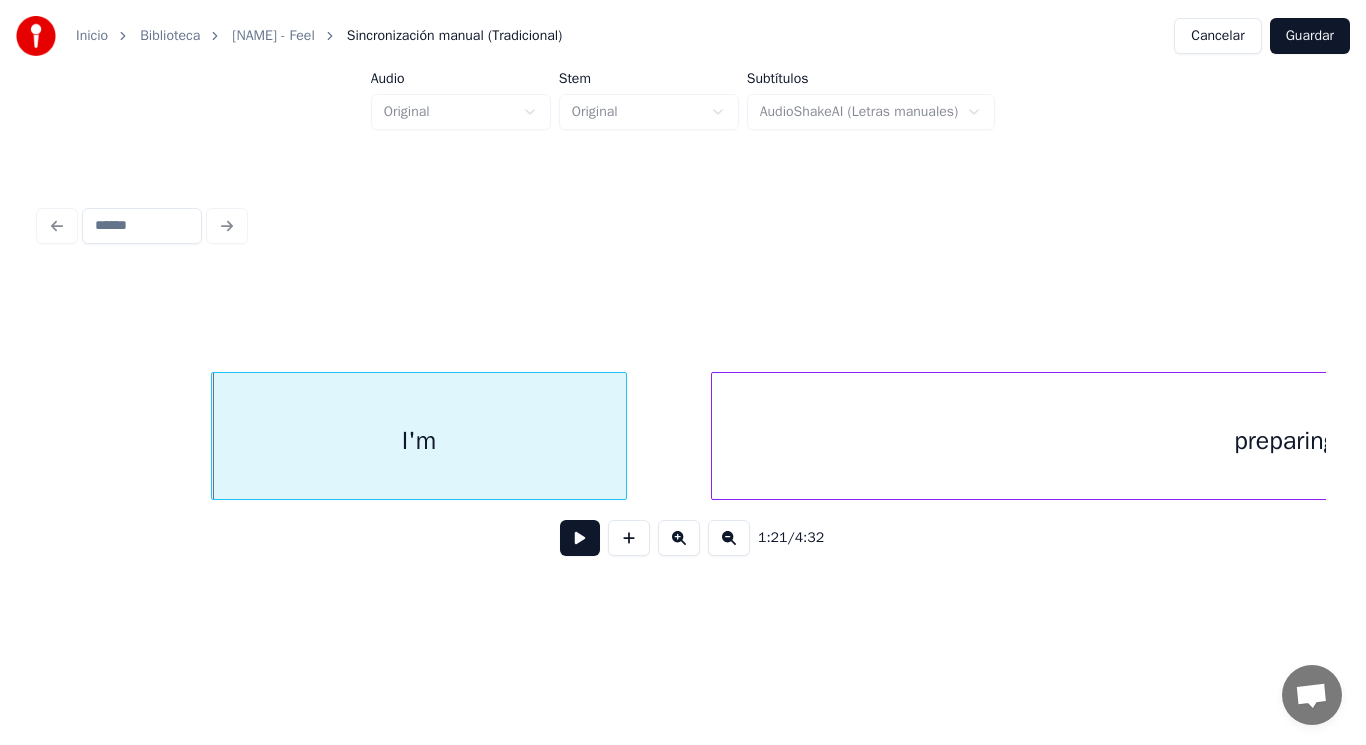 click on "preparing" at bounding box center (1285, 441) 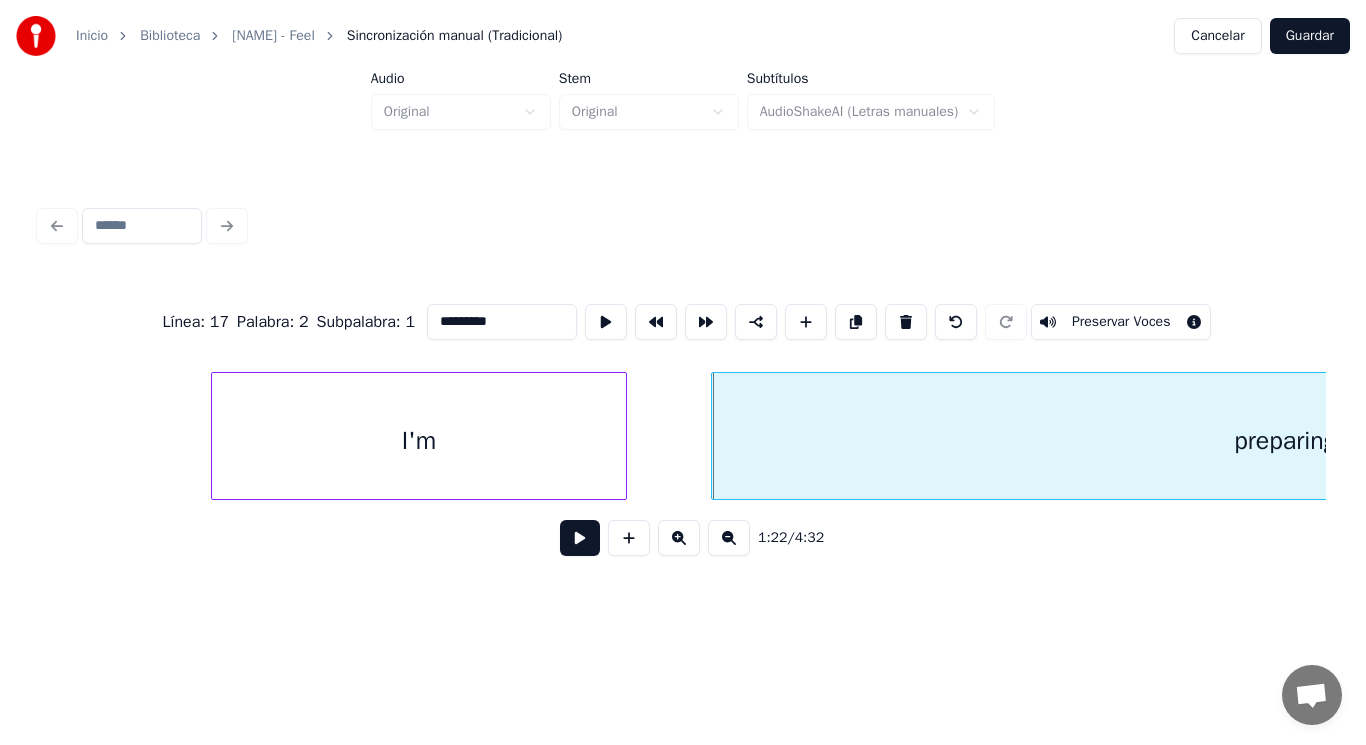 click at bounding box center (580, 538) 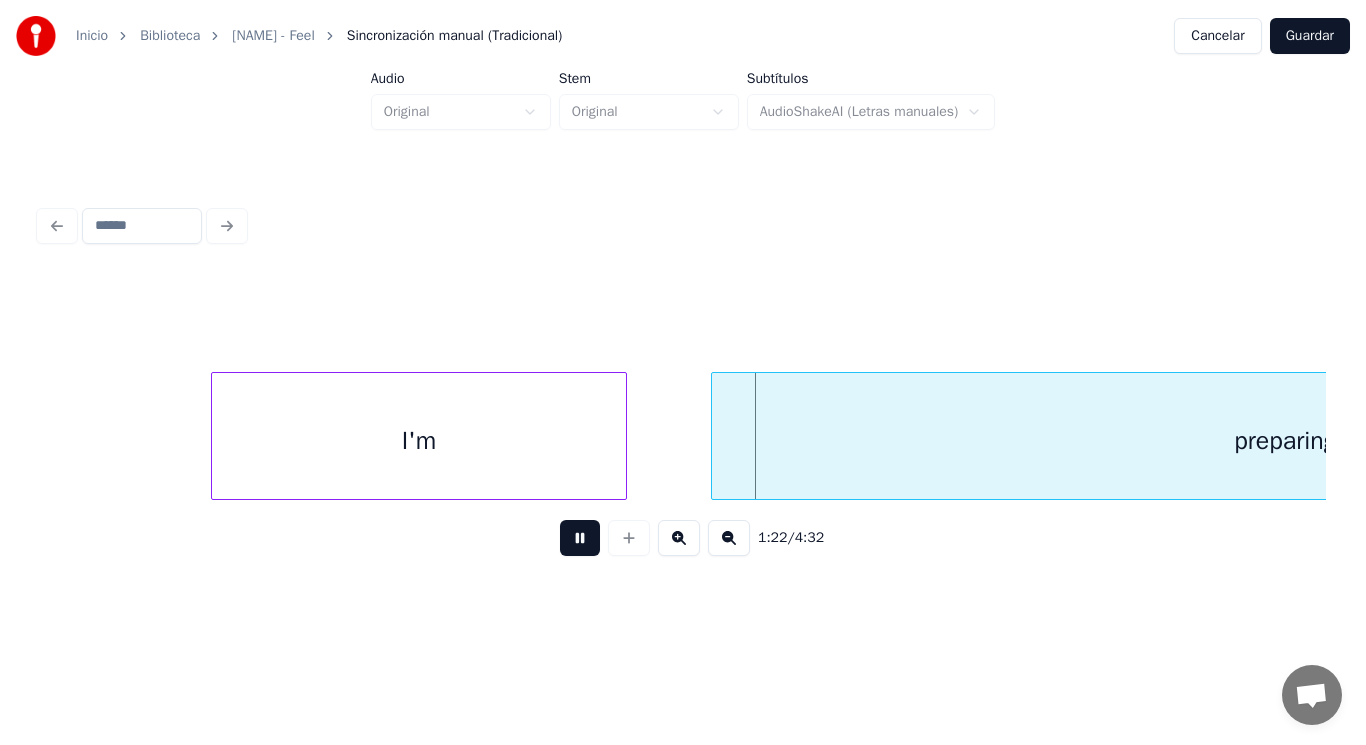 click at bounding box center [580, 538] 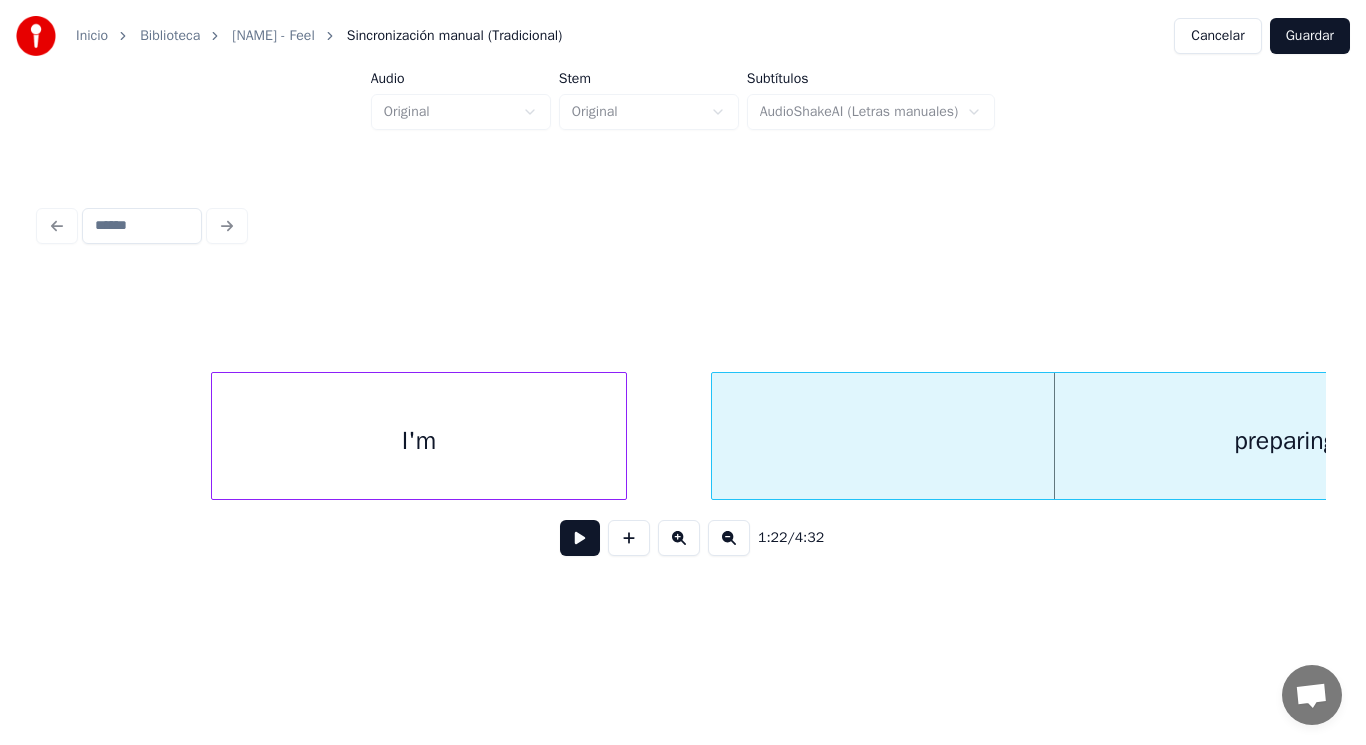 click on "I'm" at bounding box center (419, 441) 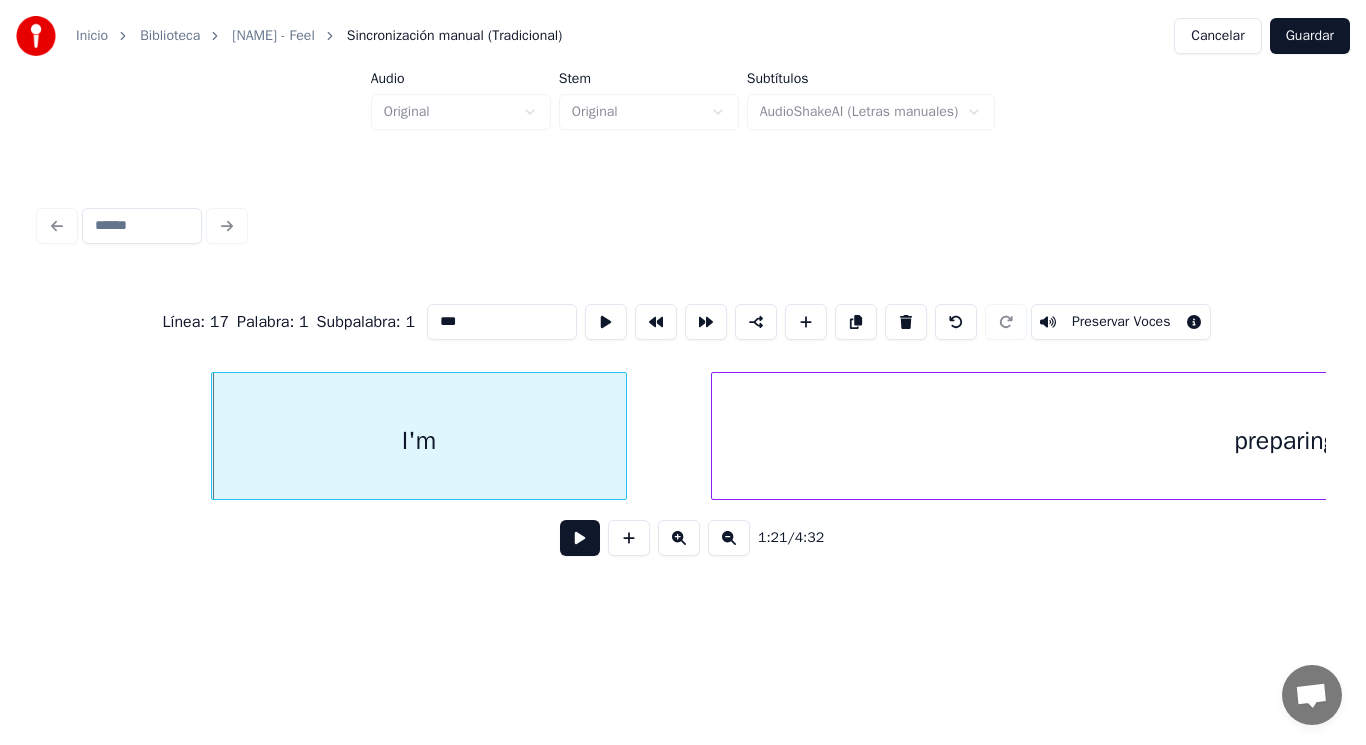 click at bounding box center [580, 538] 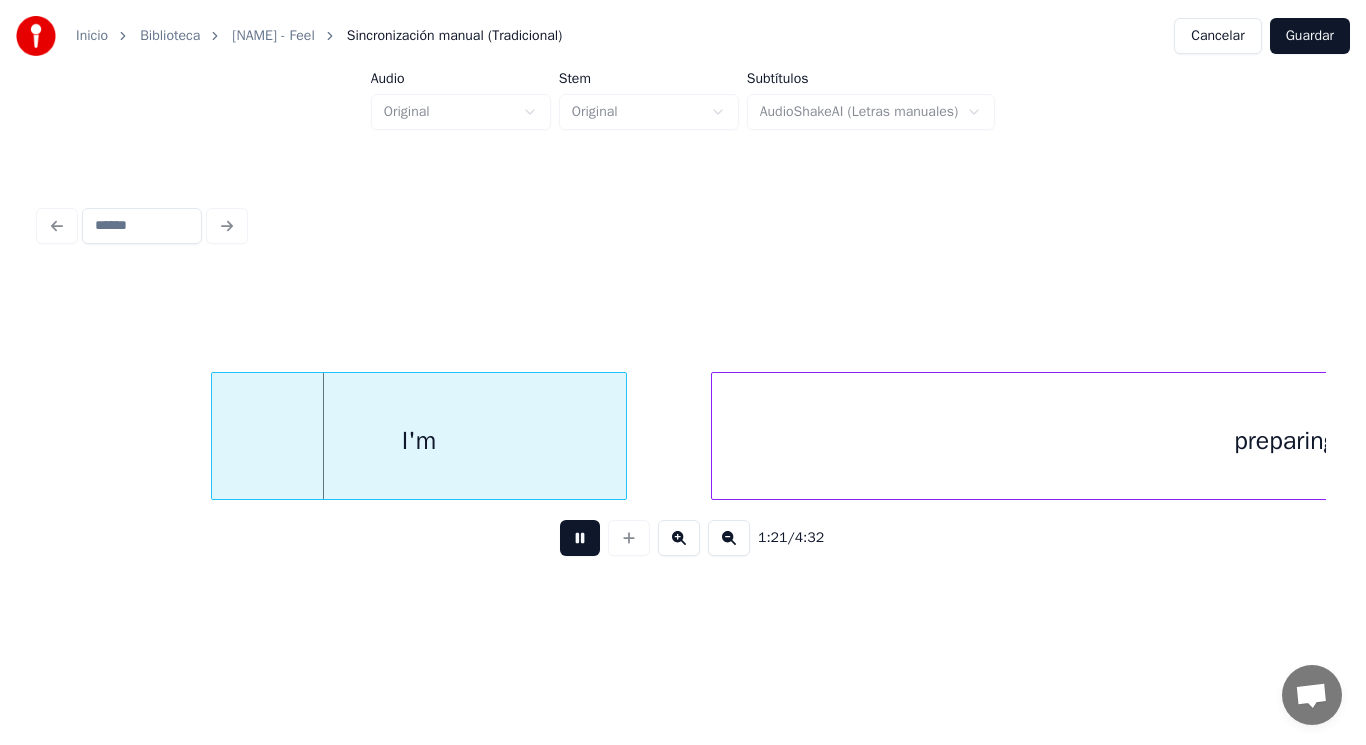 click at bounding box center (580, 538) 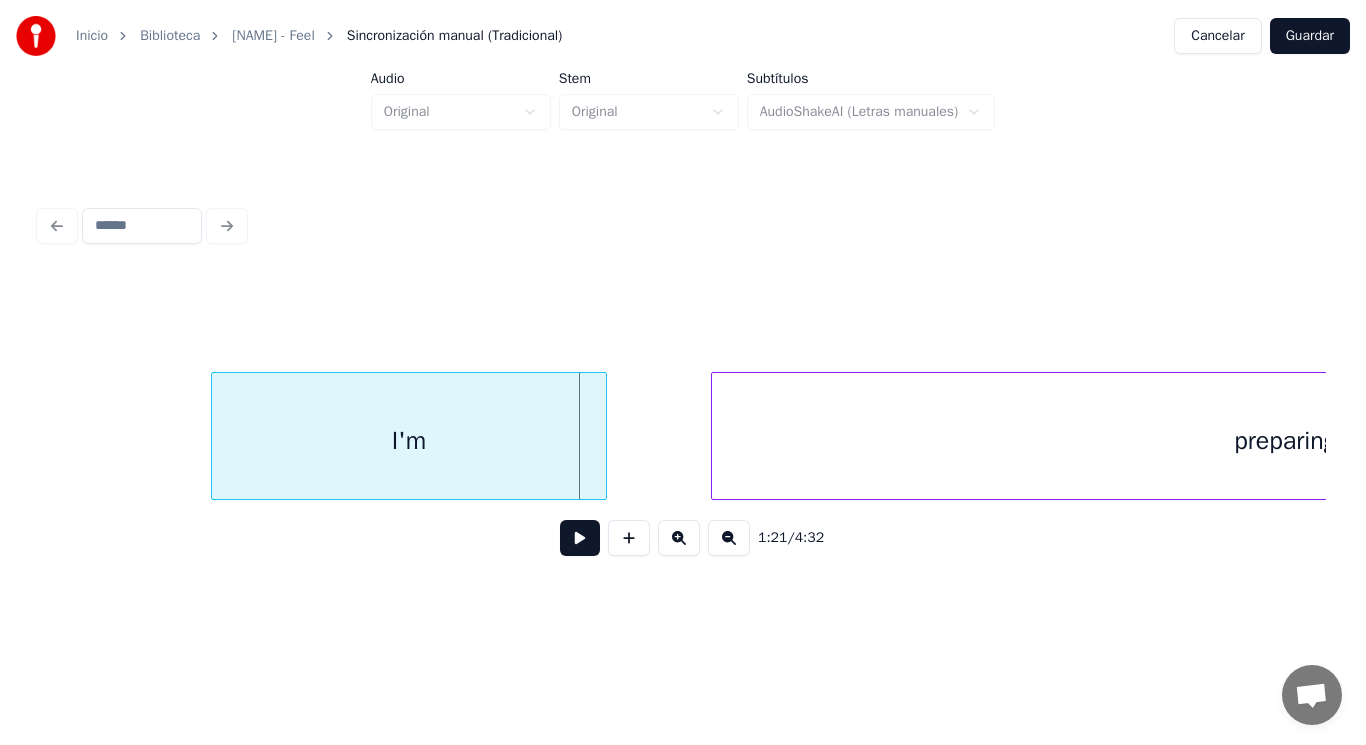click at bounding box center [603, 436] 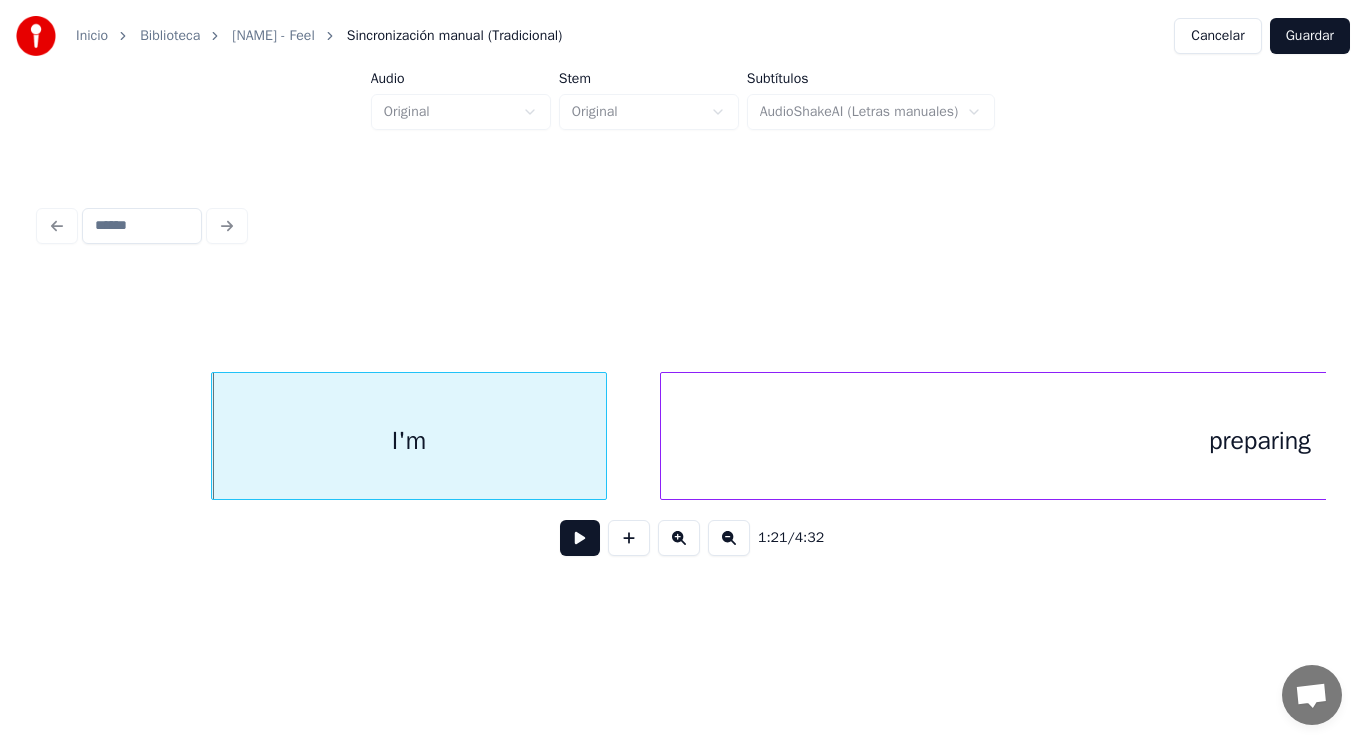 click at bounding box center [664, 436] 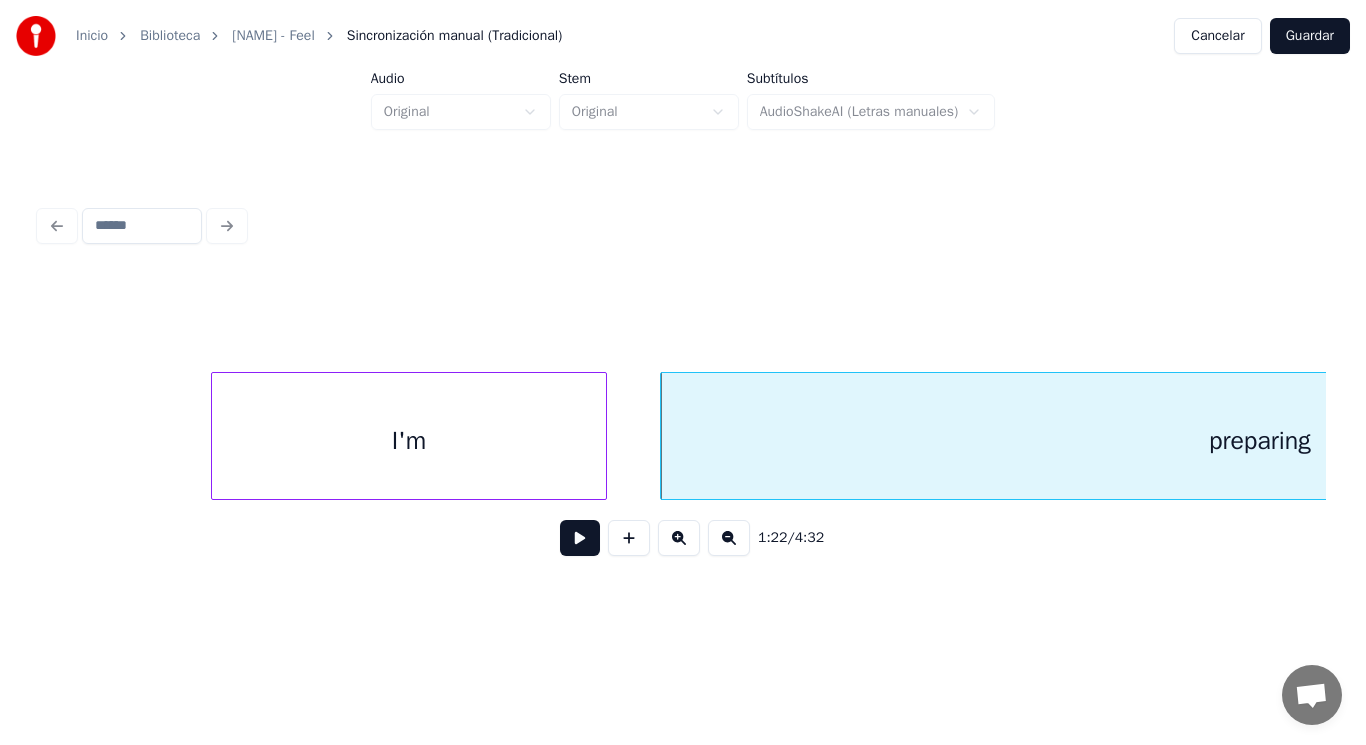 click at bounding box center (580, 538) 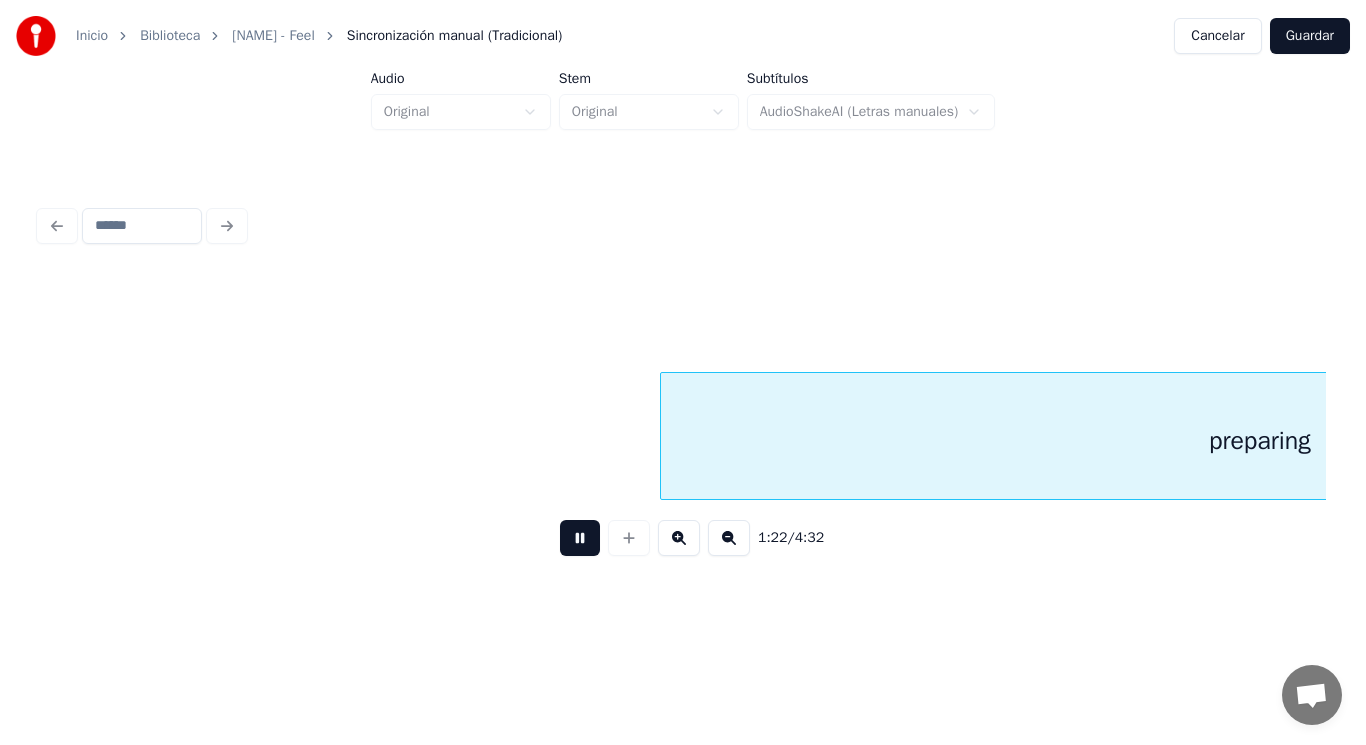 scroll, scrollTop: 0, scrollLeft: 115518, axis: horizontal 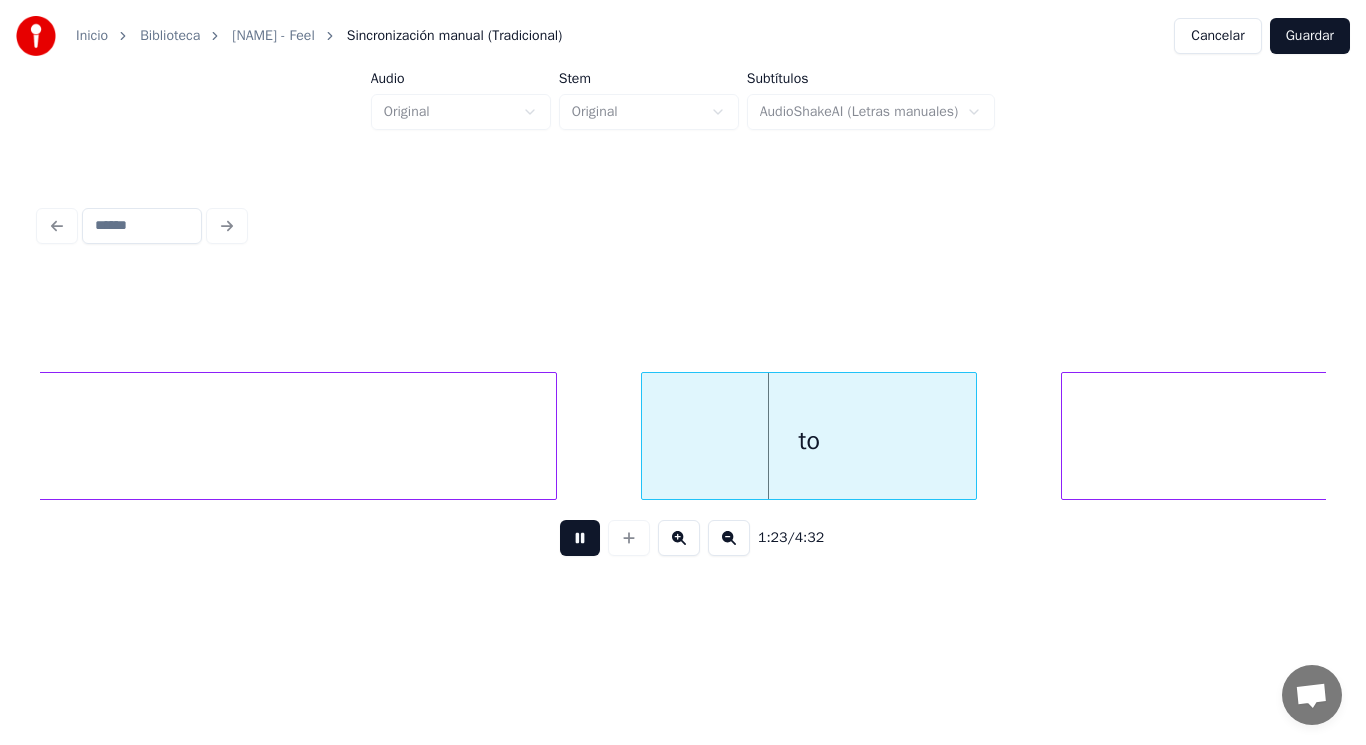 click at bounding box center [580, 538] 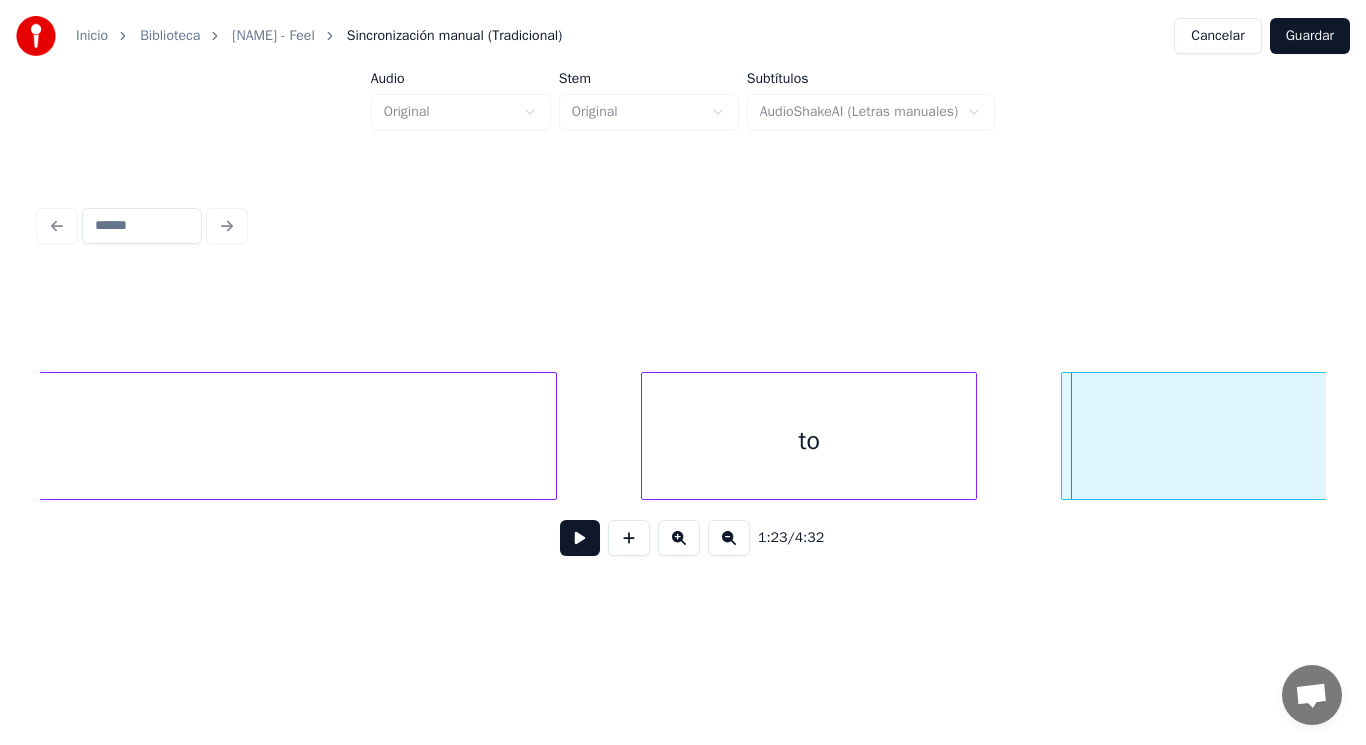 click on "to" at bounding box center [809, 441] 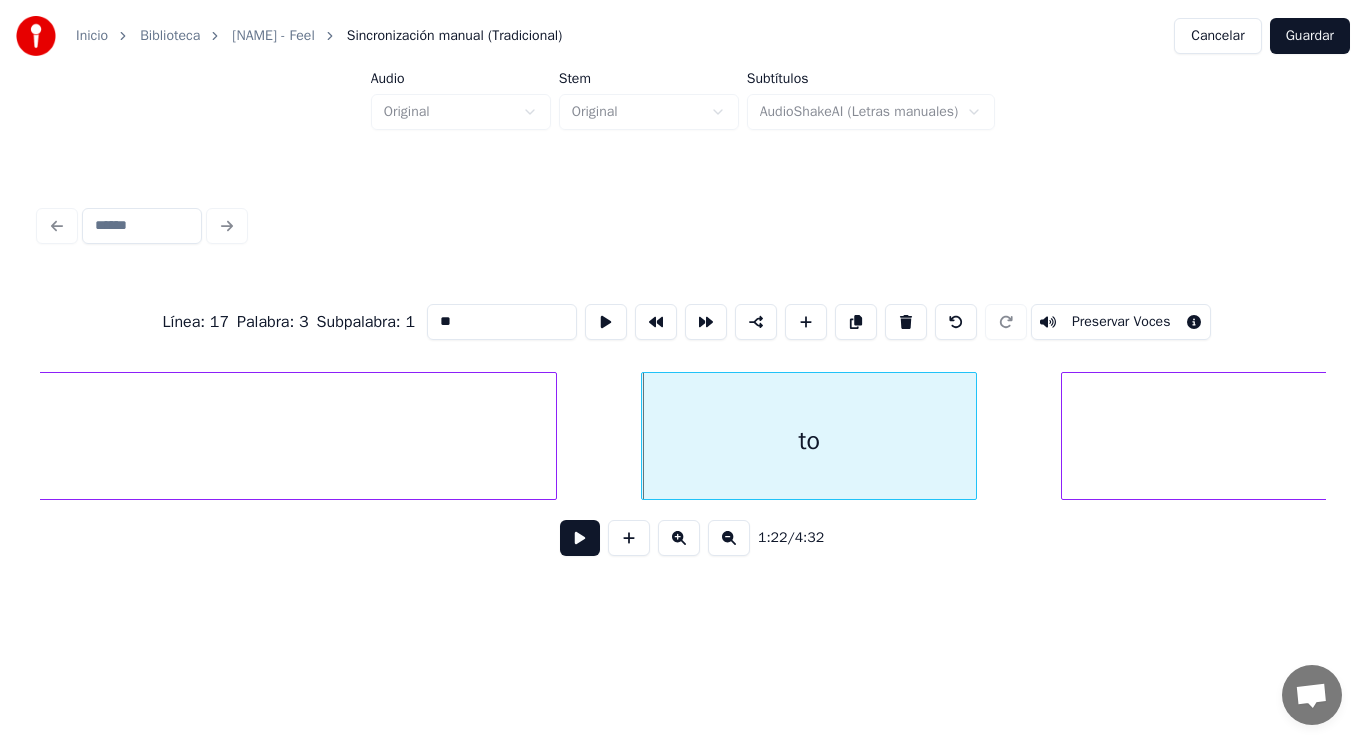 click at bounding box center [580, 538] 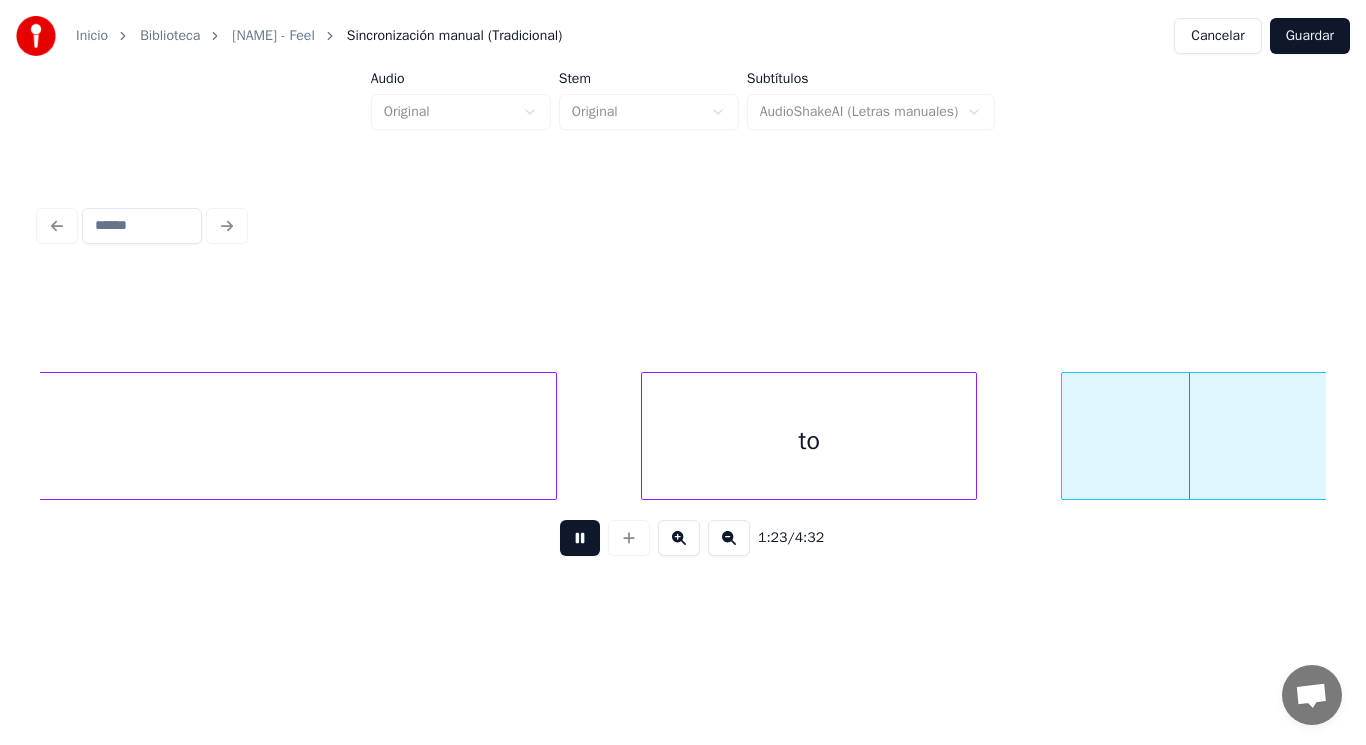 scroll, scrollTop: 0, scrollLeft: 116824, axis: horizontal 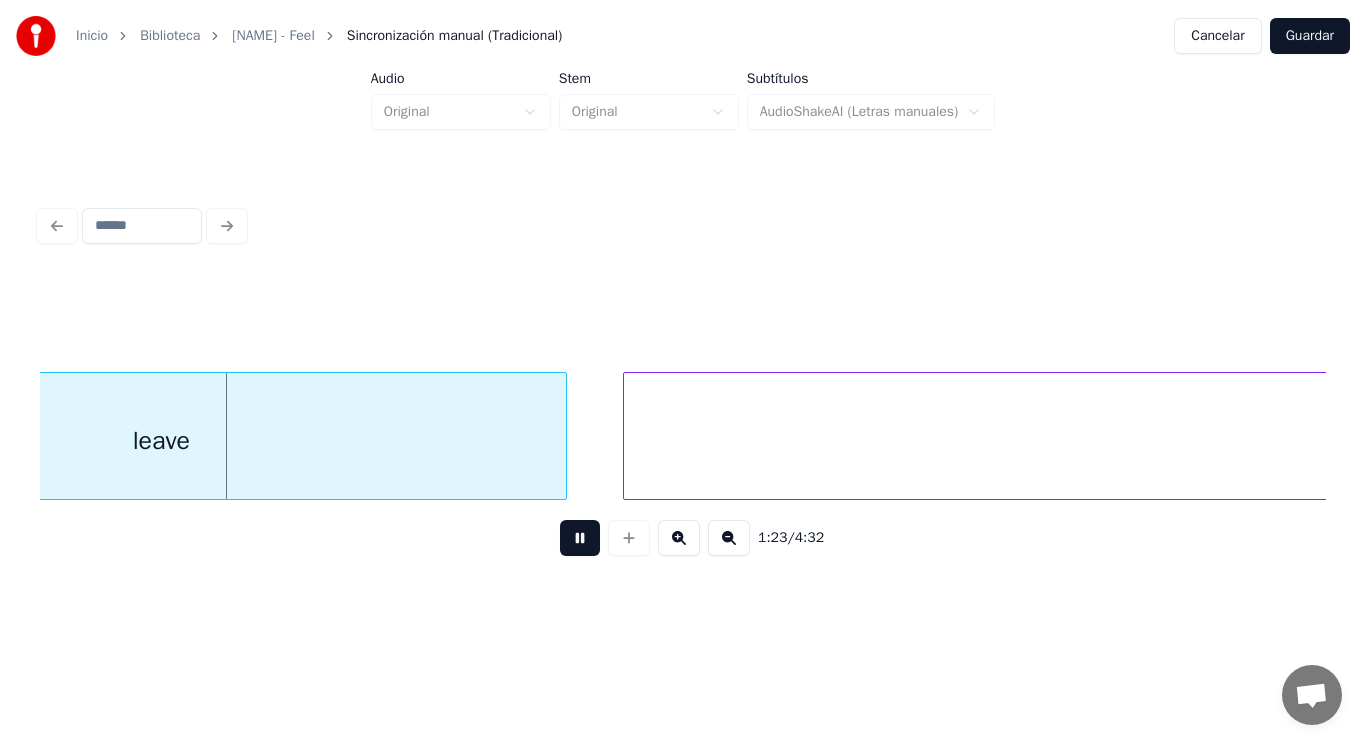 click at bounding box center [580, 538] 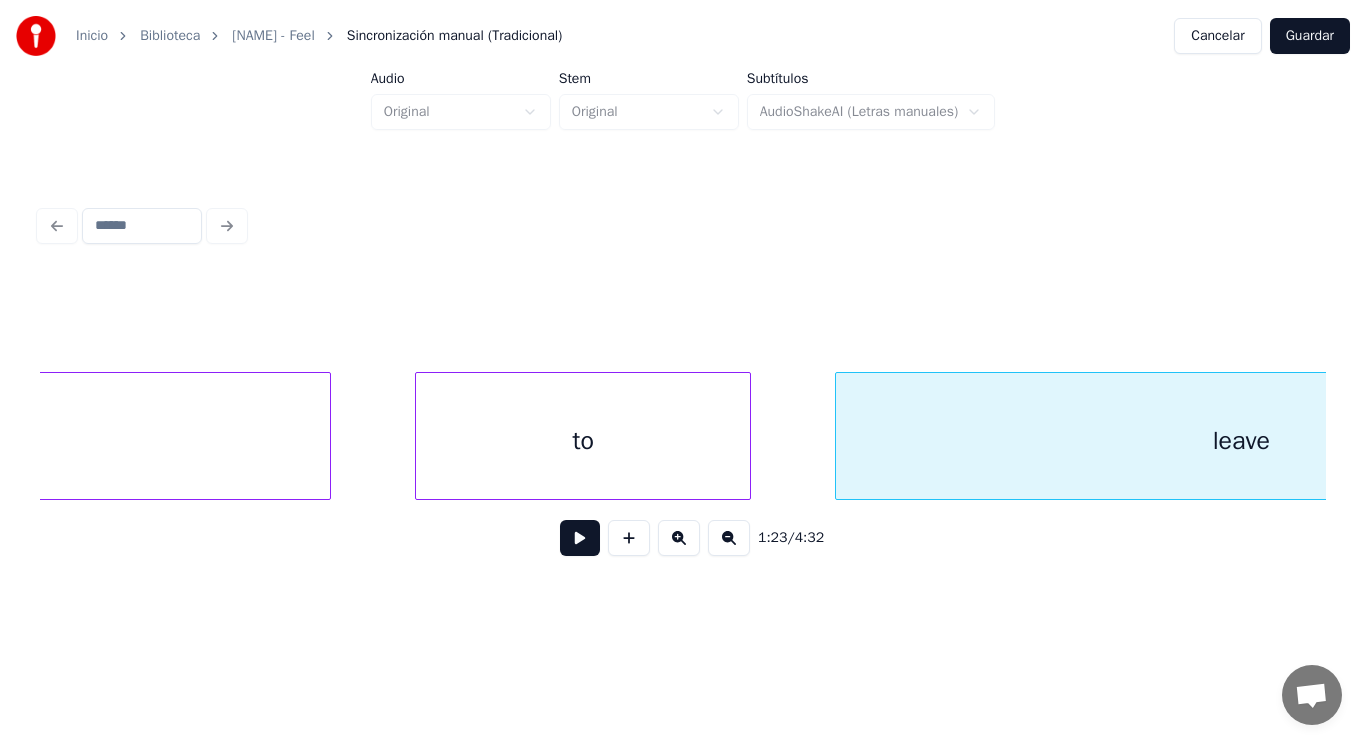 click on "preparing" at bounding box center [-269, 441] 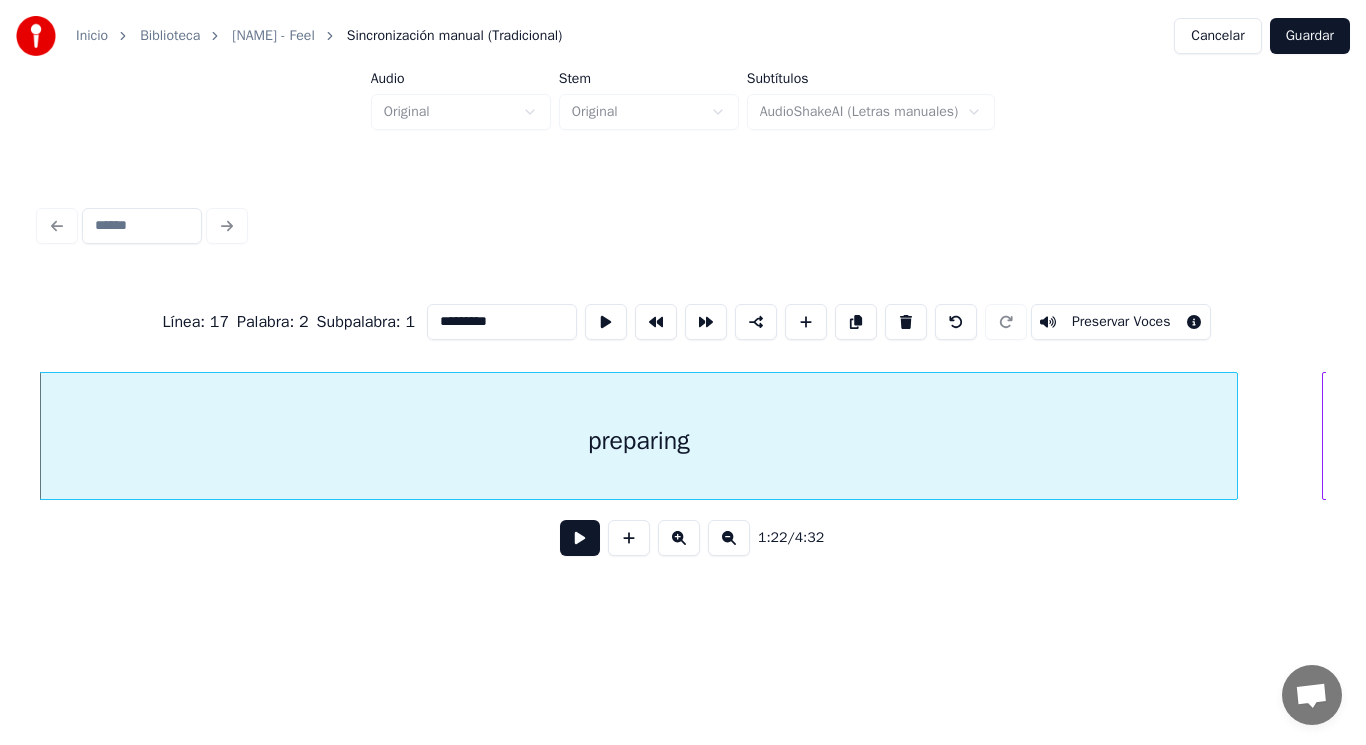 click at bounding box center (580, 538) 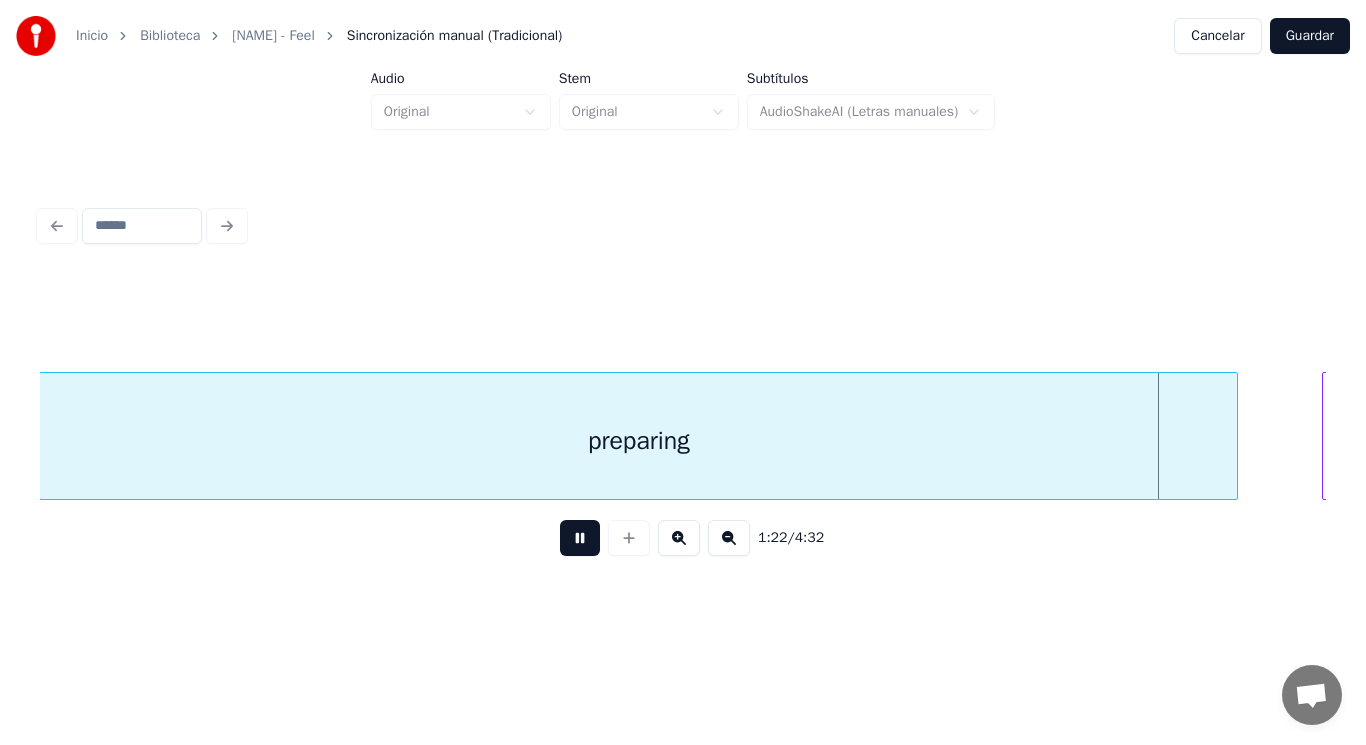click at bounding box center [580, 538] 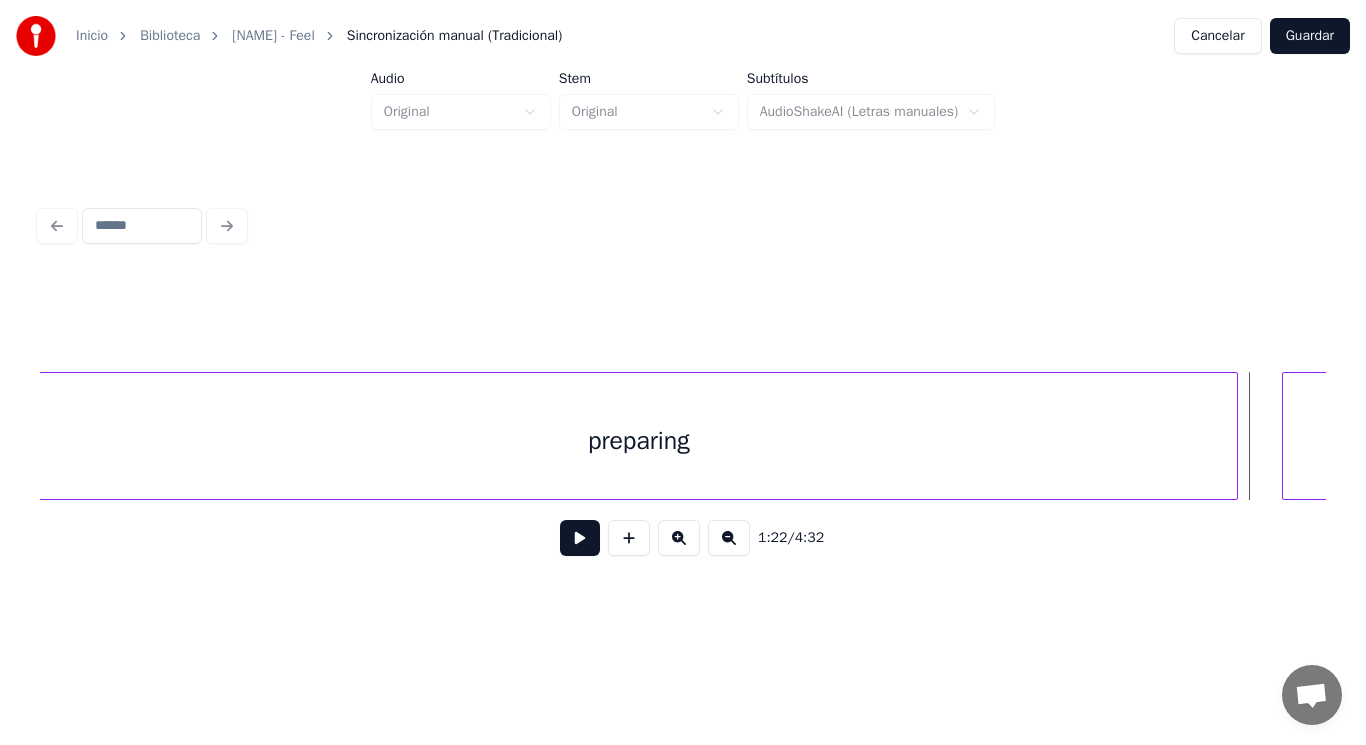 click at bounding box center (1286, 436) 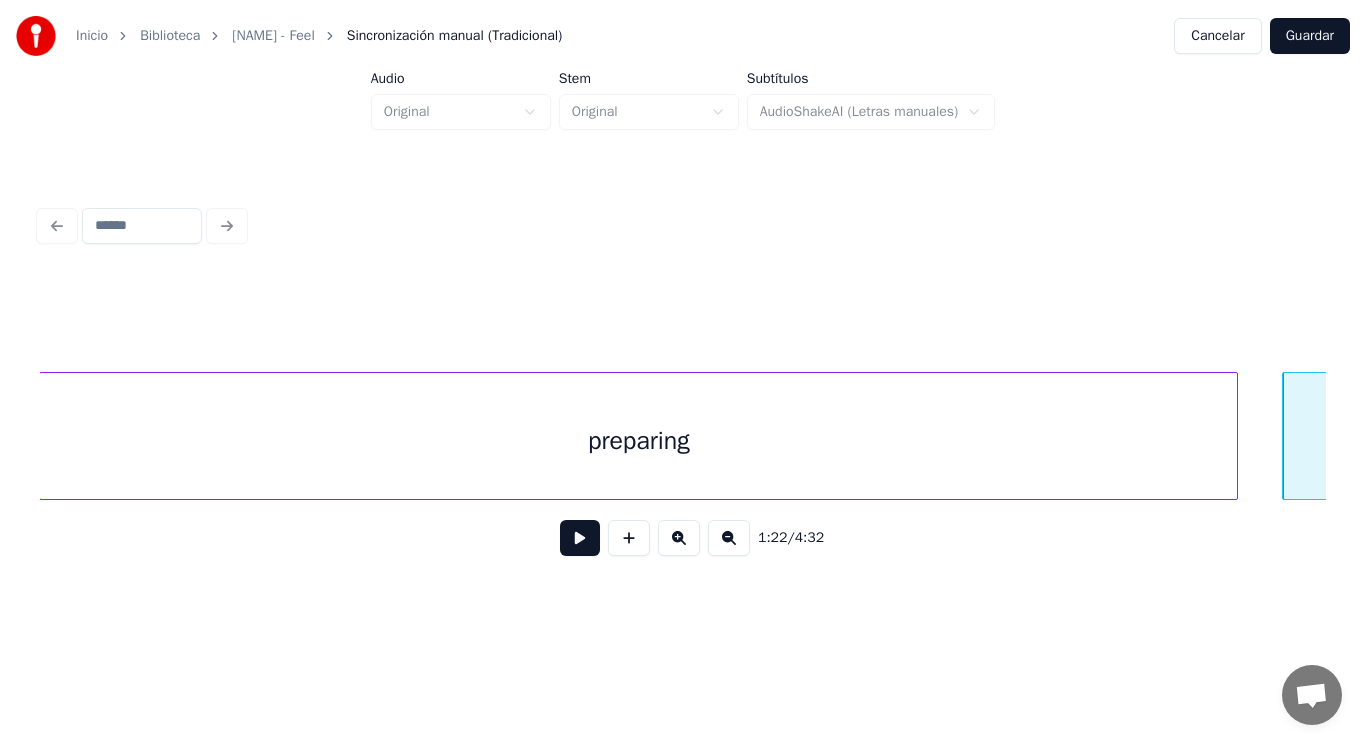 click at bounding box center (580, 538) 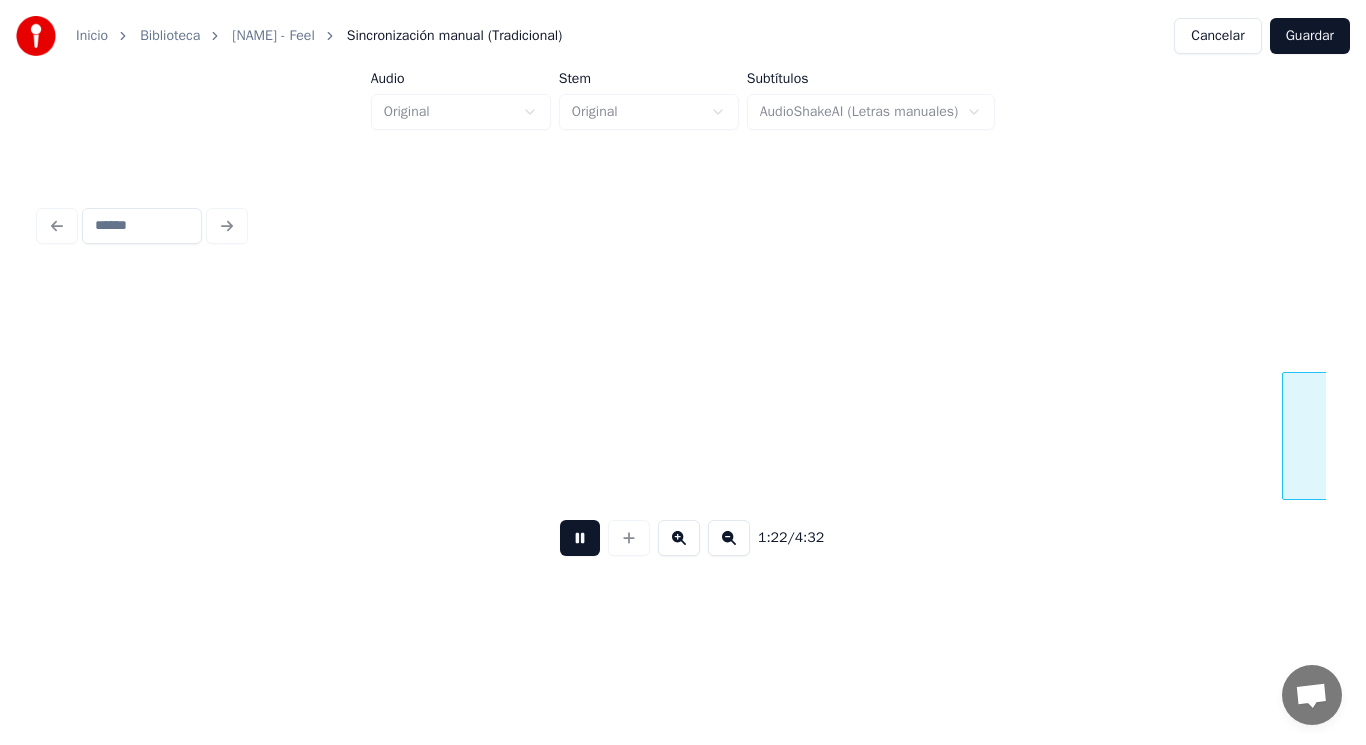 scroll, scrollTop: 0, scrollLeft: 116132, axis: horizontal 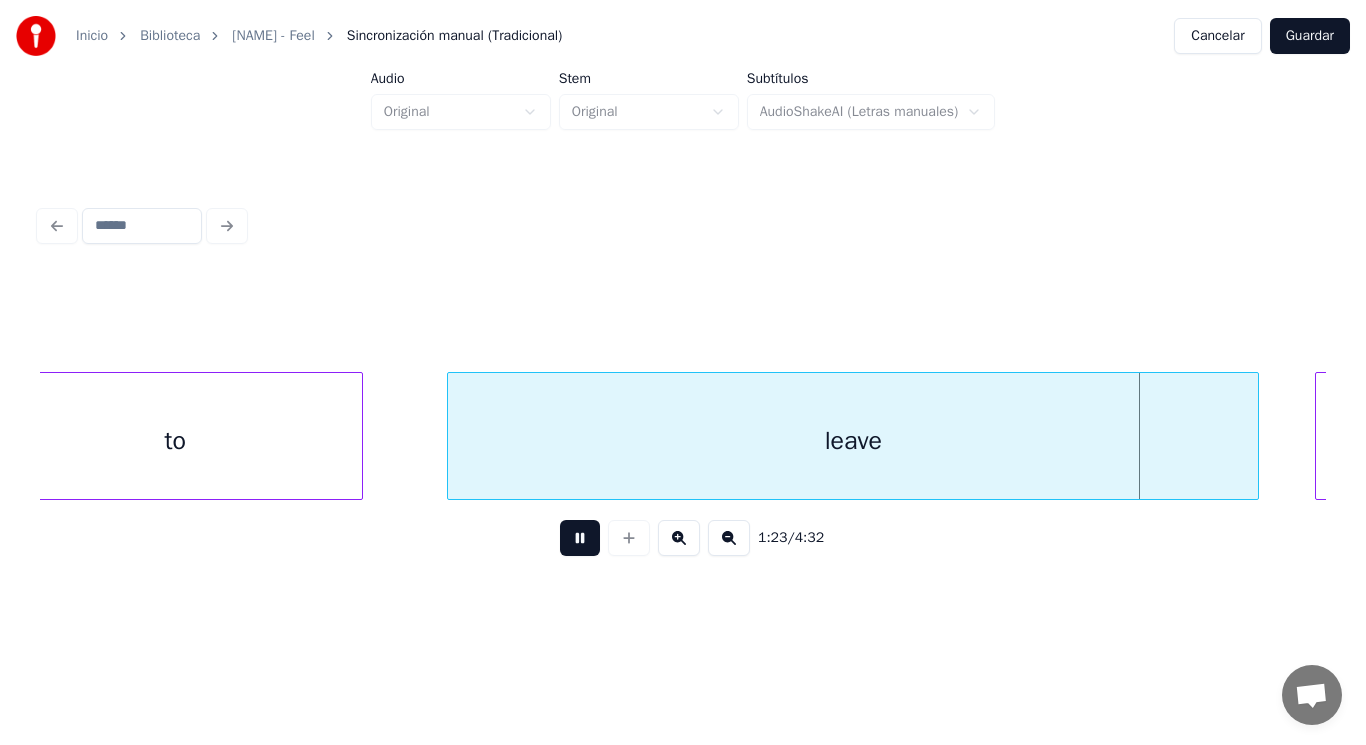click at bounding box center (580, 538) 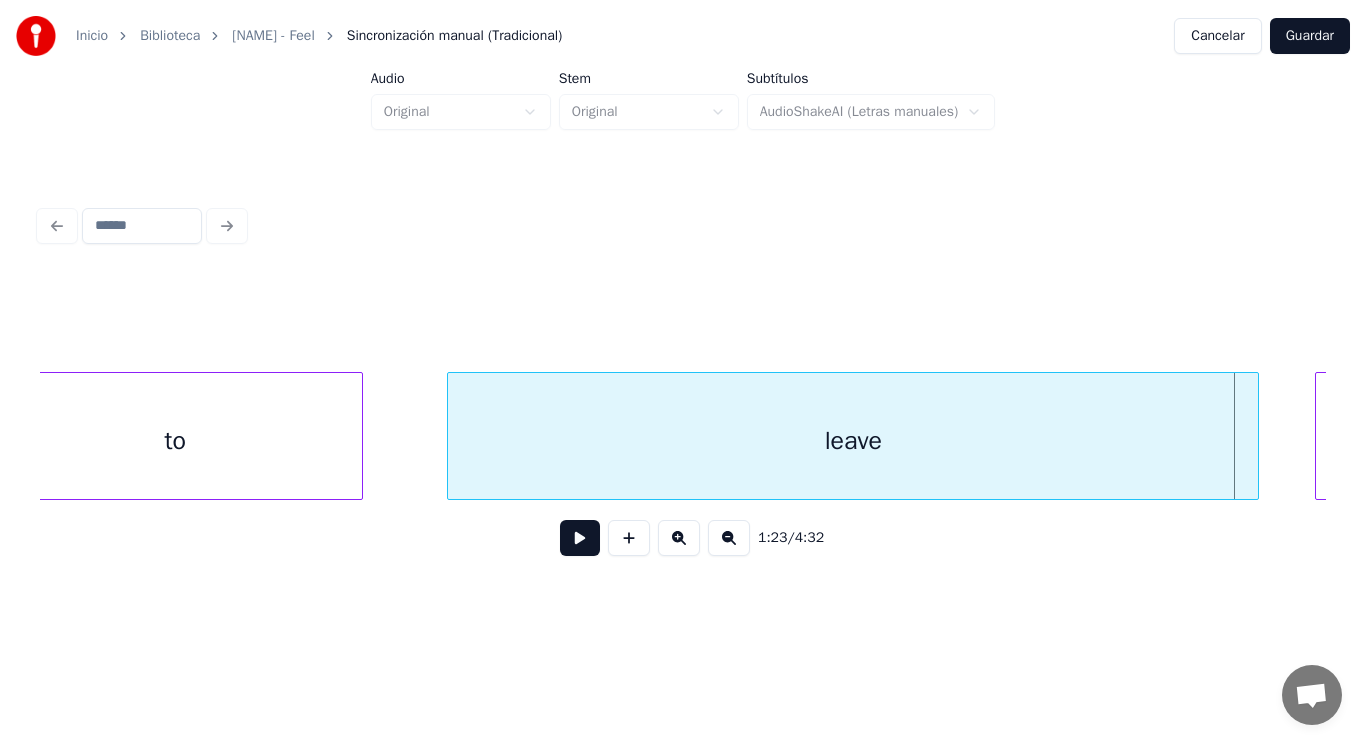 click on "leave" at bounding box center (853, 441) 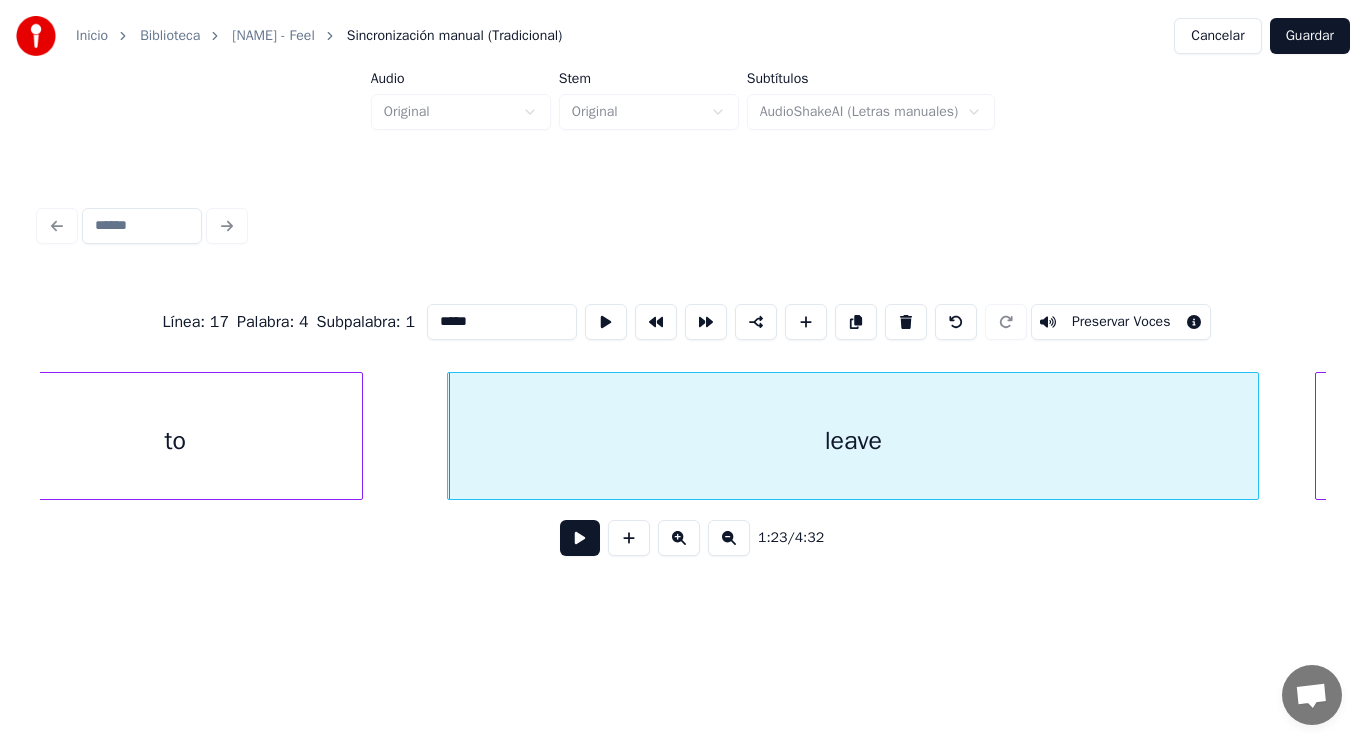 click at bounding box center [580, 538] 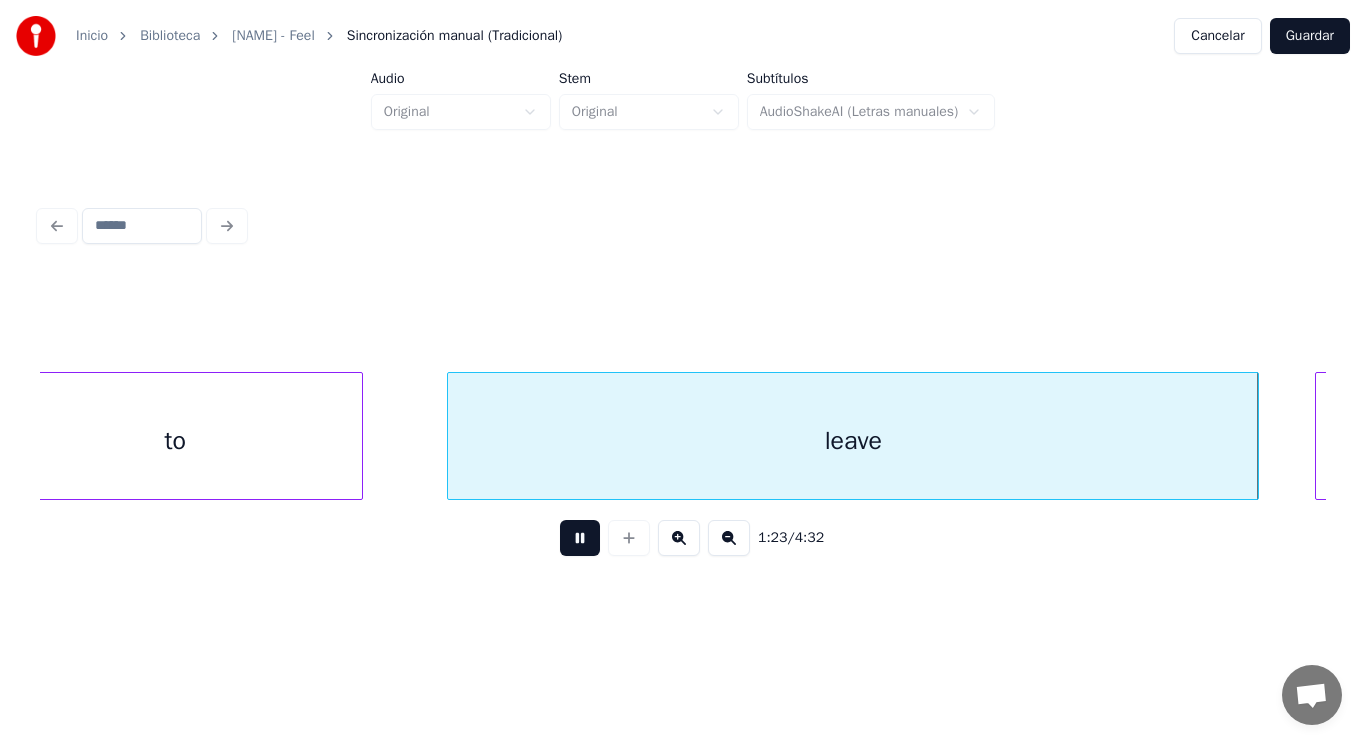 click at bounding box center [580, 538] 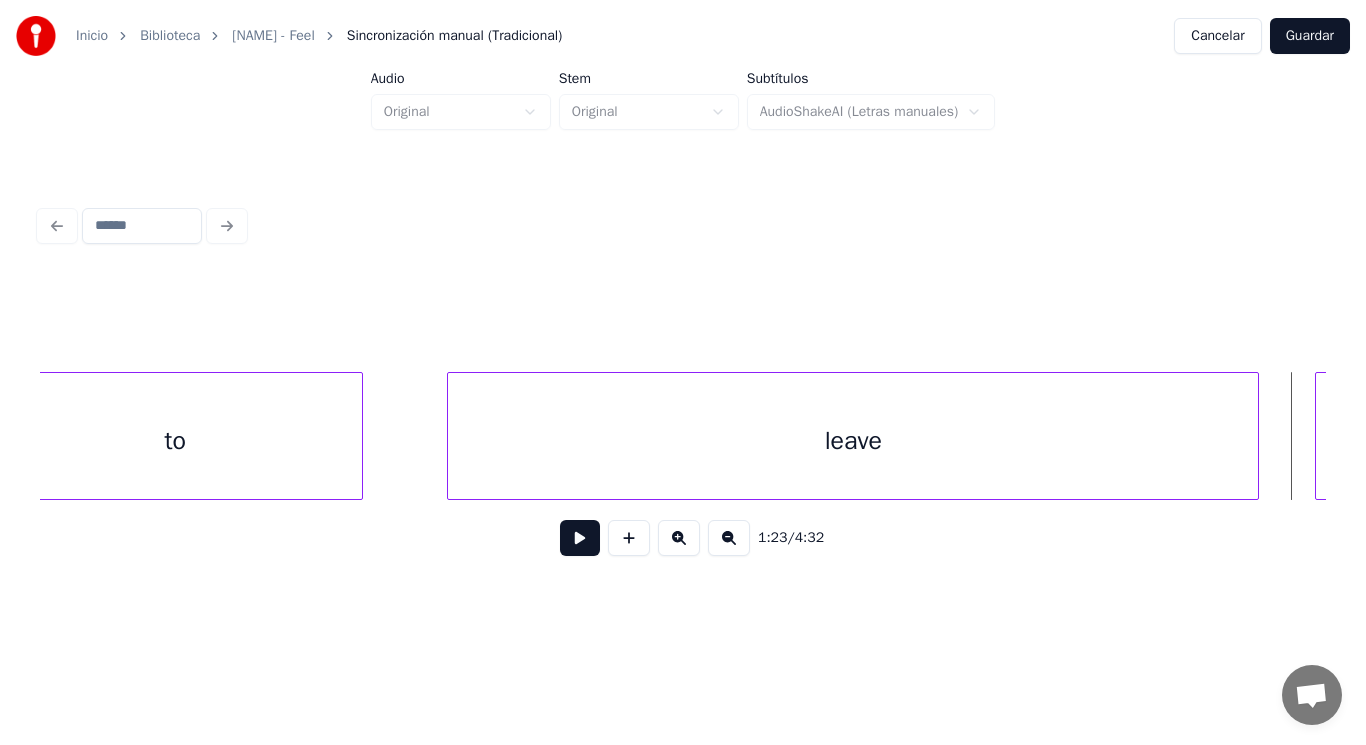click on "to" at bounding box center [175, 441] 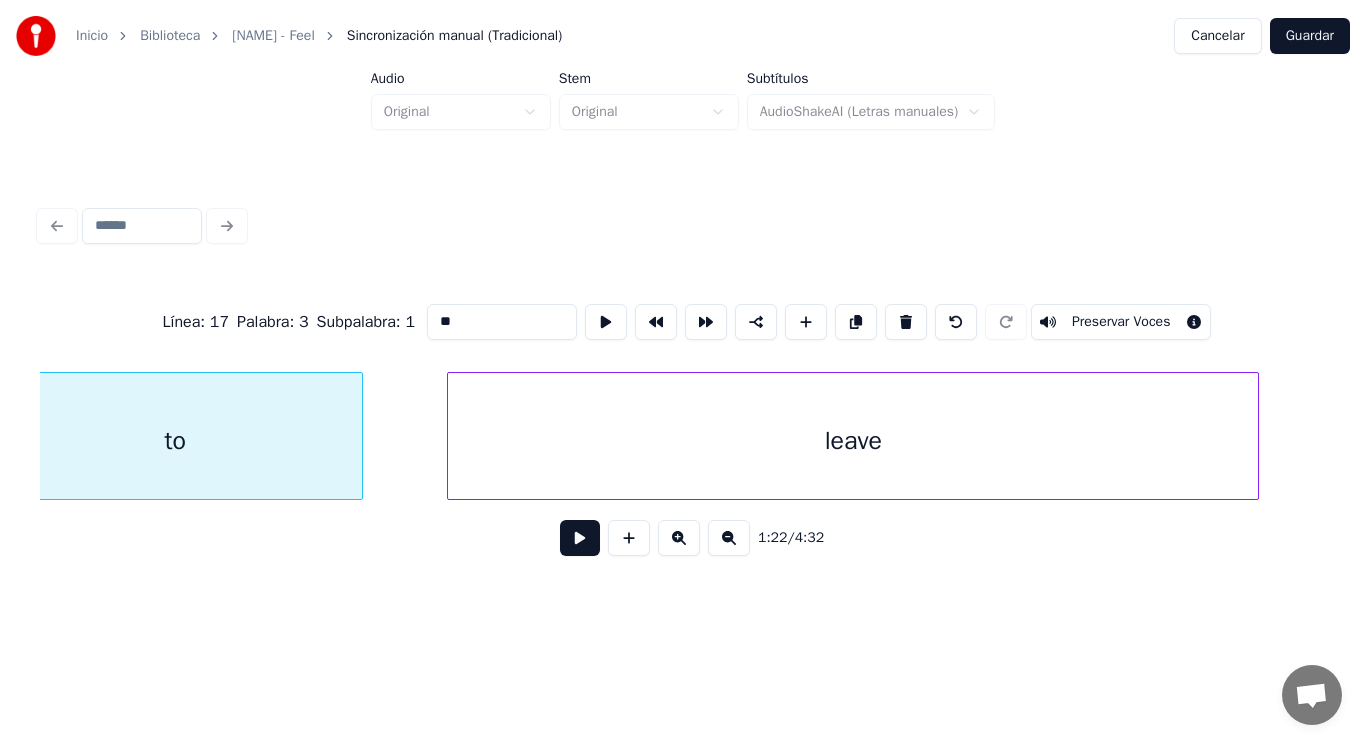 scroll, scrollTop: 0, scrollLeft: 116080, axis: horizontal 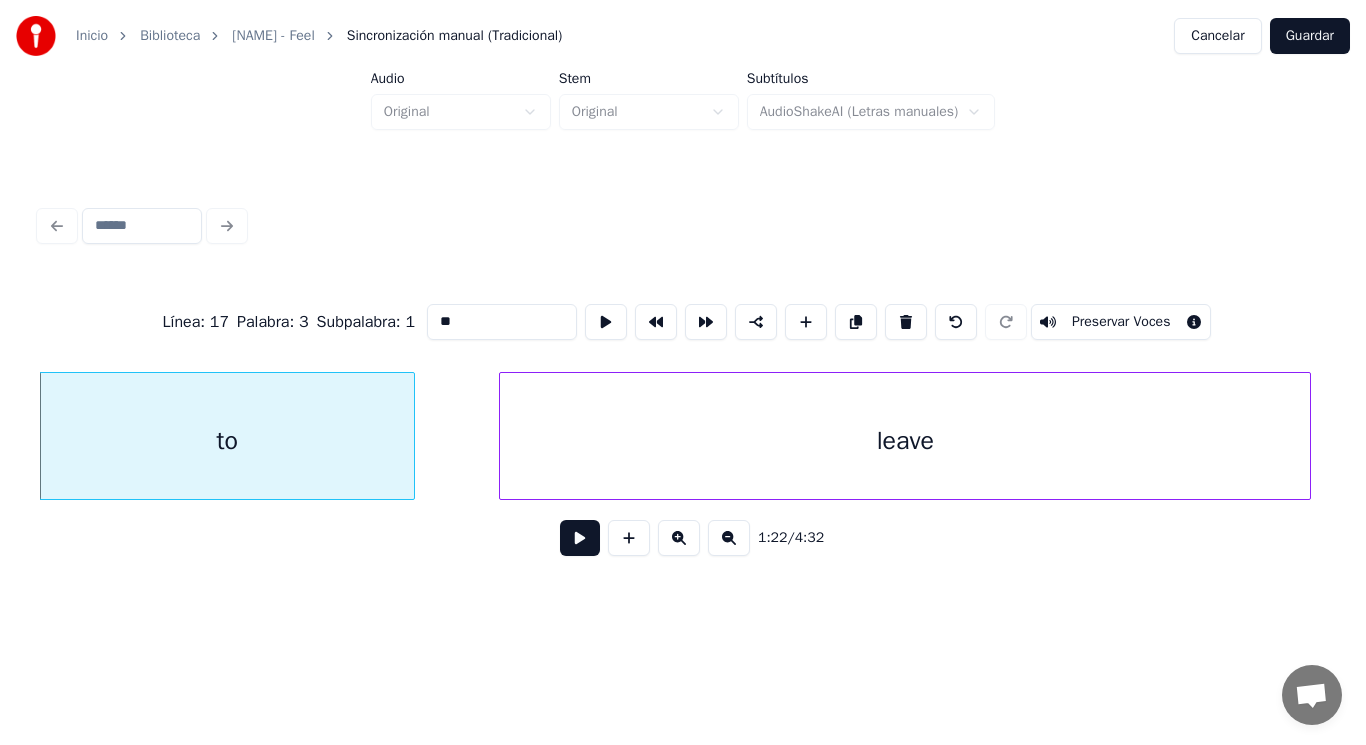 click at bounding box center [580, 538] 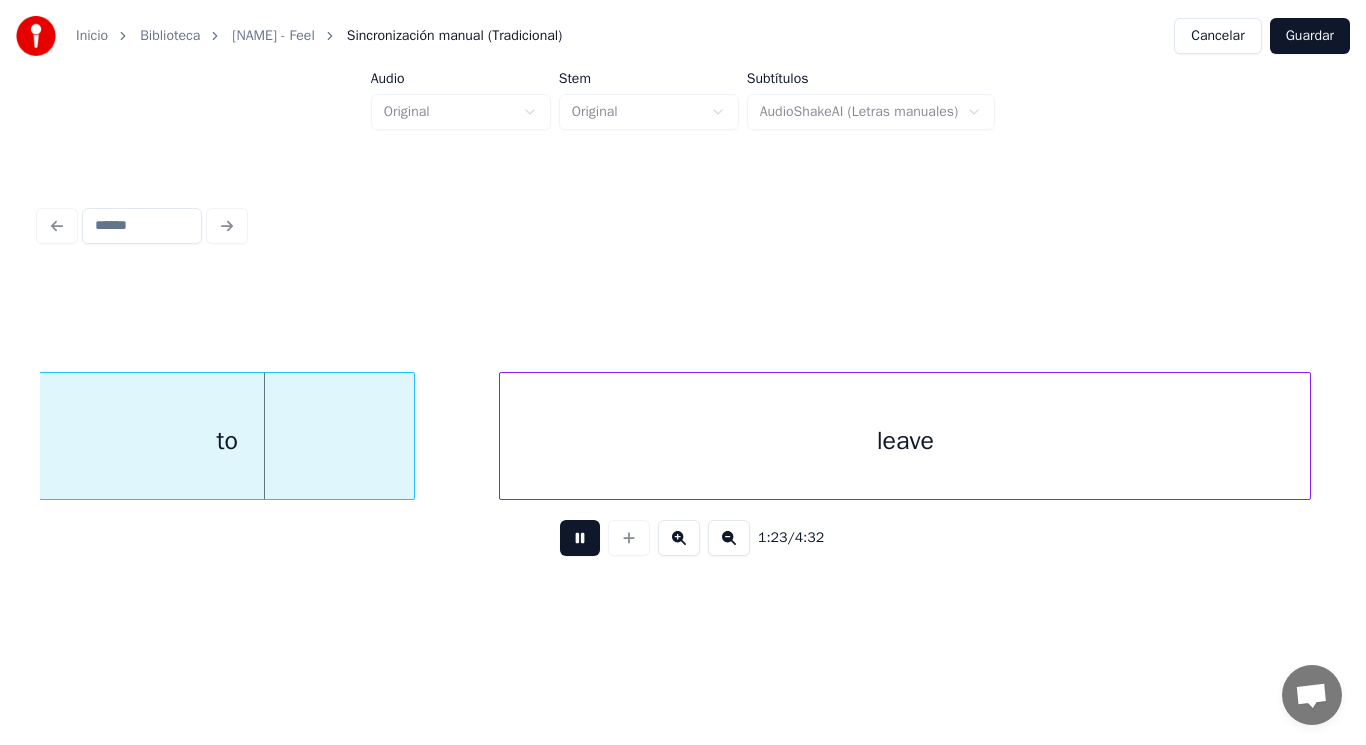 click at bounding box center [580, 538] 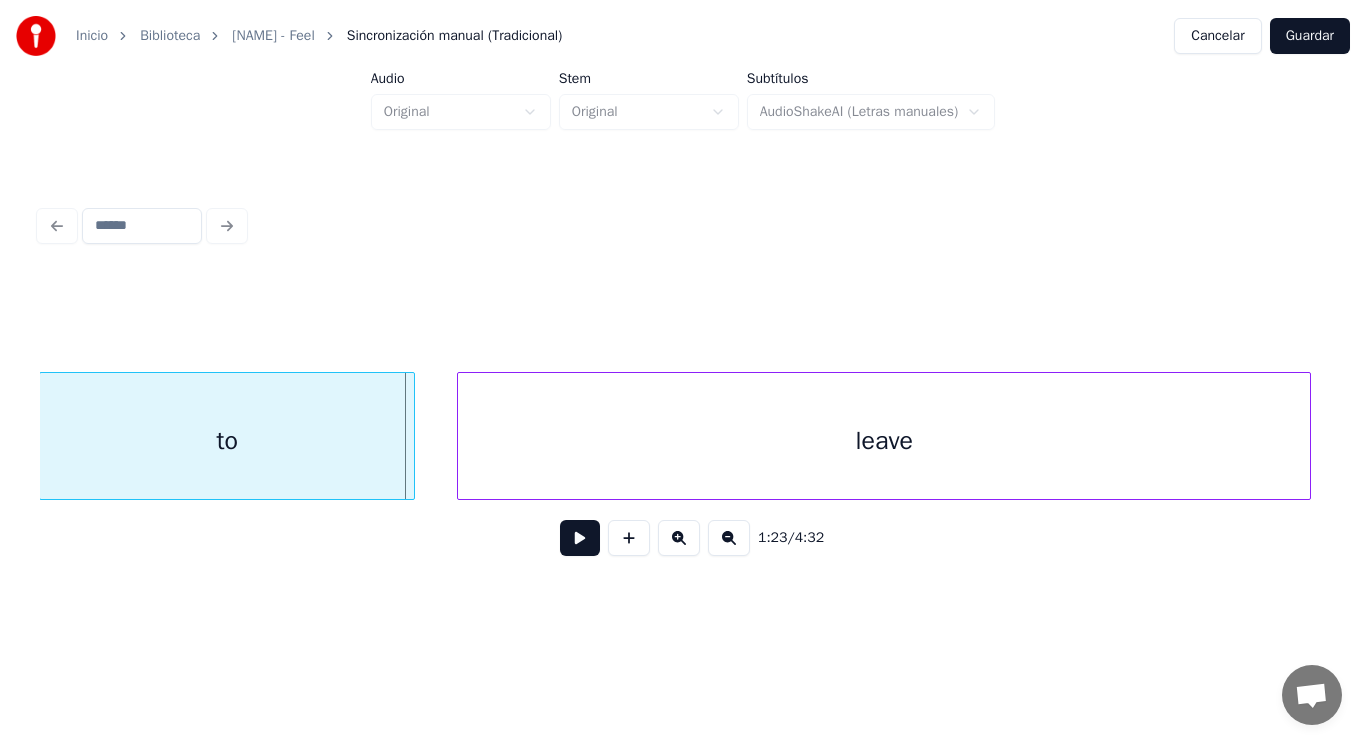 click at bounding box center [461, 436] 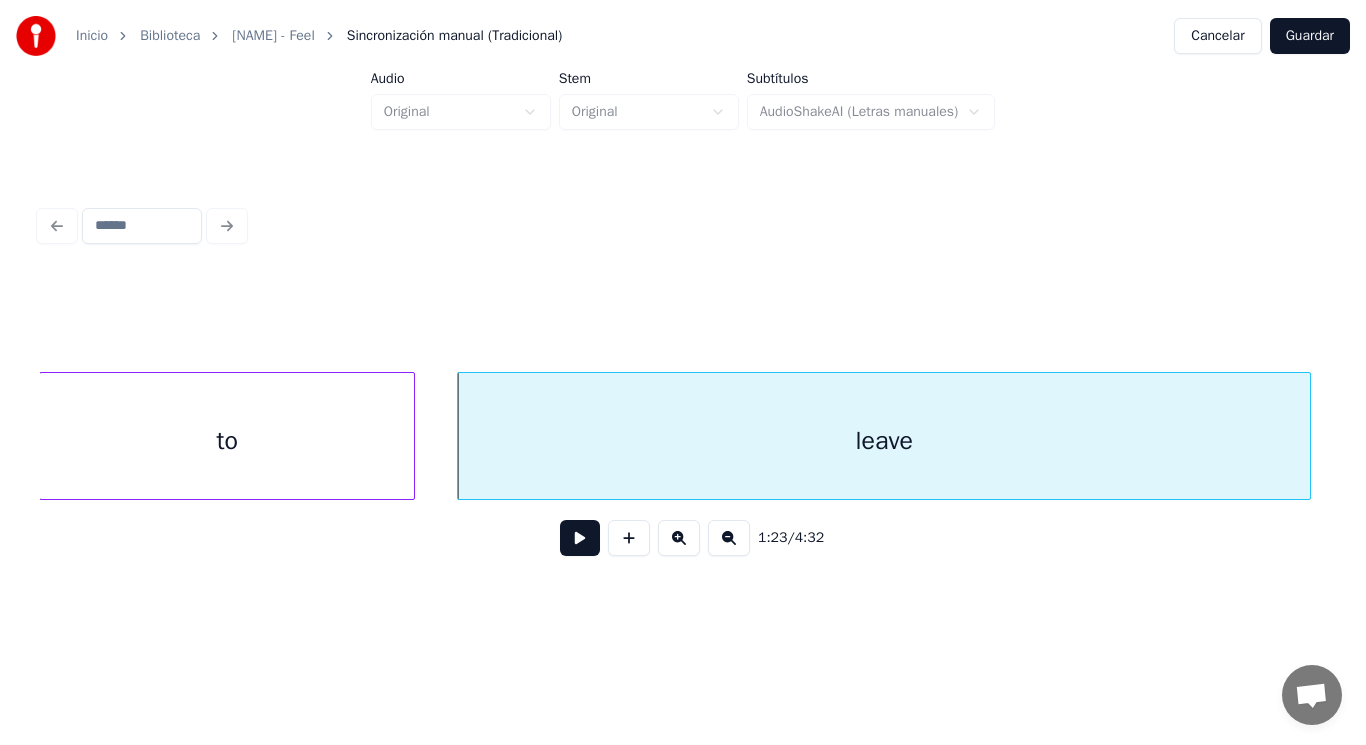 click at bounding box center (580, 538) 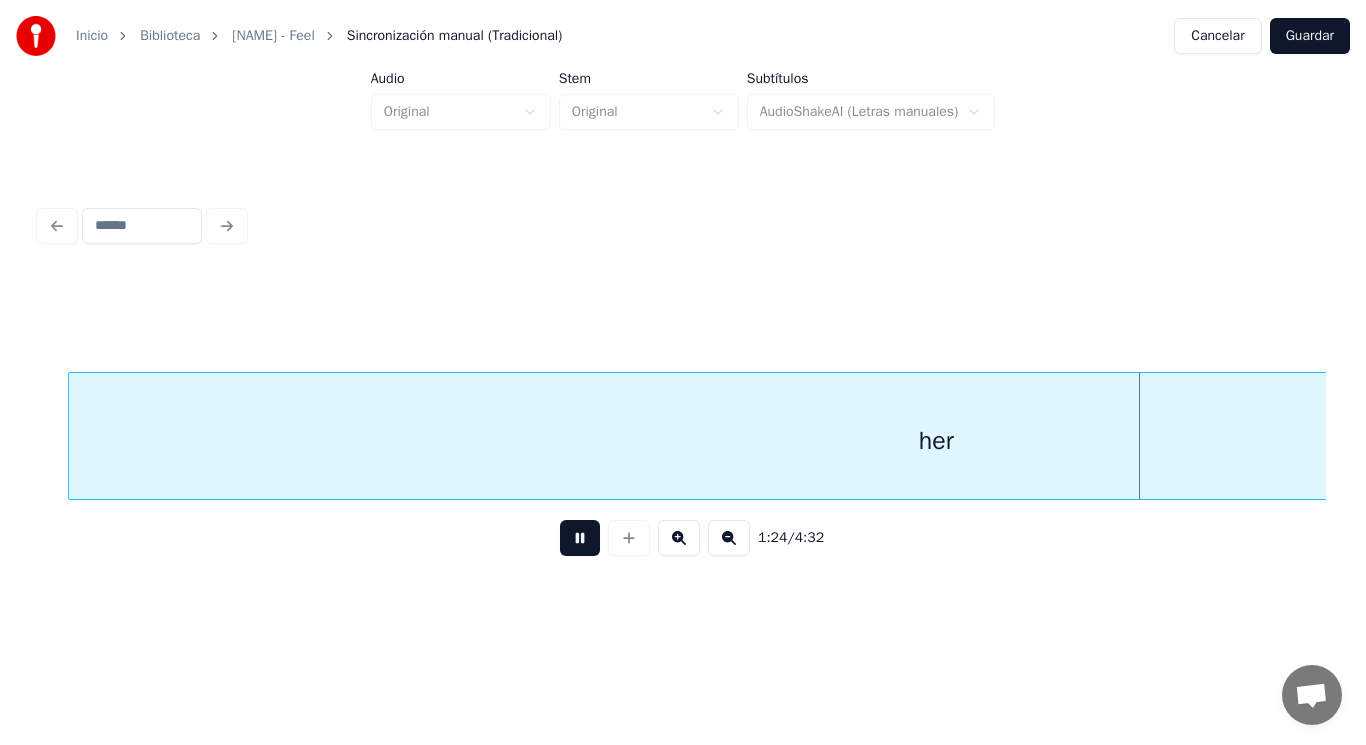 scroll, scrollTop: 0, scrollLeft: 118675, axis: horizontal 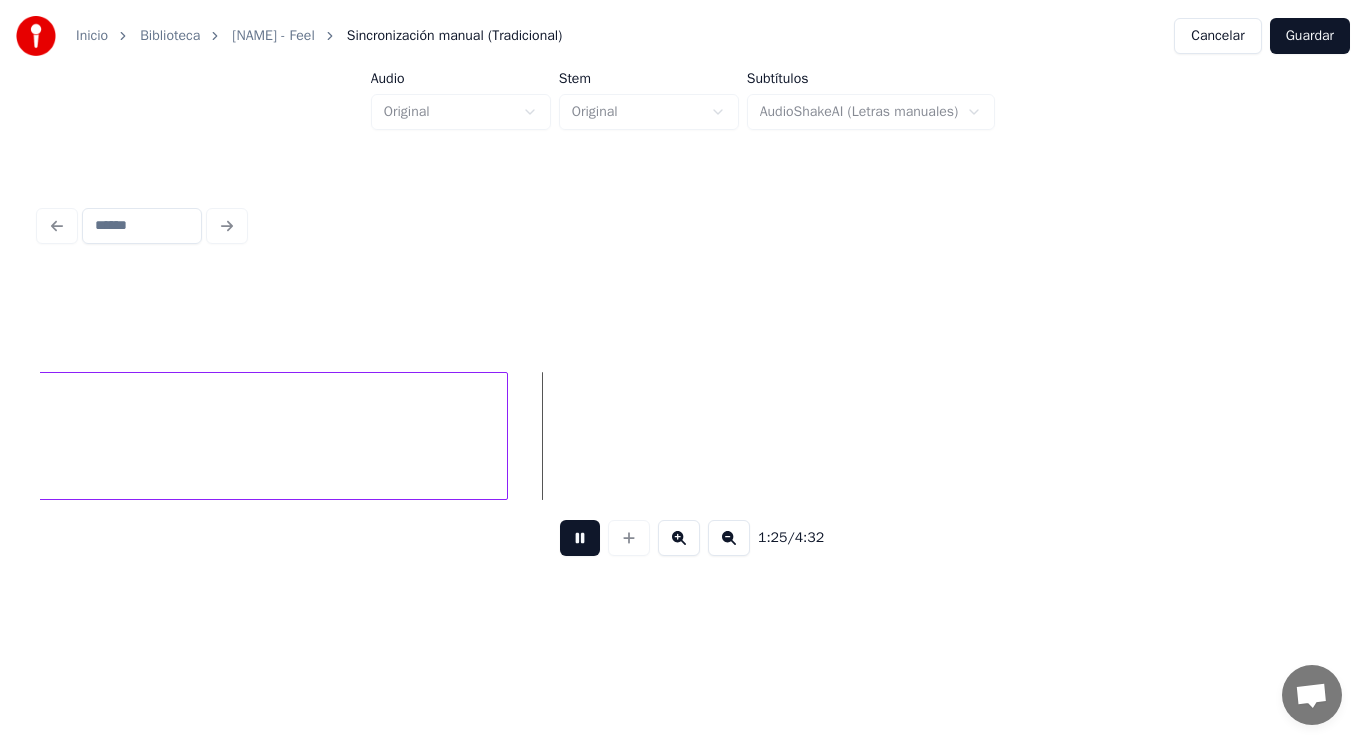 click at bounding box center (580, 538) 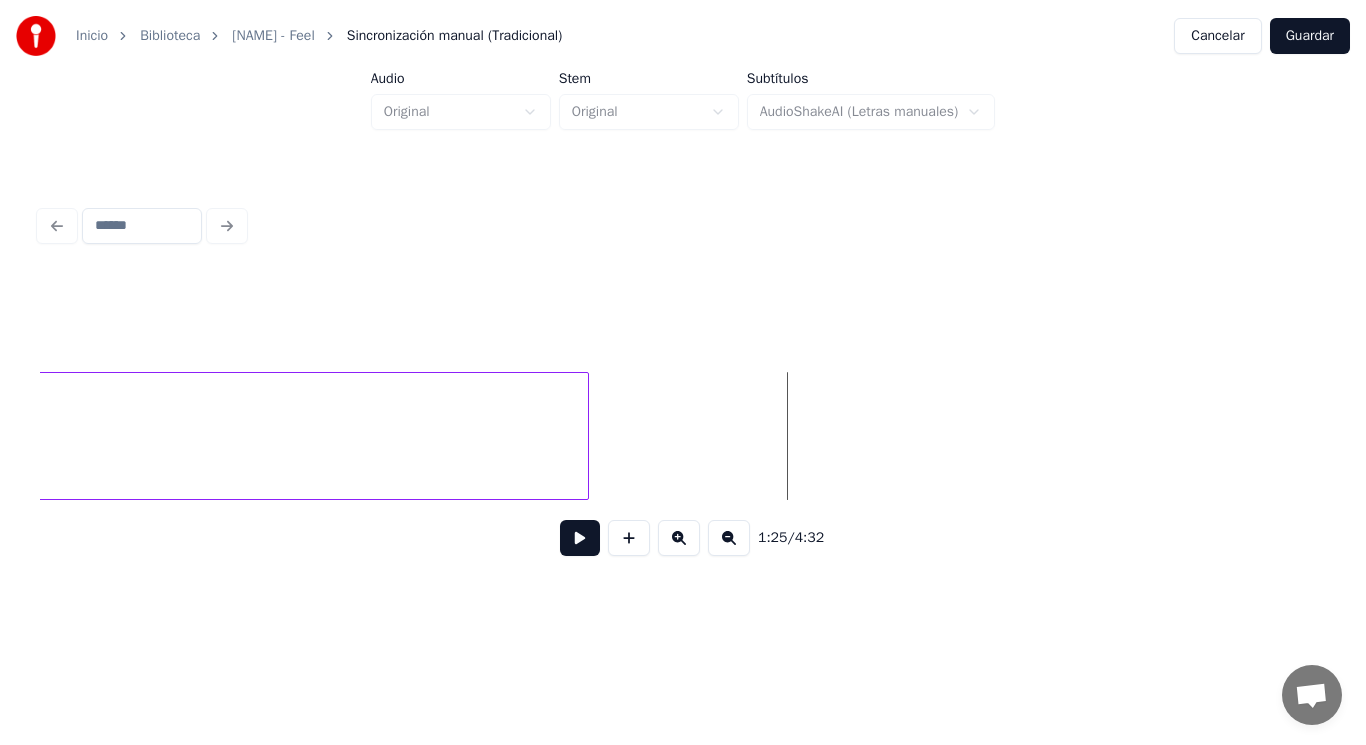 click at bounding box center [585, 436] 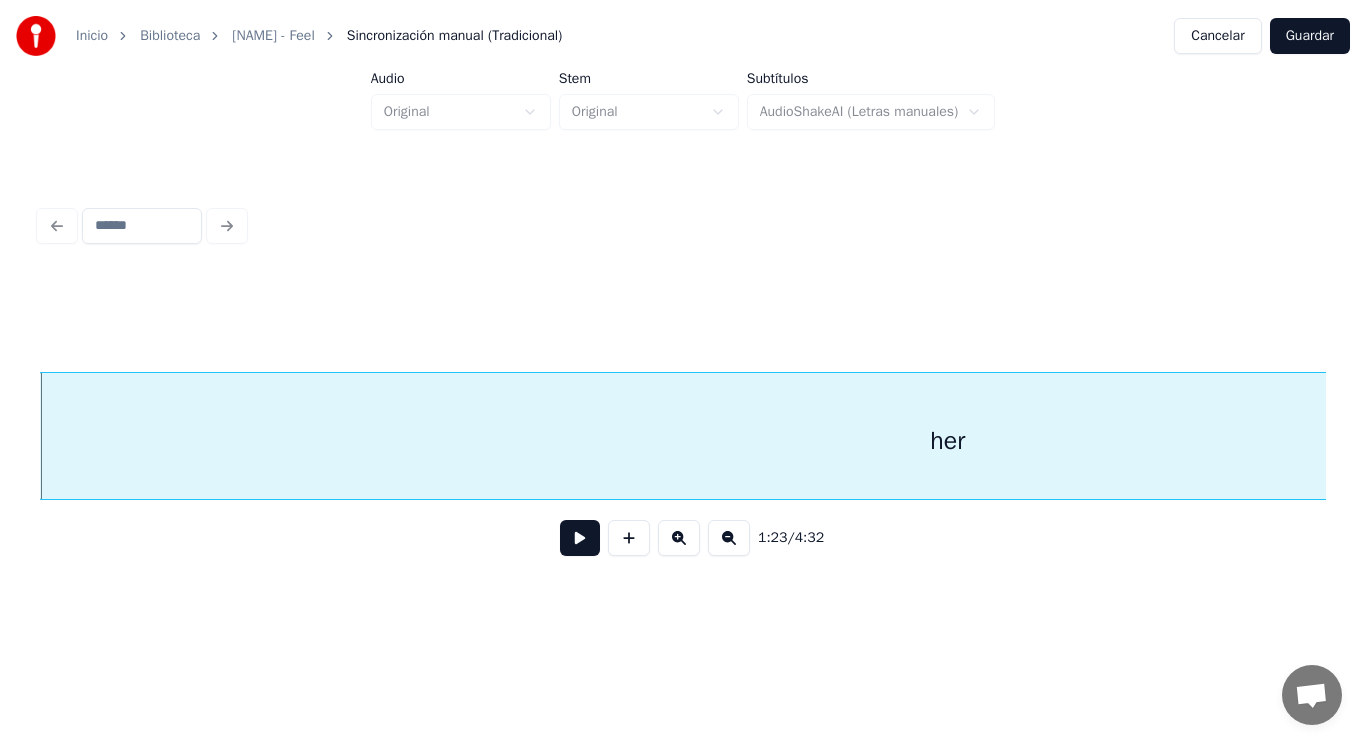 click on "1:23  /  4:32" at bounding box center (683, 538) 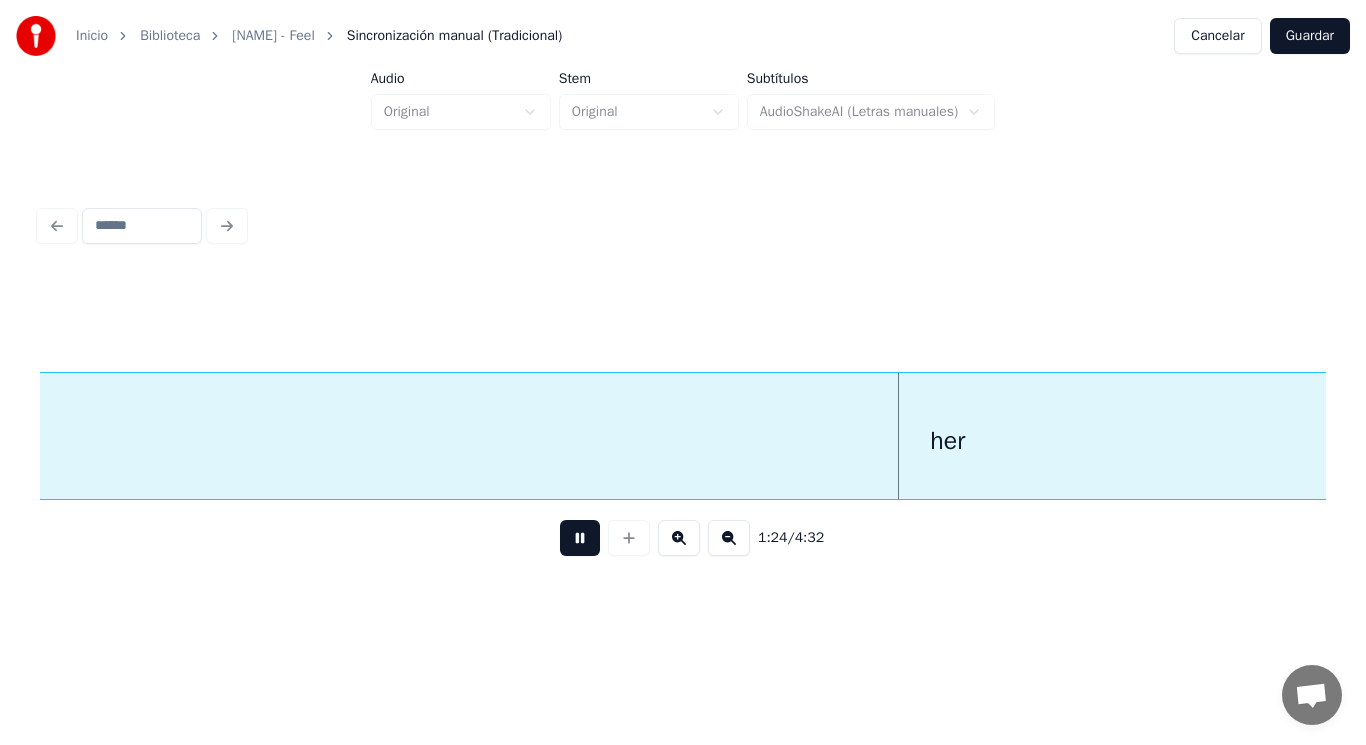 click at bounding box center [580, 538] 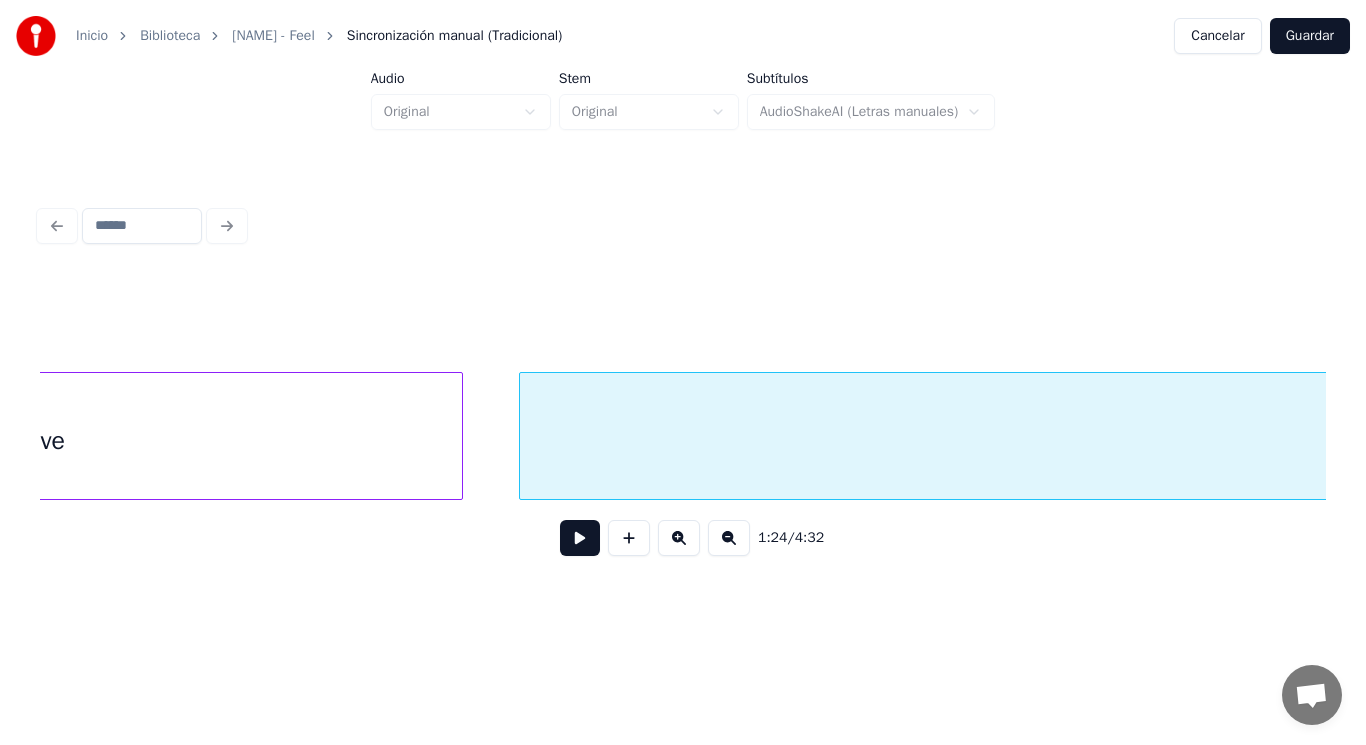 click on "leave" at bounding box center (36, 441) 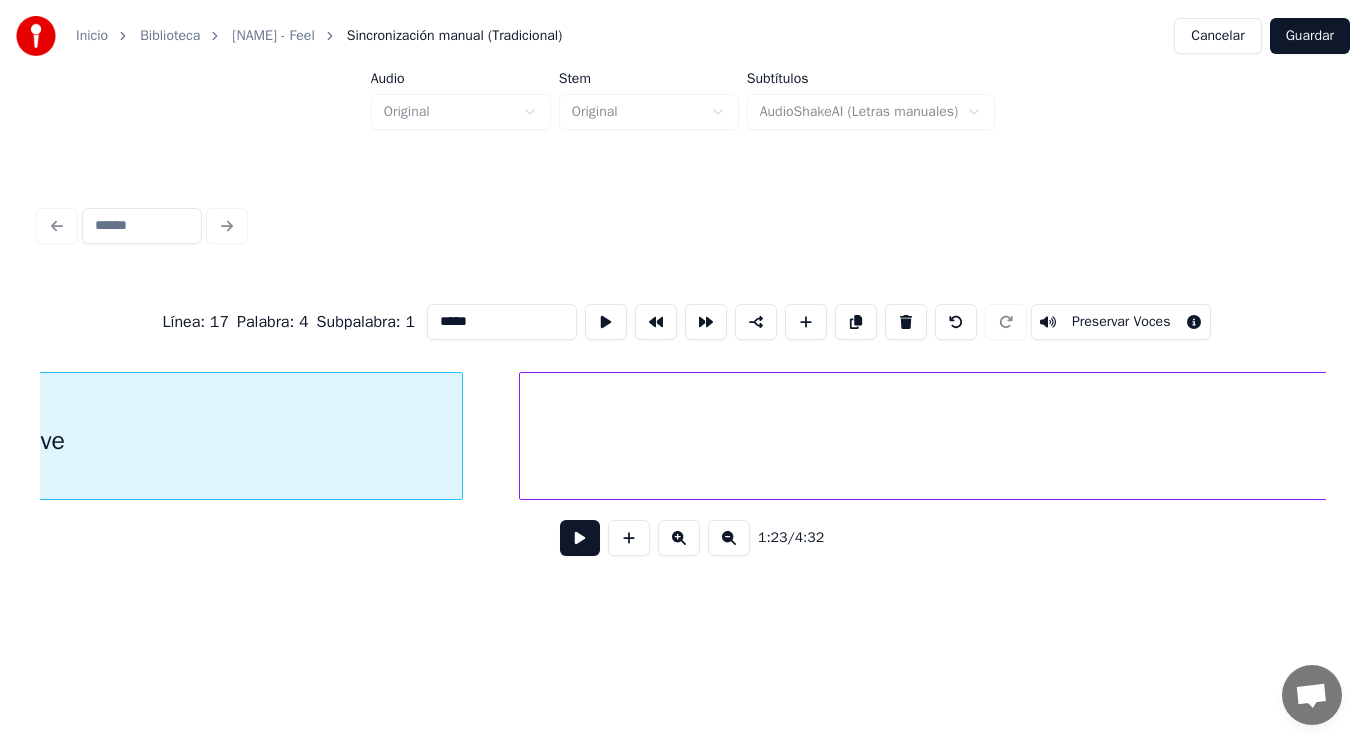 scroll, scrollTop: 0, scrollLeft: 116498, axis: horizontal 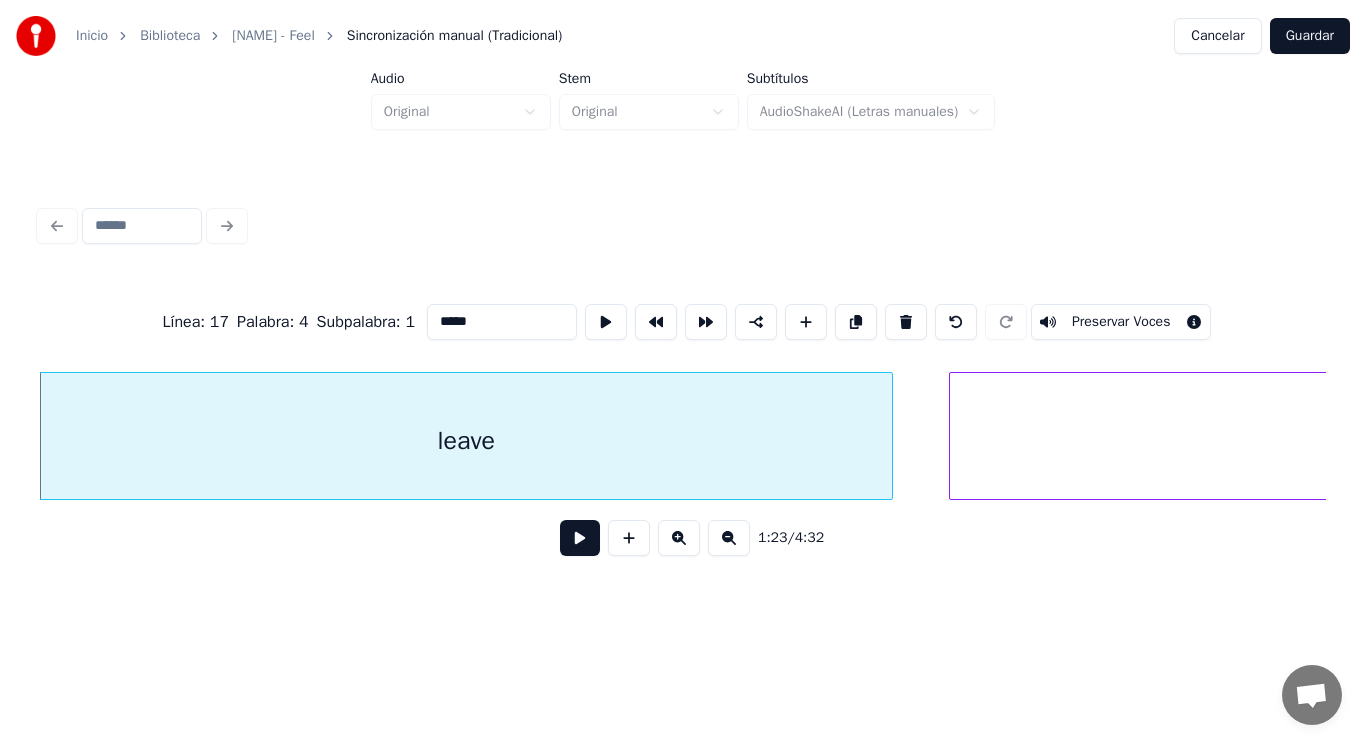 click at bounding box center [580, 538] 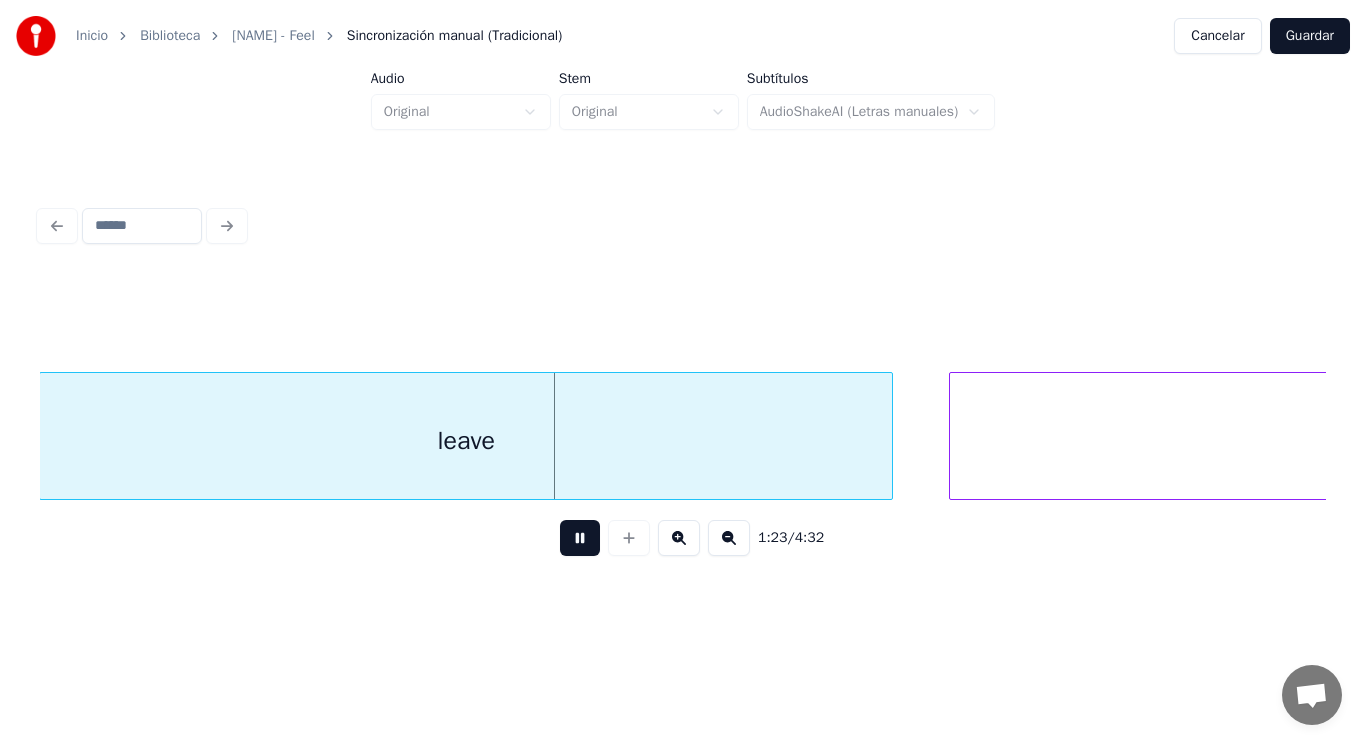 click at bounding box center [580, 538] 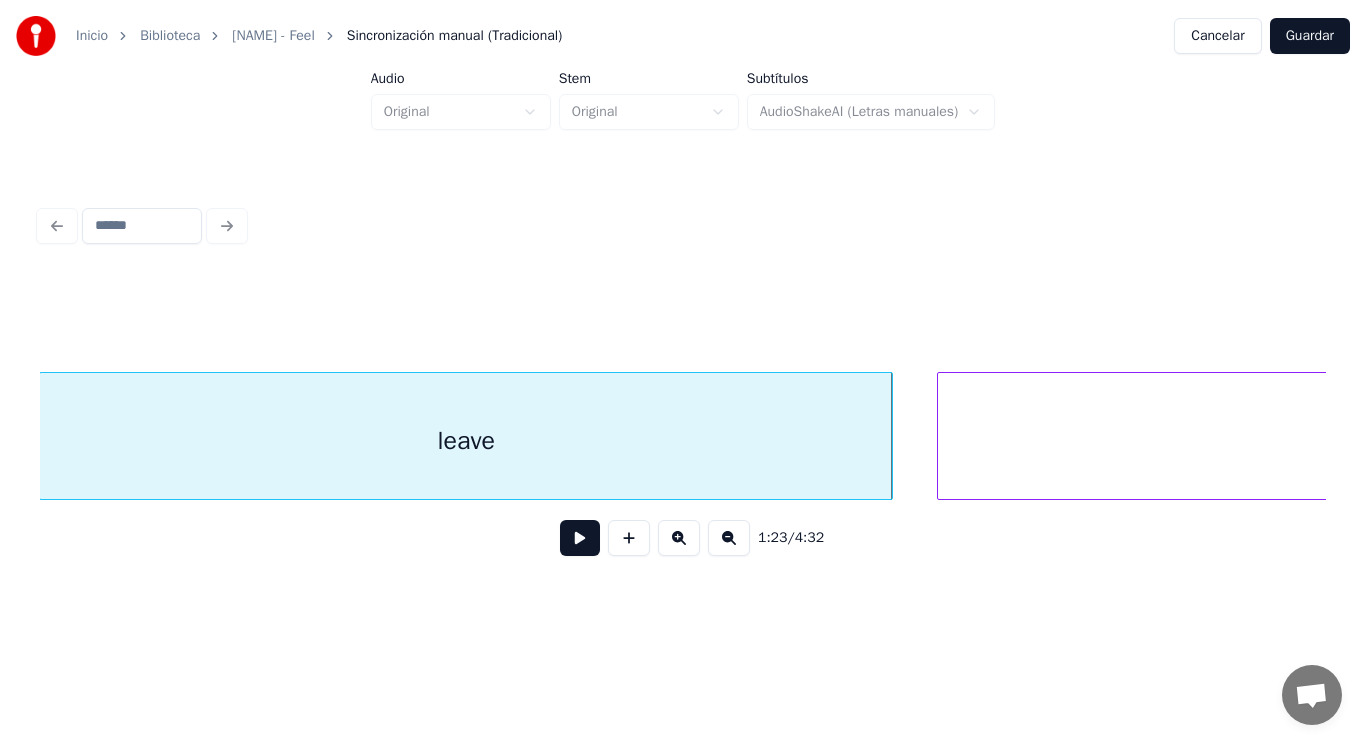 click at bounding box center (941, 436) 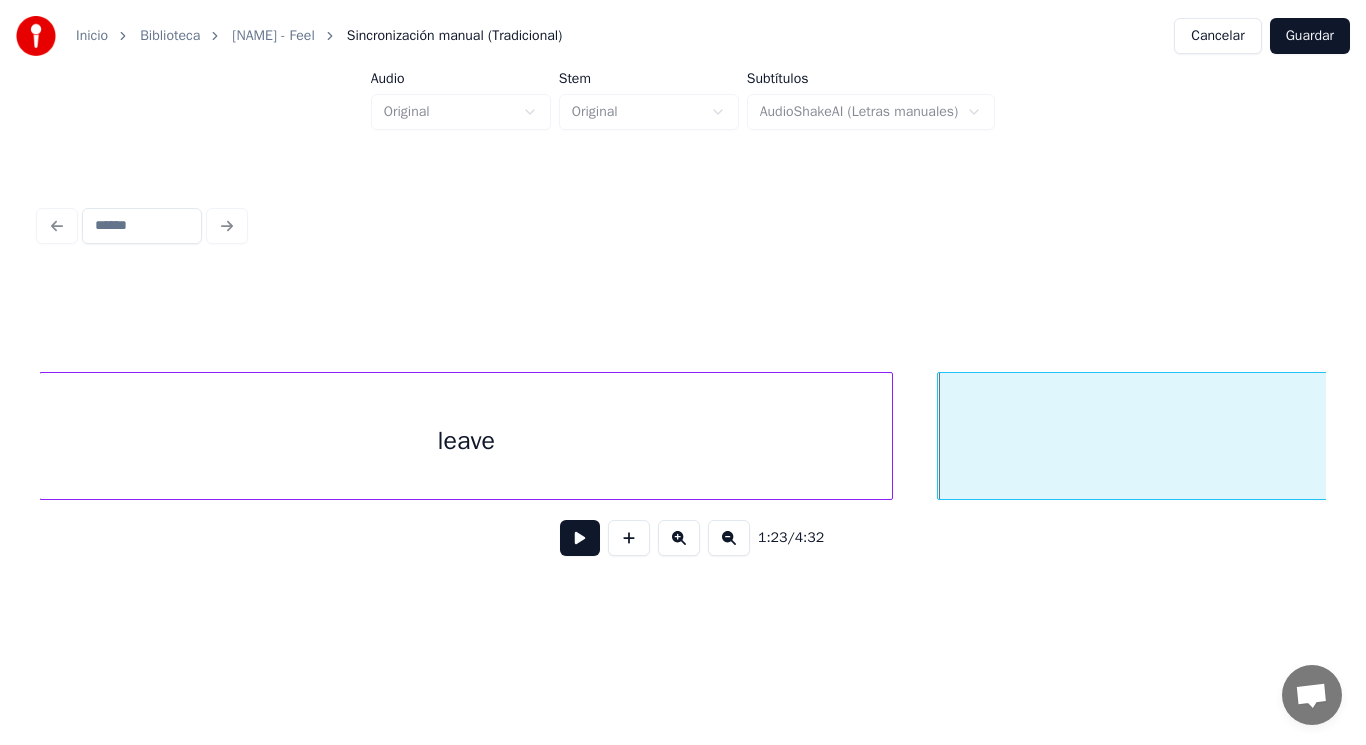 click at bounding box center (580, 538) 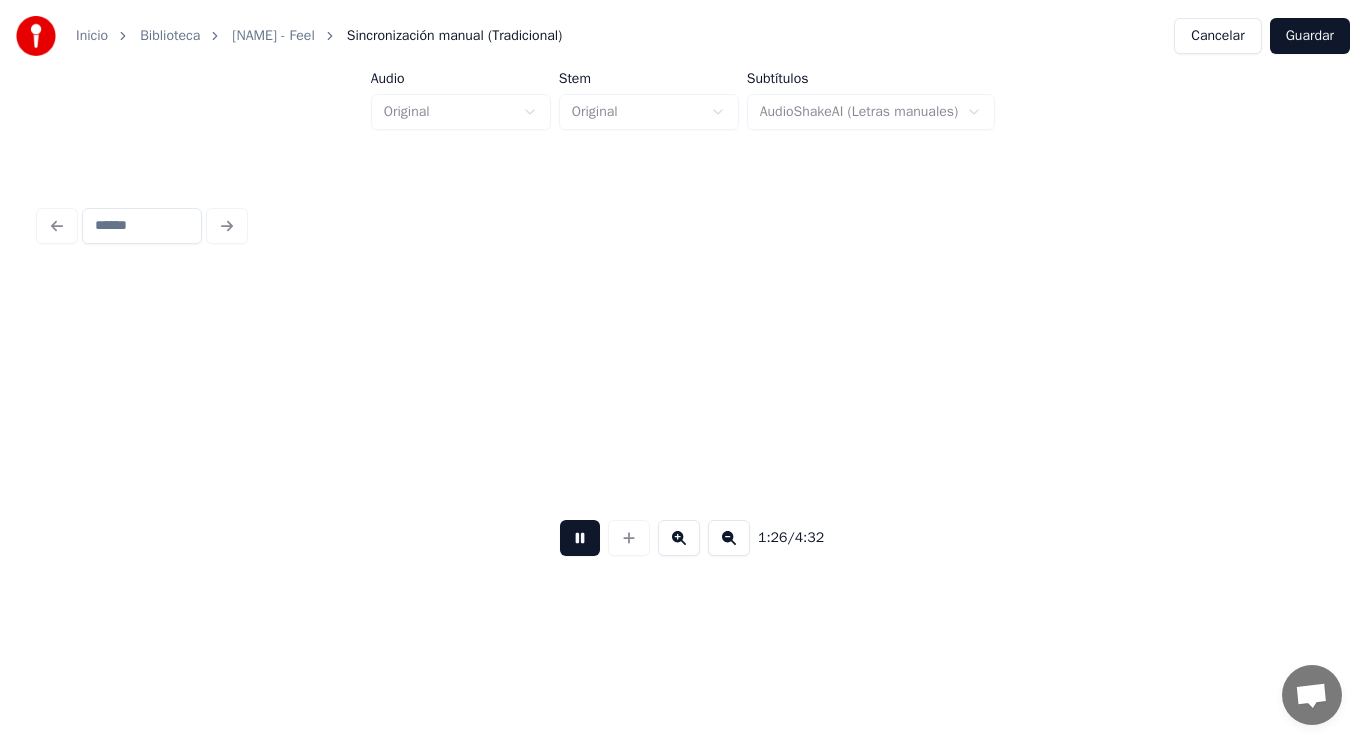 scroll, scrollTop: 0, scrollLeft: 121702, axis: horizontal 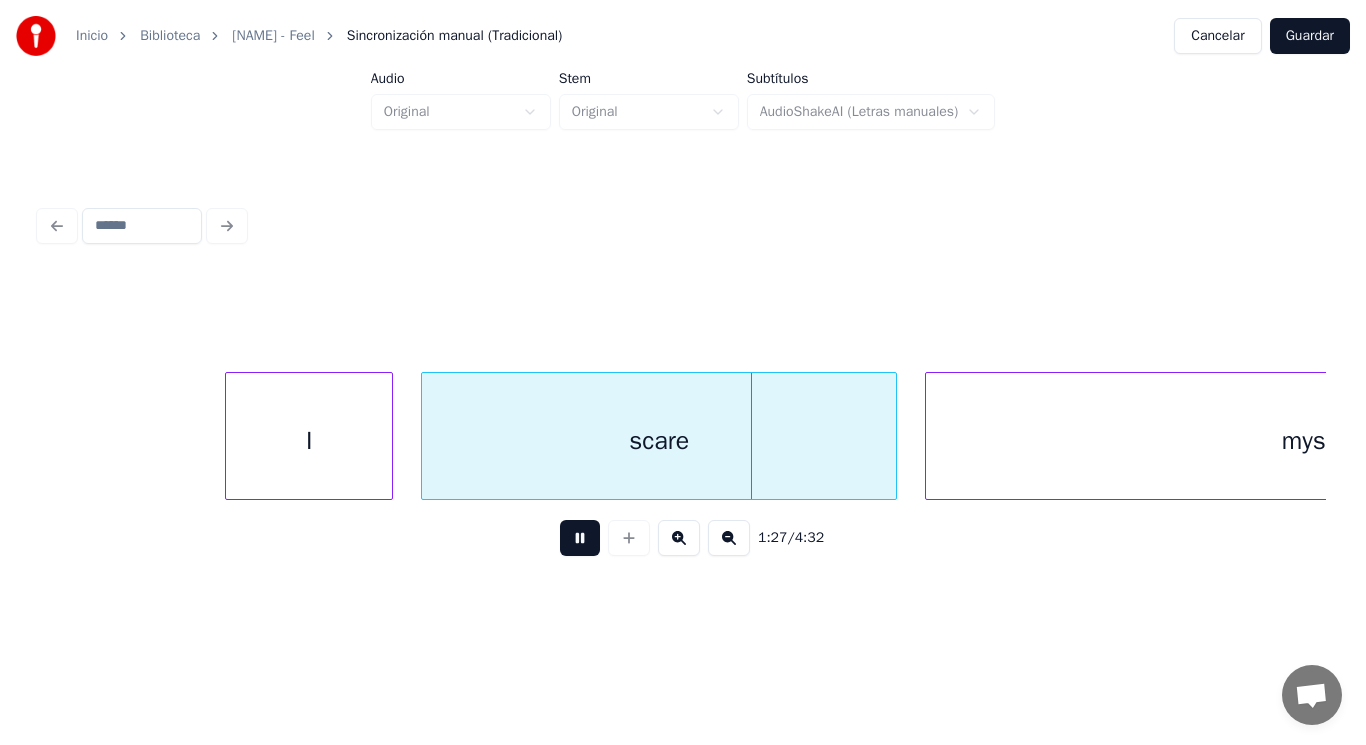 click at bounding box center [580, 538] 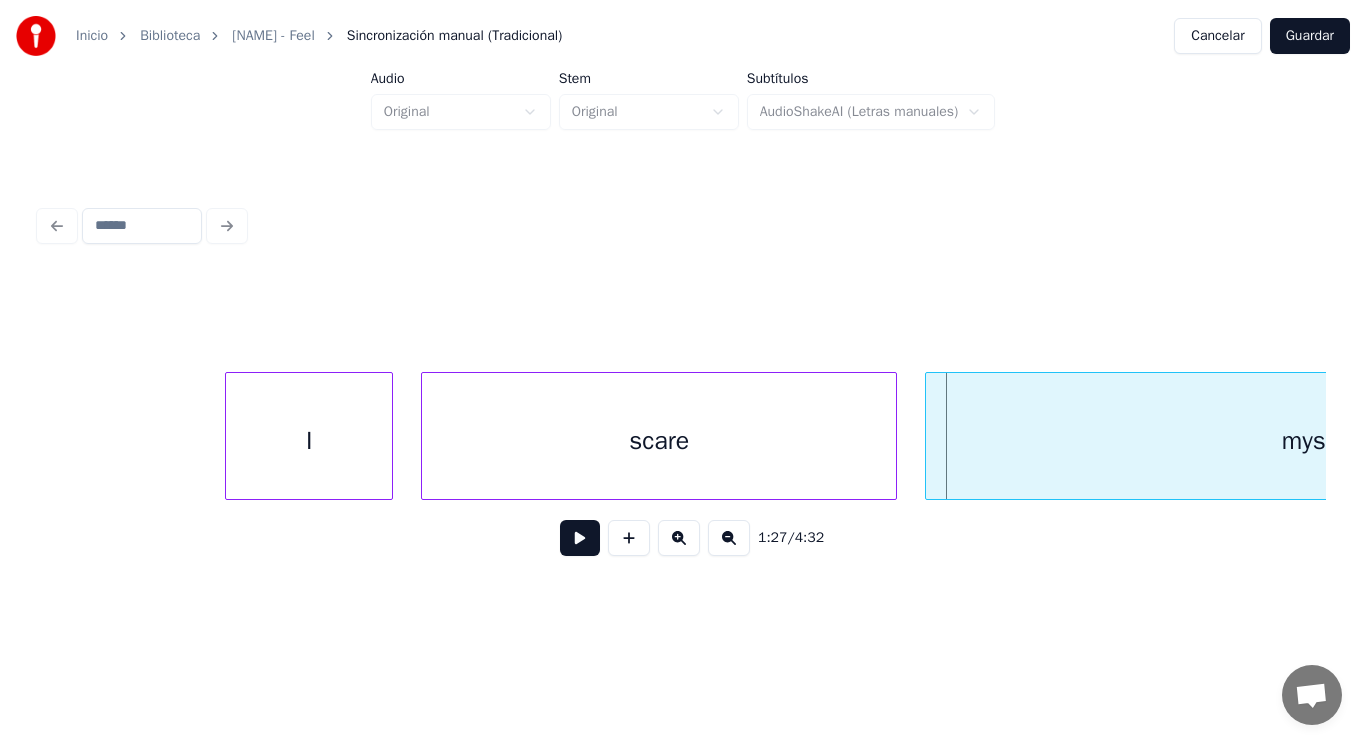 click at bounding box center [580, 538] 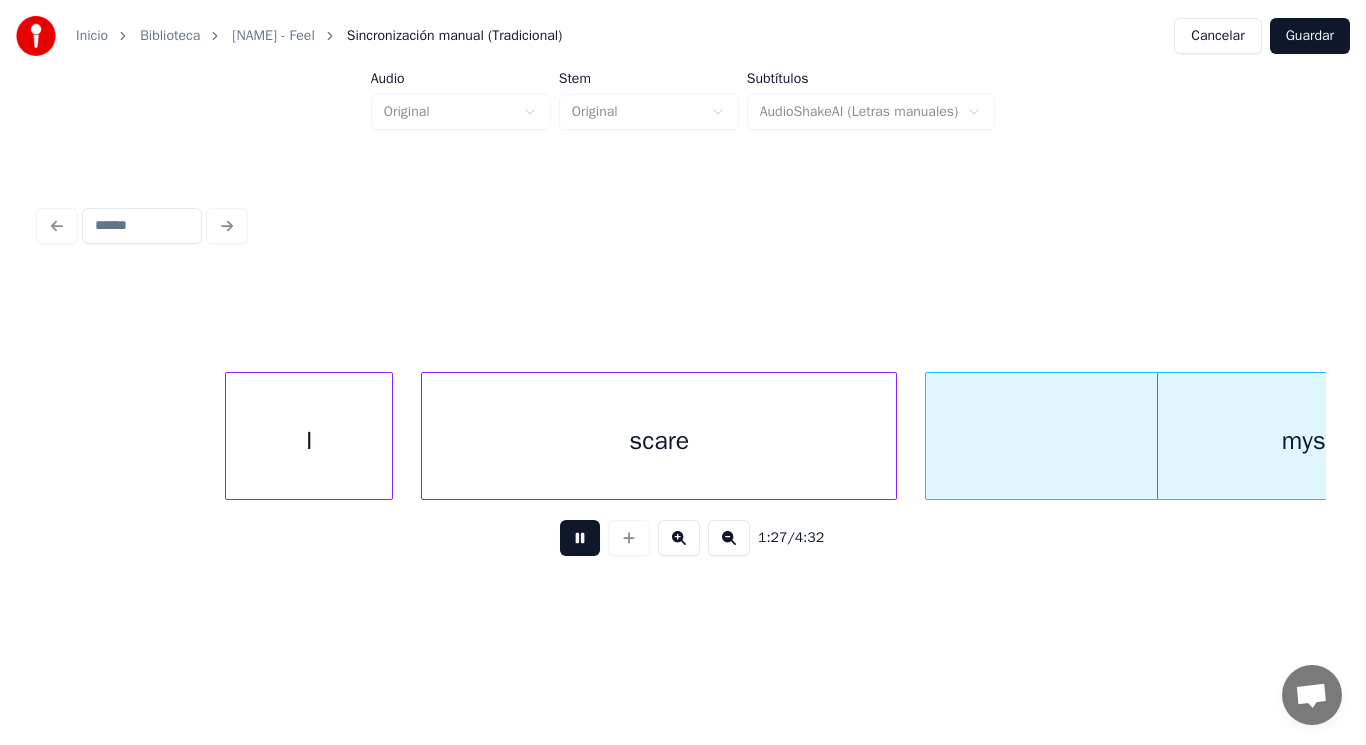 scroll, scrollTop: 0, scrollLeft: 123005, axis: horizontal 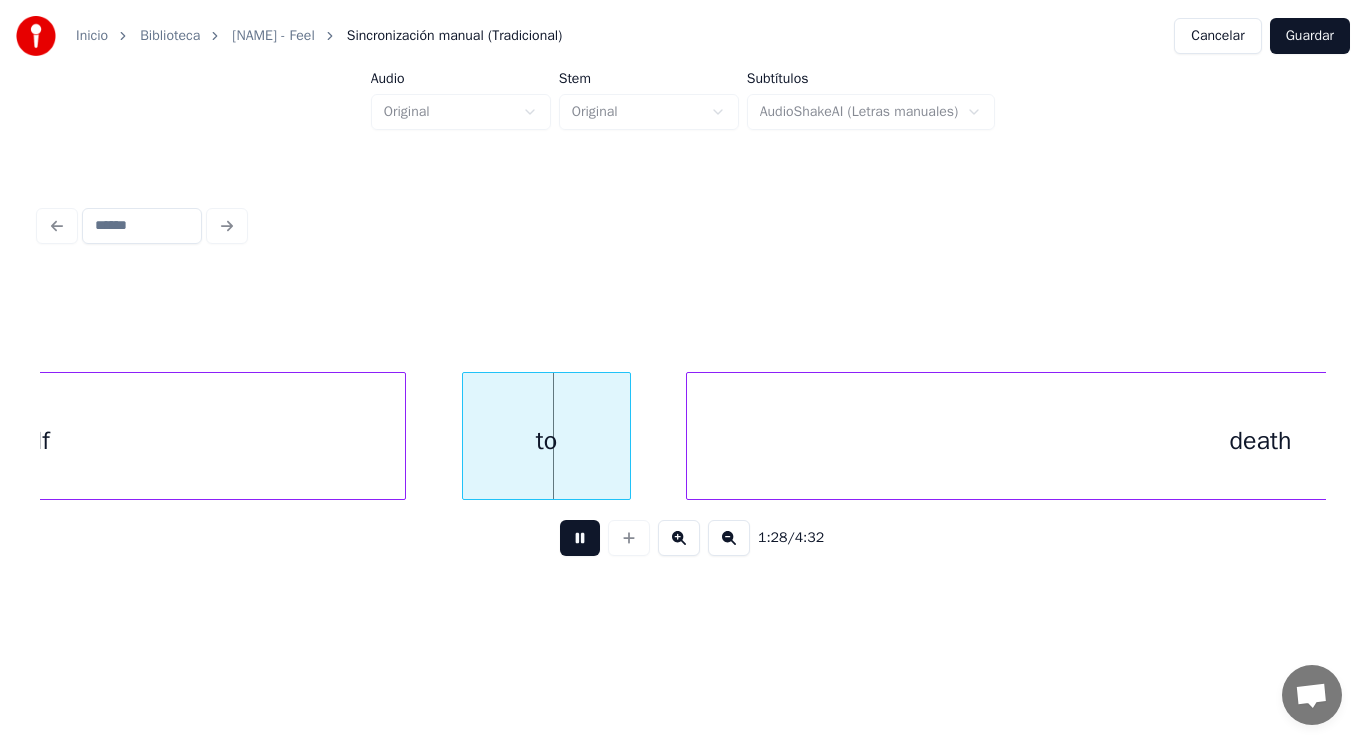 click at bounding box center (580, 538) 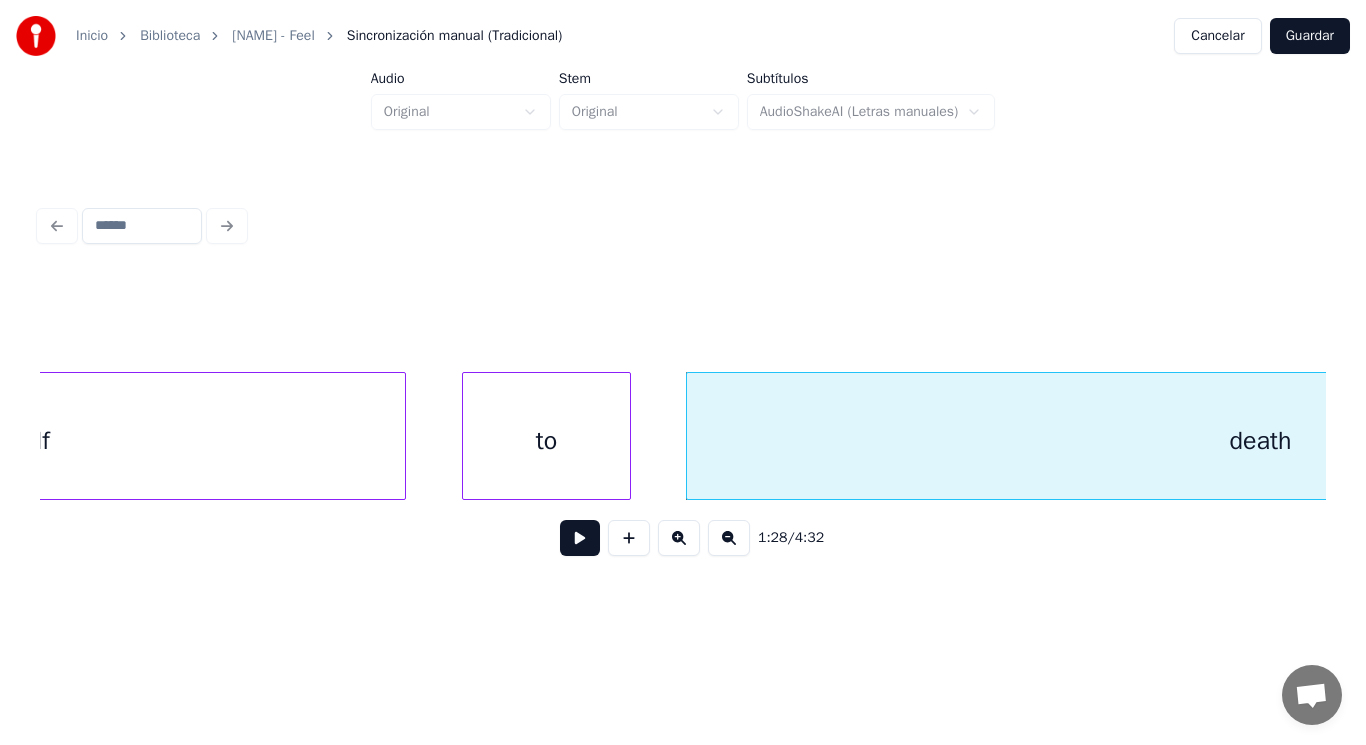 click on "myself" at bounding box center [14, 441] 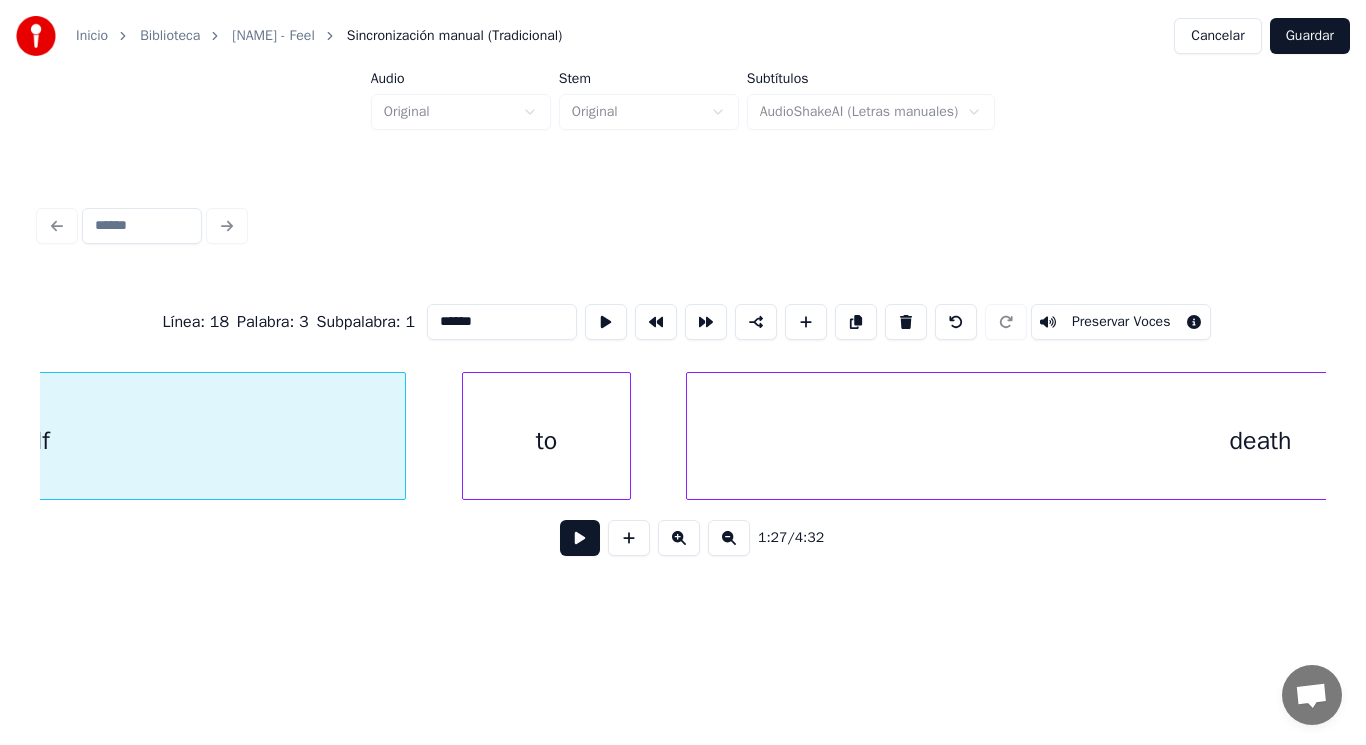scroll, scrollTop: 0, scrollLeft: 122588, axis: horizontal 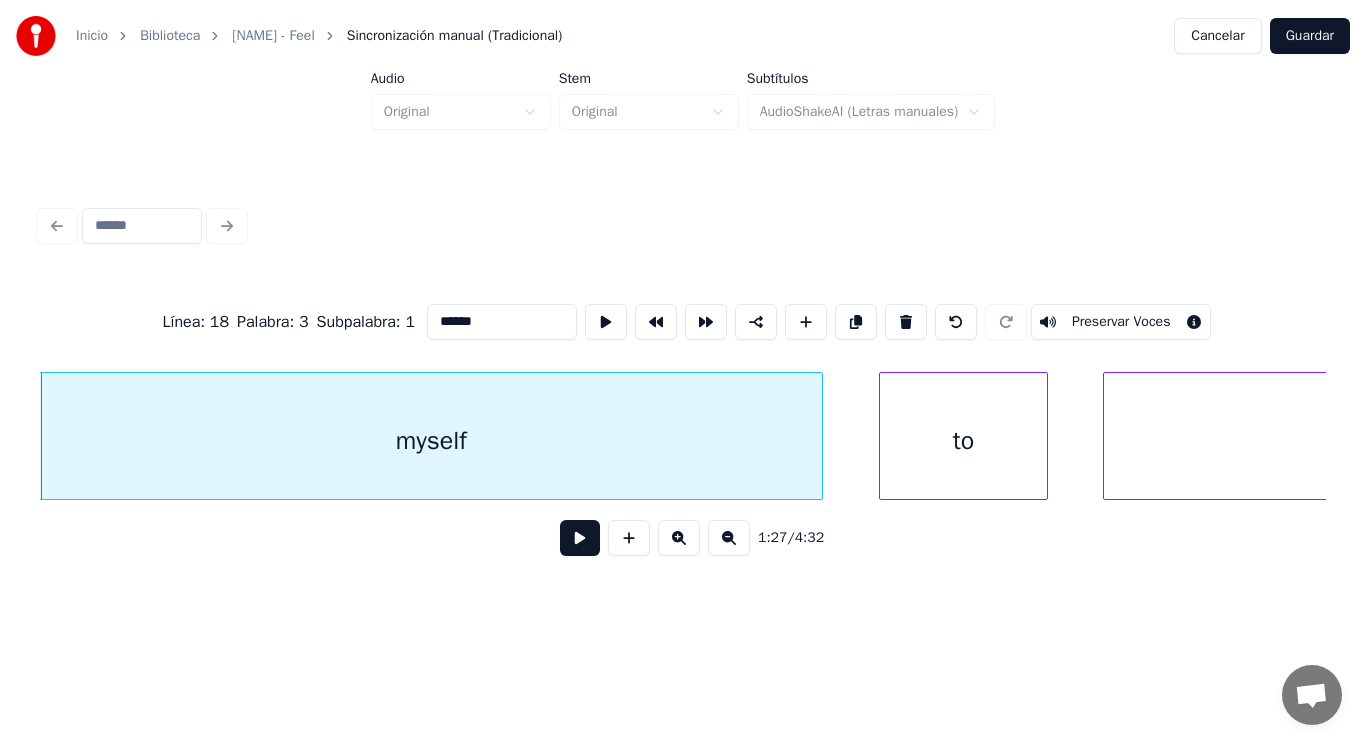 click at bounding box center (580, 538) 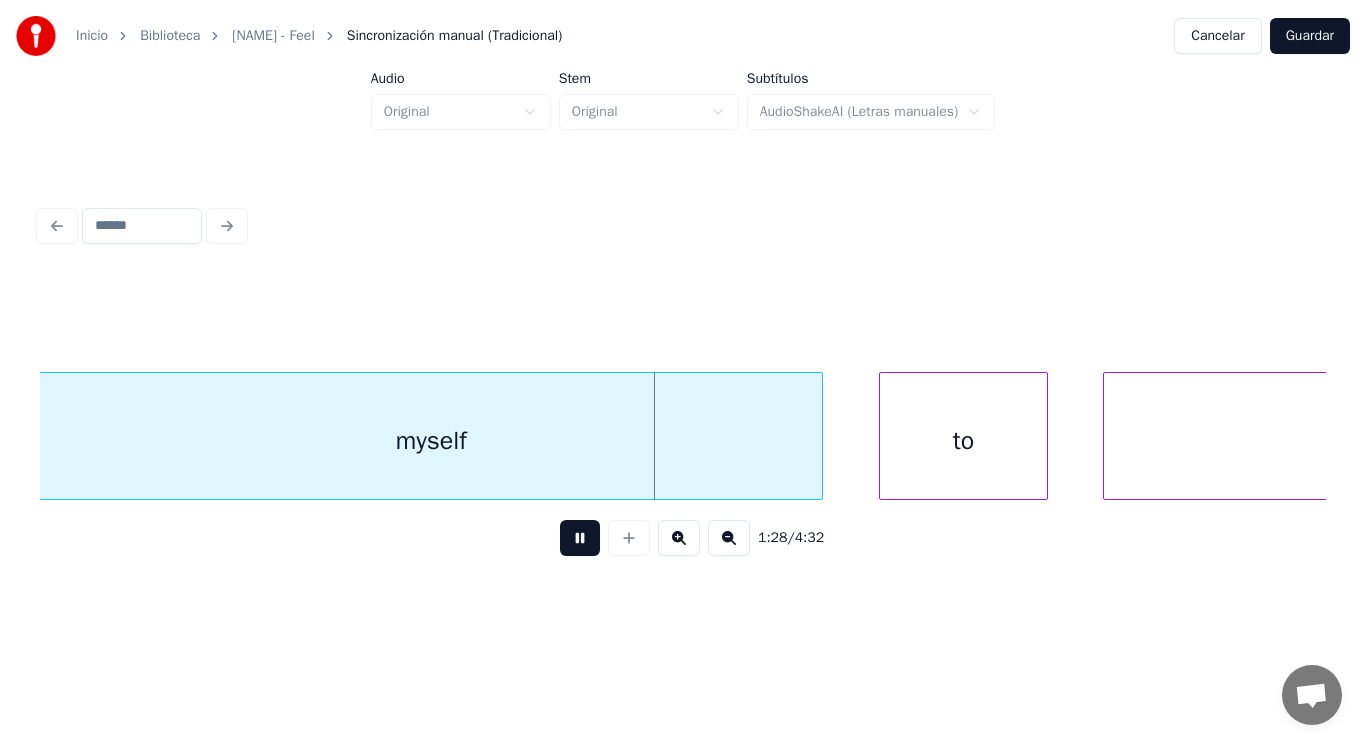 click at bounding box center [580, 538] 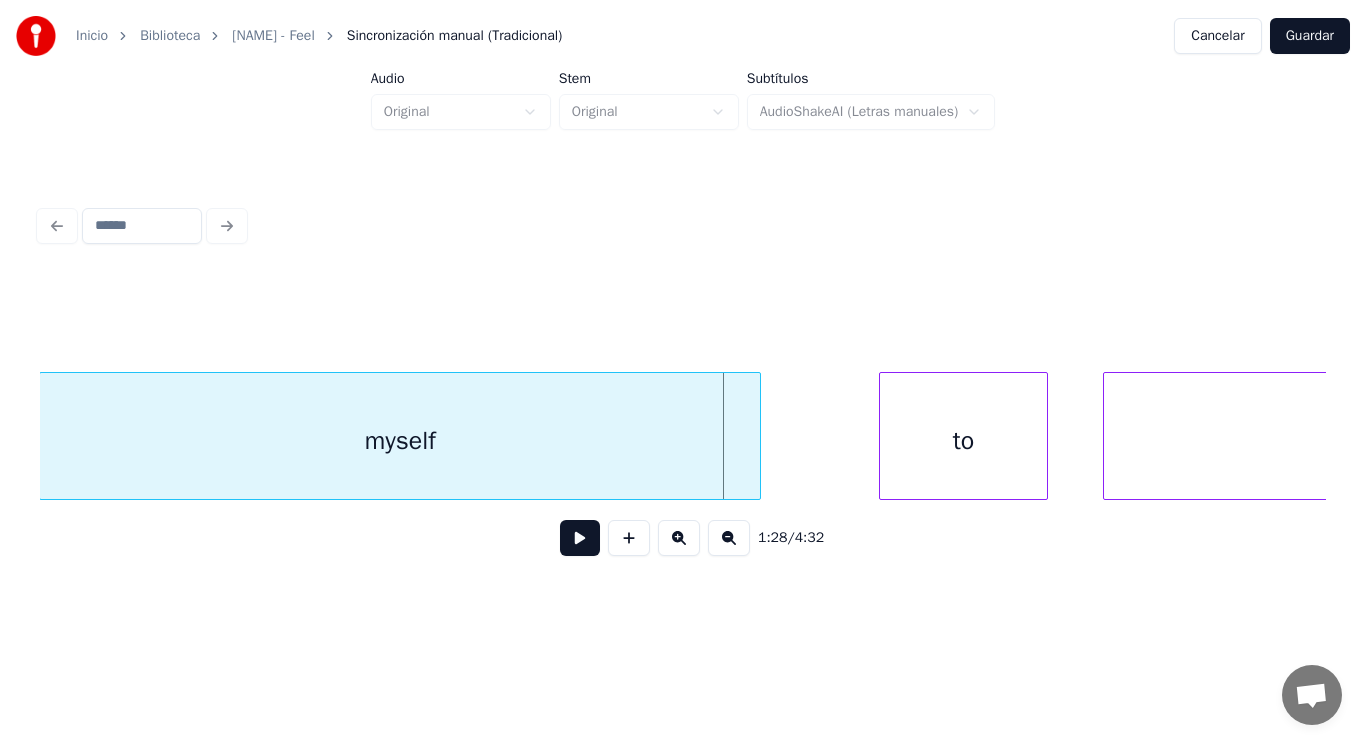 click at bounding box center (757, 436) 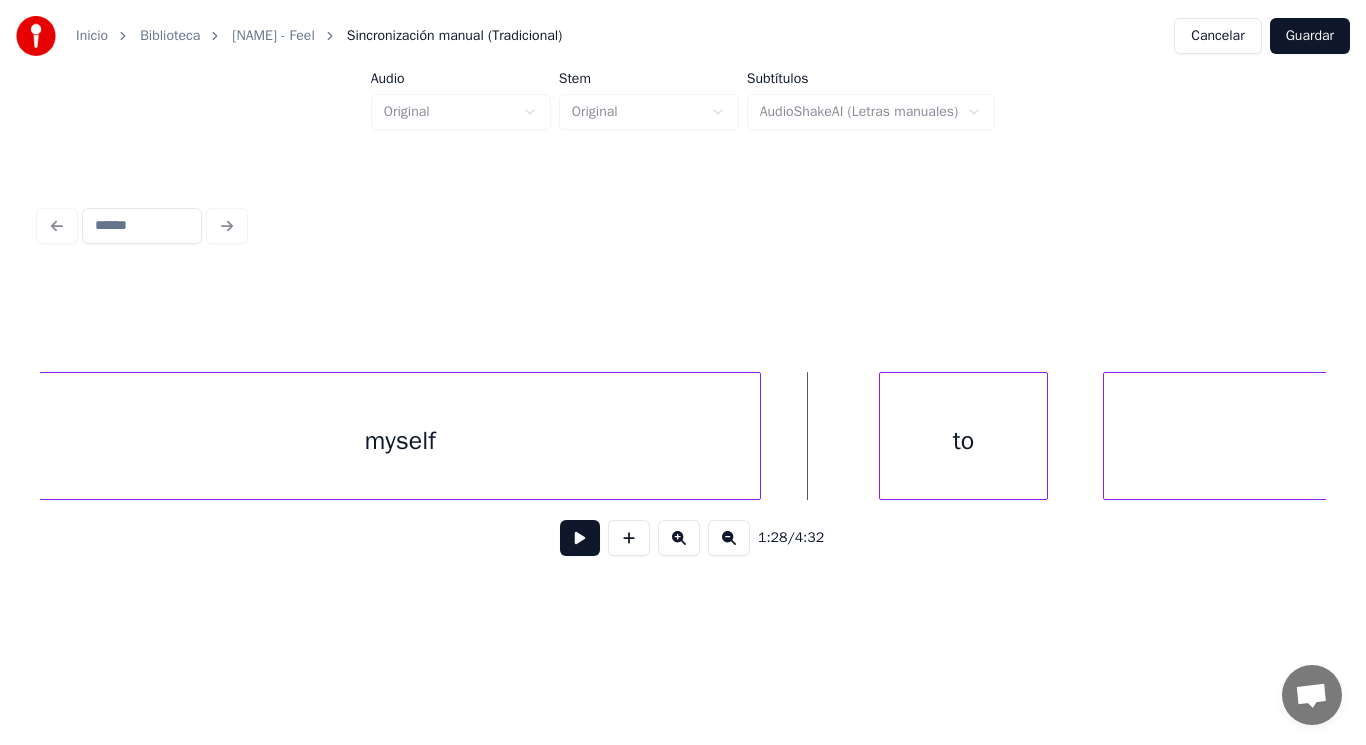 click at bounding box center [580, 538] 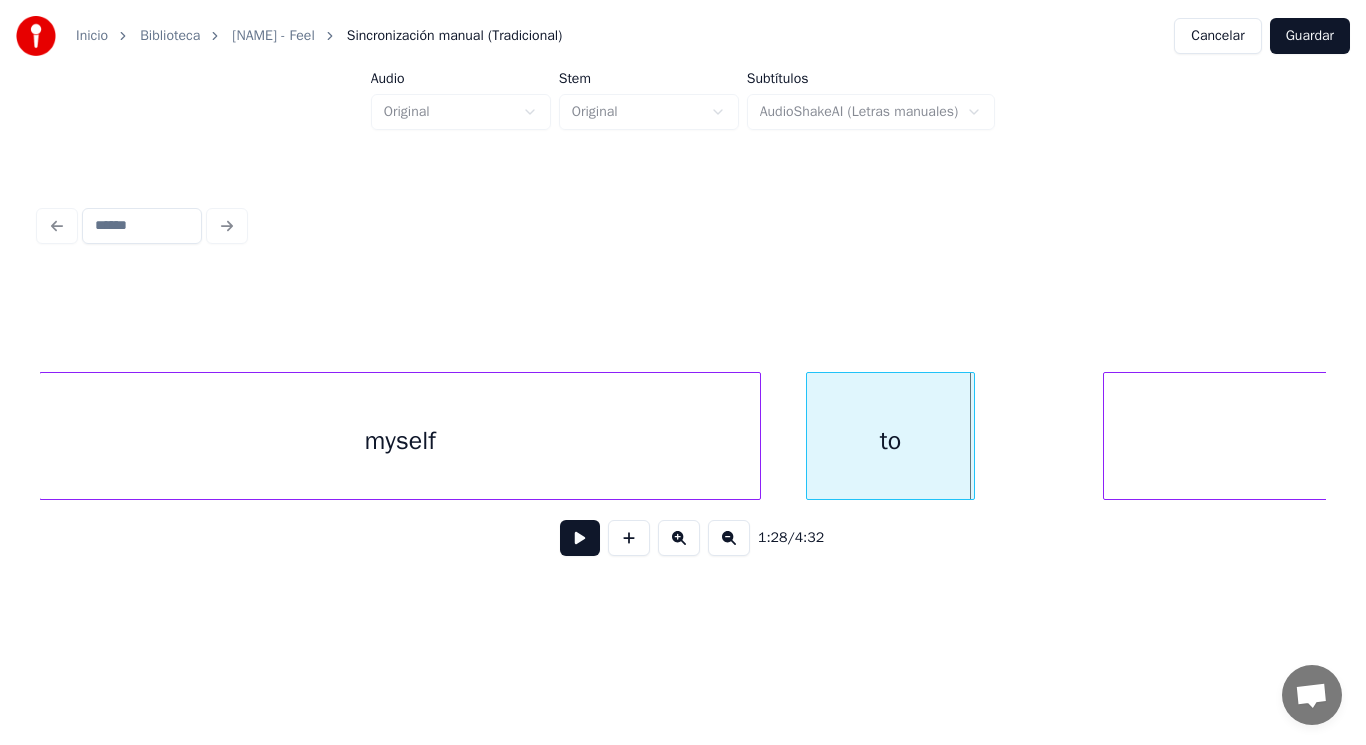 click on "to" at bounding box center (890, 441) 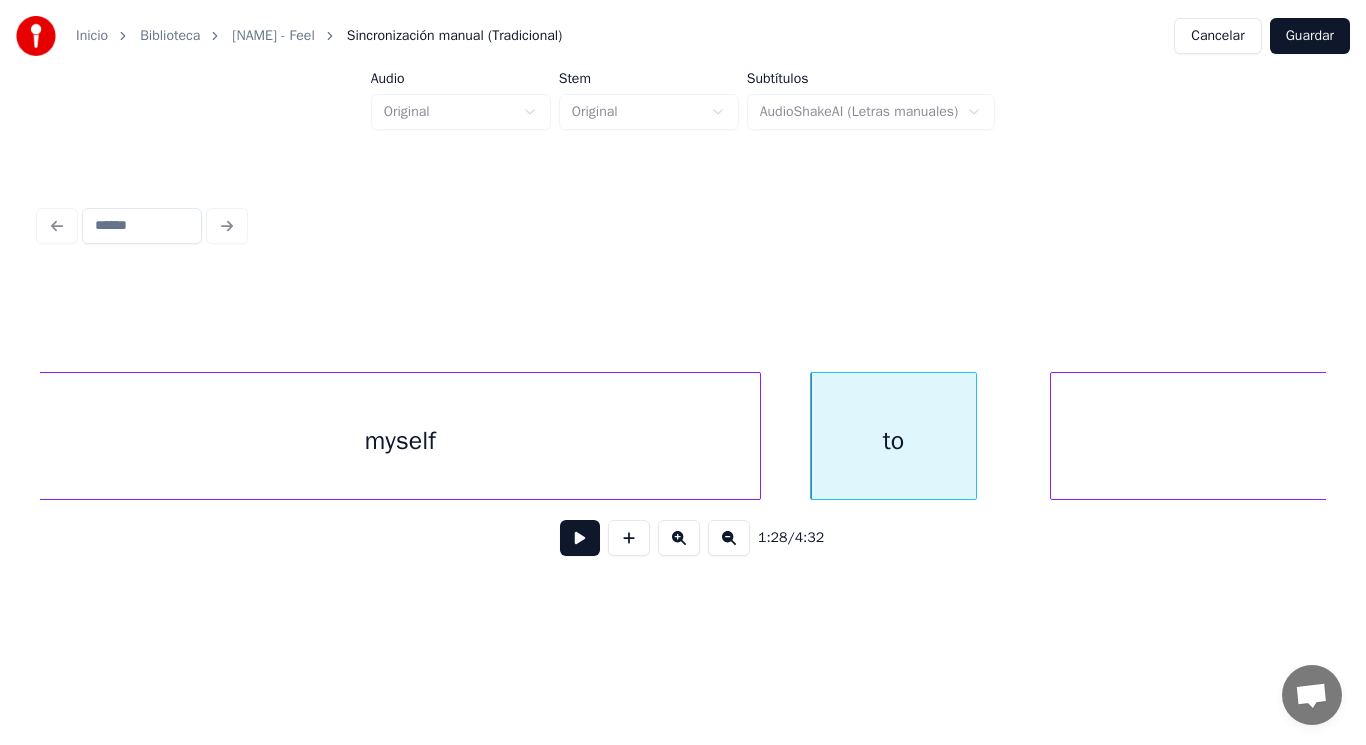 click at bounding box center [1054, 436] 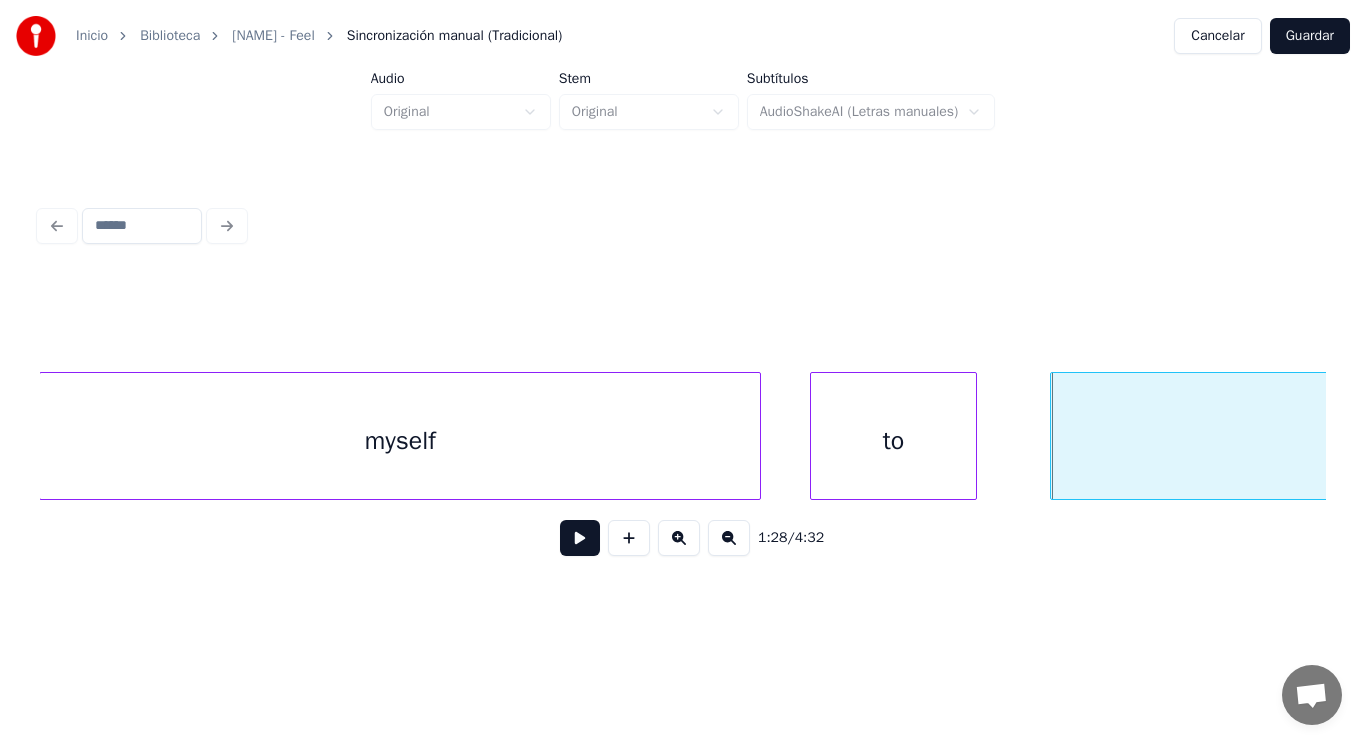 click at bounding box center (580, 538) 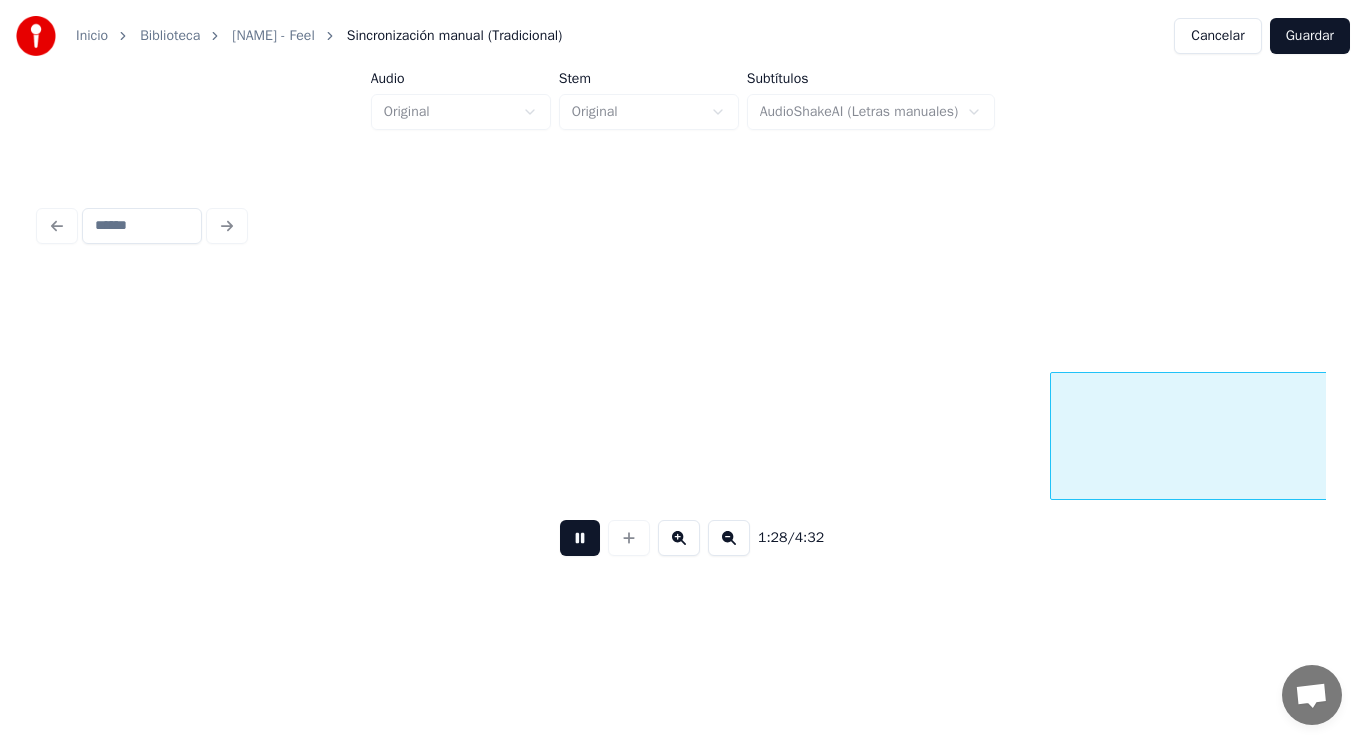 scroll, scrollTop: 0, scrollLeft: 123882, axis: horizontal 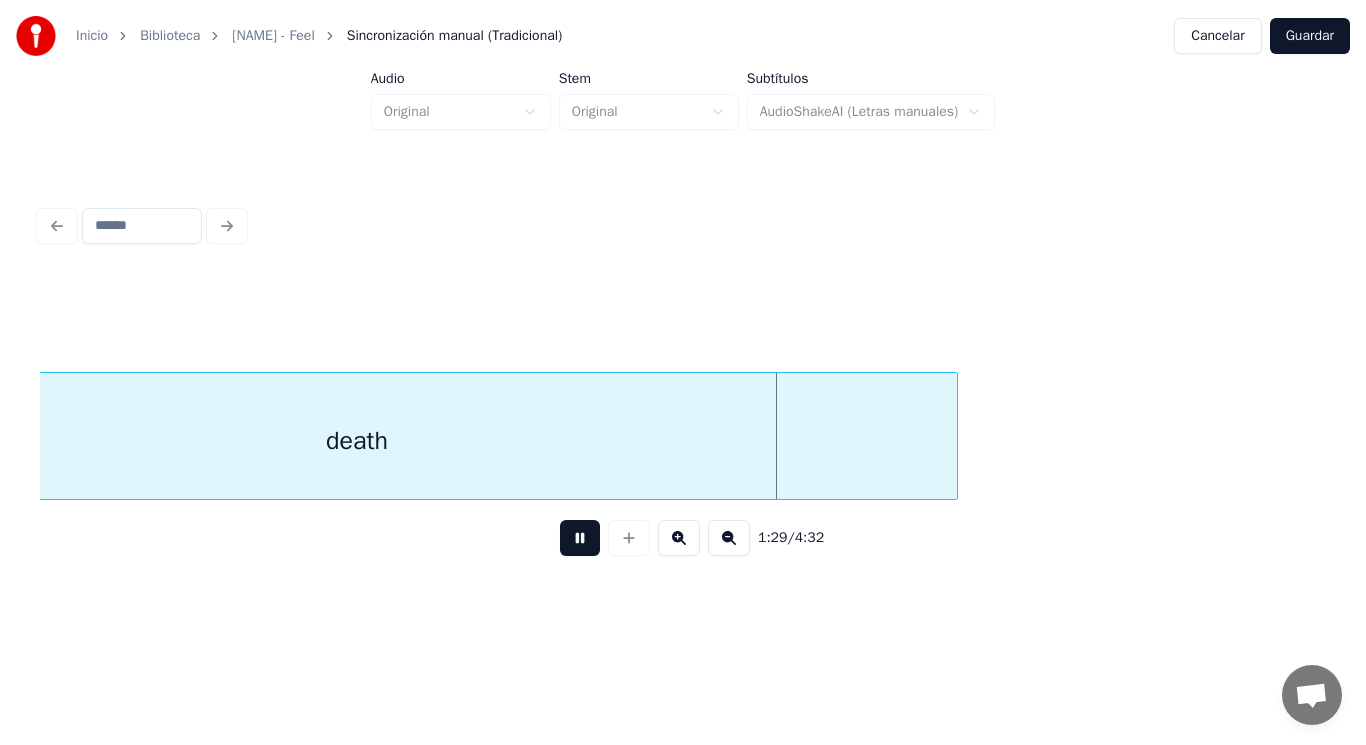 click at bounding box center [580, 538] 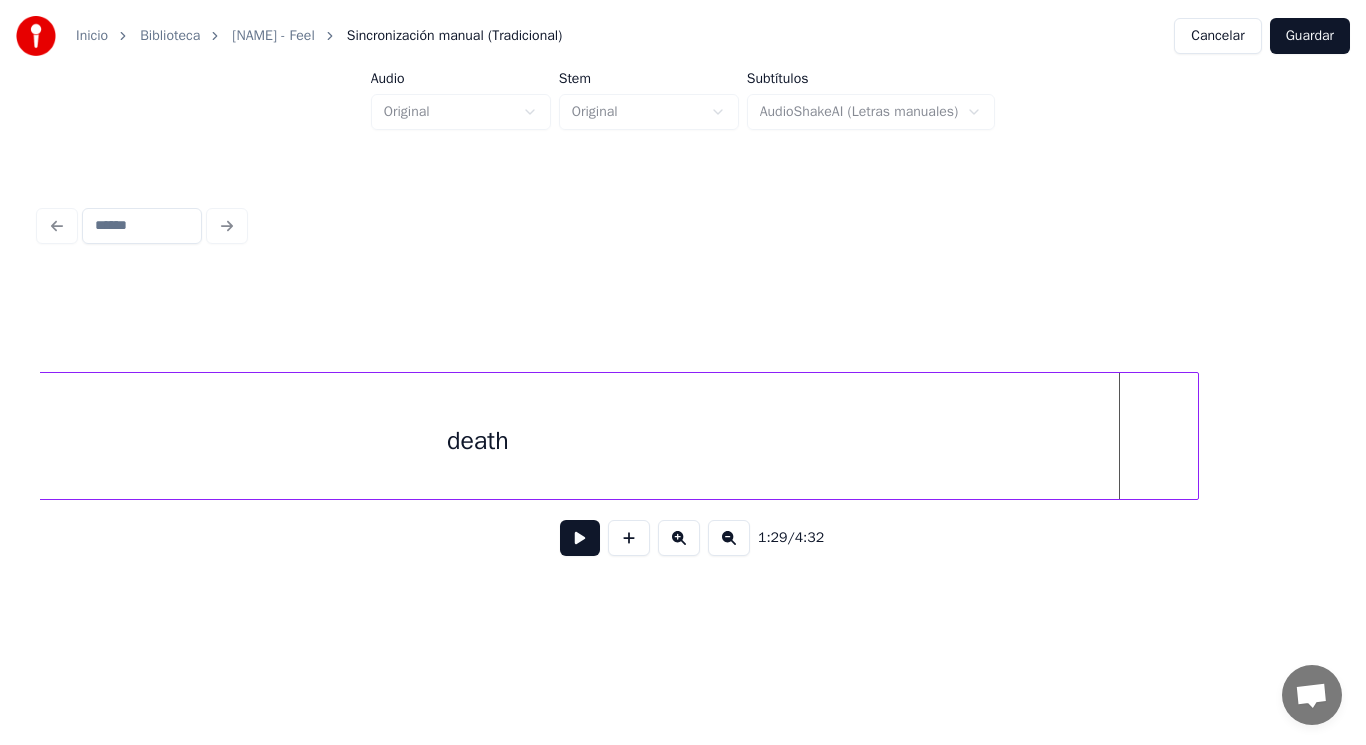 click at bounding box center (1195, 436) 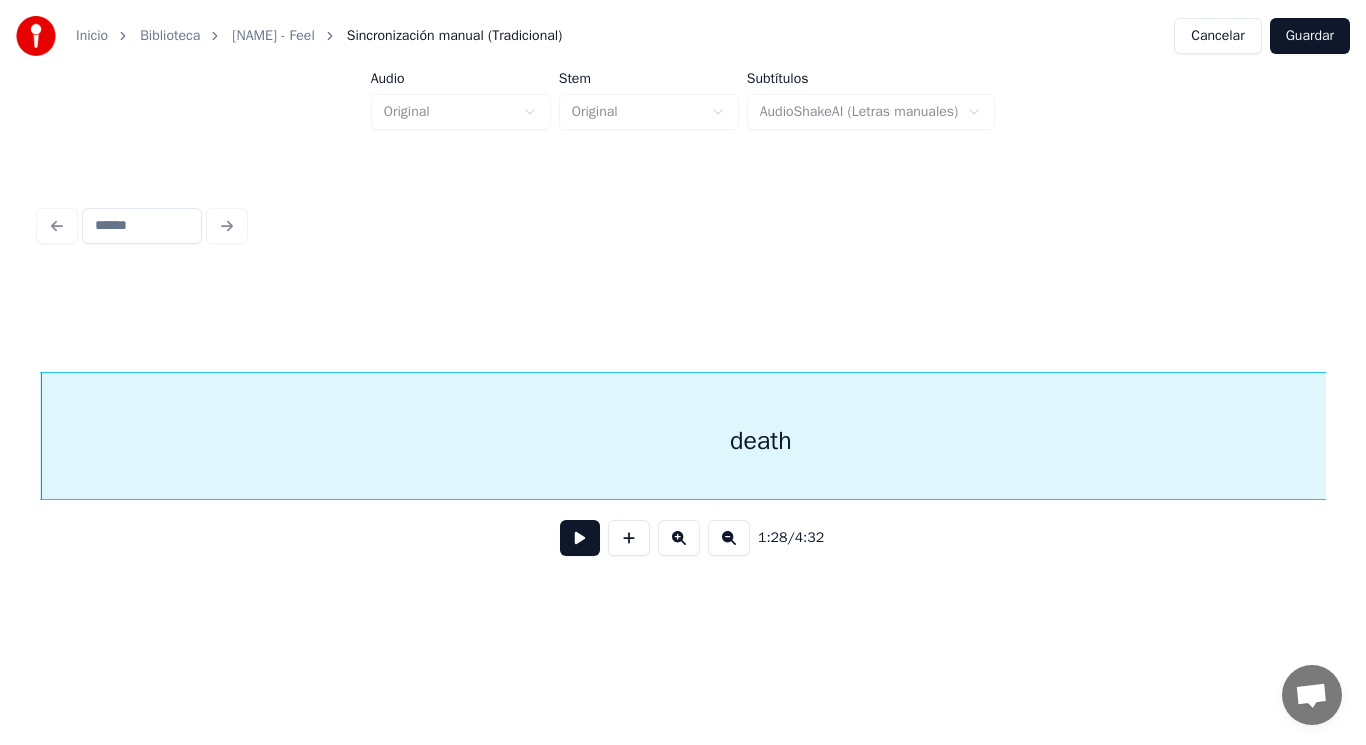 click at bounding box center [580, 538] 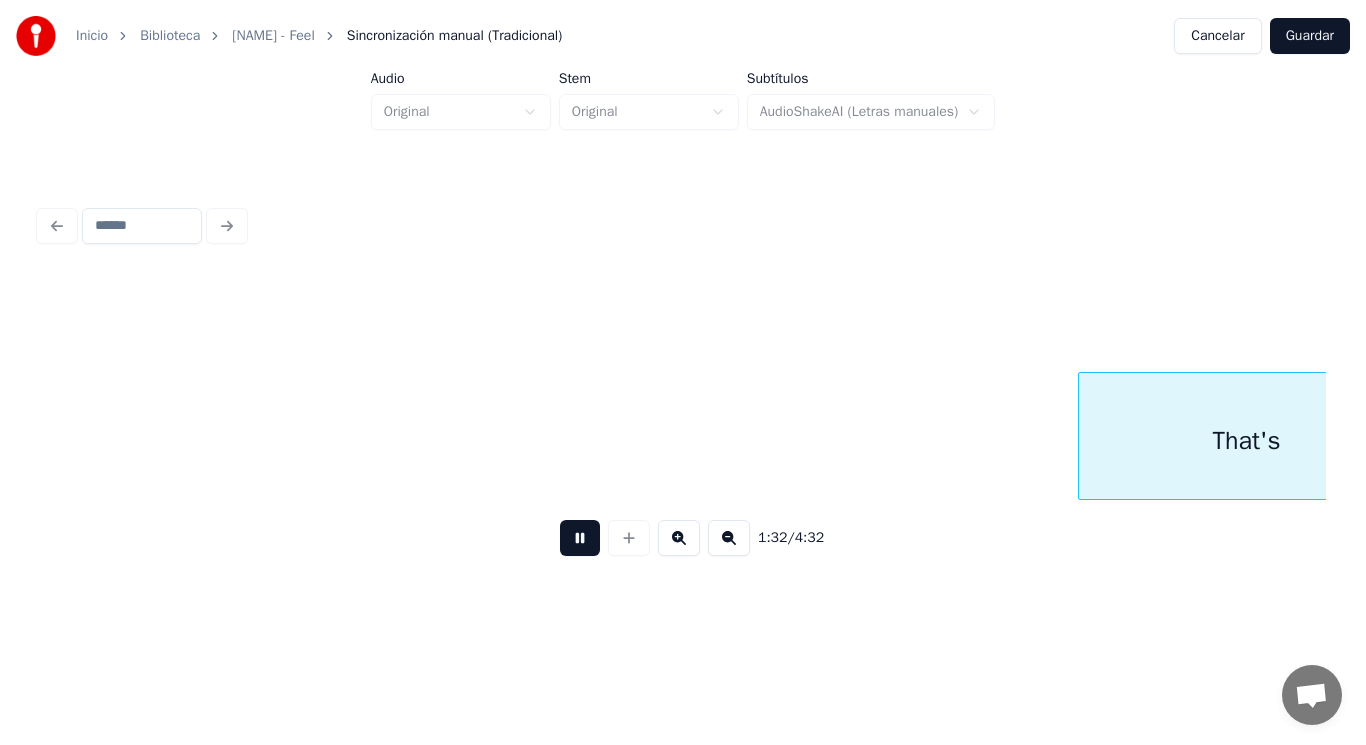 scroll, scrollTop: 0, scrollLeft: 128816, axis: horizontal 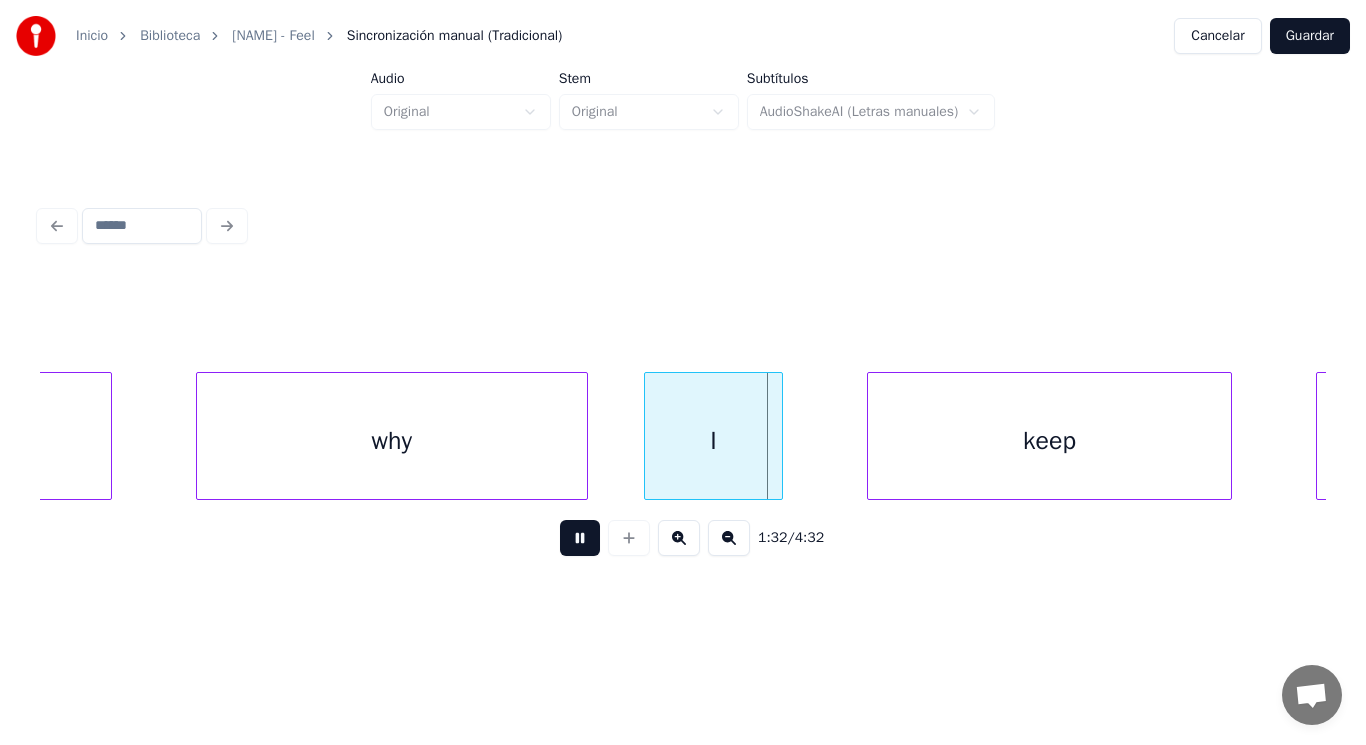 click at bounding box center (580, 538) 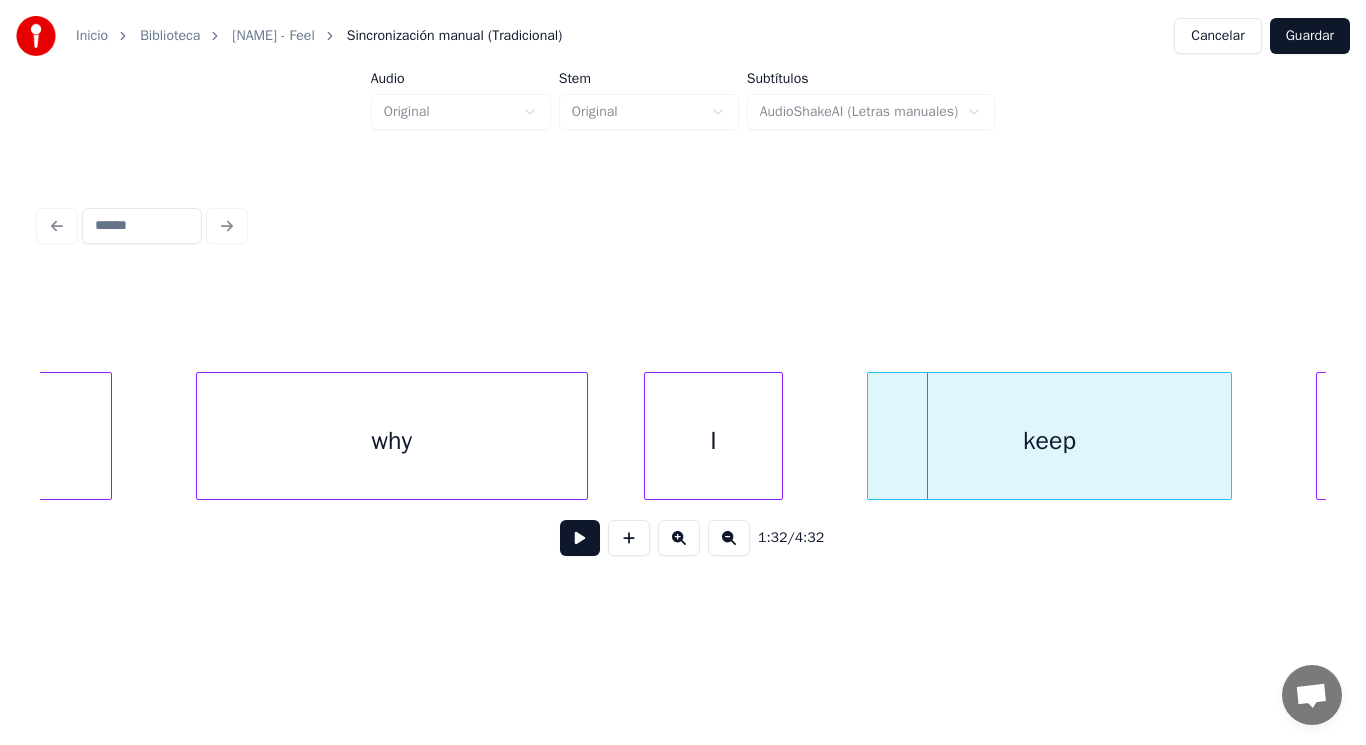 click on "why" at bounding box center (392, 441) 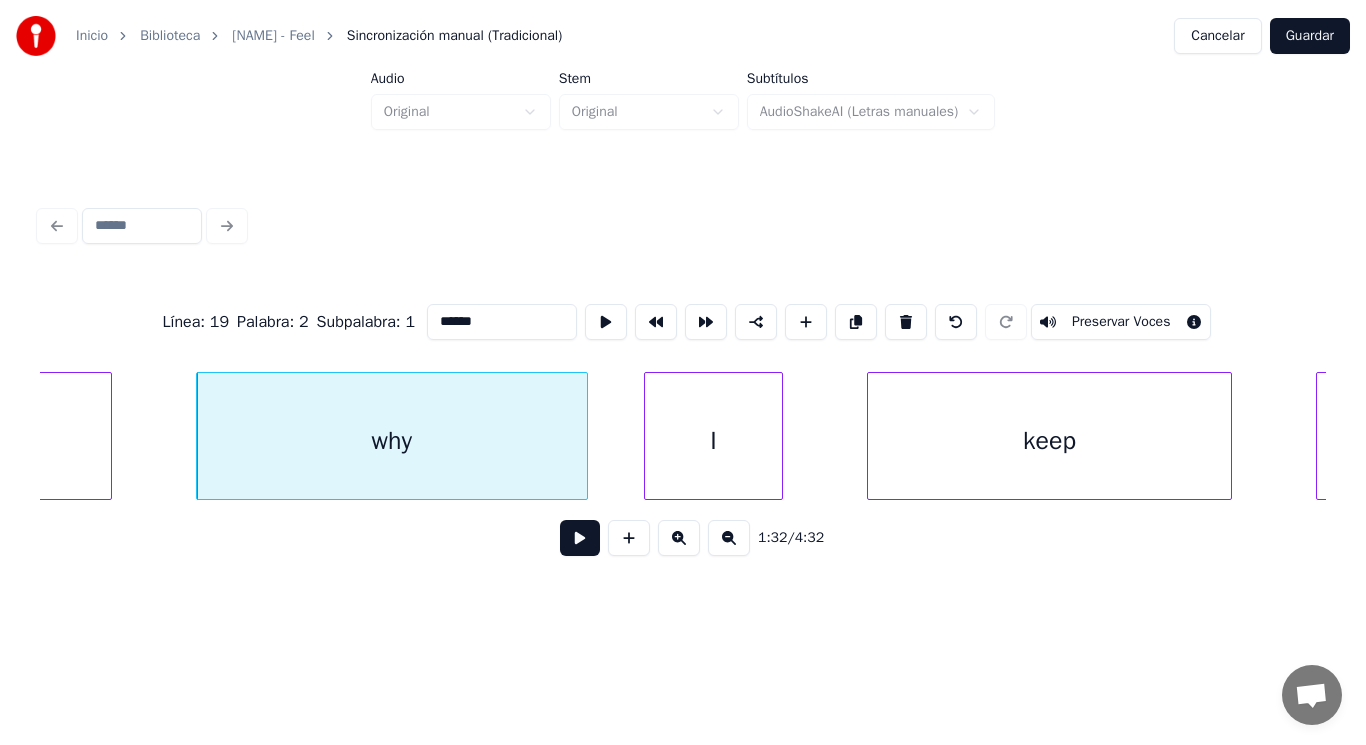 type on "***" 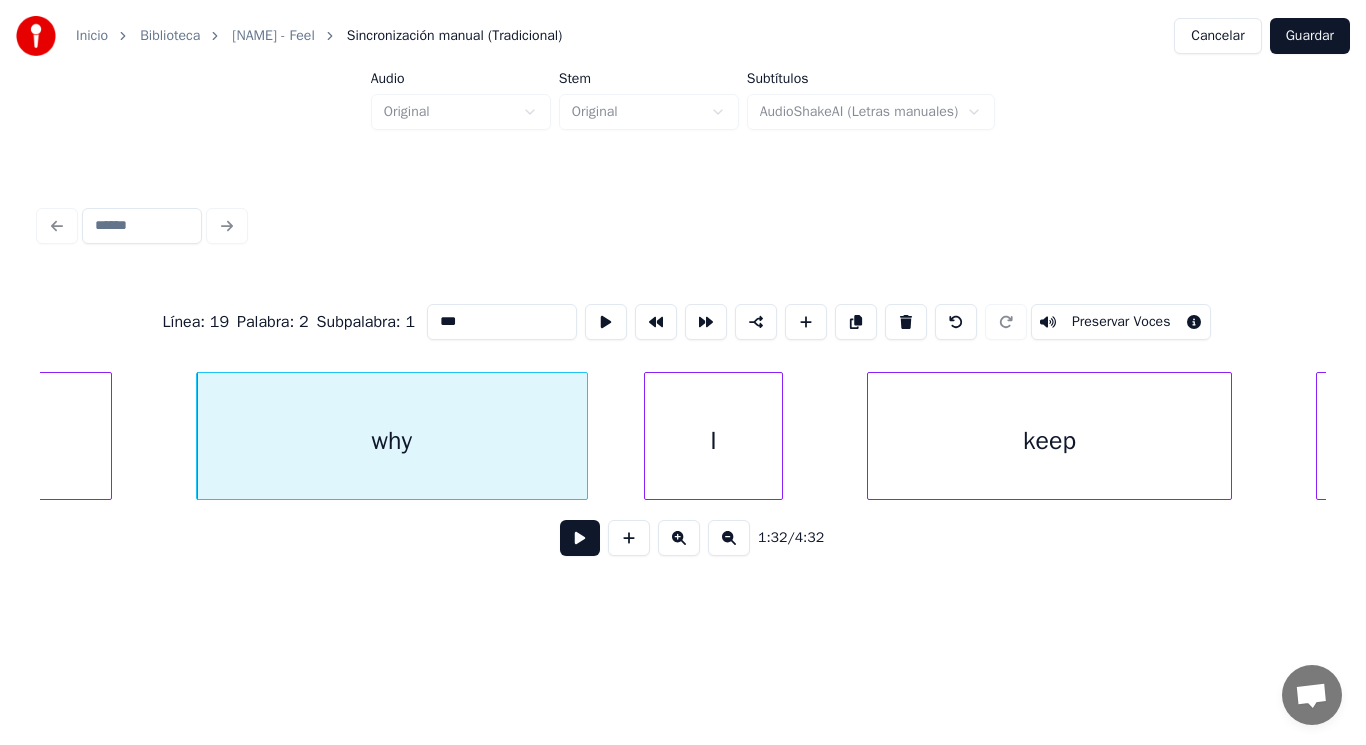click at bounding box center [580, 538] 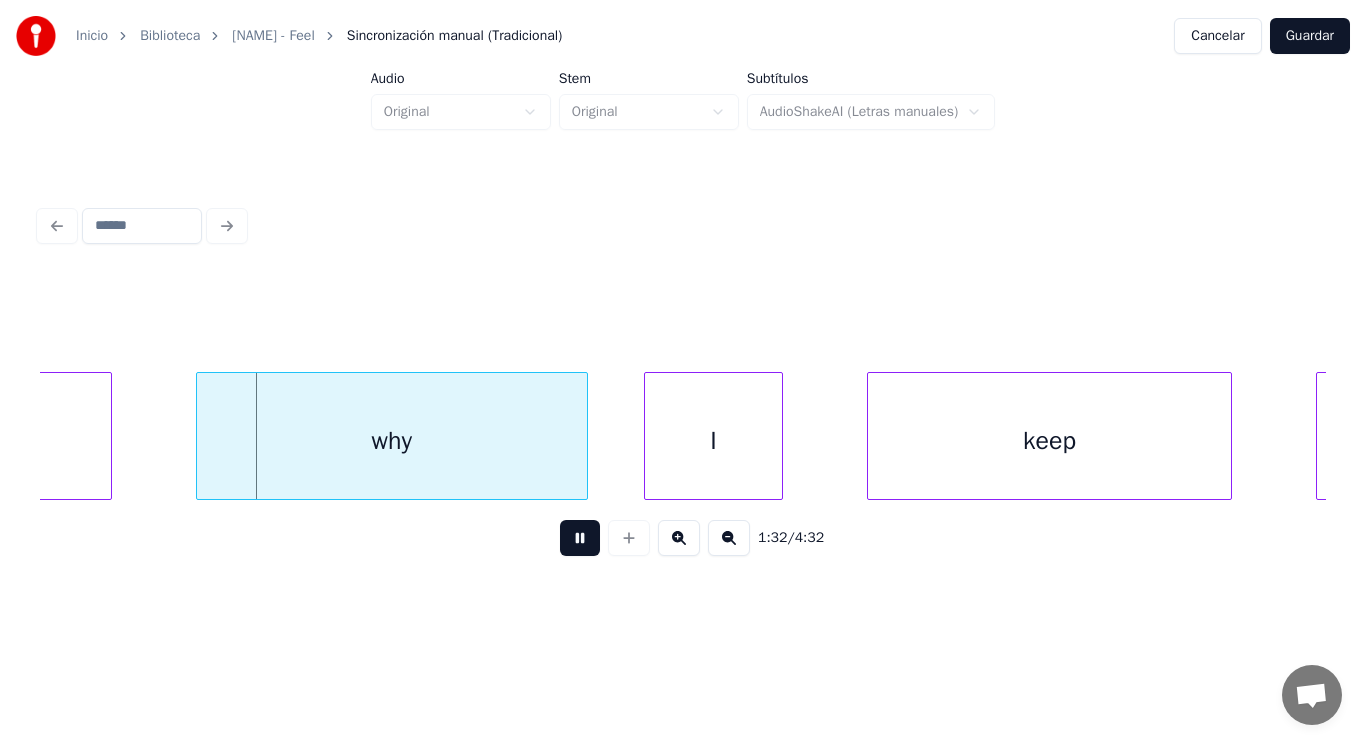 click at bounding box center (580, 538) 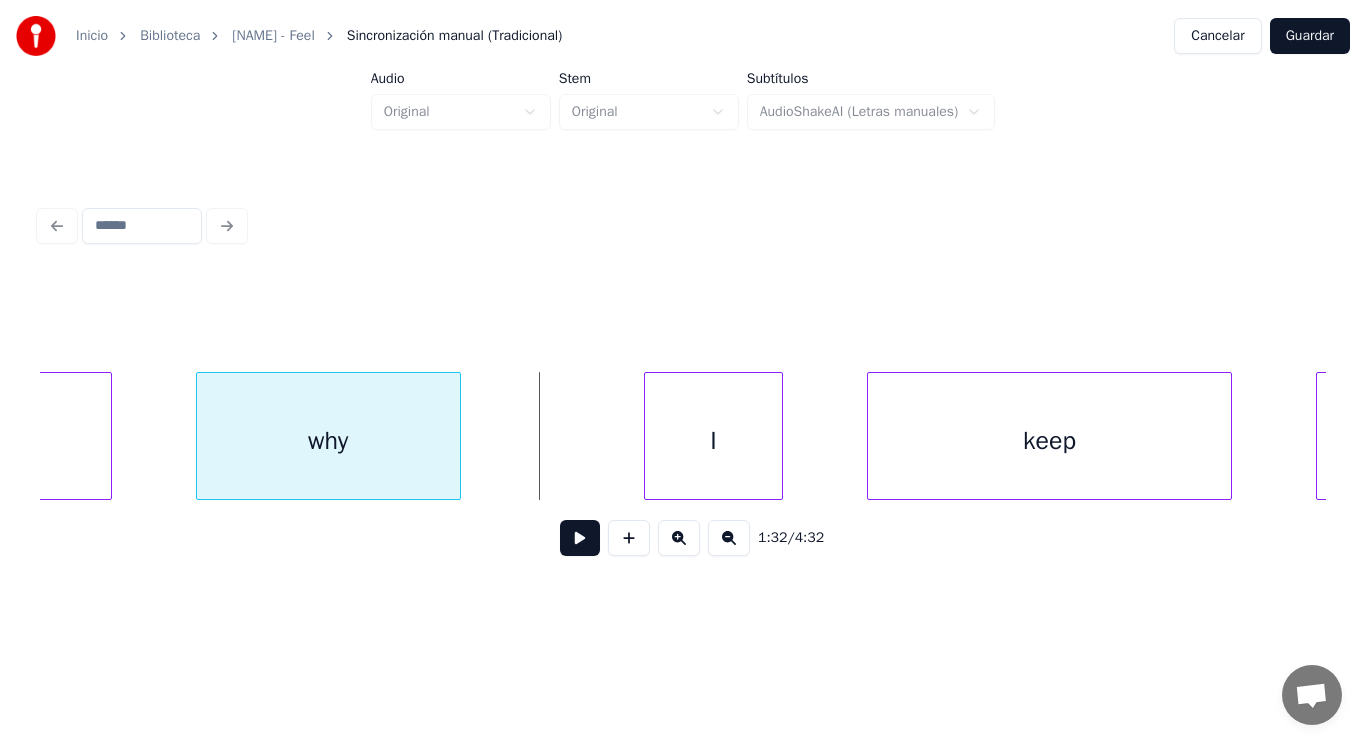 click at bounding box center (457, 436) 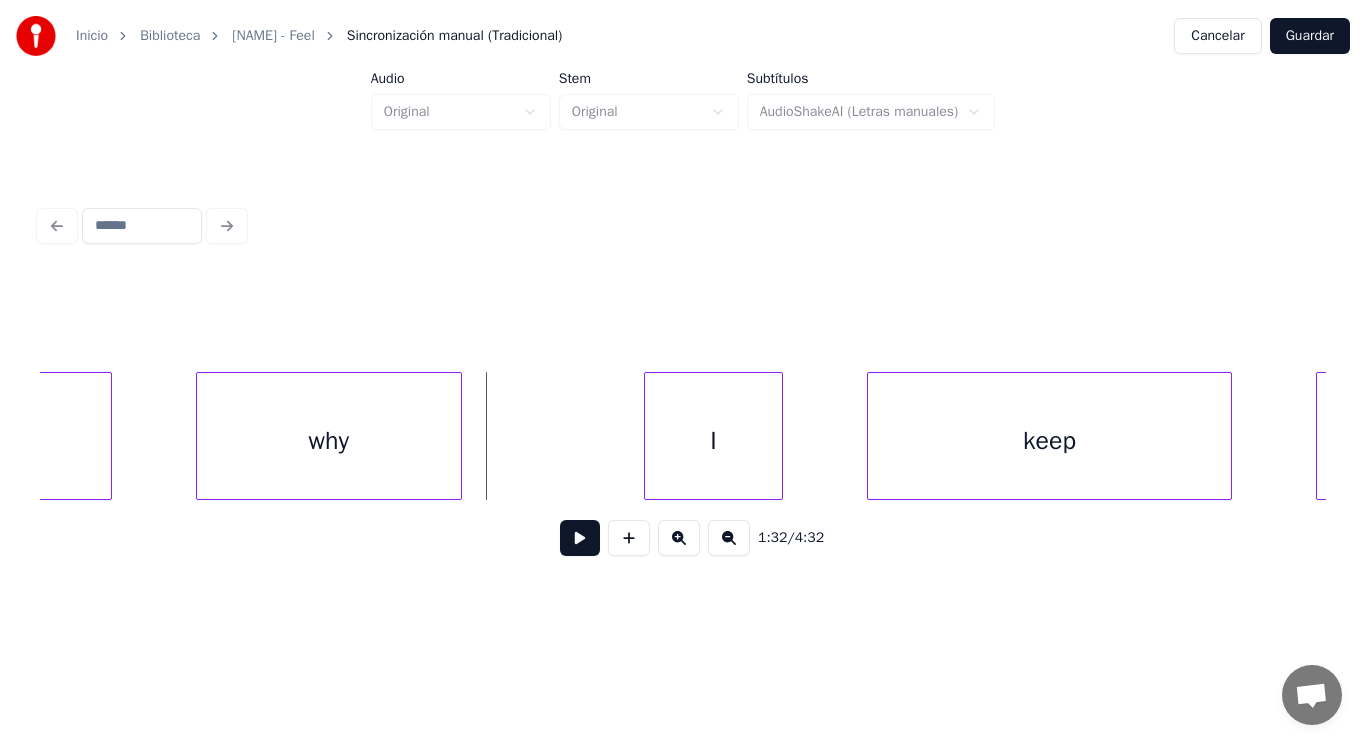 click at bounding box center [580, 538] 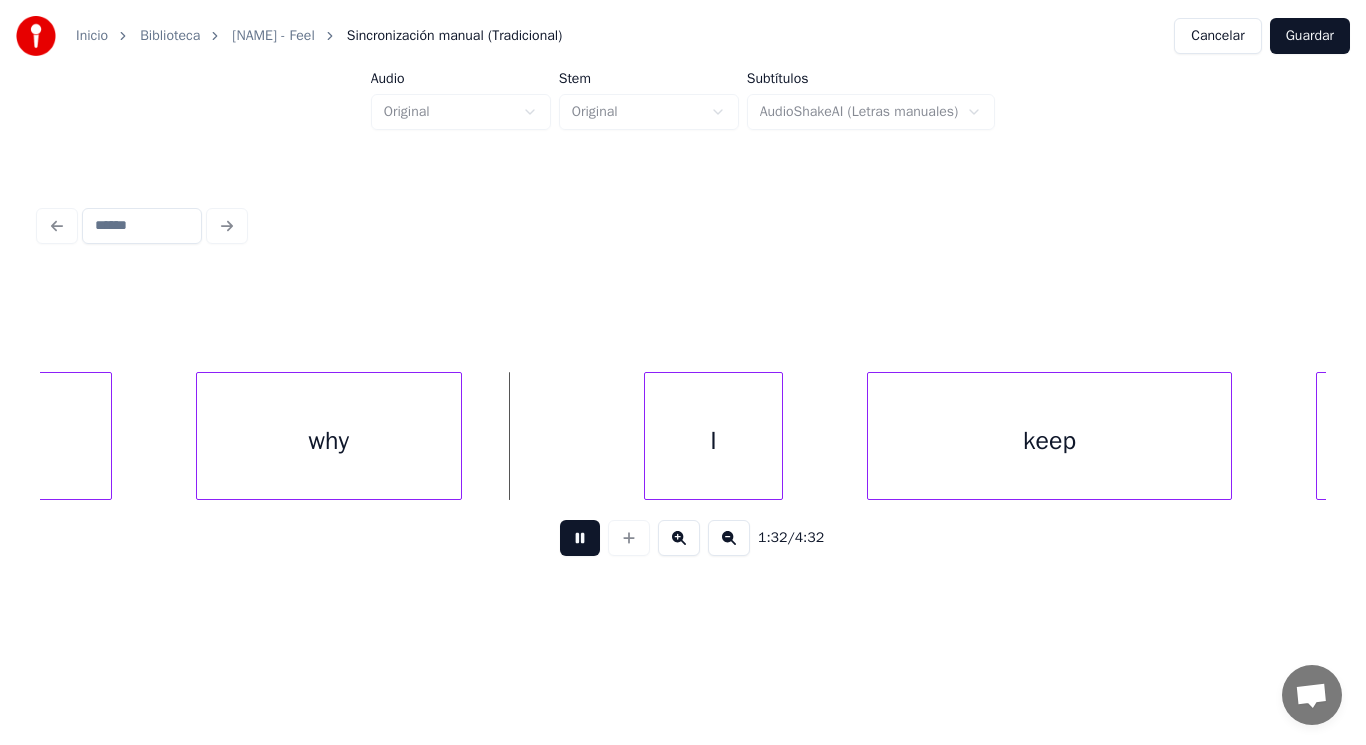click at bounding box center (580, 538) 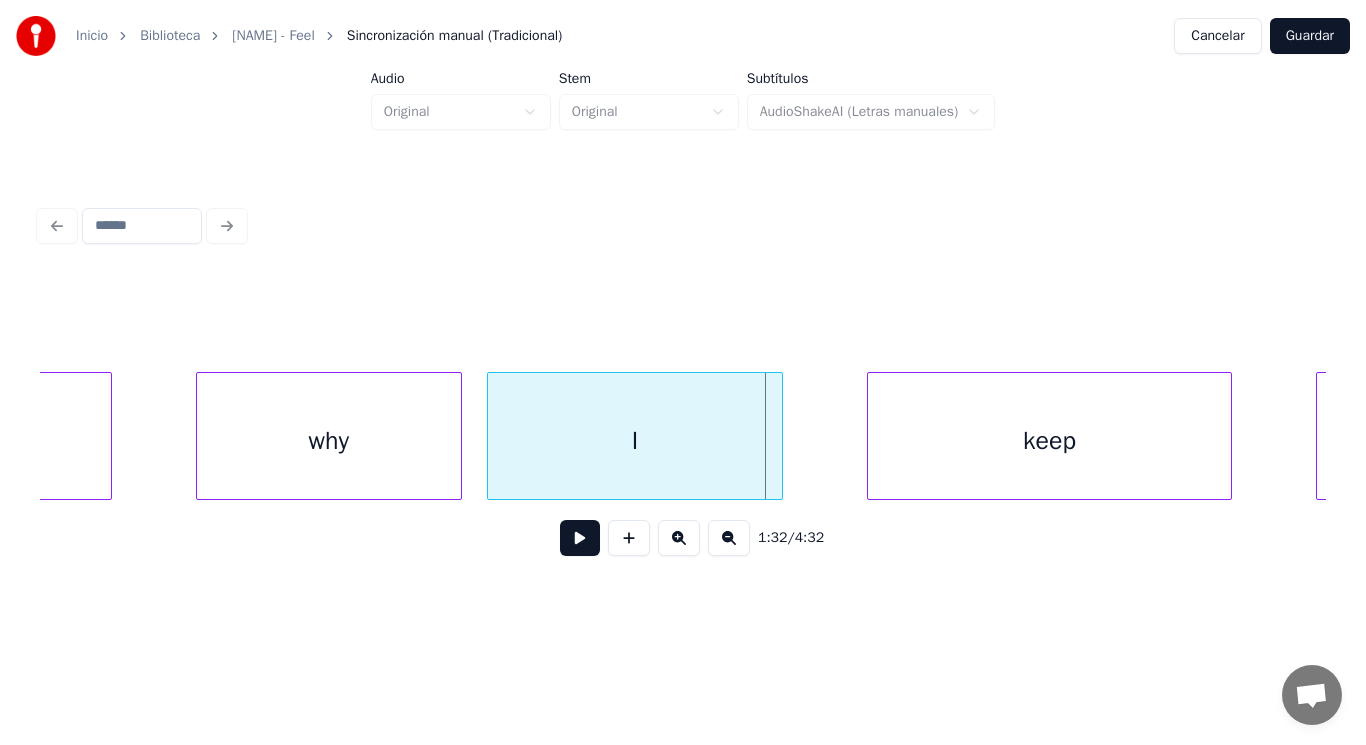 click at bounding box center [491, 436] 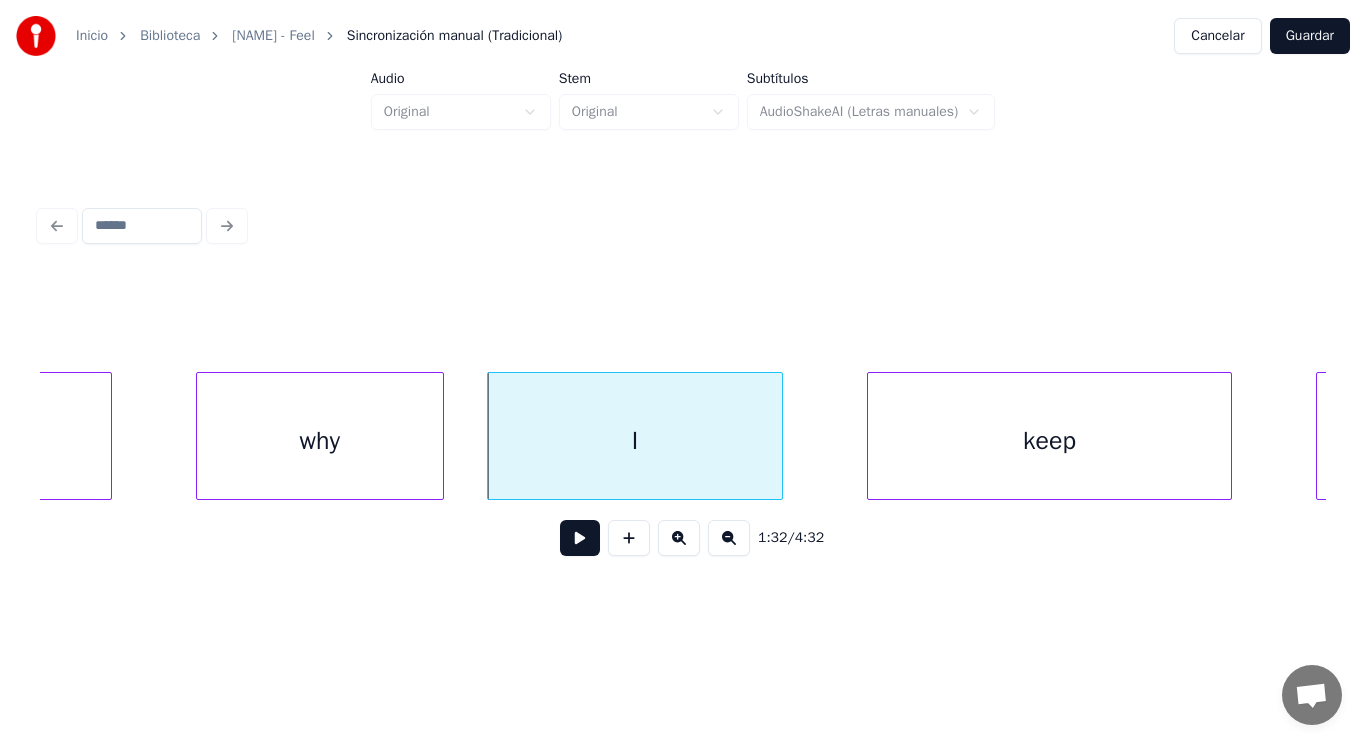 click at bounding box center (440, 436) 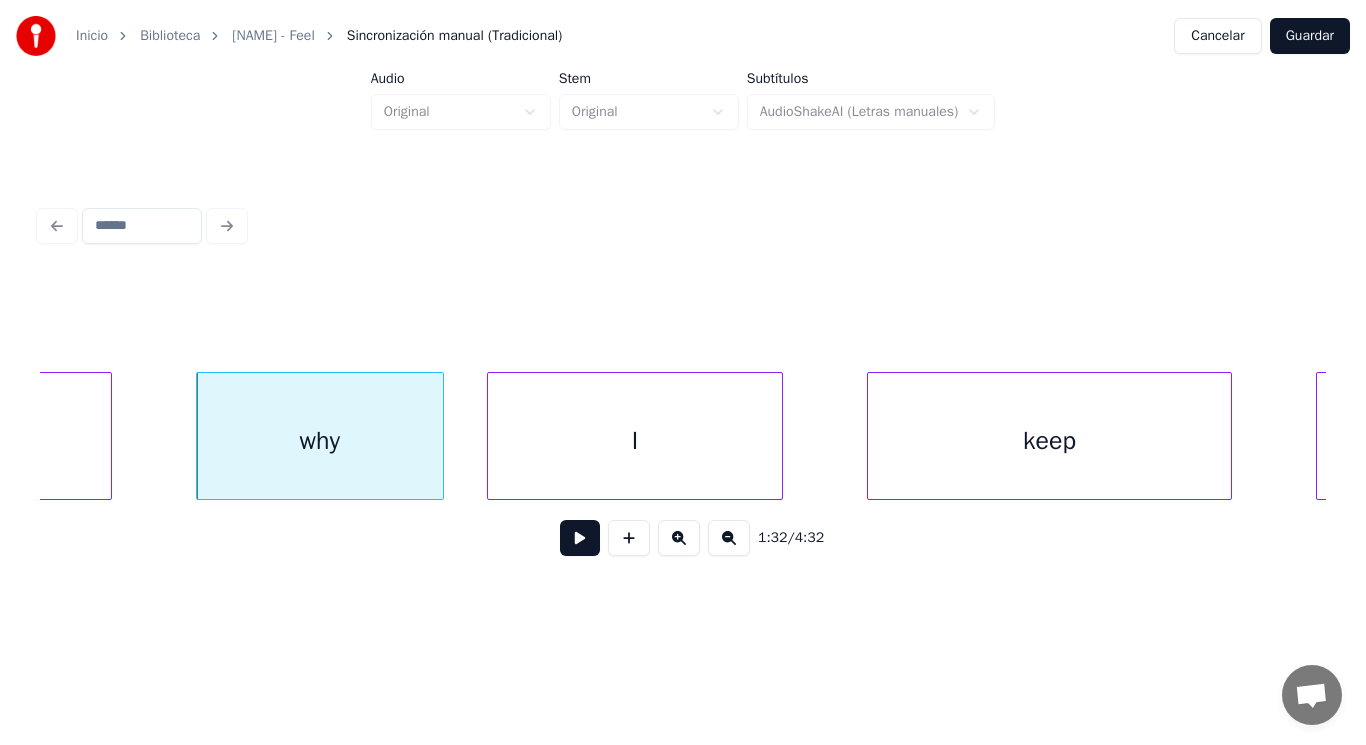 click at bounding box center (580, 538) 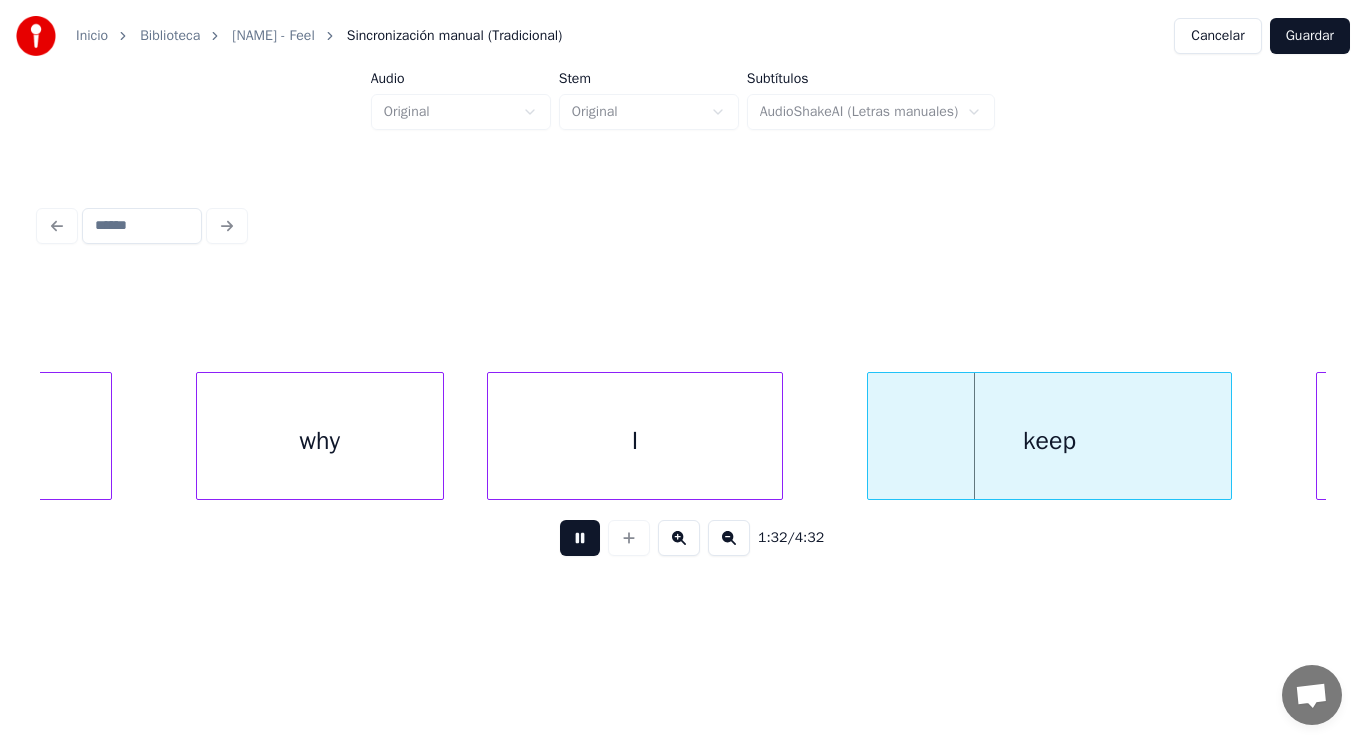 click at bounding box center [580, 538] 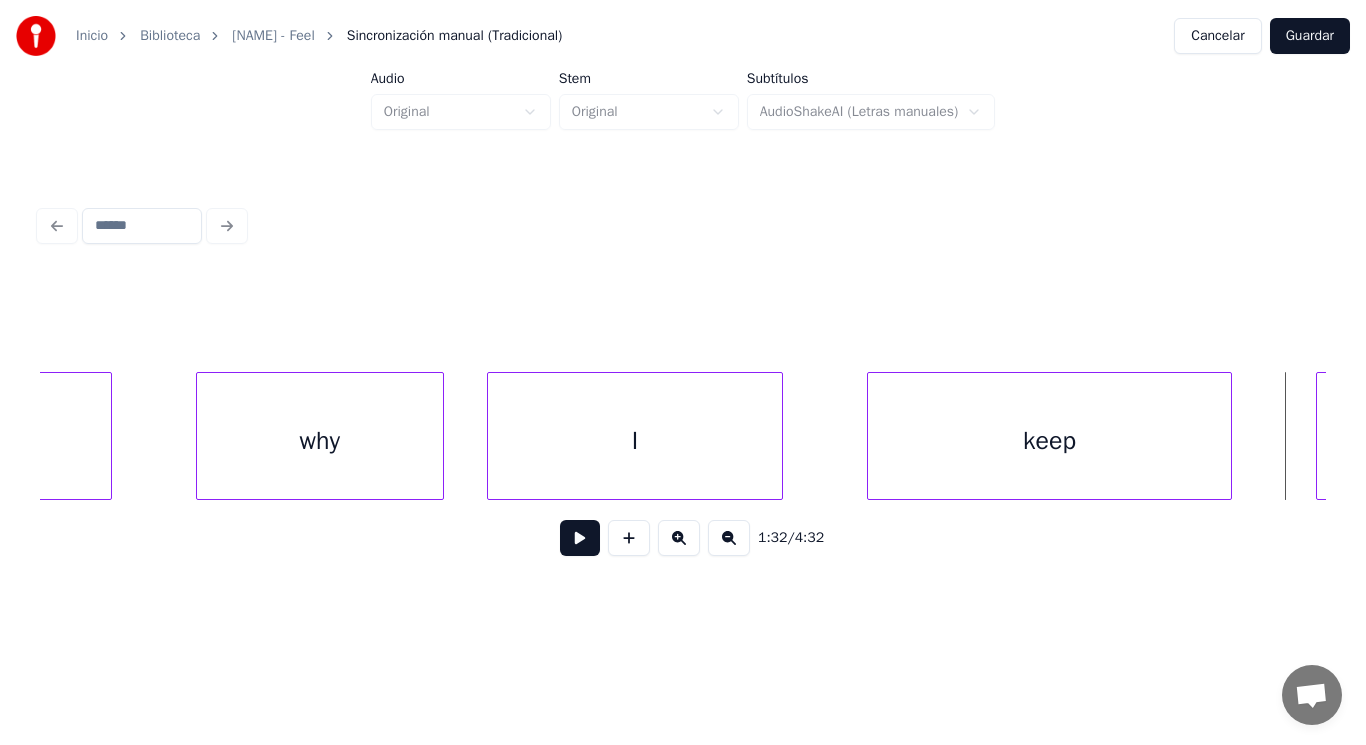 click on "I" at bounding box center (635, 441) 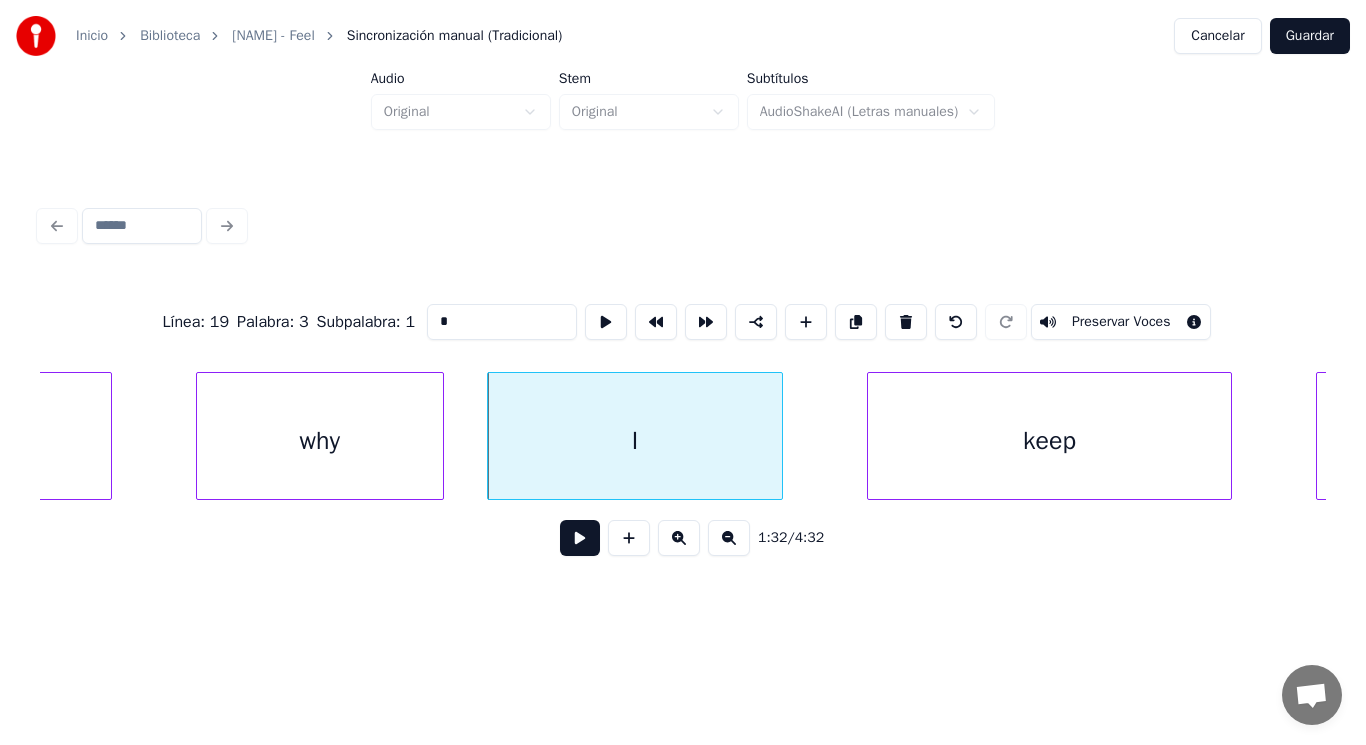 click at bounding box center (580, 538) 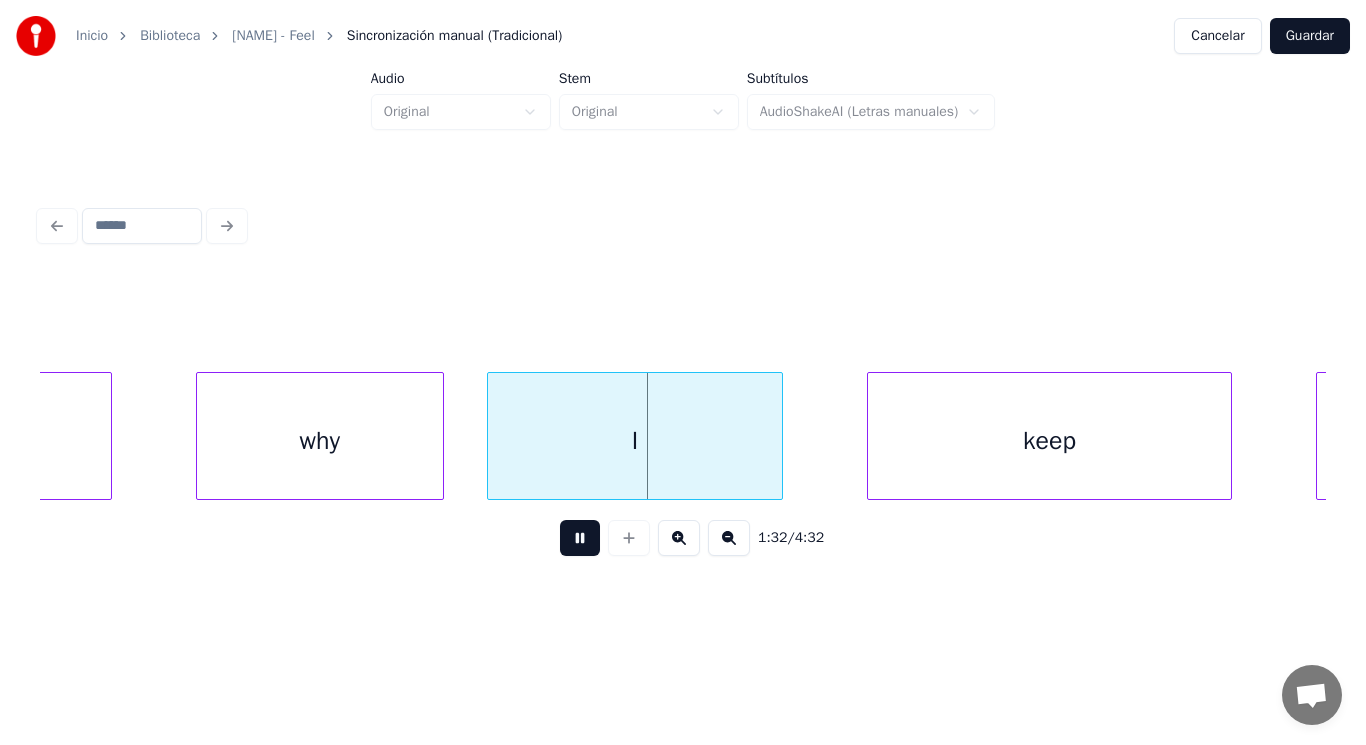 click at bounding box center [580, 538] 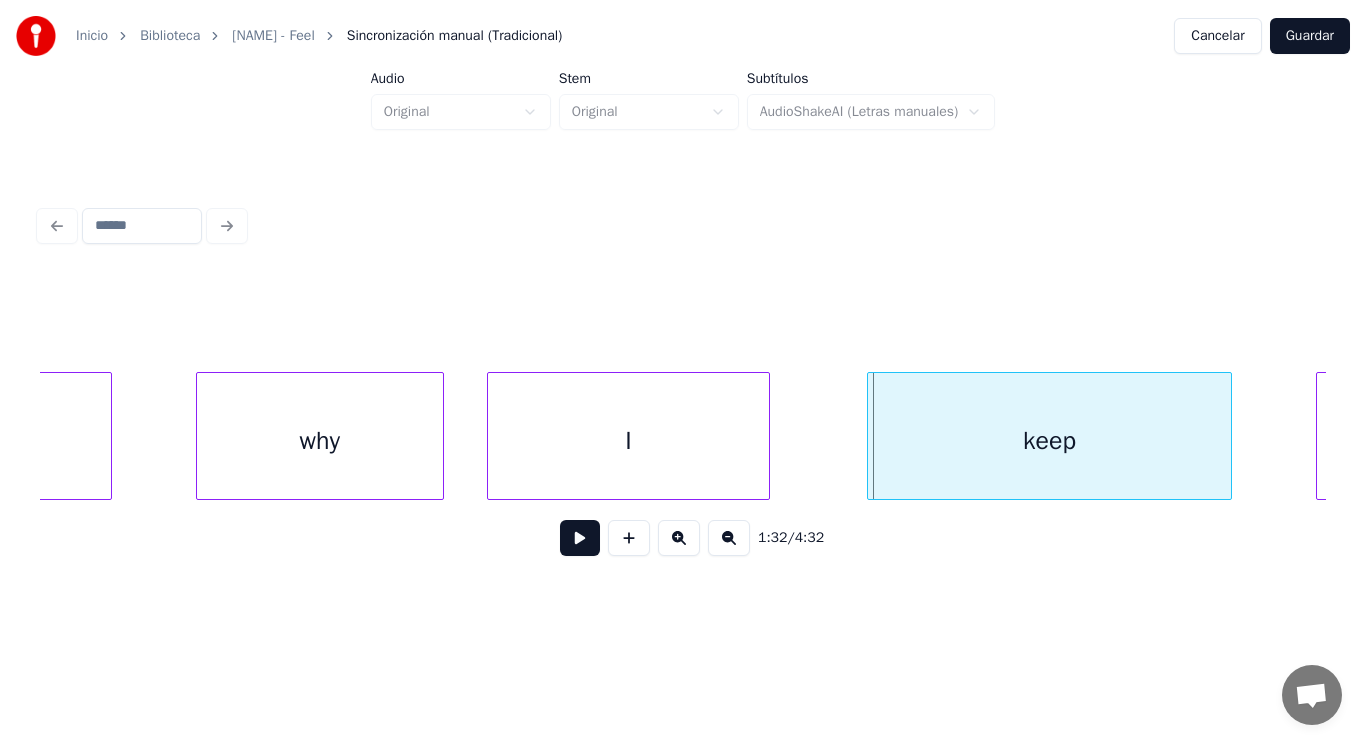 click at bounding box center [766, 436] 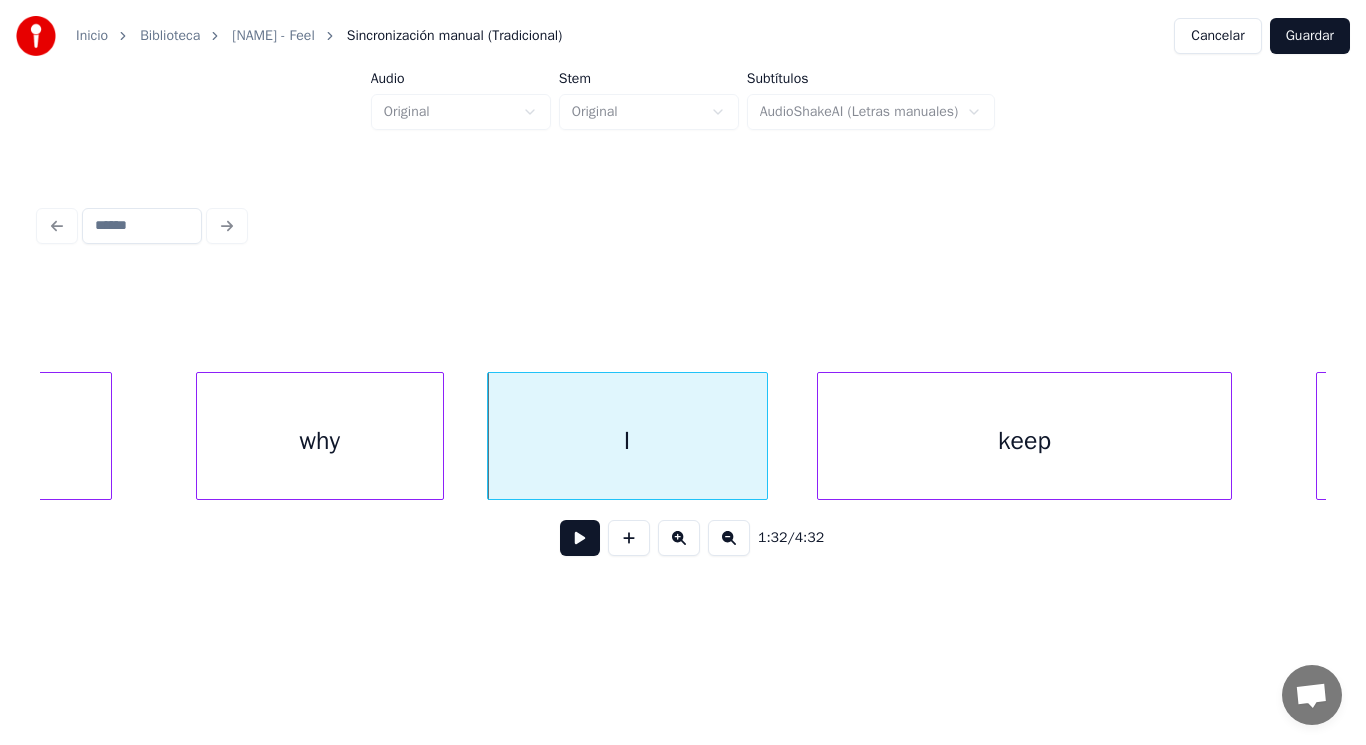 click at bounding box center (821, 436) 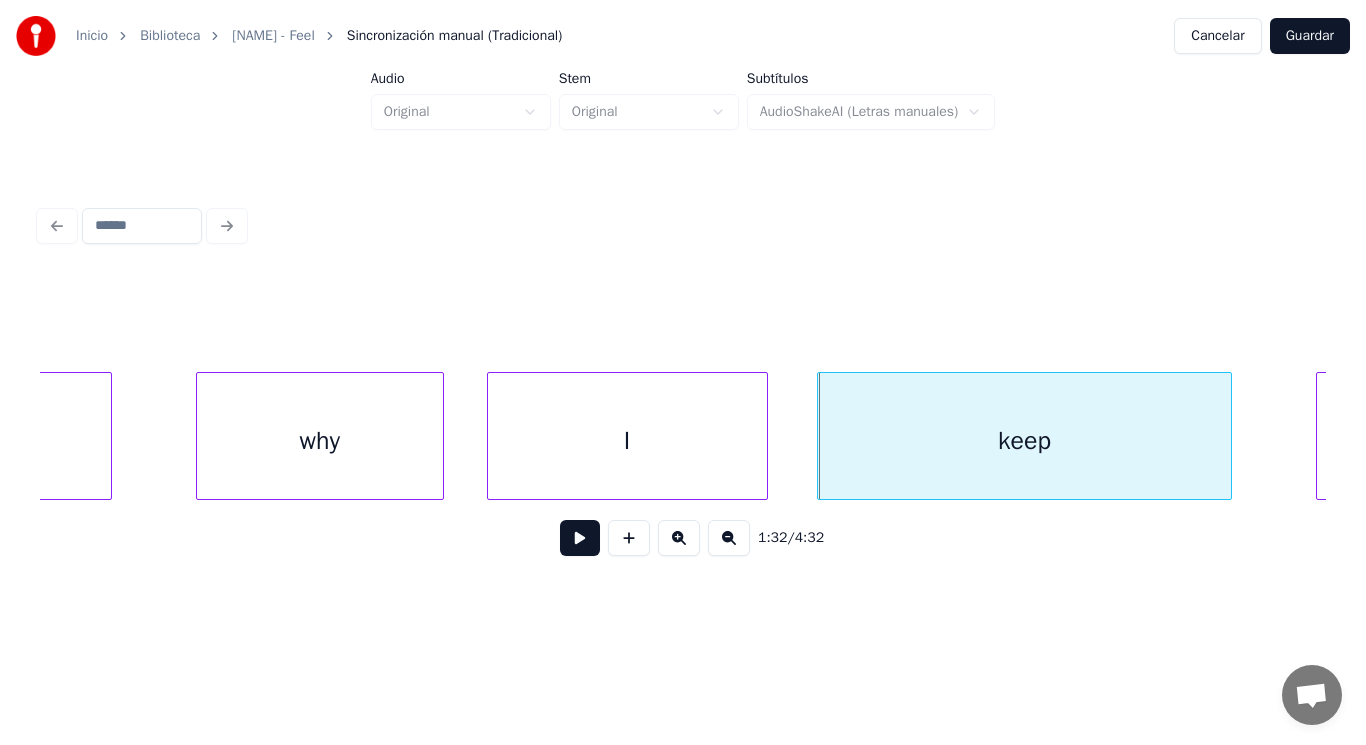 click at bounding box center [580, 538] 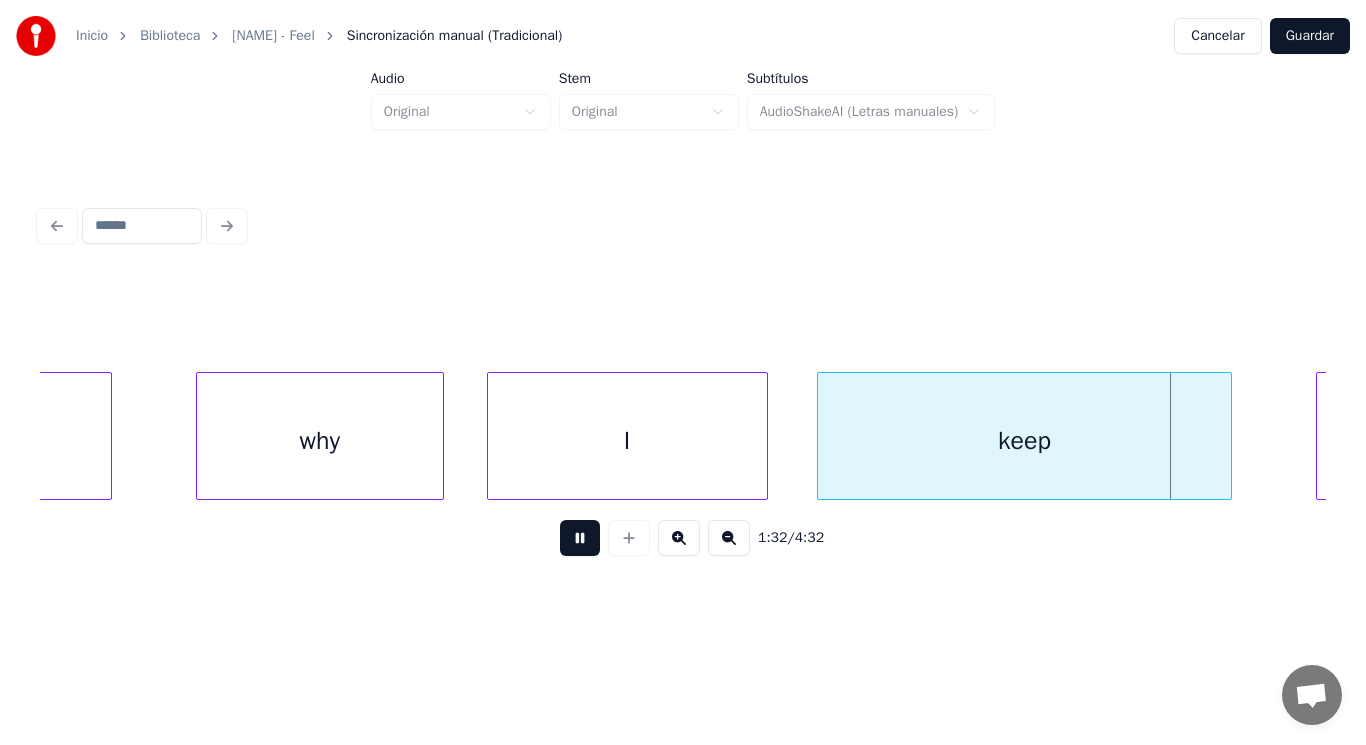 click at bounding box center (580, 538) 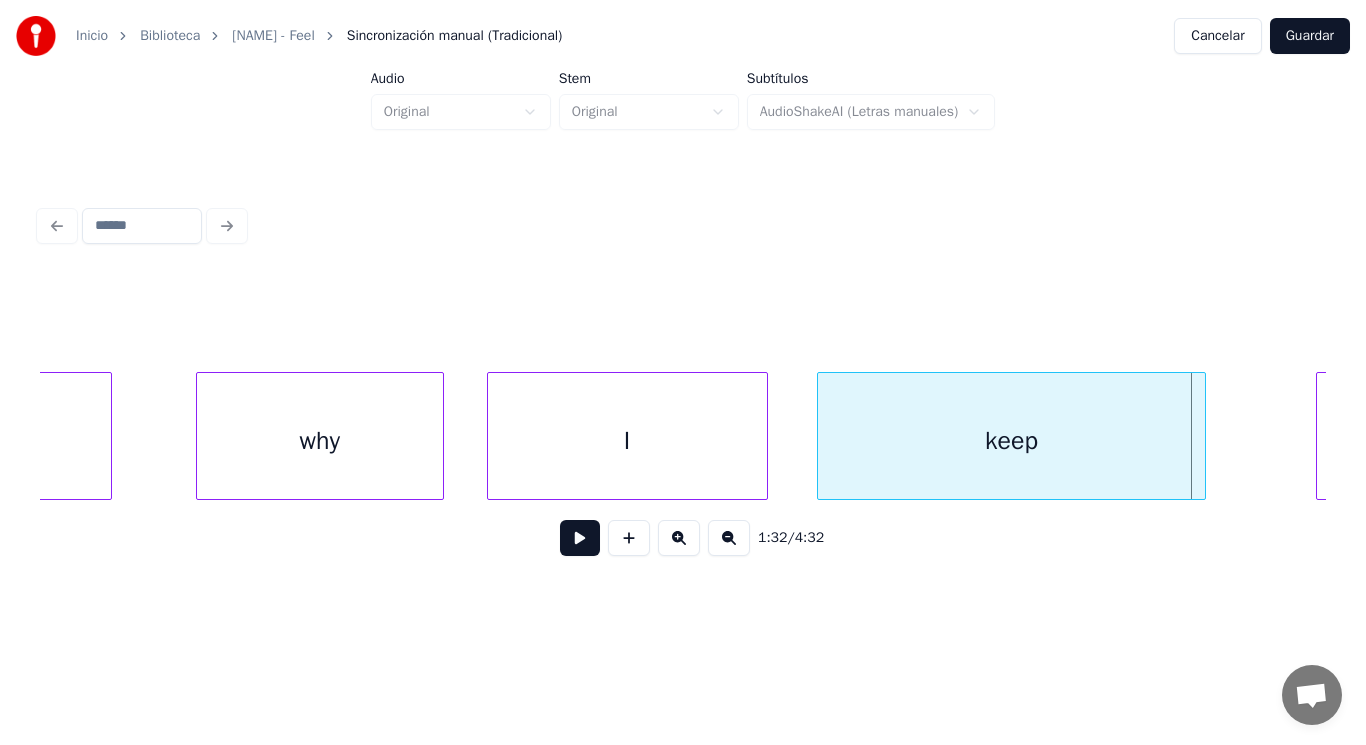 click at bounding box center [1202, 436] 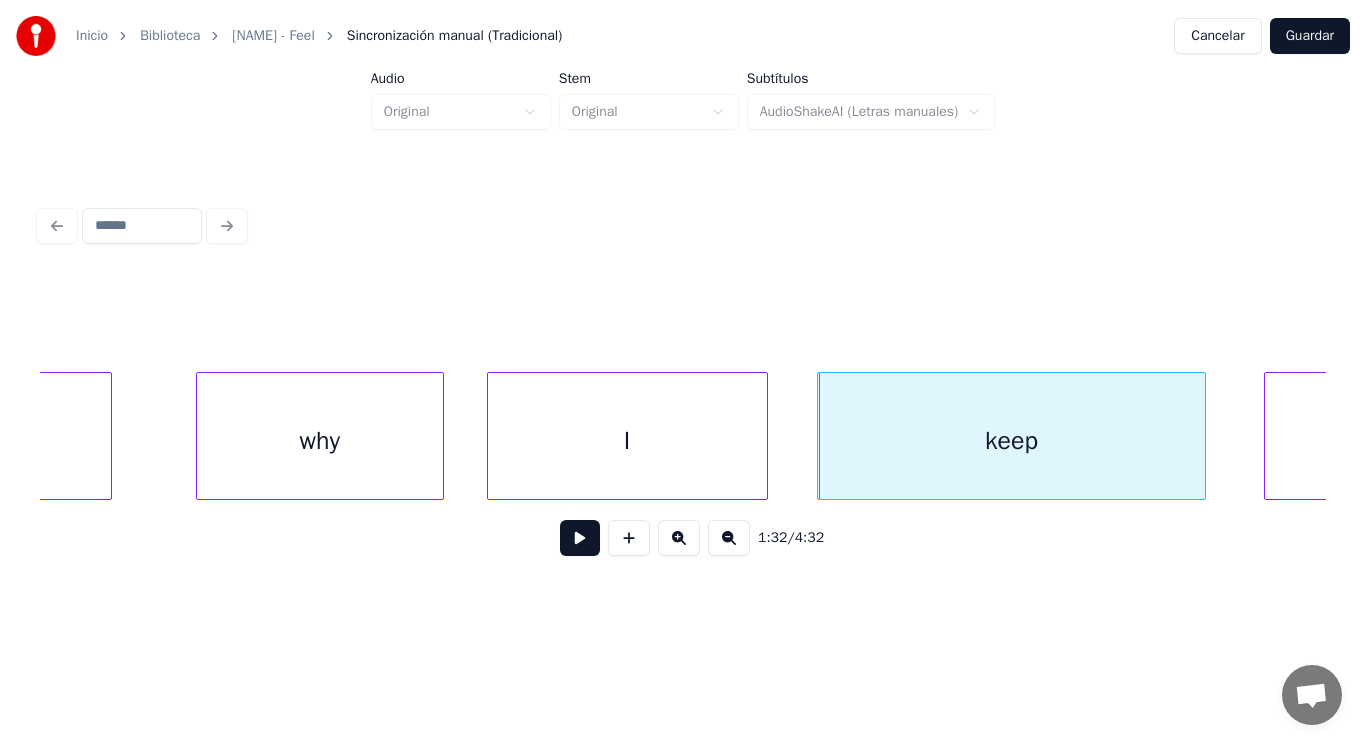 click at bounding box center [1268, 436] 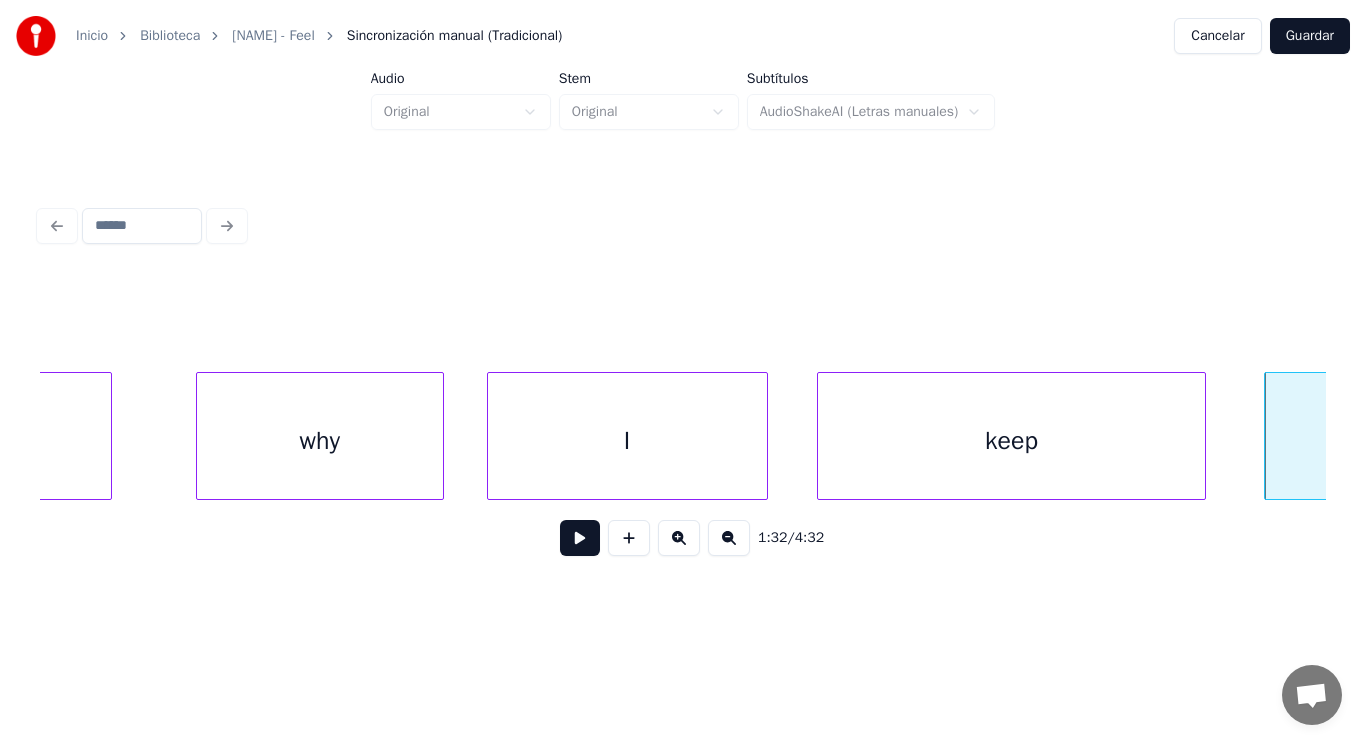 click on "keep" at bounding box center [1011, 441] 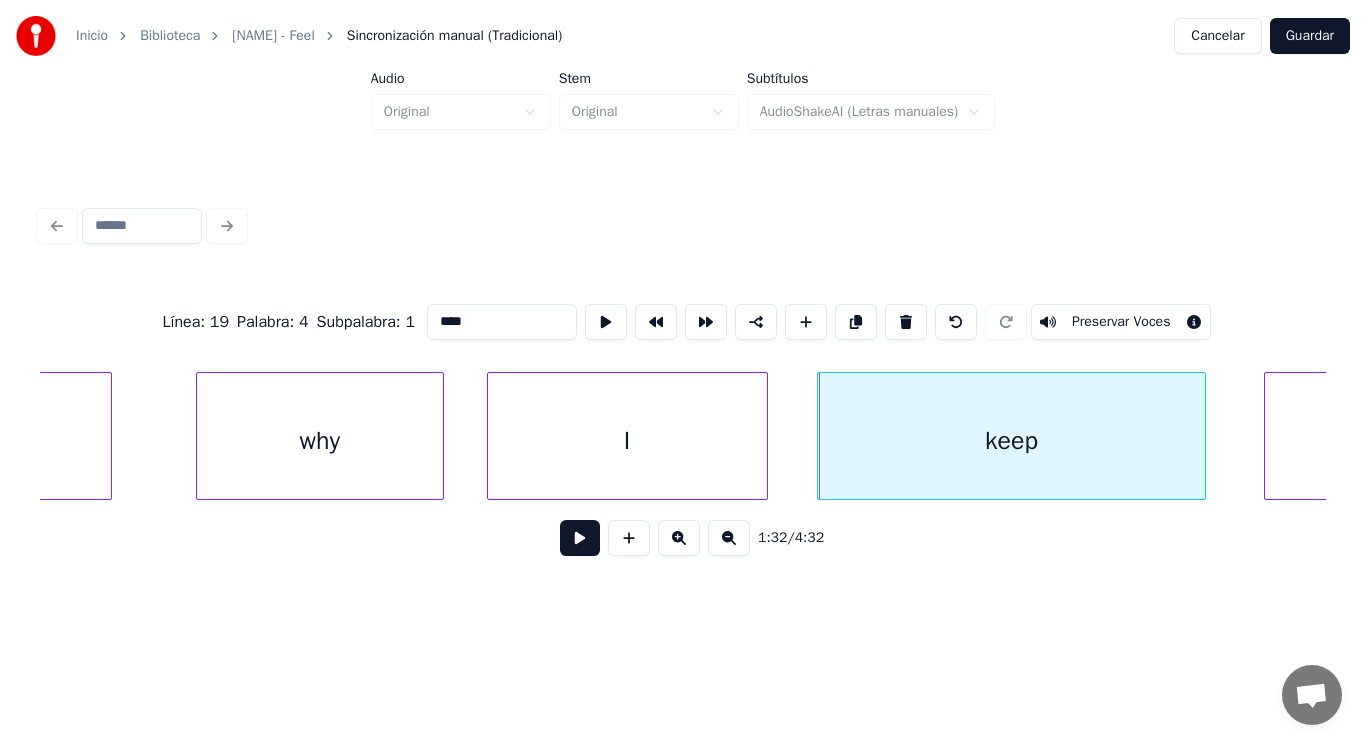 click at bounding box center (580, 538) 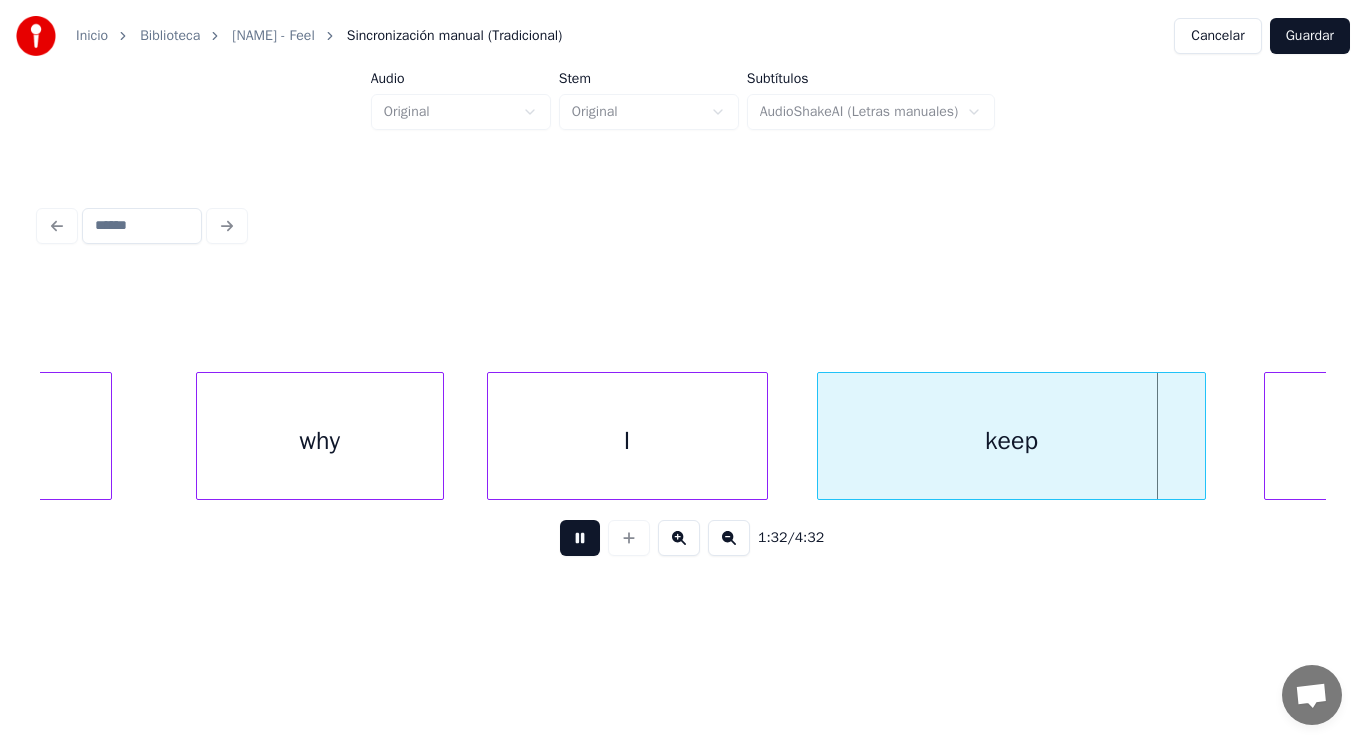 scroll, scrollTop: 0, scrollLeft: 130113, axis: horizontal 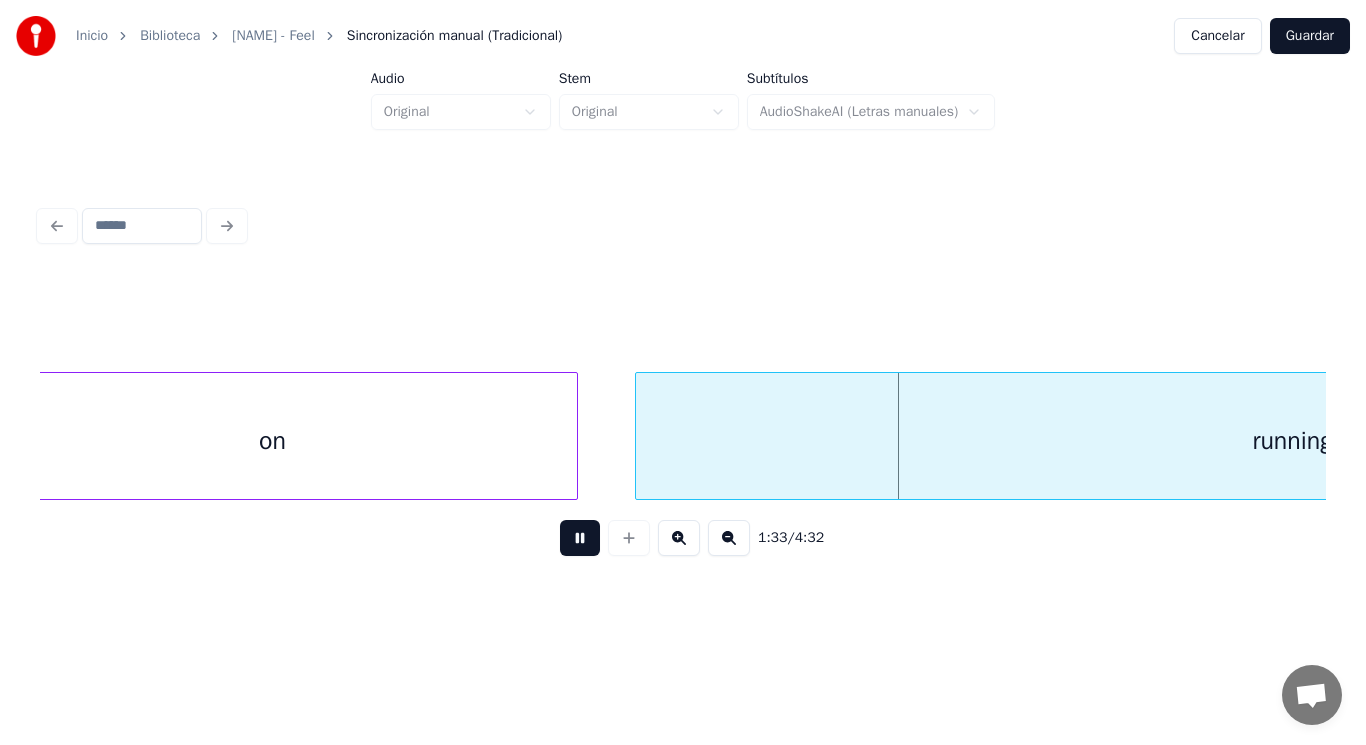click at bounding box center (580, 538) 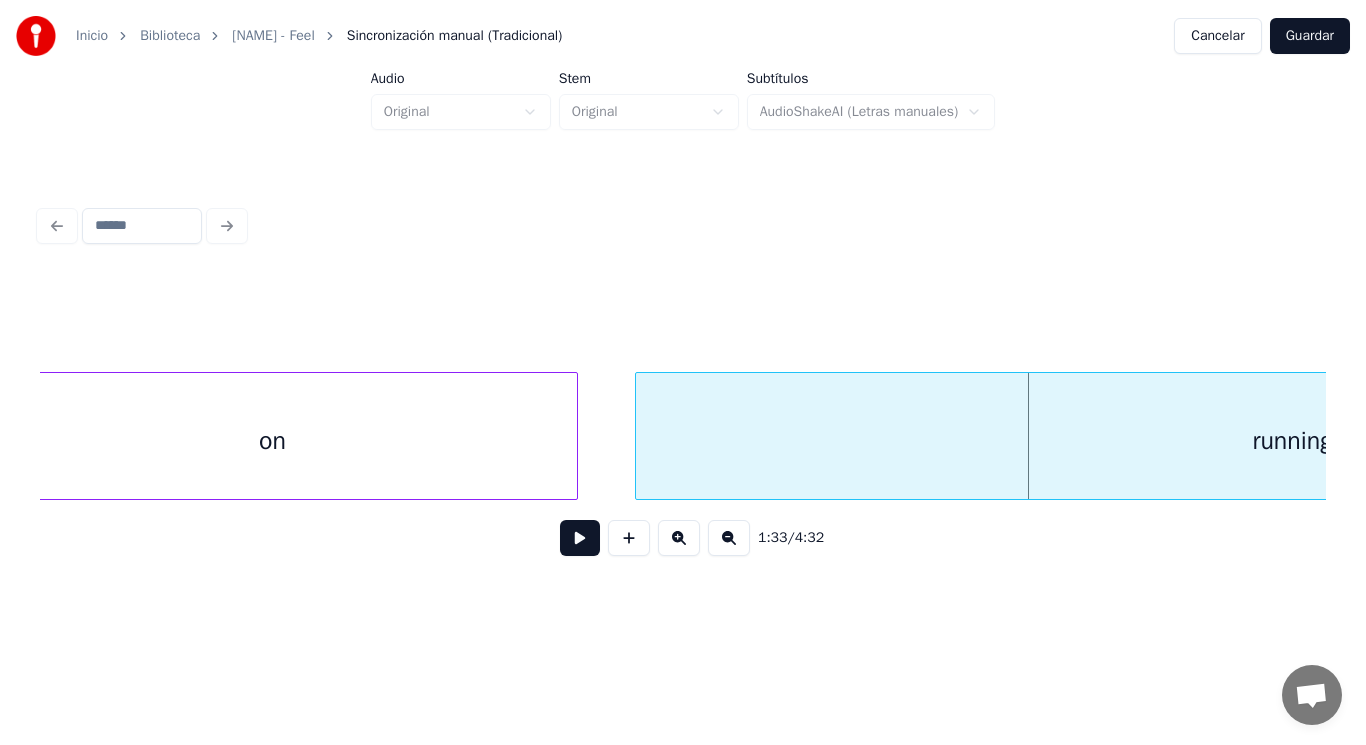 click on "running" at bounding box center (1293, 441) 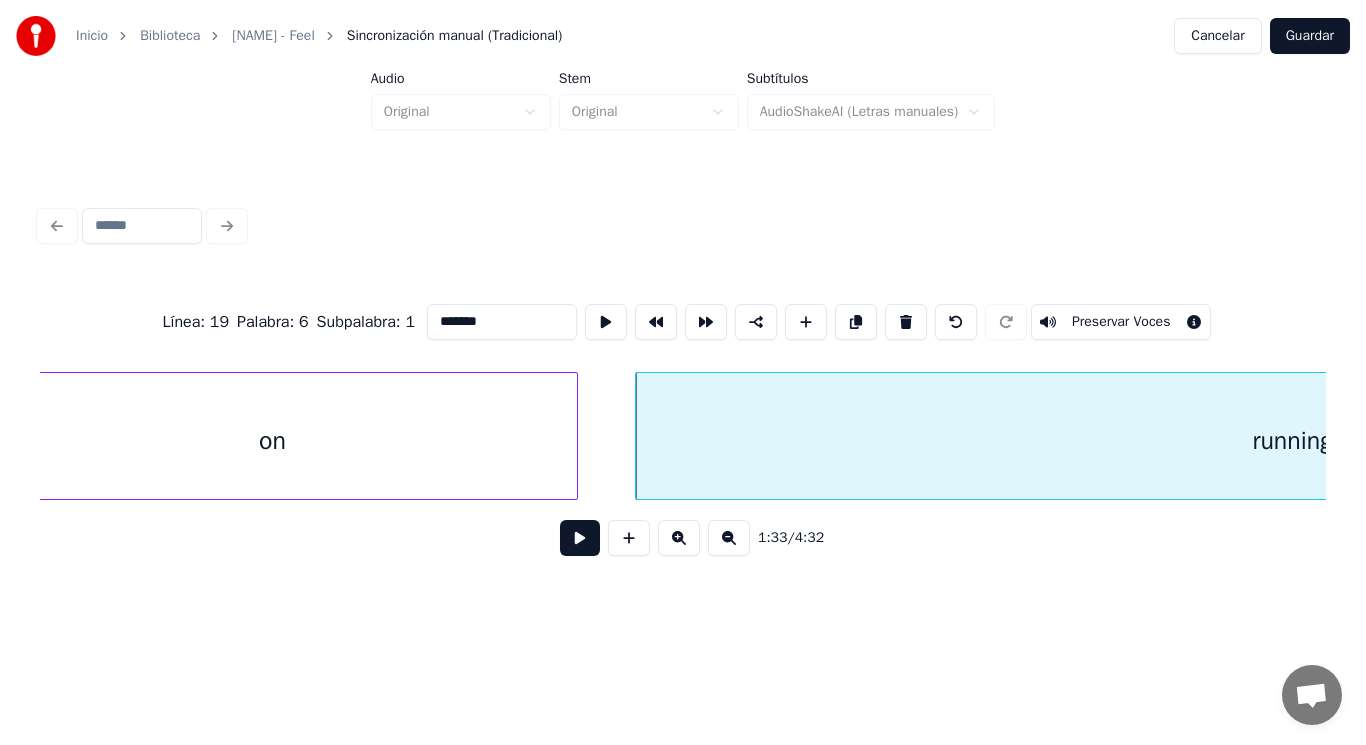 click at bounding box center (580, 538) 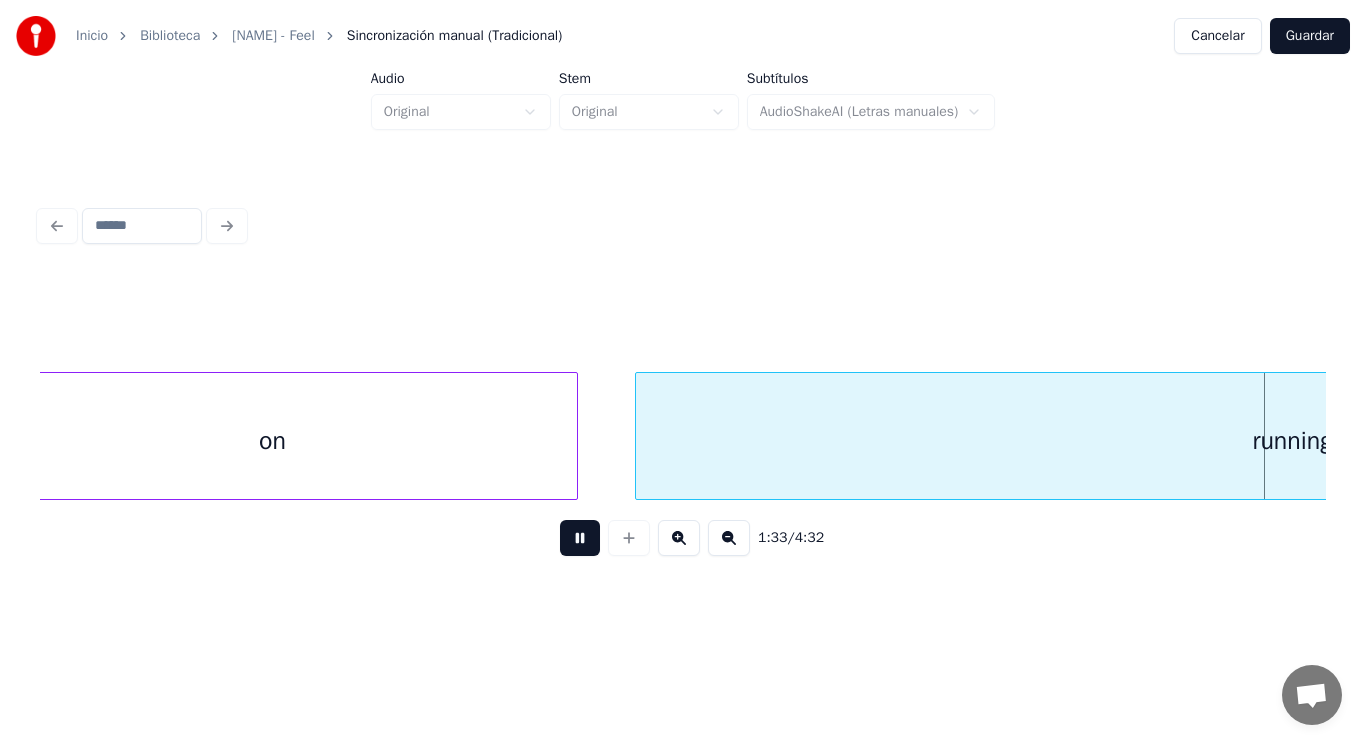 click at bounding box center (580, 538) 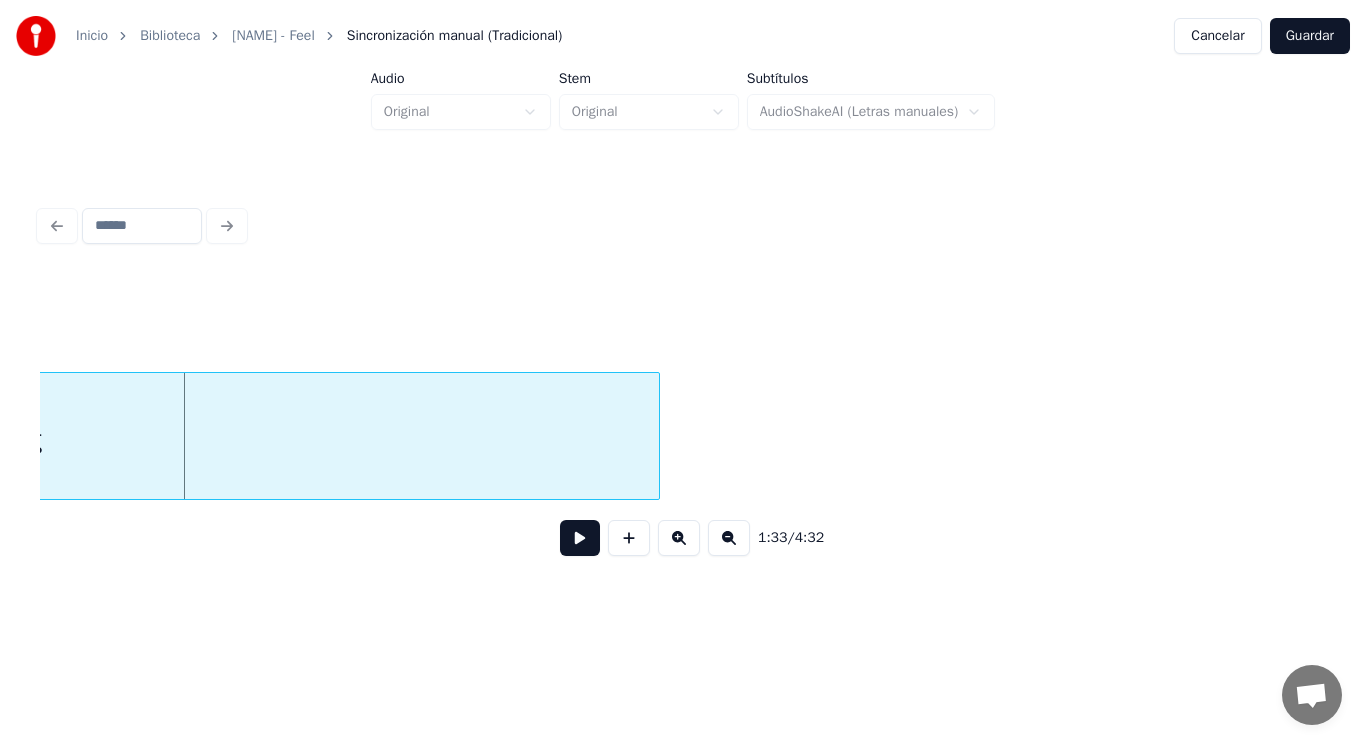 click at bounding box center (580, 538) 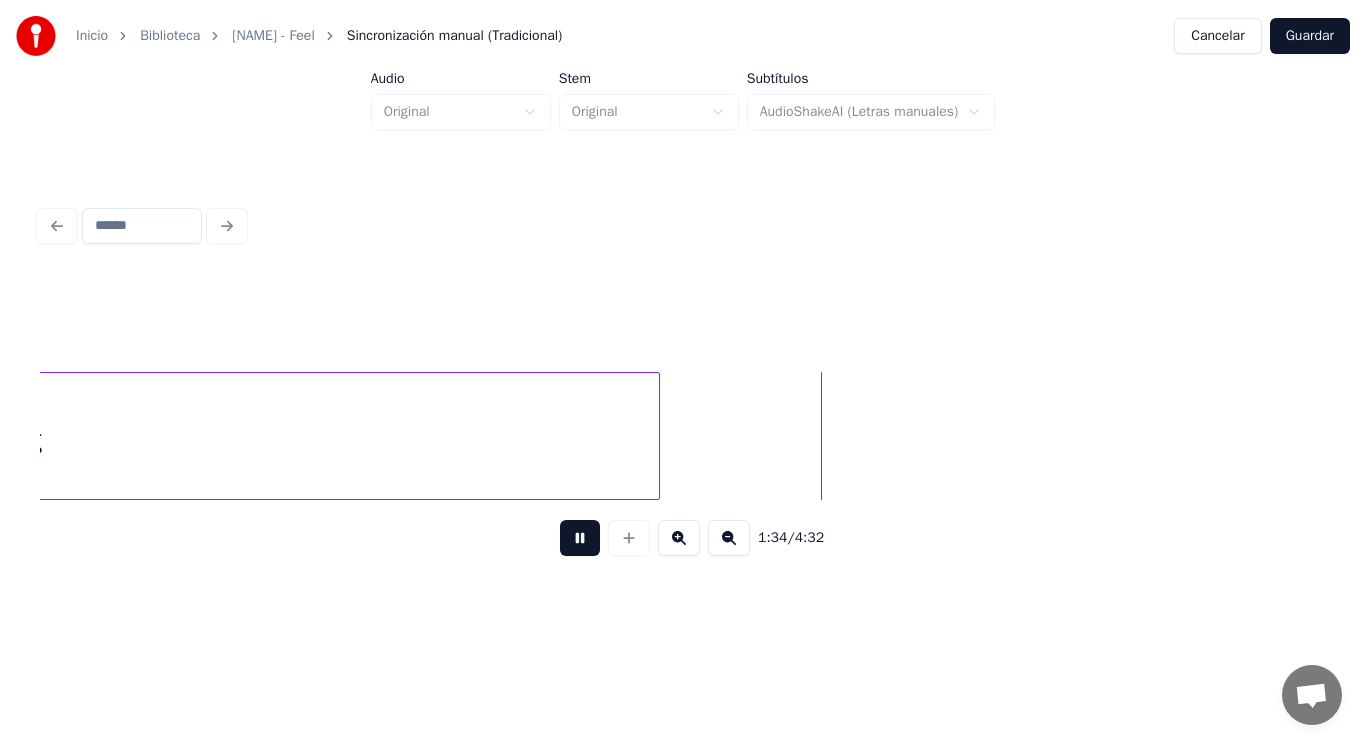 click at bounding box center [580, 538] 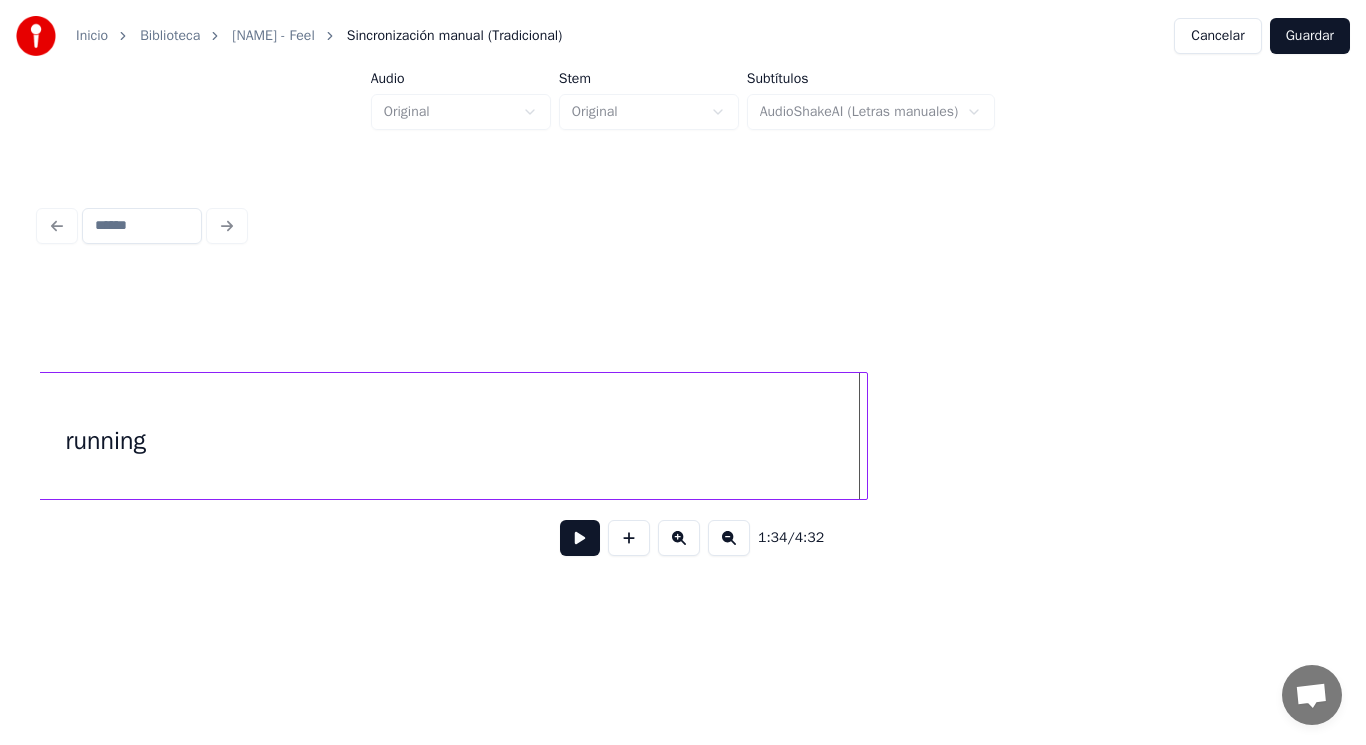 click at bounding box center [864, 436] 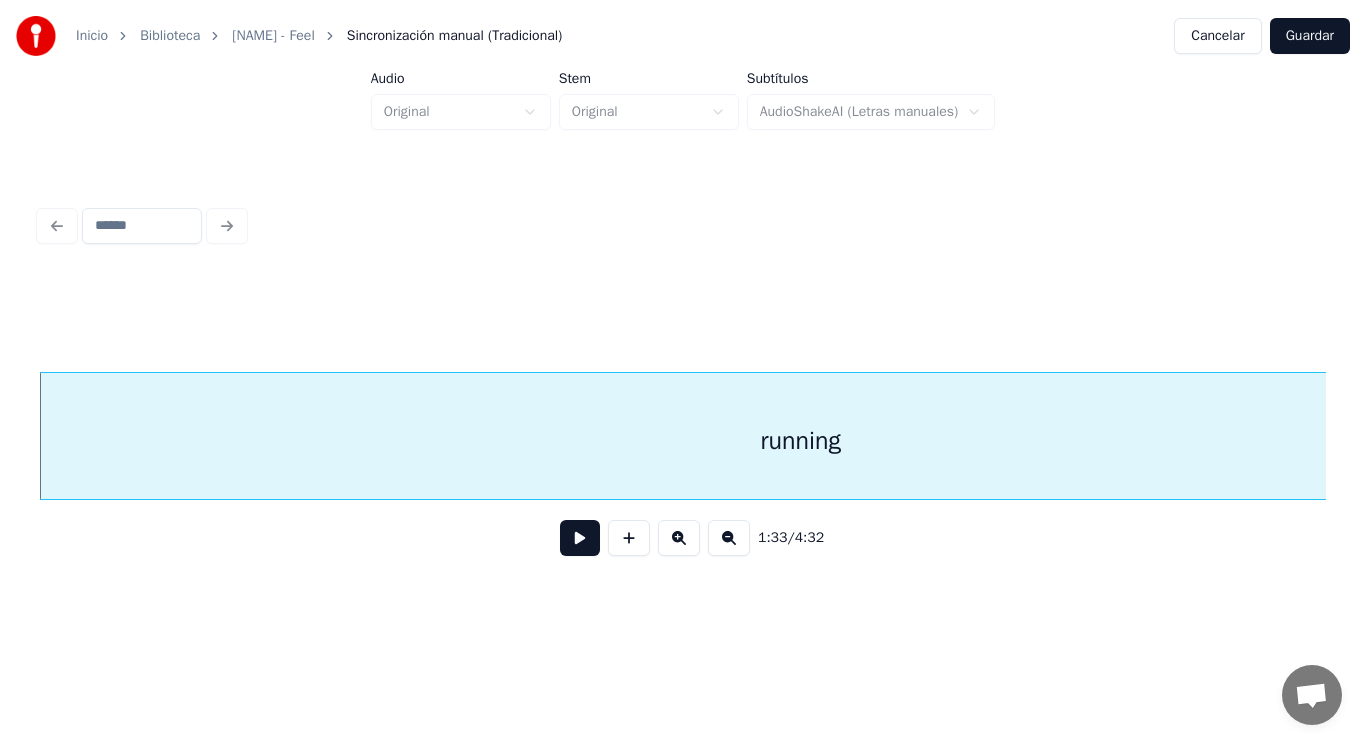 click at bounding box center (580, 538) 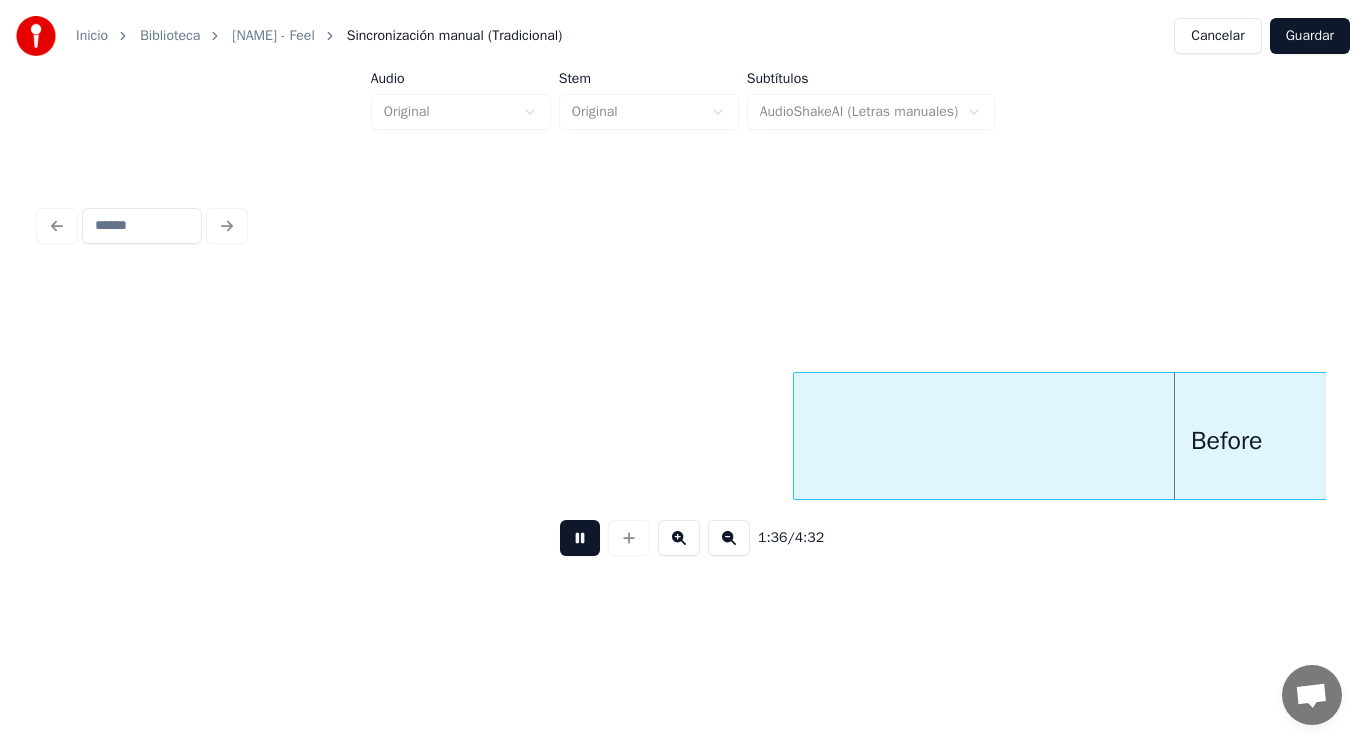 scroll, scrollTop: 0, scrollLeft: 135967, axis: horizontal 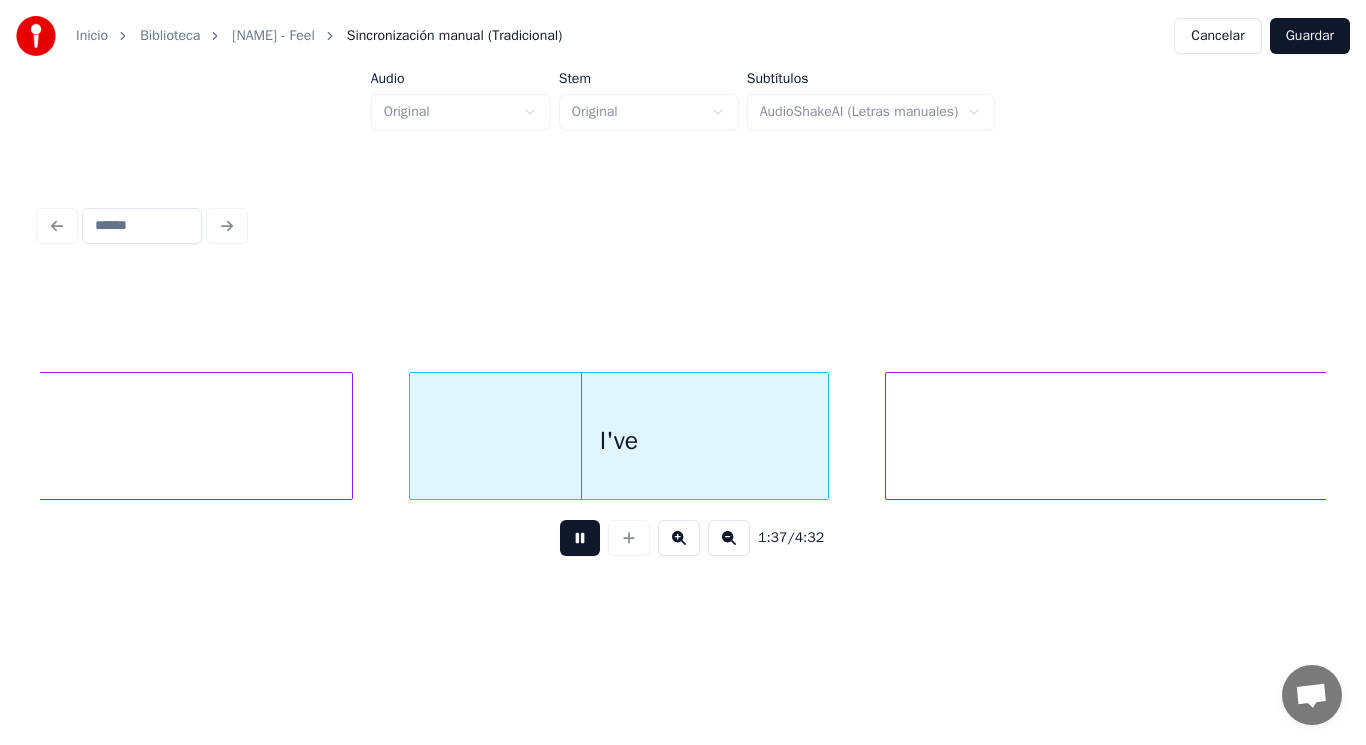 click at bounding box center (580, 538) 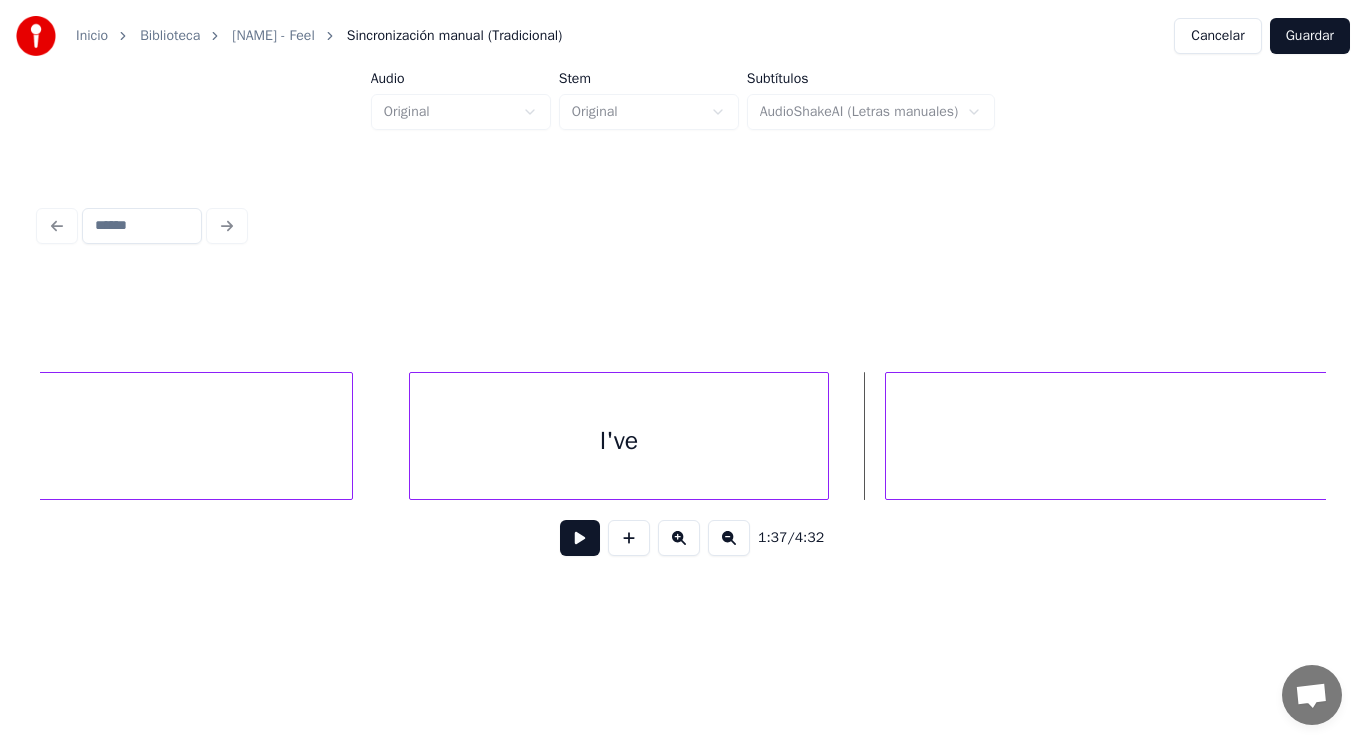 click on "I've" at bounding box center [619, 441] 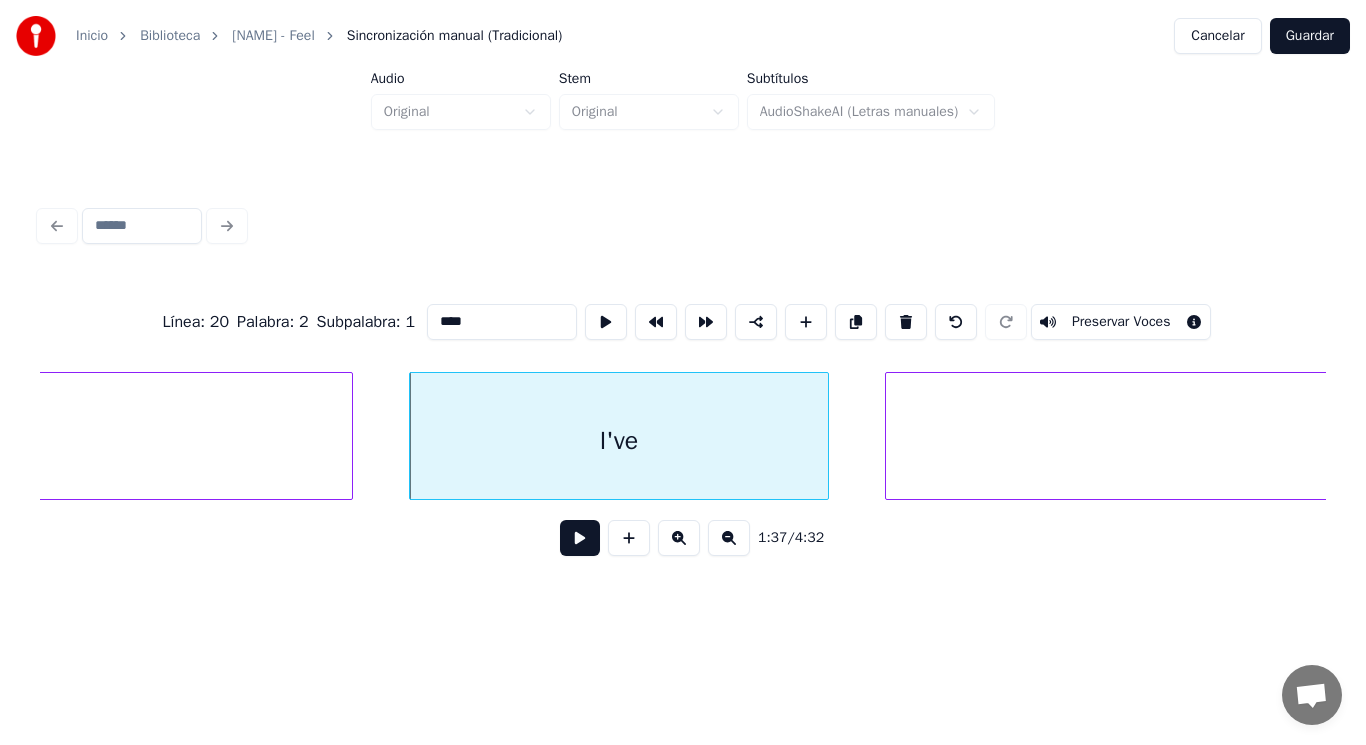 click at bounding box center (580, 538) 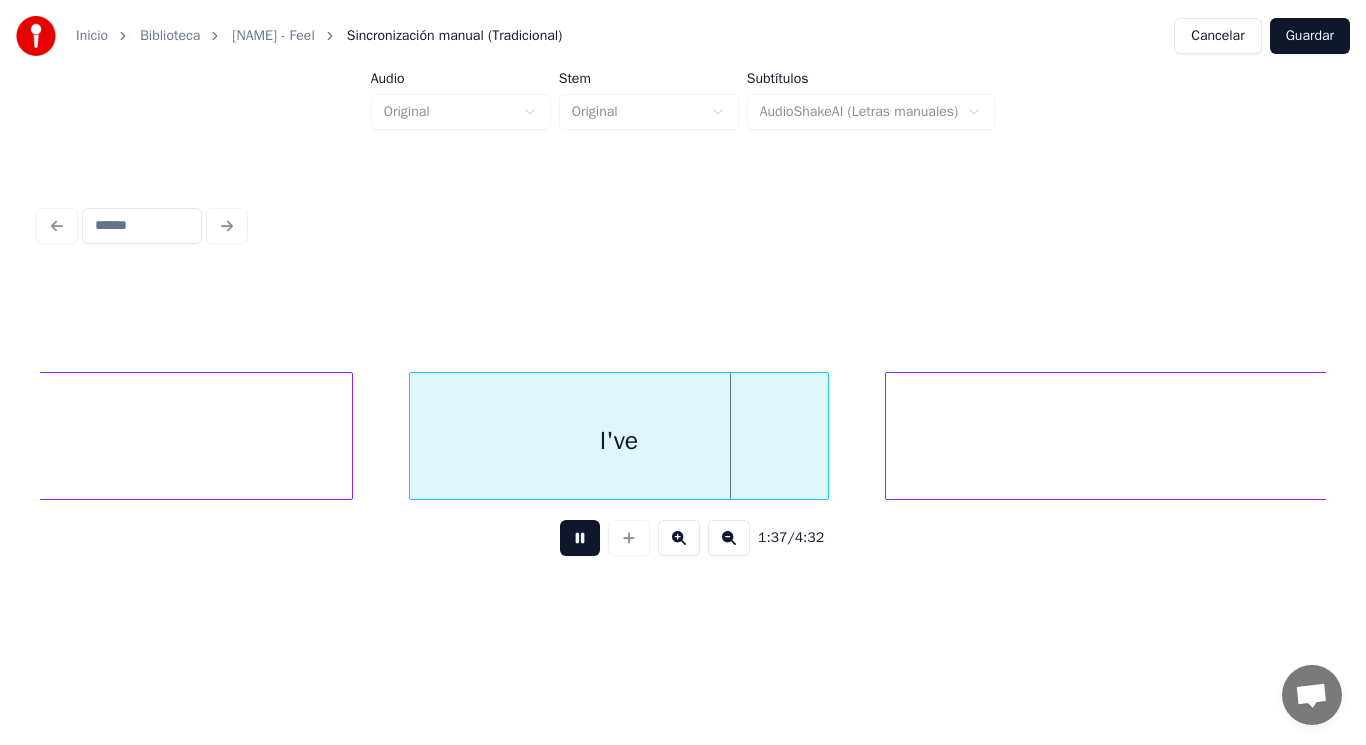 click at bounding box center [580, 538] 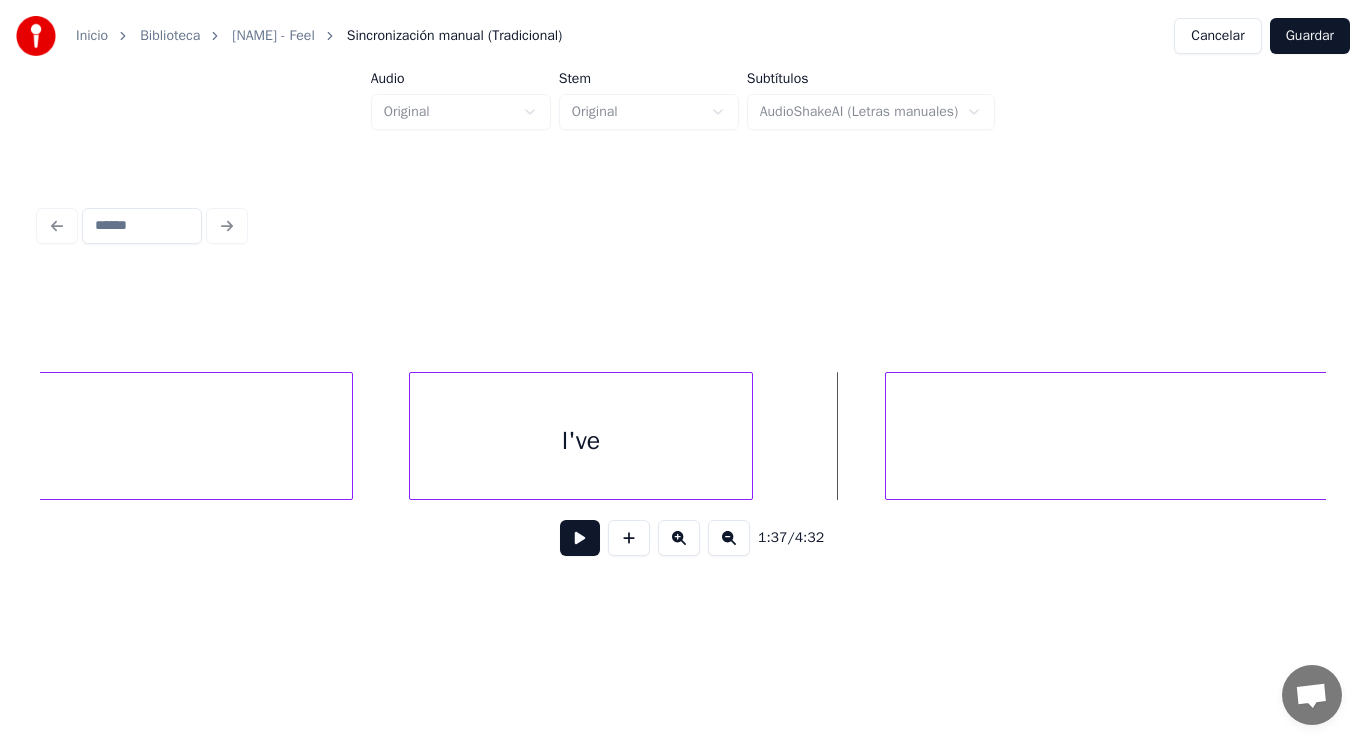 click at bounding box center (749, 436) 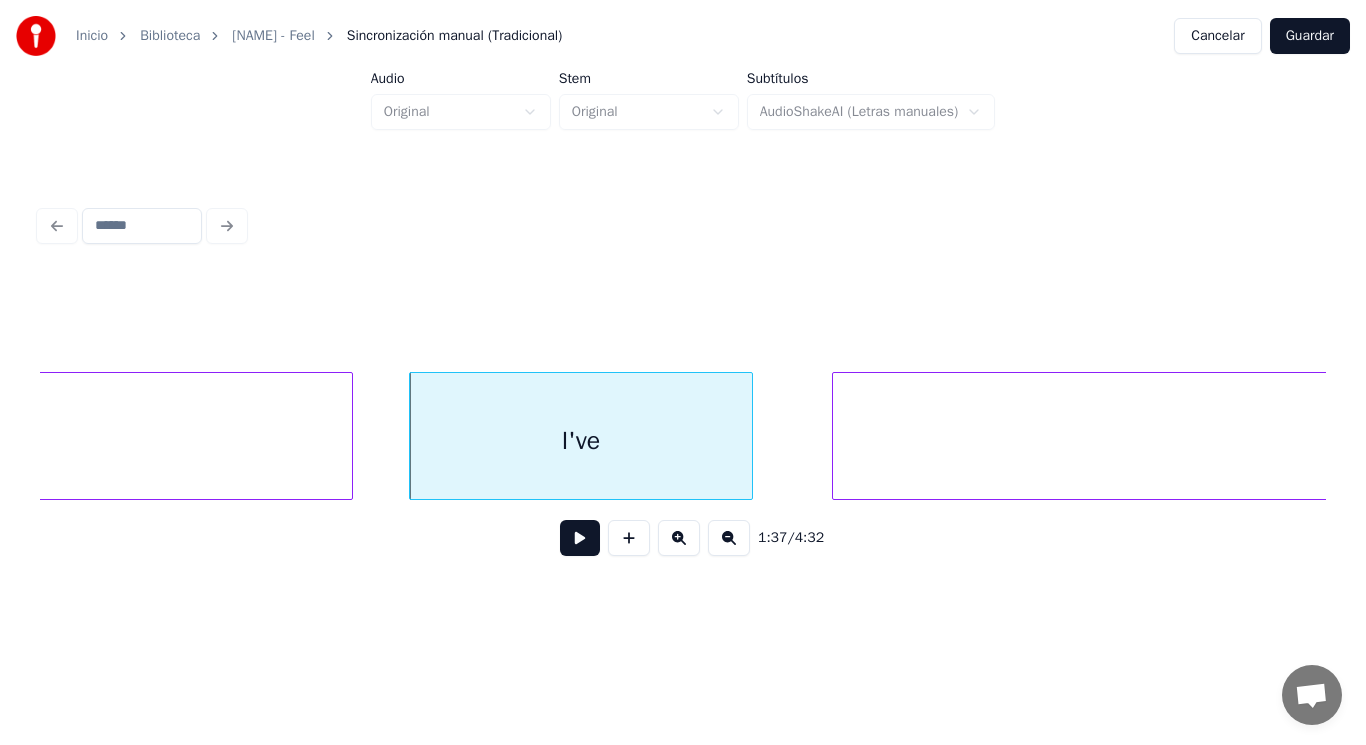 click at bounding box center [836, 436] 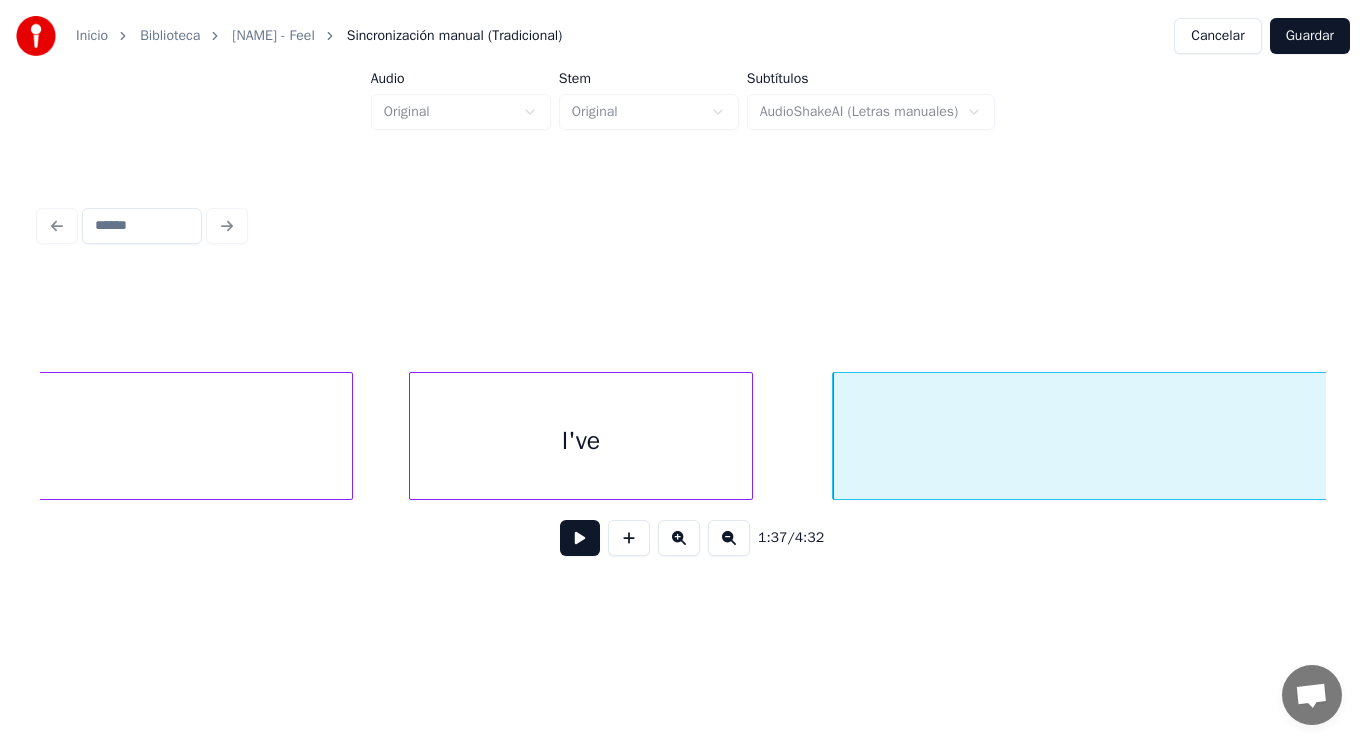 click at bounding box center [580, 538] 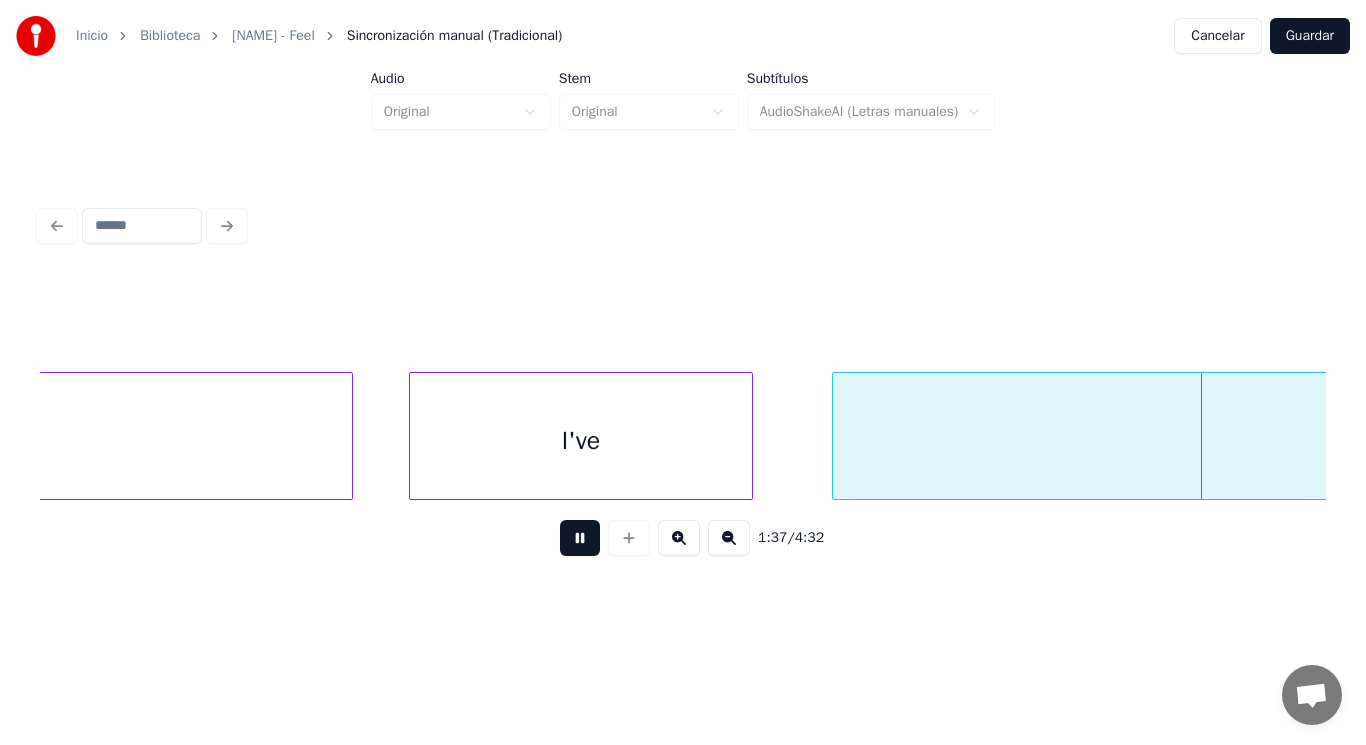 scroll, scrollTop: 0, scrollLeft: 137274, axis: horizontal 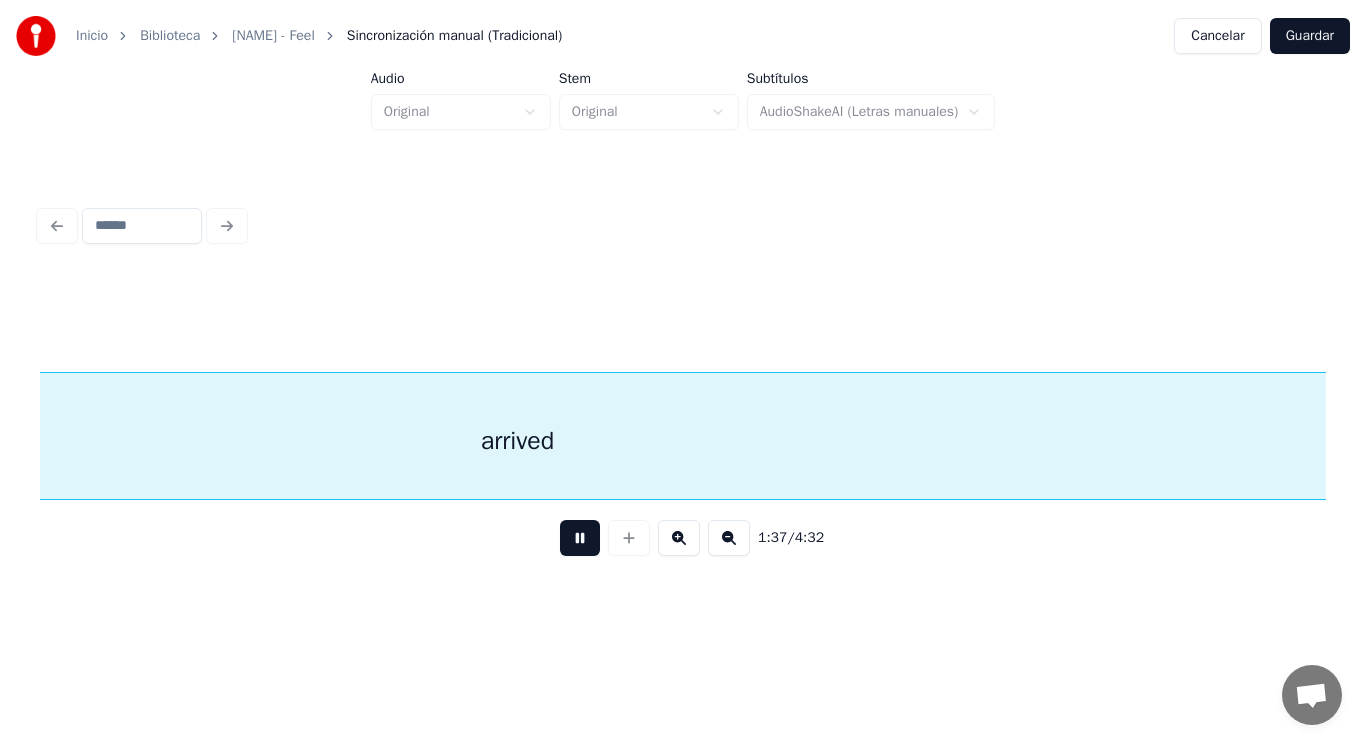 click at bounding box center (580, 538) 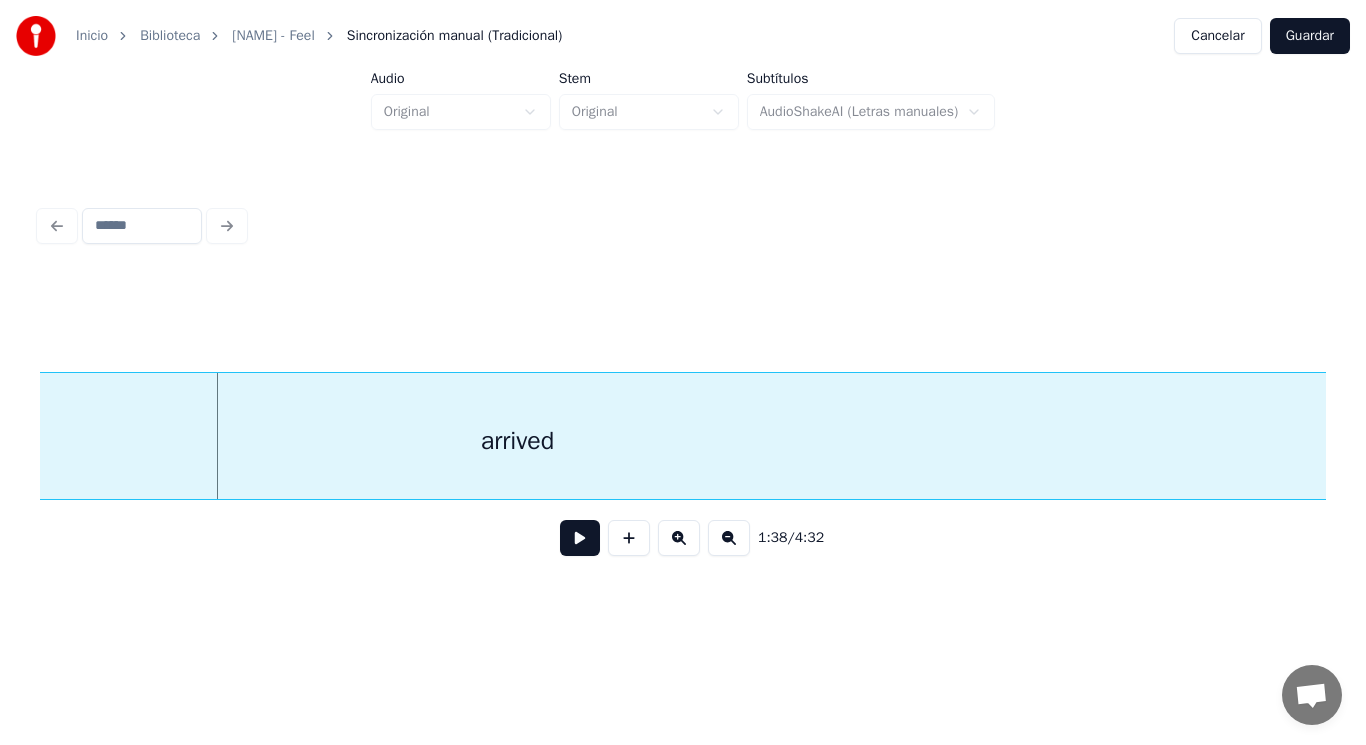 click at bounding box center (580, 538) 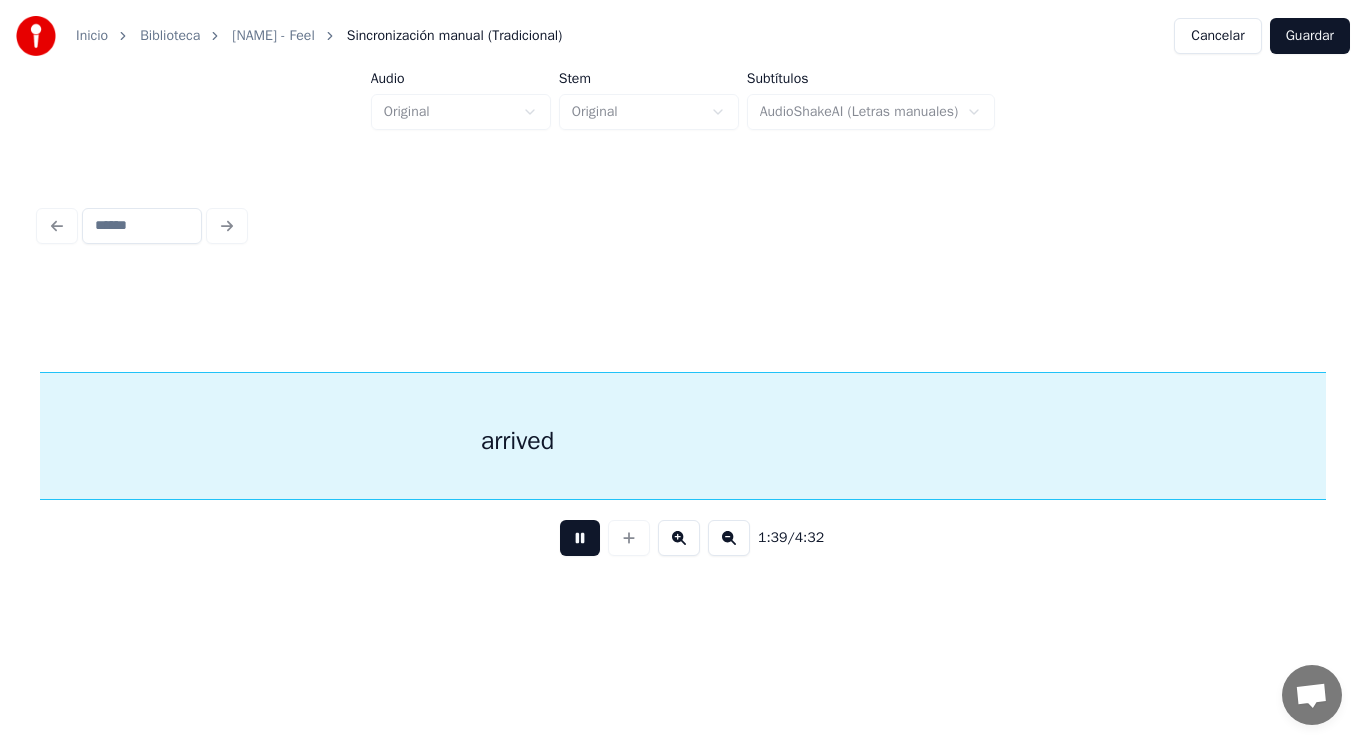 scroll, scrollTop: 0, scrollLeft: 138574, axis: horizontal 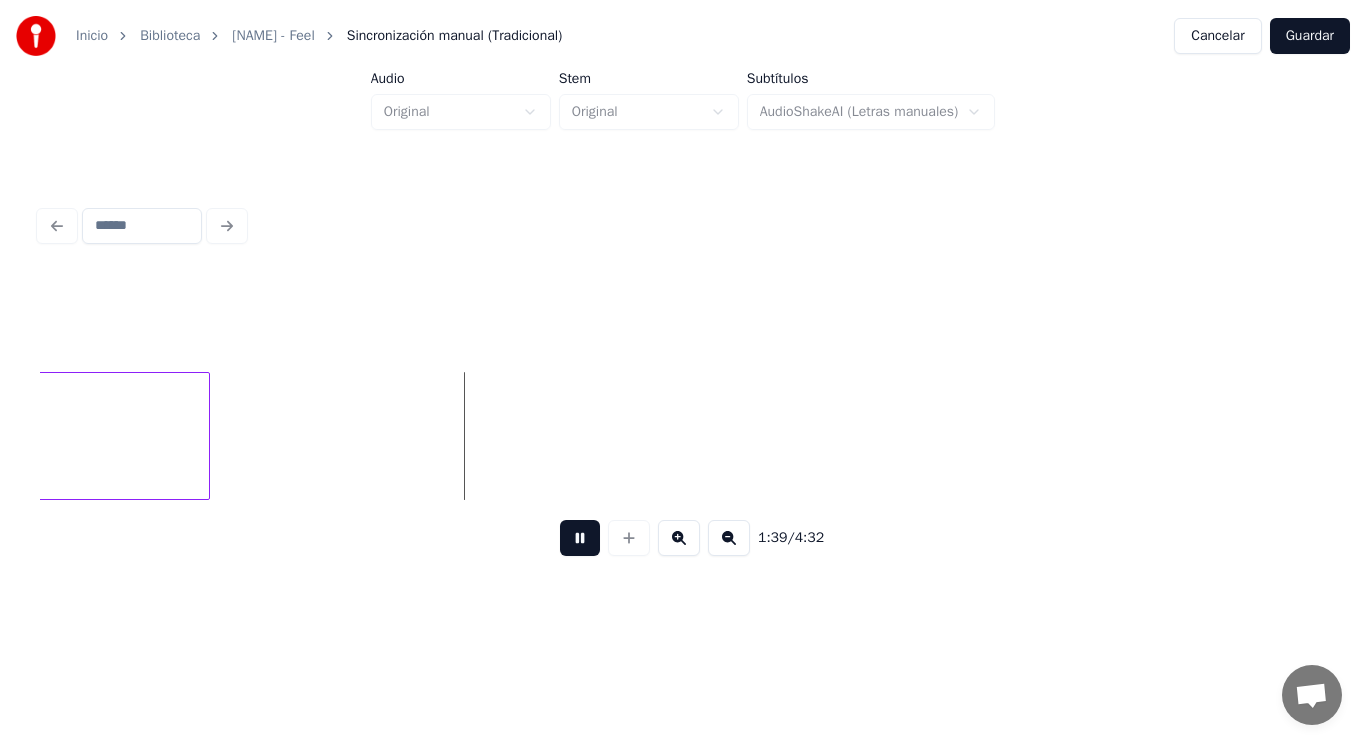 click at bounding box center [580, 538] 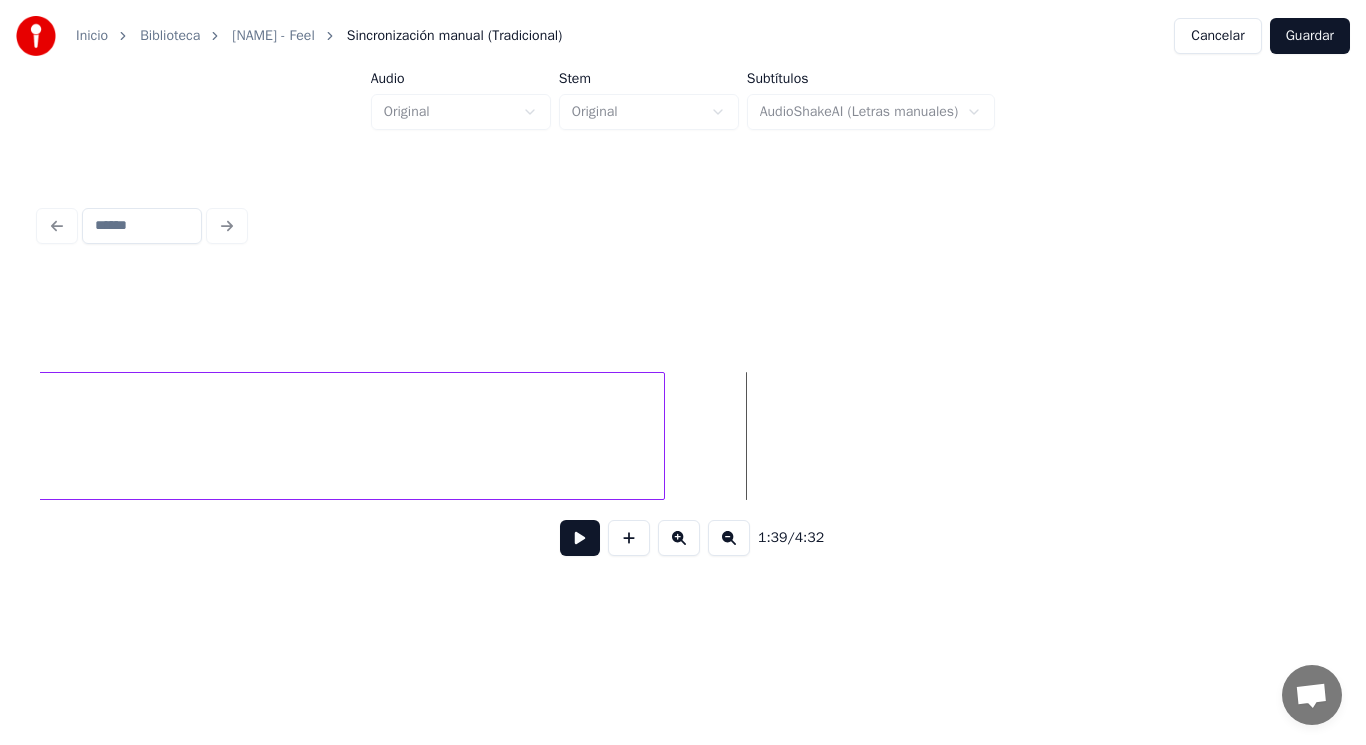 click at bounding box center (661, 436) 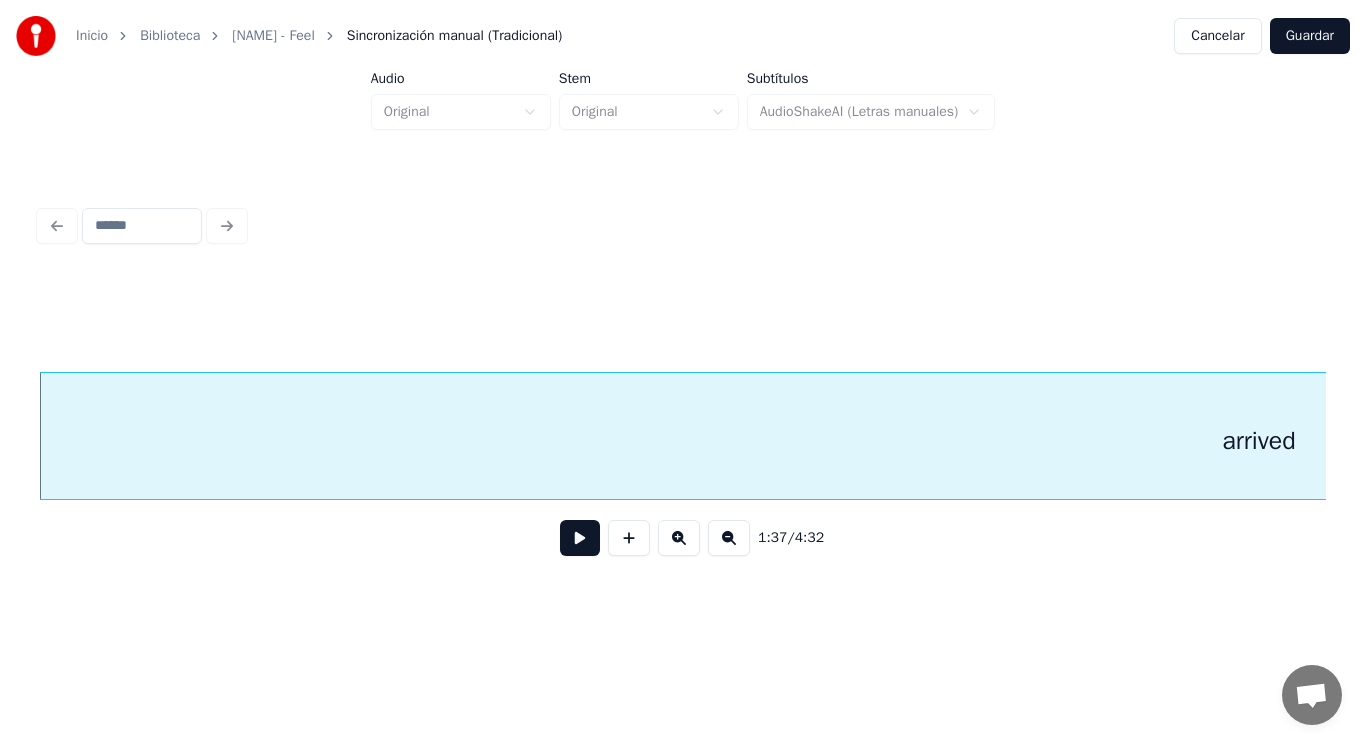 click at bounding box center (580, 538) 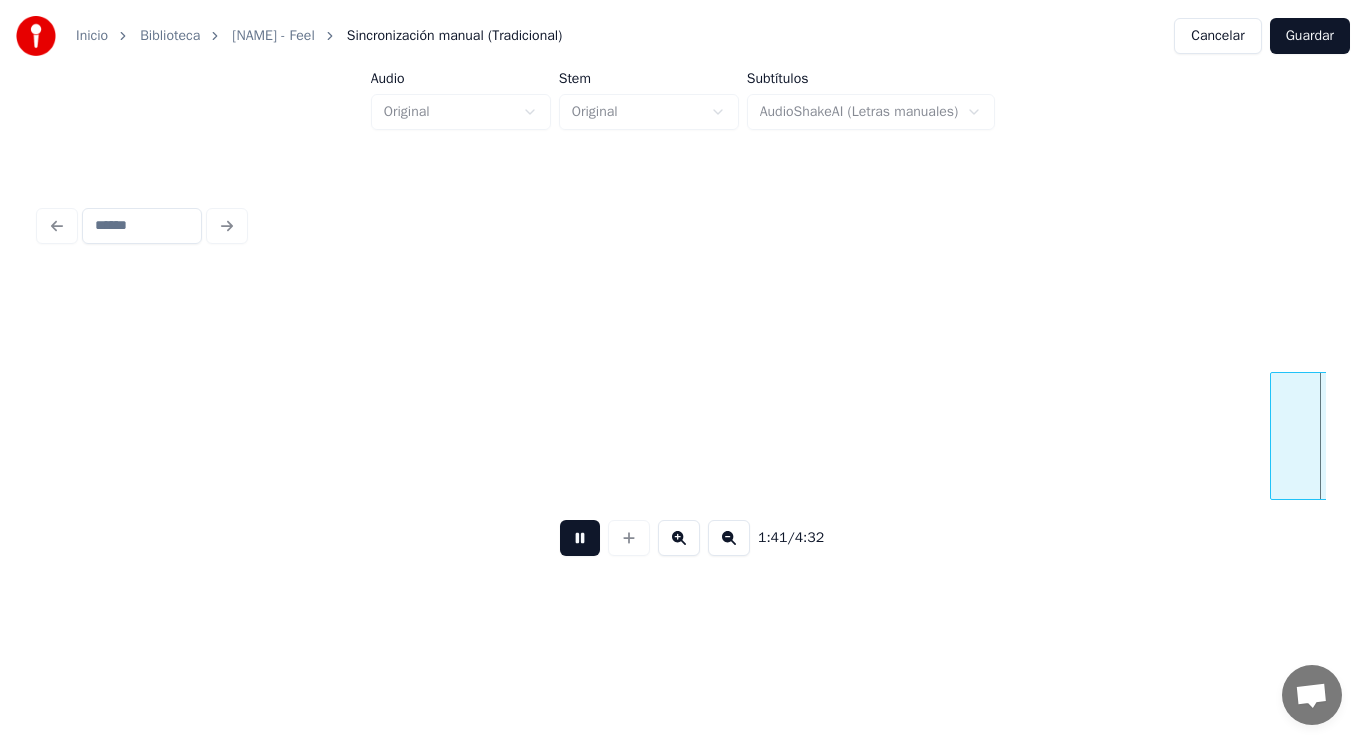 scroll, scrollTop: 0, scrollLeft: 141985, axis: horizontal 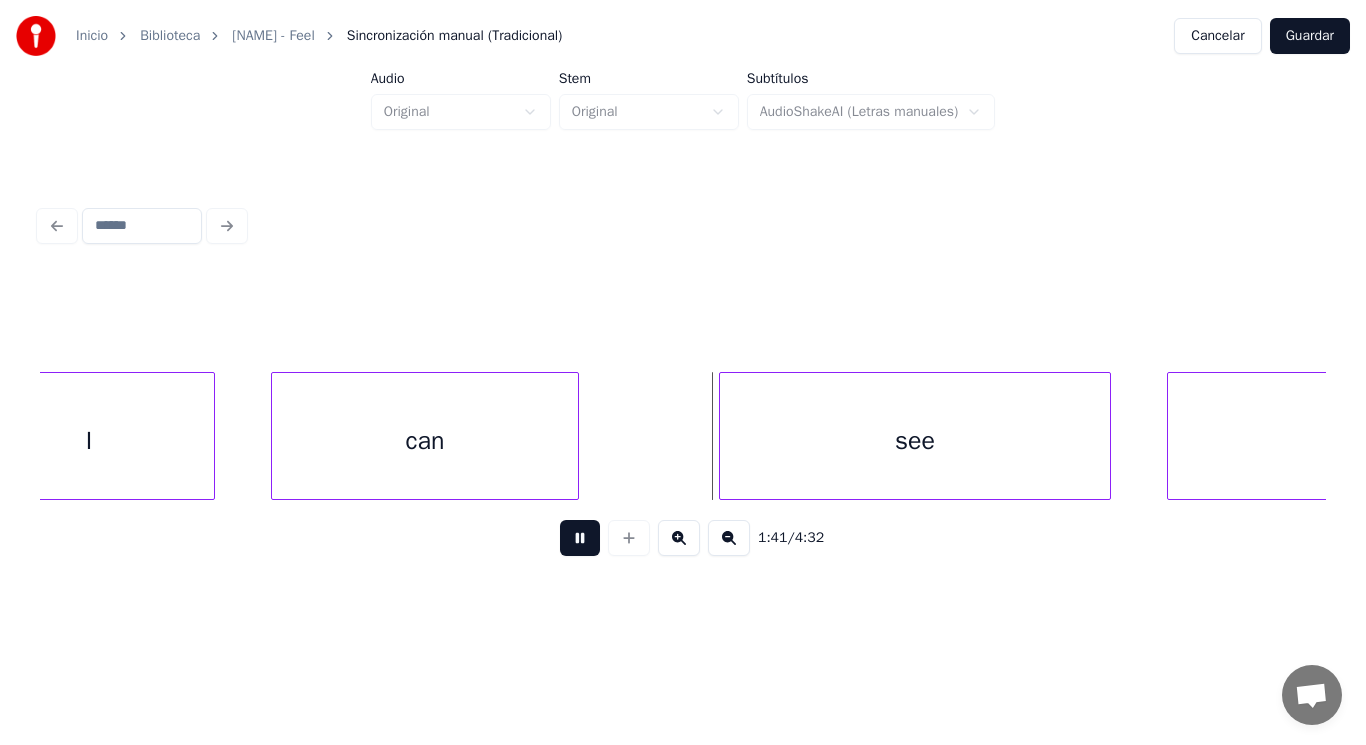 click at bounding box center (580, 538) 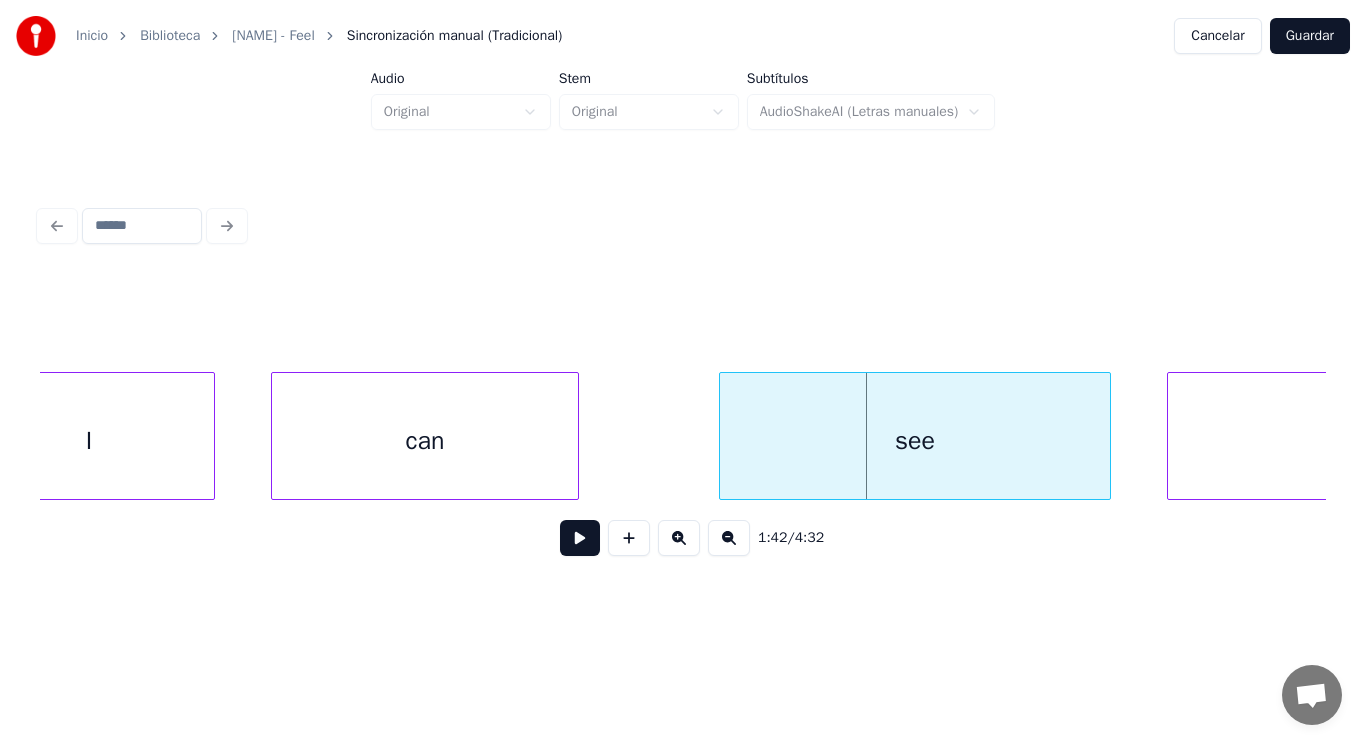 click on "can" at bounding box center (425, 441) 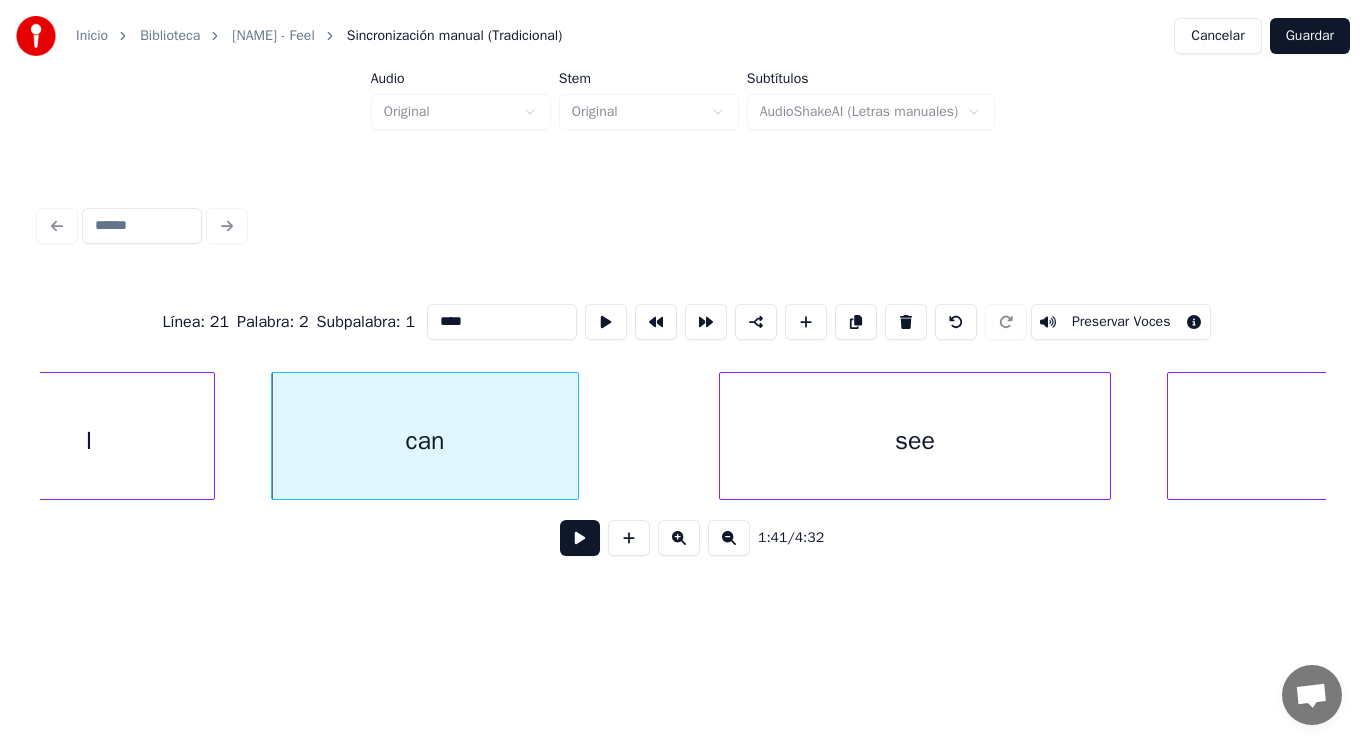 type on "***" 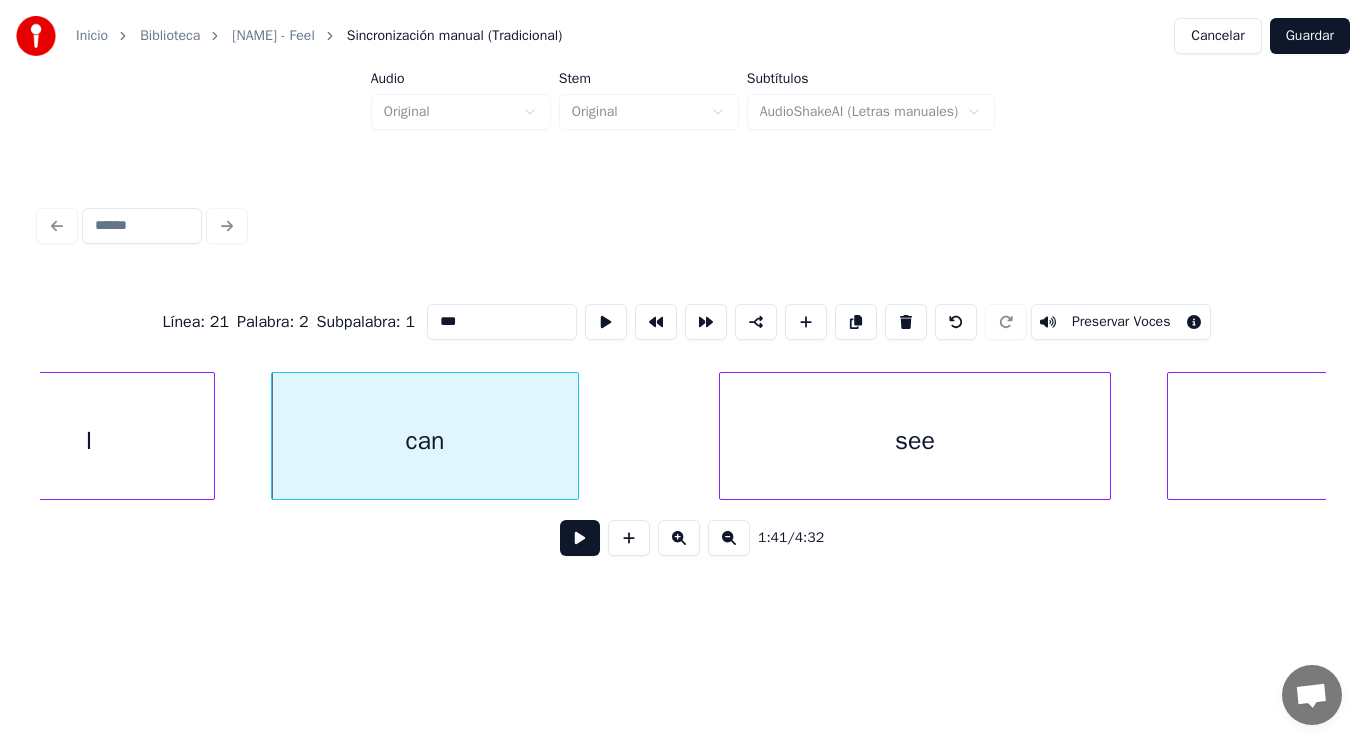click at bounding box center [580, 538] 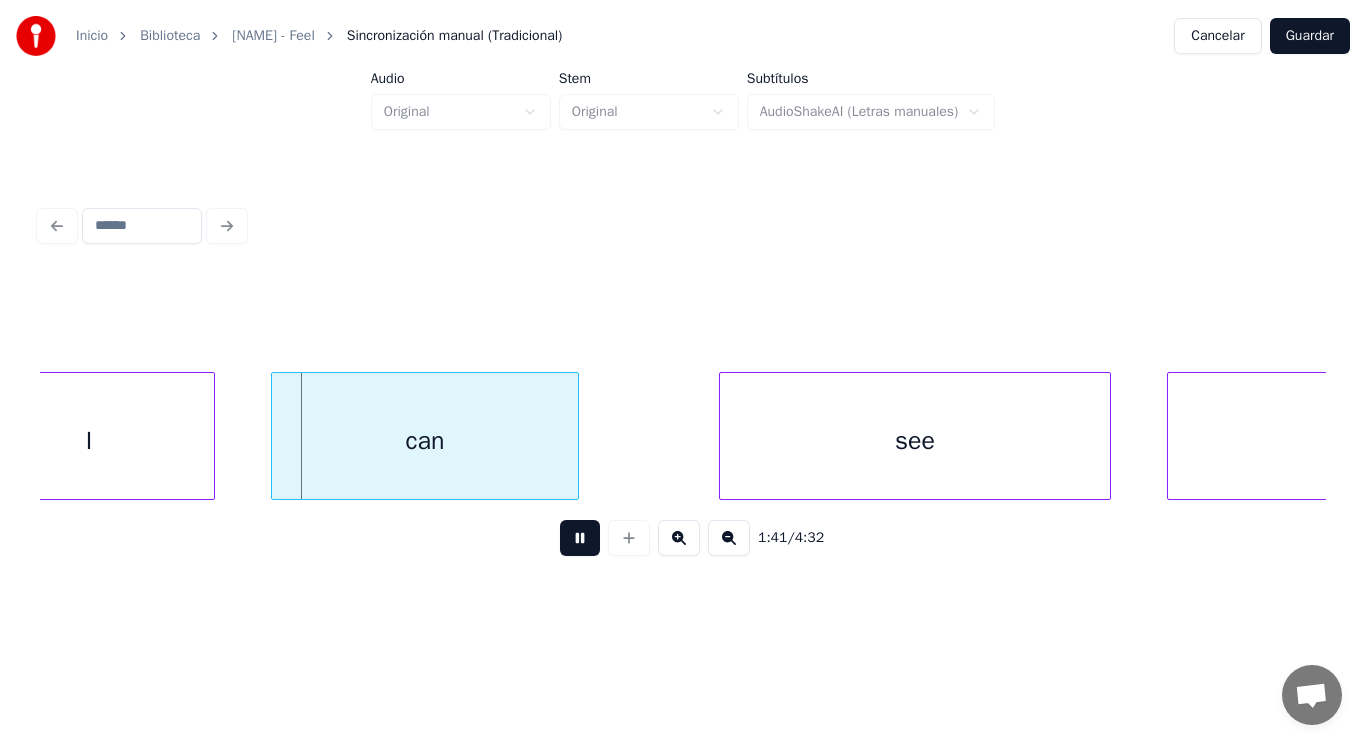 click at bounding box center (580, 538) 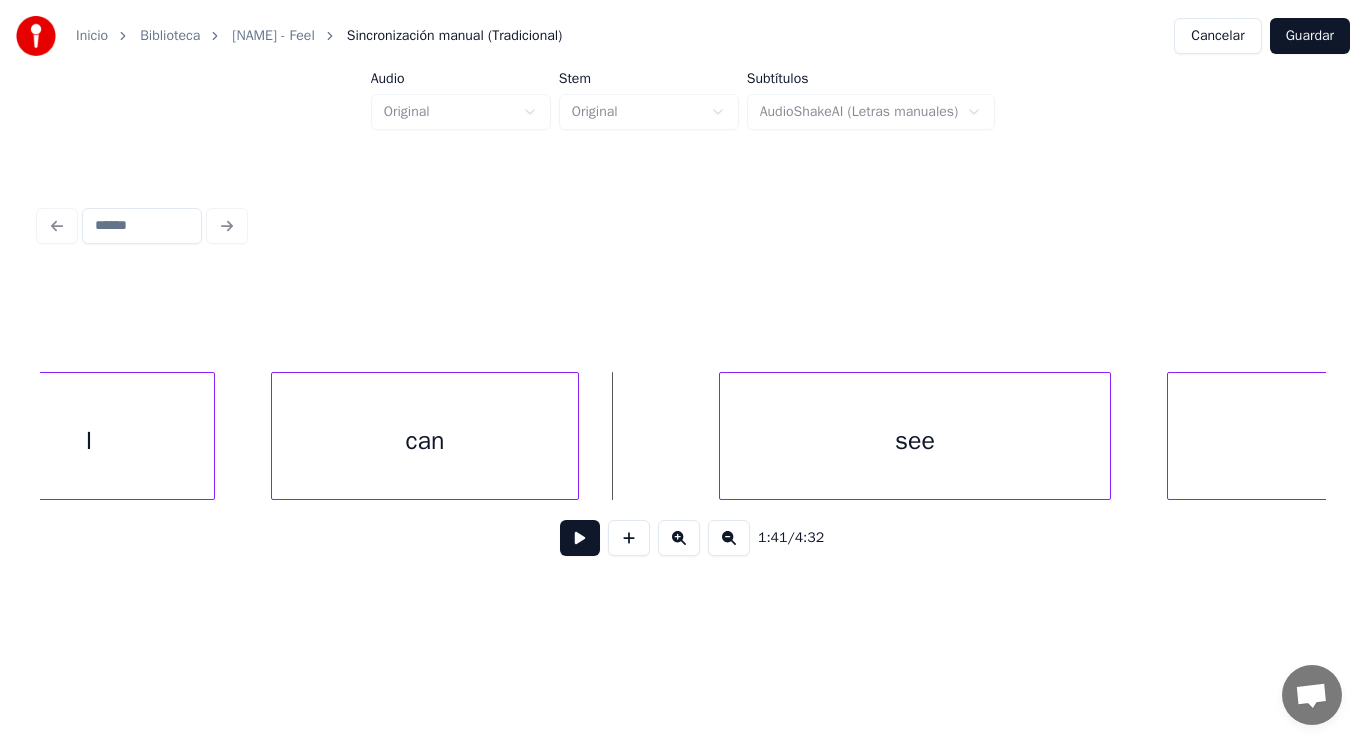 click on "can" at bounding box center (425, 441) 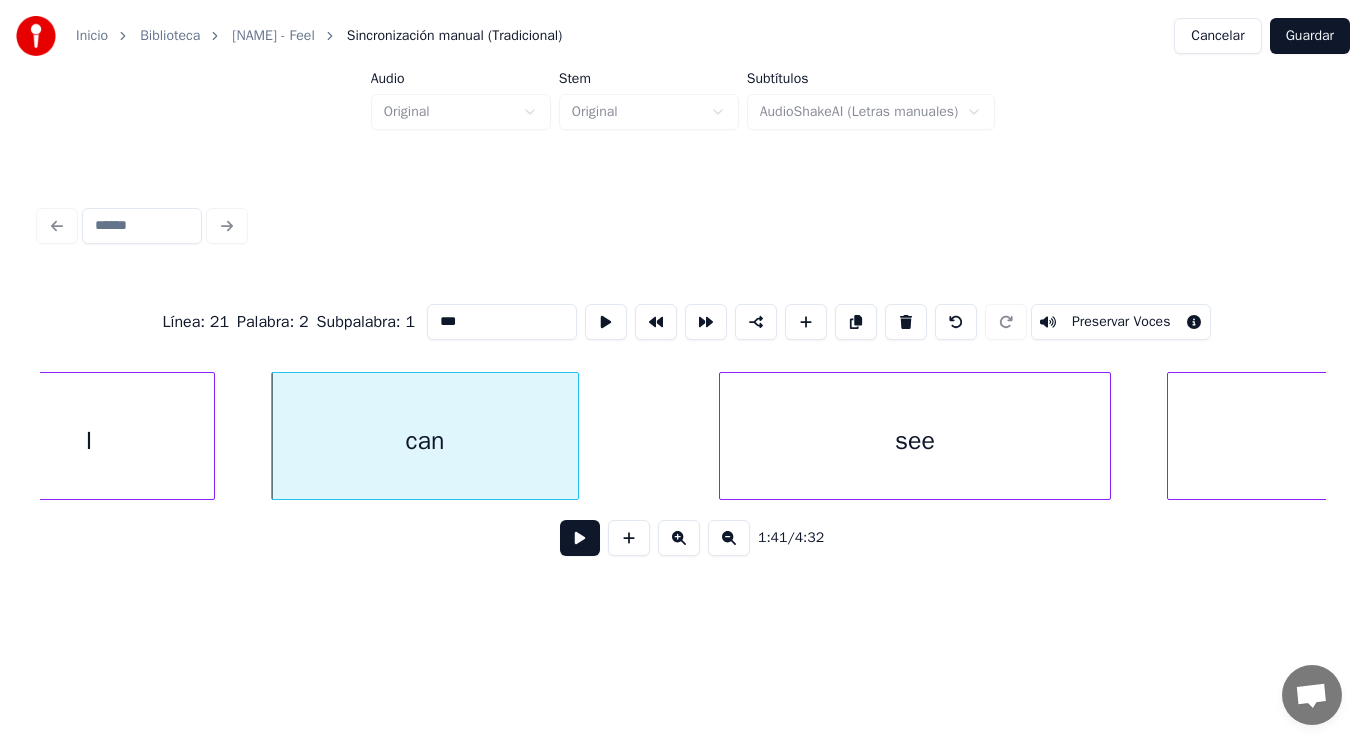 click at bounding box center [580, 538] 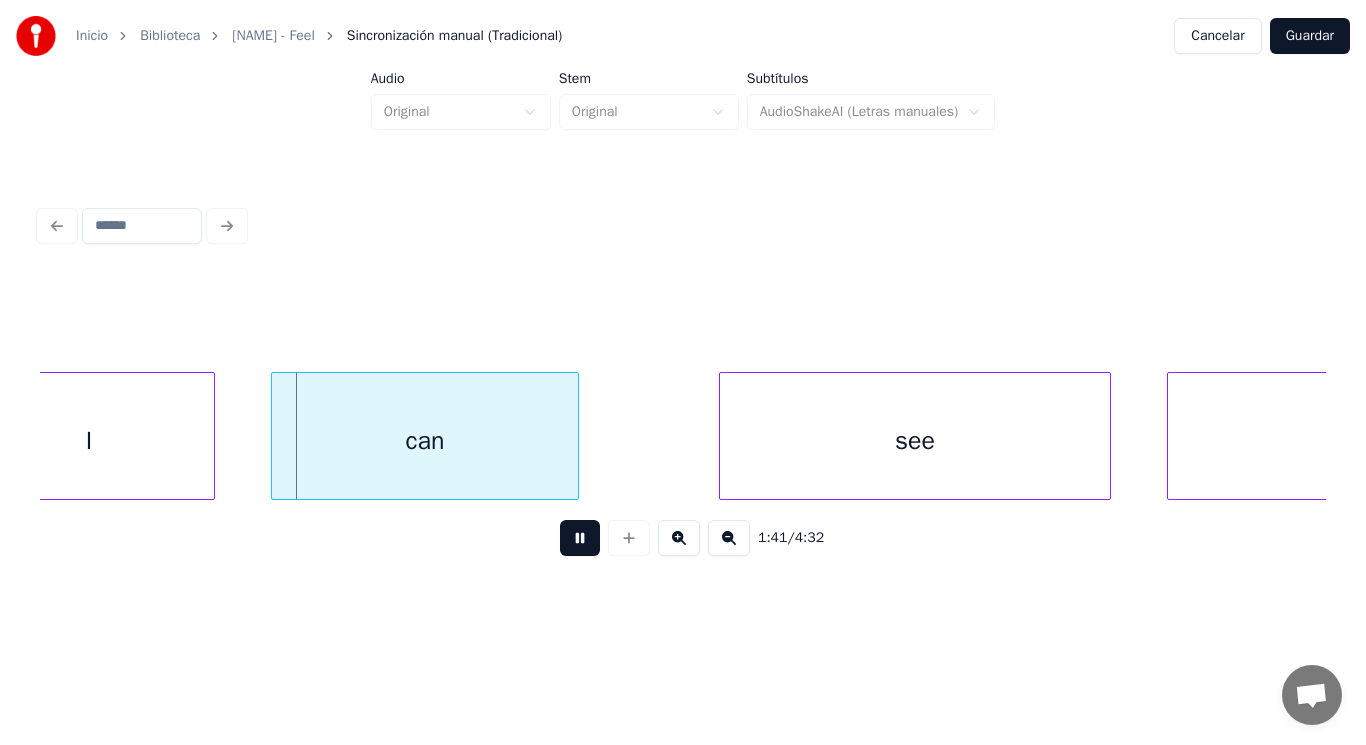 click at bounding box center (580, 538) 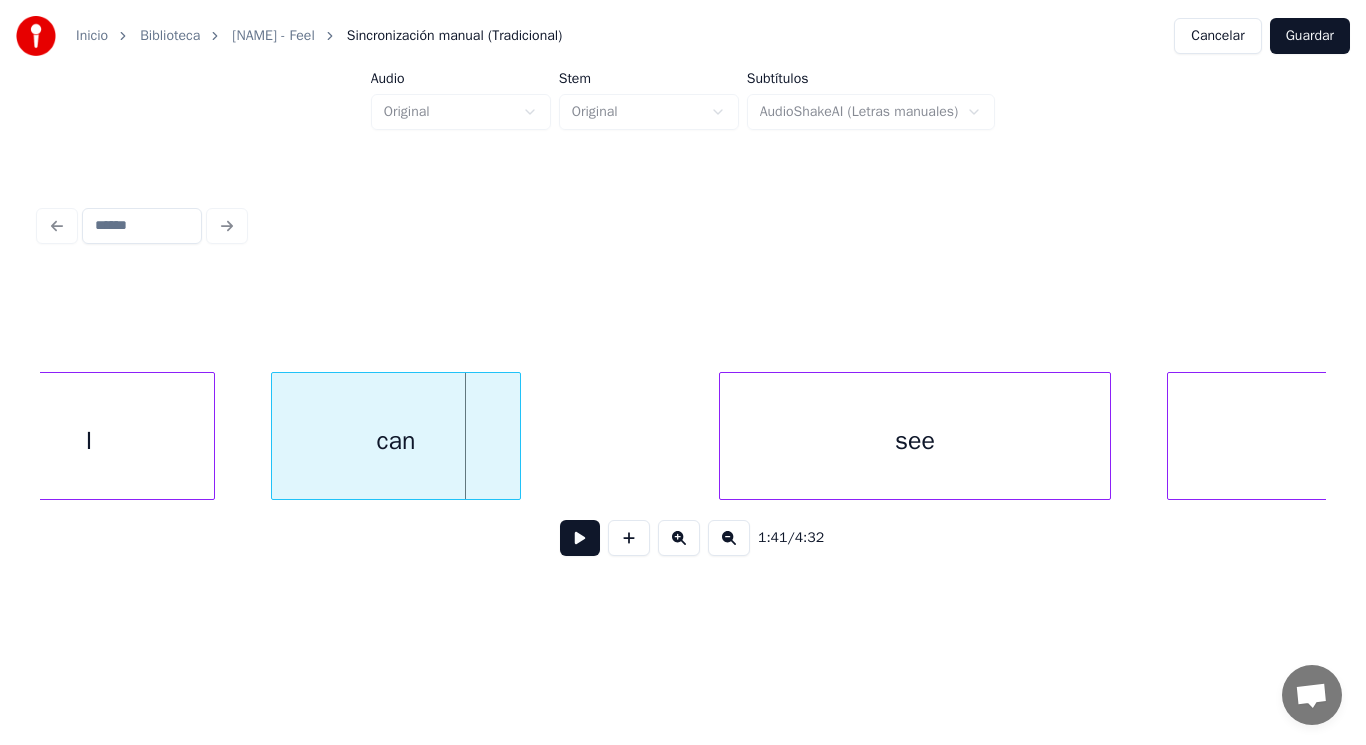click at bounding box center (517, 436) 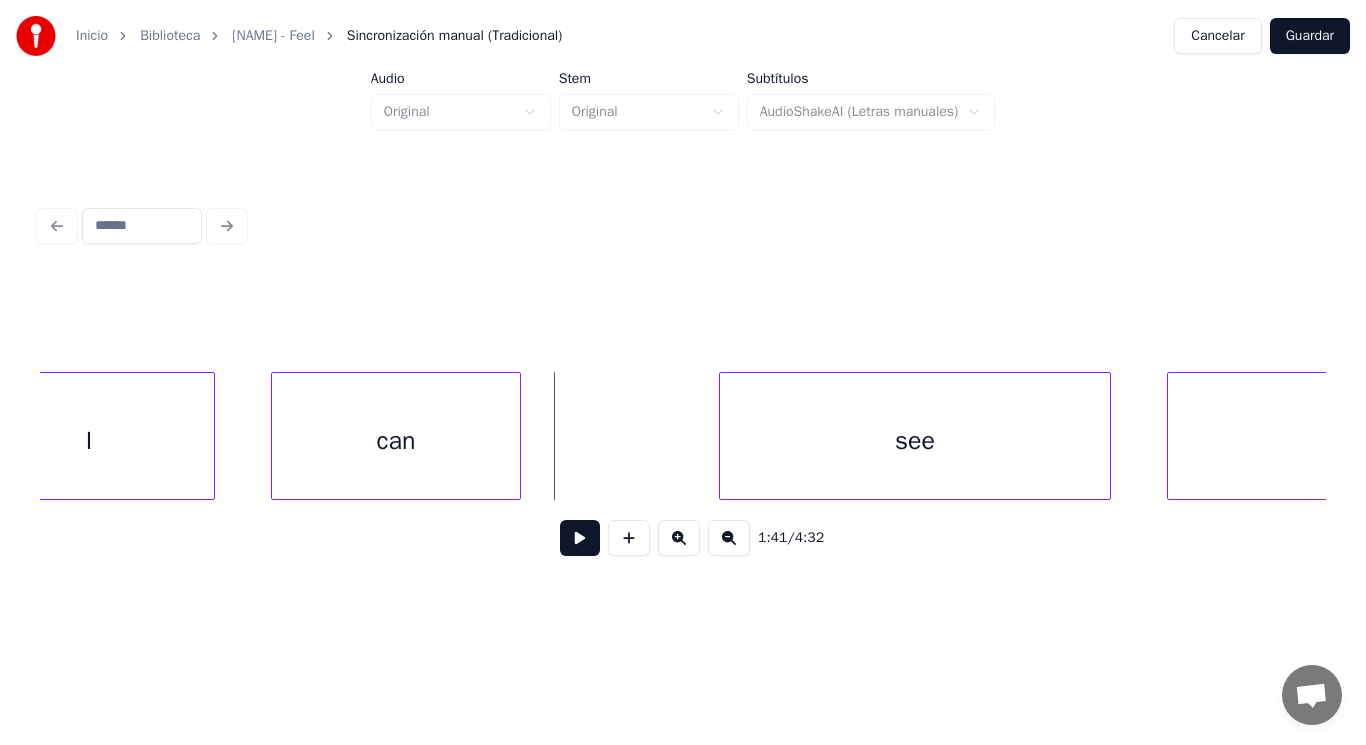 click at bounding box center [580, 538] 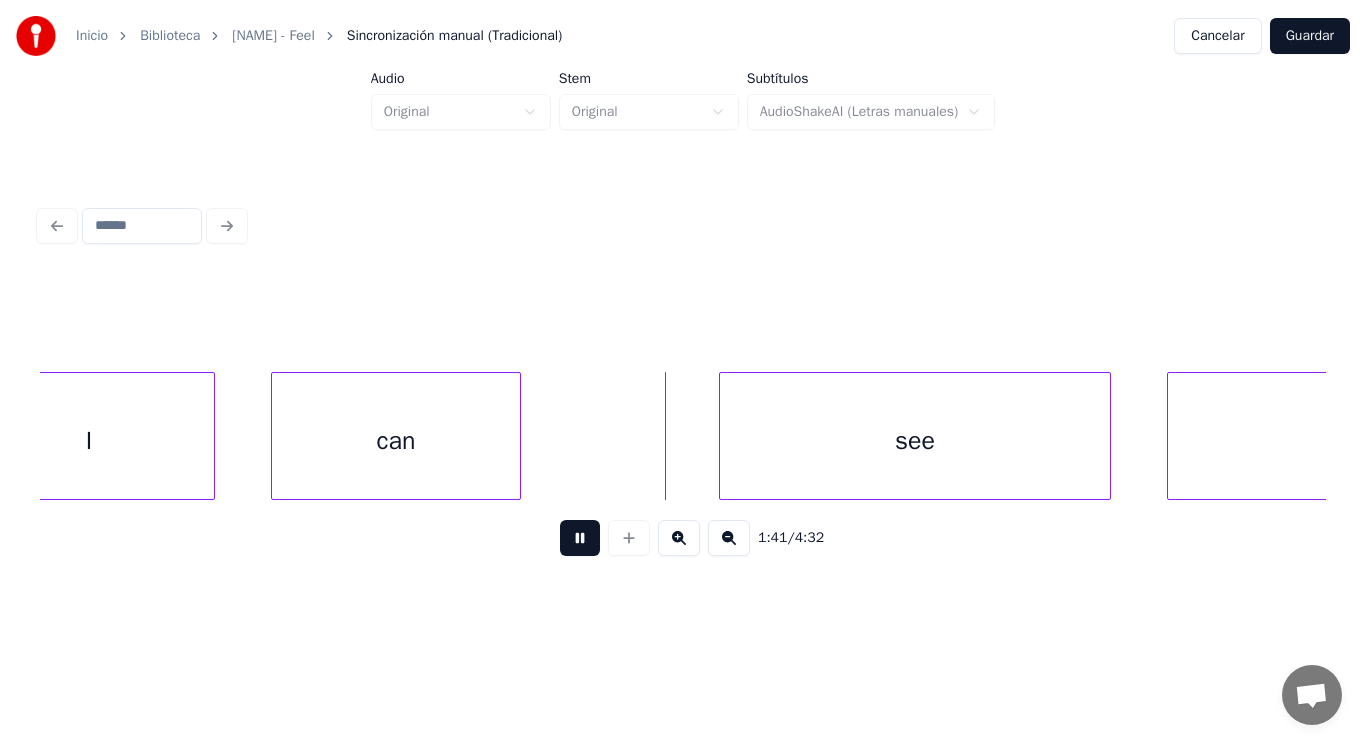click at bounding box center (580, 538) 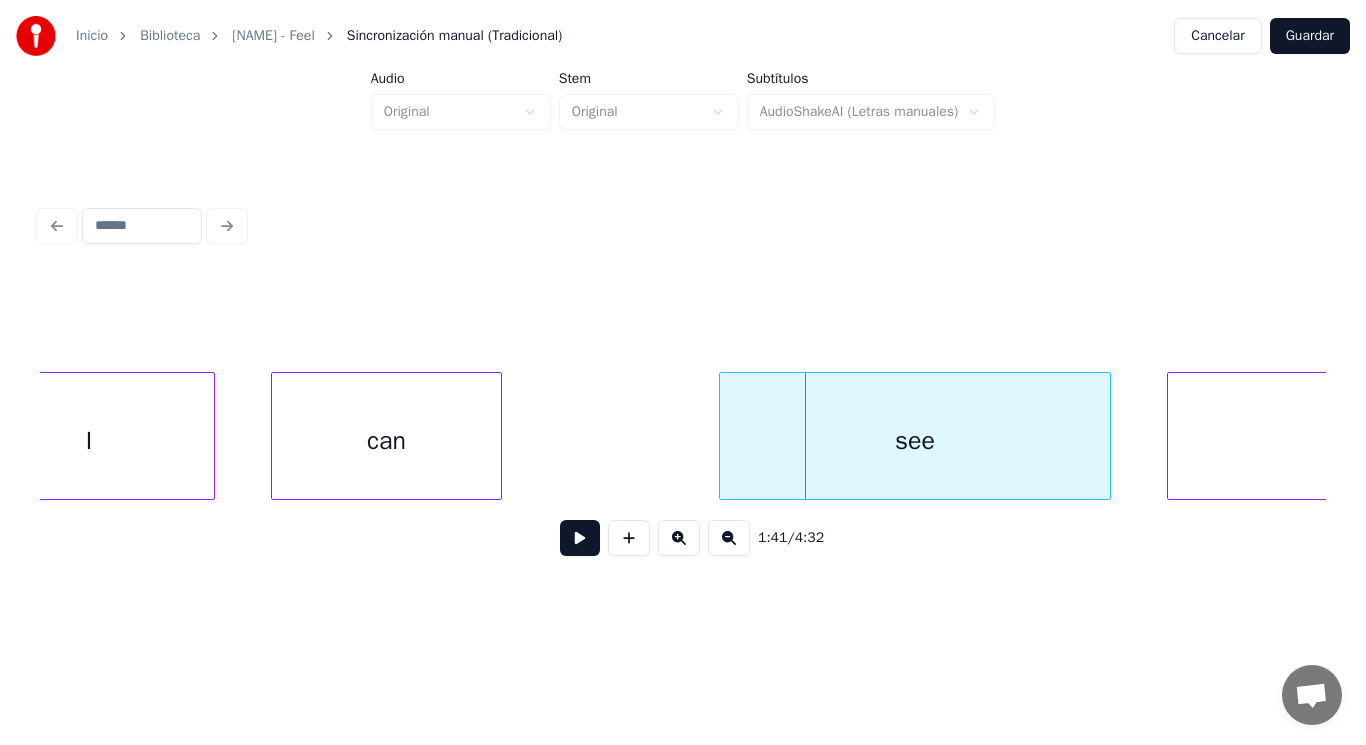 click at bounding box center [498, 436] 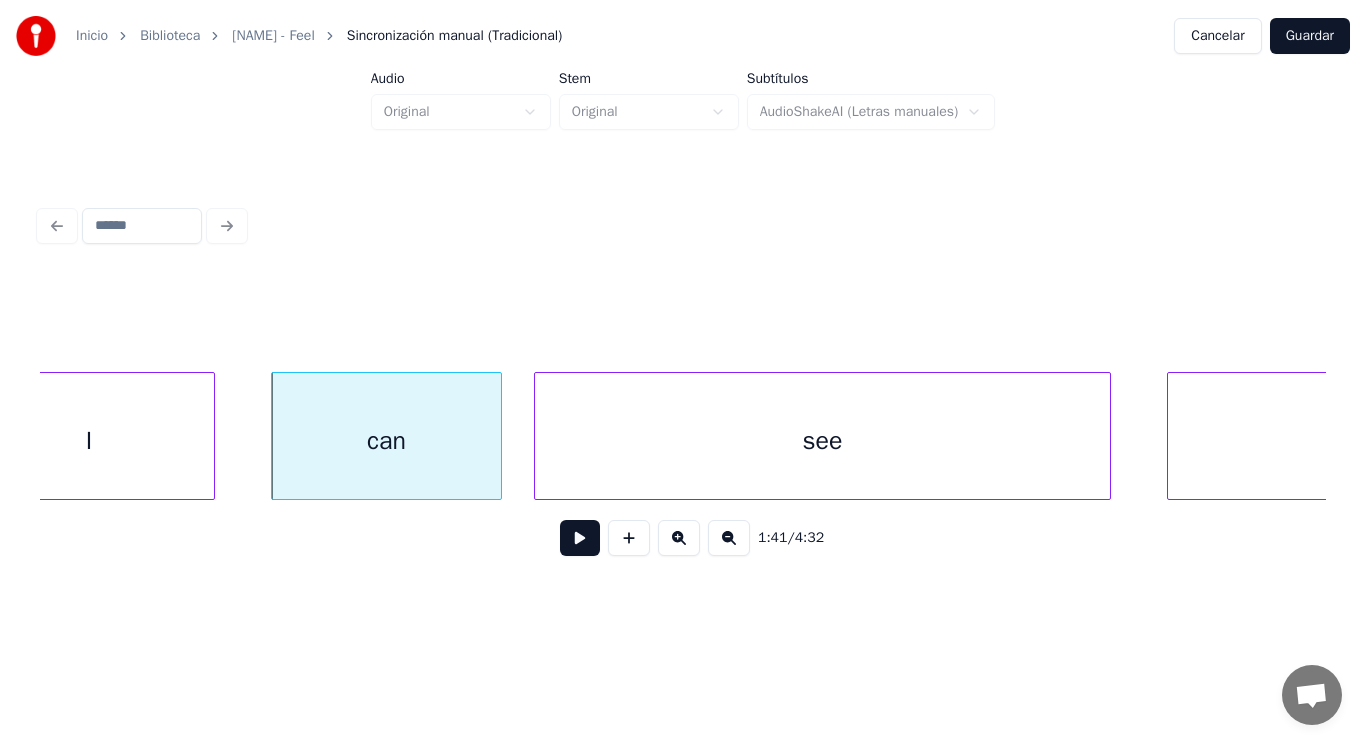 click at bounding box center (538, 436) 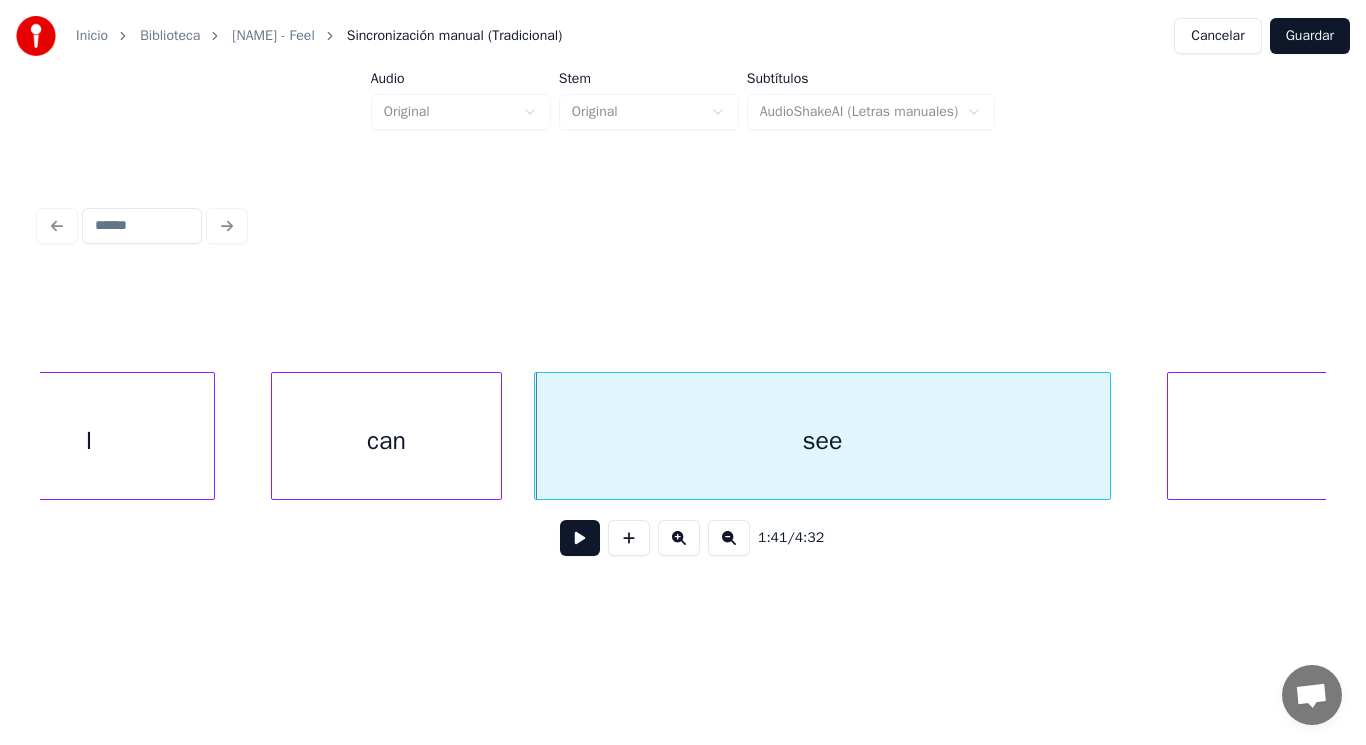 click at bounding box center [580, 538] 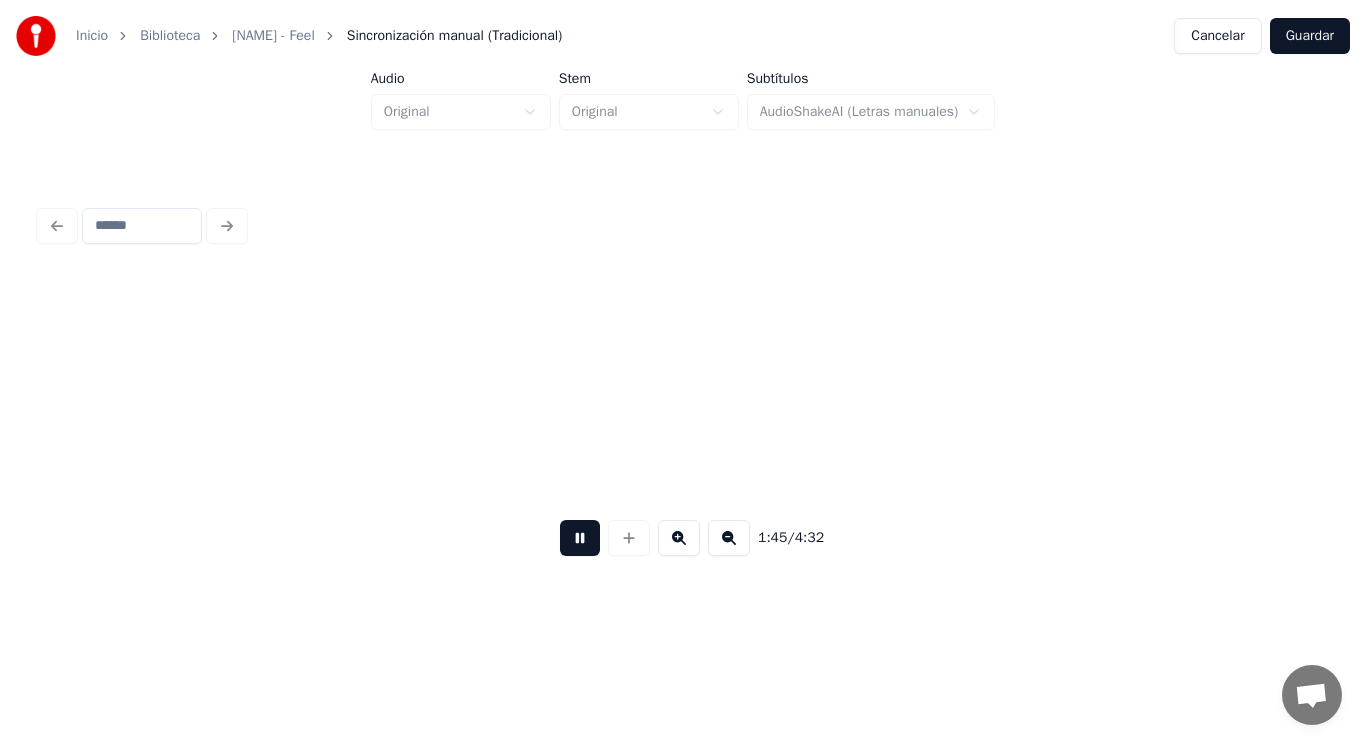 click at bounding box center [580, 538] 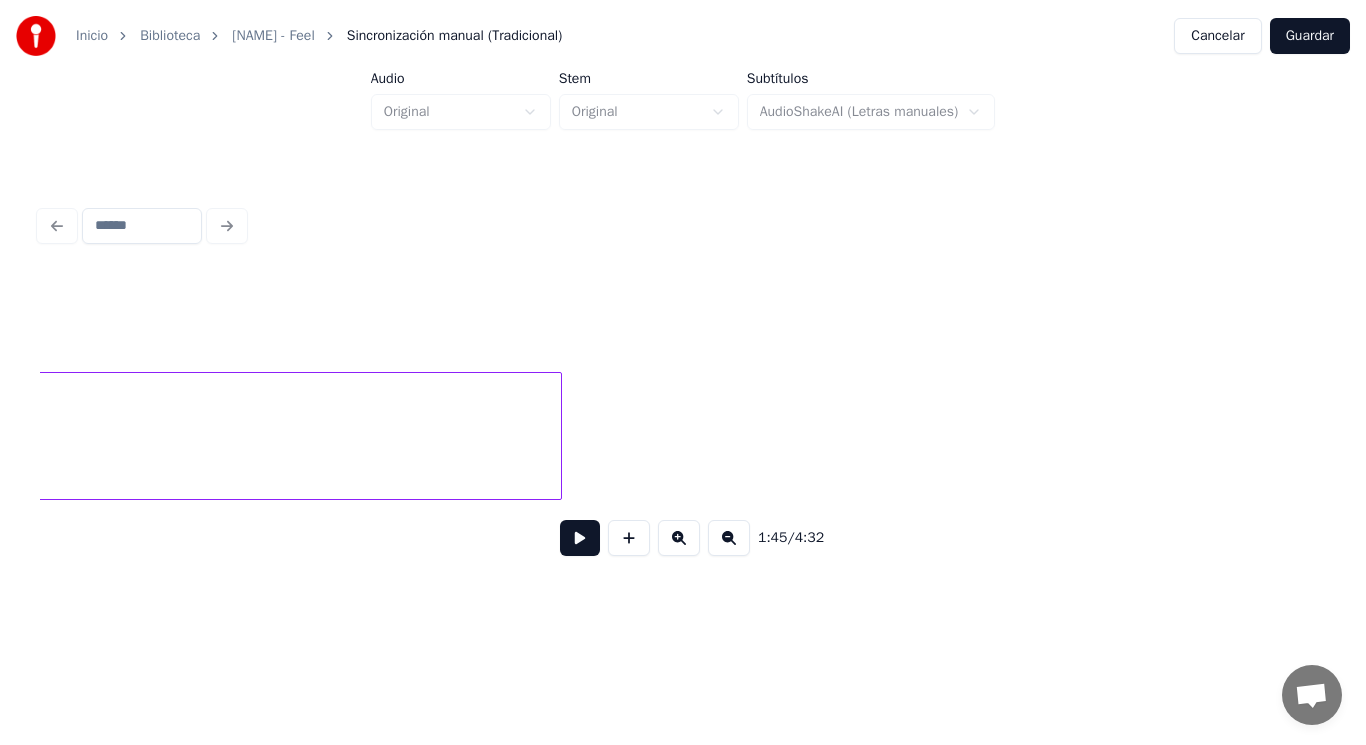 click on "coming" at bounding box center (-250, 441) 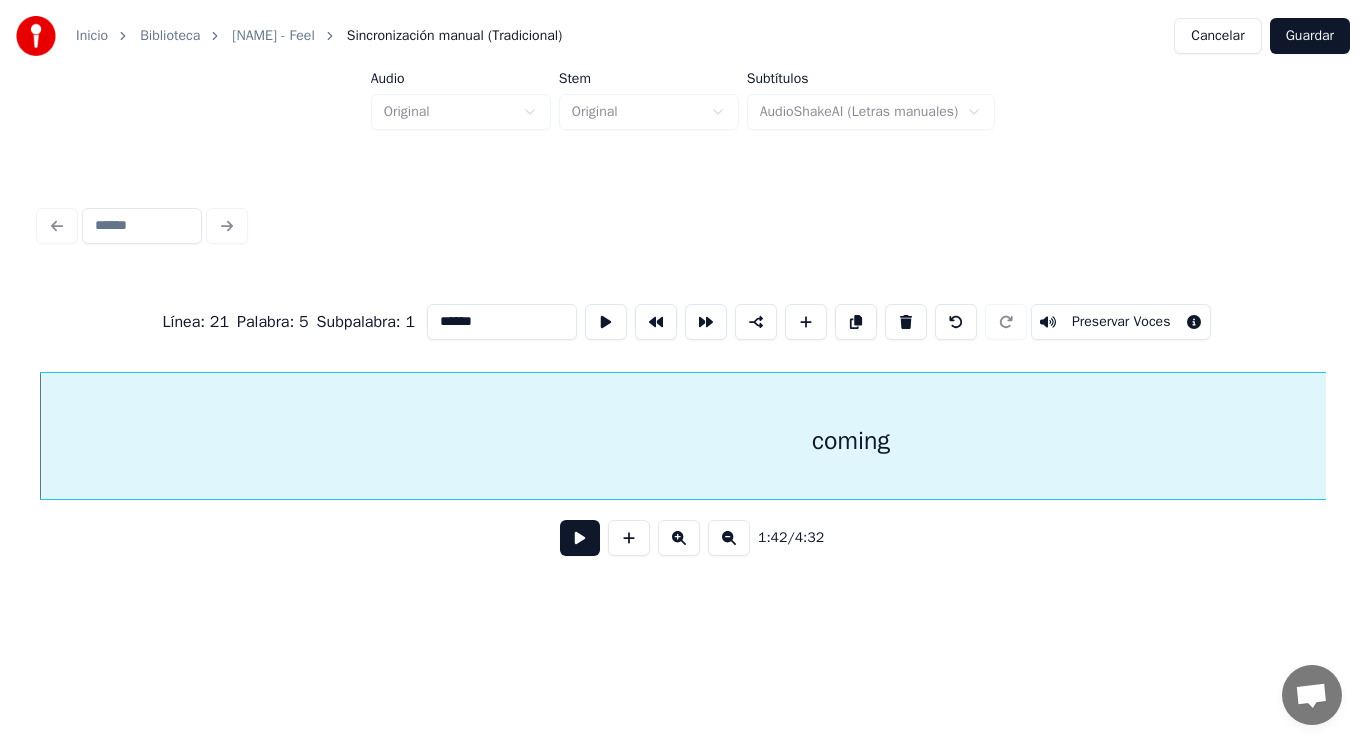 click at bounding box center (580, 538) 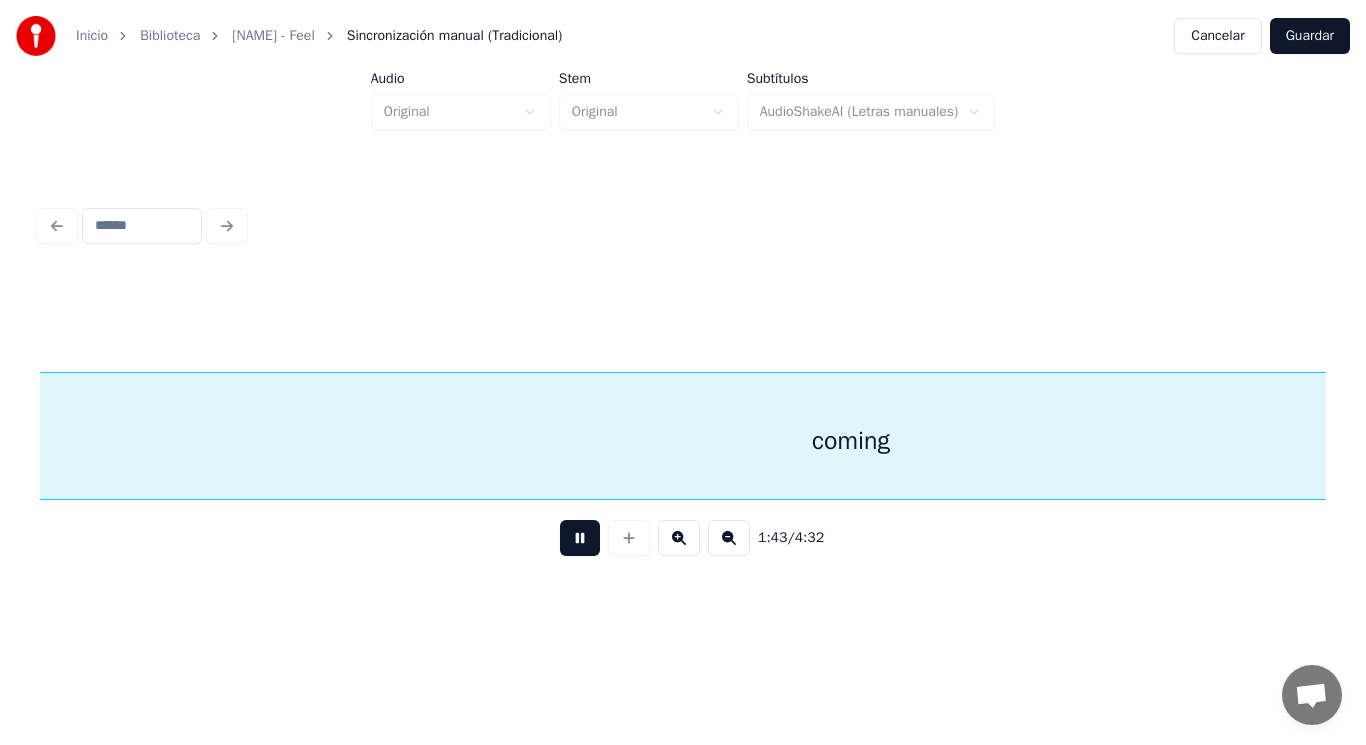 scroll, scrollTop: 0, scrollLeft: 145267, axis: horizontal 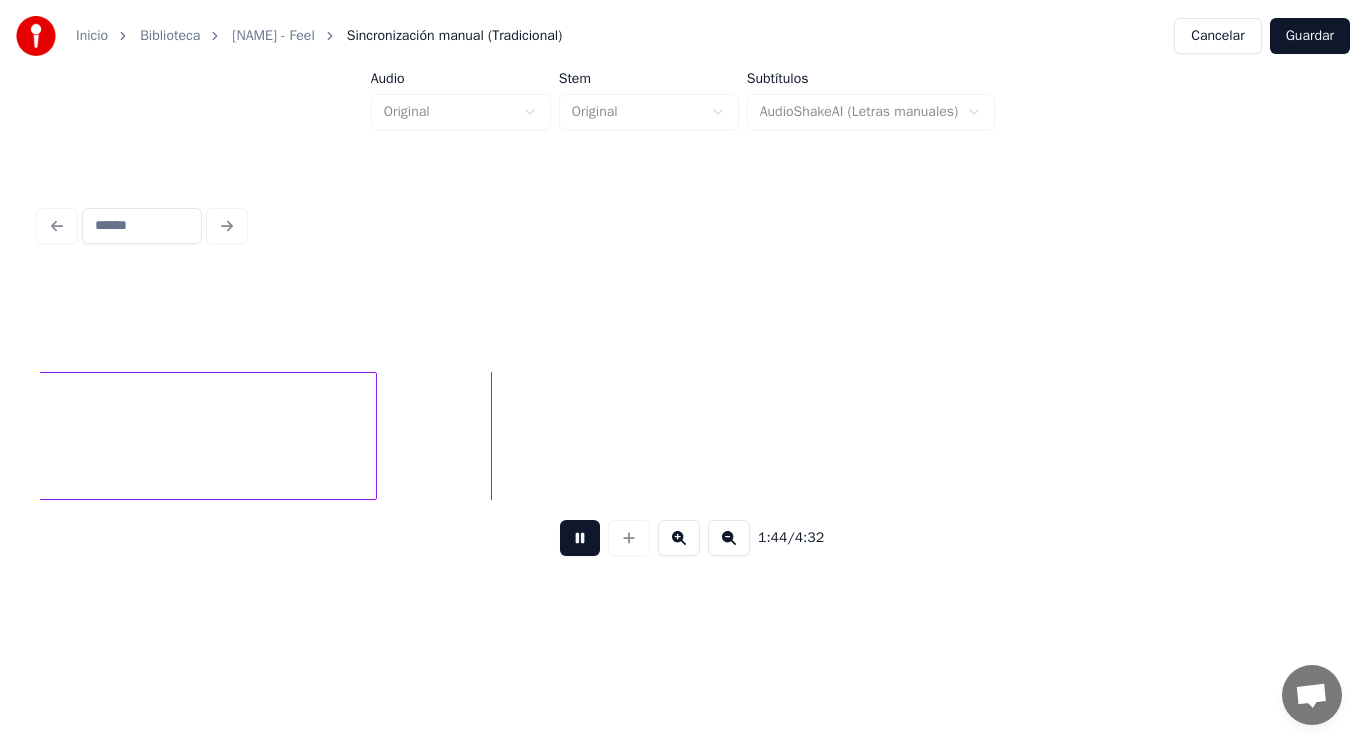 click at bounding box center (580, 538) 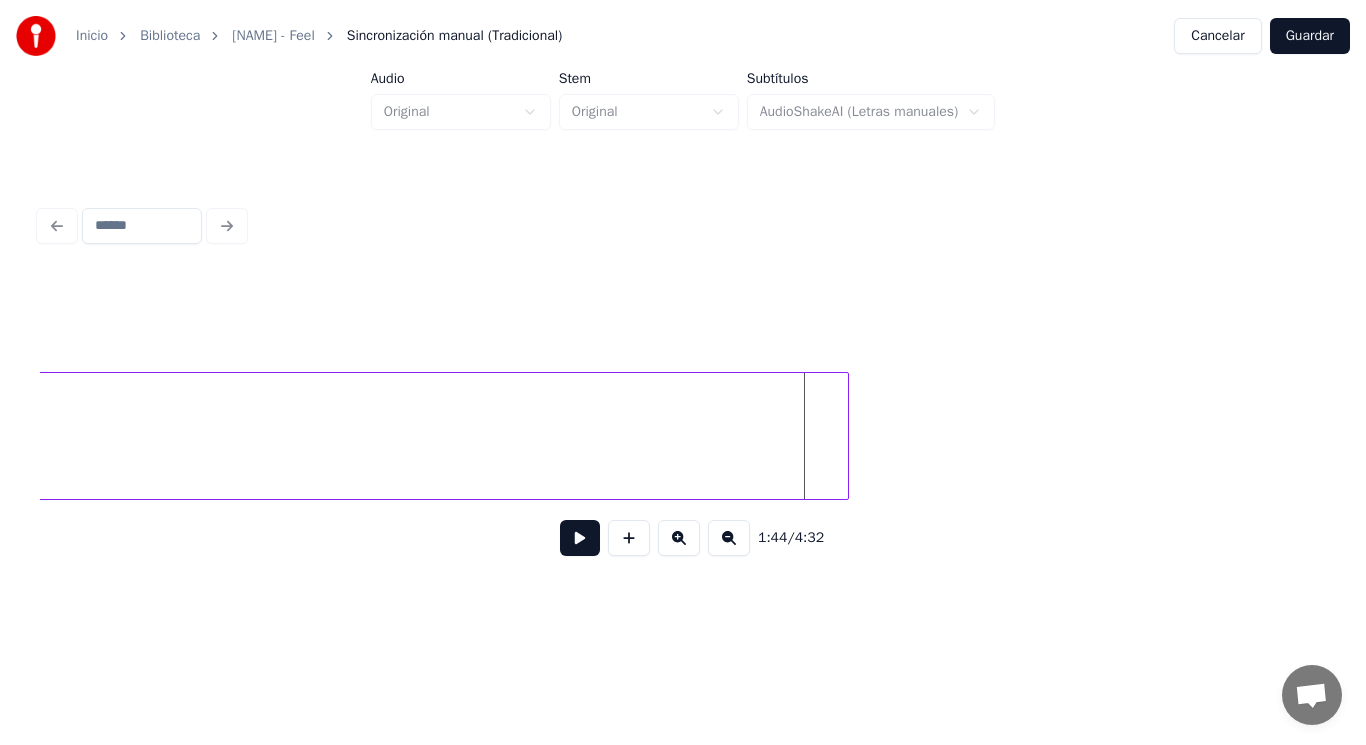 click at bounding box center (845, 436) 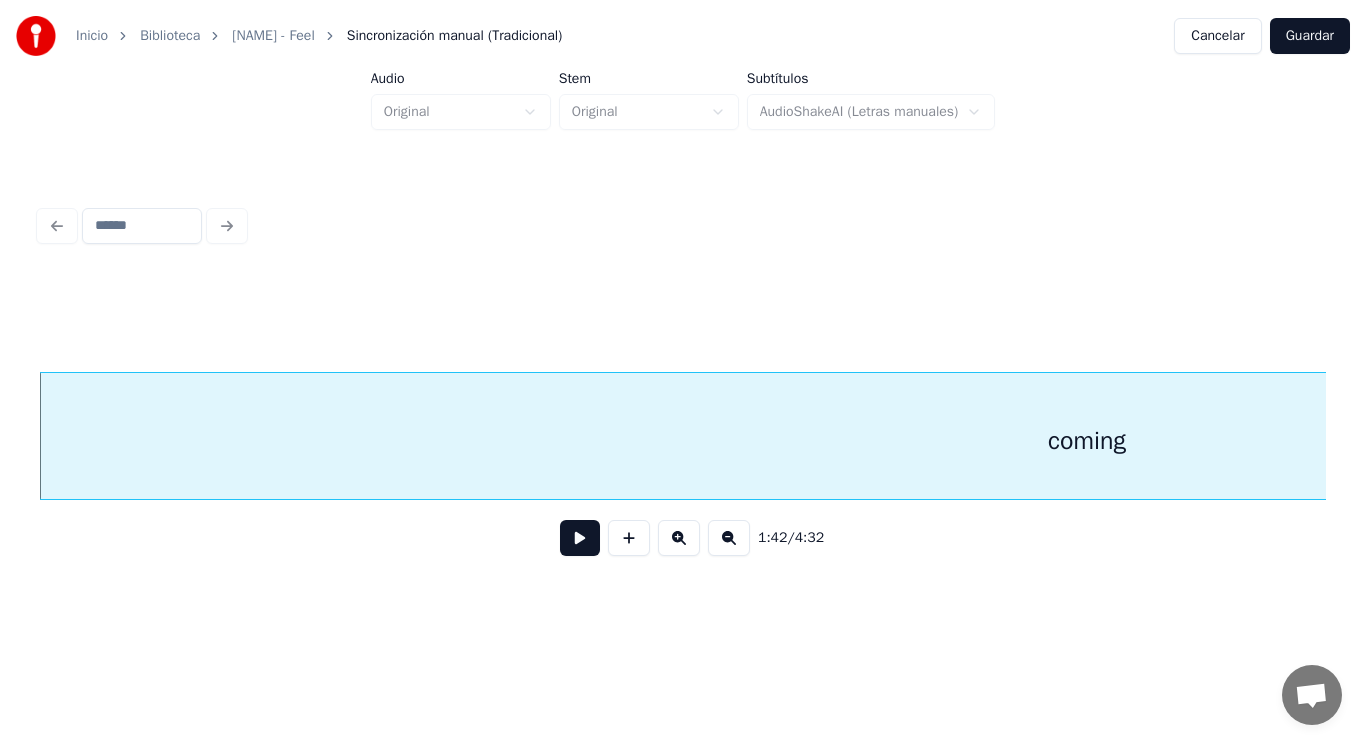 click on "1:42  /  4:32" at bounding box center [683, 386] 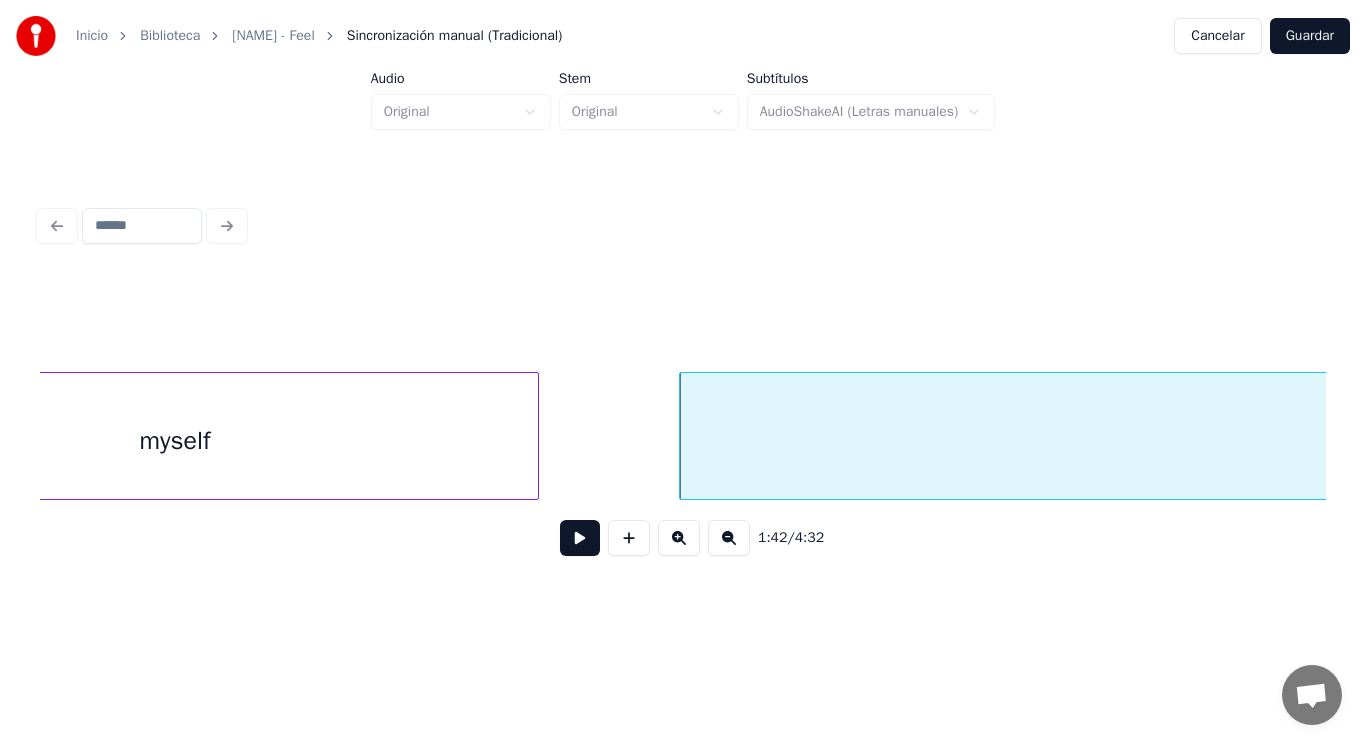 click on "myself" at bounding box center (175, 441) 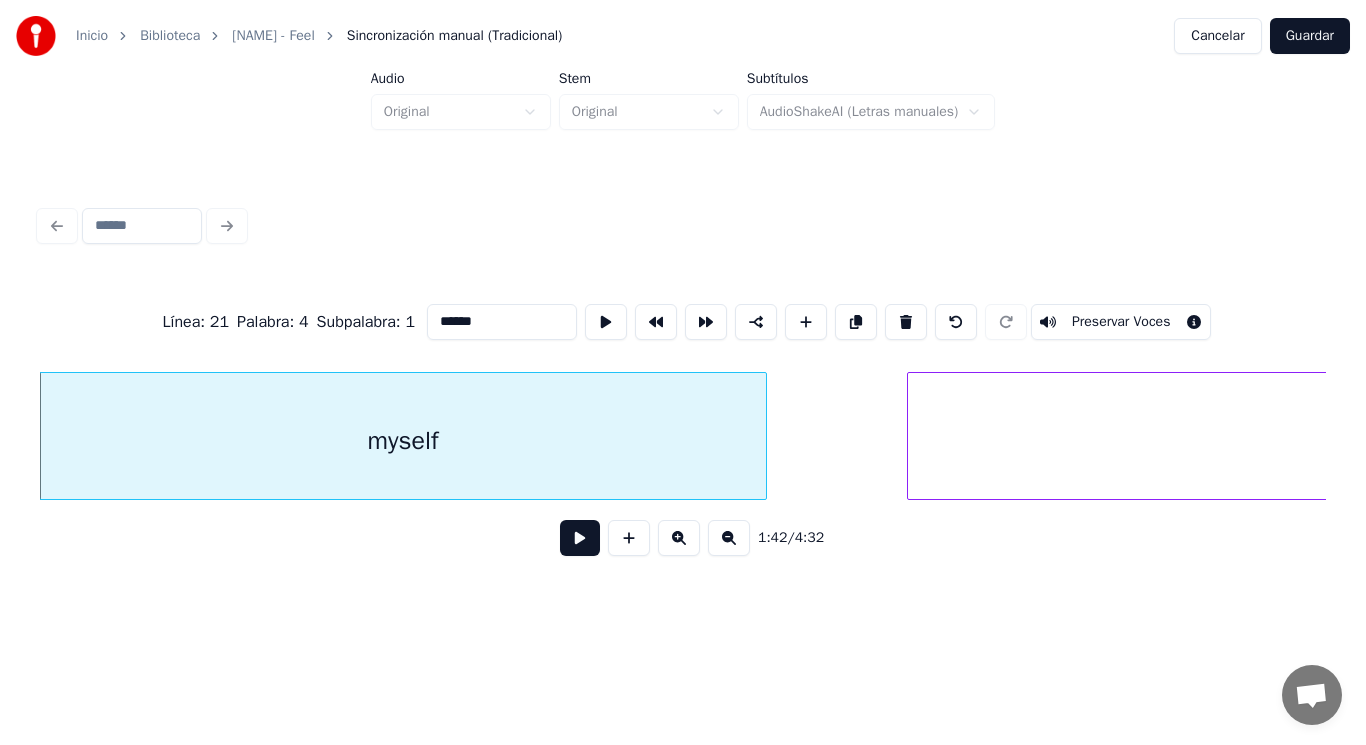 click at bounding box center [580, 538] 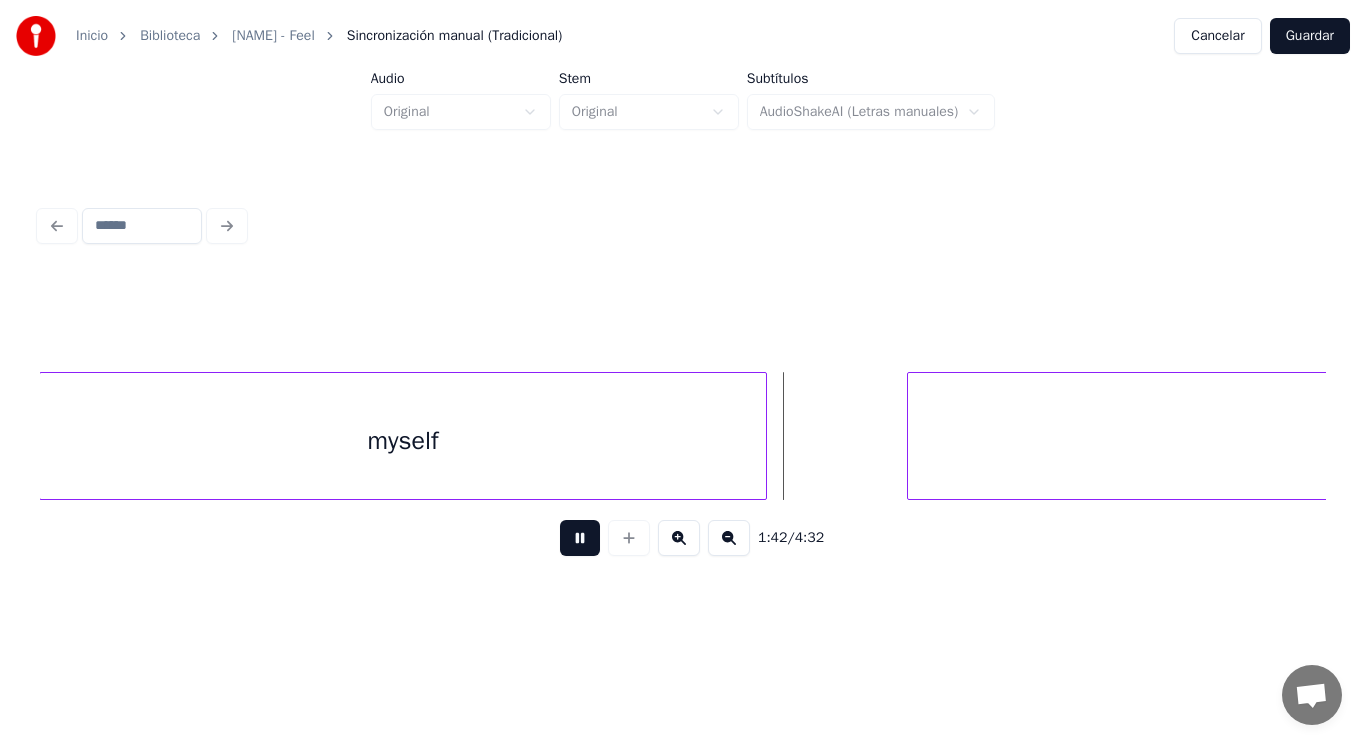 click at bounding box center (580, 538) 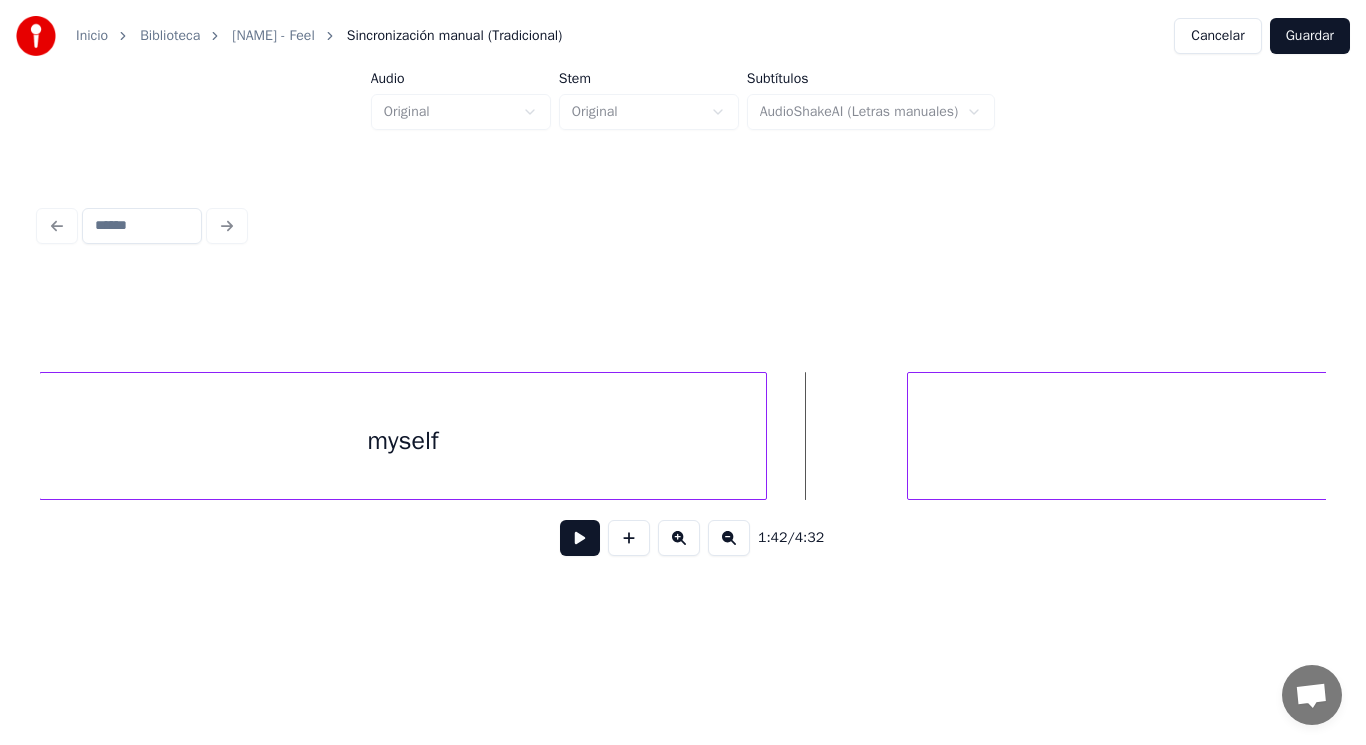 click on "myself" at bounding box center [403, 441] 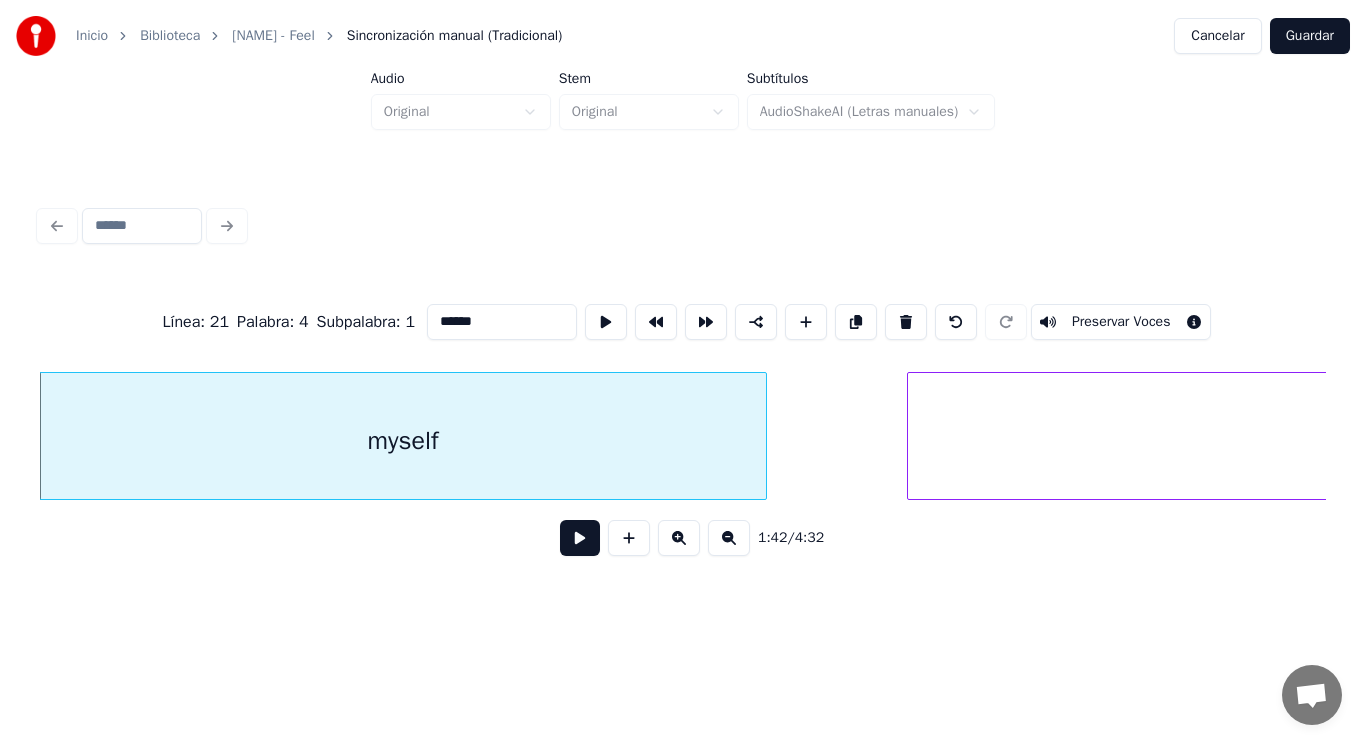 click at bounding box center (580, 538) 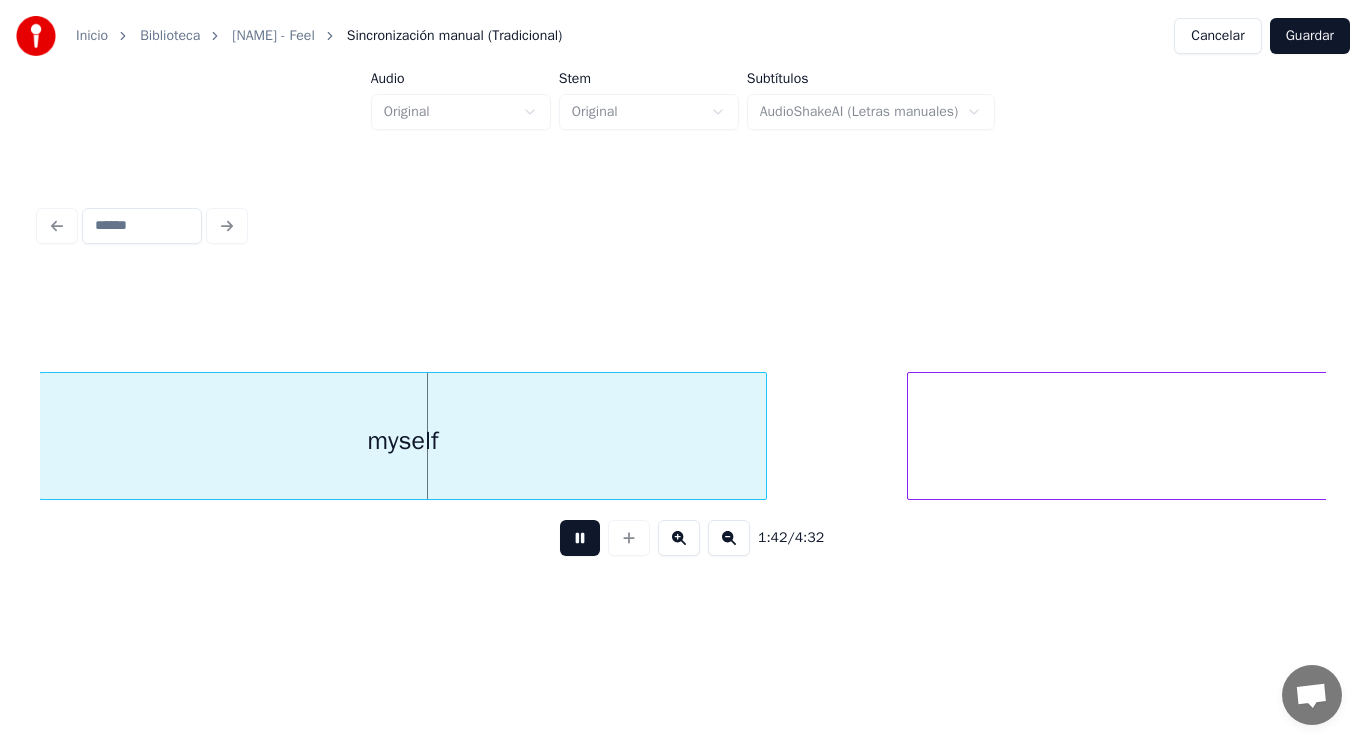 click at bounding box center (580, 538) 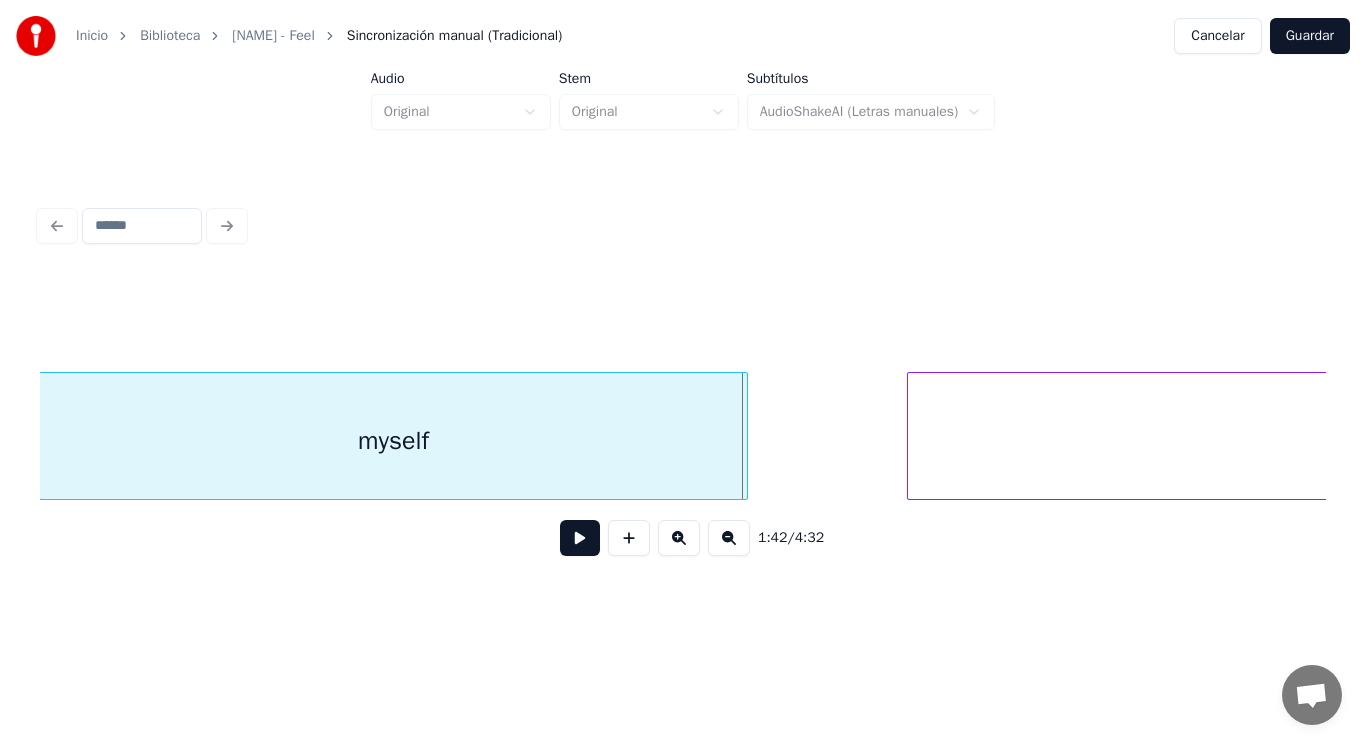 click at bounding box center [744, 436] 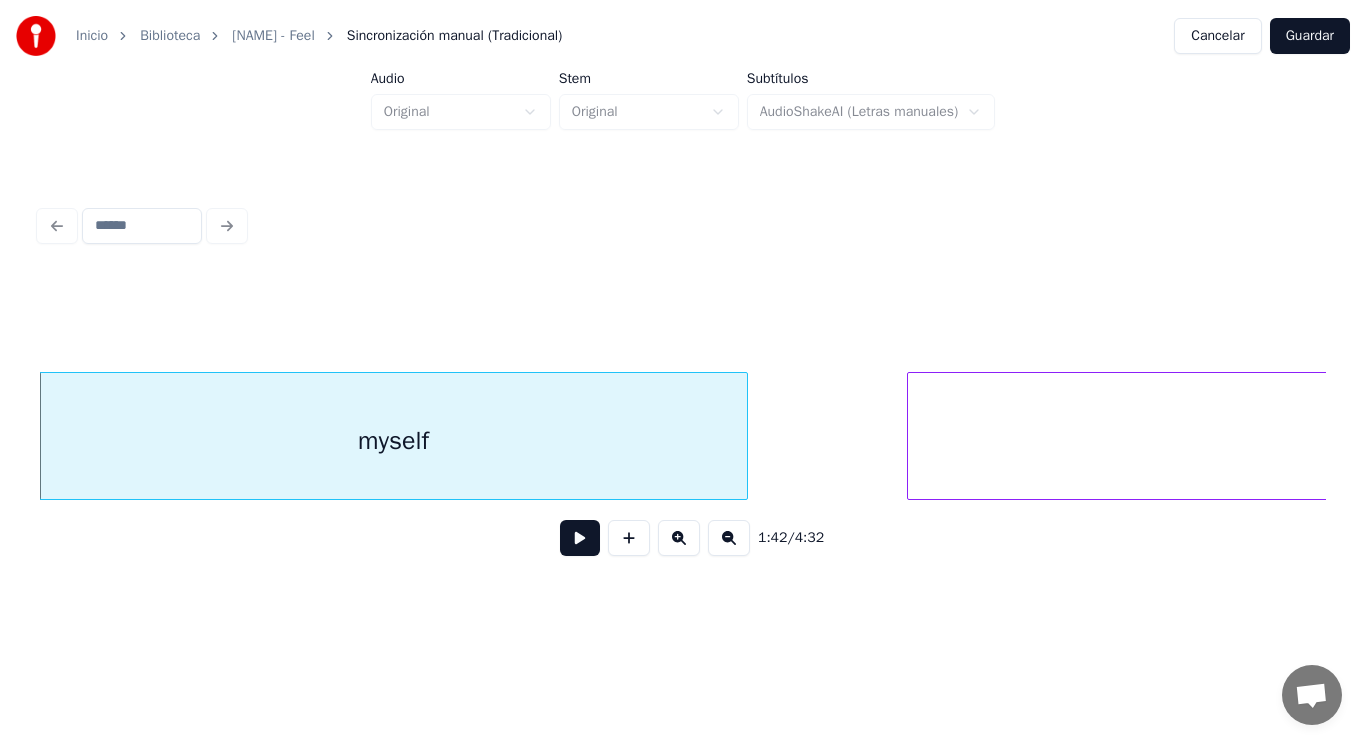 click at bounding box center [580, 538] 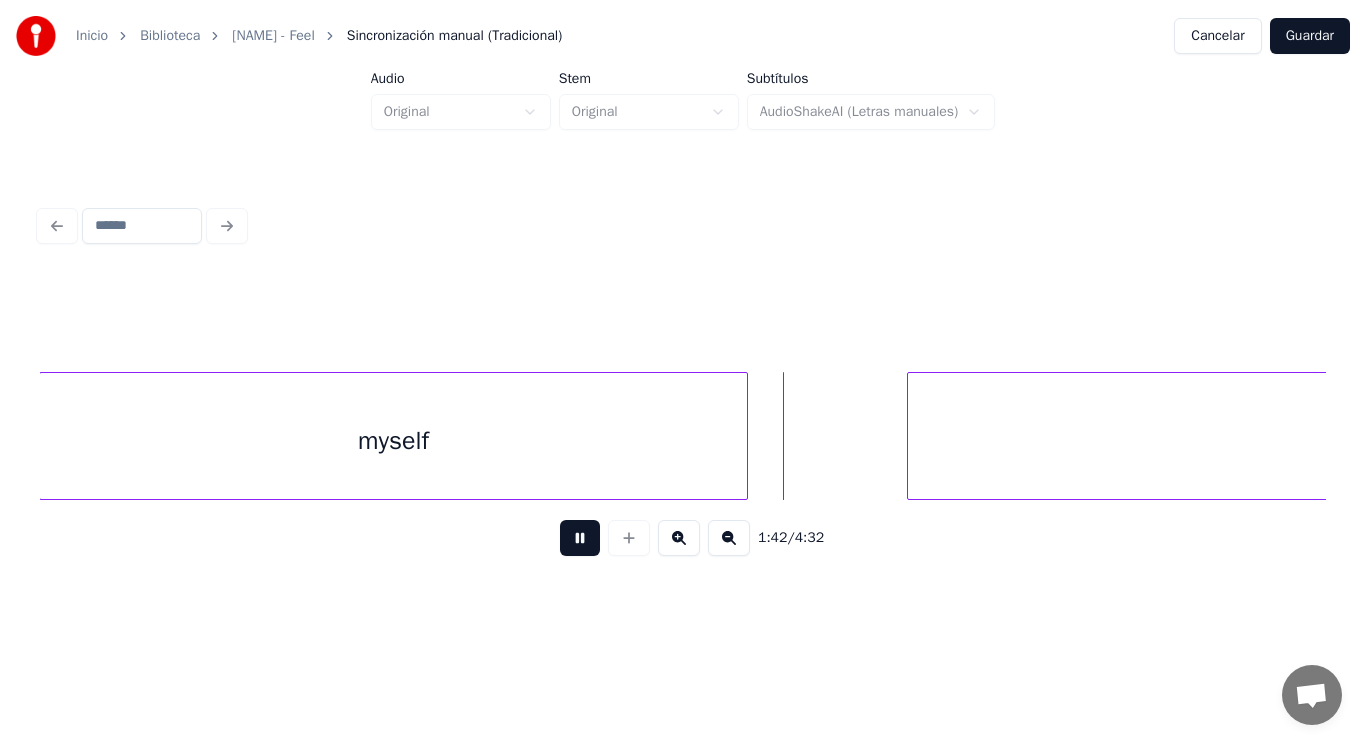 drag, startPoint x: 565, startPoint y: 543, endPoint x: 737, endPoint y: 486, distance: 181.19879 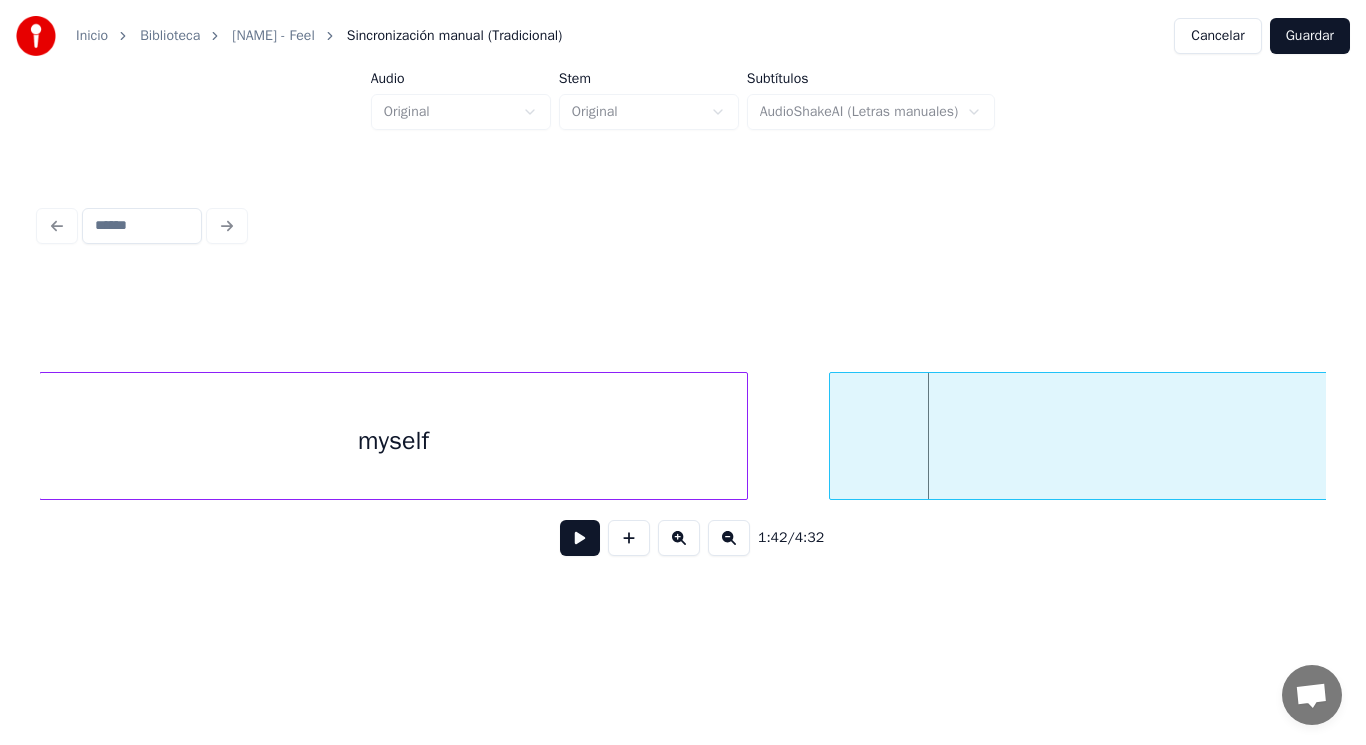 click at bounding box center (833, 436) 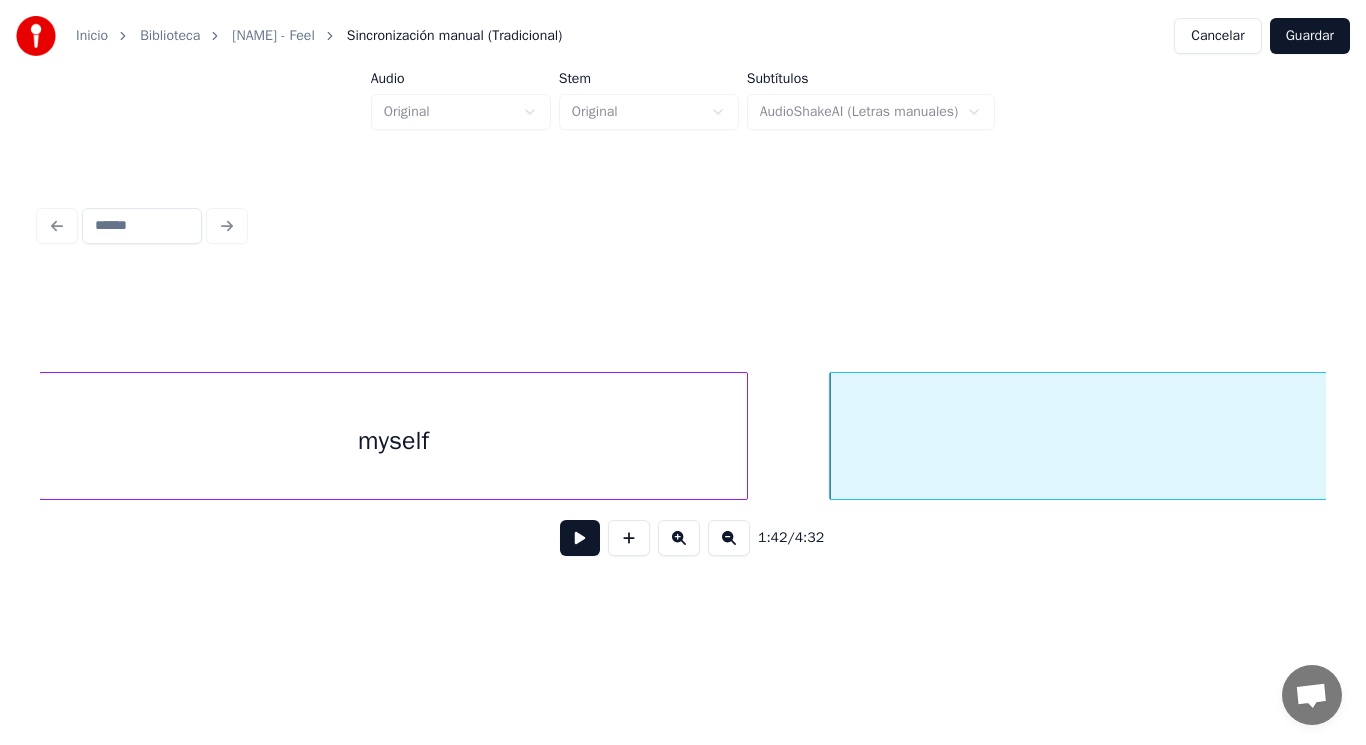 click at bounding box center [580, 538] 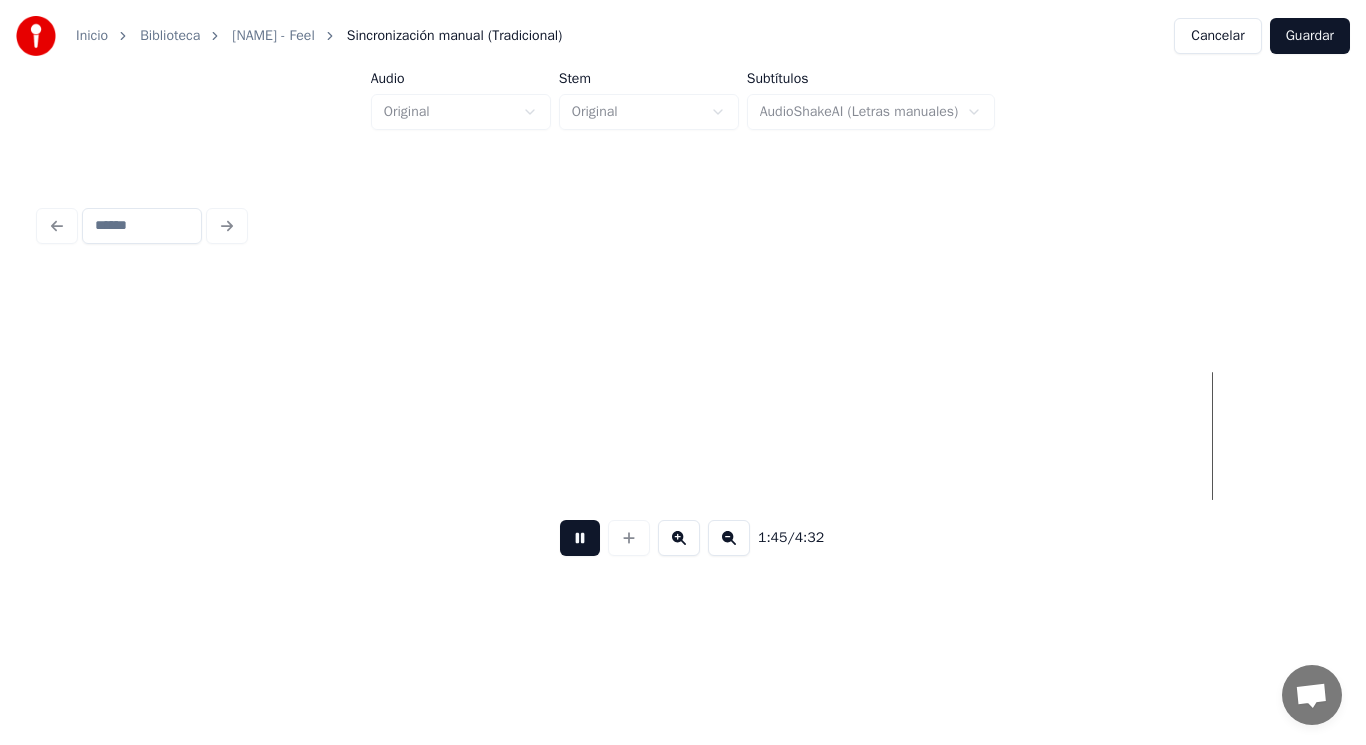 click at bounding box center (580, 538) 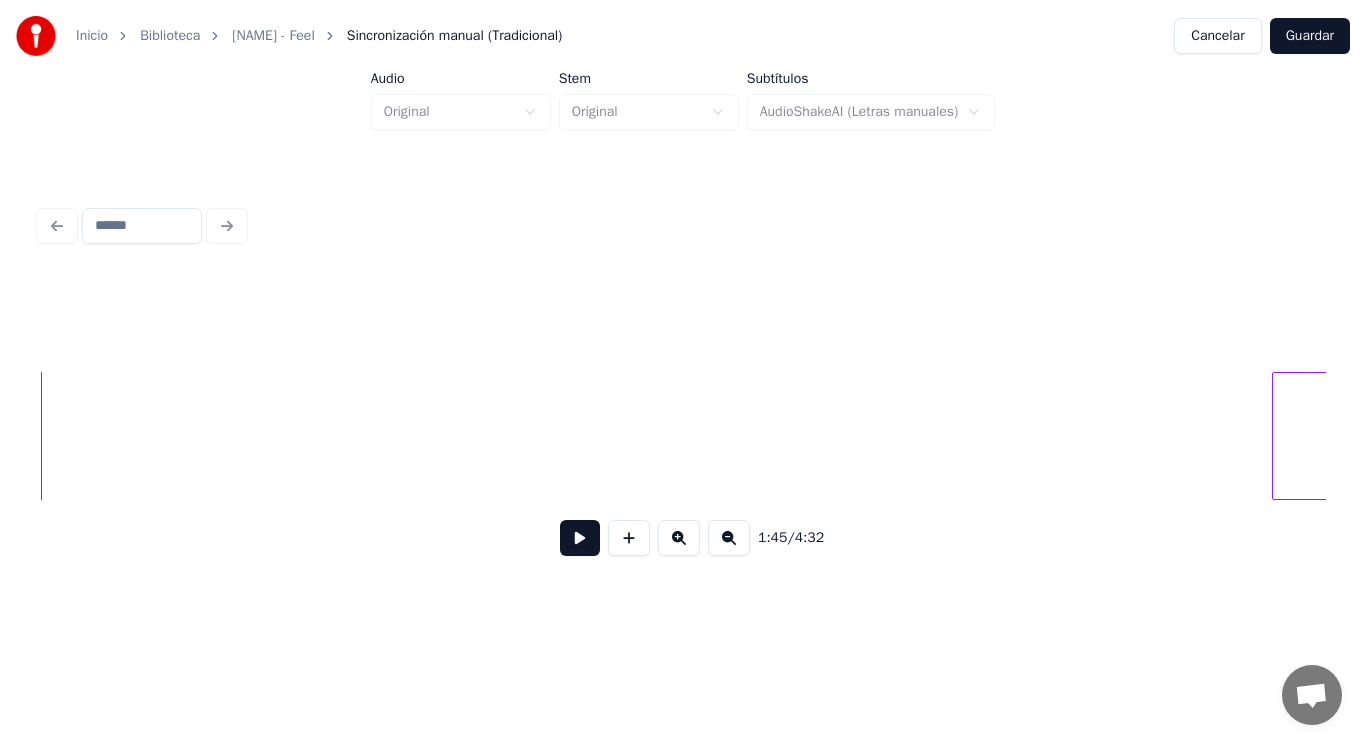click at bounding box center (580, 538) 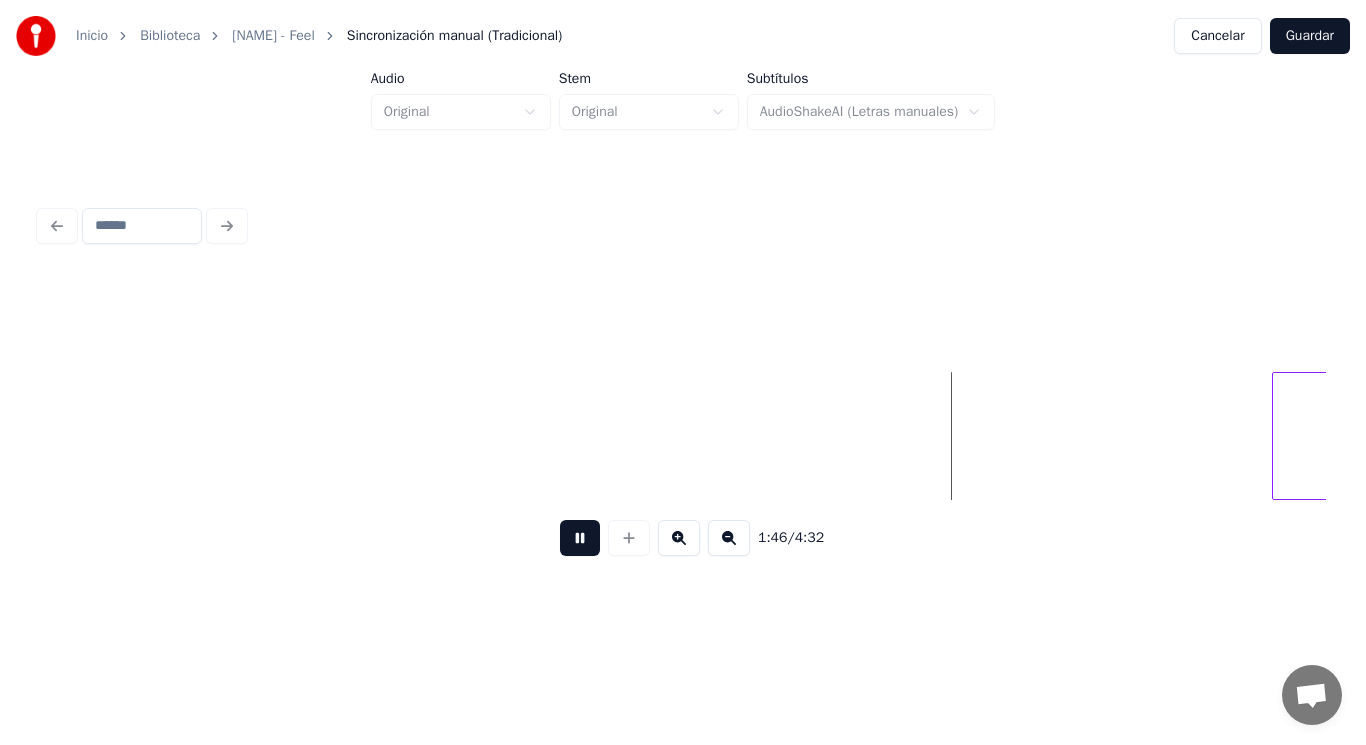click at bounding box center [580, 538] 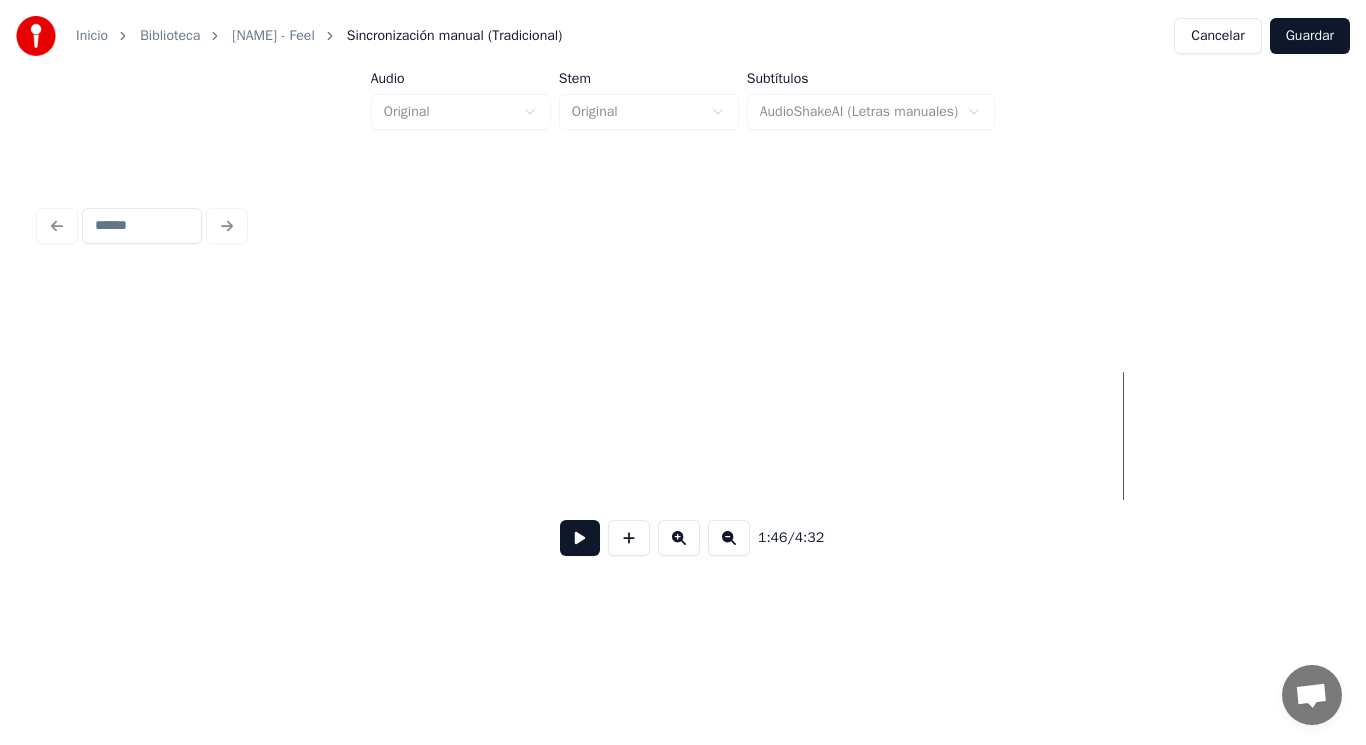 scroll, scrollTop: 0, scrollLeft: 147195, axis: horizontal 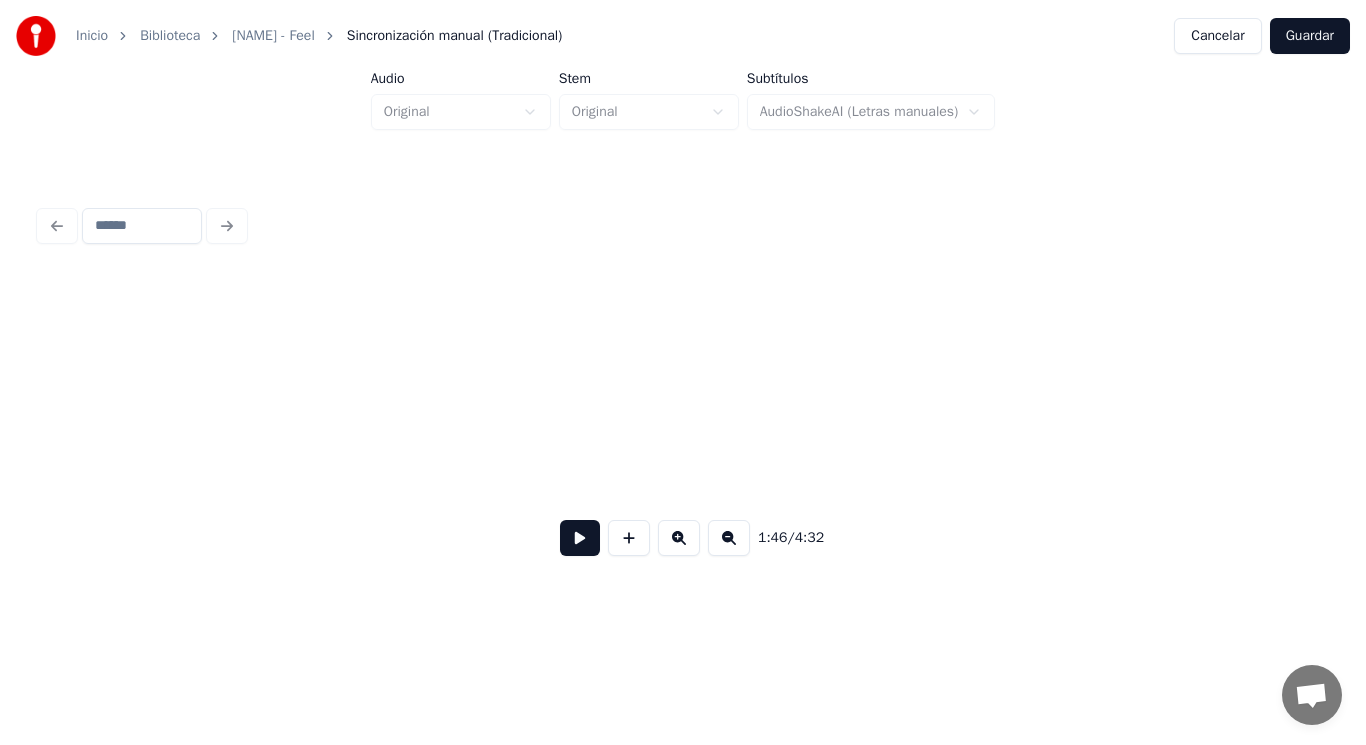click at bounding box center [43895, 436] 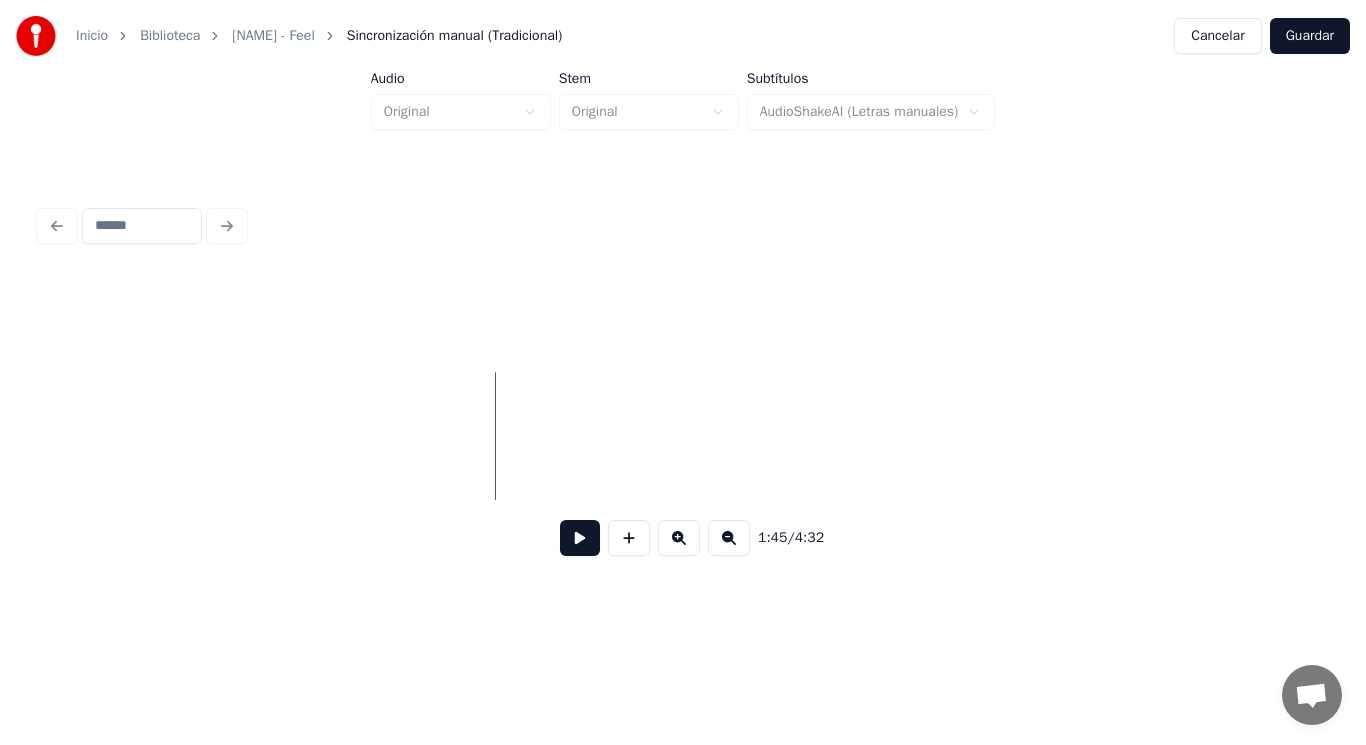 click at bounding box center (580, 538) 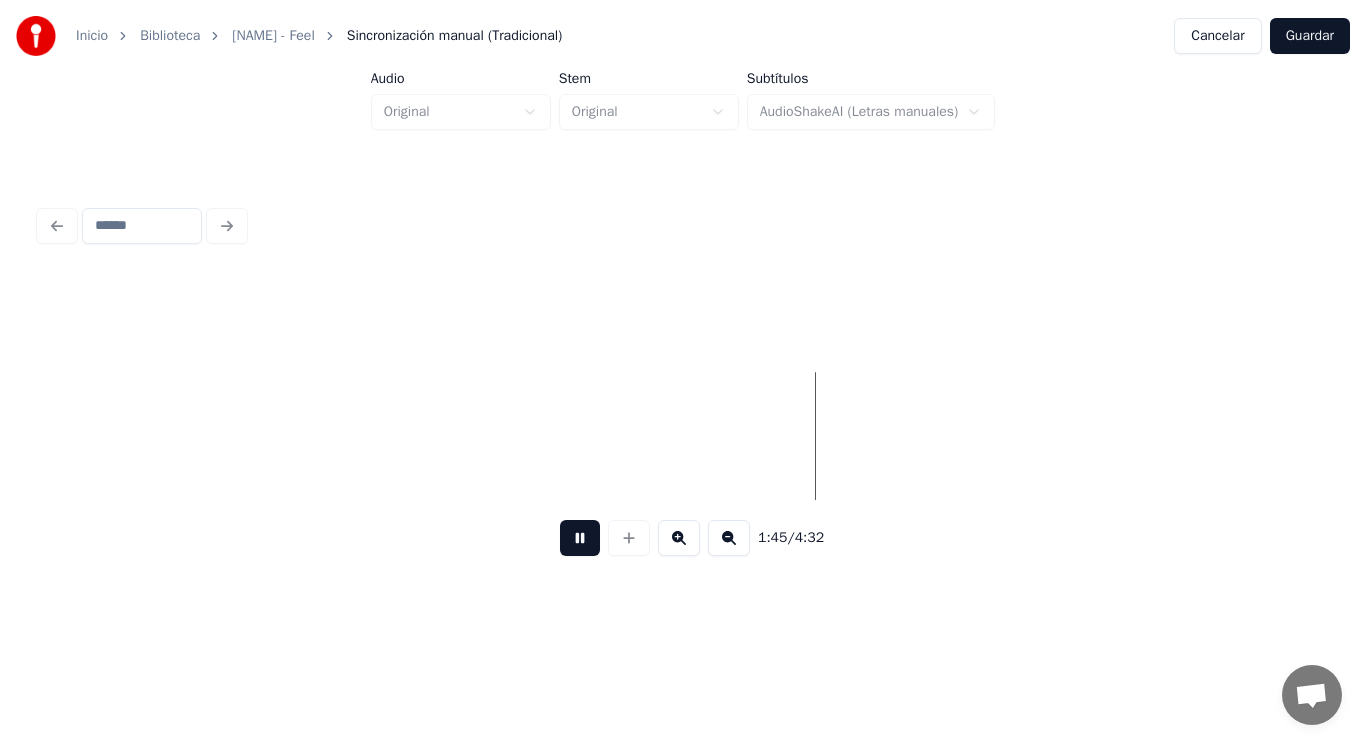 click at bounding box center [580, 538] 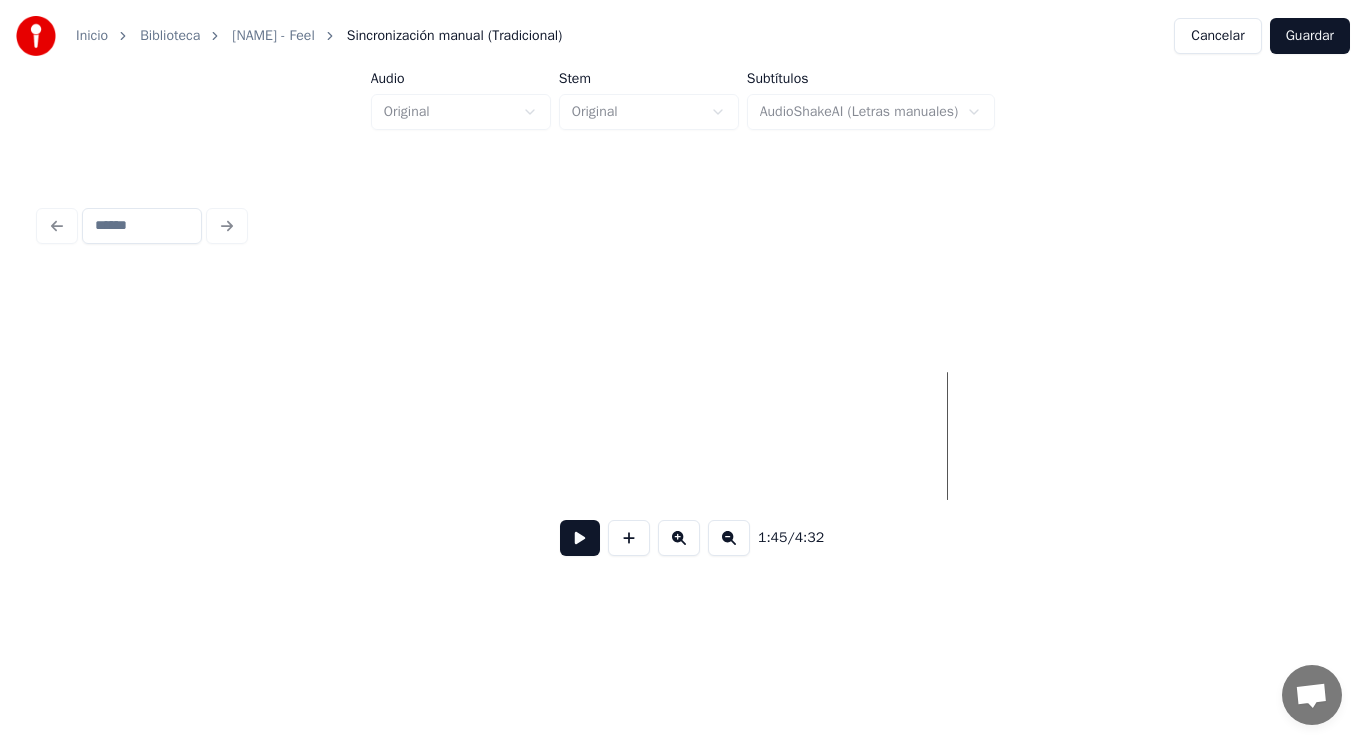 click at bounding box center (580, 538) 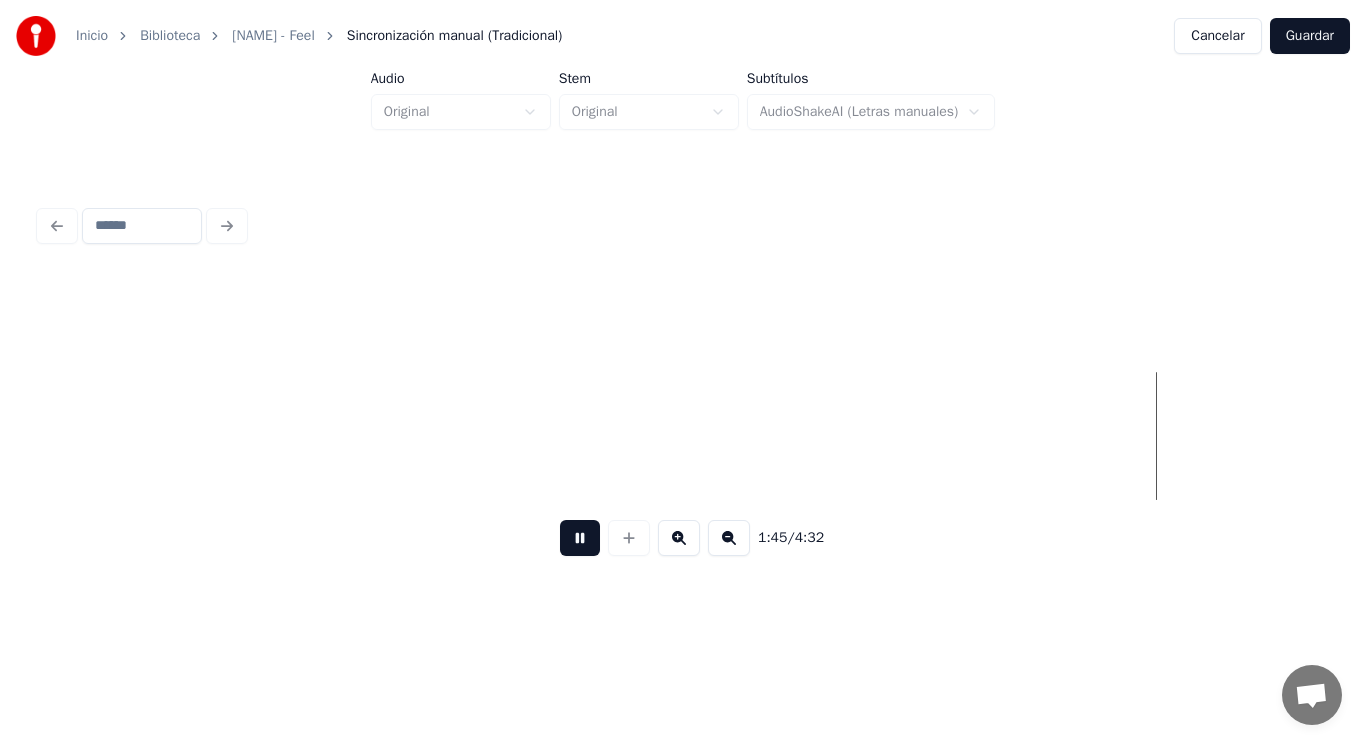 scroll, scrollTop: 0, scrollLeft: 148497, axis: horizontal 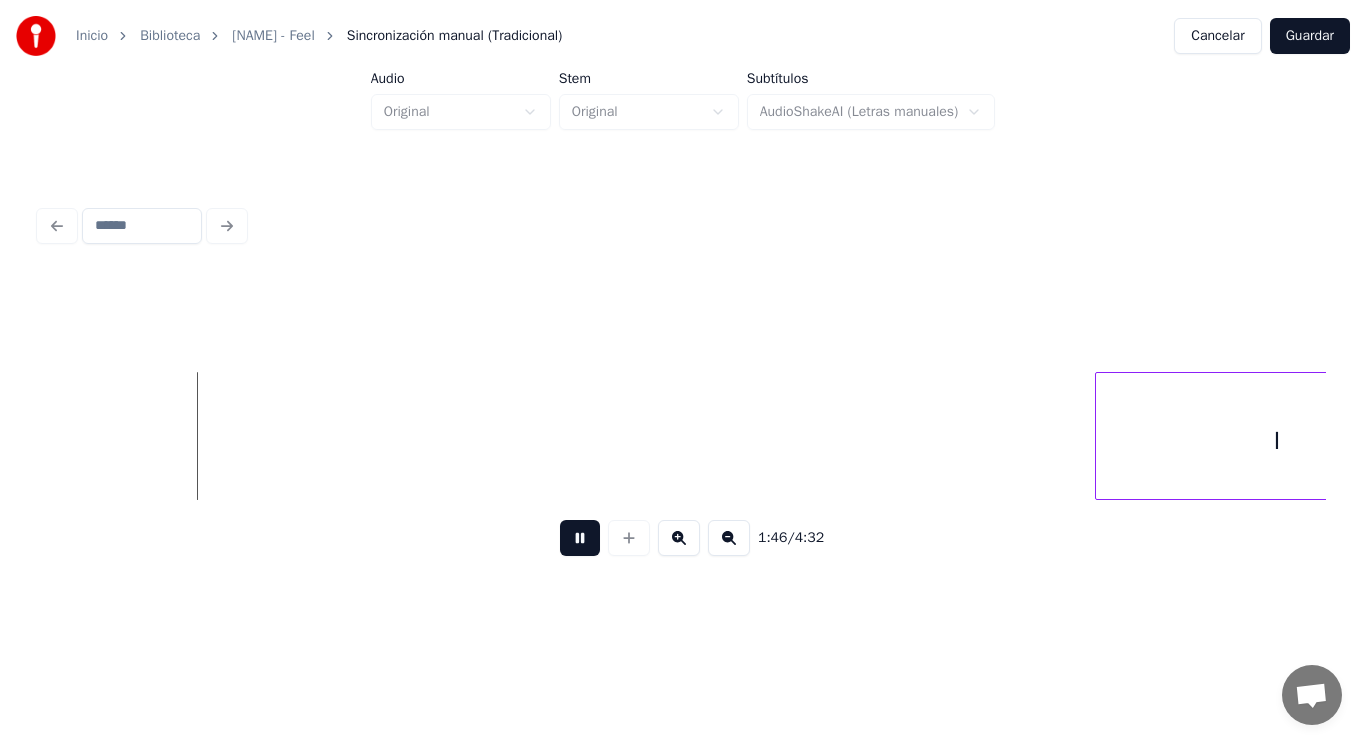 click at bounding box center [580, 538] 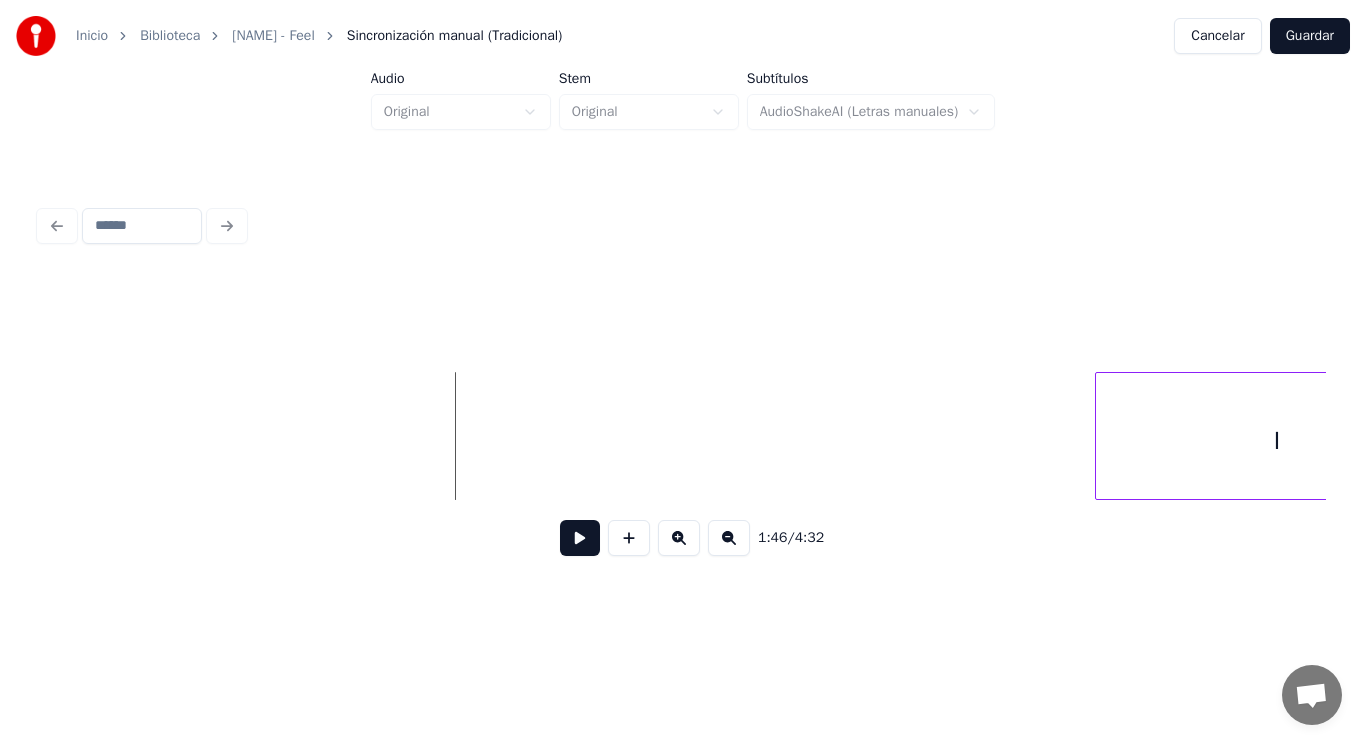 click at bounding box center [580, 538] 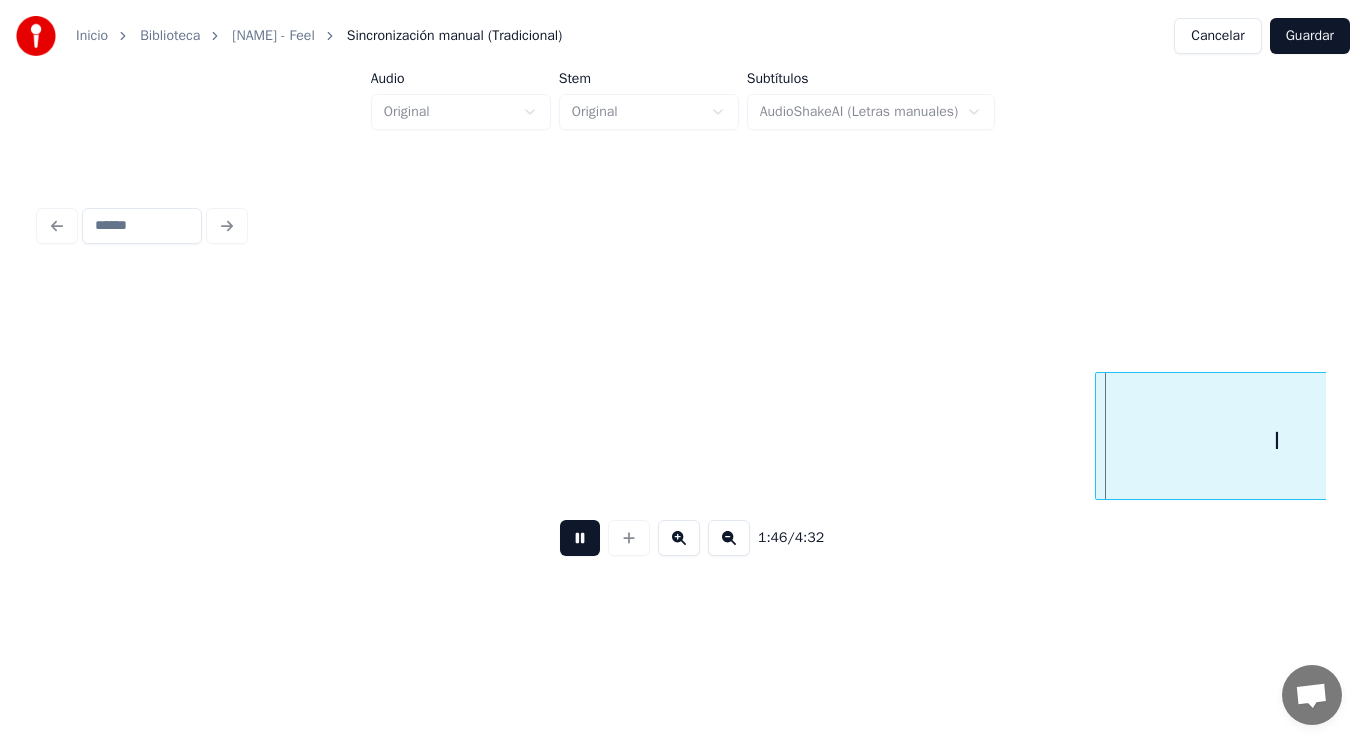 click at bounding box center [580, 538] 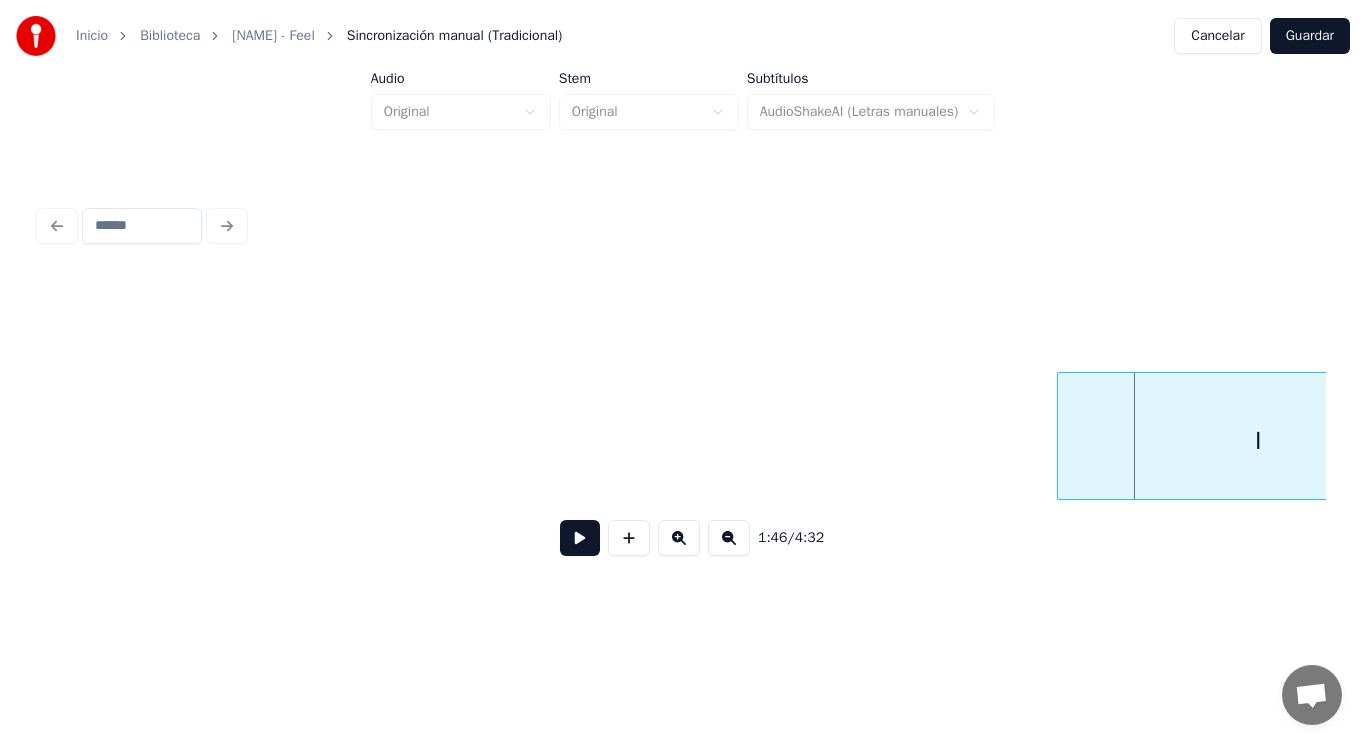 click at bounding box center (1061, 436) 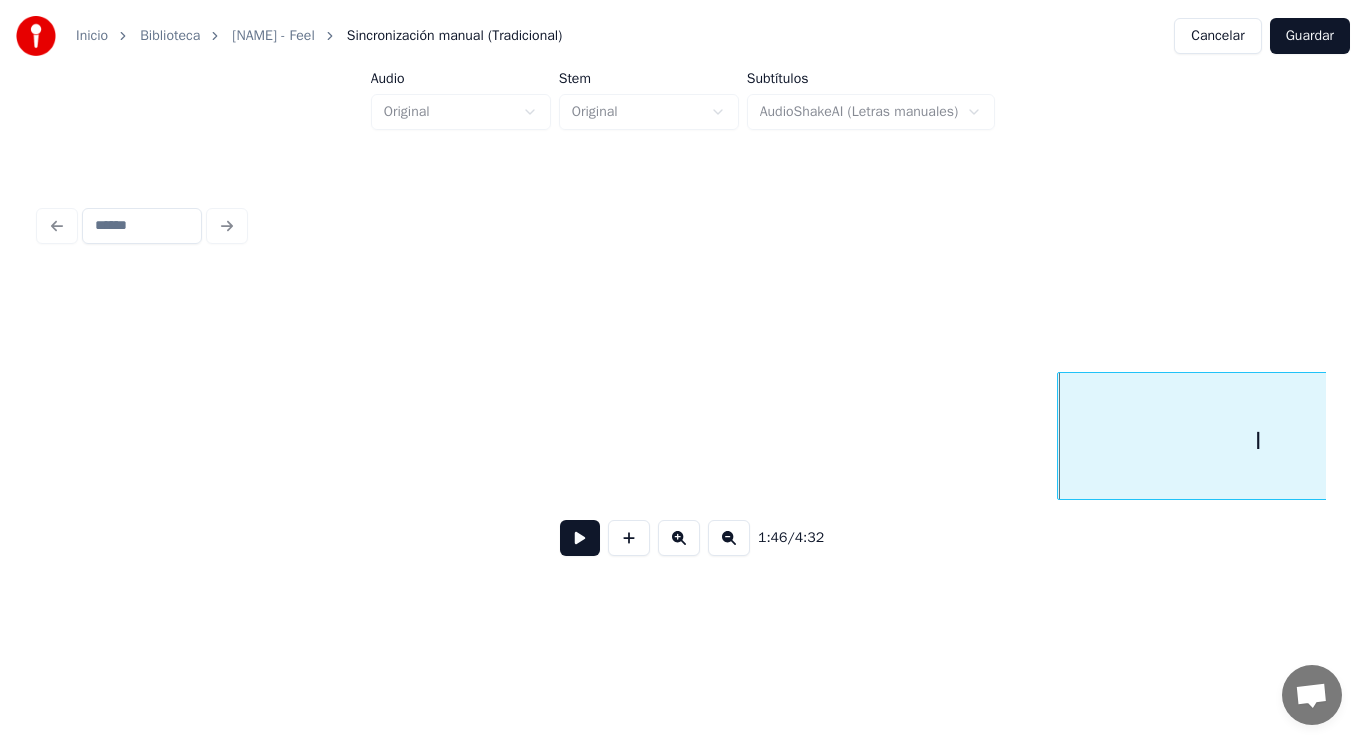 click at bounding box center [580, 538] 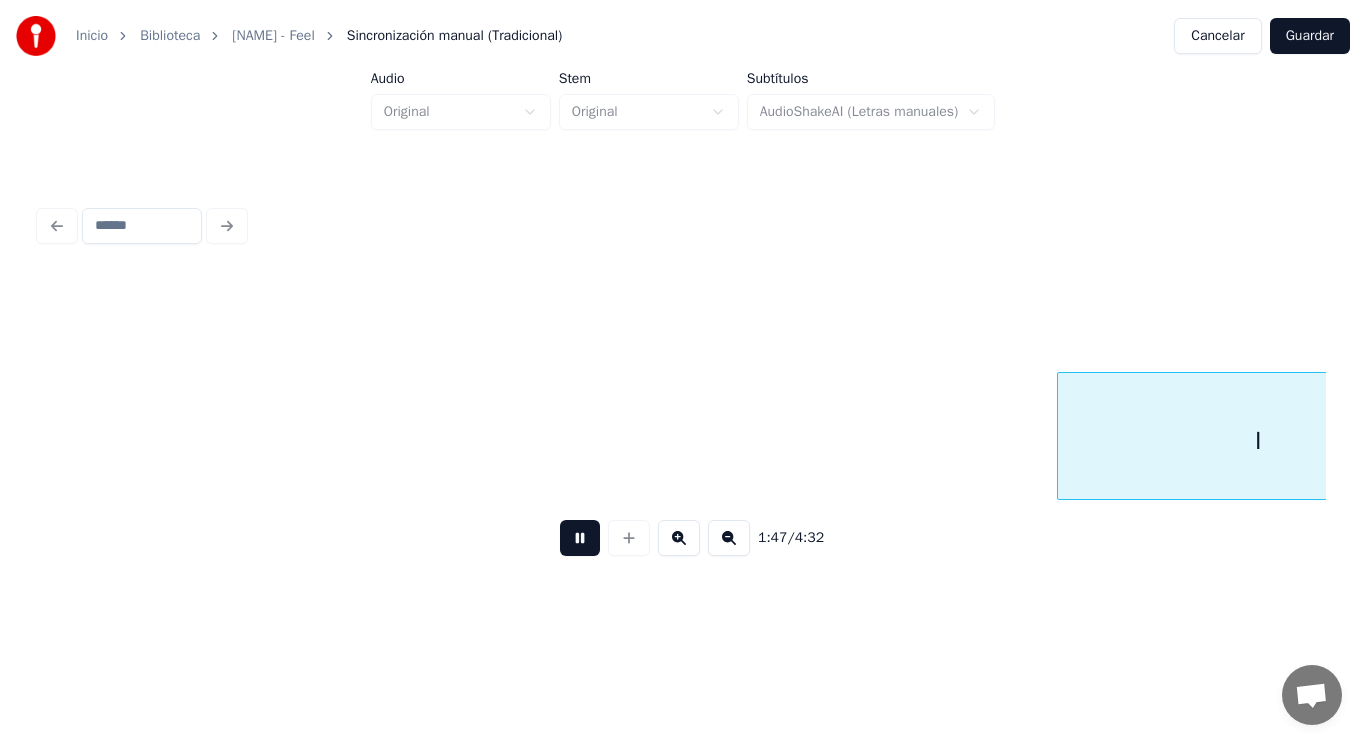 scroll, scrollTop: 0, scrollLeft: 149797, axis: horizontal 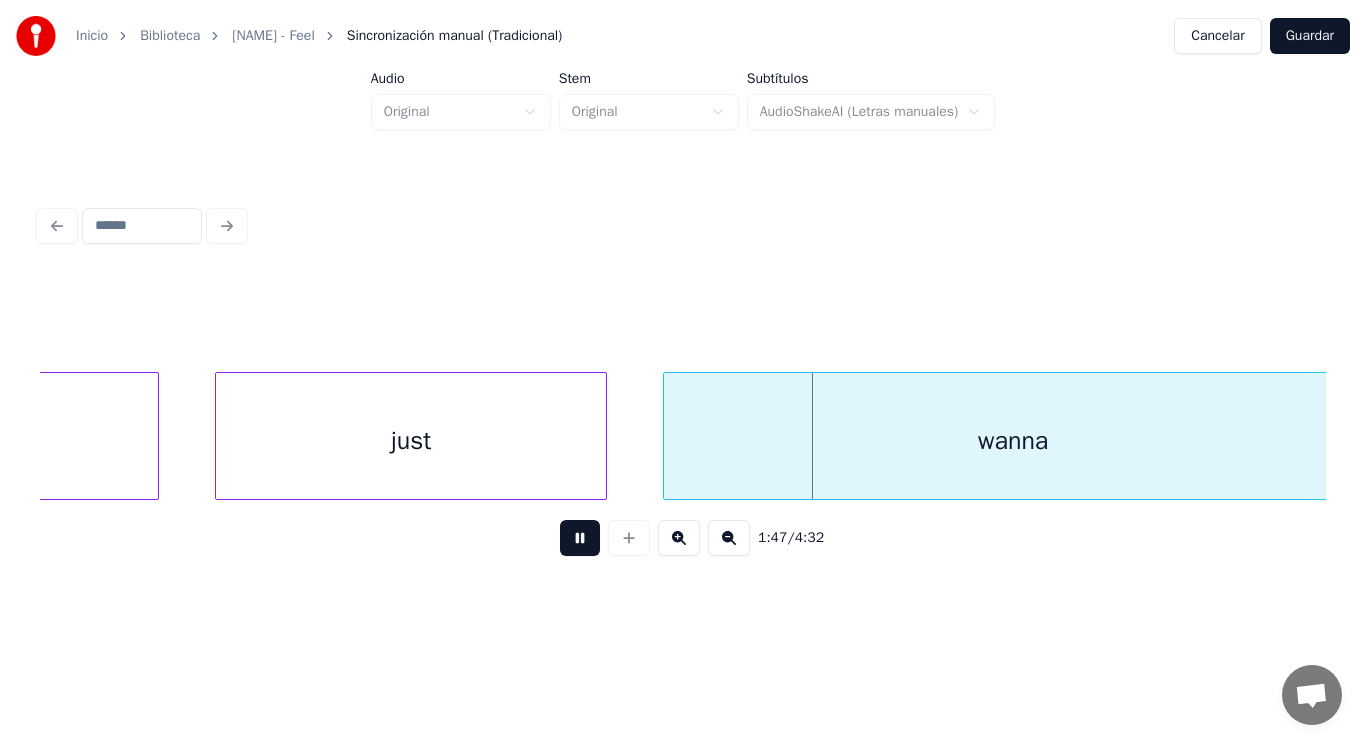 click at bounding box center (580, 538) 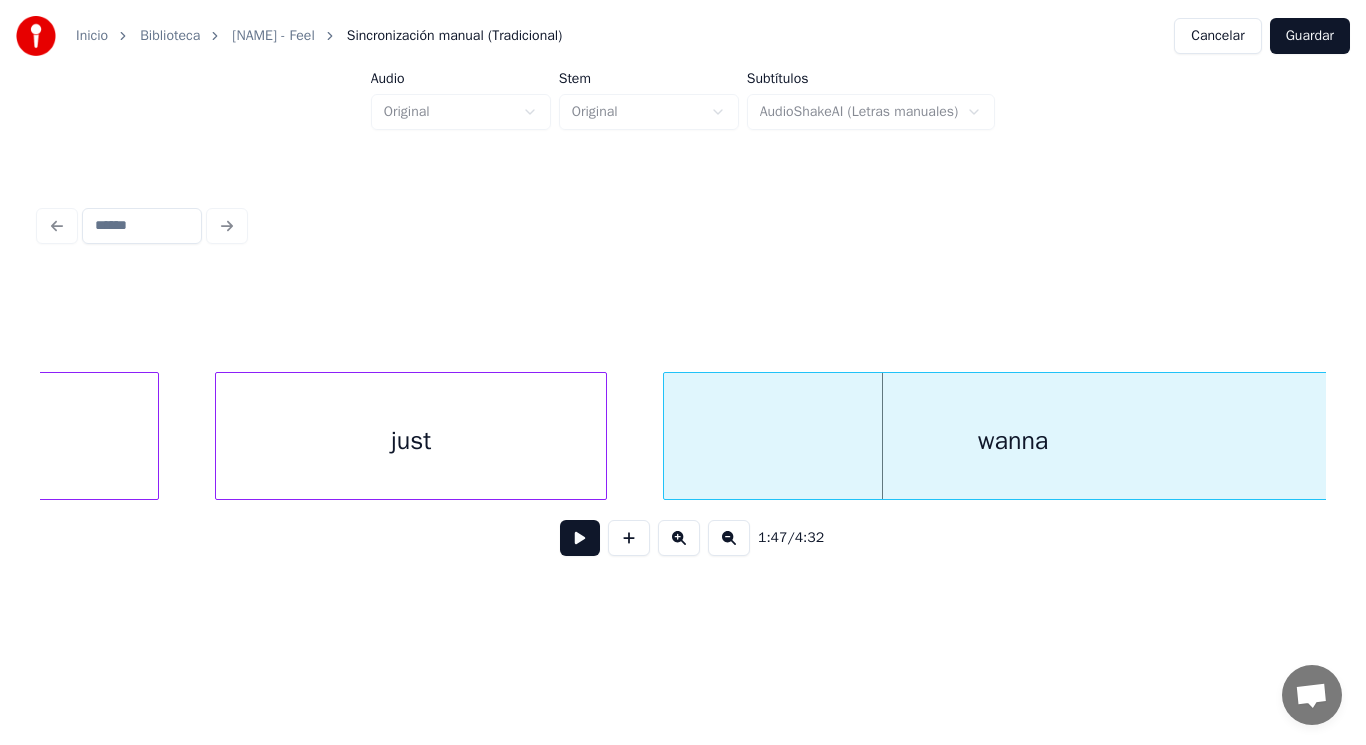click on "just" at bounding box center [411, 441] 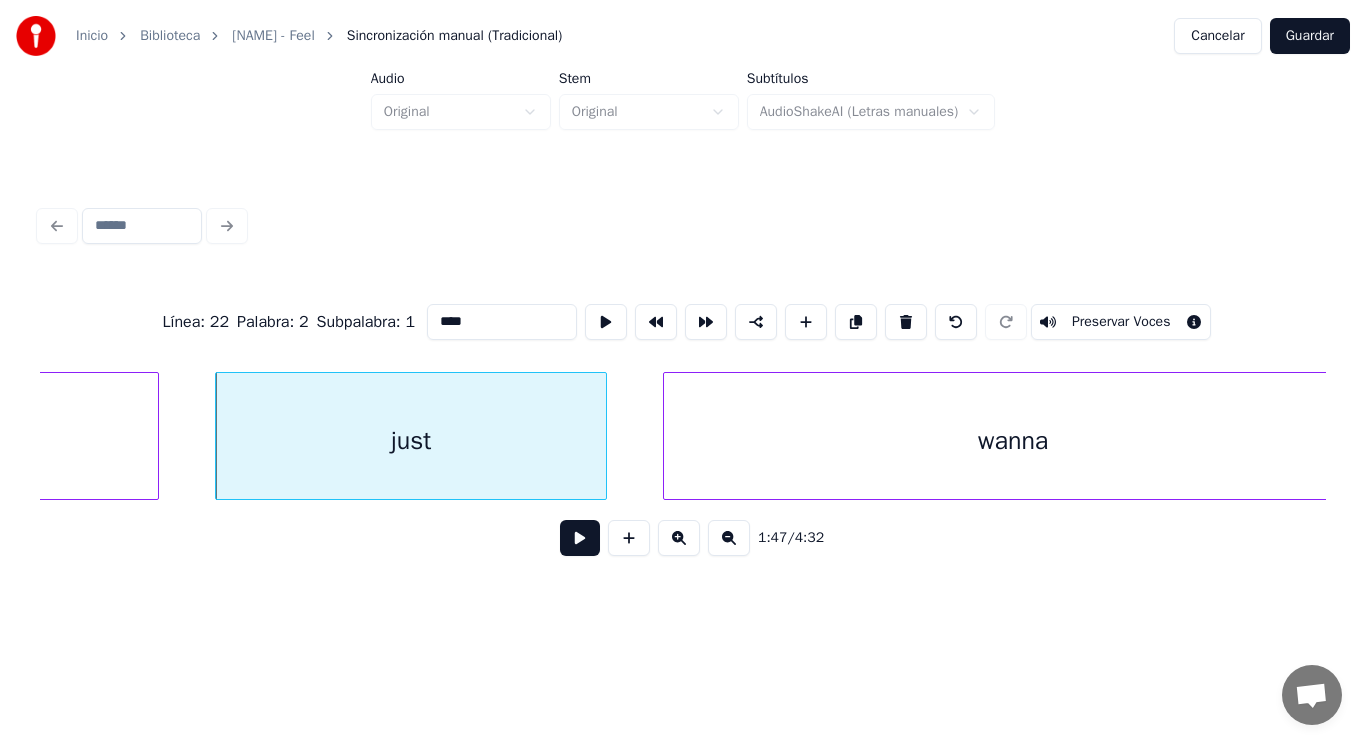 click at bounding box center (580, 538) 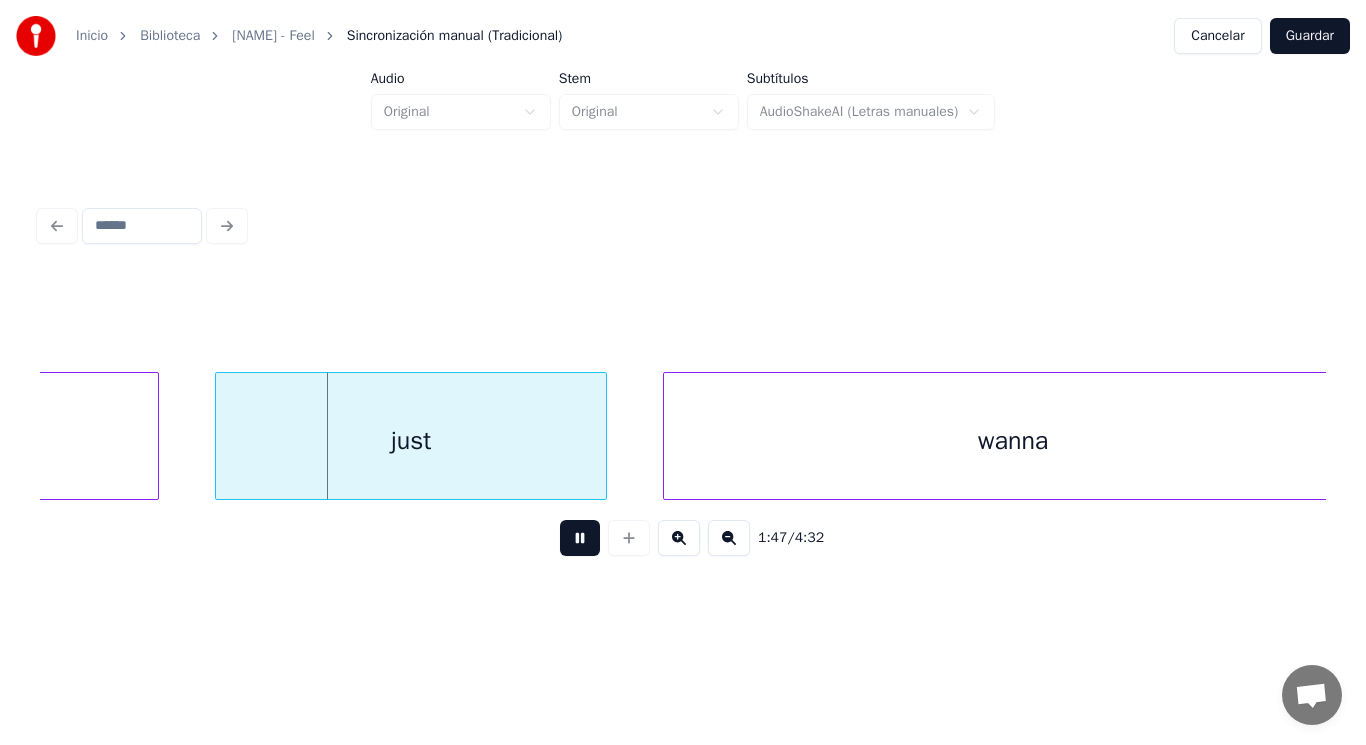 click at bounding box center (580, 538) 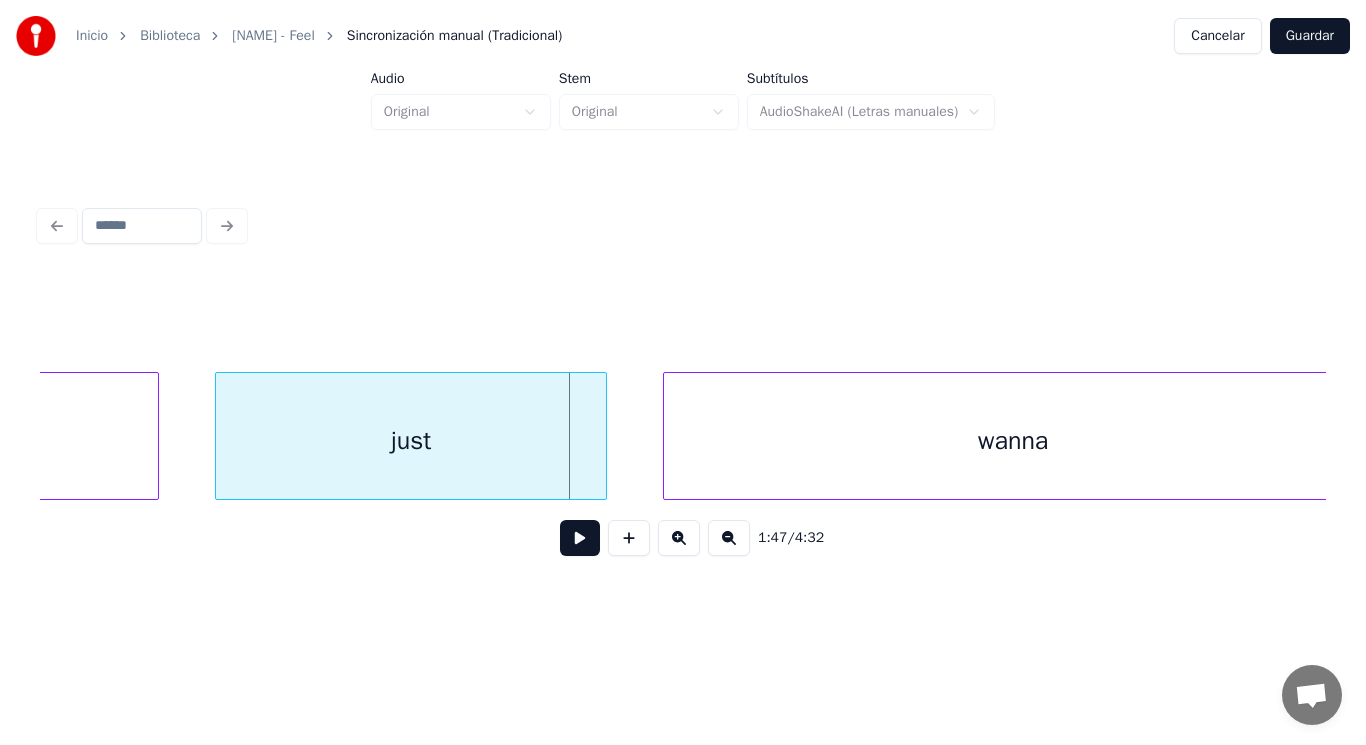 click on "I just wanna" at bounding box center [41293, 436] 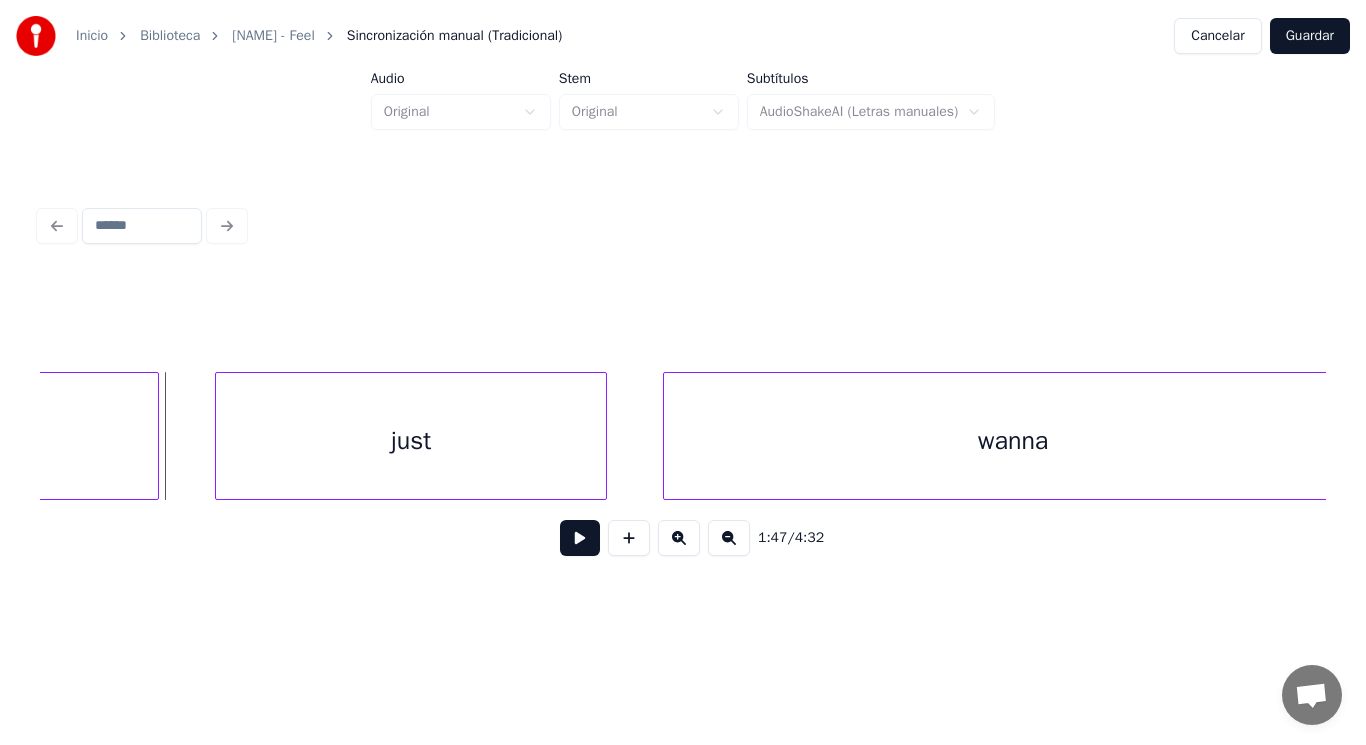 click on "I" at bounding box center (-42, 441) 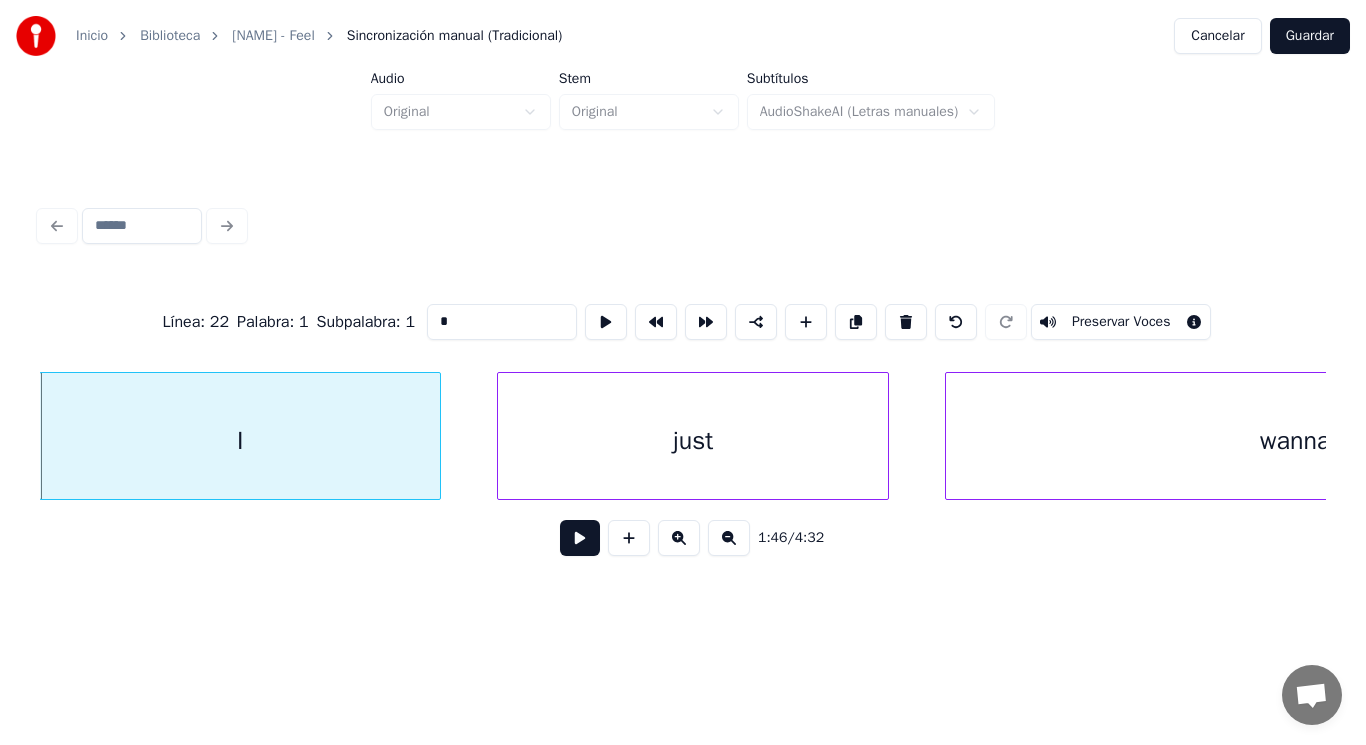 click at bounding box center (580, 538) 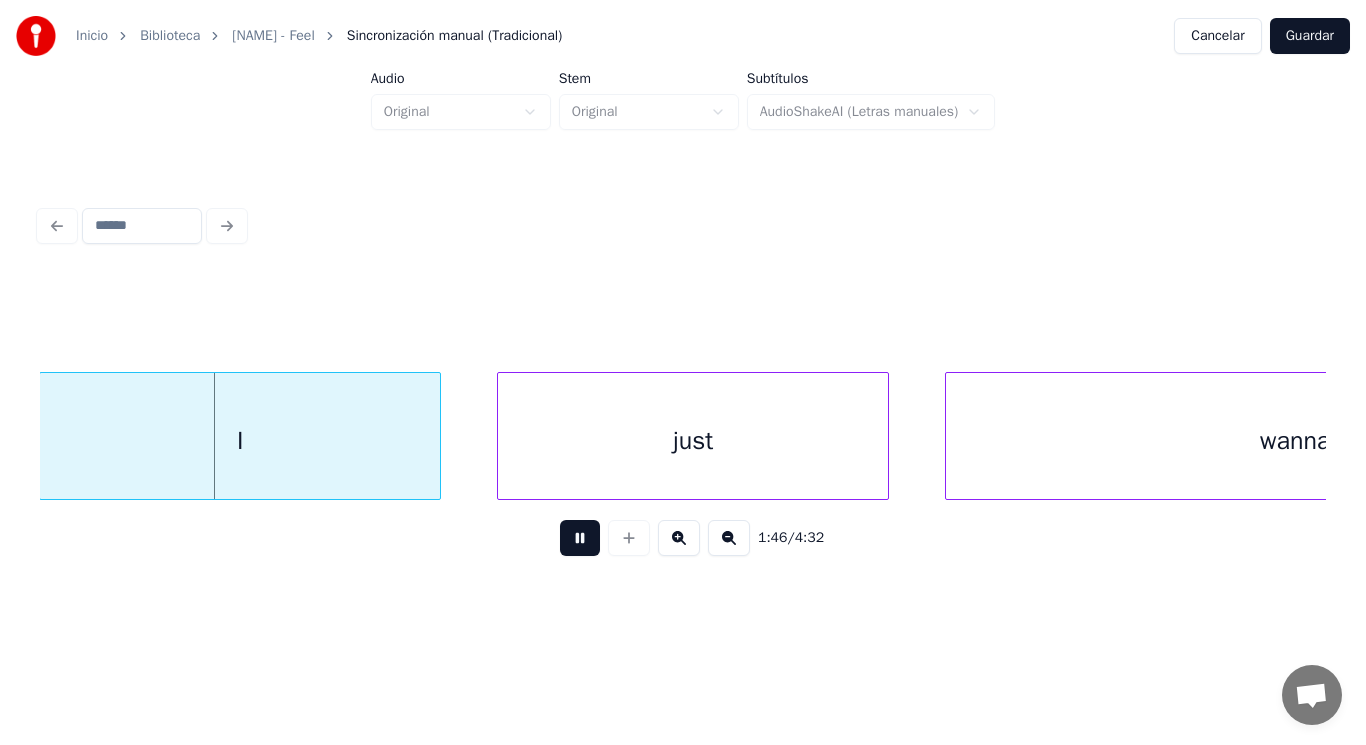 click at bounding box center [580, 538] 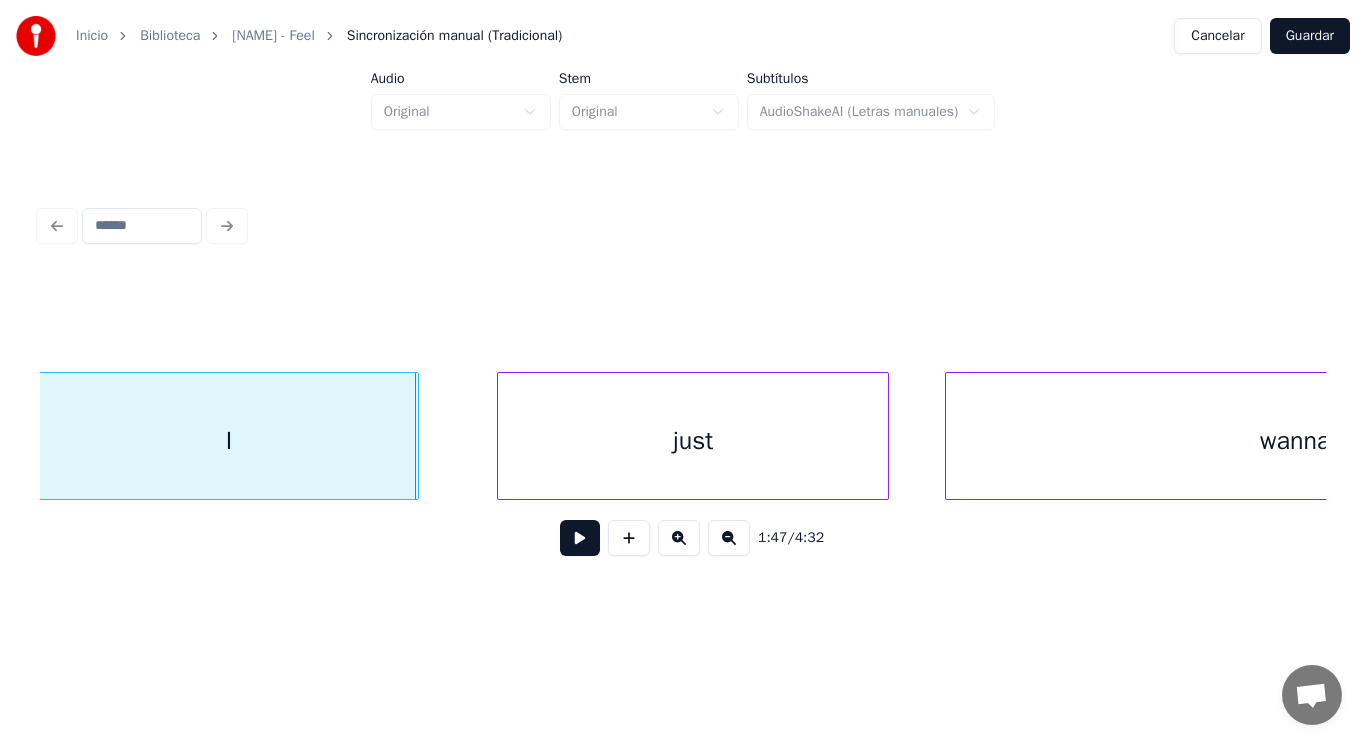 click at bounding box center (415, 436) 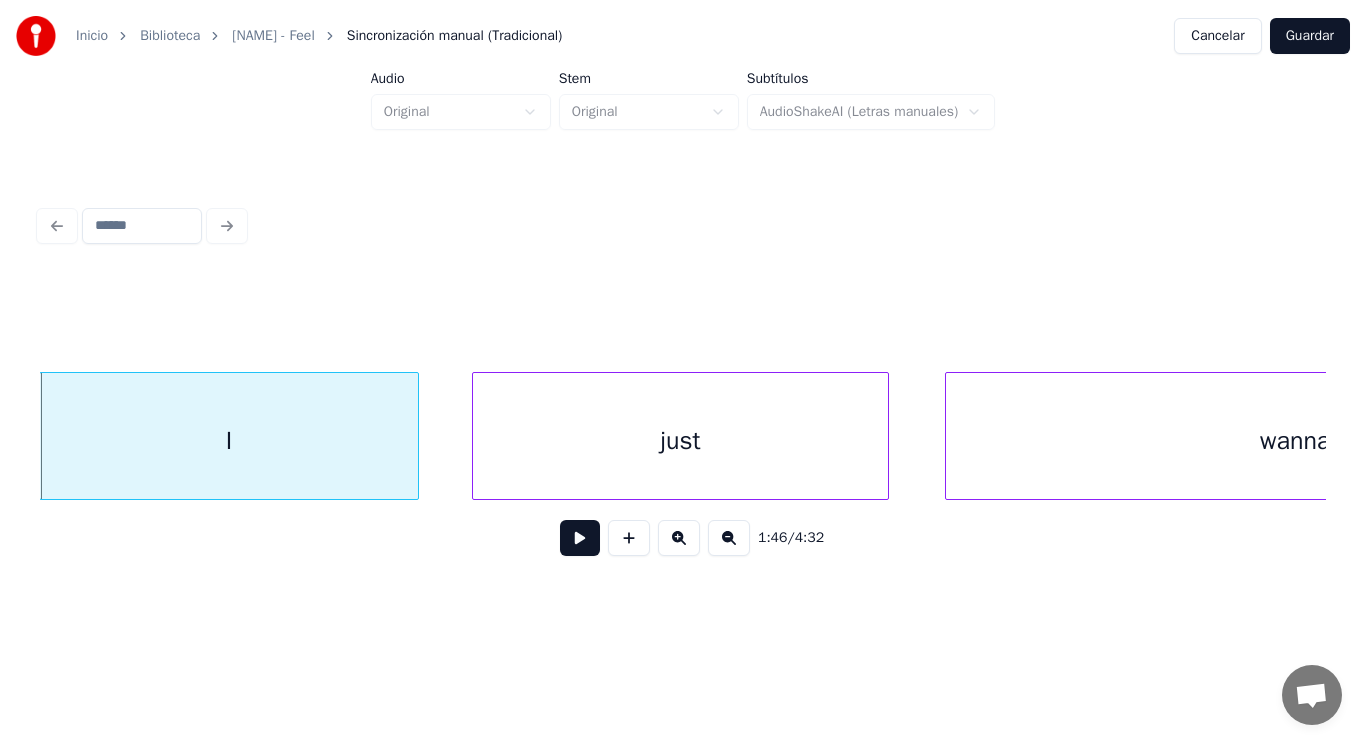 click at bounding box center (476, 436) 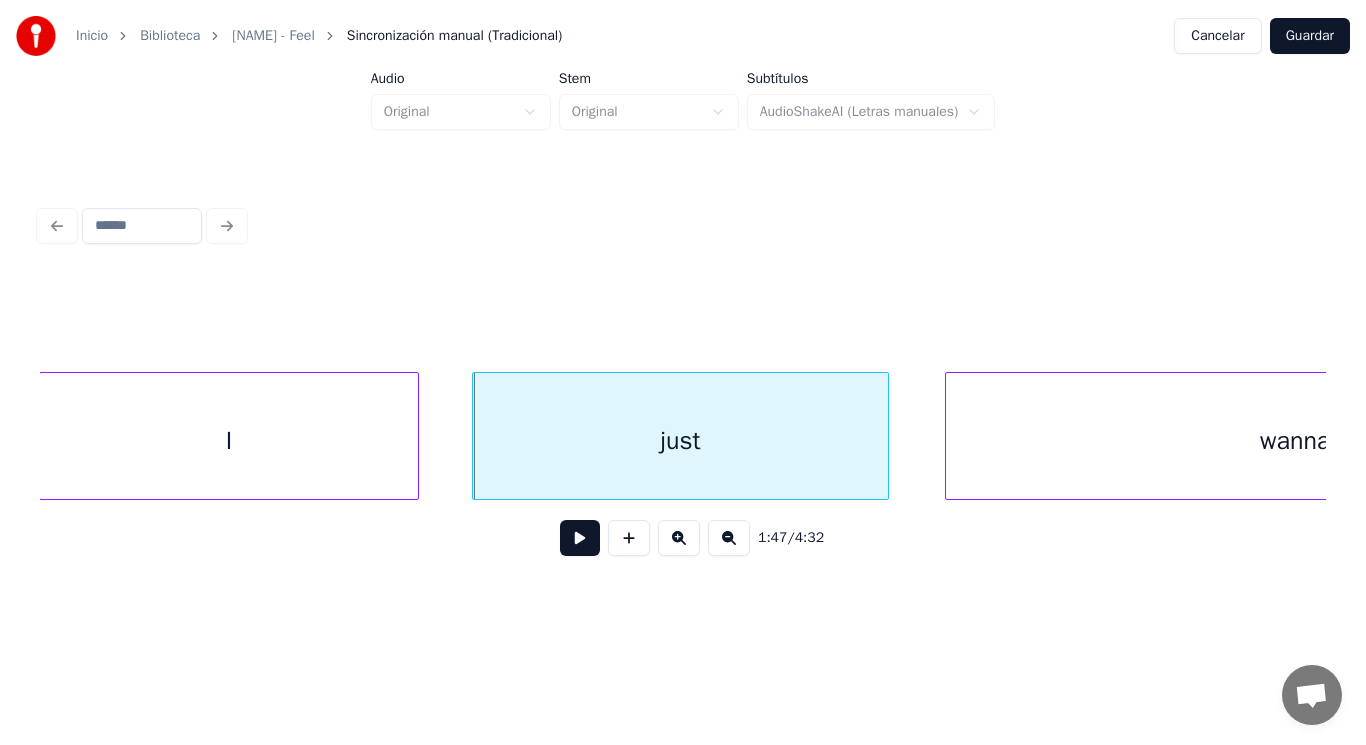click at bounding box center [580, 538] 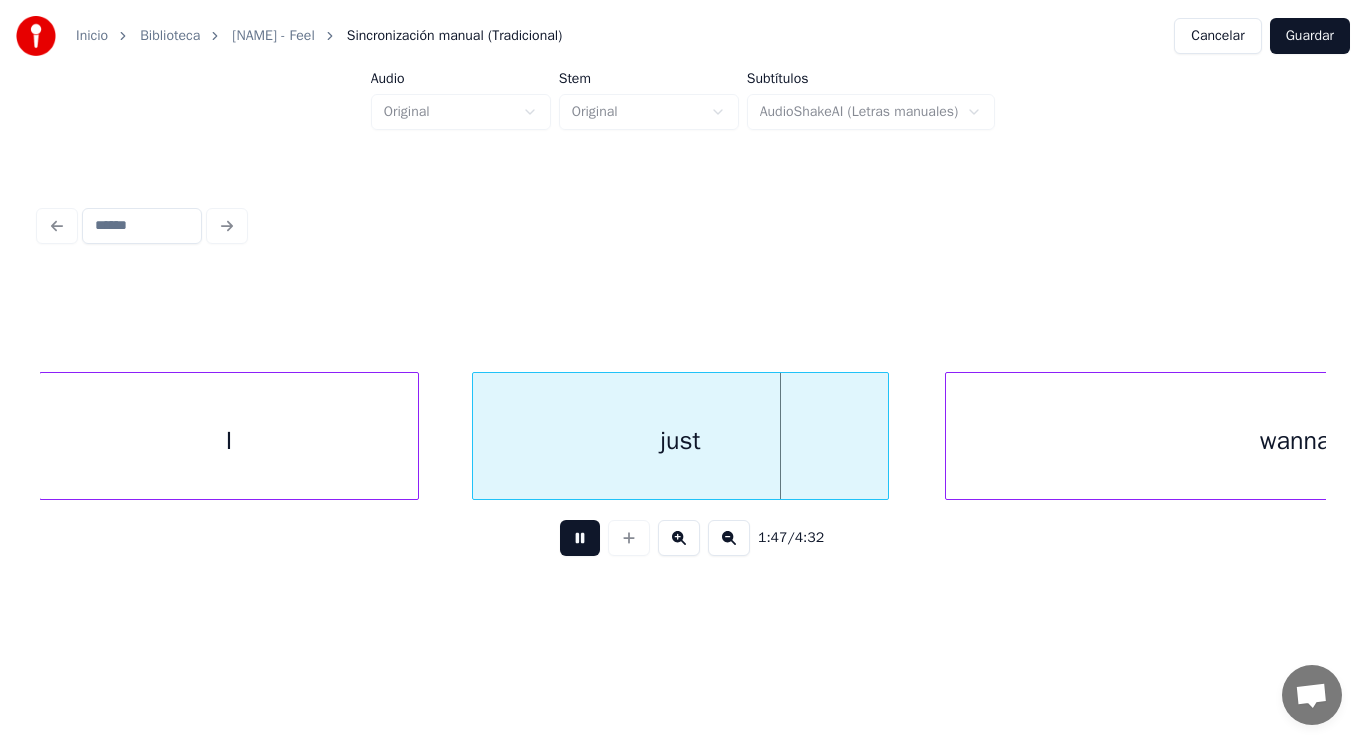 click at bounding box center [580, 538] 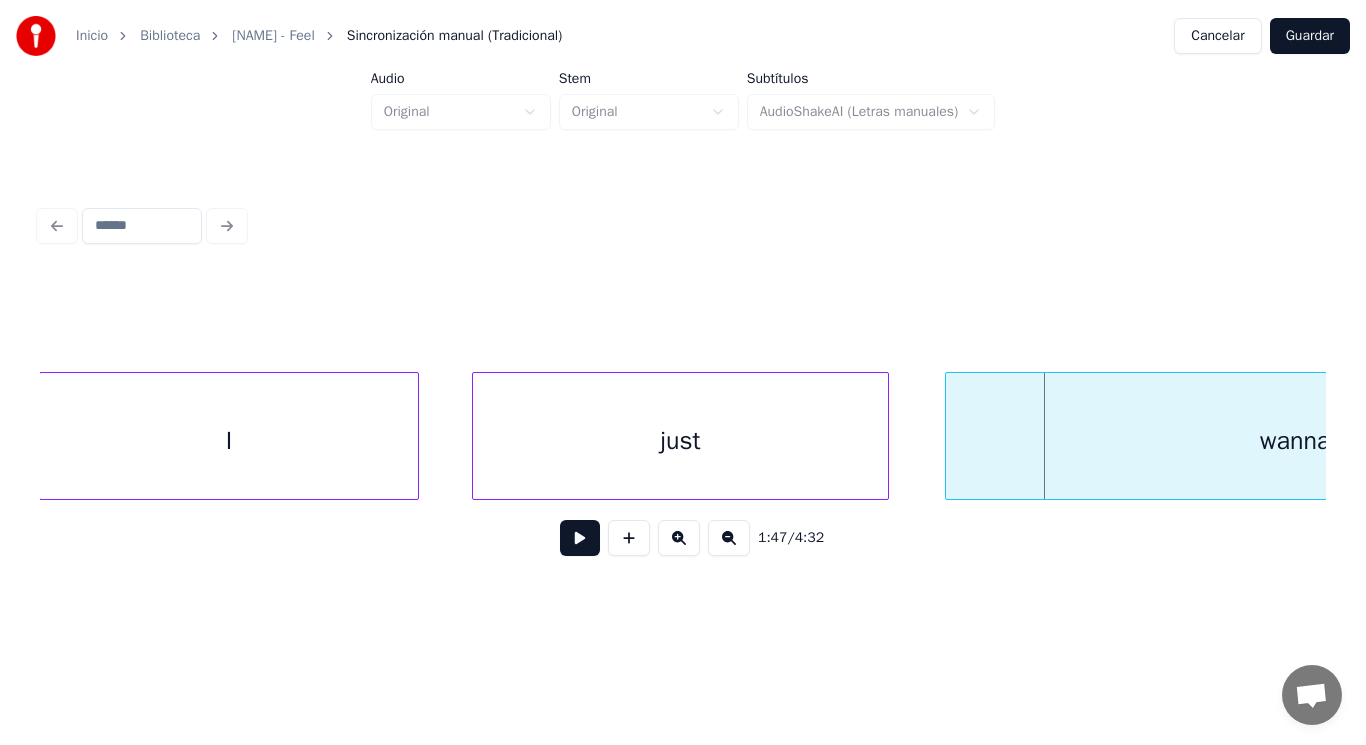 click on "wanna" at bounding box center (1295, 441) 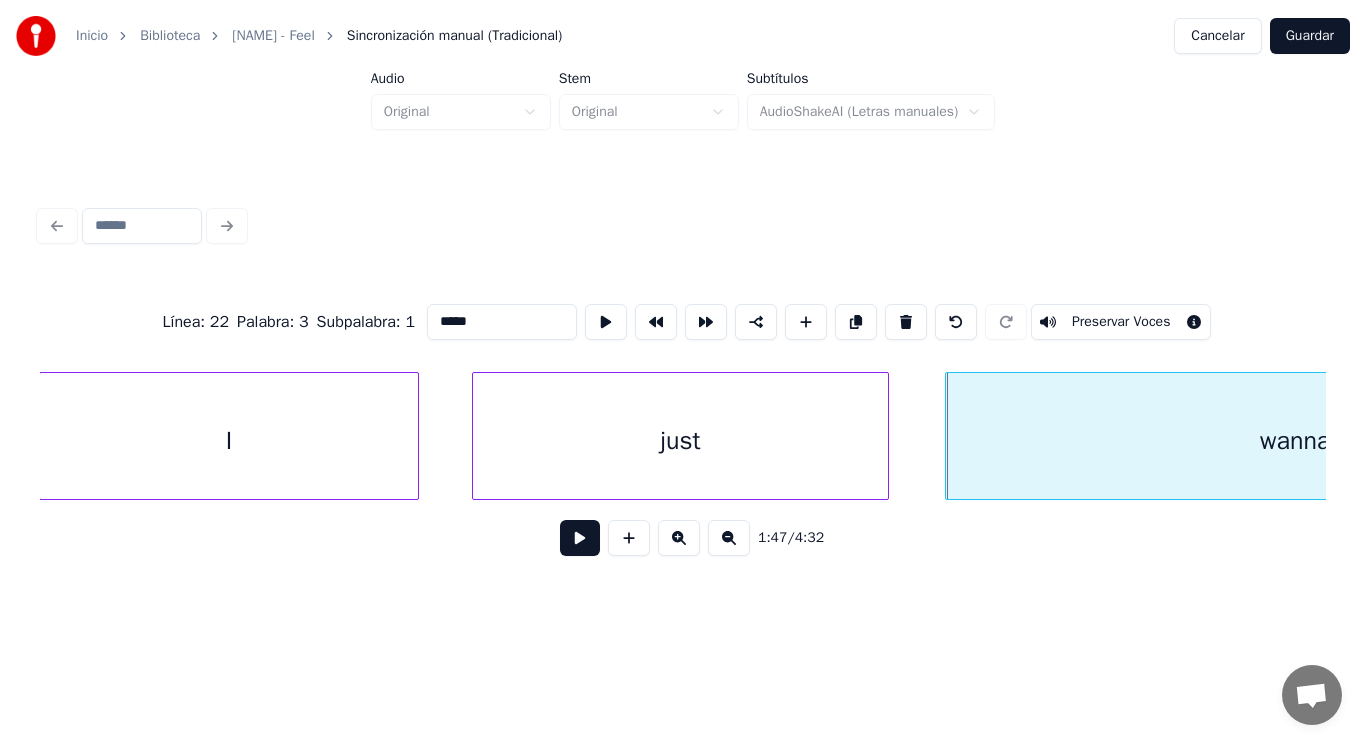 click at bounding box center (580, 538) 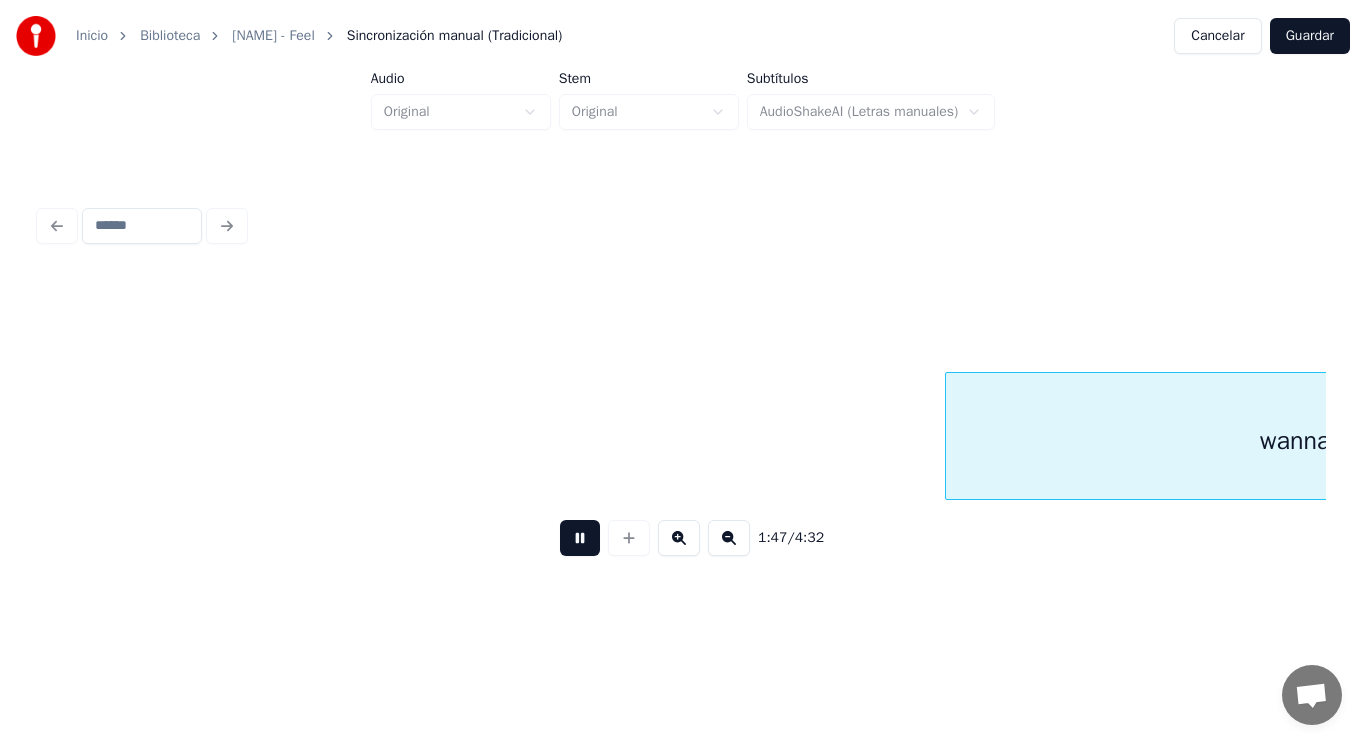 scroll, scrollTop: 0, scrollLeft: 150822, axis: horizontal 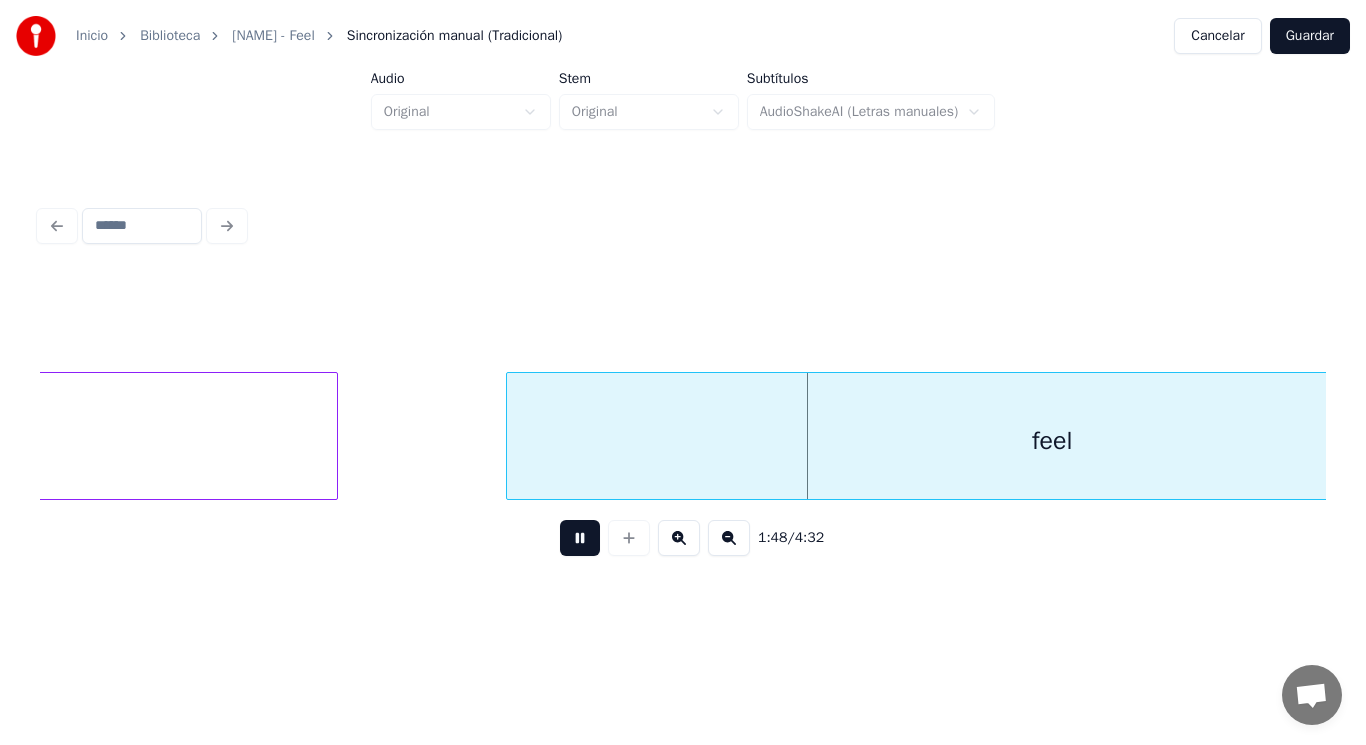 click at bounding box center [580, 538] 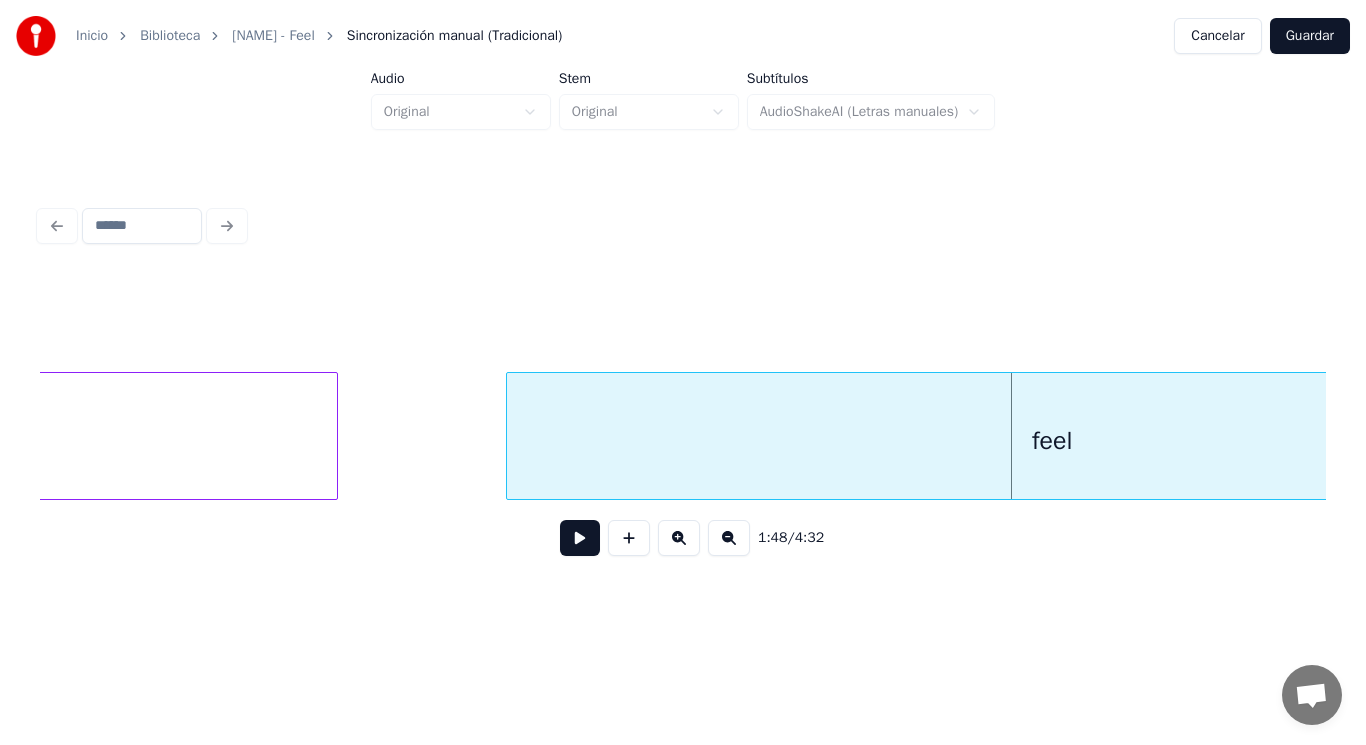 click on "wanna" at bounding box center (-12, 441) 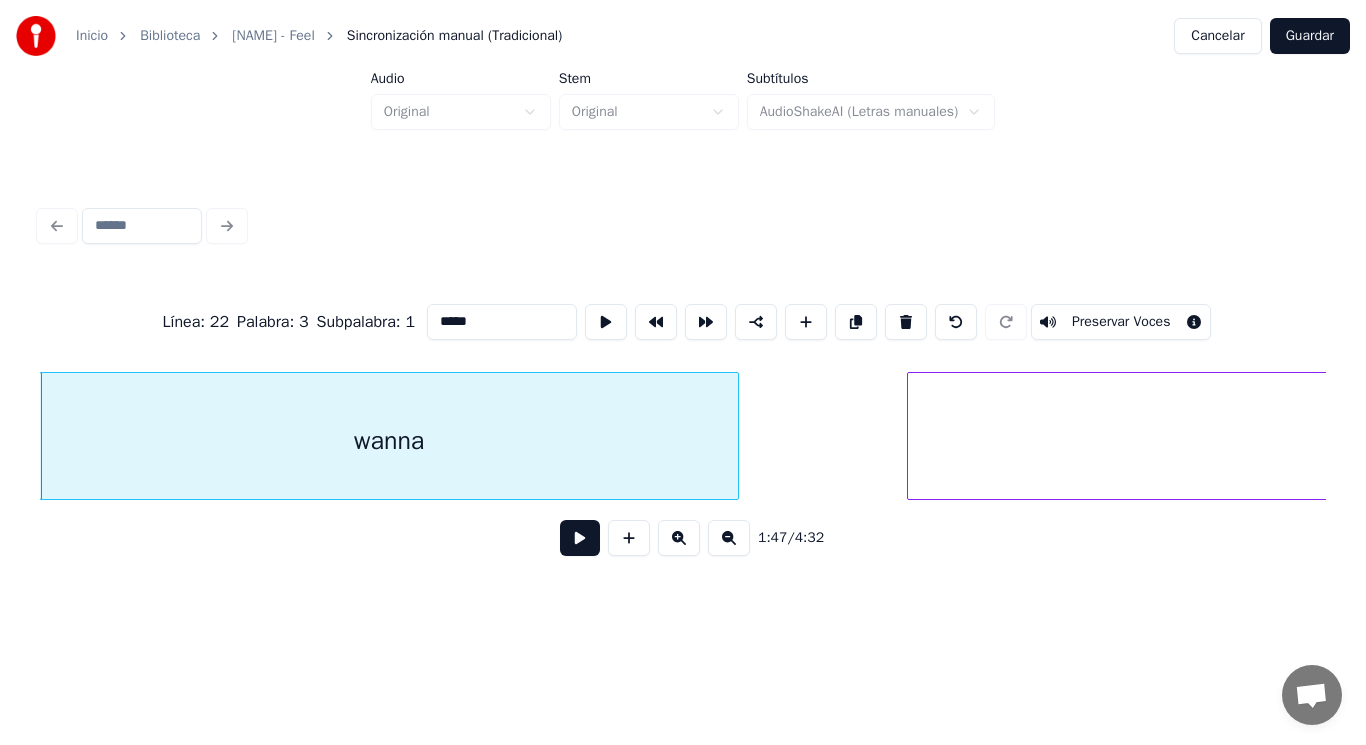 click at bounding box center (580, 538) 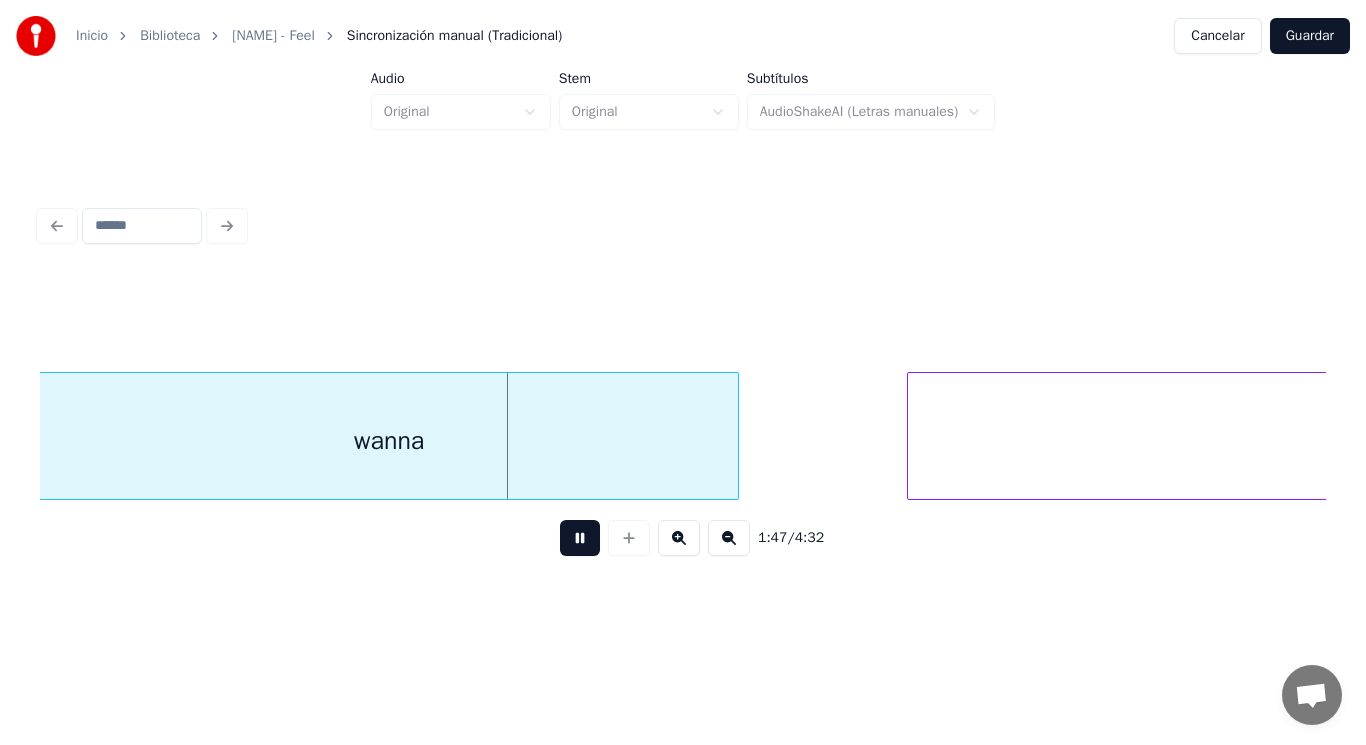 click at bounding box center [580, 538] 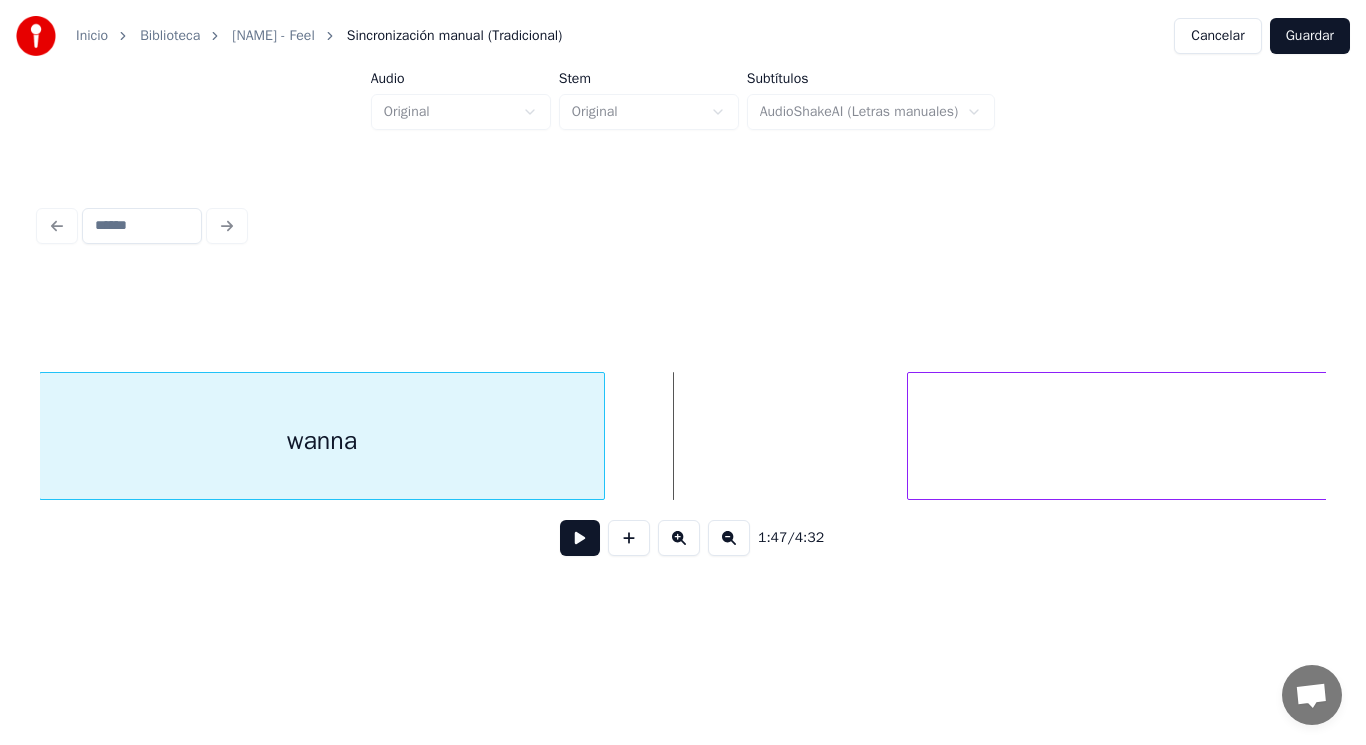 click at bounding box center (601, 436) 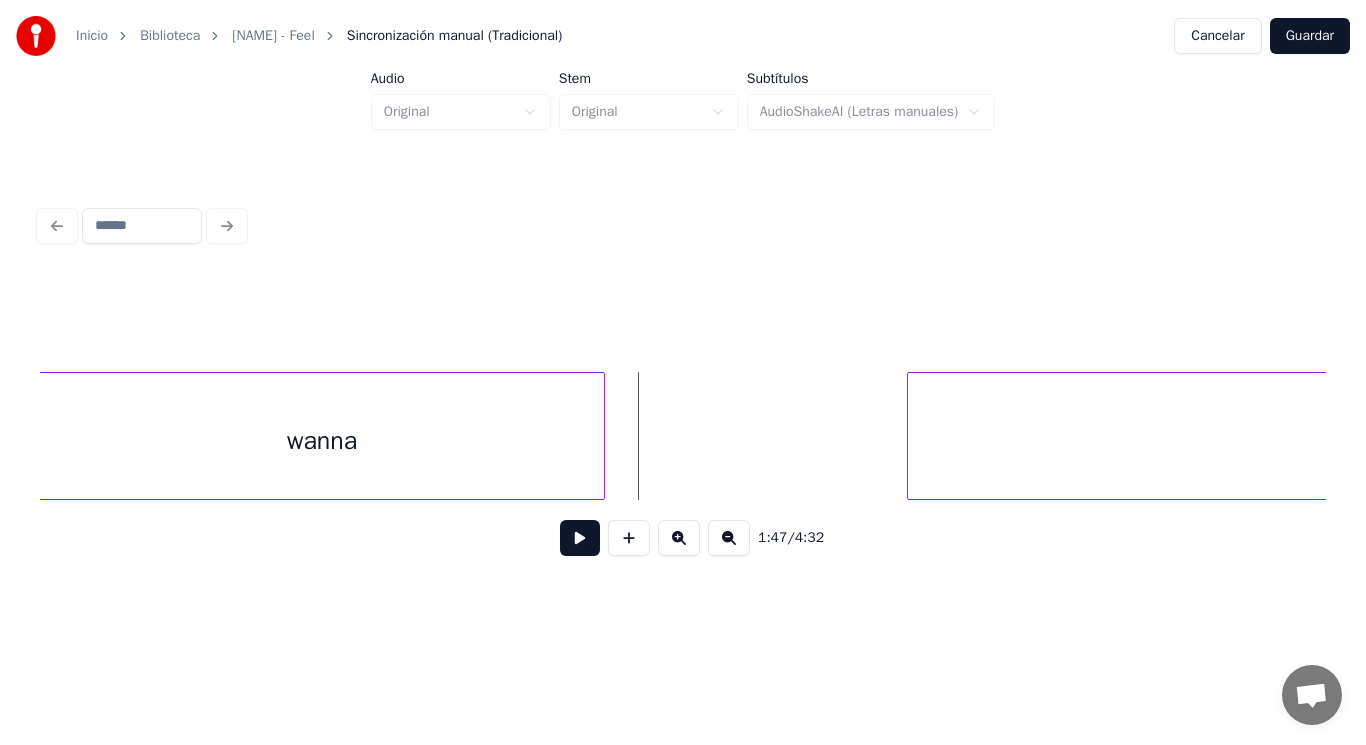 click at bounding box center [580, 538] 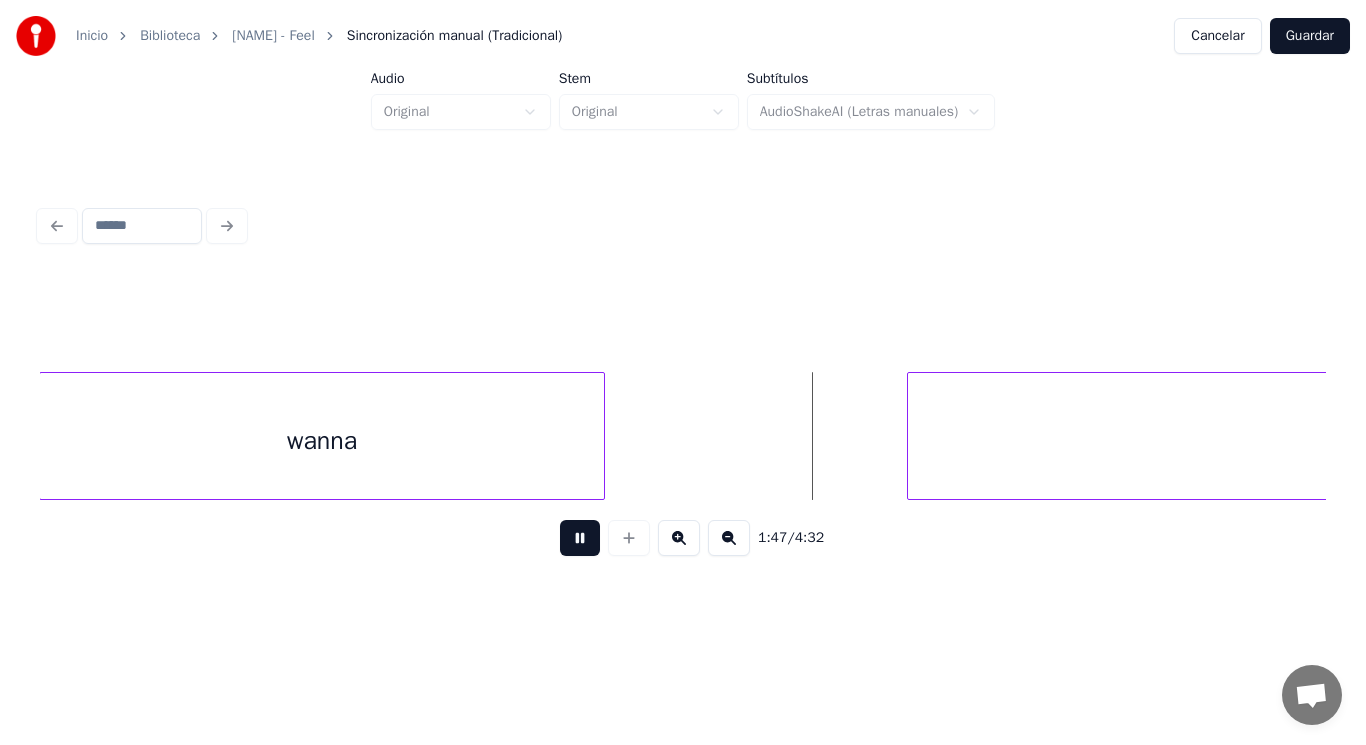 click at bounding box center [580, 538] 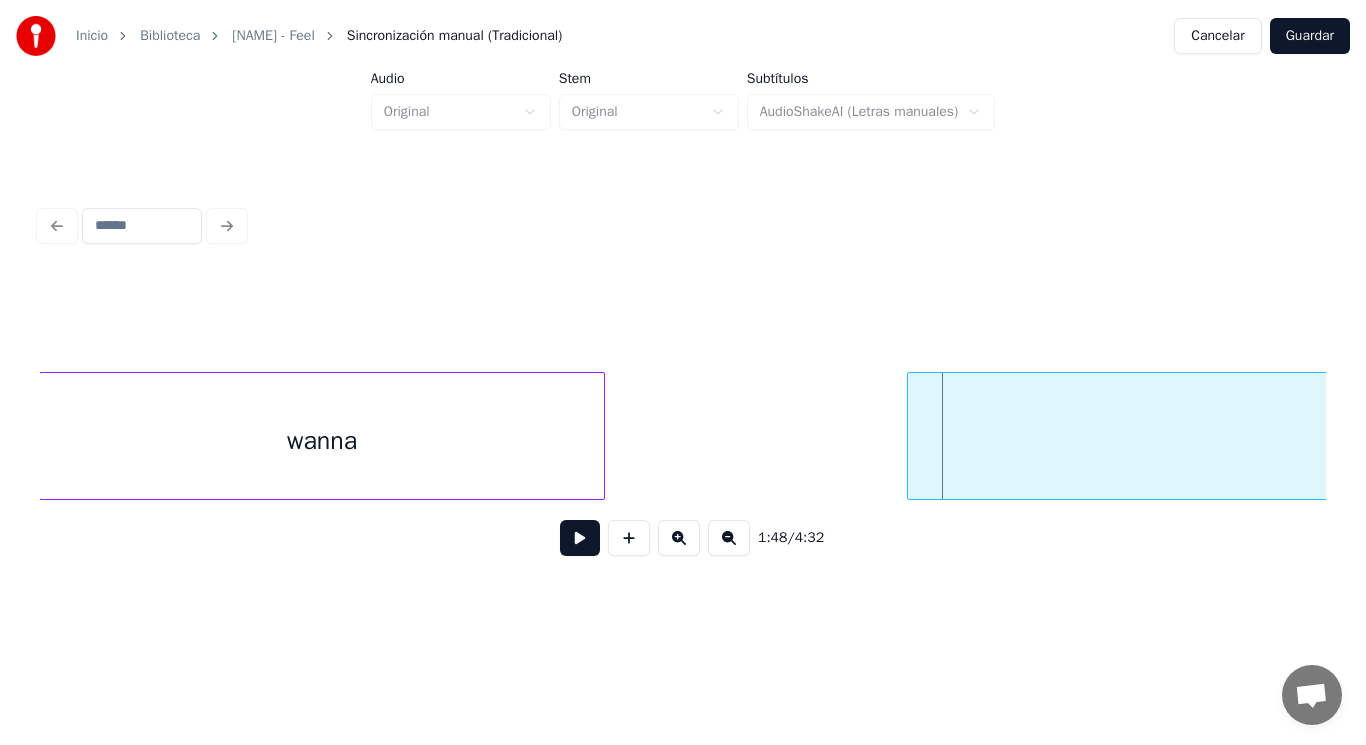 click on "wanna" at bounding box center [322, 441] 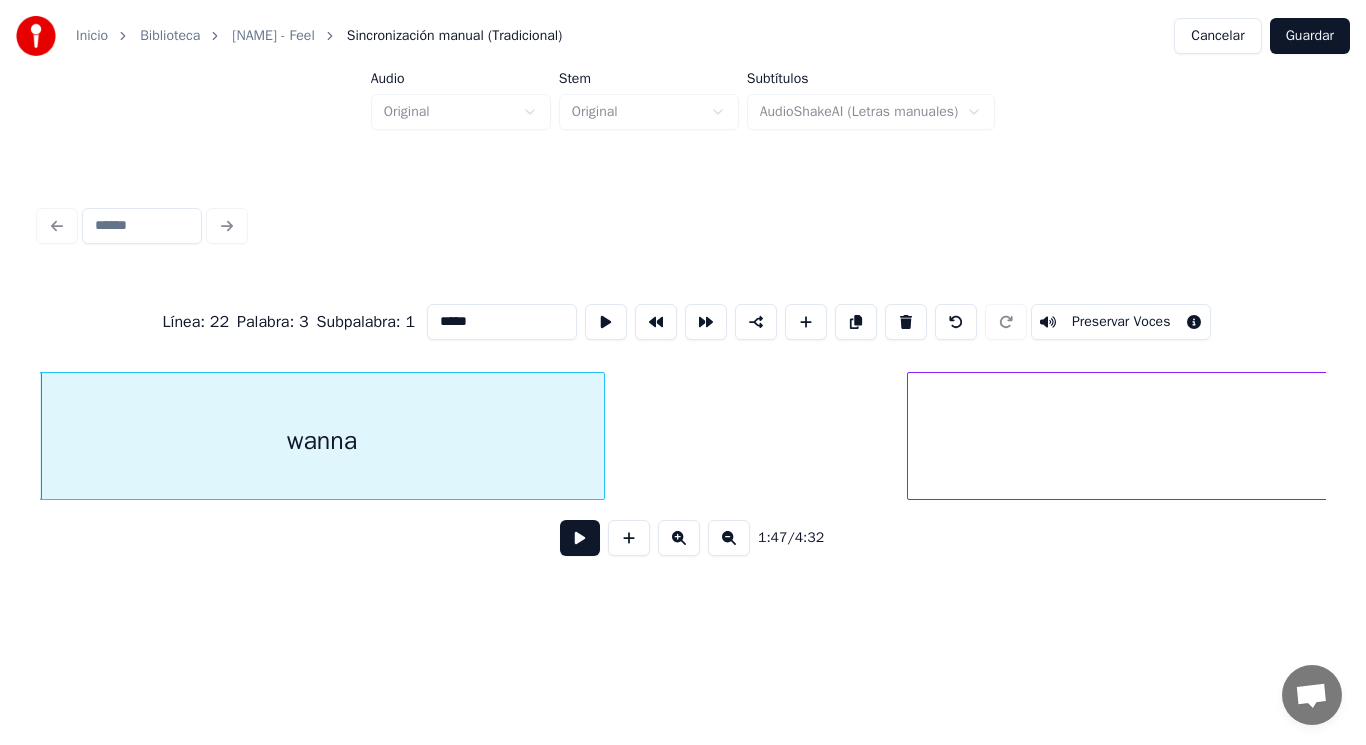 click at bounding box center [580, 538] 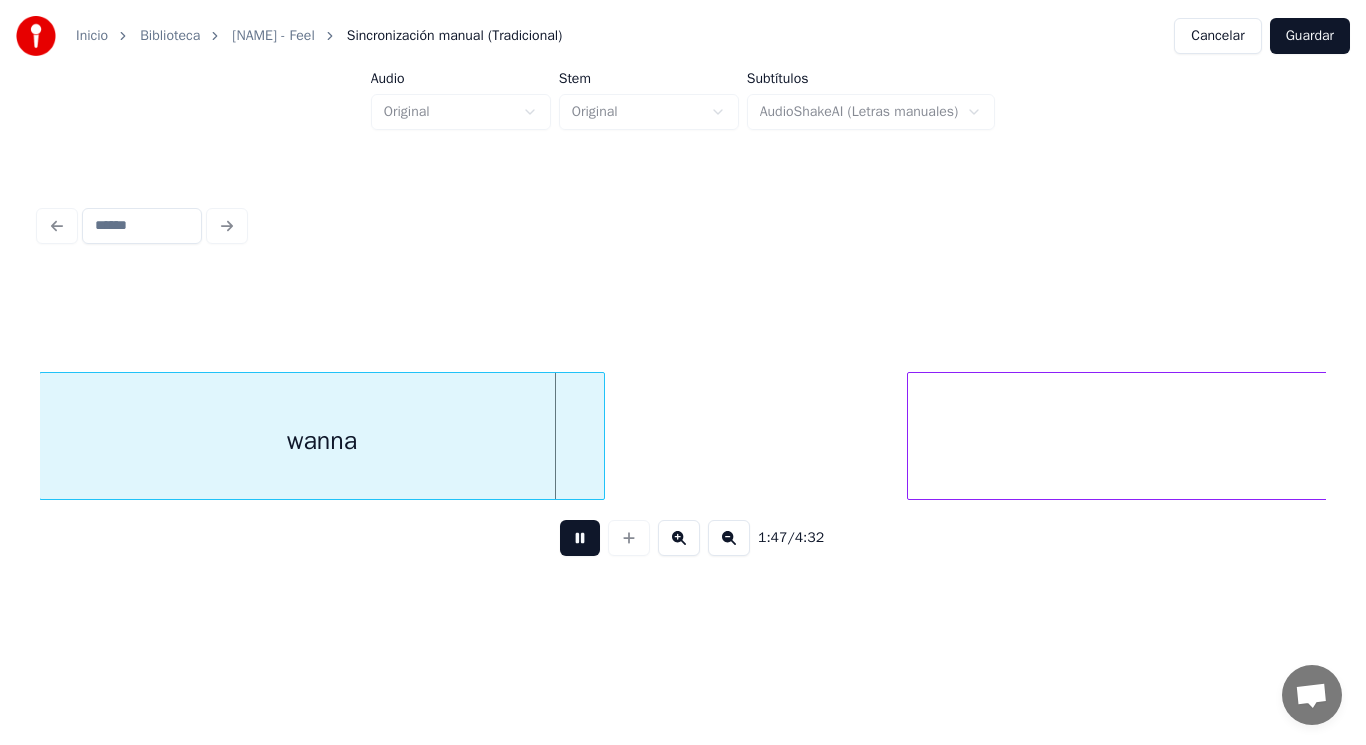 click at bounding box center [580, 538] 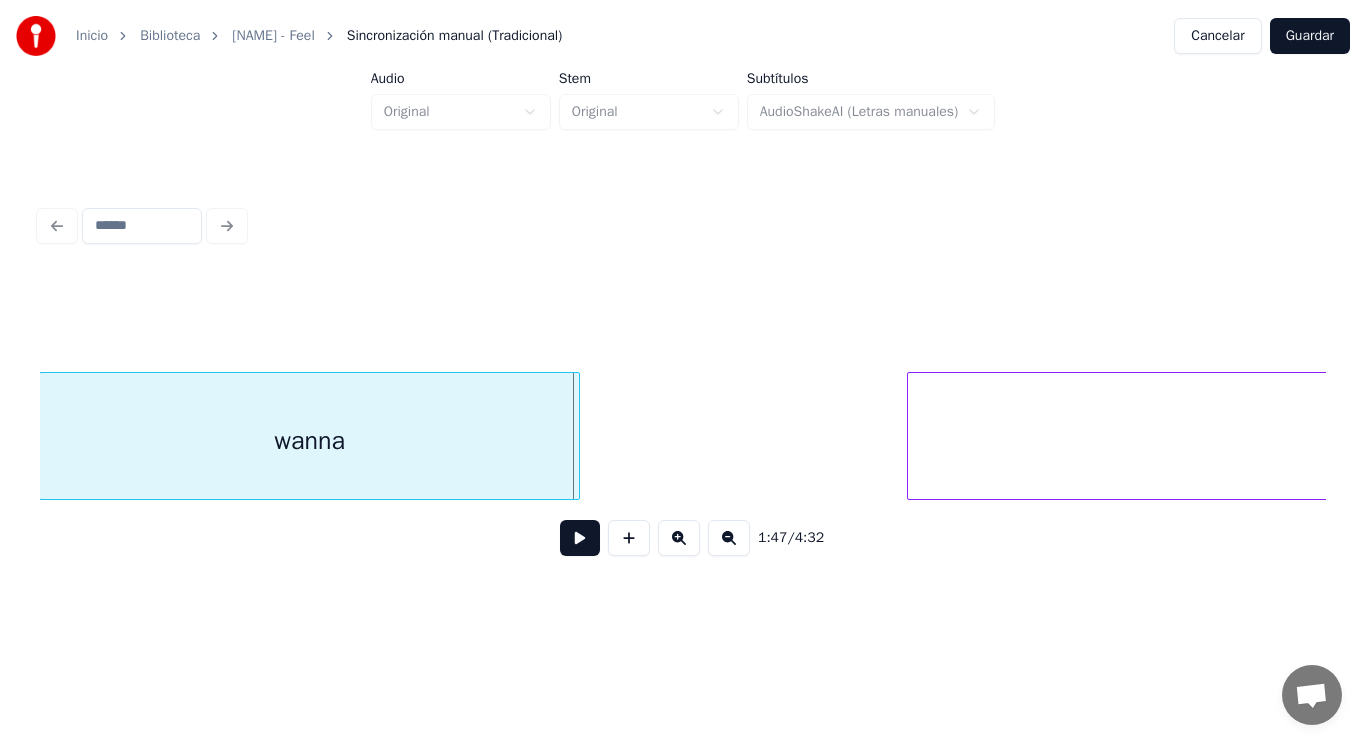 click at bounding box center [576, 436] 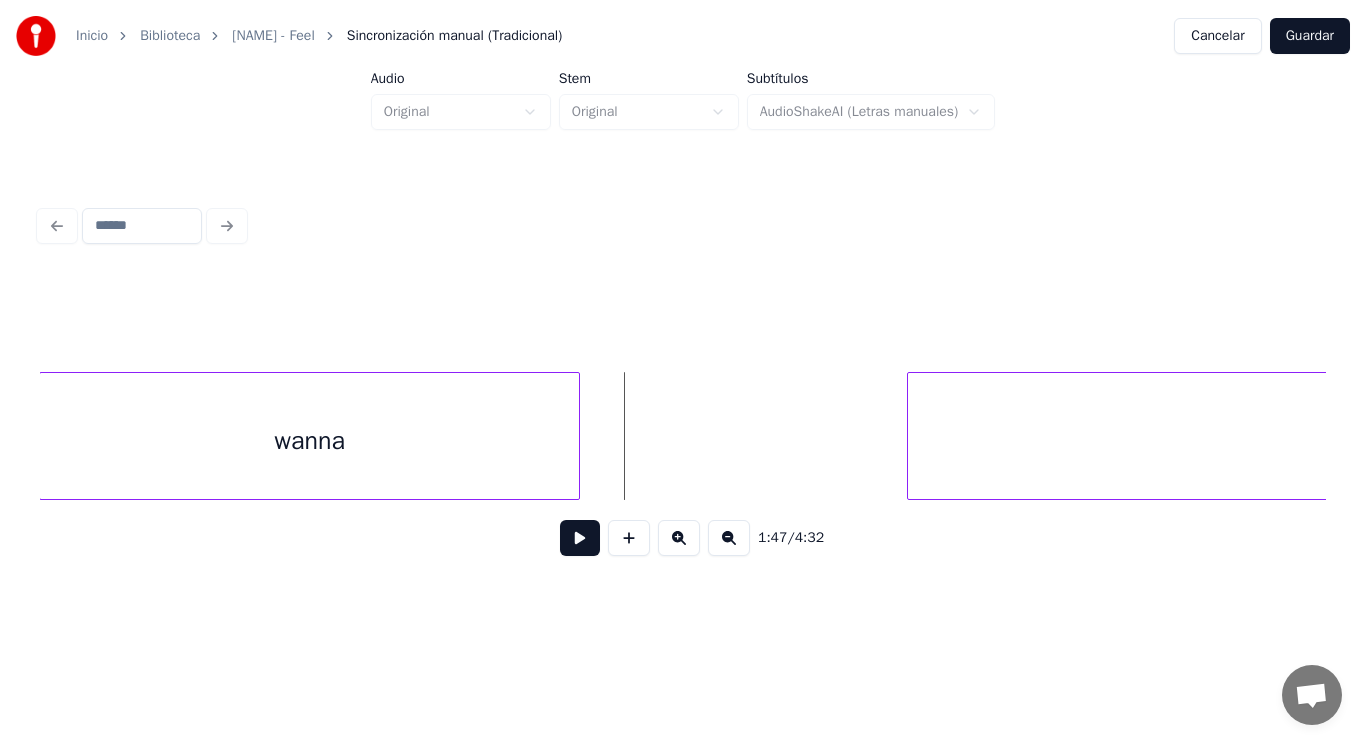 click at bounding box center (580, 538) 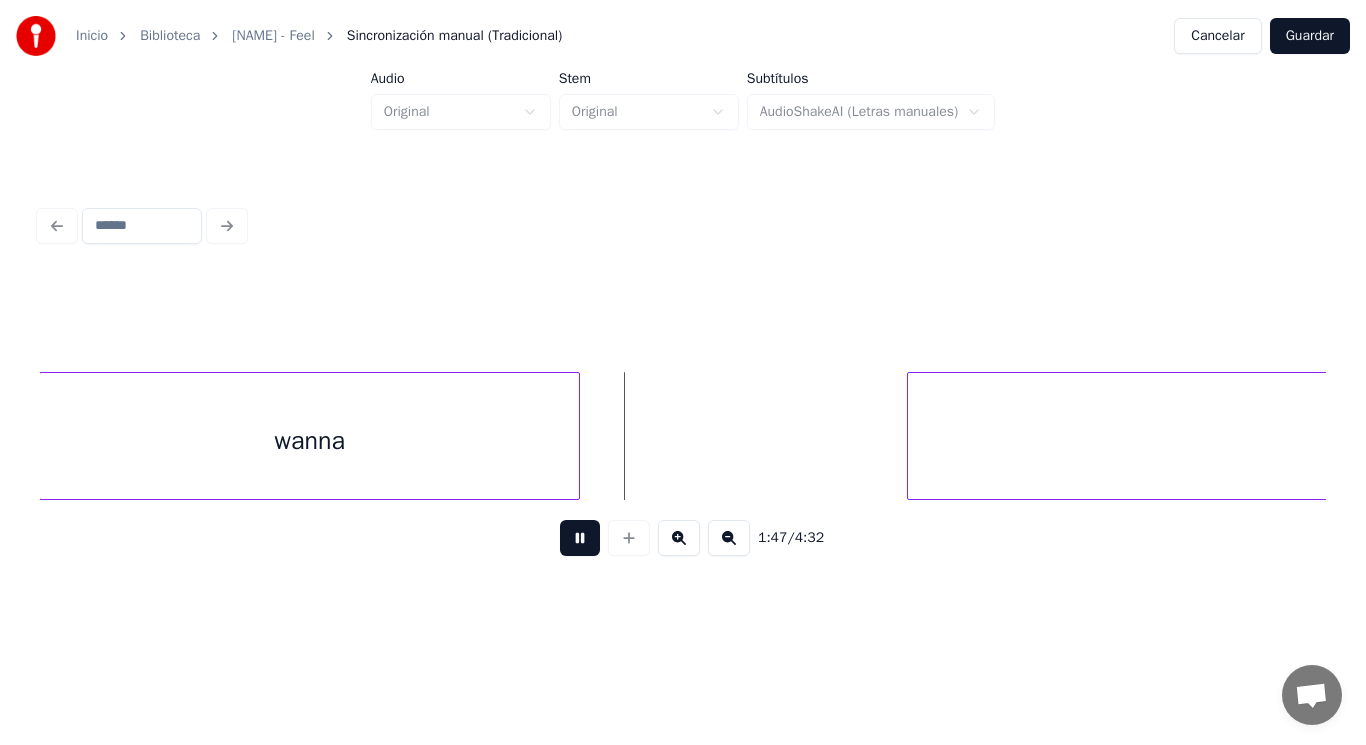 drag, startPoint x: 563, startPoint y: 539, endPoint x: 645, endPoint y: 494, distance: 93.53609 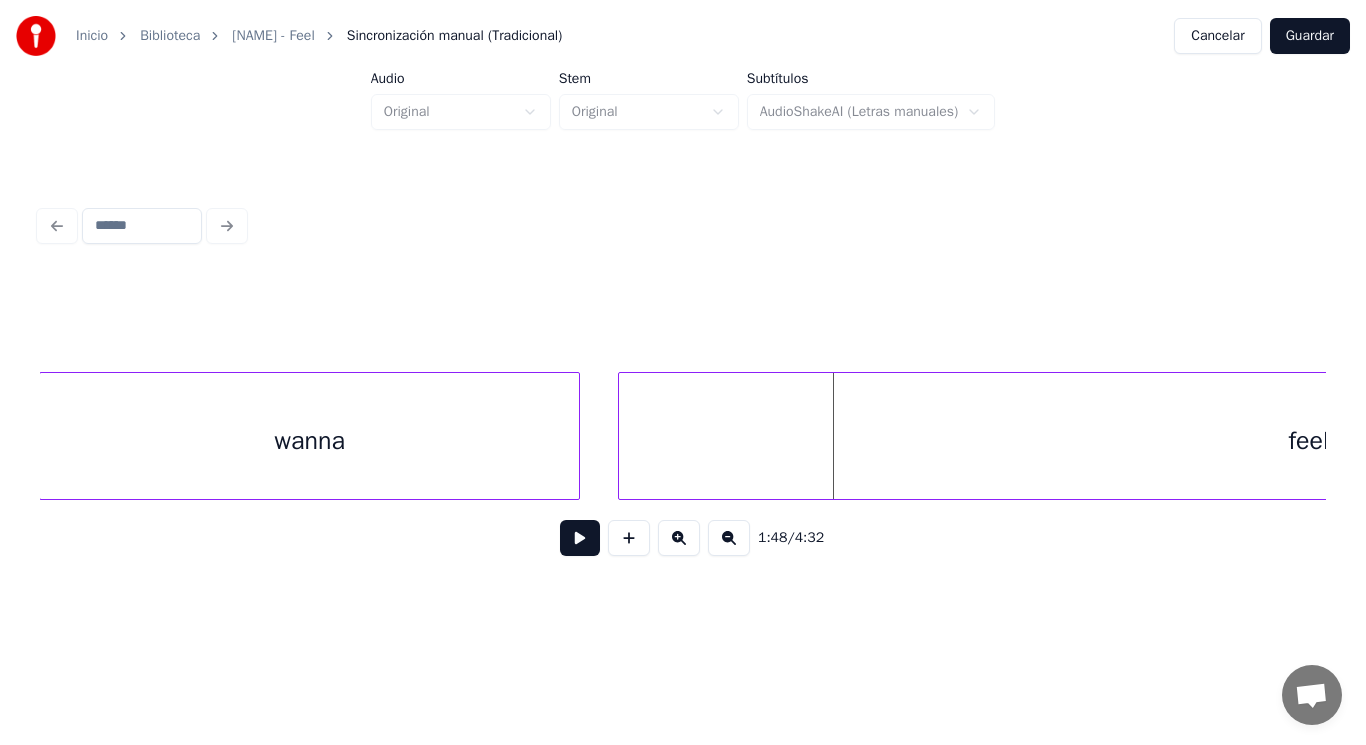 click at bounding box center (622, 436) 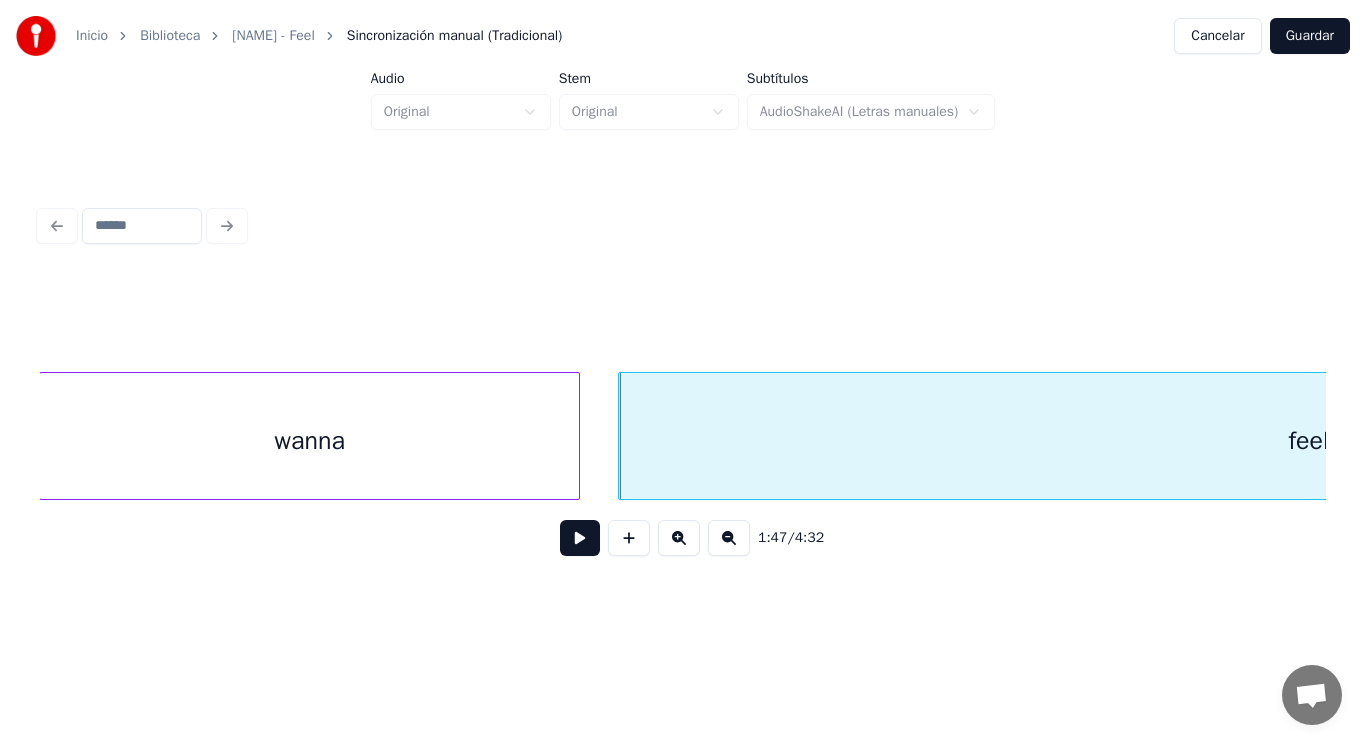 click at bounding box center (580, 538) 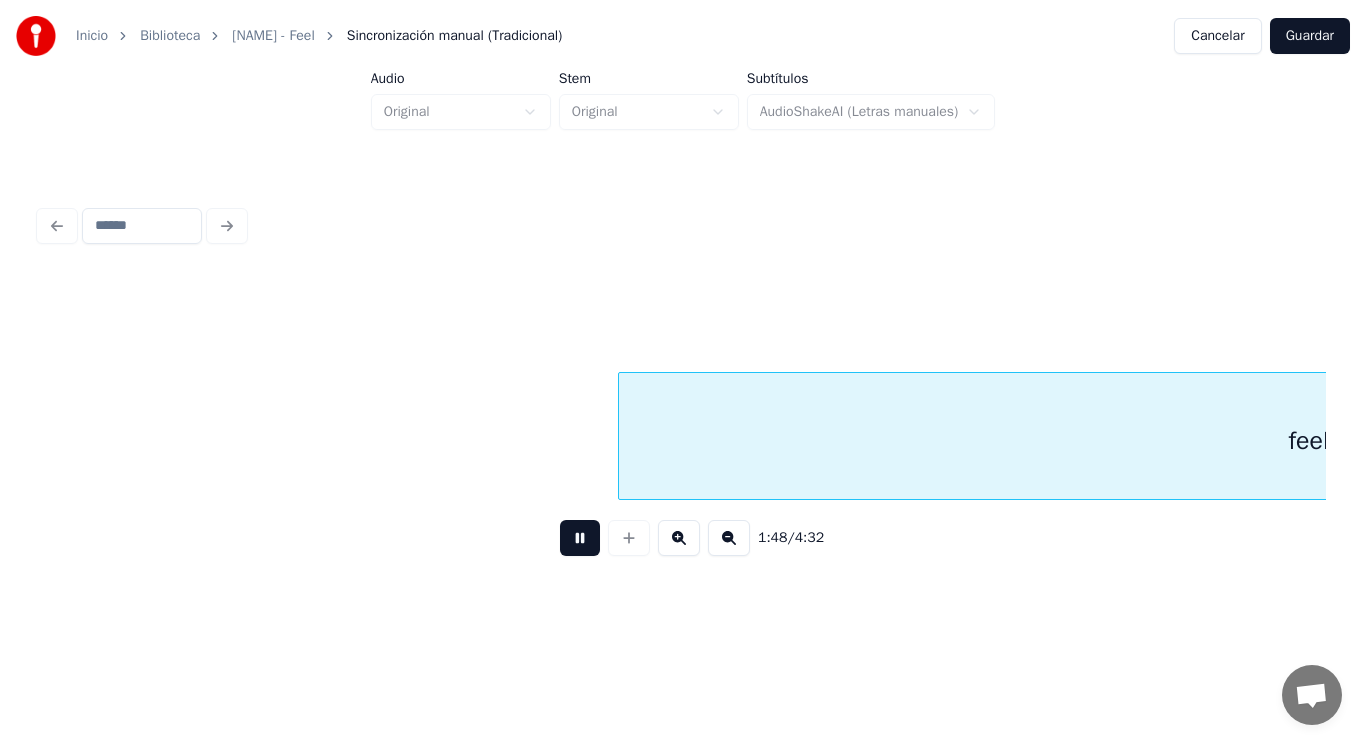 scroll, scrollTop: 0, scrollLeft: 151729, axis: horizontal 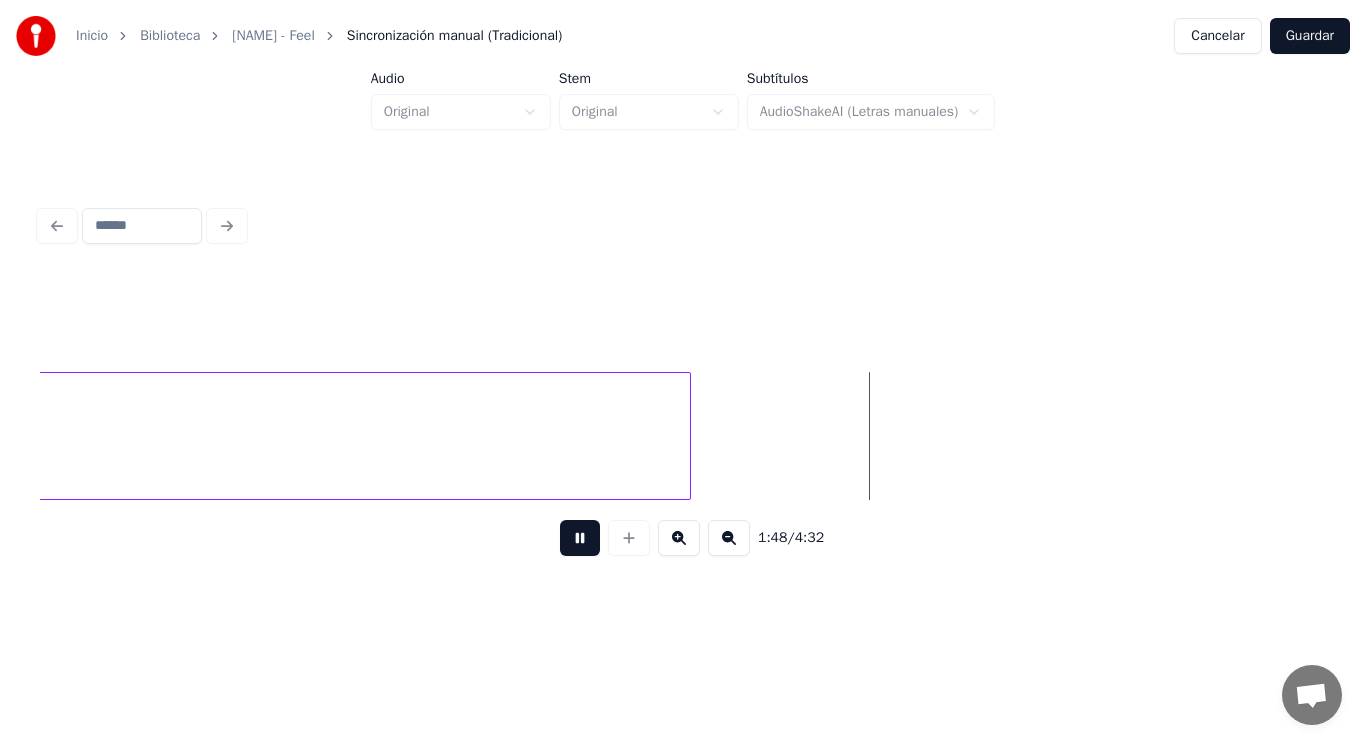 click at bounding box center [580, 538] 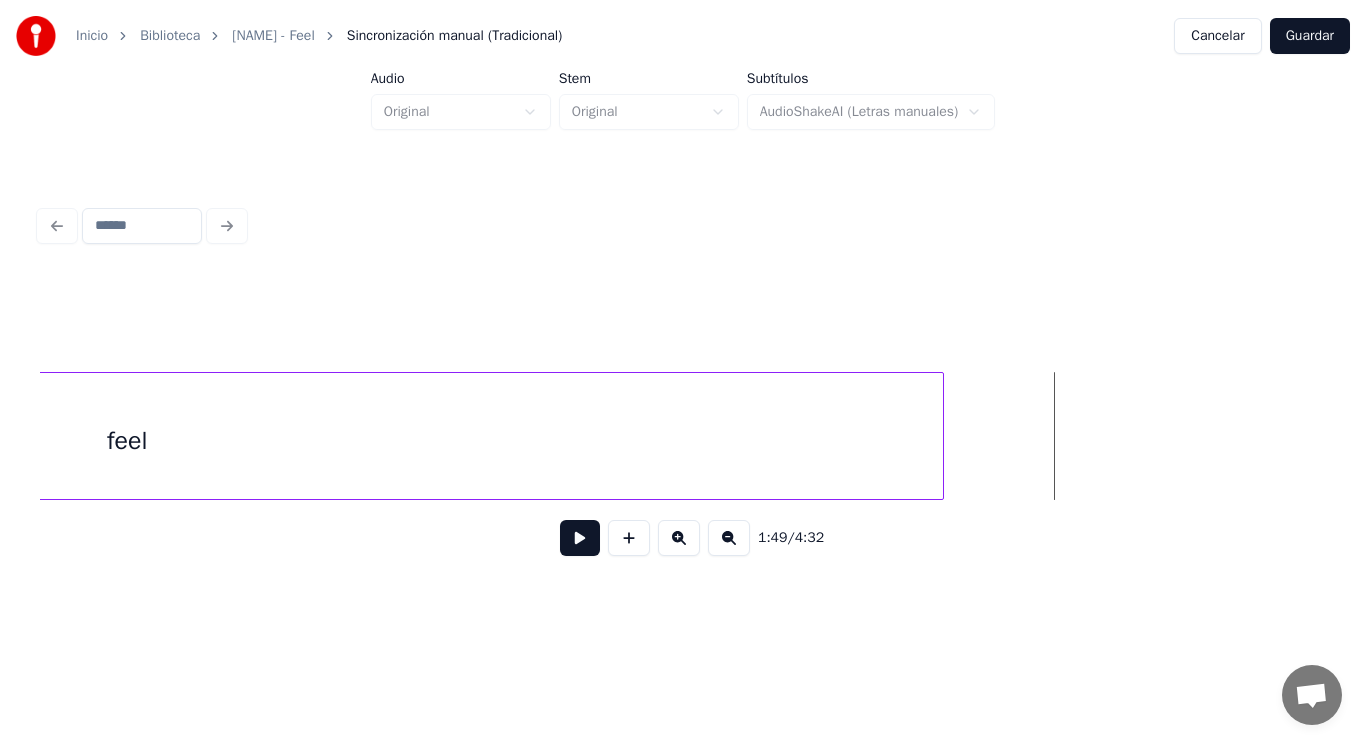 click at bounding box center [940, 436] 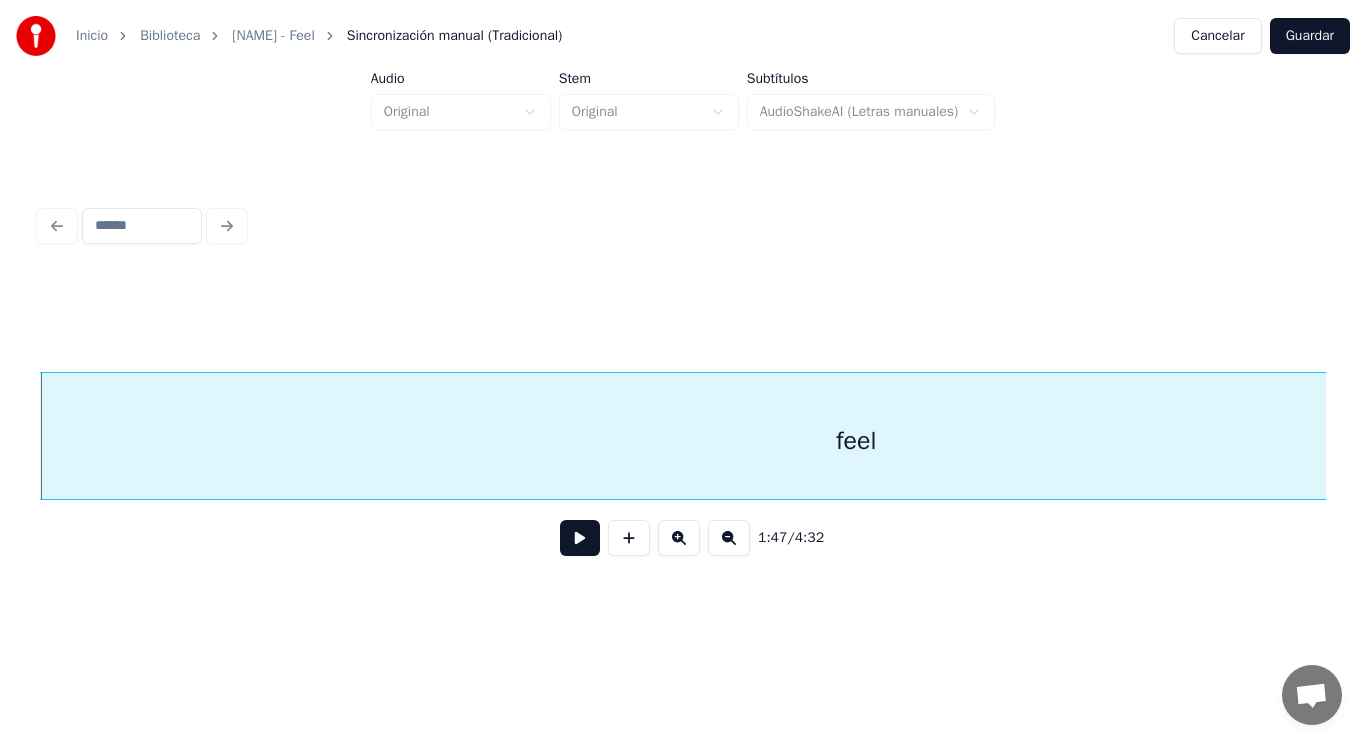 click at bounding box center (580, 538) 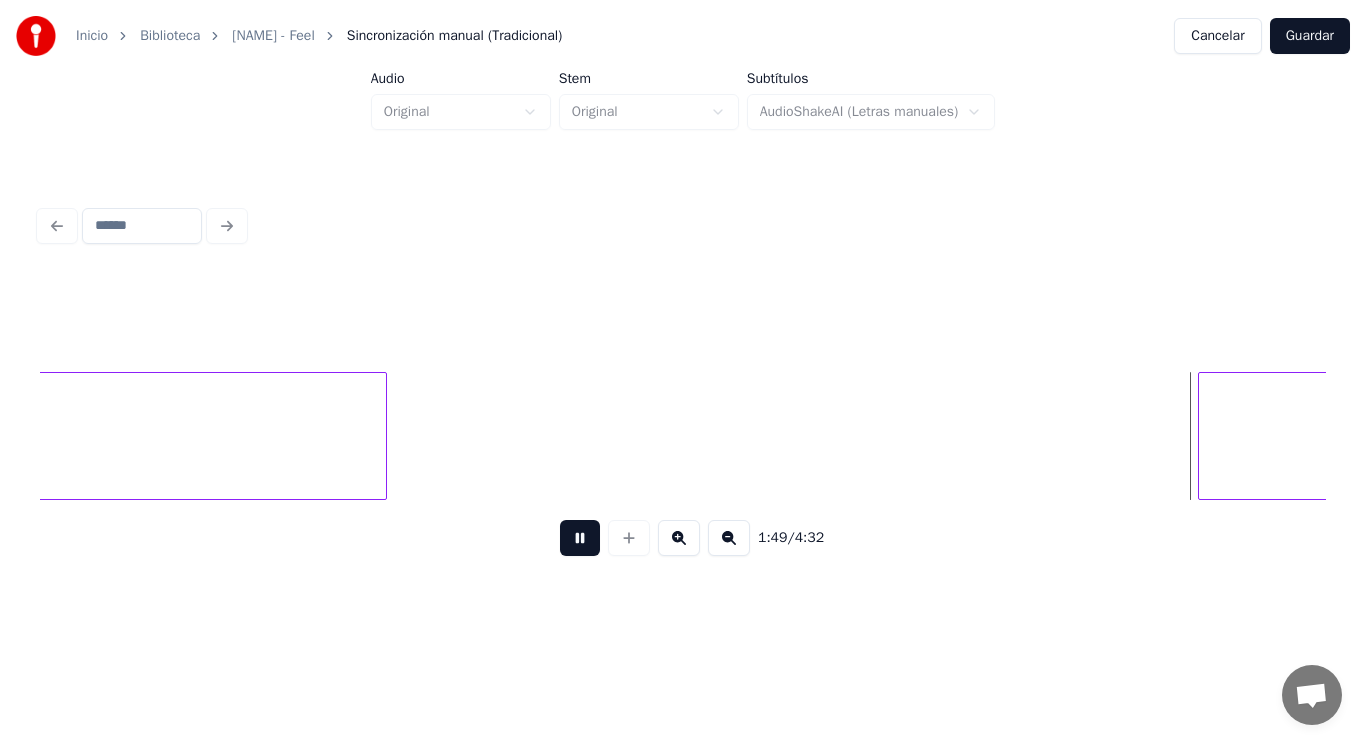 click at bounding box center [580, 538] 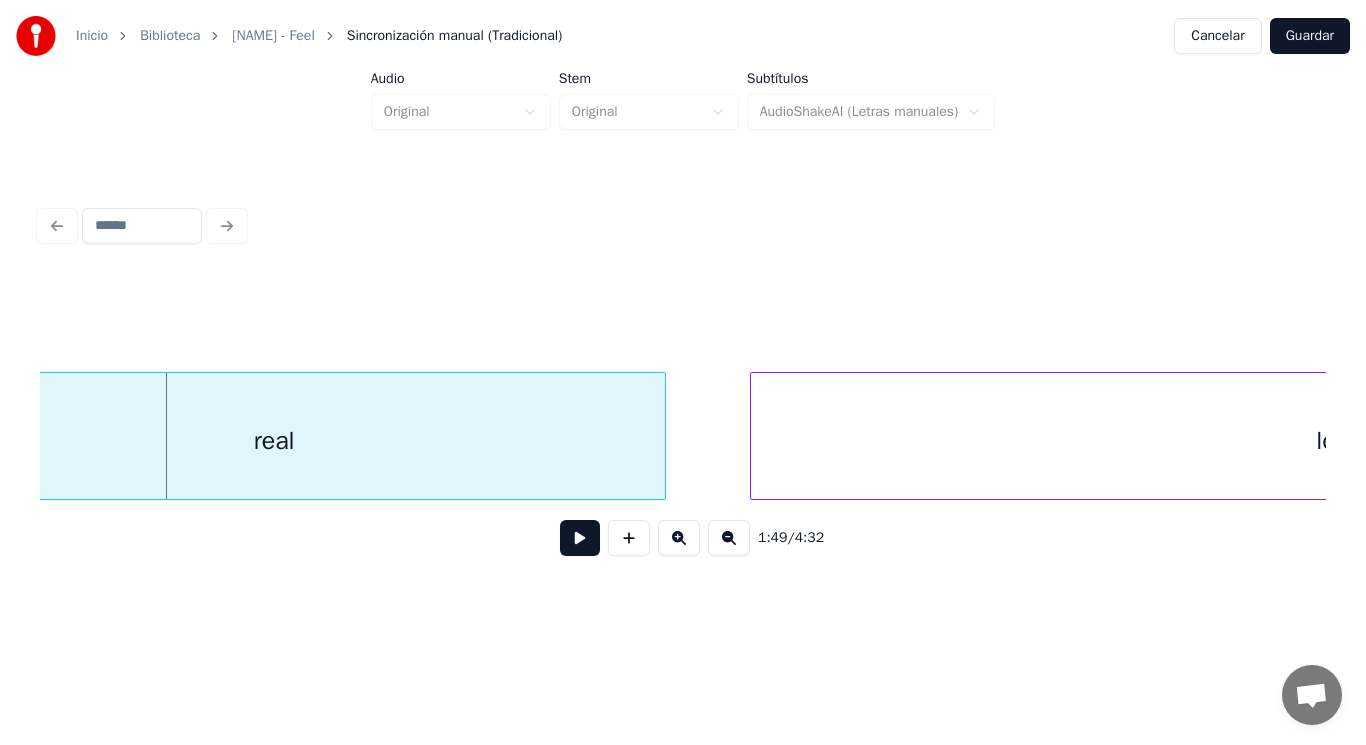 click on "real" at bounding box center (274, 441) 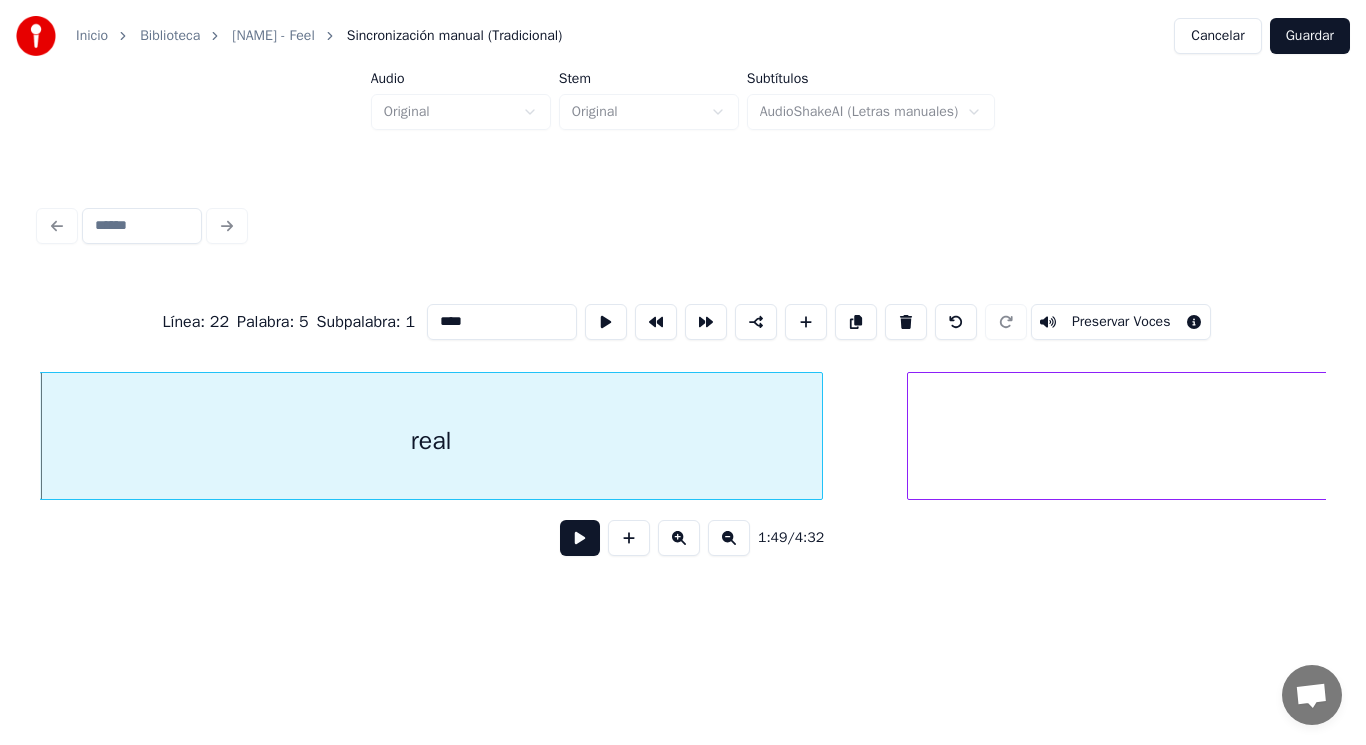 click at bounding box center (580, 538) 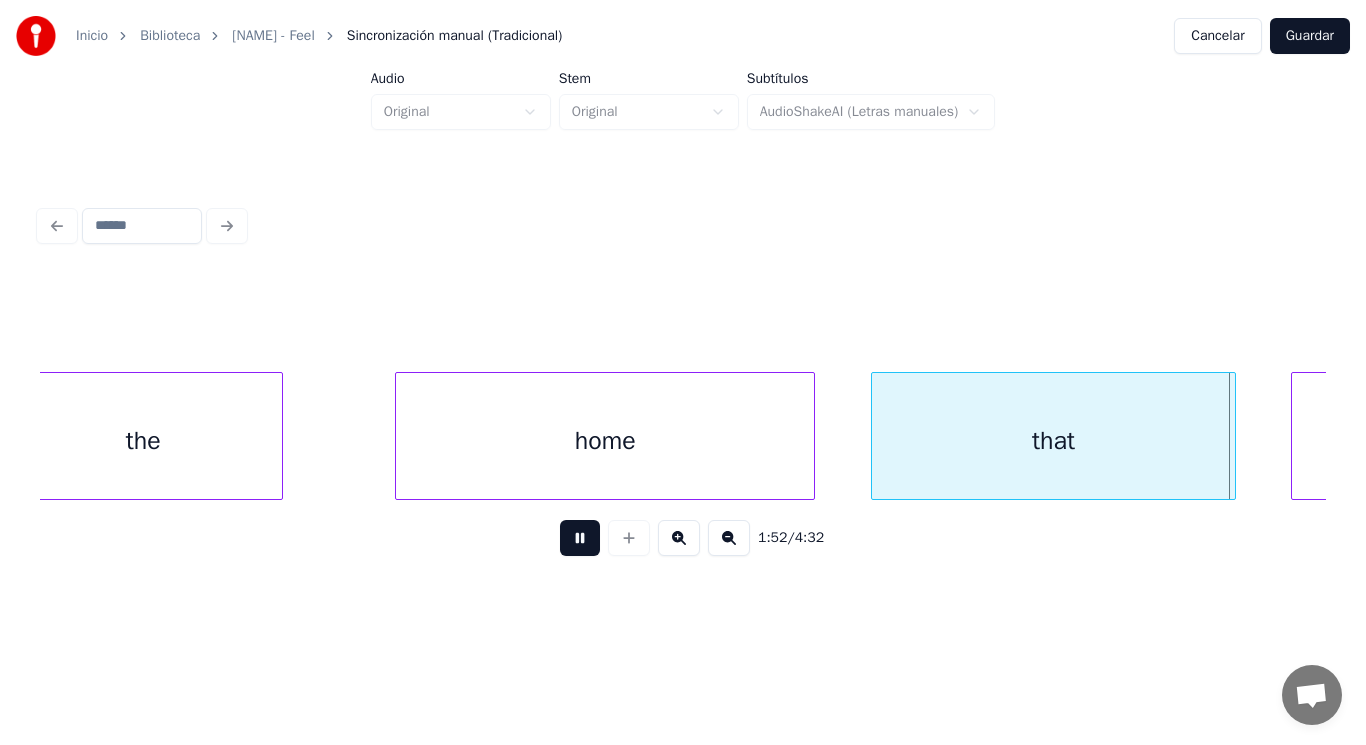 click at bounding box center [580, 538] 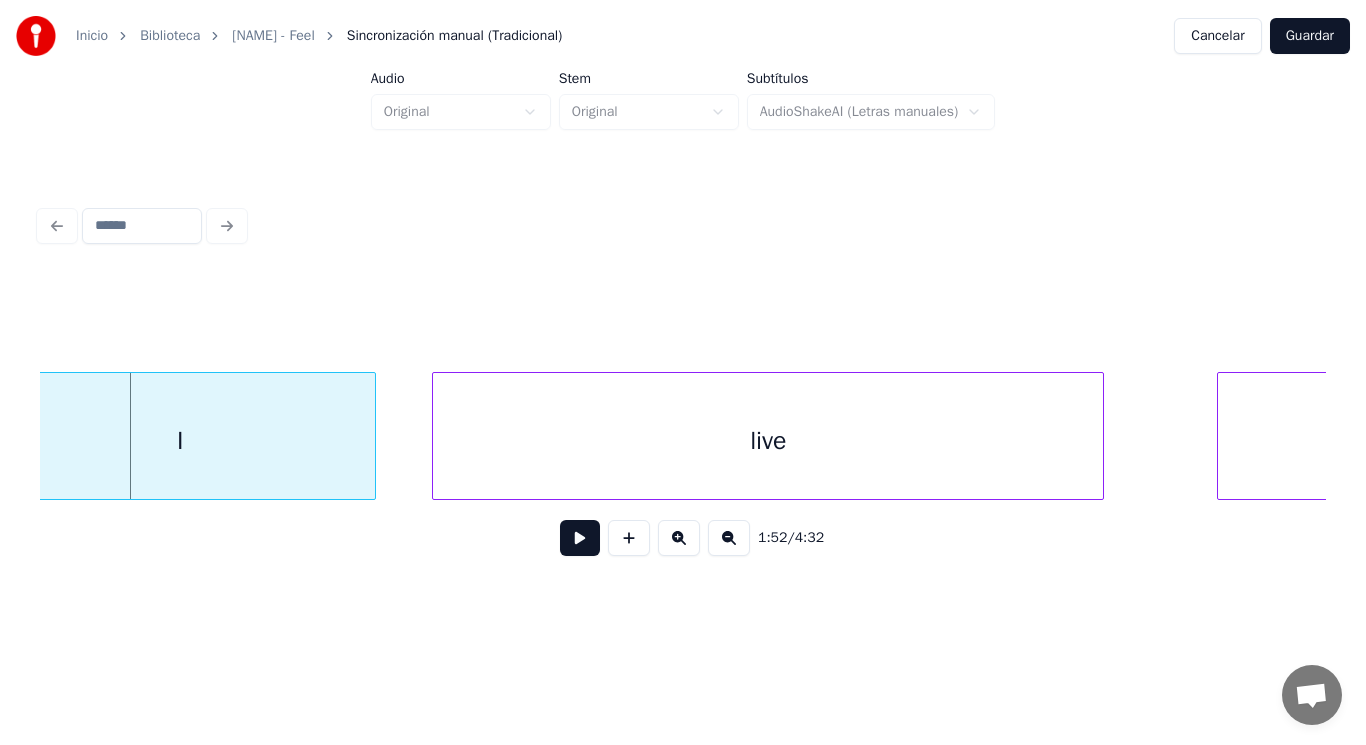 click at bounding box center (580, 538) 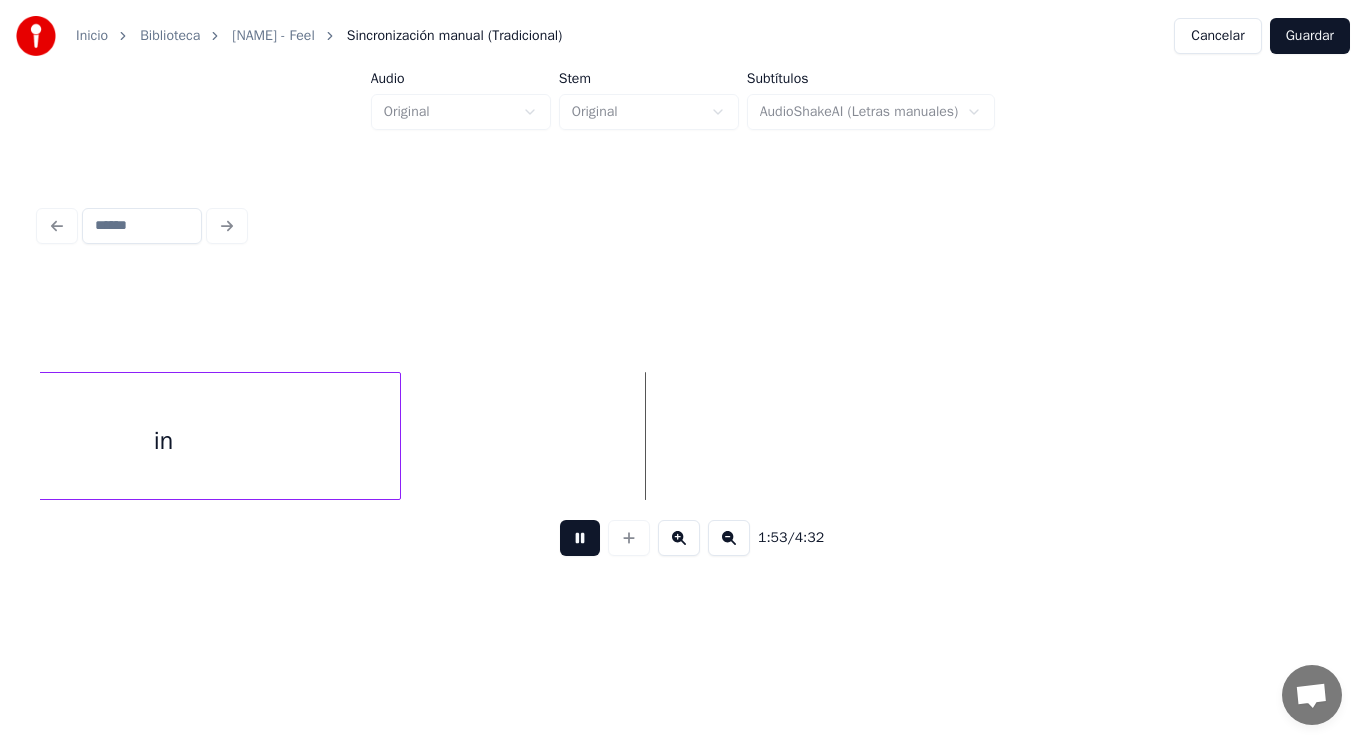 drag, startPoint x: 561, startPoint y: 548, endPoint x: 350, endPoint y: 428, distance: 242.73648 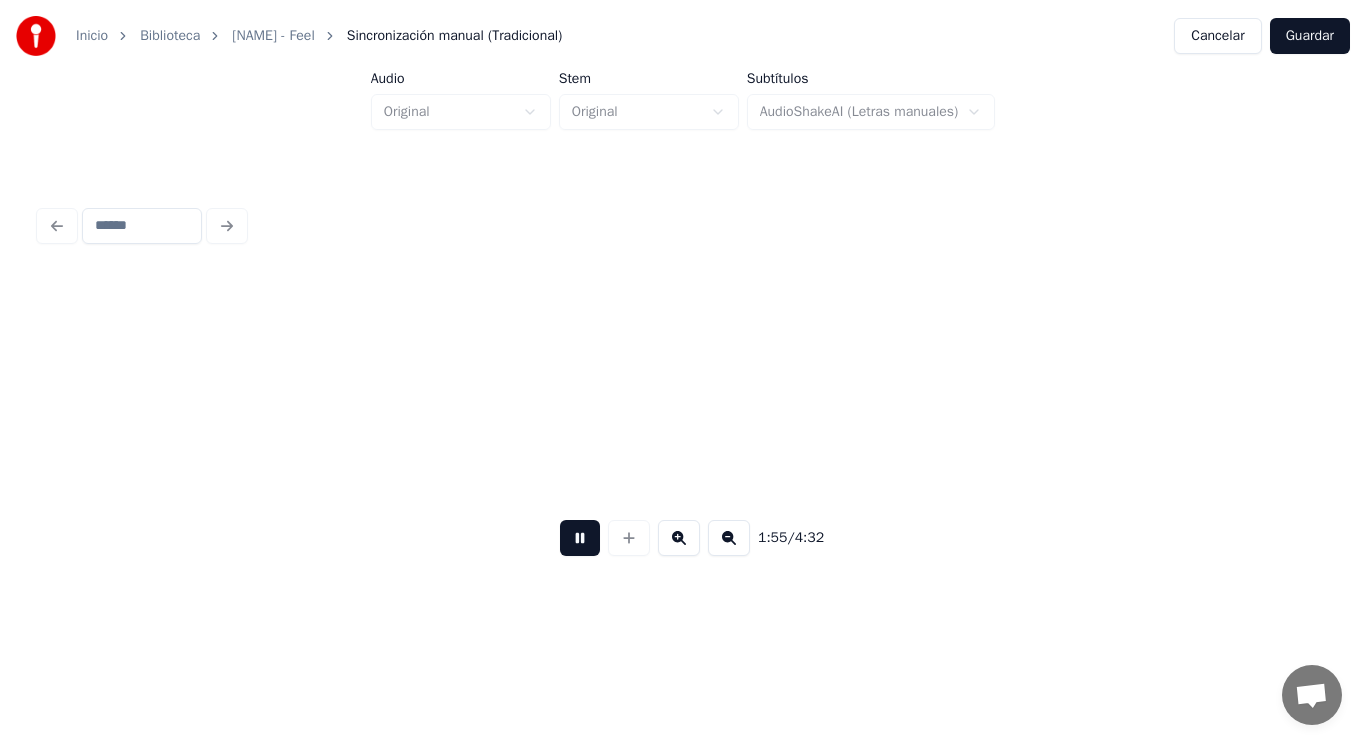 scroll, scrollTop: 0, scrollLeft: 161264, axis: horizontal 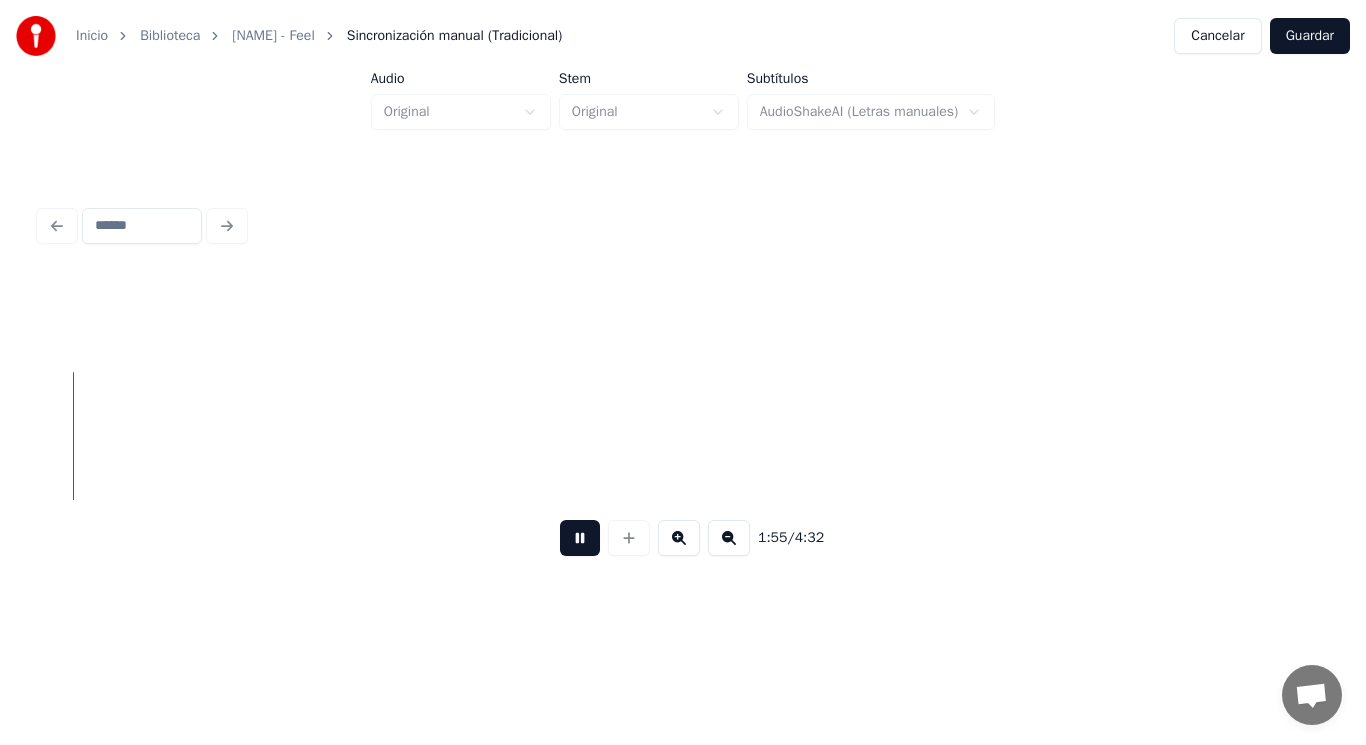 click at bounding box center [580, 538] 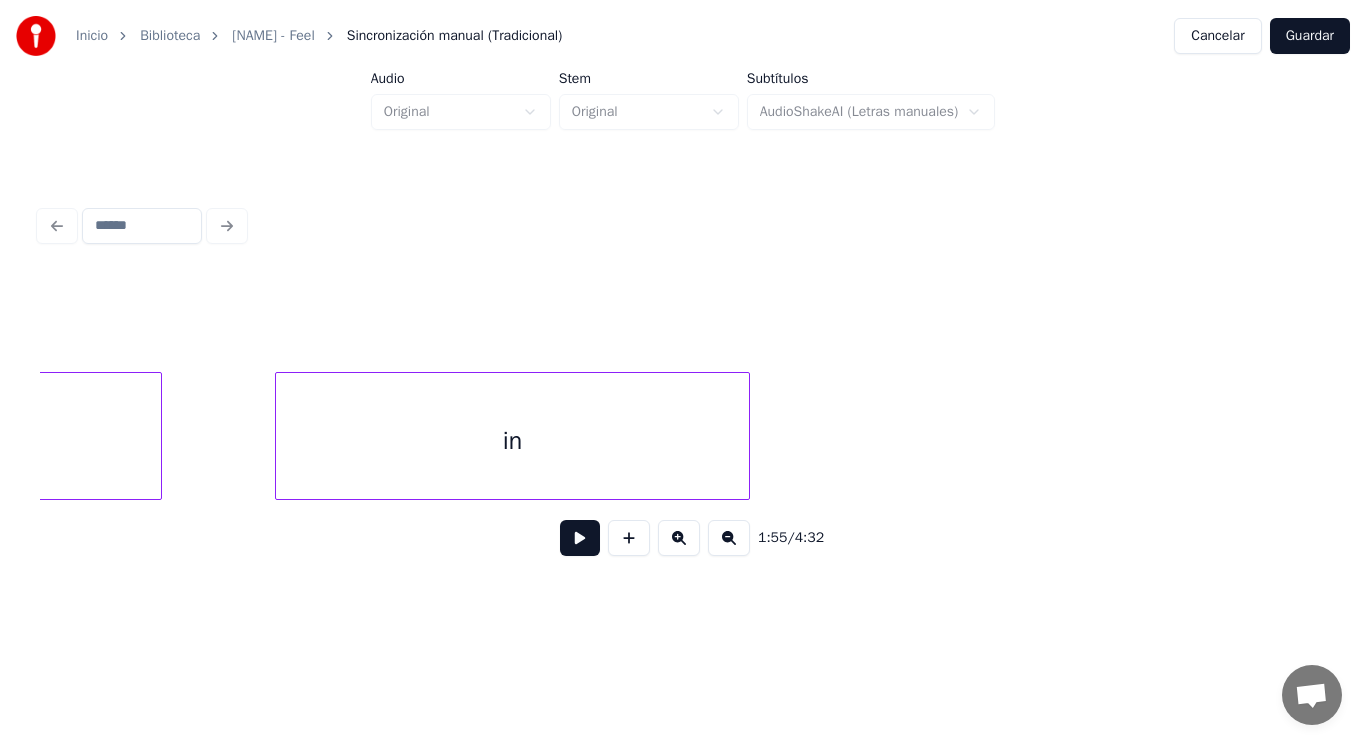 scroll, scrollTop: 0, scrollLeft: 158304, axis: horizontal 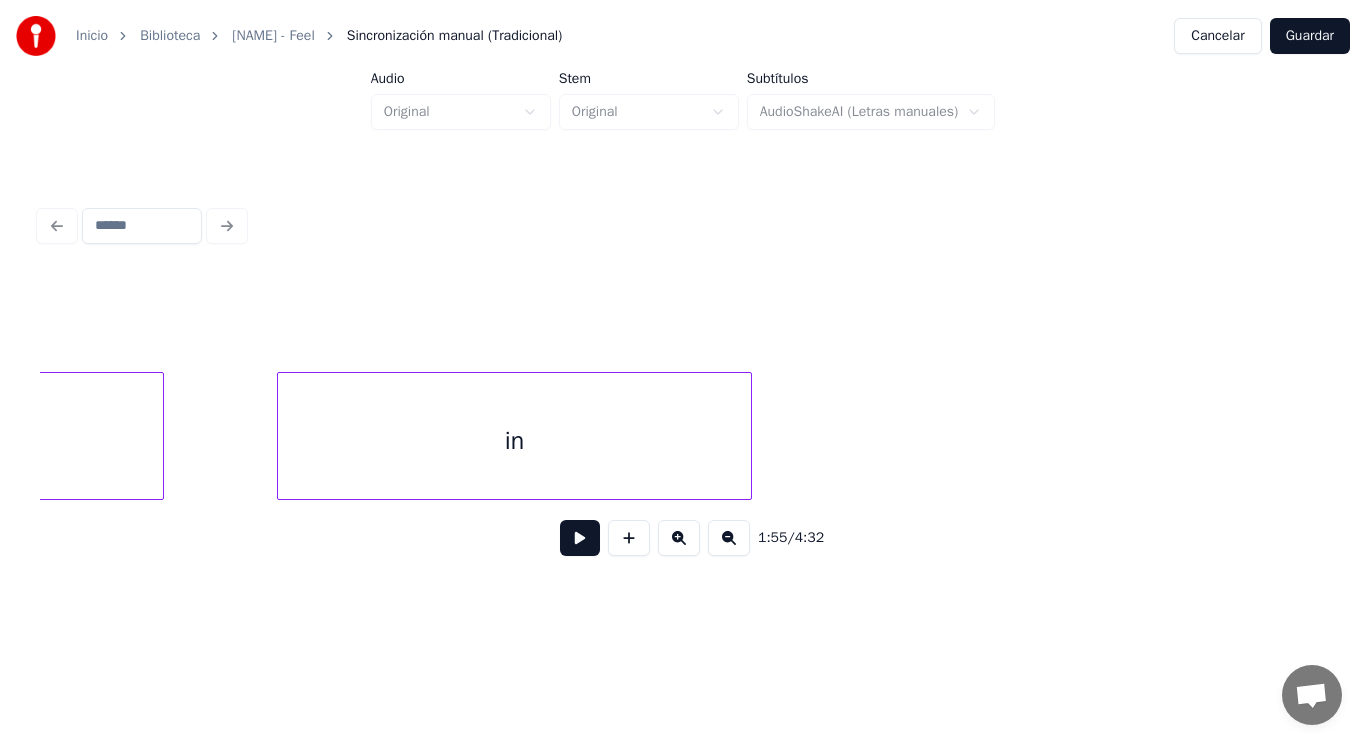 click on "in" at bounding box center (515, 441) 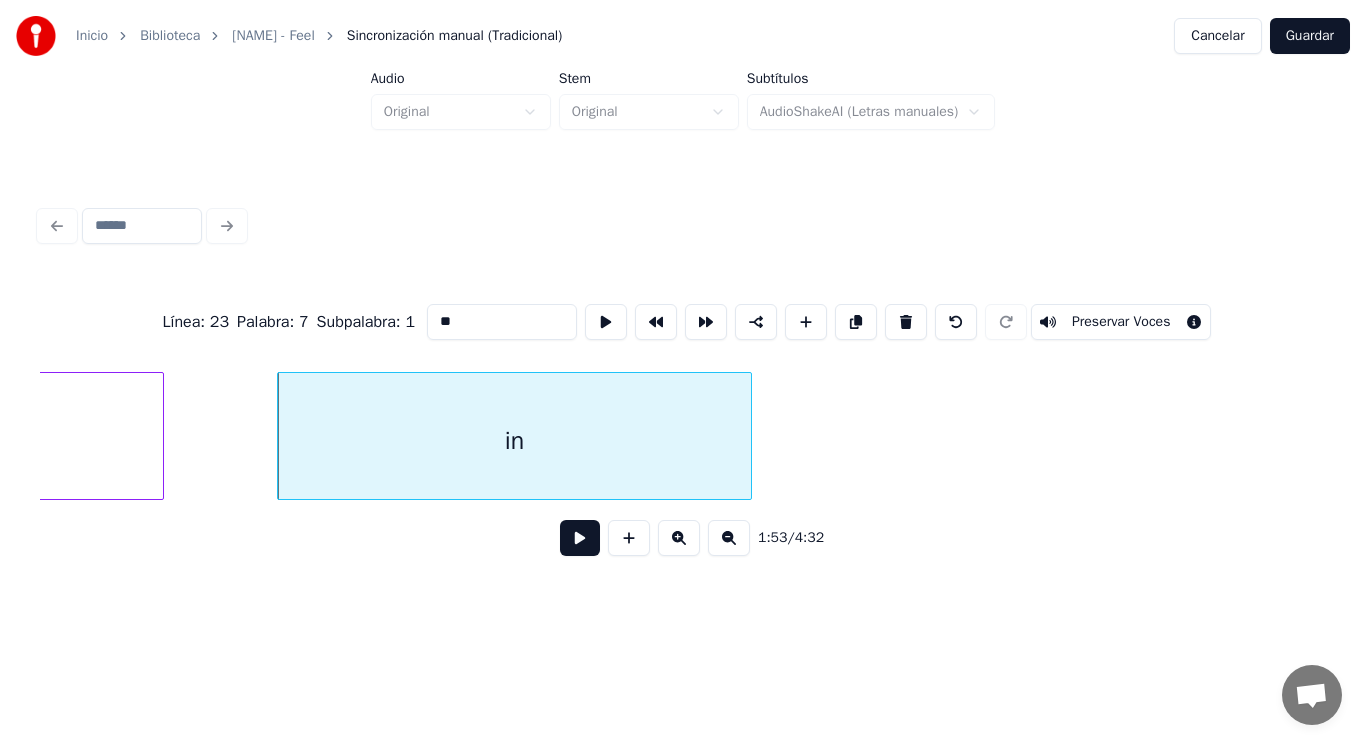 click at bounding box center [580, 538] 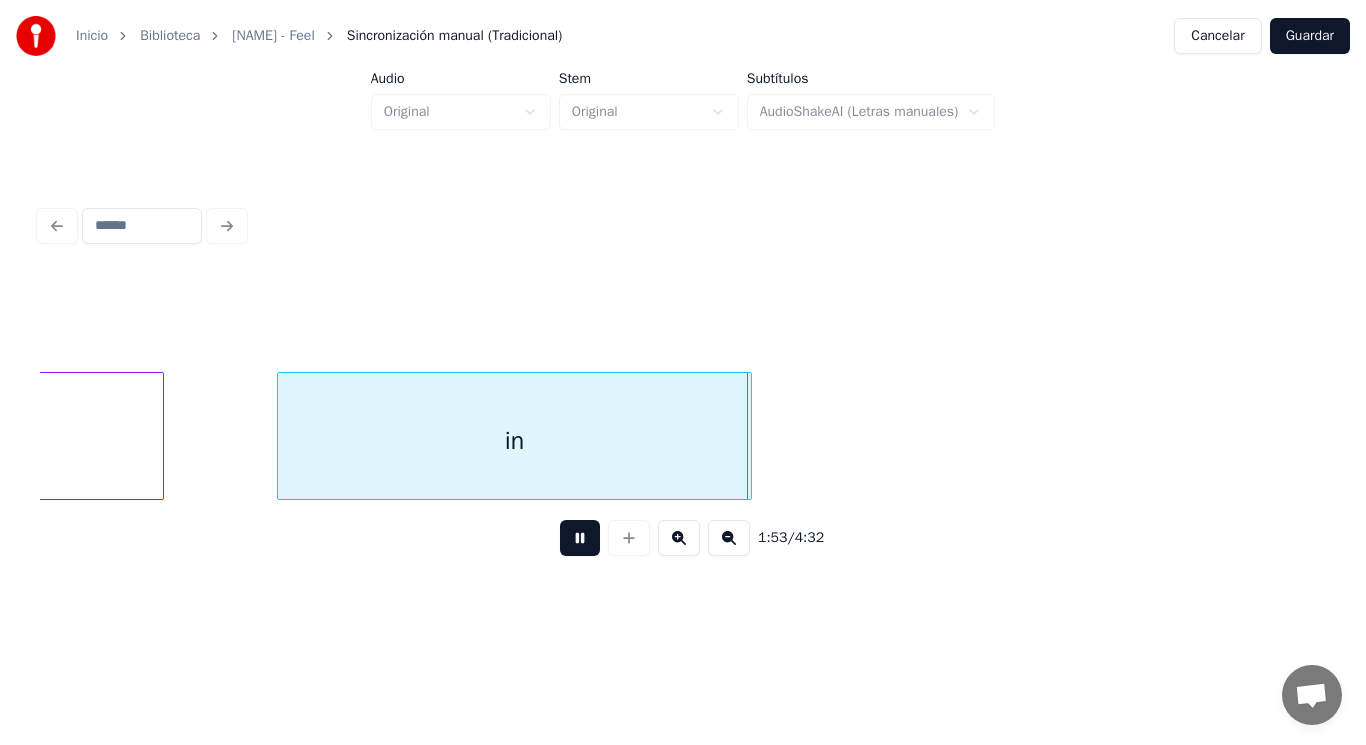 click at bounding box center (580, 538) 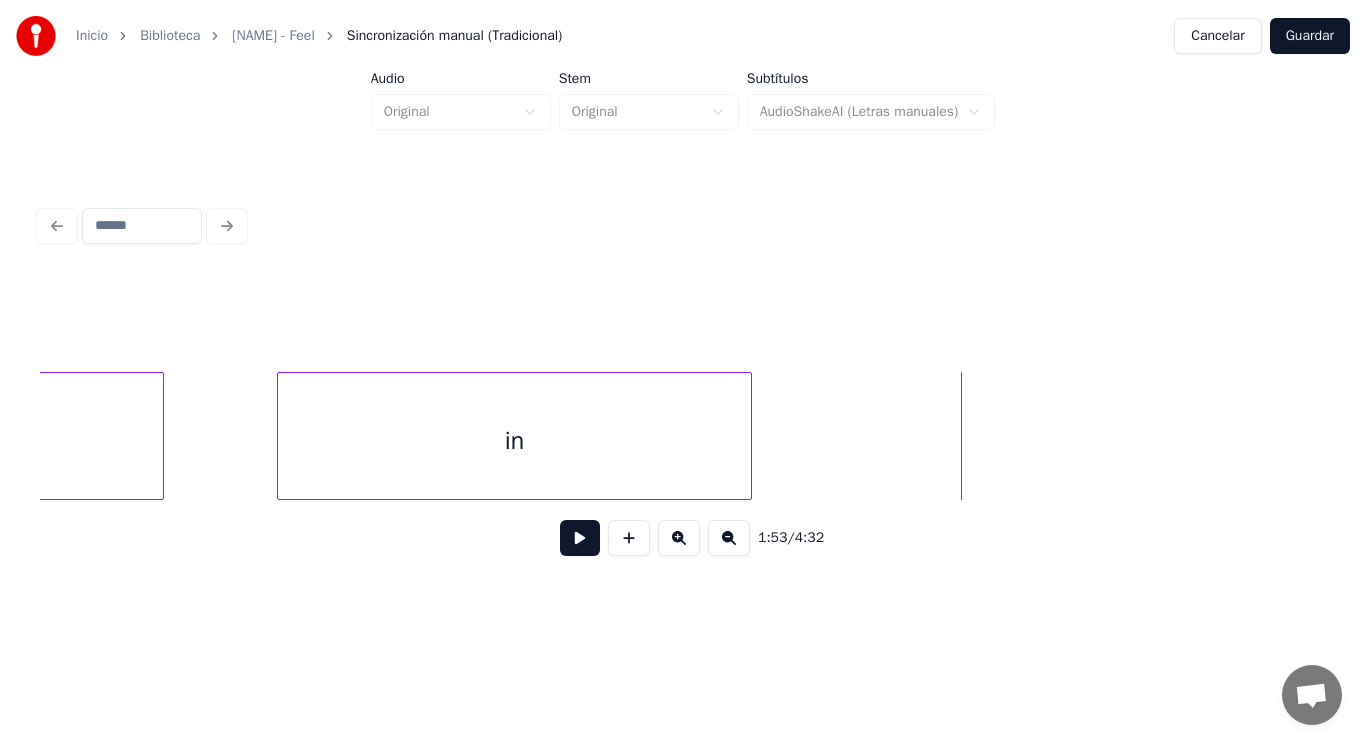 click on "live" at bounding box center (-172, 441) 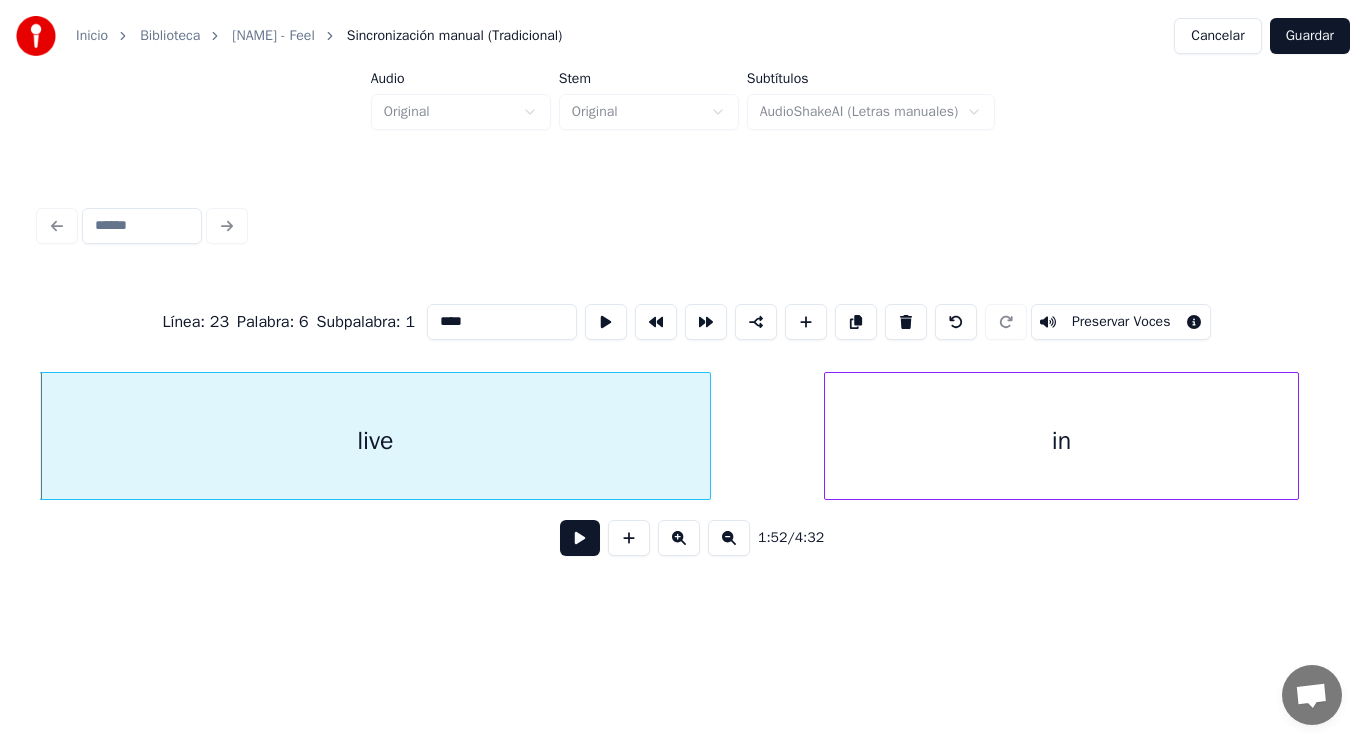 click at bounding box center [580, 538] 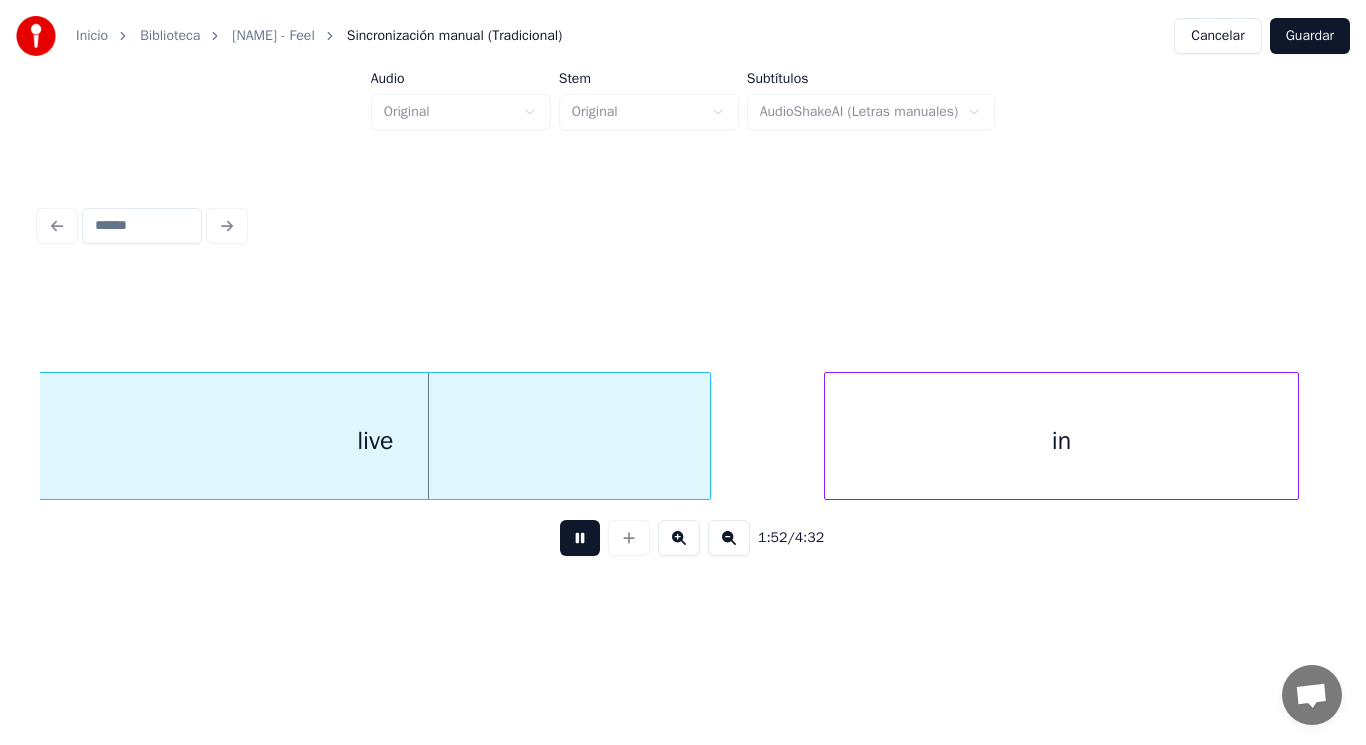 click at bounding box center (580, 538) 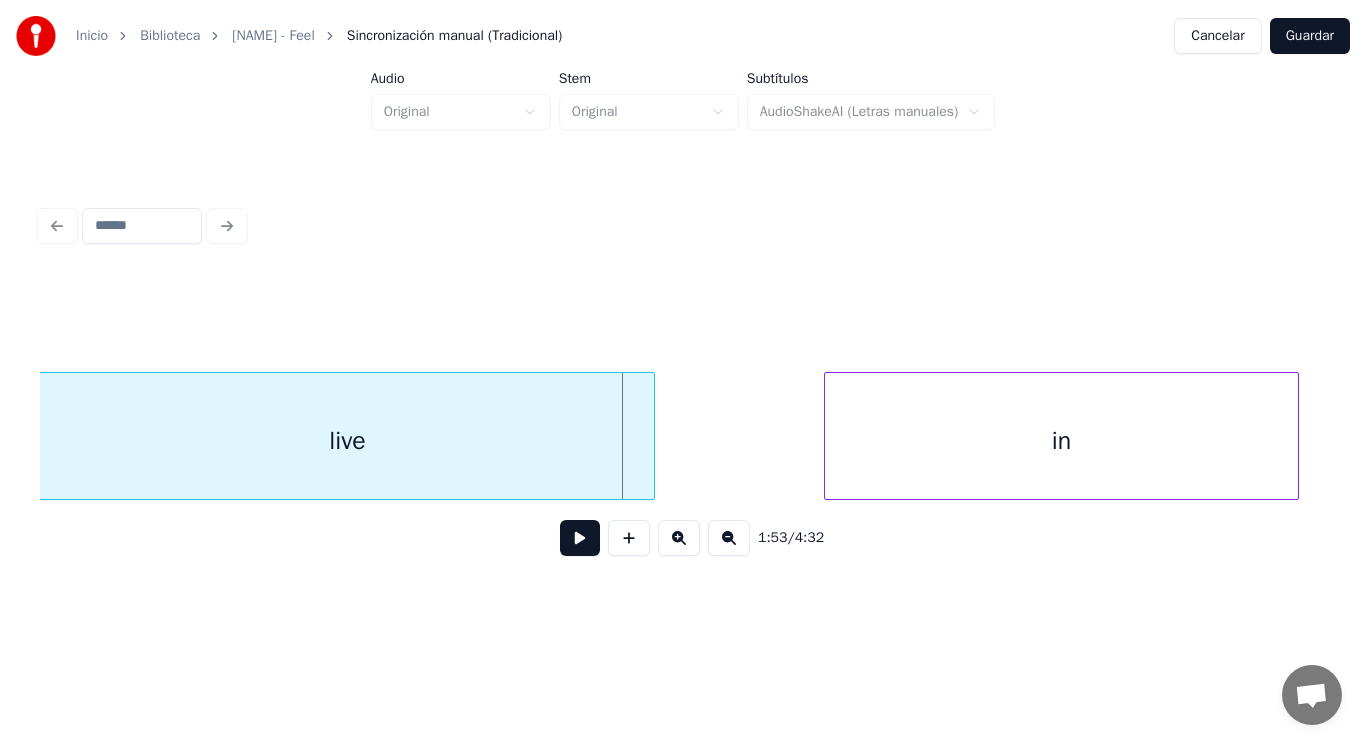 click at bounding box center [651, 436] 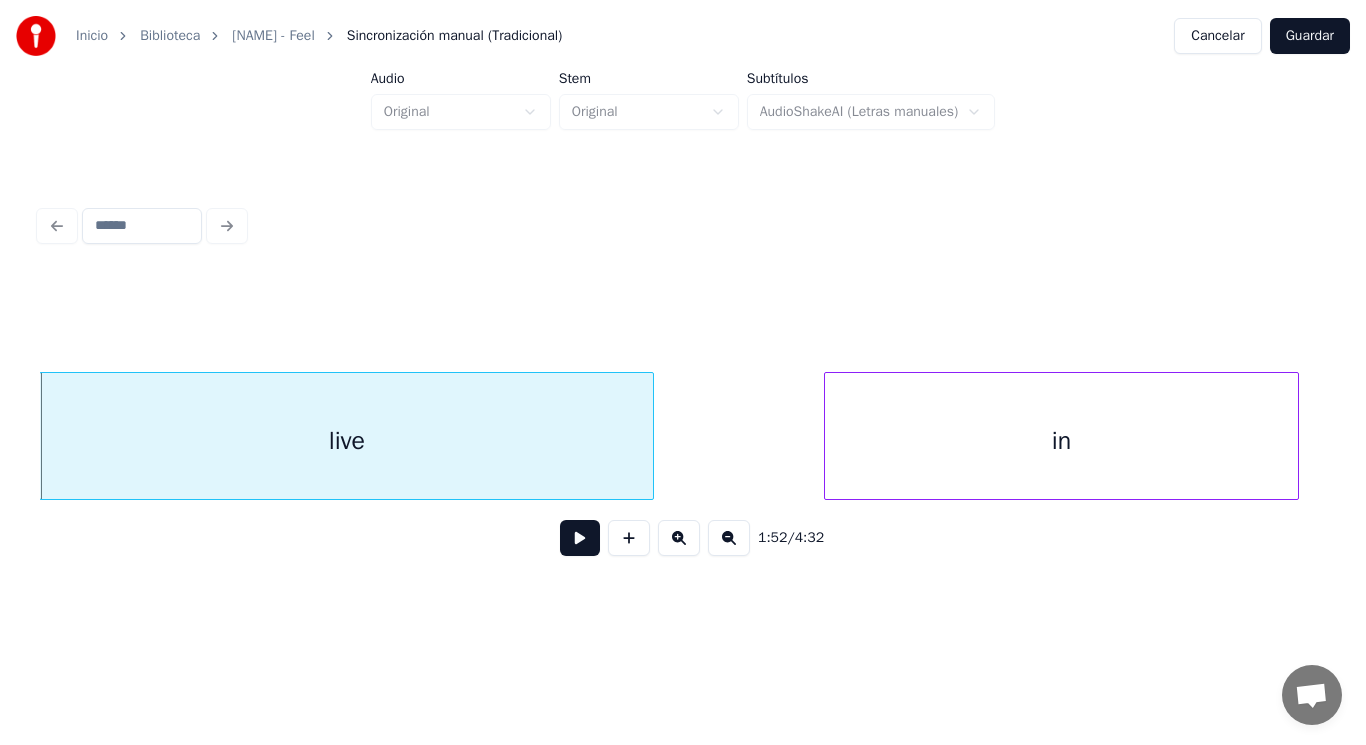 click at bounding box center [580, 538] 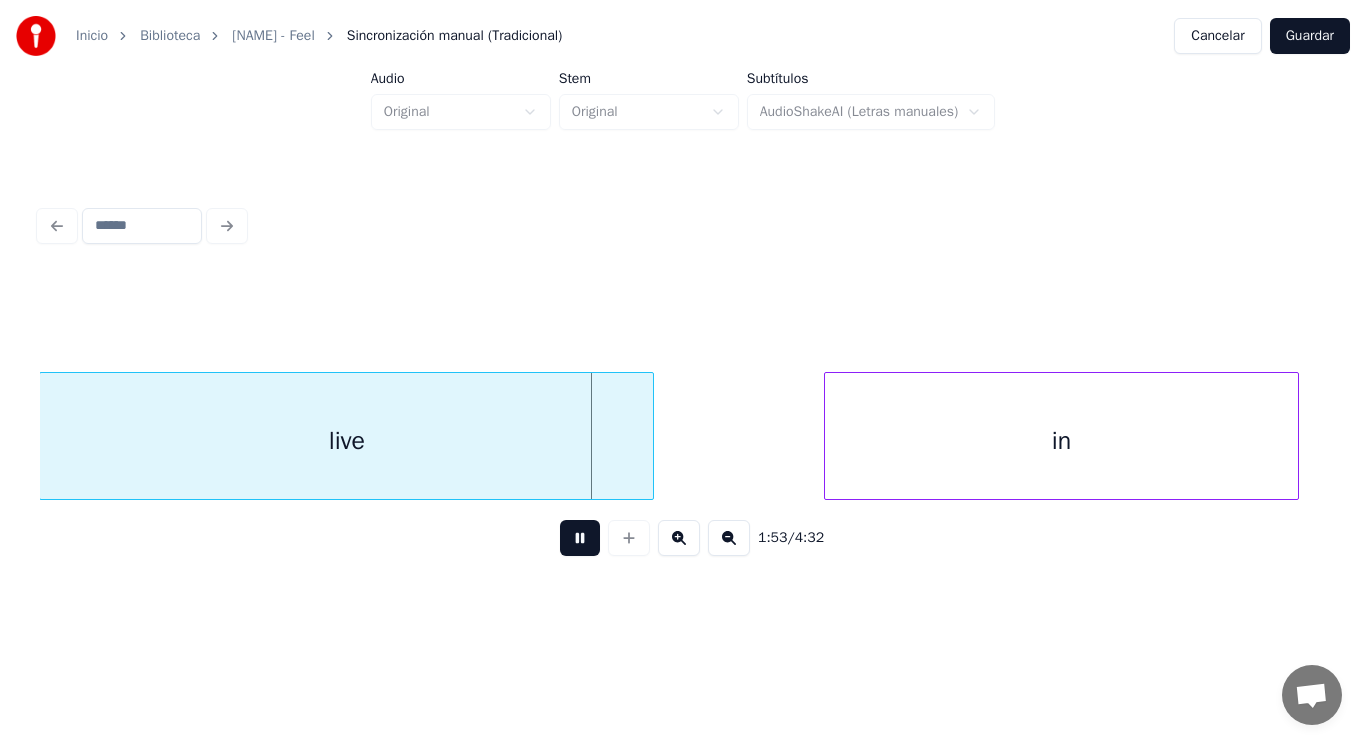 click at bounding box center [580, 538] 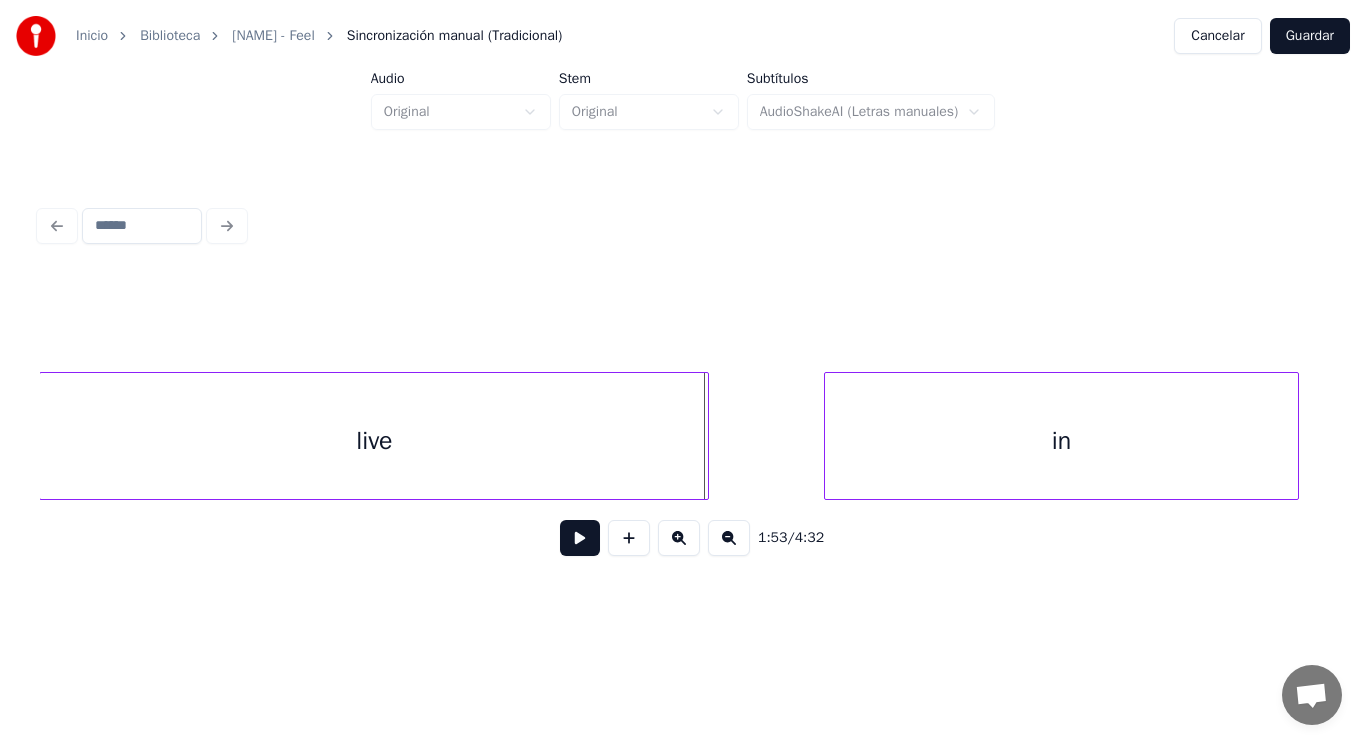 click at bounding box center [705, 436] 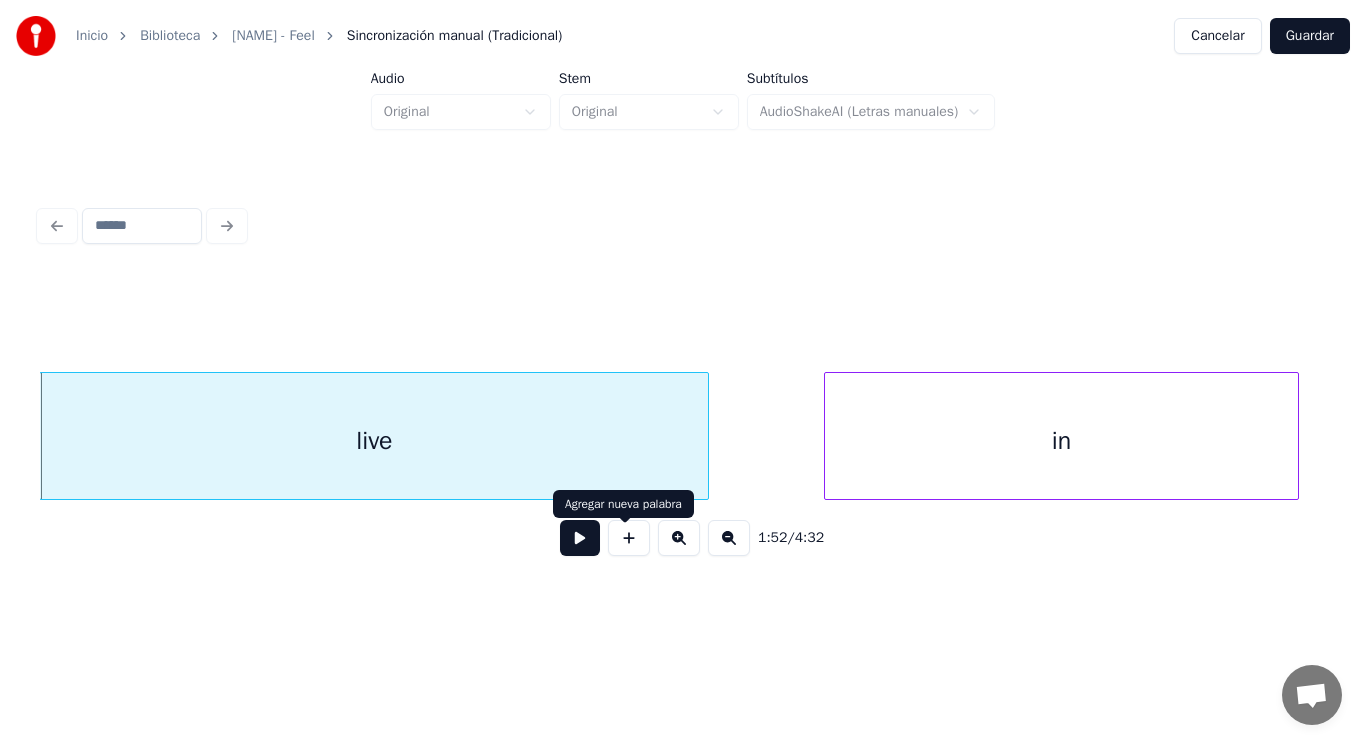click at bounding box center [580, 538] 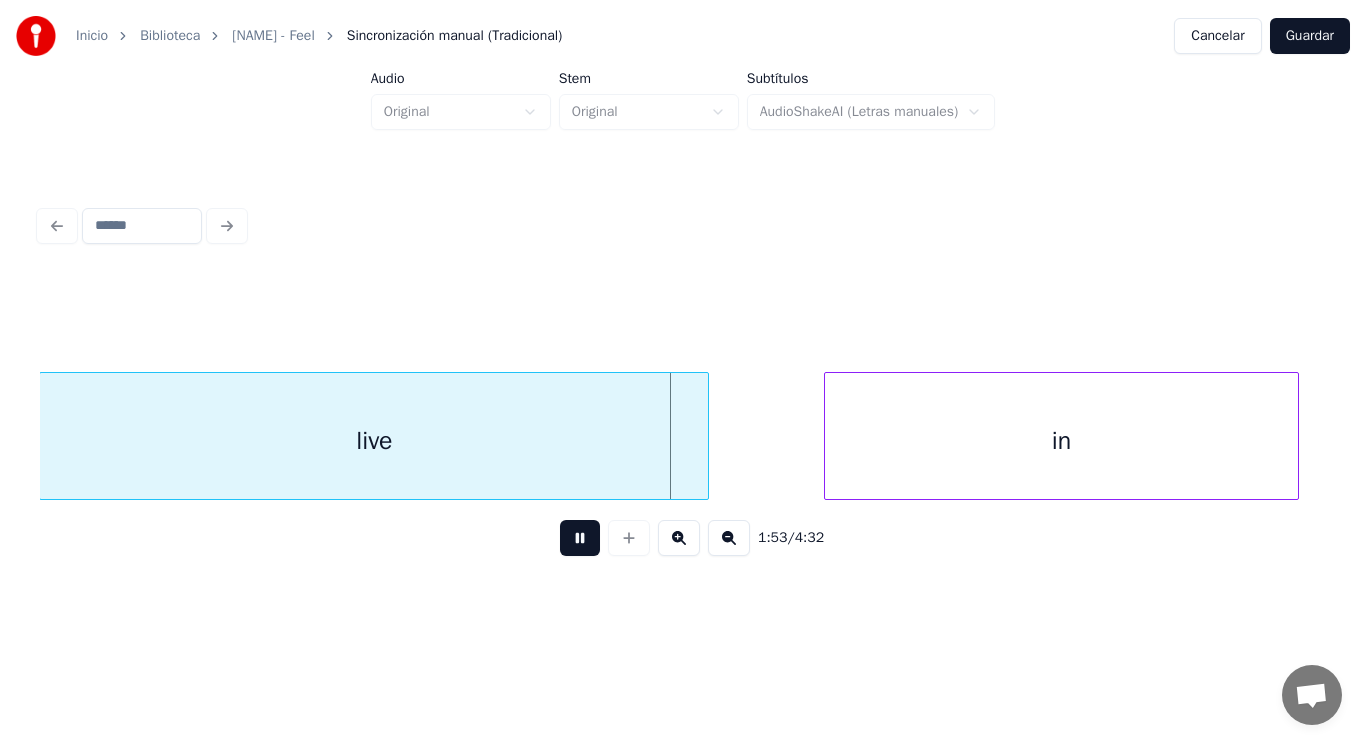 click at bounding box center (580, 538) 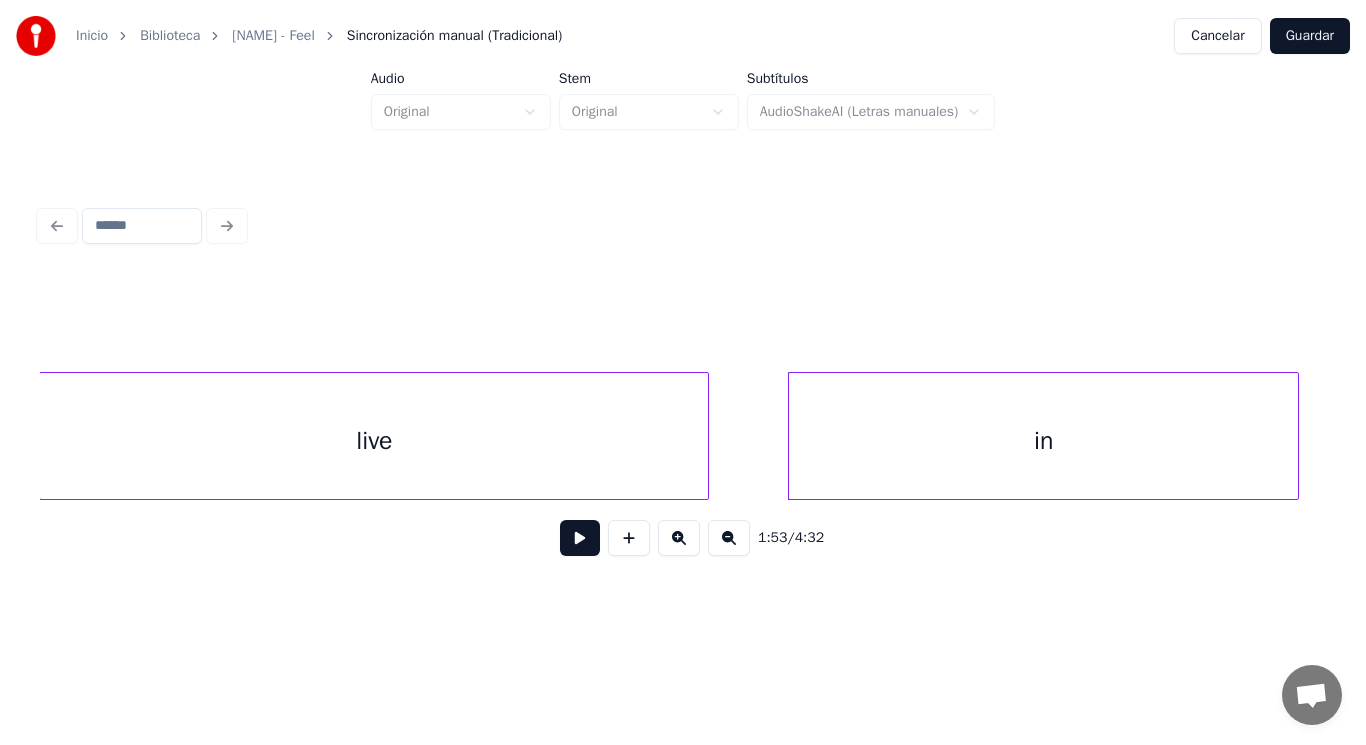 click at bounding box center (792, 436) 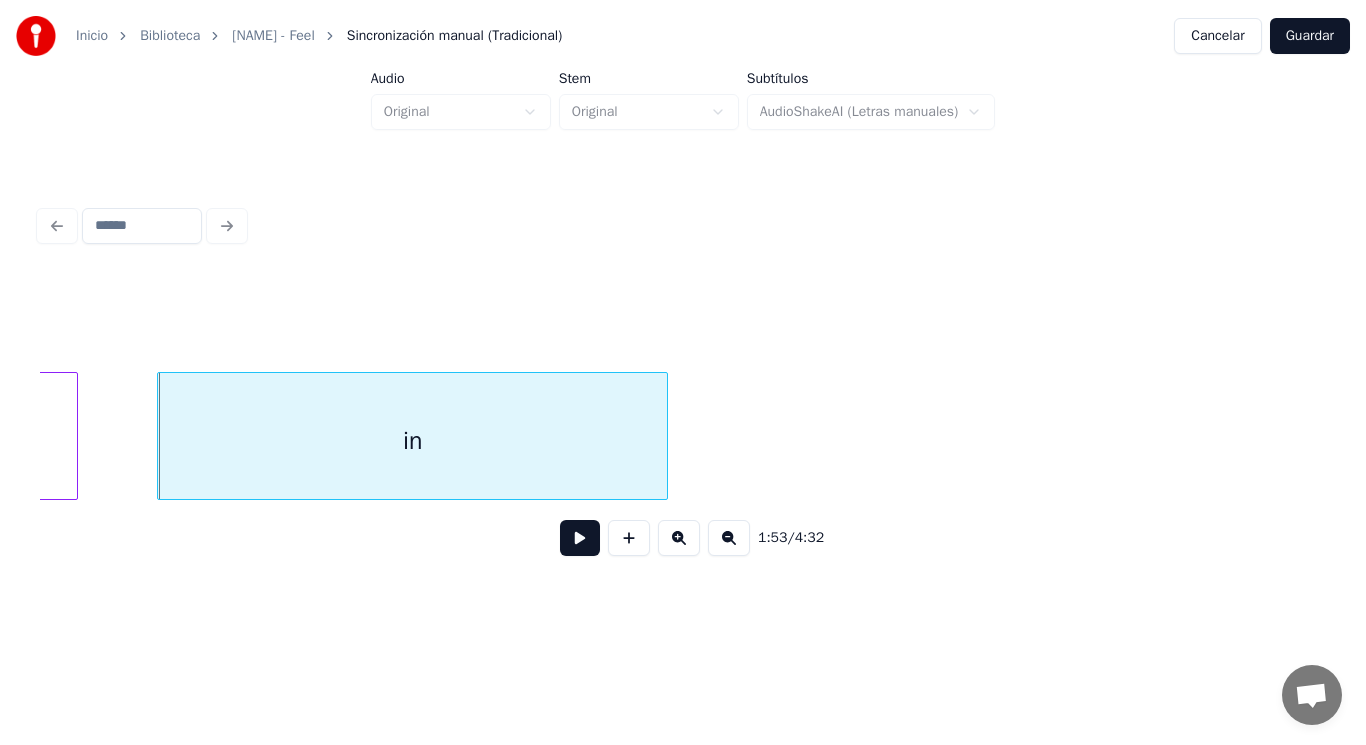 scroll, scrollTop: 0, scrollLeft: 158397, axis: horizontal 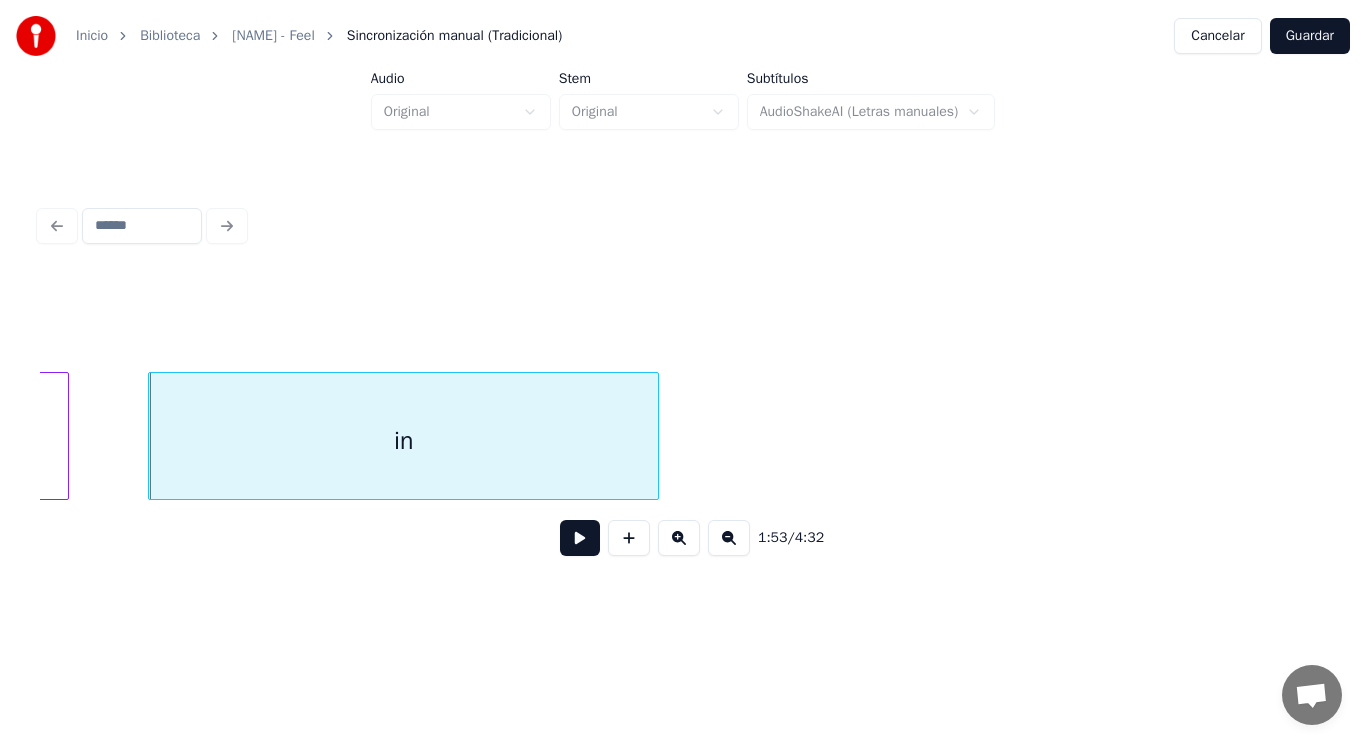 click at bounding box center [580, 538] 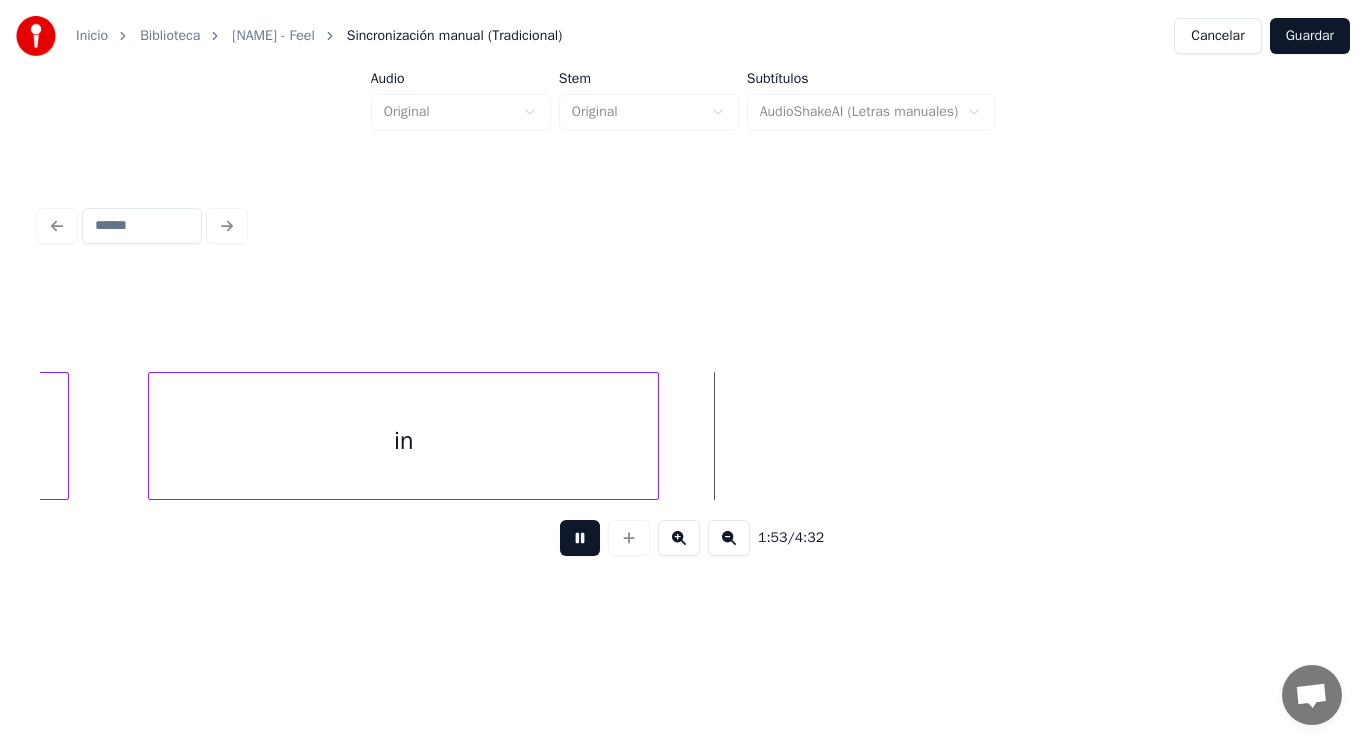 drag, startPoint x: 570, startPoint y: 539, endPoint x: 668, endPoint y: 436, distance: 142.17242 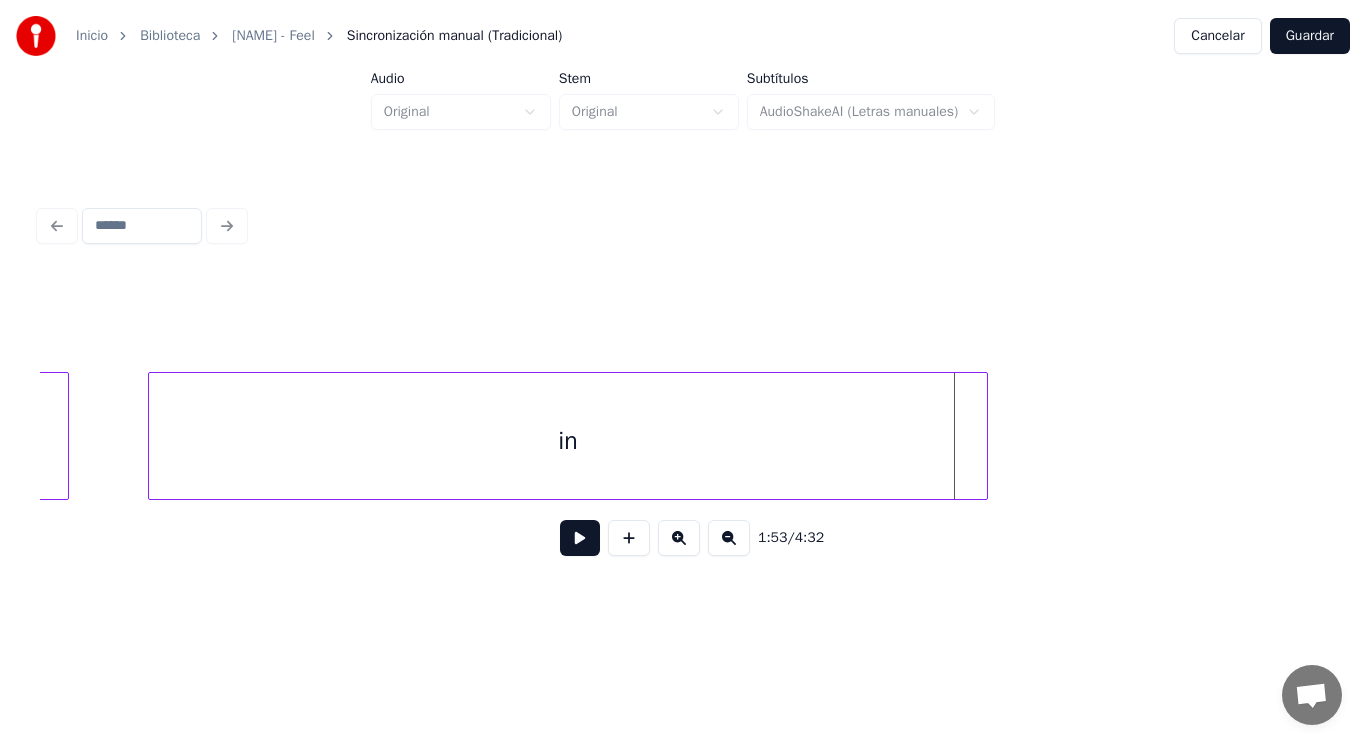 click at bounding box center [984, 436] 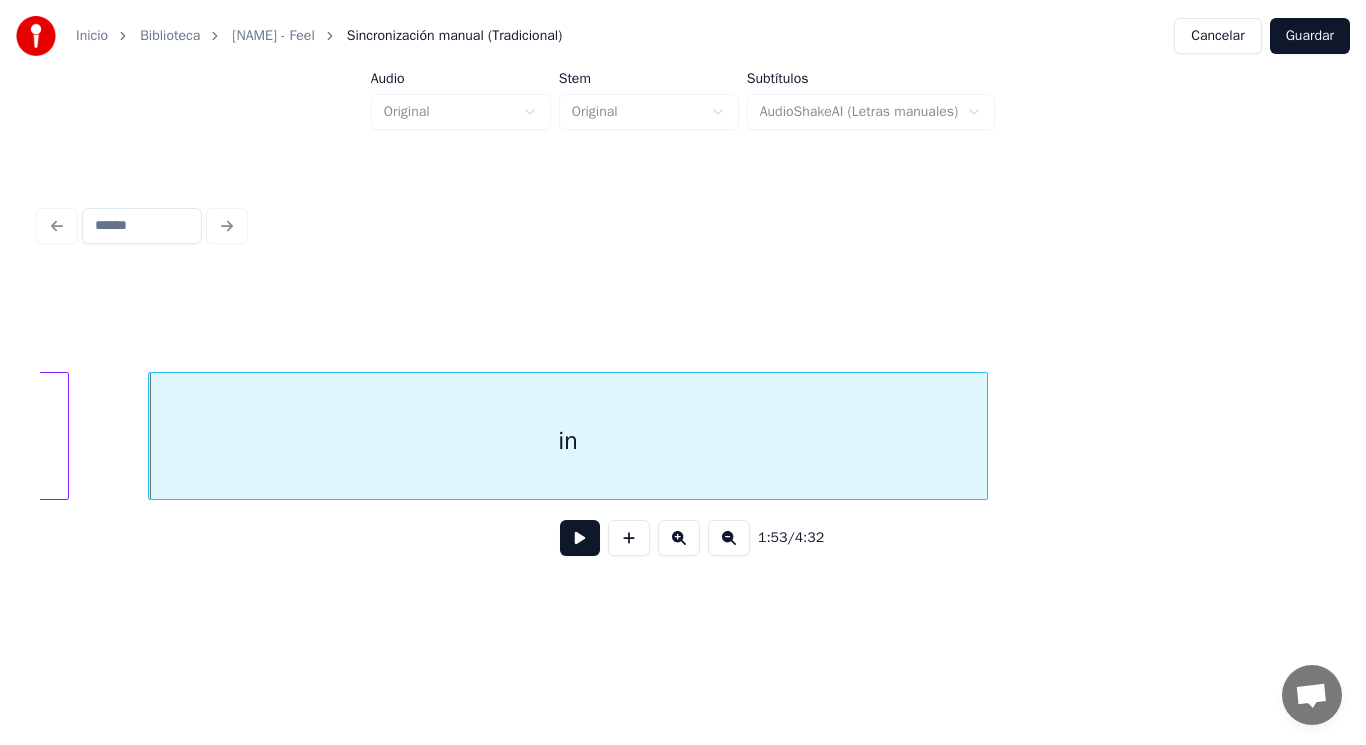 click at bounding box center (580, 538) 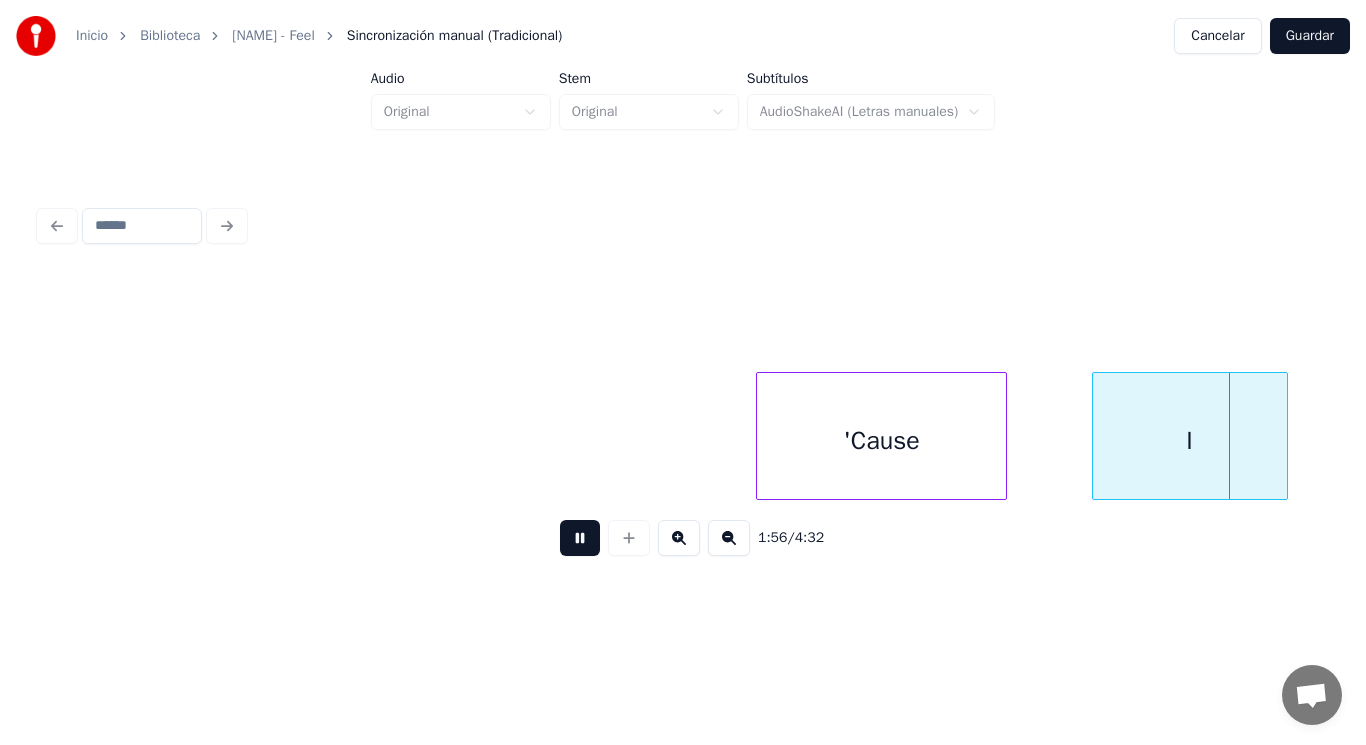 click at bounding box center [580, 538] 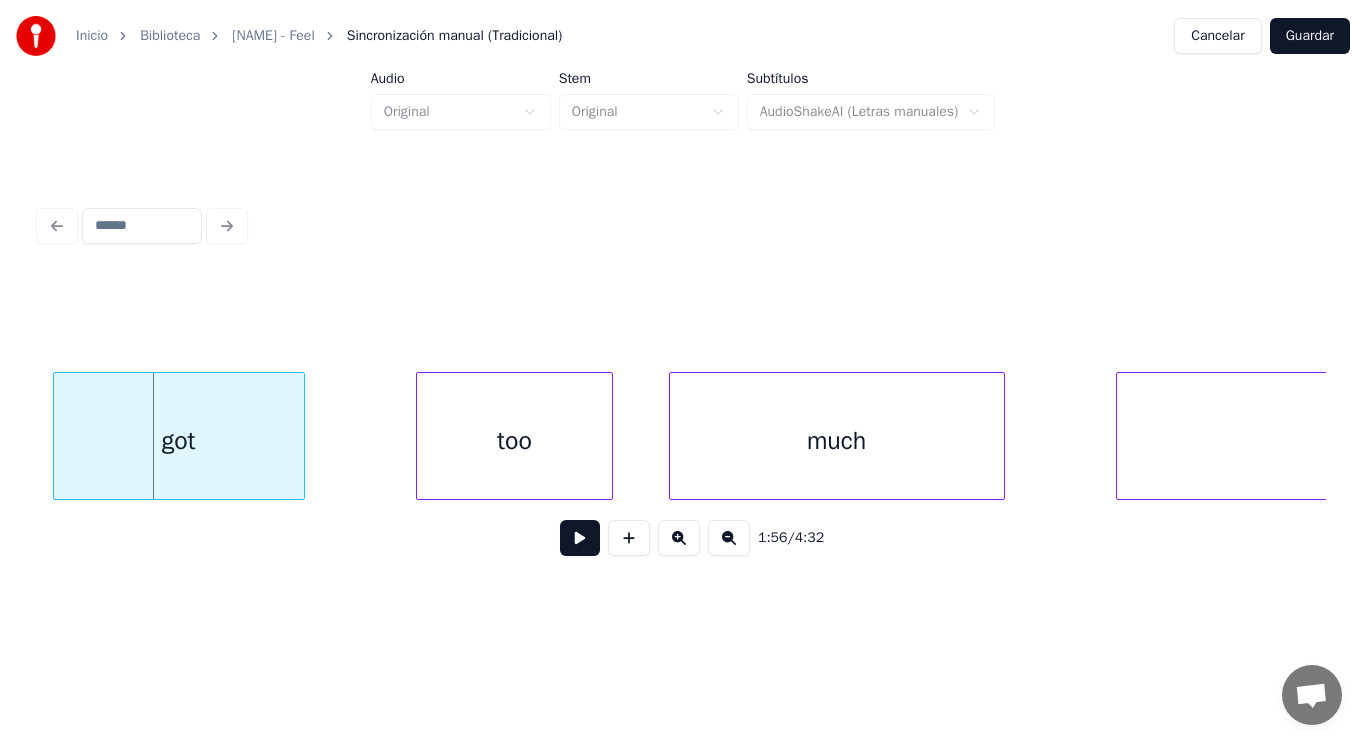 click on "got" at bounding box center [179, 441] 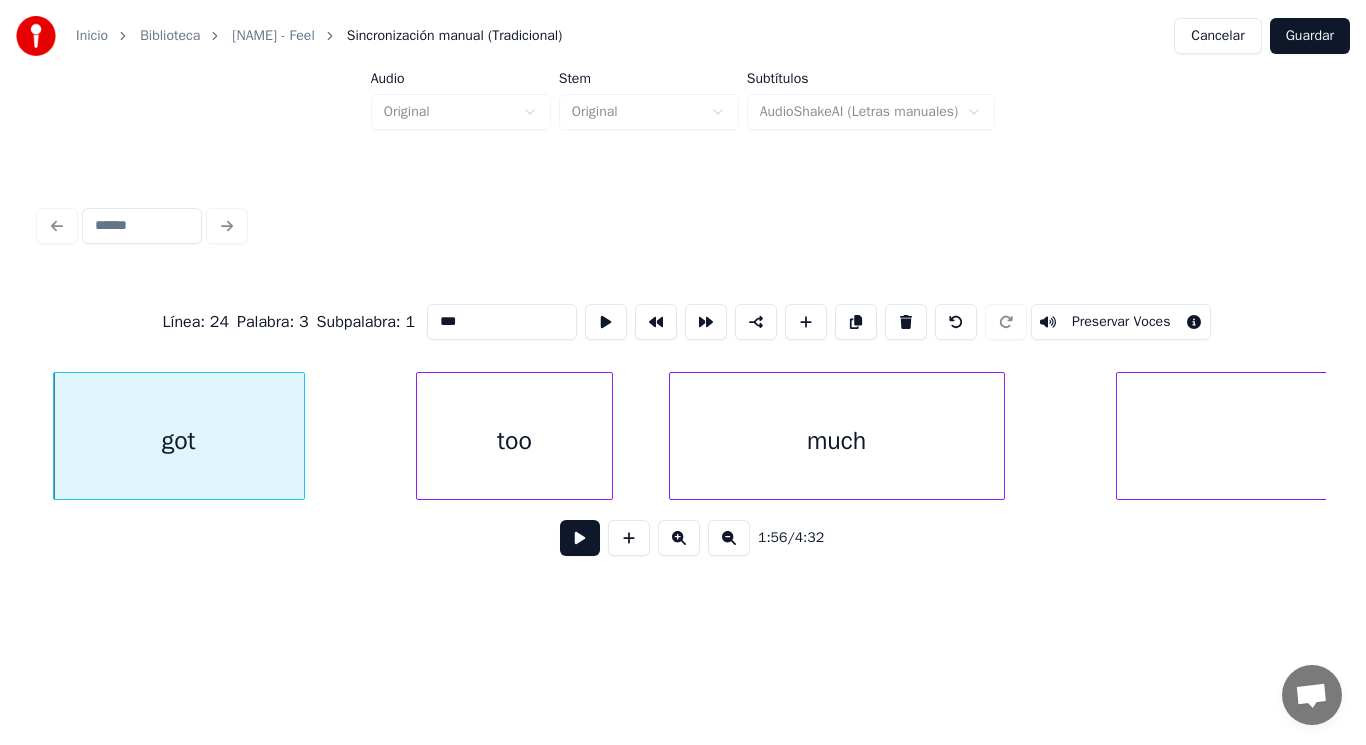 click at bounding box center [580, 538] 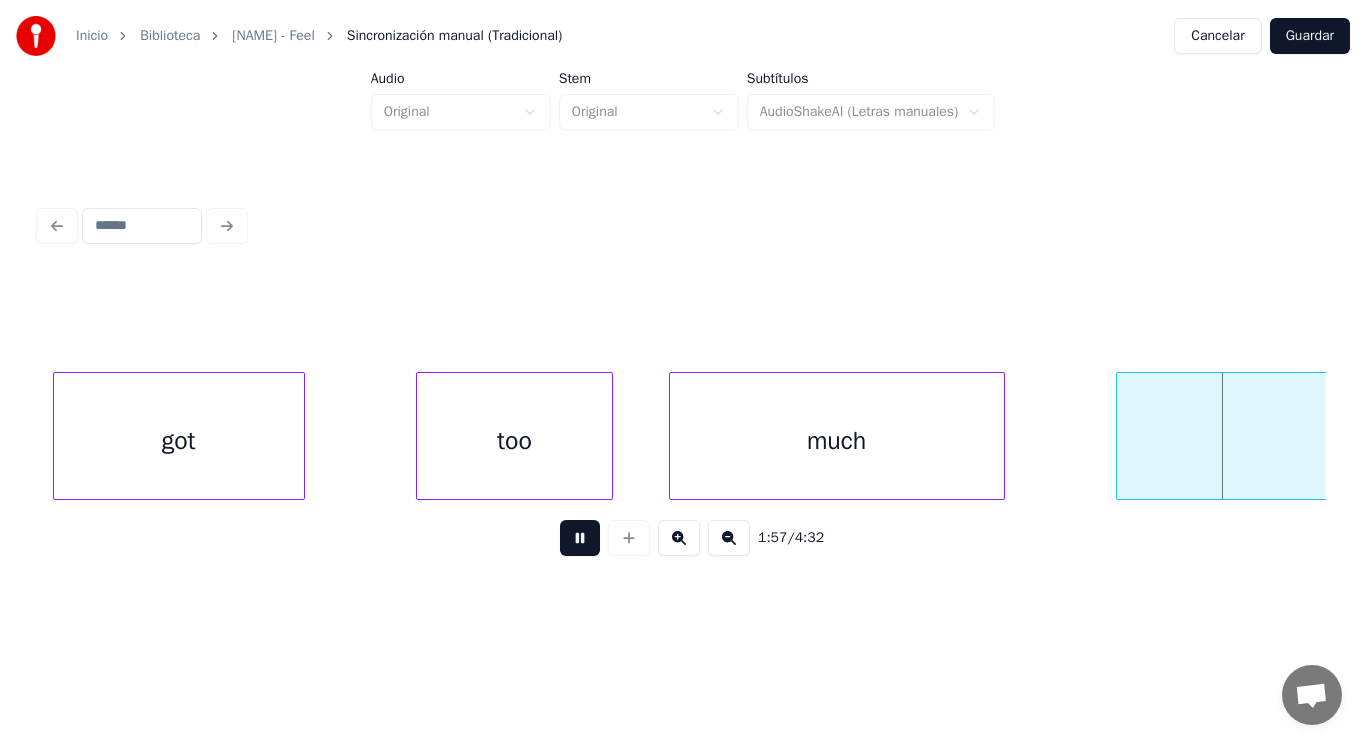 scroll, scrollTop: 0, scrollLeft: 164896, axis: horizontal 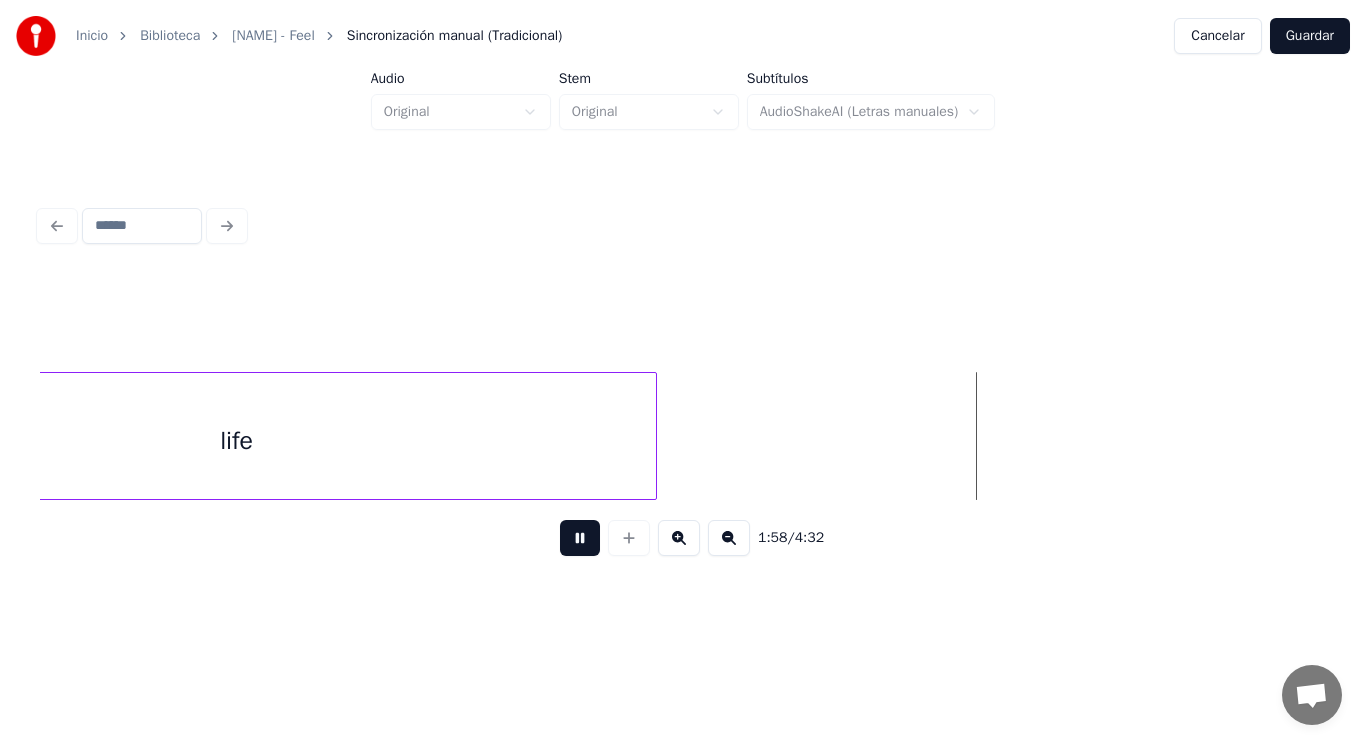 drag, startPoint x: 567, startPoint y: 544, endPoint x: 453, endPoint y: 451, distance: 147.12239 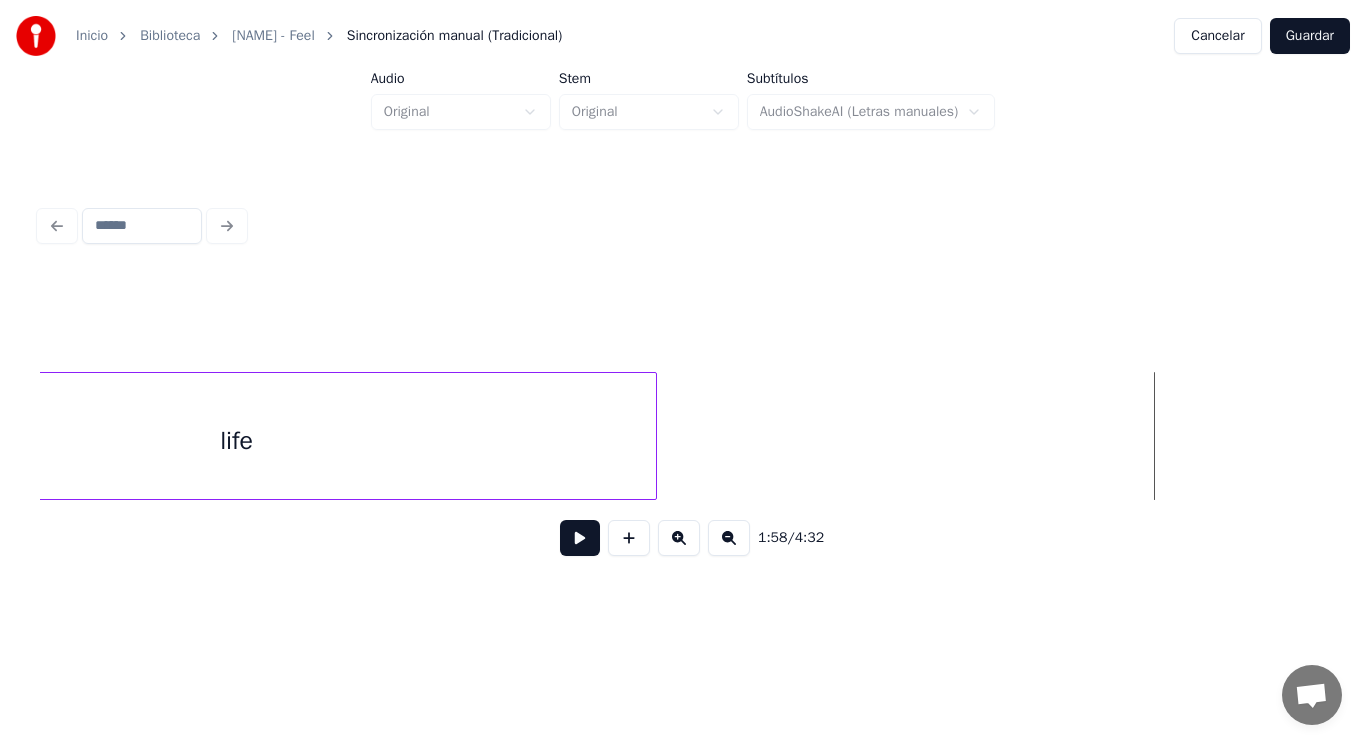 click on "life" at bounding box center (236, 441) 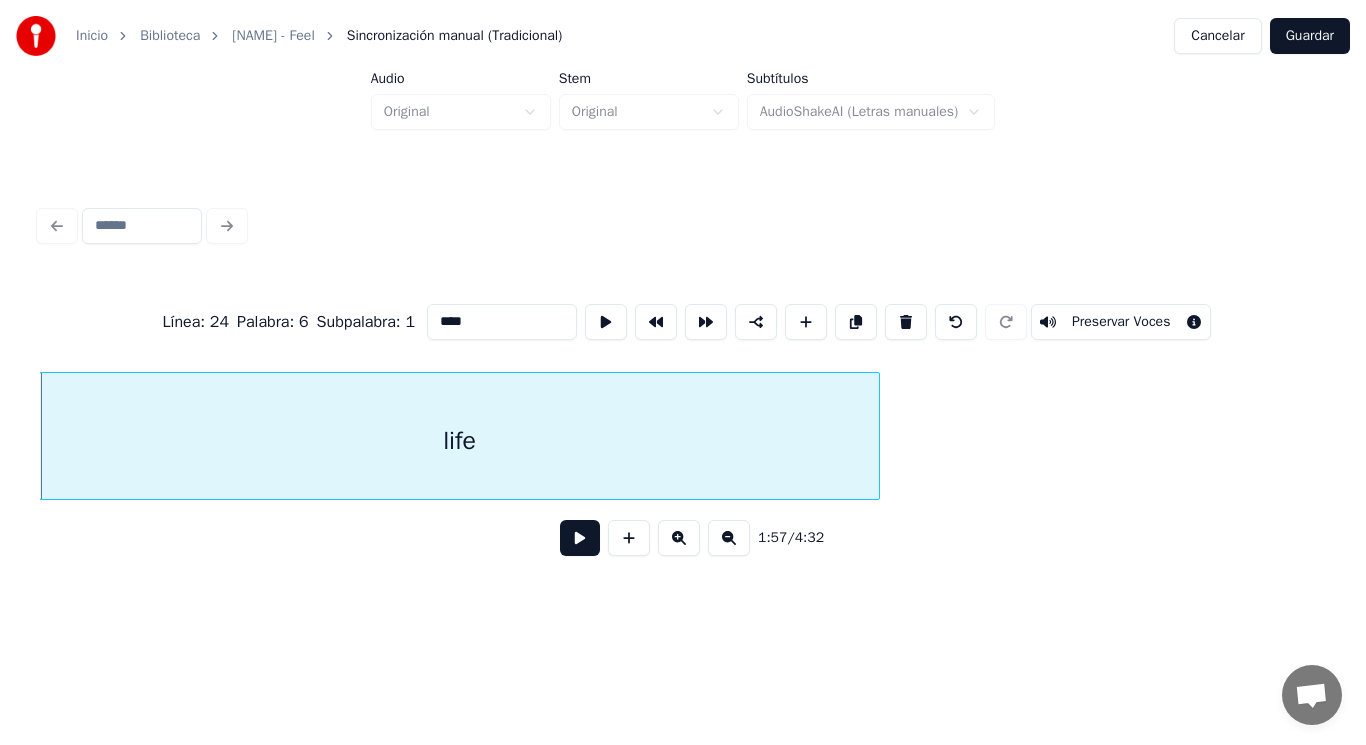 click at bounding box center [580, 538] 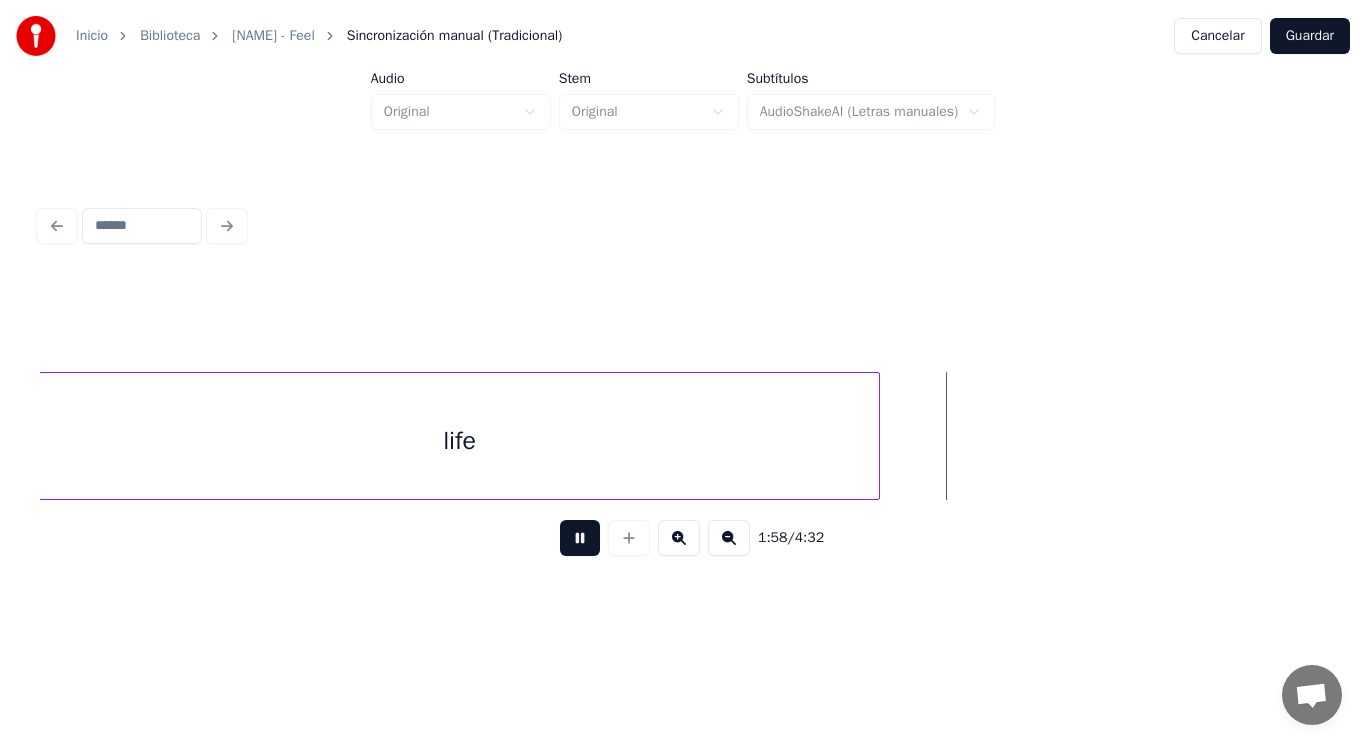 click at bounding box center [580, 538] 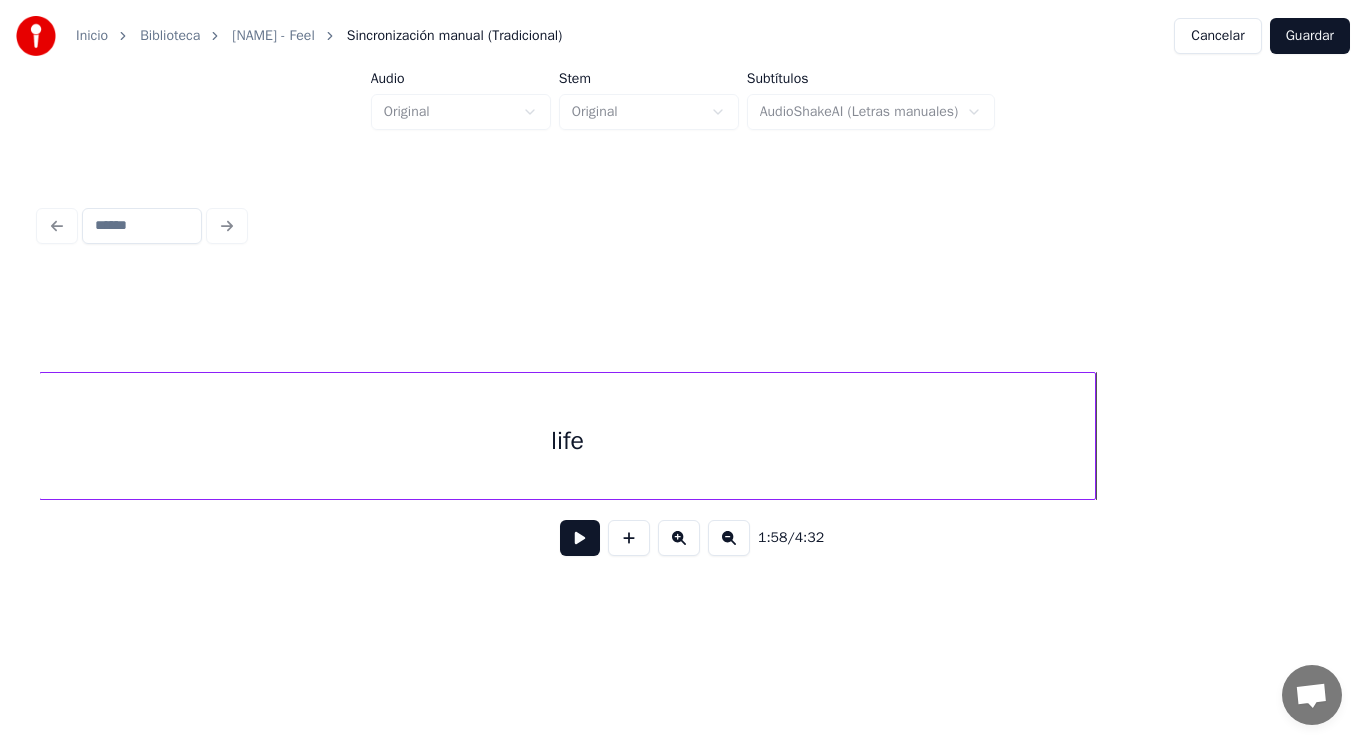 click at bounding box center [1092, 436] 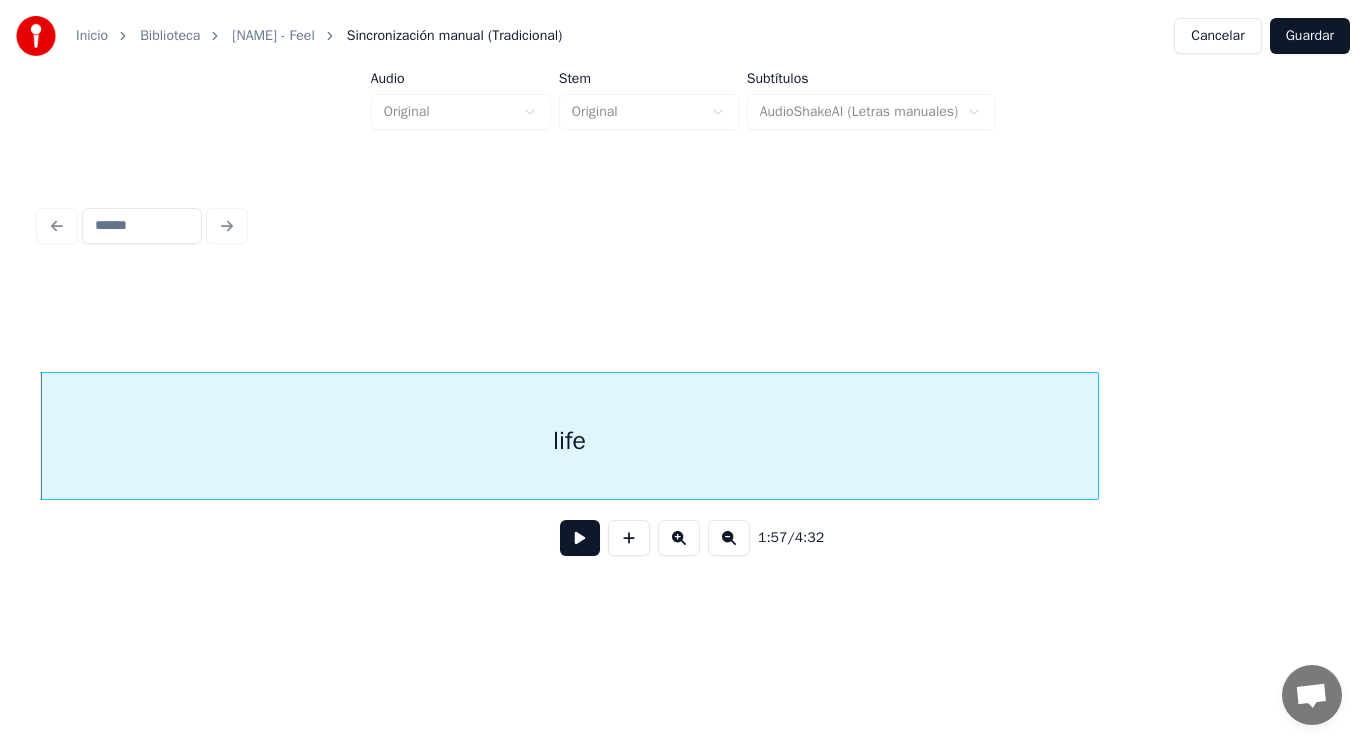 click at bounding box center [580, 538] 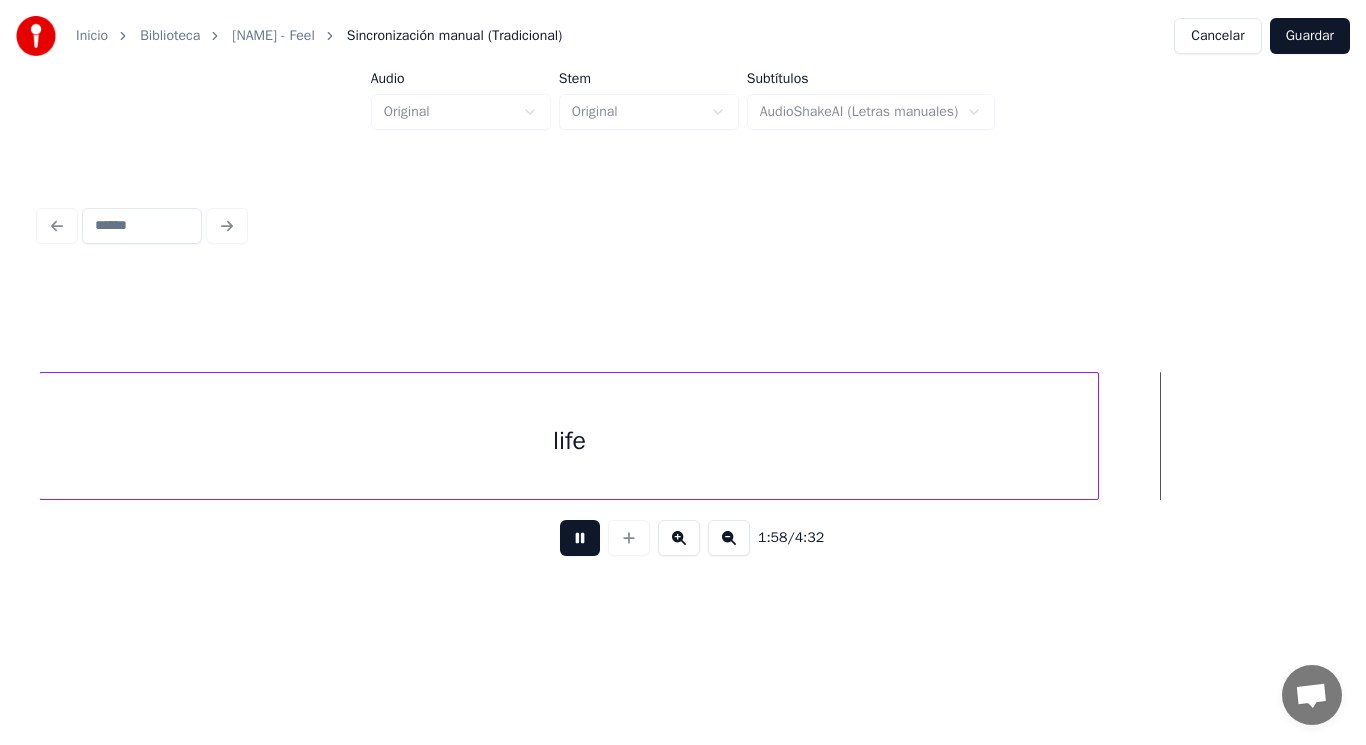 scroll, scrollTop: 0, scrollLeft: 165974, axis: horizontal 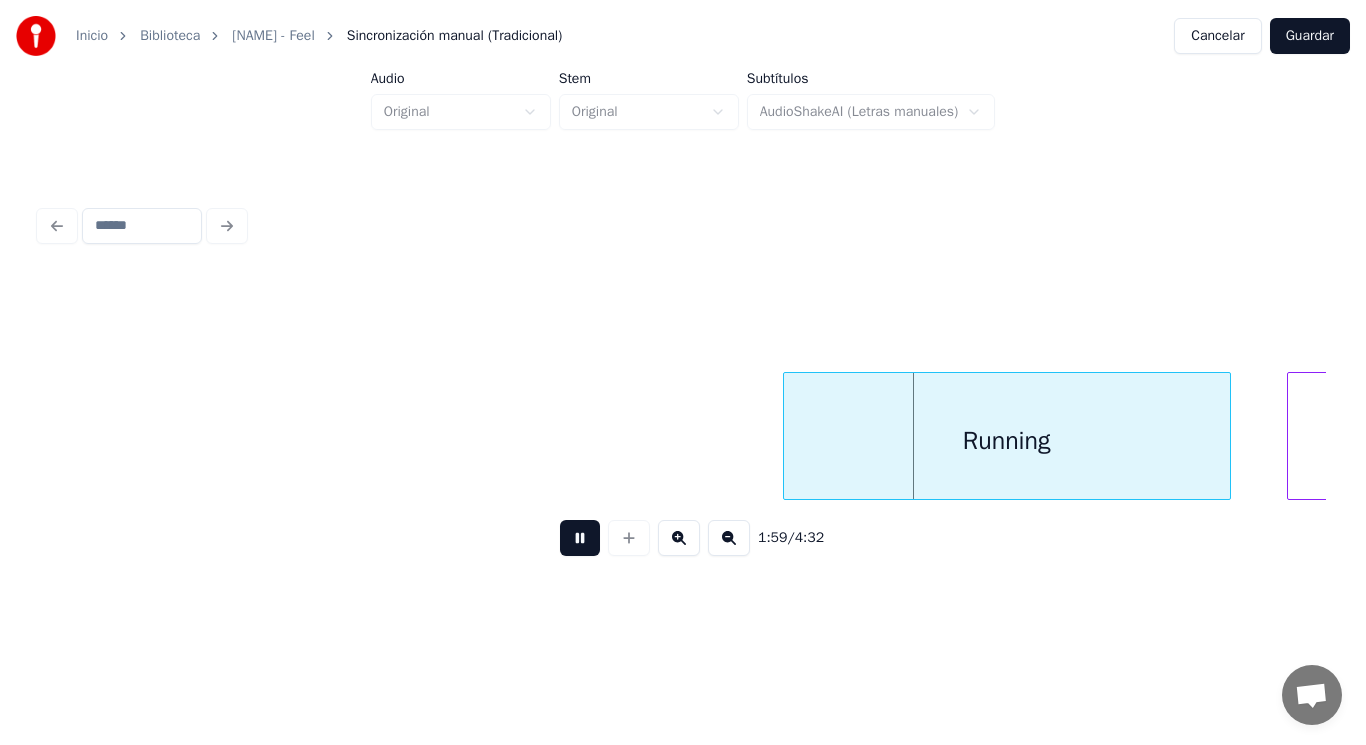 click at bounding box center (580, 538) 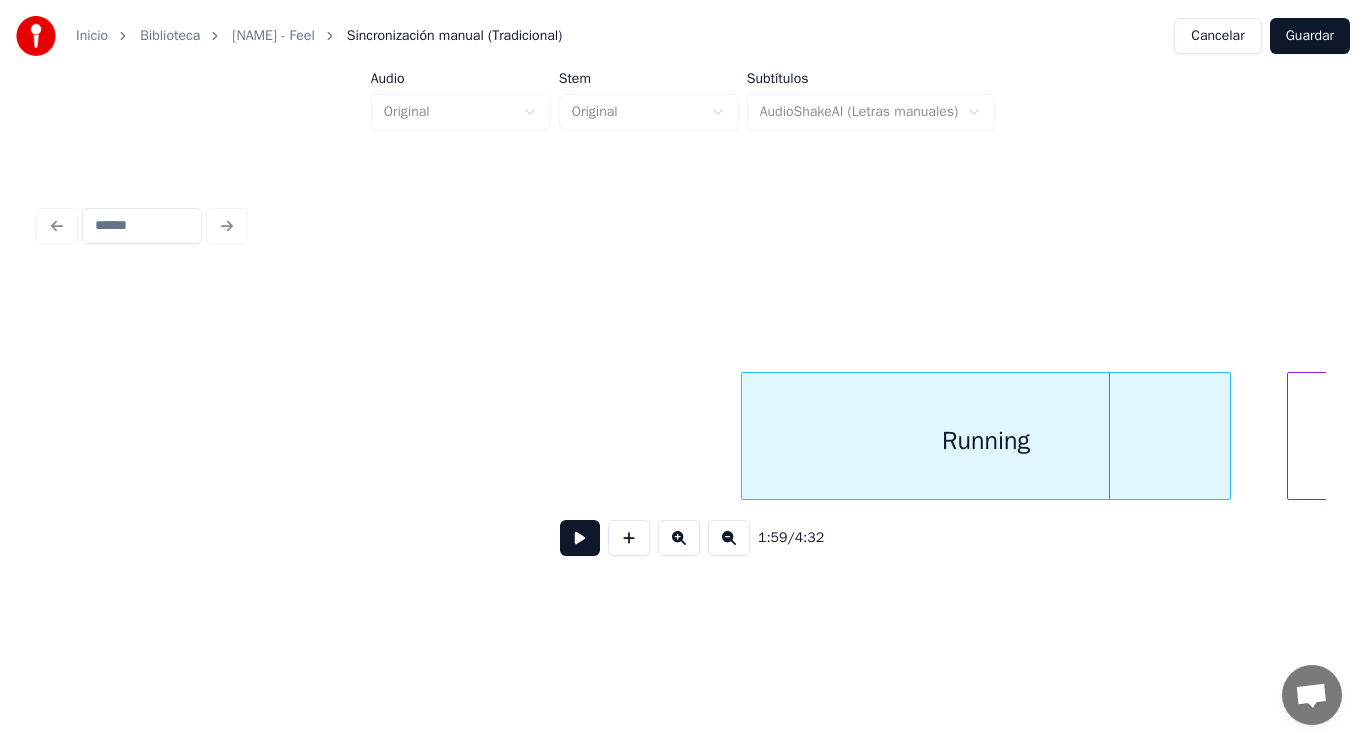 click at bounding box center (745, 436) 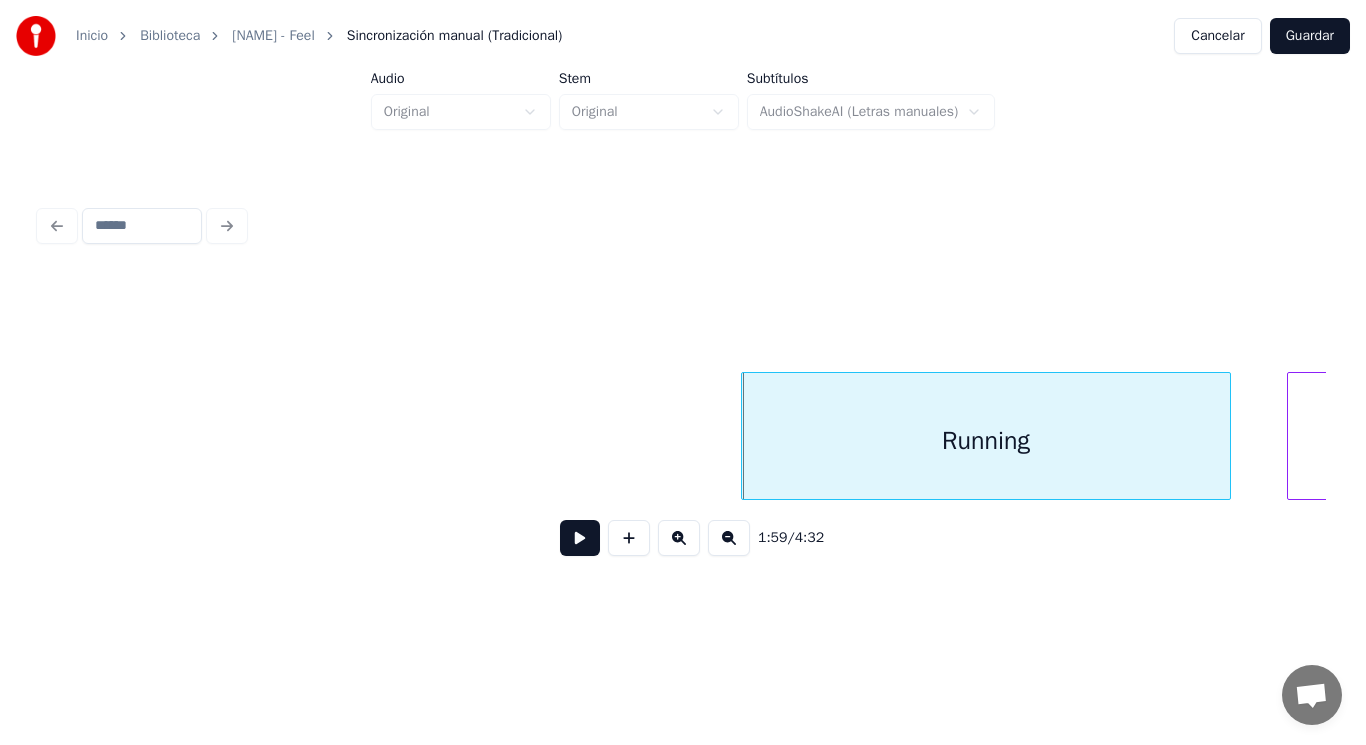 click at bounding box center (580, 538) 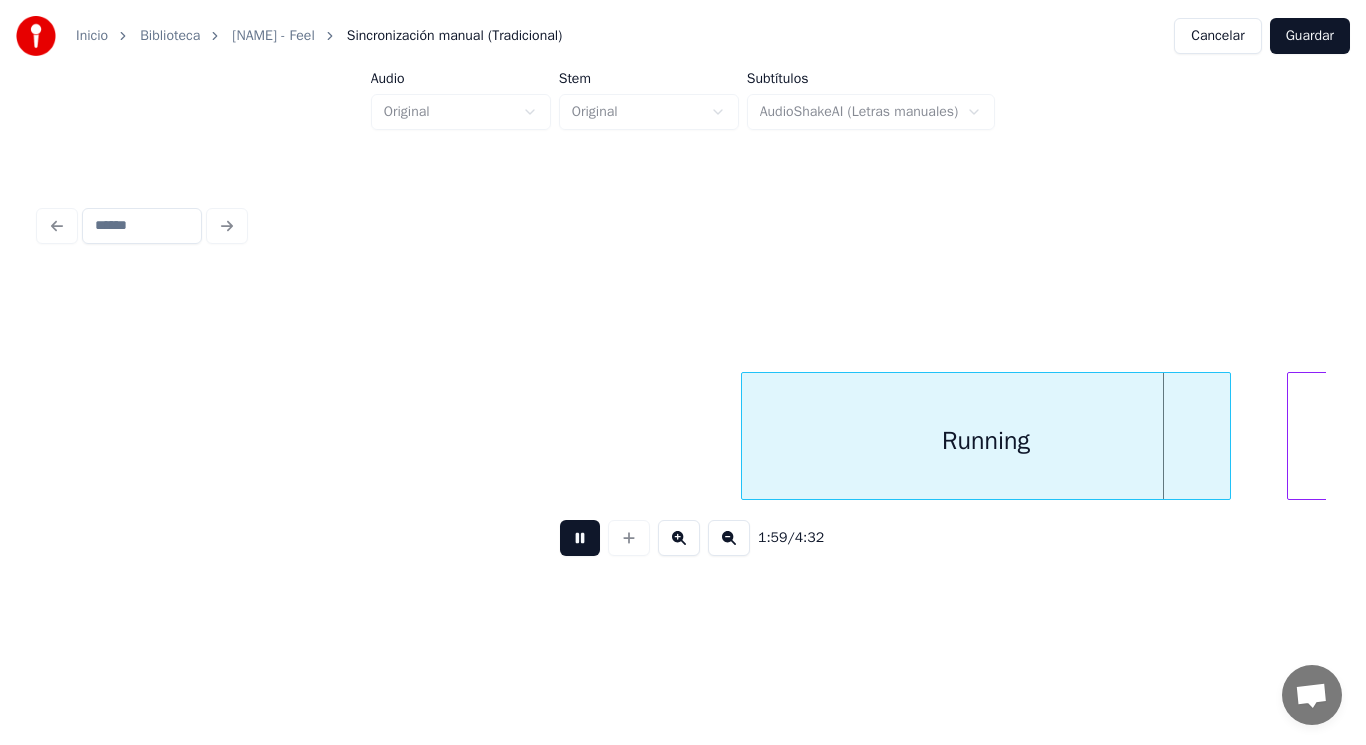 scroll, scrollTop: 0, scrollLeft: 167278, axis: horizontal 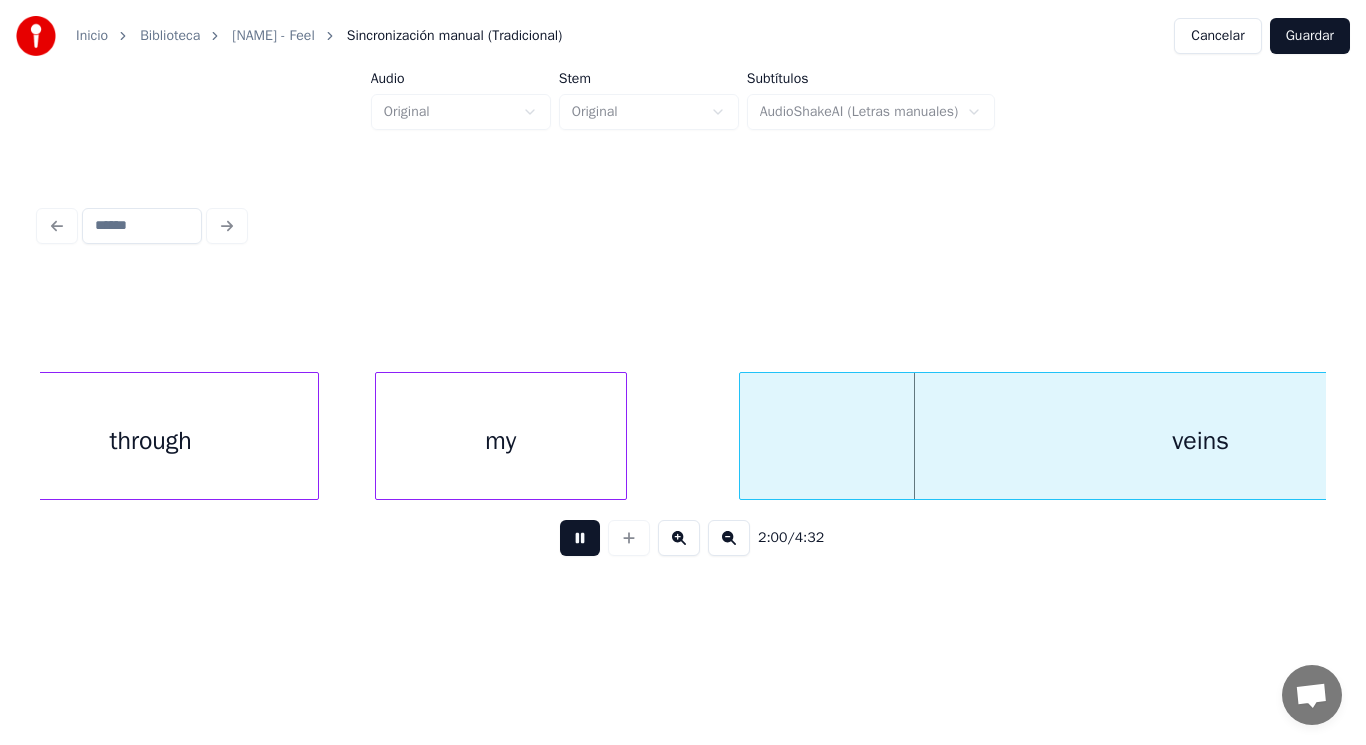 click at bounding box center (580, 538) 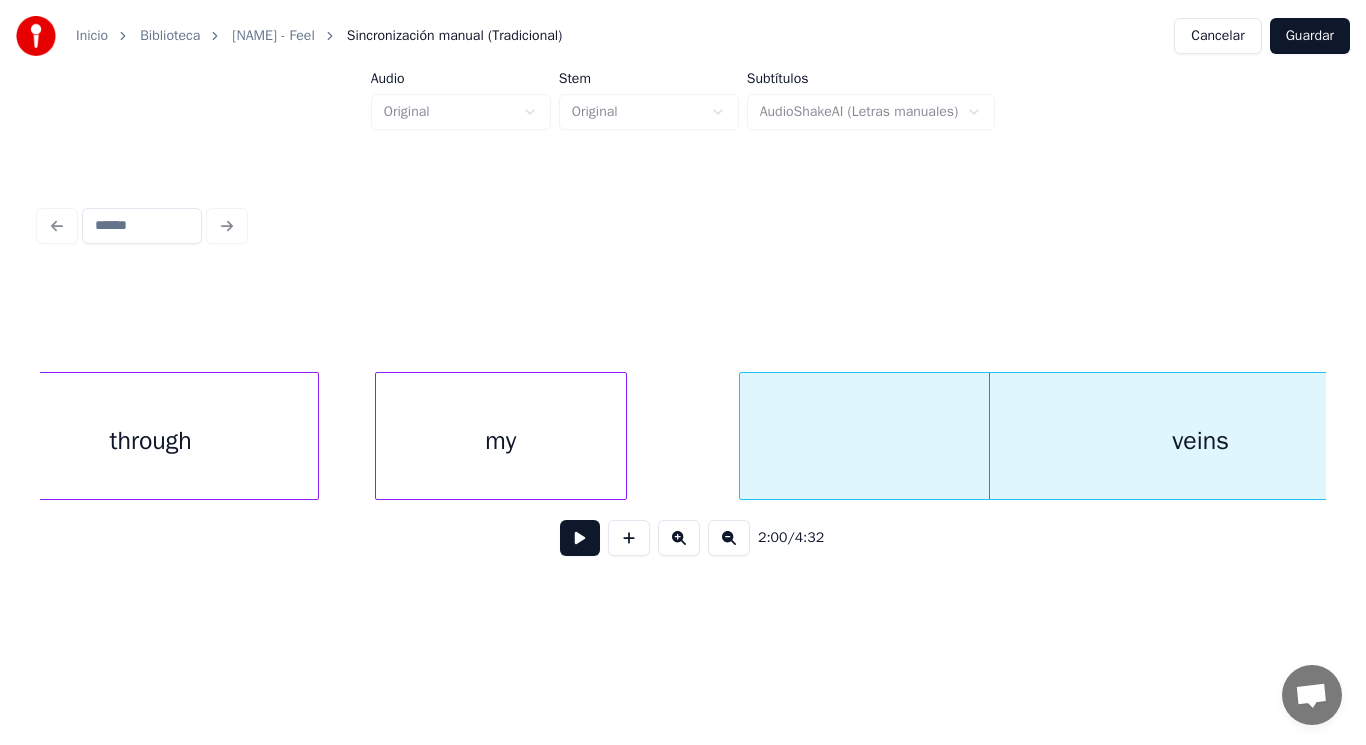 click on "my" at bounding box center [501, 441] 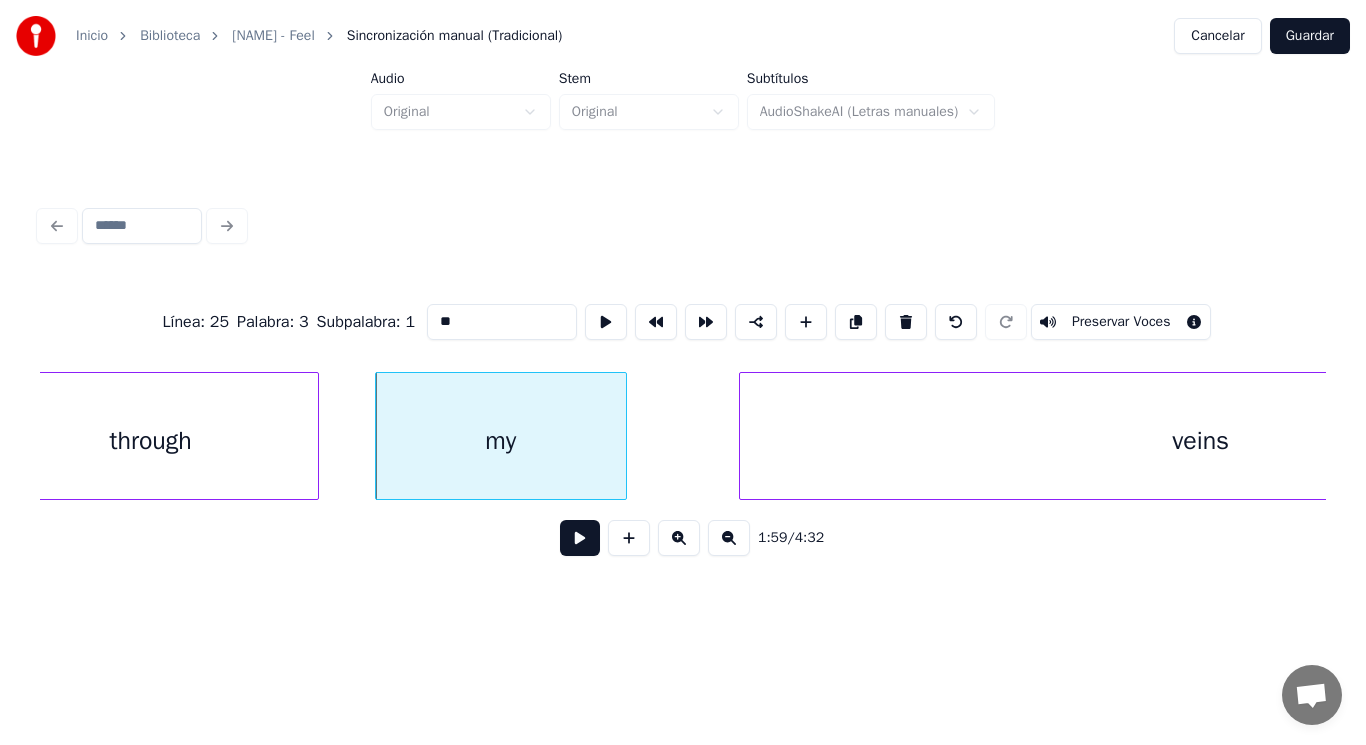click at bounding box center [580, 538] 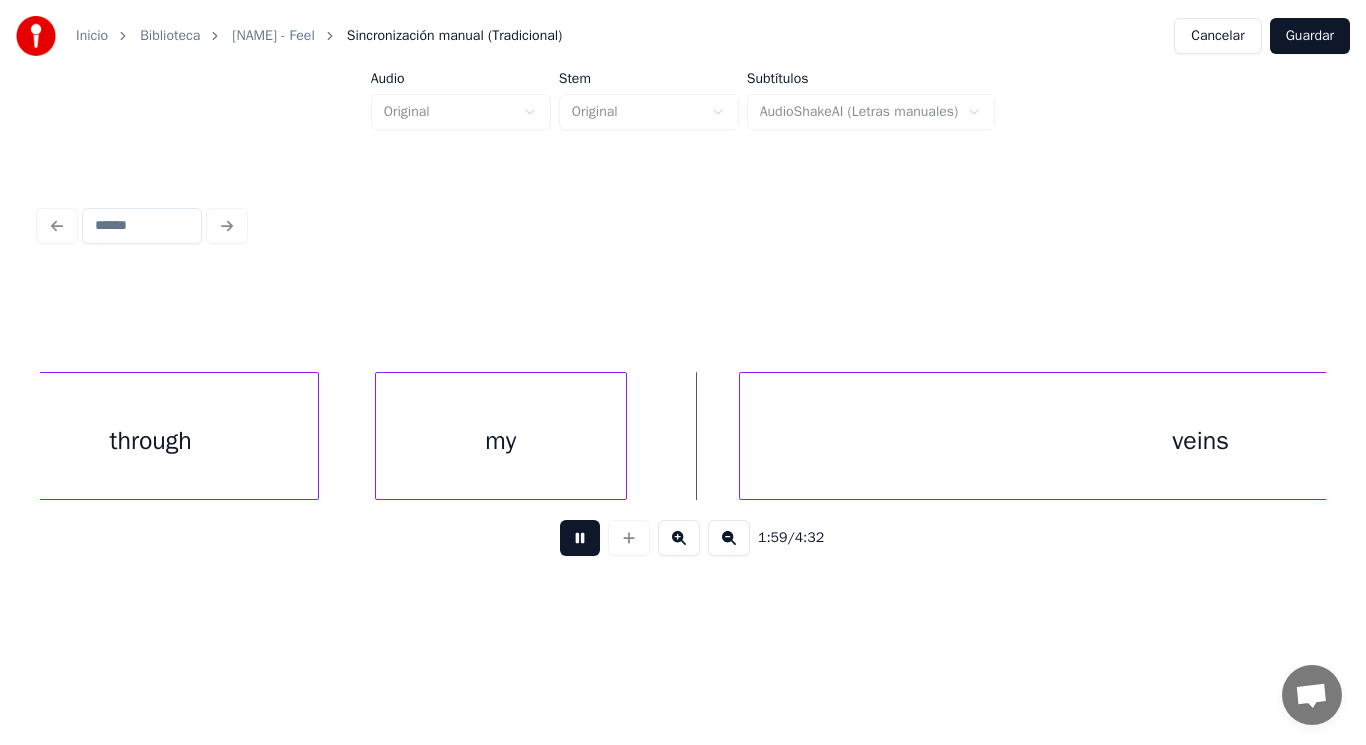 click at bounding box center [580, 538] 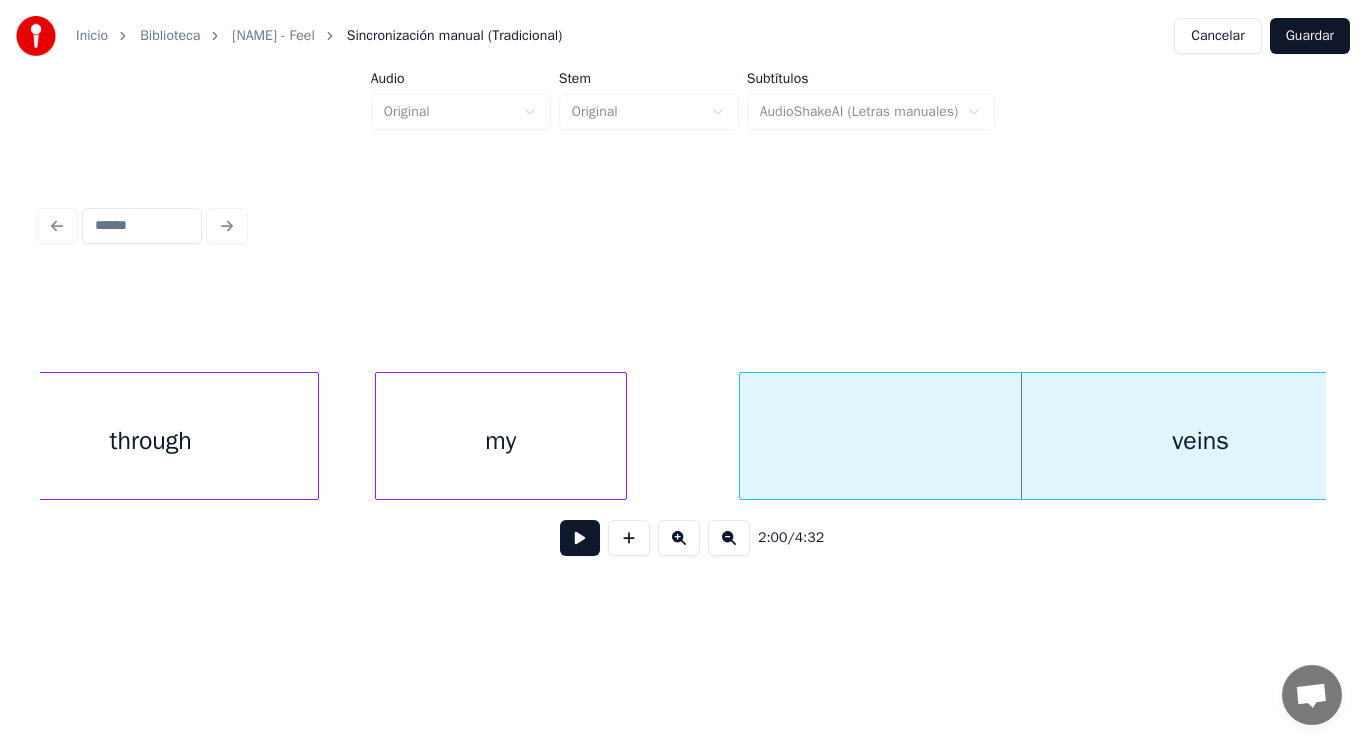 click at bounding box center [580, 538] 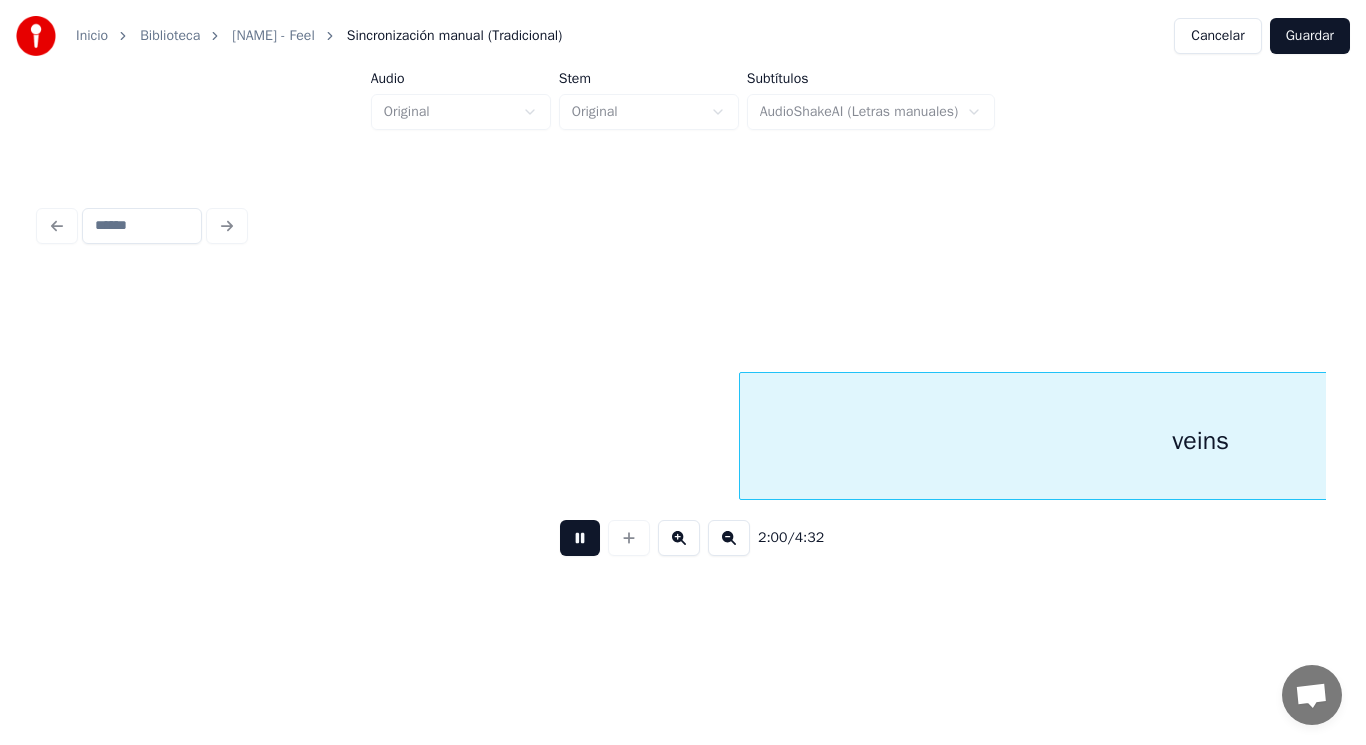 scroll, scrollTop: 0, scrollLeft: 168584, axis: horizontal 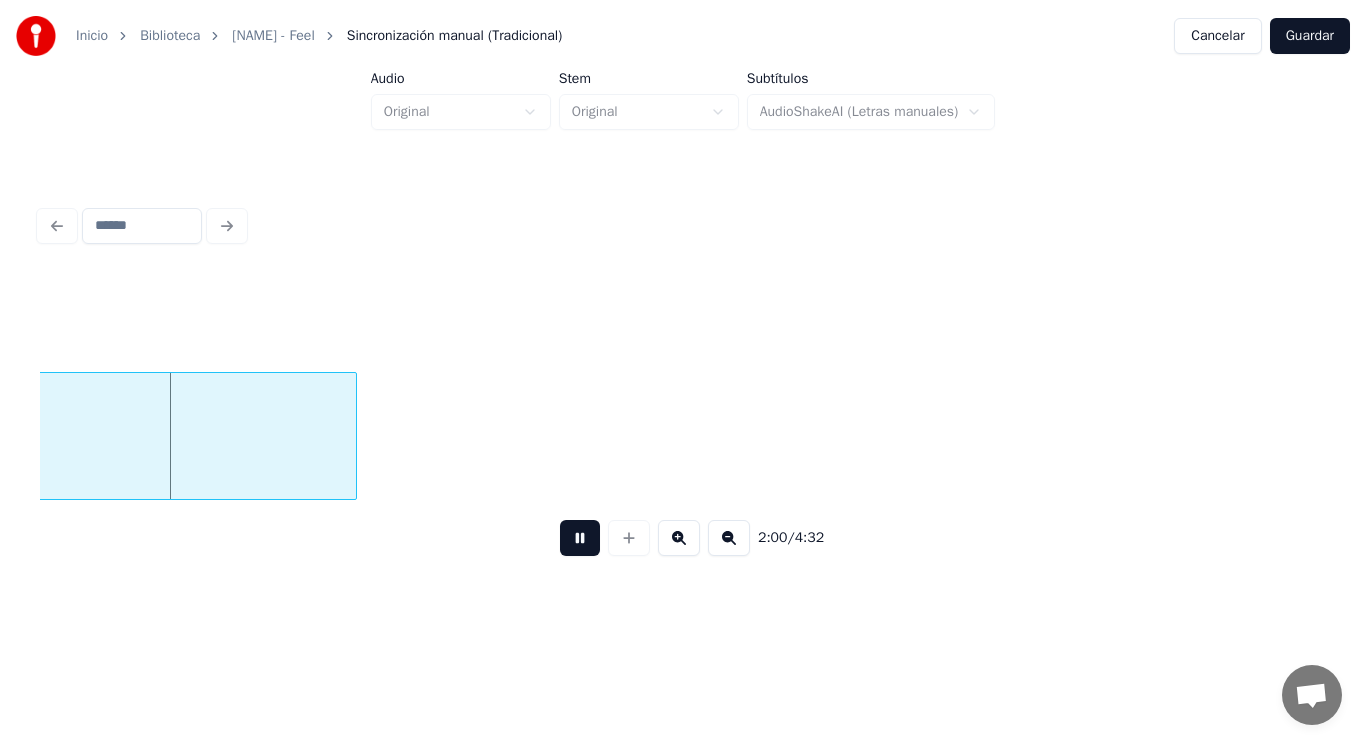click at bounding box center (580, 538) 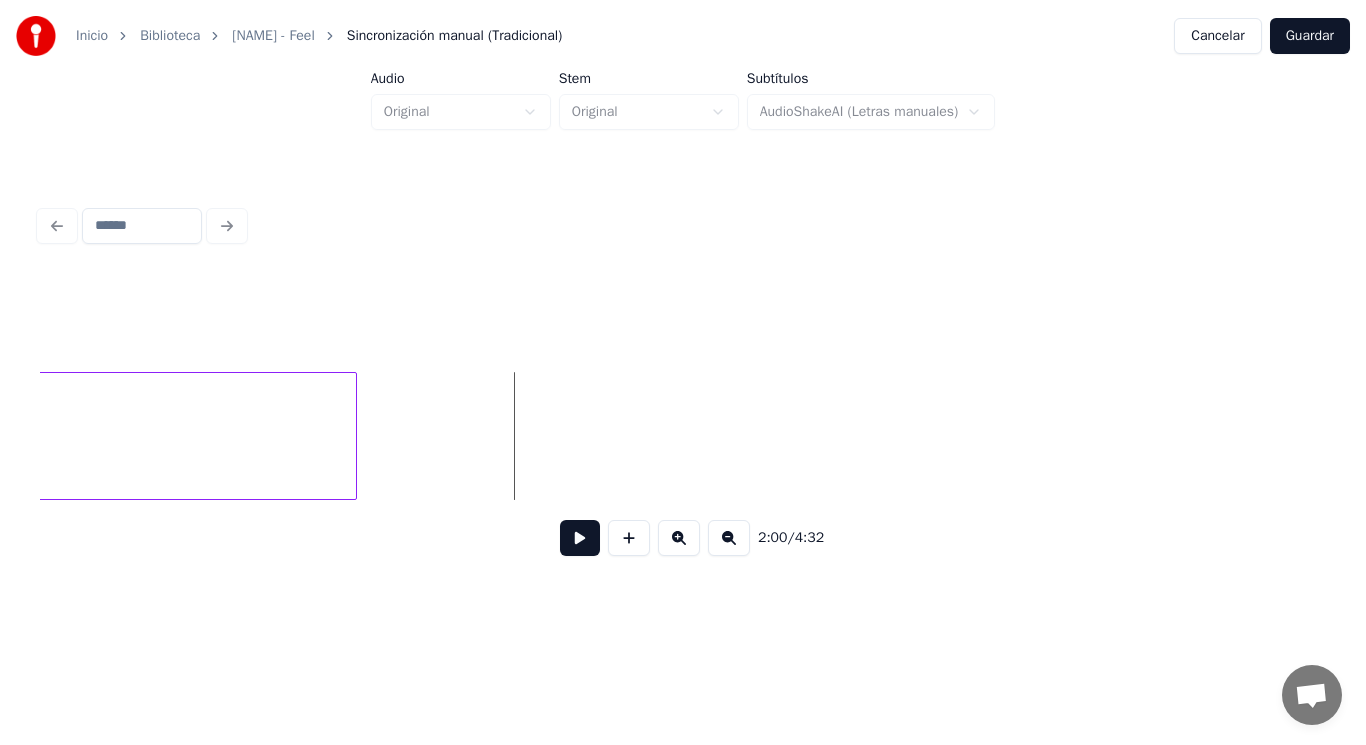 click on "veins" at bounding box center [-105, 441] 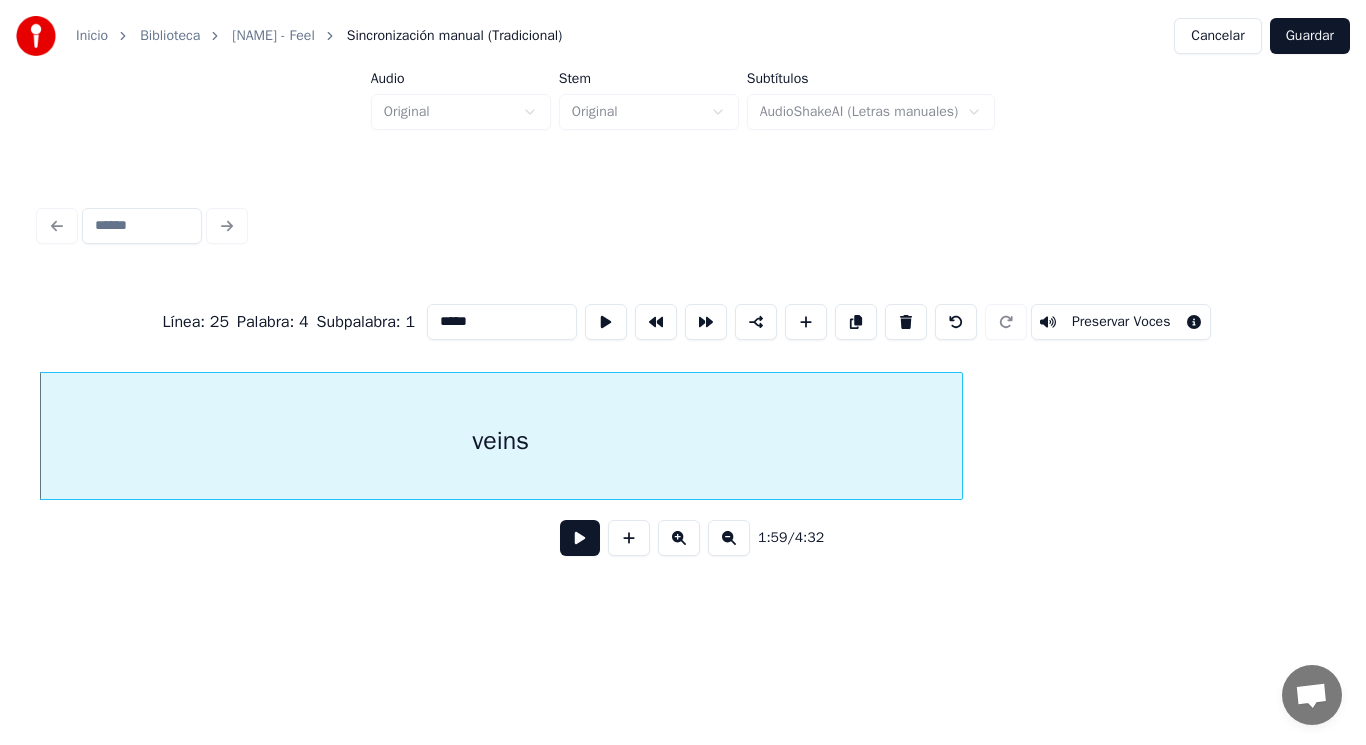 click at bounding box center [580, 538] 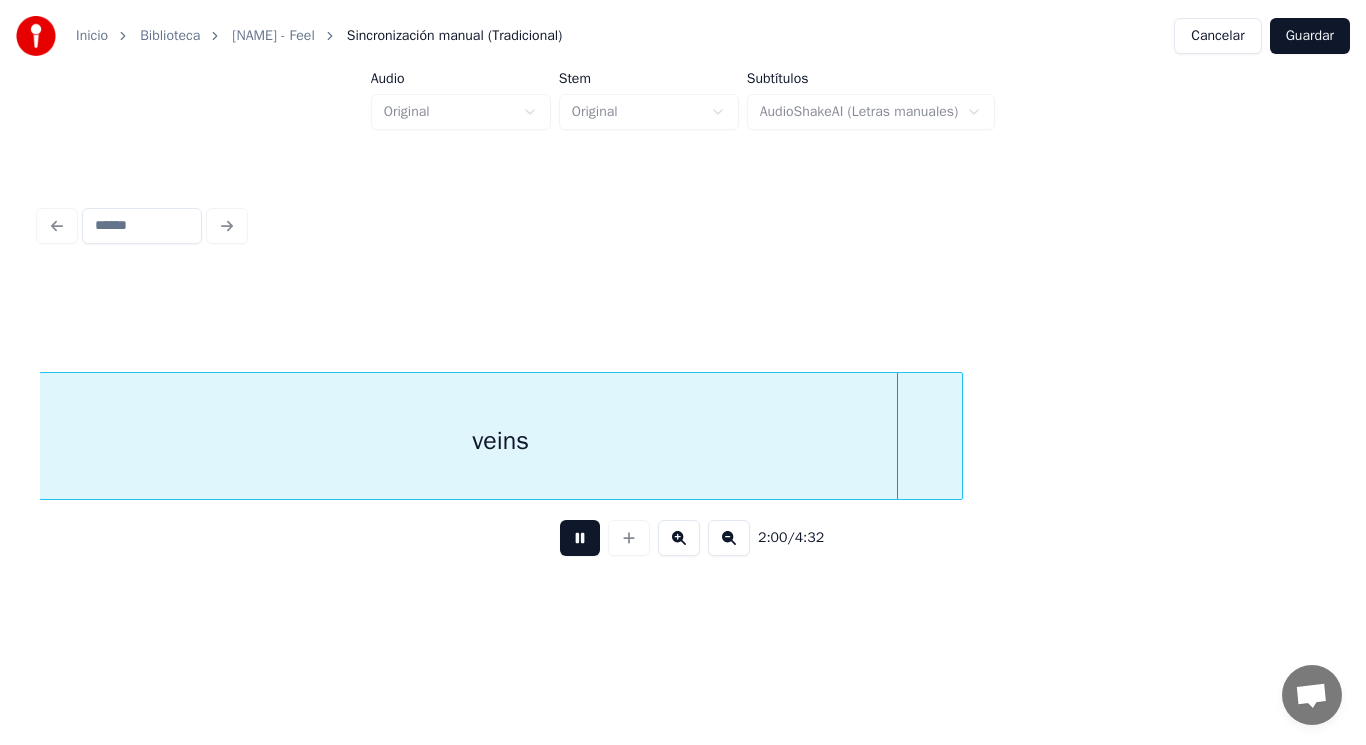 click at bounding box center (580, 538) 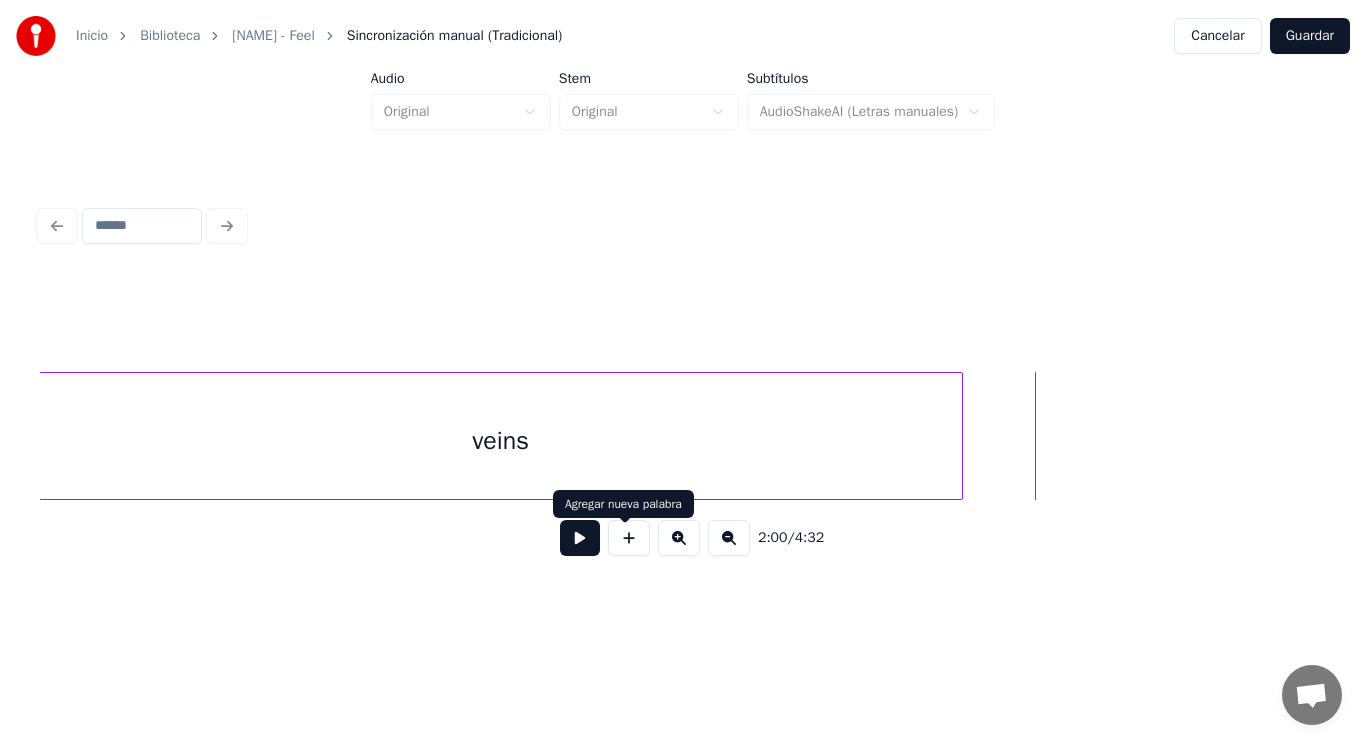 click at bounding box center [580, 538] 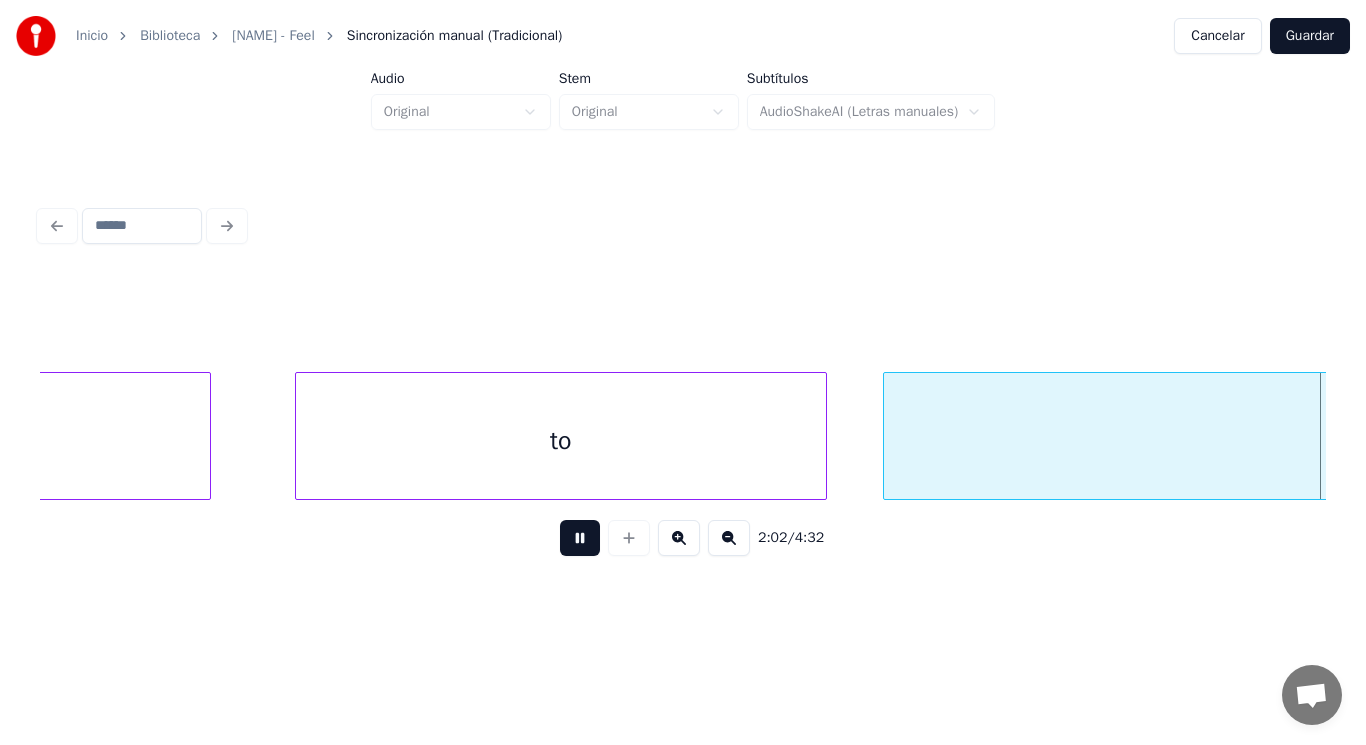 scroll, scrollTop: 0, scrollLeft: 171886, axis: horizontal 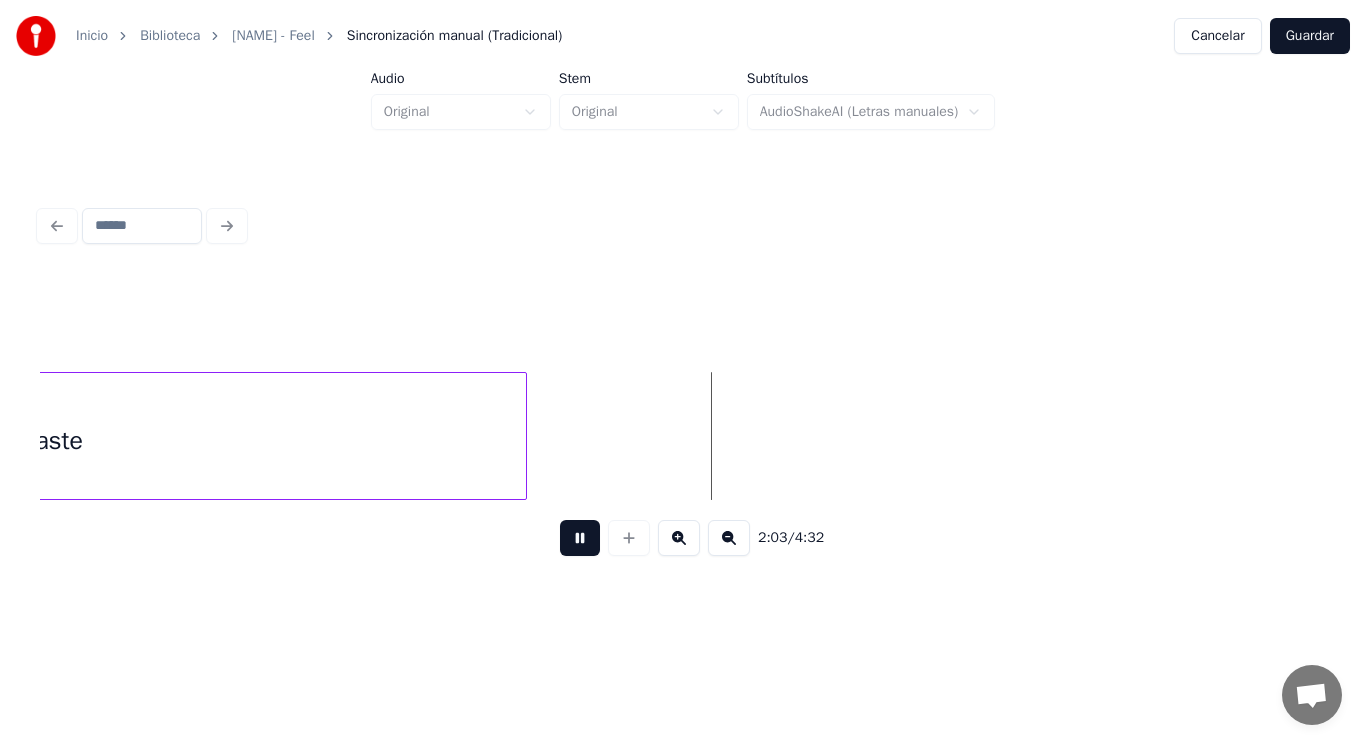 click at bounding box center [580, 538] 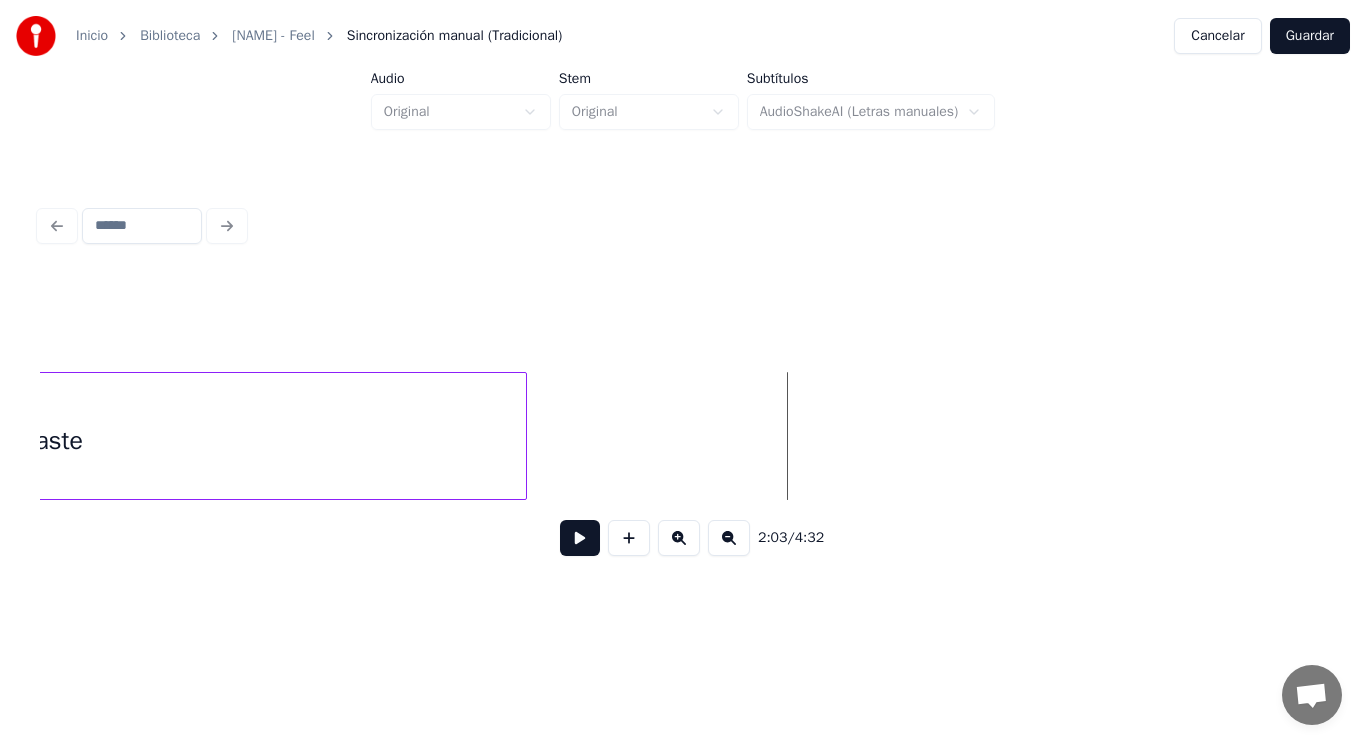 click on "waste" at bounding box center [51, 441] 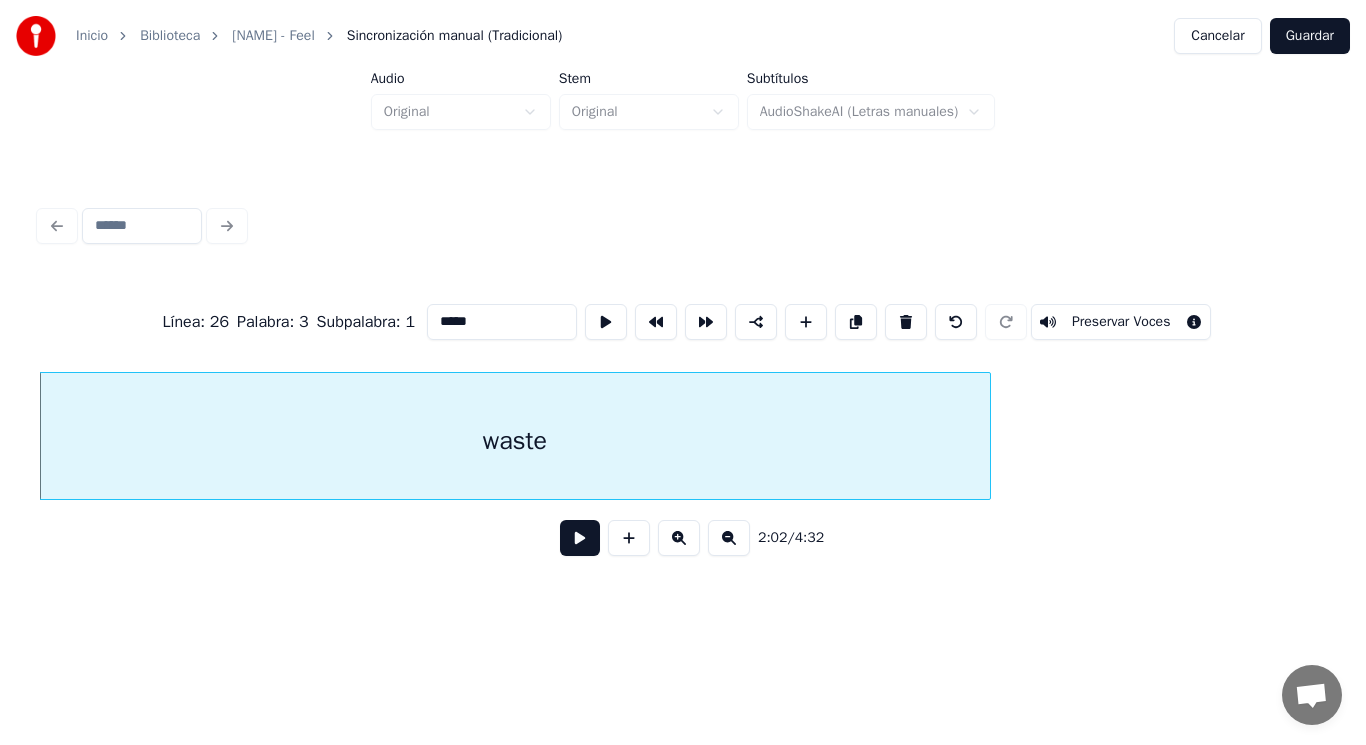 click at bounding box center [580, 538] 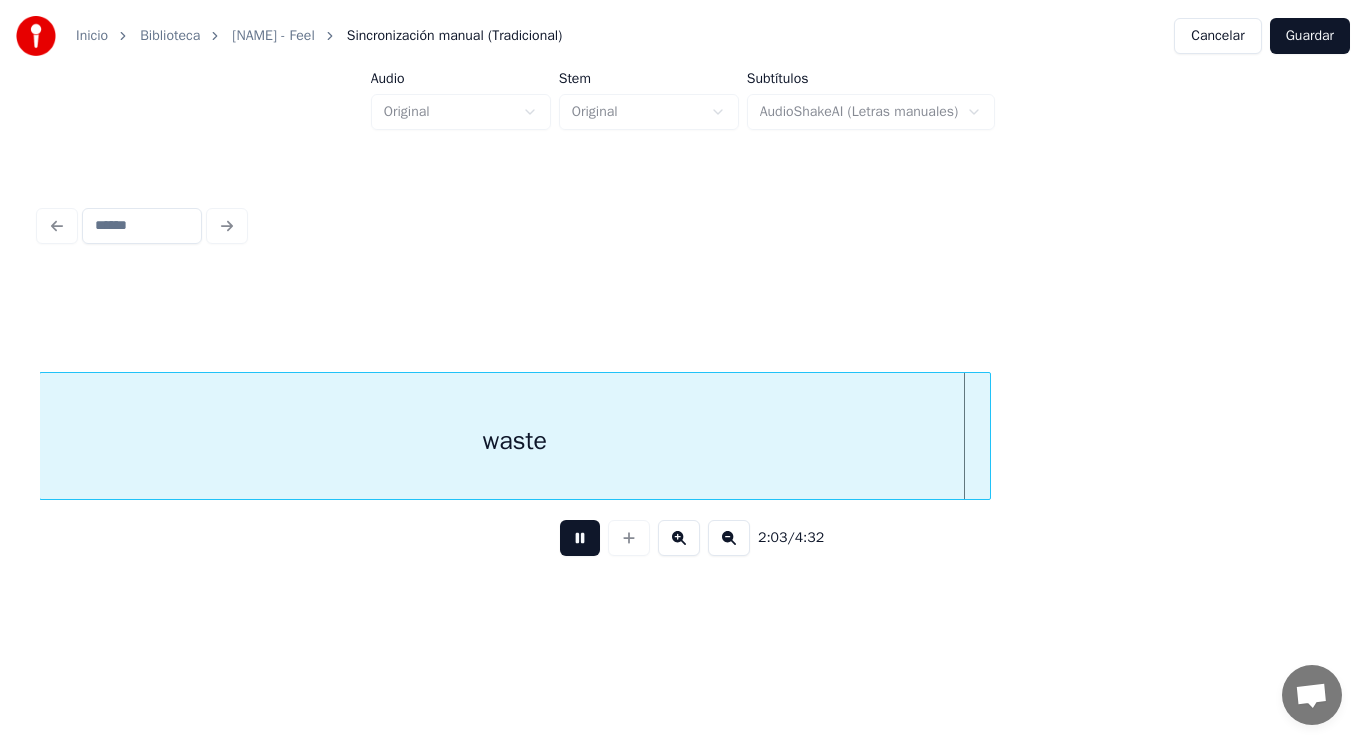 click at bounding box center [580, 538] 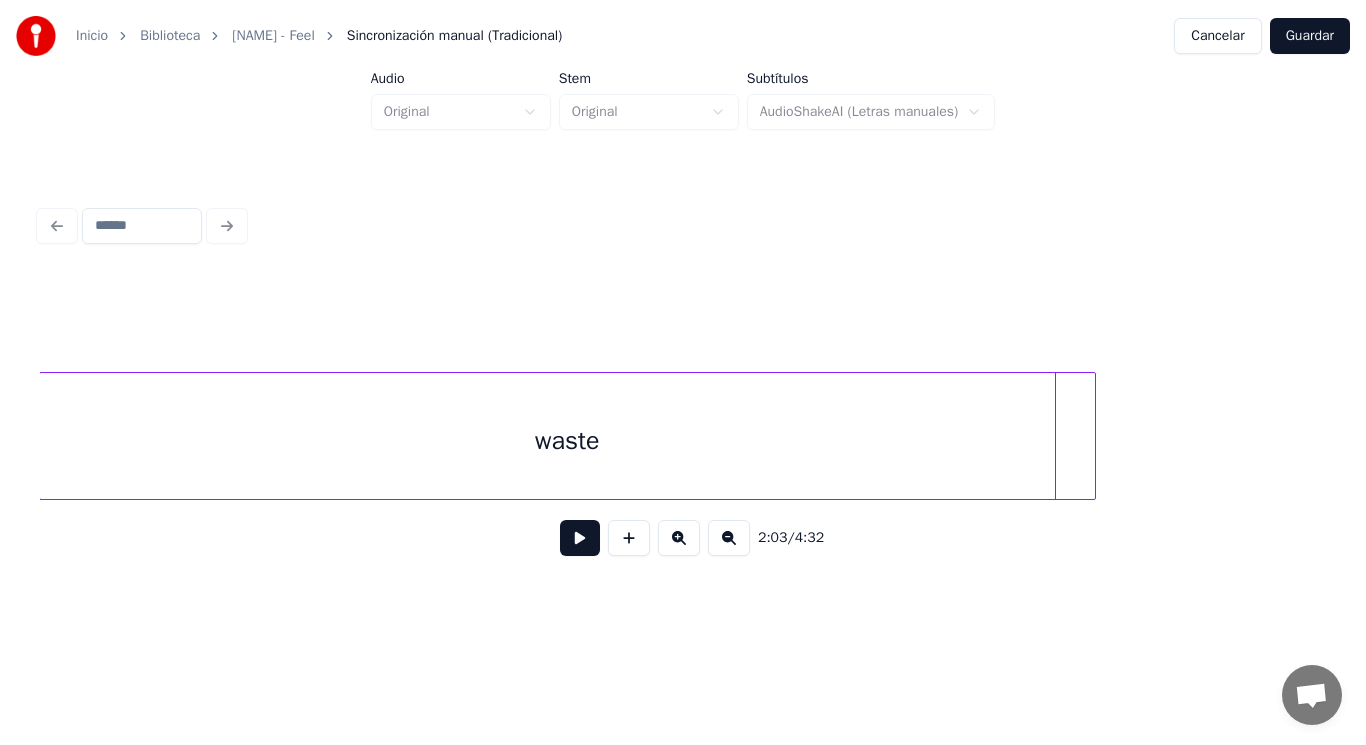 click at bounding box center (1092, 436) 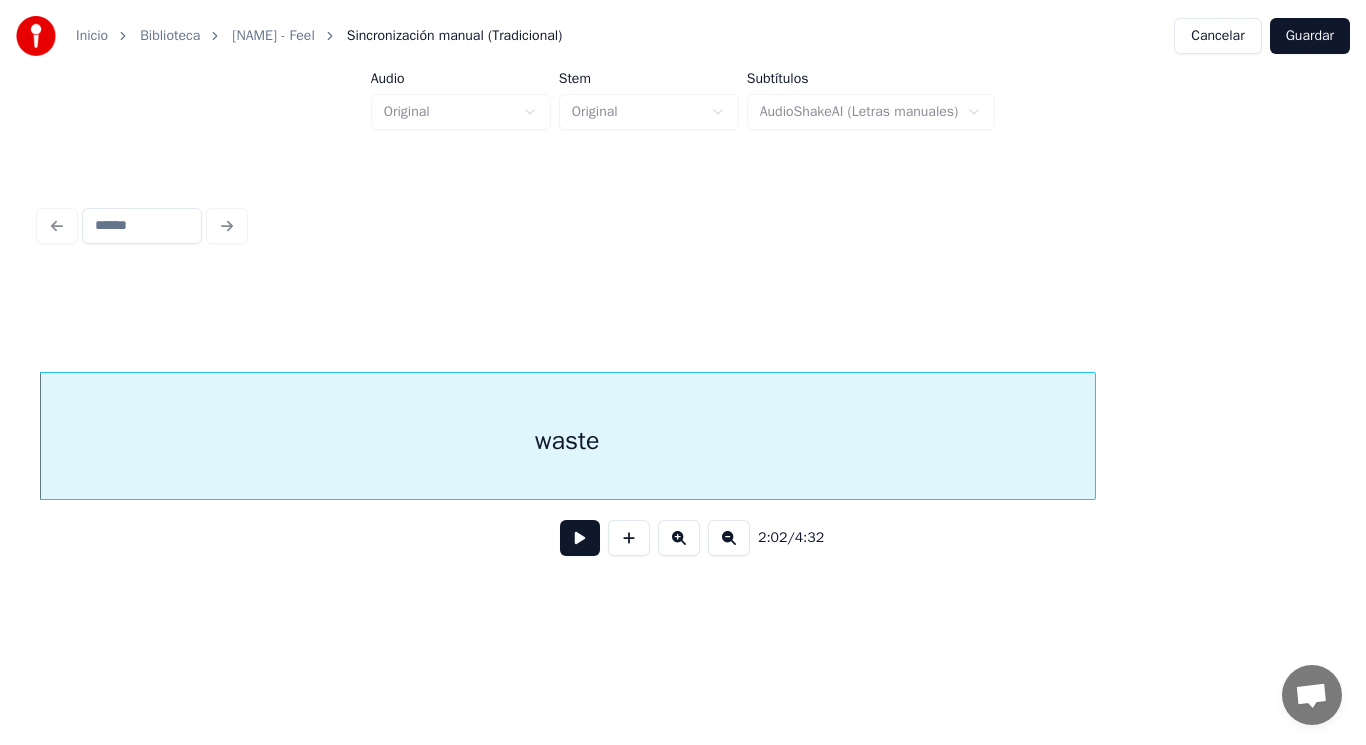 click at bounding box center [580, 538] 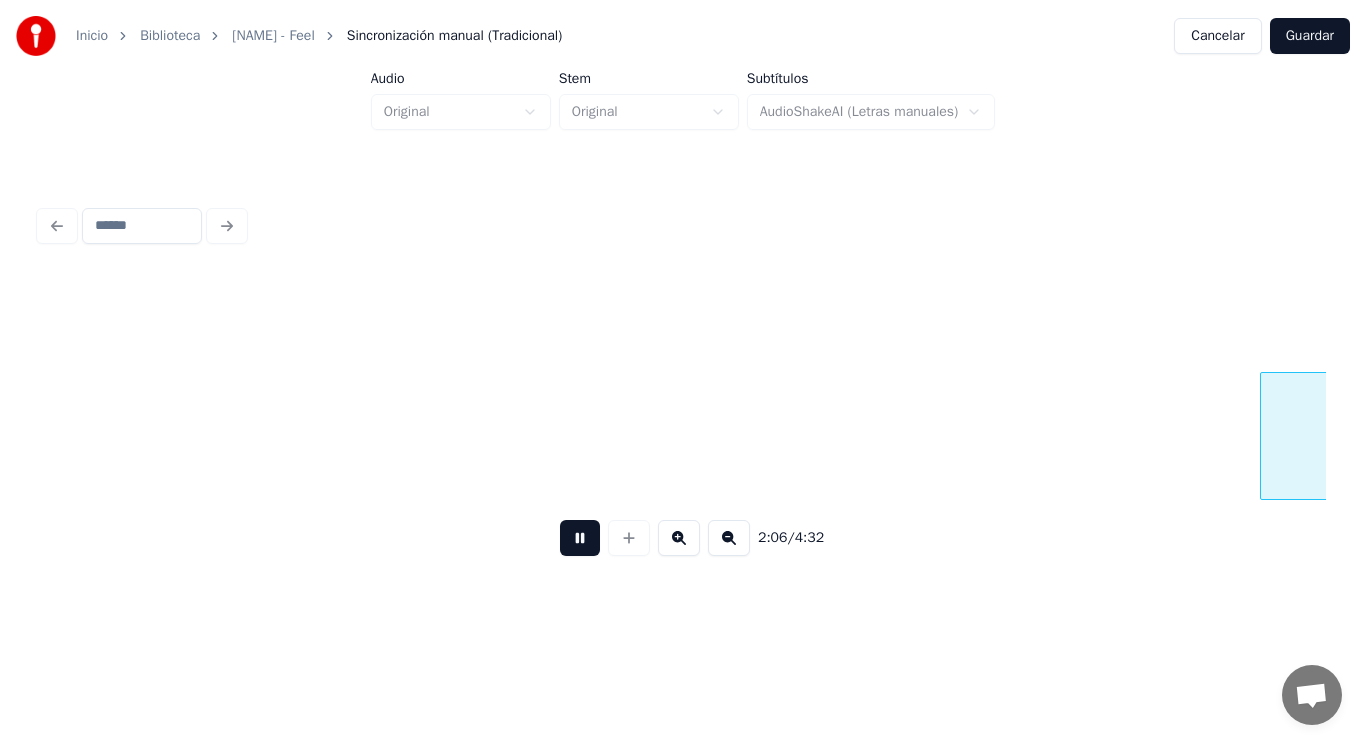 scroll, scrollTop: 0, scrollLeft: 176621, axis: horizontal 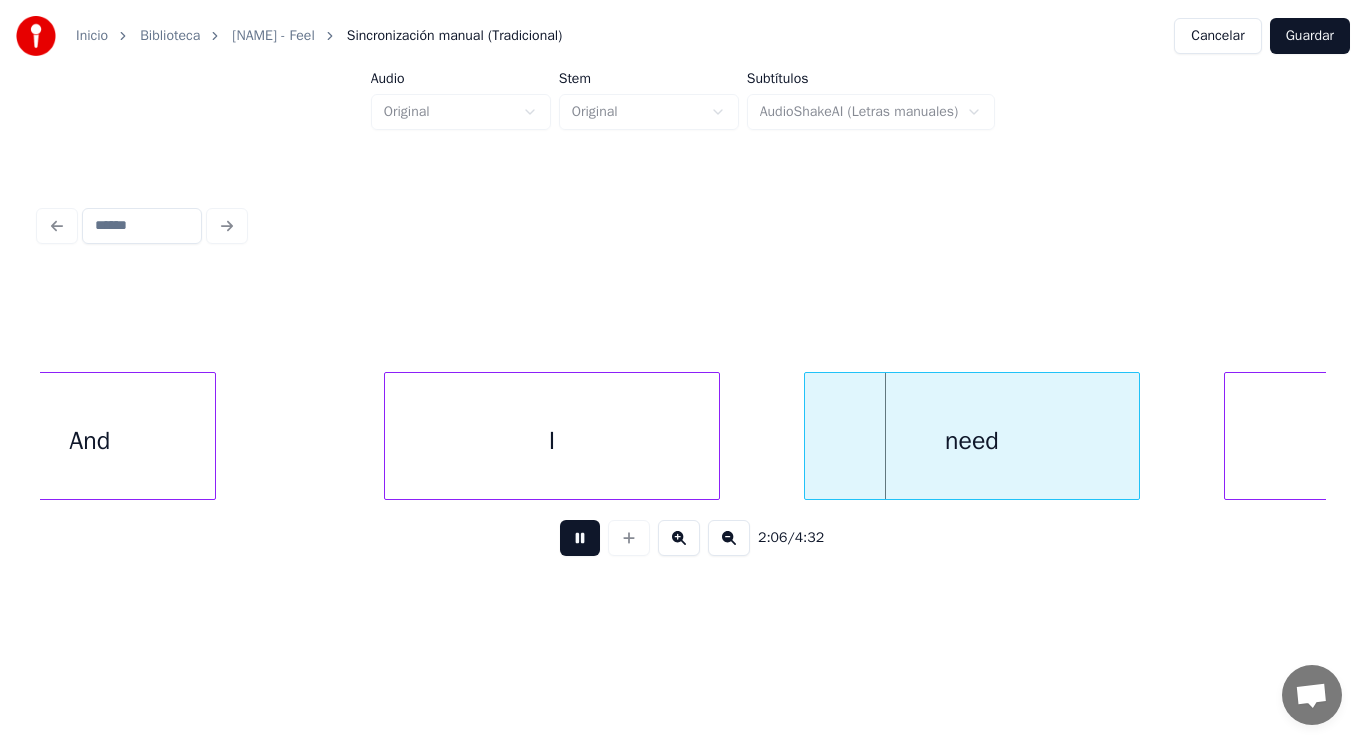 click at bounding box center [580, 538] 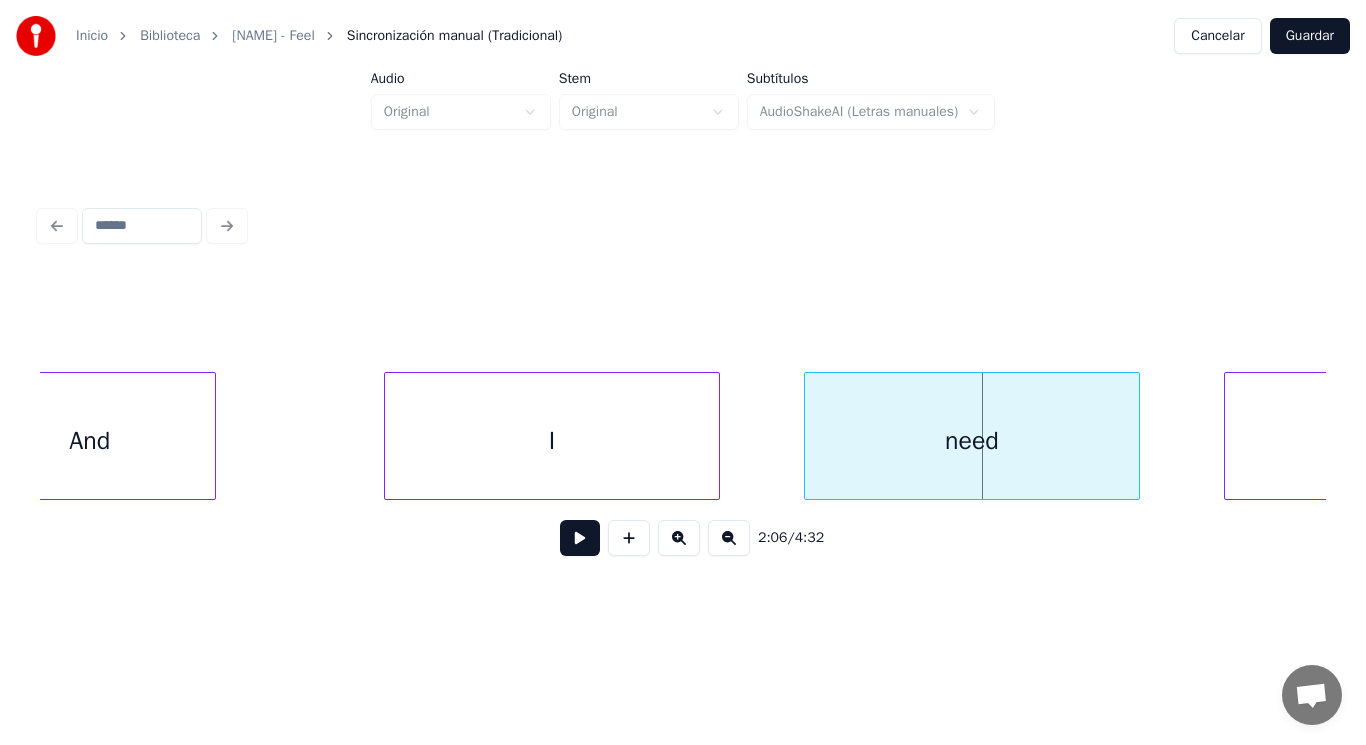 click on "And" at bounding box center (90, 441) 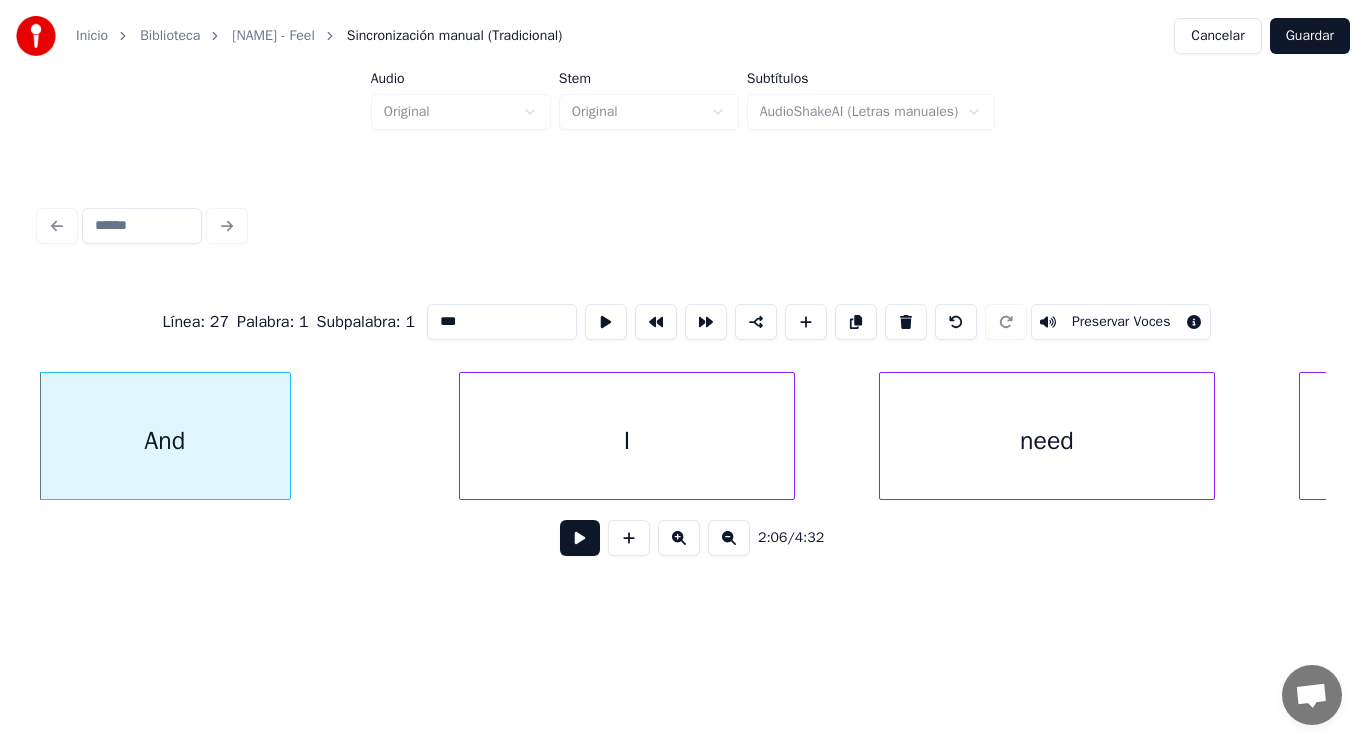 click at bounding box center (580, 538) 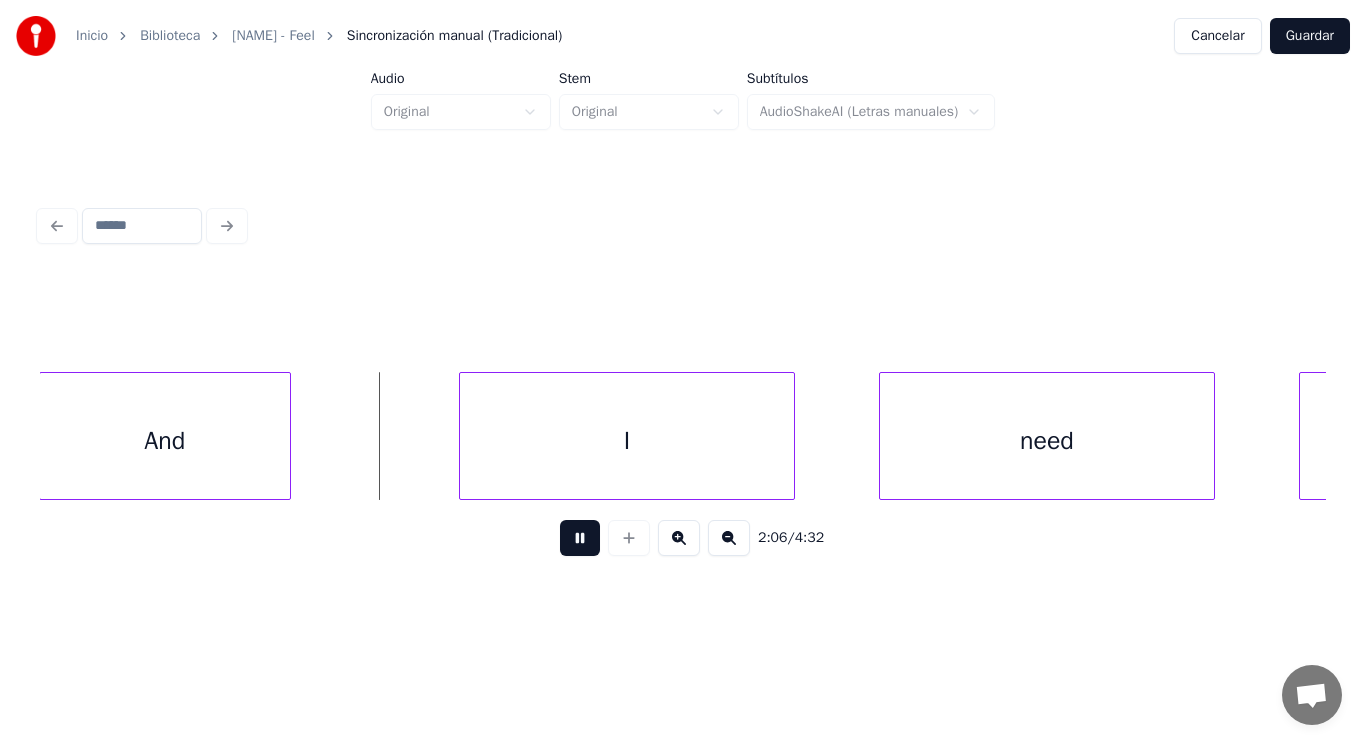 click at bounding box center [580, 538] 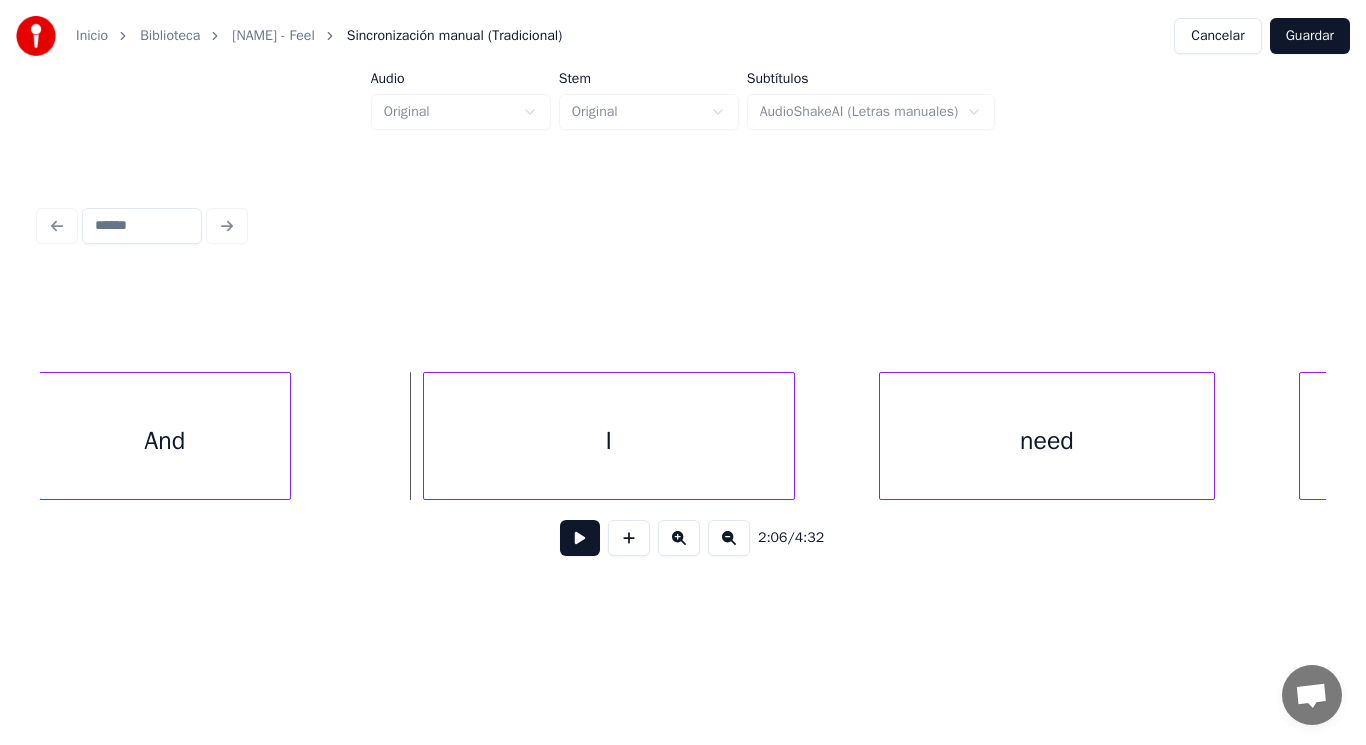 click at bounding box center (427, 436) 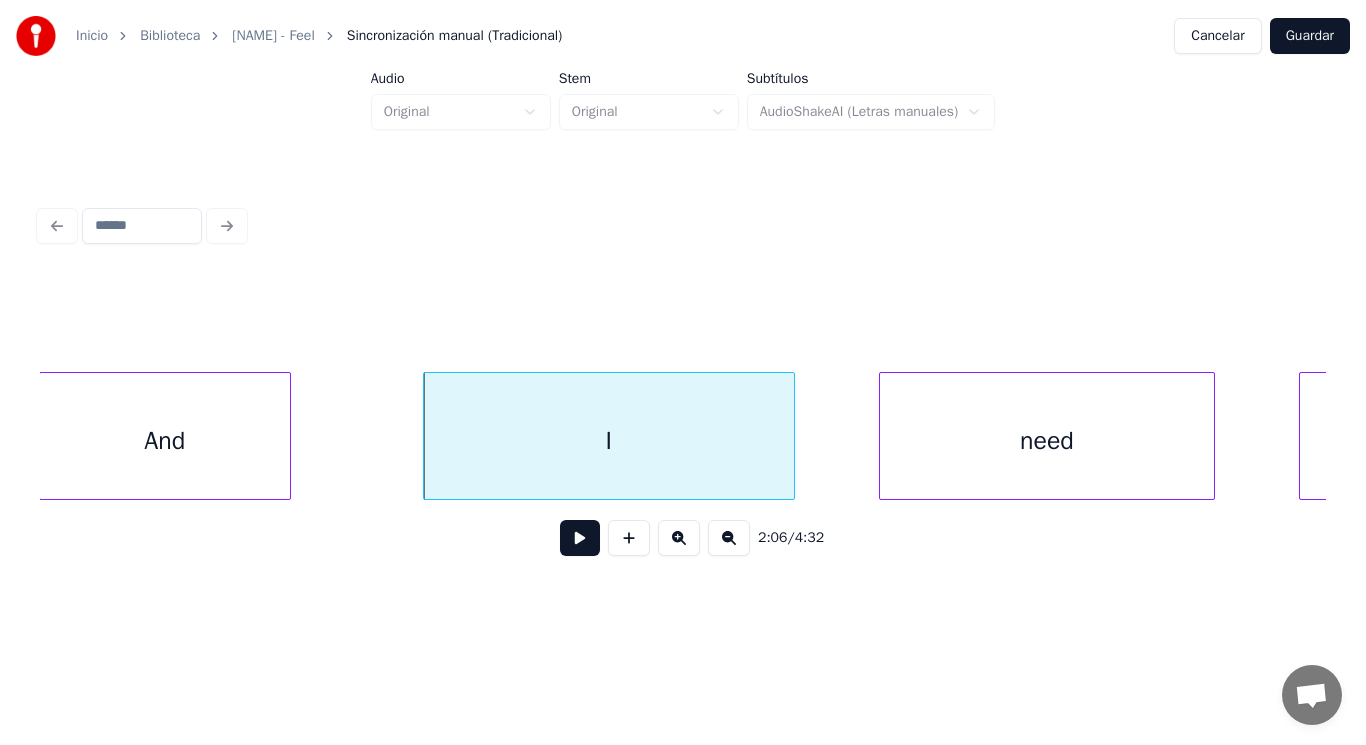 click at bounding box center (580, 538) 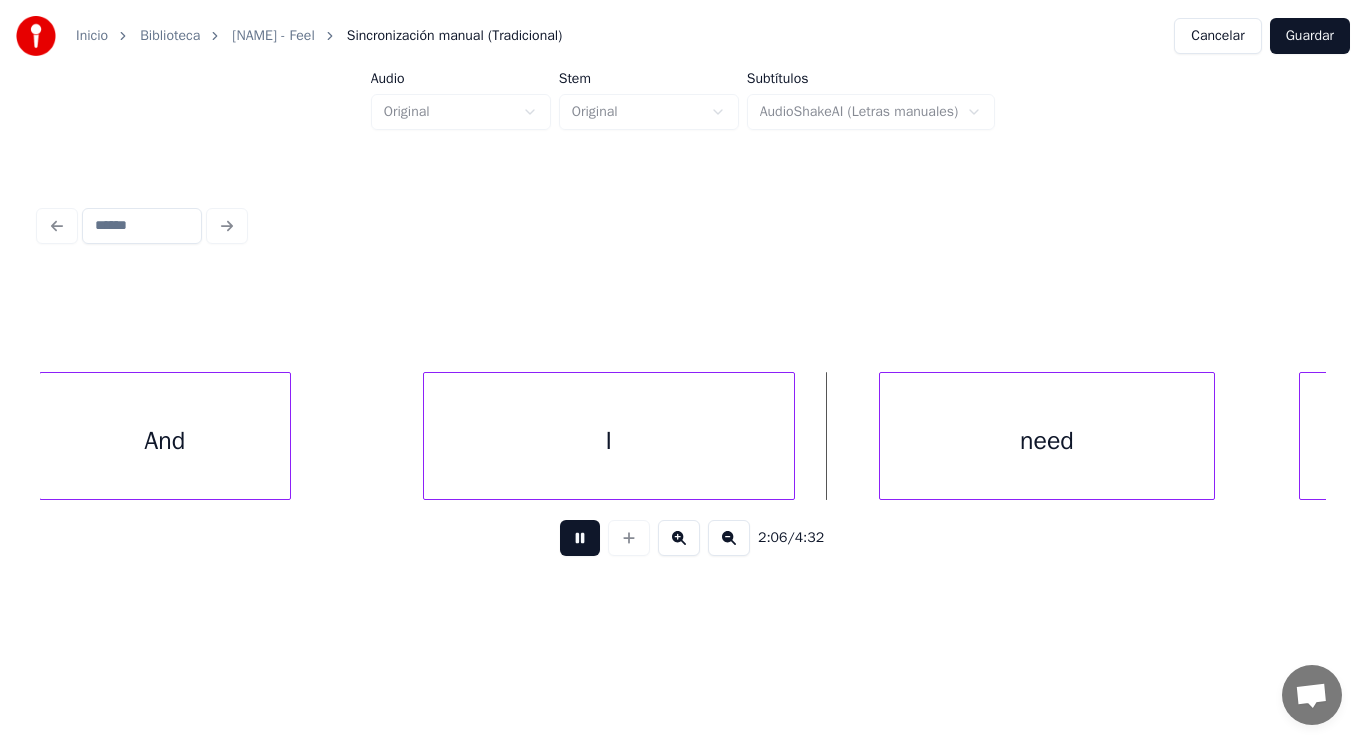 click at bounding box center [580, 538] 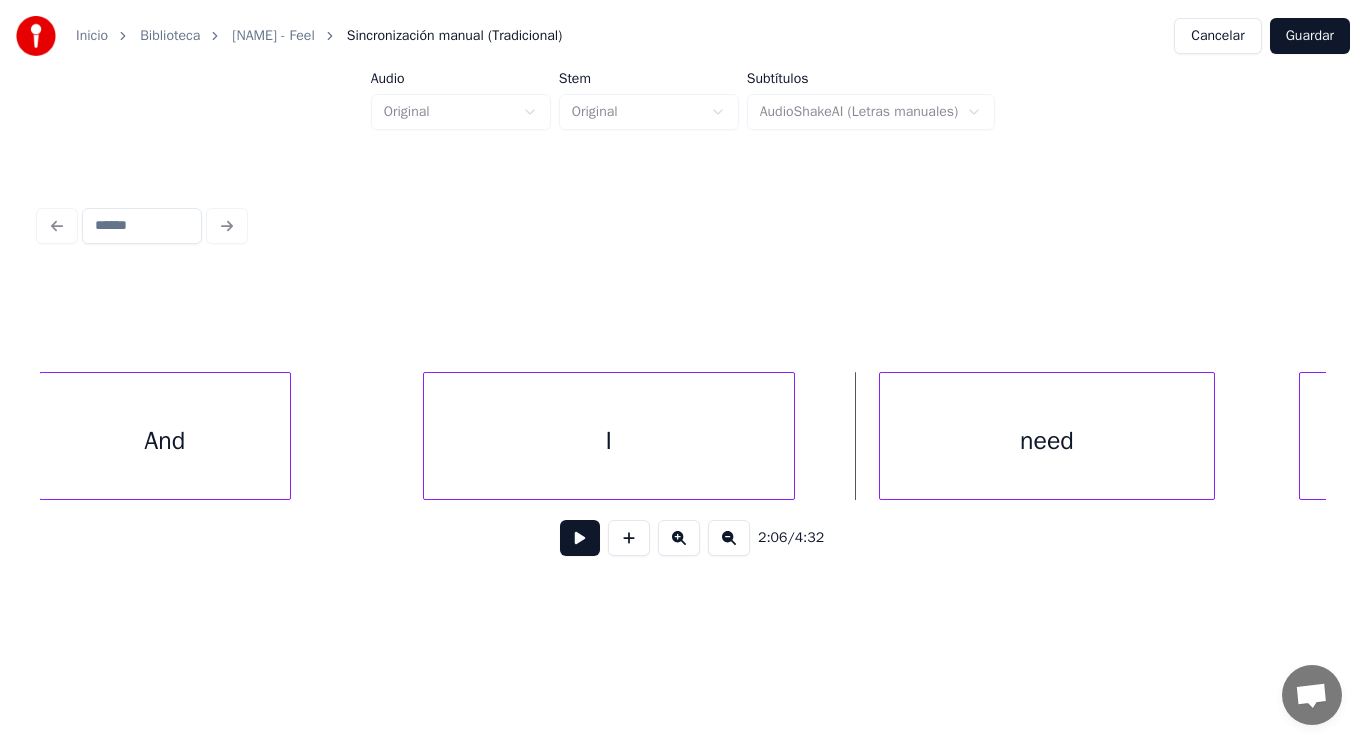 click on "I" at bounding box center [609, 441] 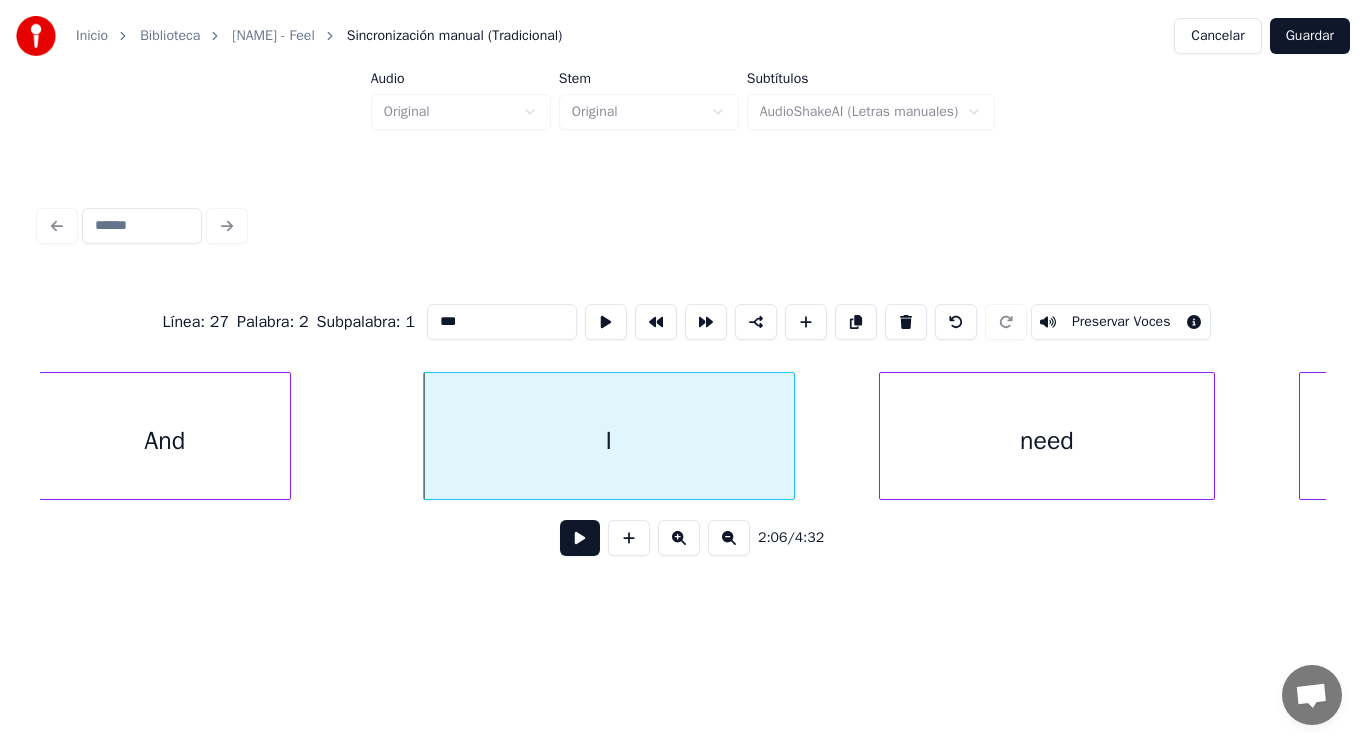 type on "*" 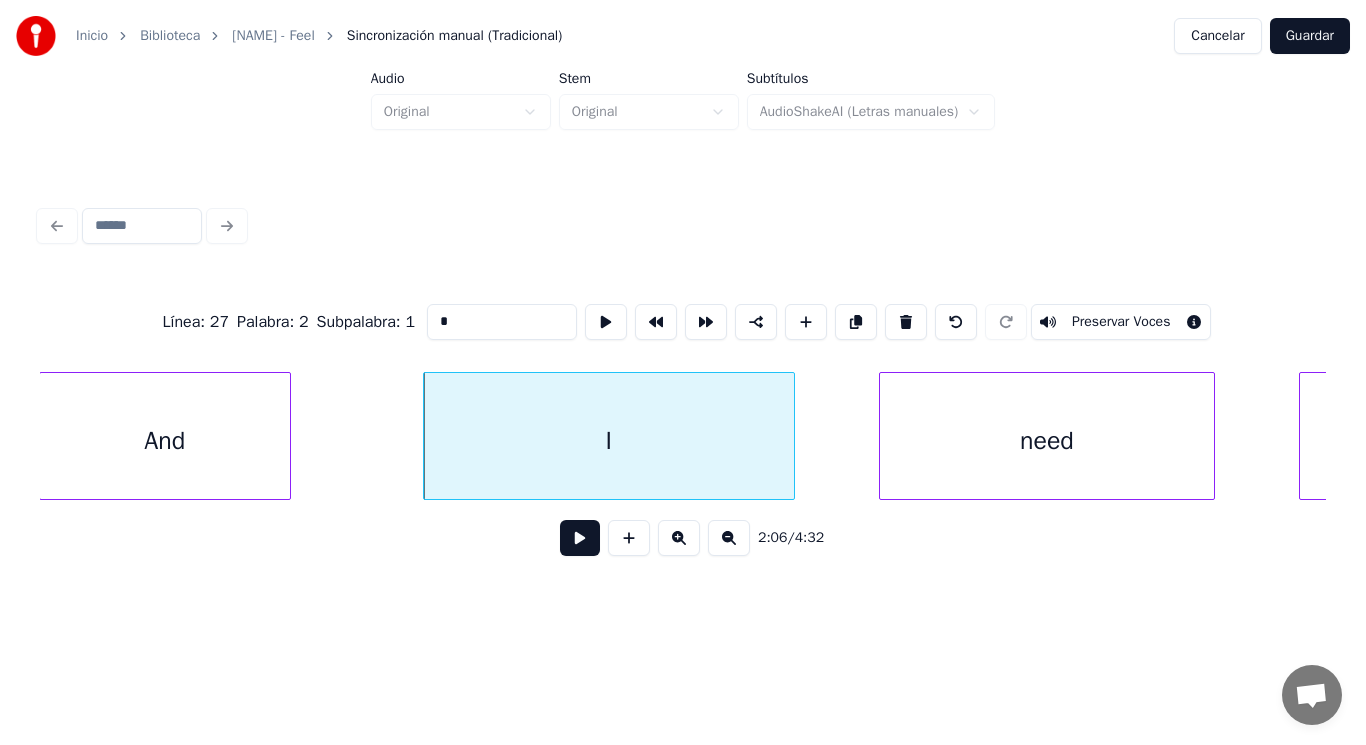 click at bounding box center [580, 538] 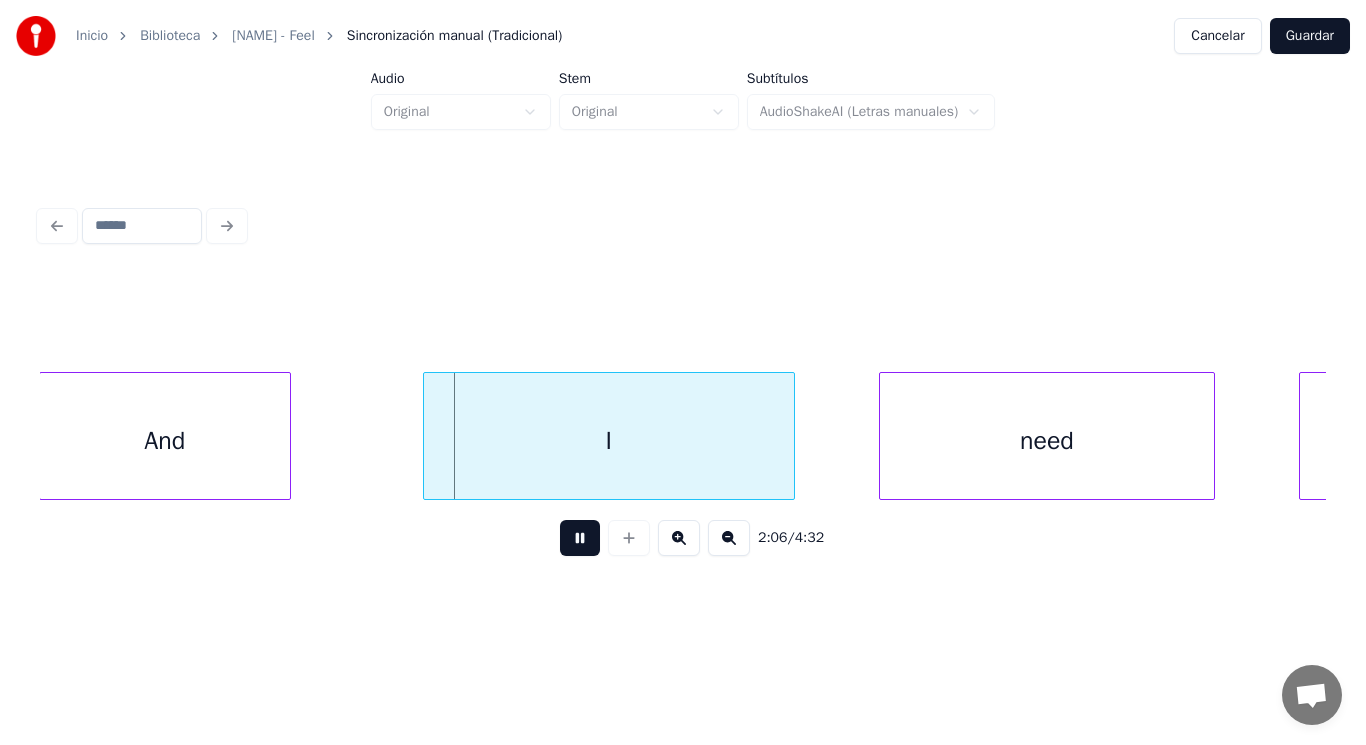 click at bounding box center [580, 538] 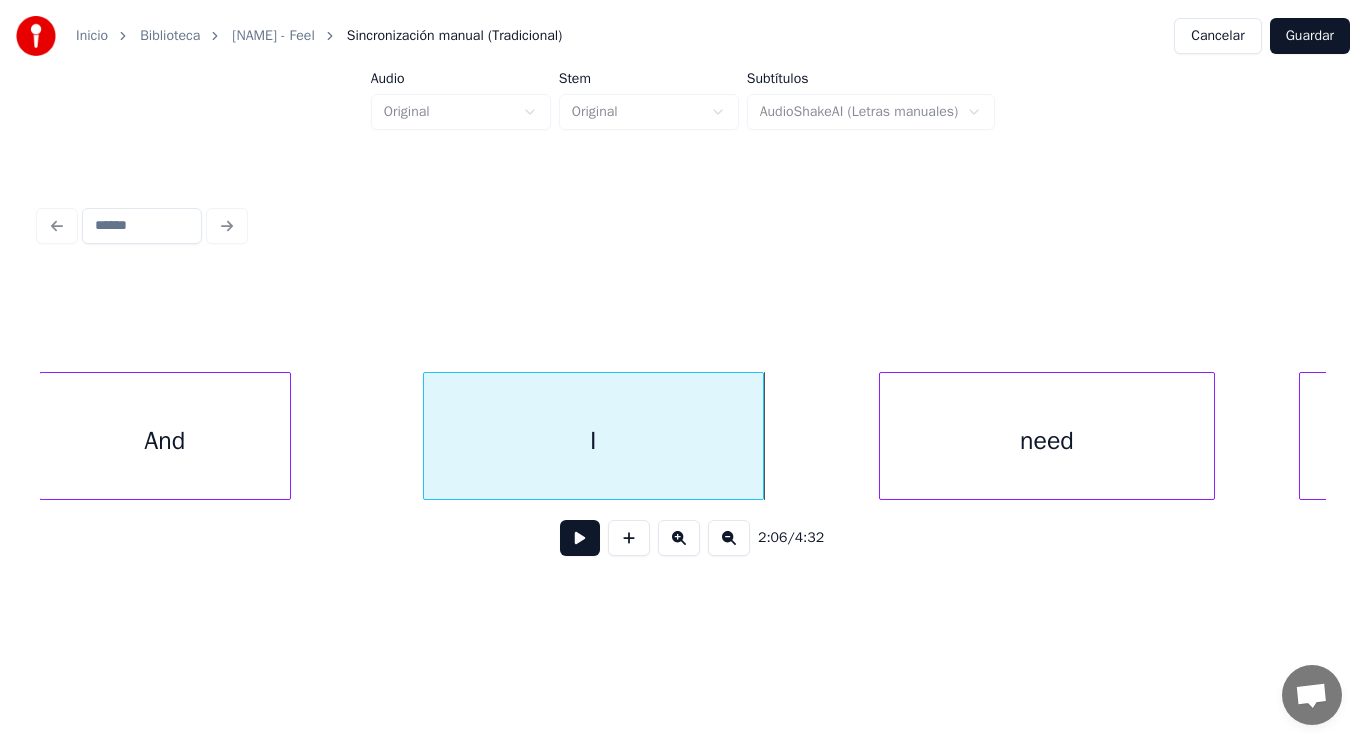 click at bounding box center (760, 436) 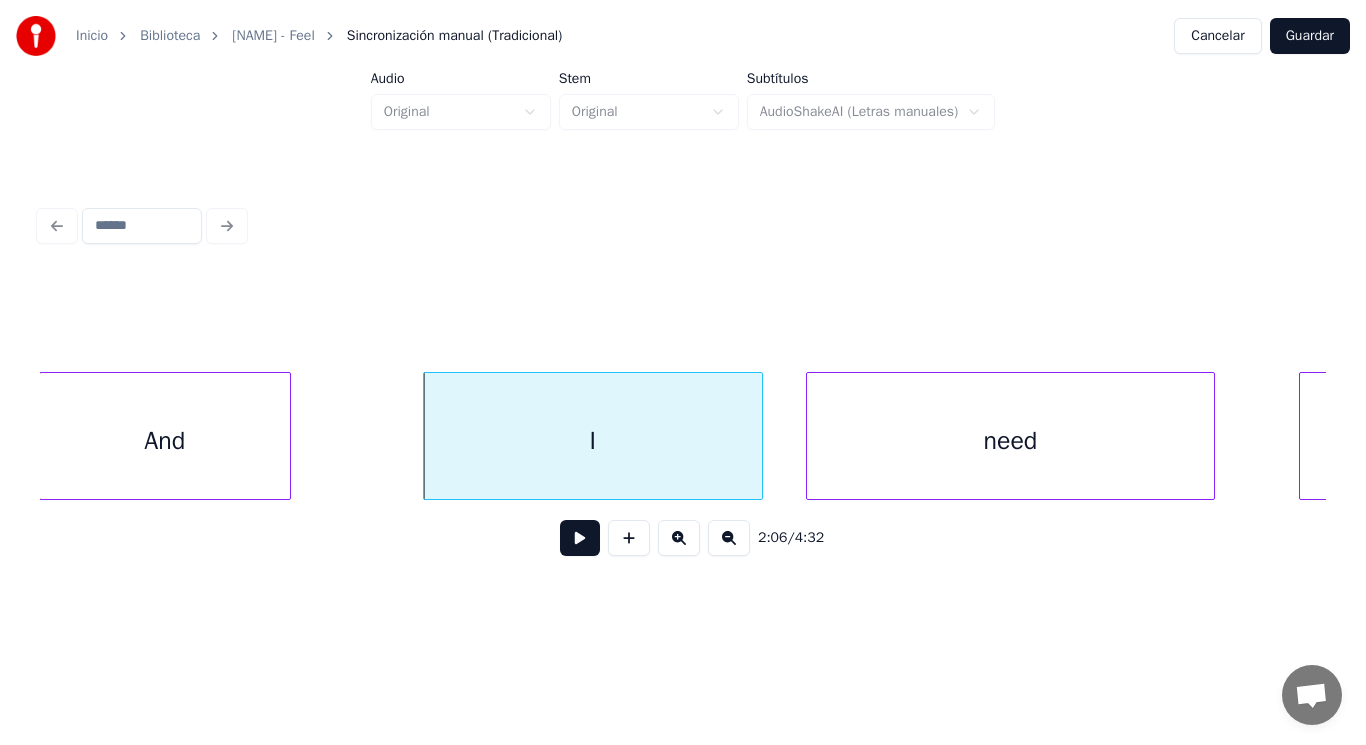 click at bounding box center (810, 436) 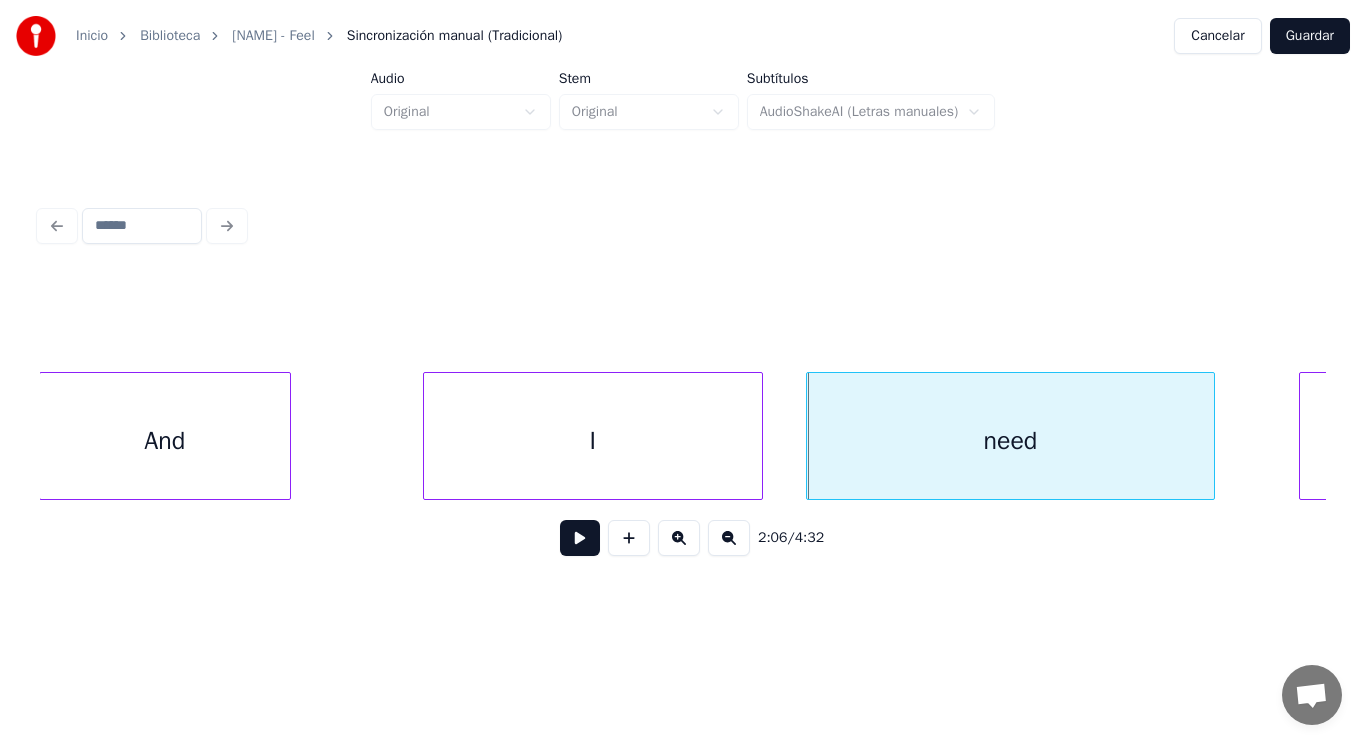 click at bounding box center [580, 538] 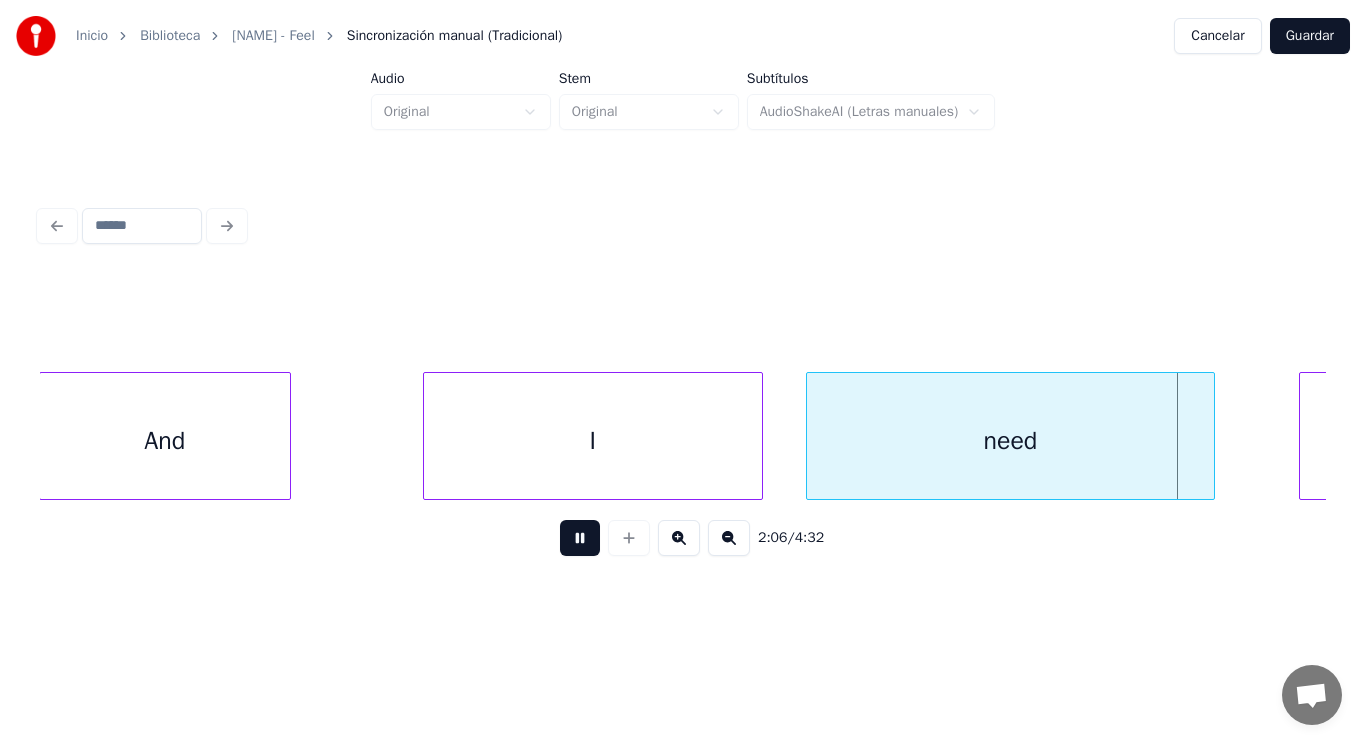 scroll, scrollTop: 0, scrollLeft: 177856, axis: horizontal 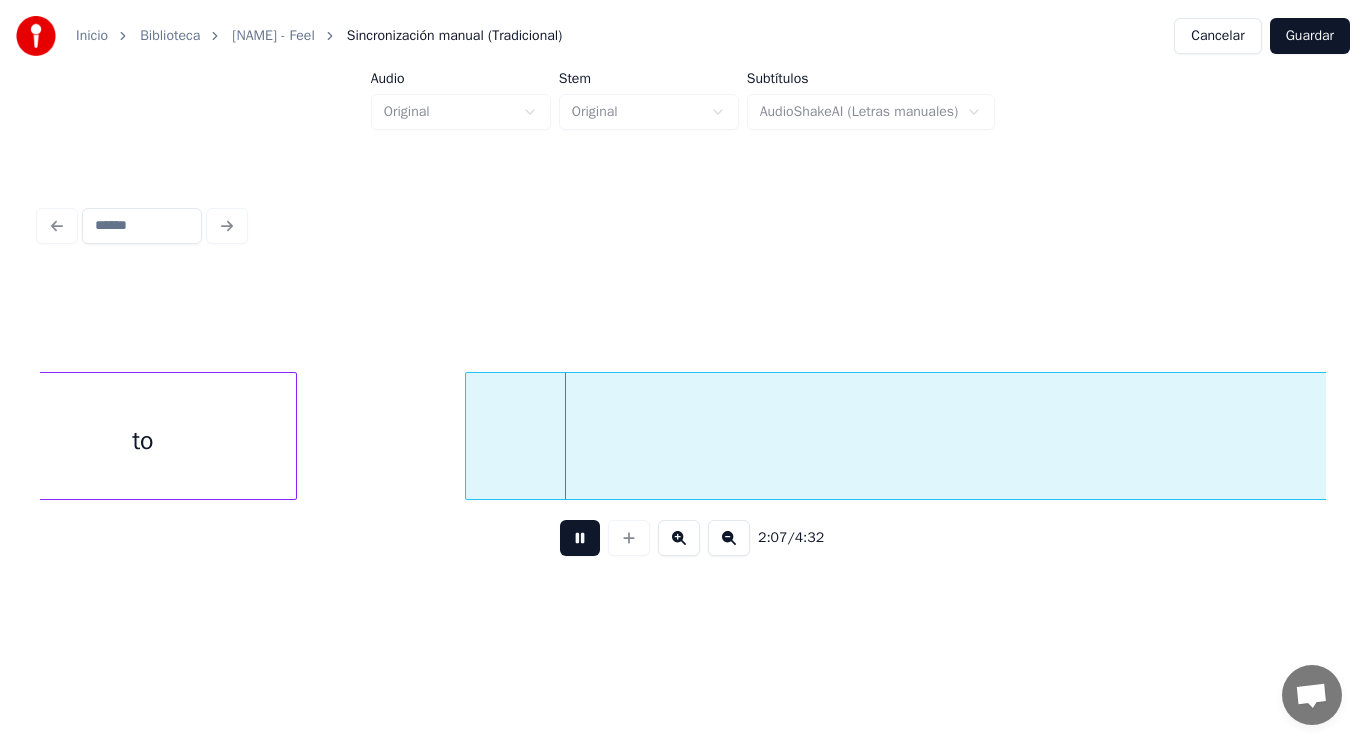click at bounding box center (580, 538) 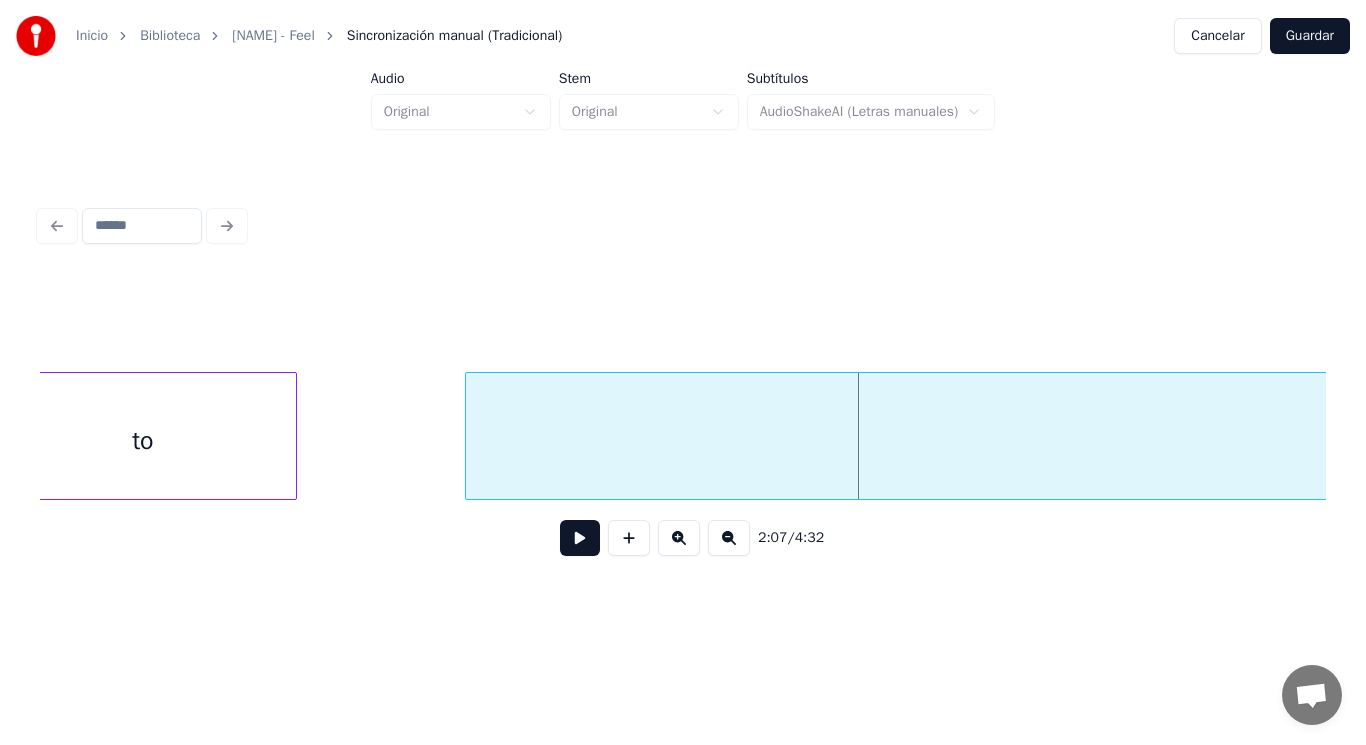 click on "to" at bounding box center [143, 441] 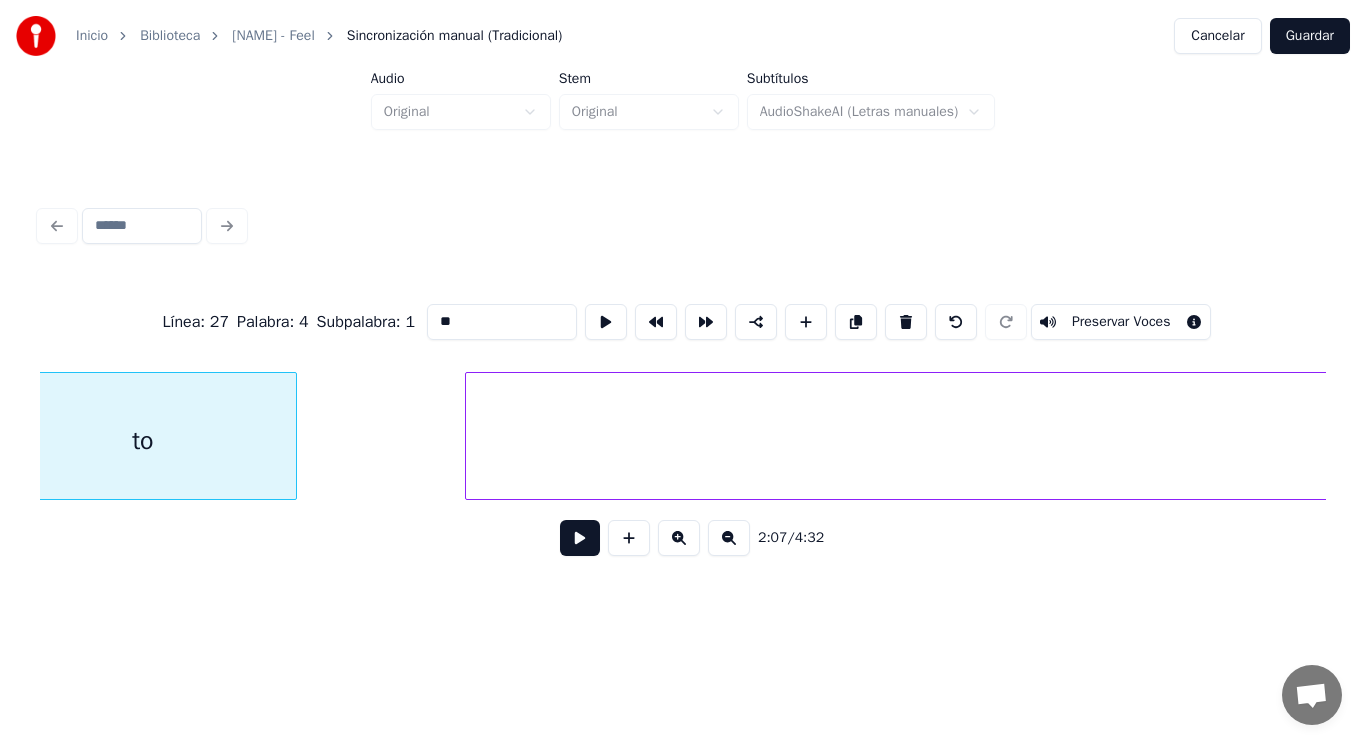 scroll, scrollTop: 0, scrollLeft: 177806, axis: horizontal 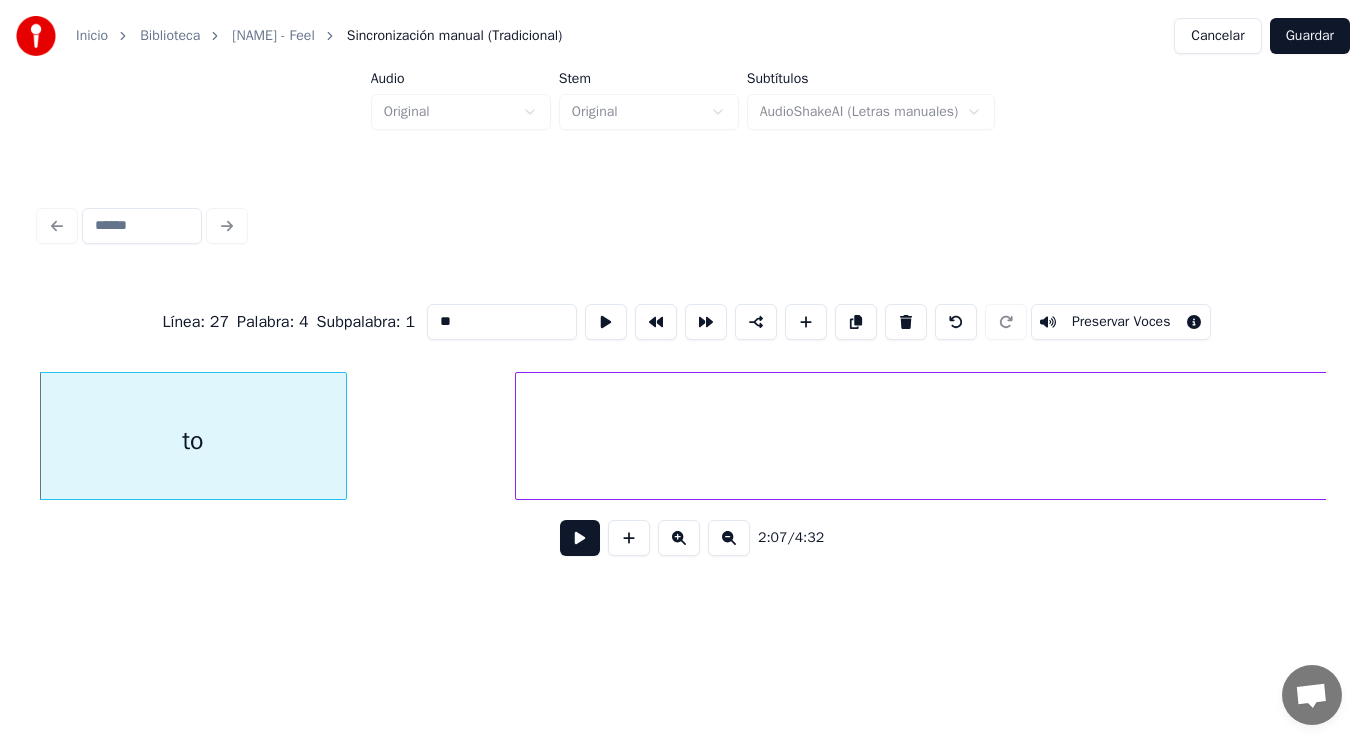 click at bounding box center [580, 538] 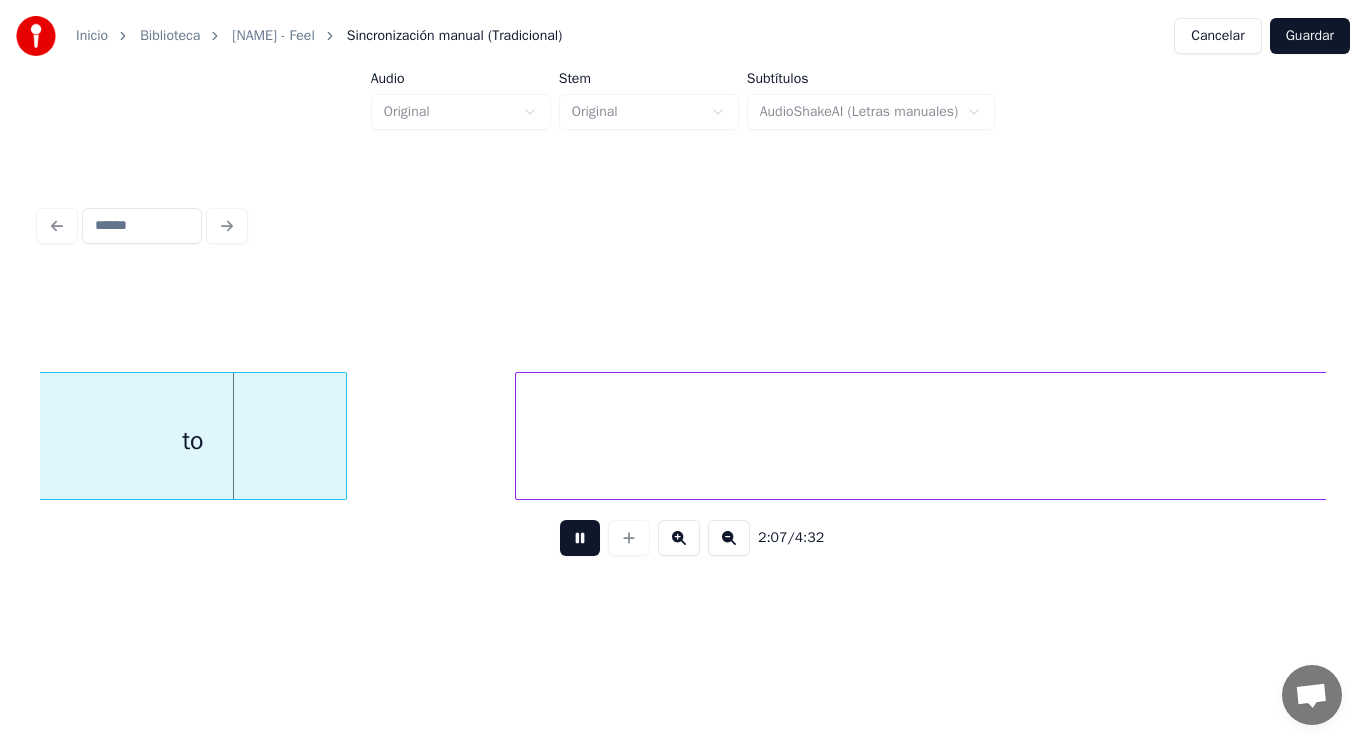 click at bounding box center (580, 538) 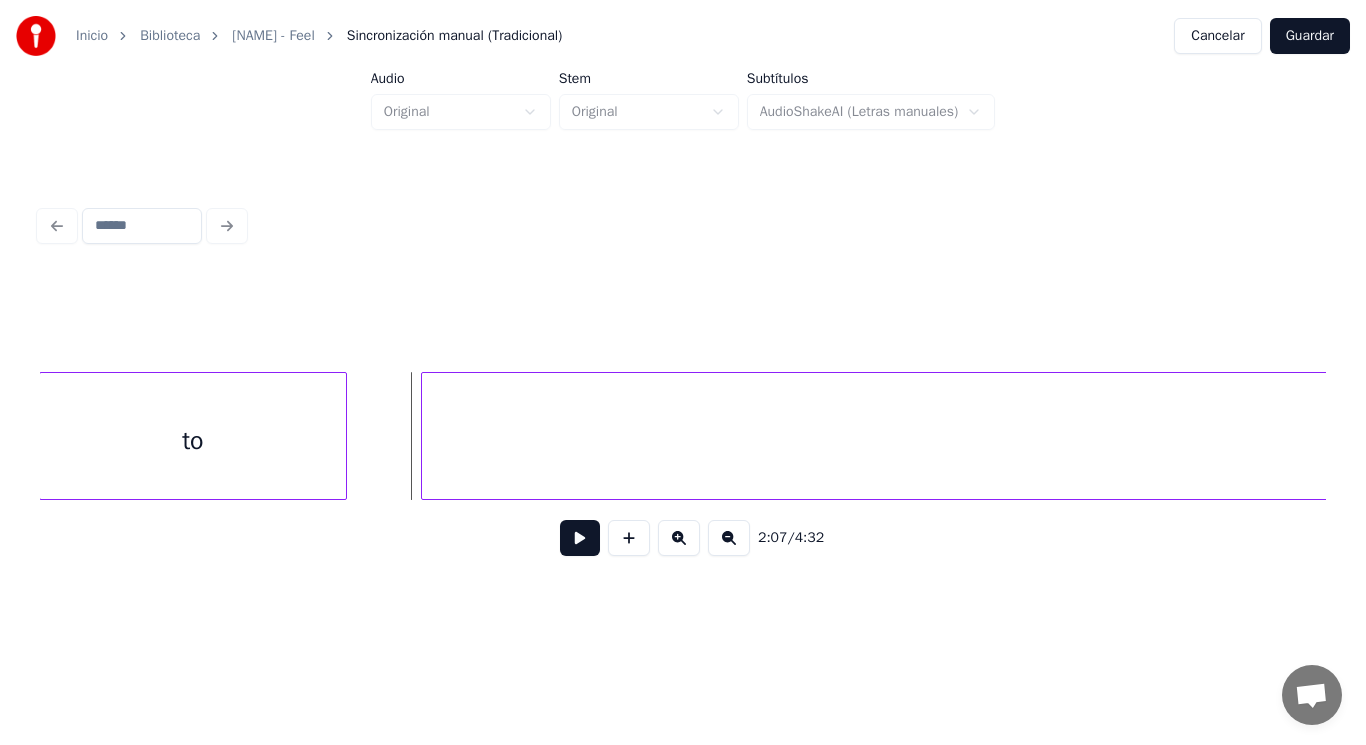 click at bounding box center [425, 436] 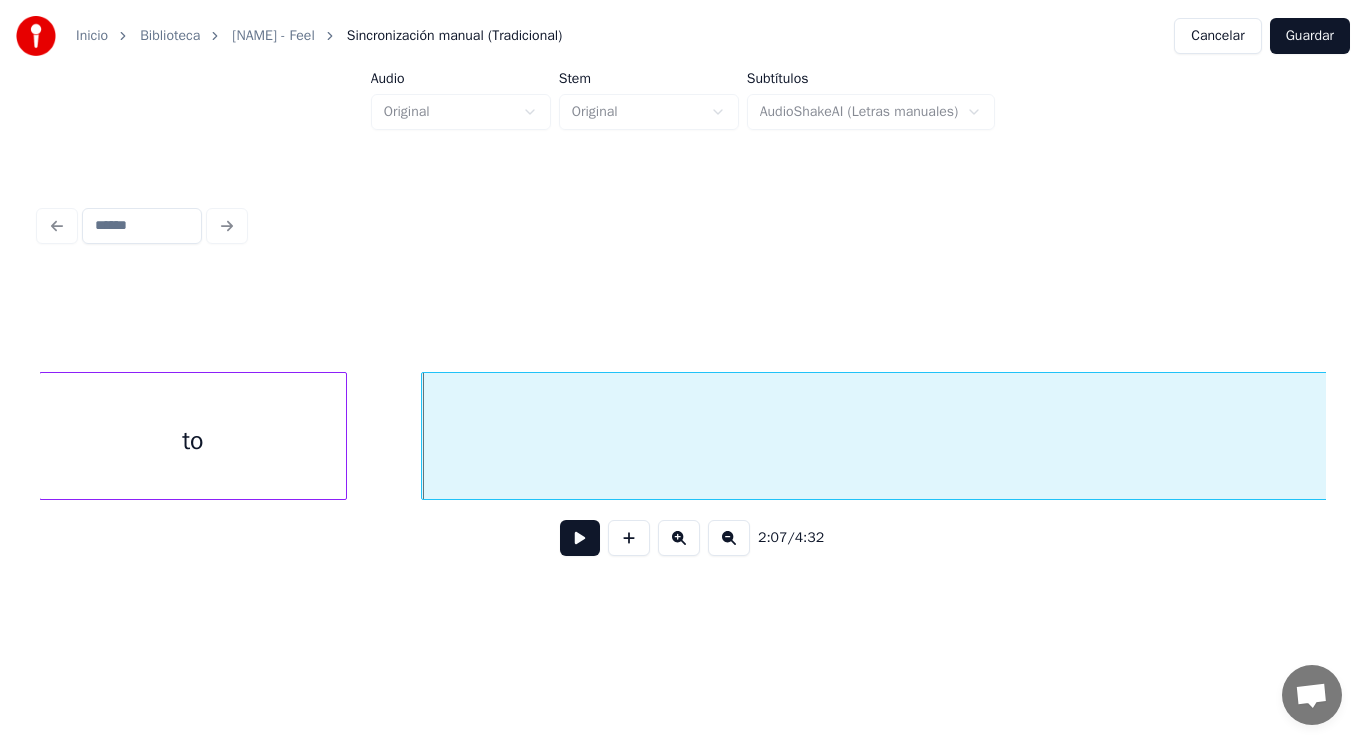 click at bounding box center (580, 538) 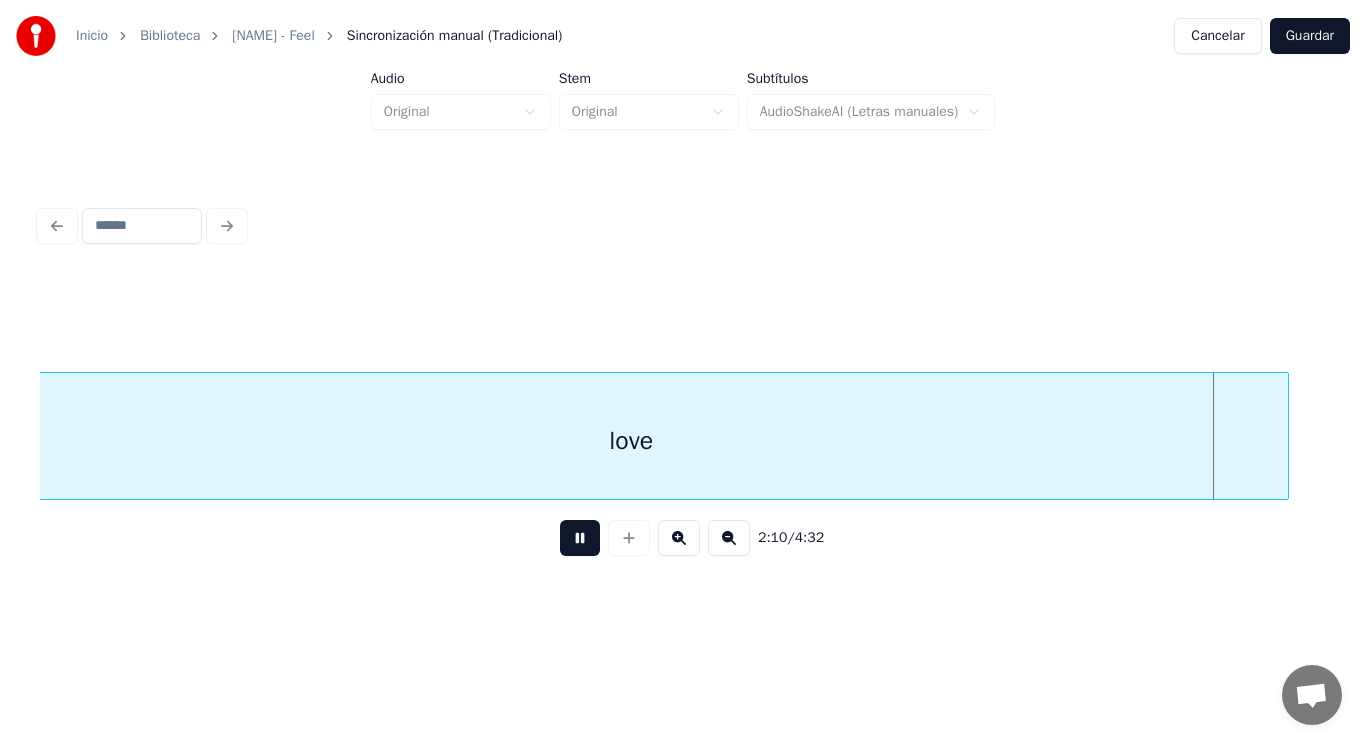 scroll, scrollTop: 0, scrollLeft: 182999, axis: horizontal 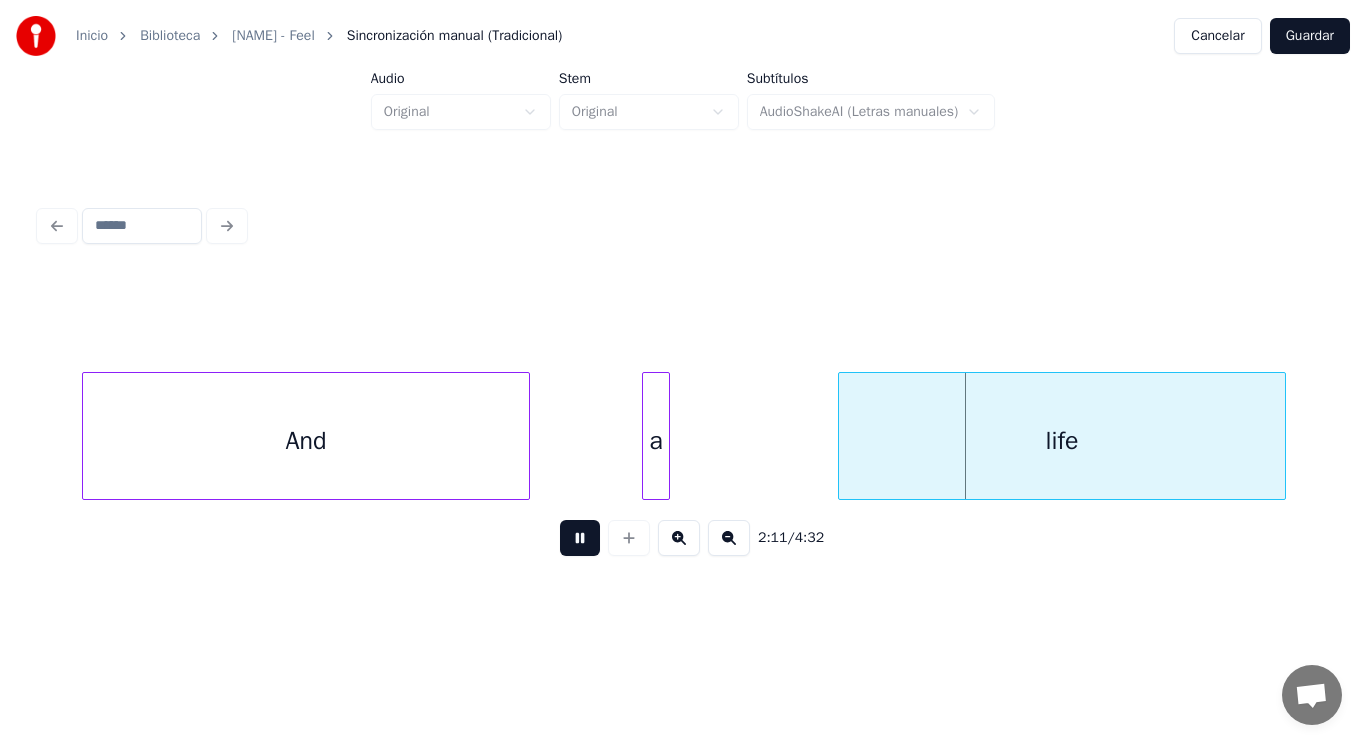 click at bounding box center [580, 538] 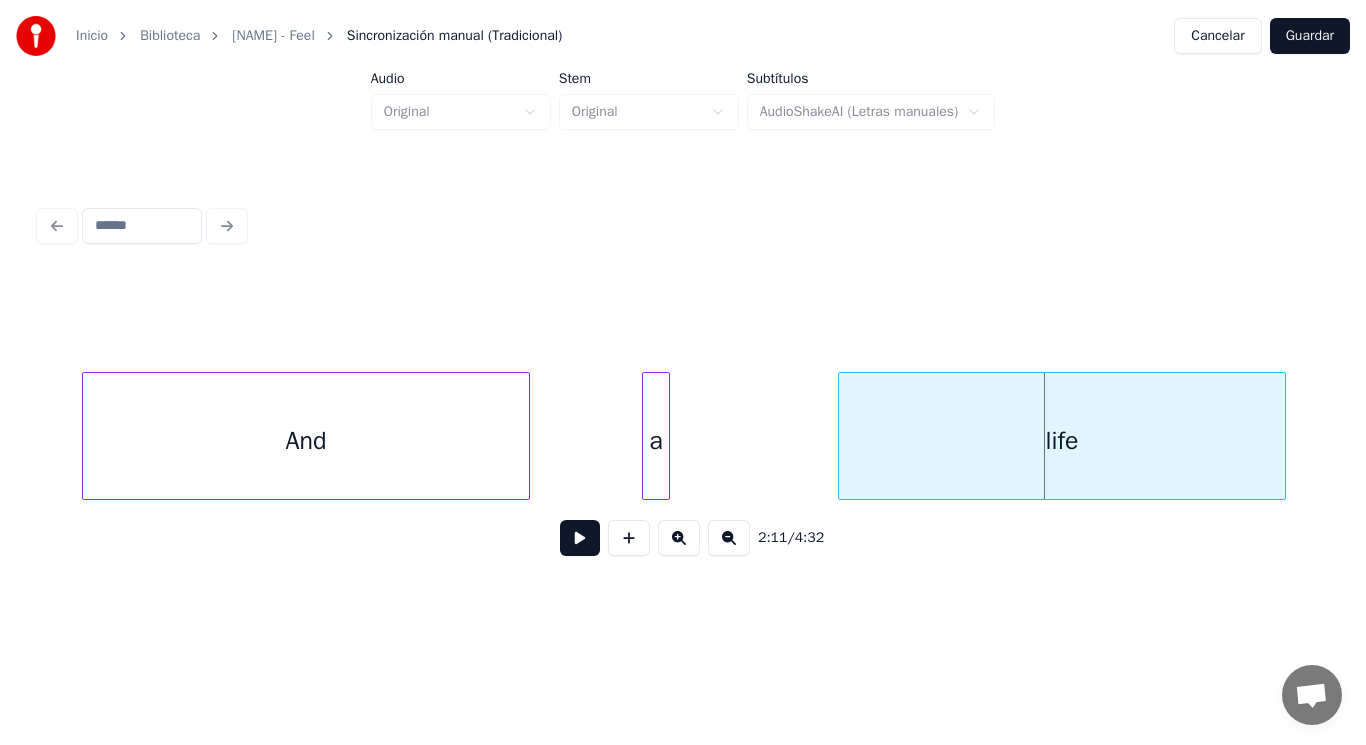 click on "And" at bounding box center [306, 441] 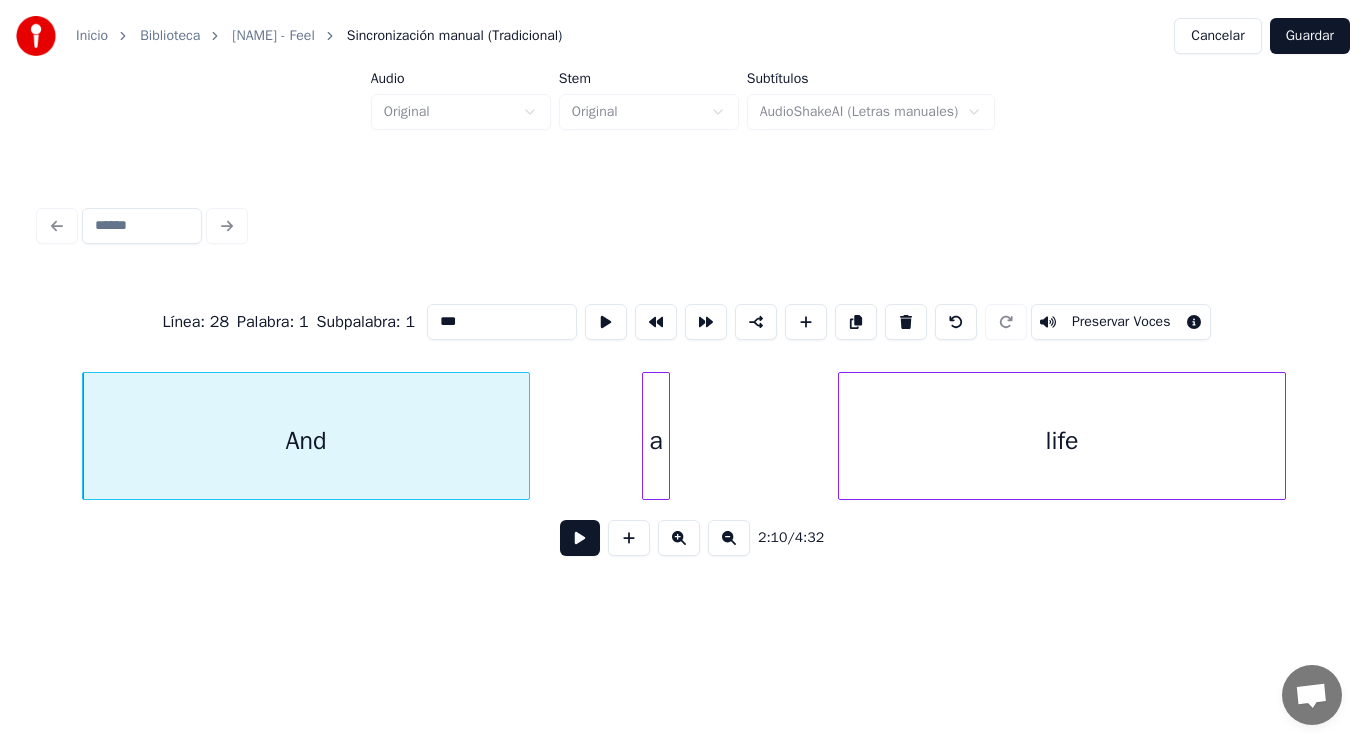 click at bounding box center (580, 538) 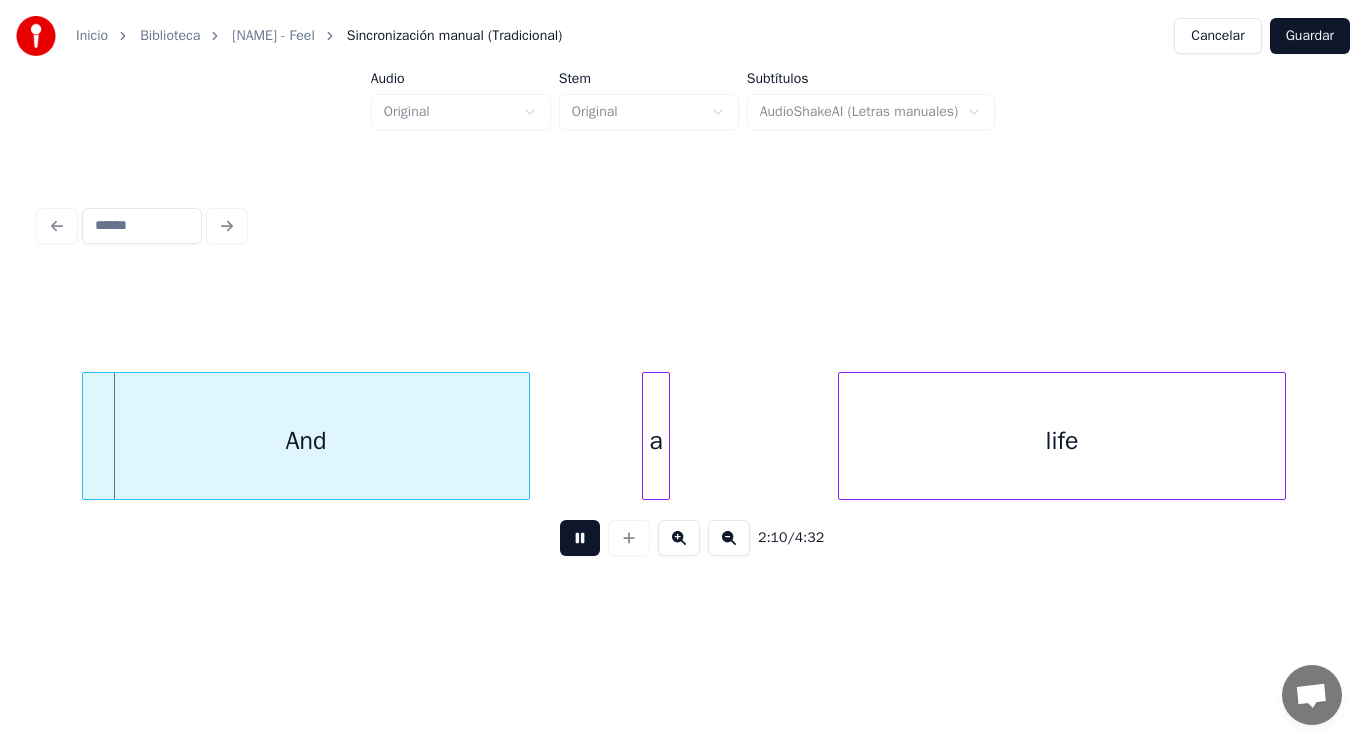 click at bounding box center [580, 538] 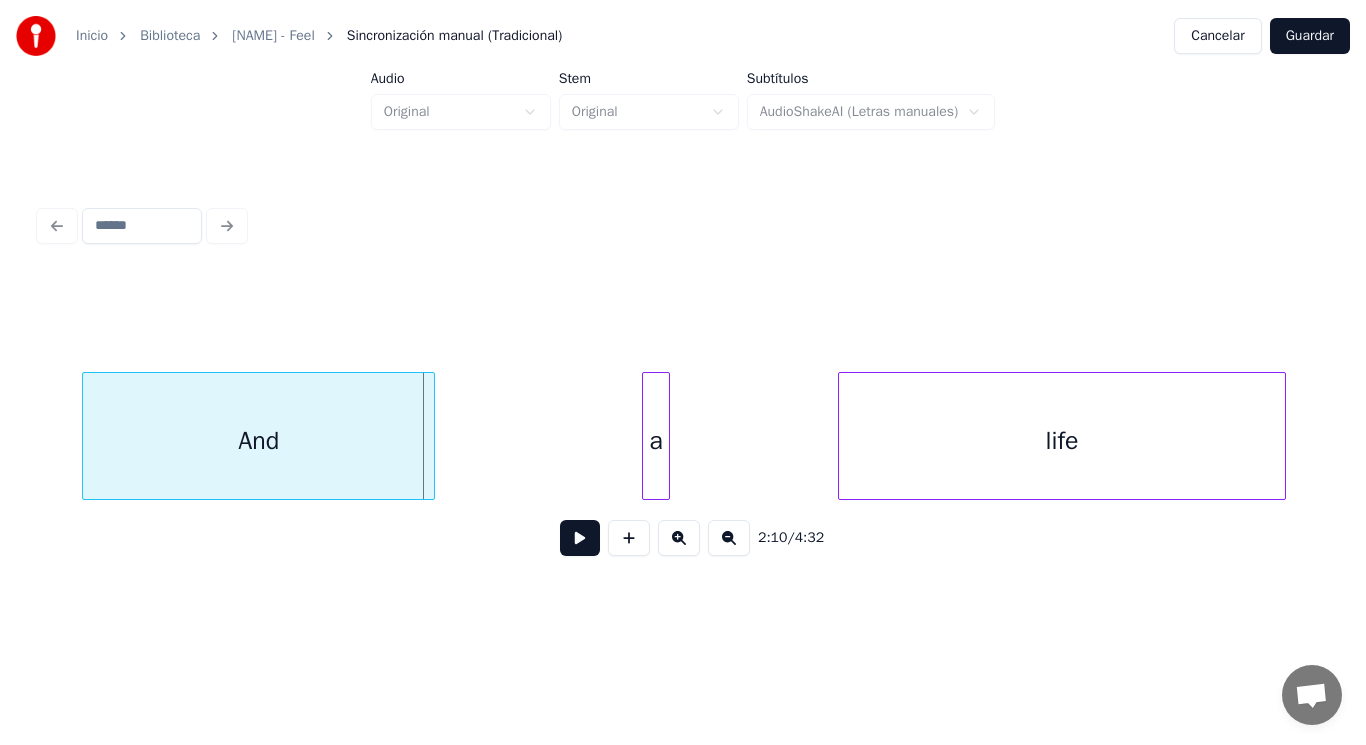 click at bounding box center (431, 436) 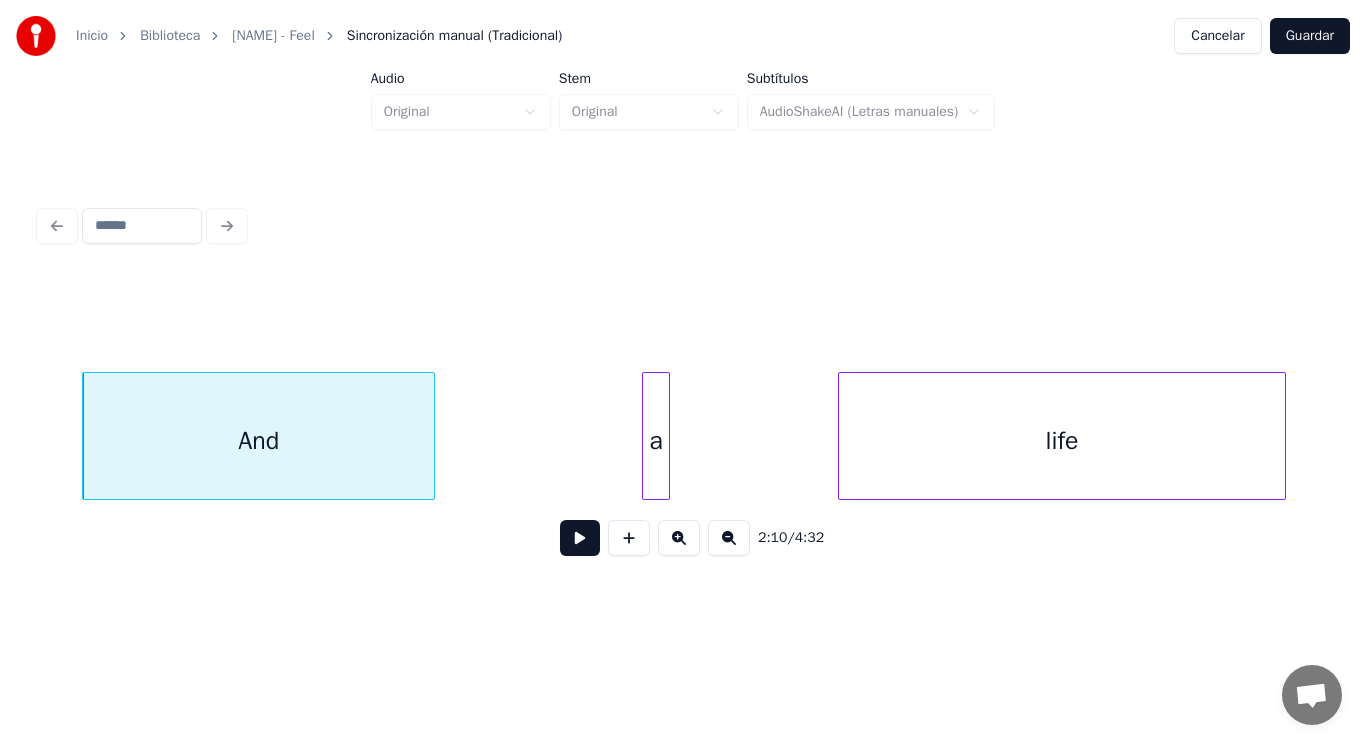 click at bounding box center (580, 538) 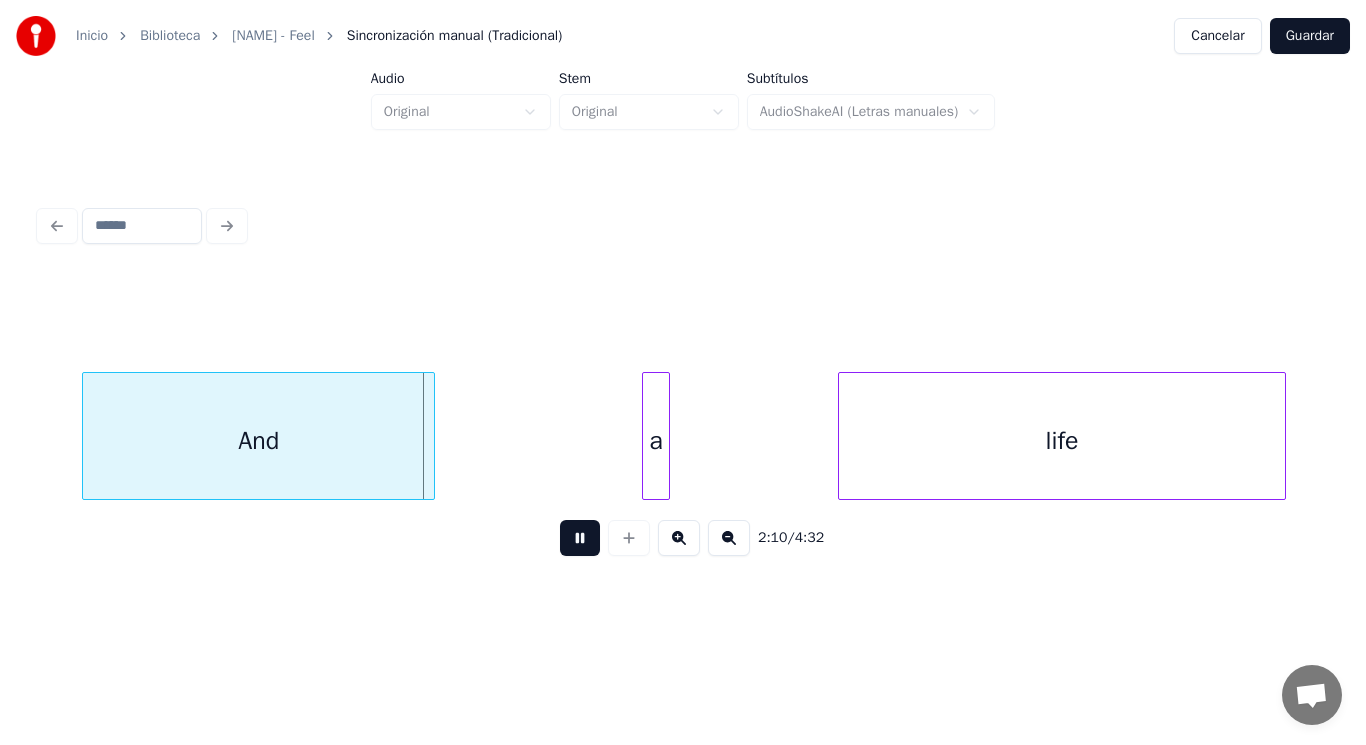 click at bounding box center [580, 538] 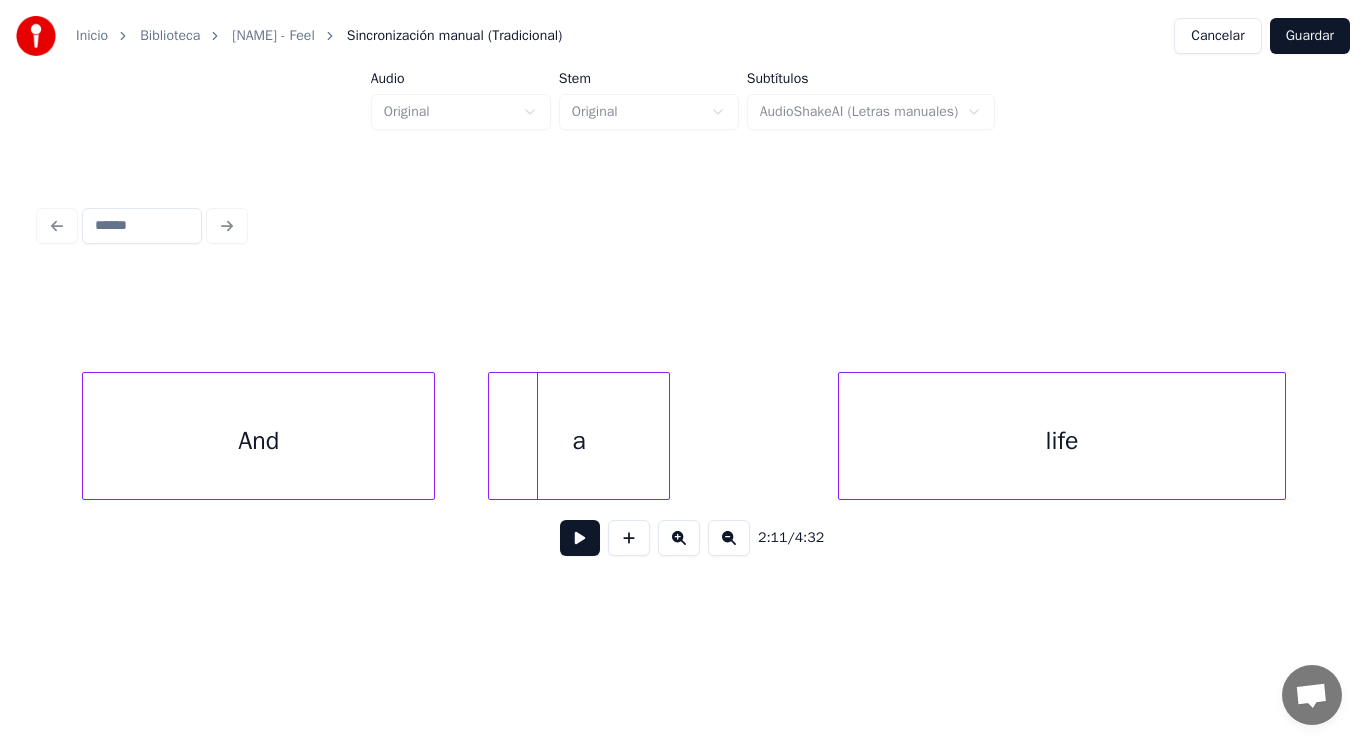 click at bounding box center (492, 436) 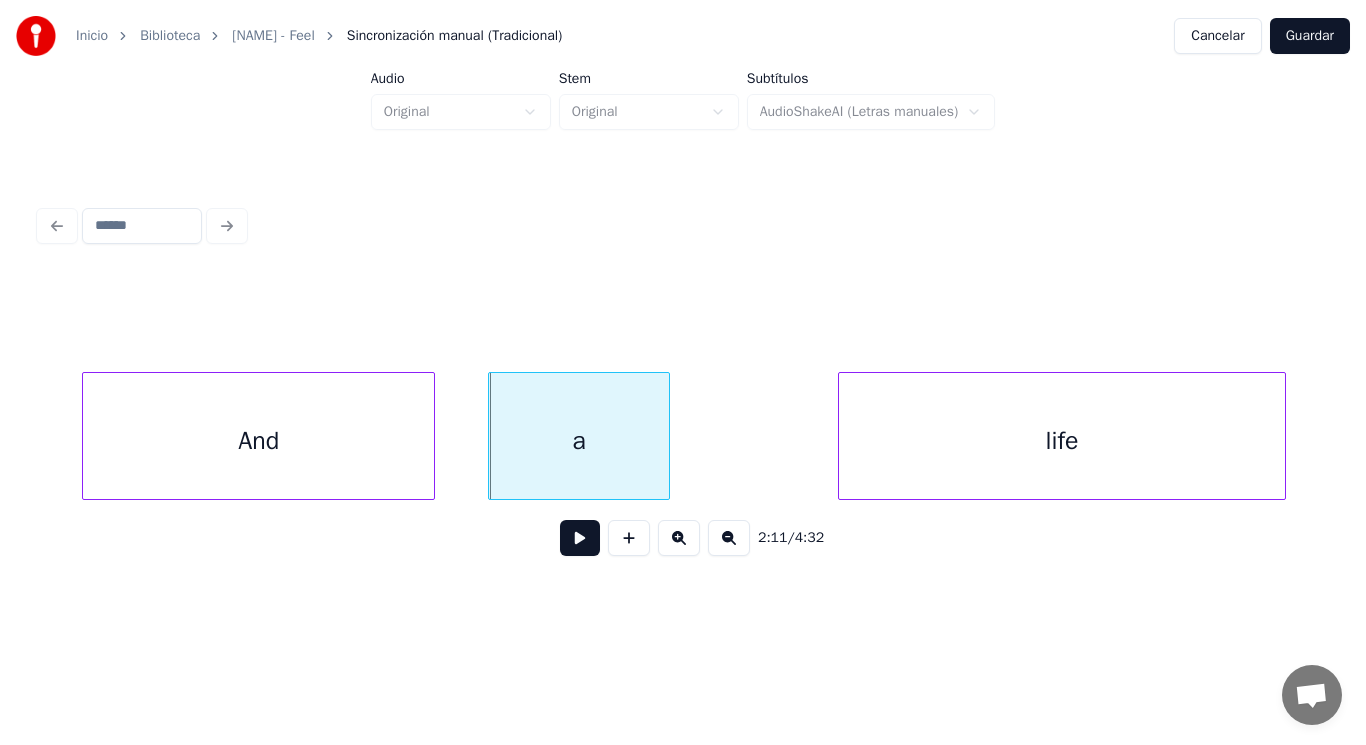 click at bounding box center [580, 538] 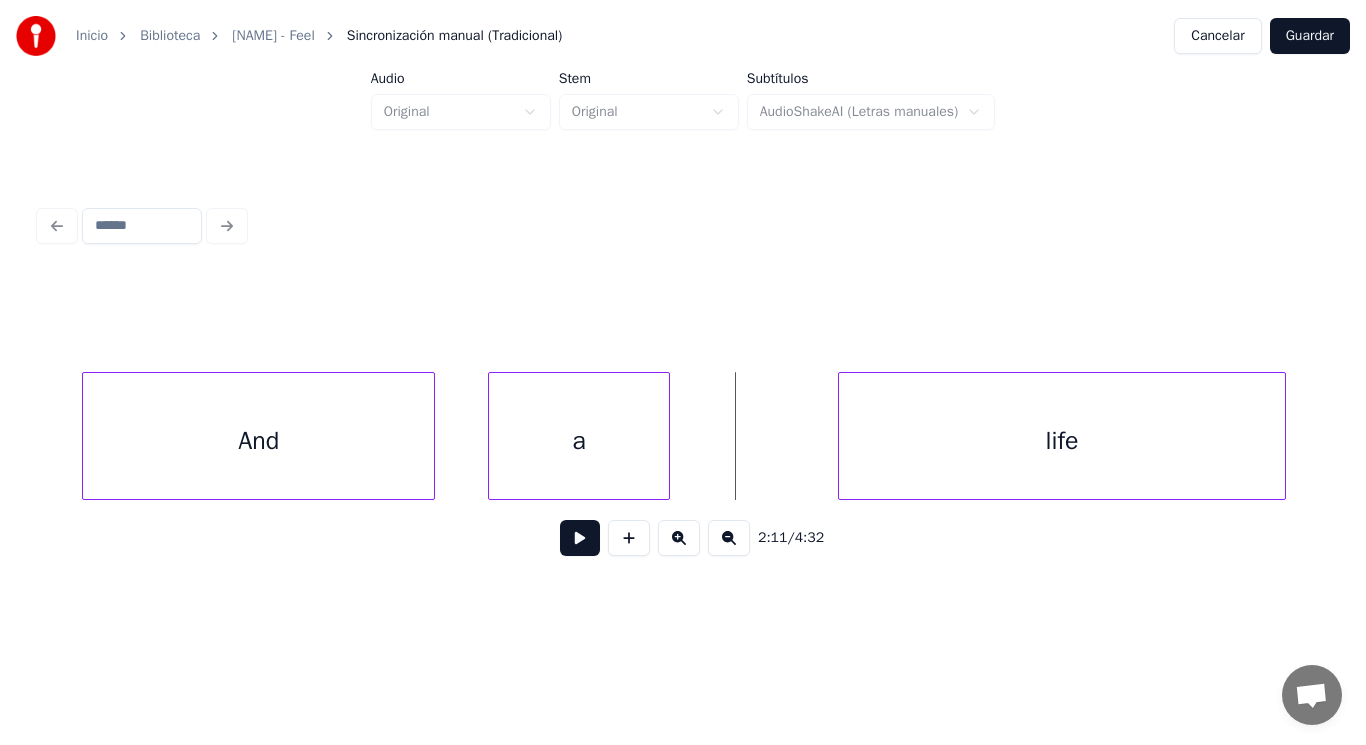 click on "And" at bounding box center (258, 441) 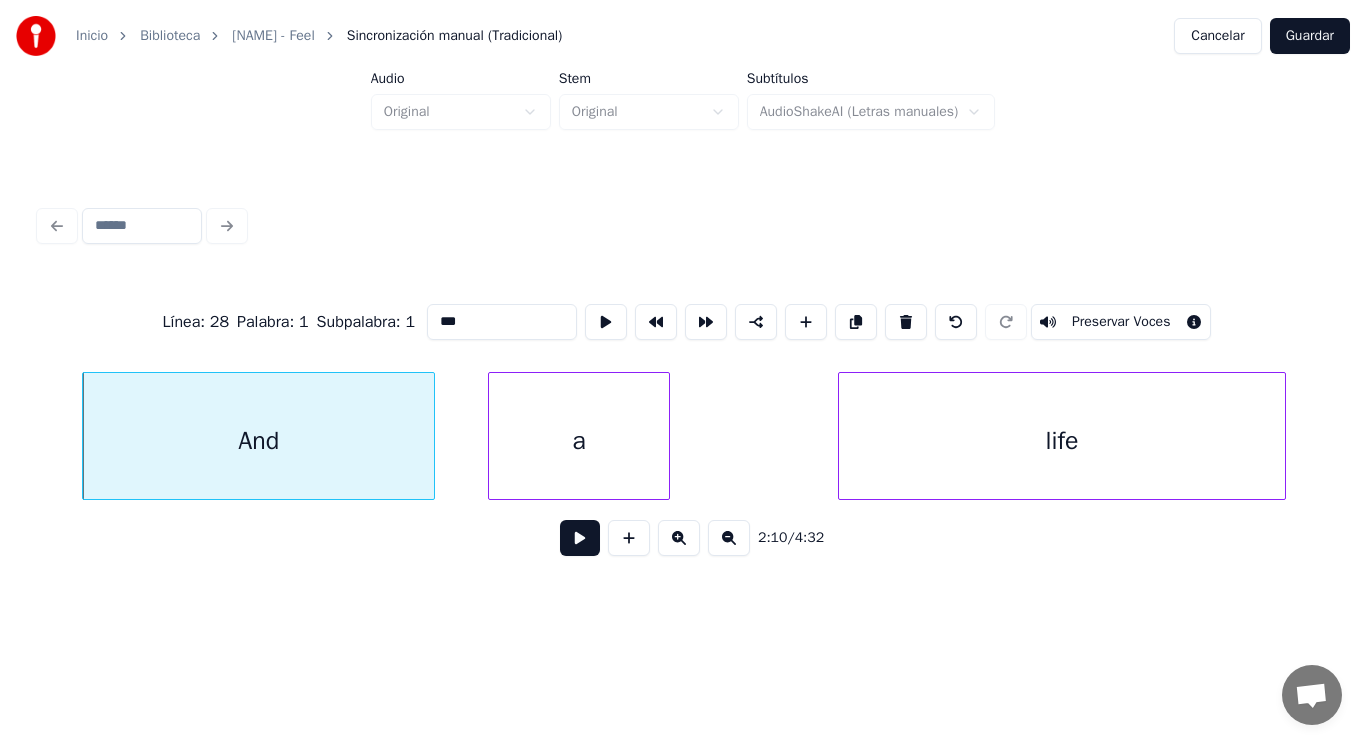 click at bounding box center (580, 538) 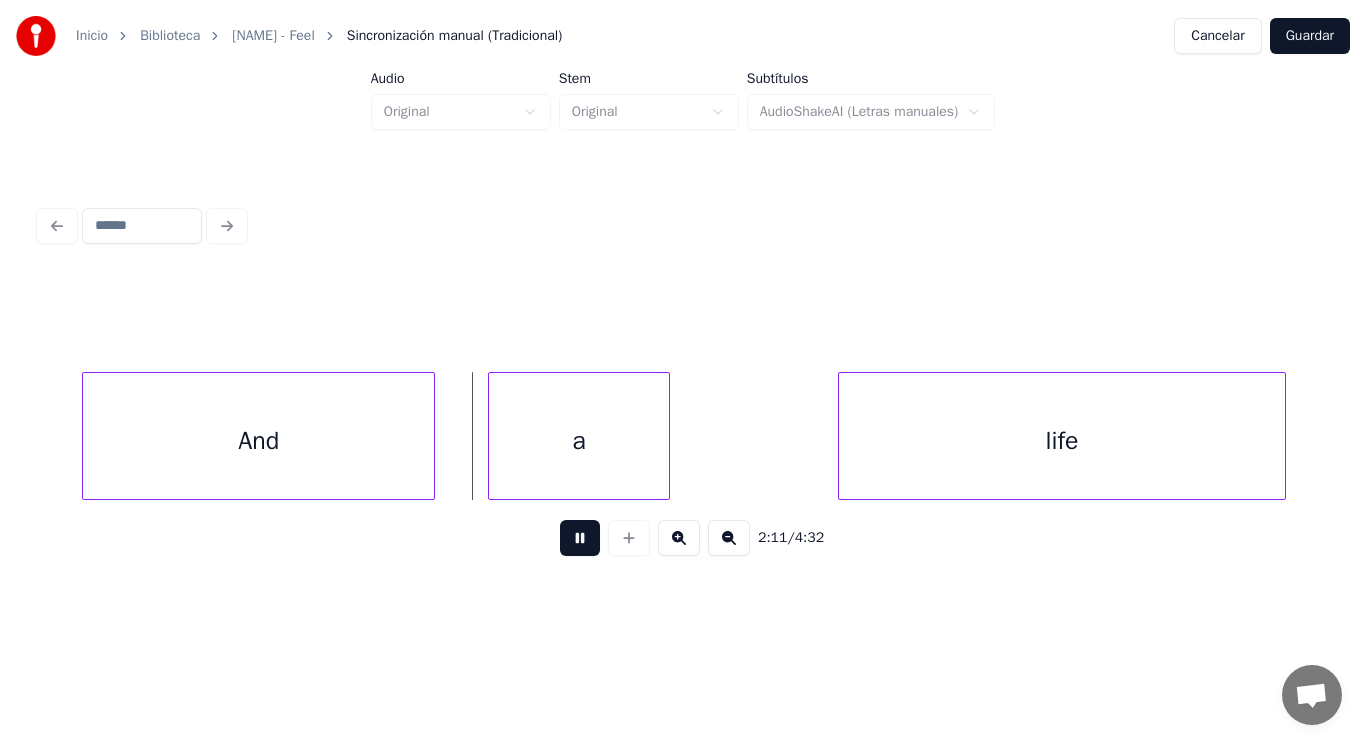 click at bounding box center [580, 538] 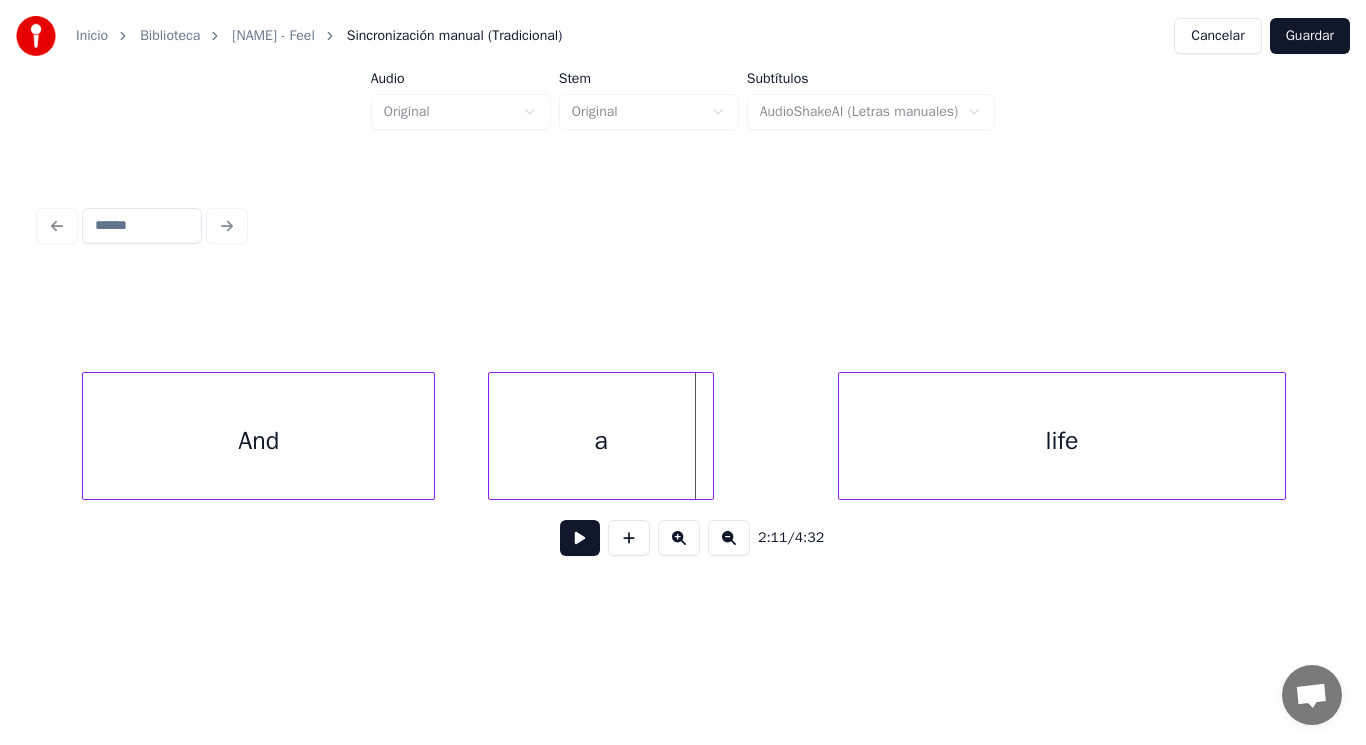 click at bounding box center [710, 436] 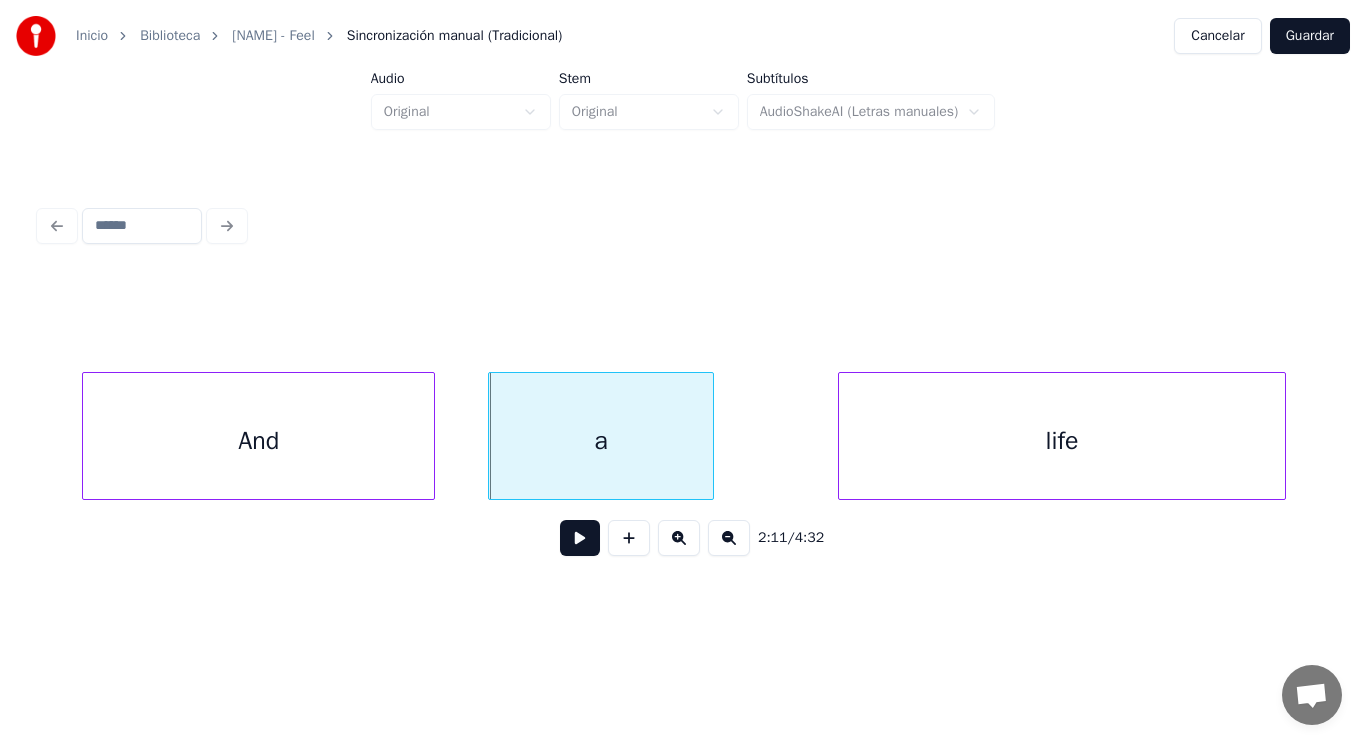 click at bounding box center (580, 538) 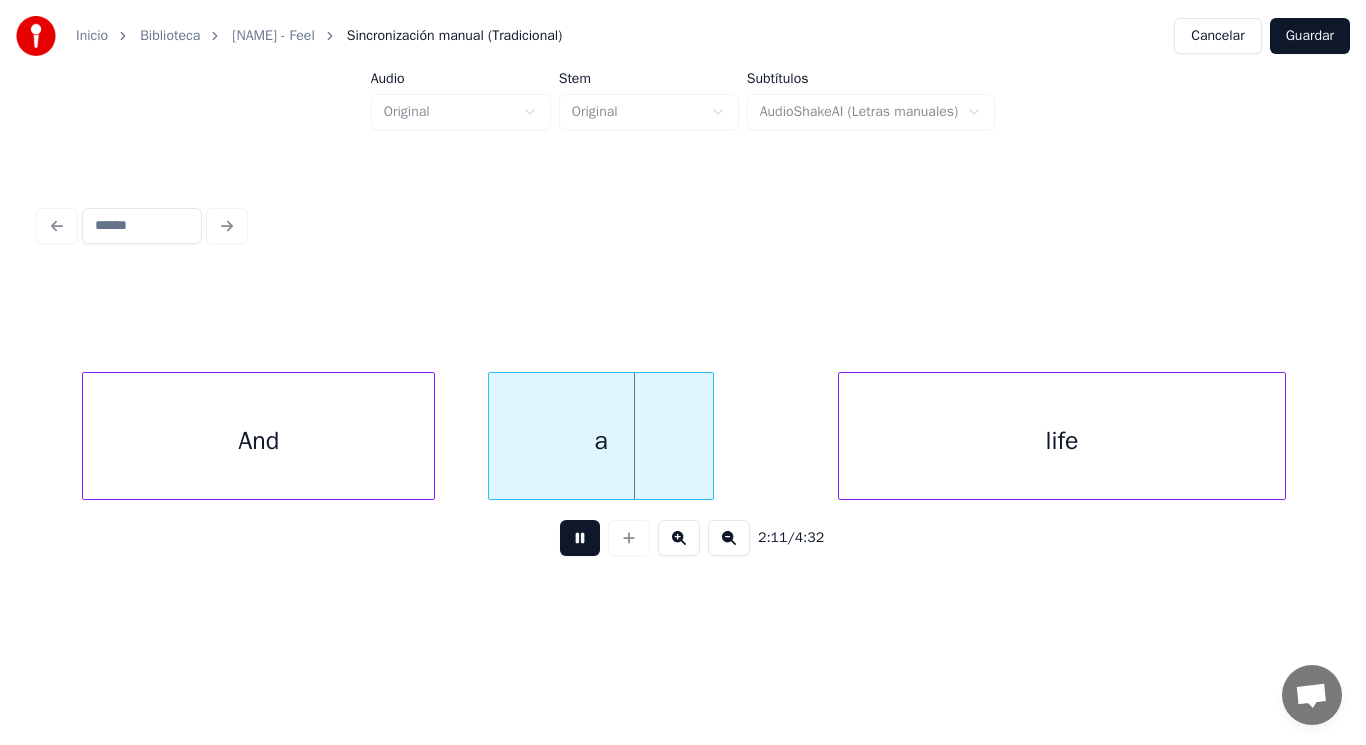 click at bounding box center (580, 538) 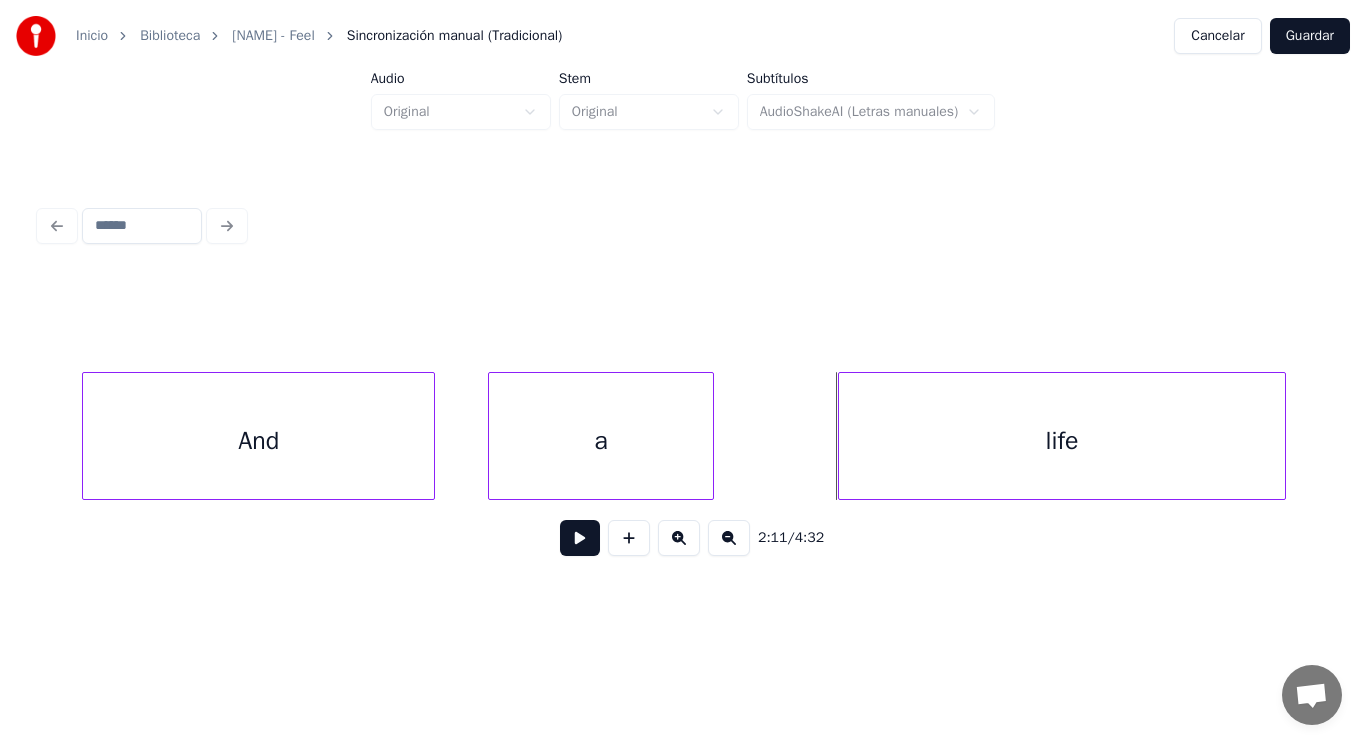 click on "And a life" at bounding box center [8091, 436] 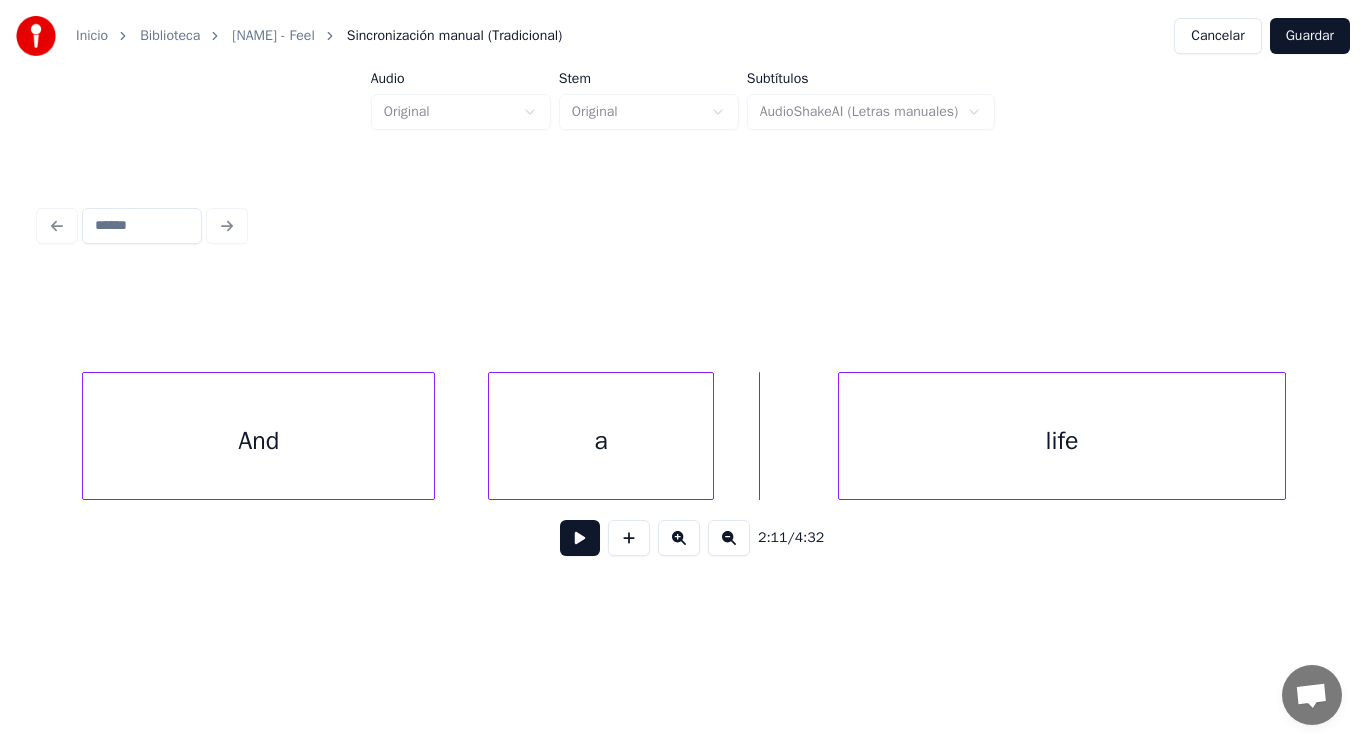 click at bounding box center (580, 538) 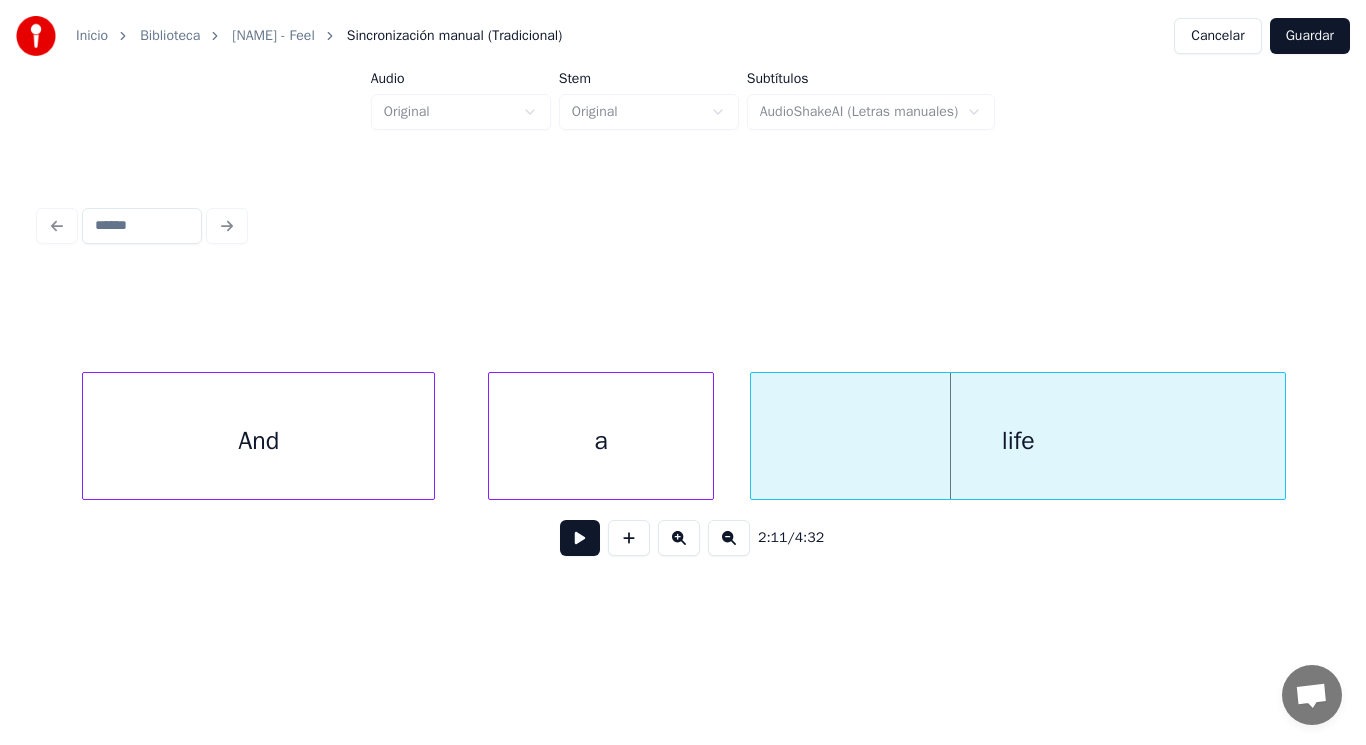 click at bounding box center (754, 436) 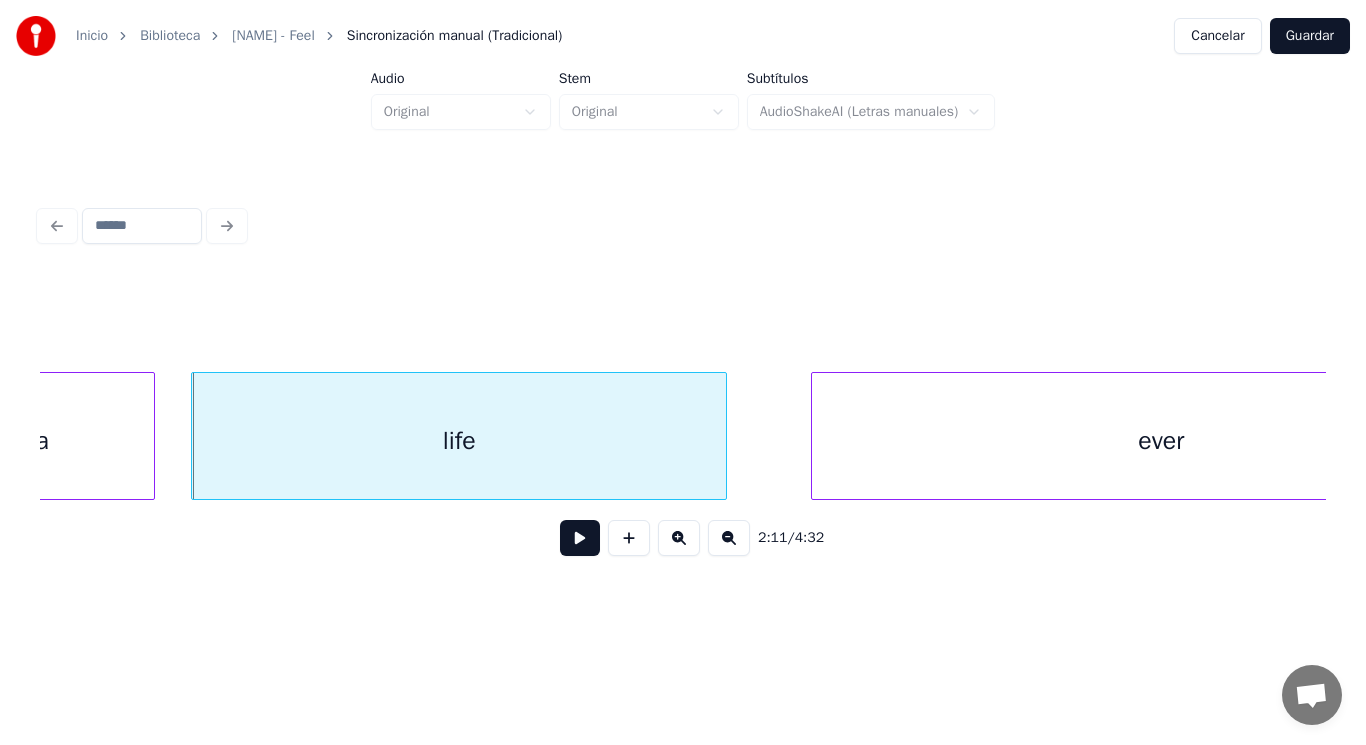 scroll, scrollTop: 0, scrollLeft: 183559, axis: horizontal 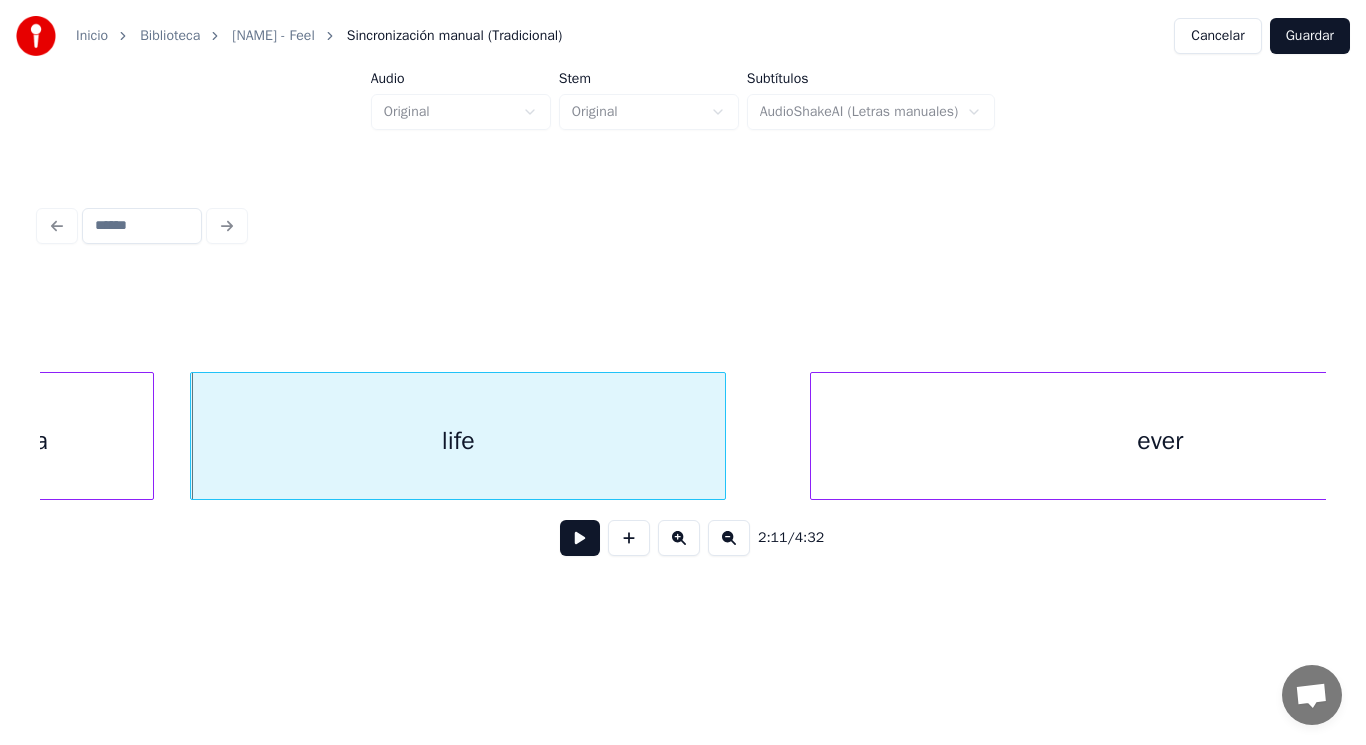 click at bounding box center [580, 538] 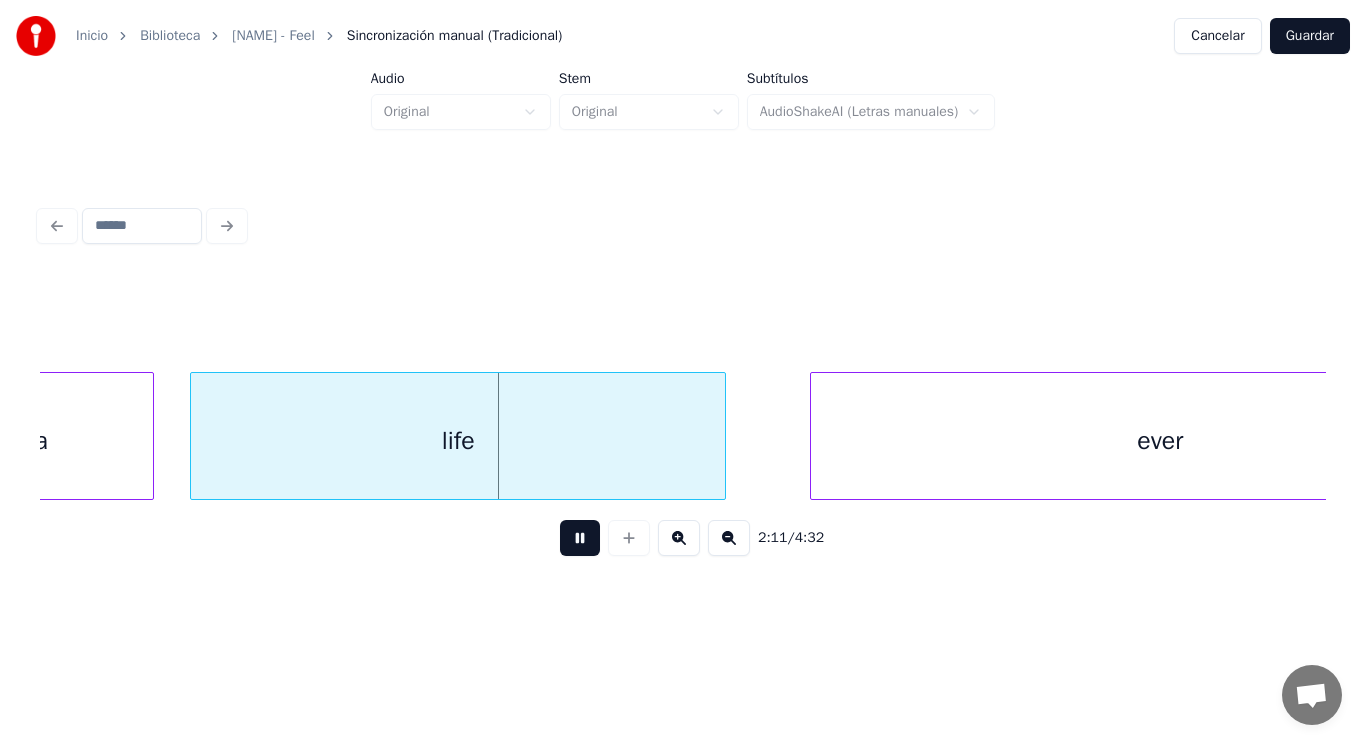 click at bounding box center [580, 538] 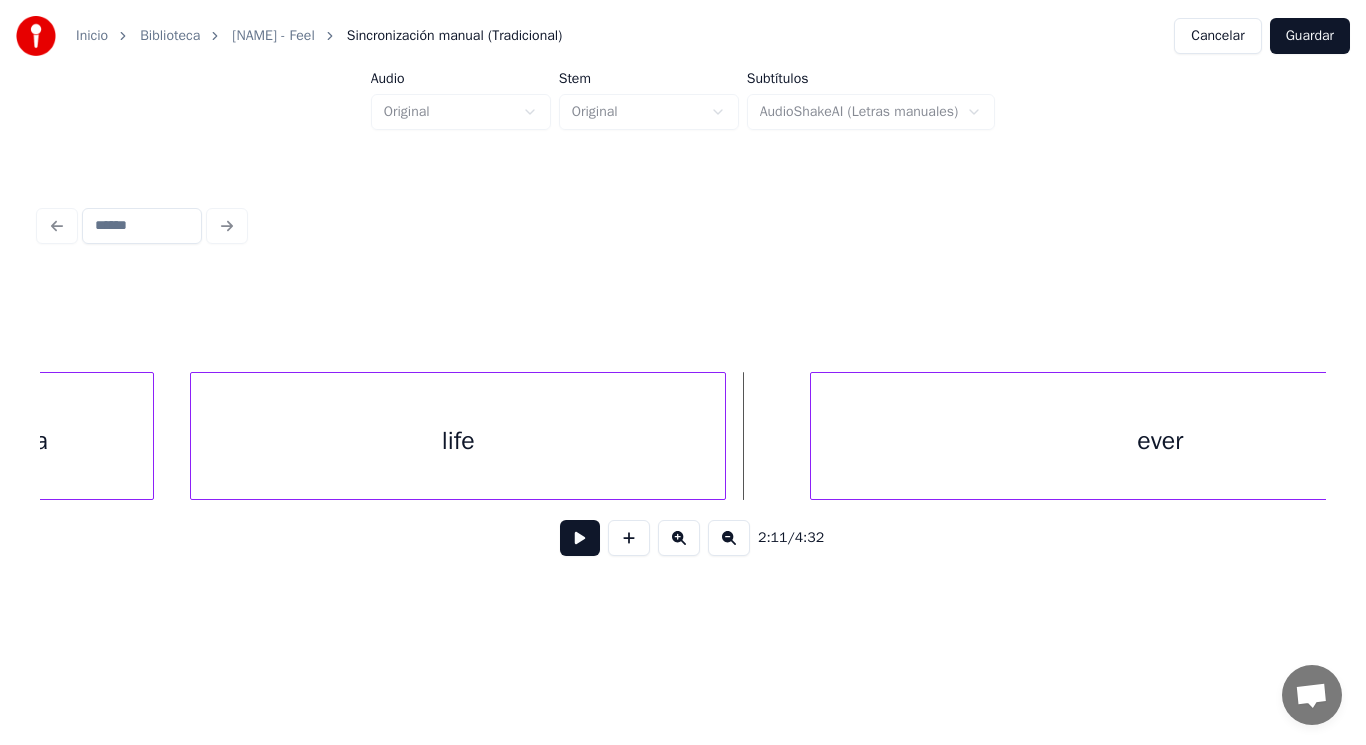 click on "life" at bounding box center (458, 441) 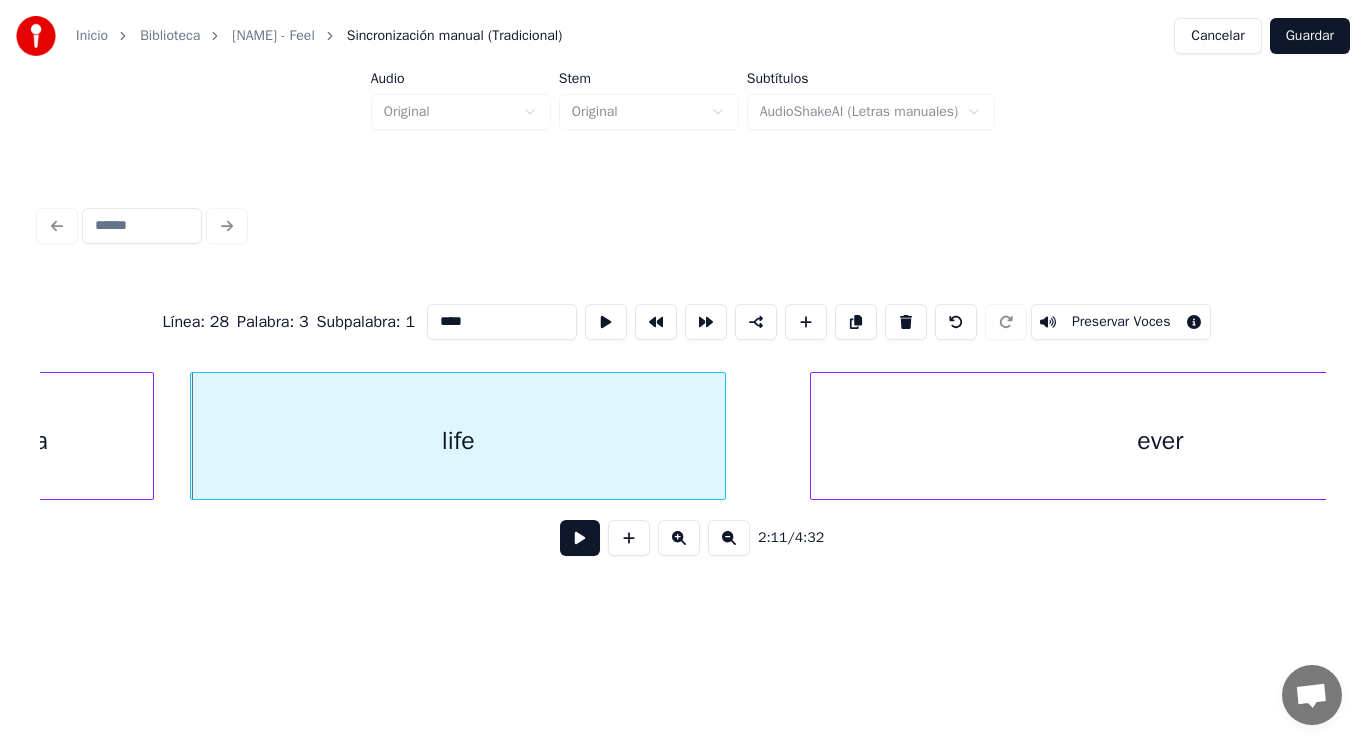 click at bounding box center [580, 538] 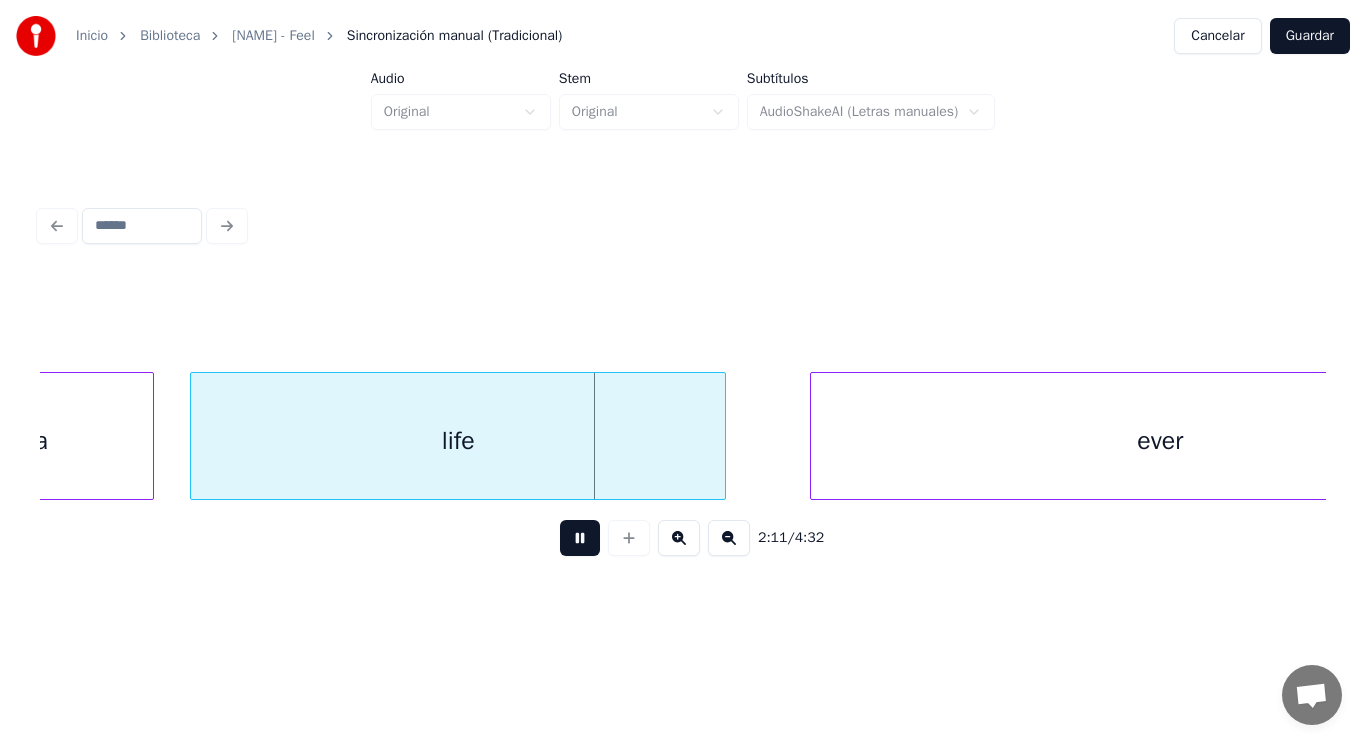 click at bounding box center [580, 538] 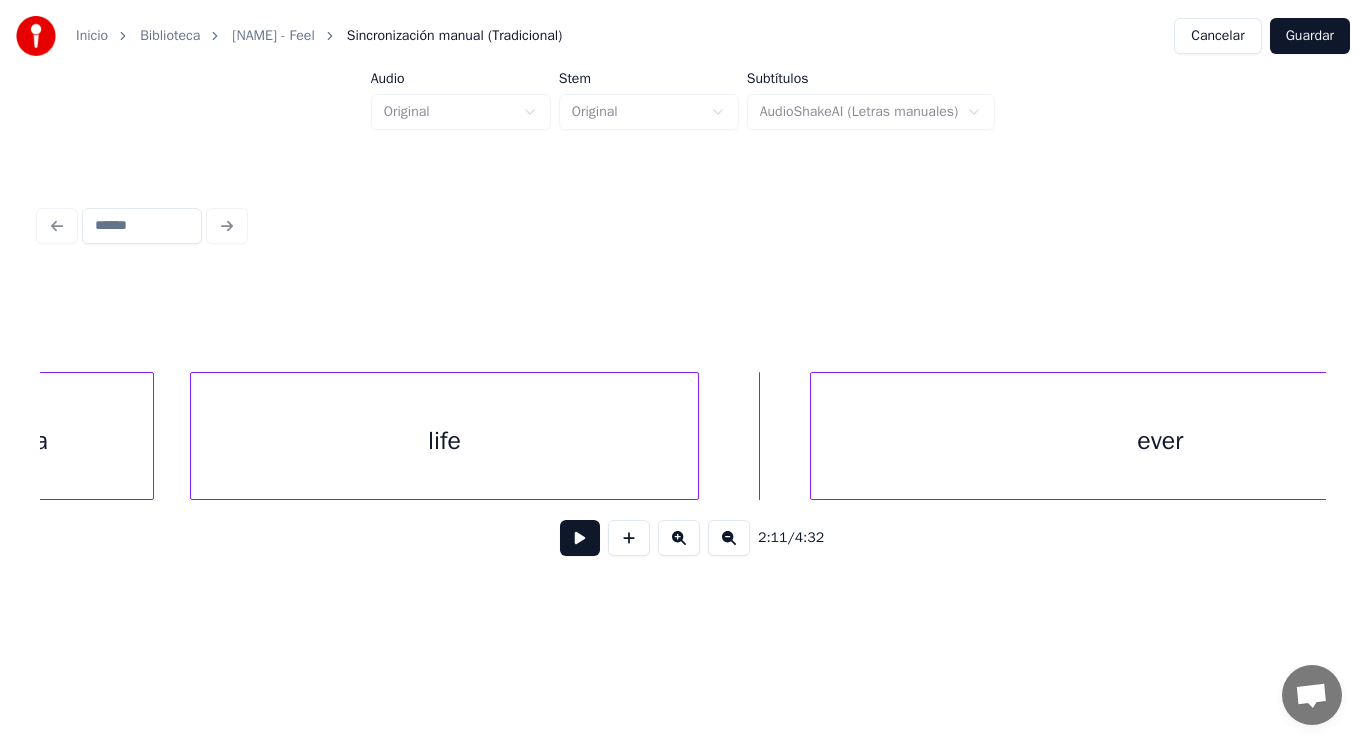 click at bounding box center [695, 436] 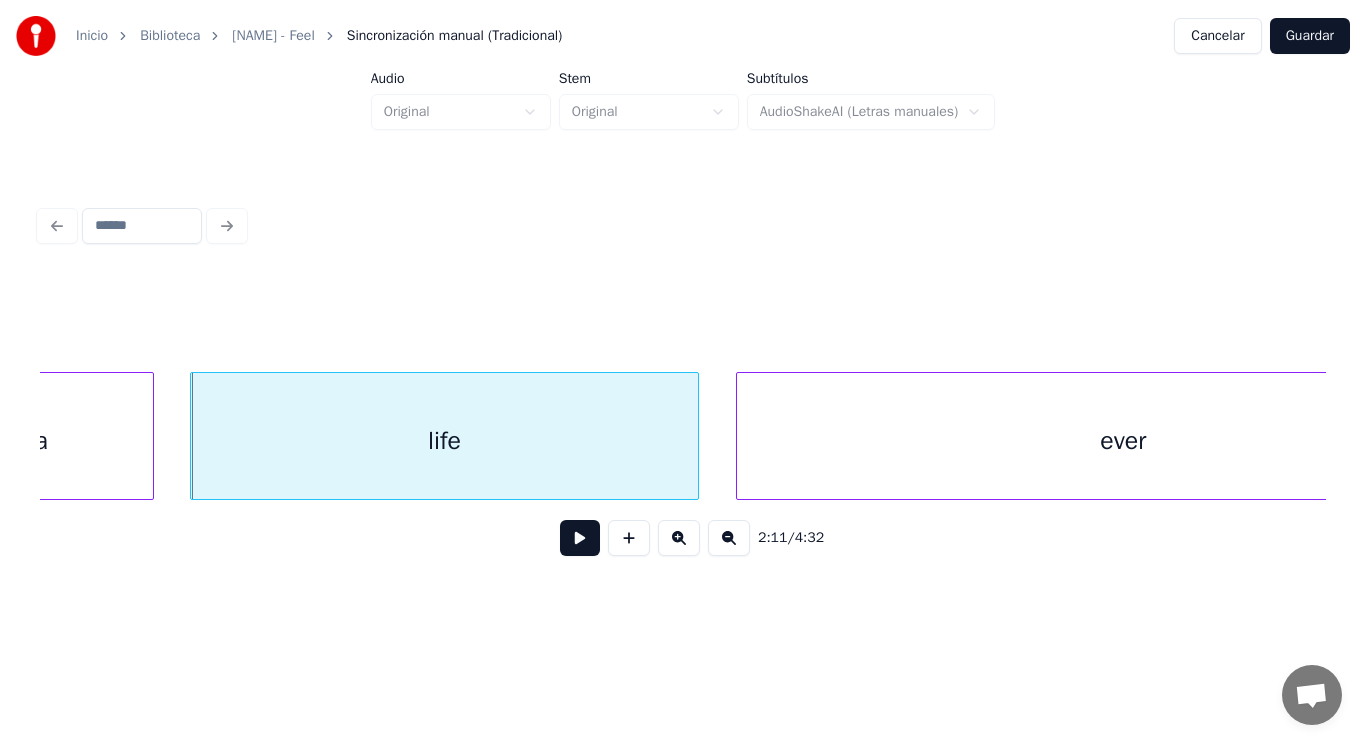 click at bounding box center (740, 436) 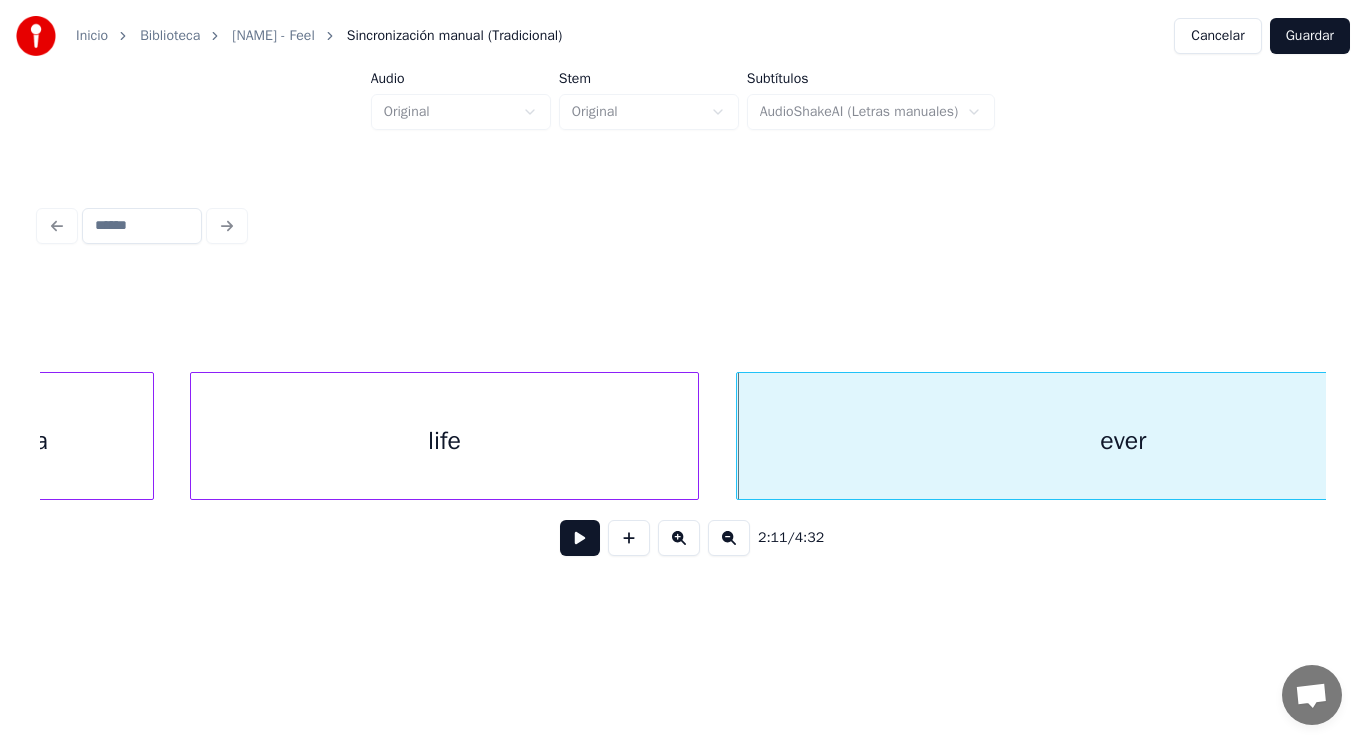click at bounding box center (580, 538) 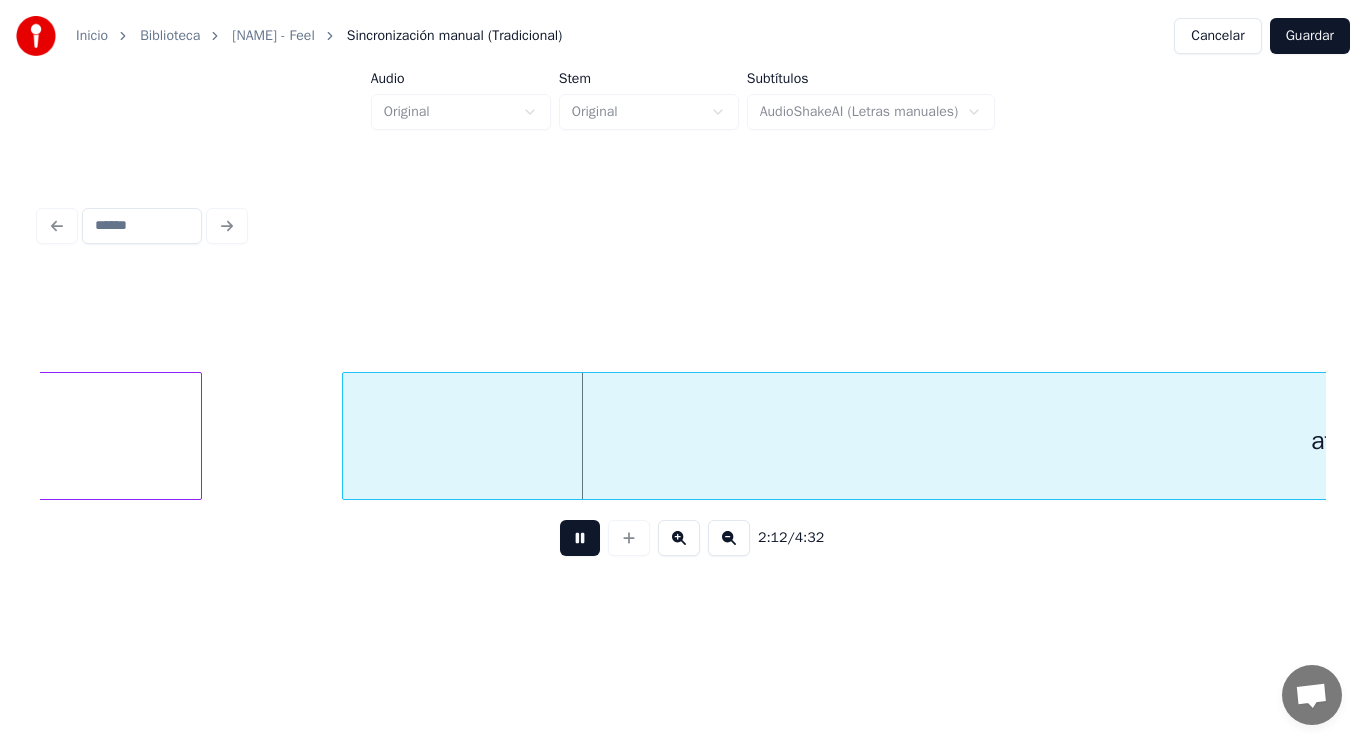 click at bounding box center [580, 538] 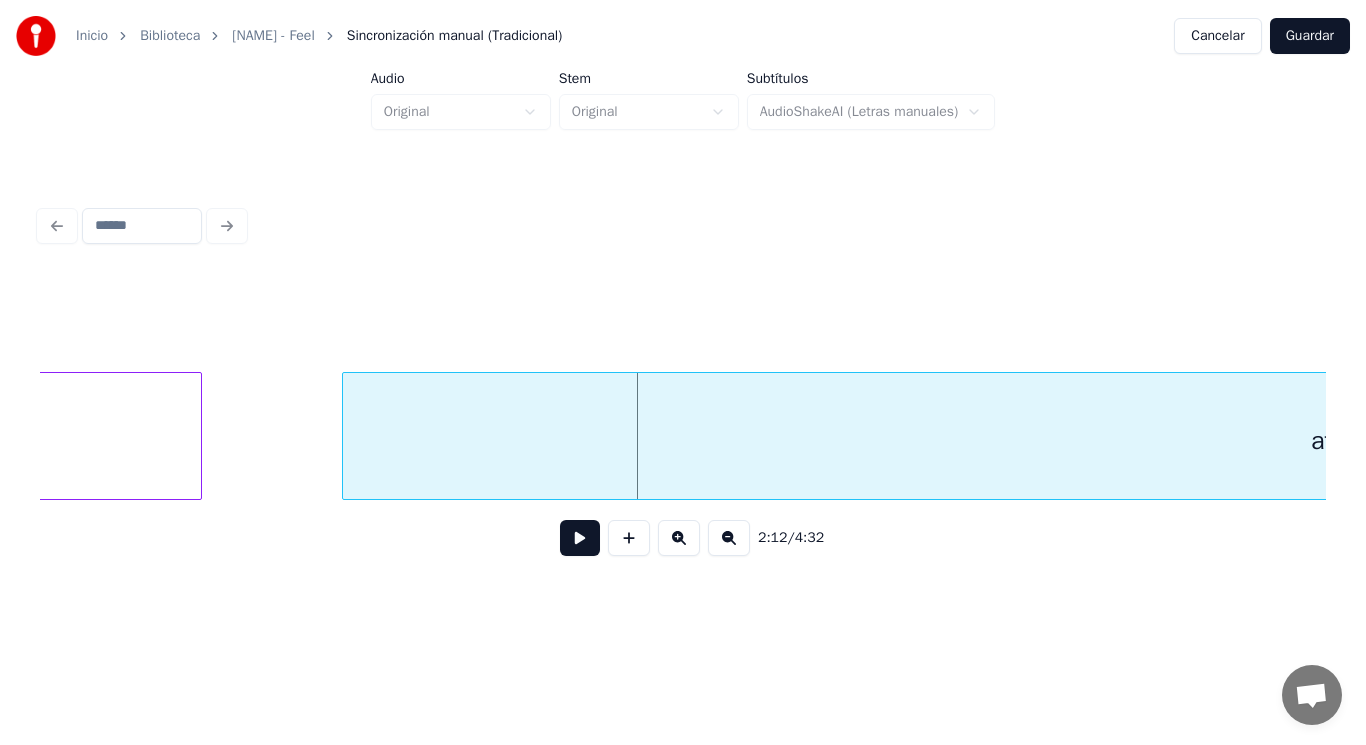 click on "ever" at bounding box center (-185, 441) 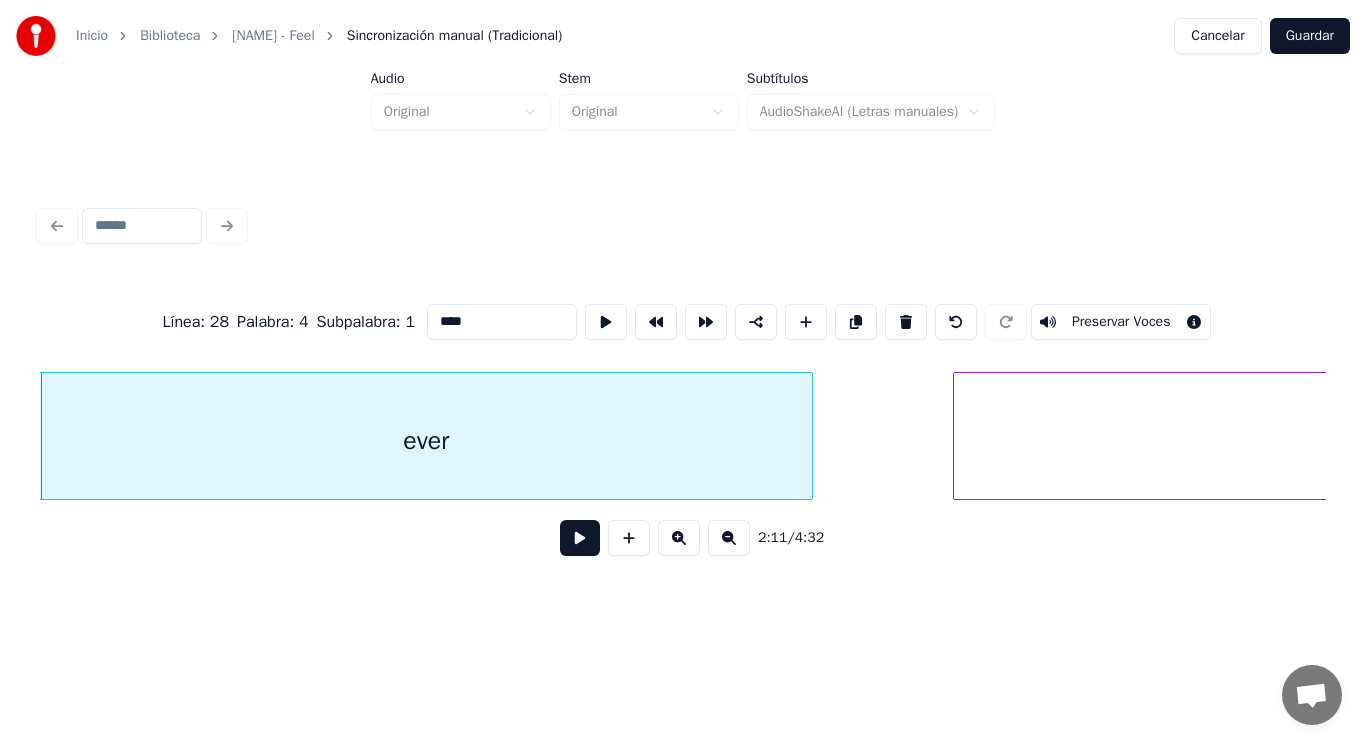 click at bounding box center (580, 538) 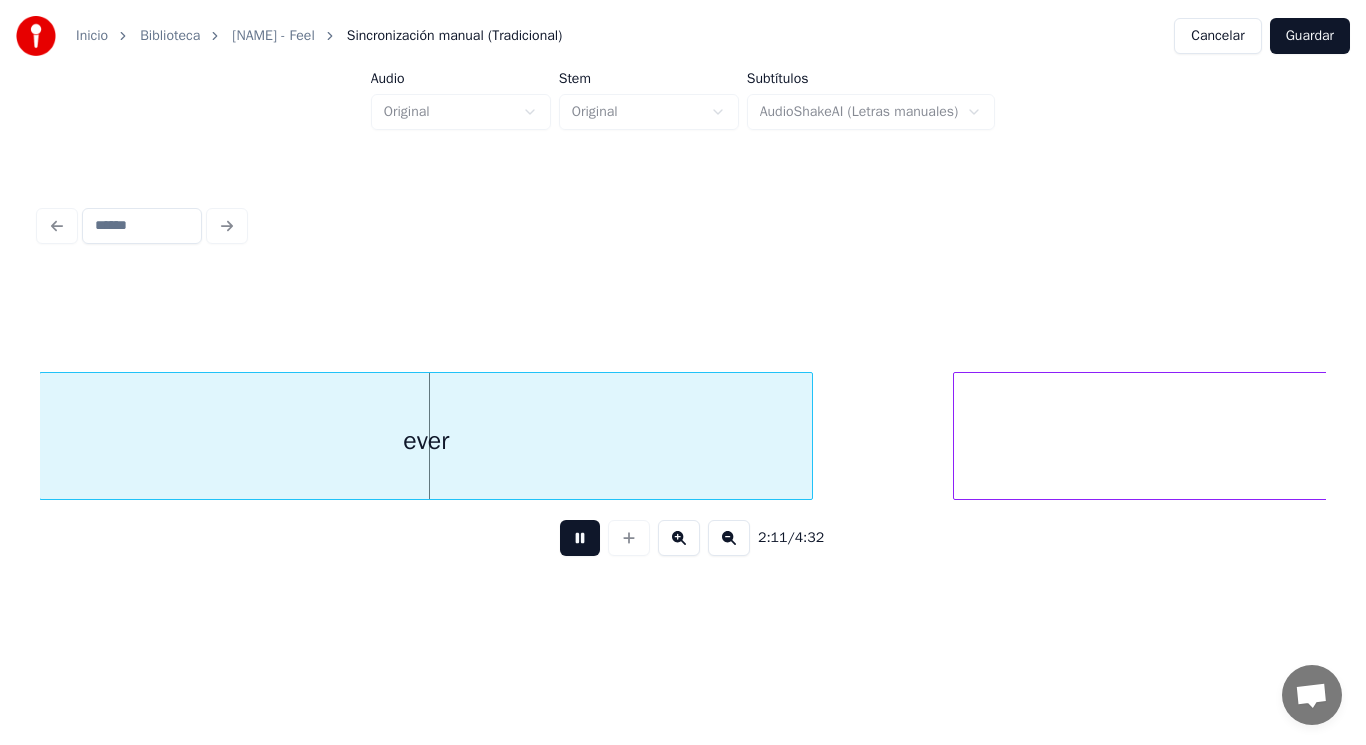 click at bounding box center (580, 538) 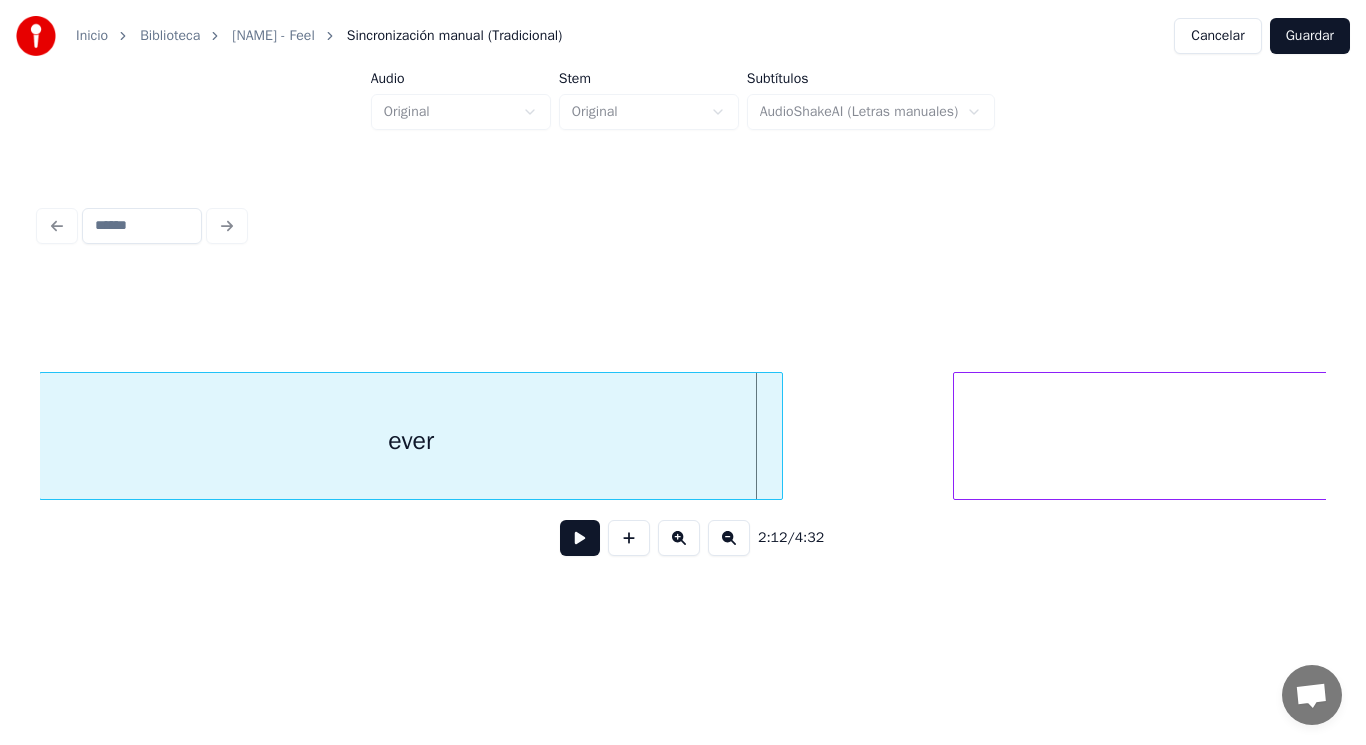 click at bounding box center [779, 436] 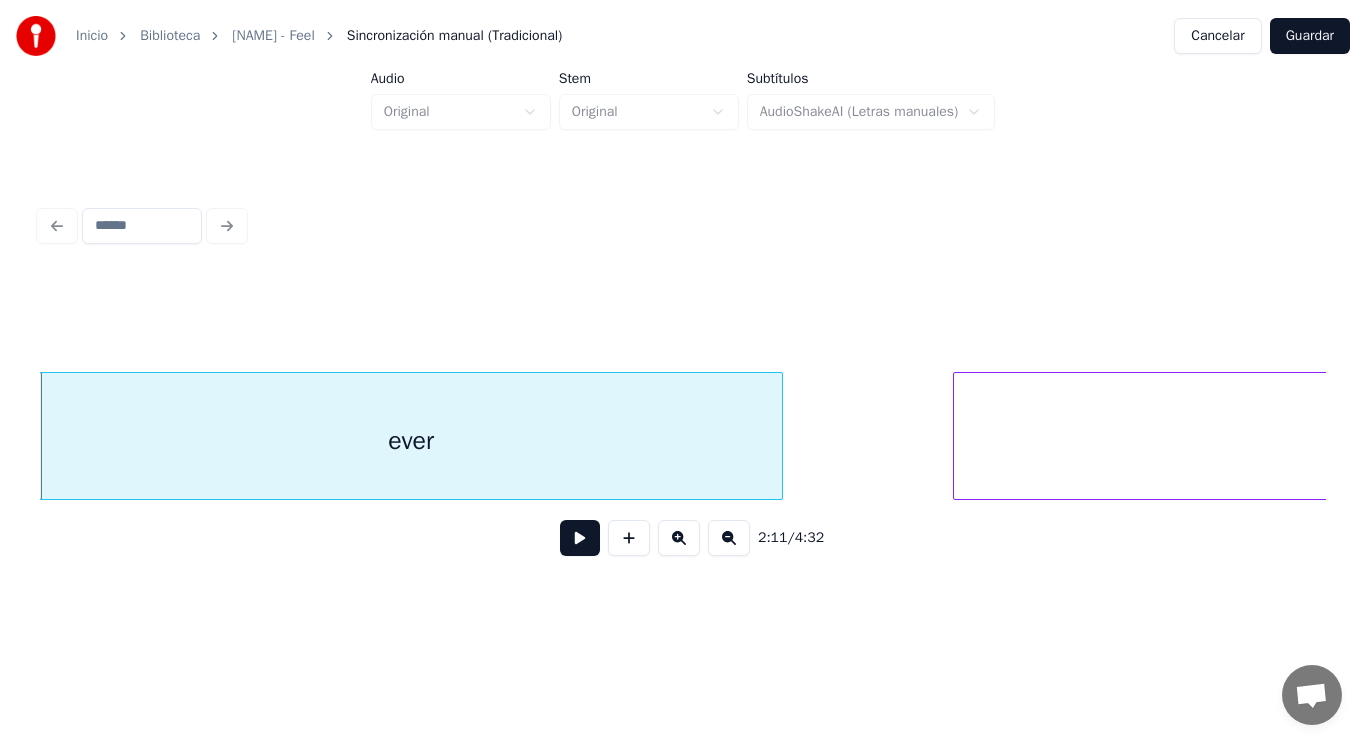 click at bounding box center (580, 538) 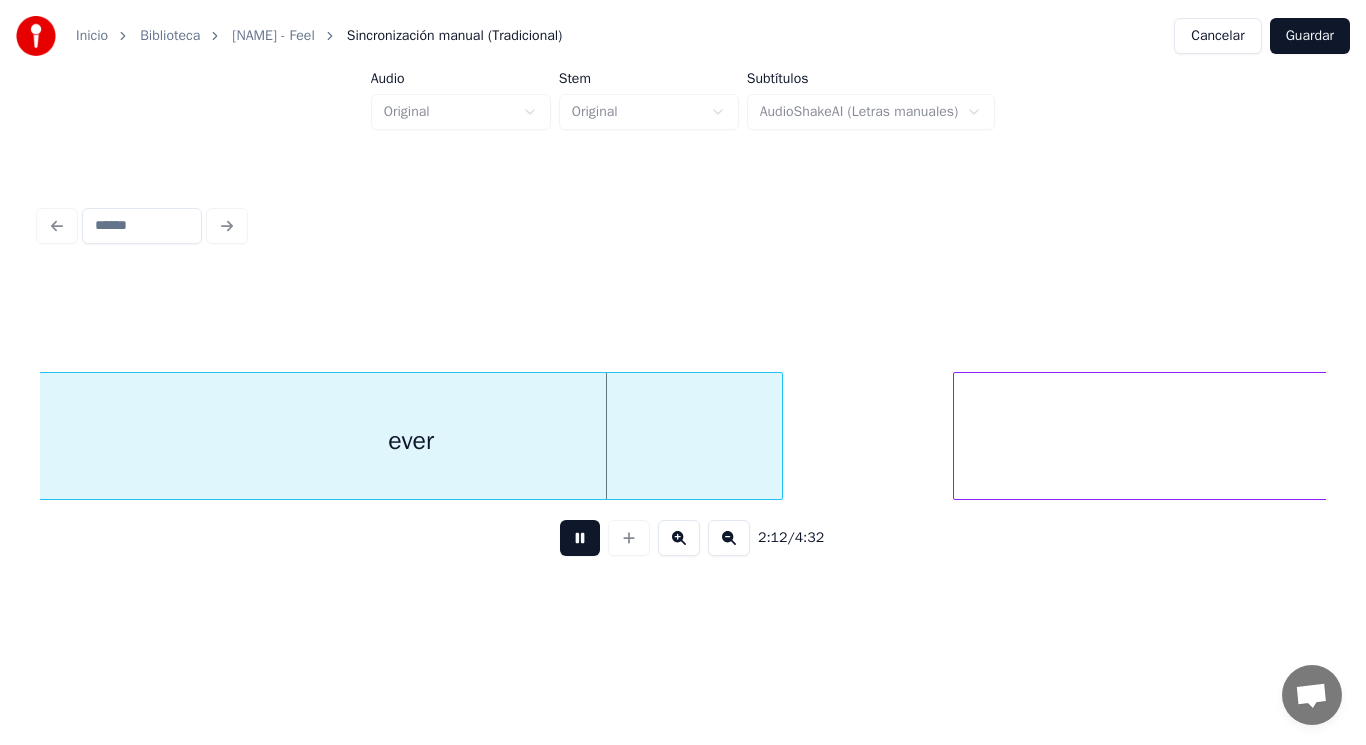 click at bounding box center [580, 538] 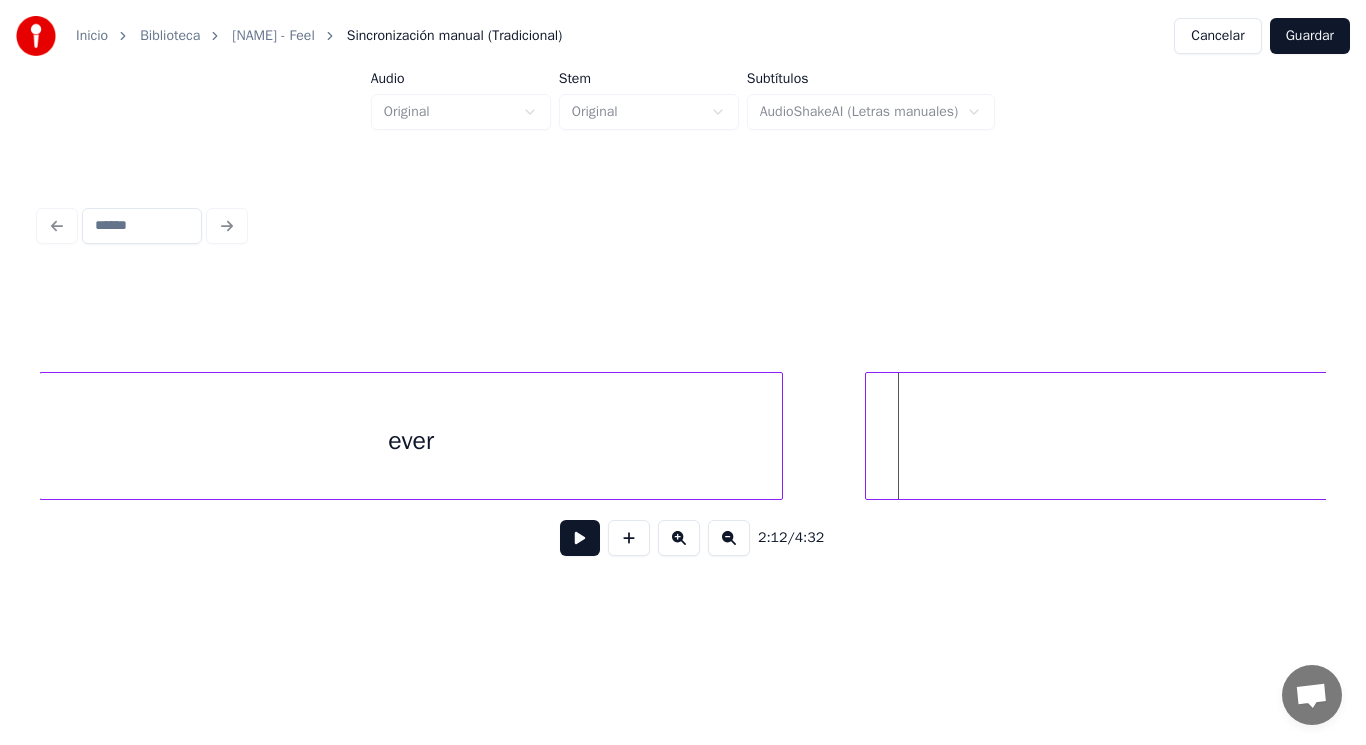 click at bounding box center (869, 436) 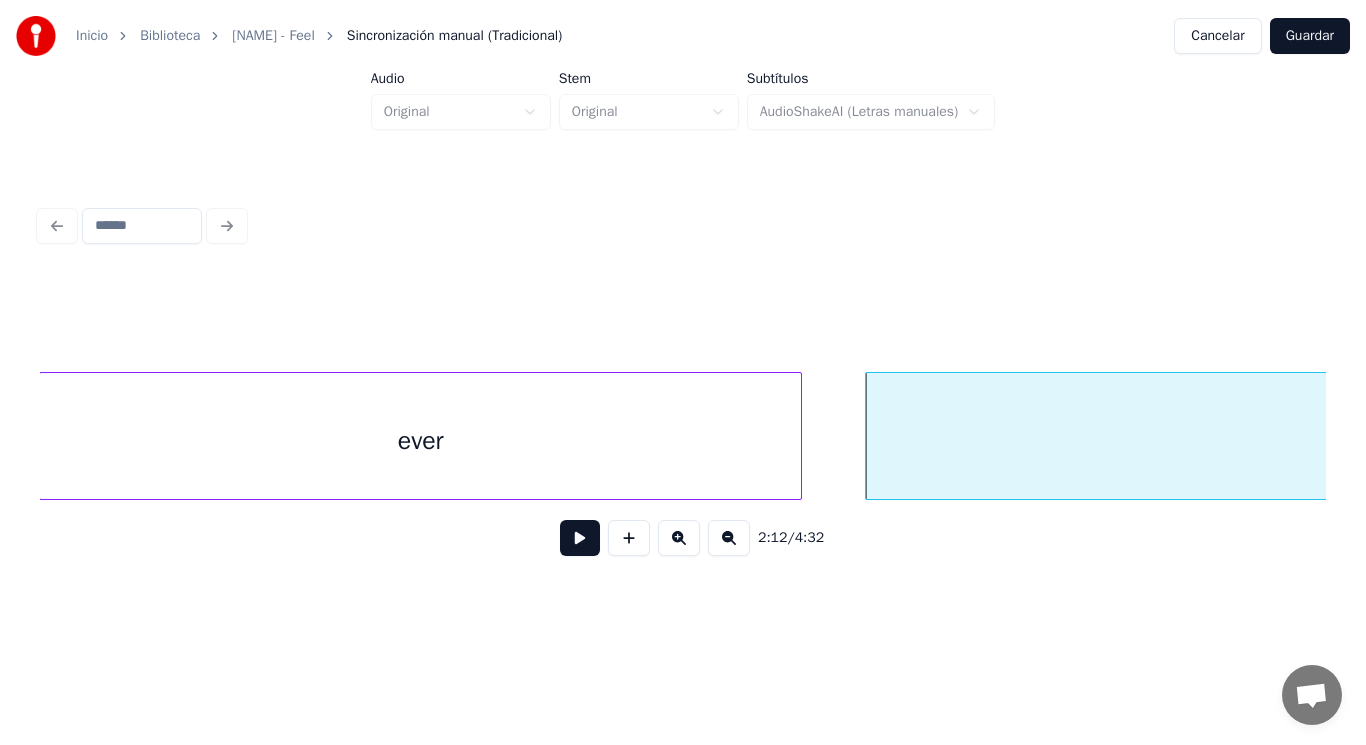 click at bounding box center (798, 436) 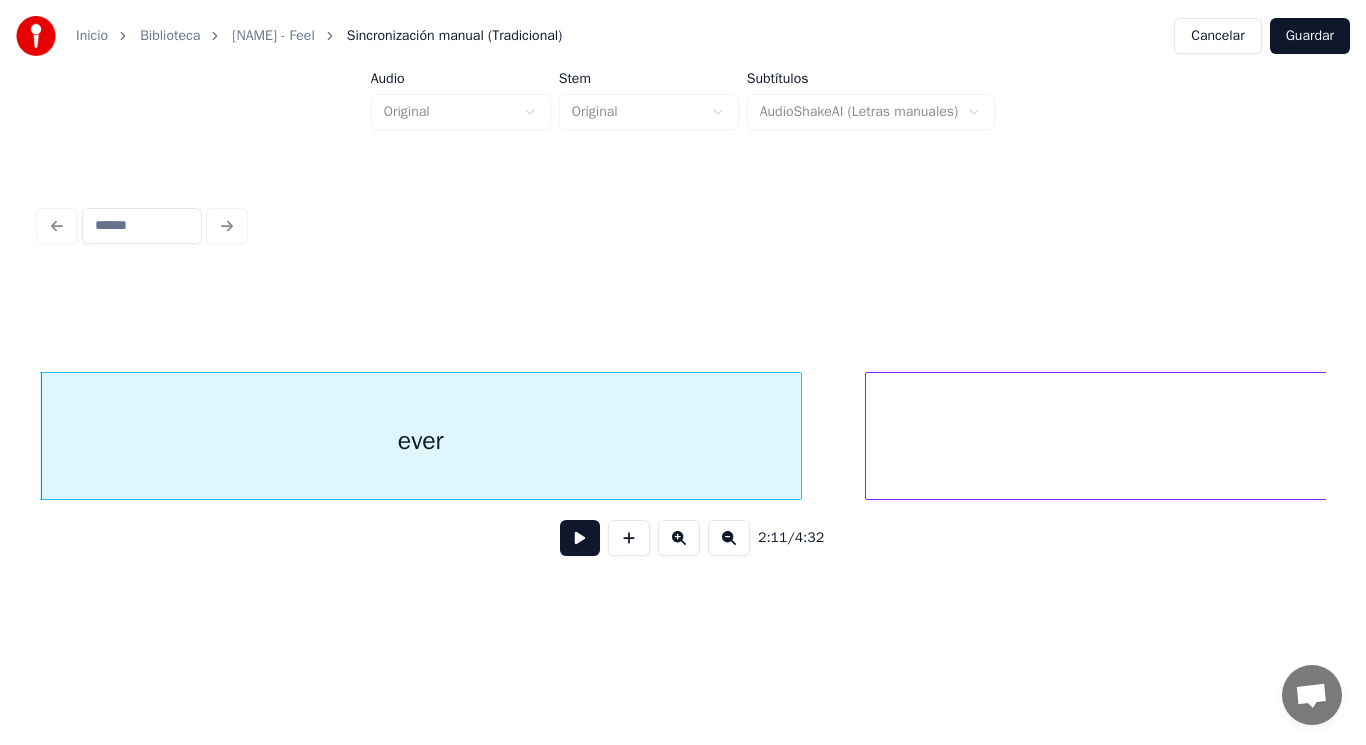 click at bounding box center (580, 538) 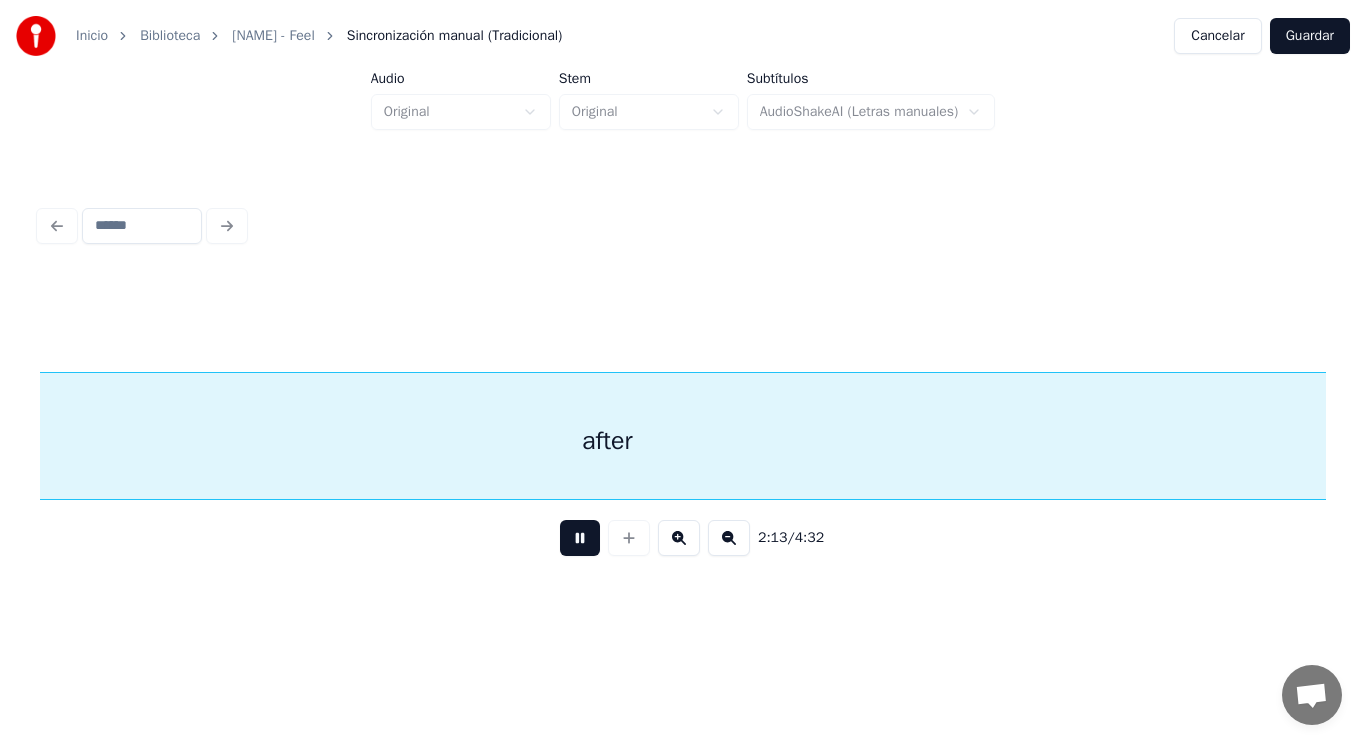 scroll, scrollTop: 0, scrollLeft: 186860, axis: horizontal 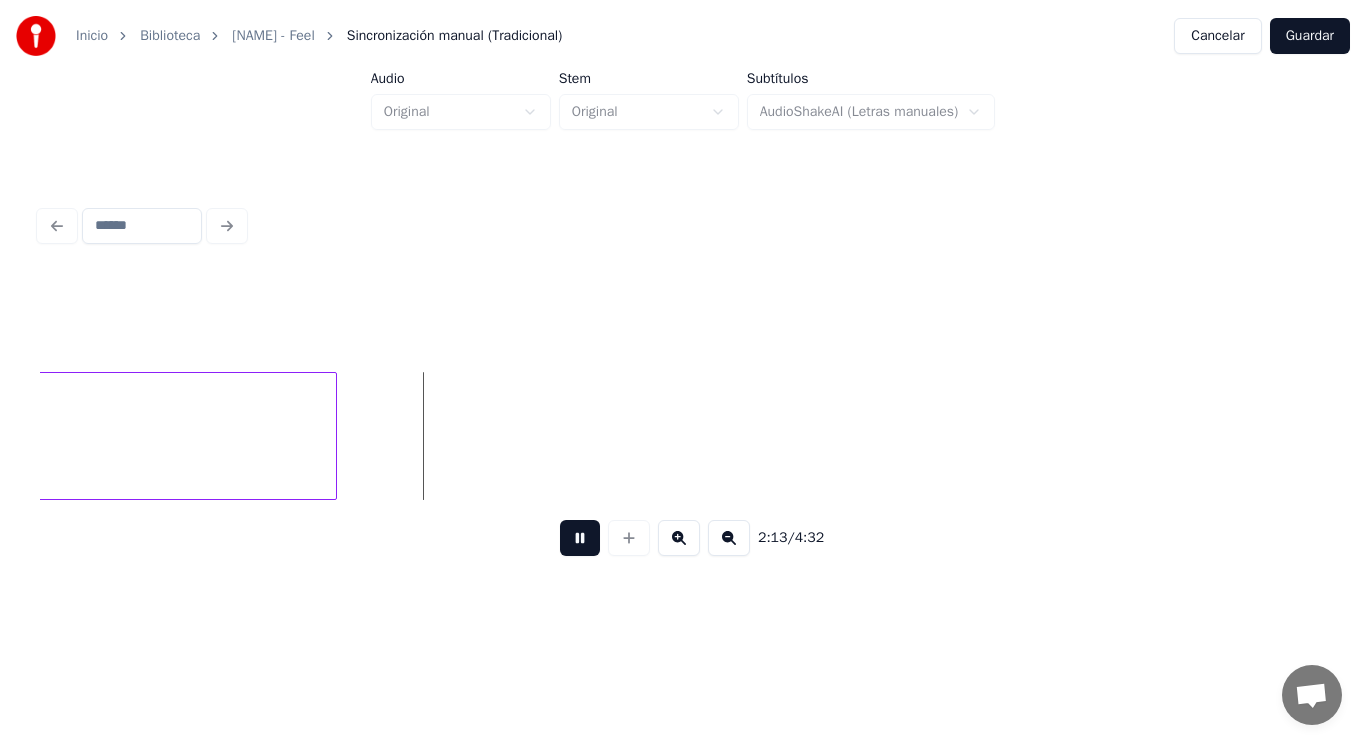 click at bounding box center (580, 538) 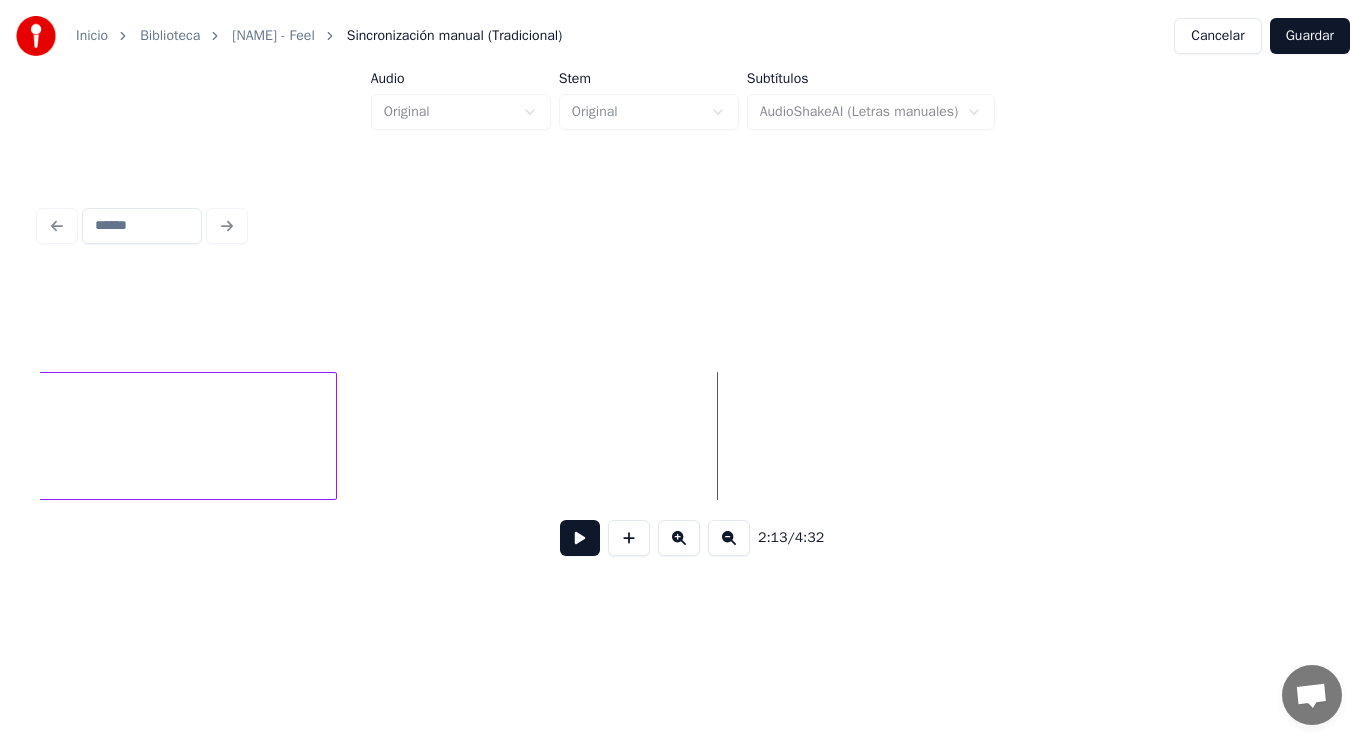click on "after" at bounding box center (-701, 441) 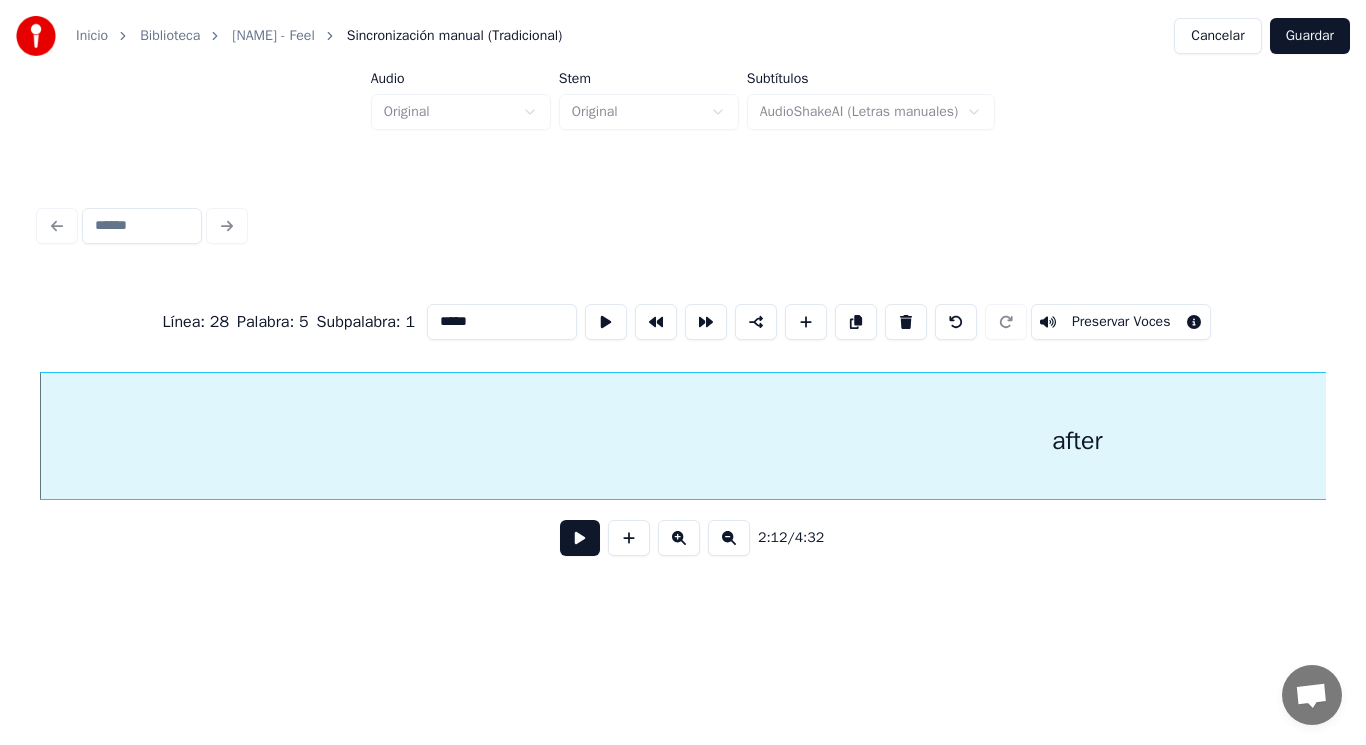 click at bounding box center [580, 538] 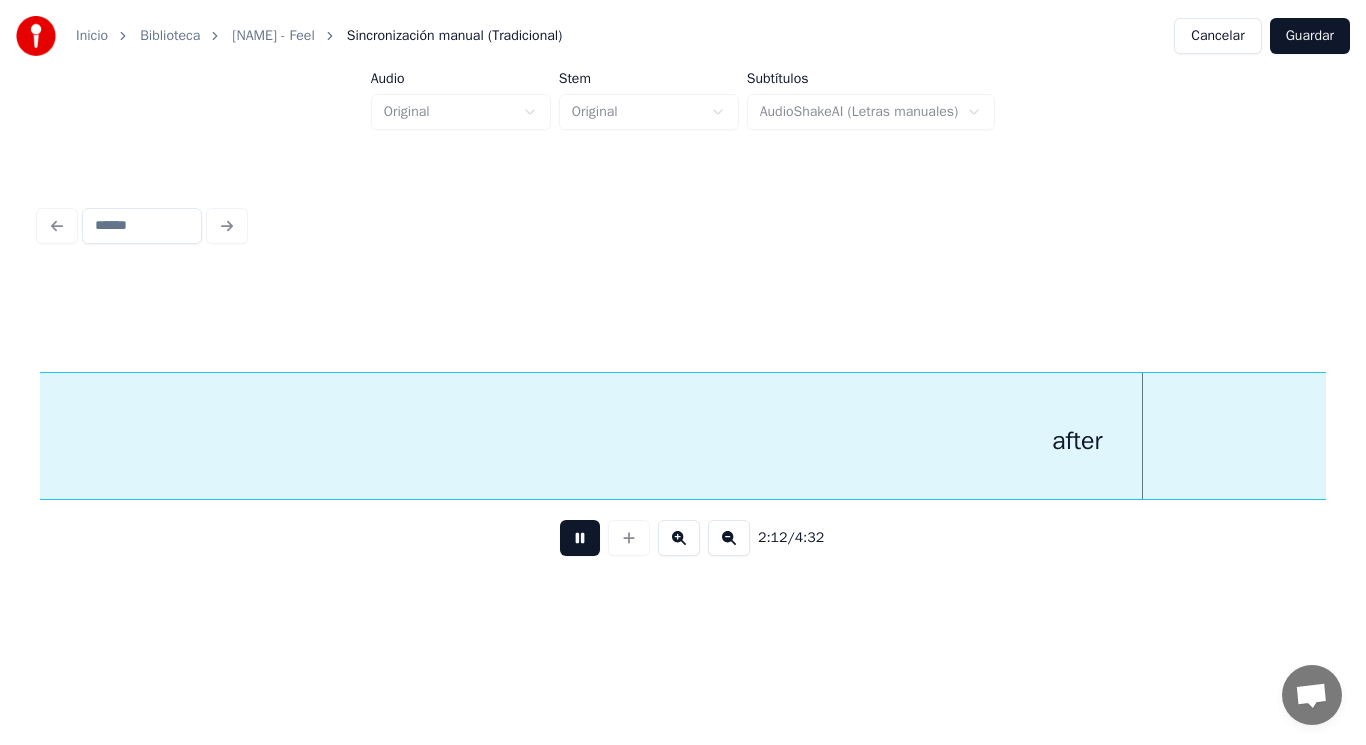 scroll, scrollTop: 0, scrollLeft: 186369, axis: horizontal 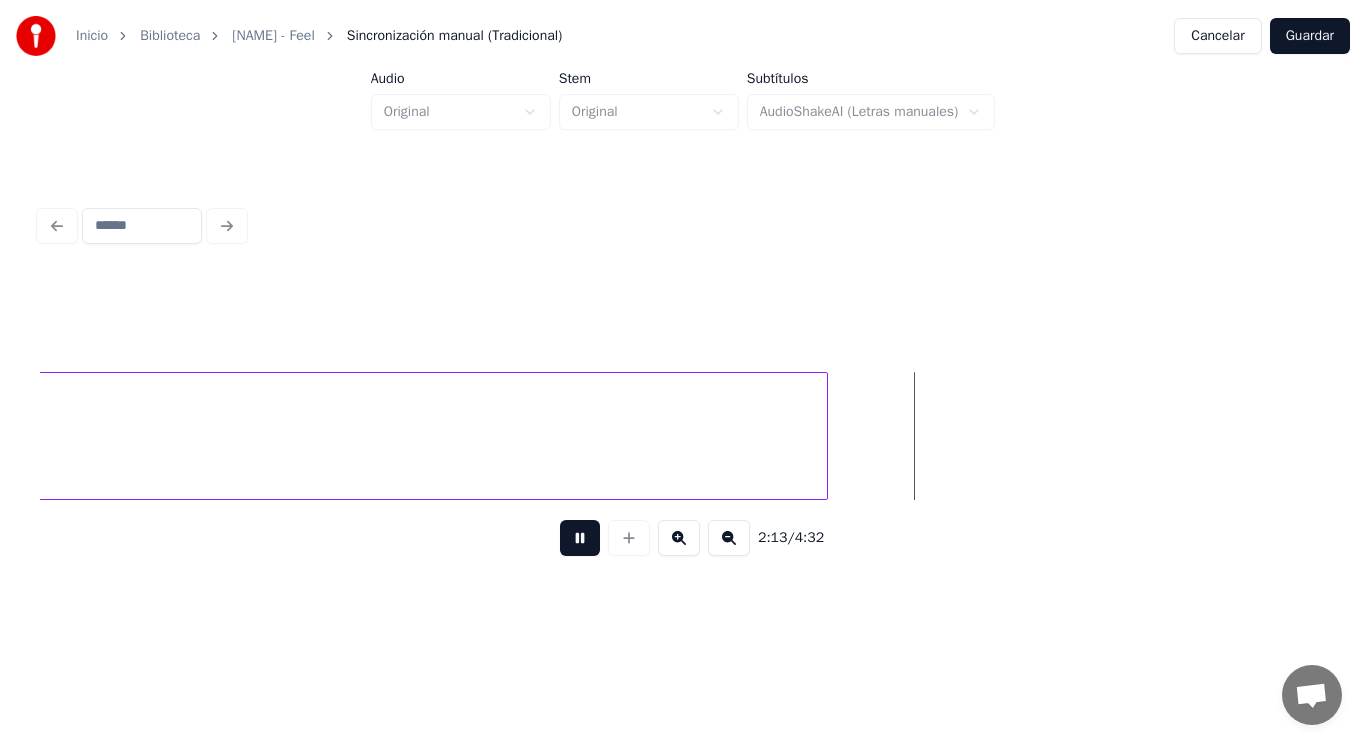 click at bounding box center [580, 538] 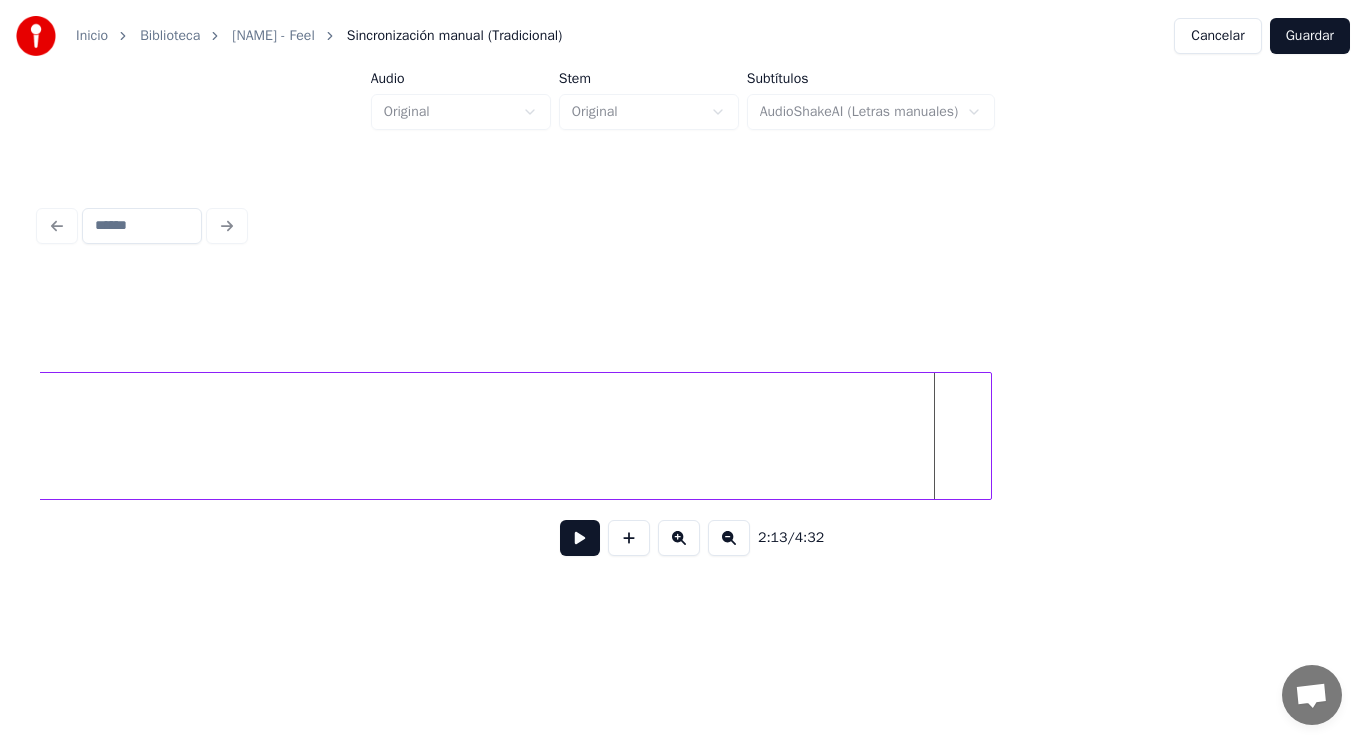 click at bounding box center (988, 436) 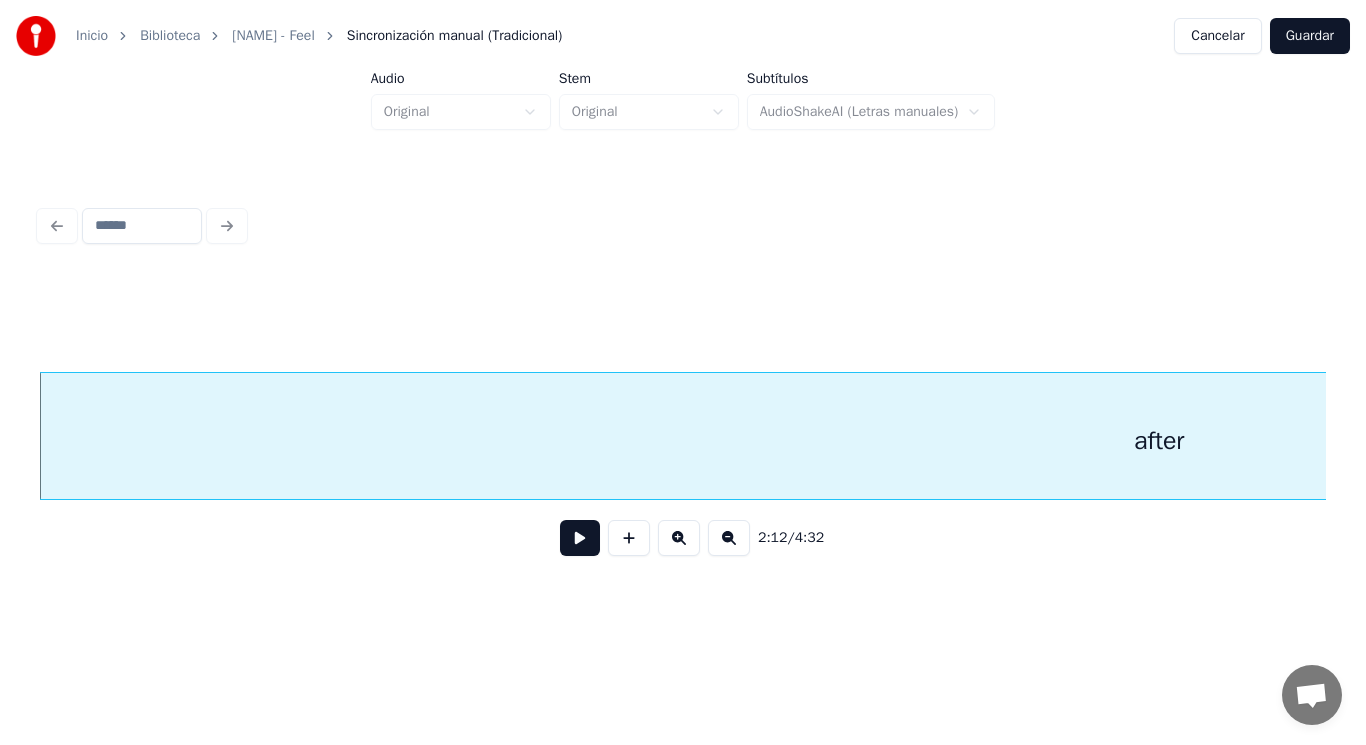 click at bounding box center [580, 538] 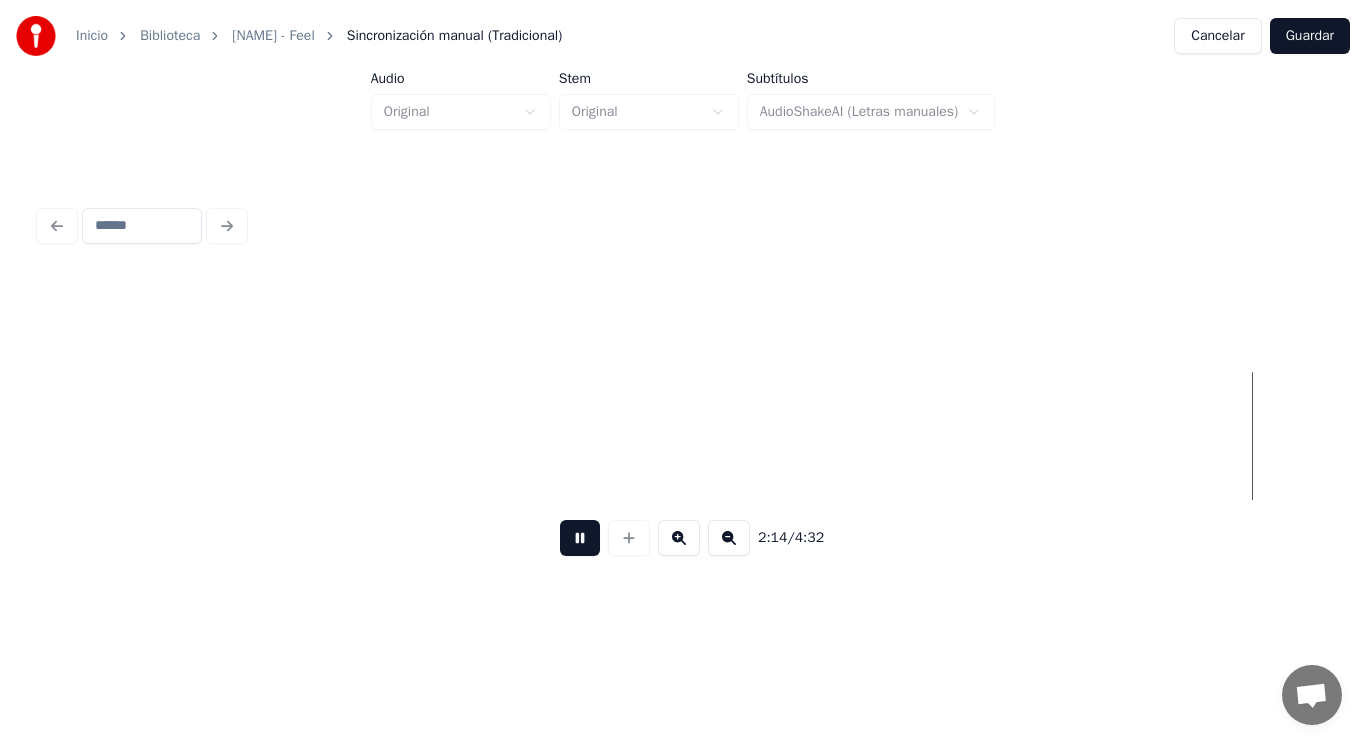 scroll, scrollTop: 0, scrollLeft: 188993, axis: horizontal 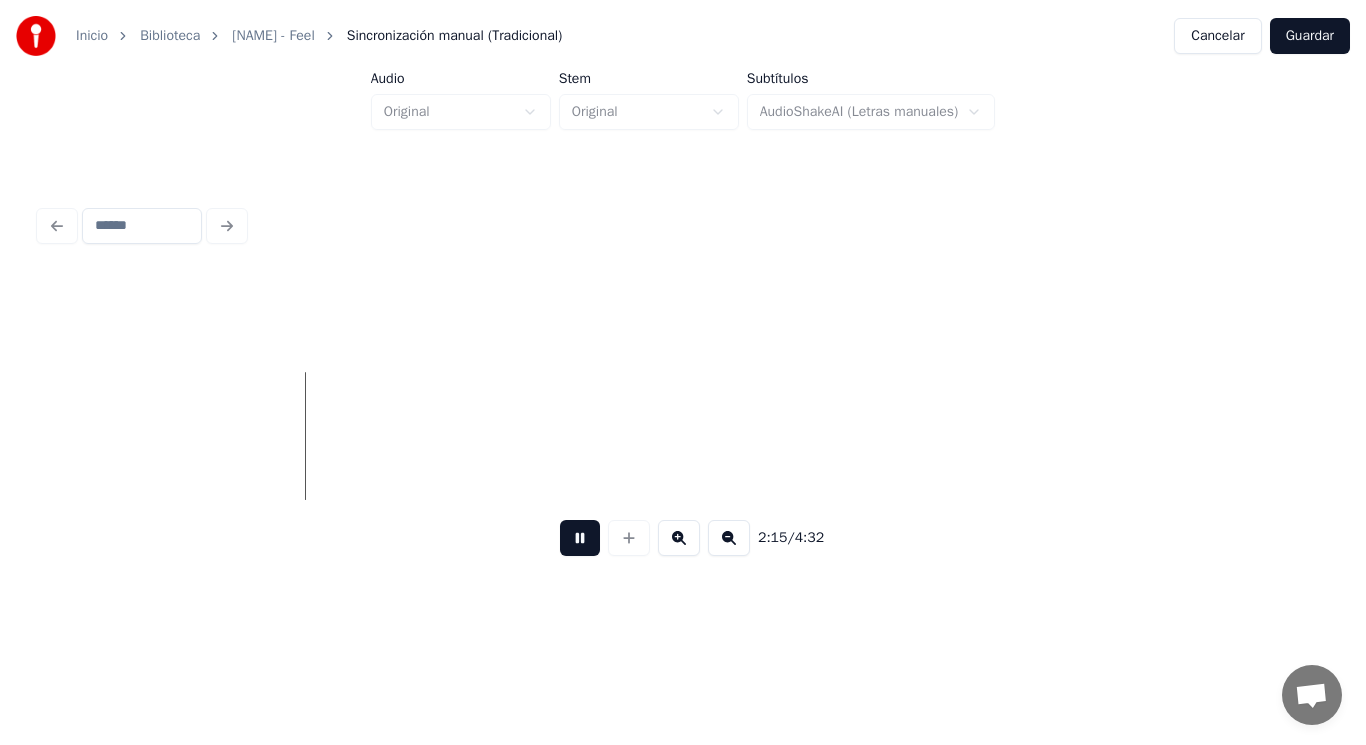click at bounding box center (580, 538) 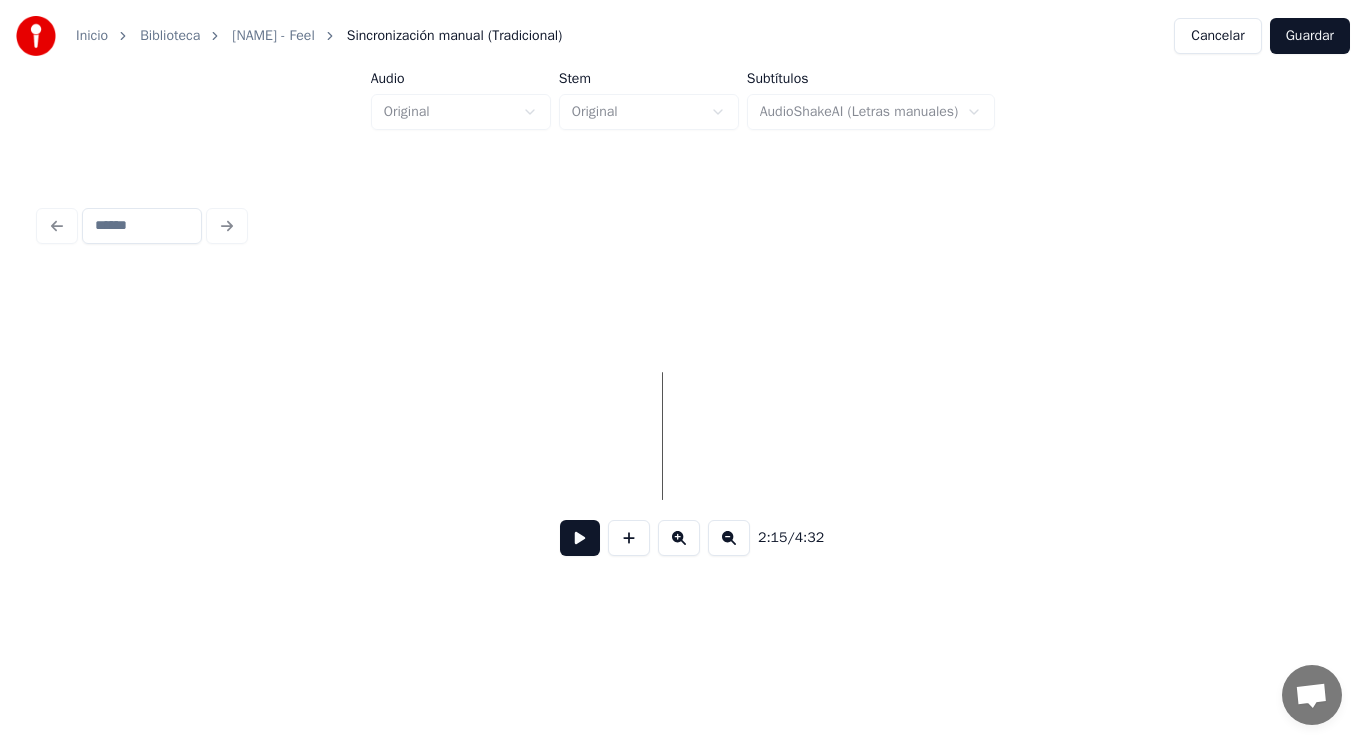 click at bounding box center (580, 538) 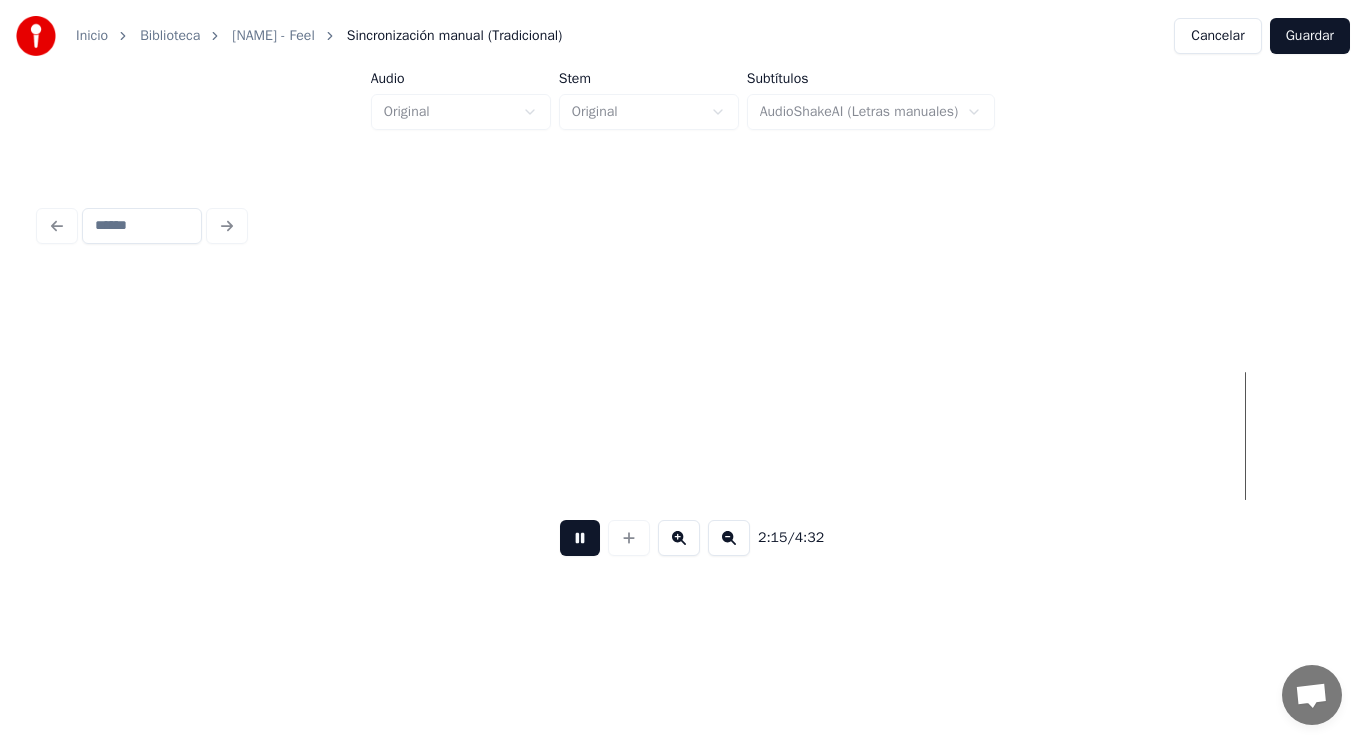 scroll, scrollTop: 0, scrollLeft: 190293, axis: horizontal 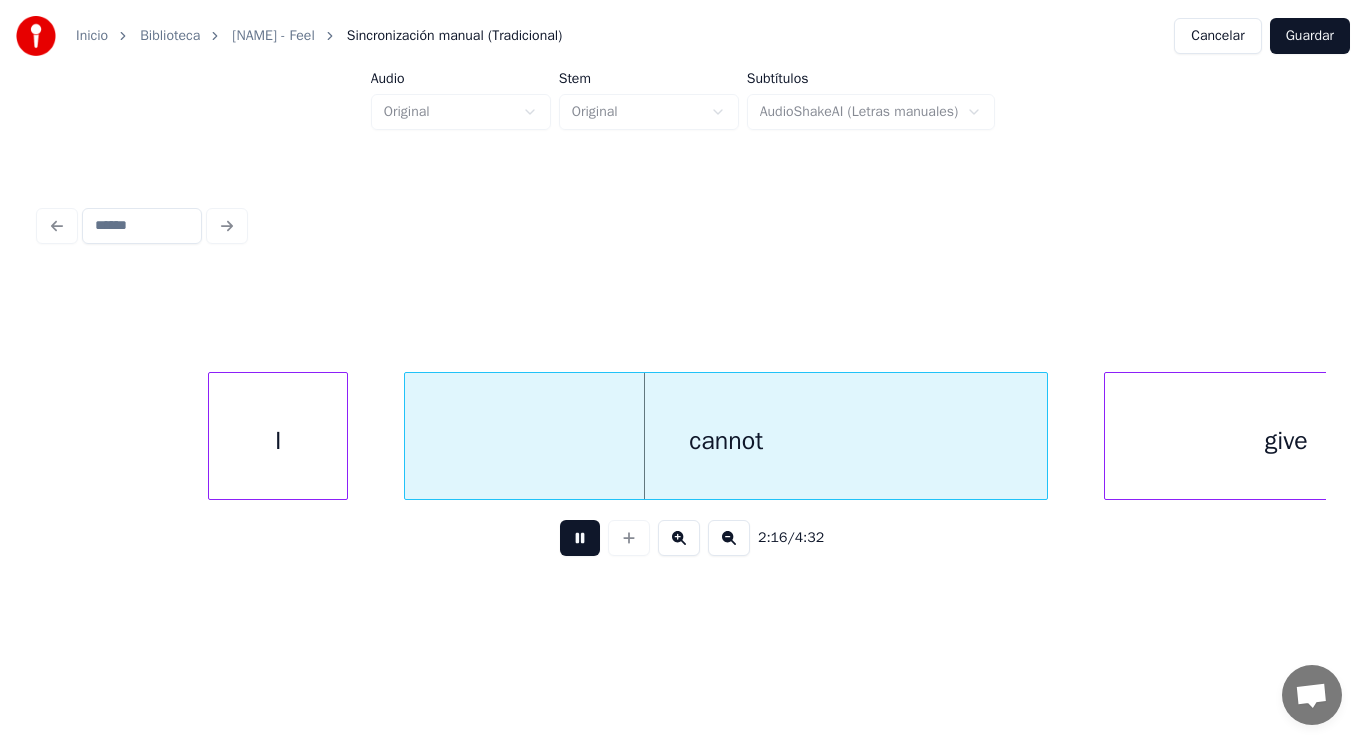 click at bounding box center (580, 538) 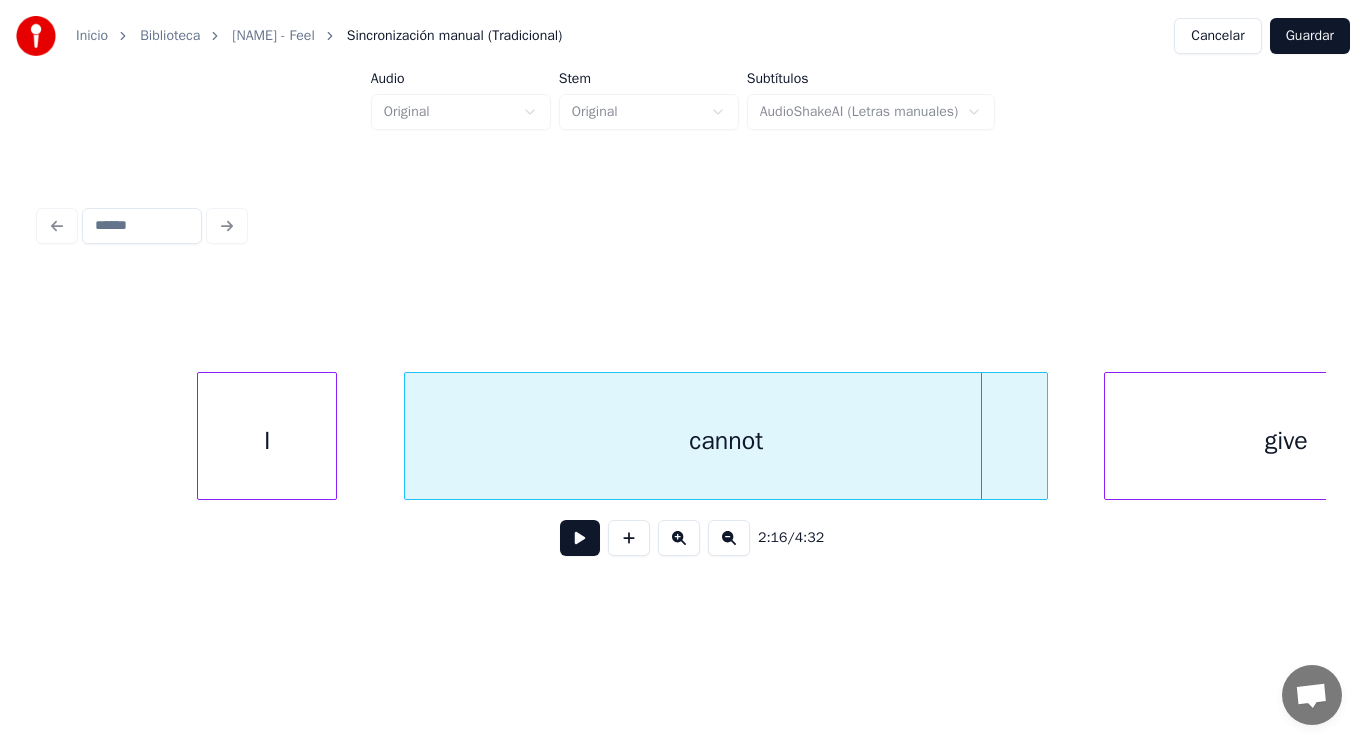 click on "I" at bounding box center [267, 441] 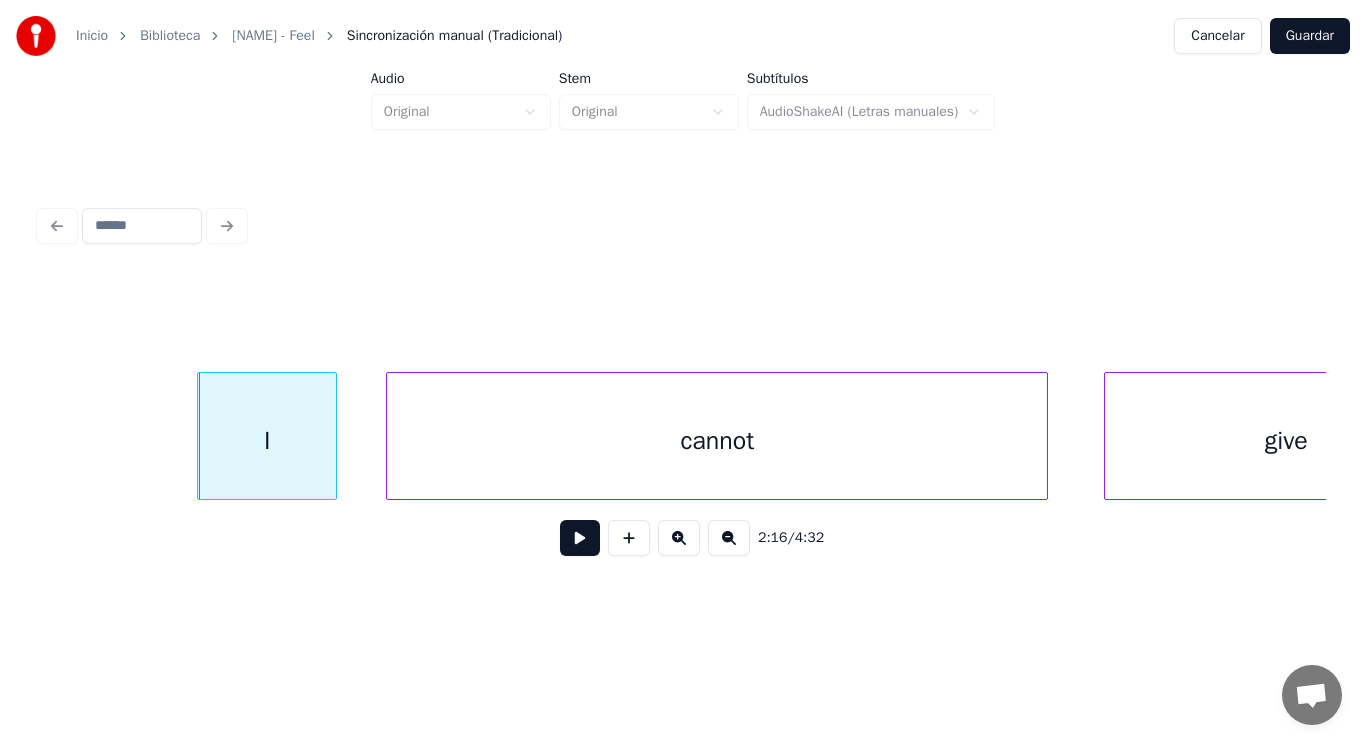 click at bounding box center (390, 436) 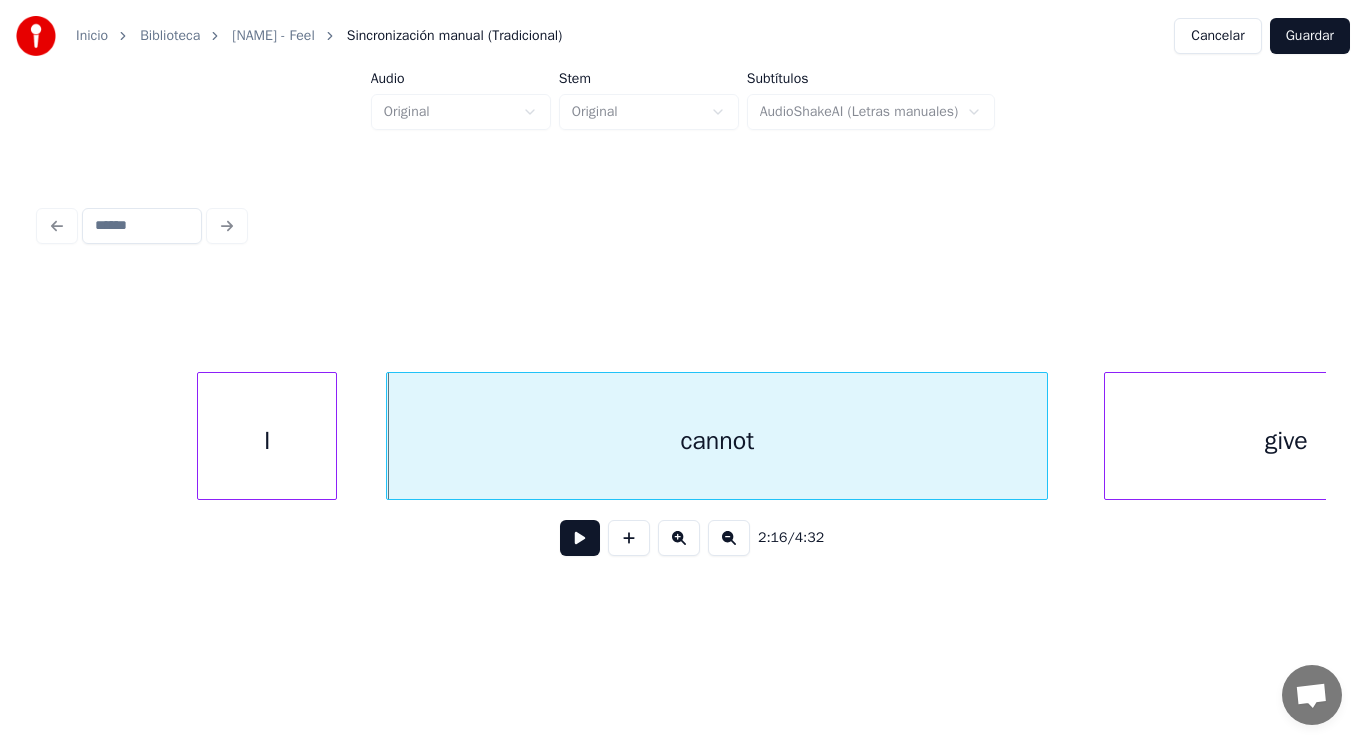 click at bounding box center (580, 538) 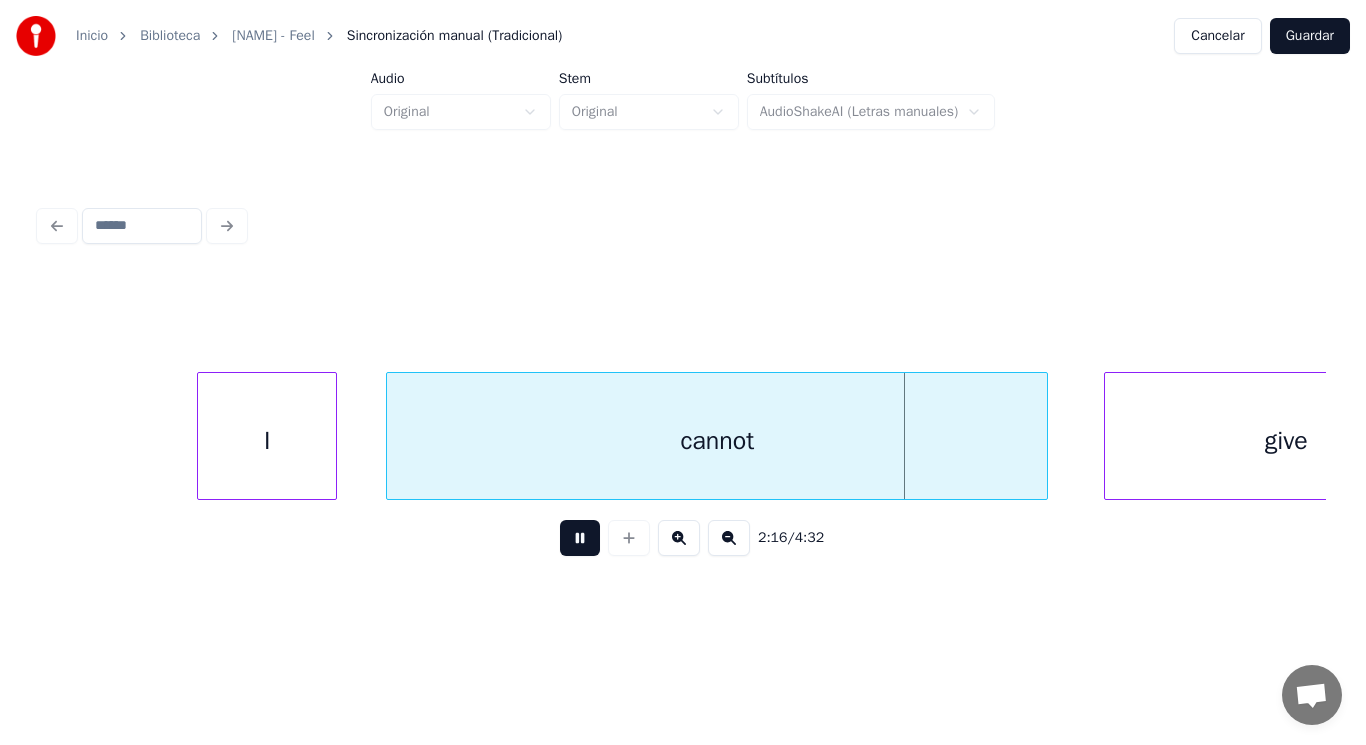 click at bounding box center [580, 538] 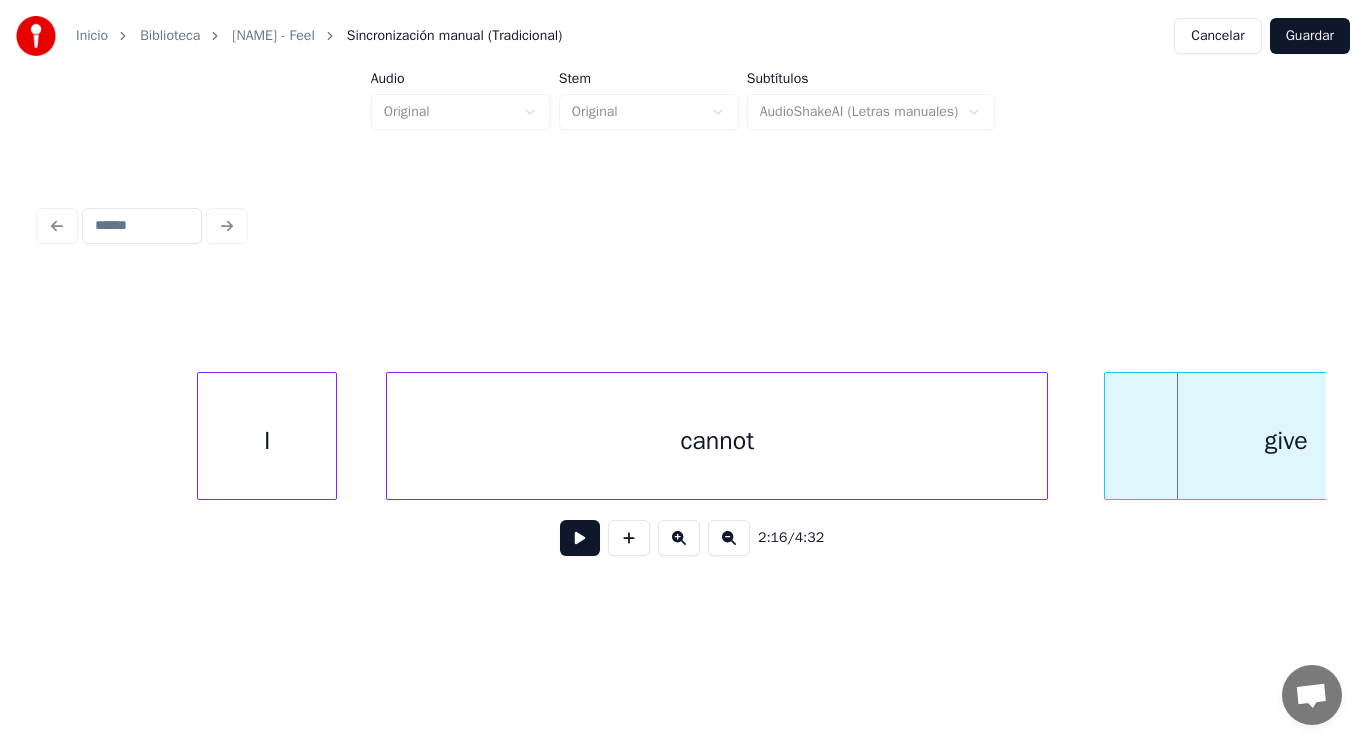 click at bounding box center (580, 538) 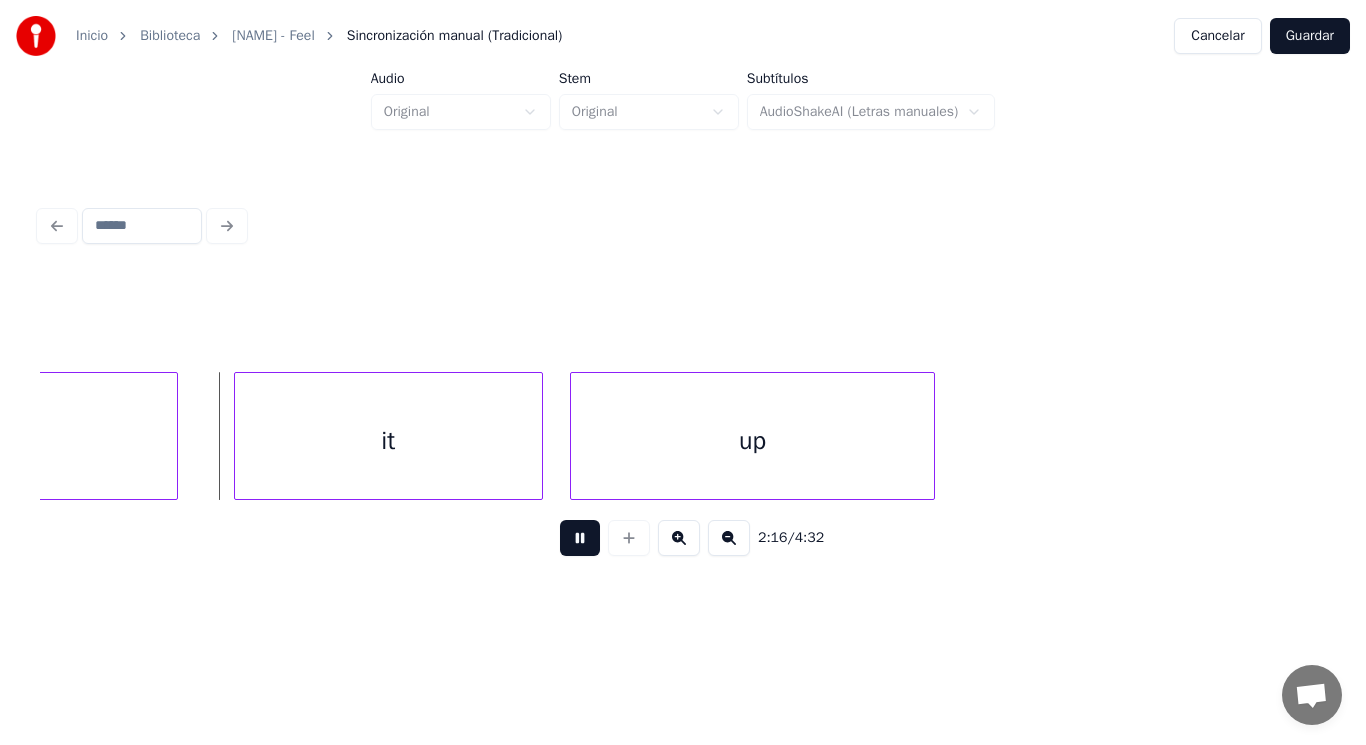 click at bounding box center (580, 538) 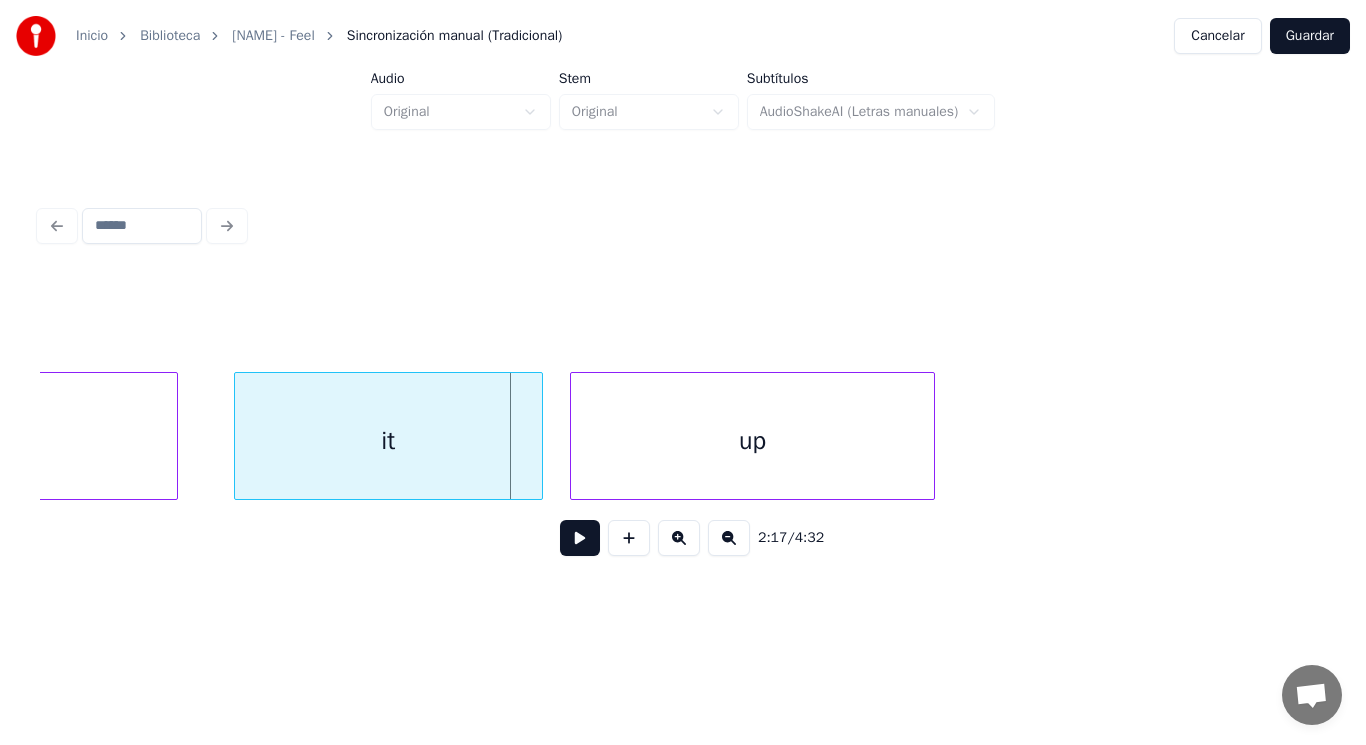 click on "give" at bounding box center [-4, 441] 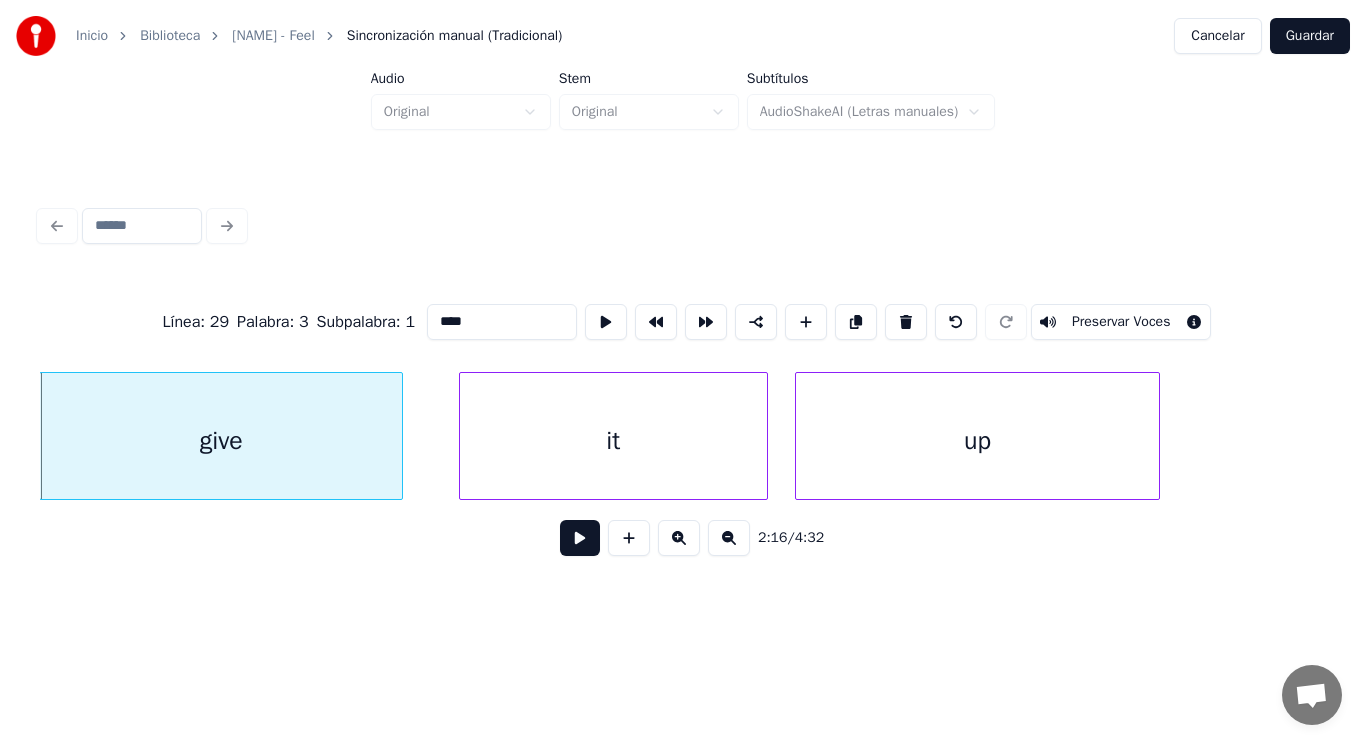 click at bounding box center (580, 538) 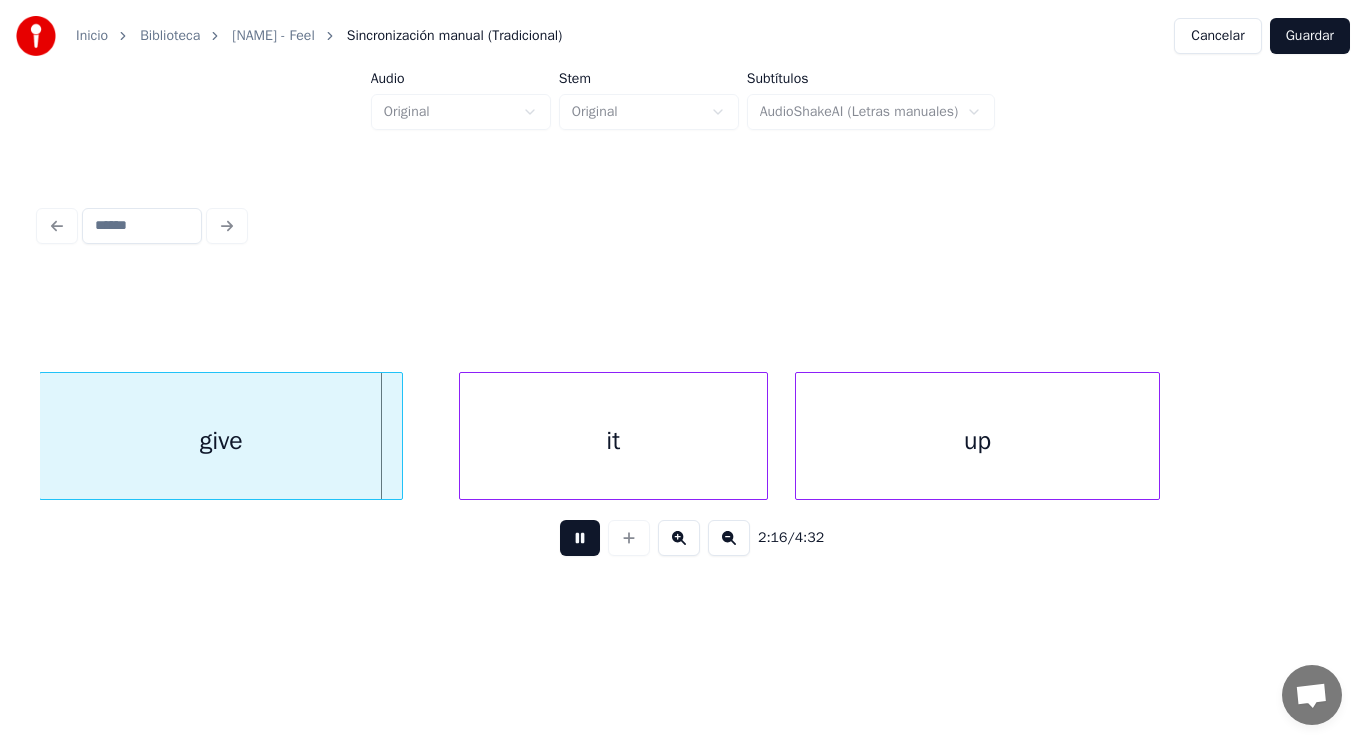 click at bounding box center (580, 538) 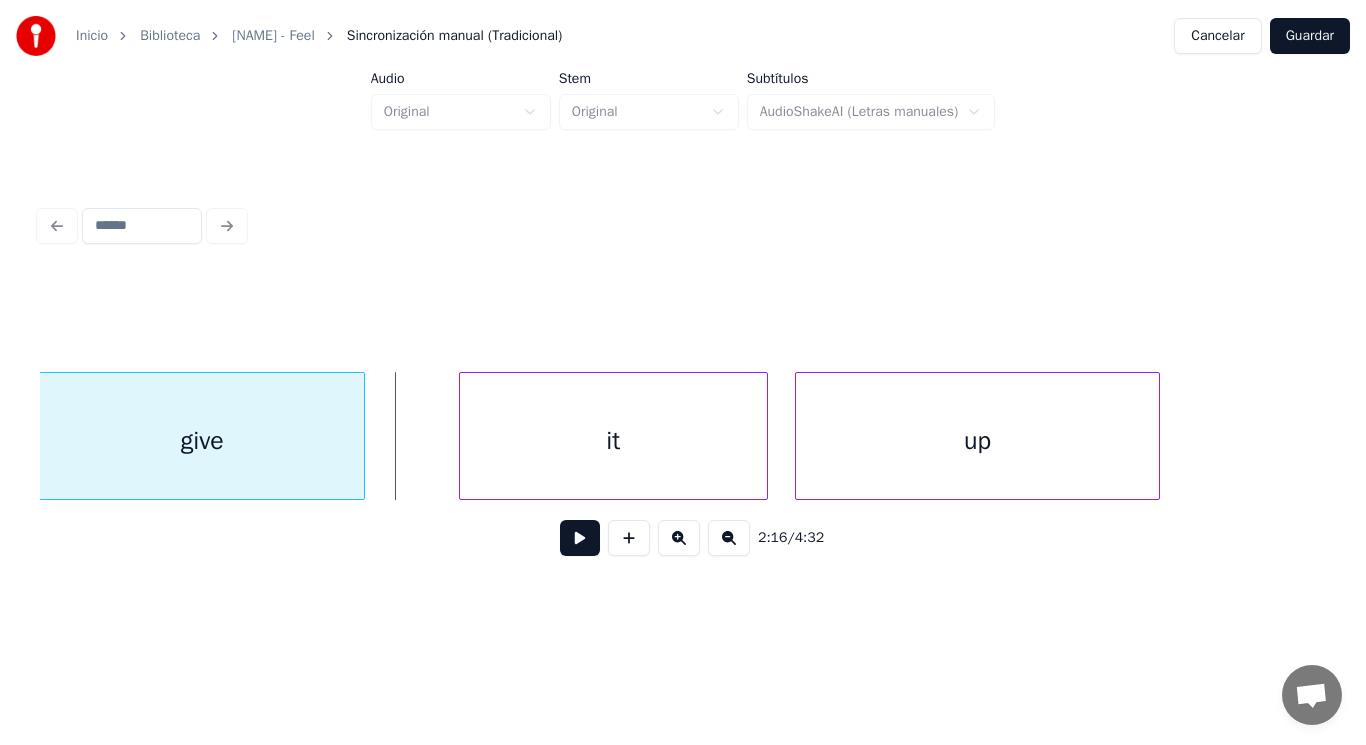 click at bounding box center [361, 436] 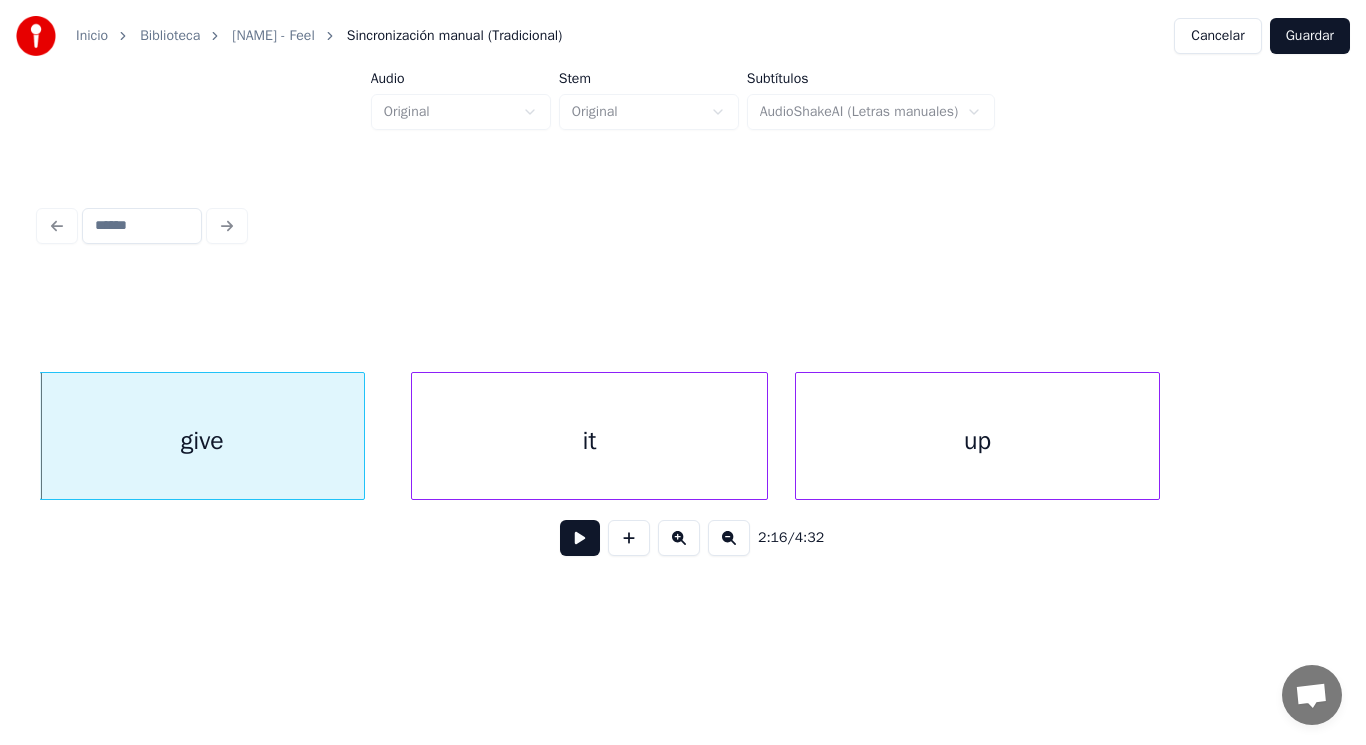 click at bounding box center [415, 436] 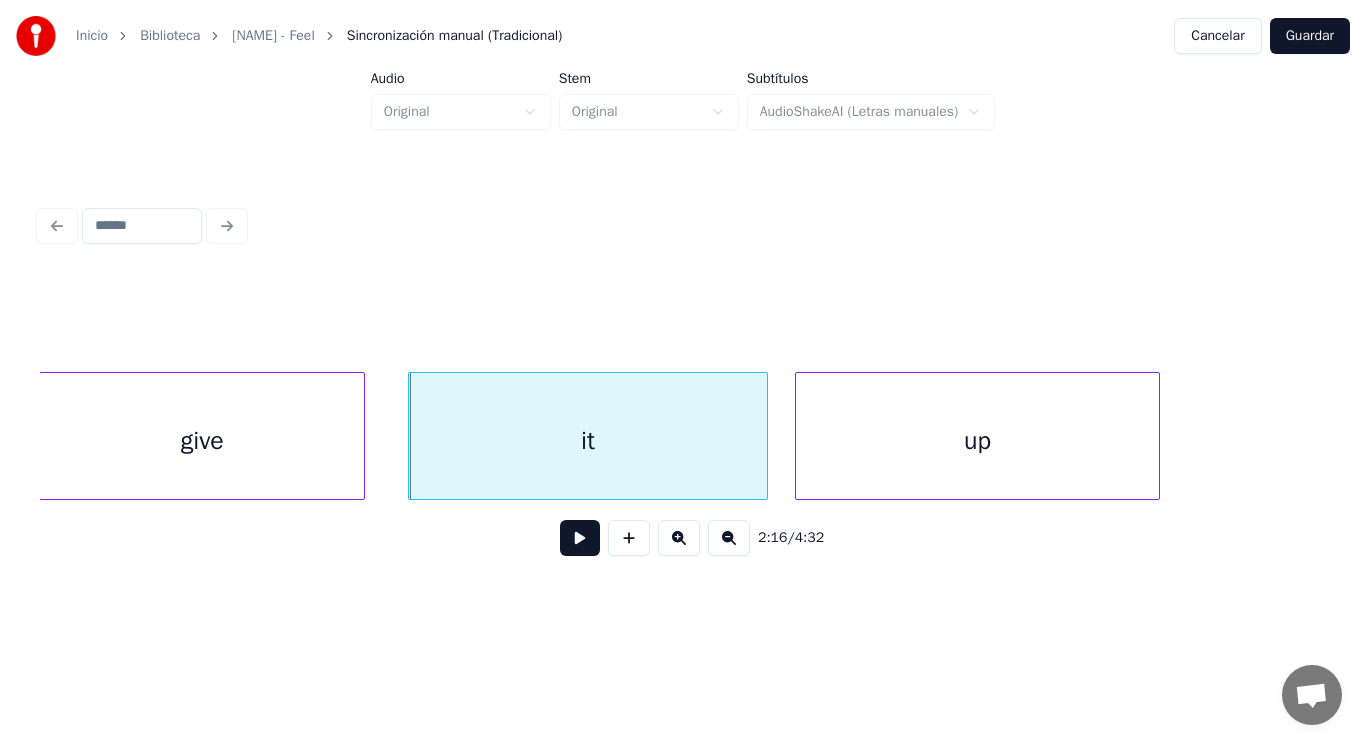 click at bounding box center (580, 538) 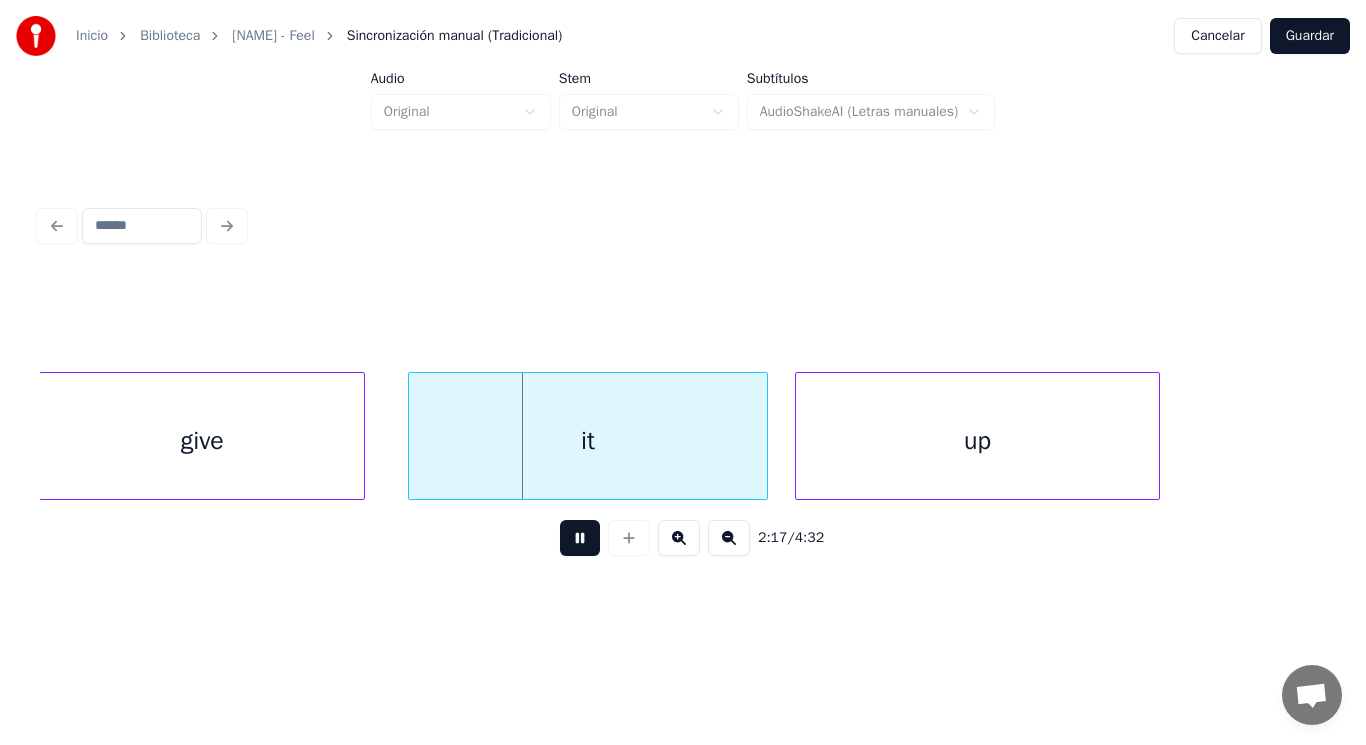 click at bounding box center (580, 538) 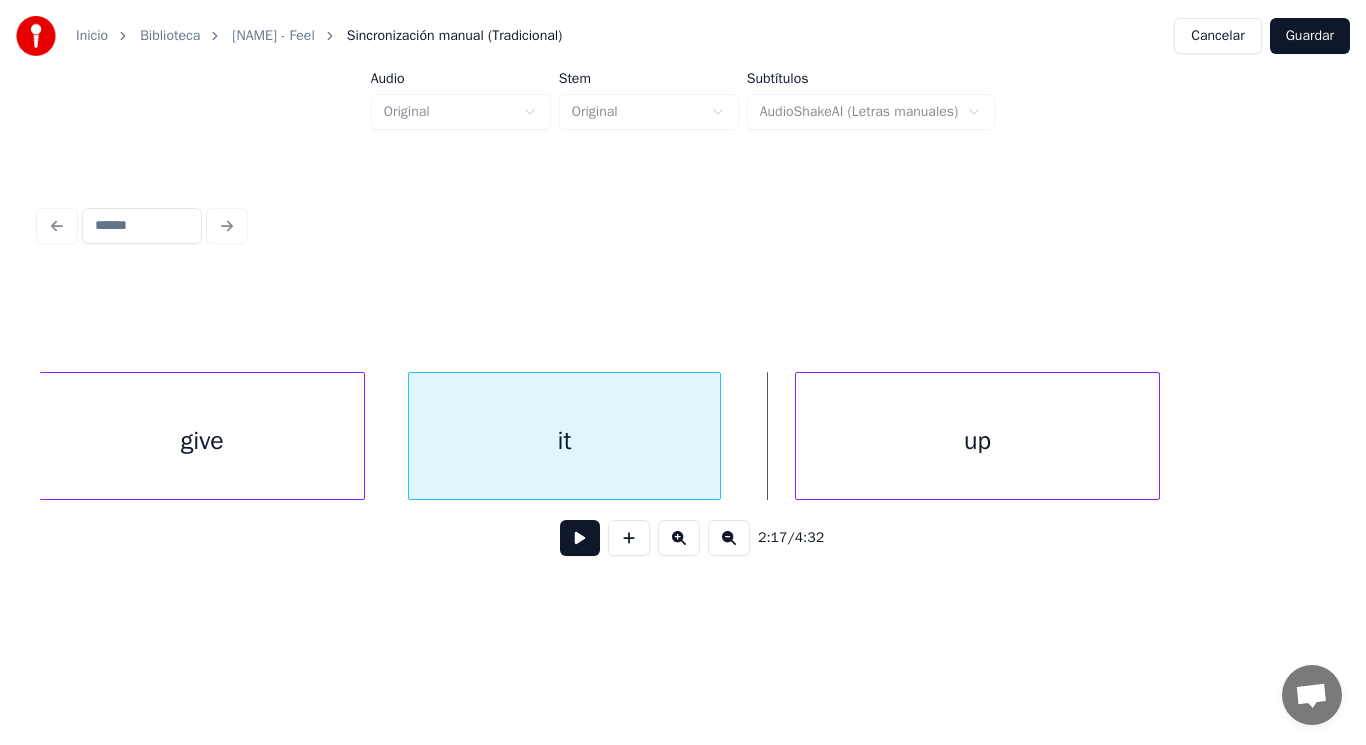 click at bounding box center [717, 436] 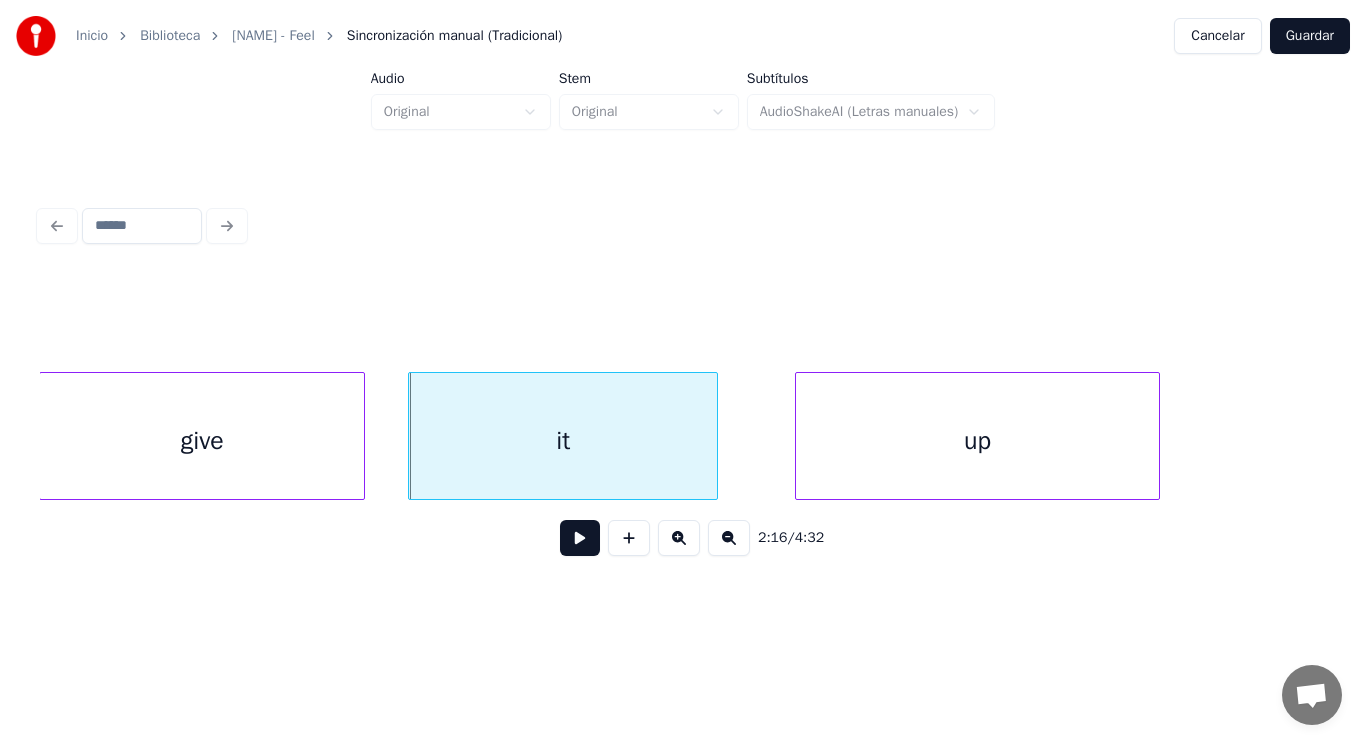 click at bounding box center (580, 538) 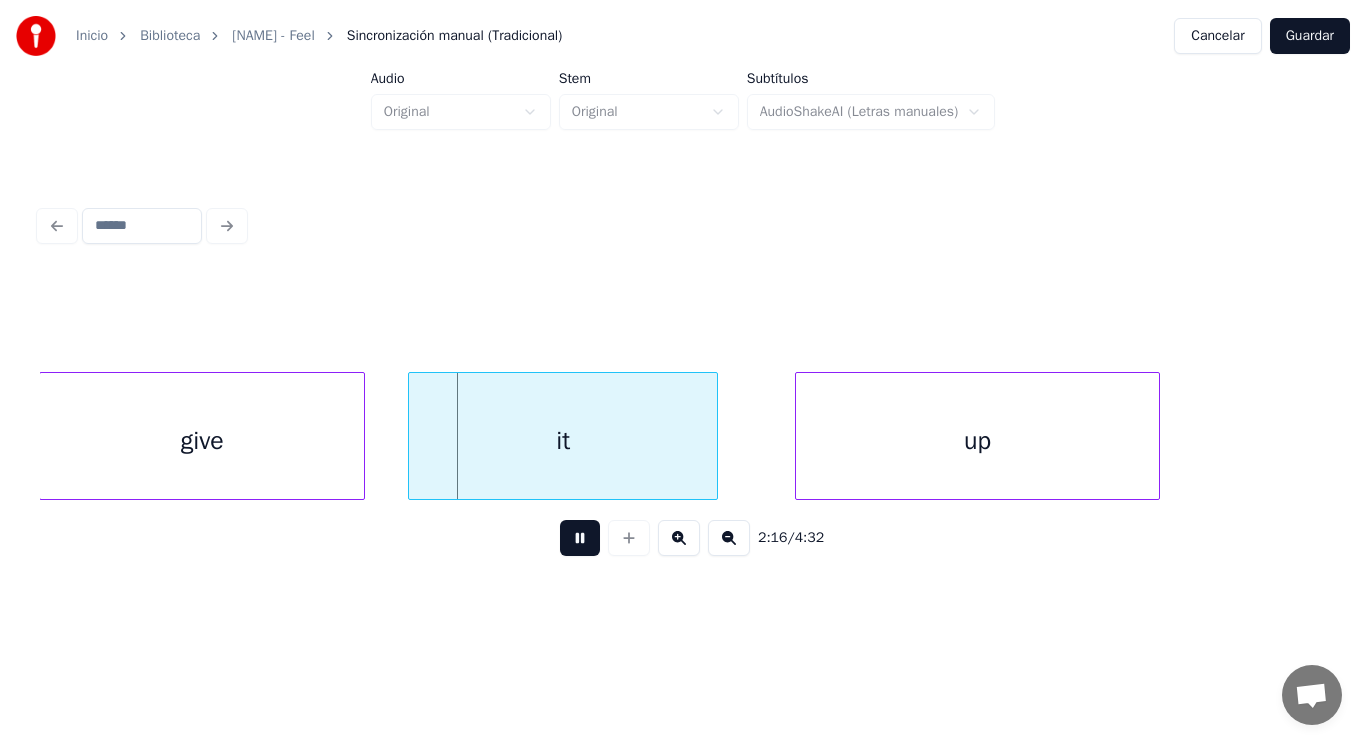 click at bounding box center [580, 538] 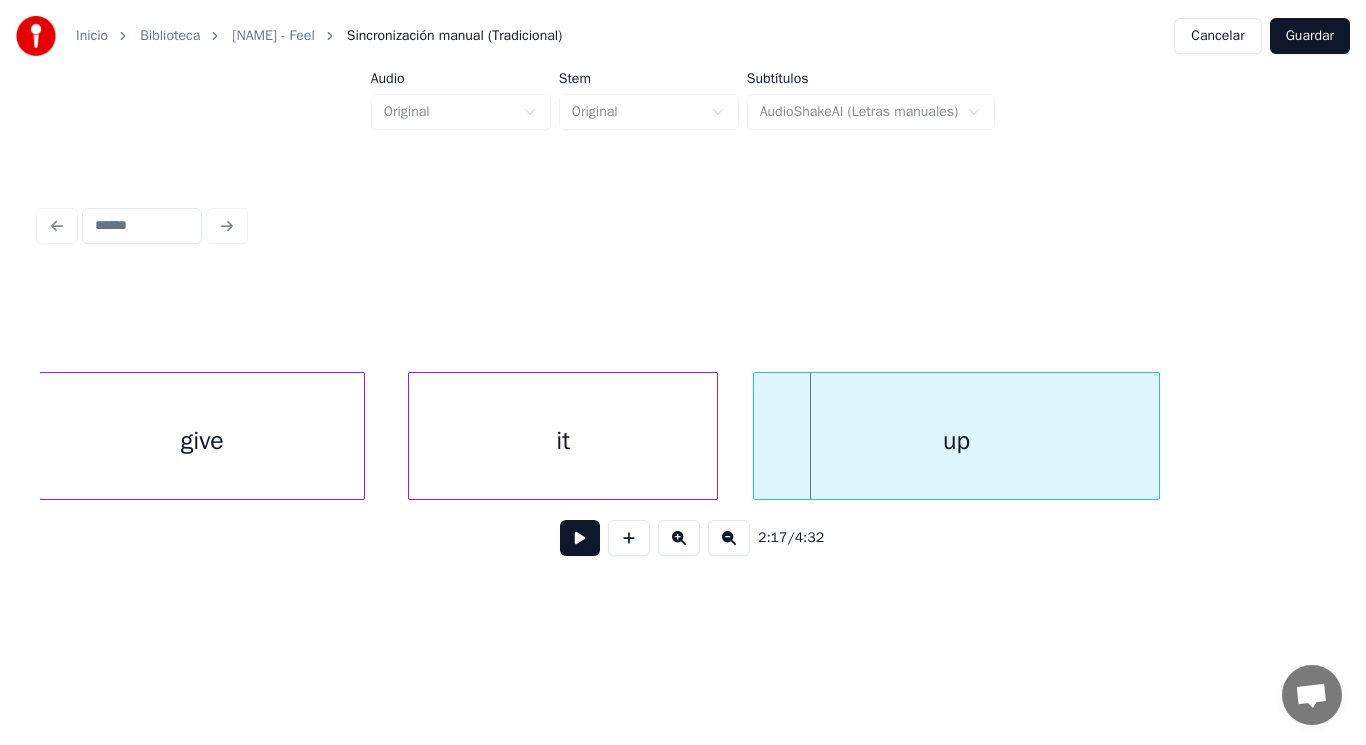 click at bounding box center [757, 436] 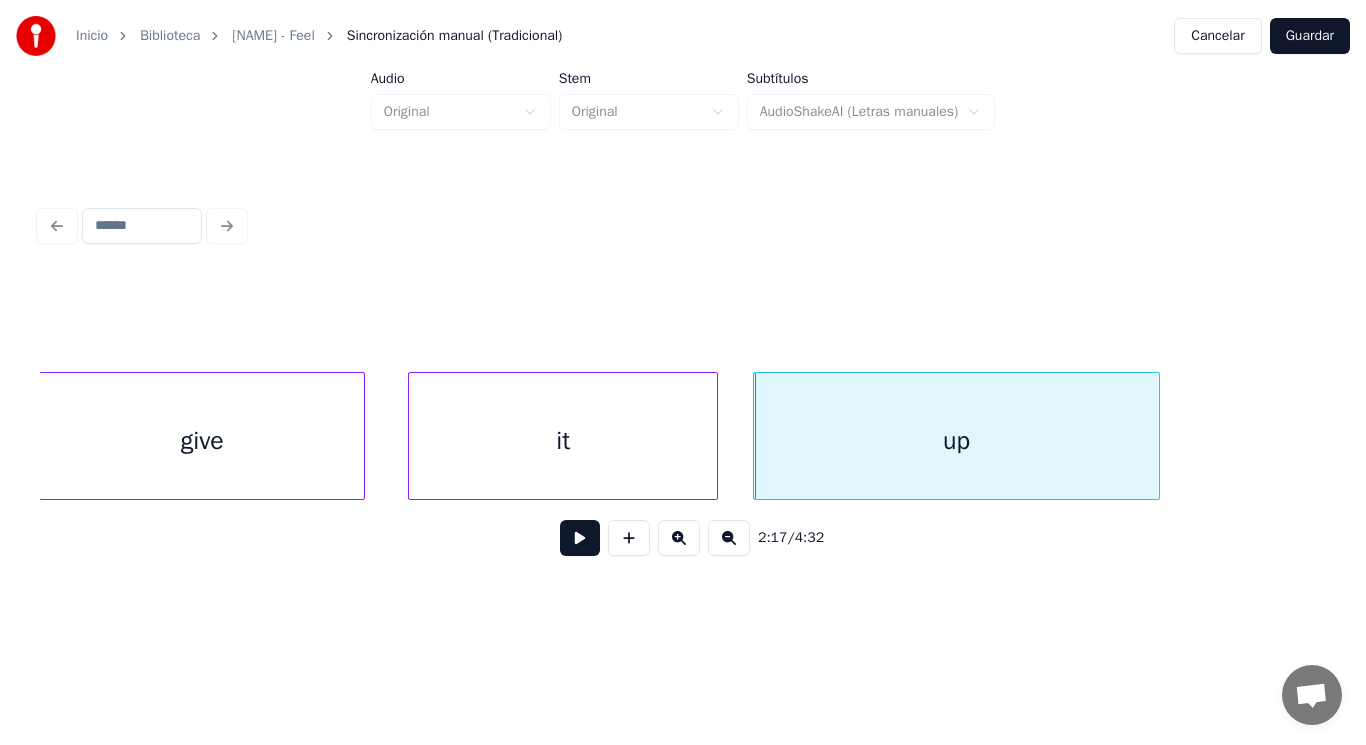 click on "give" at bounding box center [202, 441] 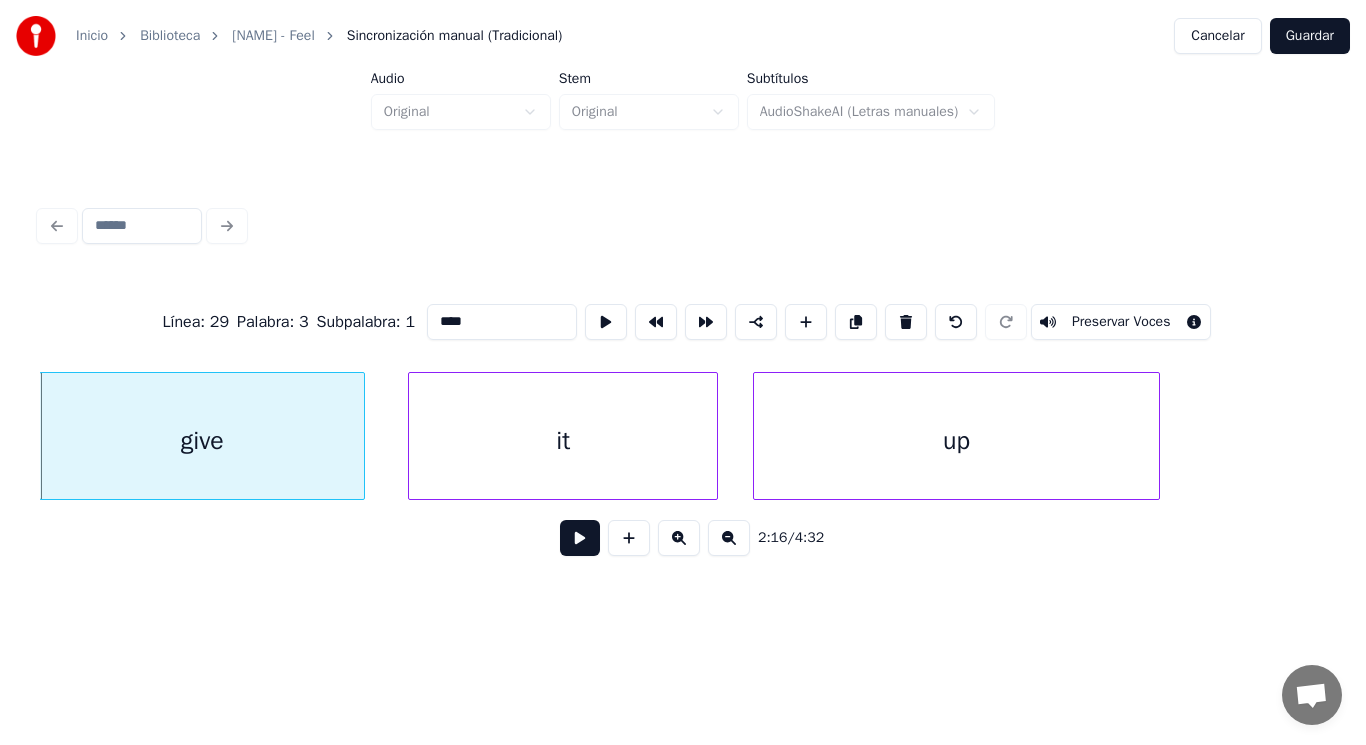 click at bounding box center [580, 538] 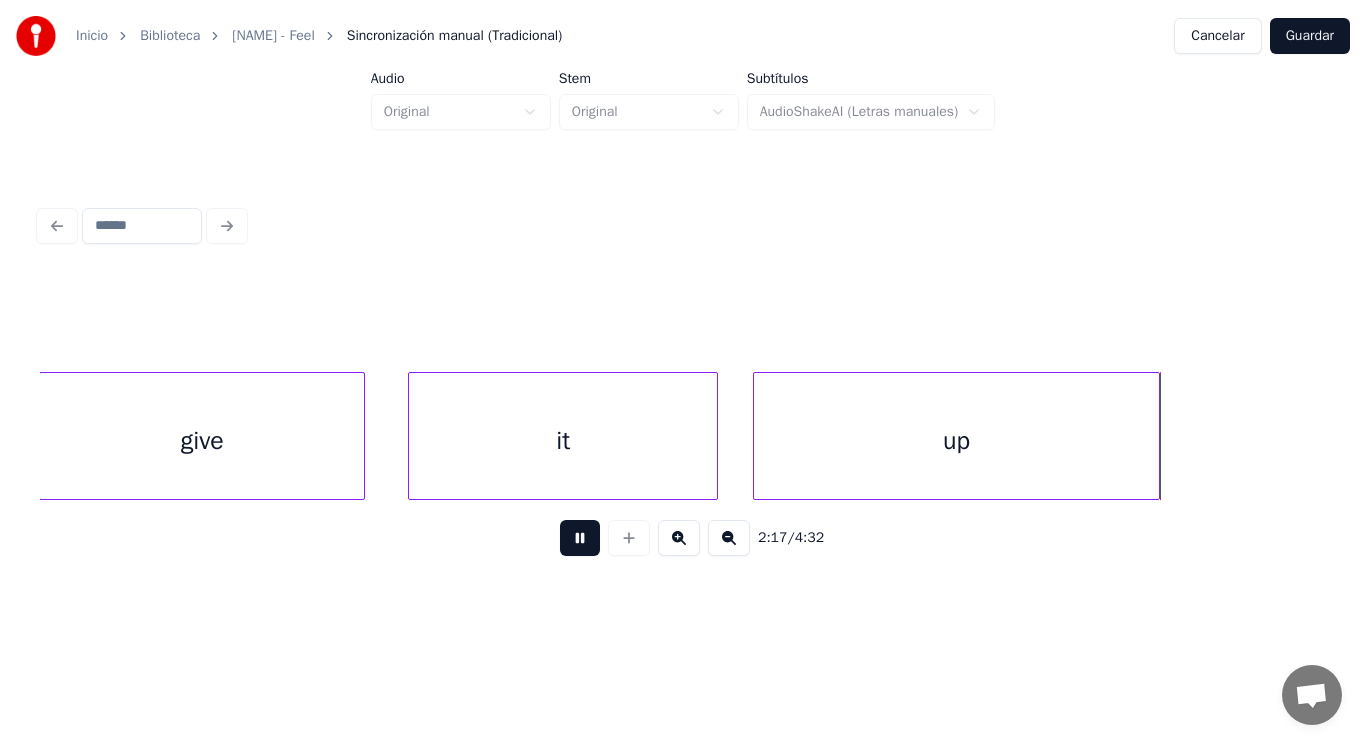 click at bounding box center [580, 538] 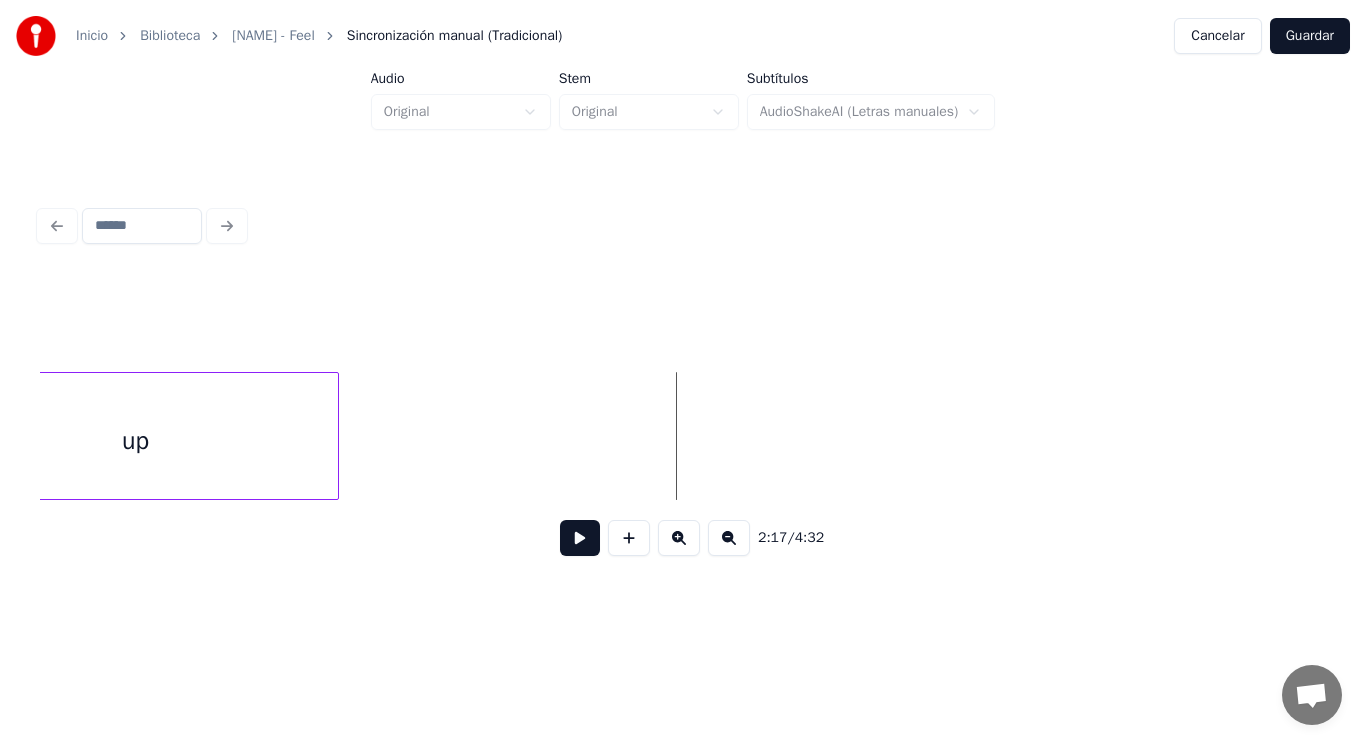 click on "up" at bounding box center [135, 441] 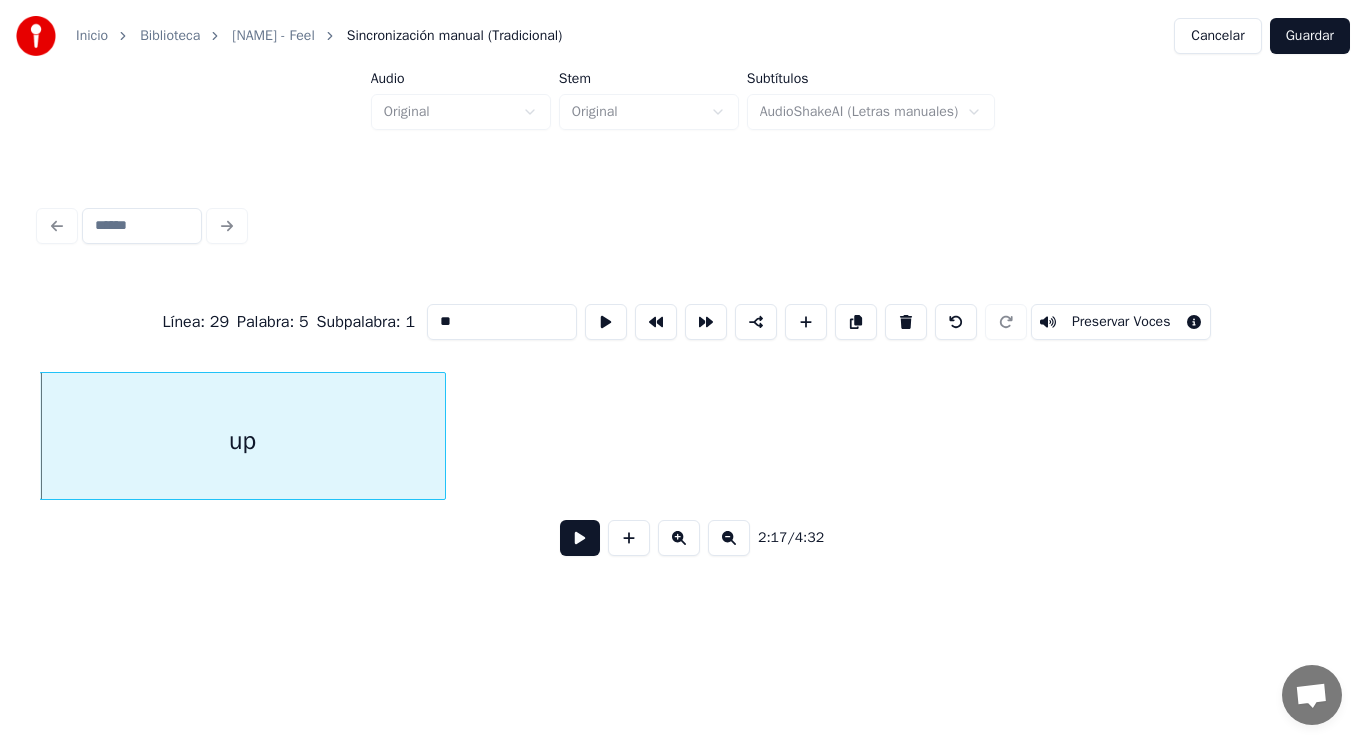 click at bounding box center (580, 538) 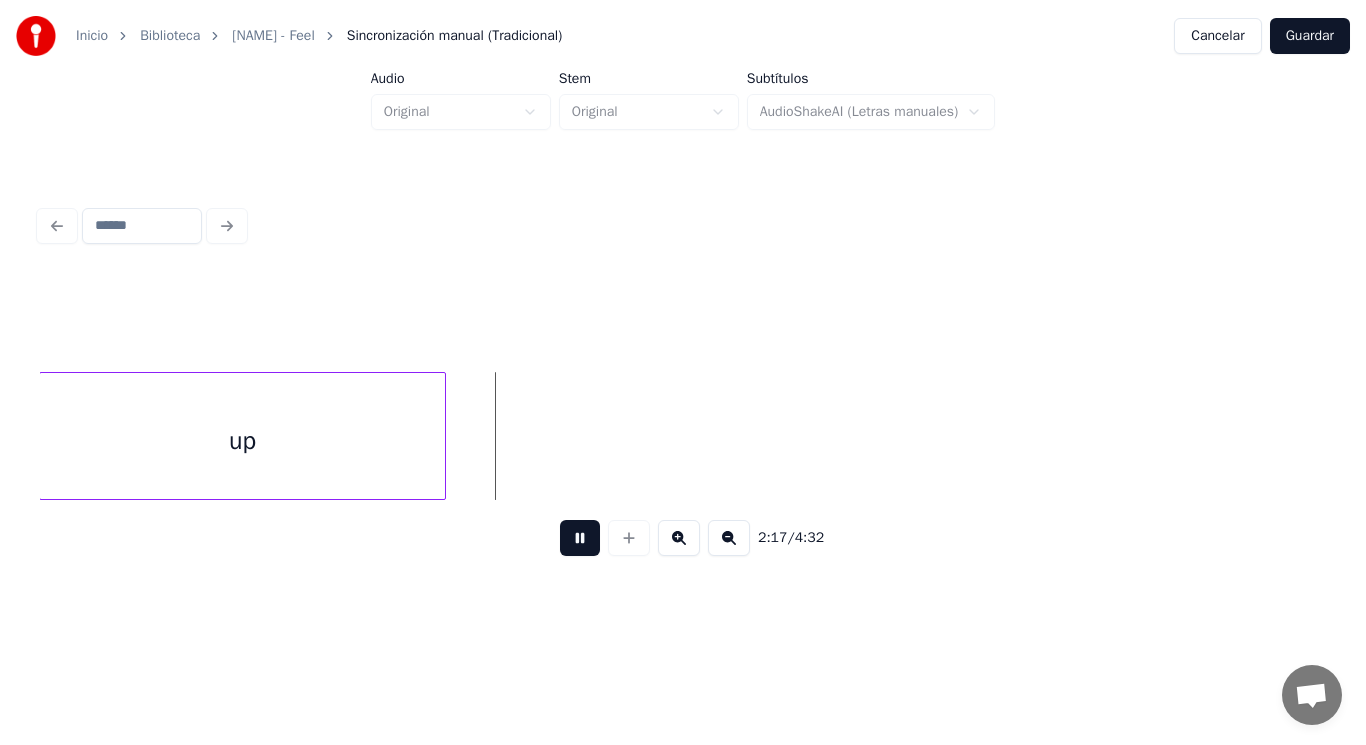click at bounding box center [580, 538] 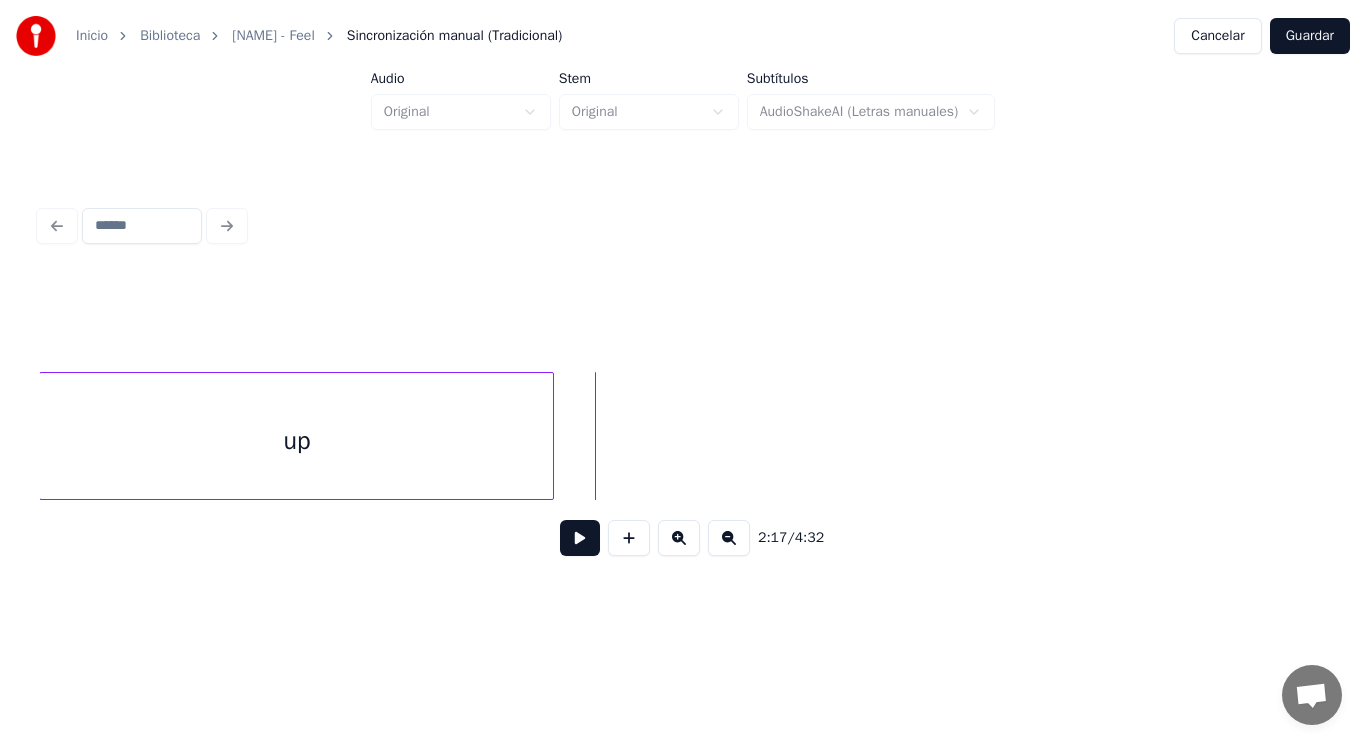click at bounding box center [550, 436] 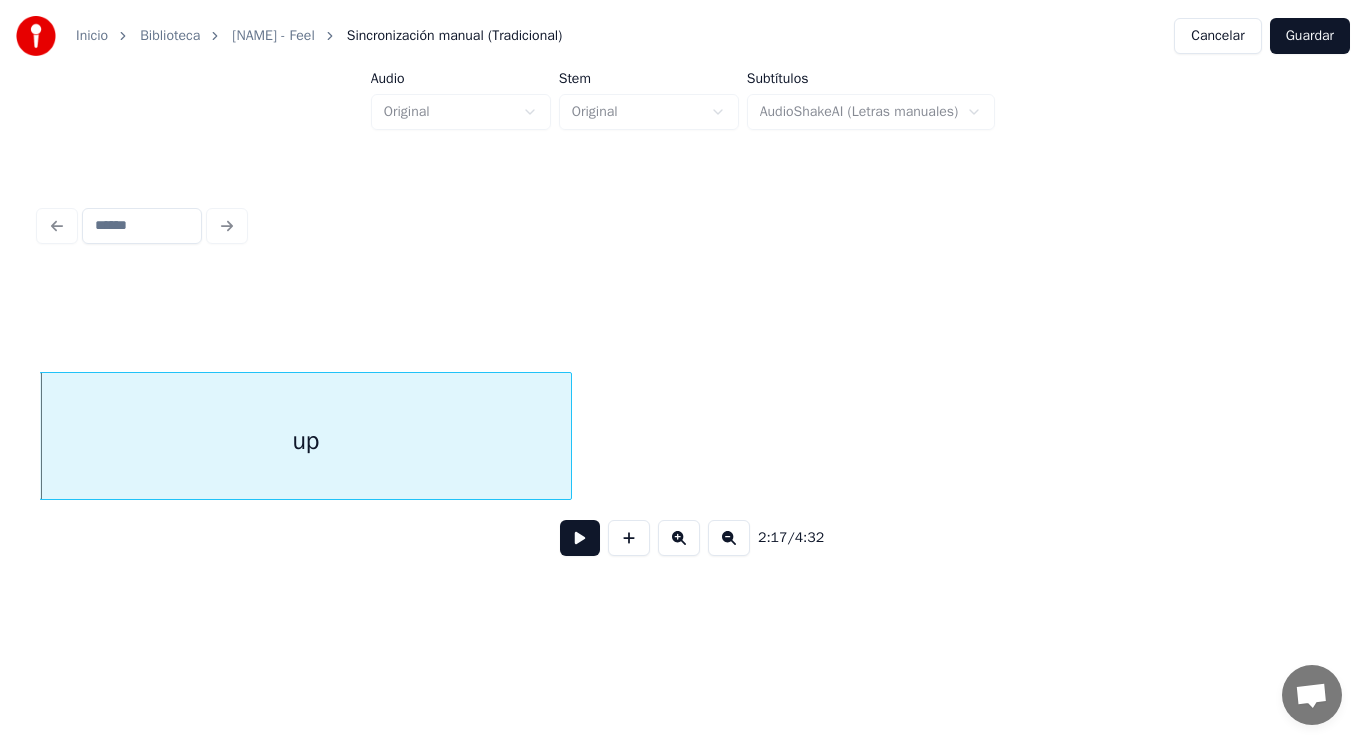 click at bounding box center [580, 538] 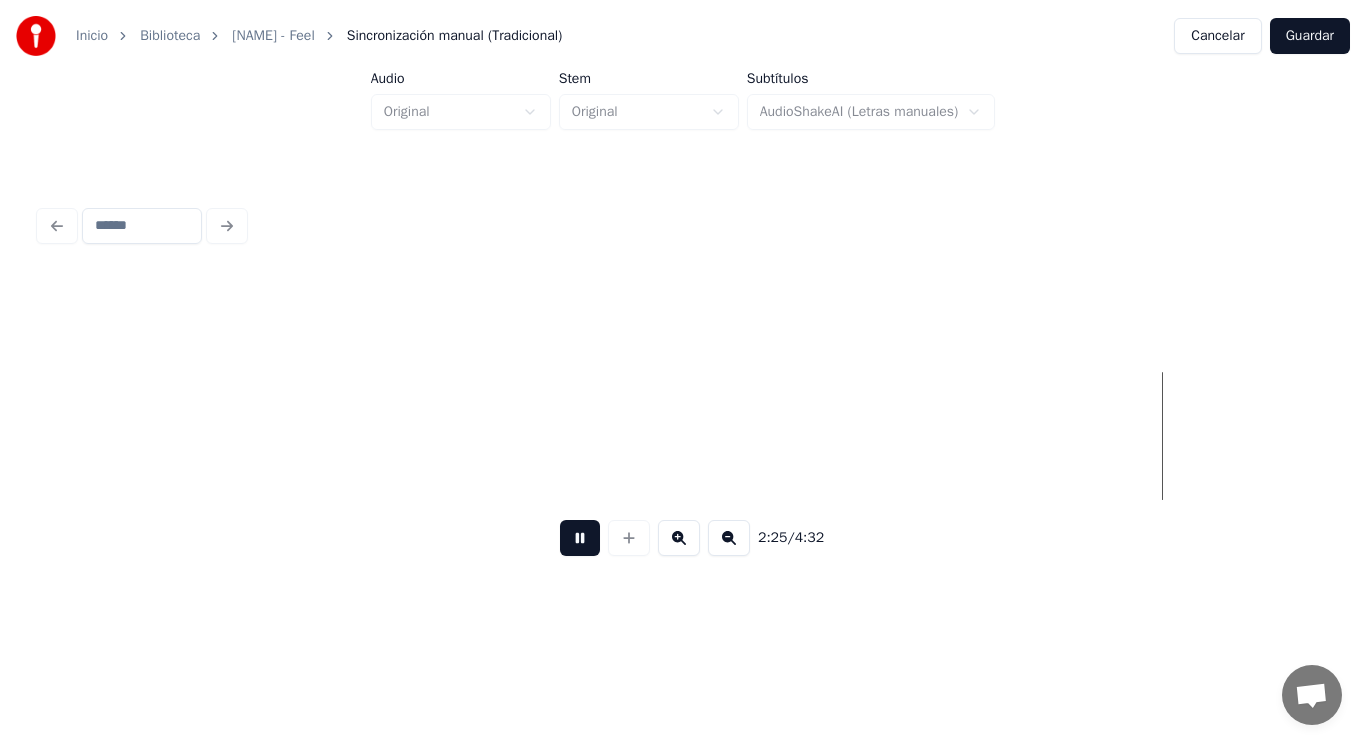 scroll, scrollTop: 0, scrollLeft: 203811, axis: horizontal 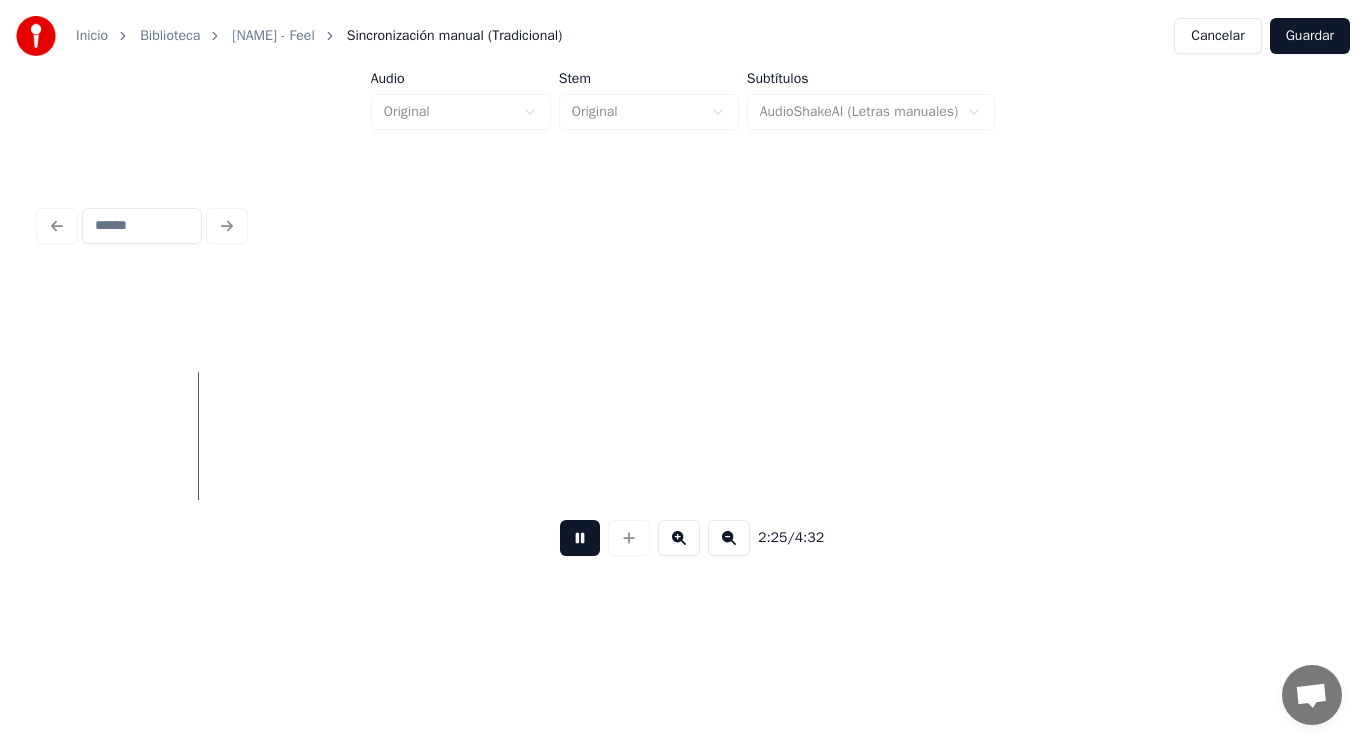 click at bounding box center (580, 538) 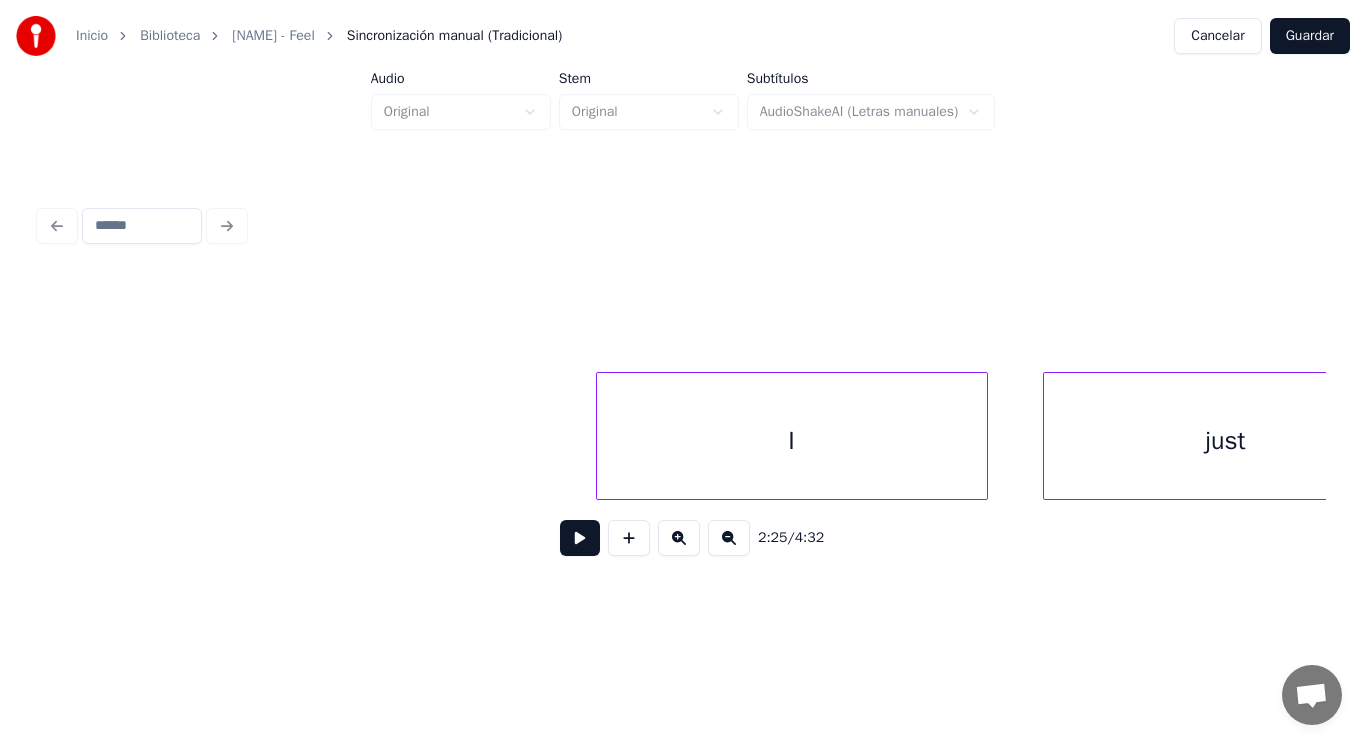 scroll, scrollTop: 0, scrollLeft: 231571, axis: horizontal 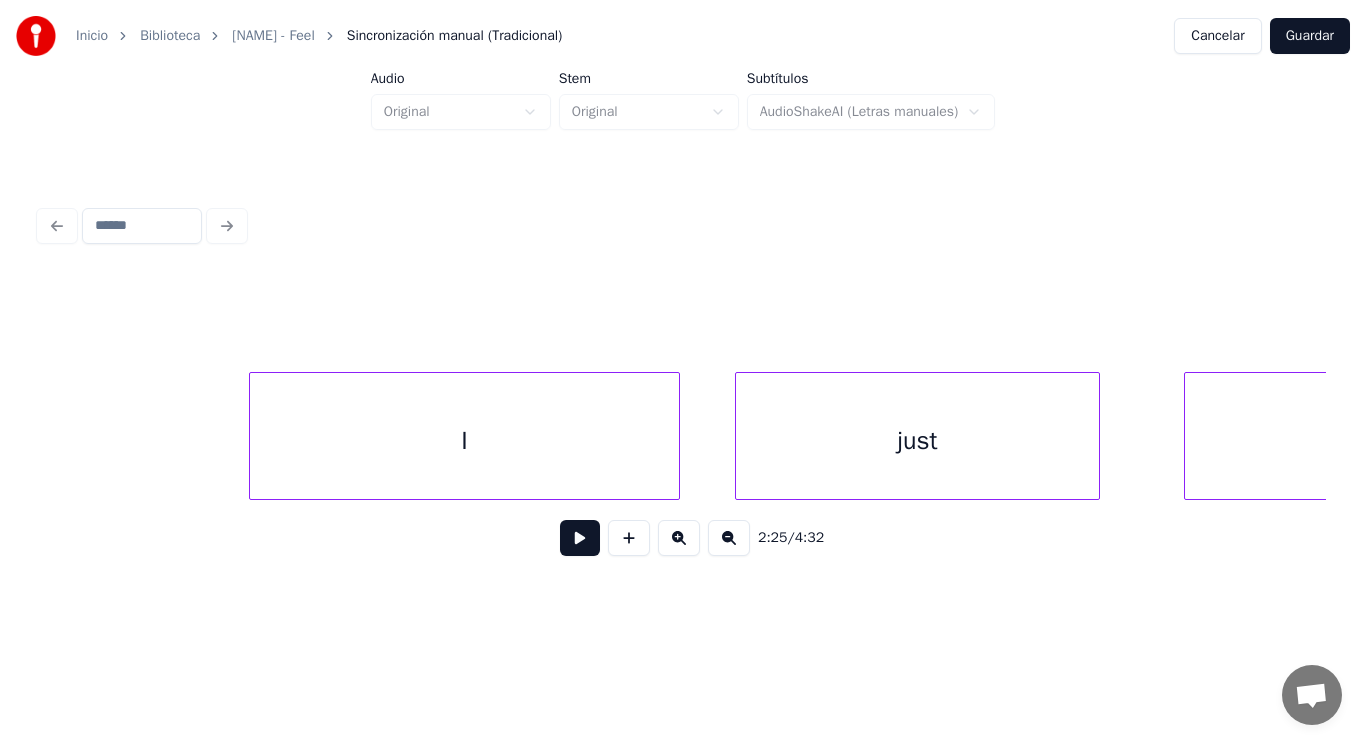 click at bounding box center [253, 436] 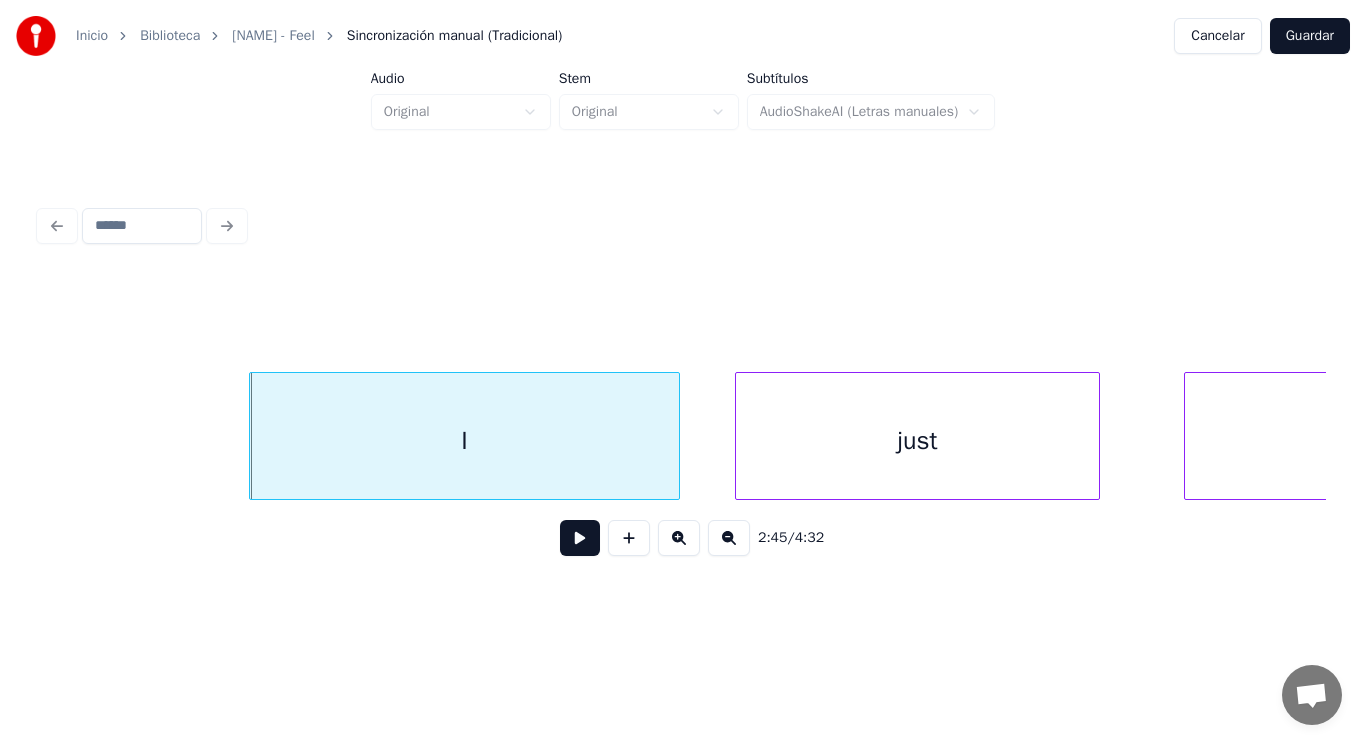 click at bounding box center (580, 538) 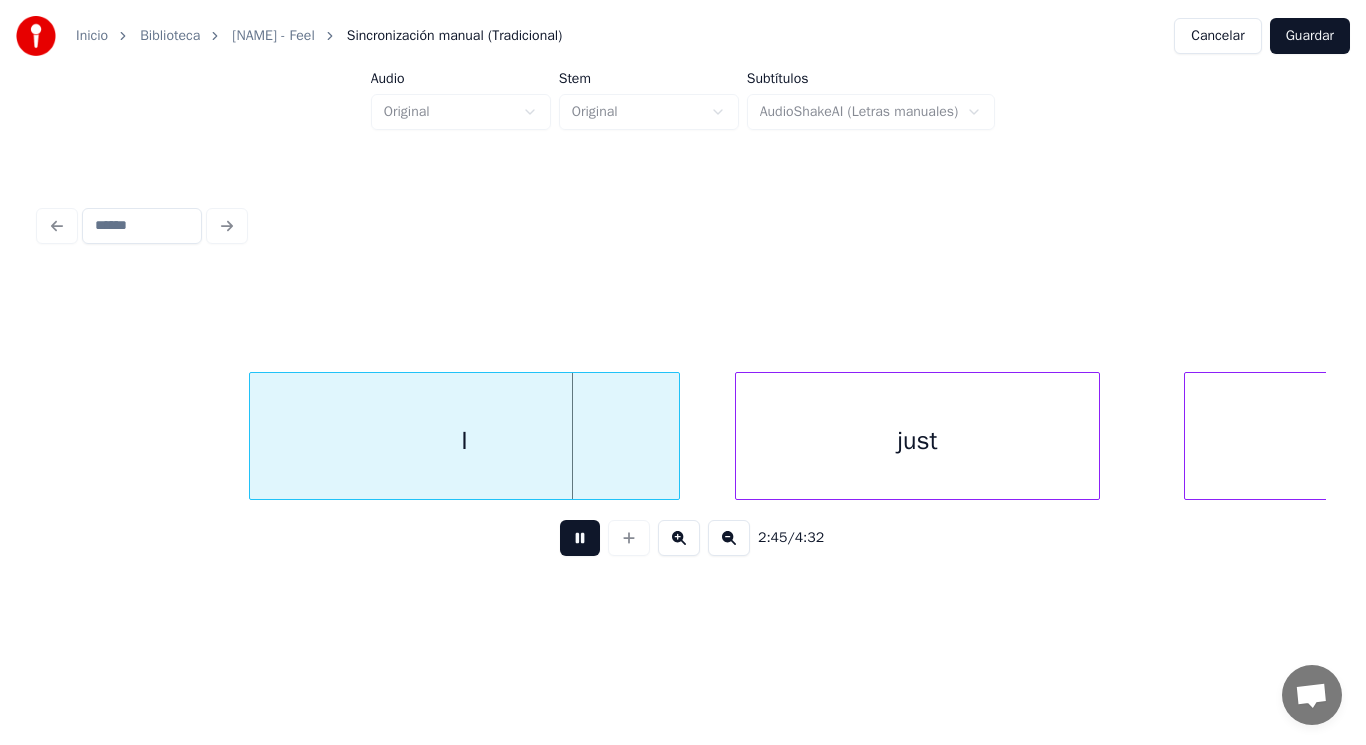 click at bounding box center (580, 538) 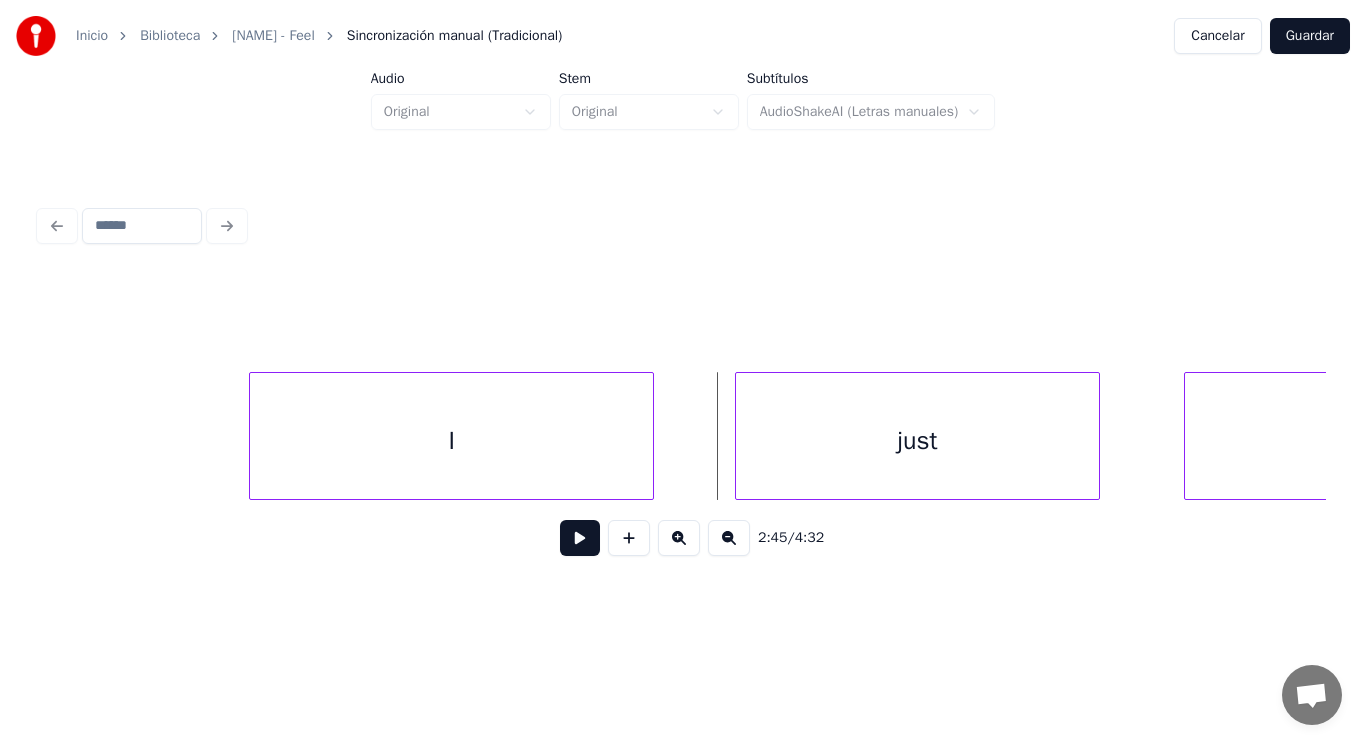 click at bounding box center (650, 436) 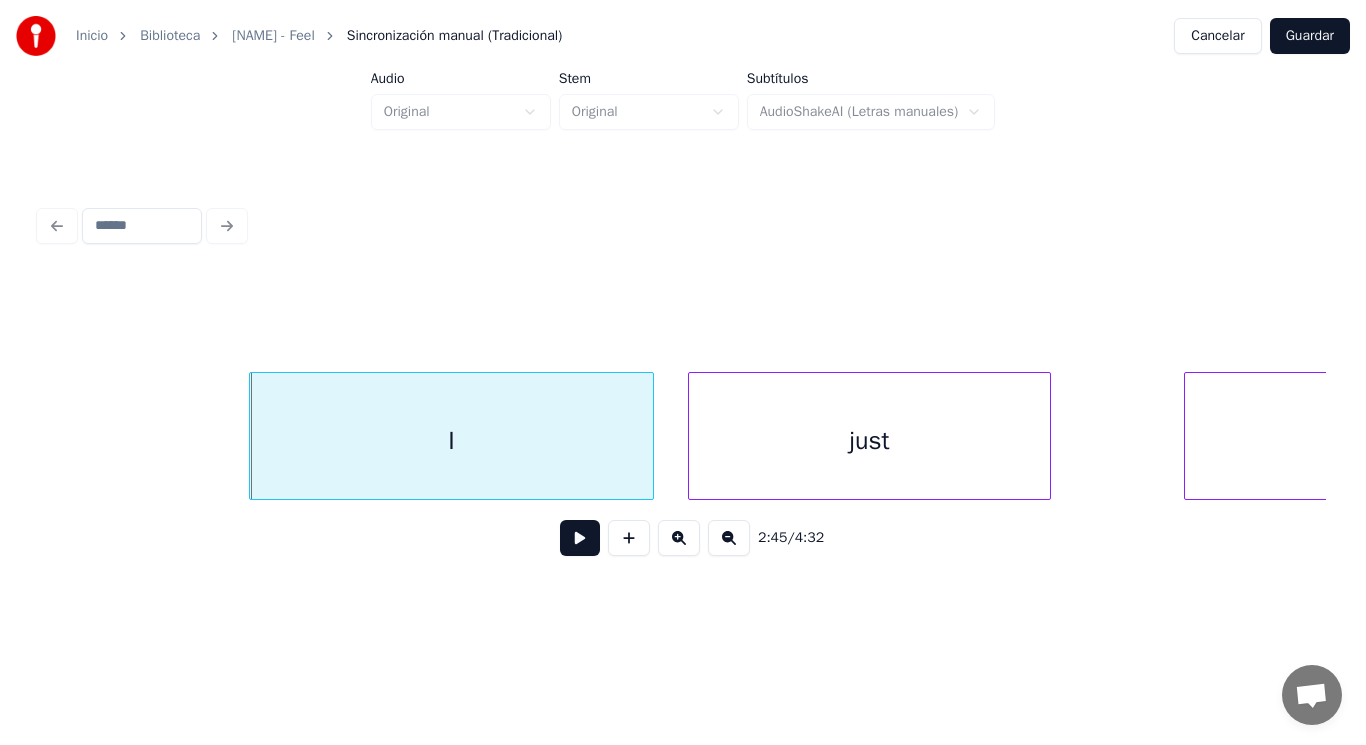 click on "just" at bounding box center [870, 441] 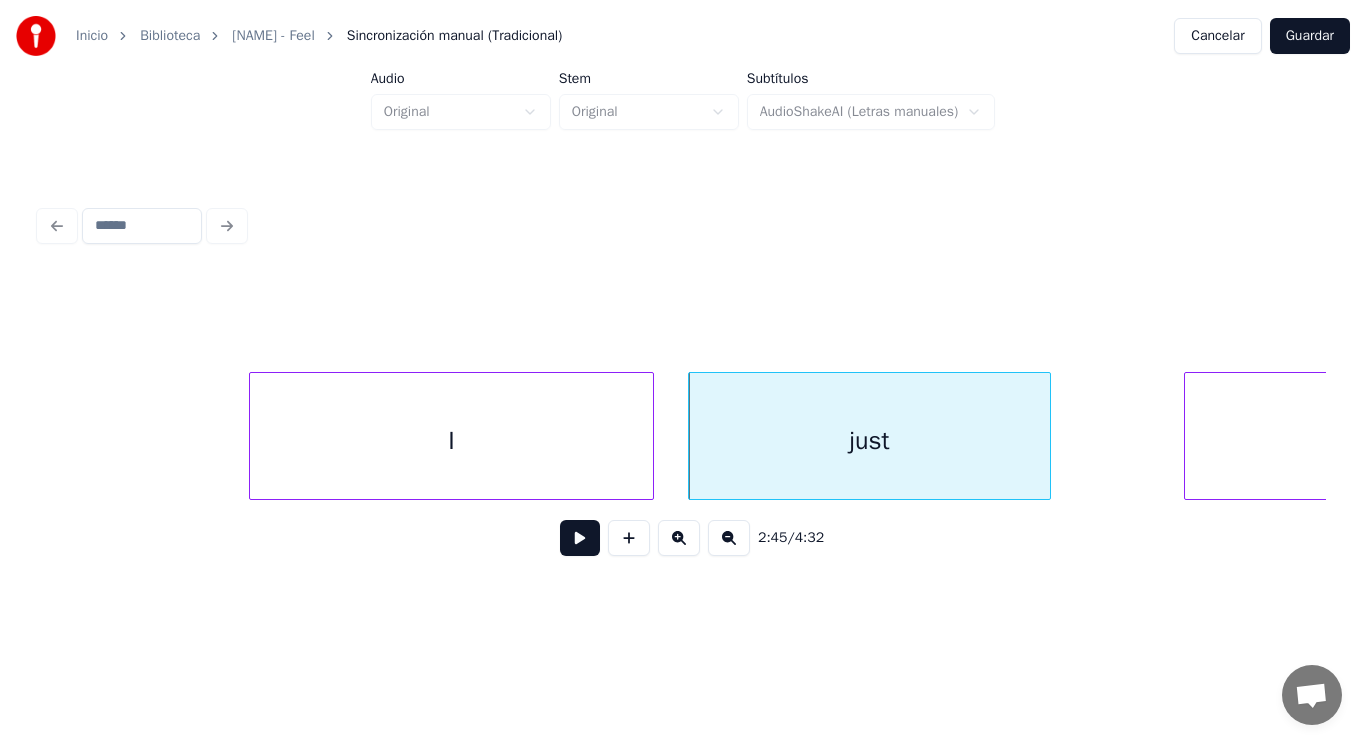 click at bounding box center (580, 538) 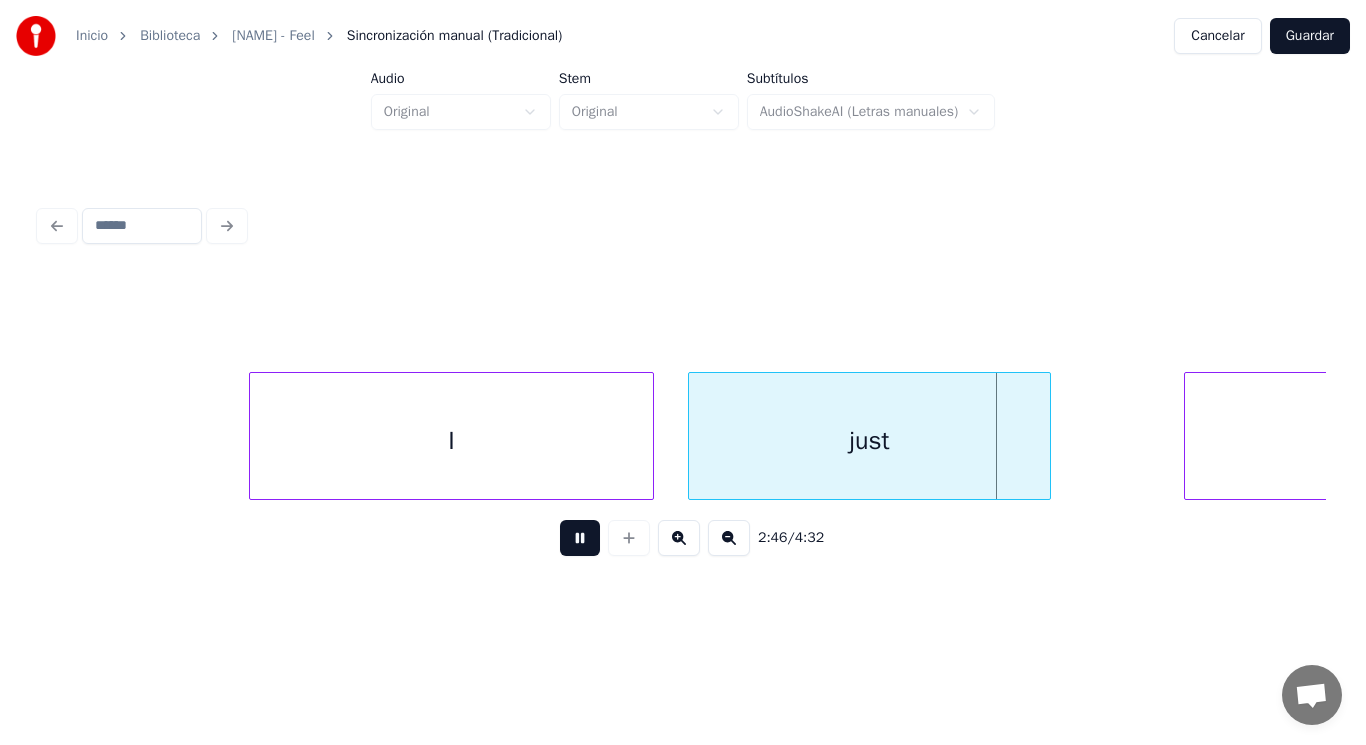 click at bounding box center [580, 538] 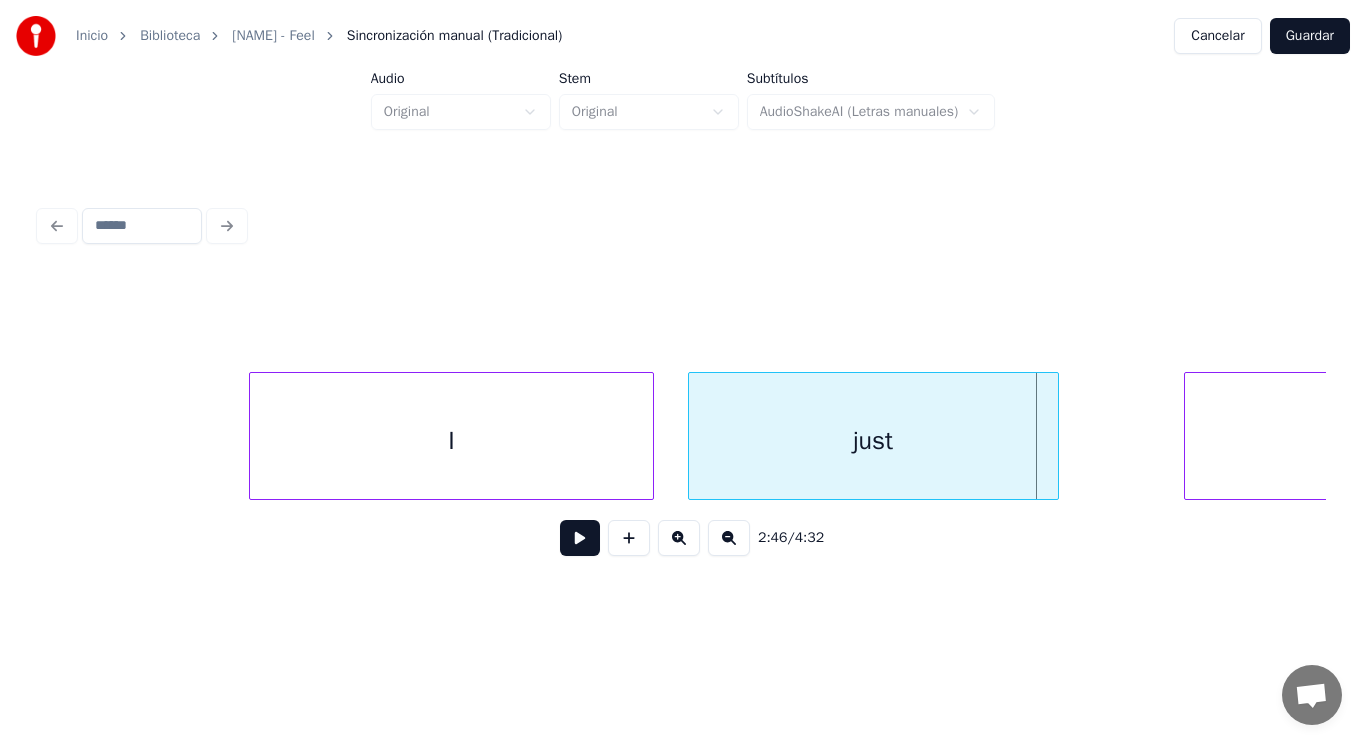 click at bounding box center (1055, 436) 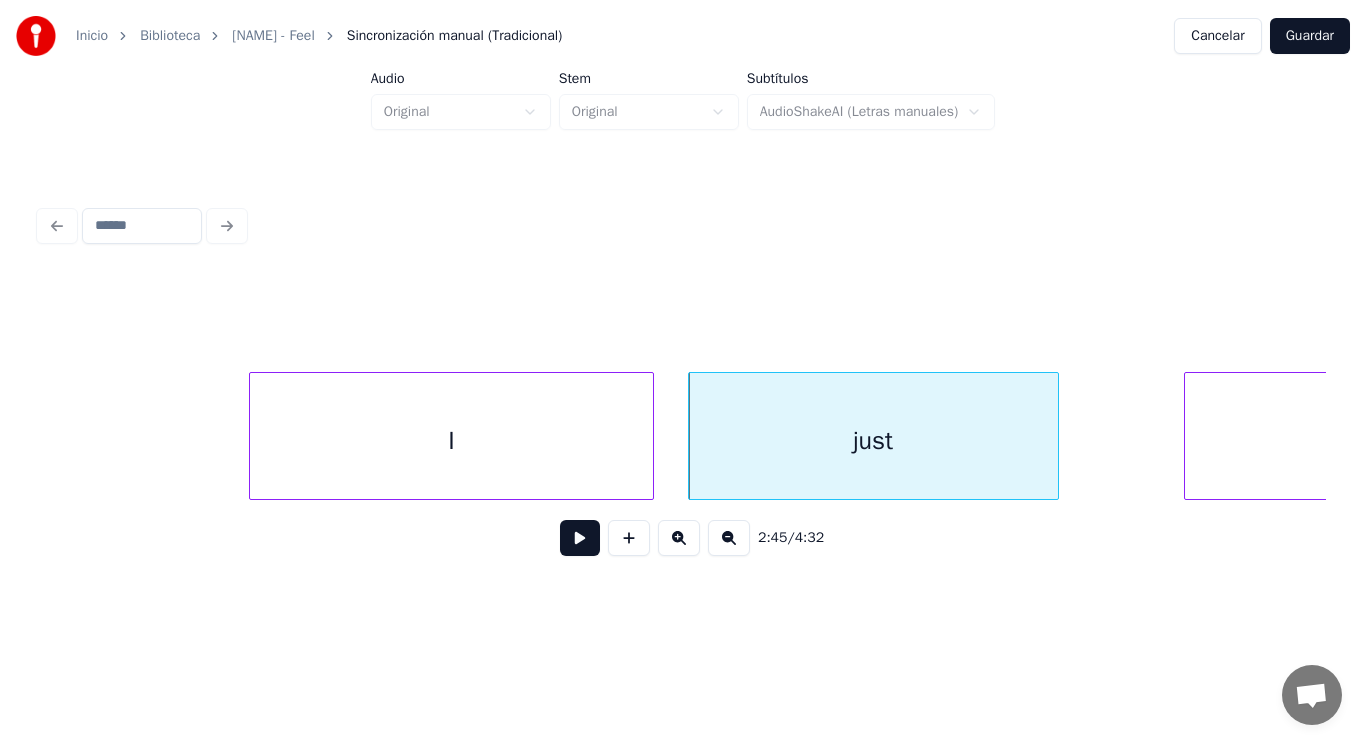 click on "I" at bounding box center [451, 441] 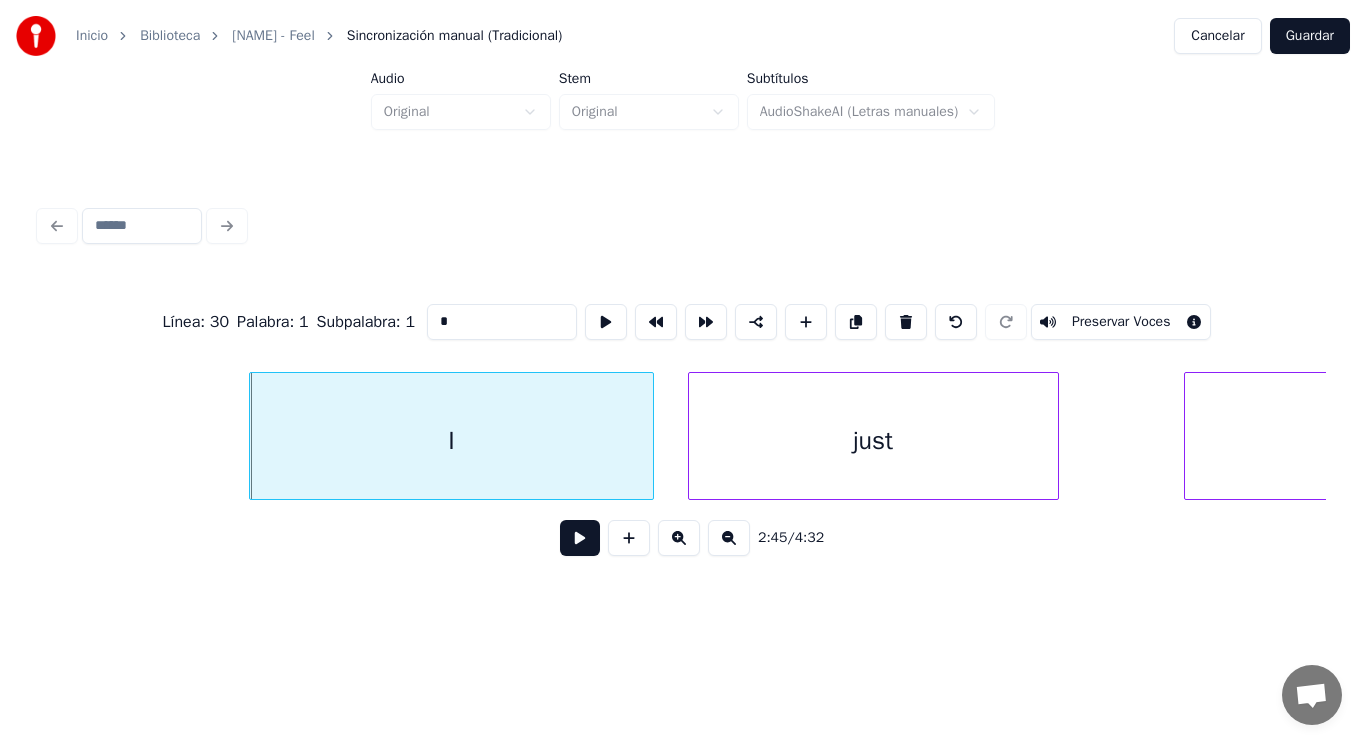 click at bounding box center [580, 538] 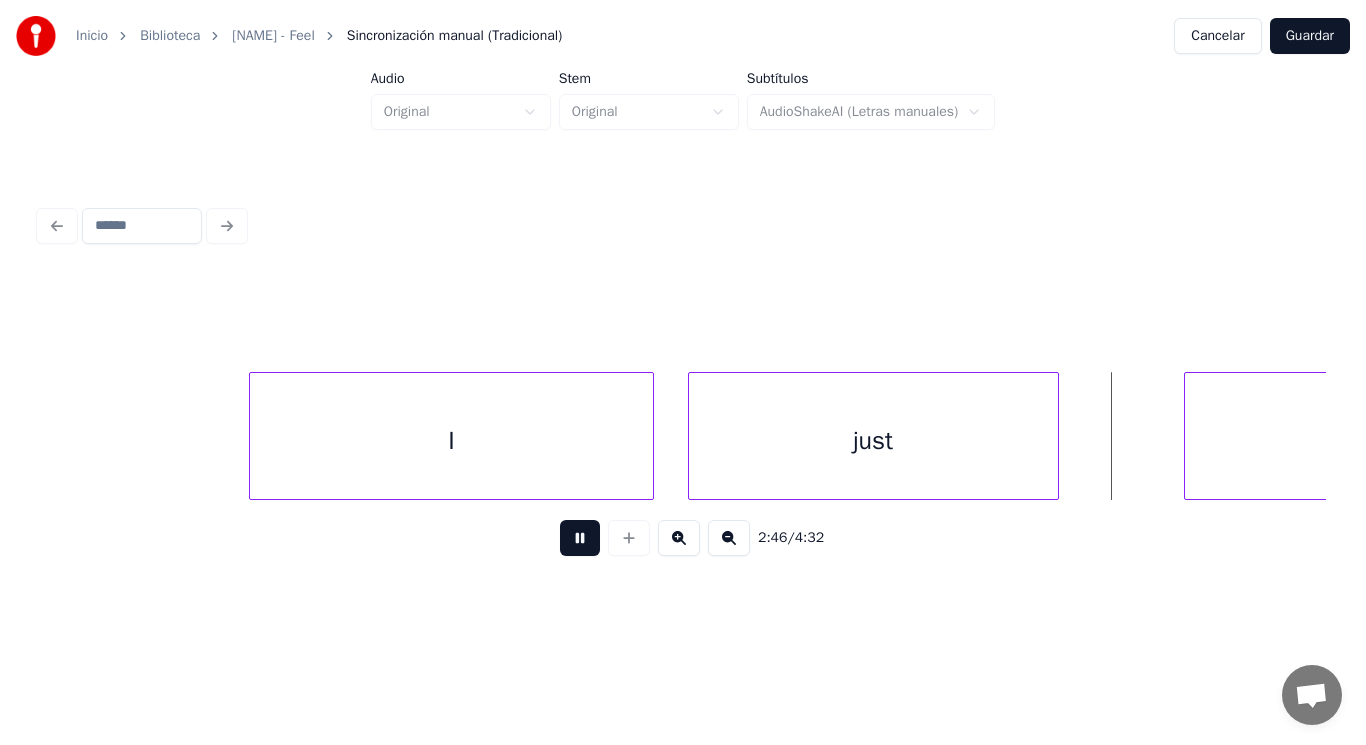 click at bounding box center [580, 538] 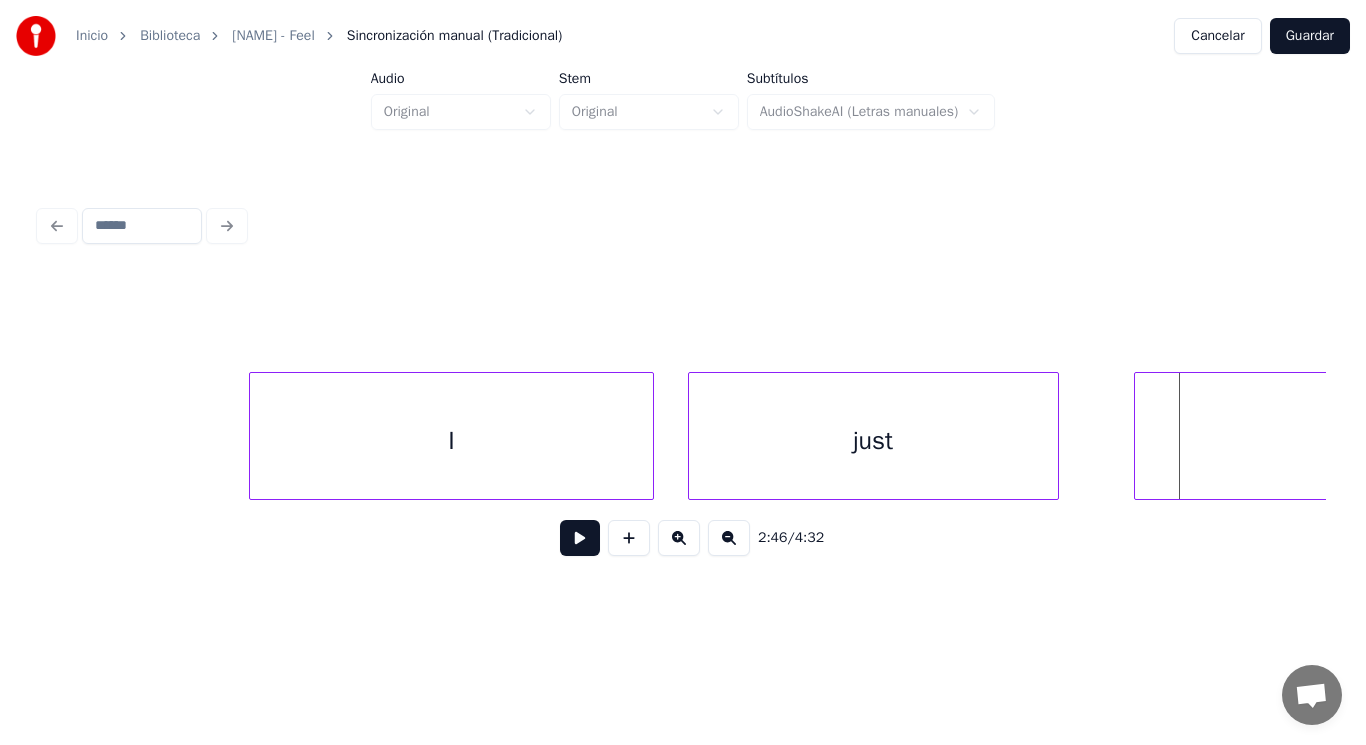 click at bounding box center [1138, 436] 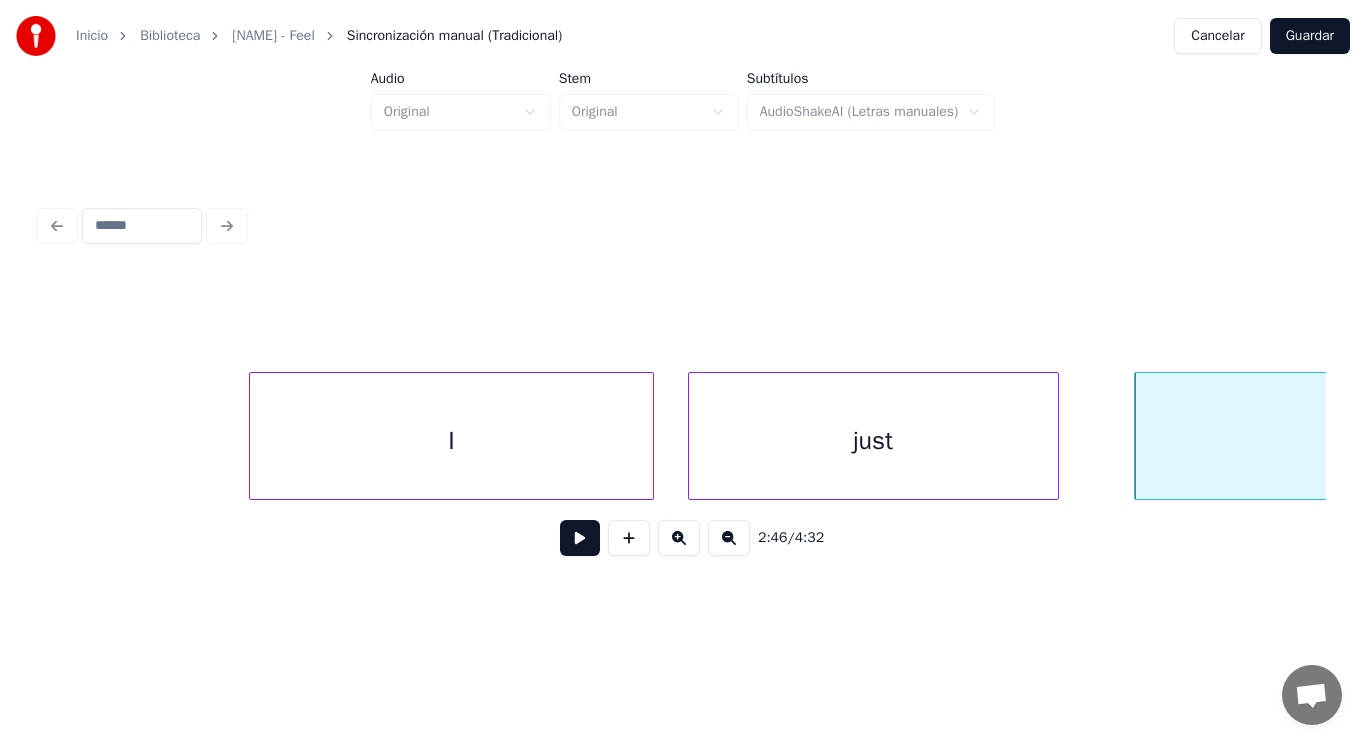 click at bounding box center [580, 538] 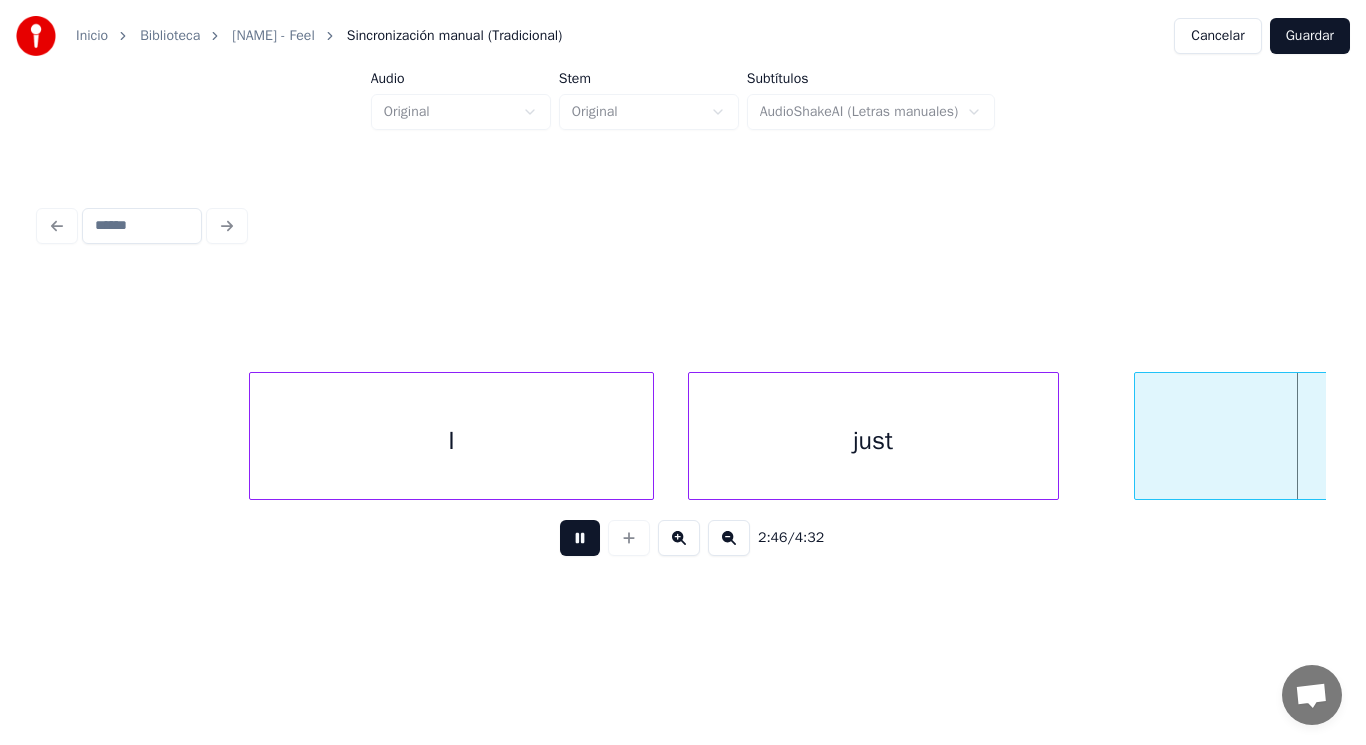 scroll, scrollTop: 0, scrollLeft: 232878, axis: horizontal 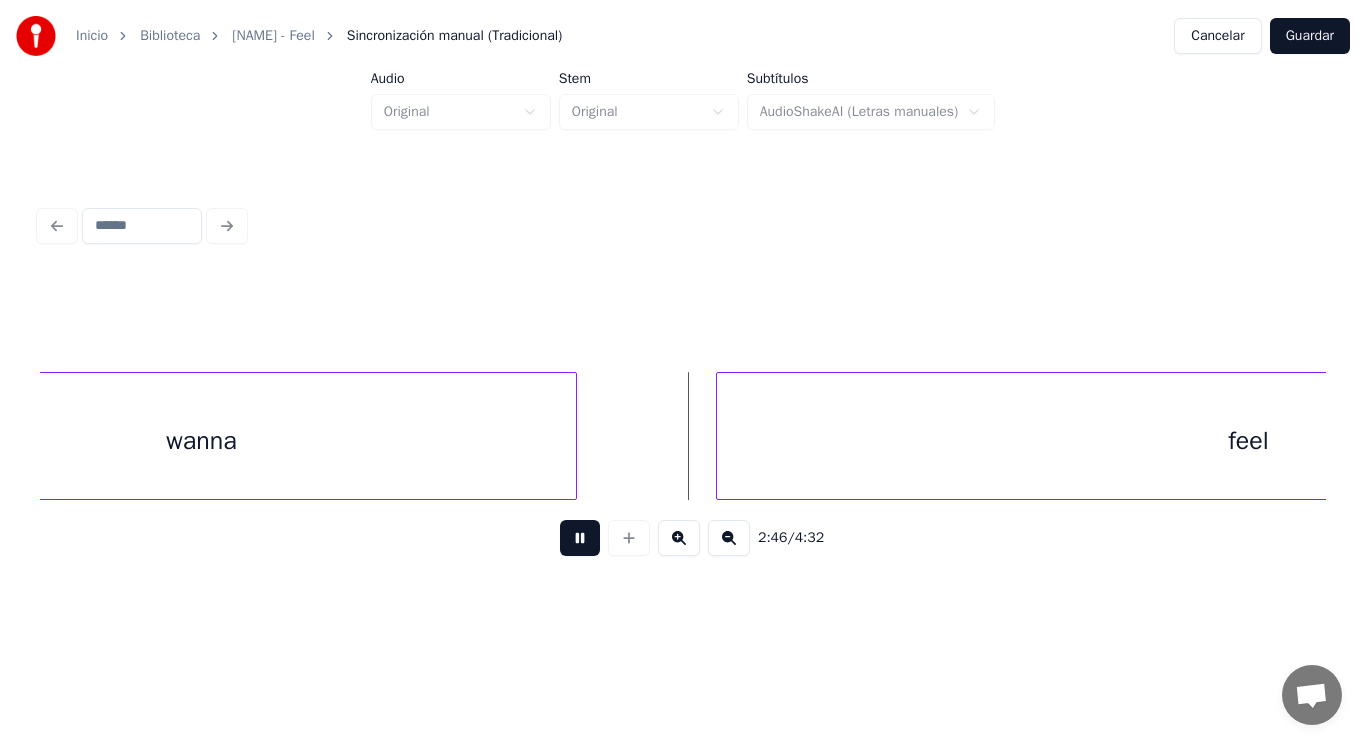 click at bounding box center [580, 538] 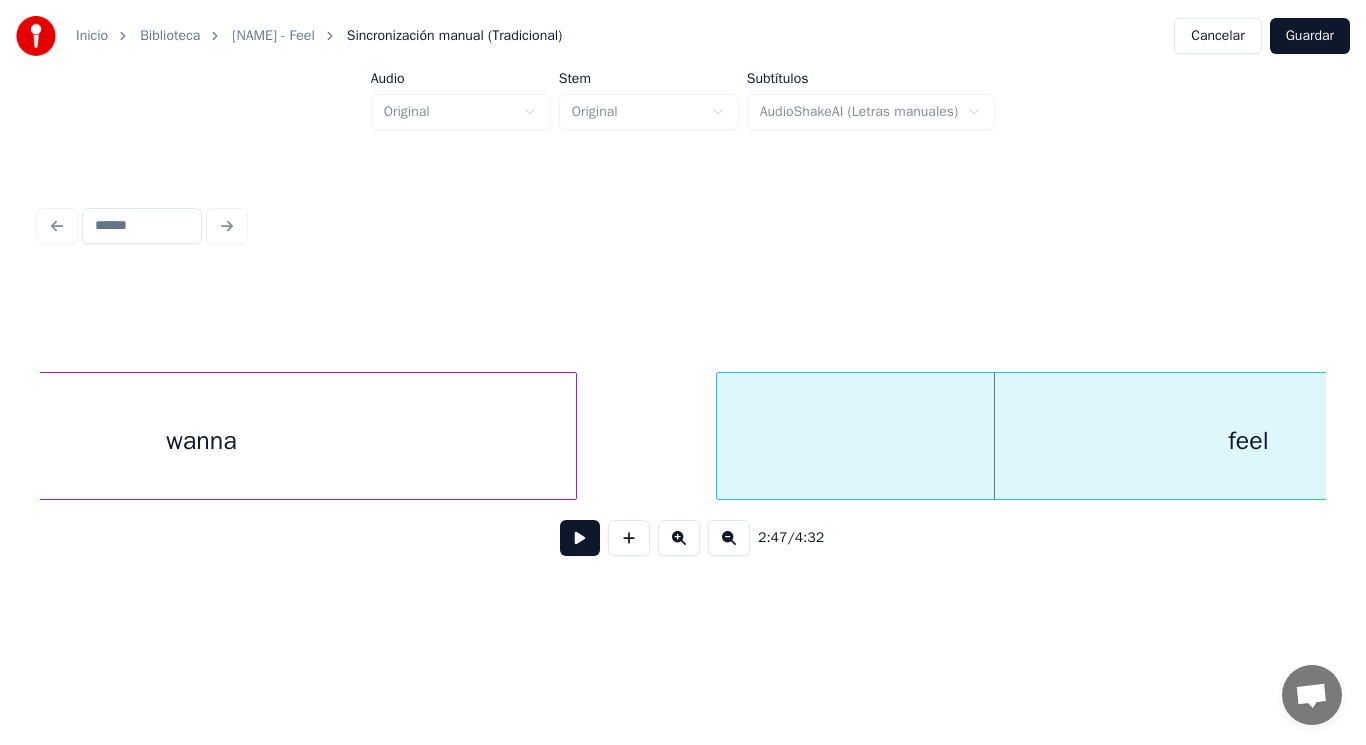 click on "wanna" at bounding box center [202, 441] 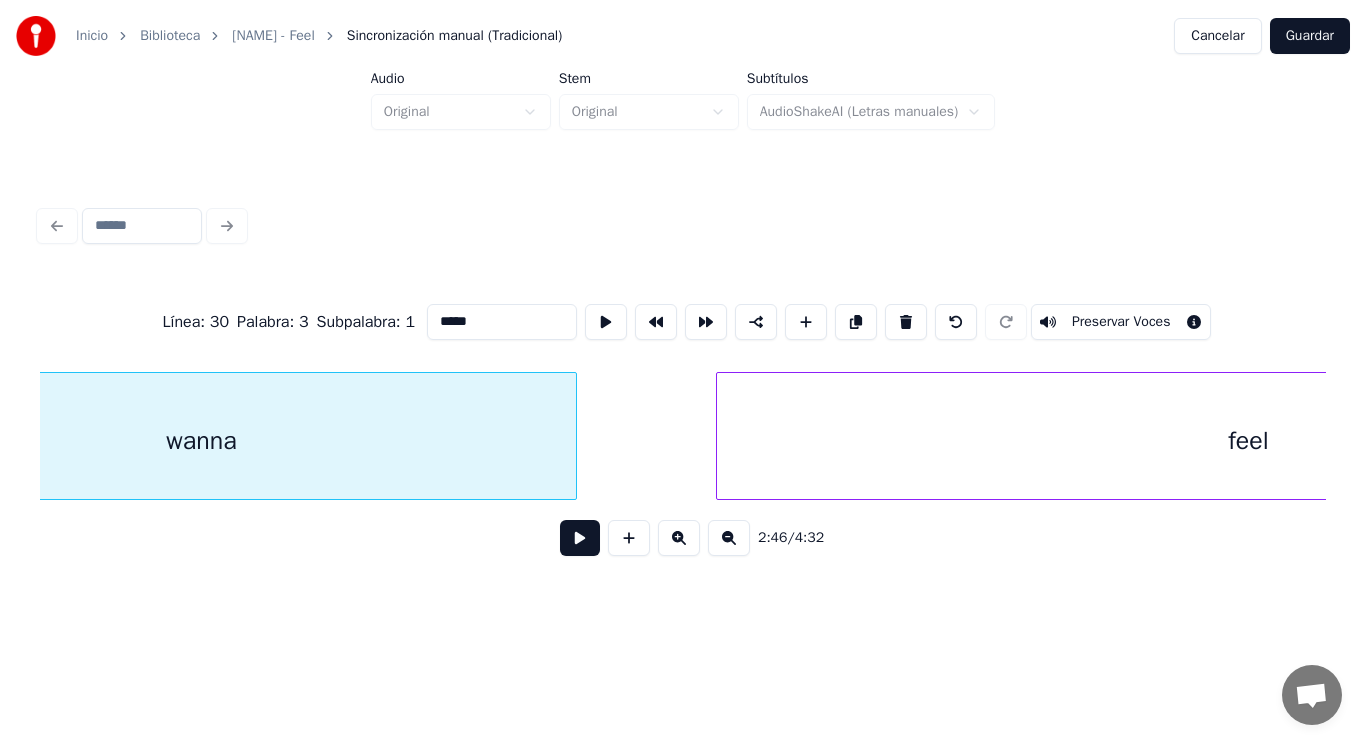 scroll, scrollTop: 0, scrollLeft: 232665, axis: horizontal 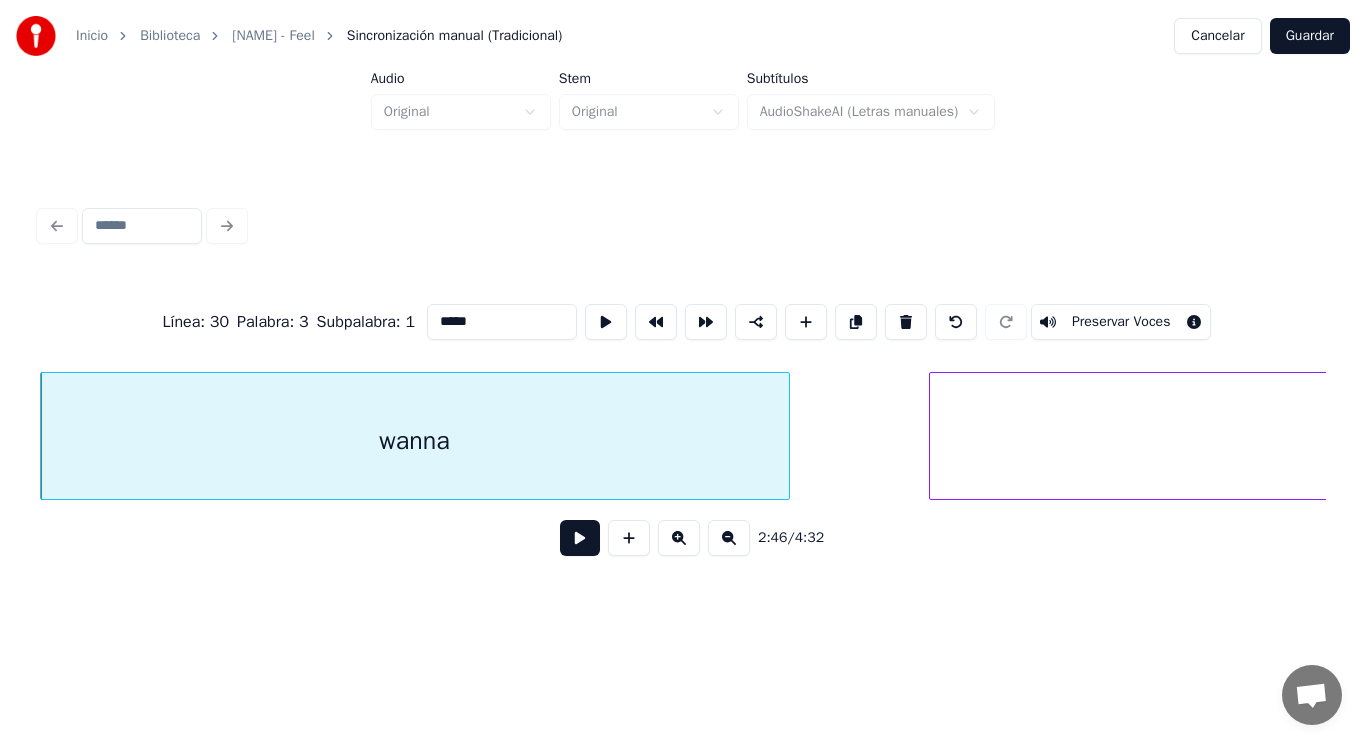 click at bounding box center [580, 538] 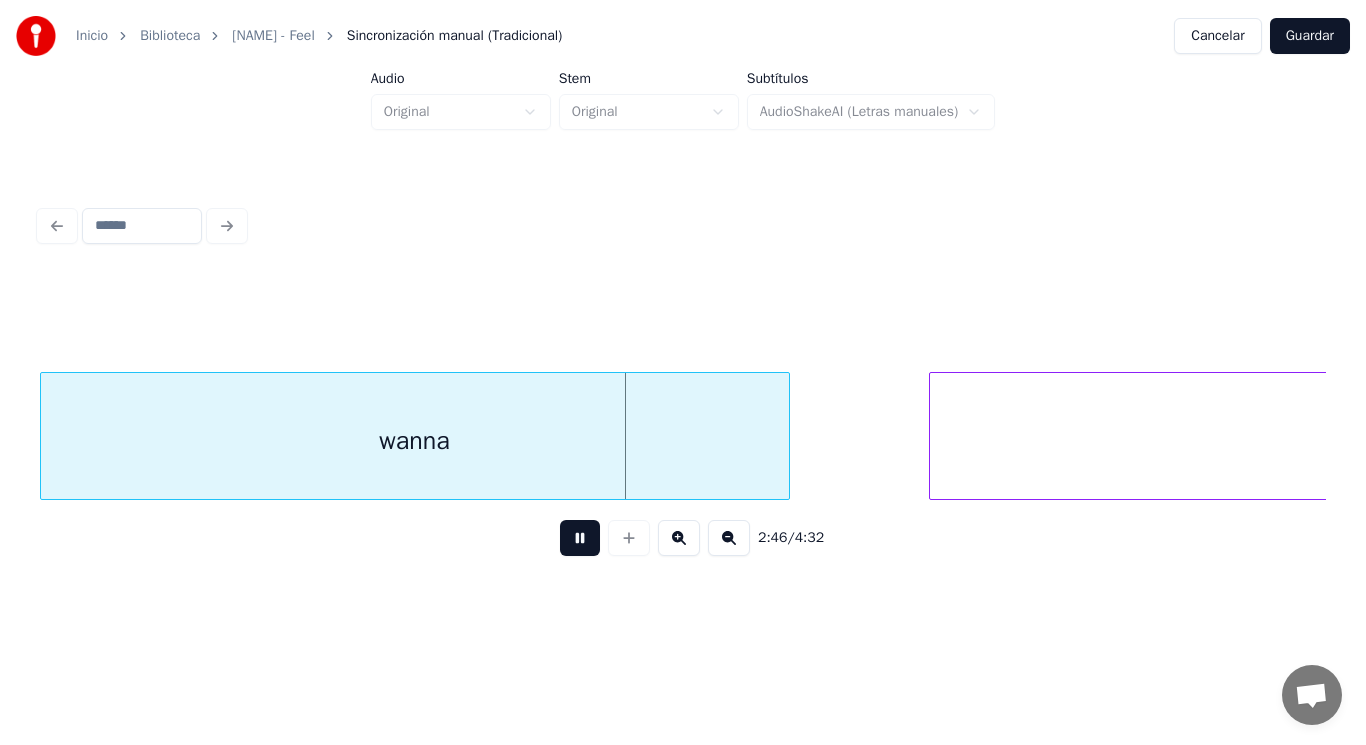 click at bounding box center [580, 538] 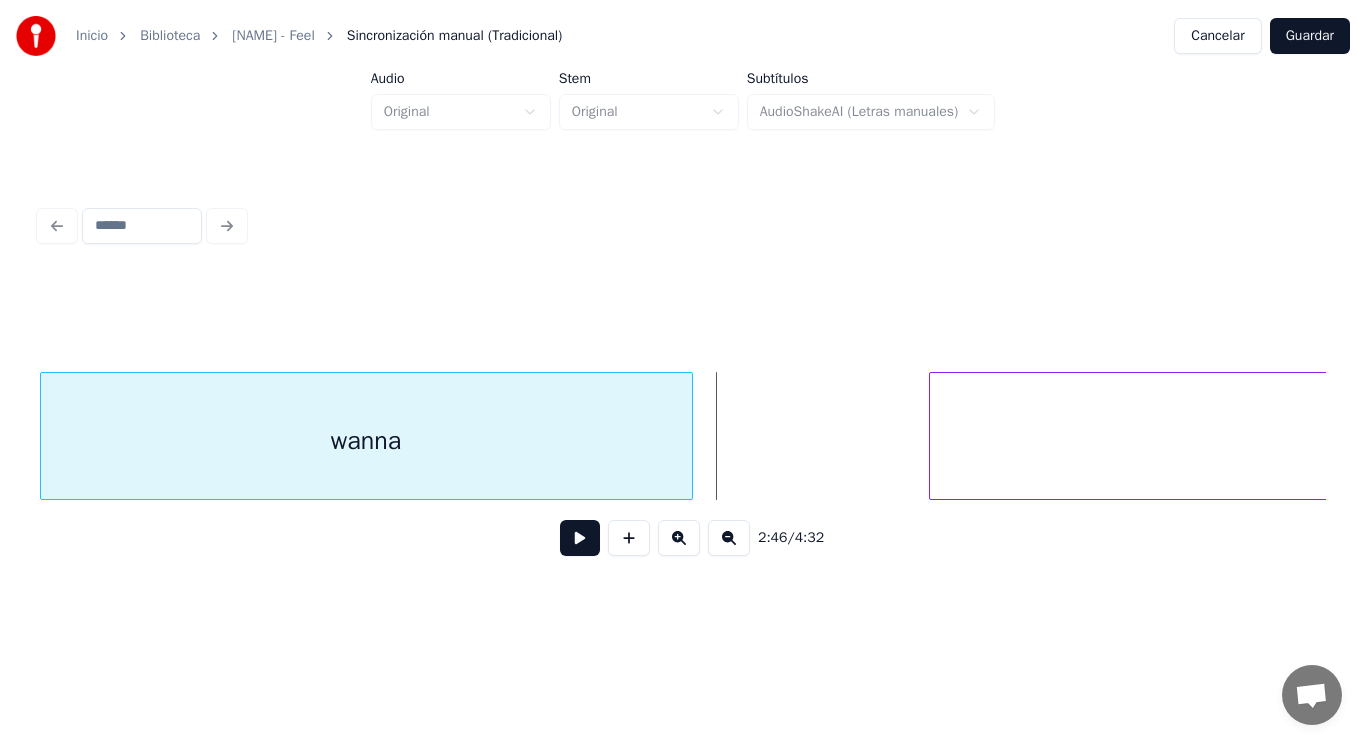 click at bounding box center [689, 436] 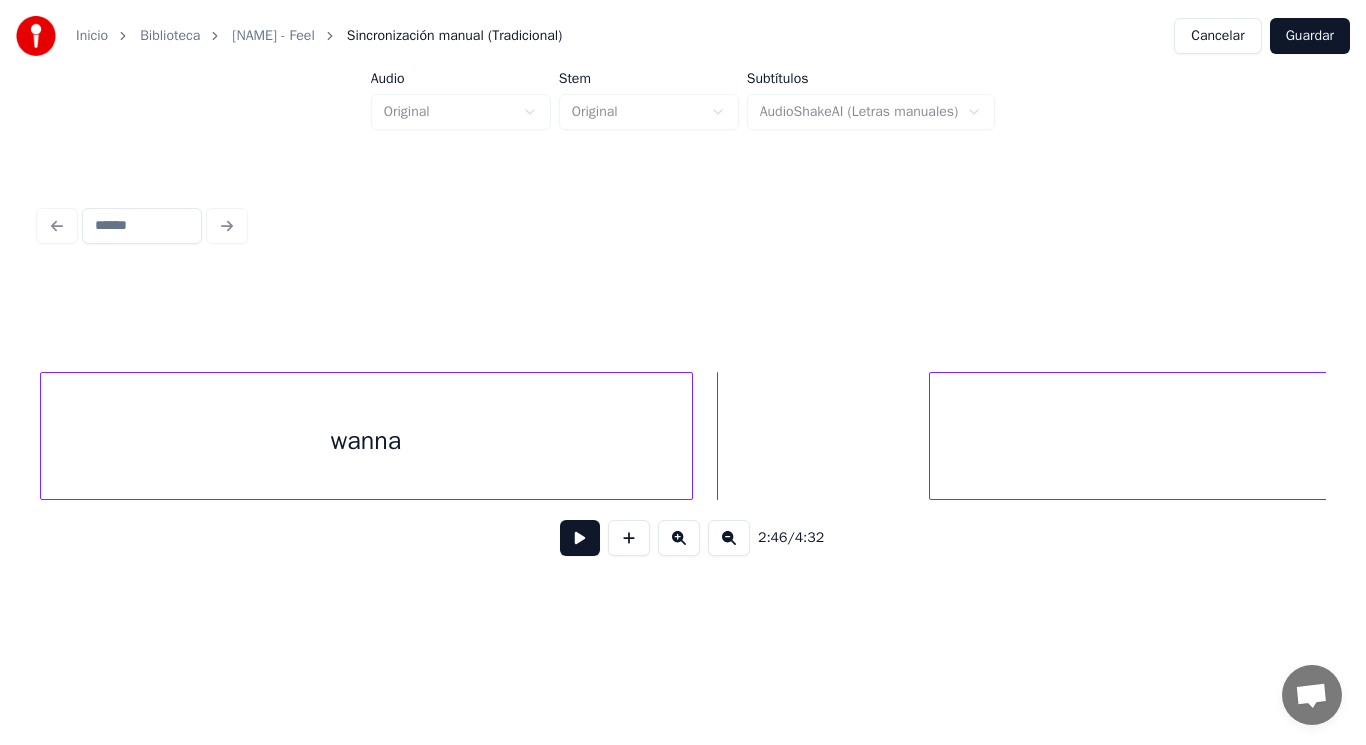 click at bounding box center [580, 538] 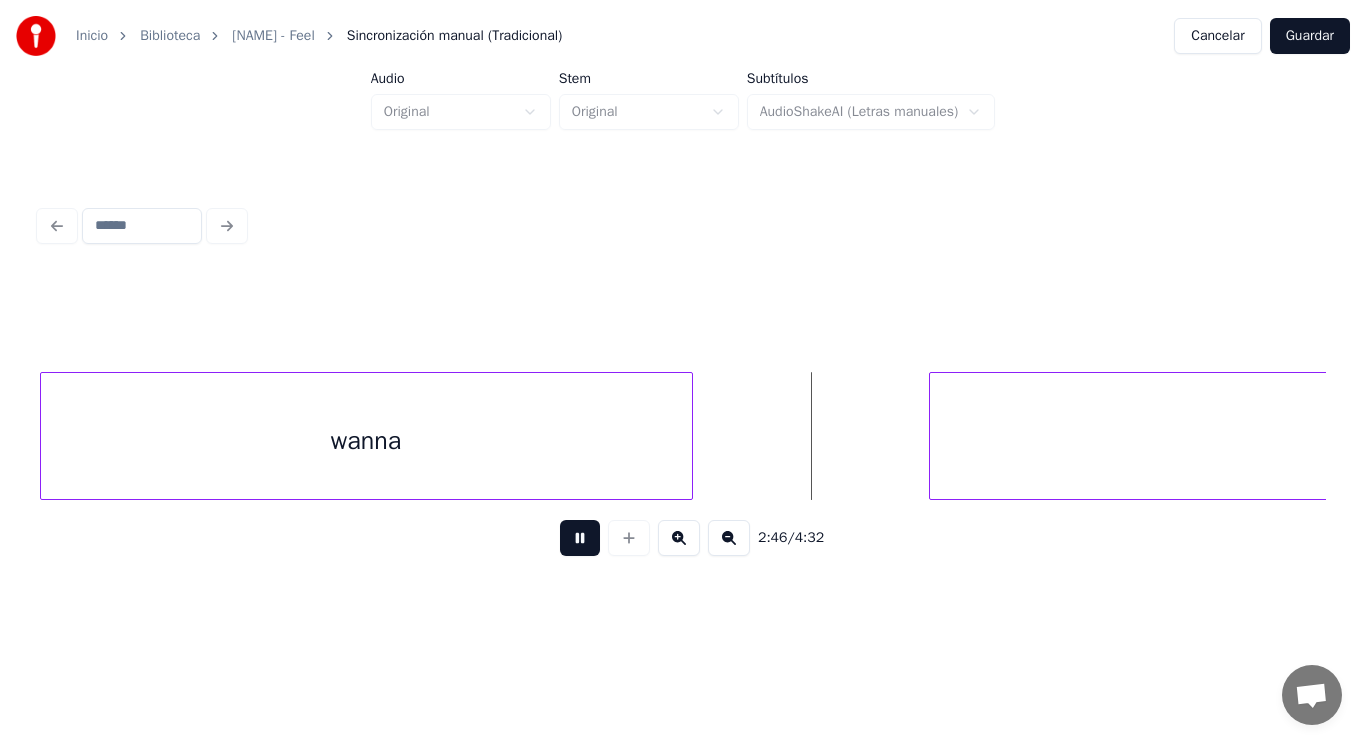 click at bounding box center [580, 538] 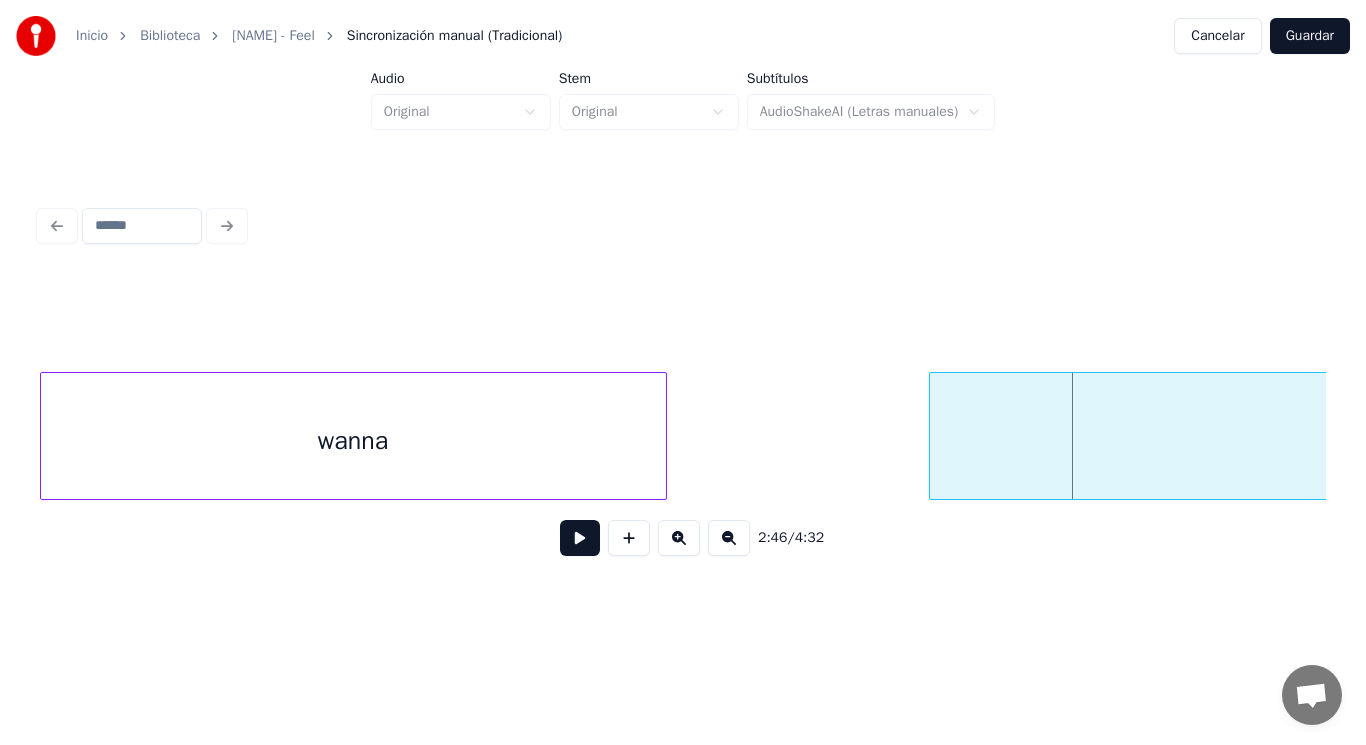 click at bounding box center (663, 436) 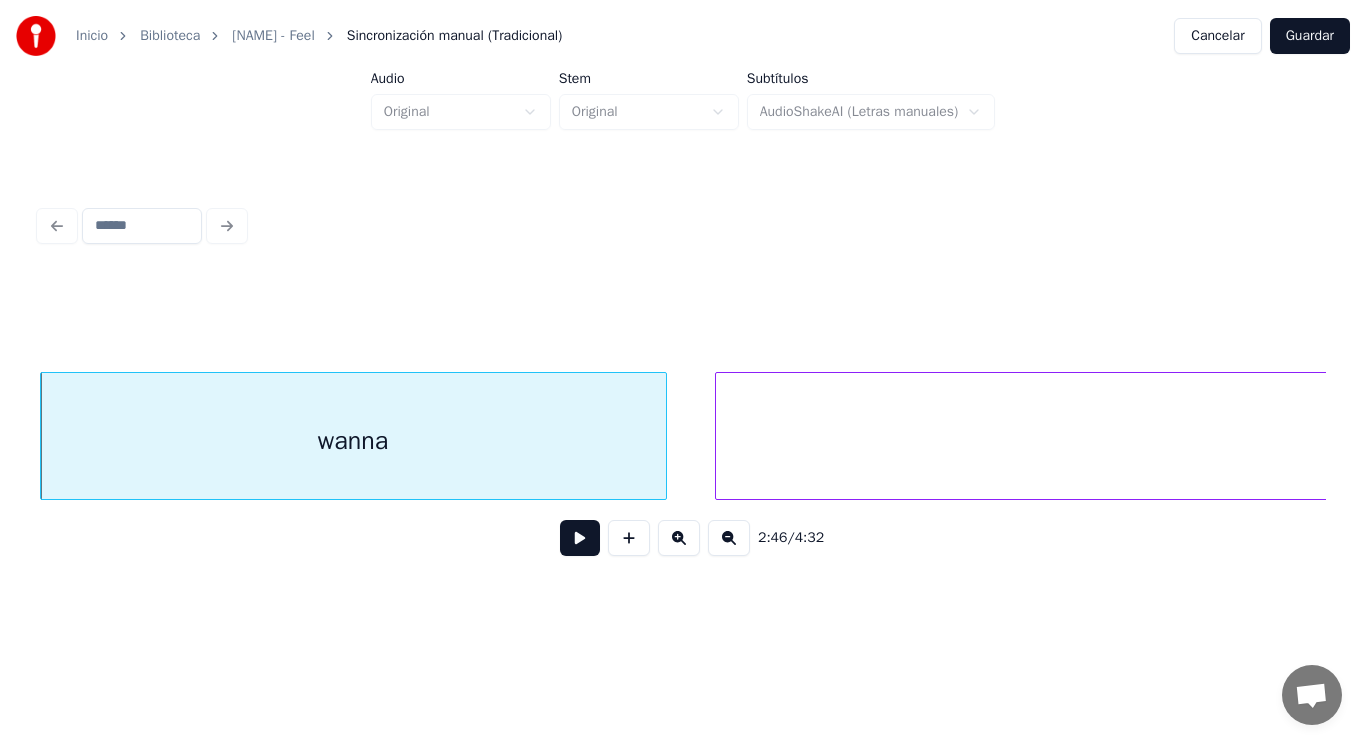 click at bounding box center (719, 436) 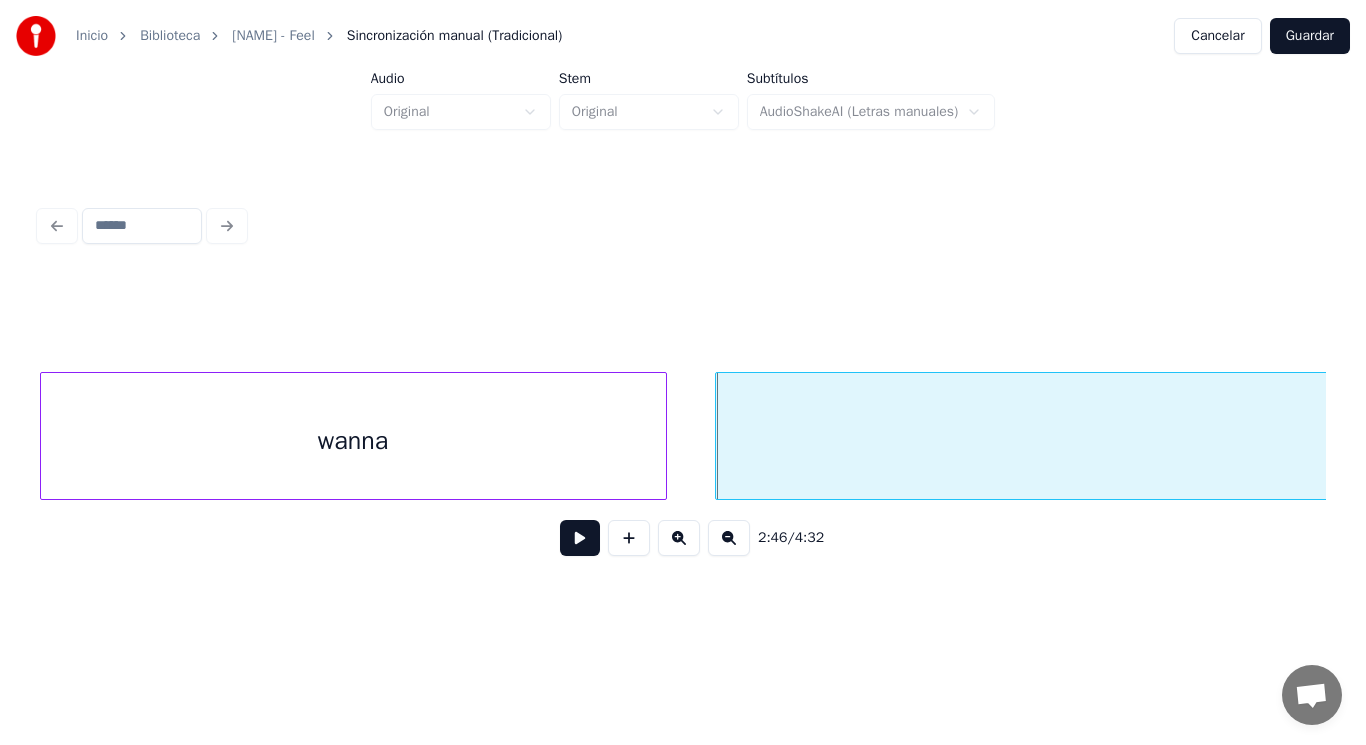click at bounding box center [580, 538] 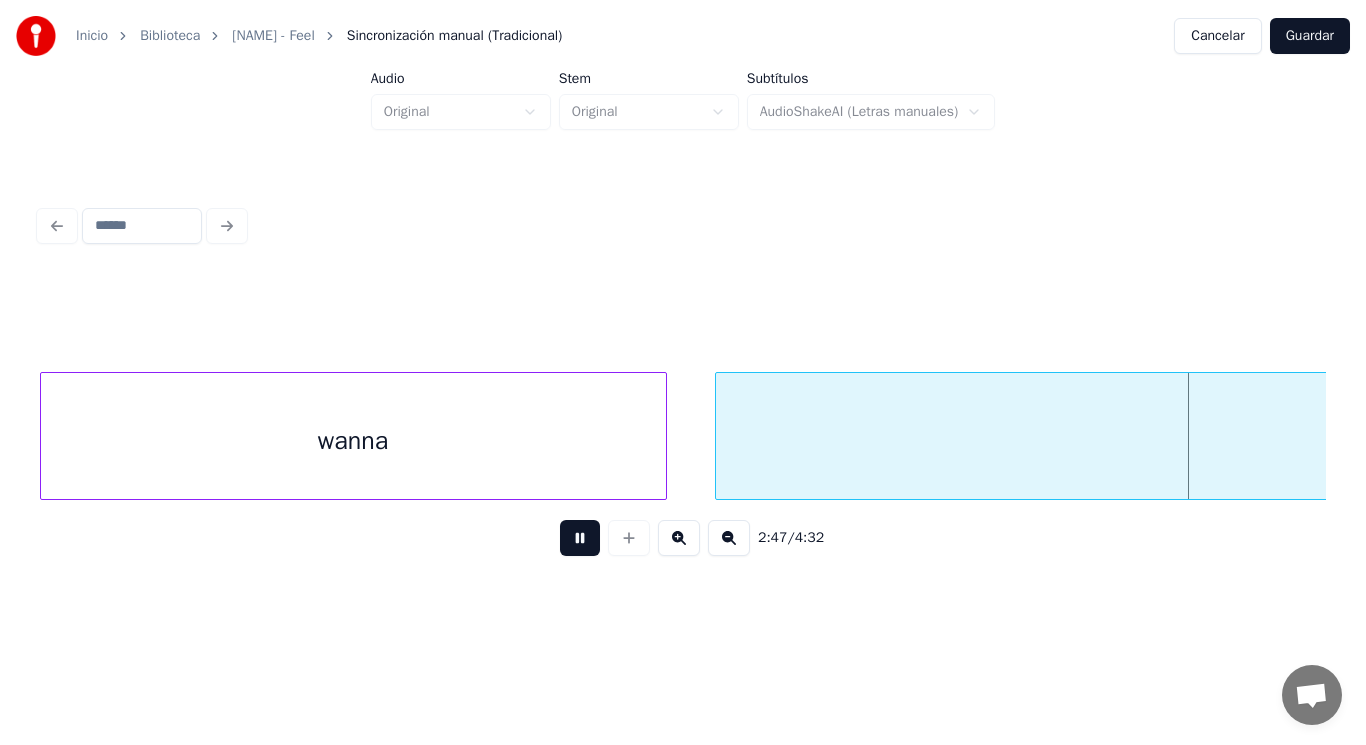 scroll, scrollTop: 0, scrollLeft: 233958, axis: horizontal 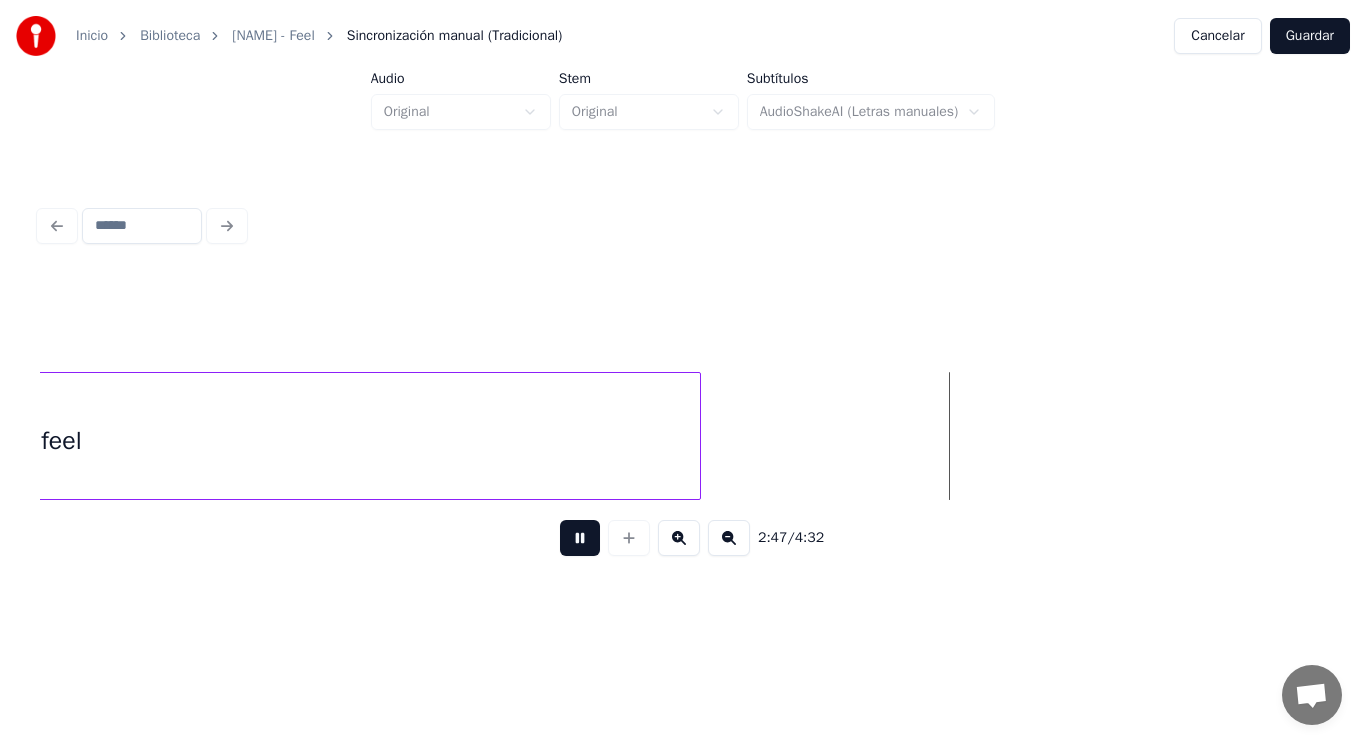 click at bounding box center (580, 538) 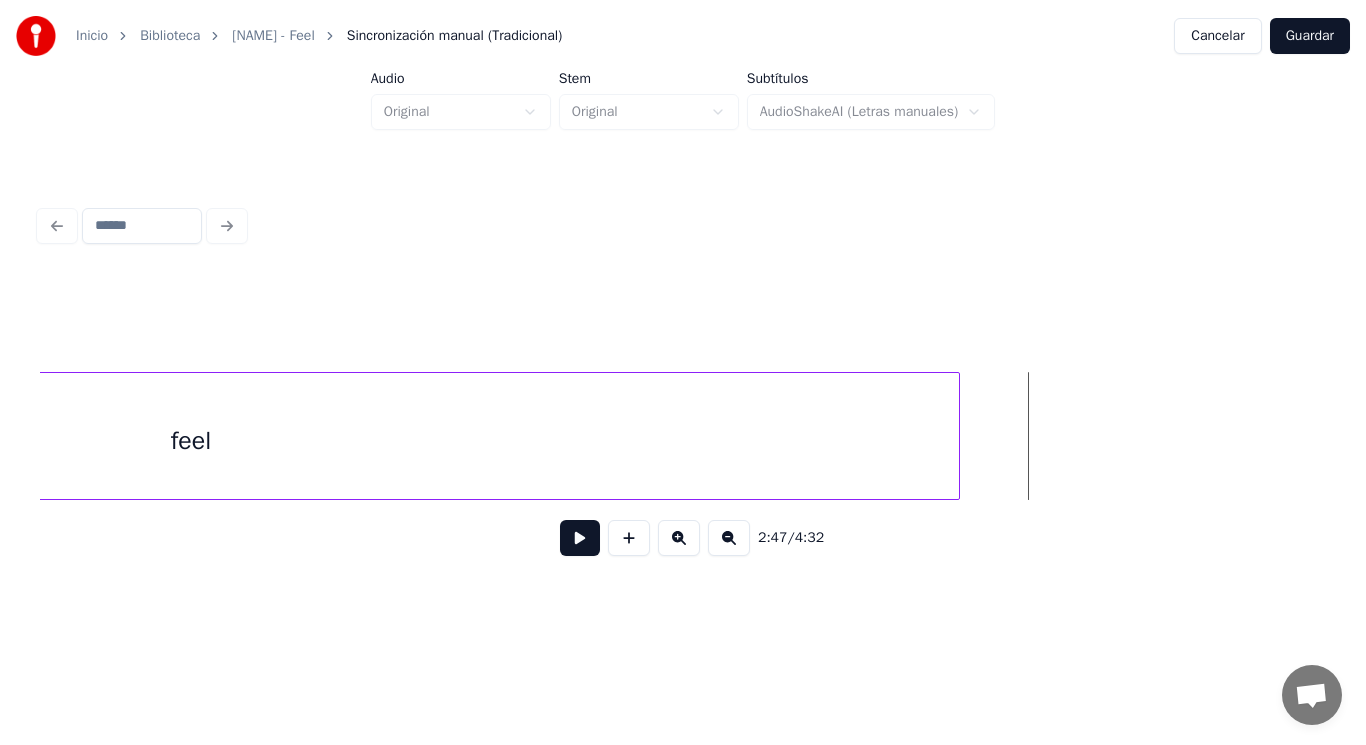 click at bounding box center [956, 436] 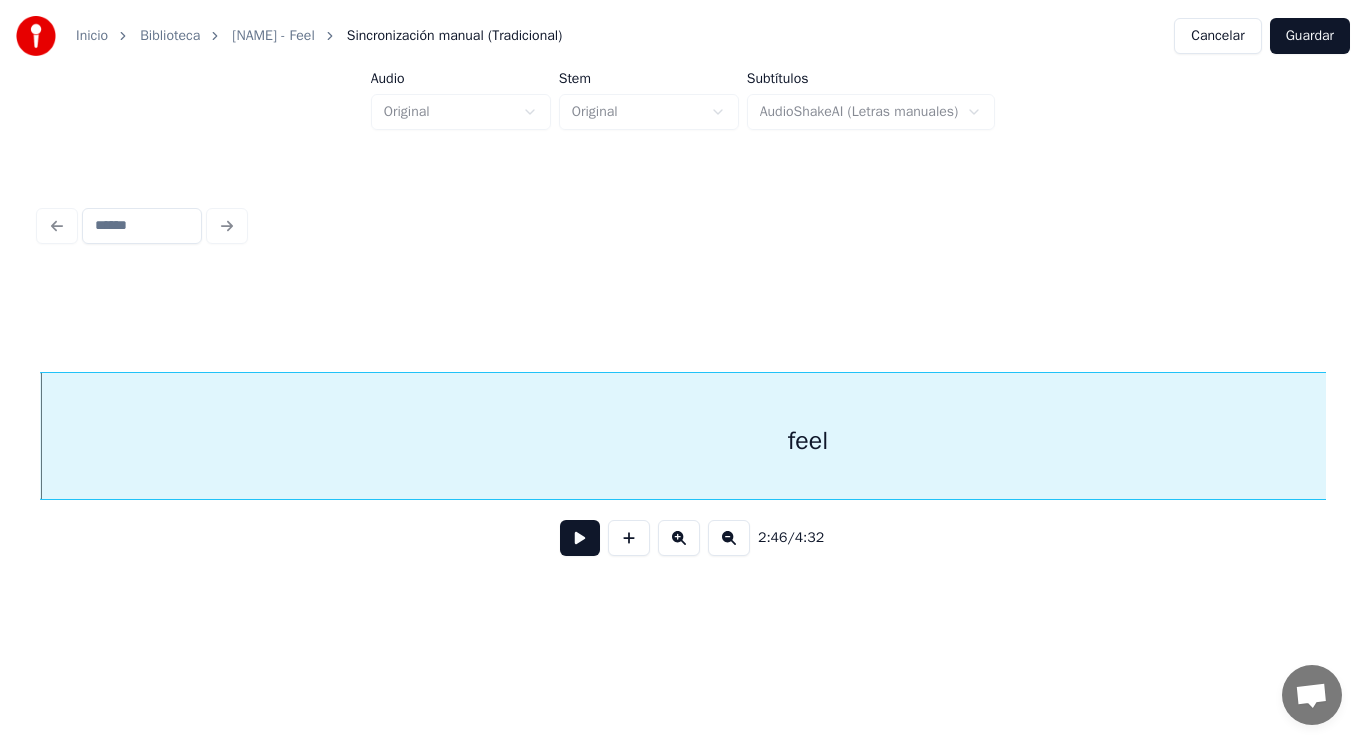 click at bounding box center (580, 538) 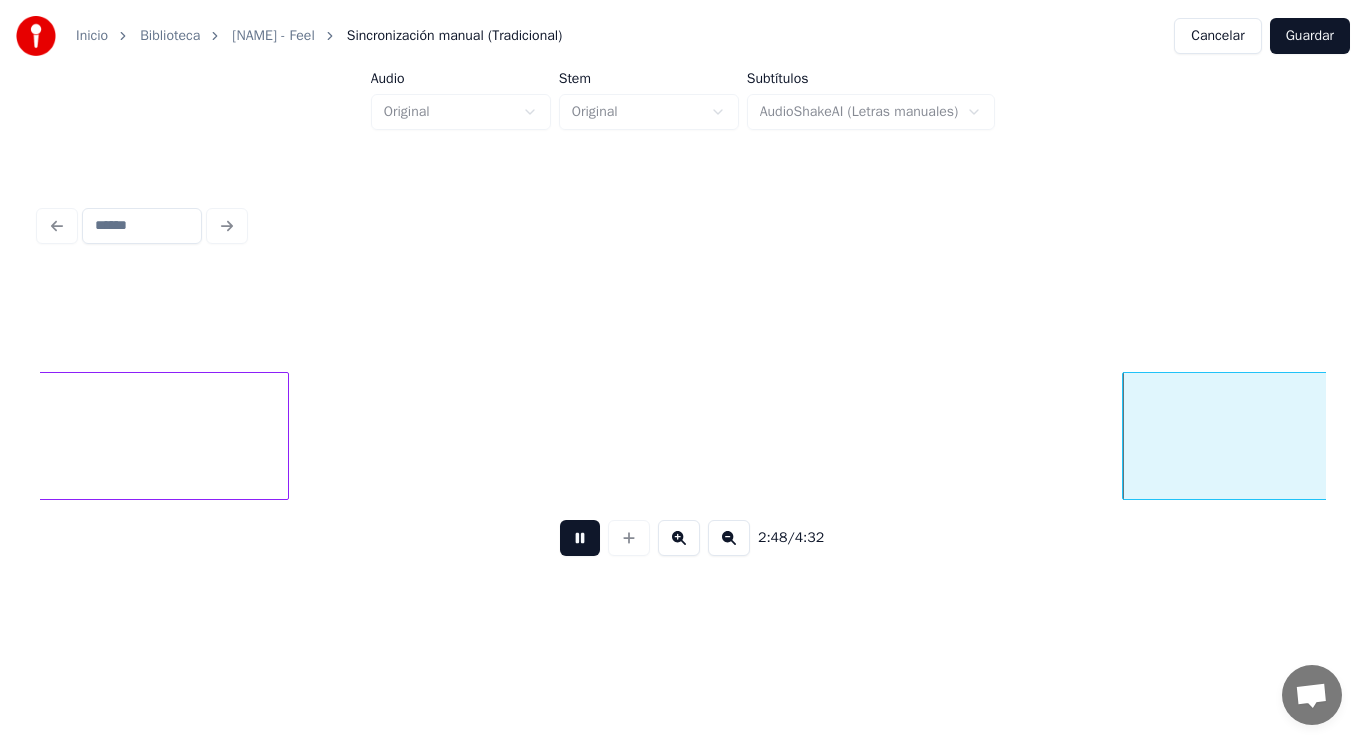 click at bounding box center [580, 538] 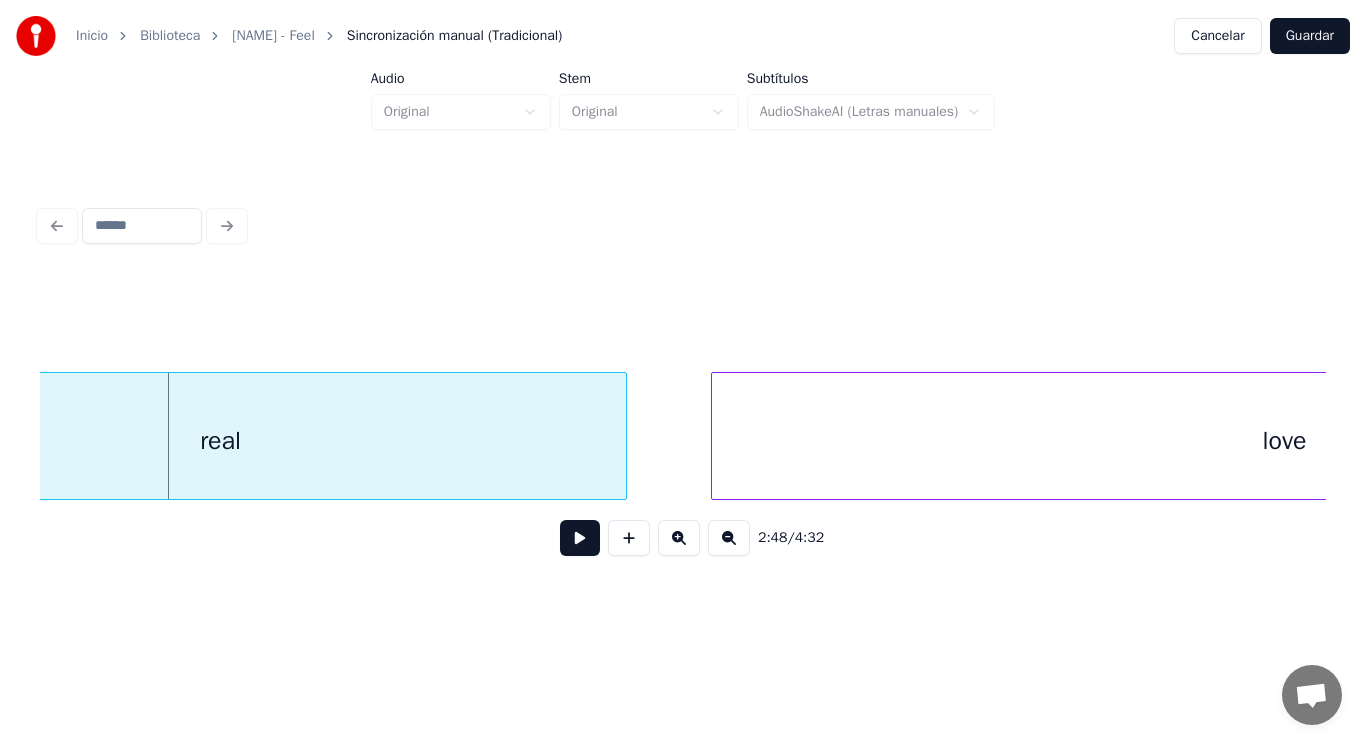 click on "real" at bounding box center (221, 441) 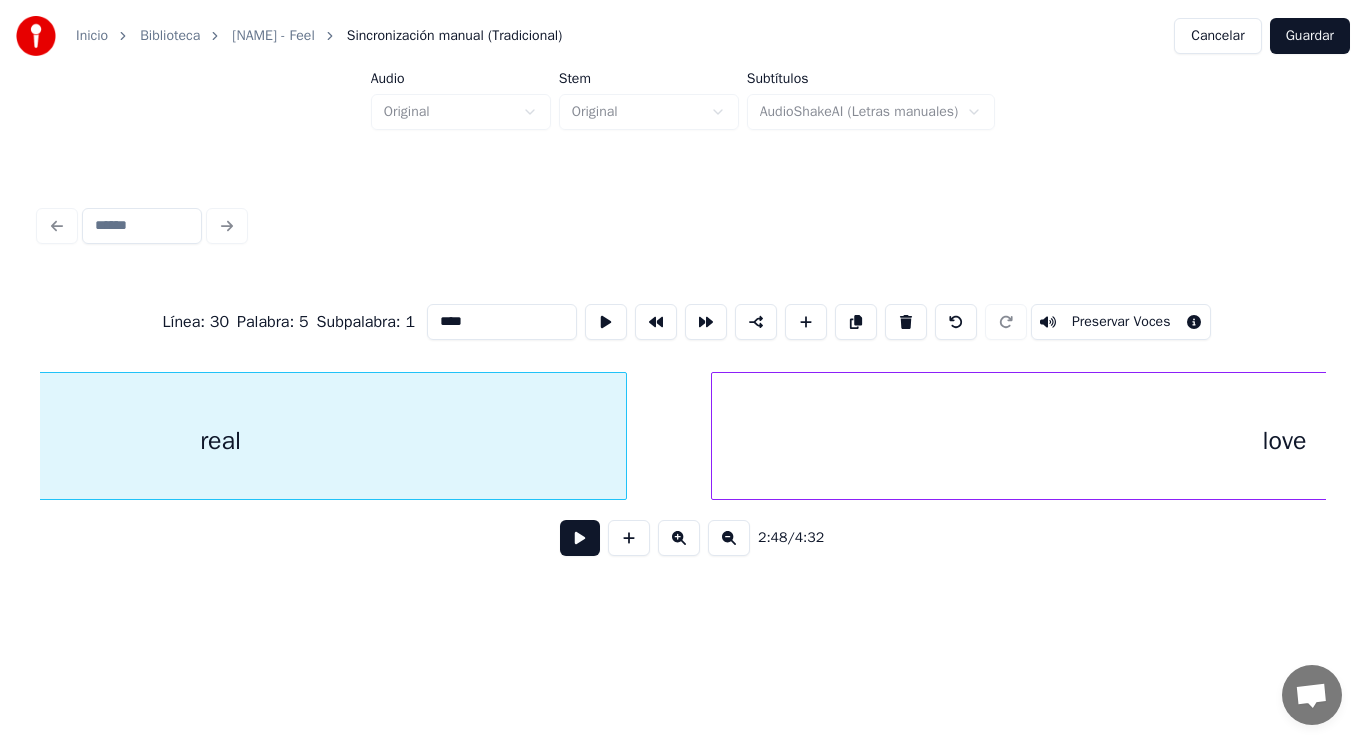 scroll, scrollTop: 0, scrollLeft: 235711, axis: horizontal 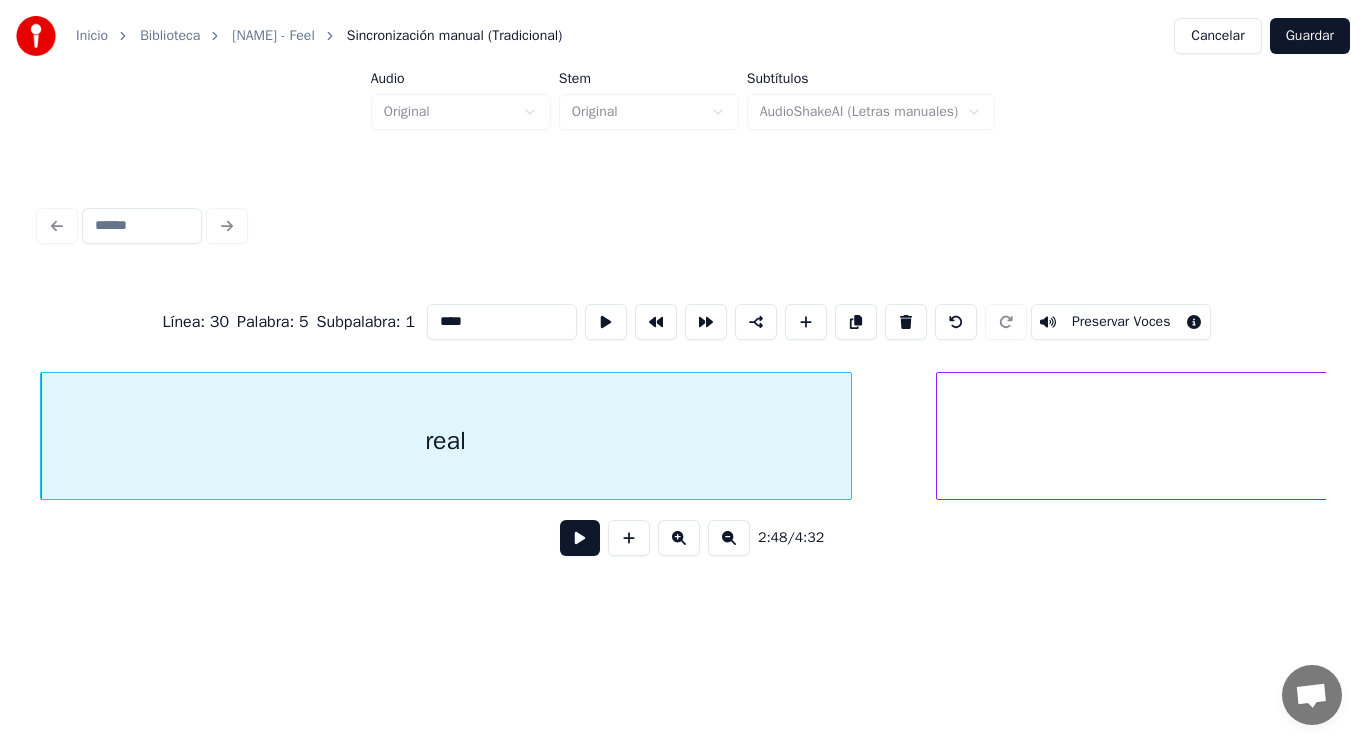 click at bounding box center (580, 538) 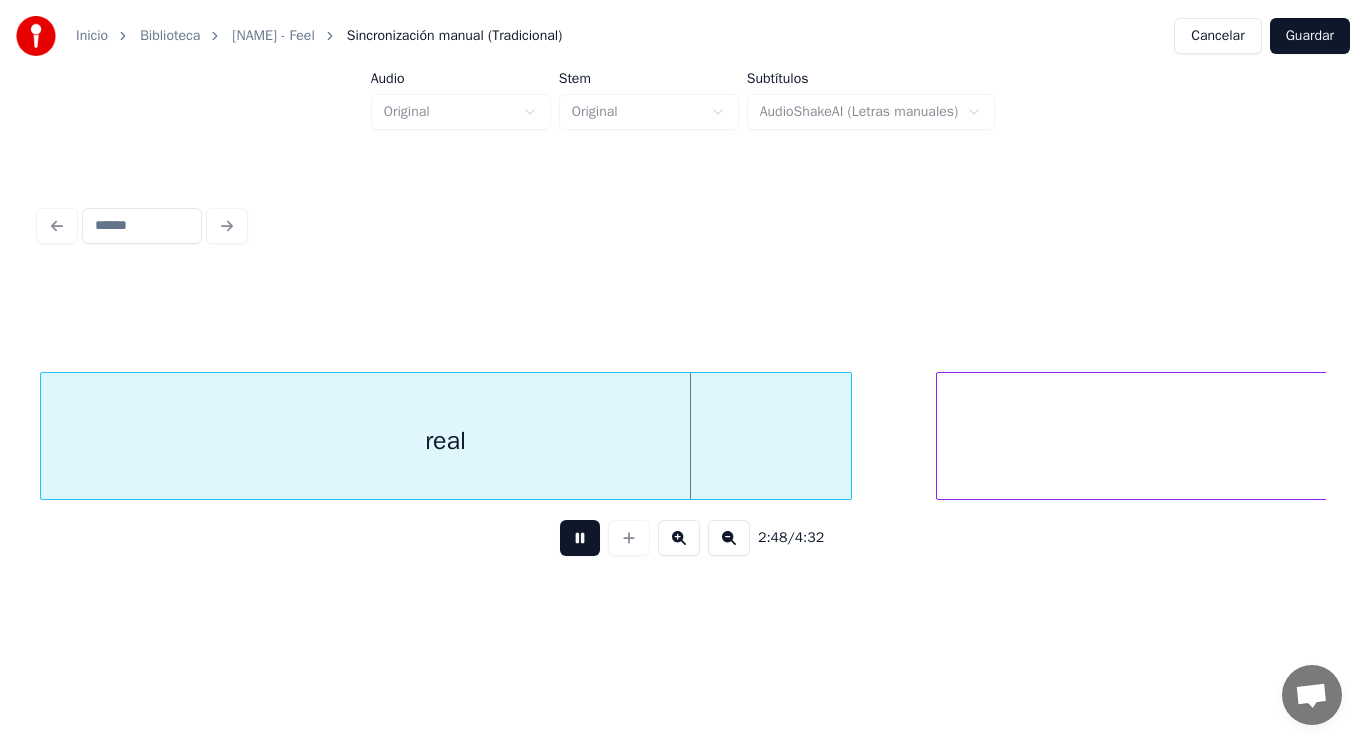 click at bounding box center [580, 538] 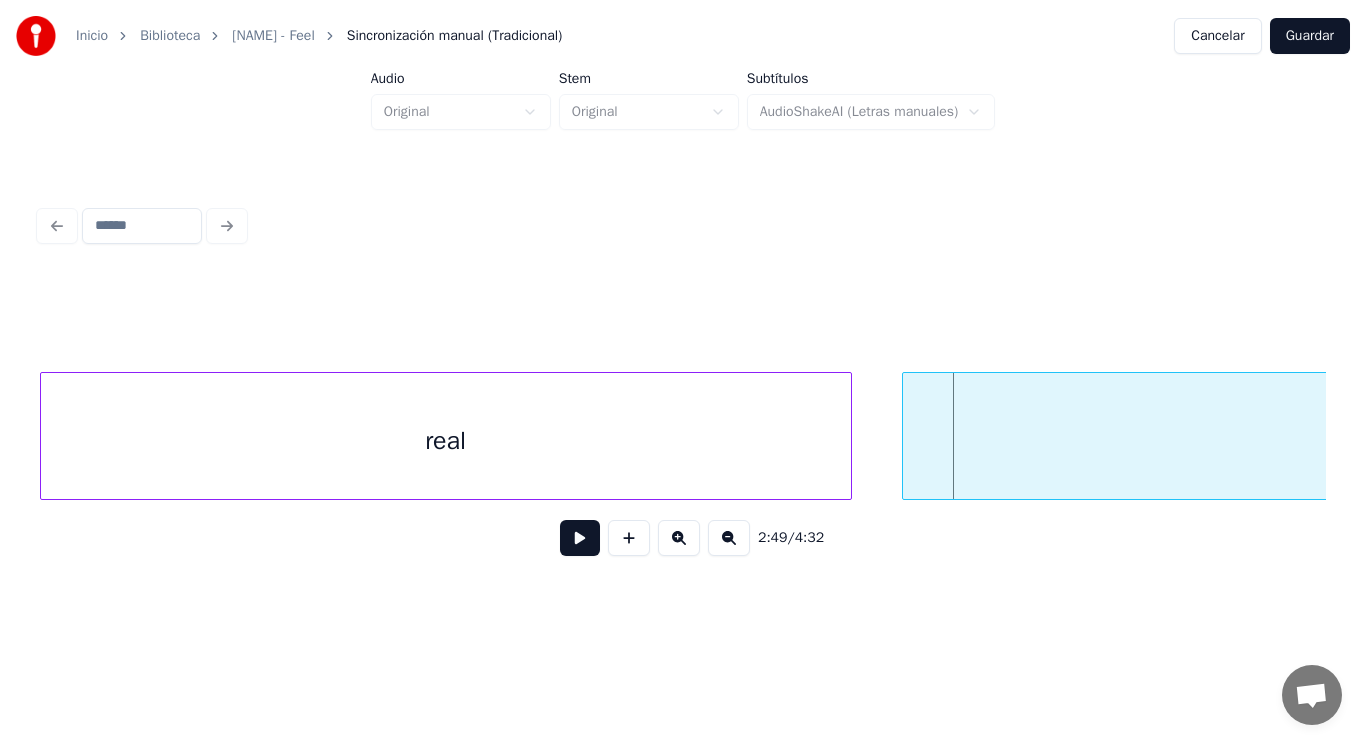 click at bounding box center (906, 436) 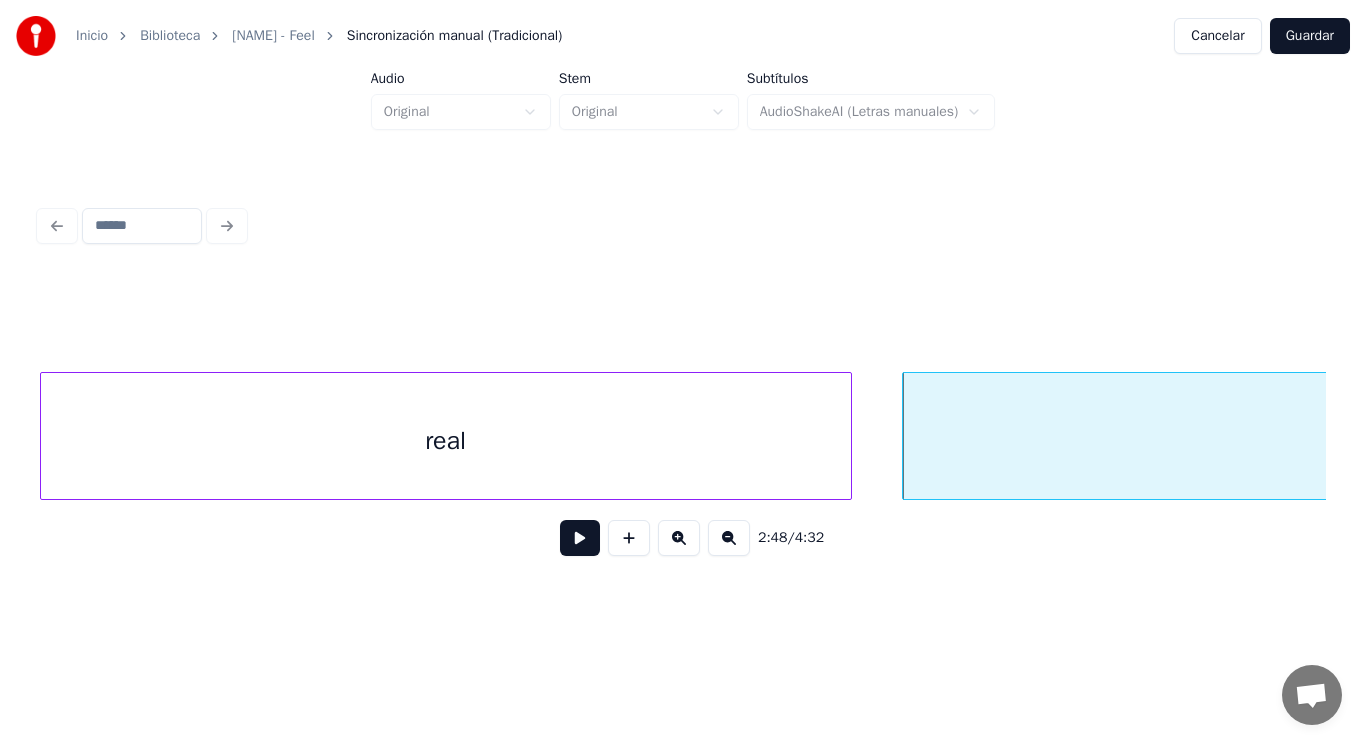 click at bounding box center [580, 538] 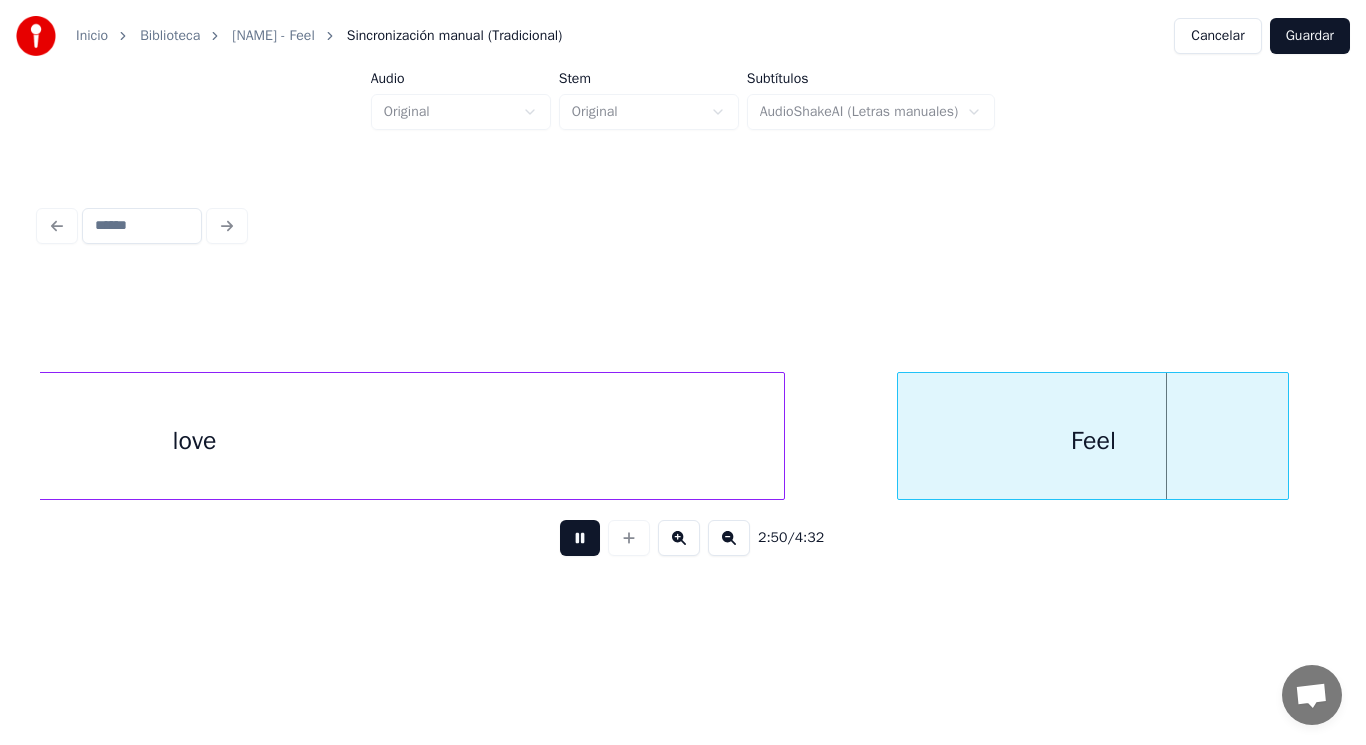 scroll, scrollTop: 0, scrollLeft: 238316, axis: horizontal 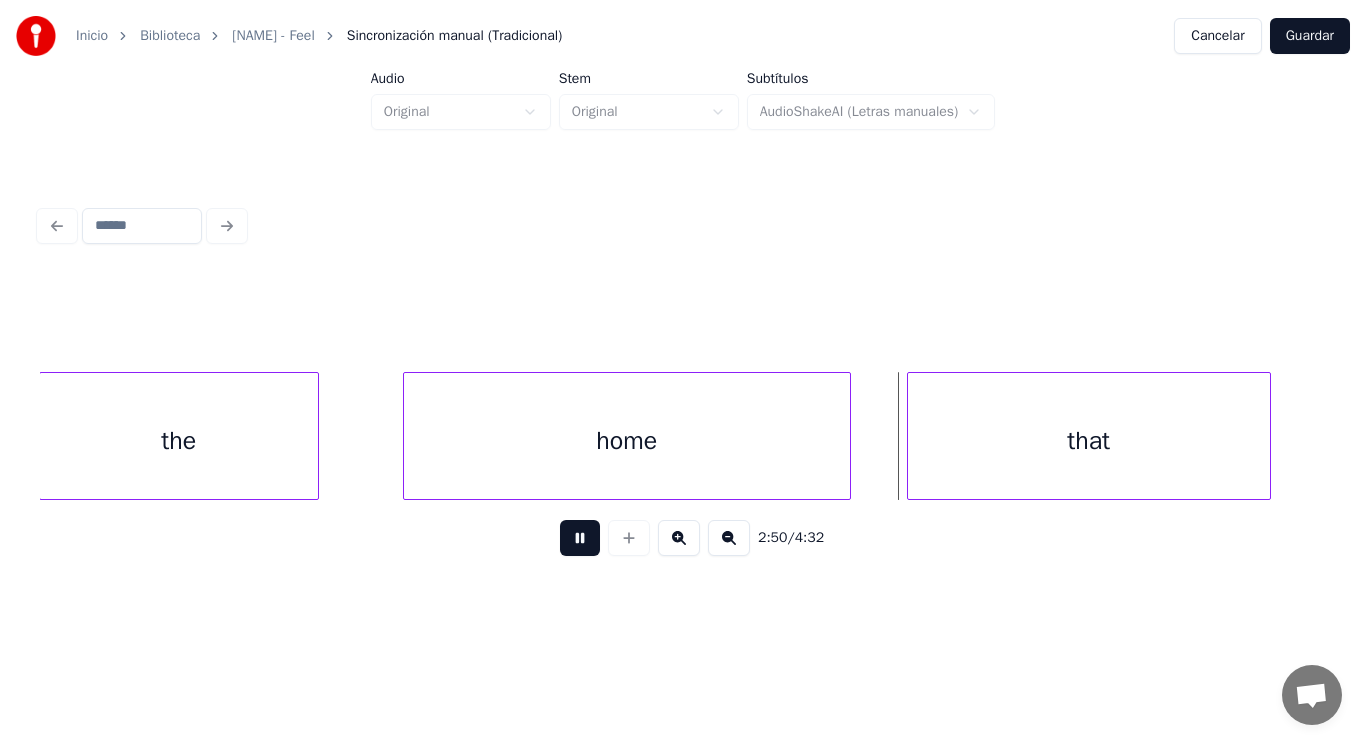 click at bounding box center (580, 538) 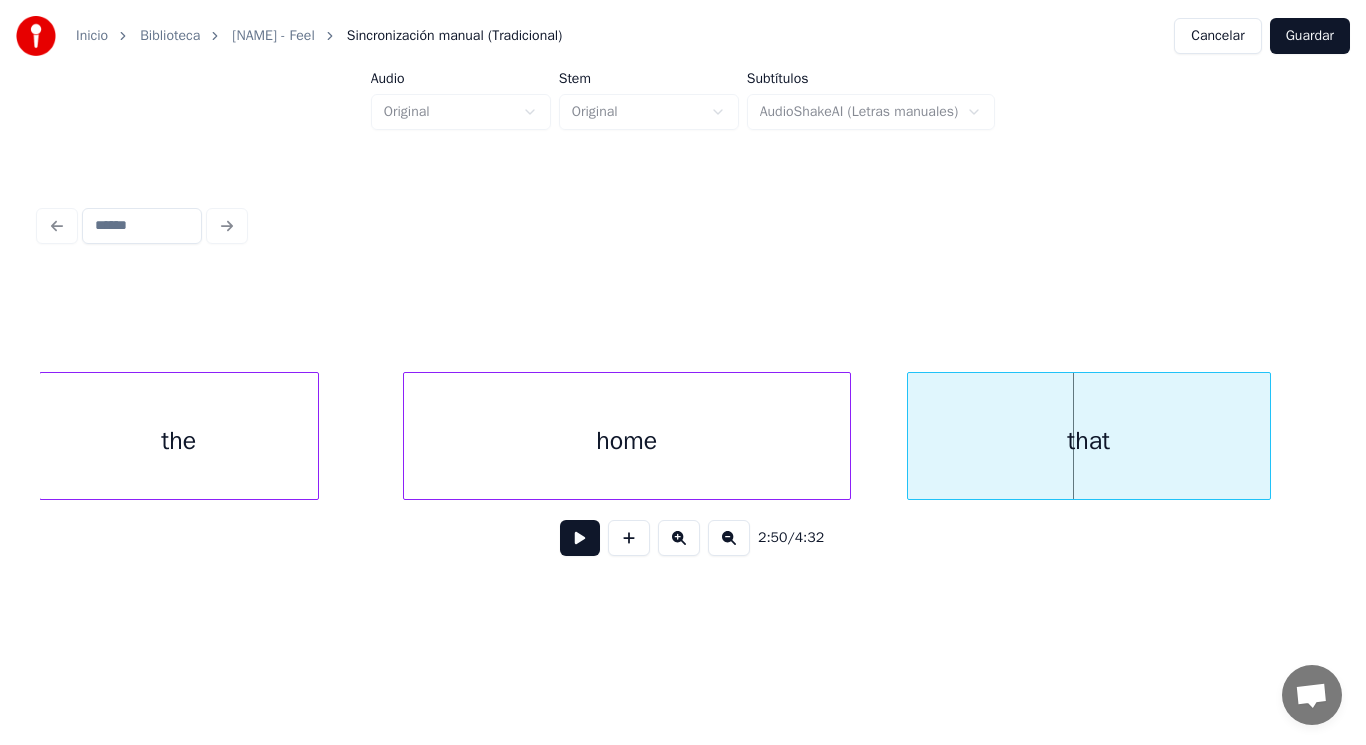 click at bounding box center (580, 538) 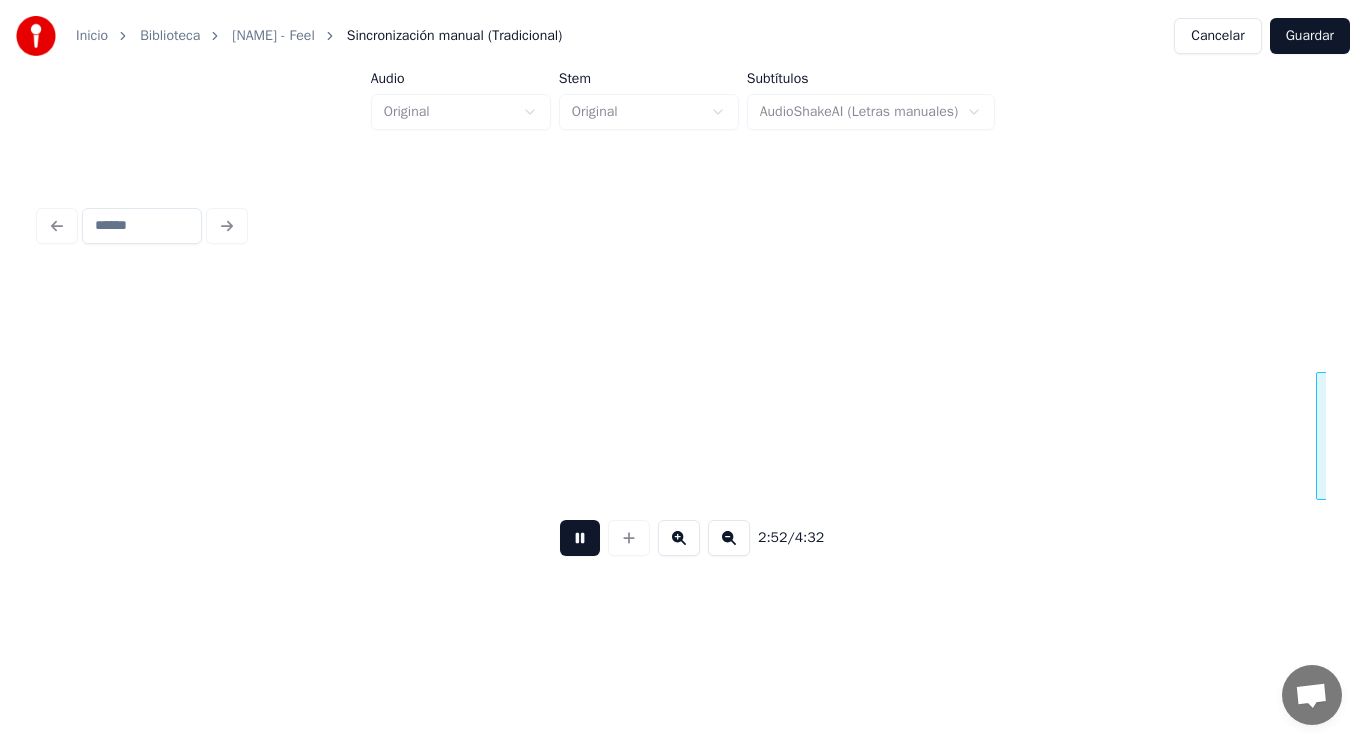 scroll, scrollTop: 0, scrollLeft: 240910, axis: horizontal 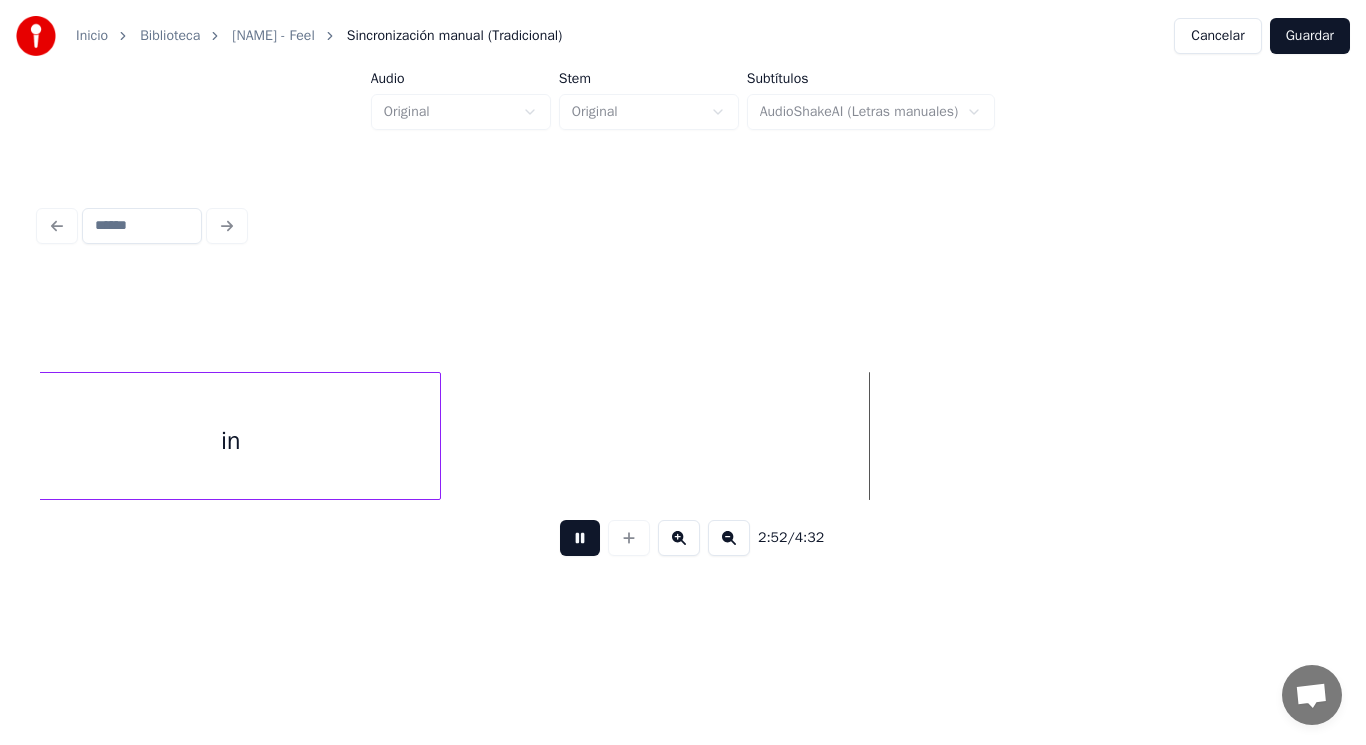click at bounding box center (580, 538) 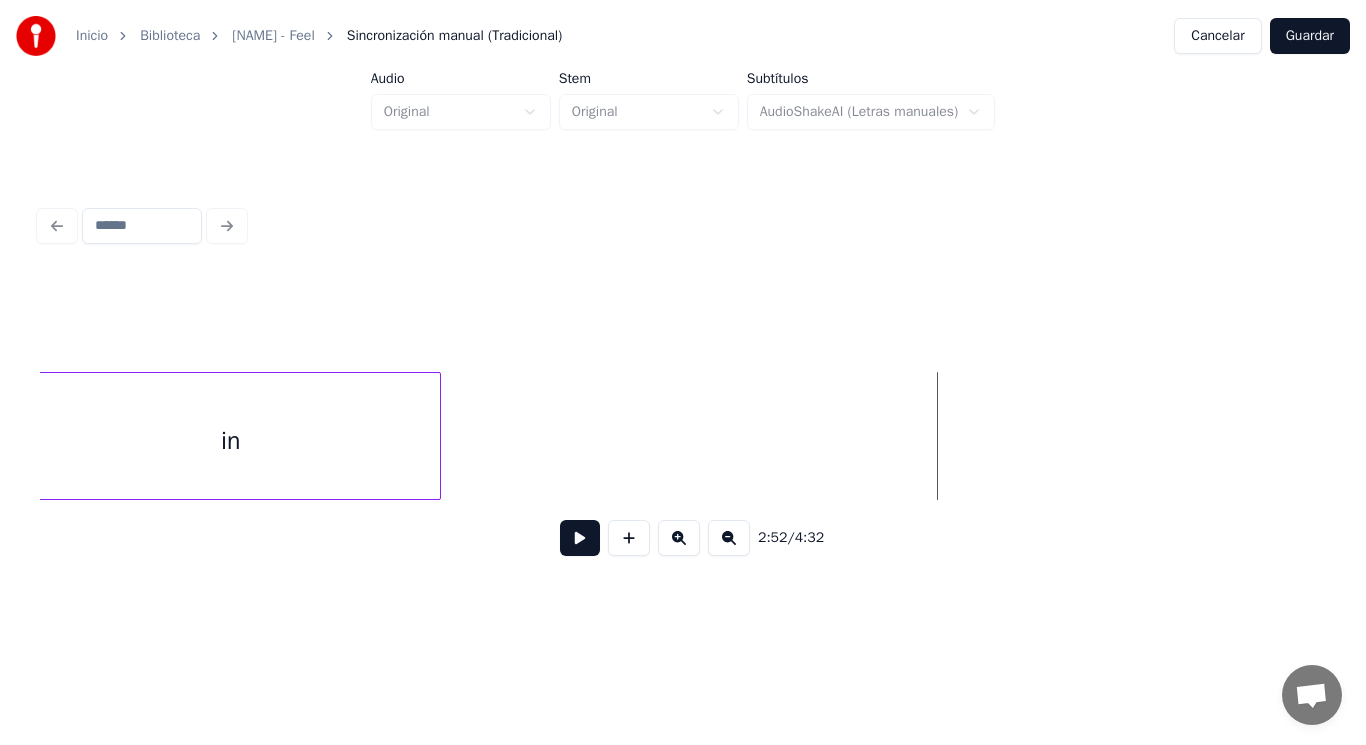 click on "in" at bounding box center (231, 441) 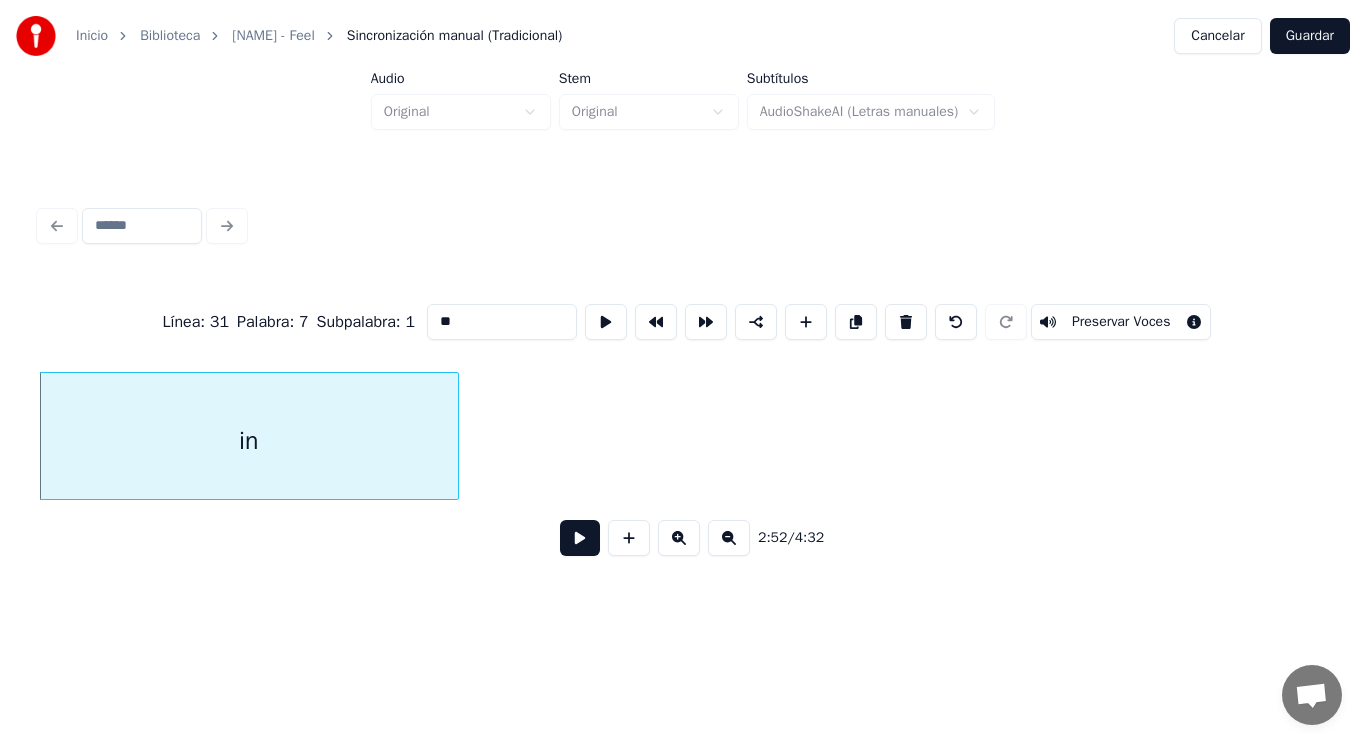 click at bounding box center [580, 538] 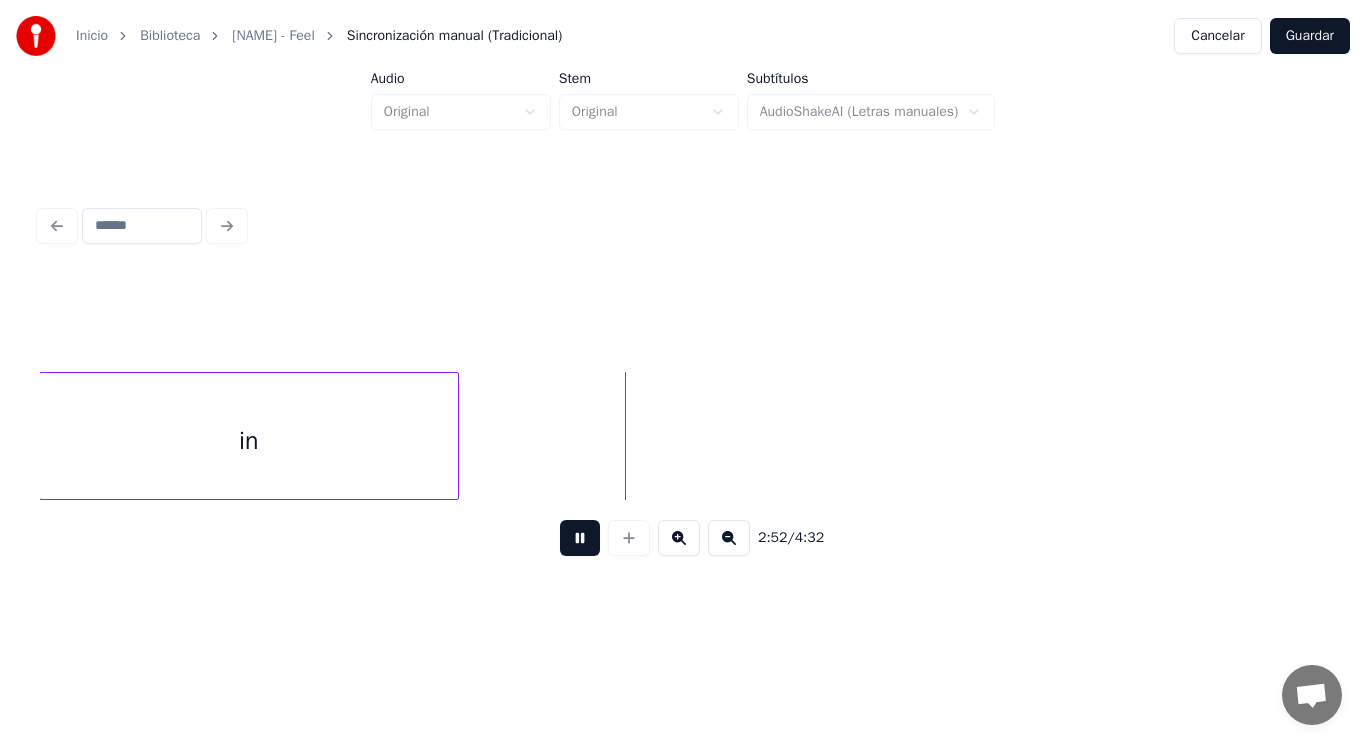 click at bounding box center (580, 538) 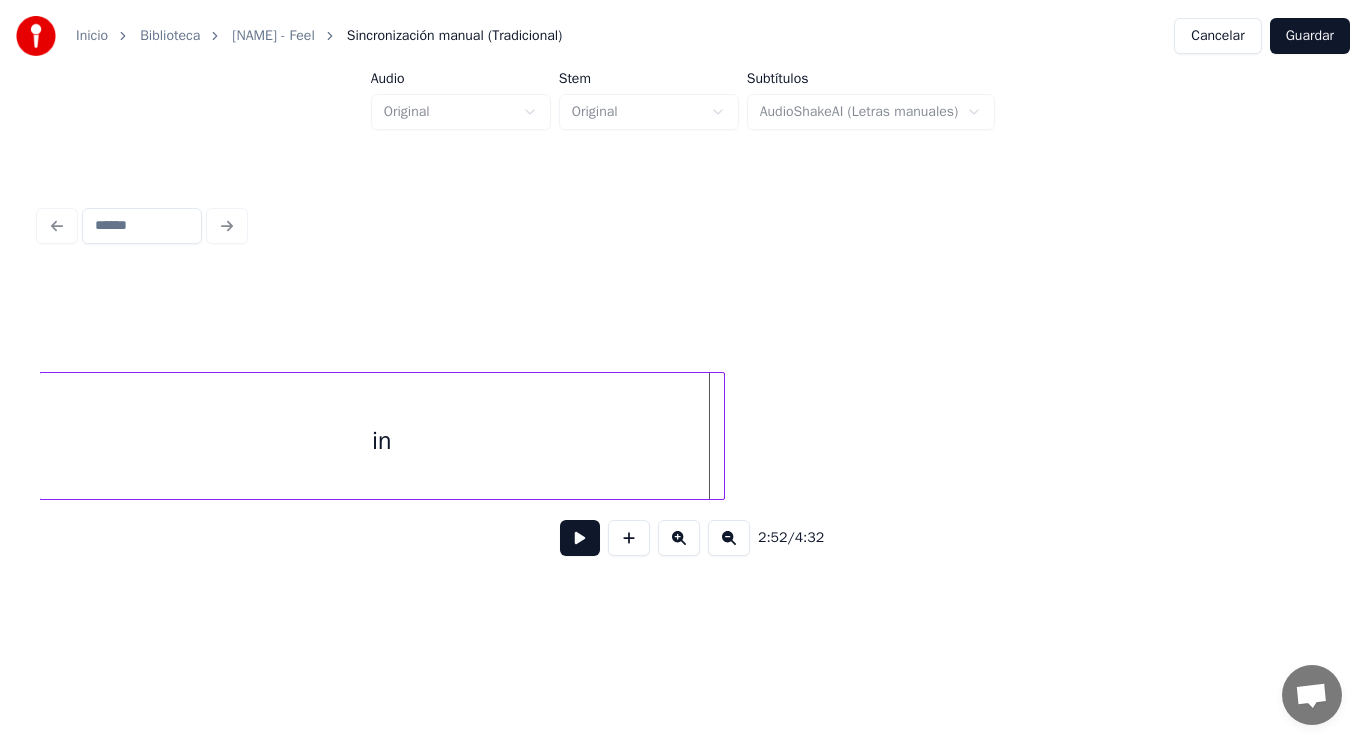click at bounding box center (721, 436) 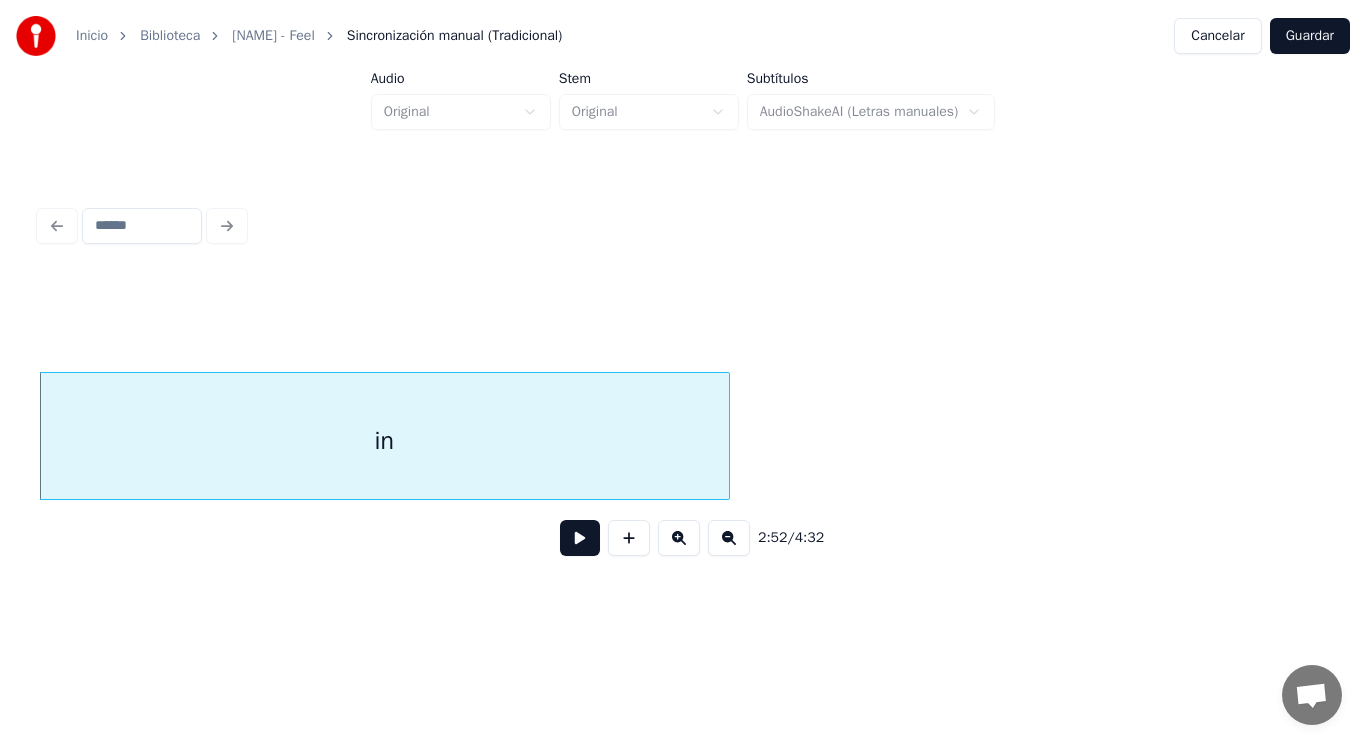click at bounding box center [580, 538] 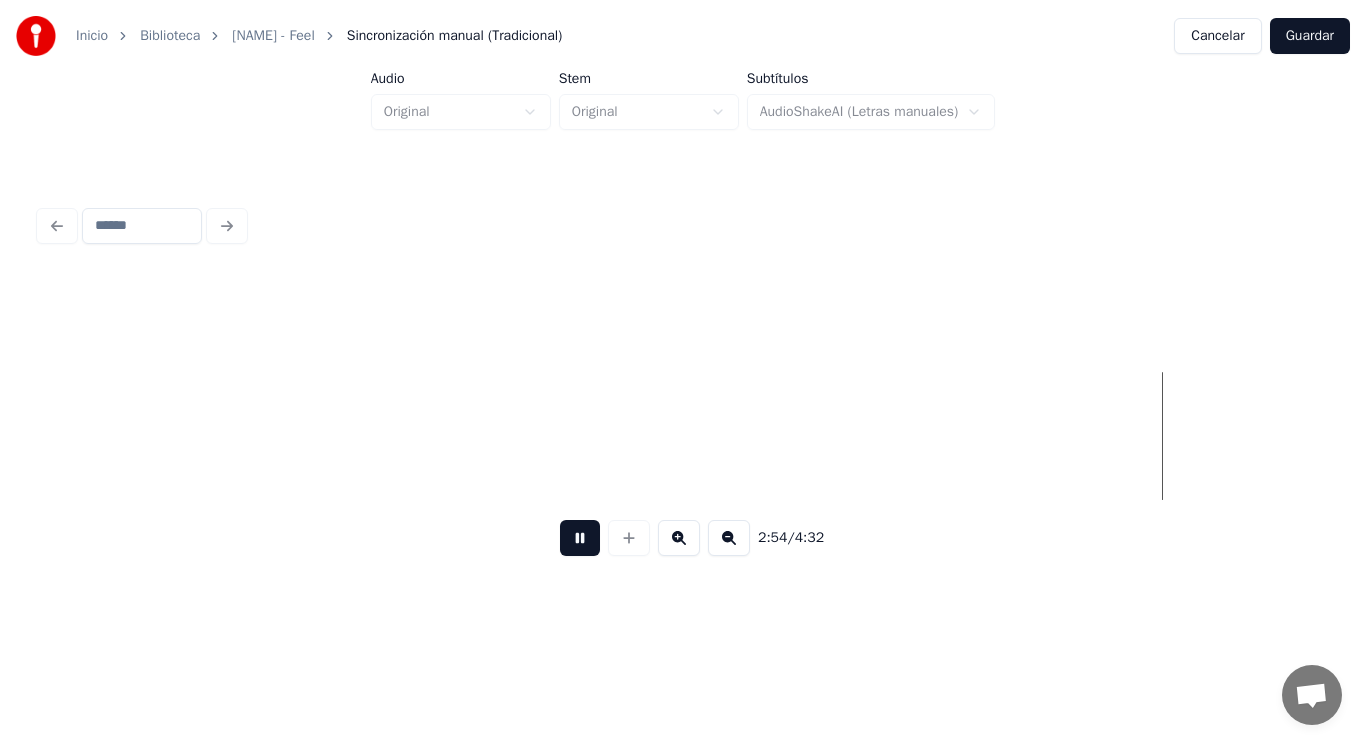scroll, scrollTop: 0, scrollLeft: 244813, axis: horizontal 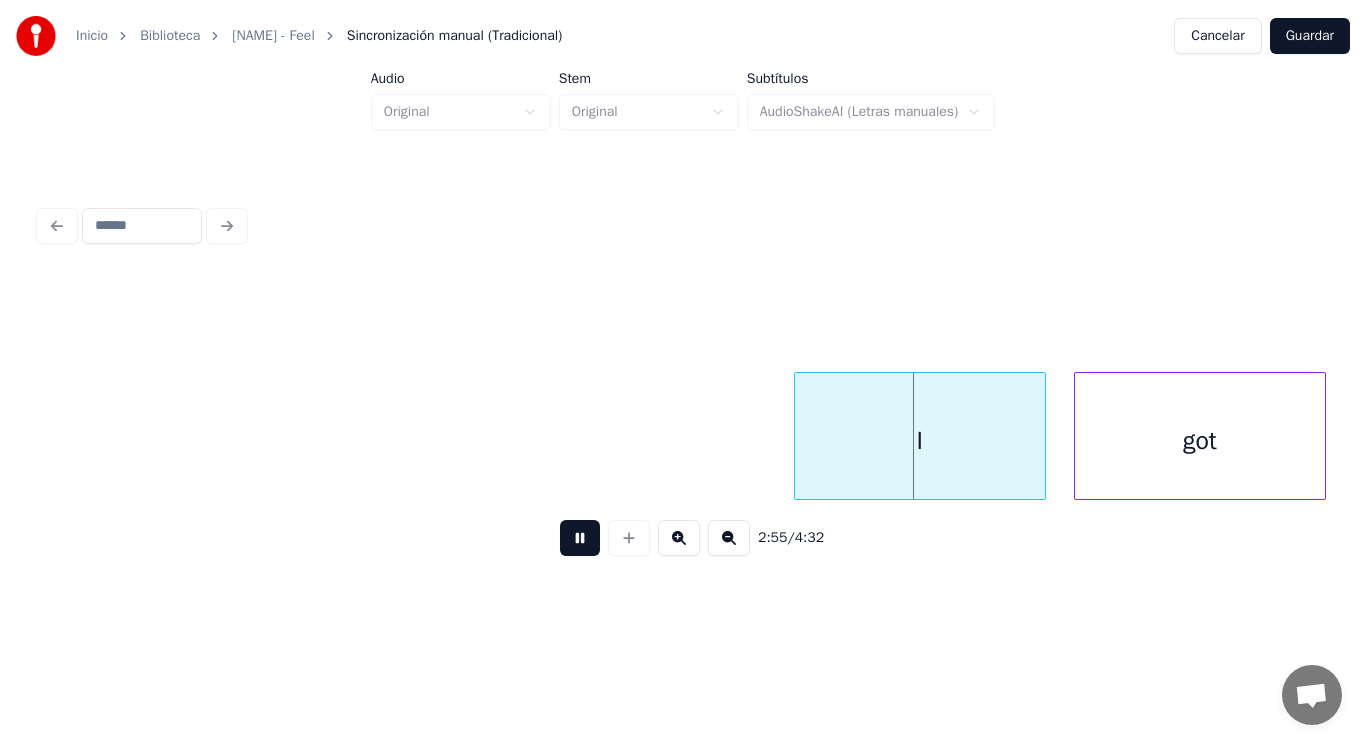 click at bounding box center (580, 538) 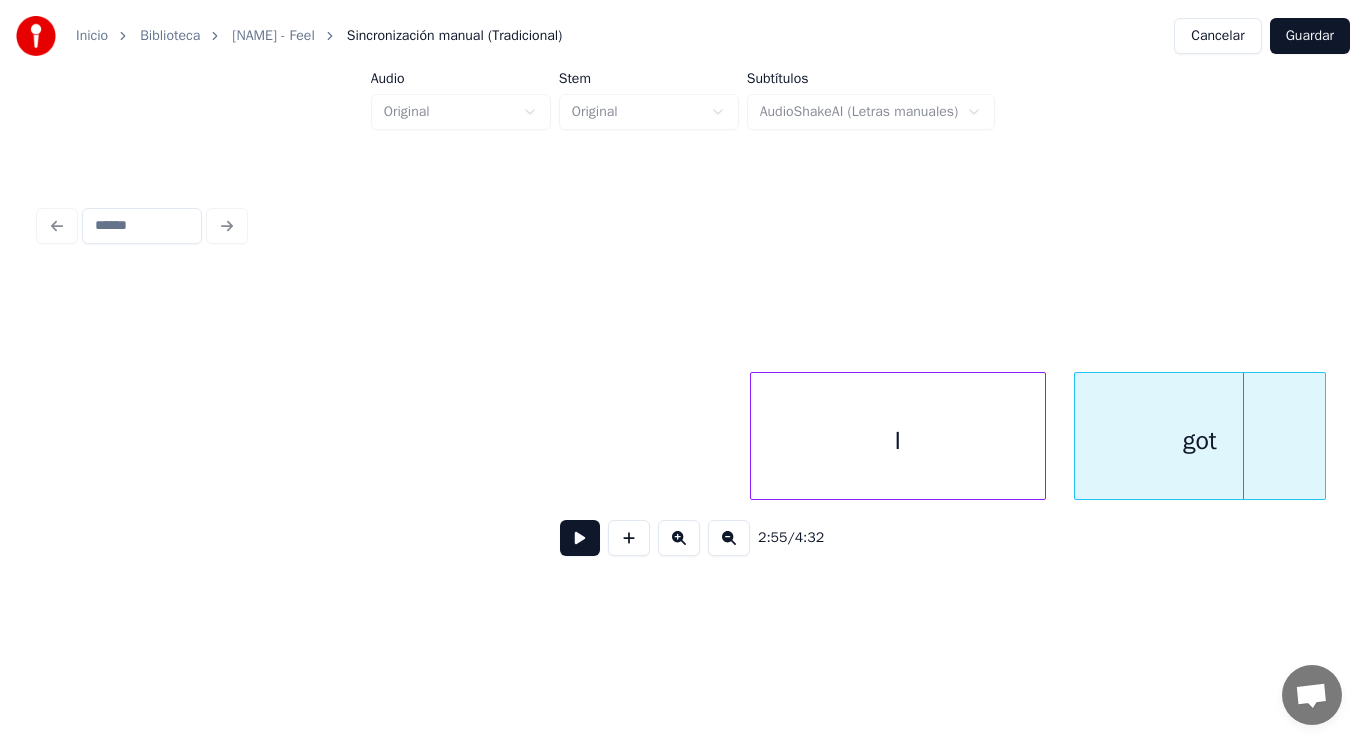 click at bounding box center [754, 436] 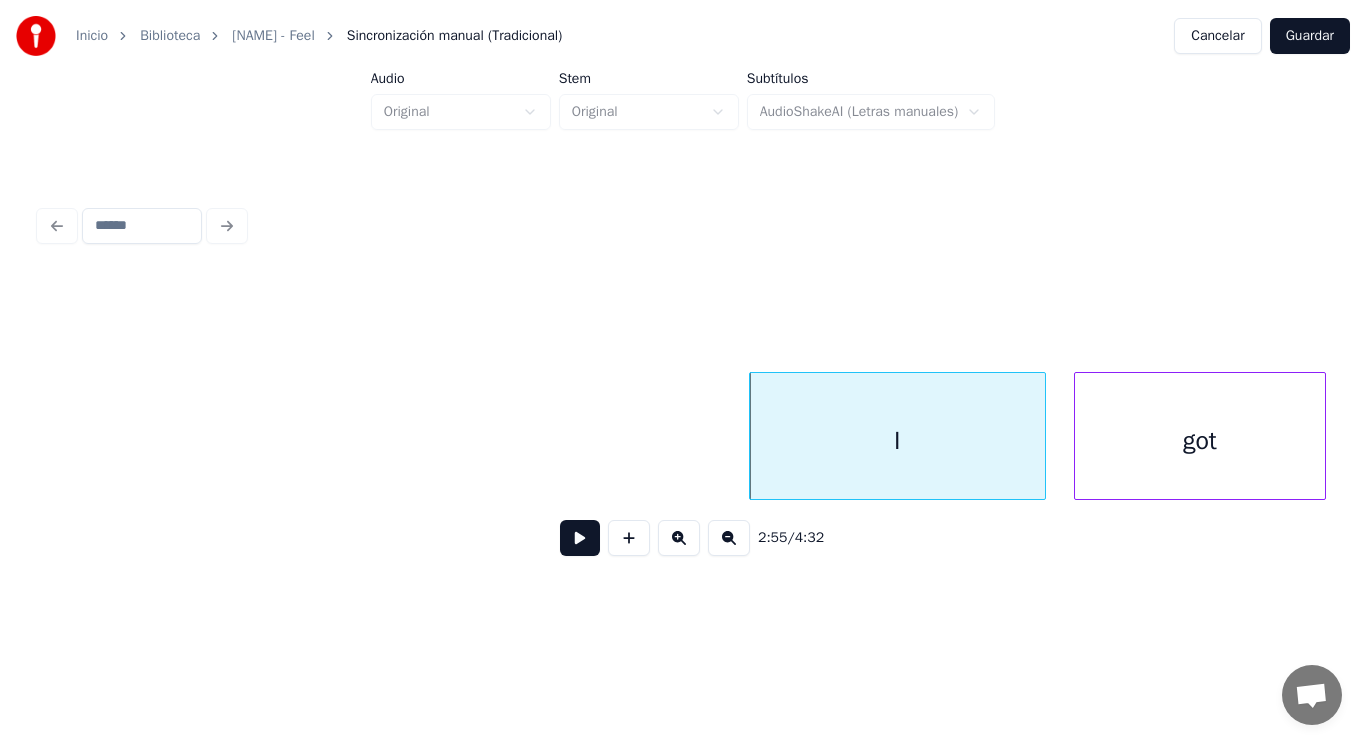 click at bounding box center [580, 538] 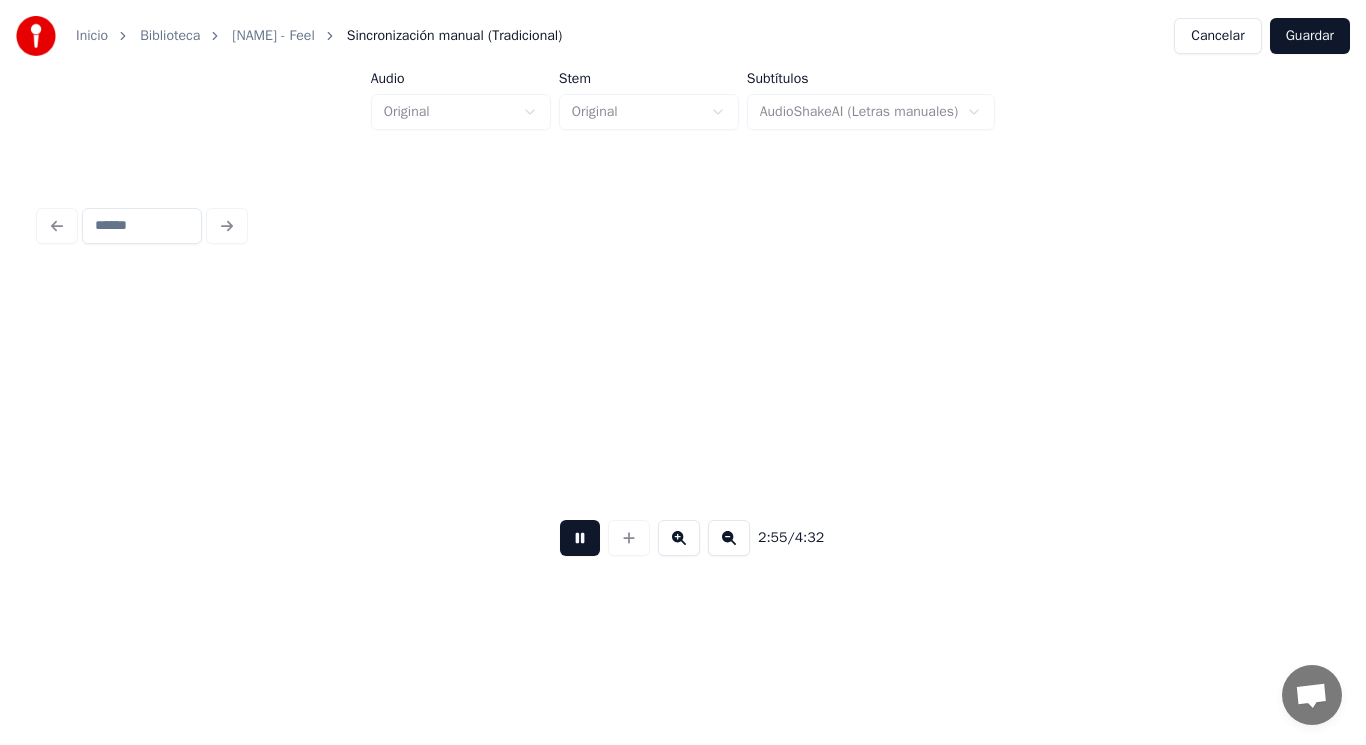 scroll, scrollTop: 0, scrollLeft: 246108, axis: horizontal 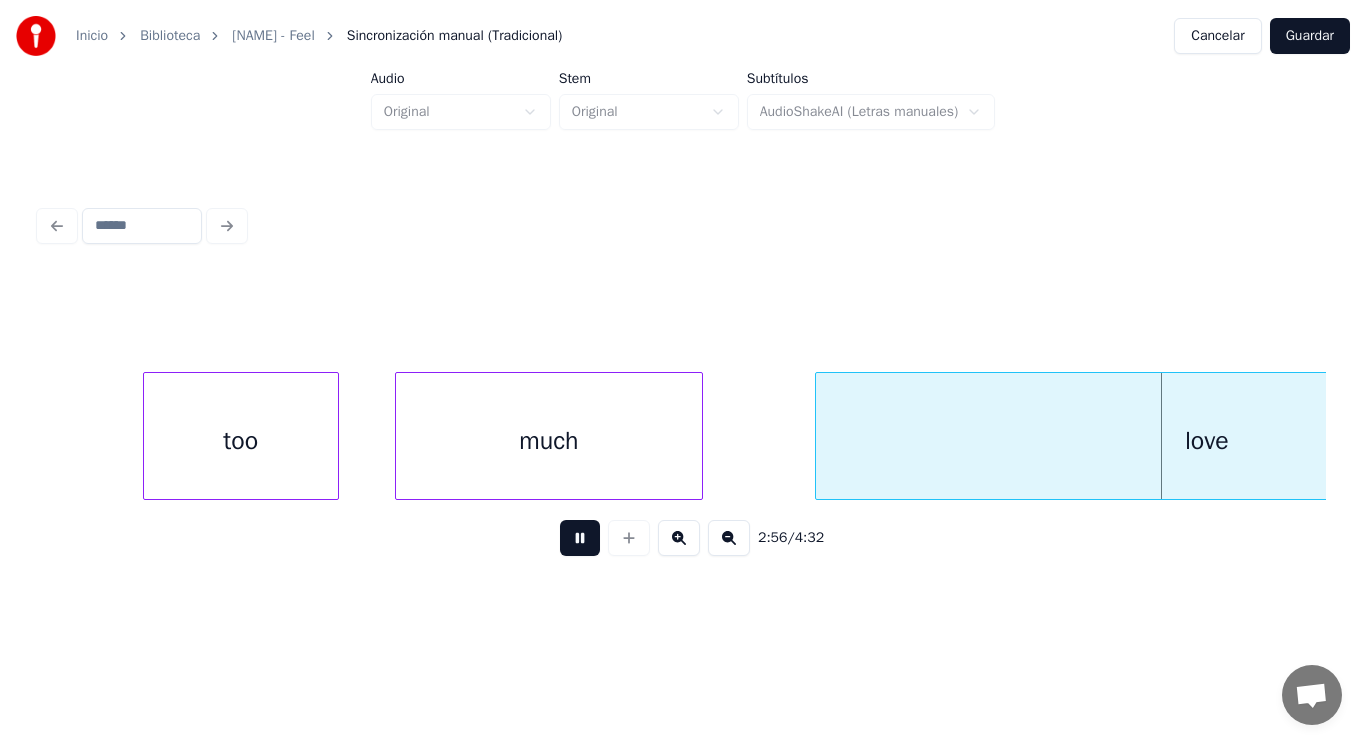 click at bounding box center (580, 538) 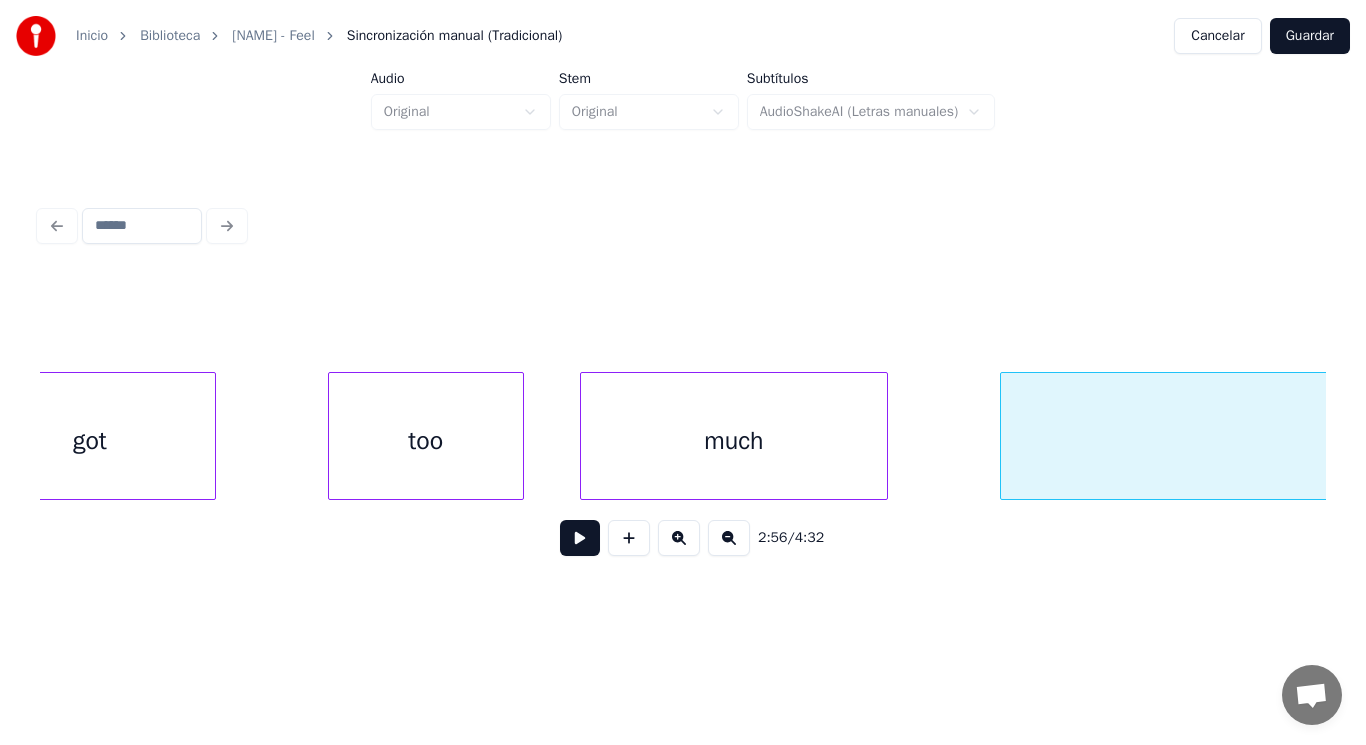scroll, scrollTop: 0, scrollLeft: 245788, axis: horizontal 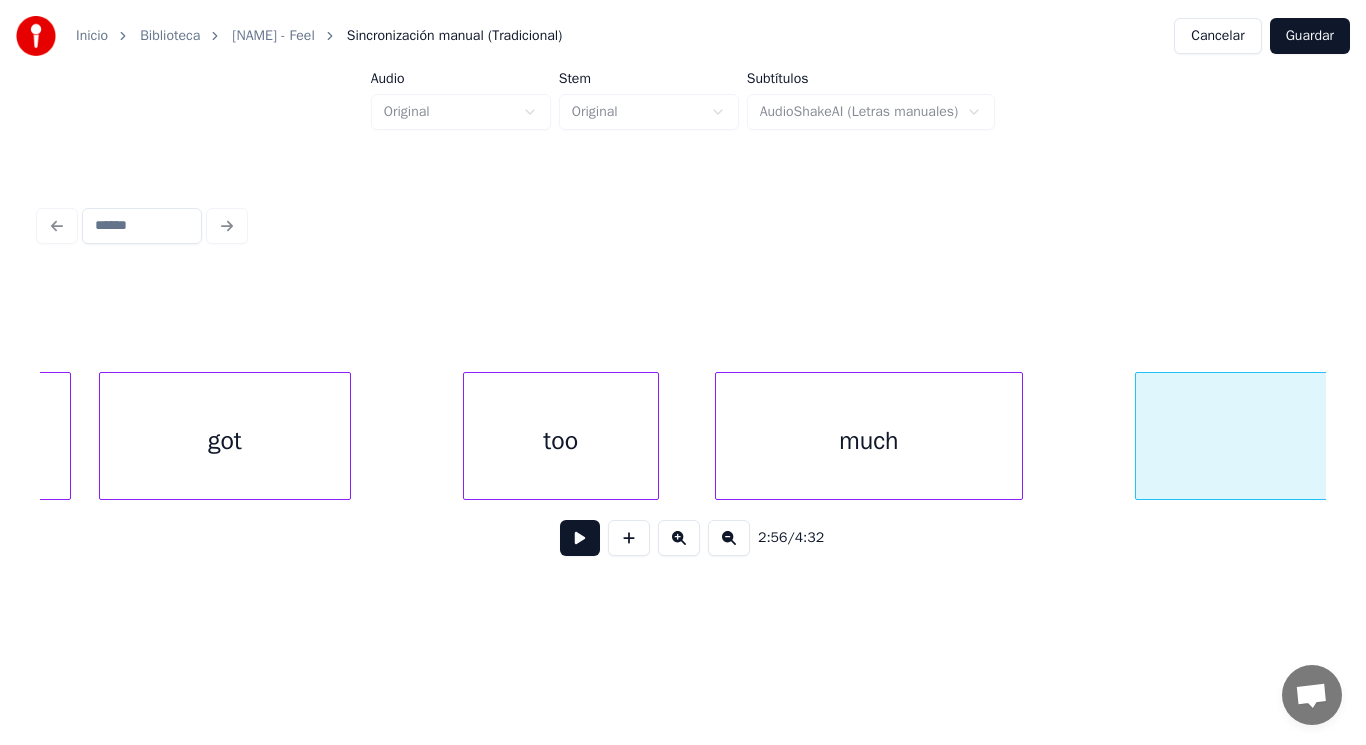 click on "got" at bounding box center (225, 441) 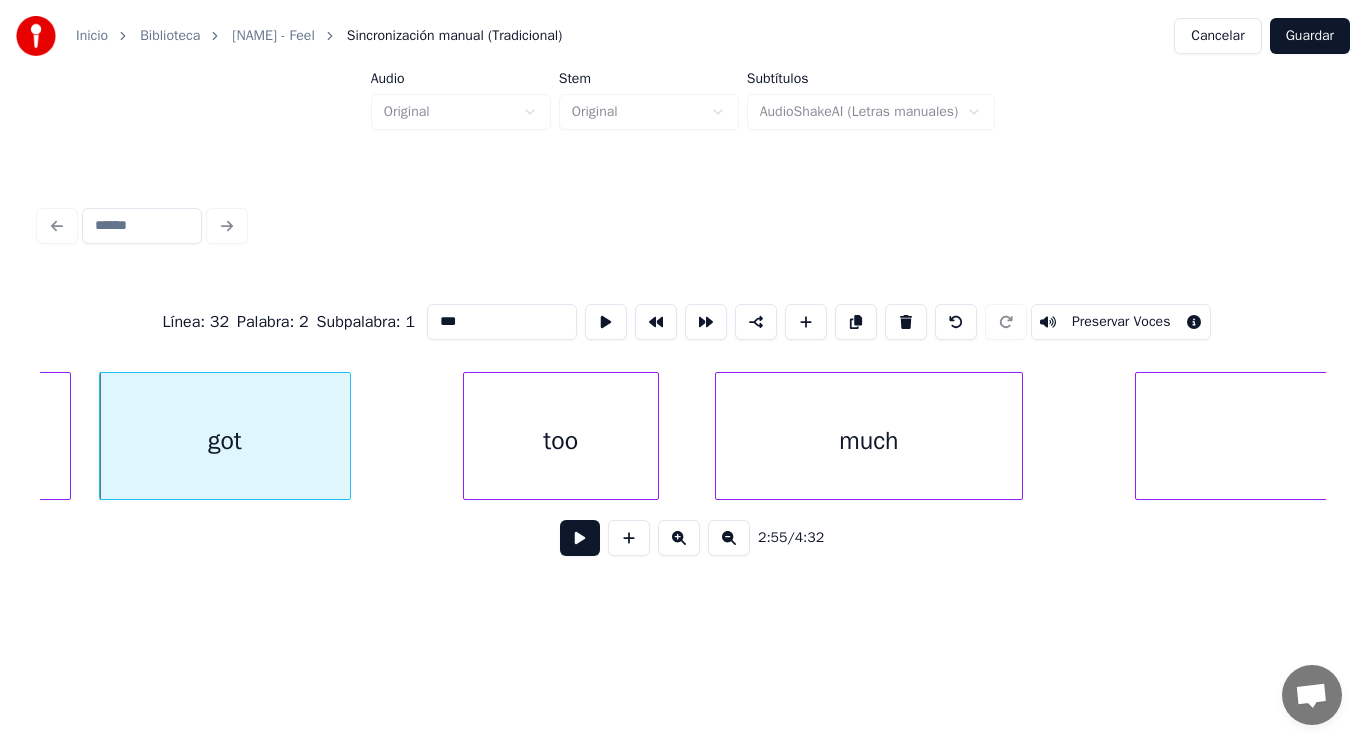click at bounding box center [580, 538] 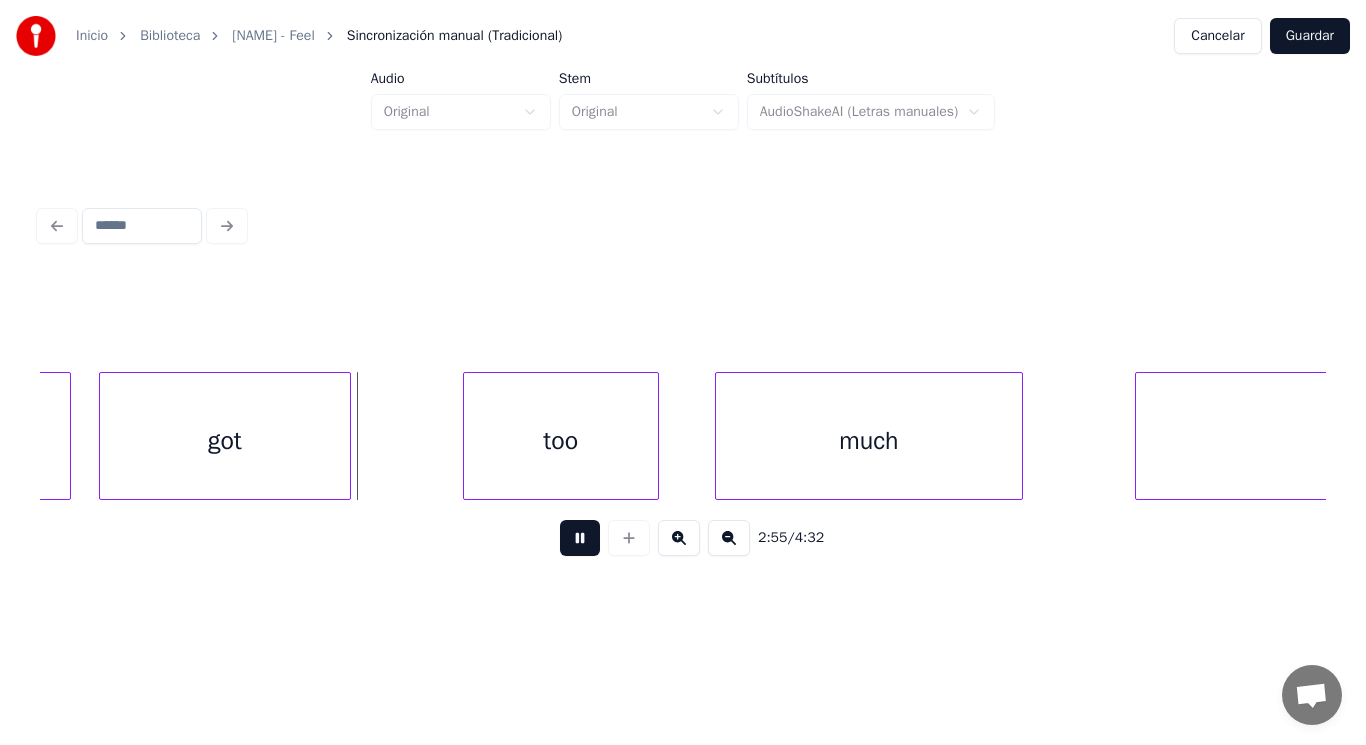 click at bounding box center (580, 538) 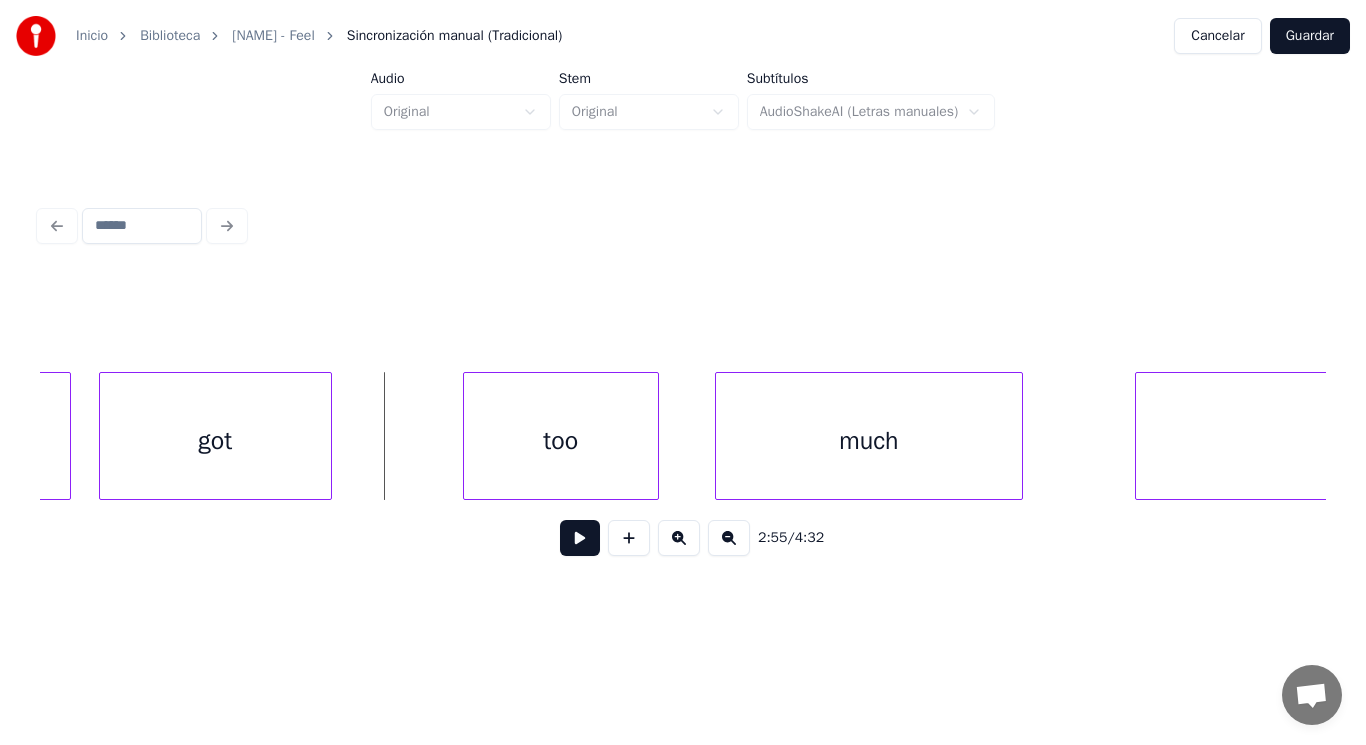 click at bounding box center (328, 436) 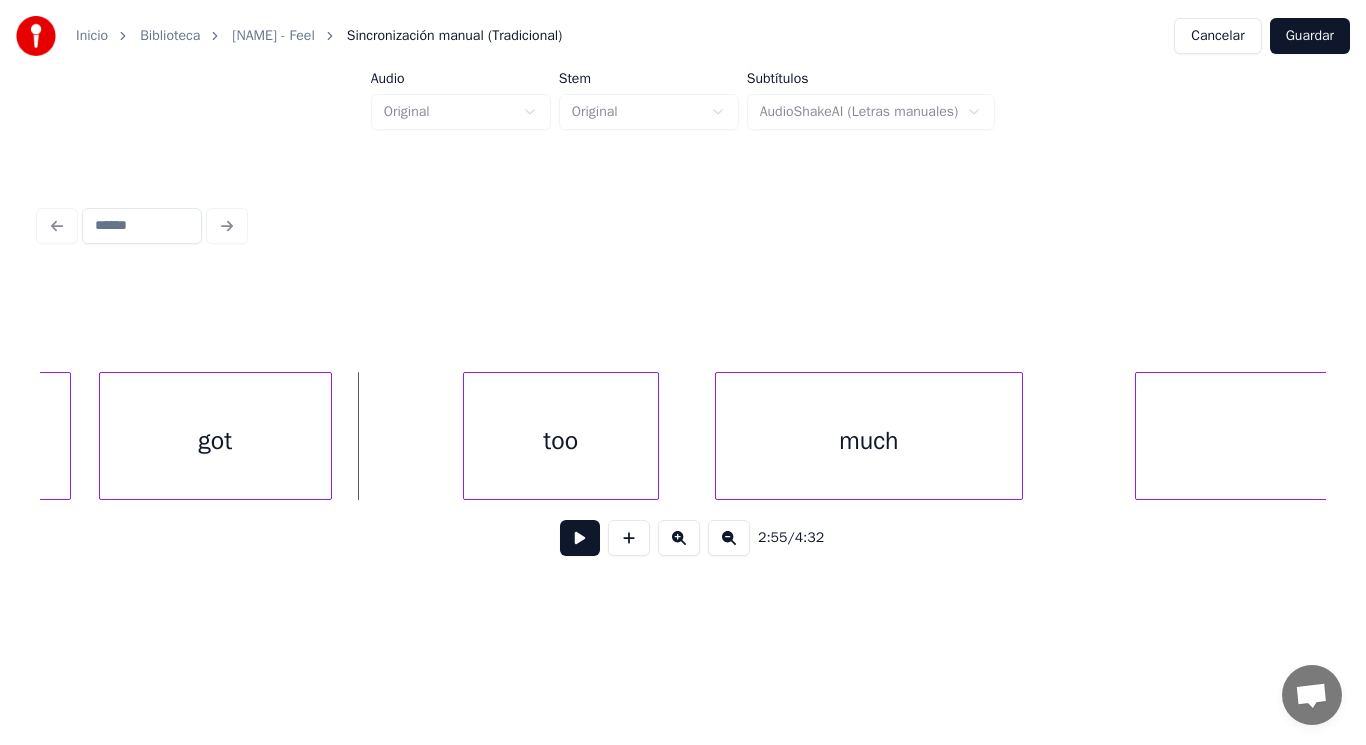 click at bounding box center (580, 538) 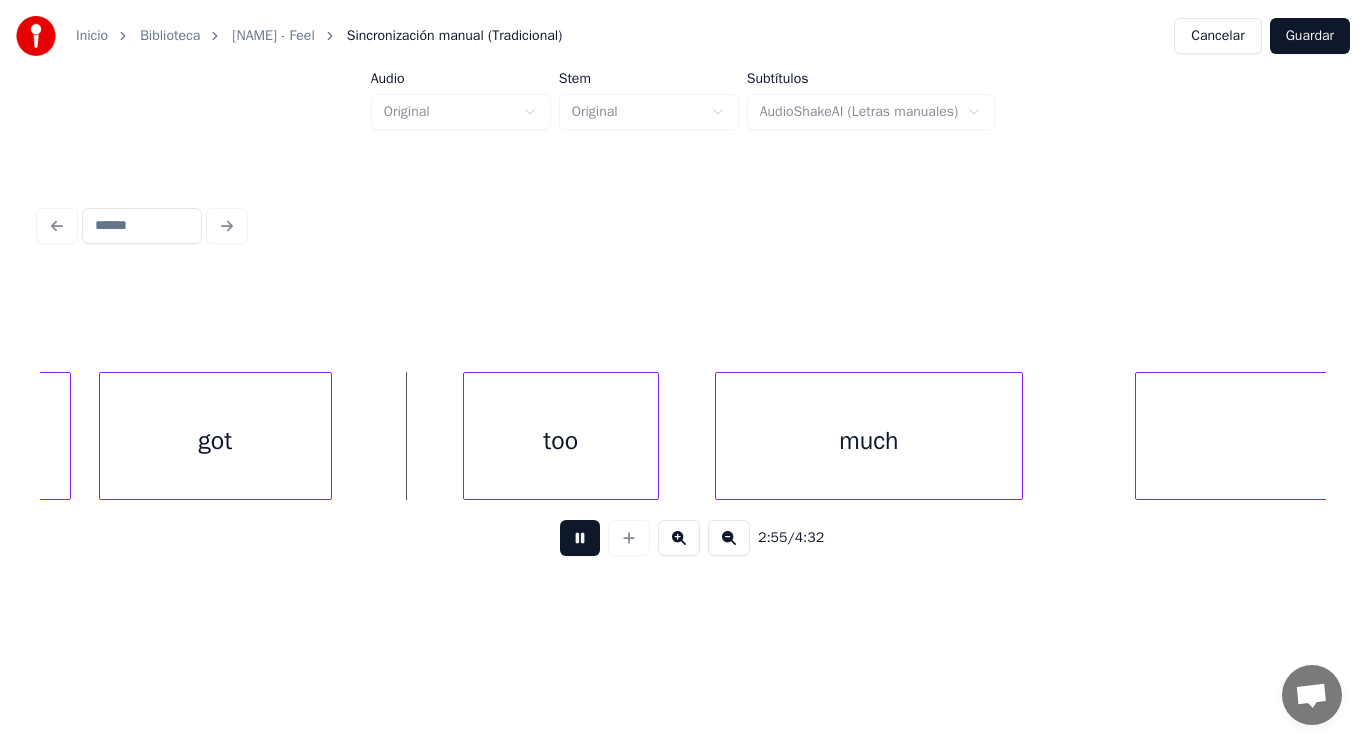 click at bounding box center (580, 538) 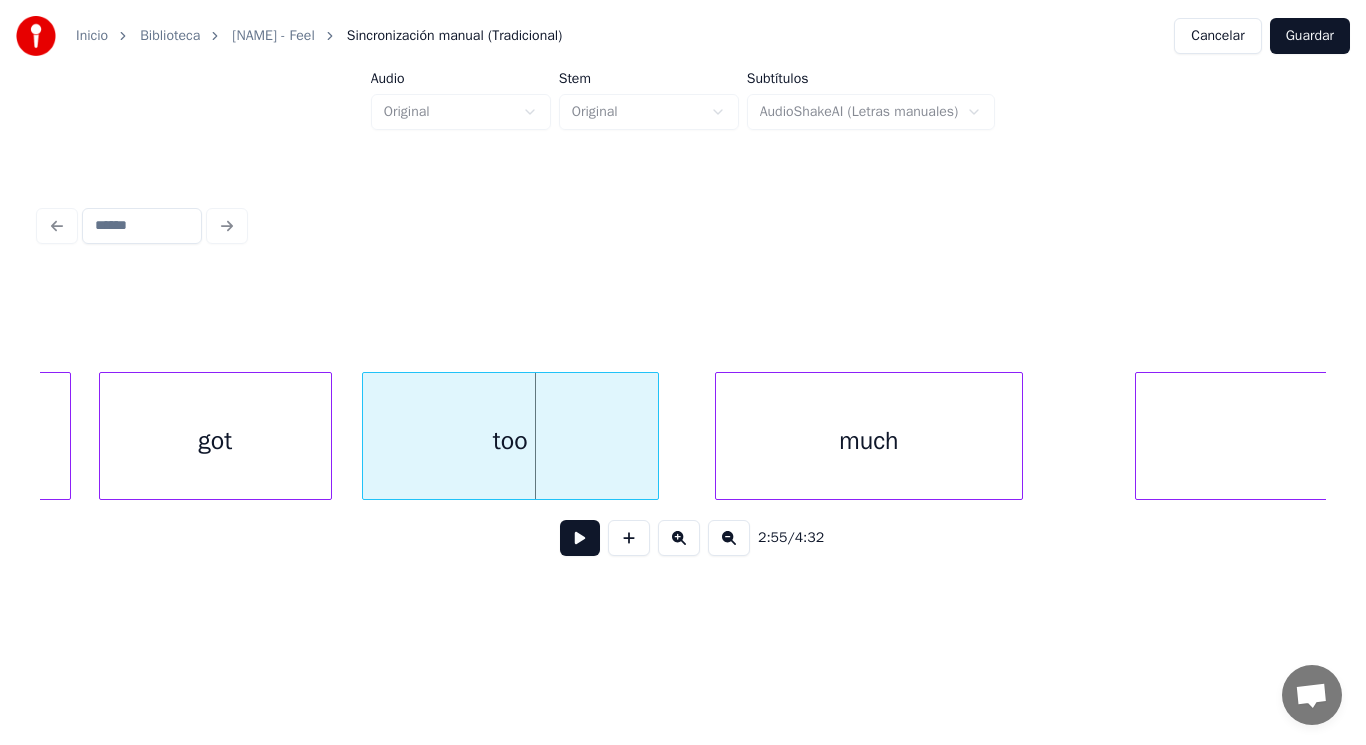 click at bounding box center [366, 436] 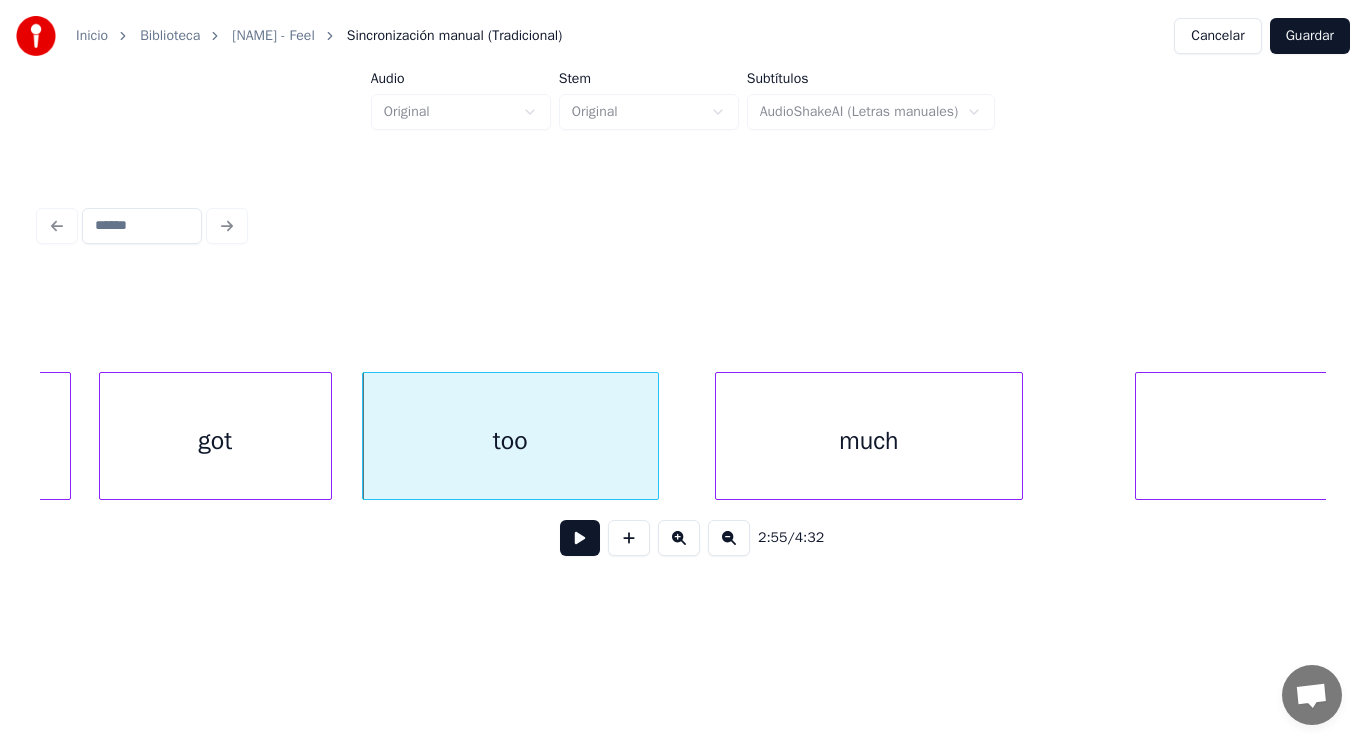 click at bounding box center (580, 538) 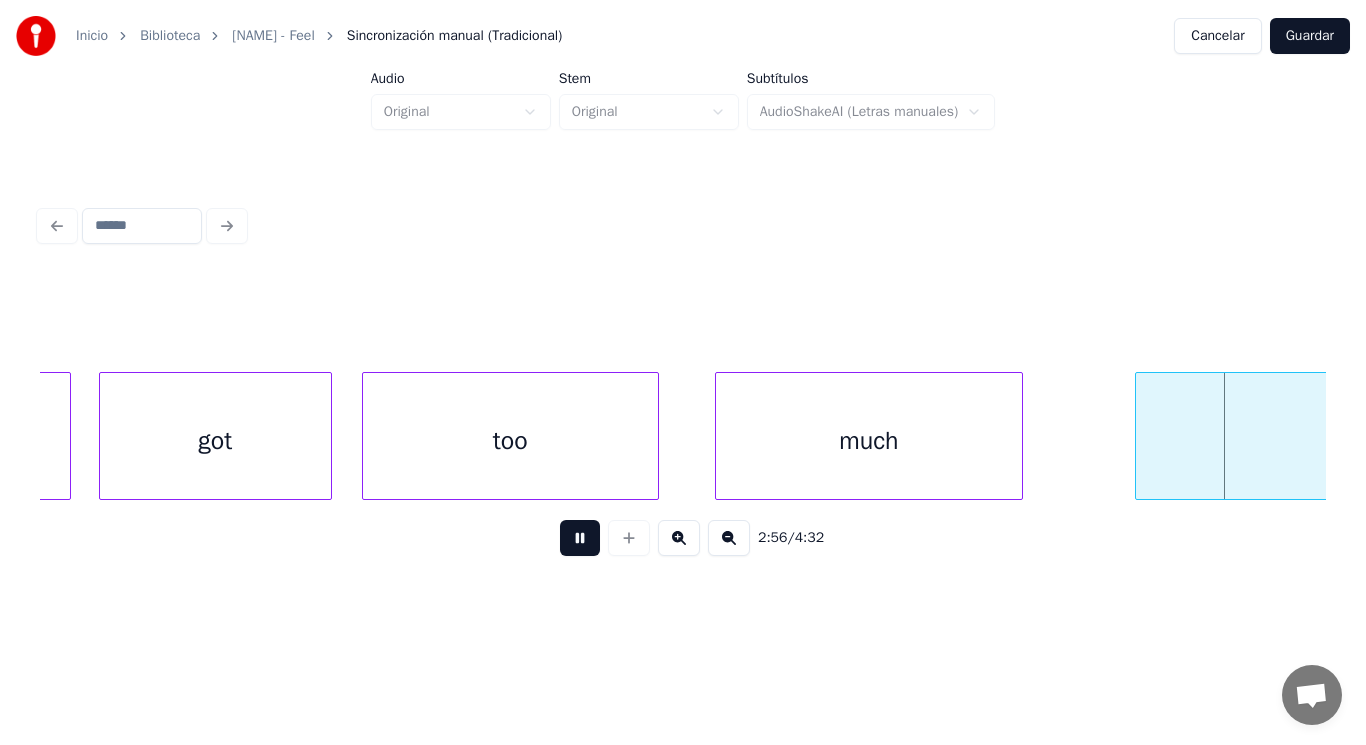 scroll, scrollTop: 0, scrollLeft: 247078, axis: horizontal 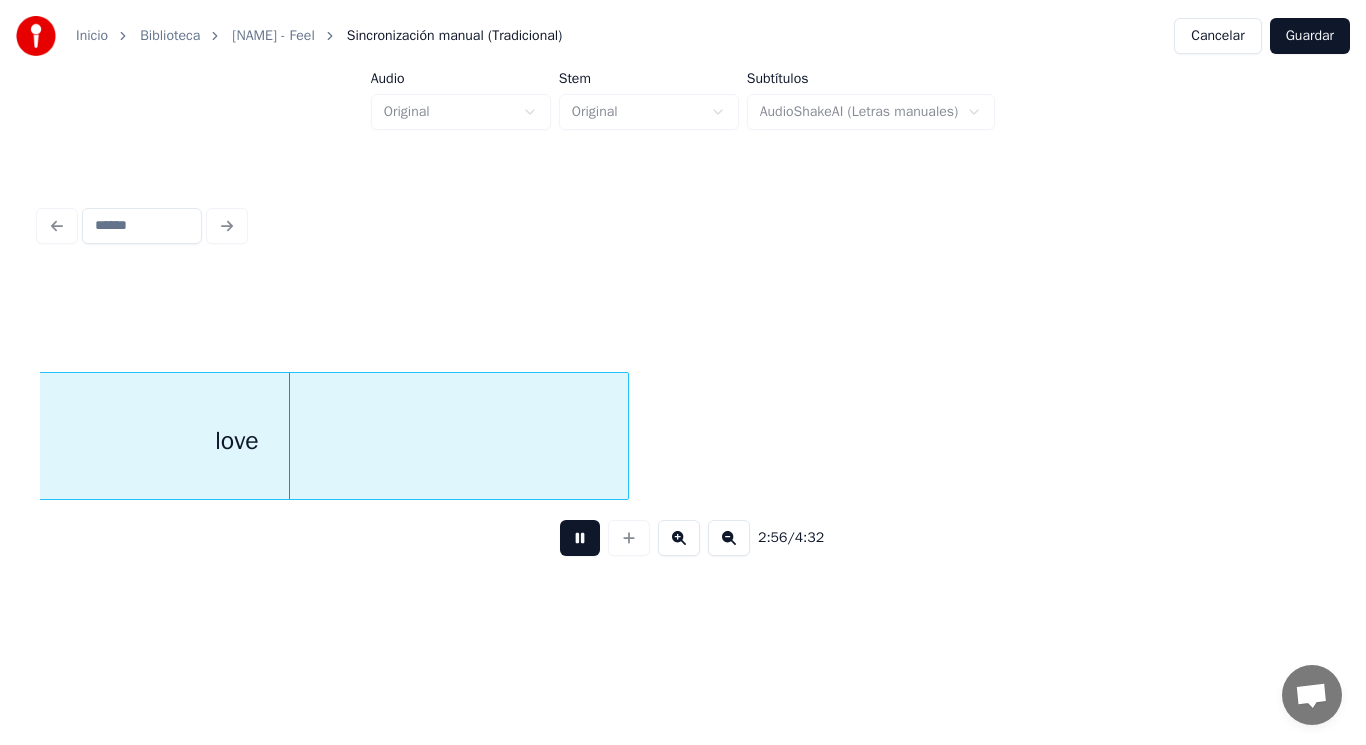 click at bounding box center [580, 538] 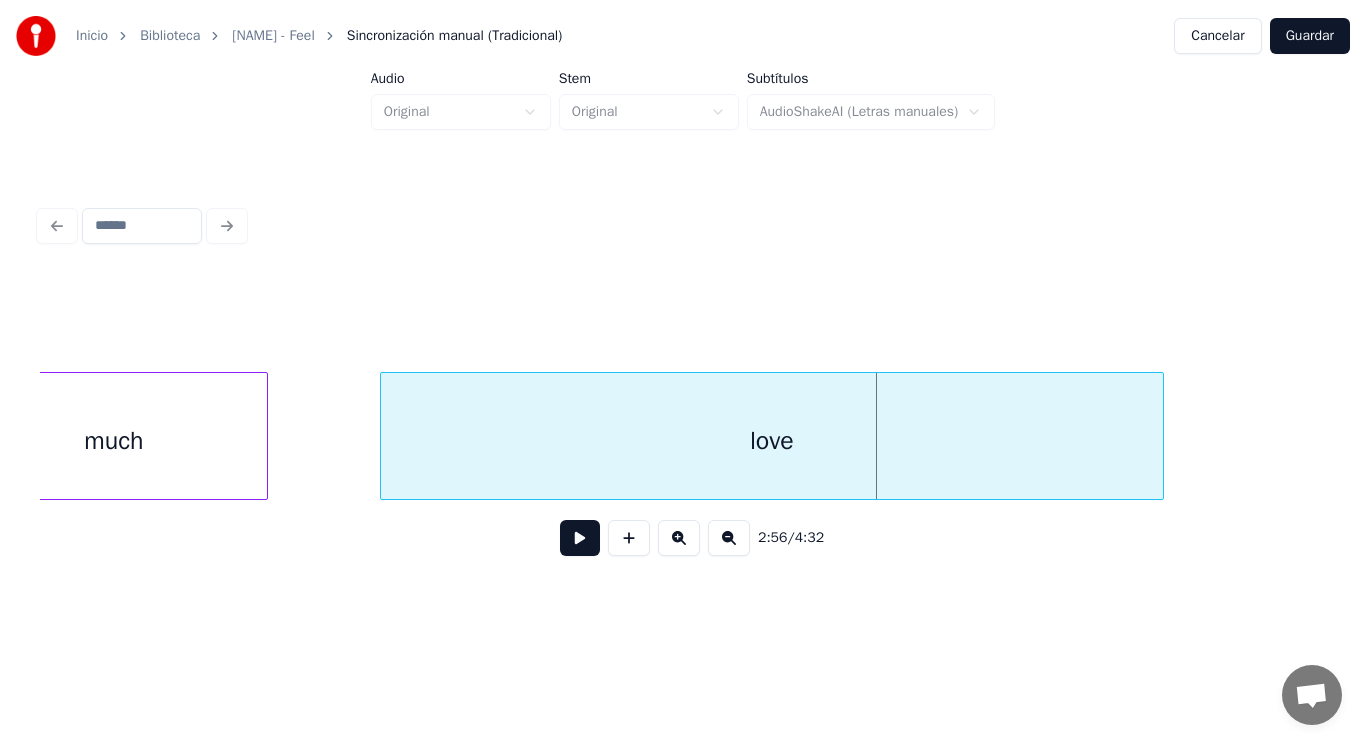 scroll, scrollTop: 0, scrollLeft: 246478, axis: horizontal 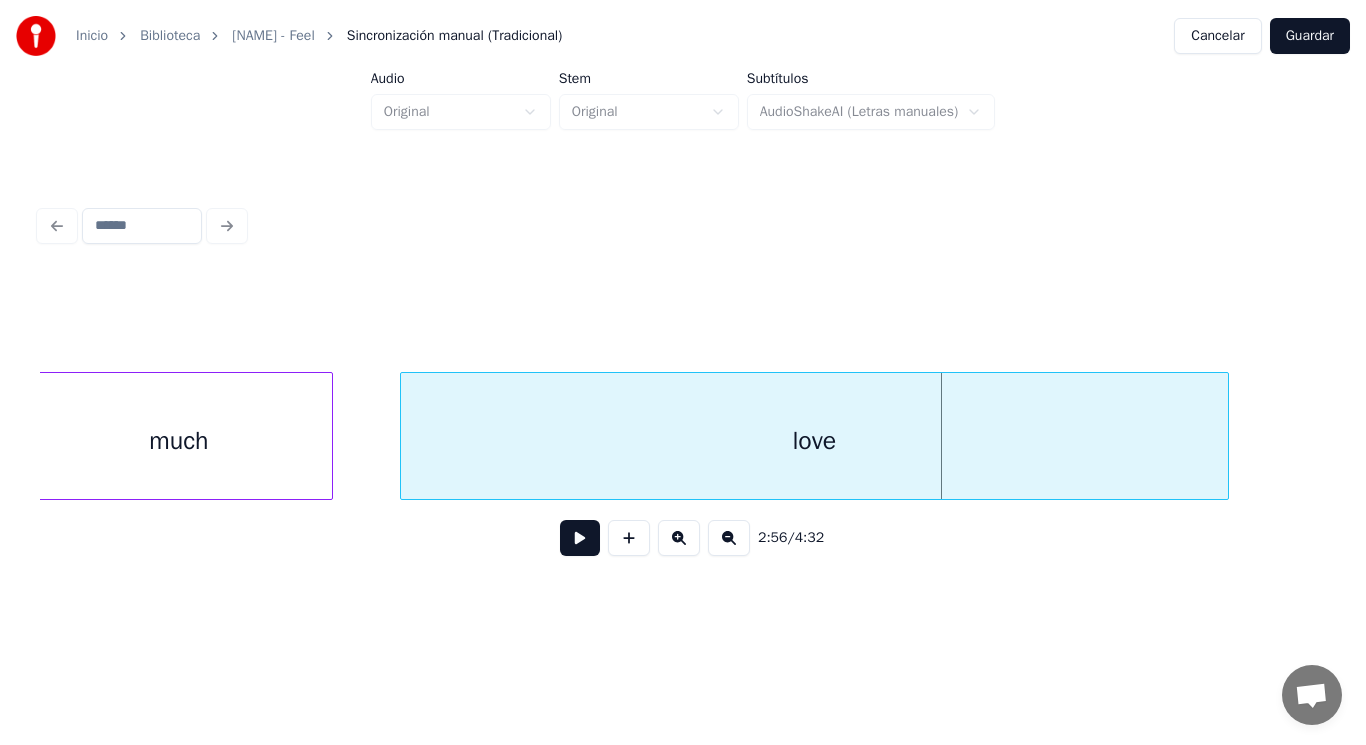 click at bounding box center [404, 436] 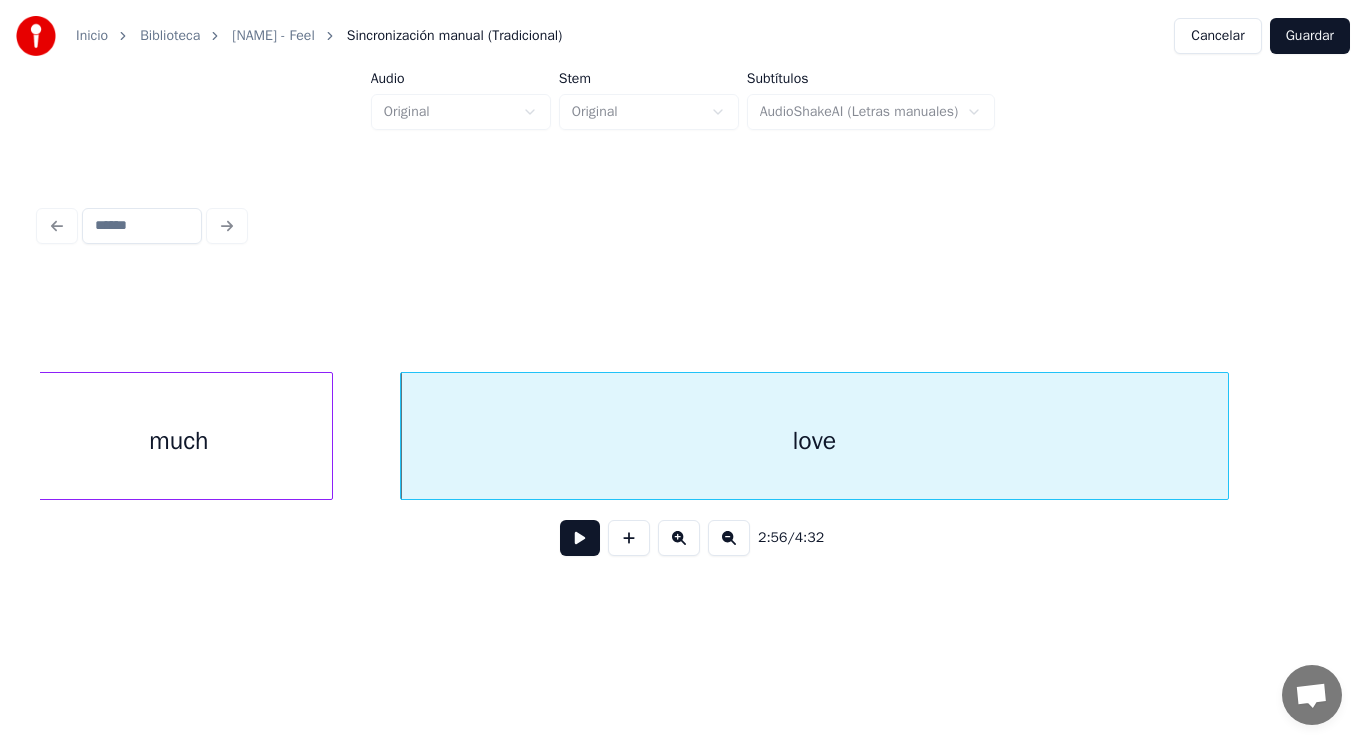 click at bounding box center [580, 538] 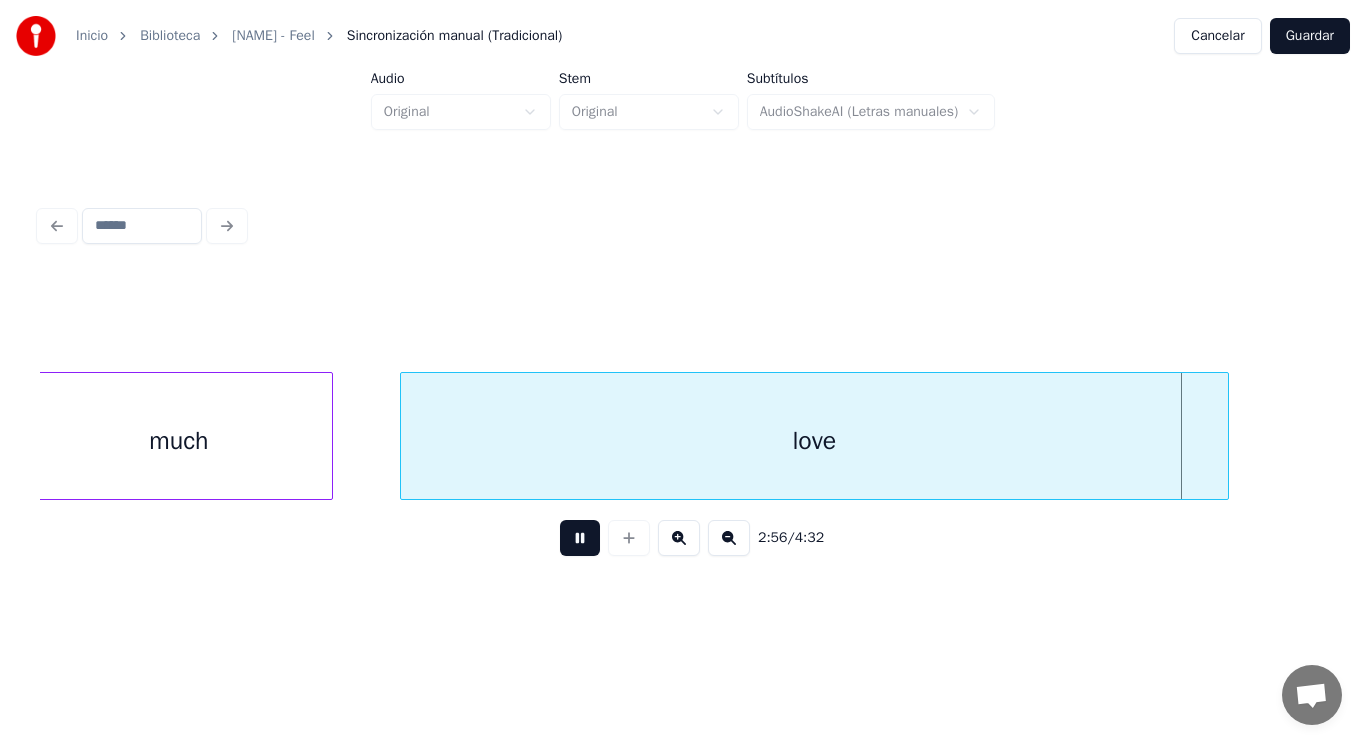 click at bounding box center (580, 538) 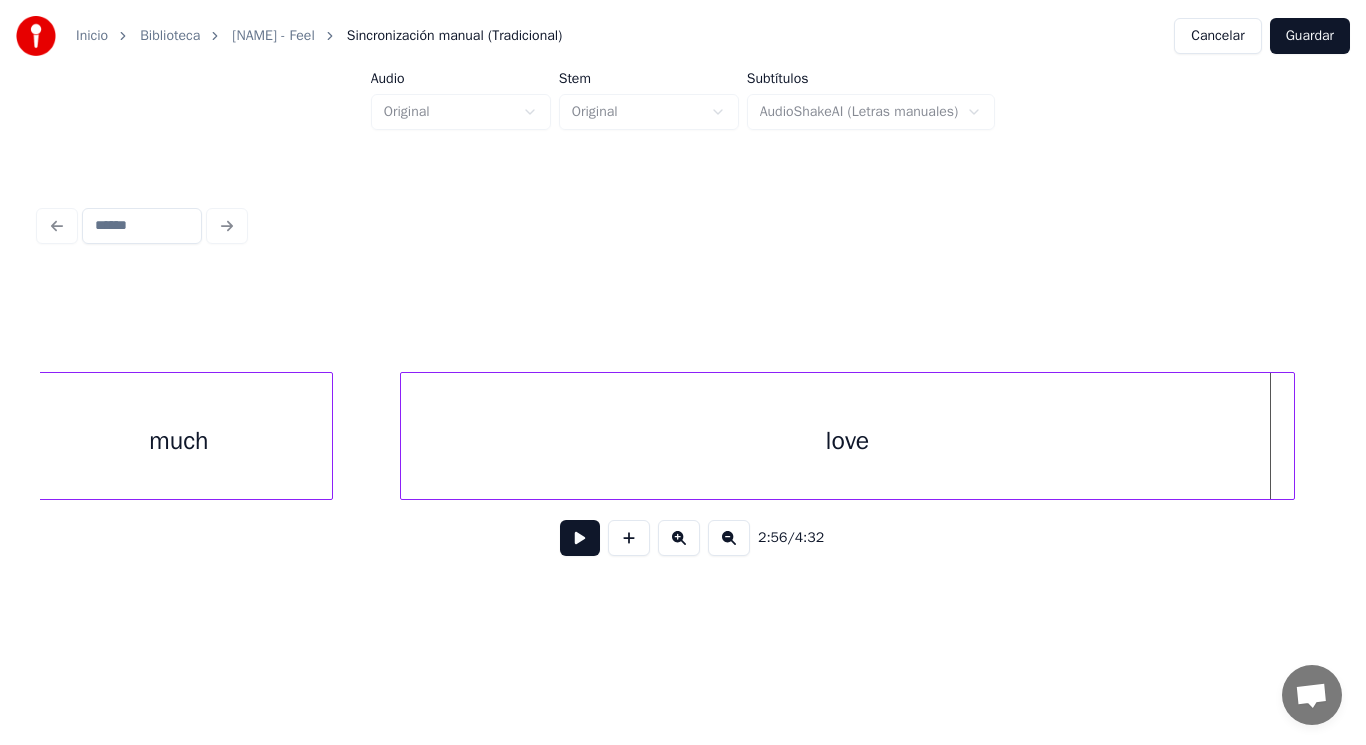 click at bounding box center [1291, 436] 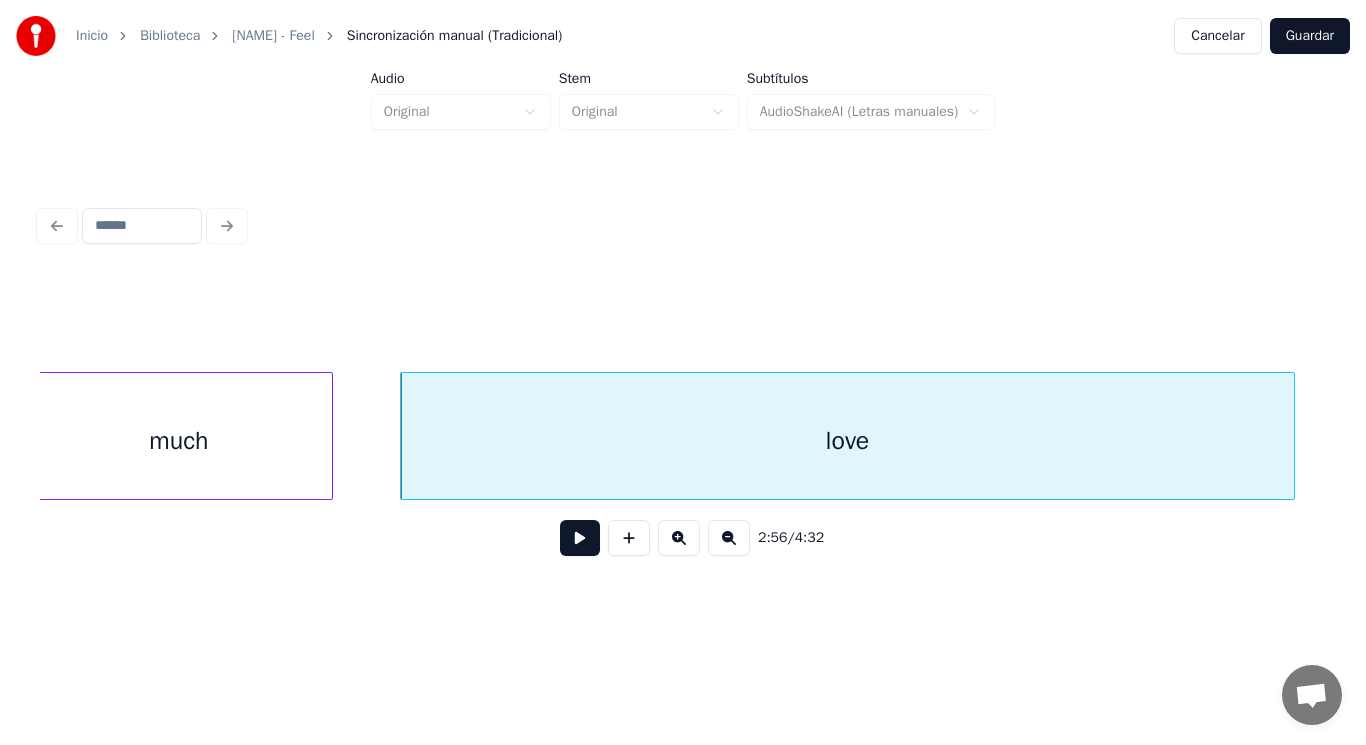 click at bounding box center [580, 538] 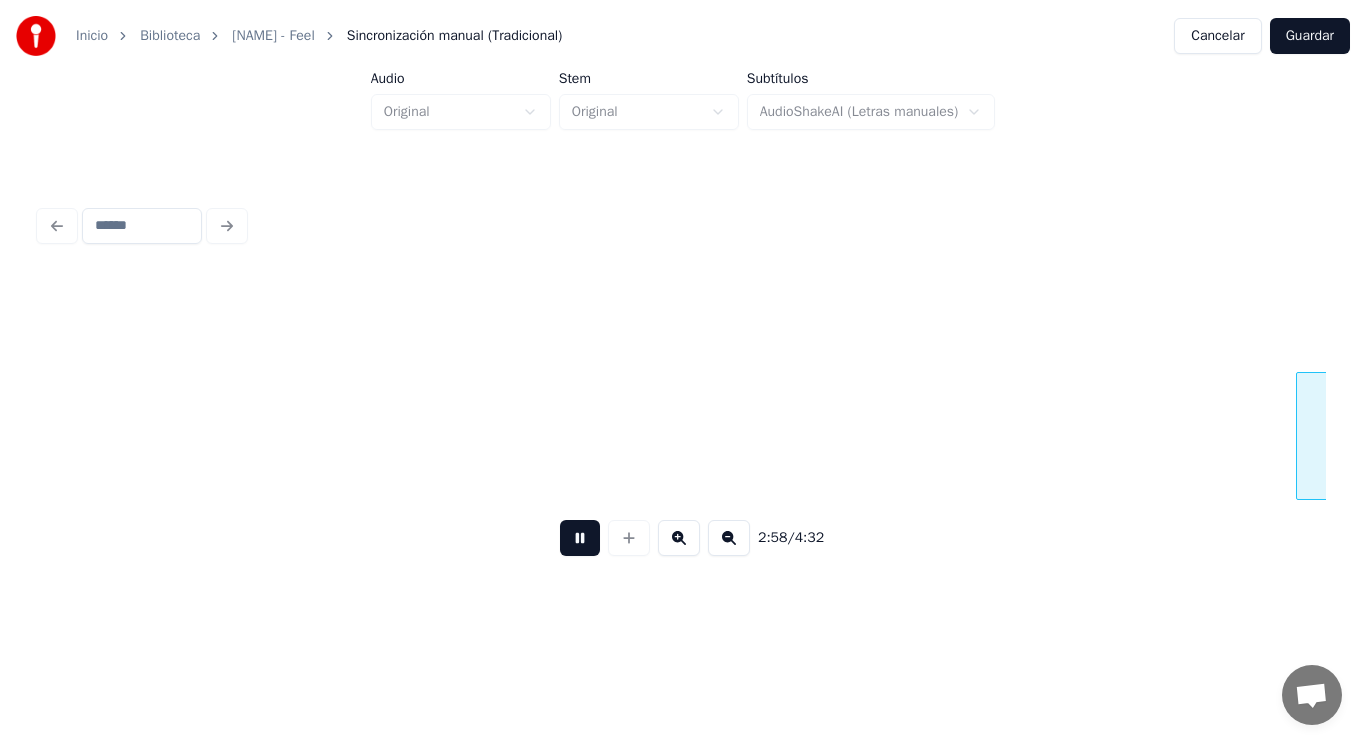 scroll, scrollTop: 0, scrollLeft: 249091, axis: horizontal 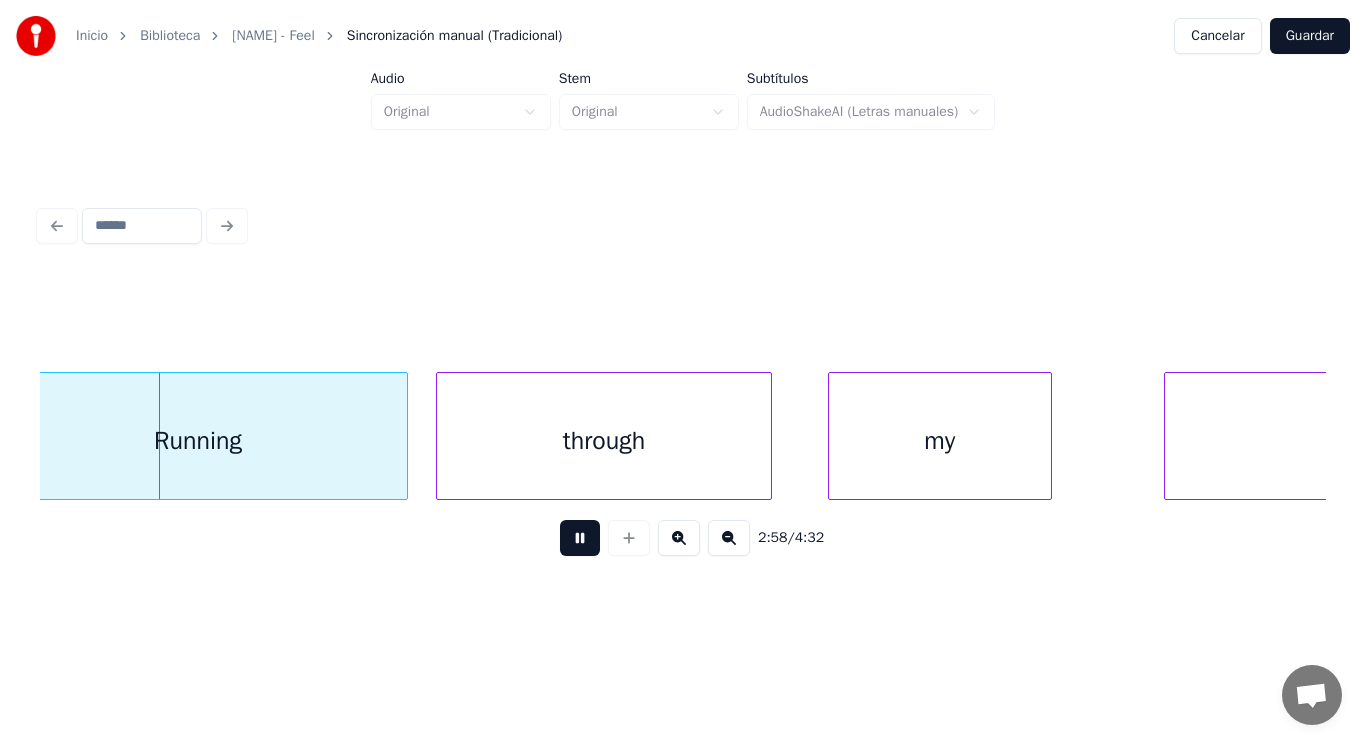 click at bounding box center (580, 538) 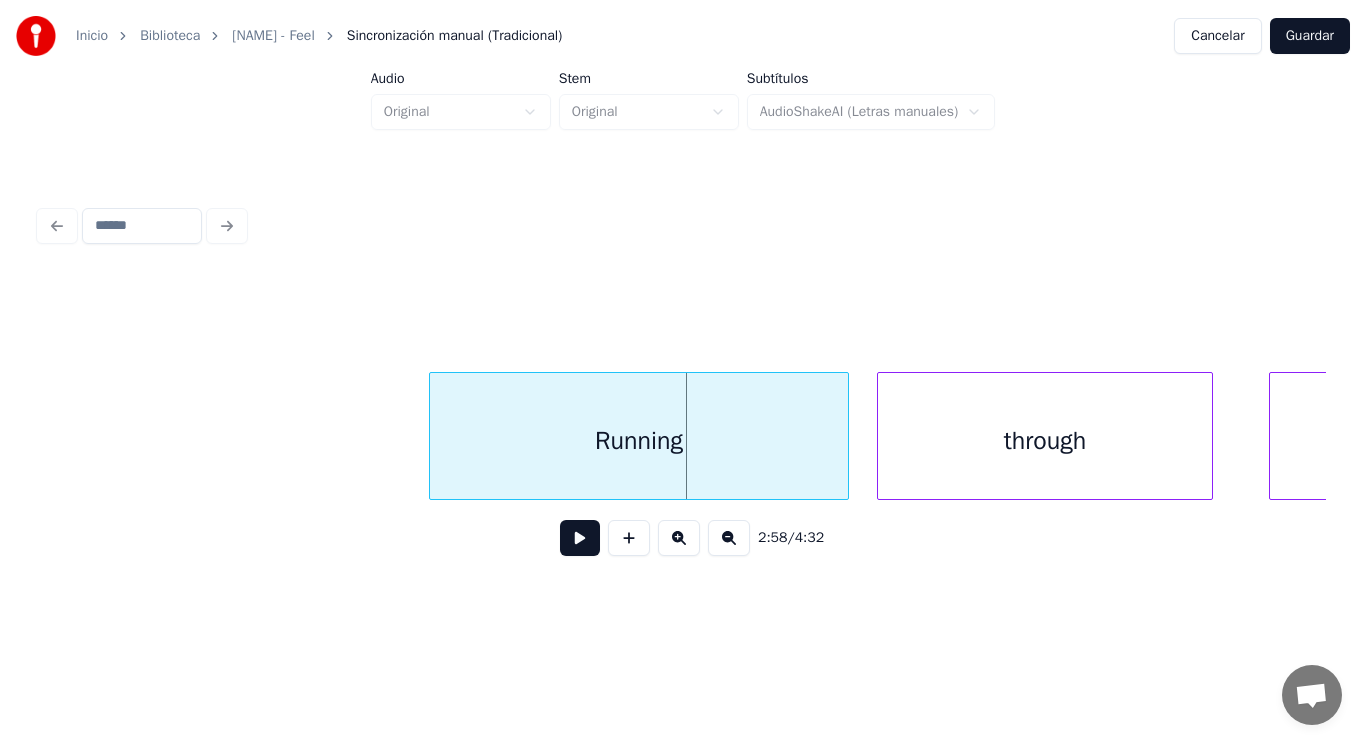scroll, scrollTop: 0, scrollLeft: 248611, axis: horizontal 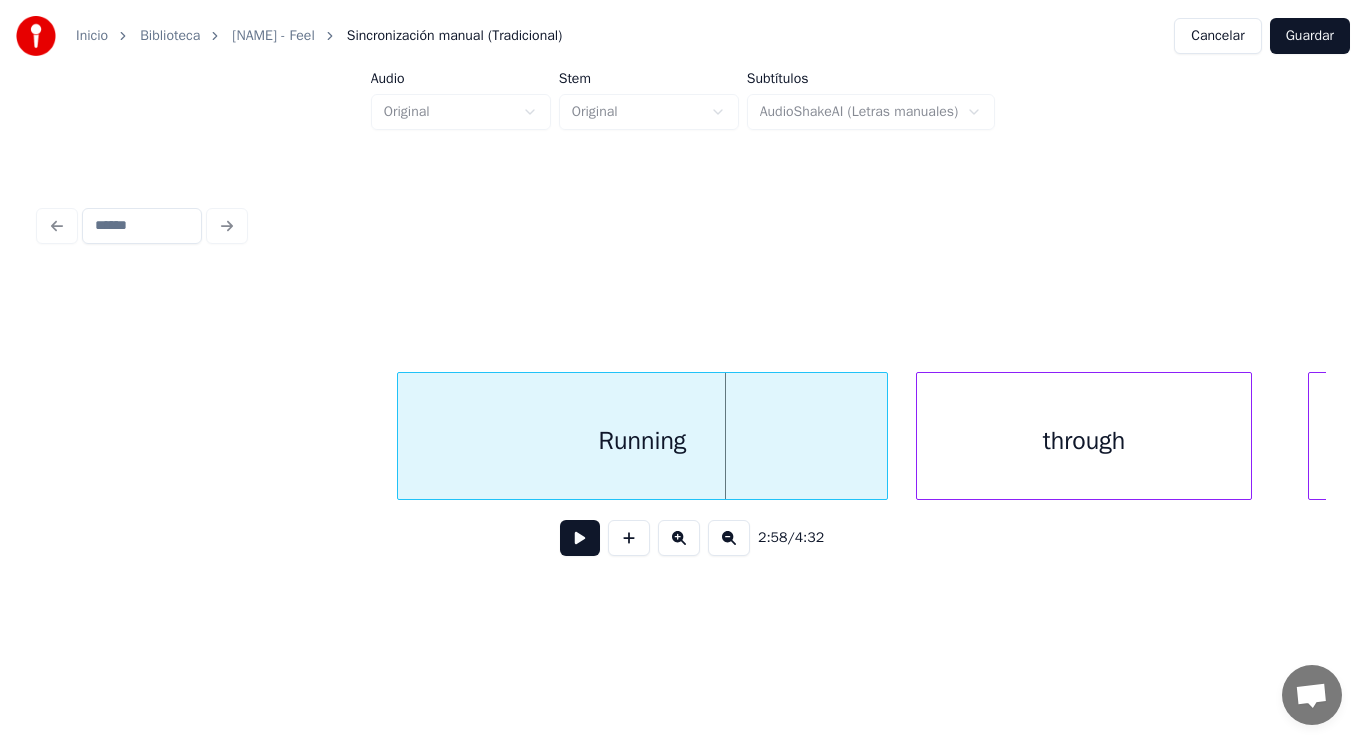 click at bounding box center (401, 436) 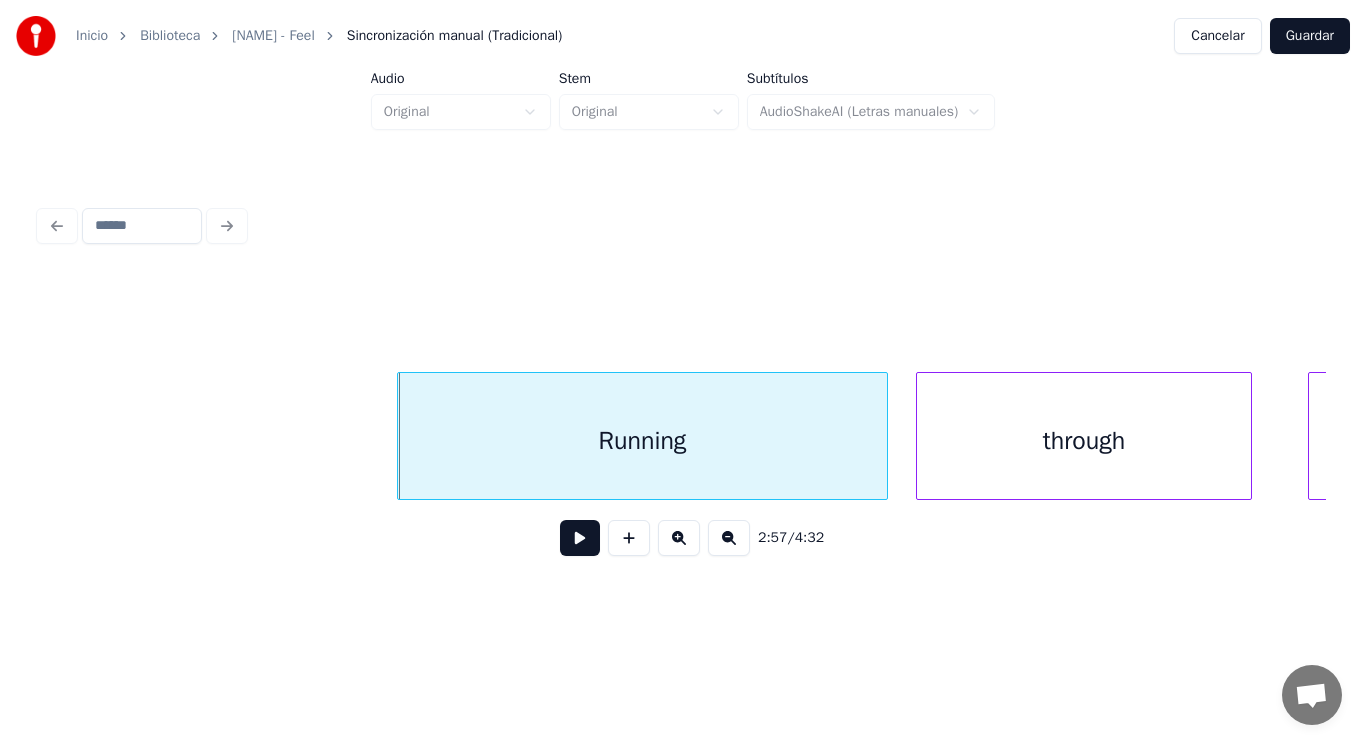 click at bounding box center (580, 538) 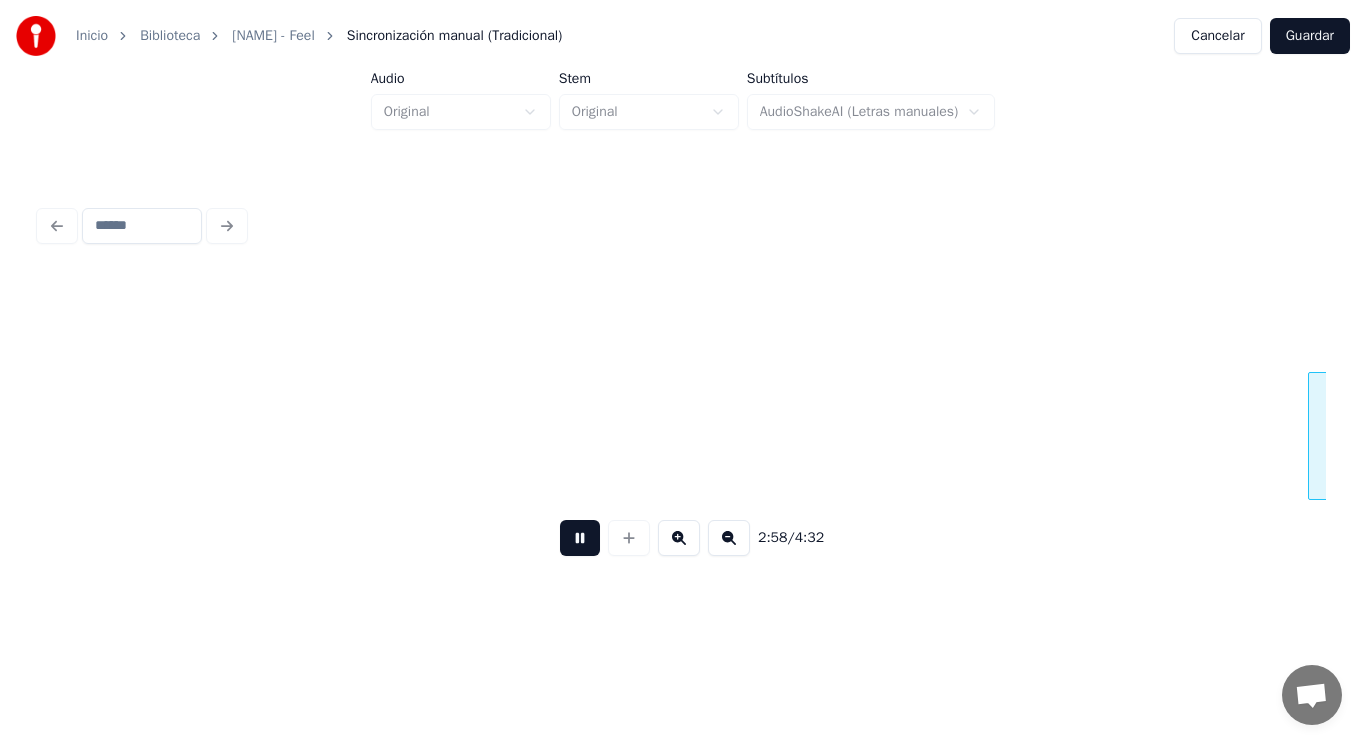 scroll, scrollTop: 0, scrollLeft: 249923, axis: horizontal 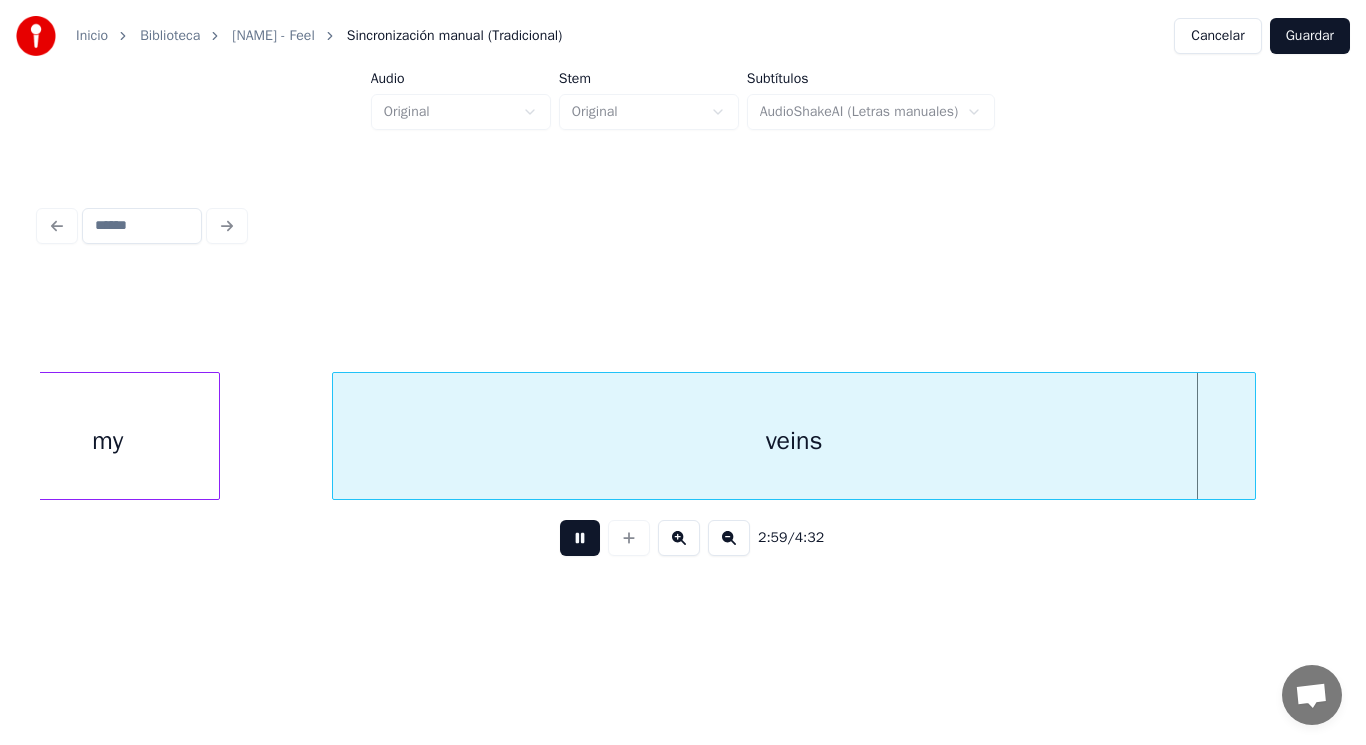 click at bounding box center (580, 538) 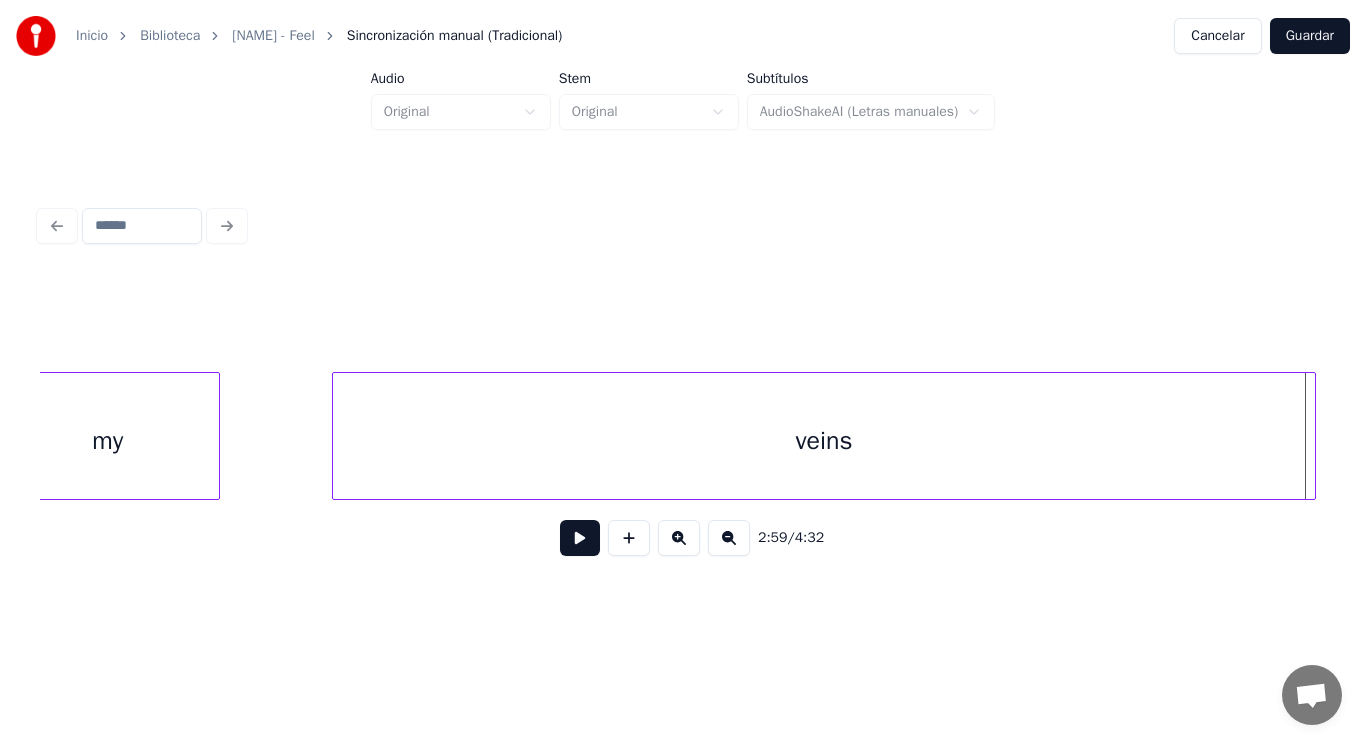 click at bounding box center [1312, 436] 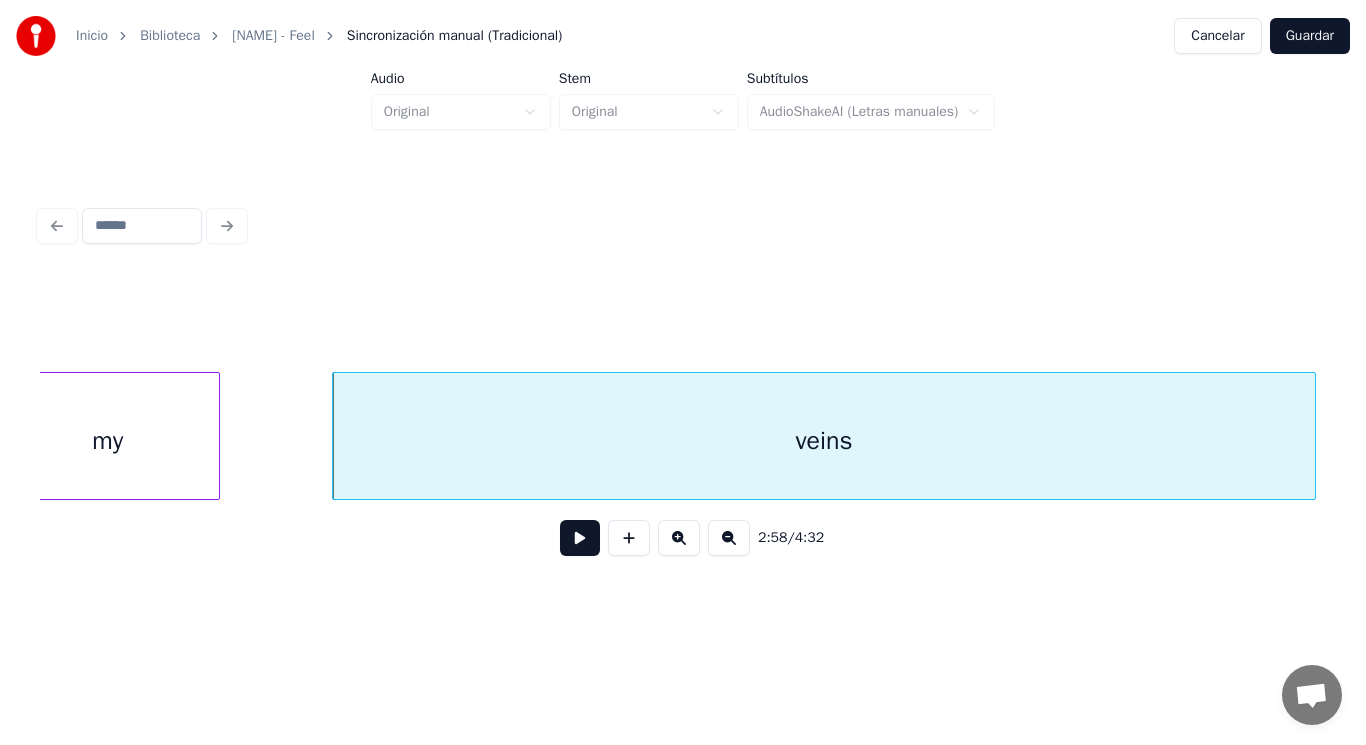 click at bounding box center [580, 538] 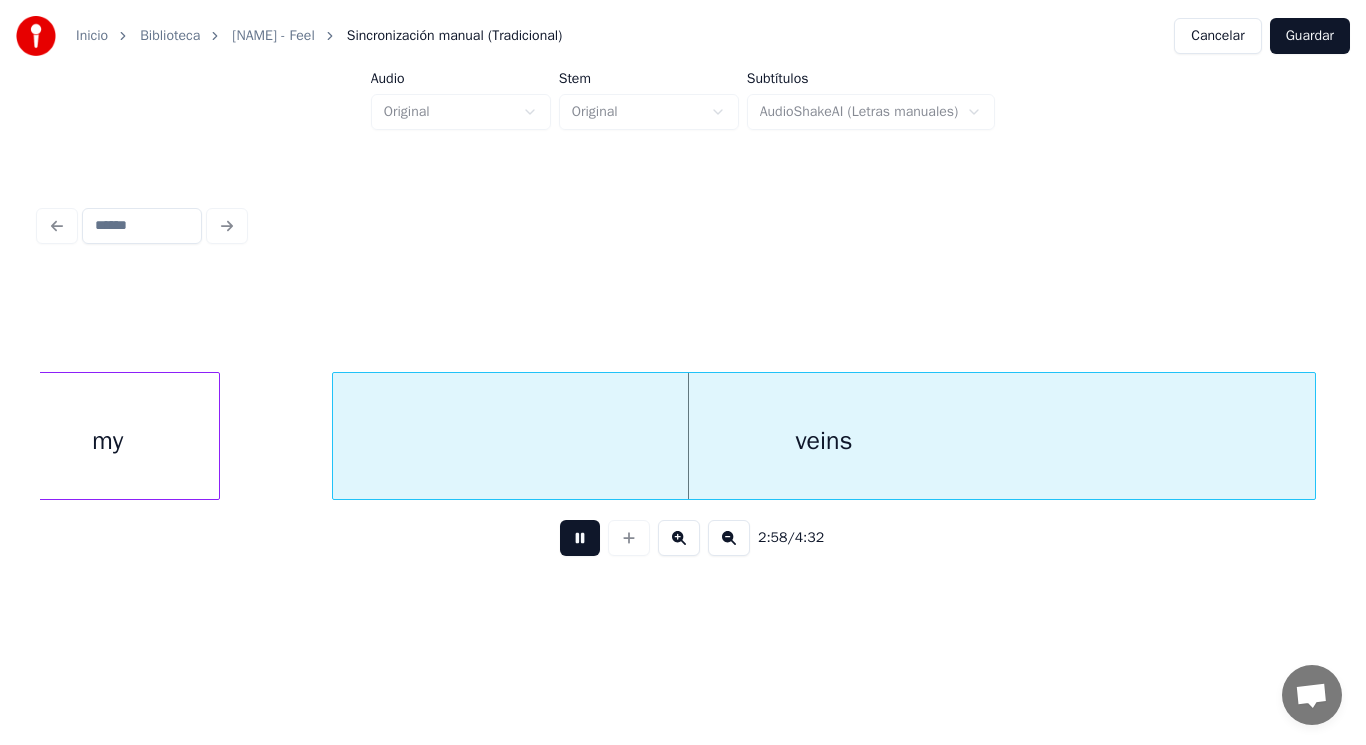 click at bounding box center [580, 538] 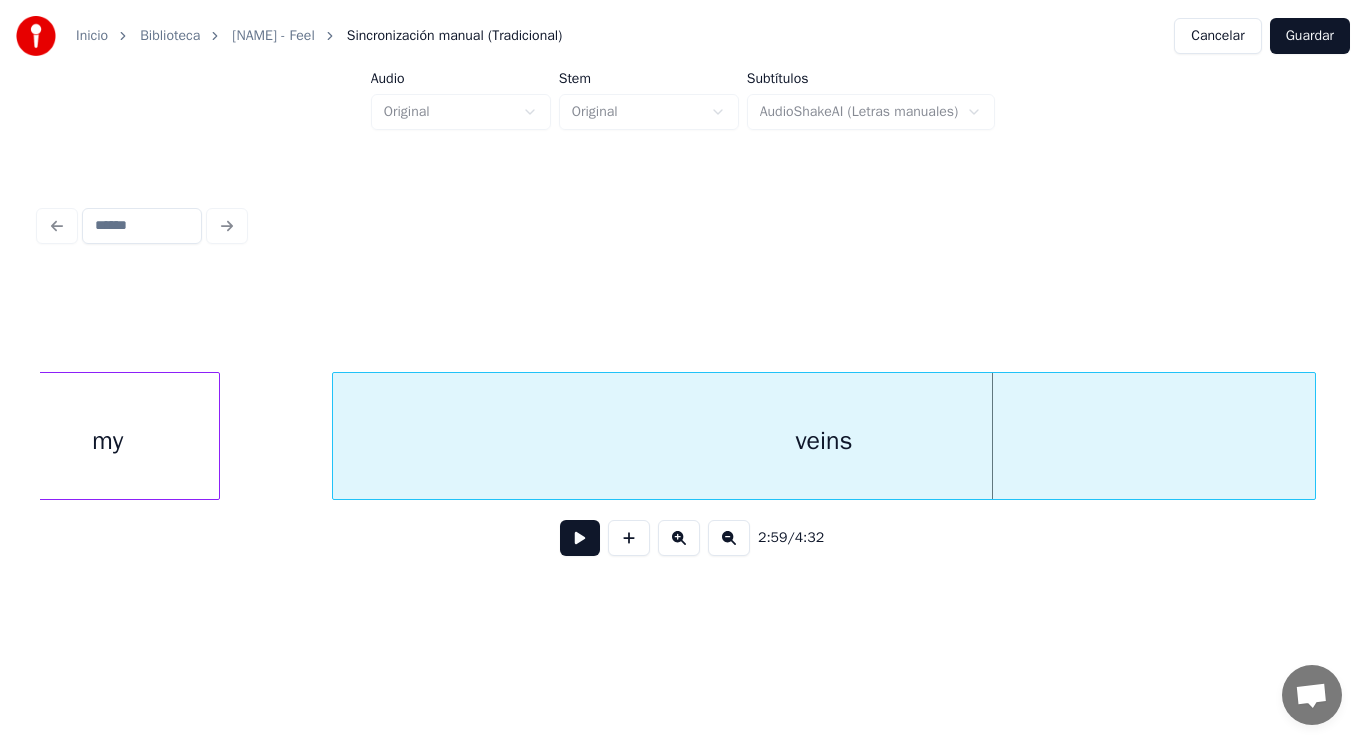 click on "my" at bounding box center (108, 441) 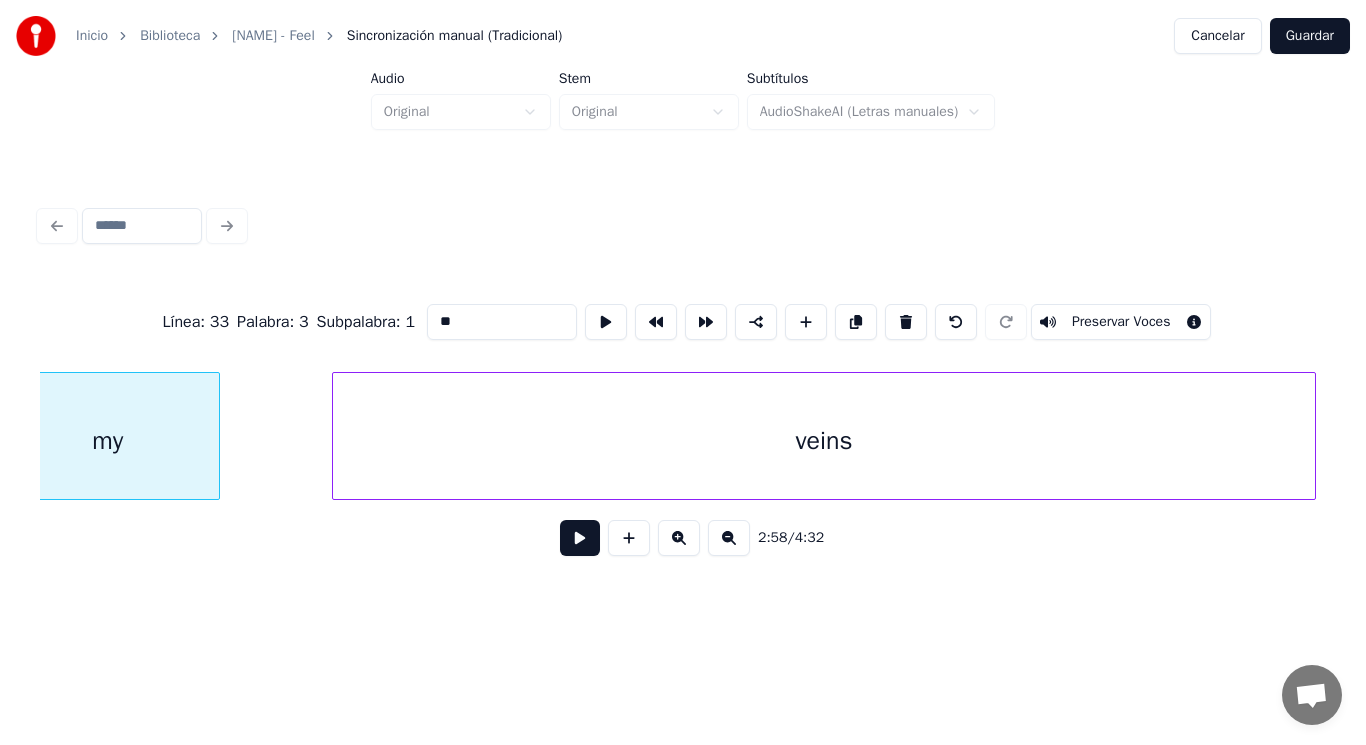 scroll, scrollTop: 0, scrollLeft: 249880, axis: horizontal 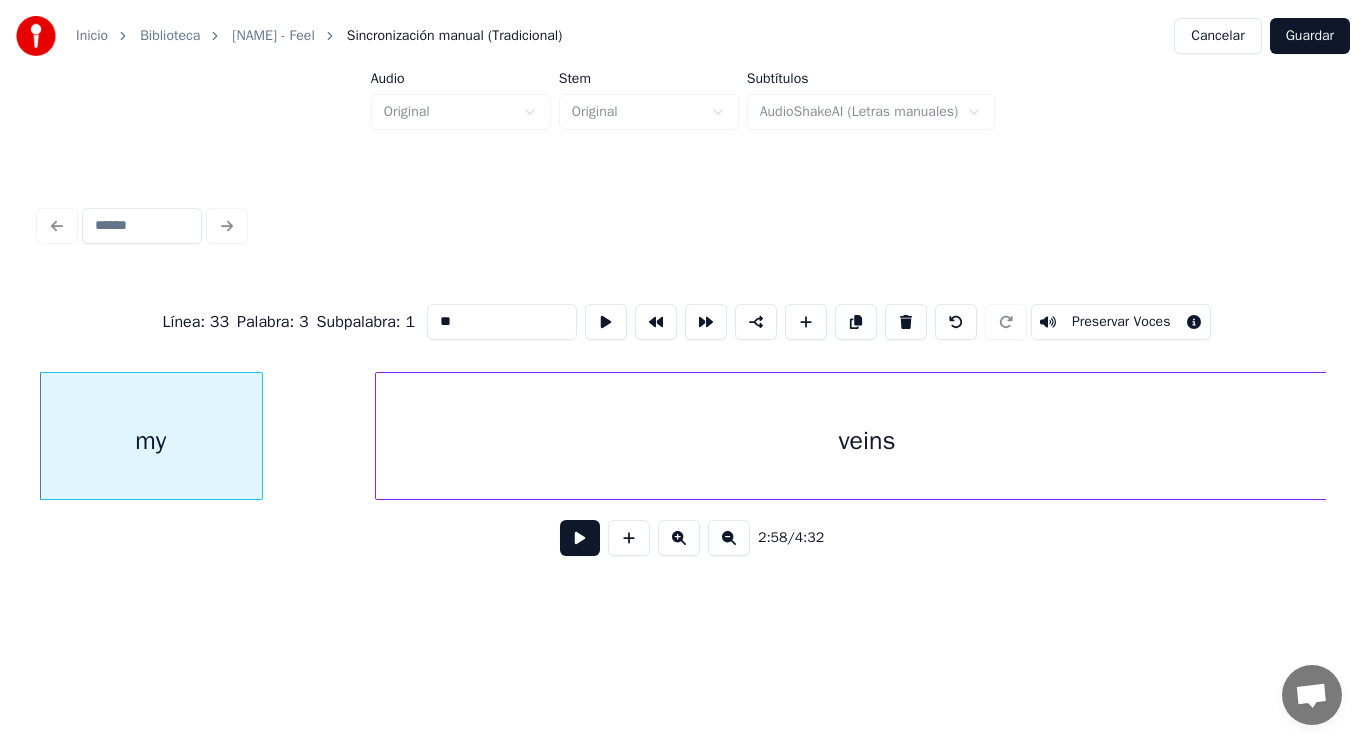 click at bounding box center (580, 538) 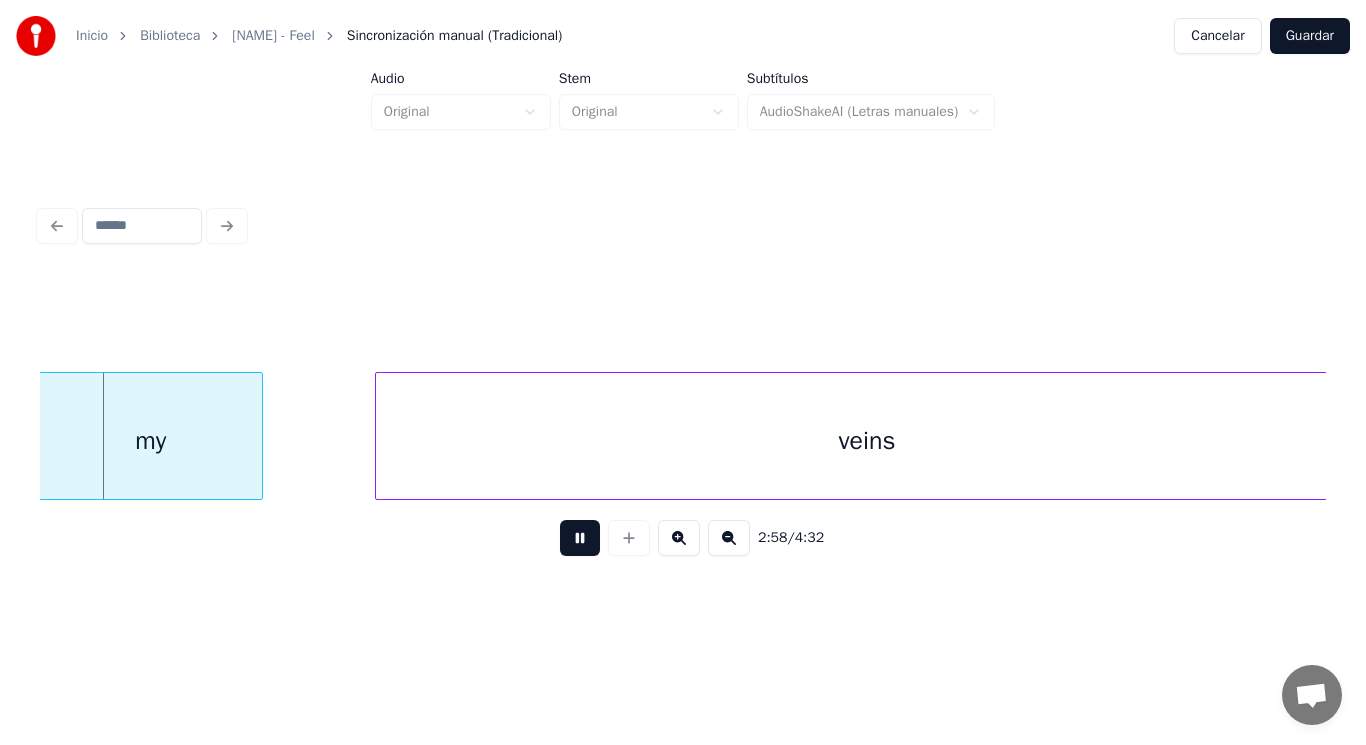click at bounding box center [580, 538] 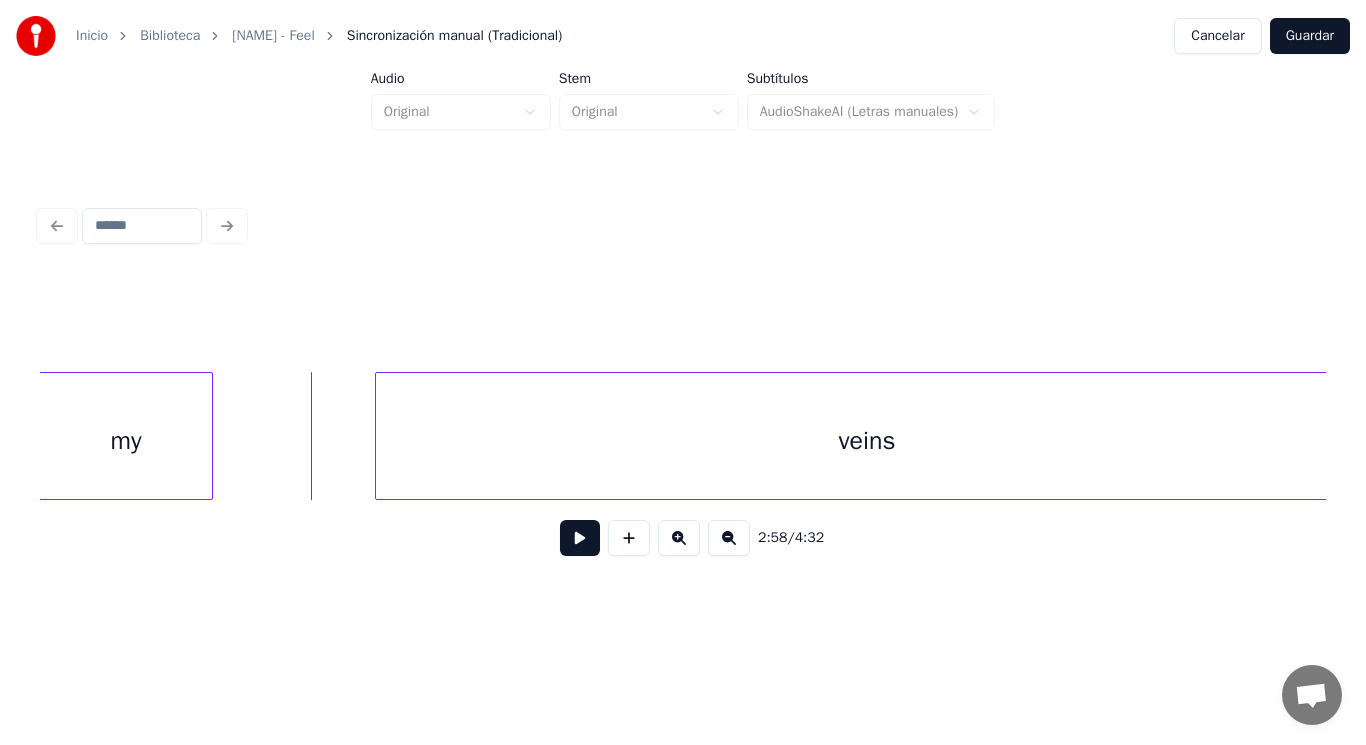 click at bounding box center [209, 436] 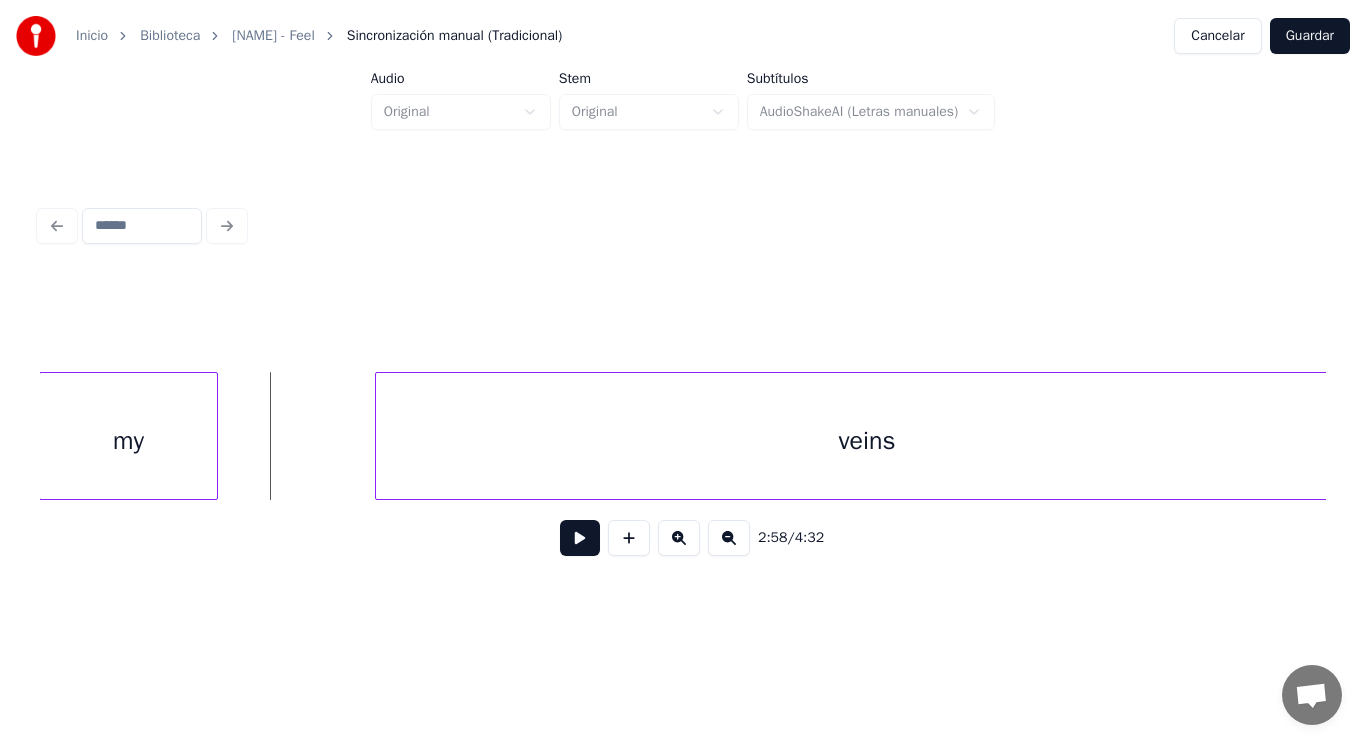 click at bounding box center (580, 538) 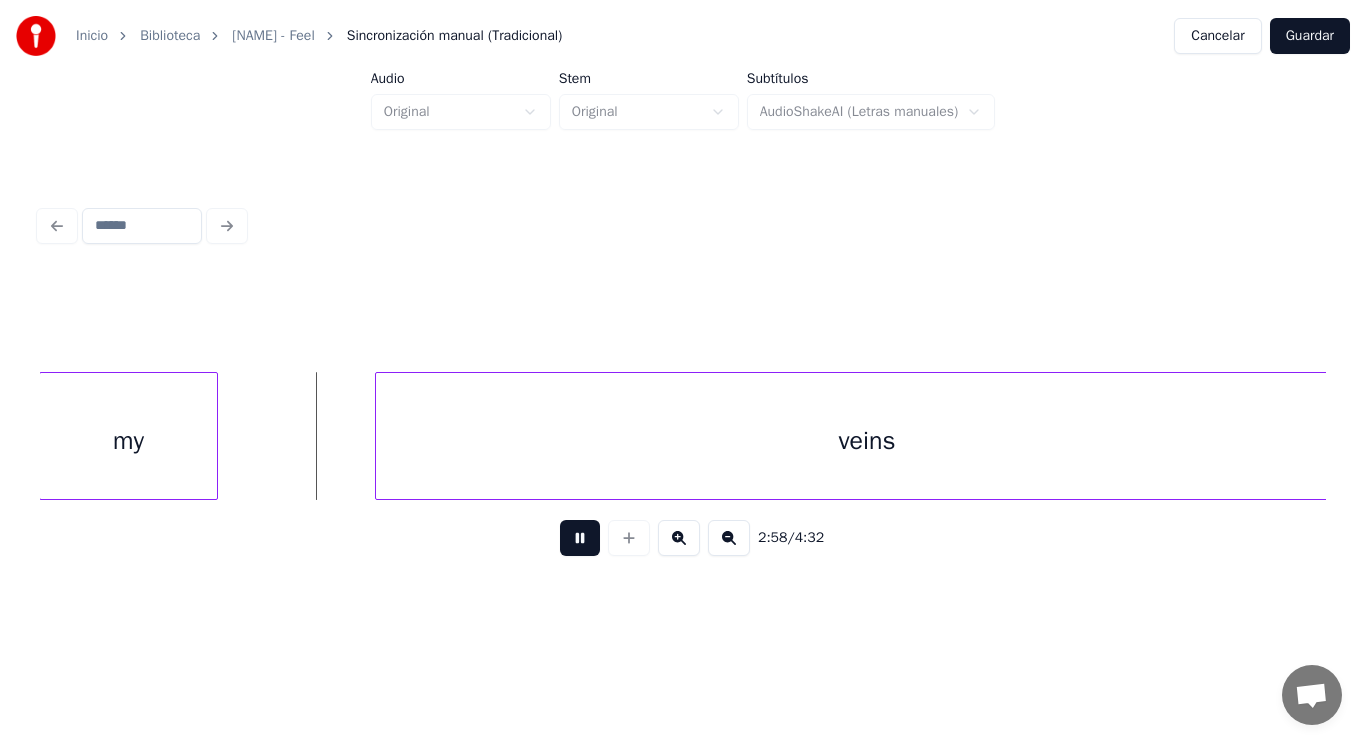 click at bounding box center (580, 538) 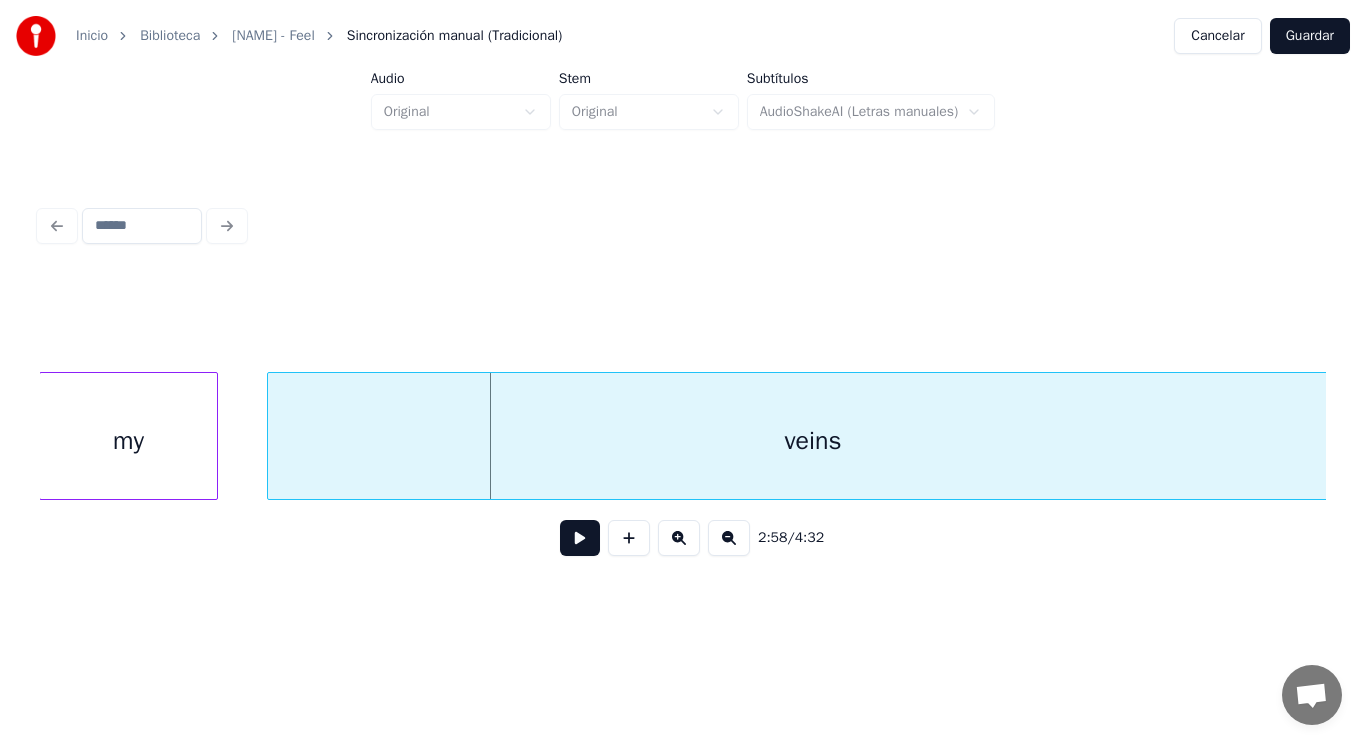 click at bounding box center (271, 436) 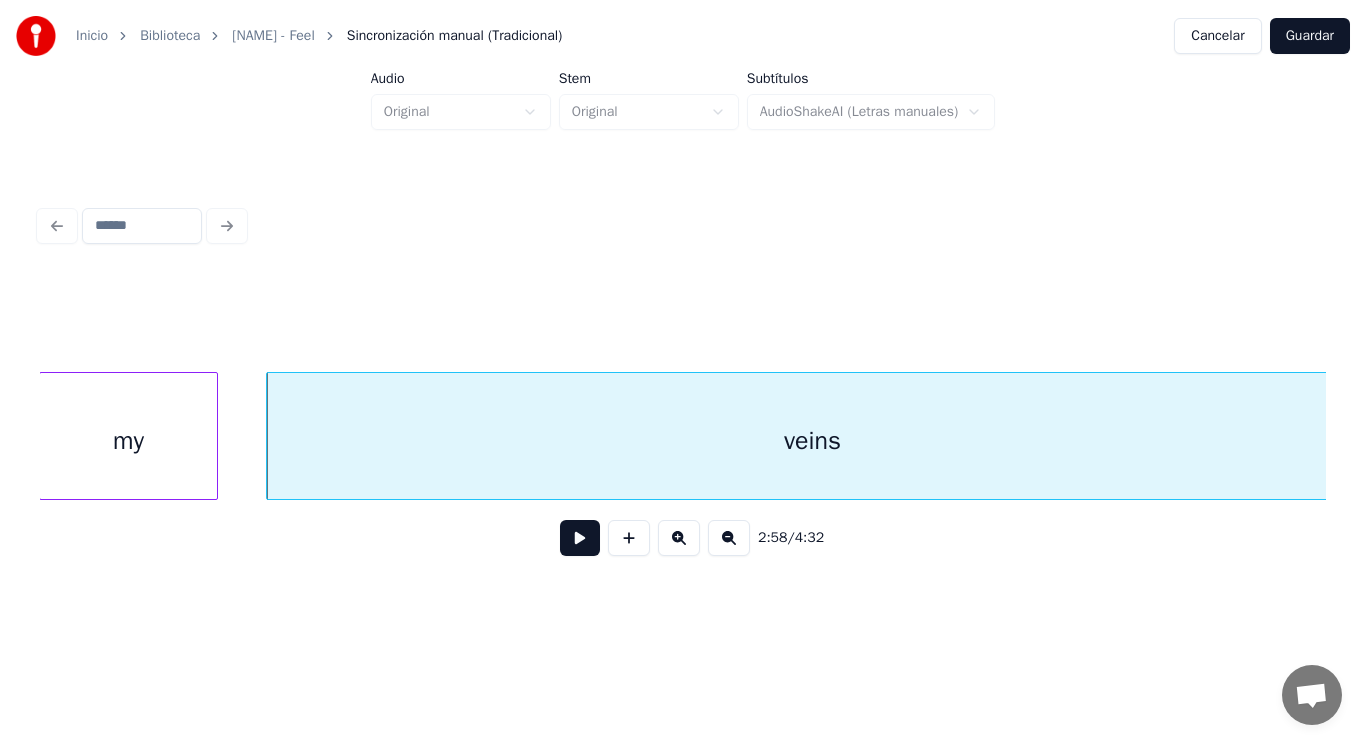 click at bounding box center (580, 538) 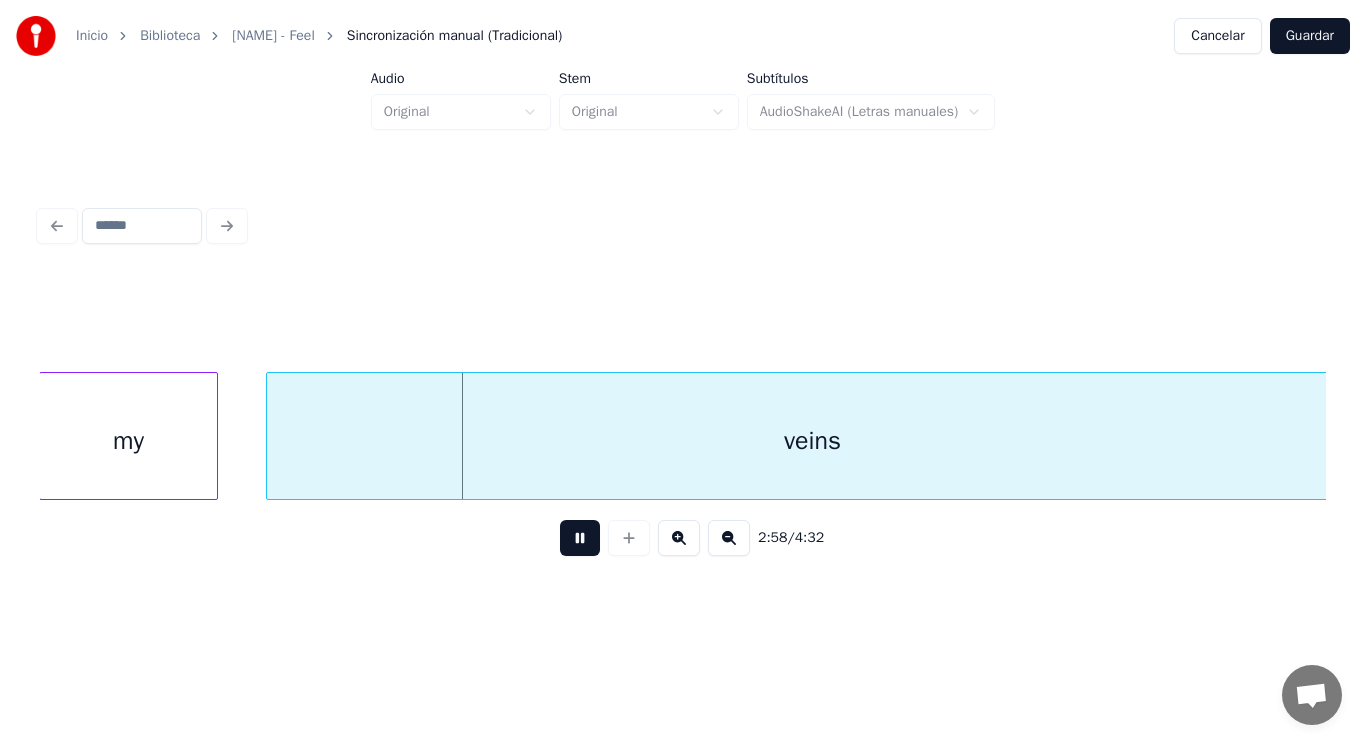 click at bounding box center (580, 538) 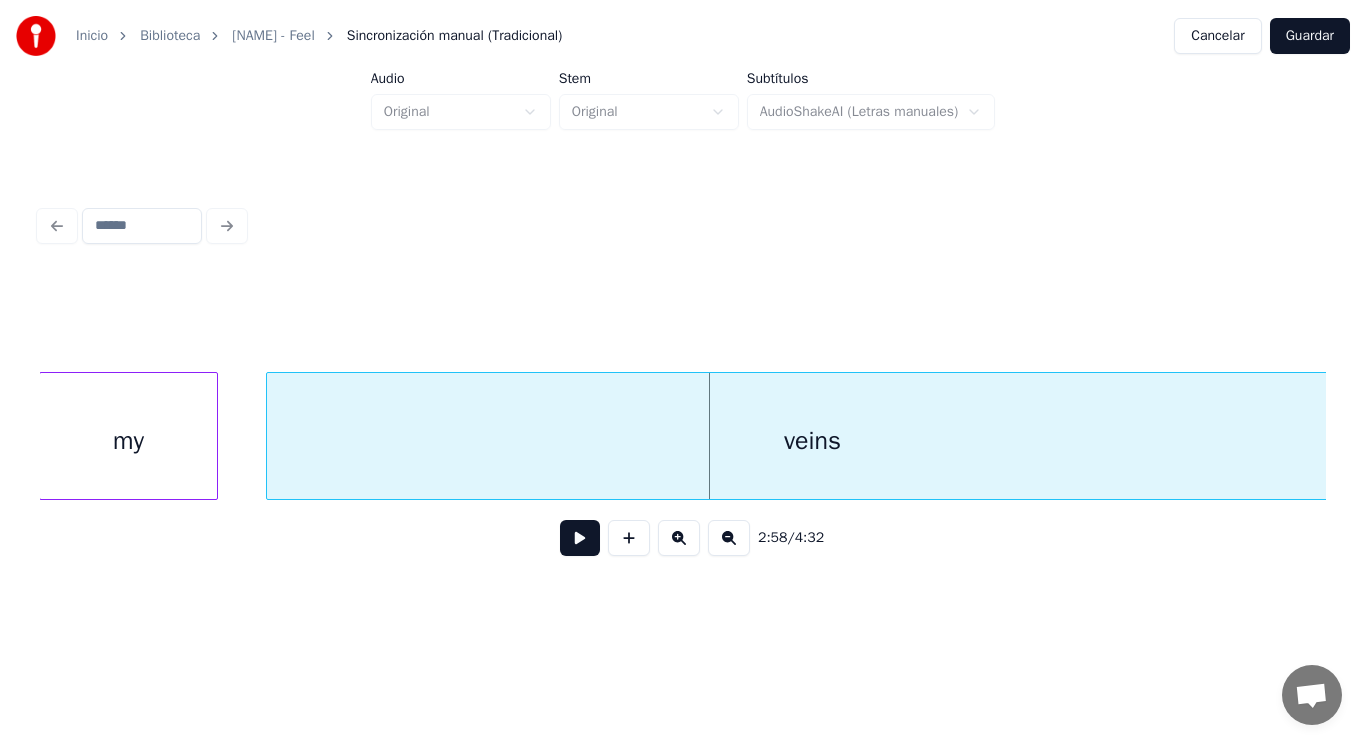 click at bounding box center (580, 538) 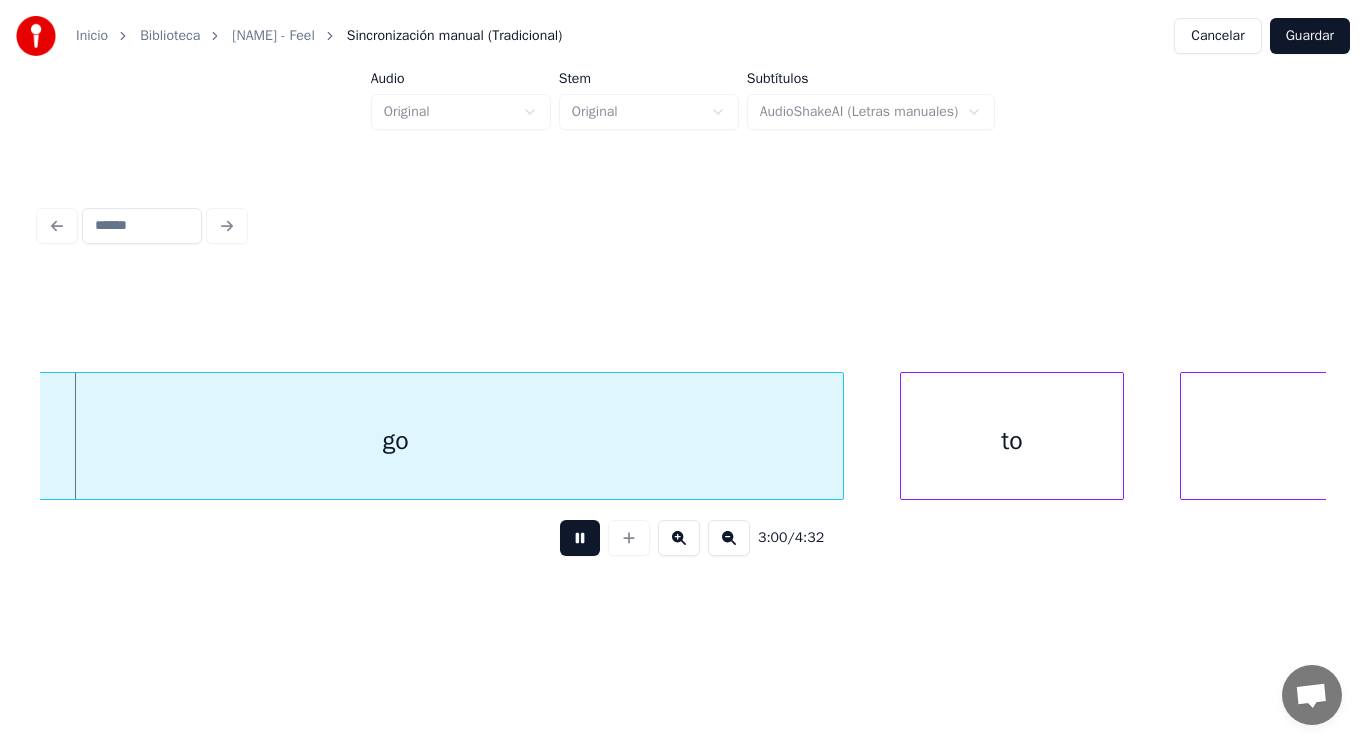 click at bounding box center [580, 538] 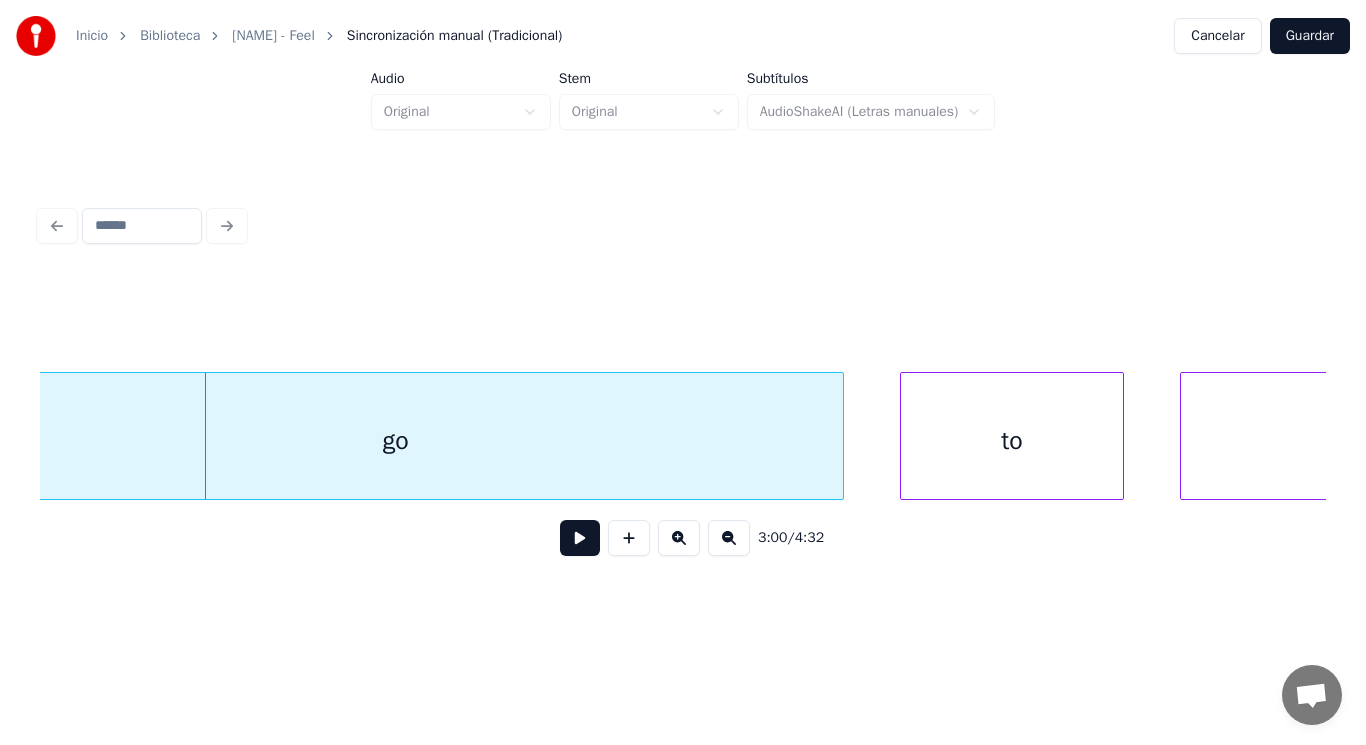 click on "go" at bounding box center [396, 441] 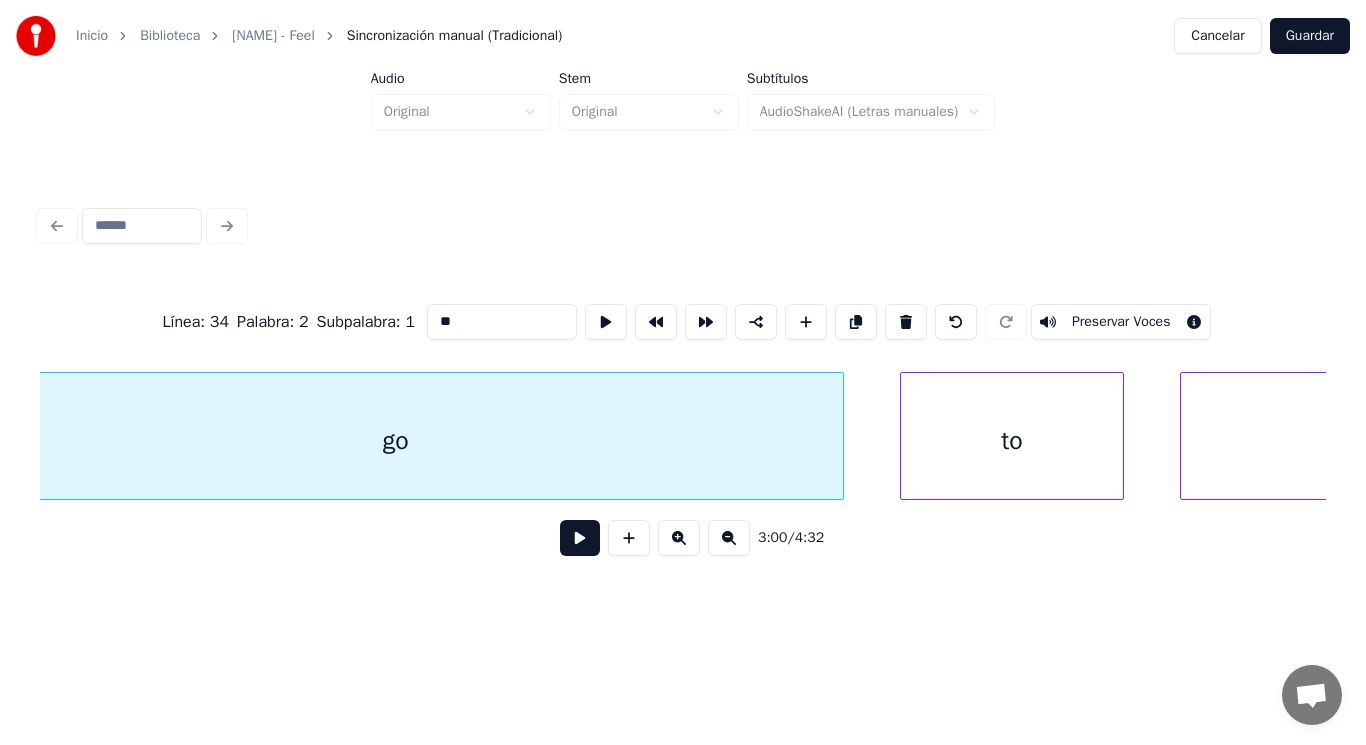 scroll, scrollTop: 0, scrollLeft: 252400, axis: horizontal 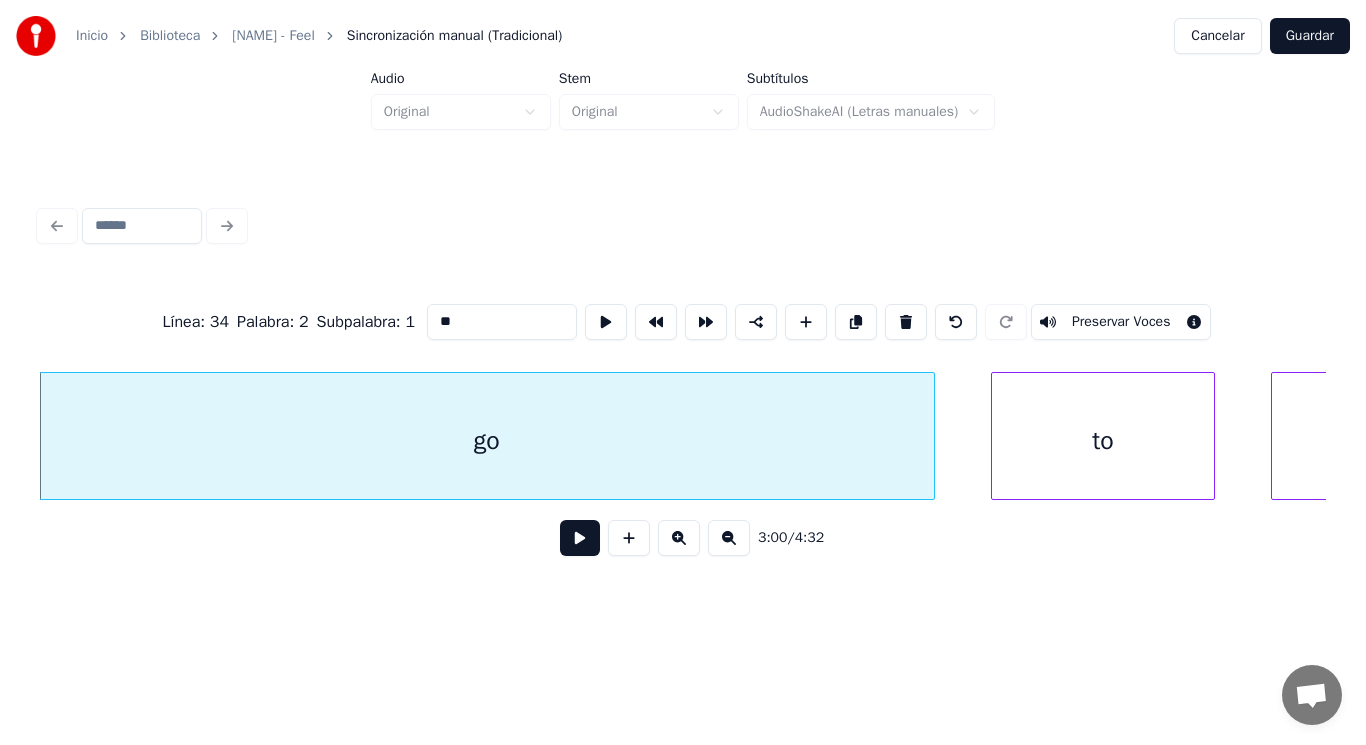 click at bounding box center [580, 538] 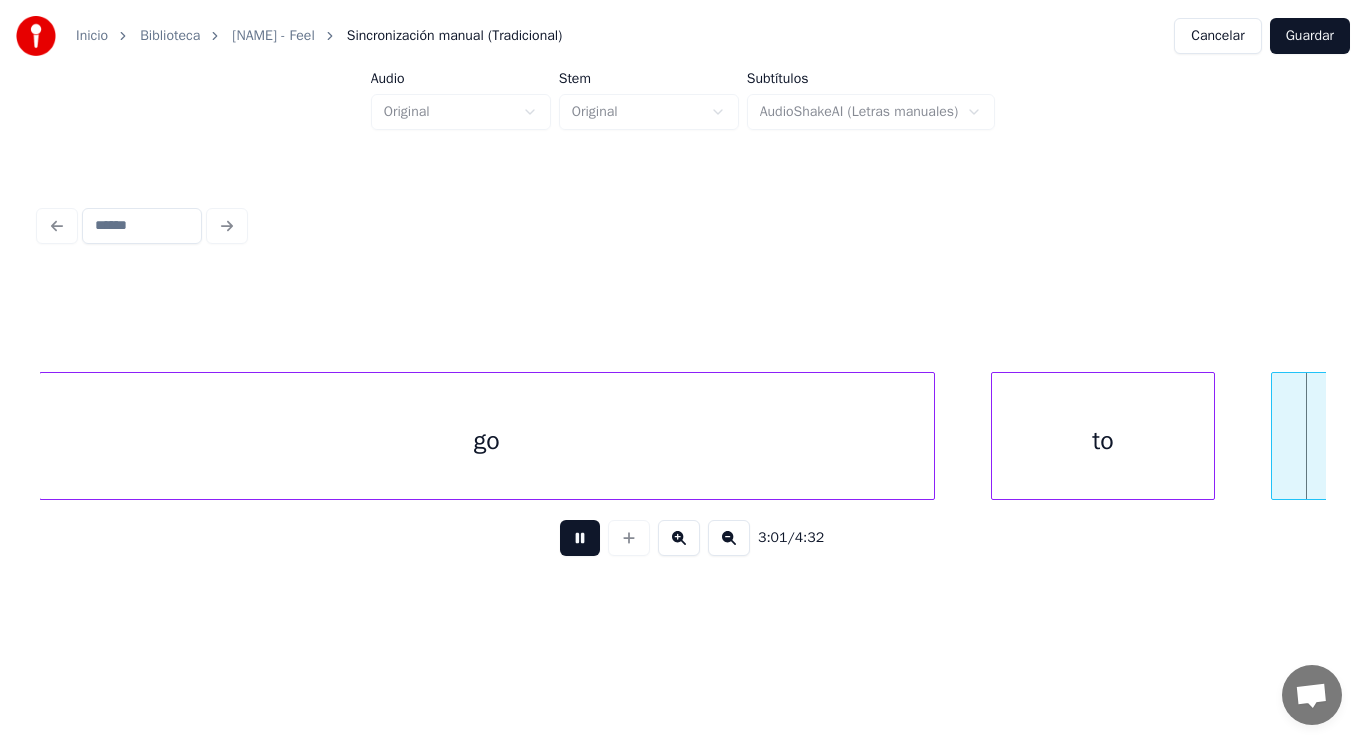 scroll, scrollTop: 0, scrollLeft: 253693, axis: horizontal 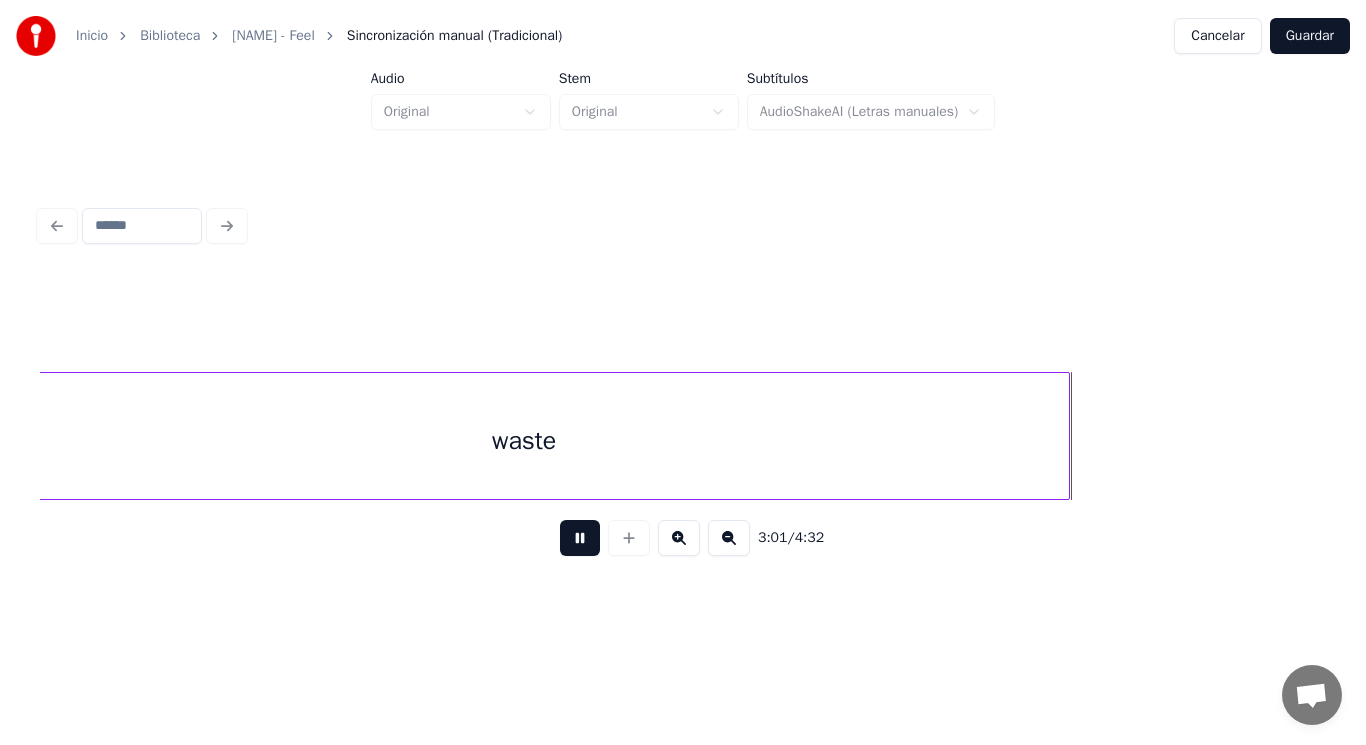 click at bounding box center (580, 538) 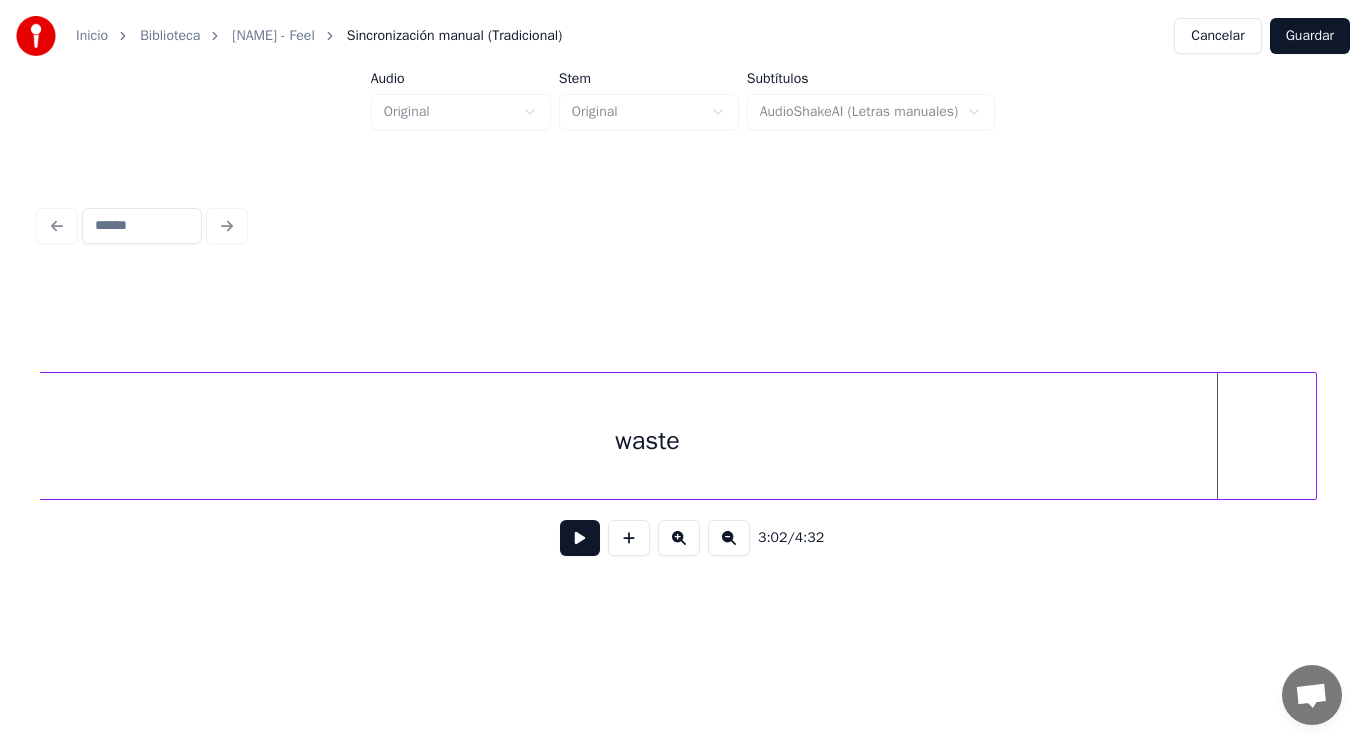click at bounding box center (1313, 436) 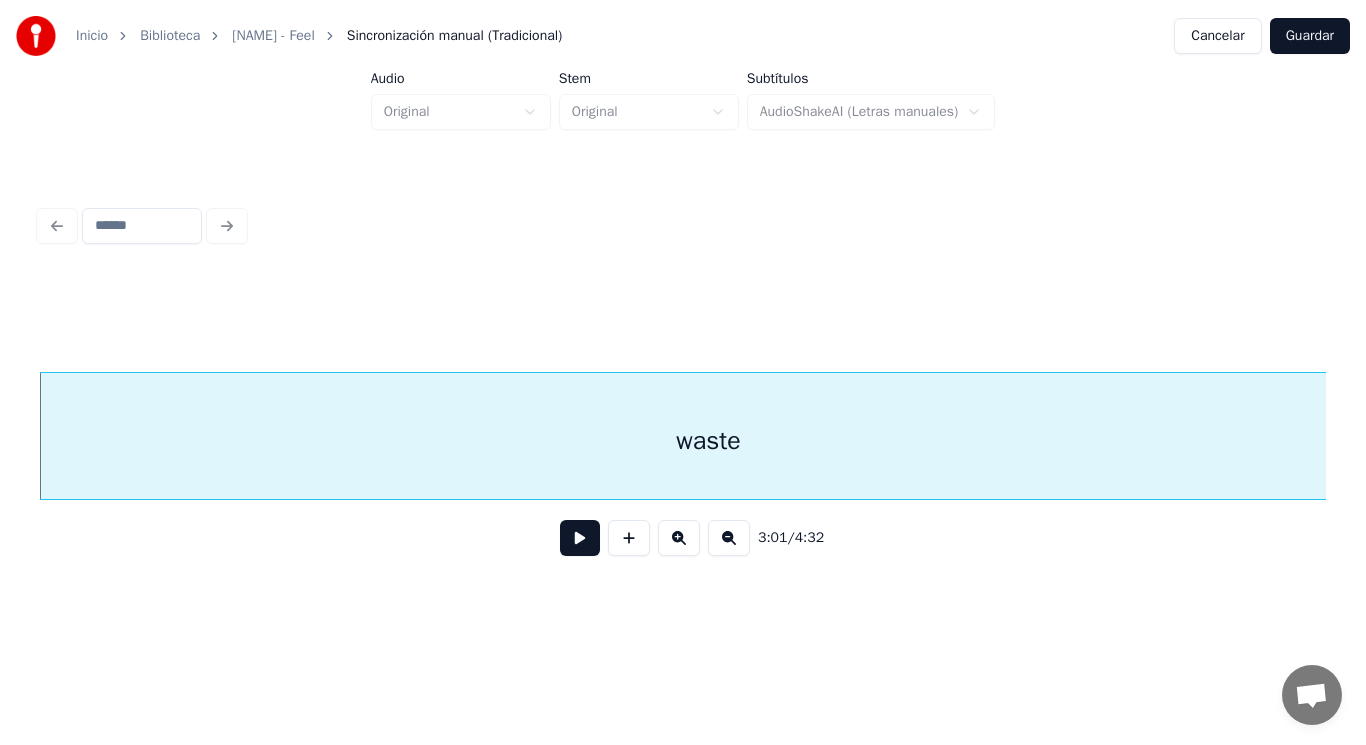 click at bounding box center (580, 538) 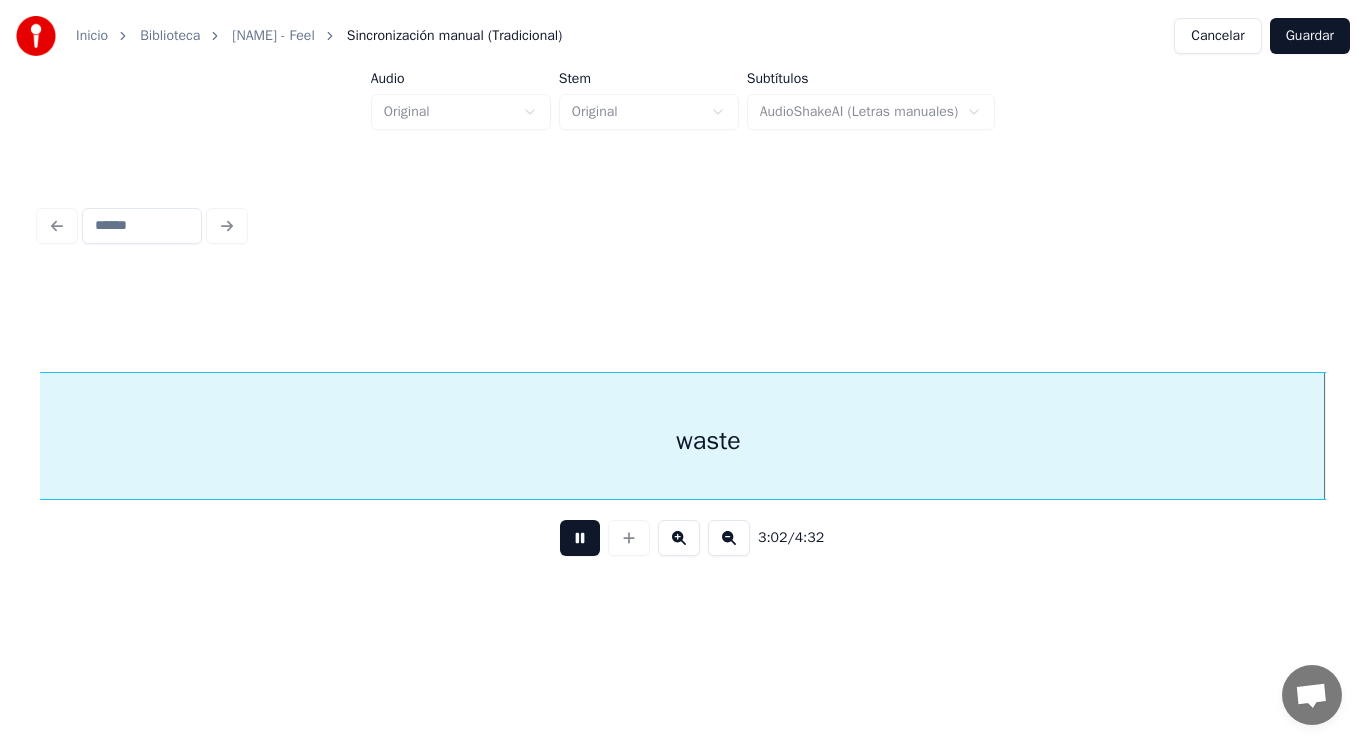 scroll, scrollTop: 0, scrollLeft: 254943, axis: horizontal 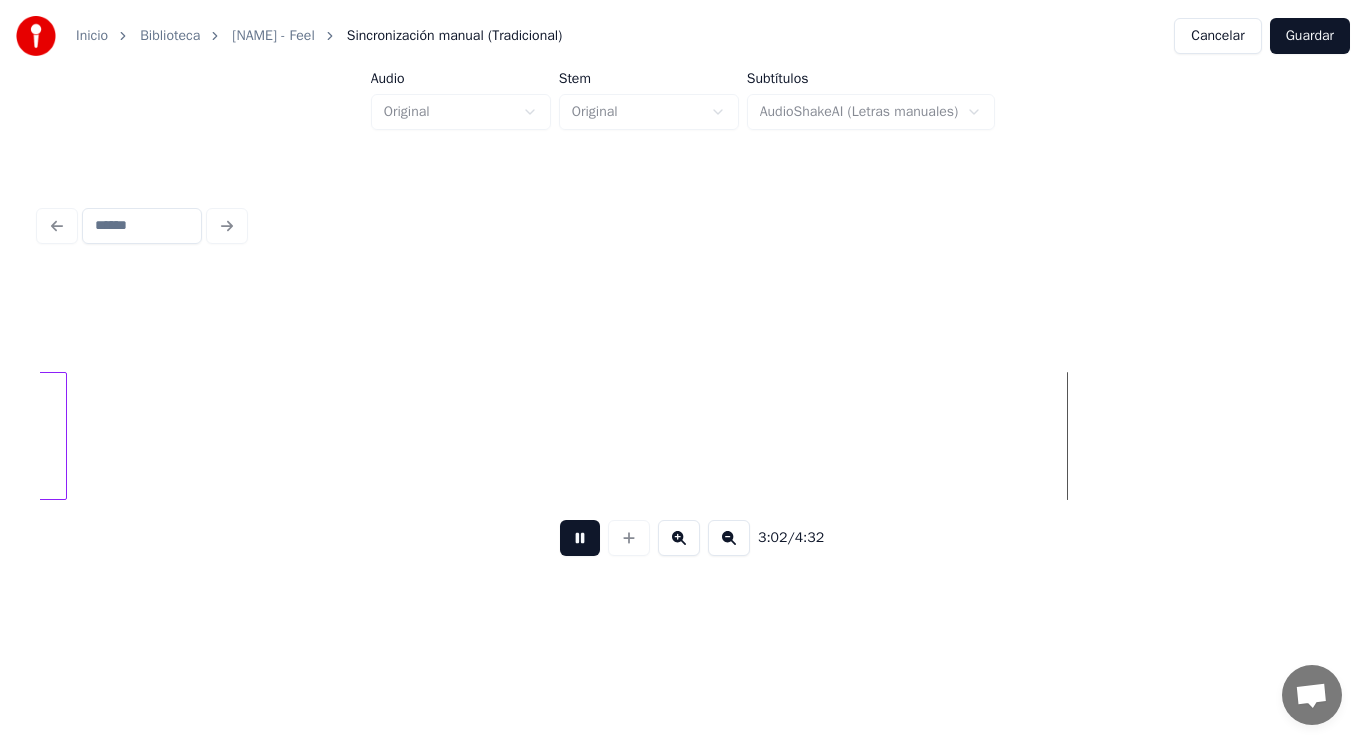 click at bounding box center [580, 538] 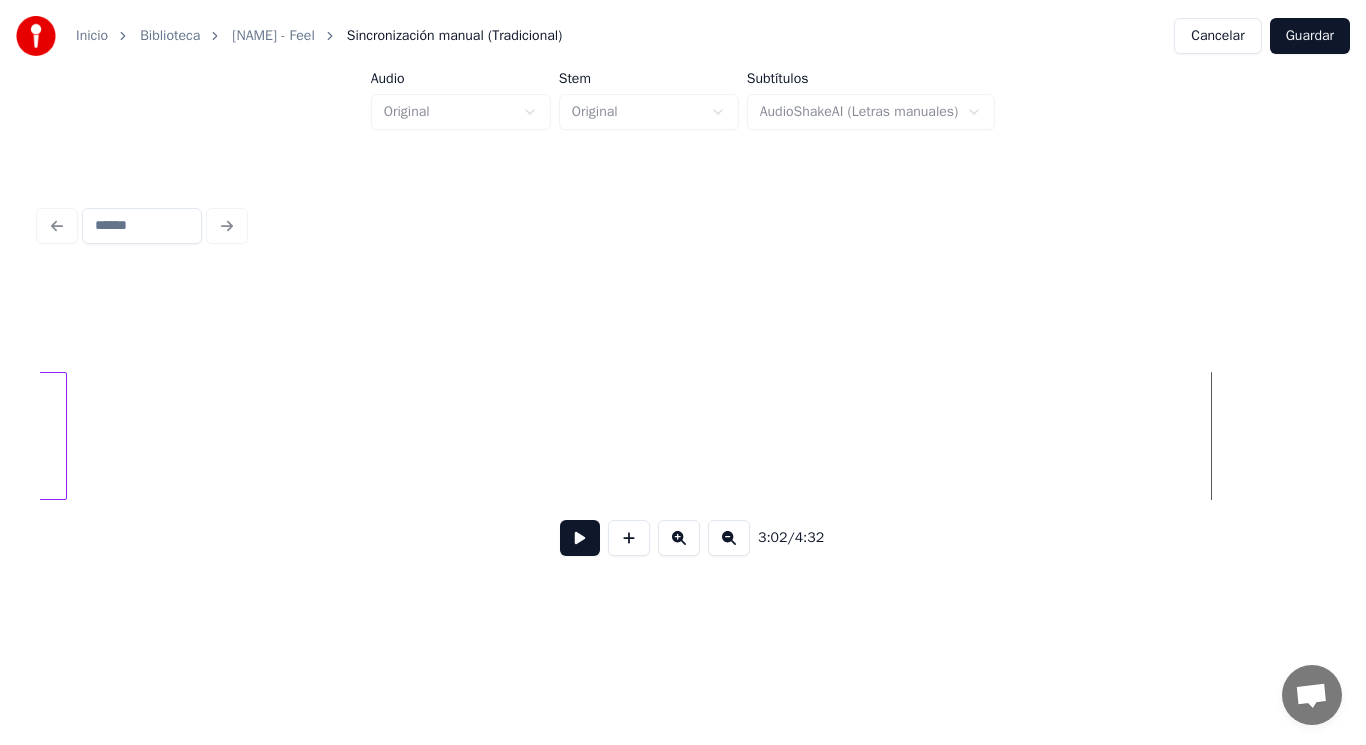 click at bounding box center (580, 538) 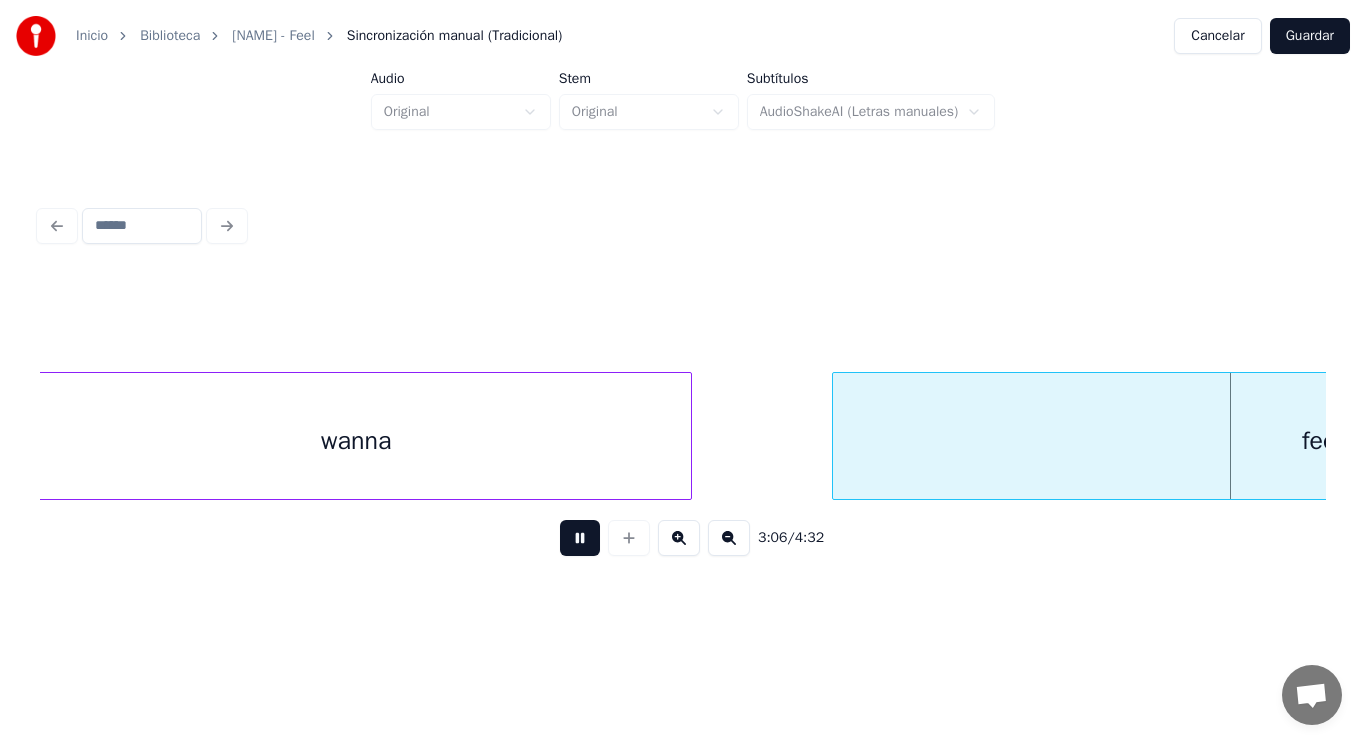 click at bounding box center [580, 538] 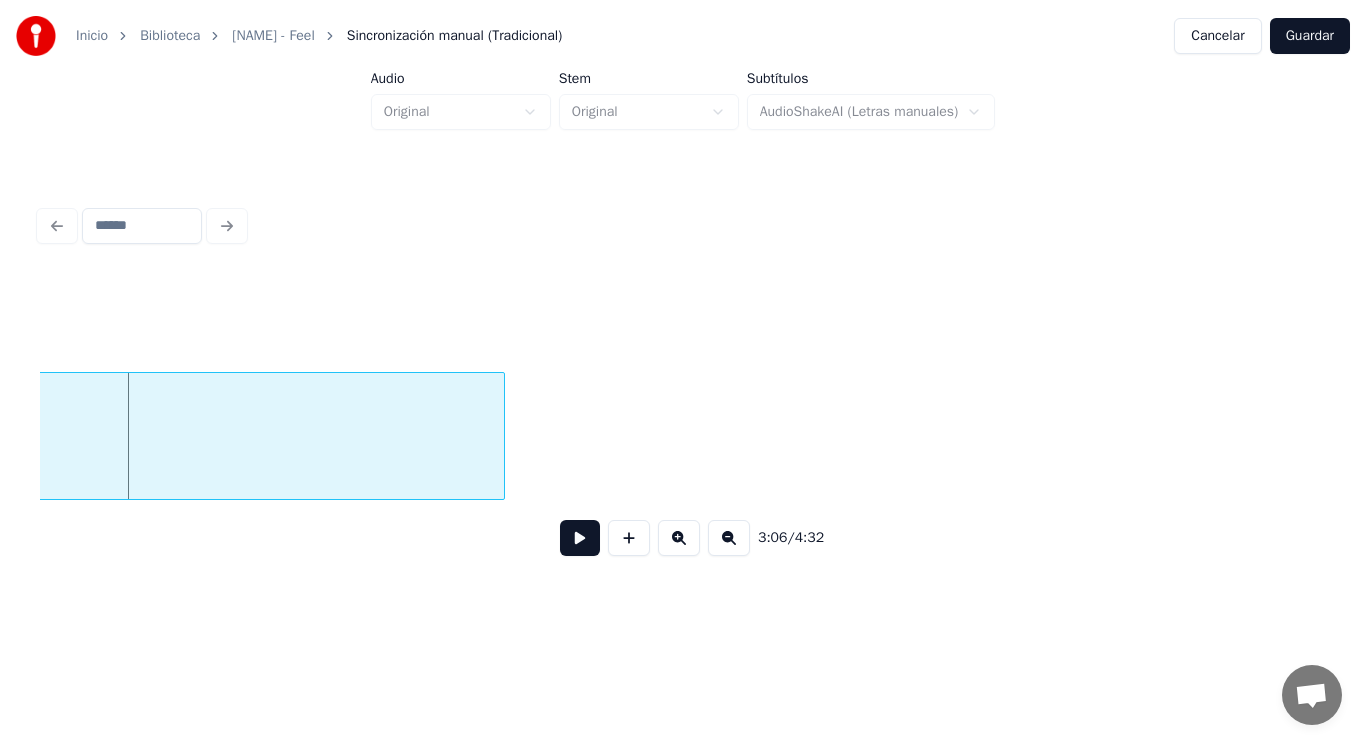 scroll, scrollTop: 0, scrollLeft: 260329, axis: horizontal 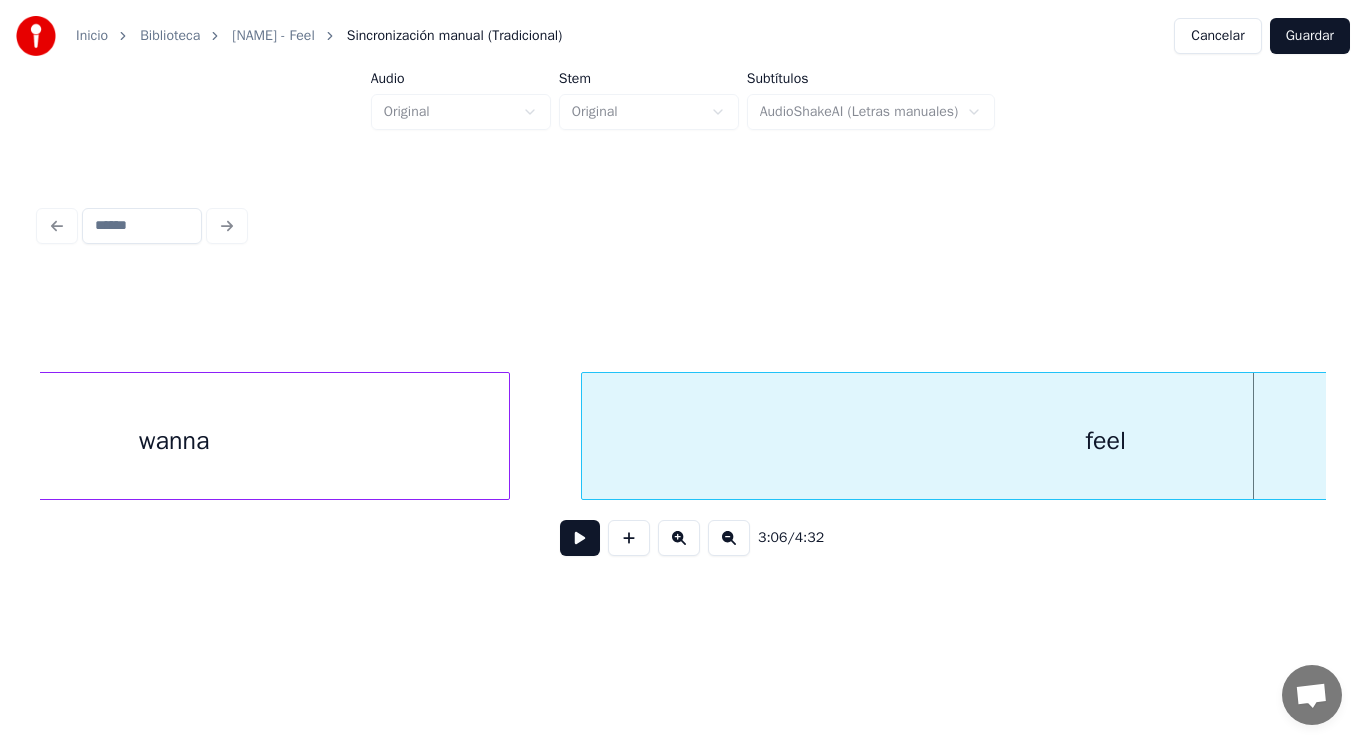 click at bounding box center [585, 436] 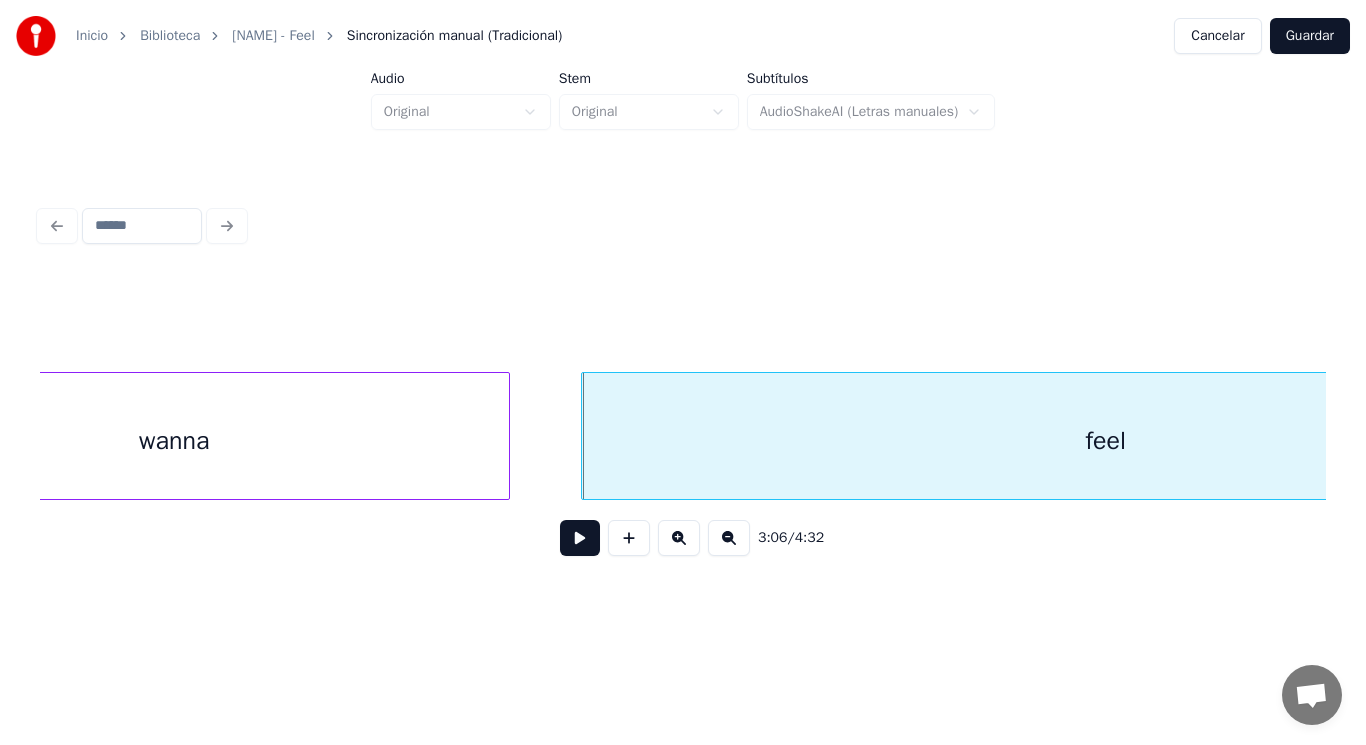 click on "wanna" at bounding box center [174, 441] 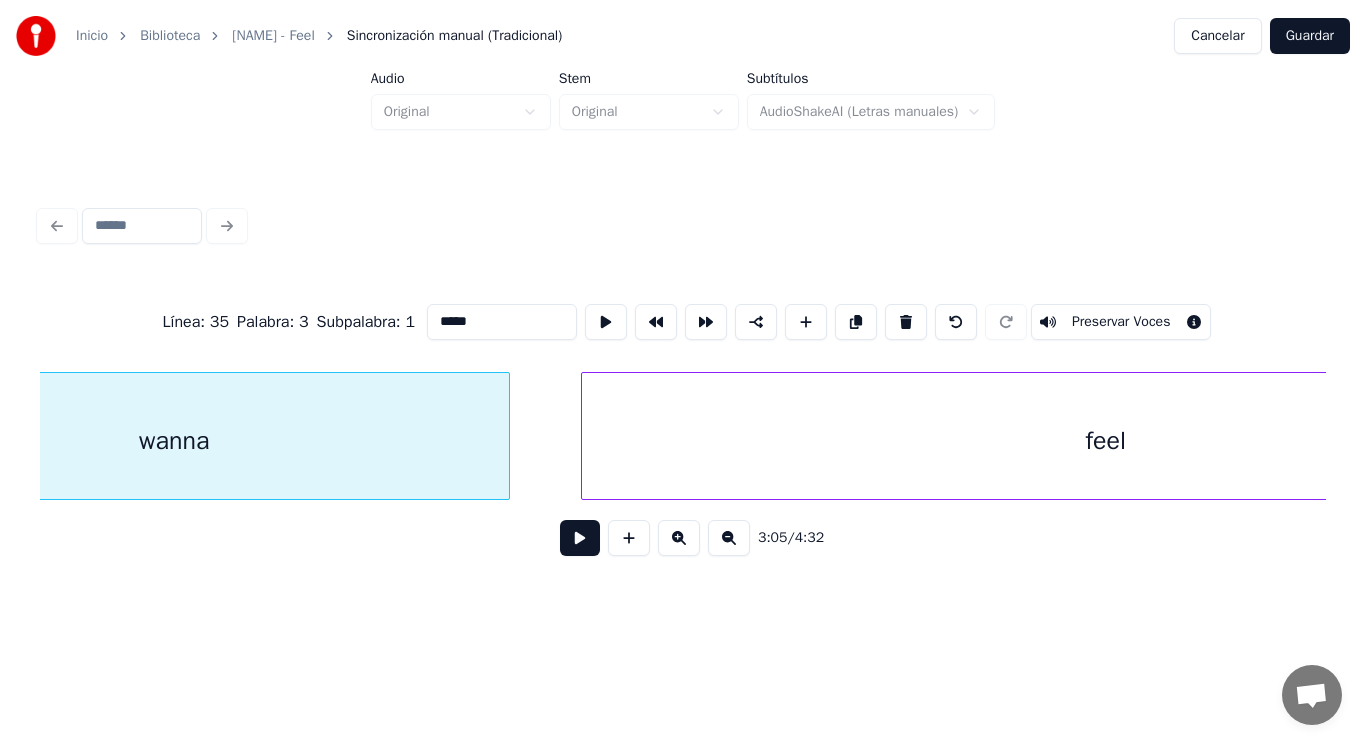 scroll, scrollTop: 0, scrollLeft: 260128, axis: horizontal 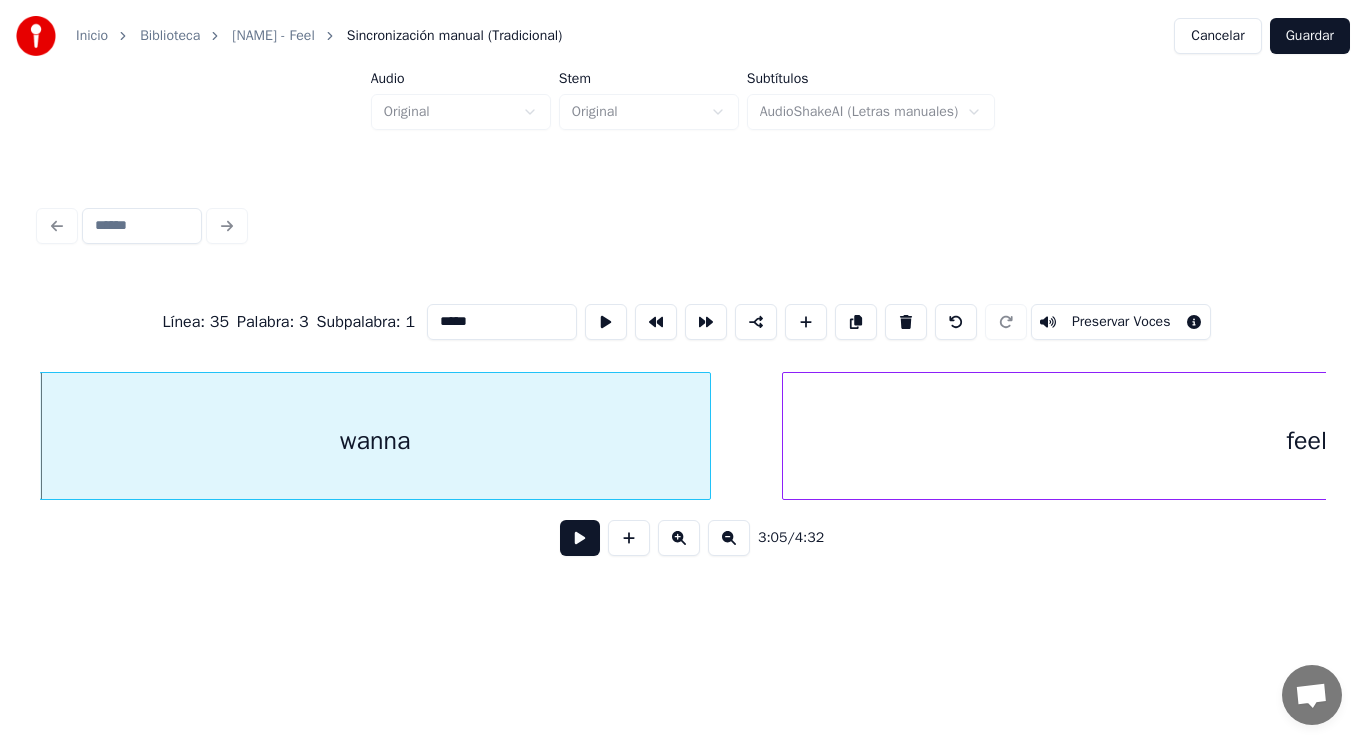click at bounding box center [580, 538] 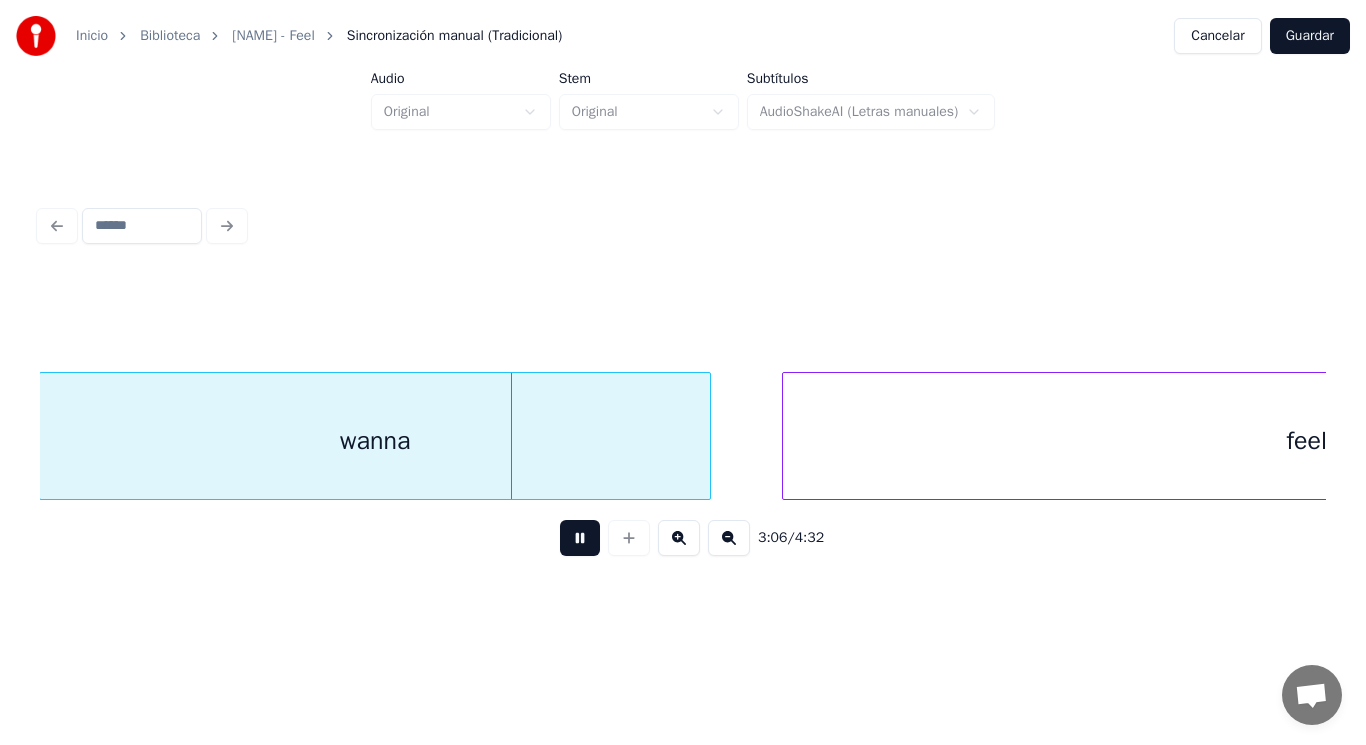 click at bounding box center (580, 538) 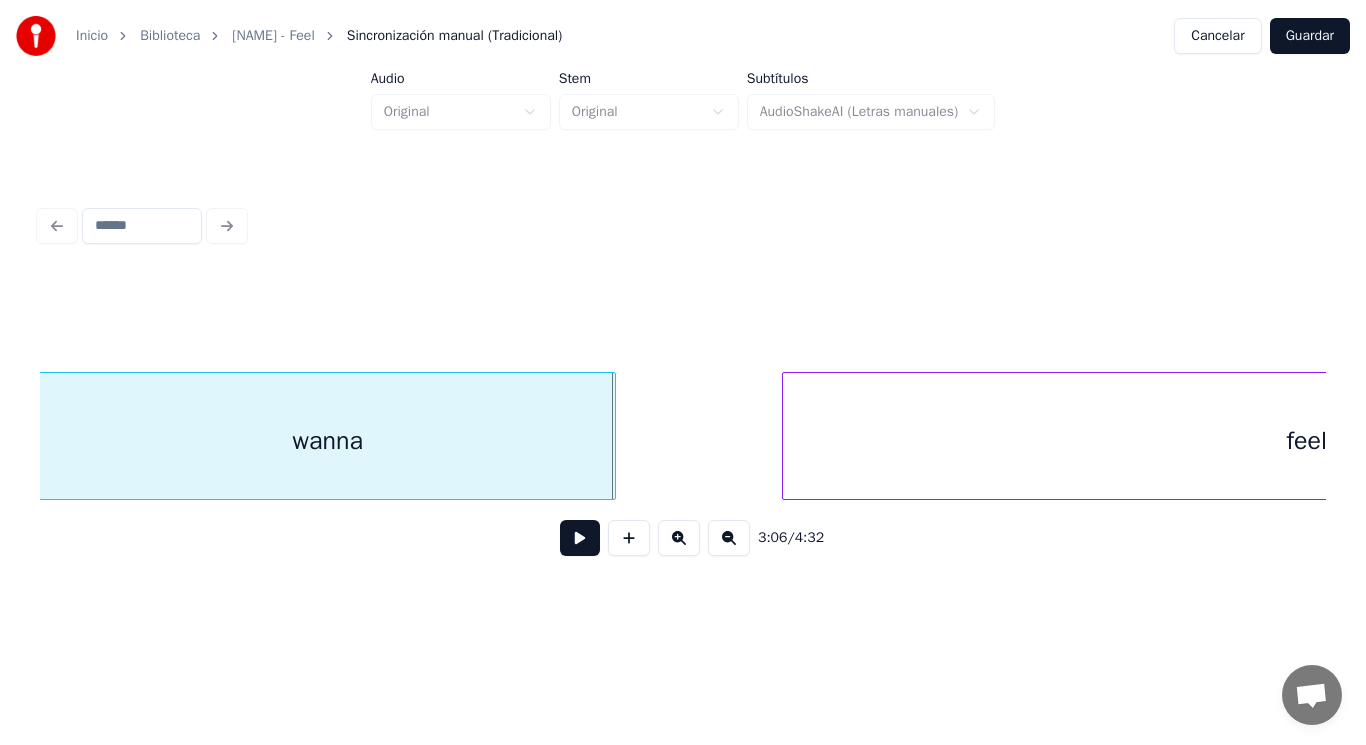 click at bounding box center [612, 436] 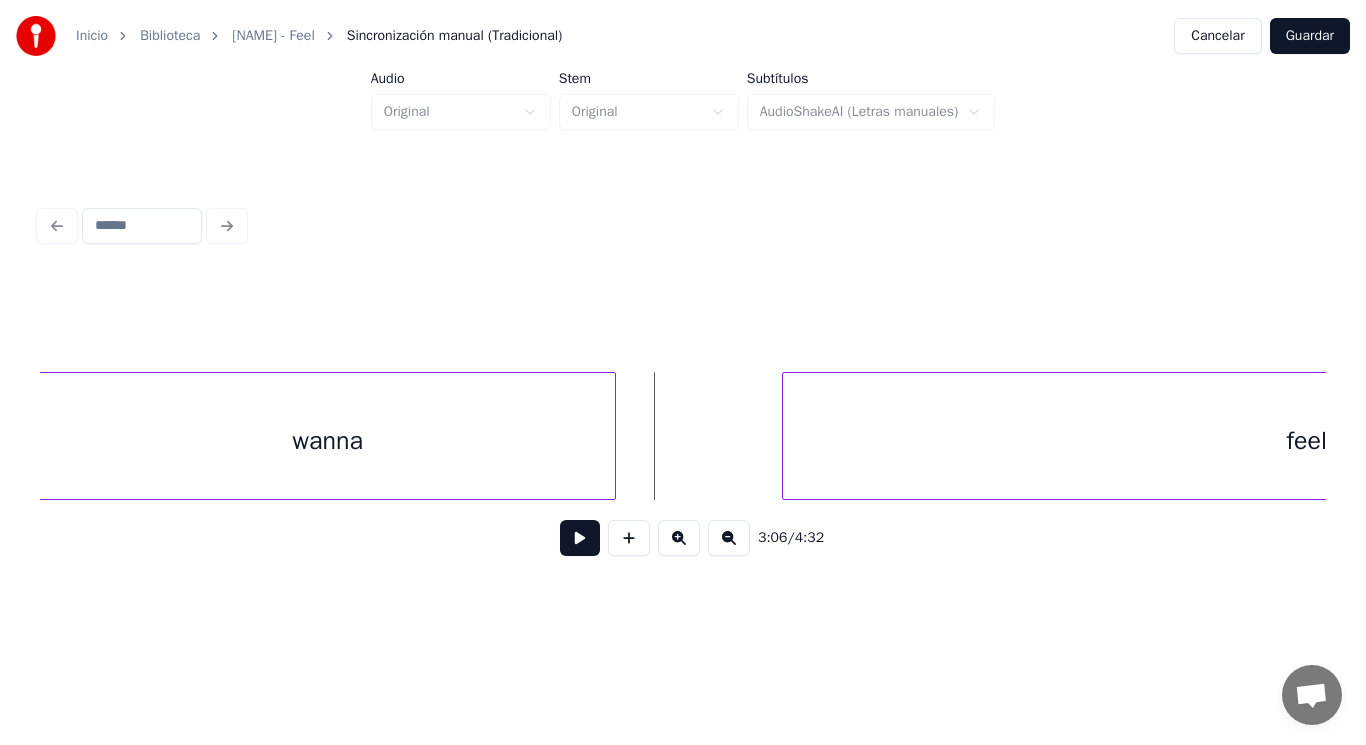 click at bounding box center (580, 538) 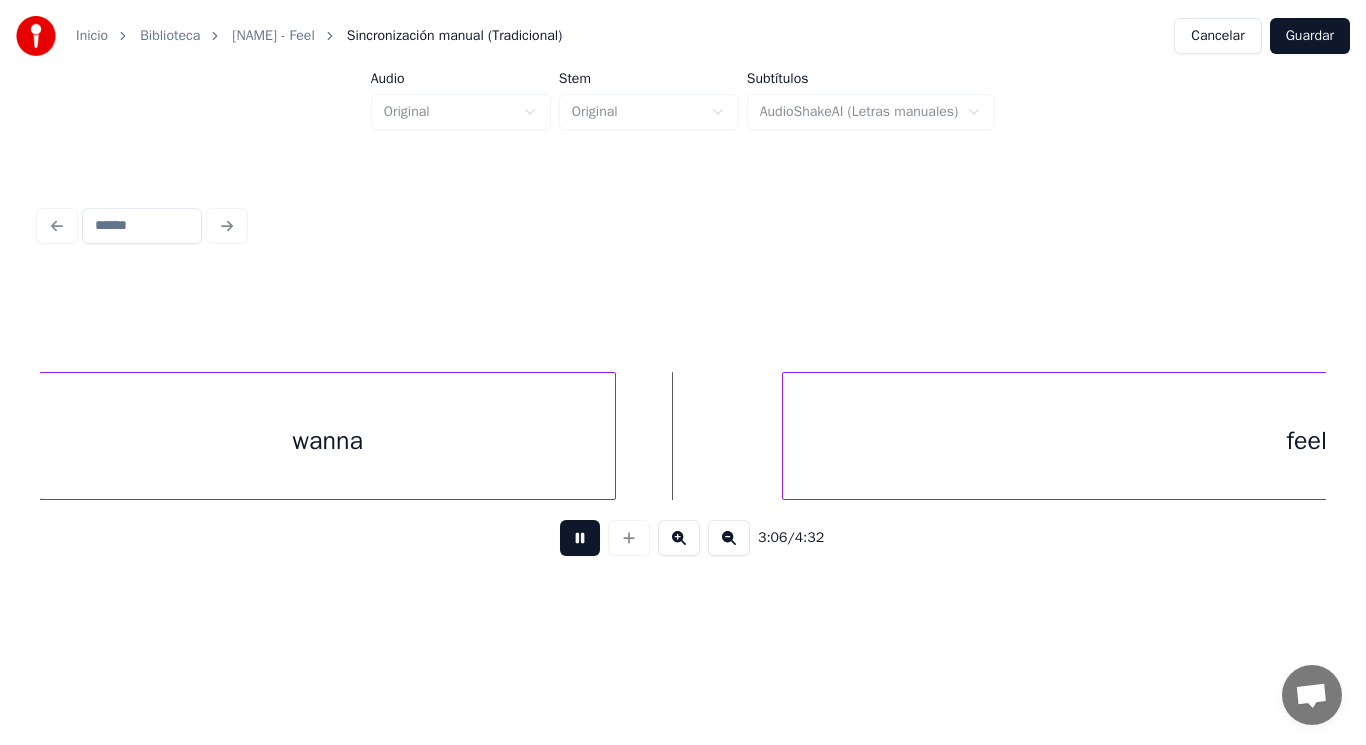 click at bounding box center (580, 538) 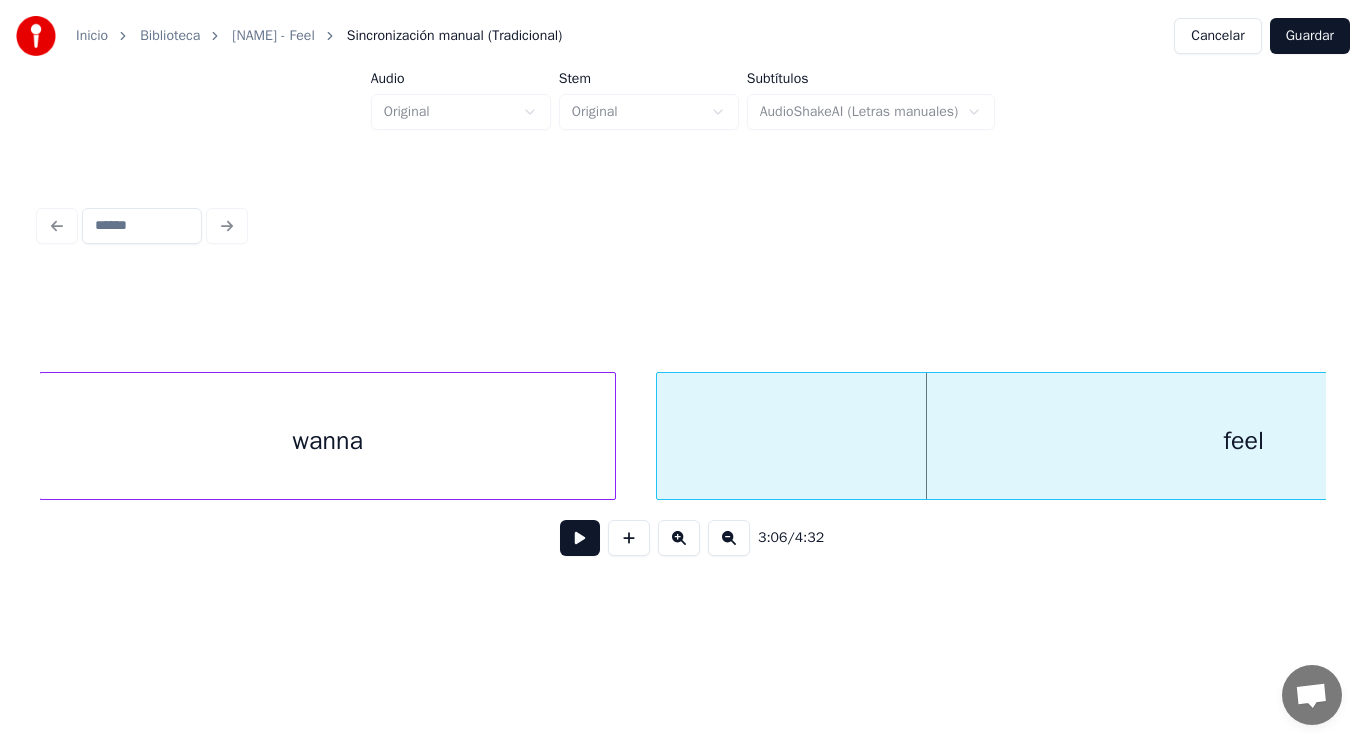 click at bounding box center [660, 436] 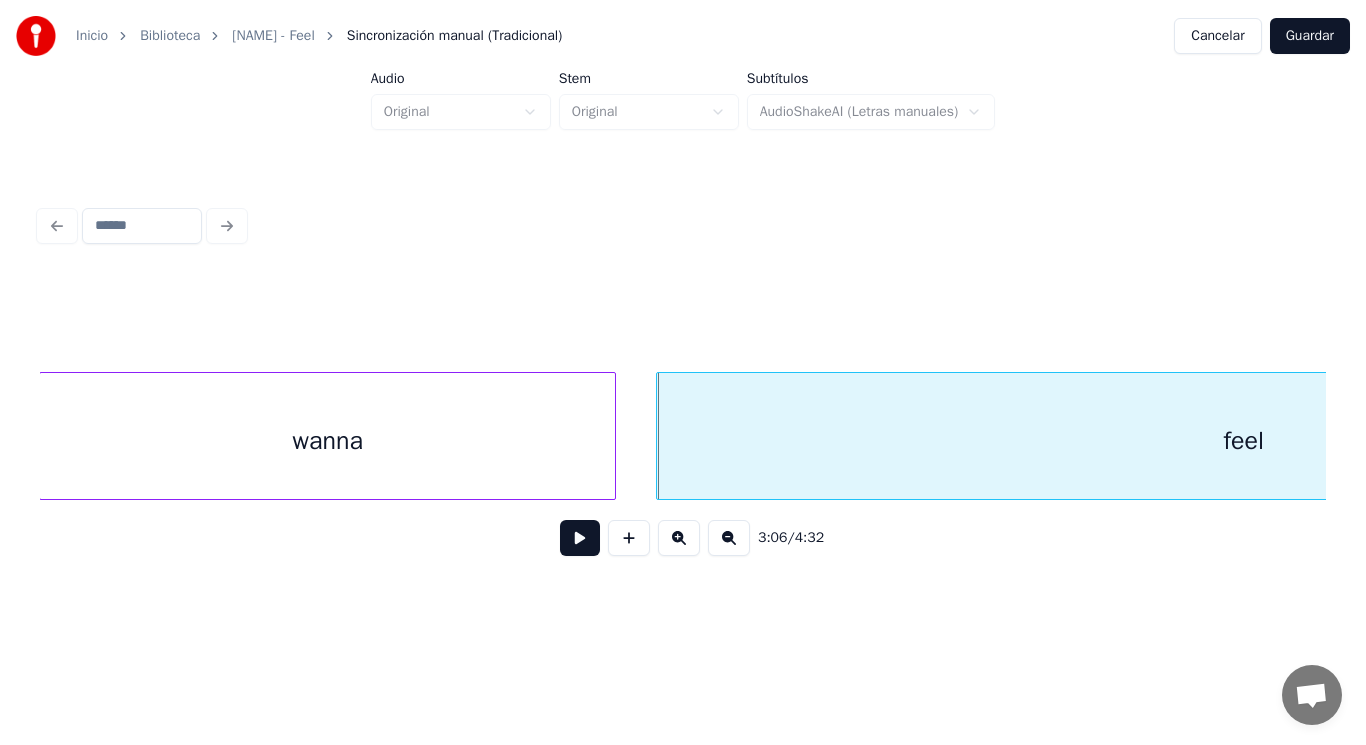 click at bounding box center (580, 538) 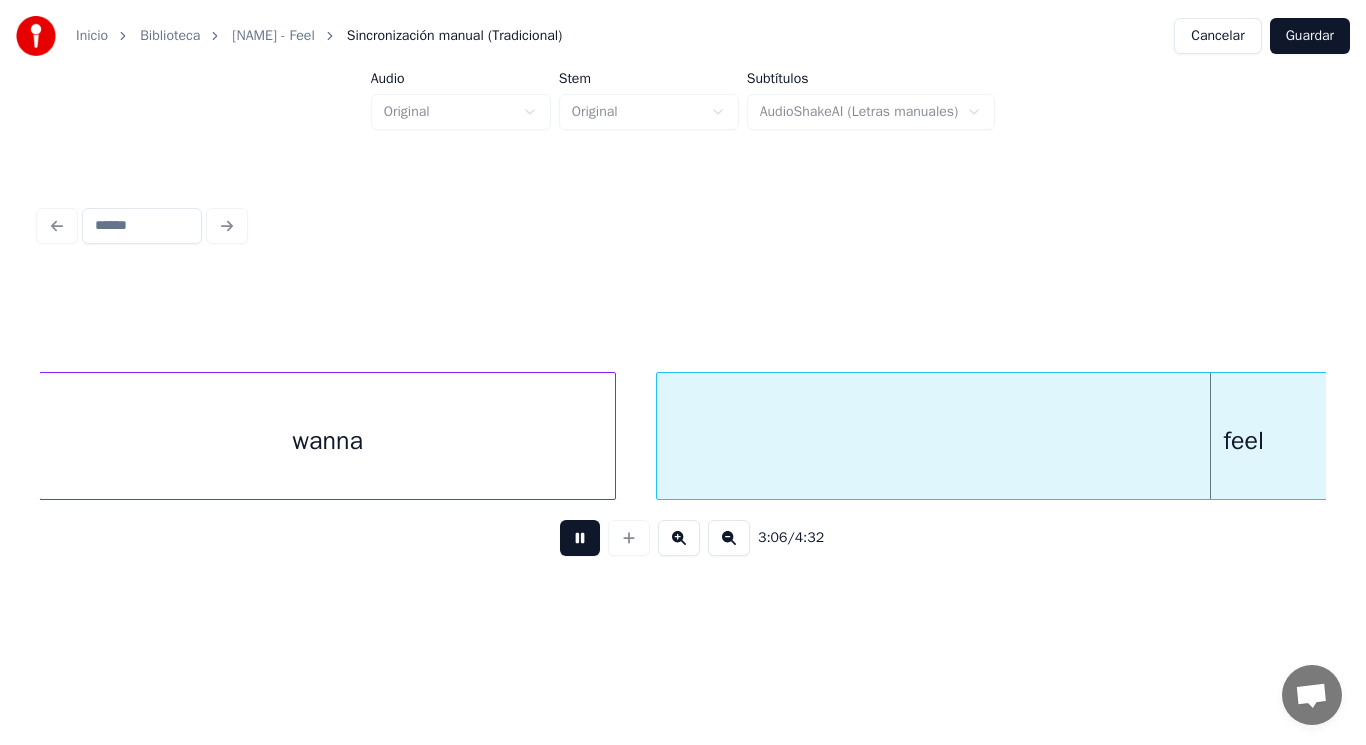 scroll, scrollTop: 0, scrollLeft: 261416, axis: horizontal 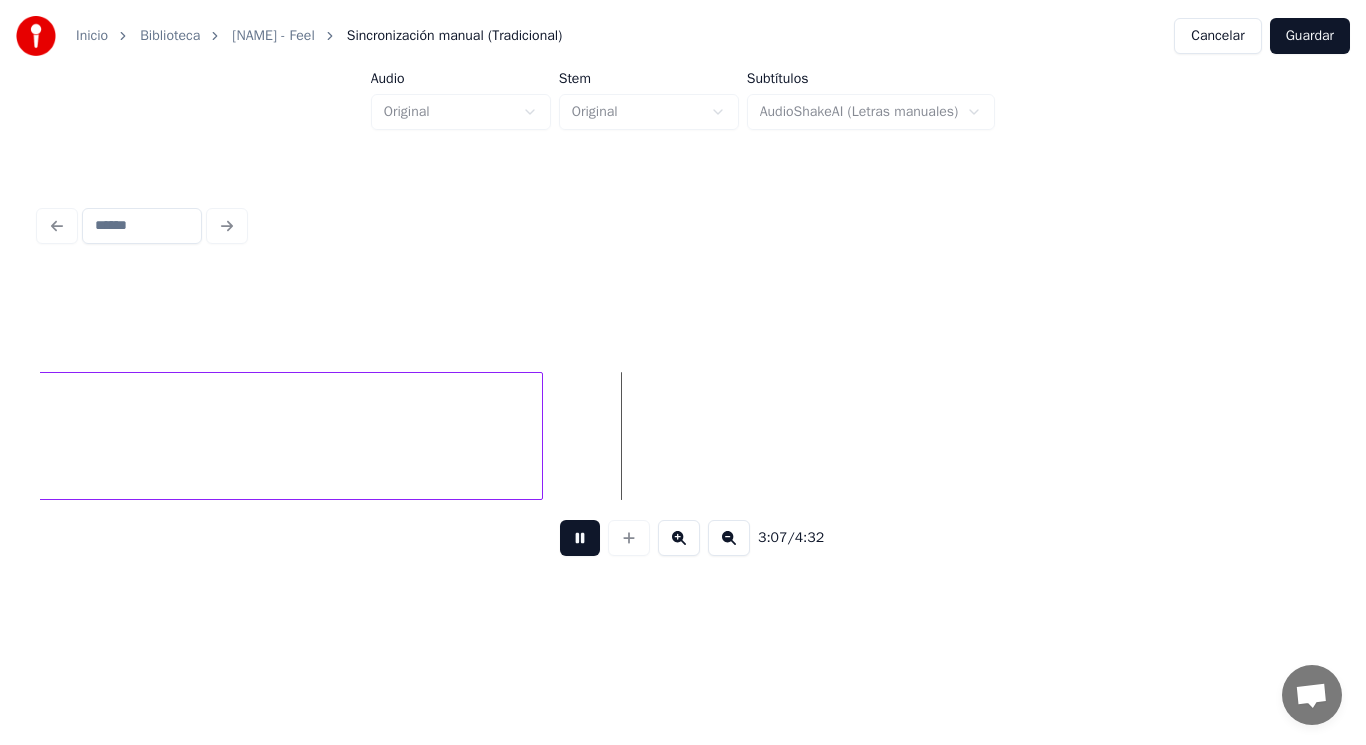 click at bounding box center (580, 538) 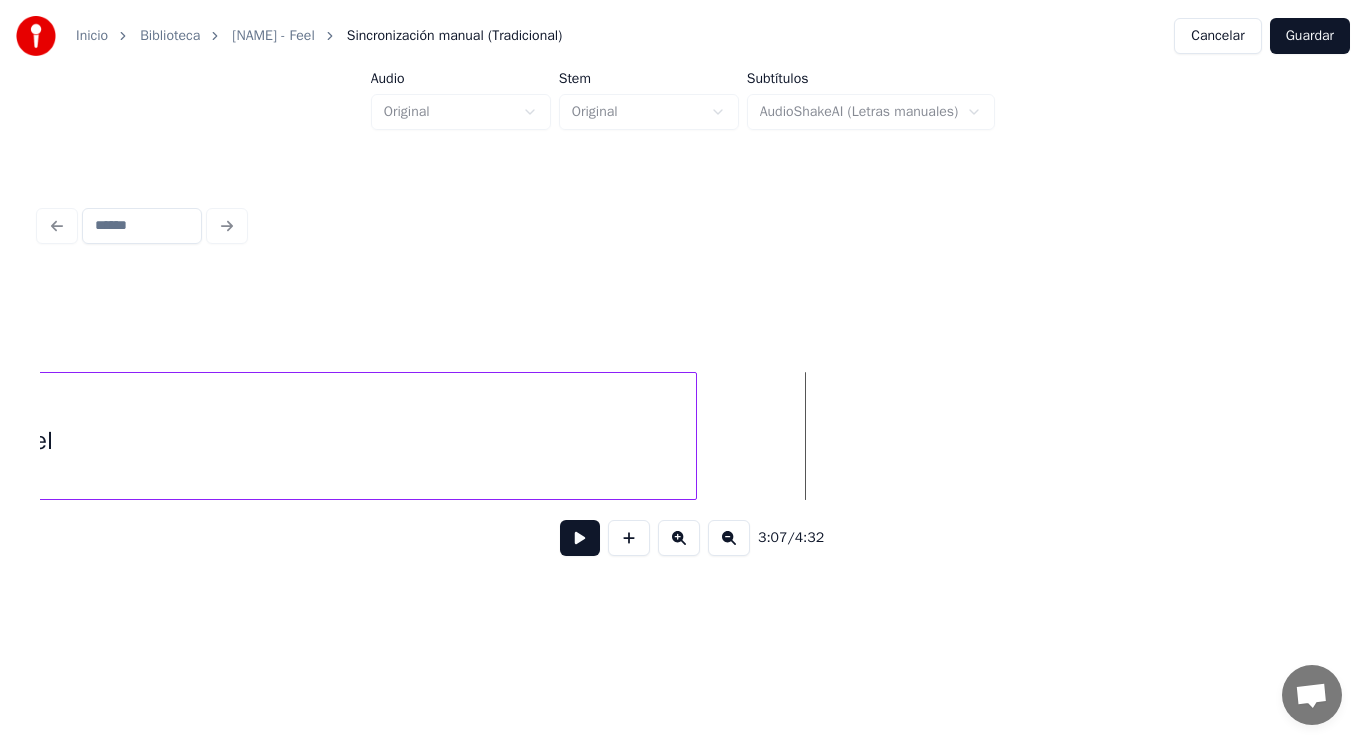 click at bounding box center [693, 436] 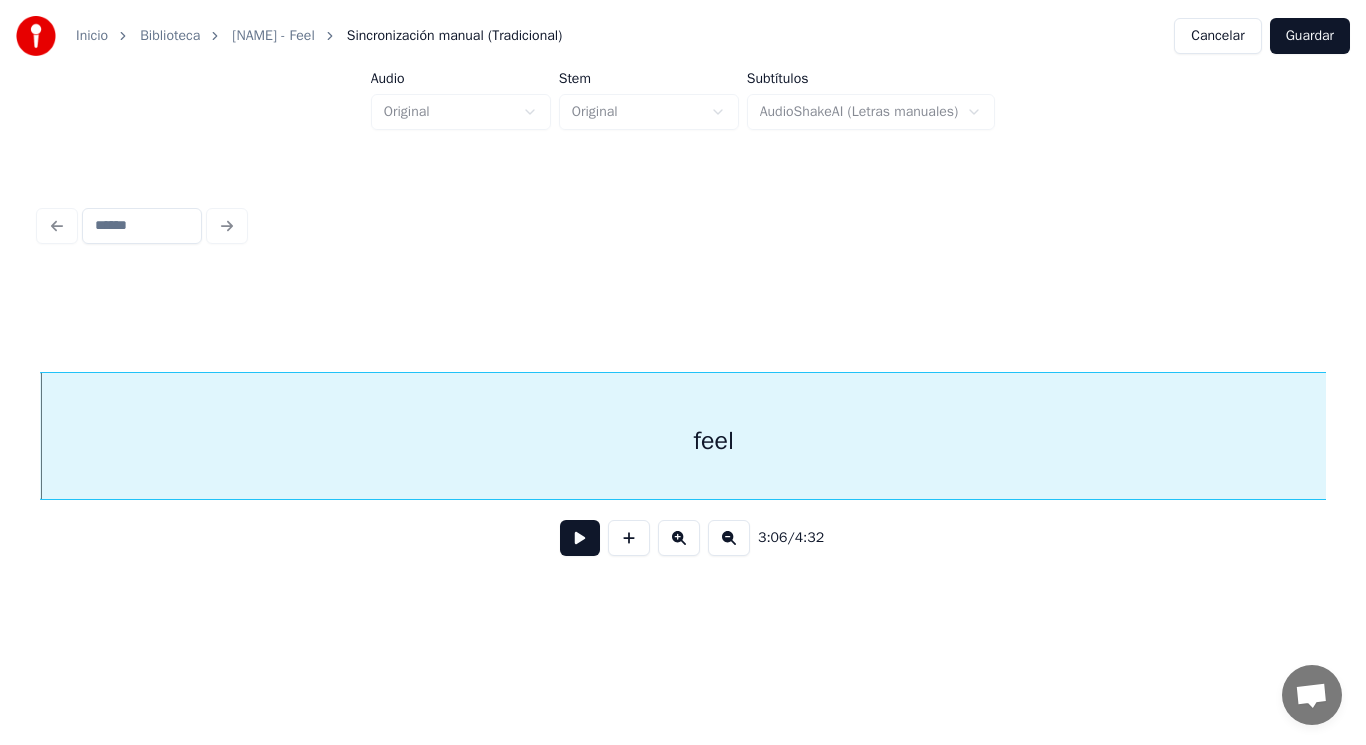 click at bounding box center (580, 538) 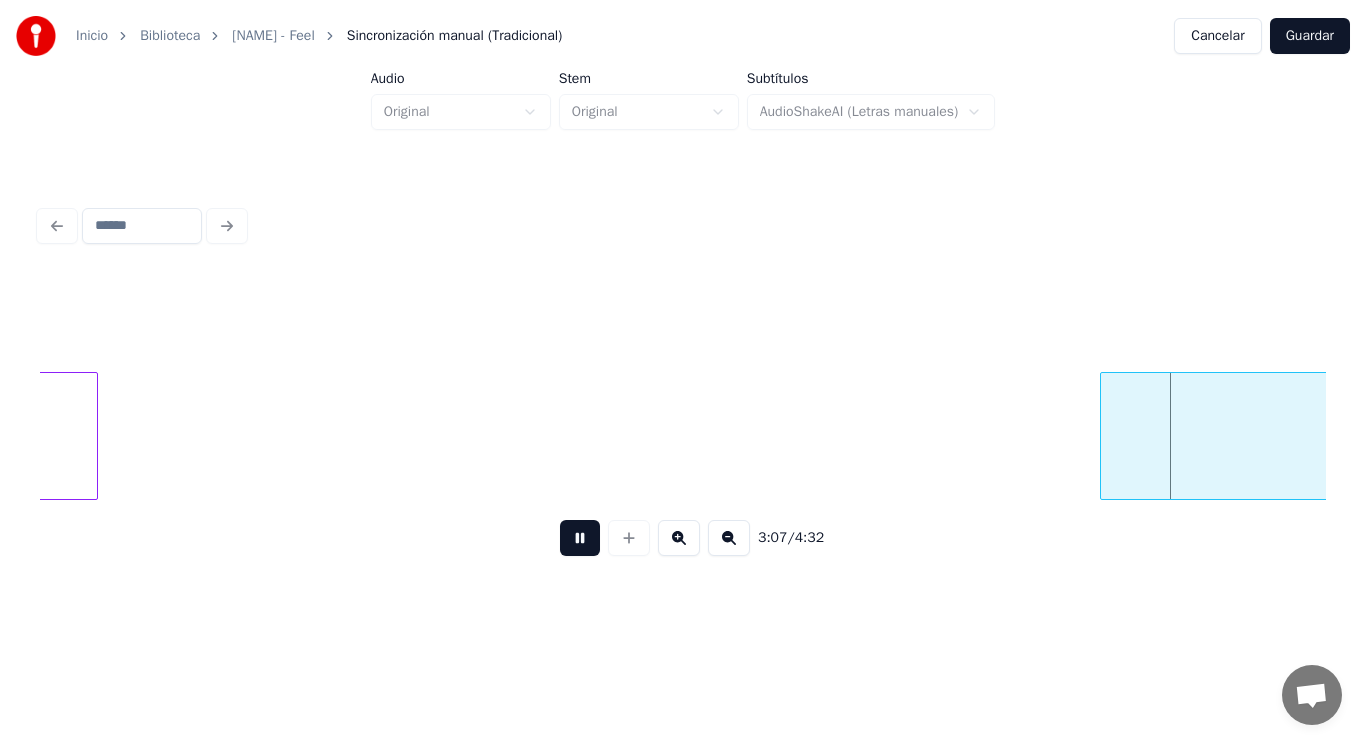 scroll, scrollTop: 0, scrollLeft: 263322, axis: horizontal 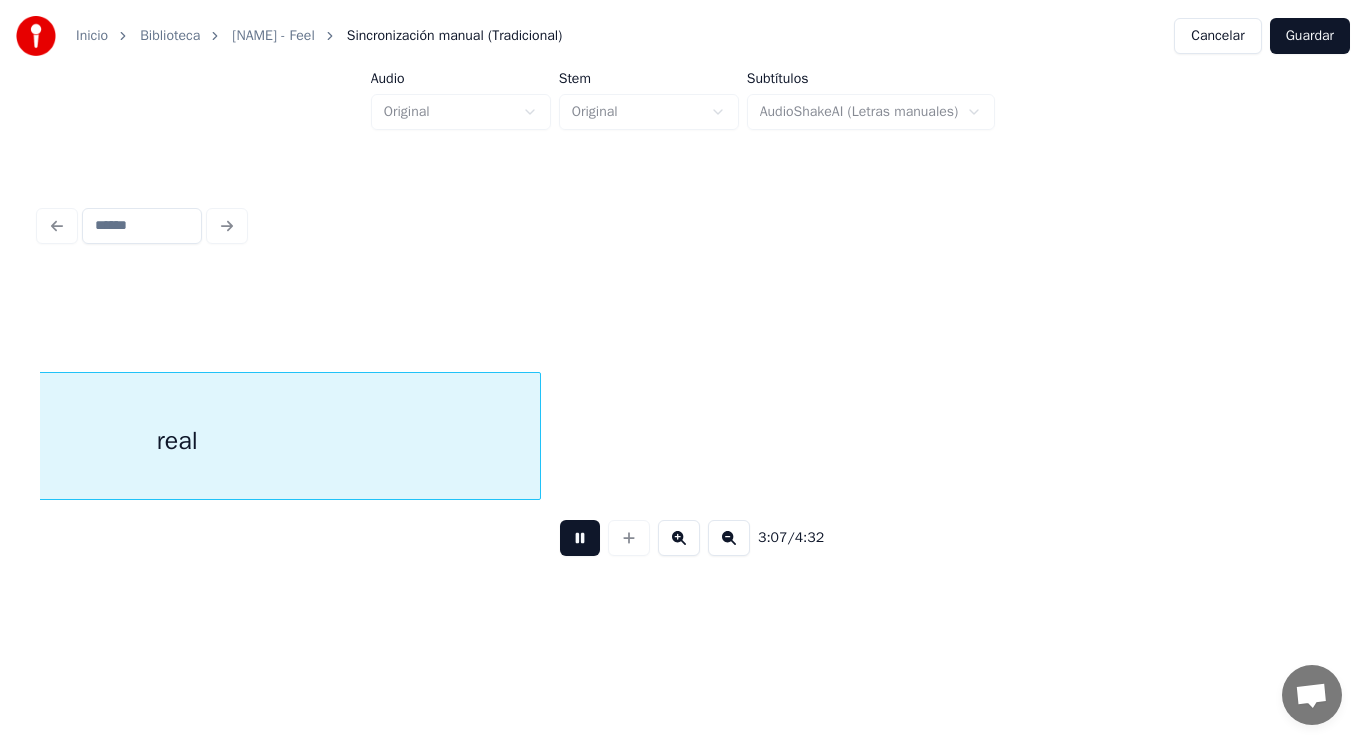 click at bounding box center (580, 538) 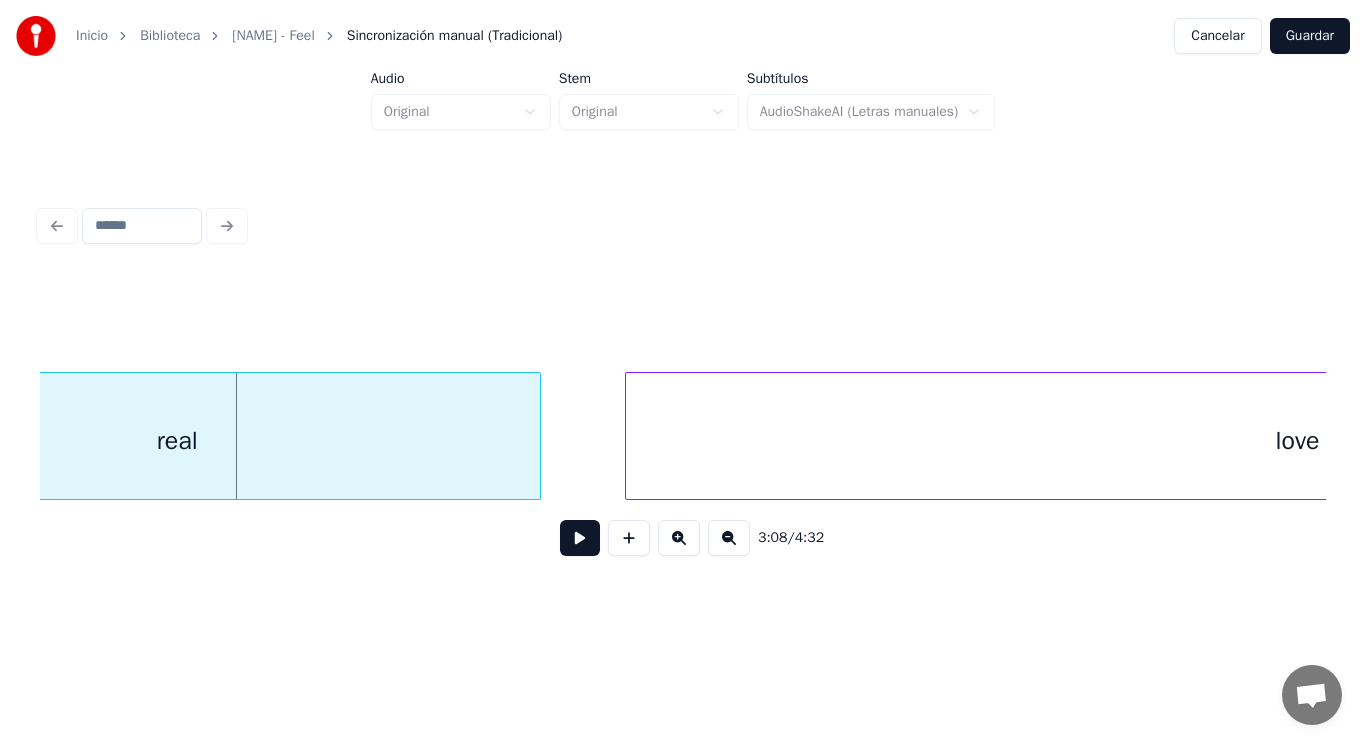 click at bounding box center (580, 538) 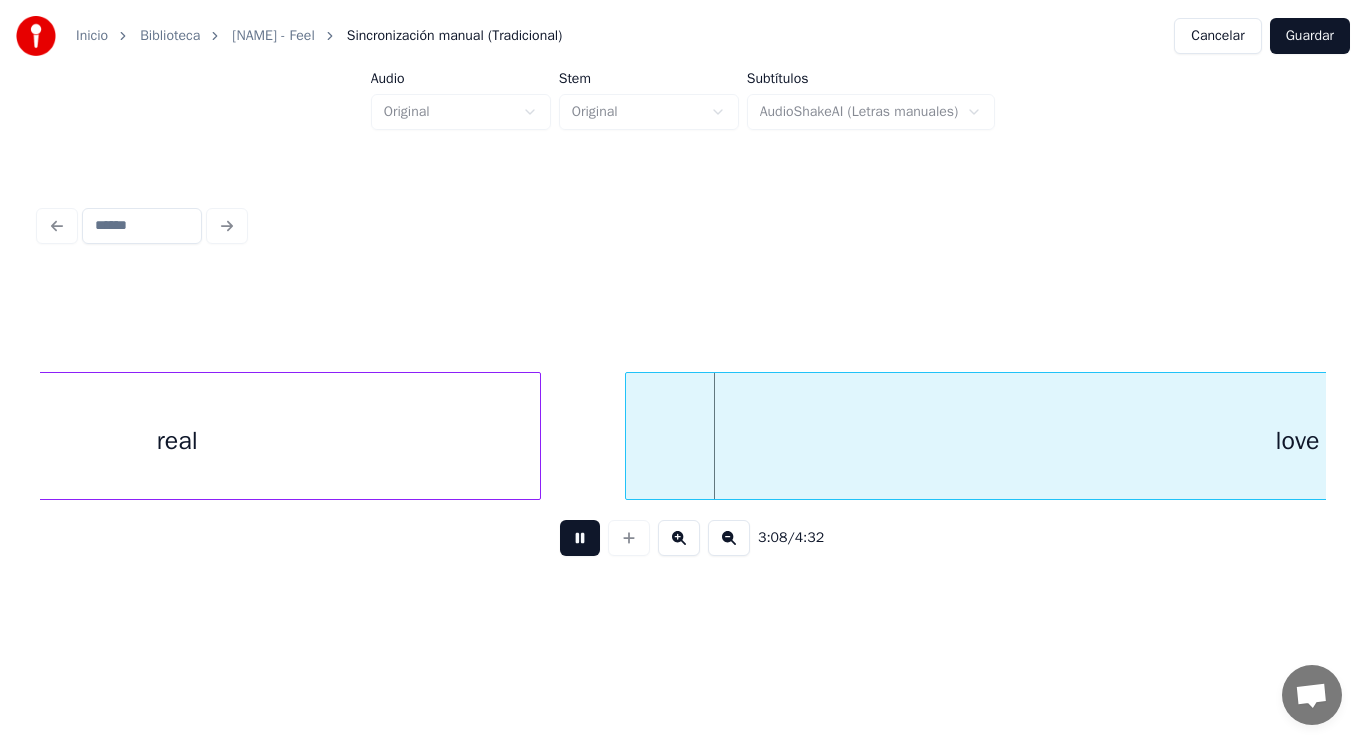 click at bounding box center [580, 538] 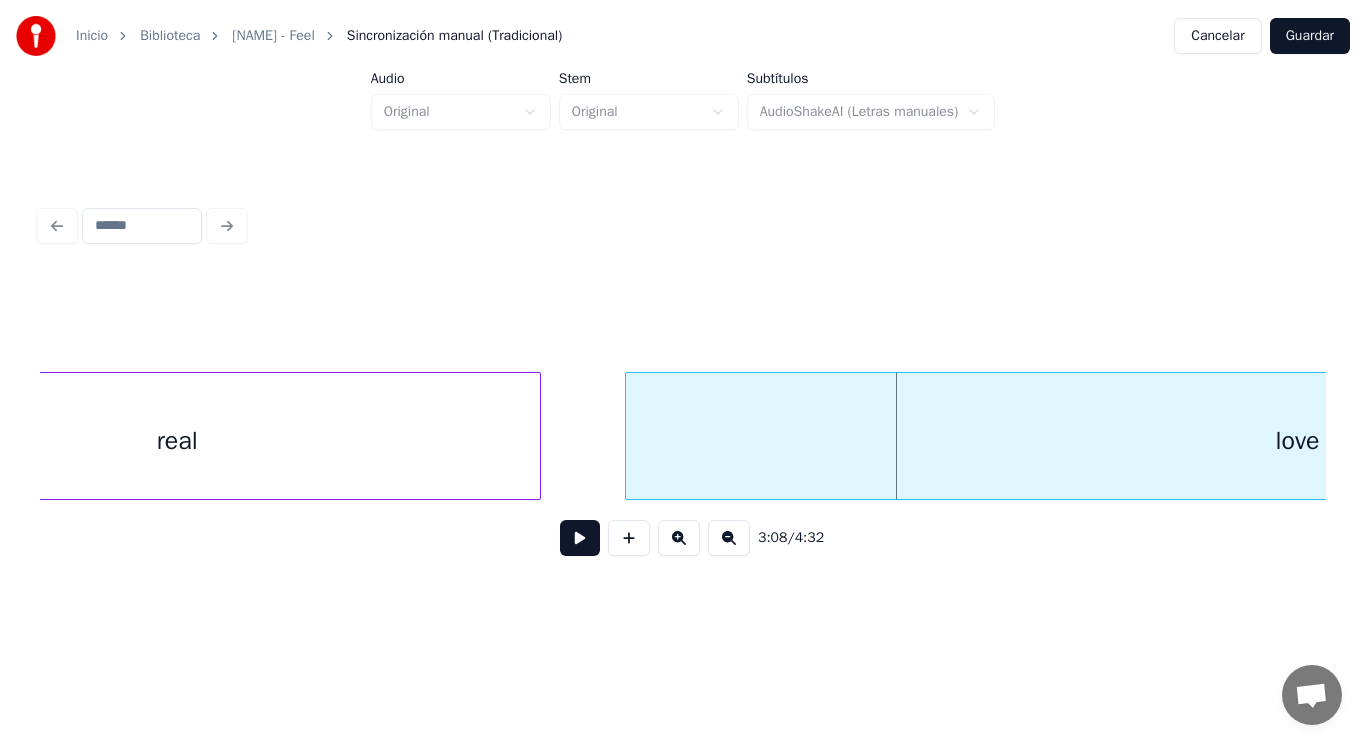 click on "real" at bounding box center (177, 441) 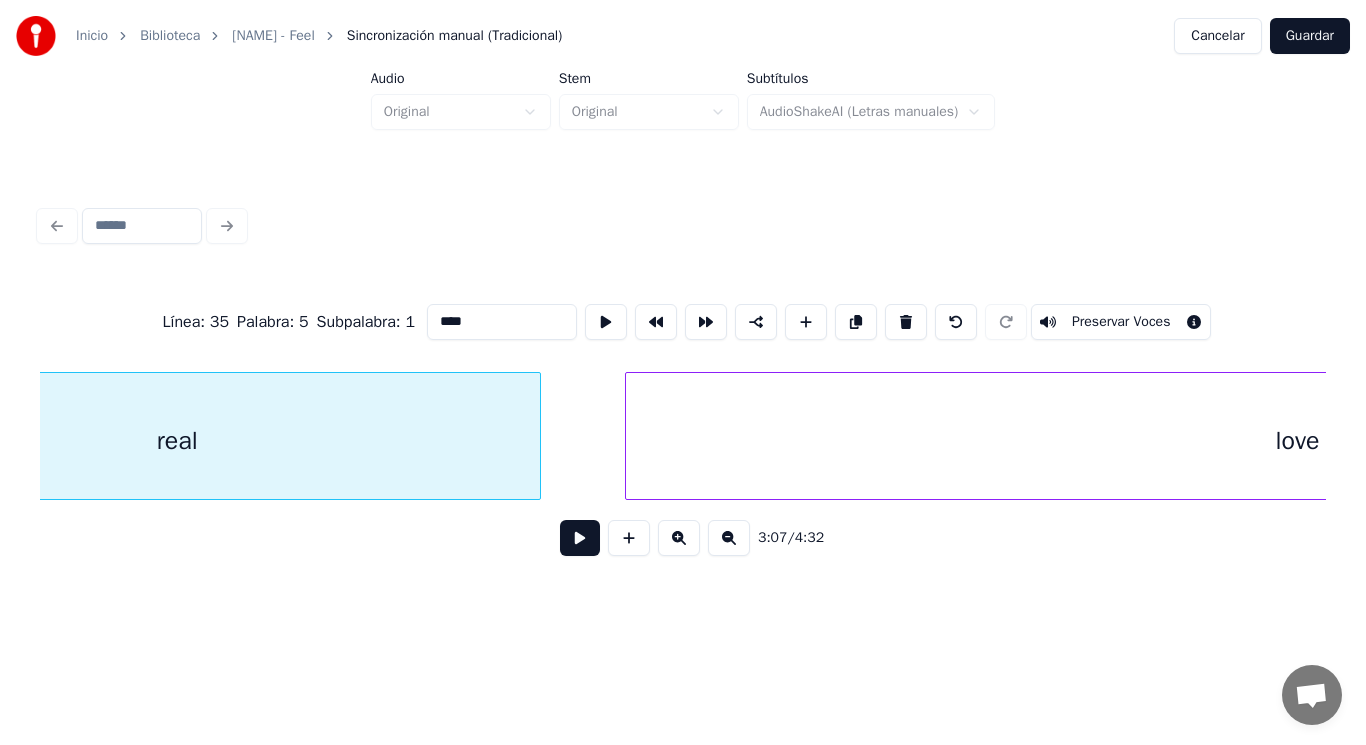 scroll, scrollTop: 0, scrollLeft: 263096, axis: horizontal 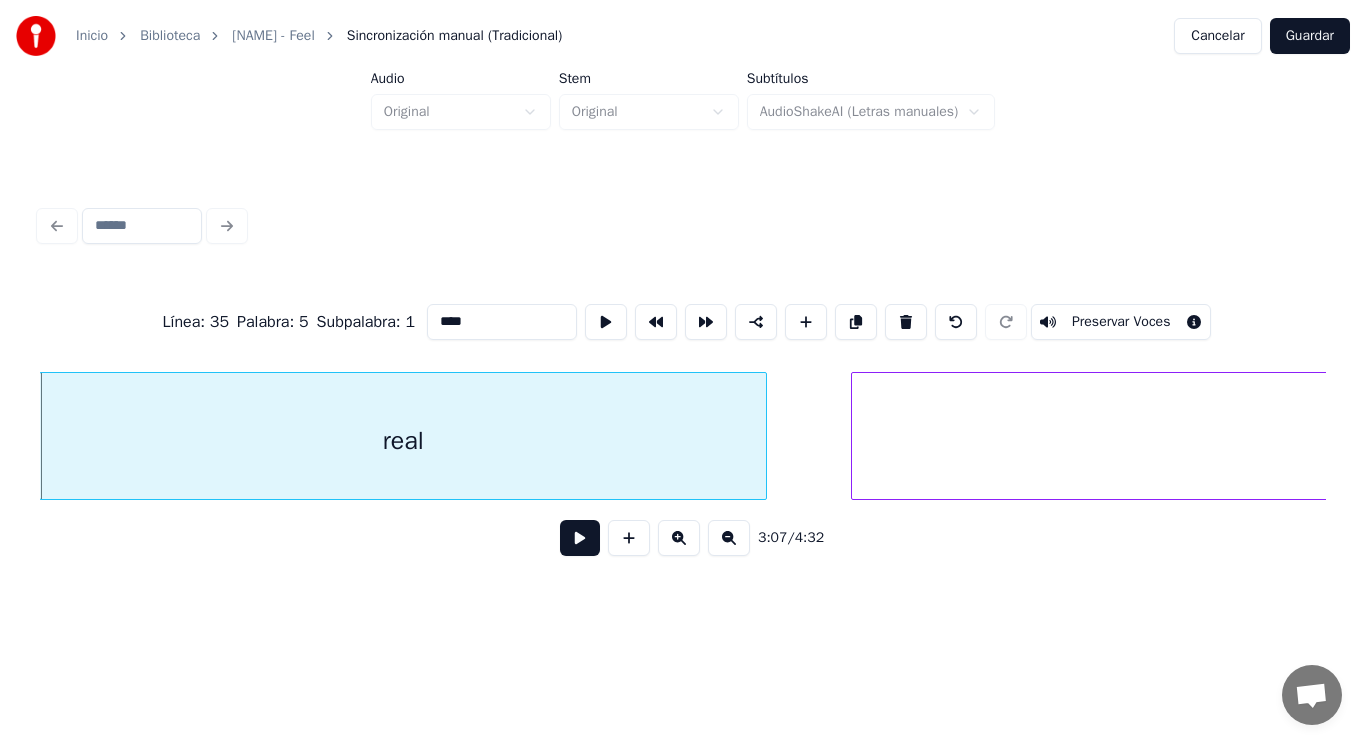 click at bounding box center [580, 538] 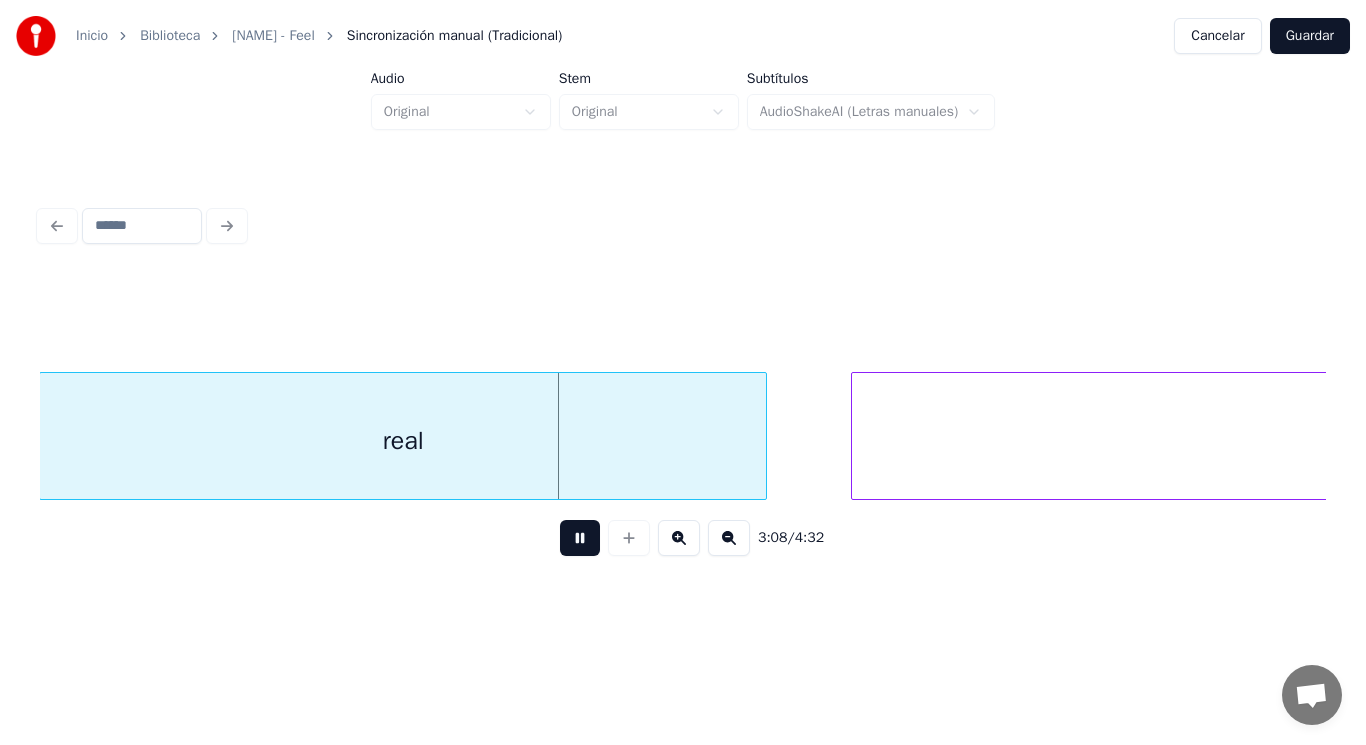 click at bounding box center [580, 538] 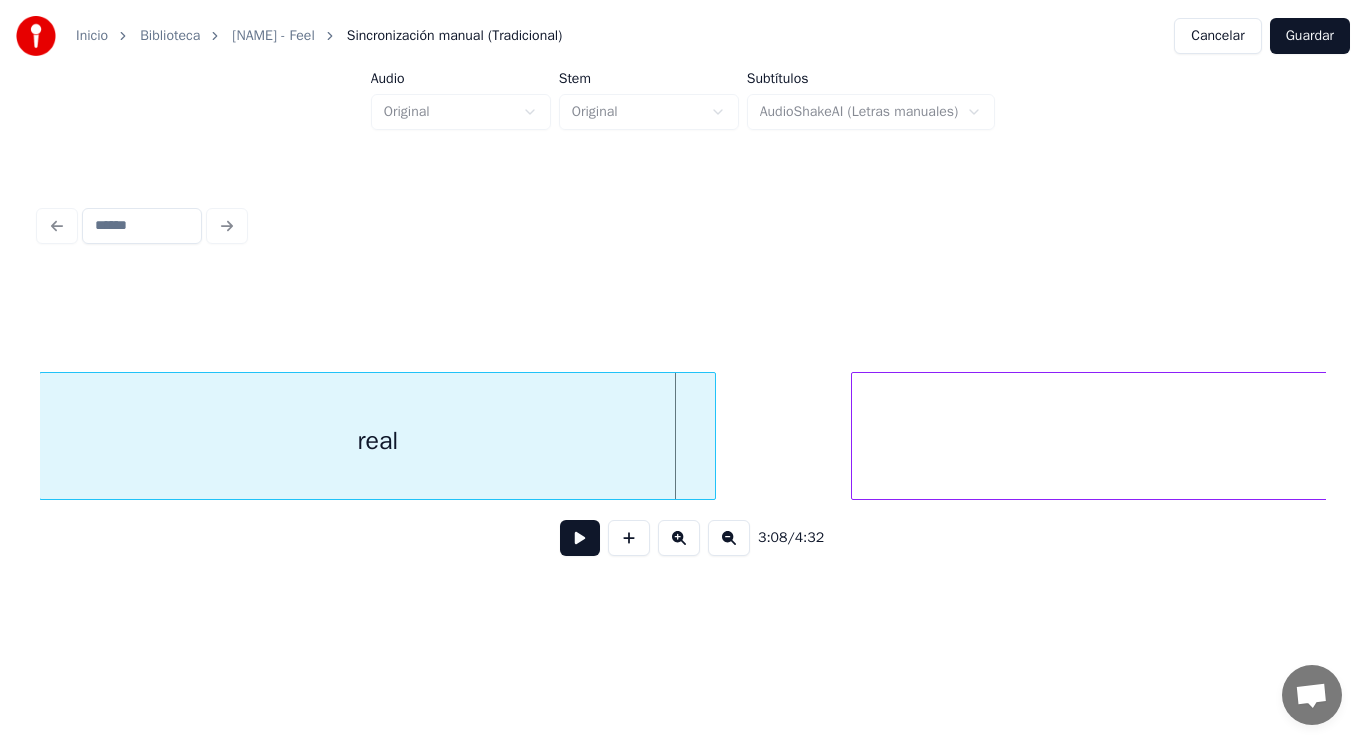 click at bounding box center (712, 436) 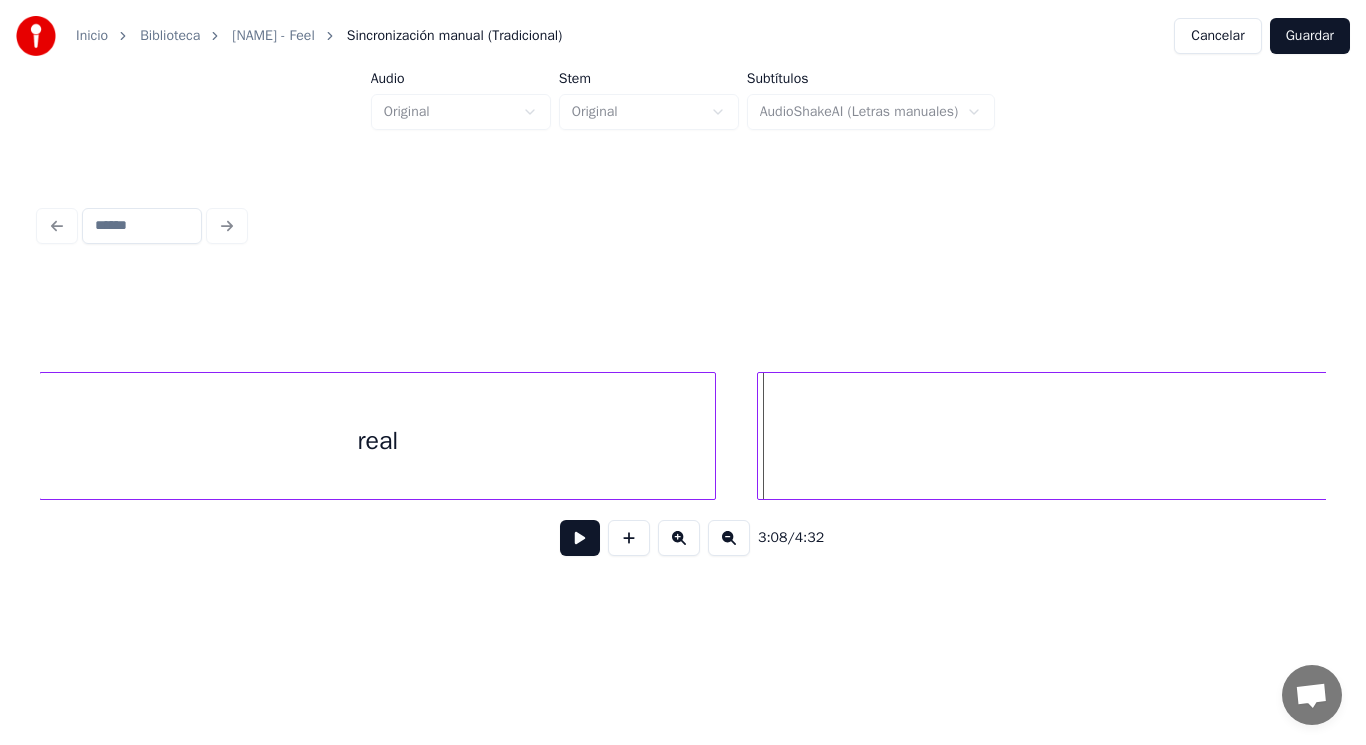 click at bounding box center (761, 436) 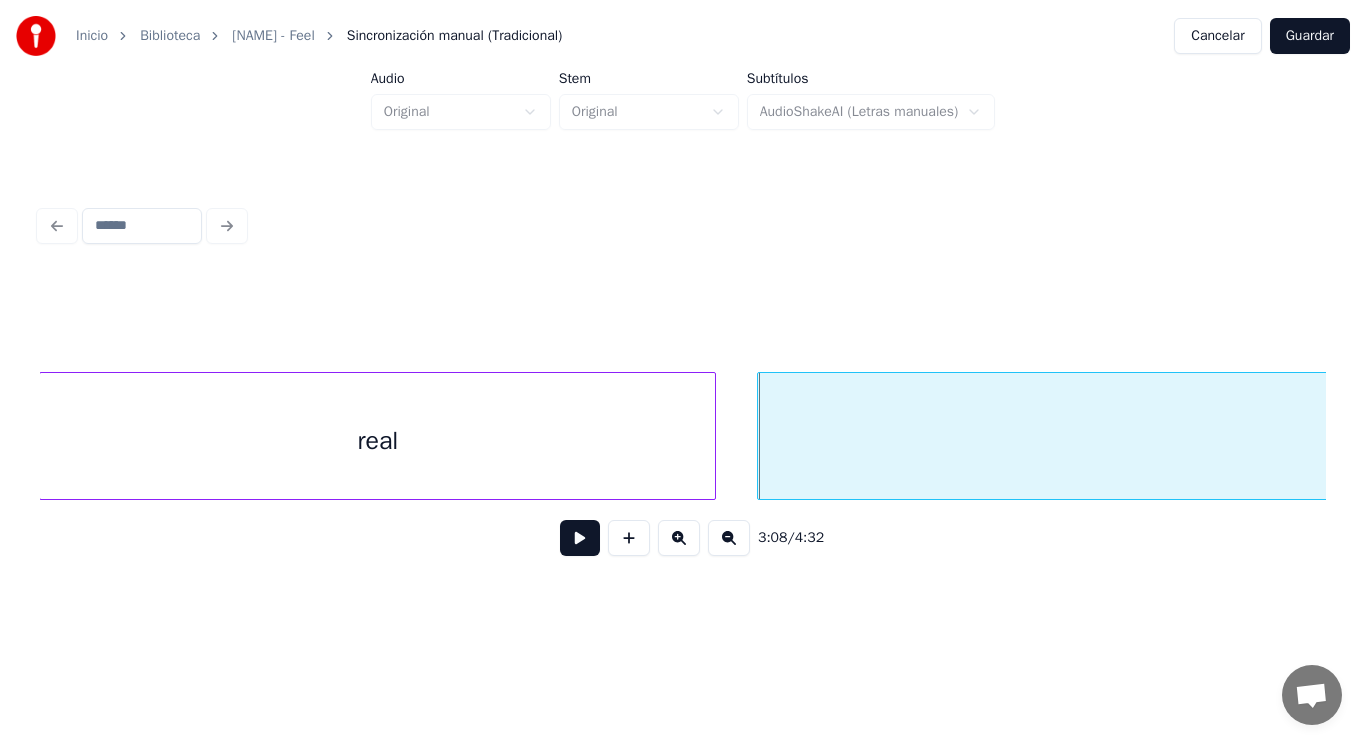 click at bounding box center [580, 538] 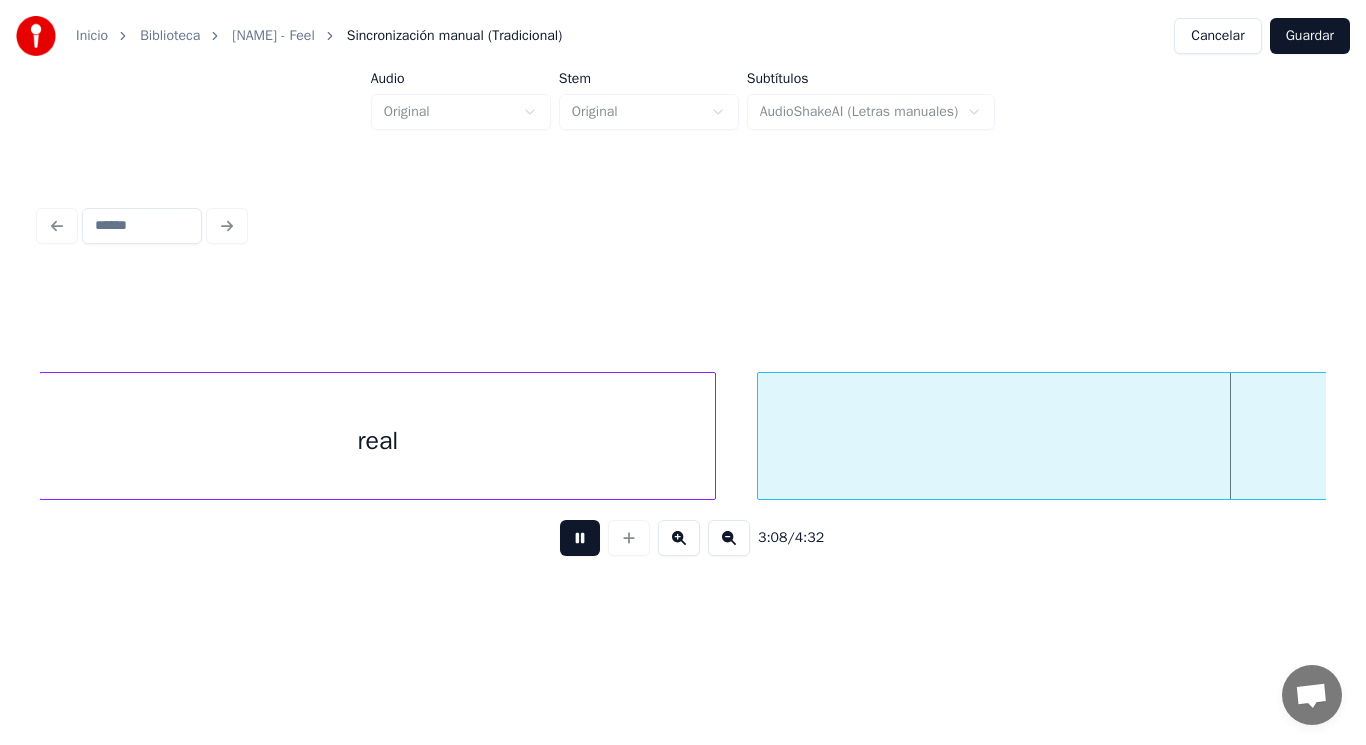 scroll, scrollTop: 0, scrollLeft: 264404, axis: horizontal 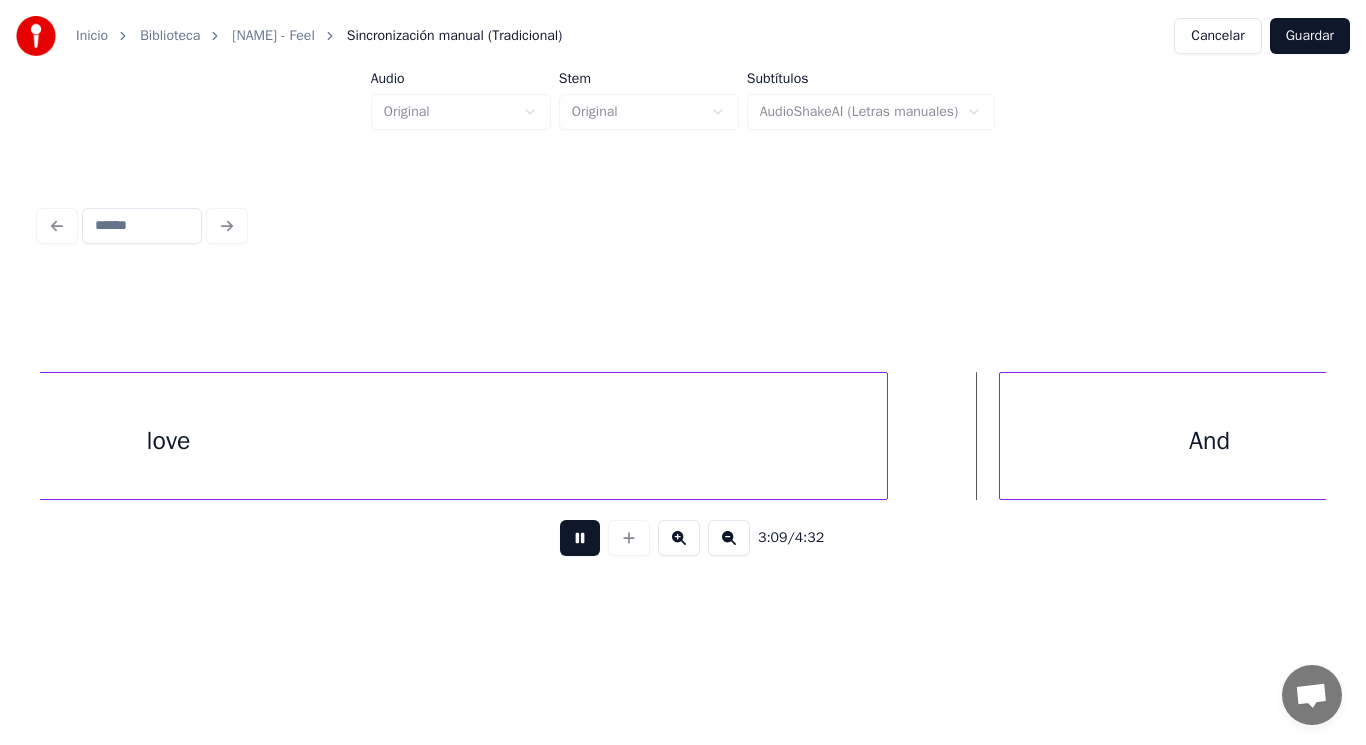 click at bounding box center (580, 538) 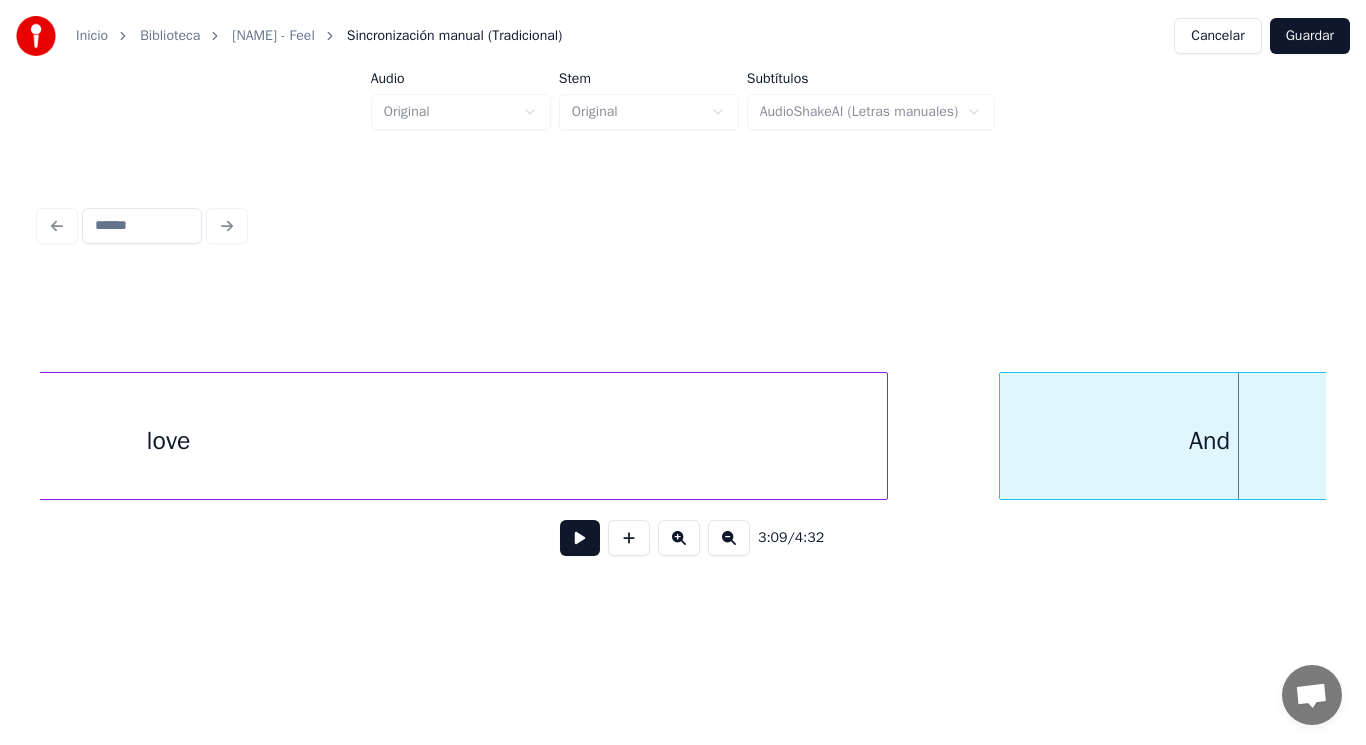 click on "love" at bounding box center [168, 441] 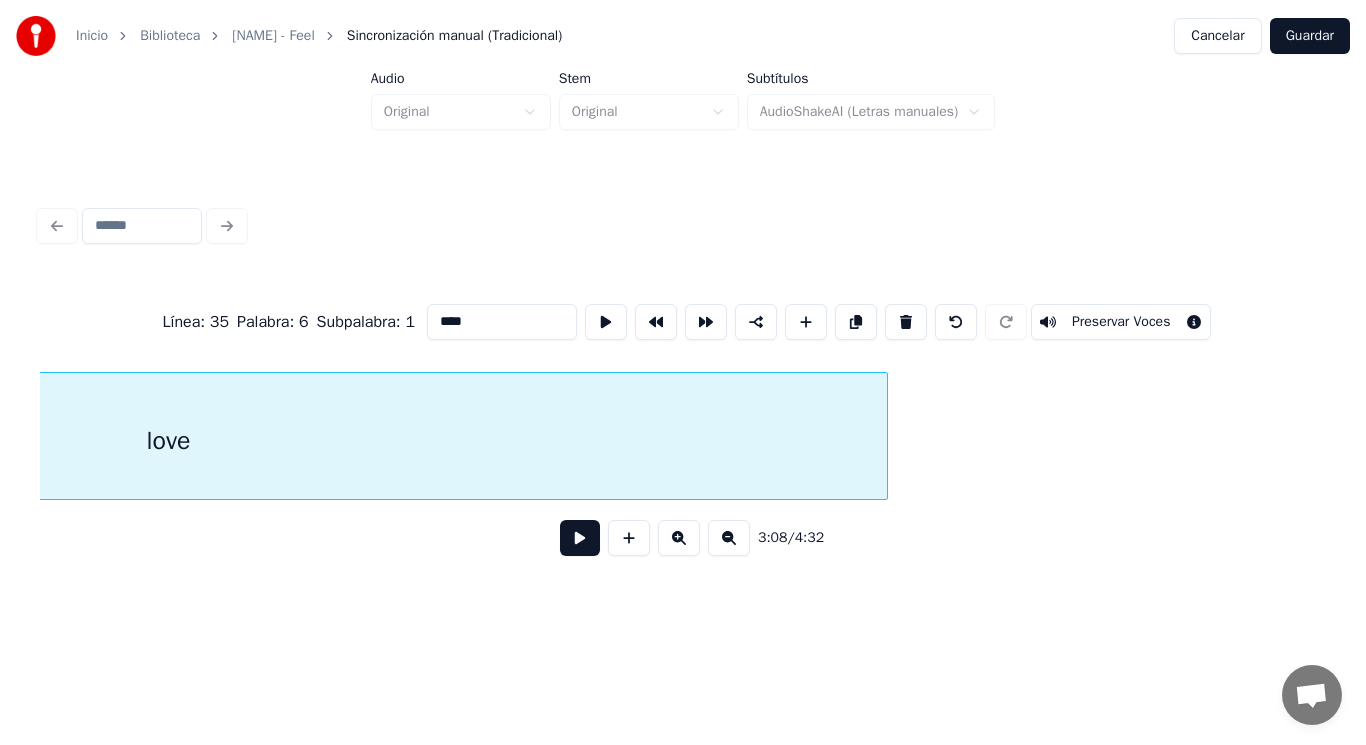 scroll, scrollTop: 0, scrollLeft: 263814, axis: horizontal 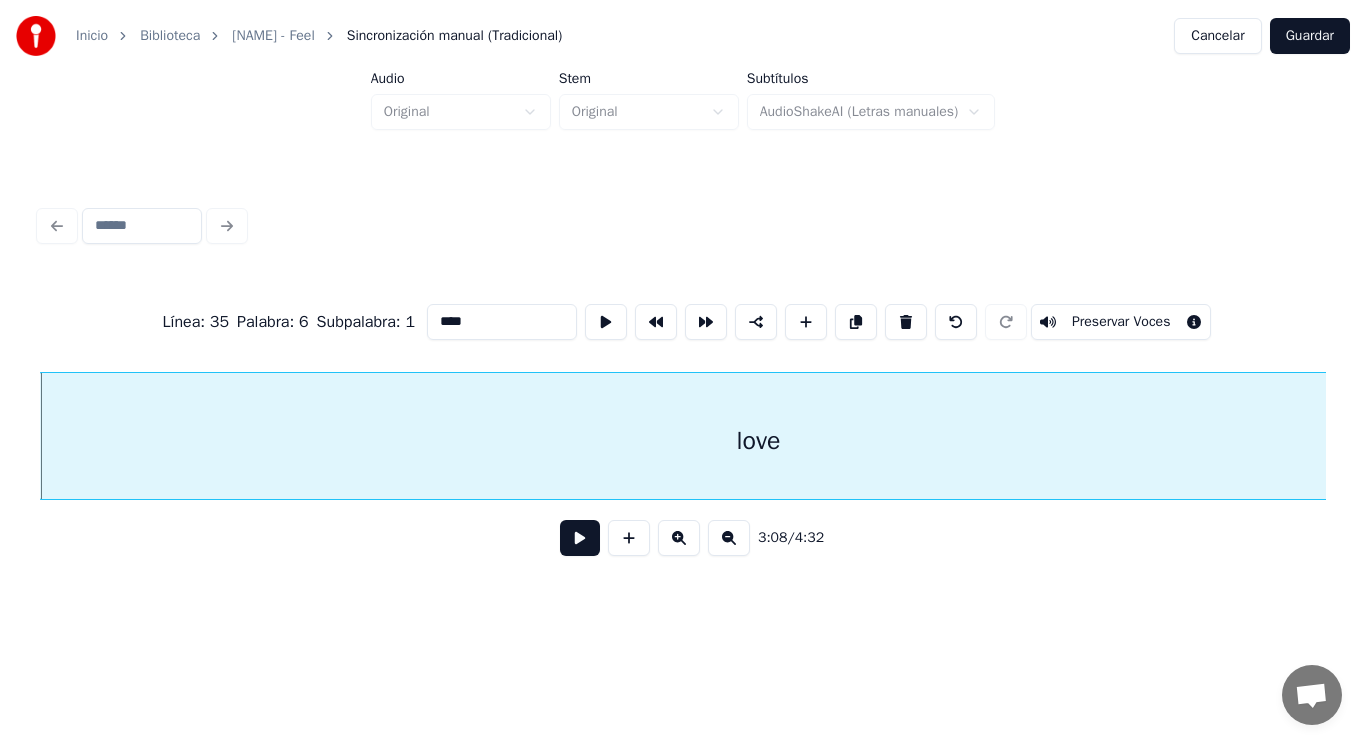 click at bounding box center [580, 538] 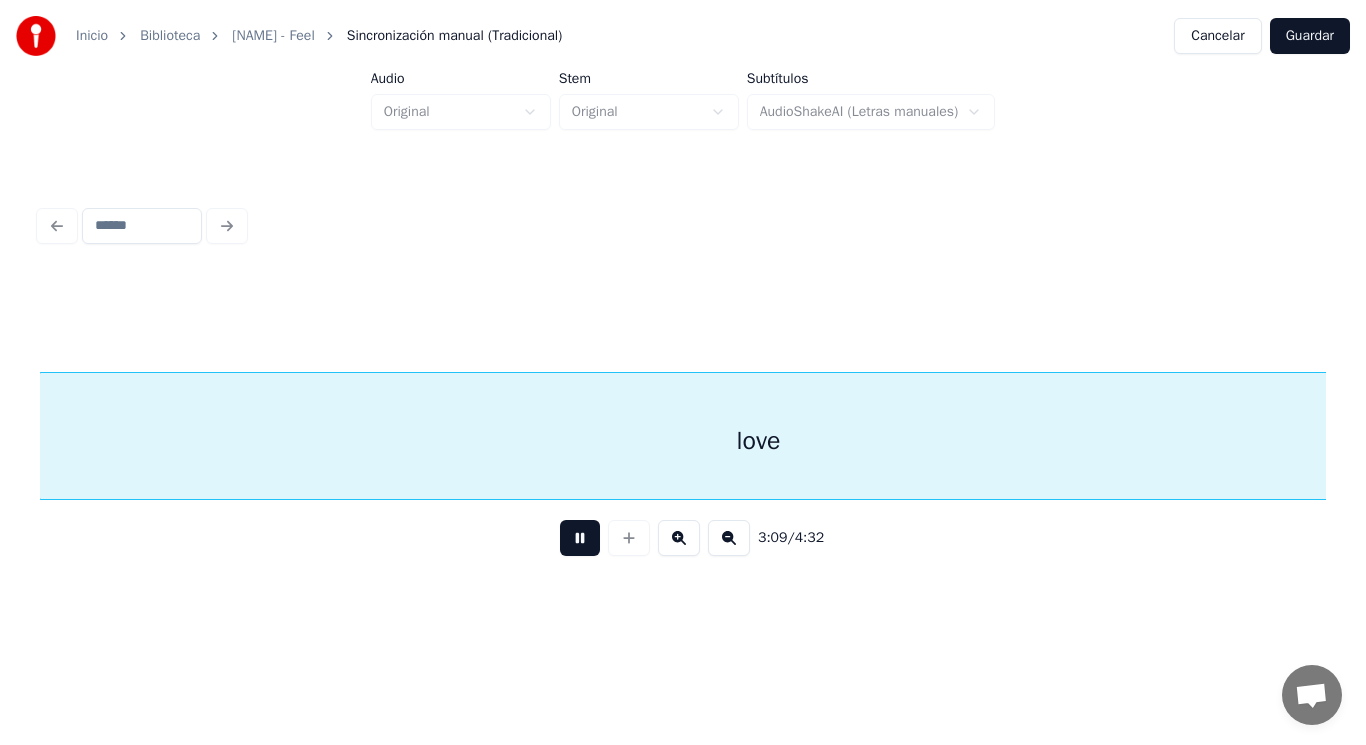 scroll, scrollTop: 0, scrollLeft: 265107, axis: horizontal 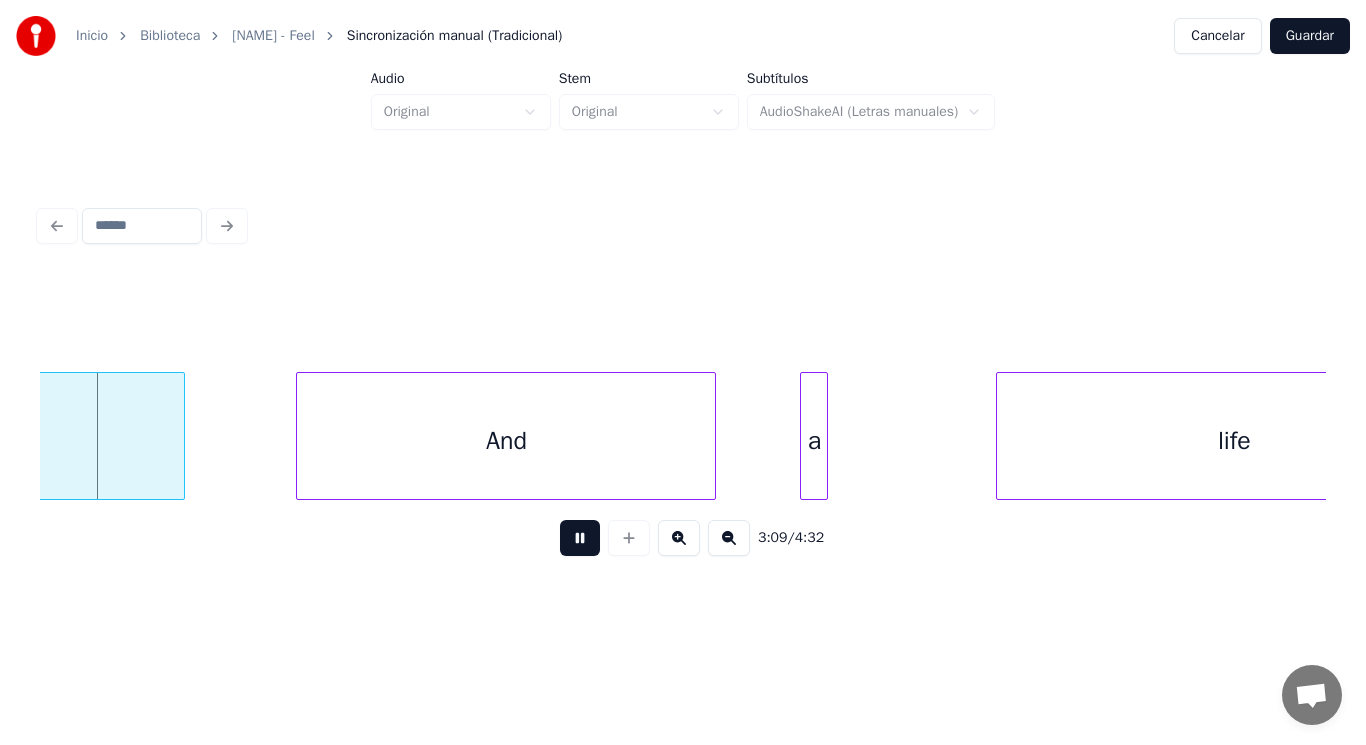click at bounding box center [580, 538] 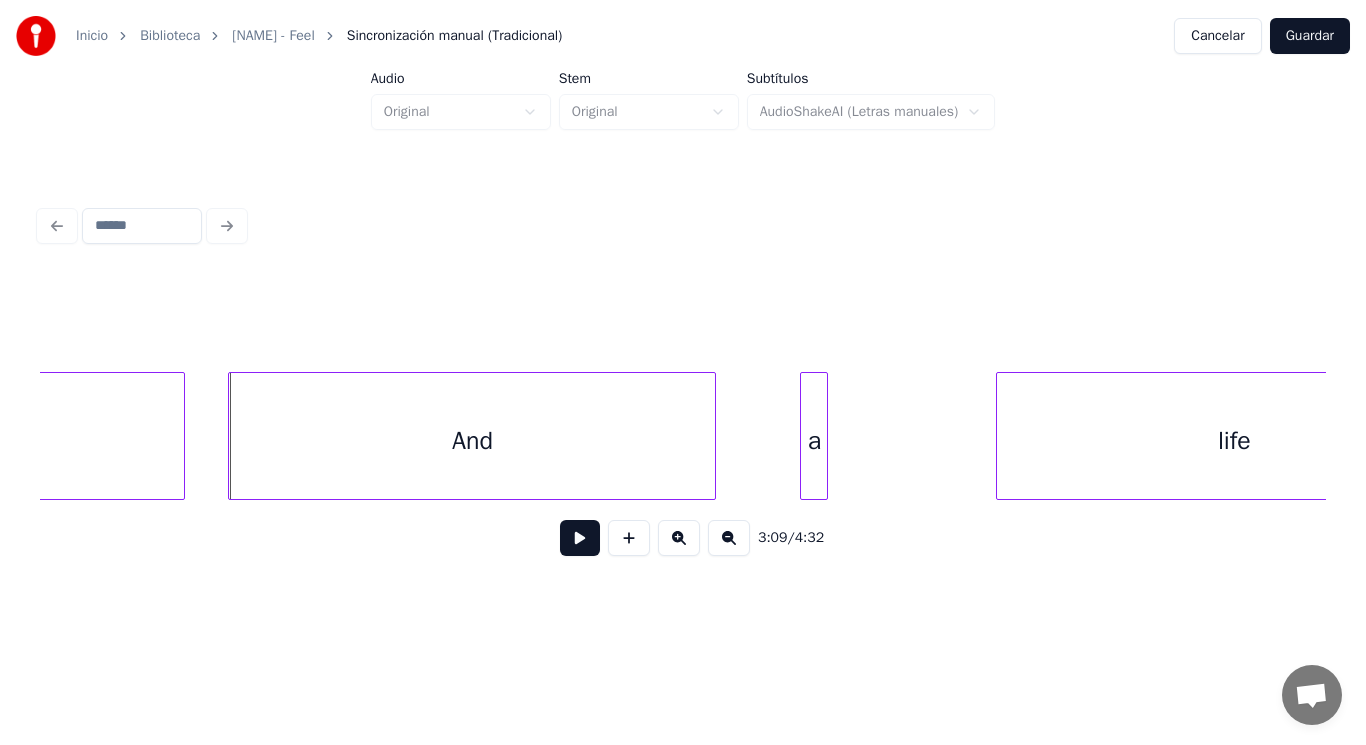 click at bounding box center [232, 436] 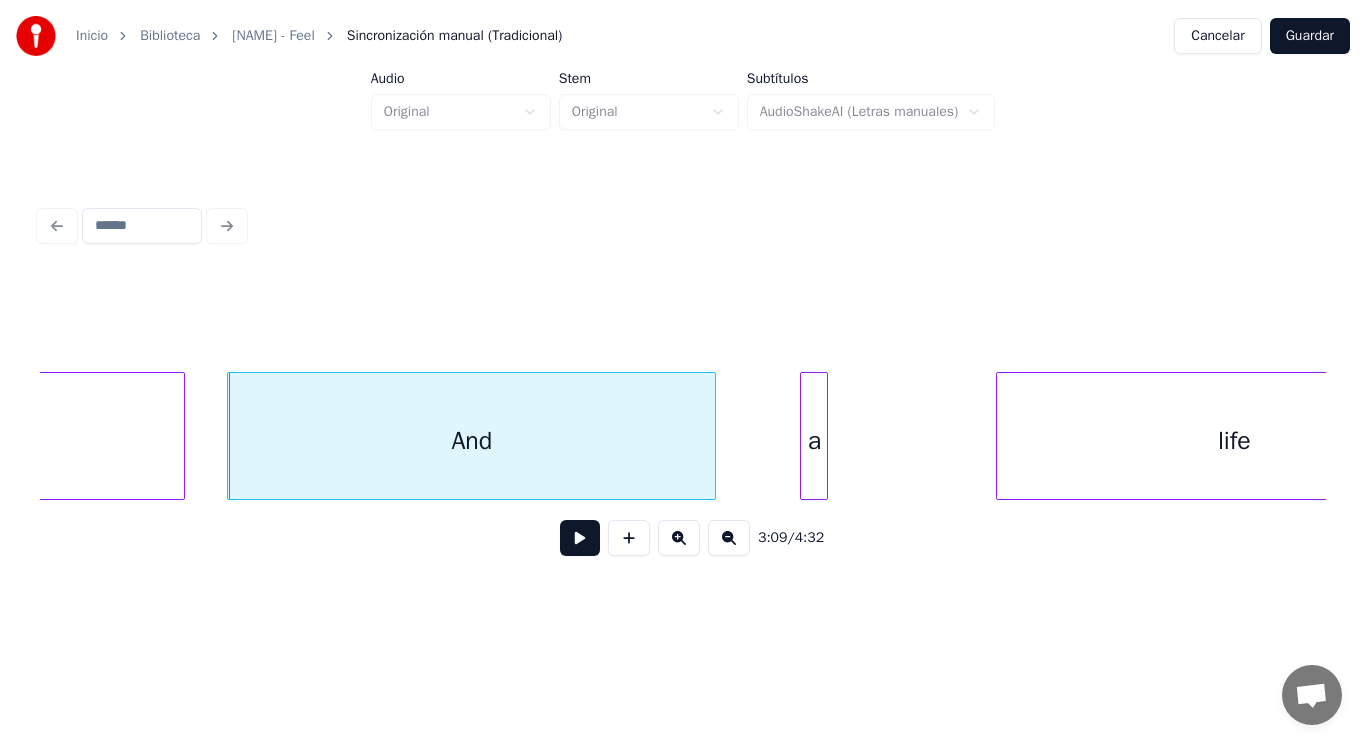 click at bounding box center (580, 538) 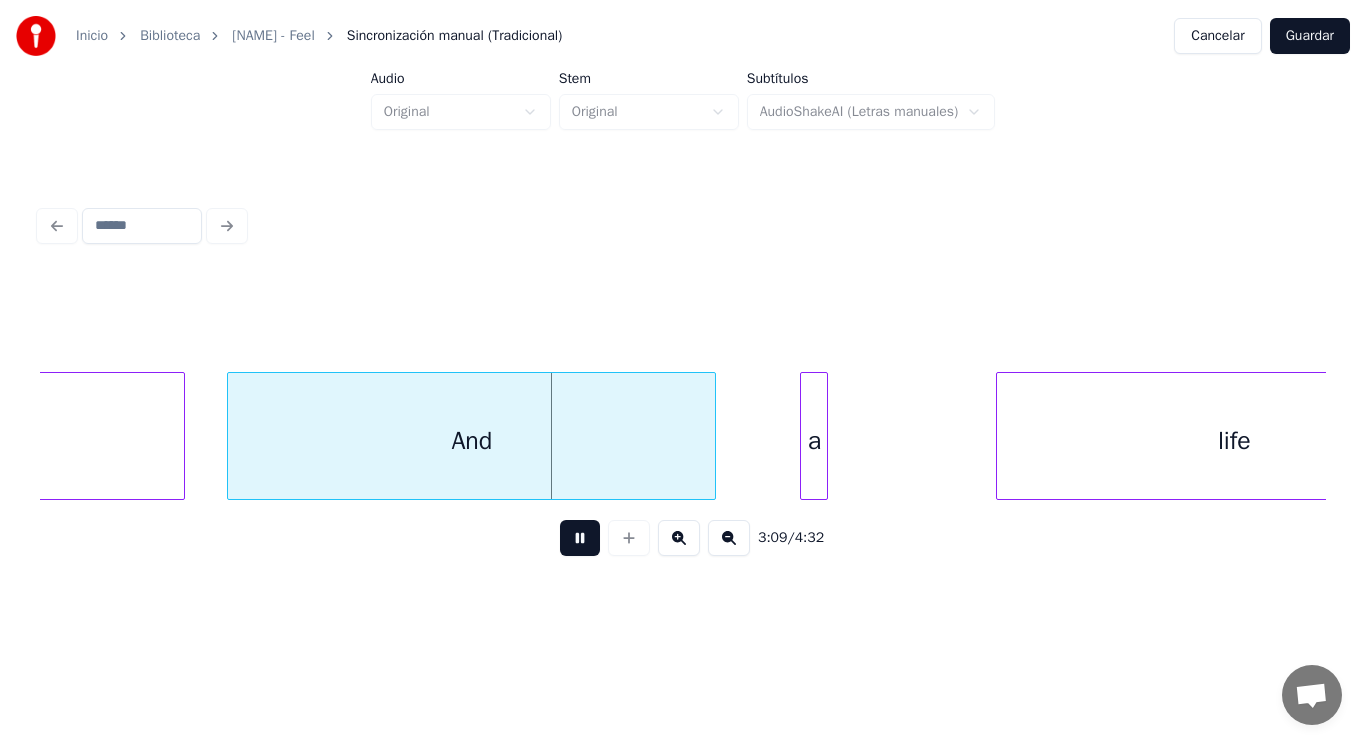 click at bounding box center (580, 538) 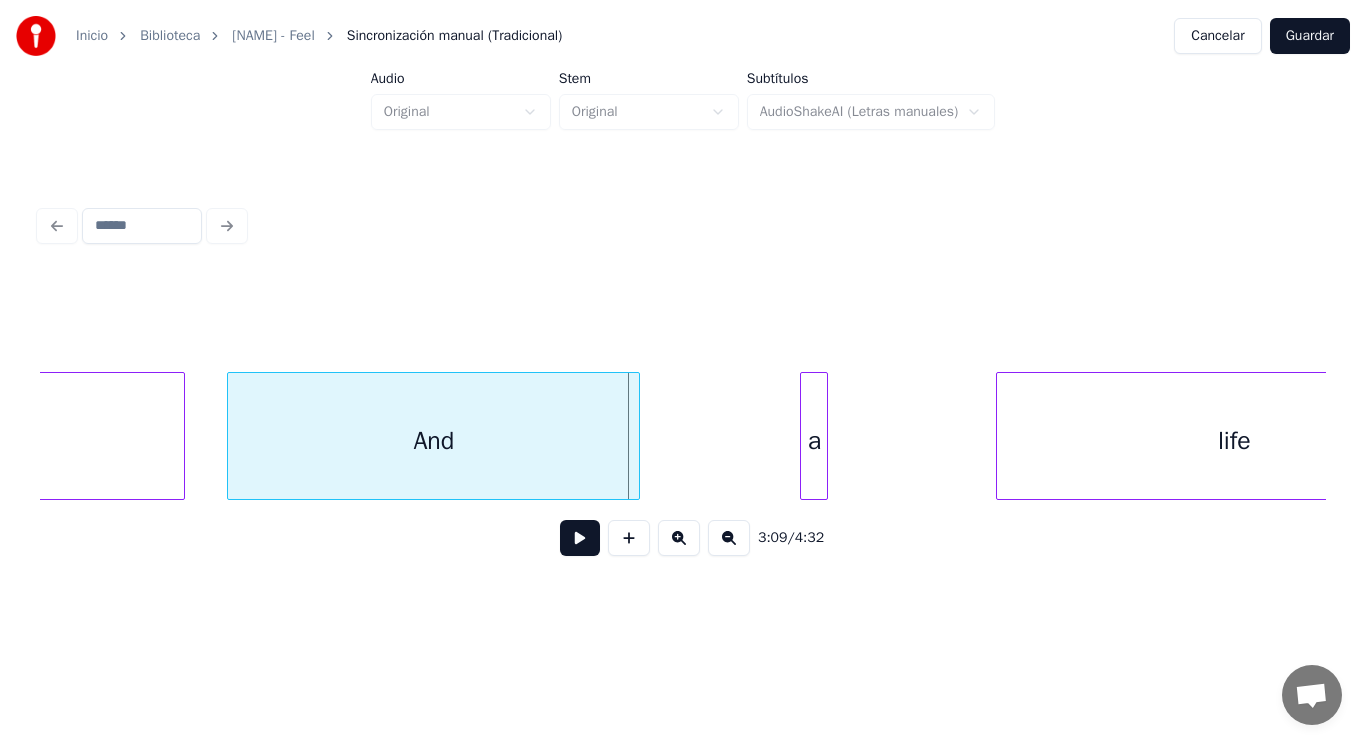 click at bounding box center (636, 436) 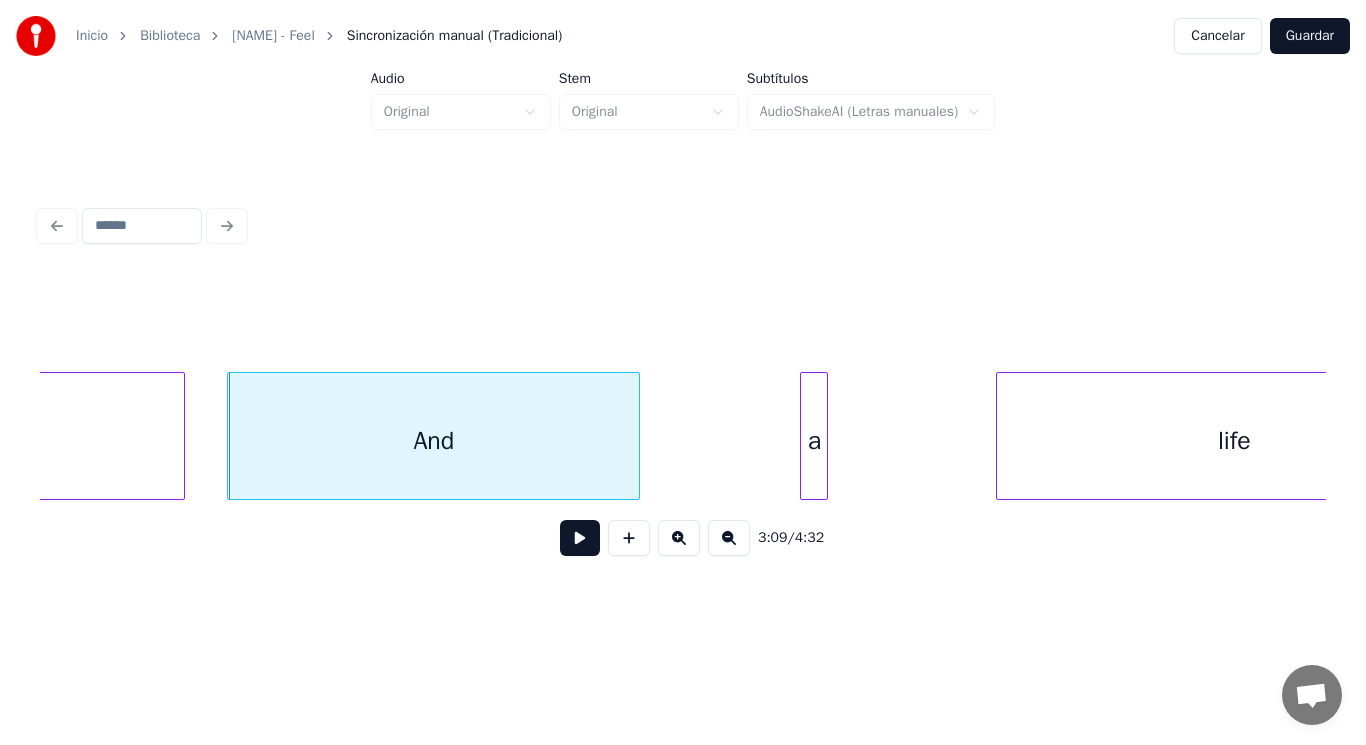 click at bounding box center (580, 538) 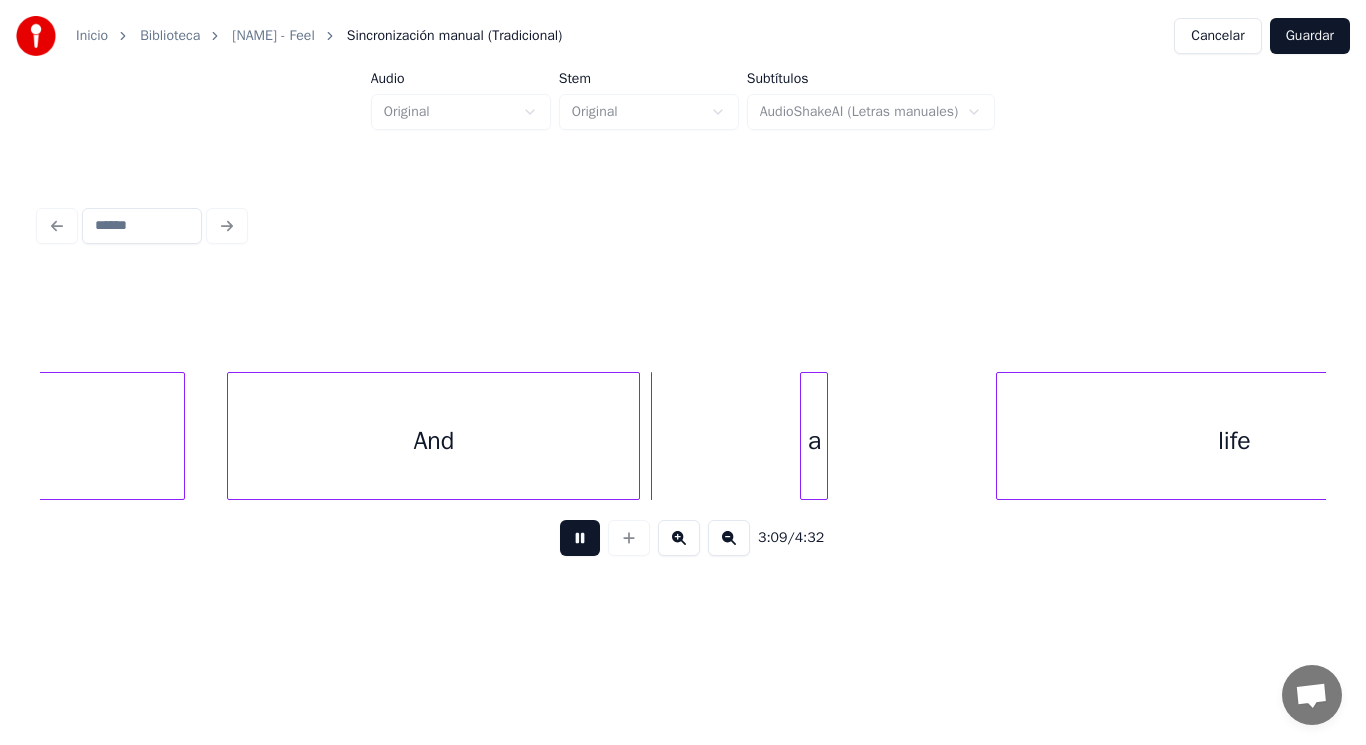 click at bounding box center (580, 538) 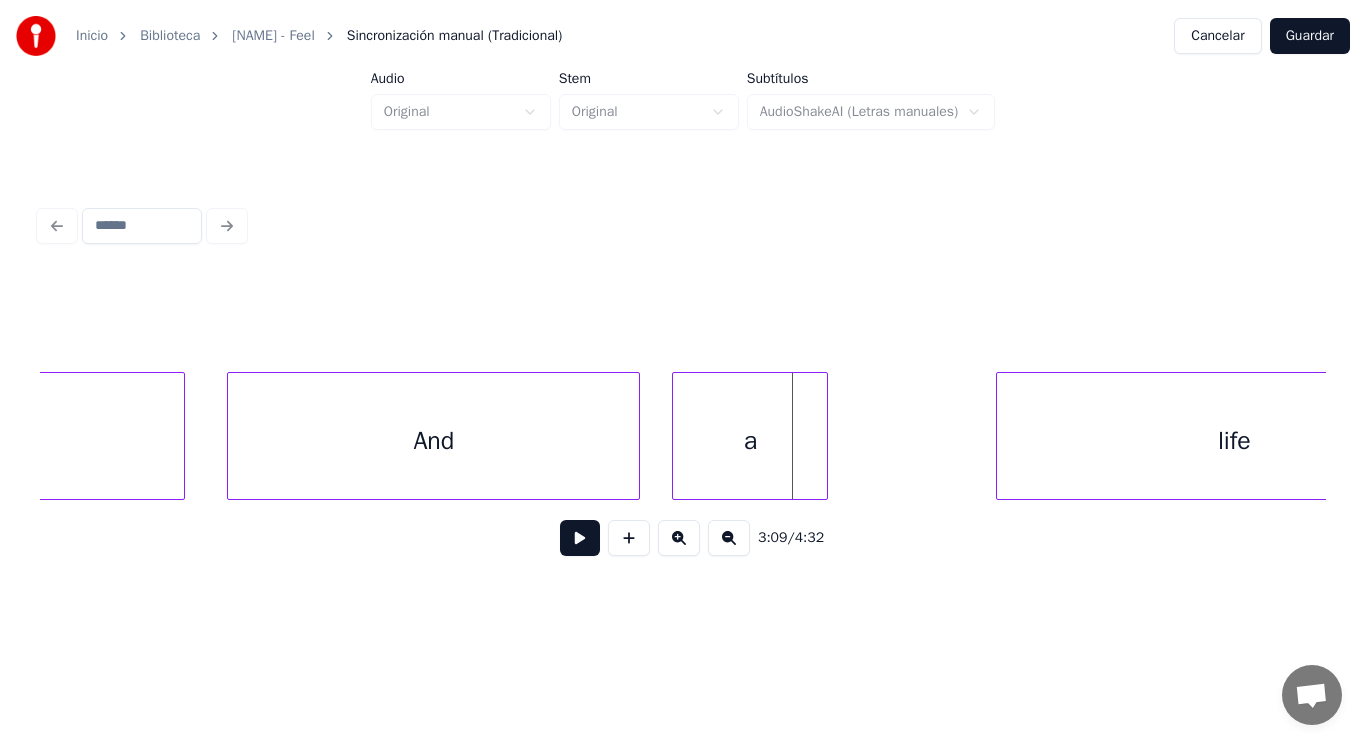 click at bounding box center (676, 436) 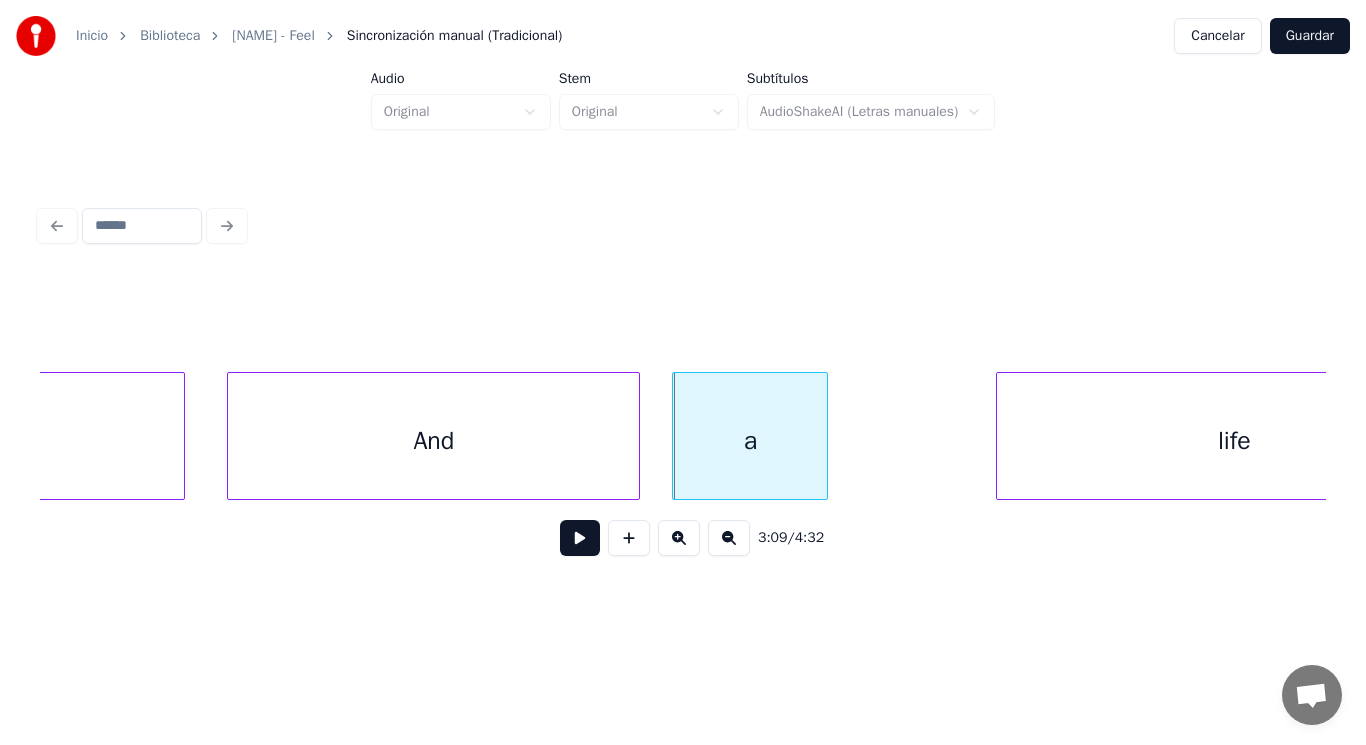 click at bounding box center (580, 538) 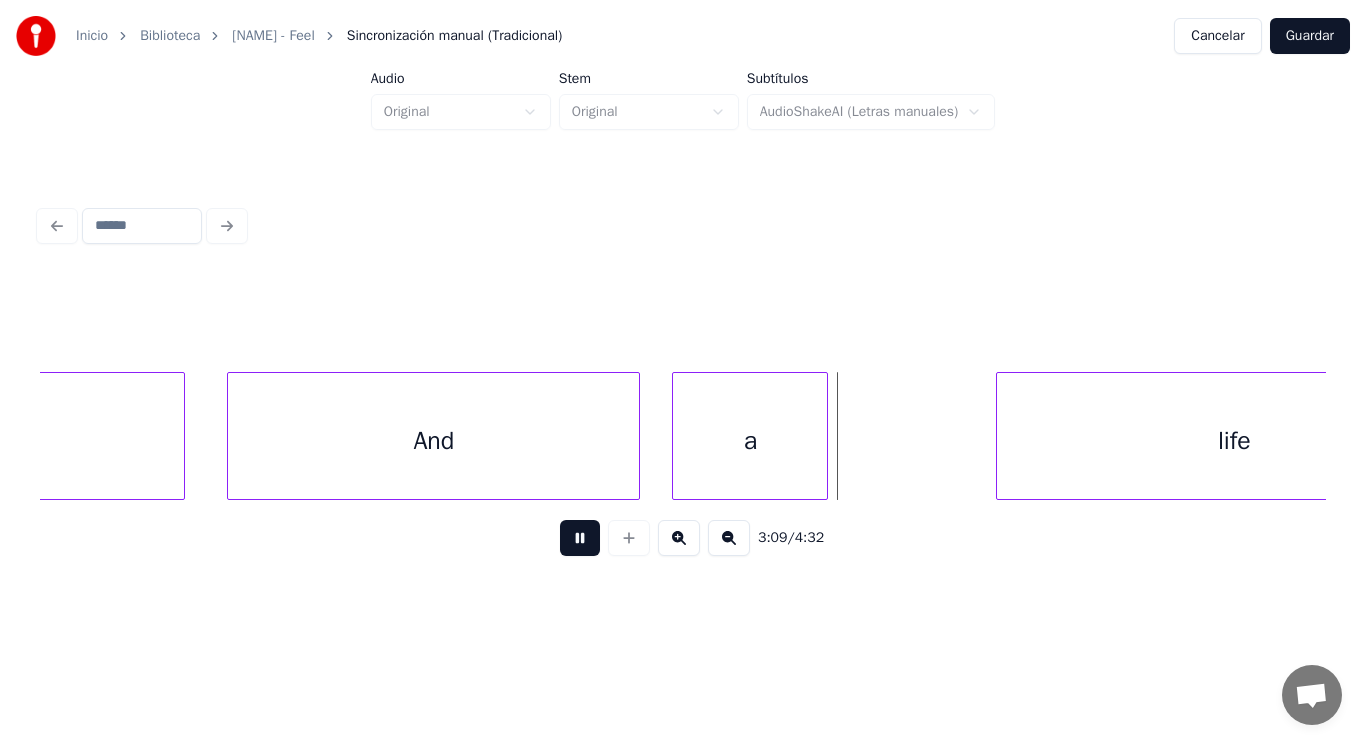 click at bounding box center (580, 538) 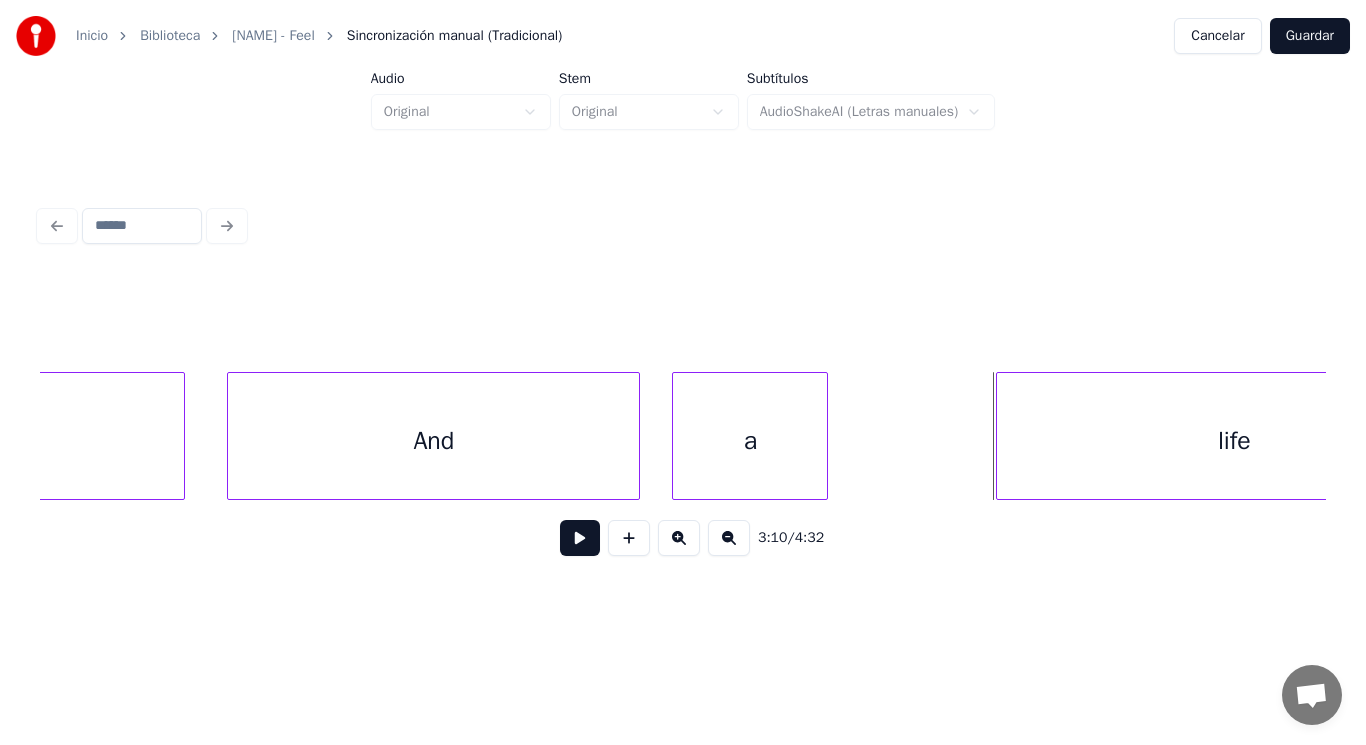 click on "a" at bounding box center (750, 441) 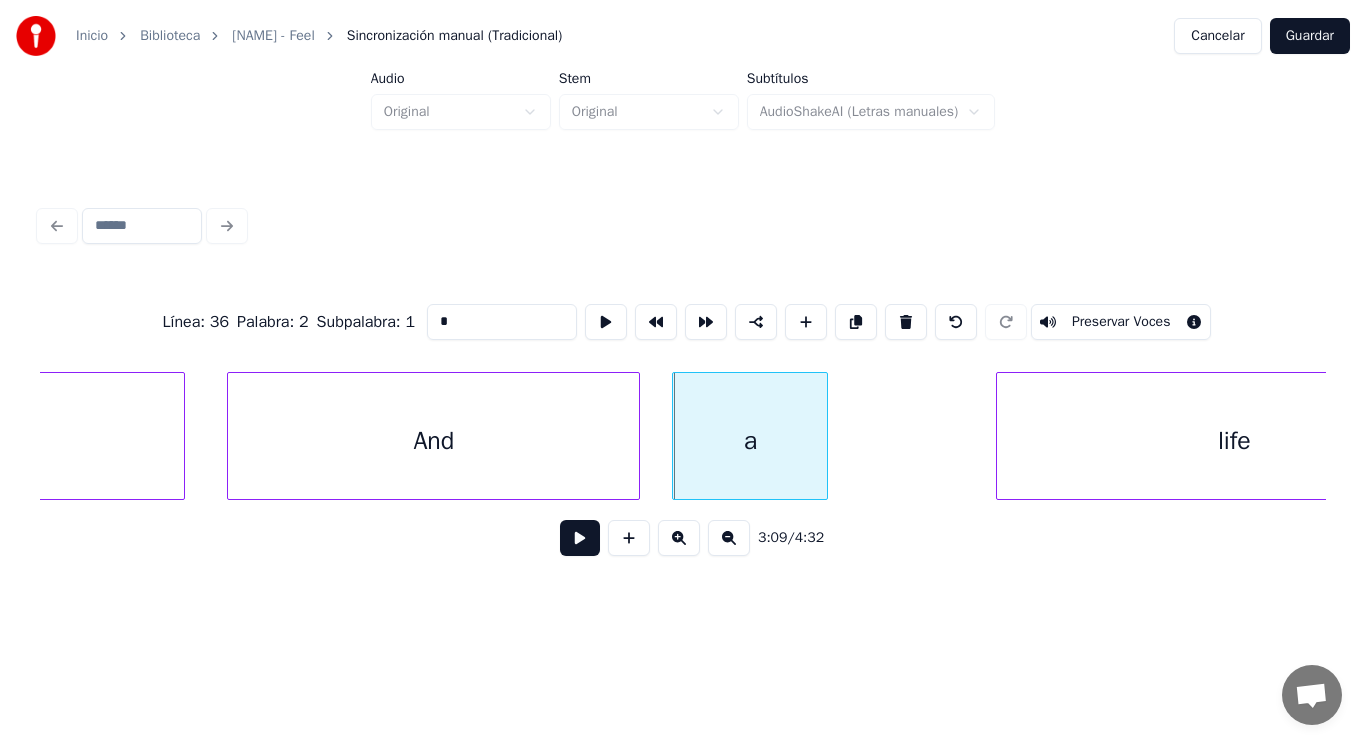 click at bounding box center [580, 538] 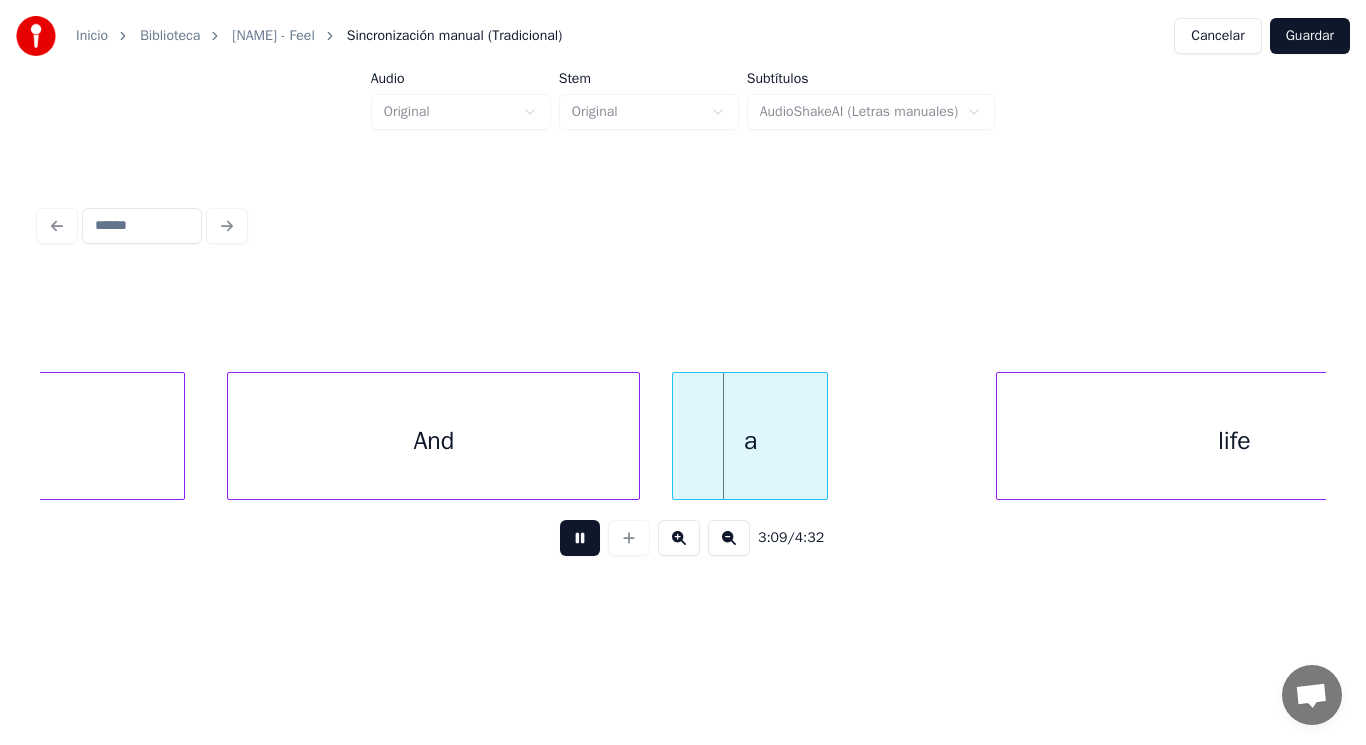 click at bounding box center [580, 538] 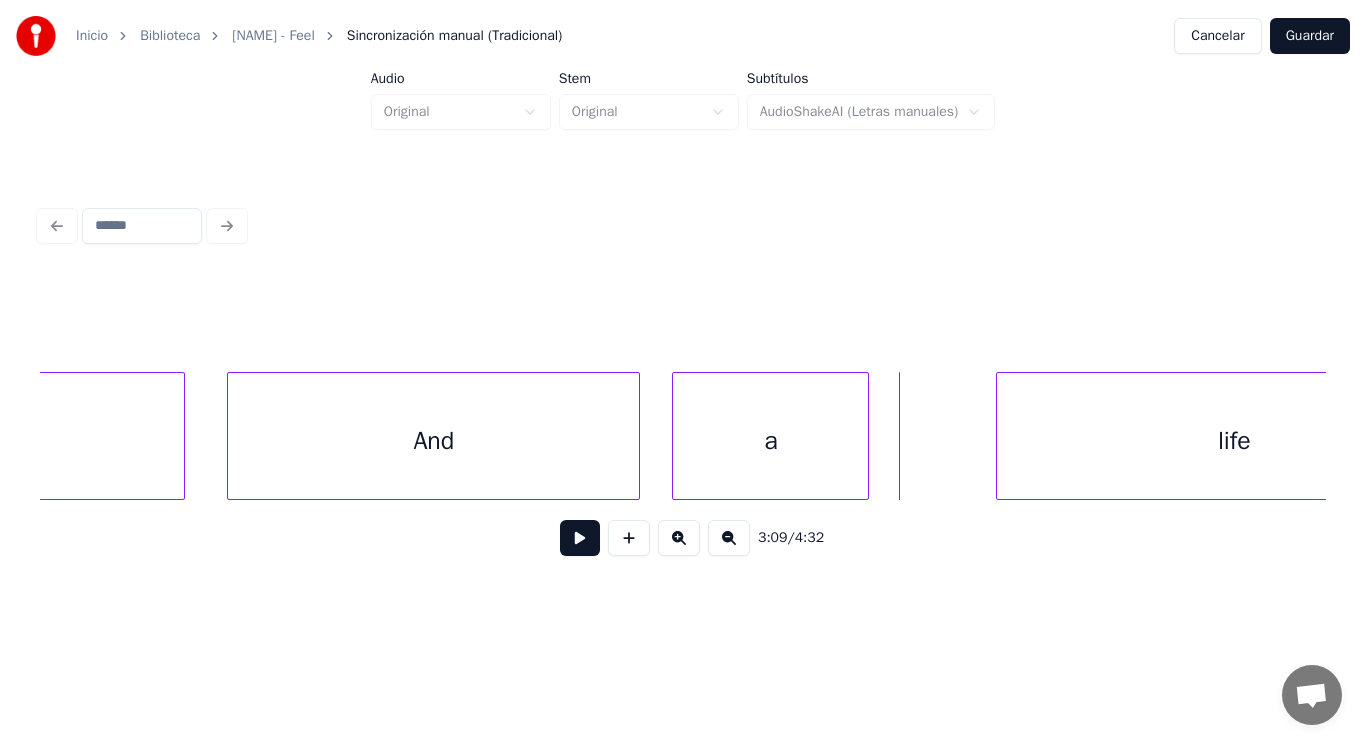 click at bounding box center (865, 436) 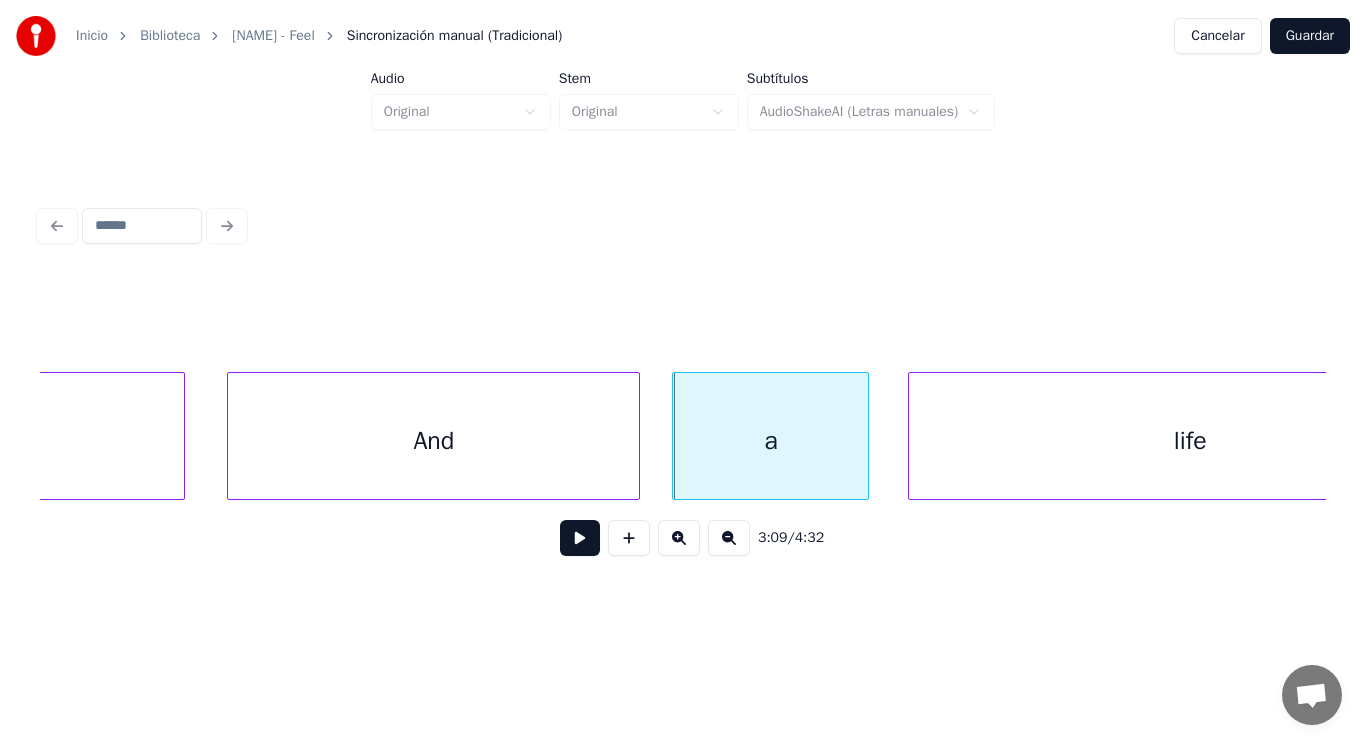 click at bounding box center (912, 436) 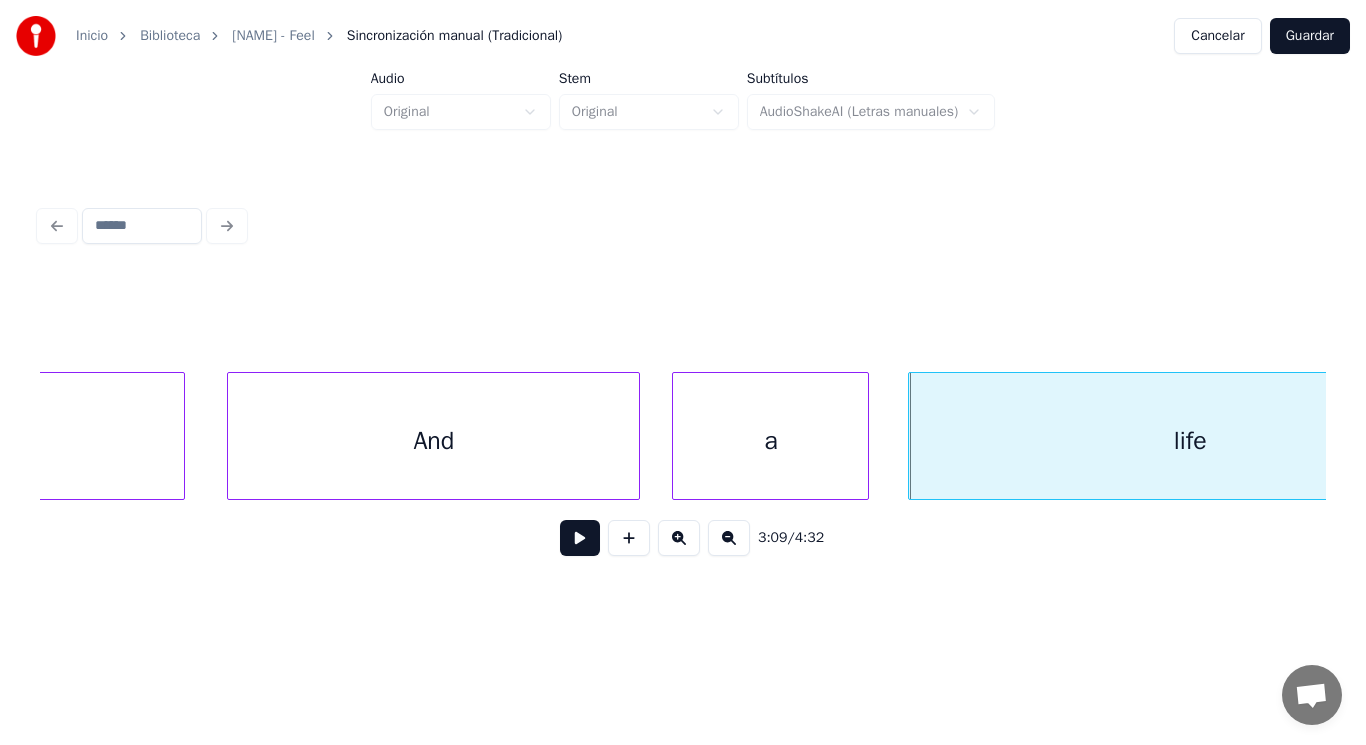 click at bounding box center [580, 538] 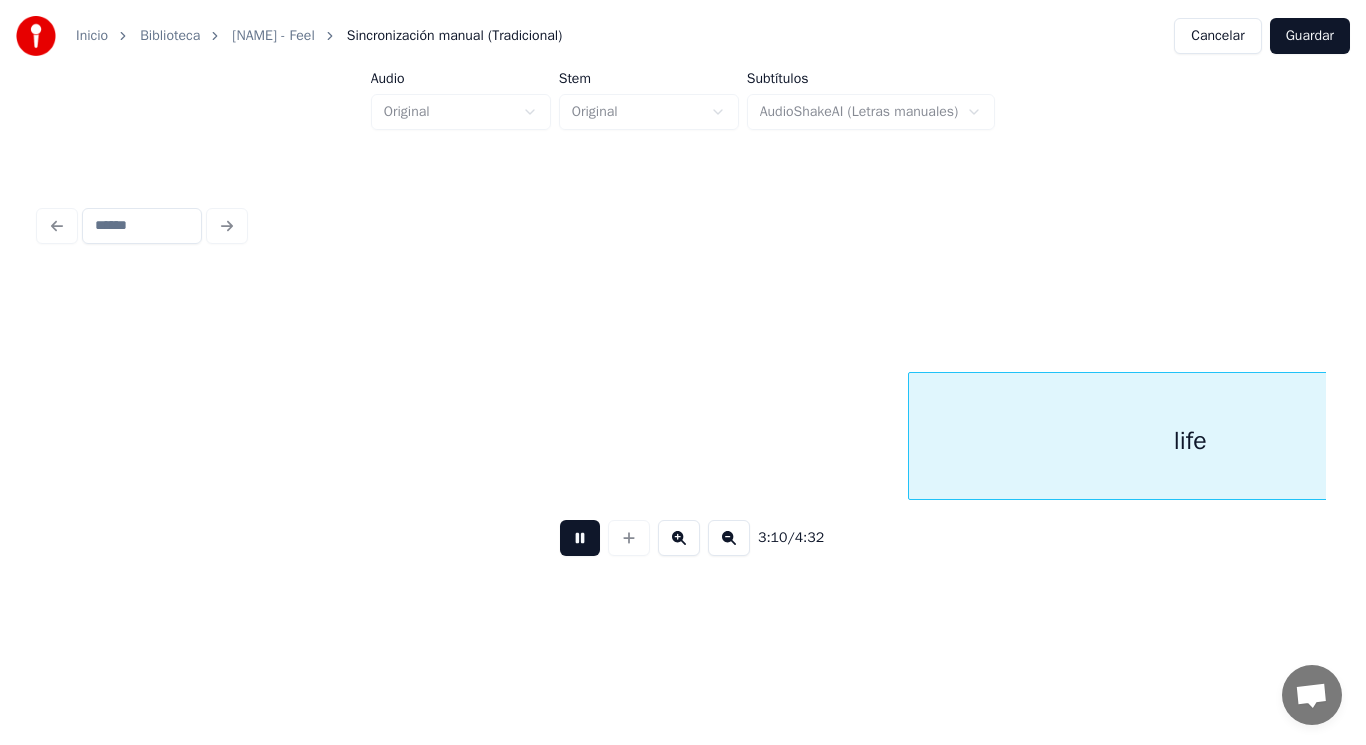 scroll, scrollTop: 0, scrollLeft: 266413, axis: horizontal 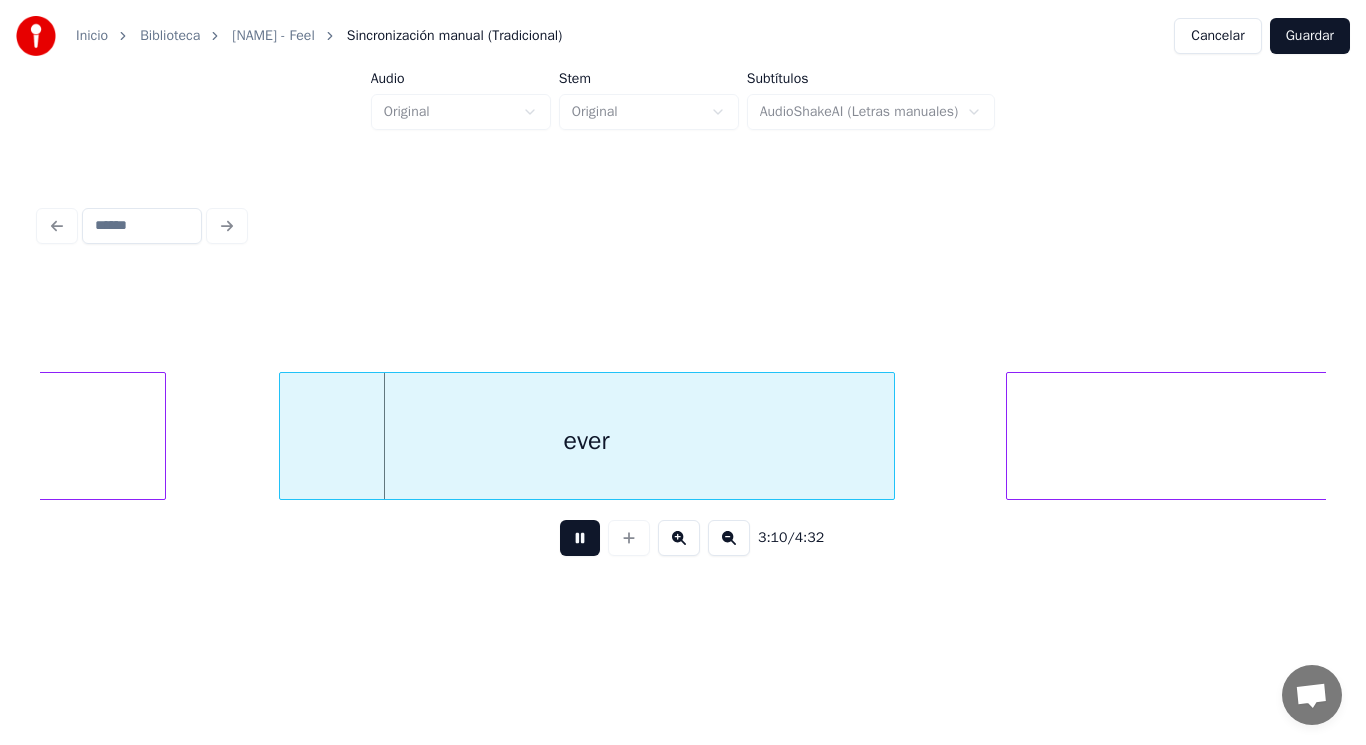 click at bounding box center (580, 538) 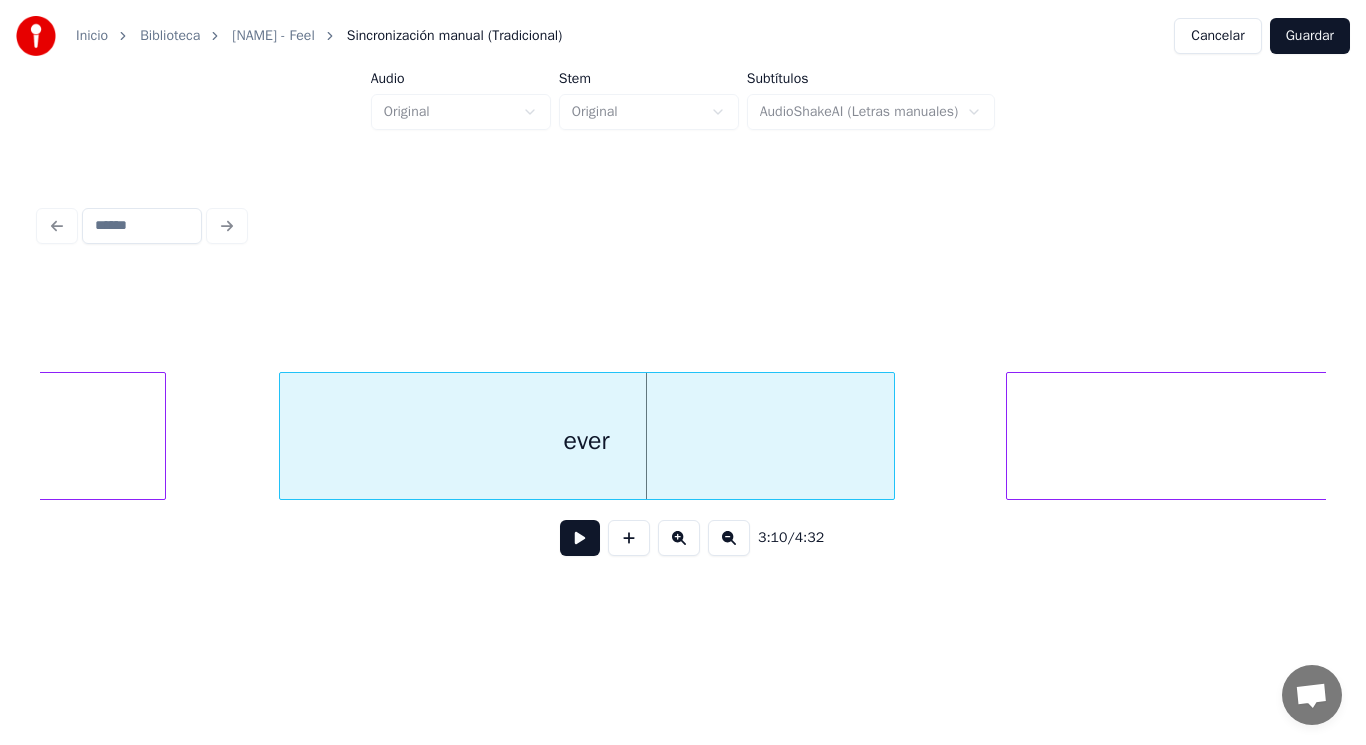 click at bounding box center (162, 436) 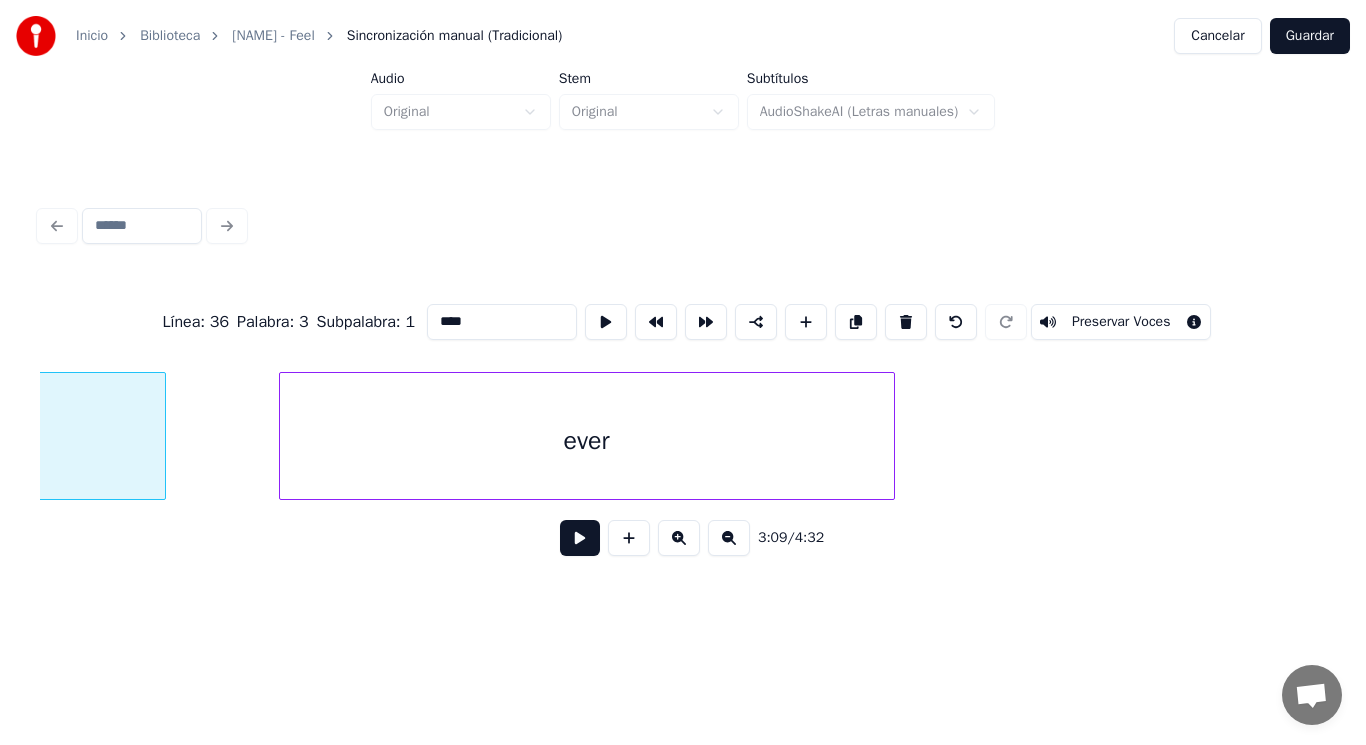 scroll, scrollTop: 0, scrollLeft: 265976, axis: horizontal 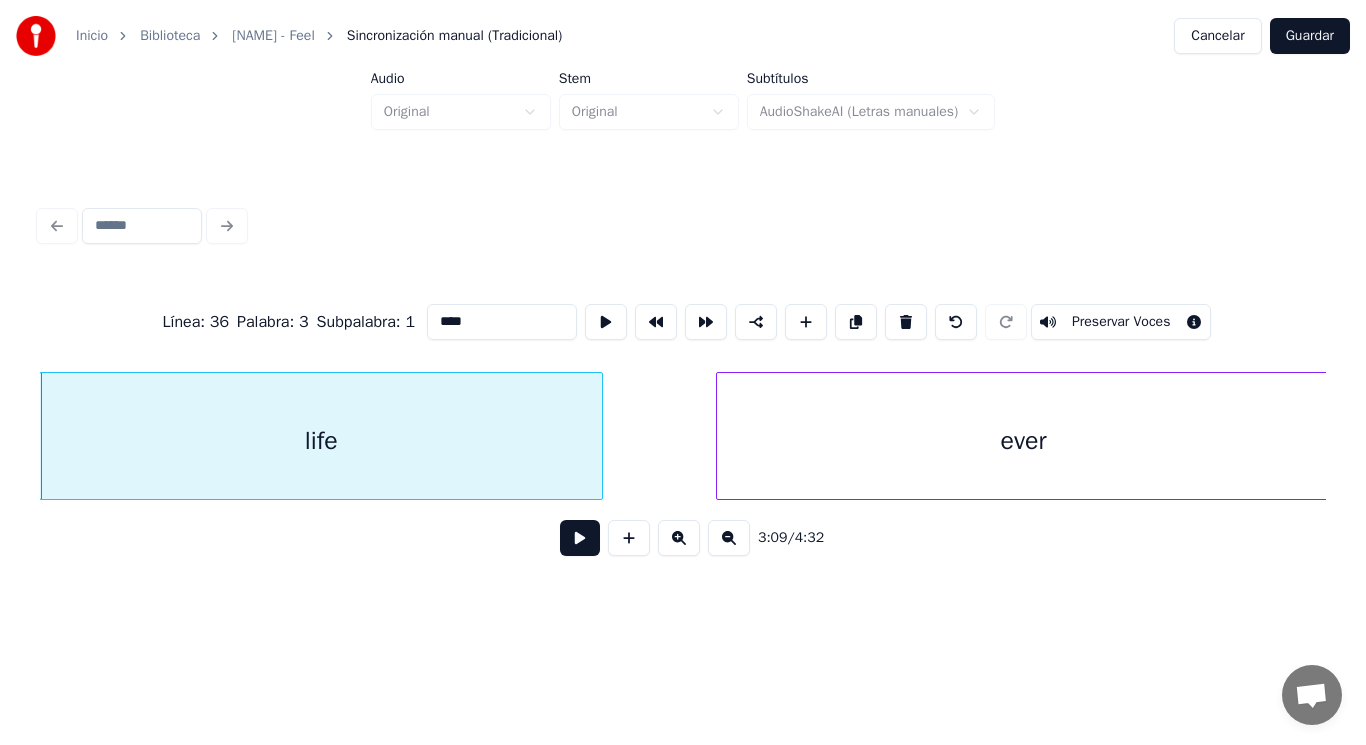 click at bounding box center (580, 538) 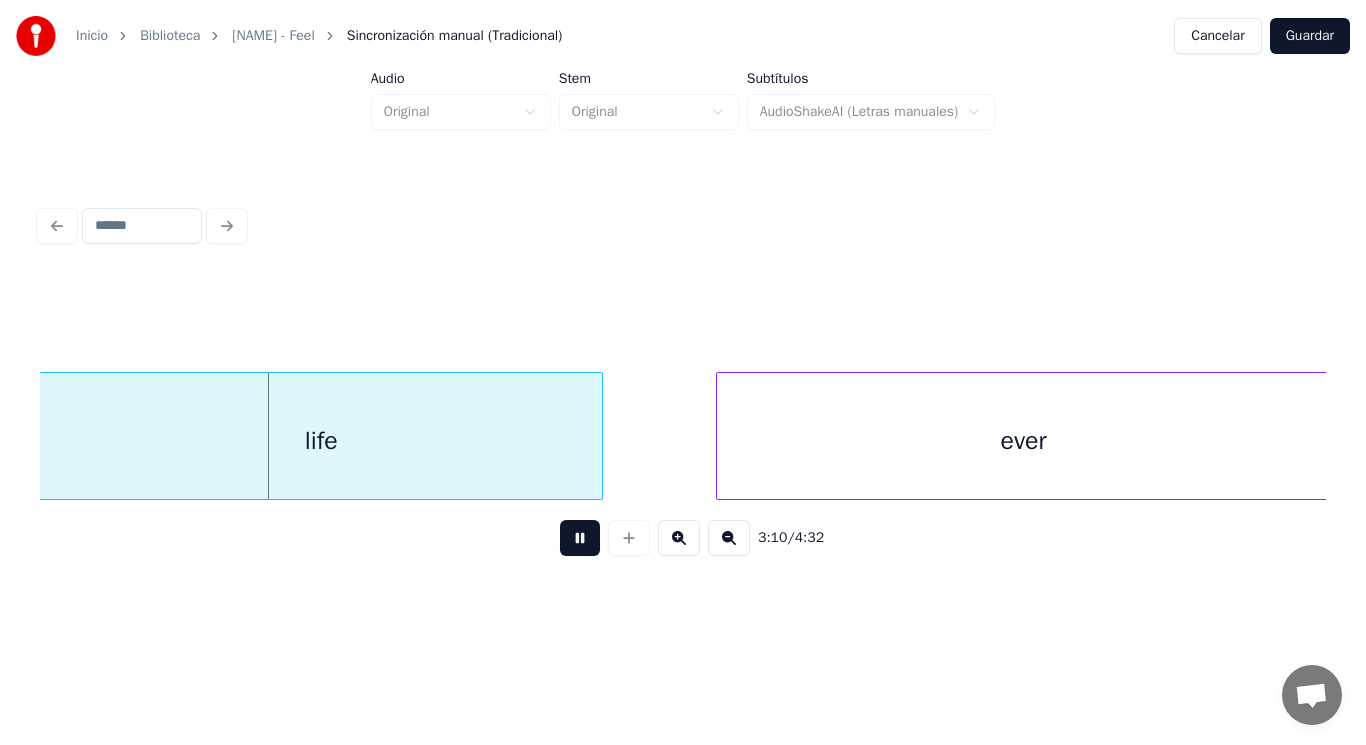 click at bounding box center (580, 538) 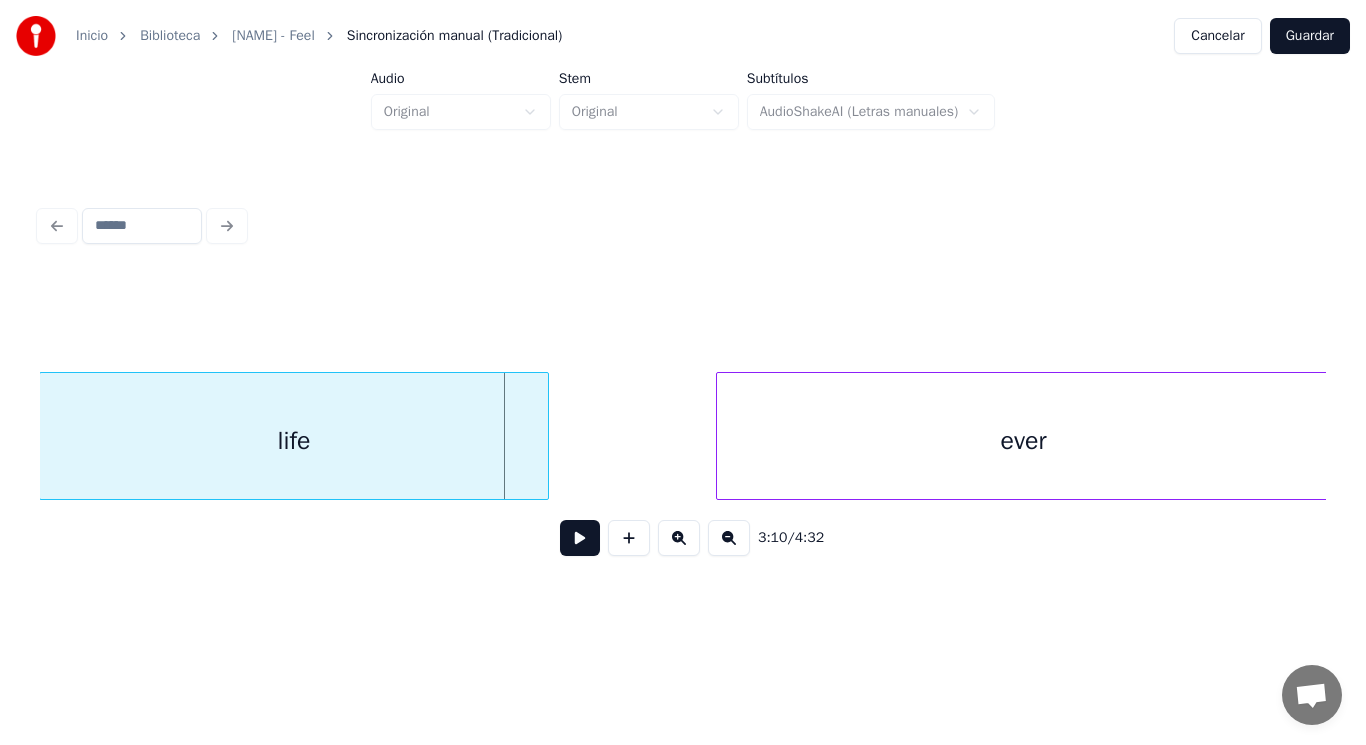 click at bounding box center (545, 436) 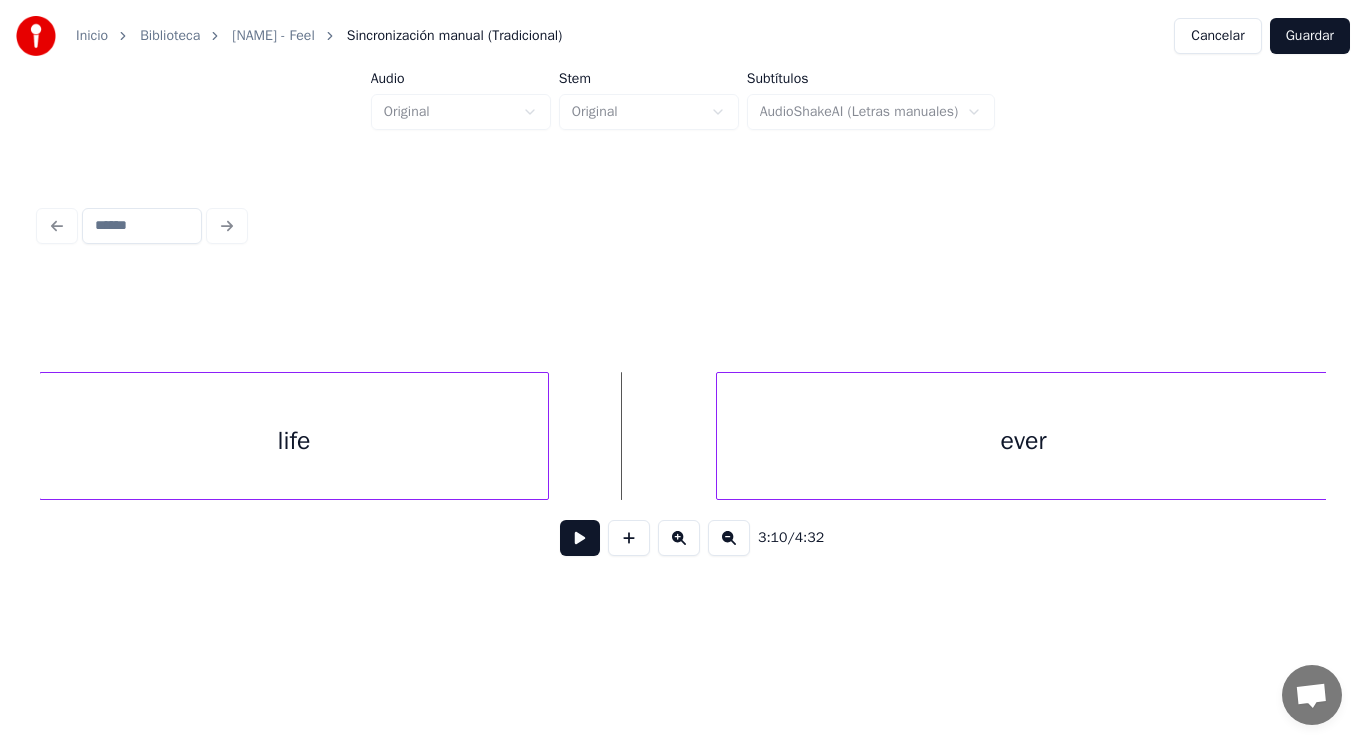 click at bounding box center [580, 538] 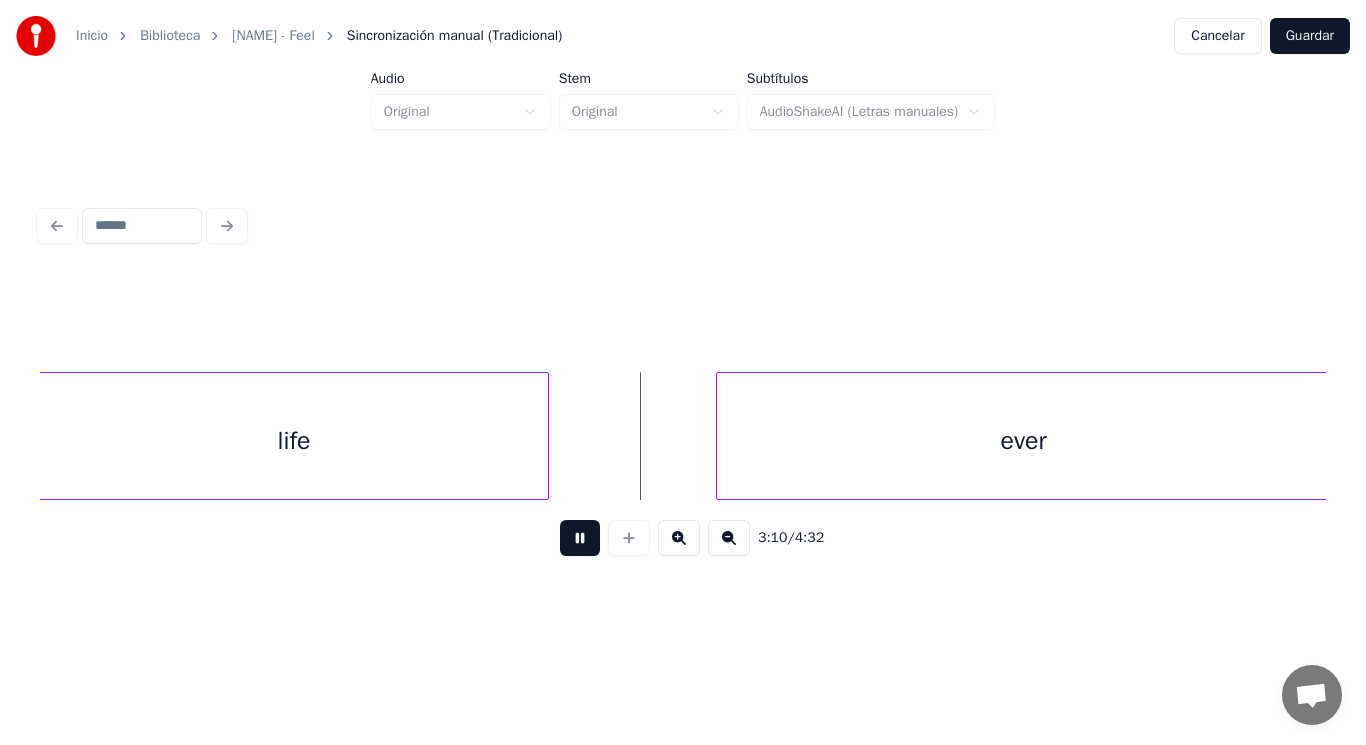 click at bounding box center (580, 538) 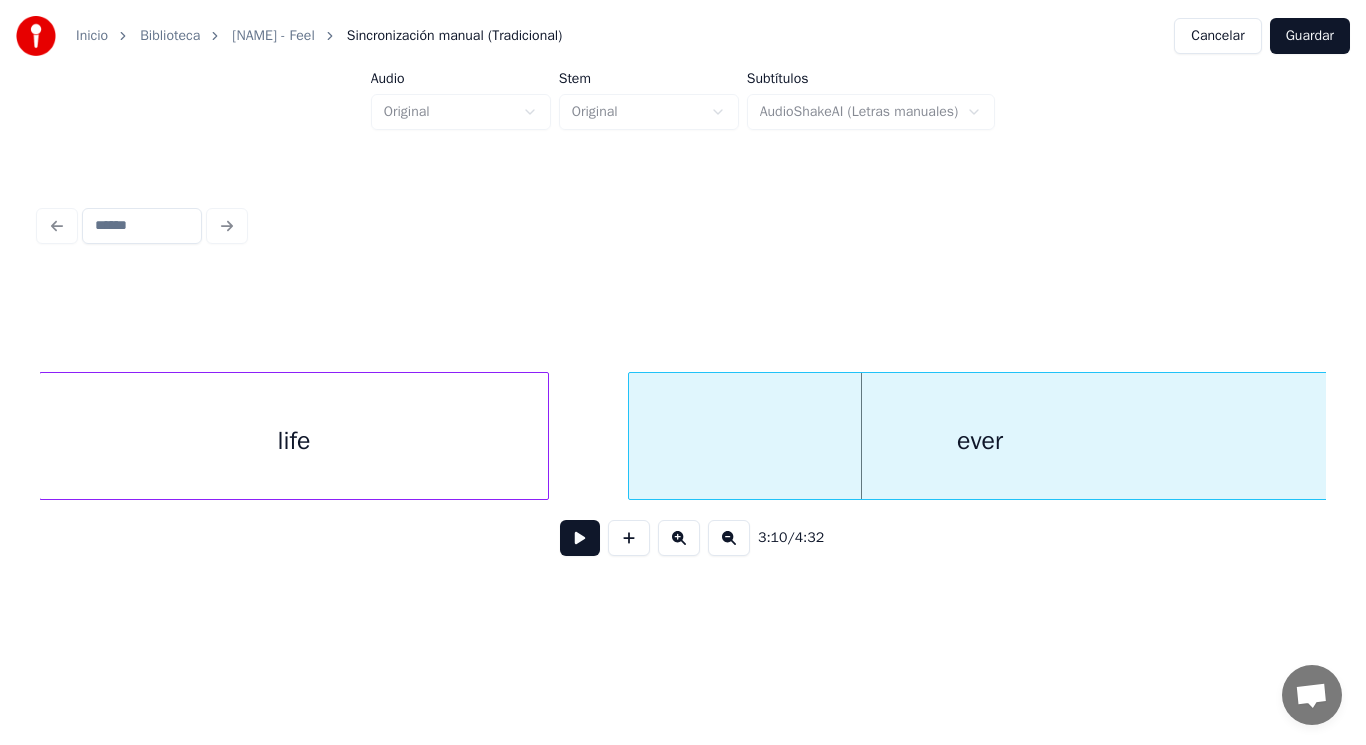 click at bounding box center (632, 436) 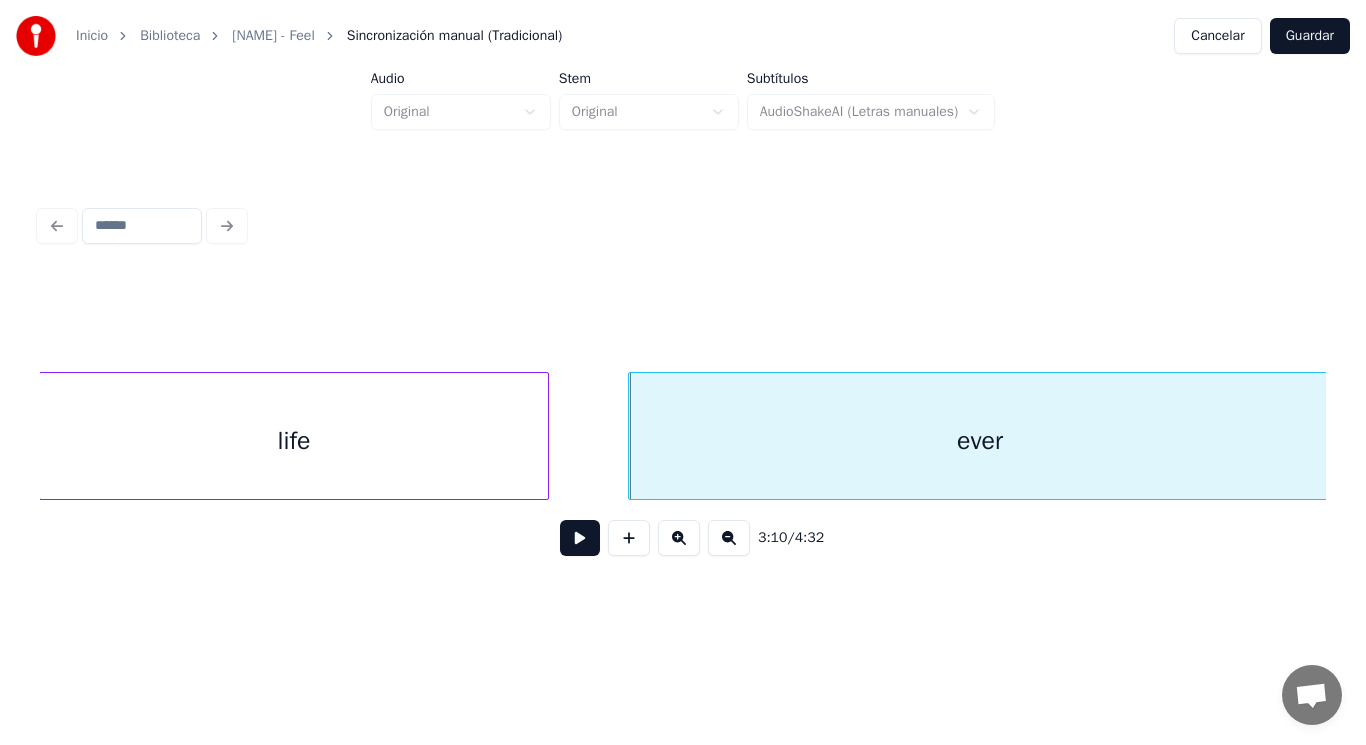 click at bounding box center (580, 538) 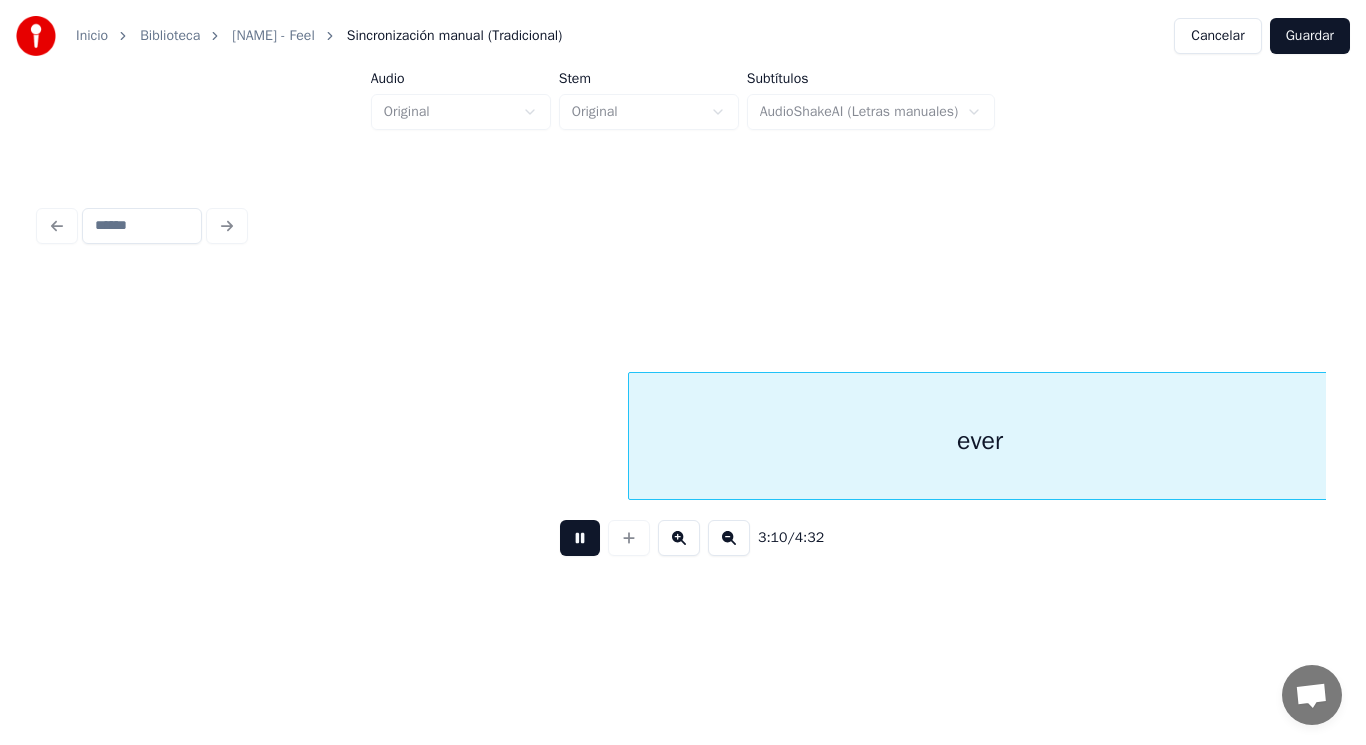 scroll, scrollTop: 0, scrollLeft: 267264, axis: horizontal 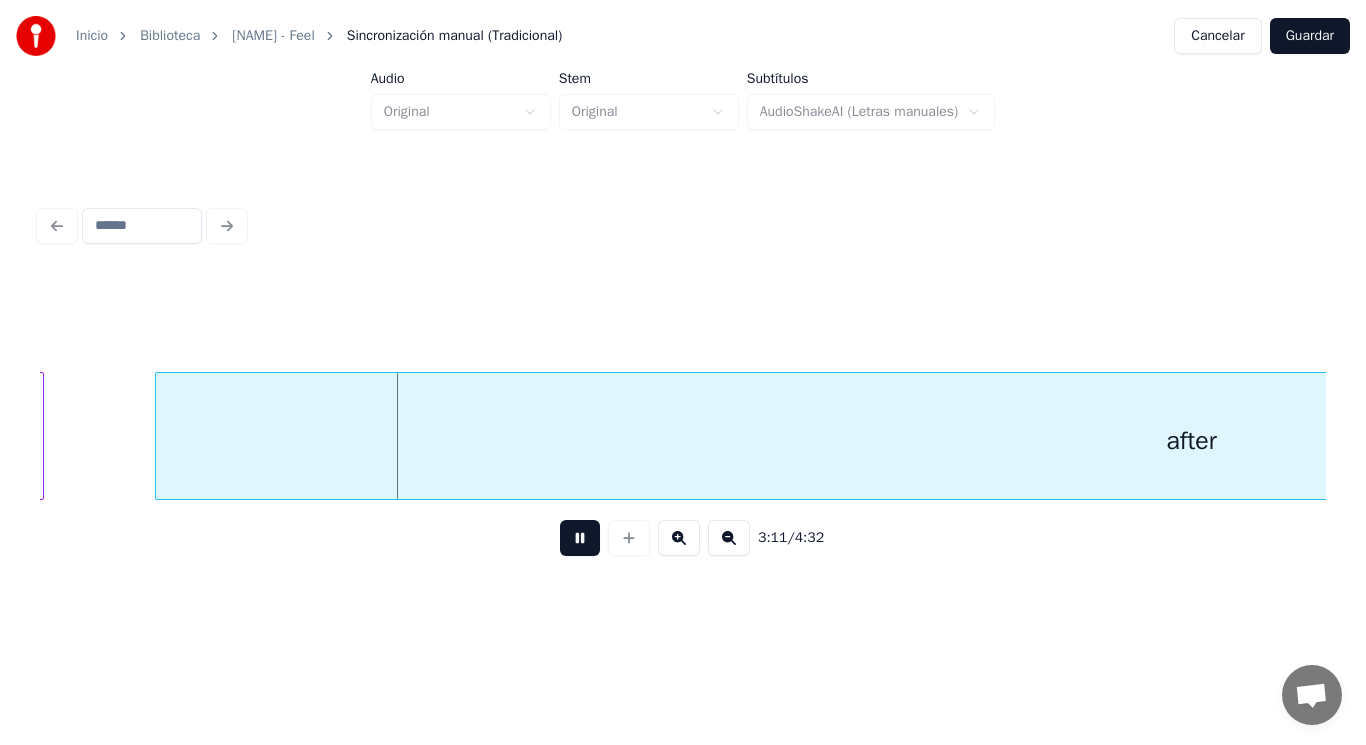 click at bounding box center (580, 538) 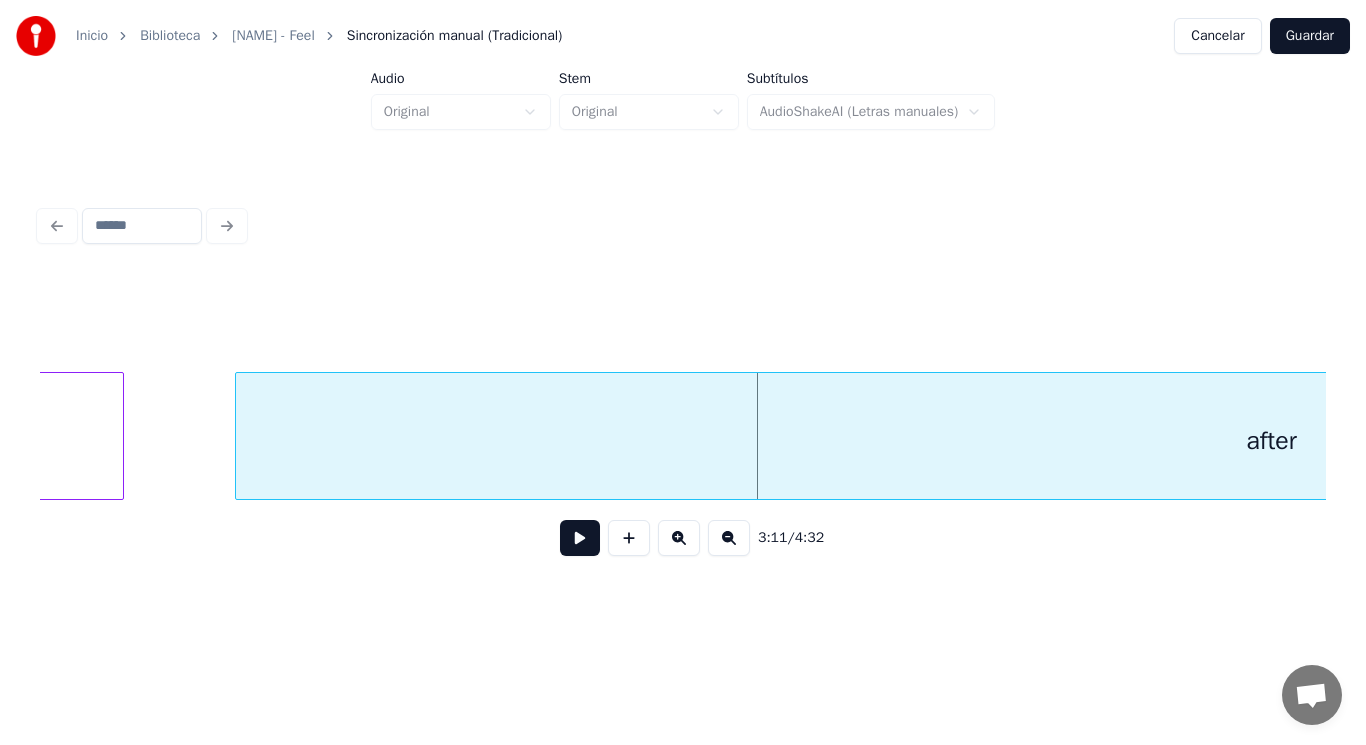 click on "ever" at bounding box center [-229, 441] 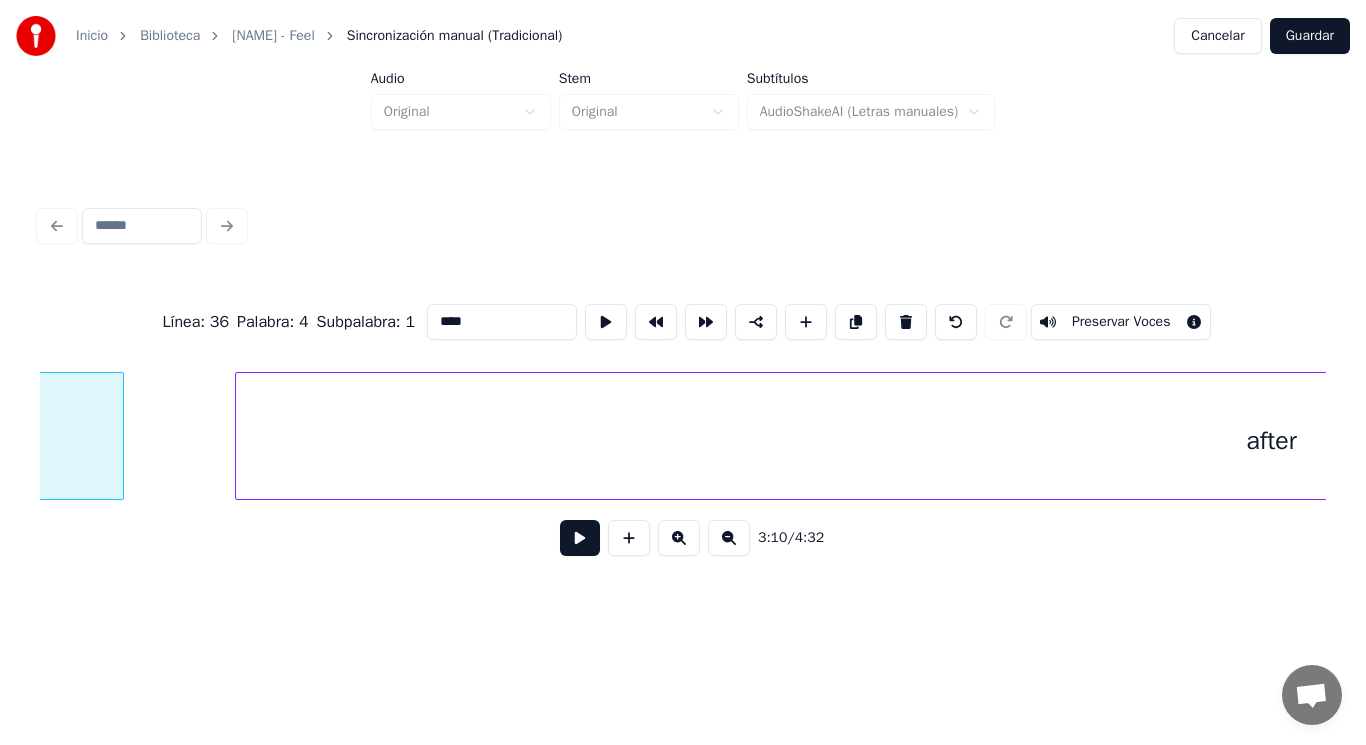 type on "****" 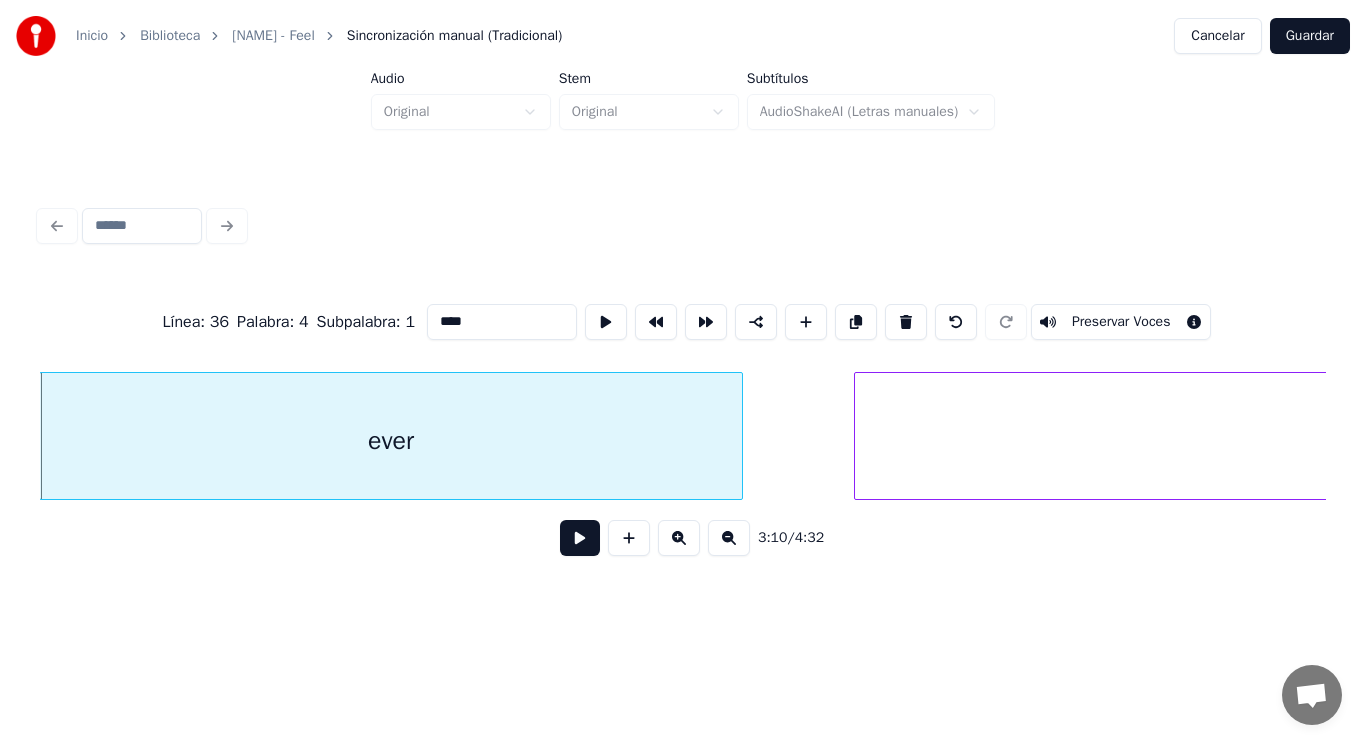 click at bounding box center (580, 538) 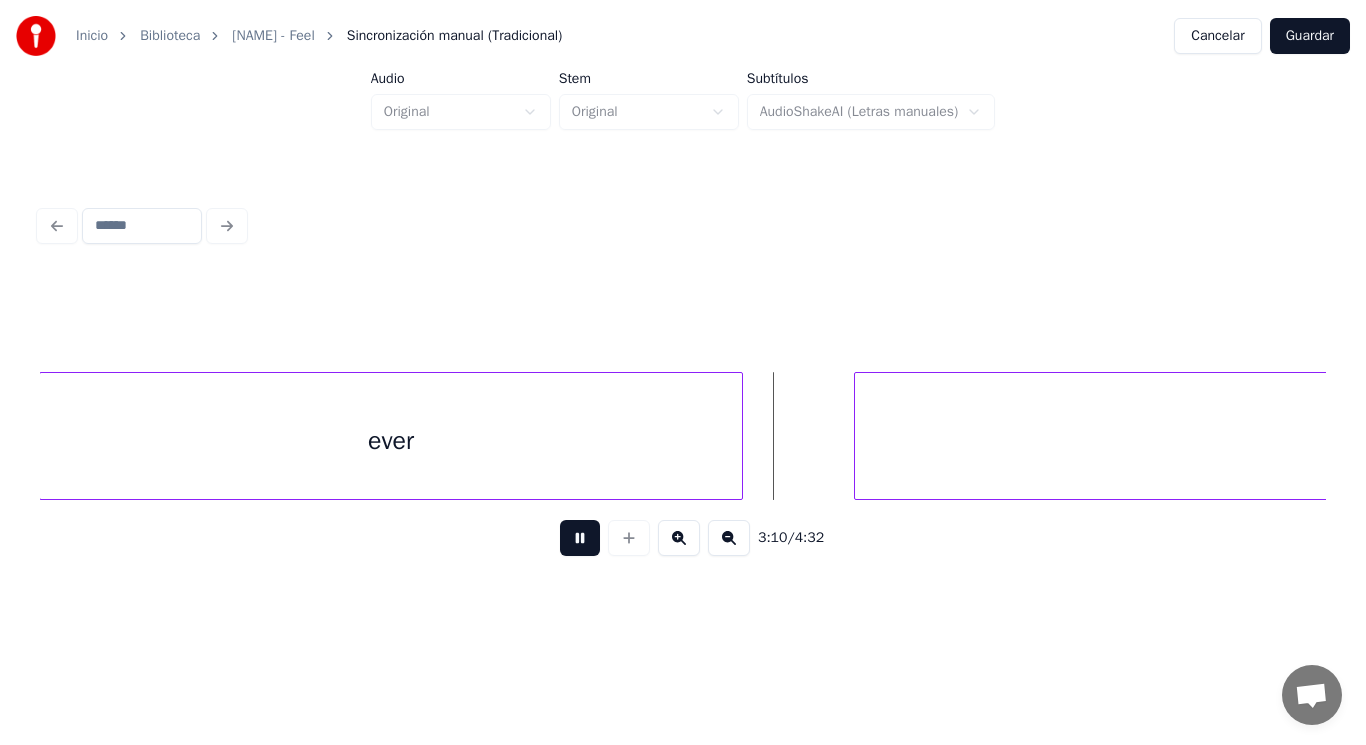 click at bounding box center [580, 538] 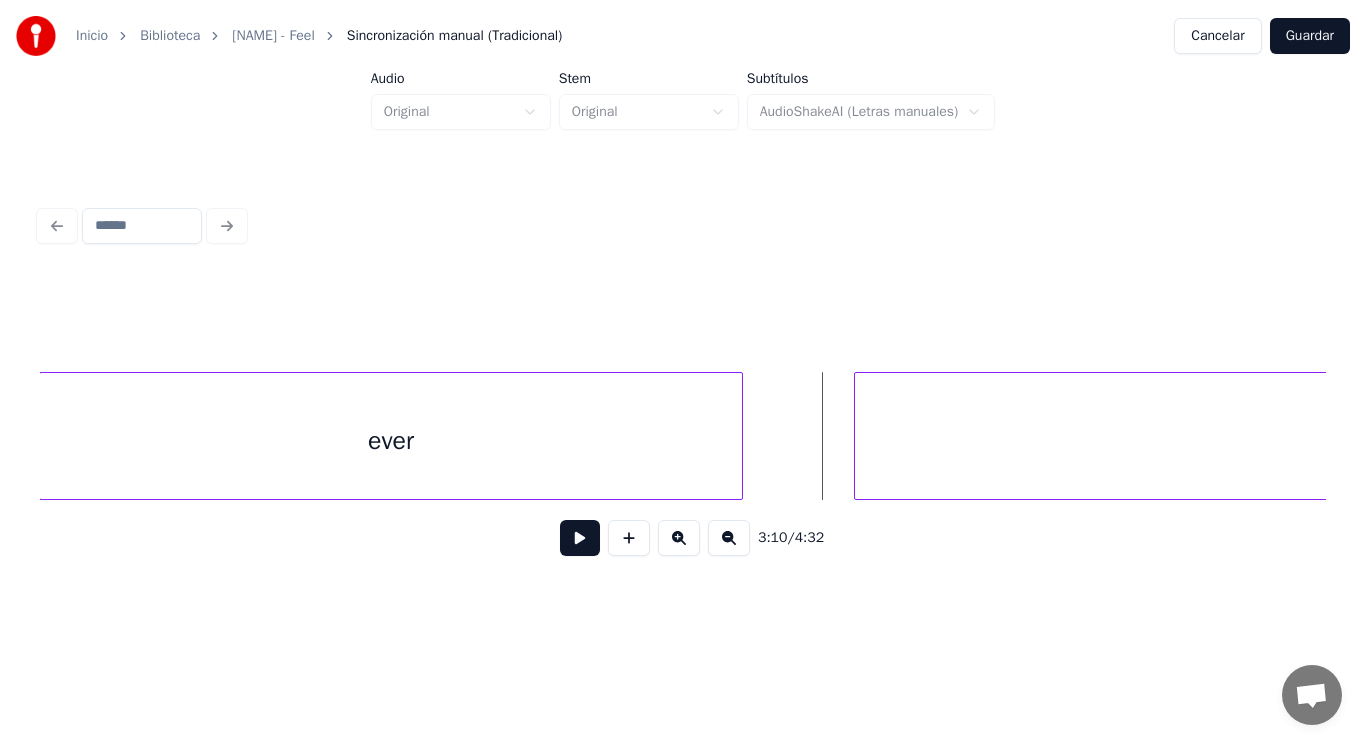 click on "ever after" at bounding box center [-75475, 436] 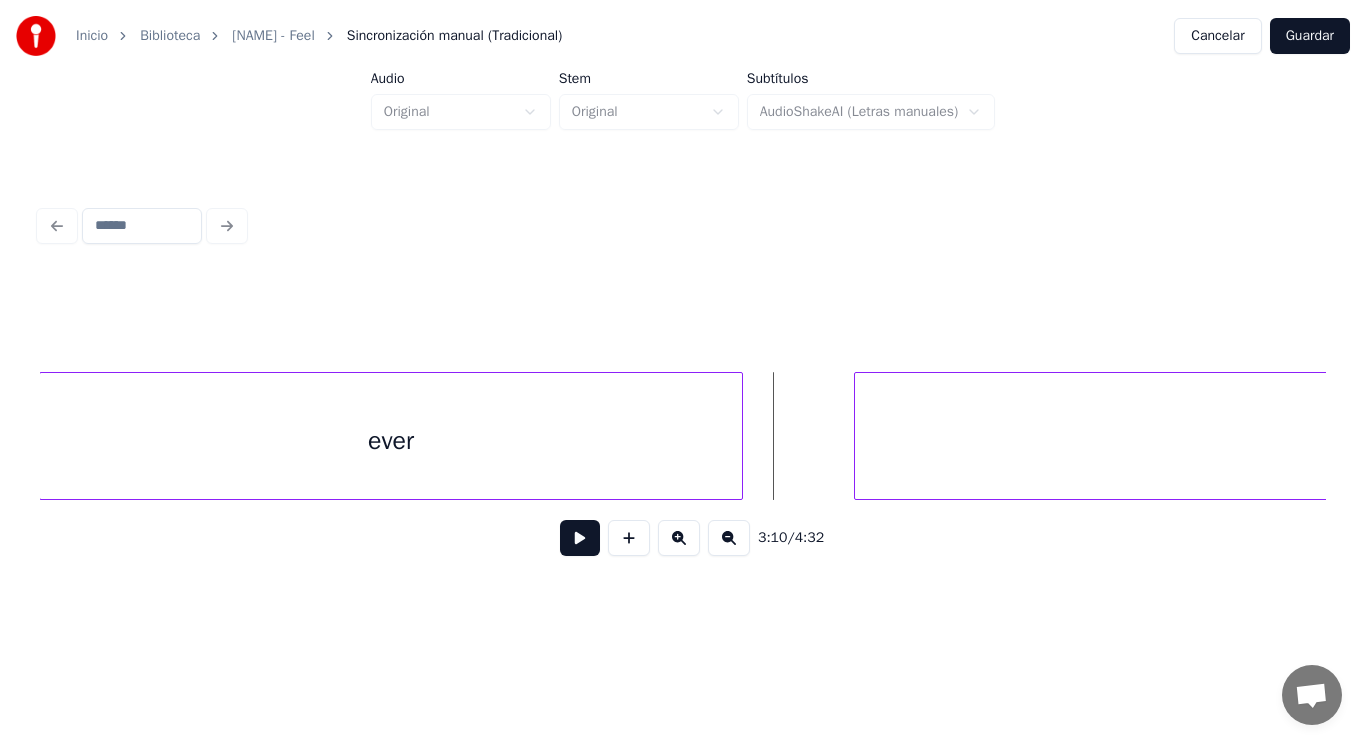 click at bounding box center (580, 538) 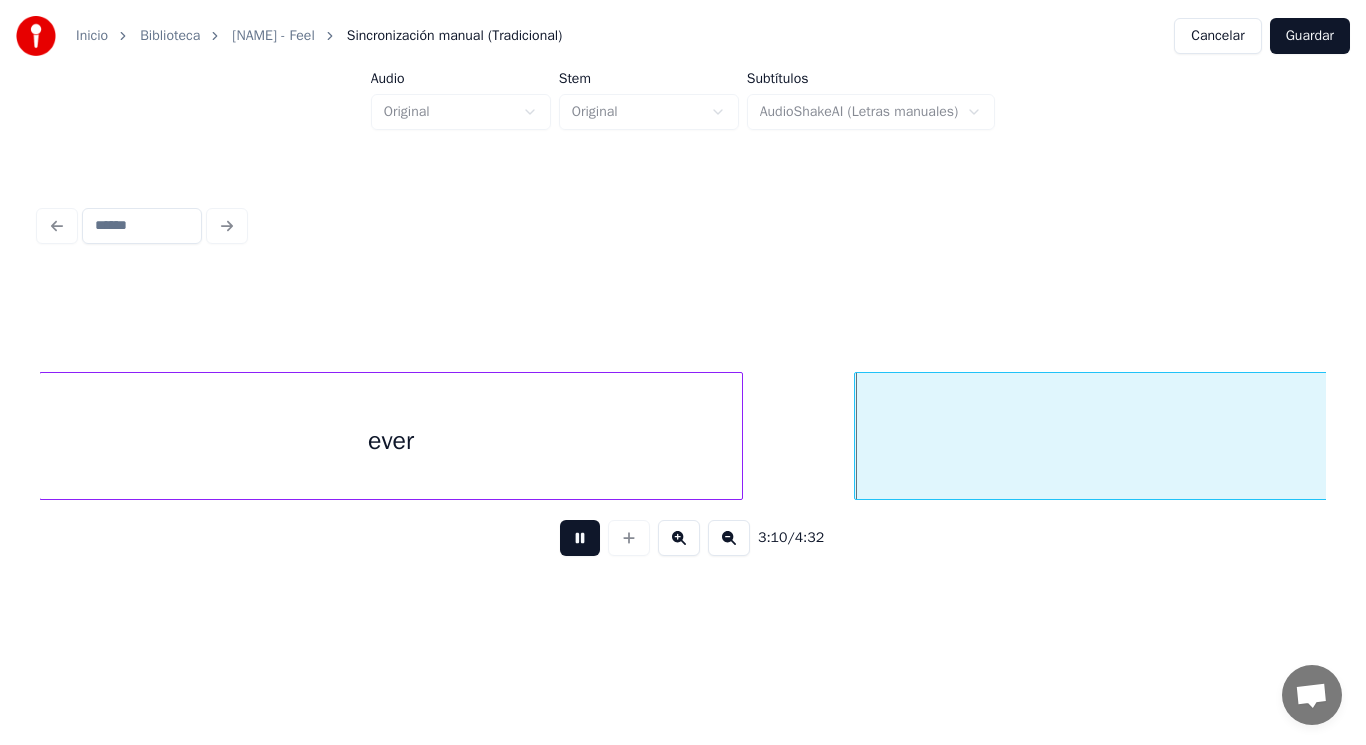 click at bounding box center [580, 538] 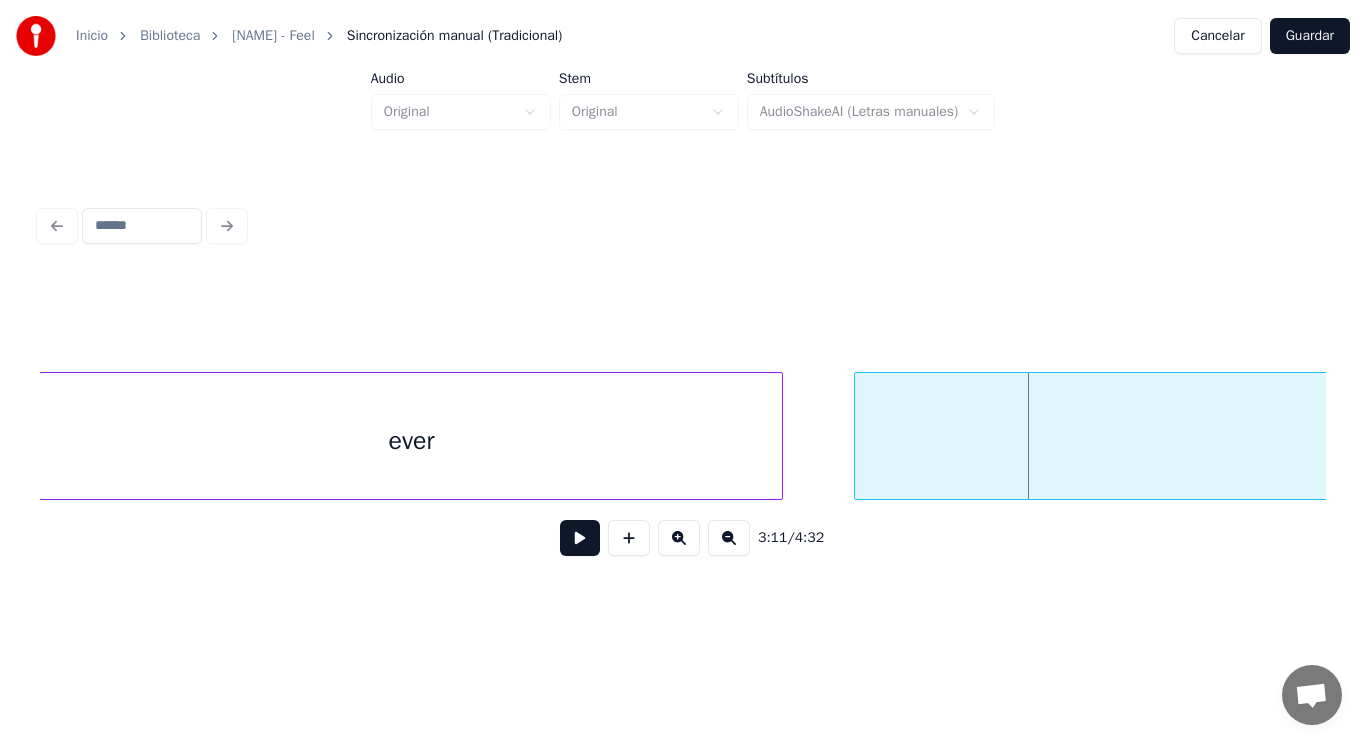 click at bounding box center [779, 436] 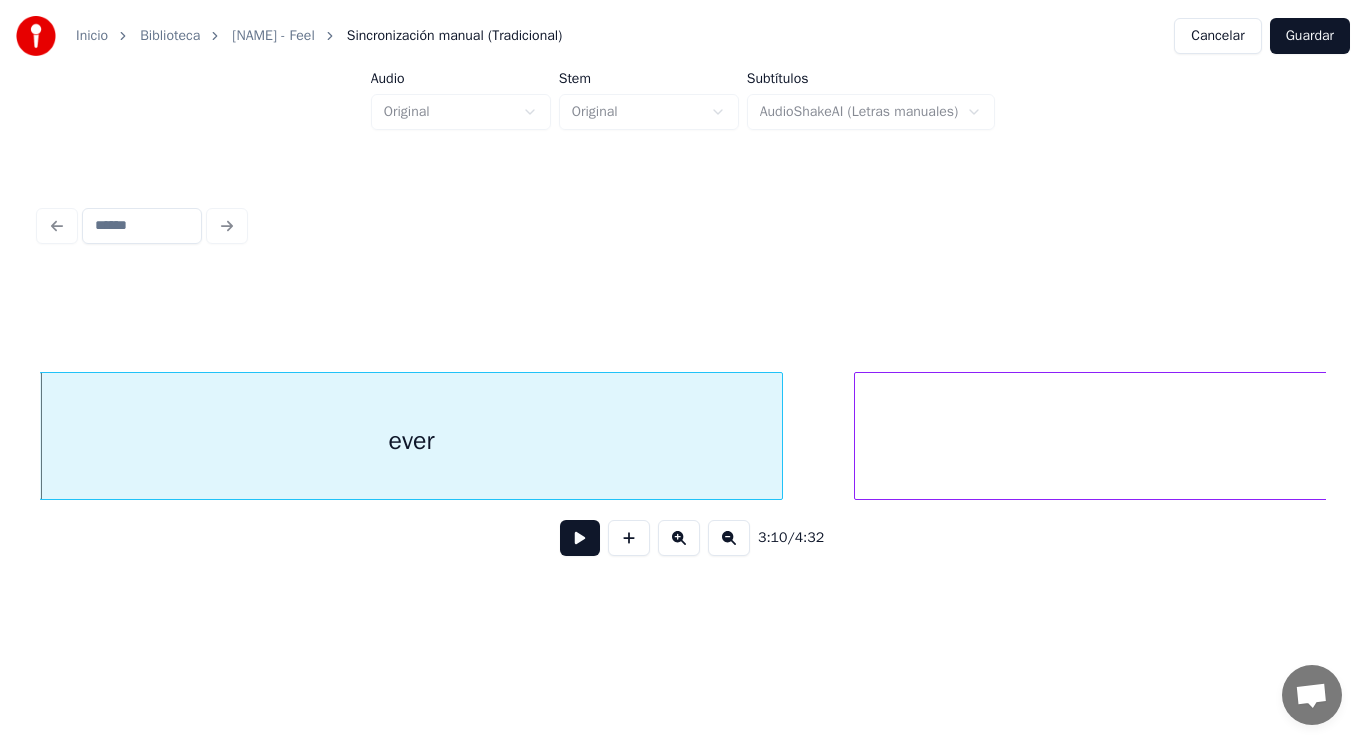 click at bounding box center [580, 538] 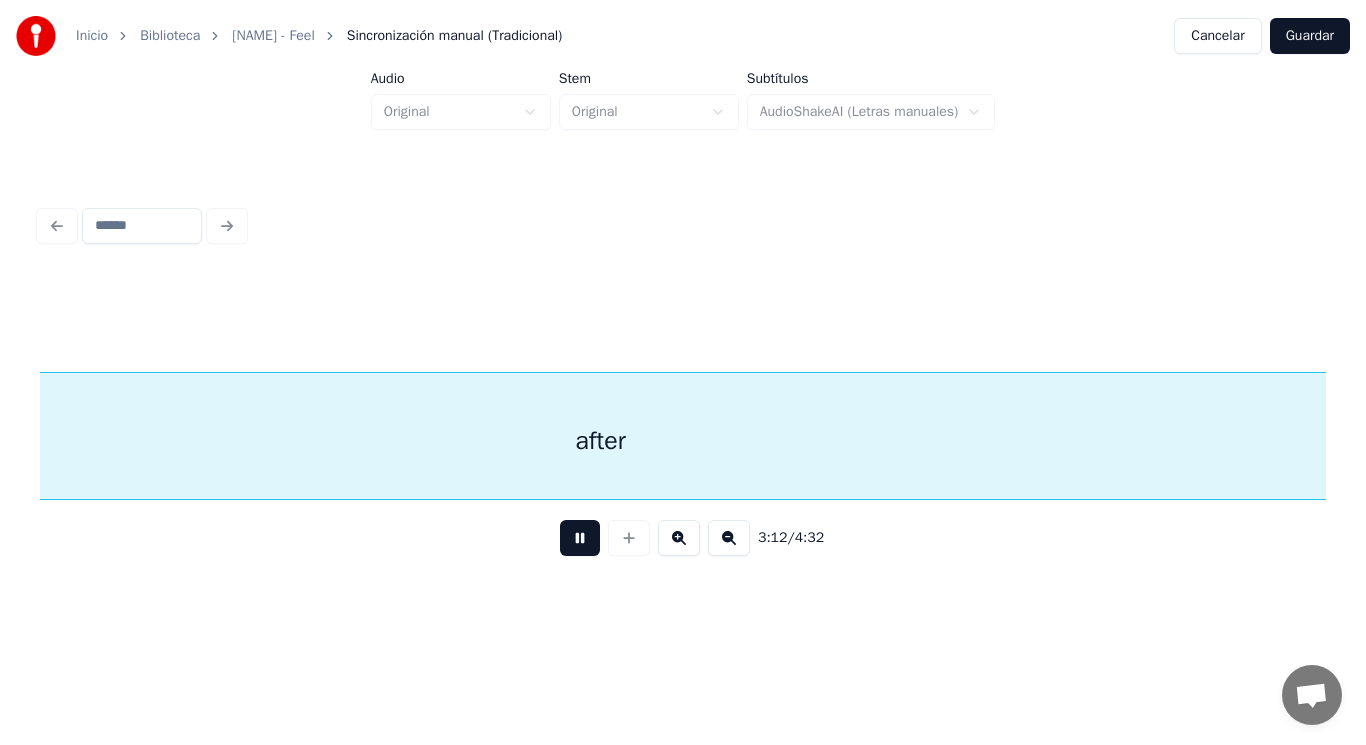 scroll, scrollTop: 0, scrollLeft: 269161, axis: horizontal 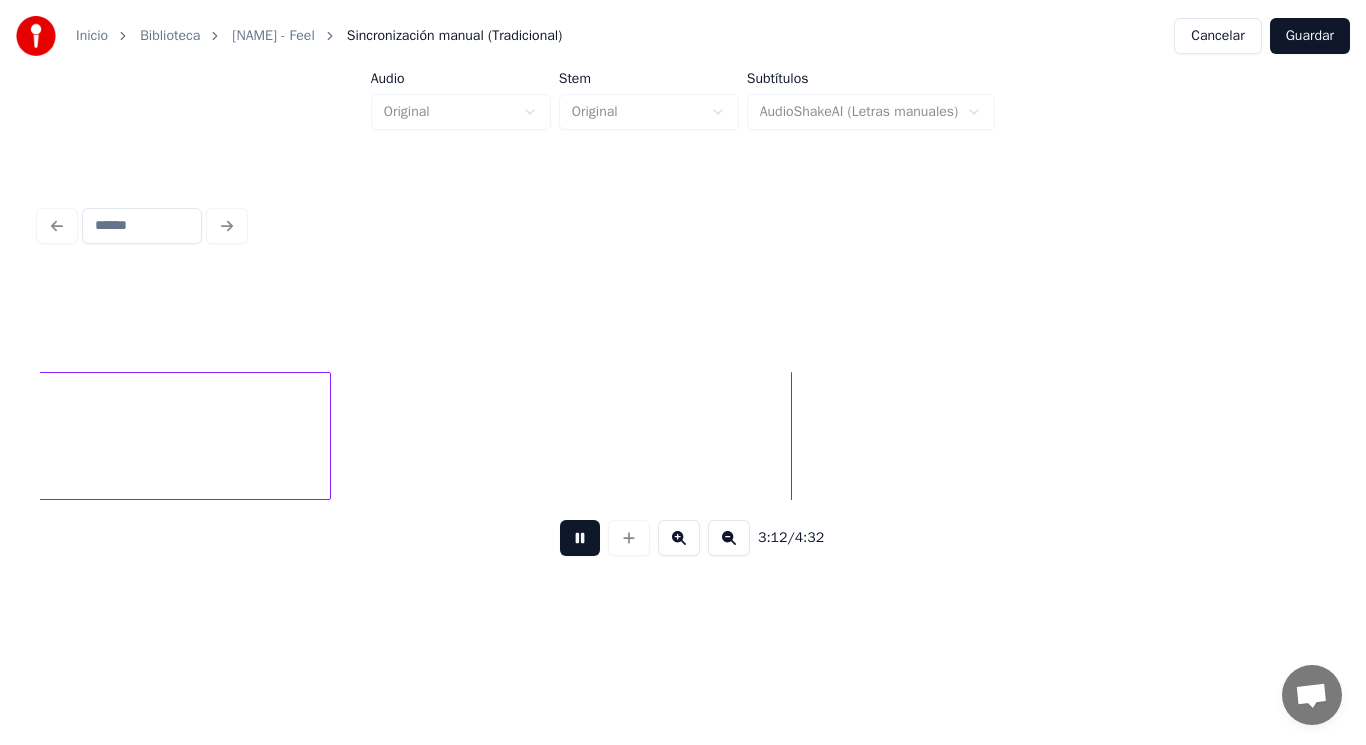 click at bounding box center [580, 538] 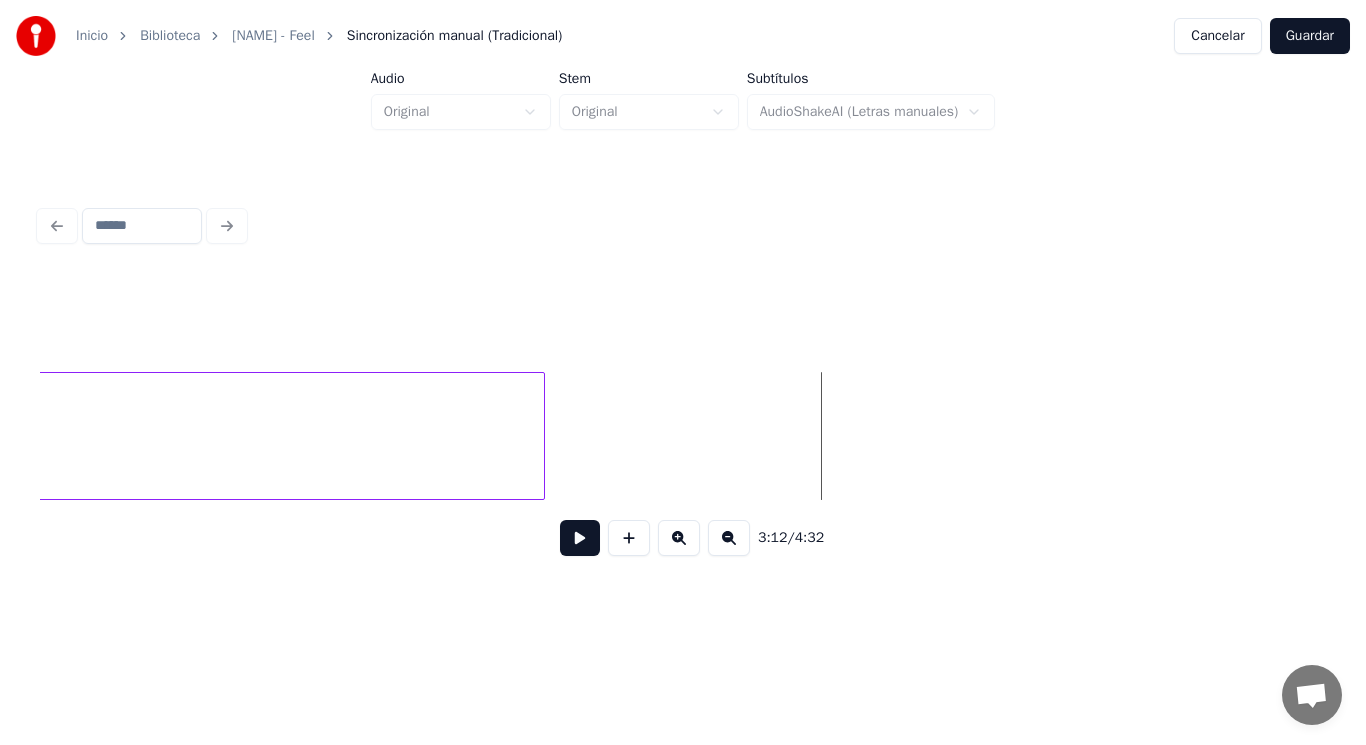 click at bounding box center (541, 436) 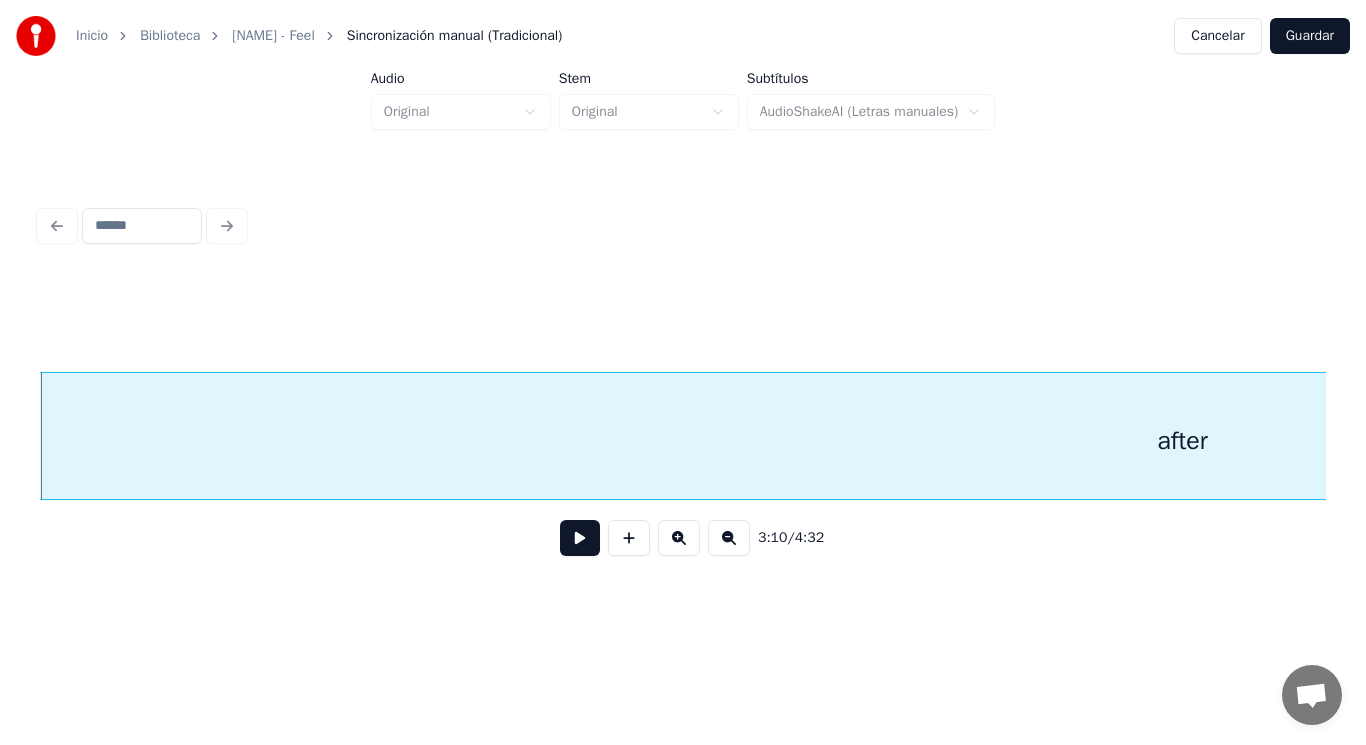 click at bounding box center (580, 538) 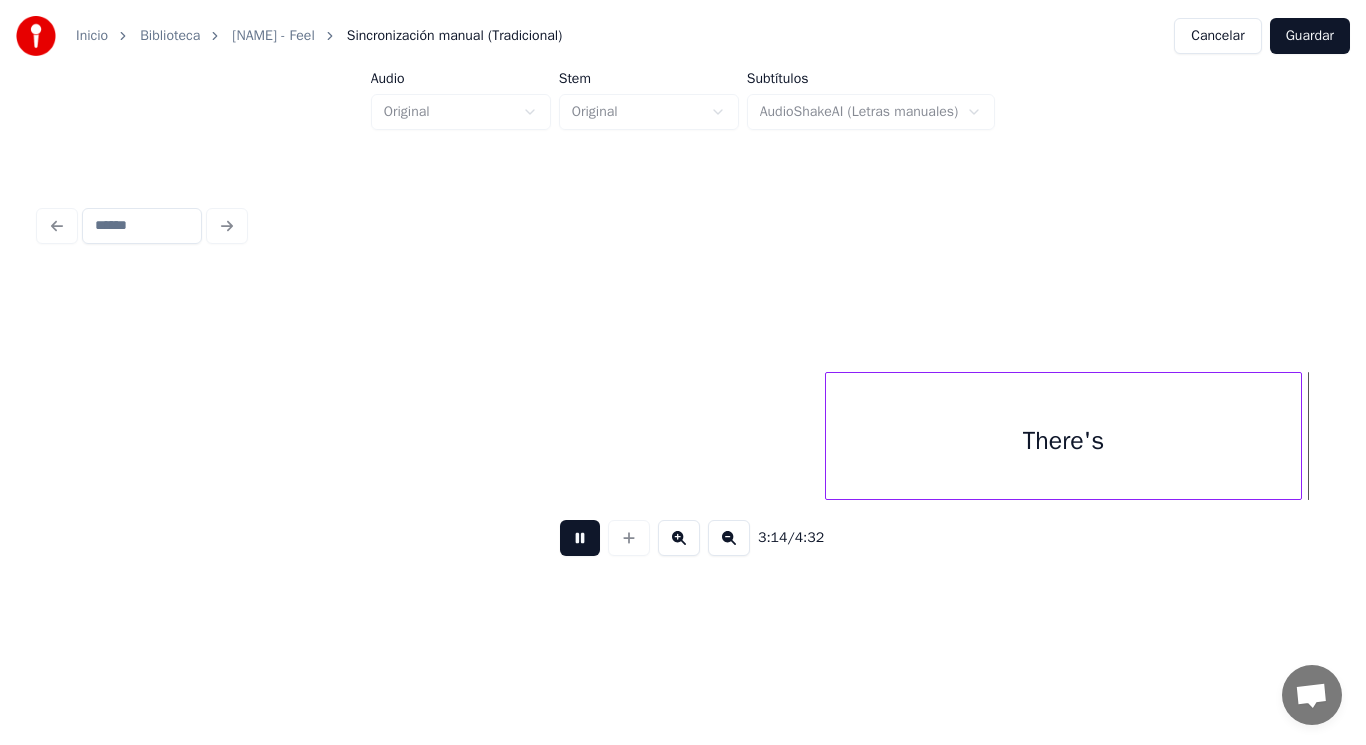 scroll, scrollTop: 0, scrollLeft: 272601, axis: horizontal 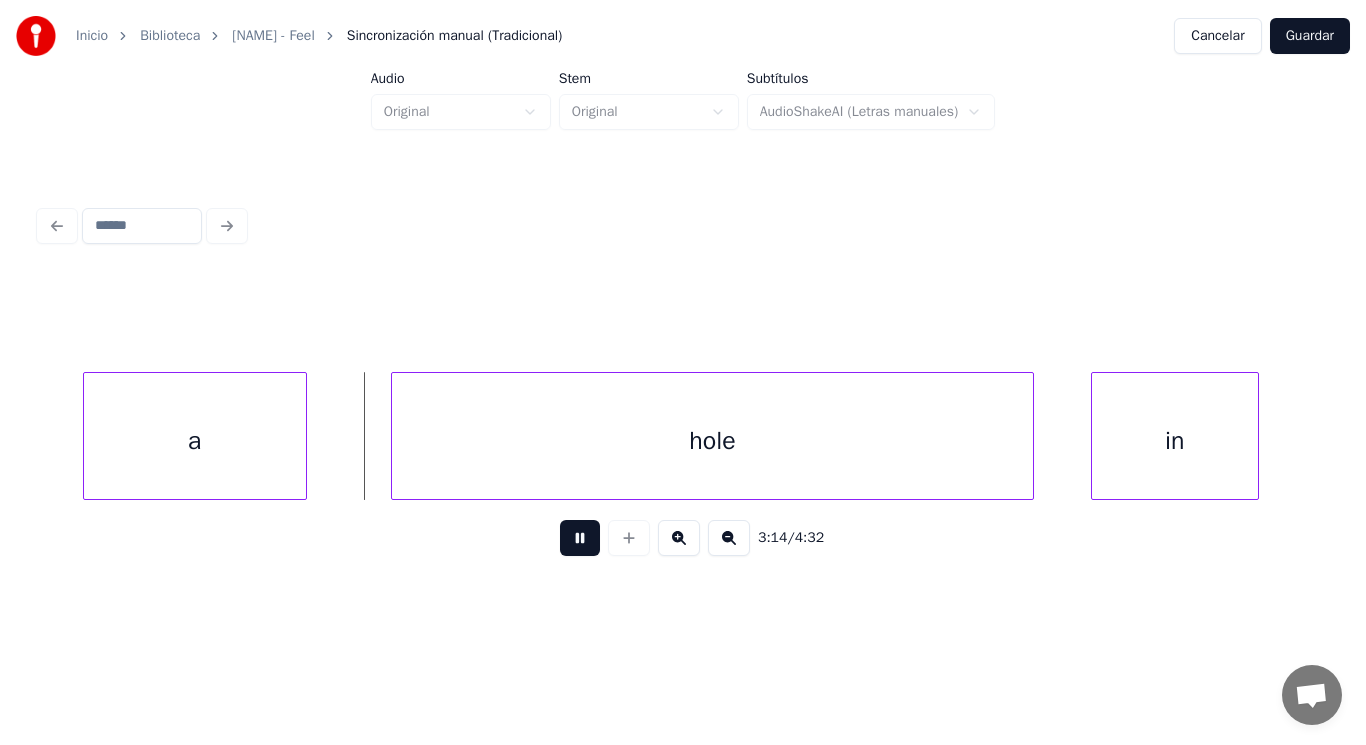 click at bounding box center (580, 538) 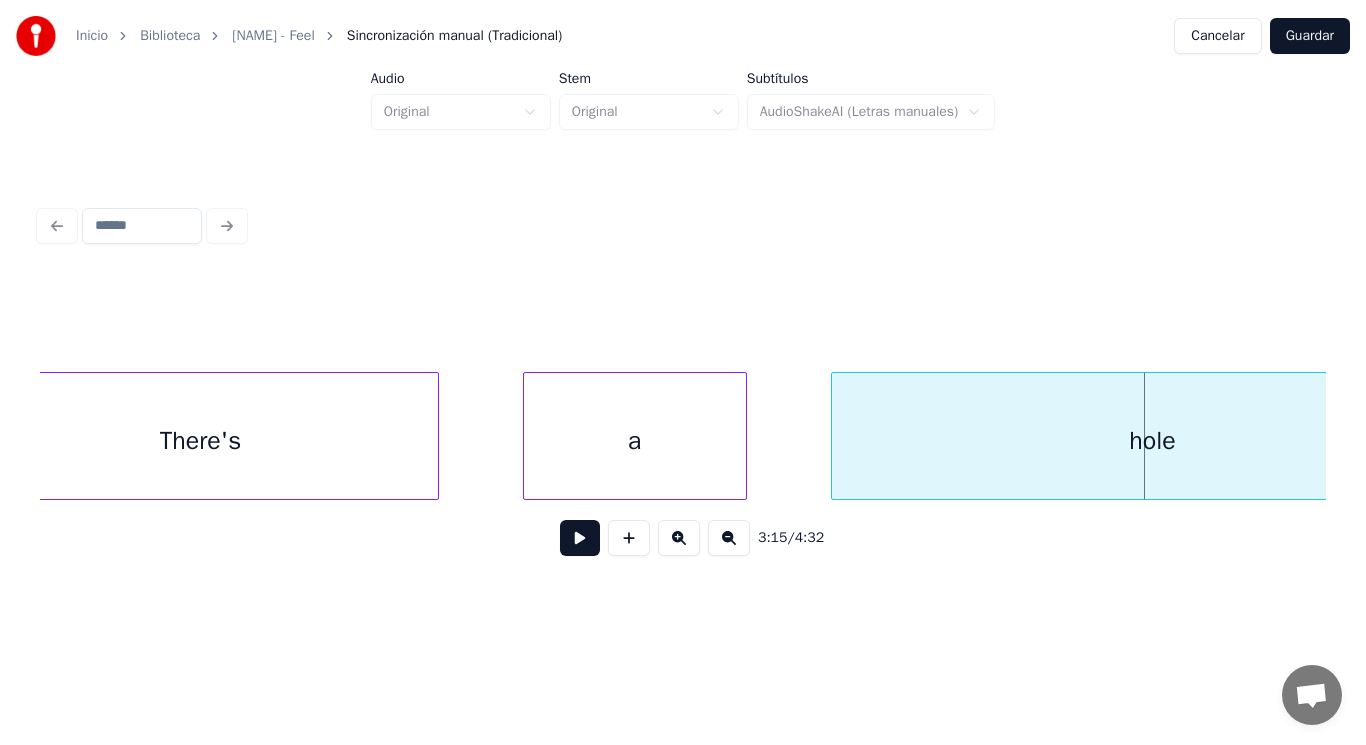 click on "There's" at bounding box center [200, 441] 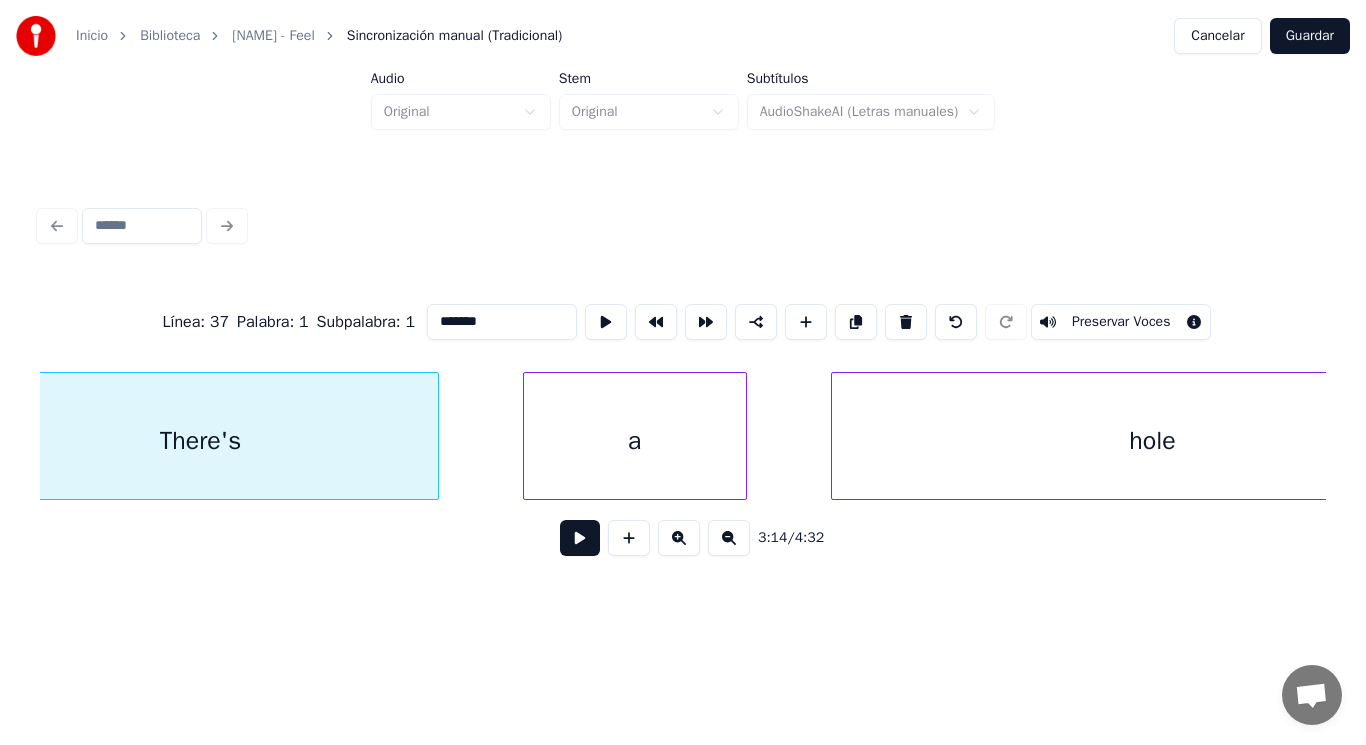 scroll, scrollTop: 0, scrollLeft: 272084, axis: horizontal 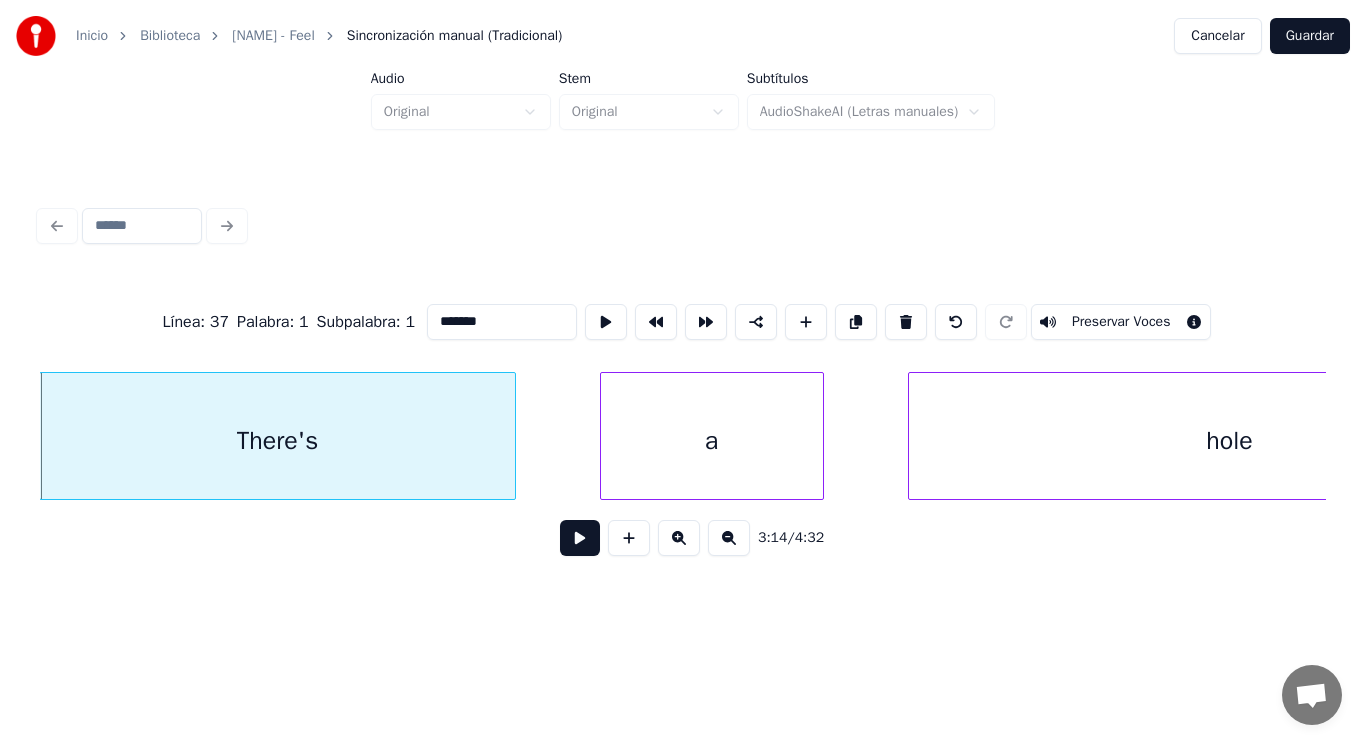 click at bounding box center (580, 538) 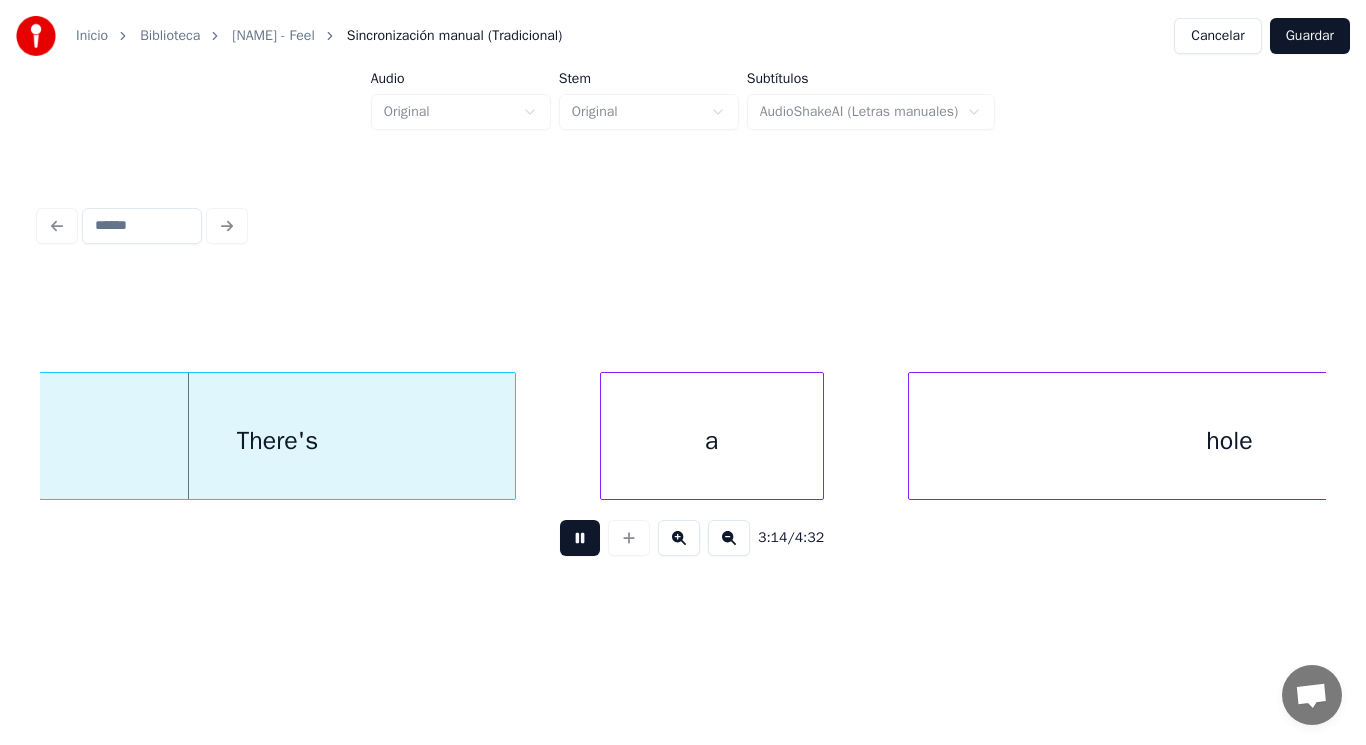 click at bounding box center (580, 538) 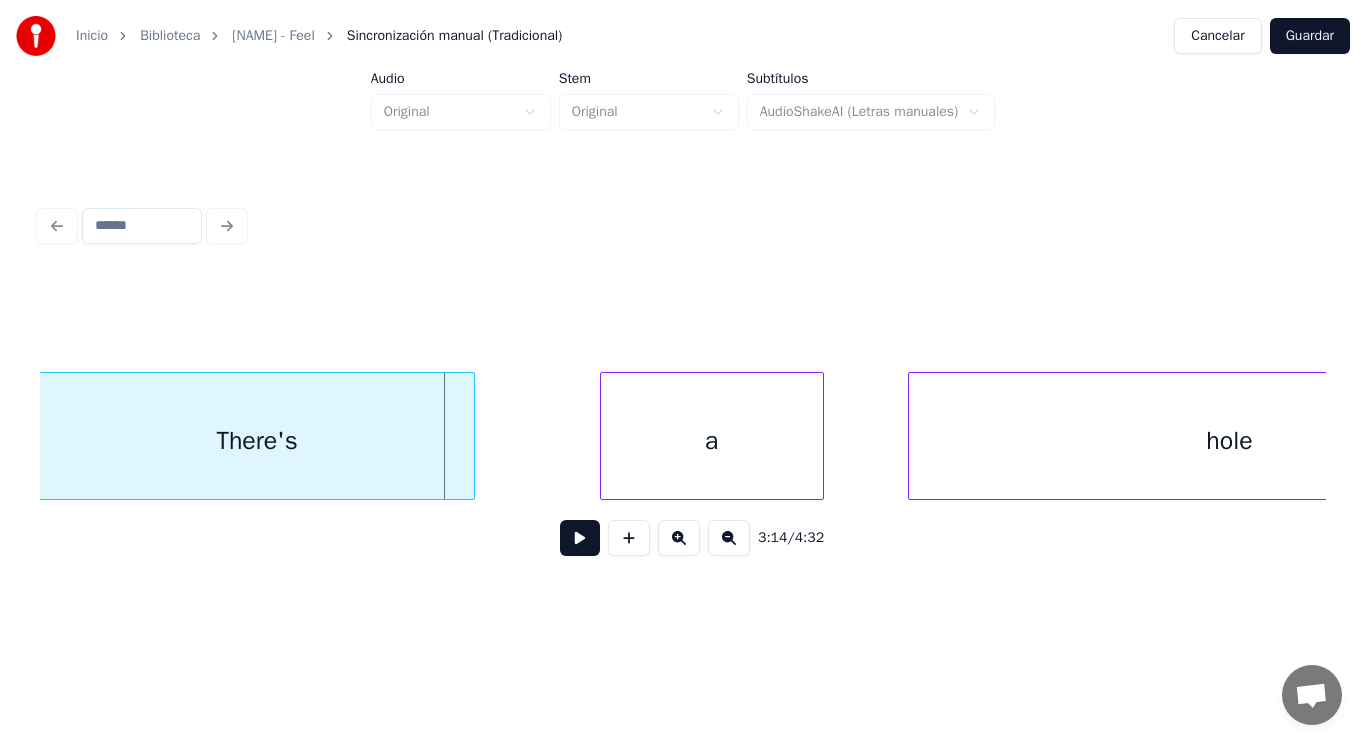 click at bounding box center (471, 436) 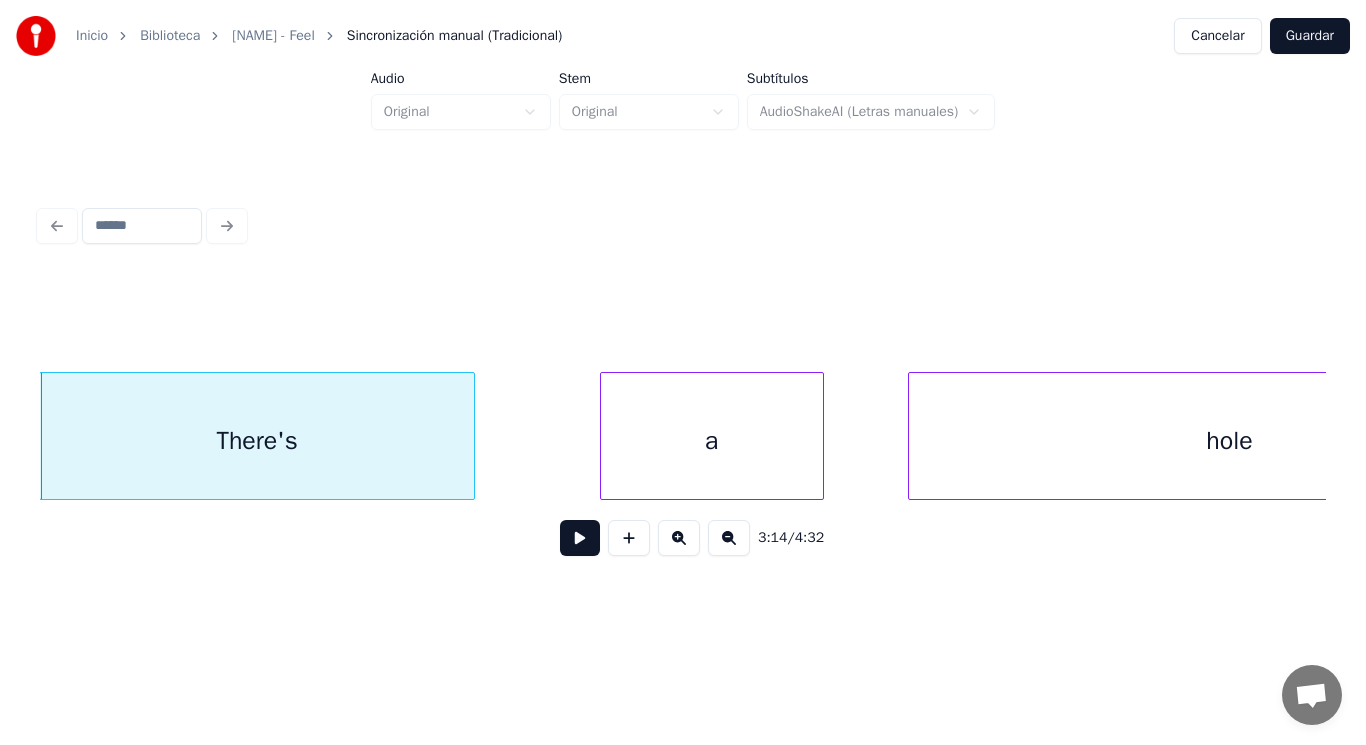 click at bounding box center [580, 538] 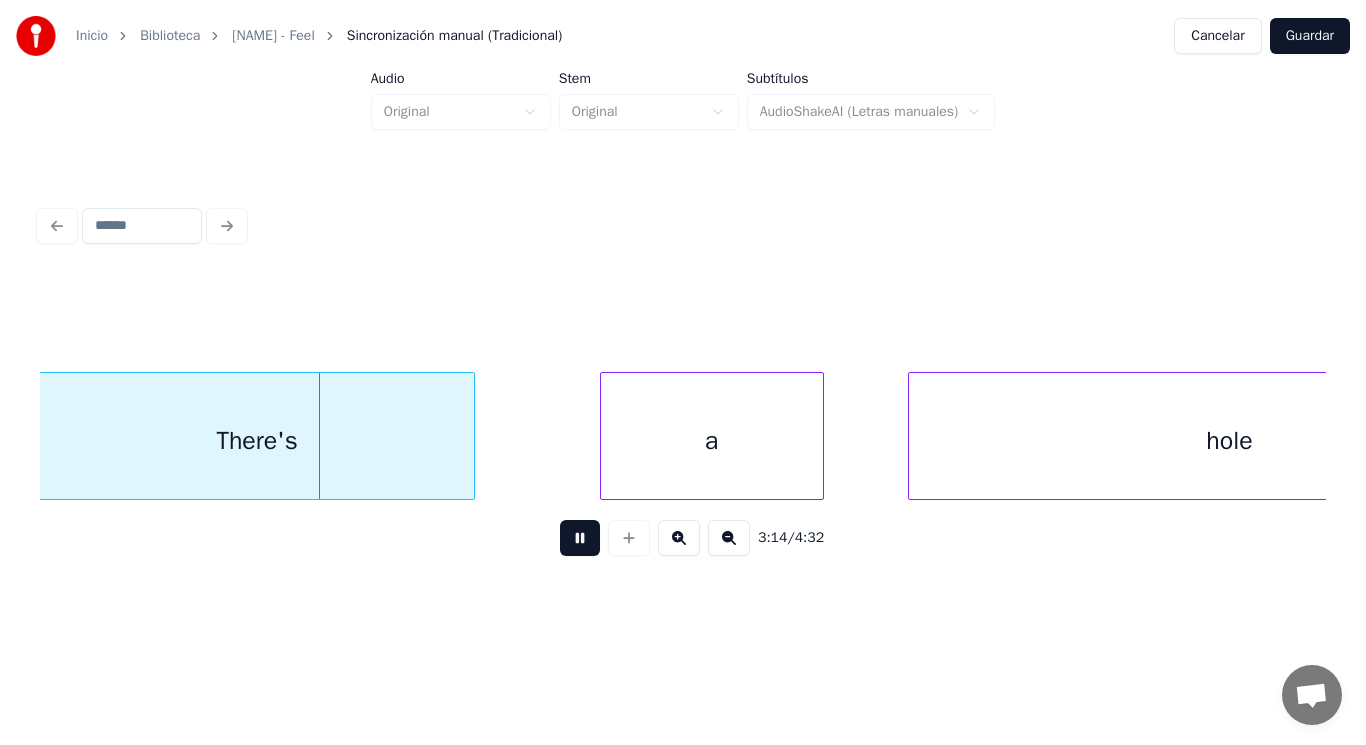 click at bounding box center (580, 538) 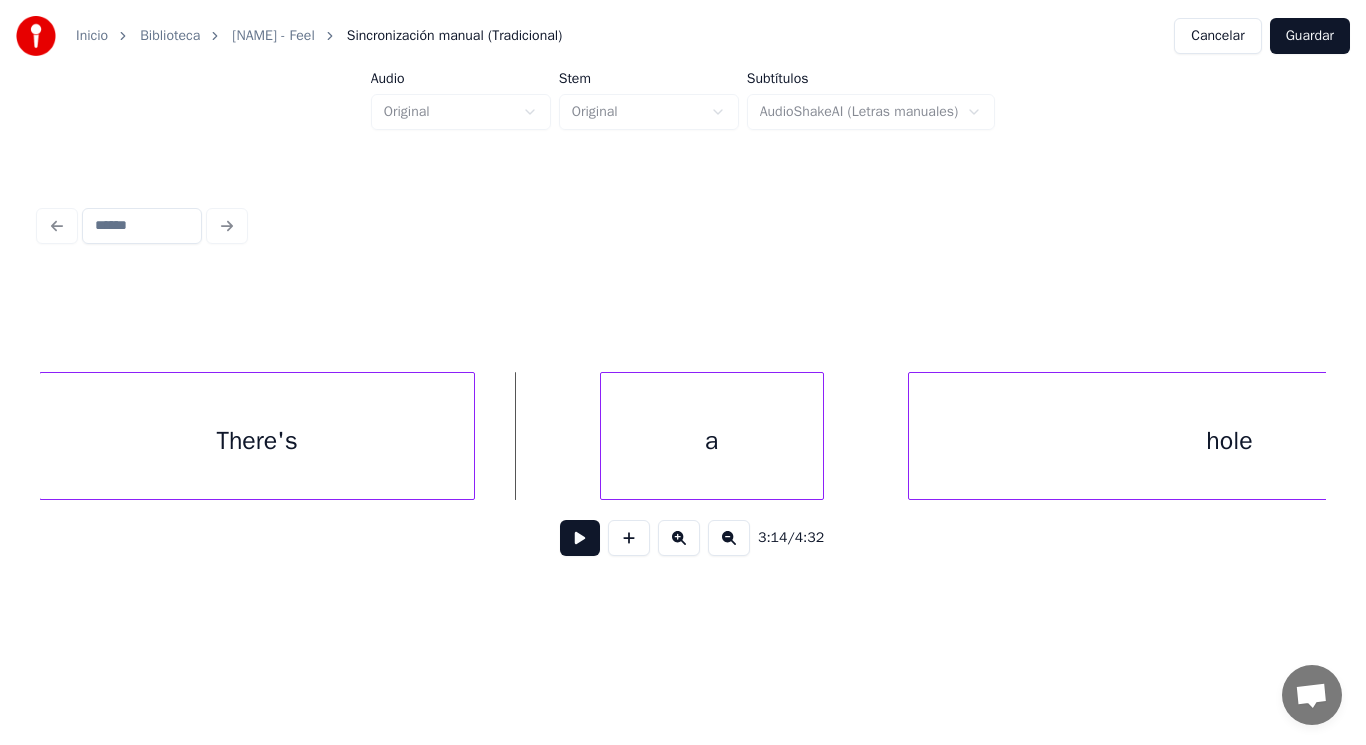 click on "a hole There's" at bounding box center (-80994, 436) 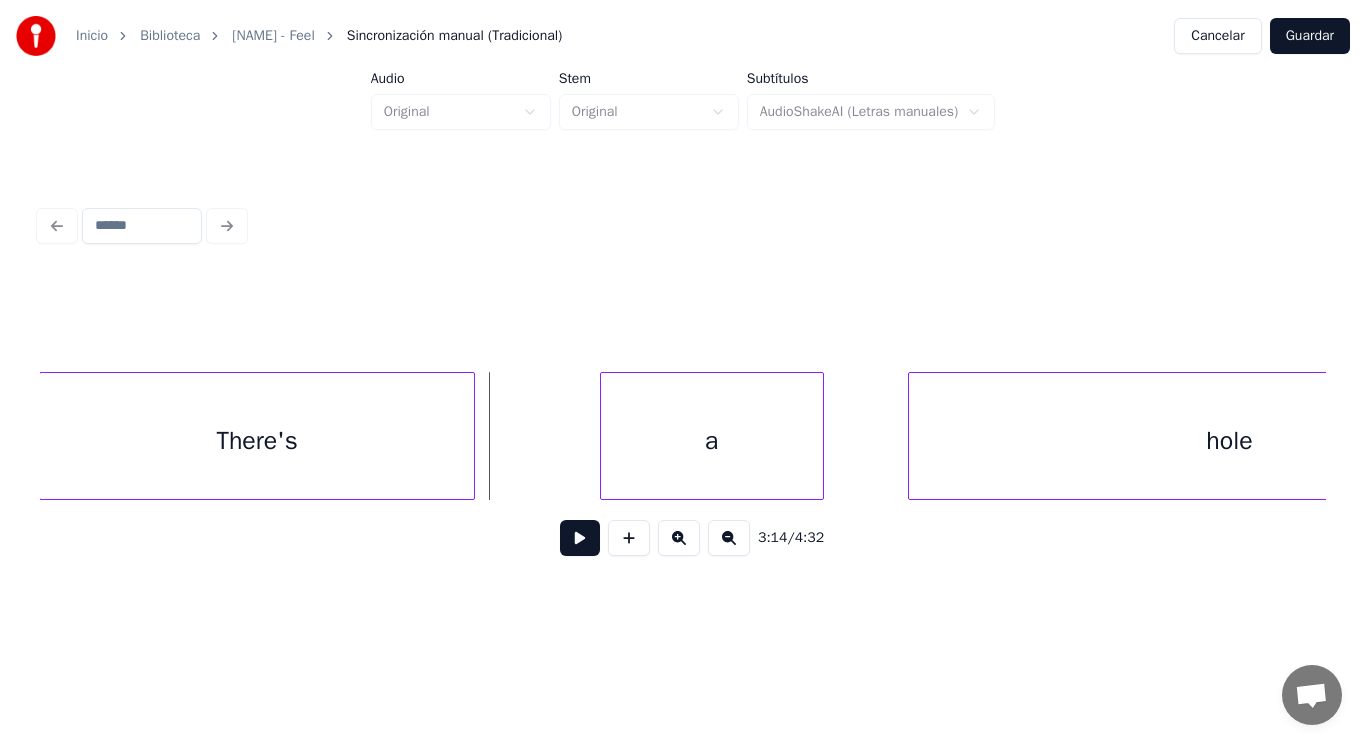 click at bounding box center [580, 538] 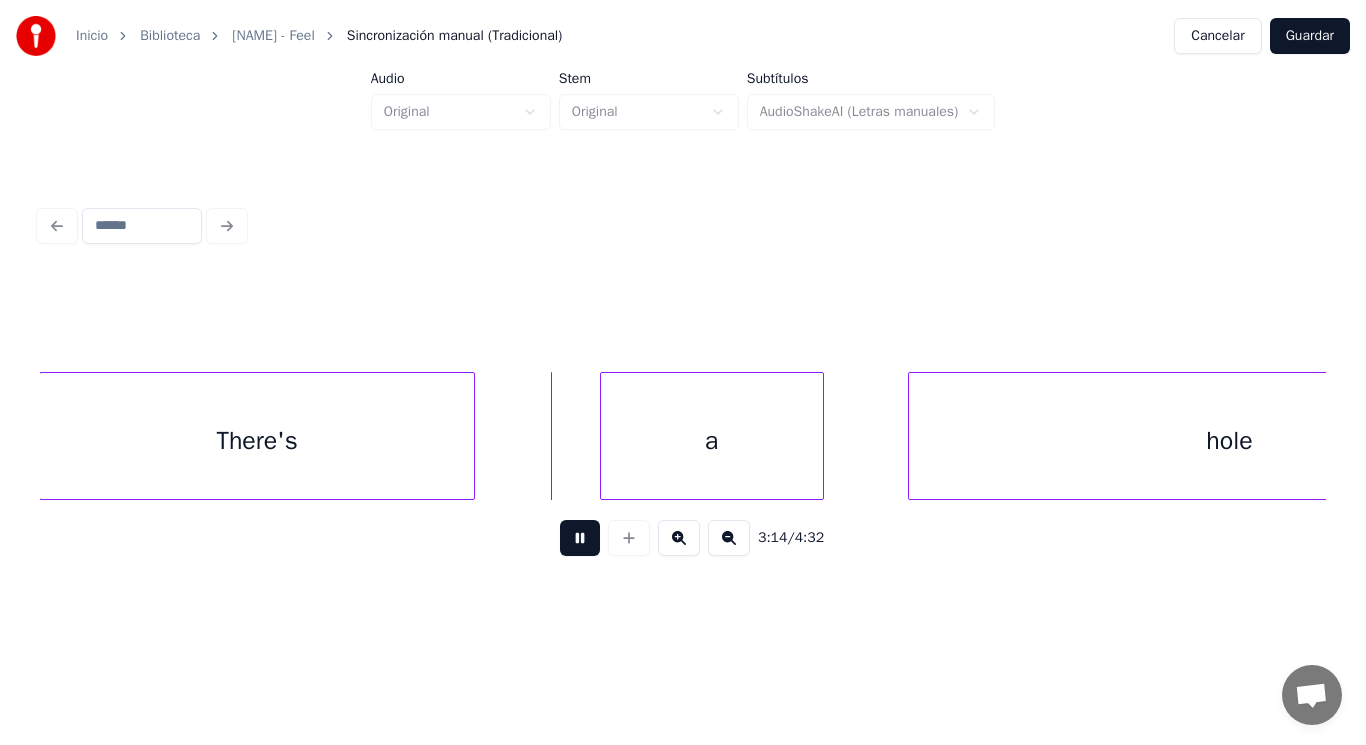 click at bounding box center [580, 538] 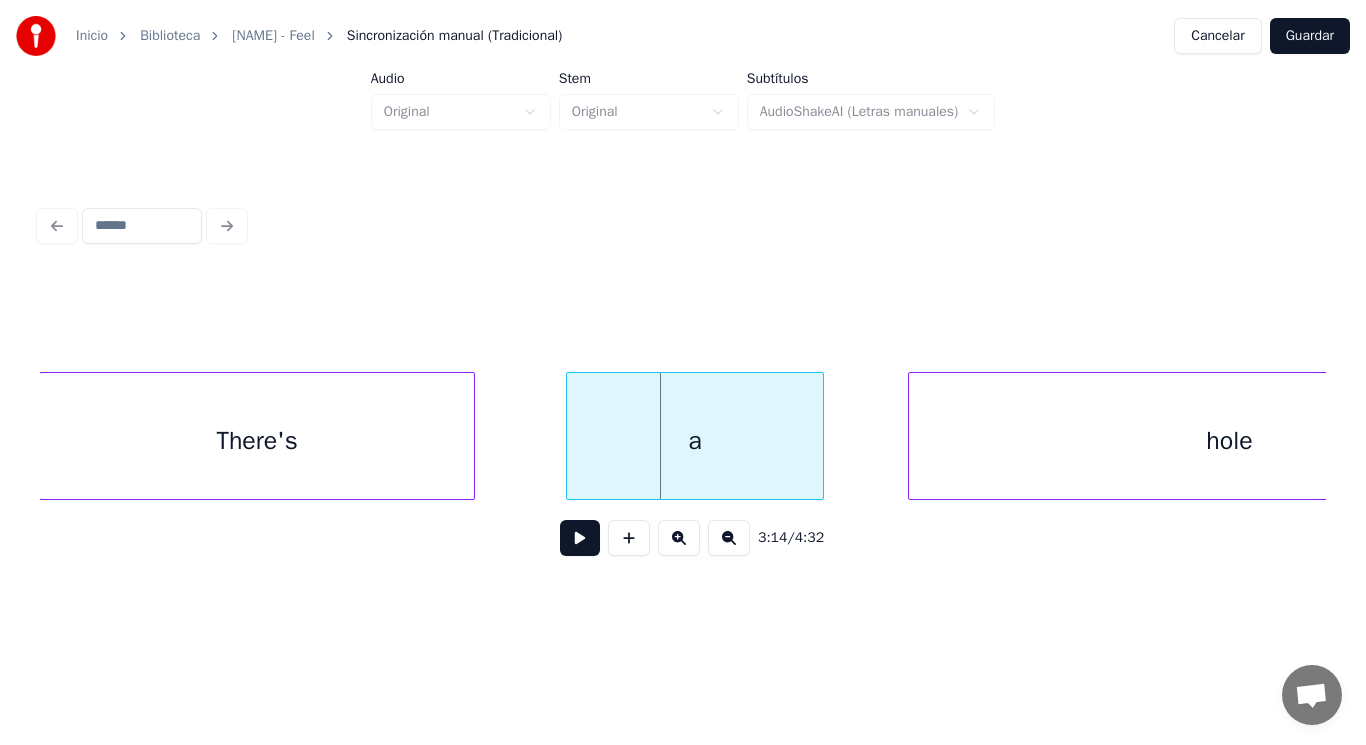 click at bounding box center (570, 436) 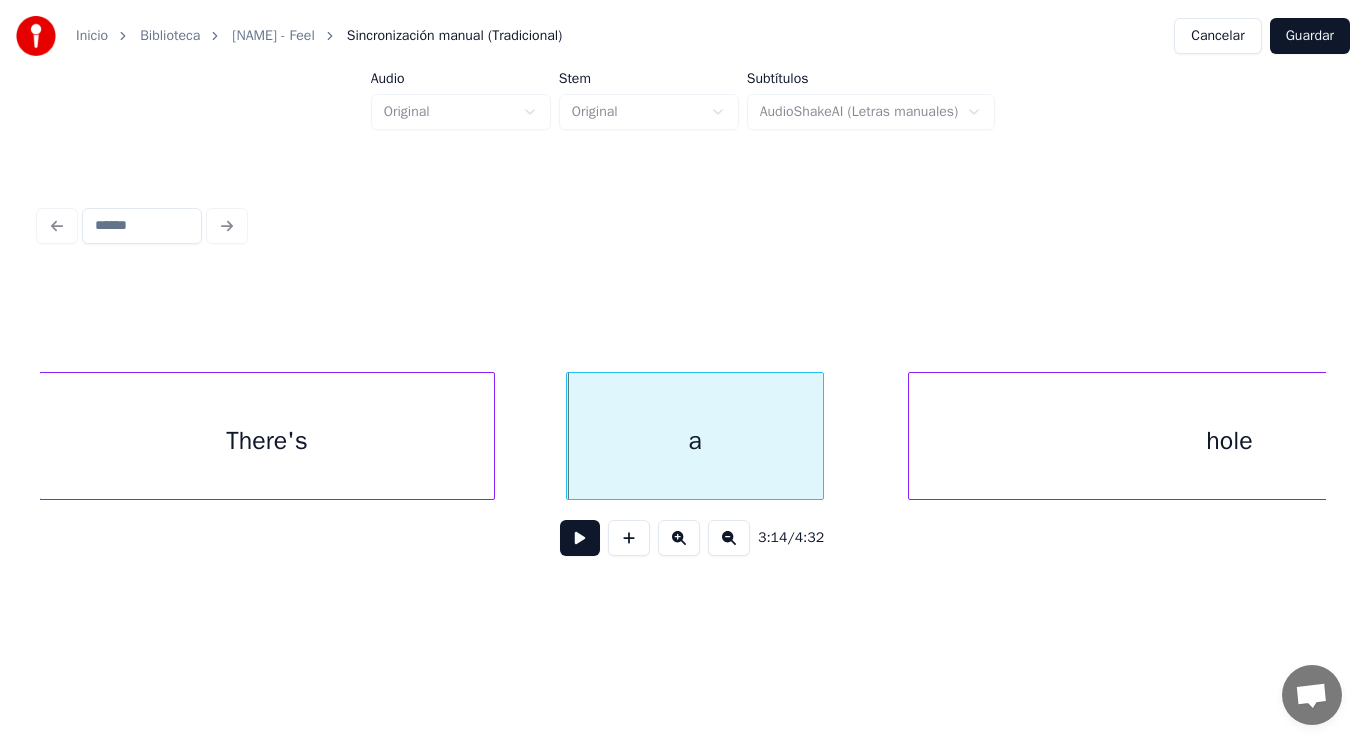 click at bounding box center [491, 436] 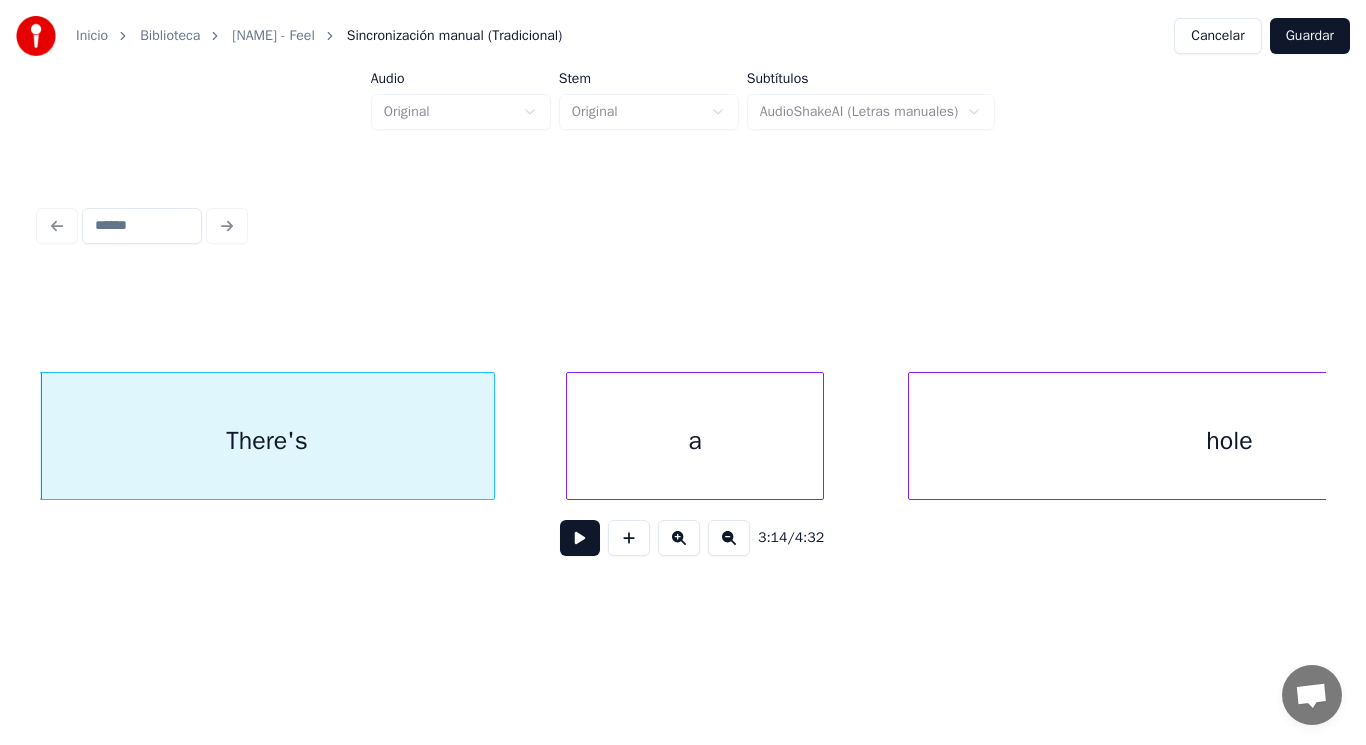 click at bounding box center [580, 538] 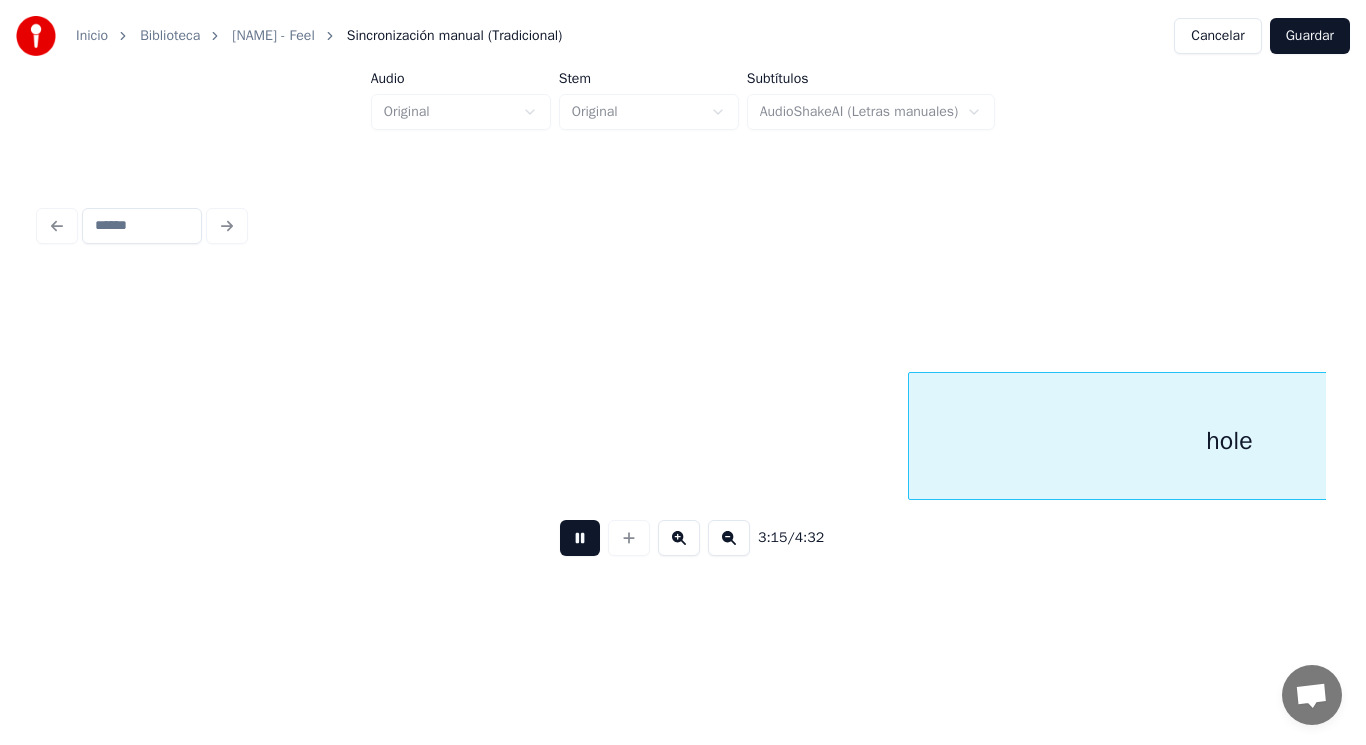 scroll, scrollTop: 0, scrollLeft: 273405, axis: horizontal 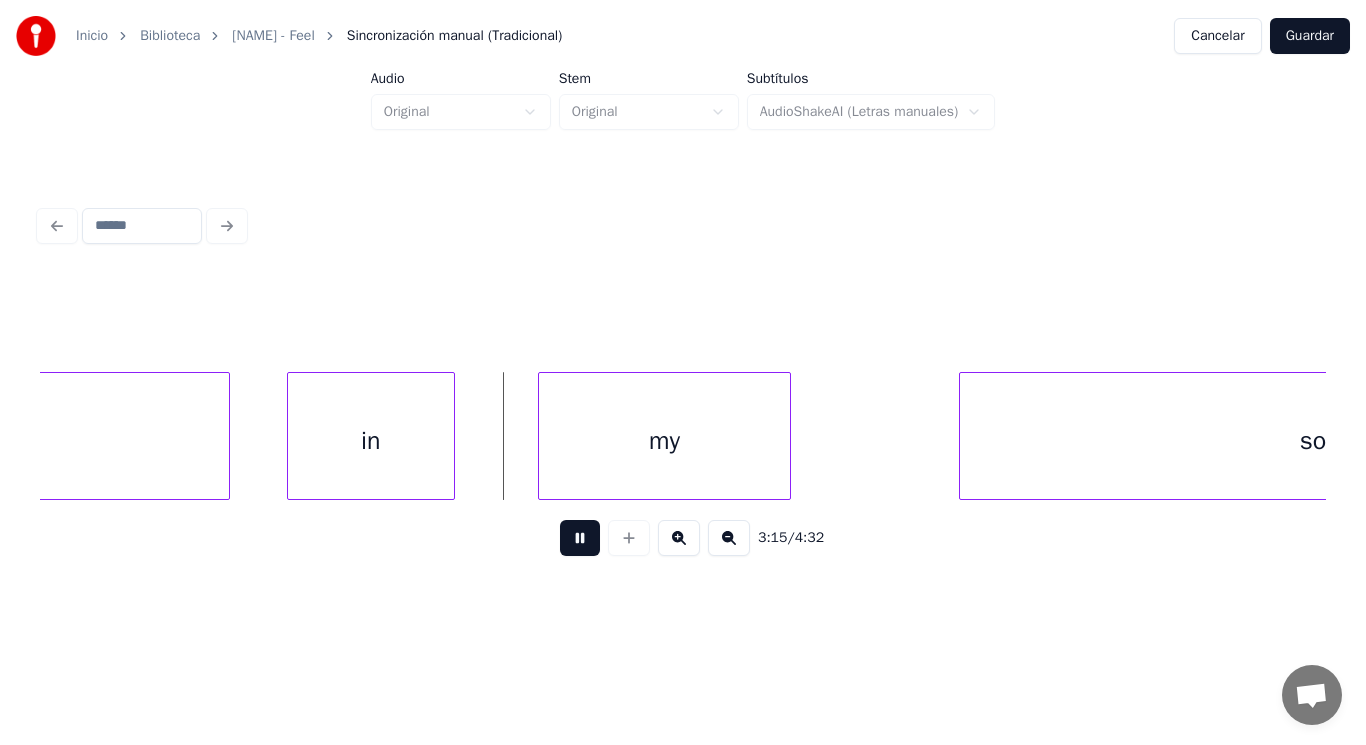 click at bounding box center (580, 538) 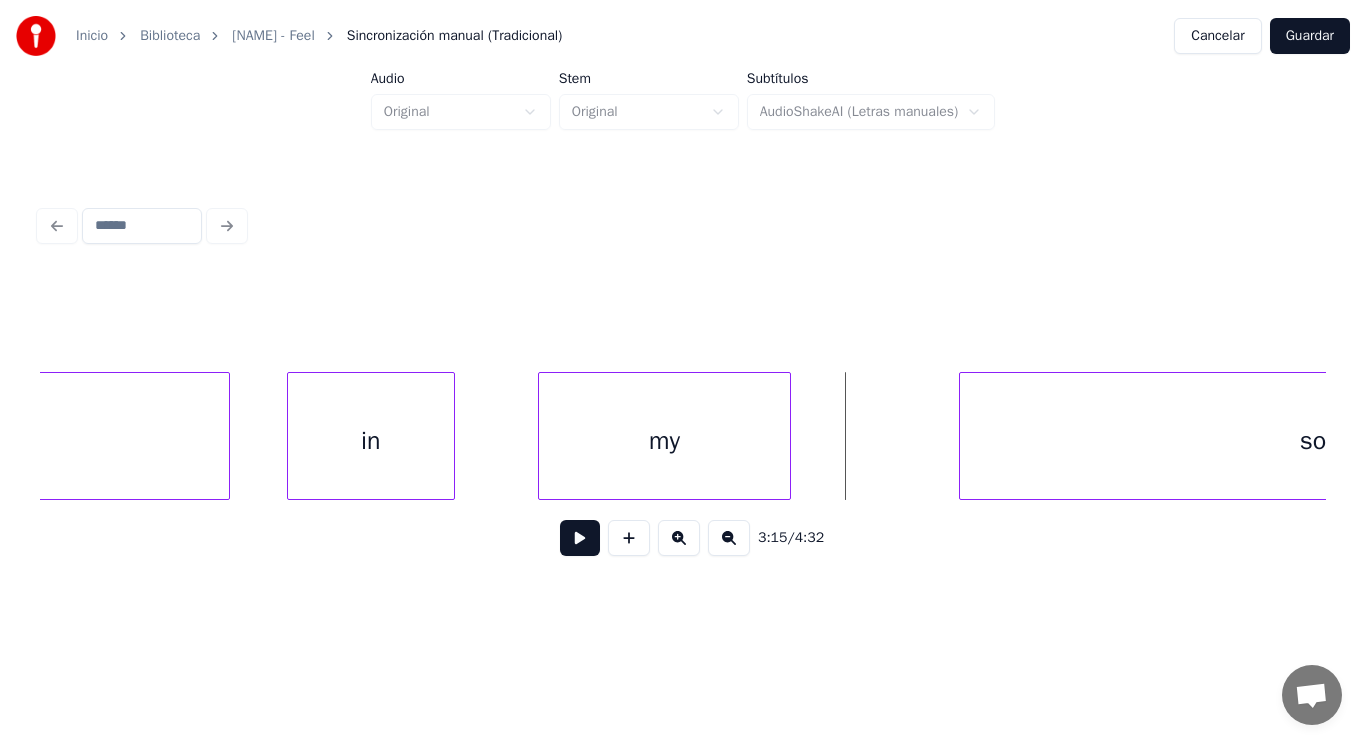 click on "my" at bounding box center [664, 441] 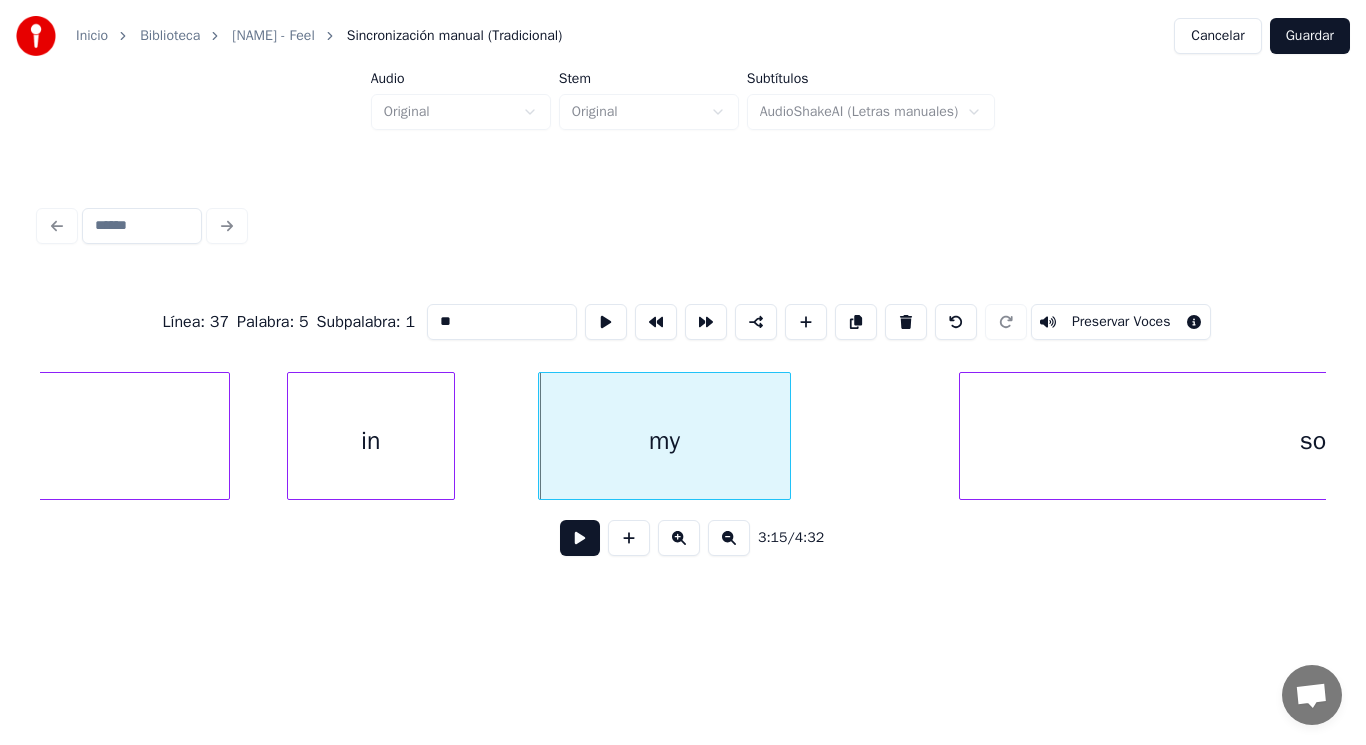 click at bounding box center (580, 538) 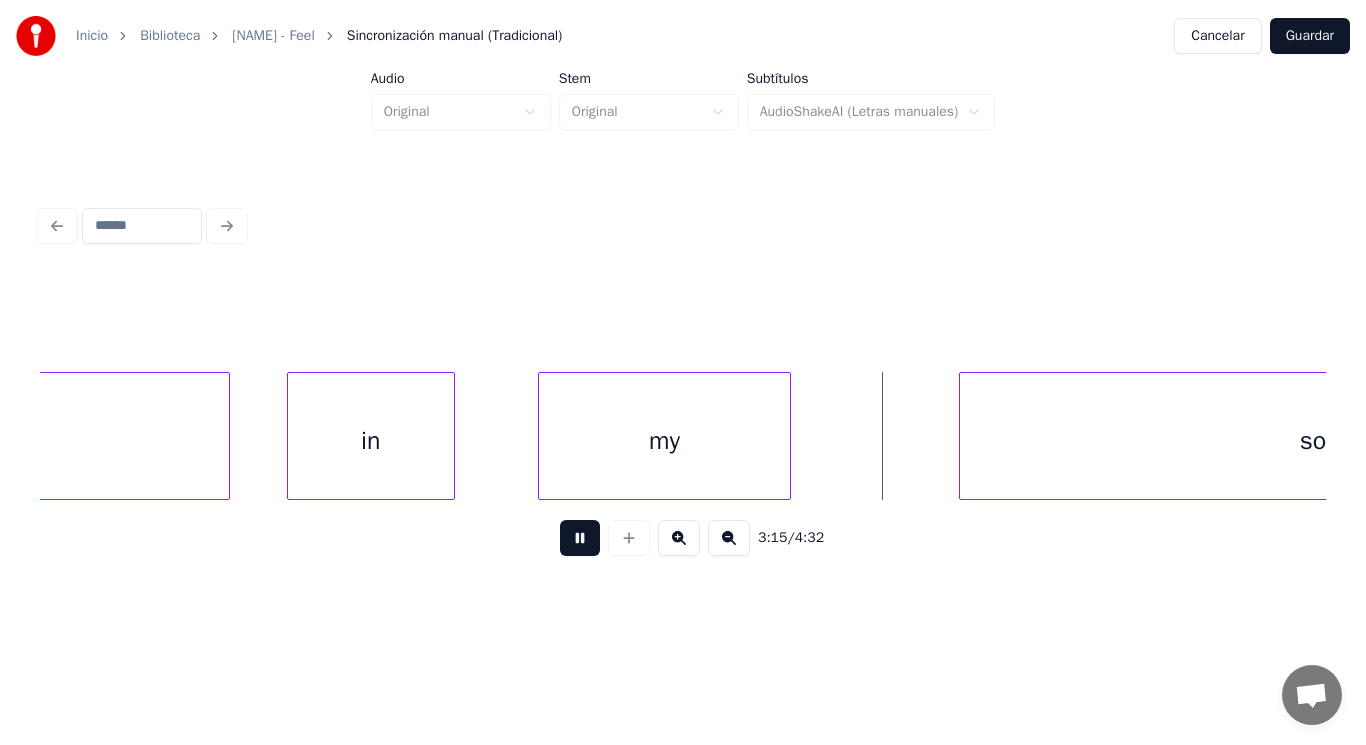 click at bounding box center [580, 538] 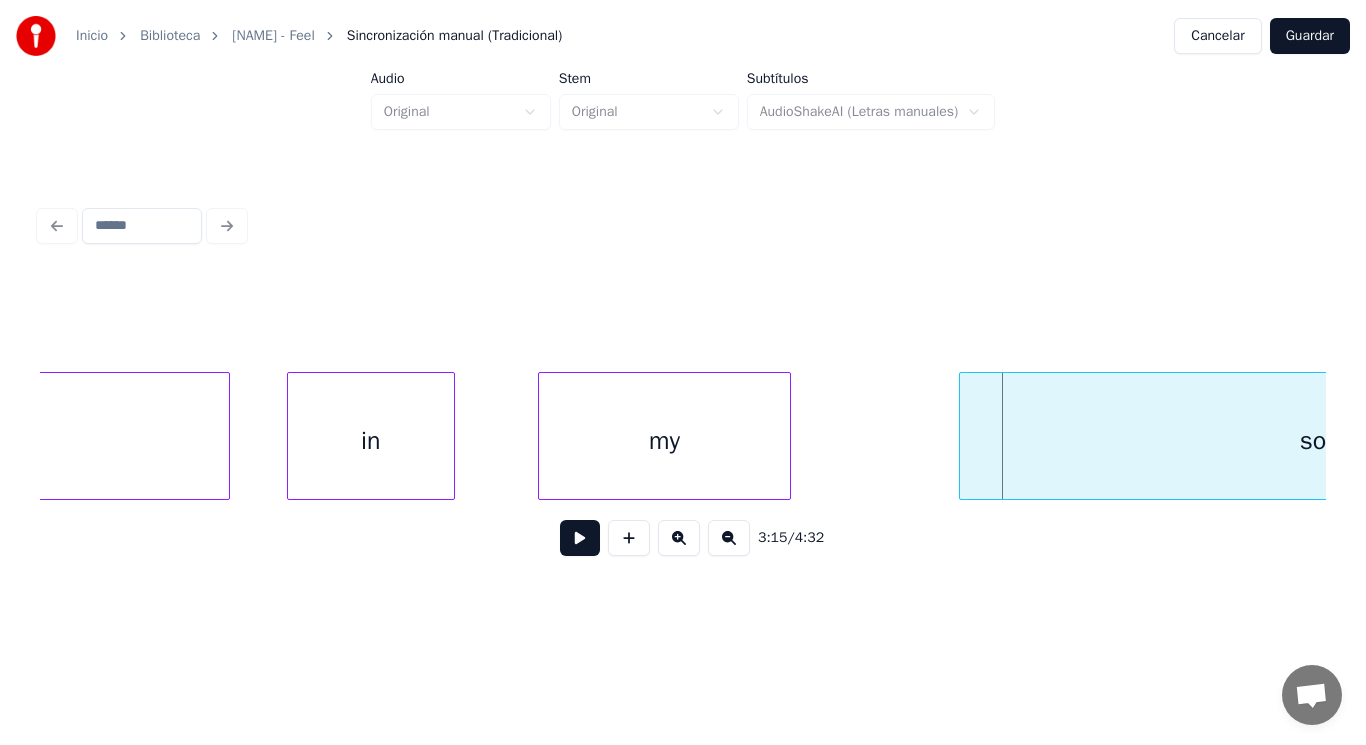 click on "my" at bounding box center (664, 441) 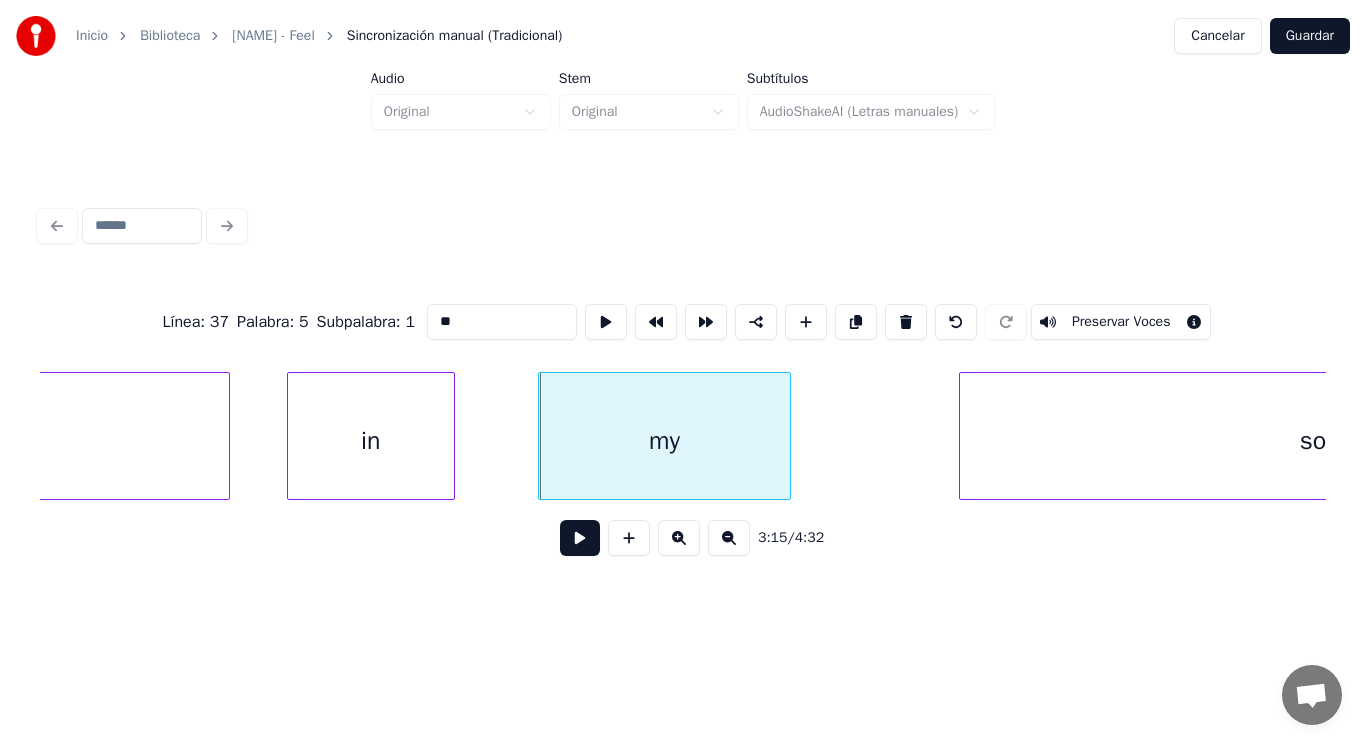 click at bounding box center [580, 538] 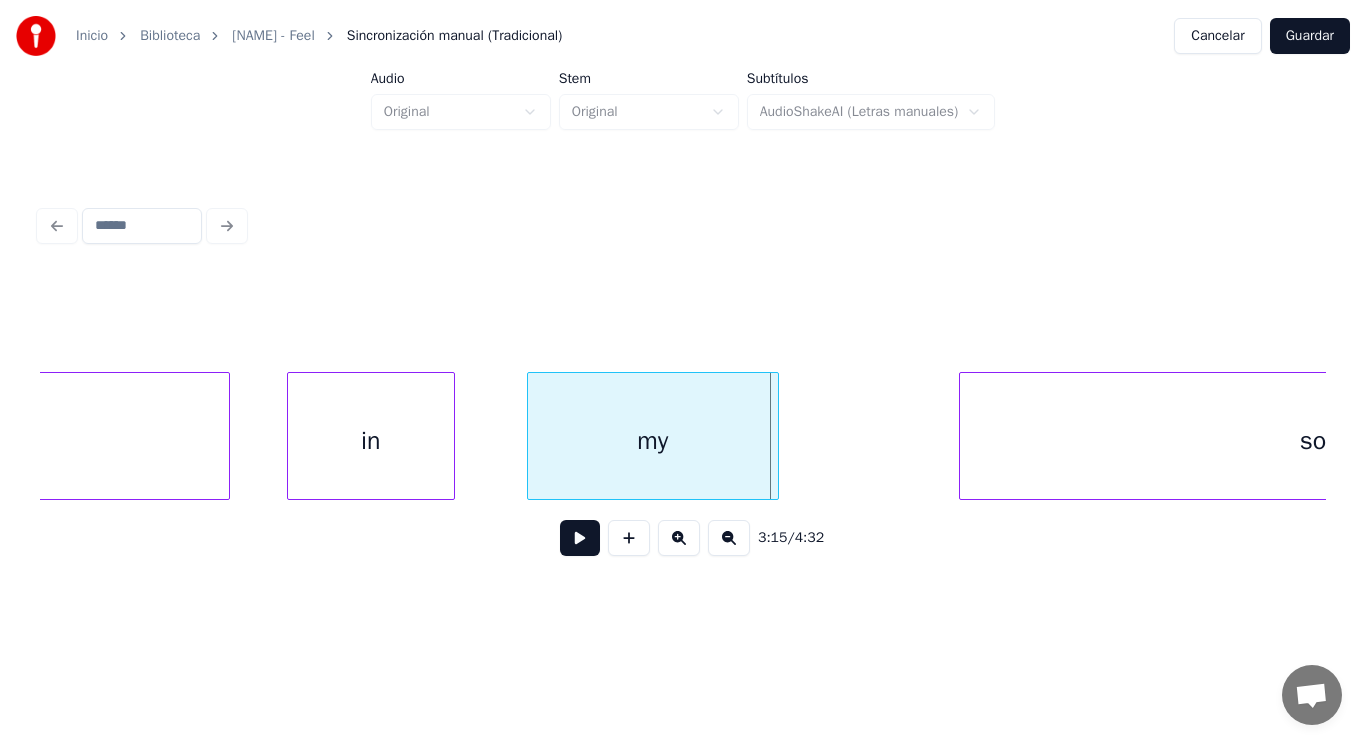 click on "my" at bounding box center [653, 441] 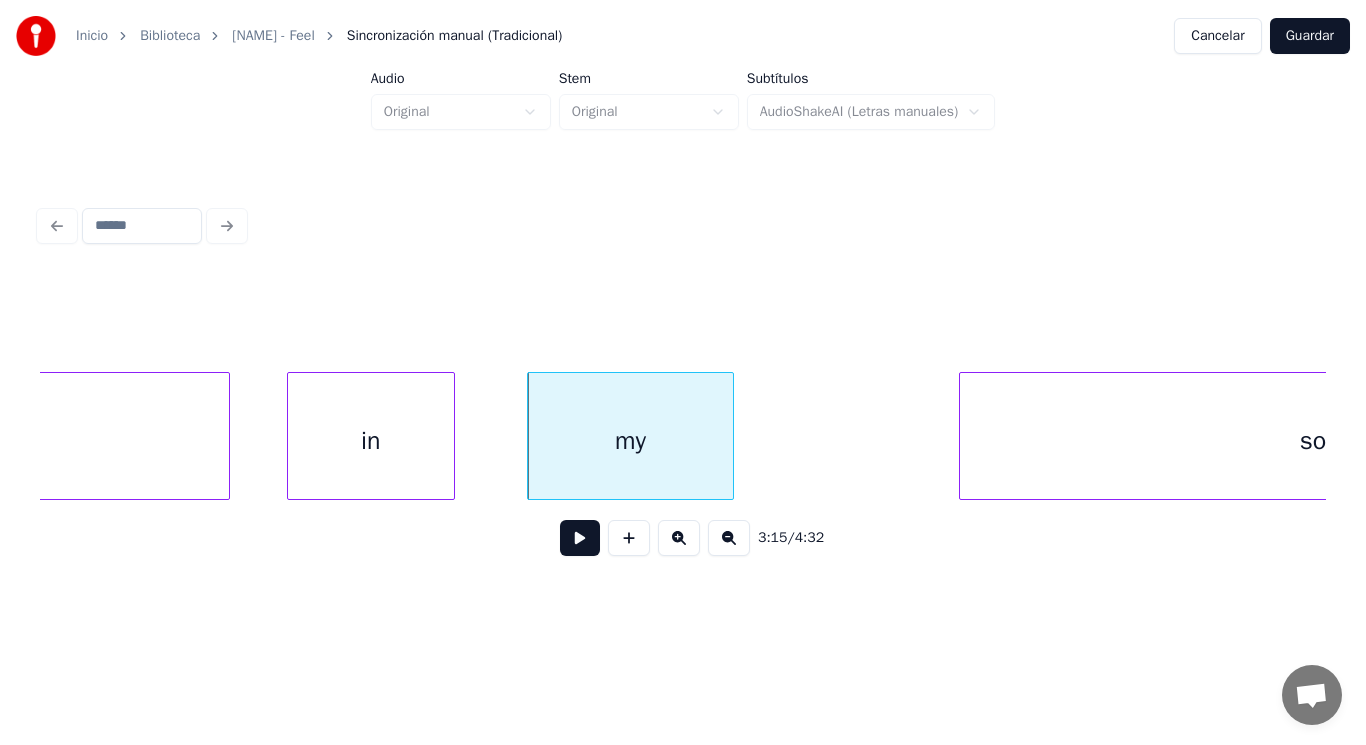 click at bounding box center [730, 436] 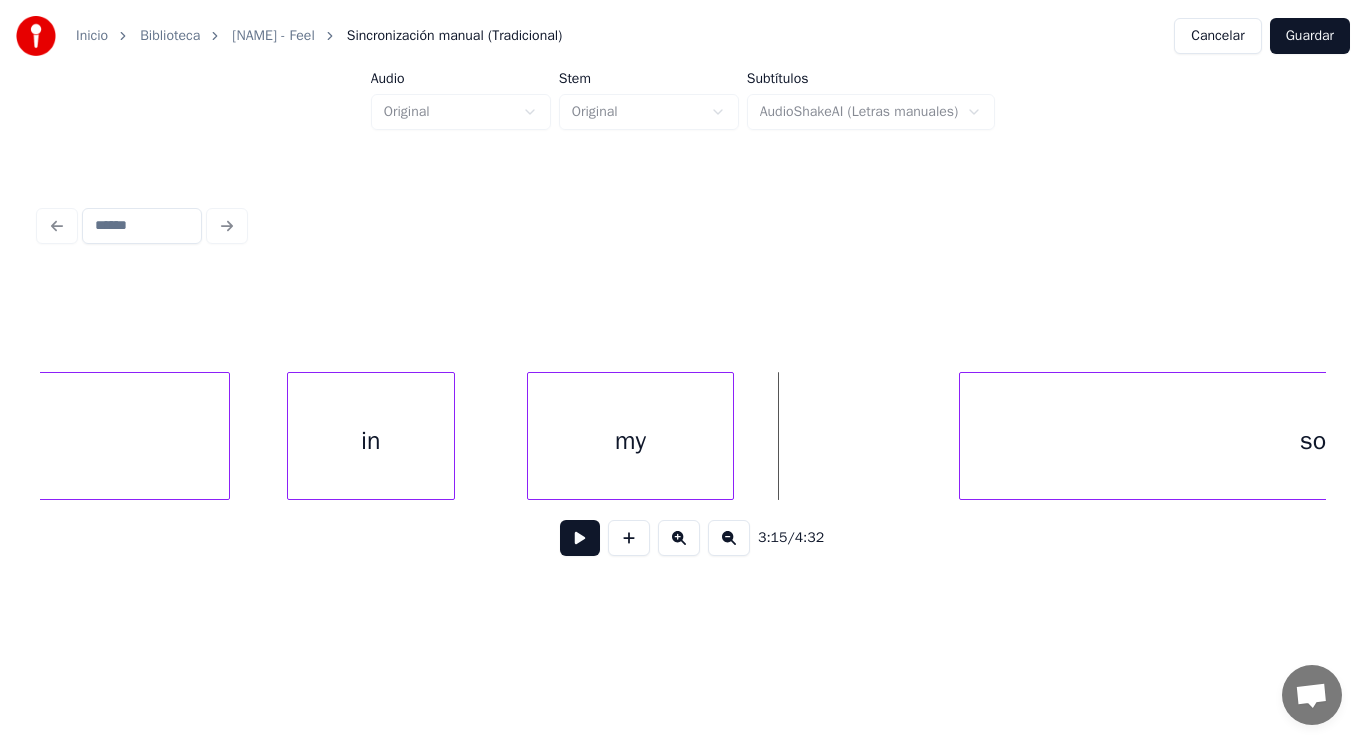 click at bounding box center [580, 538] 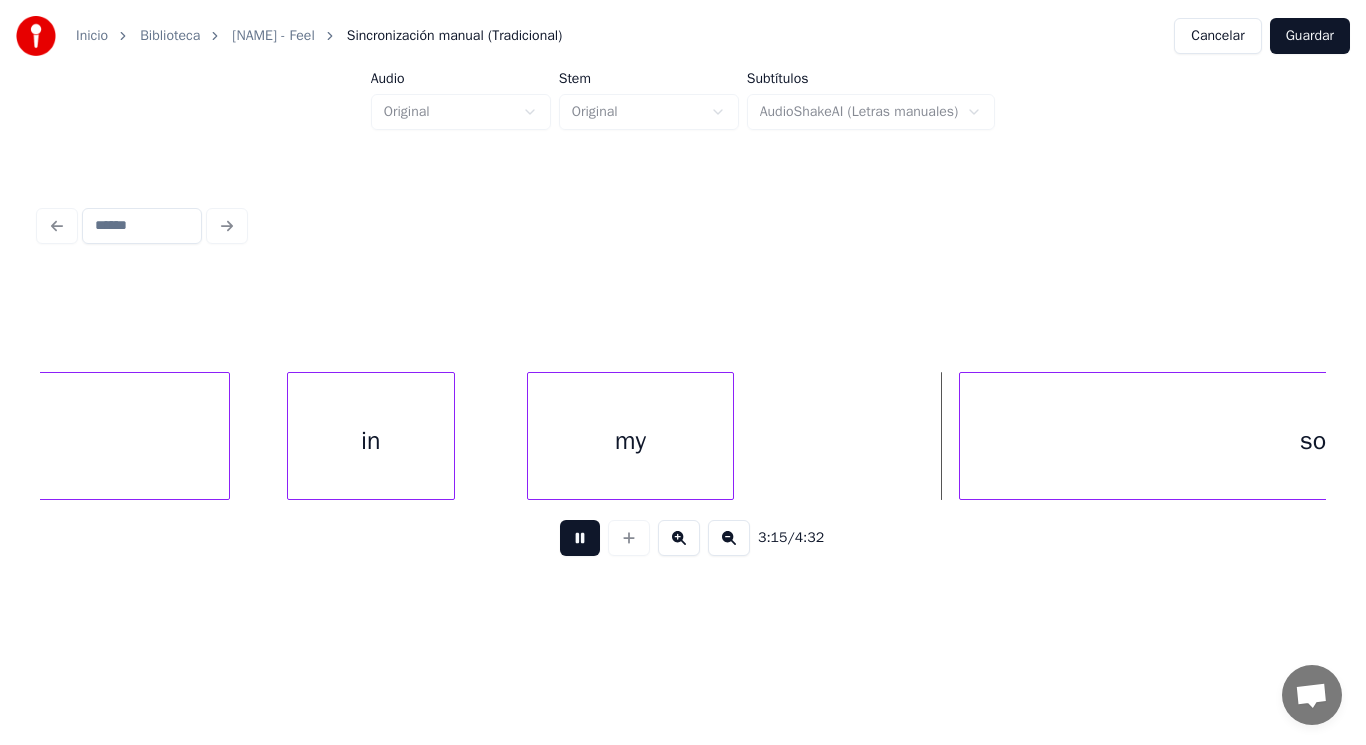 click at bounding box center (580, 538) 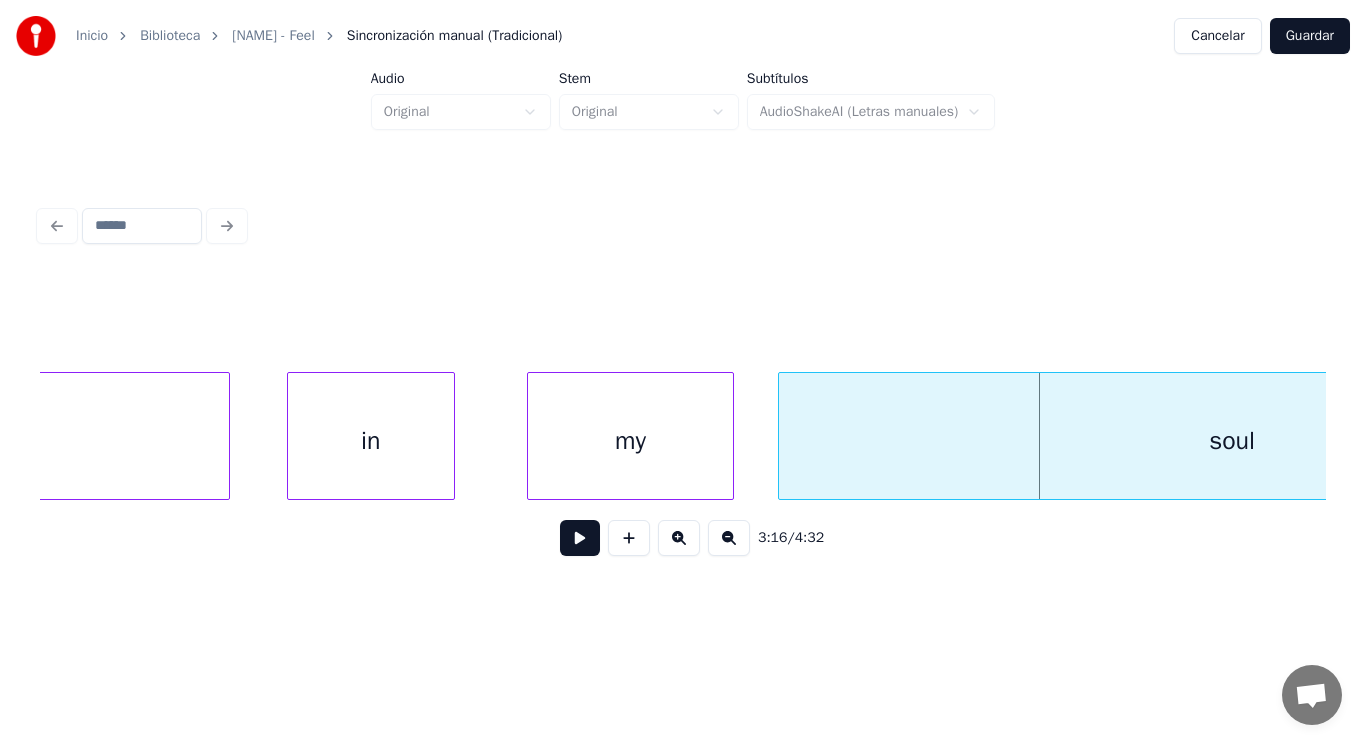 click at bounding box center (782, 436) 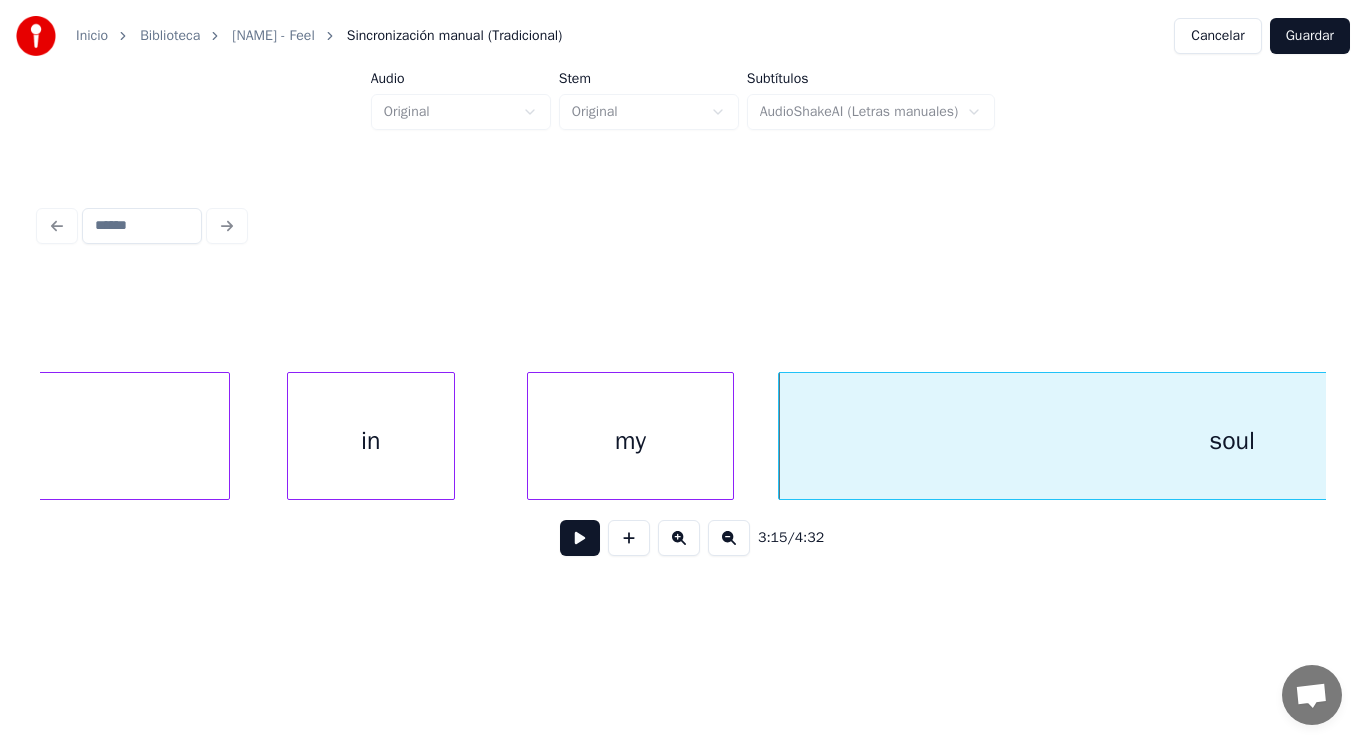 click on "my" at bounding box center [631, 441] 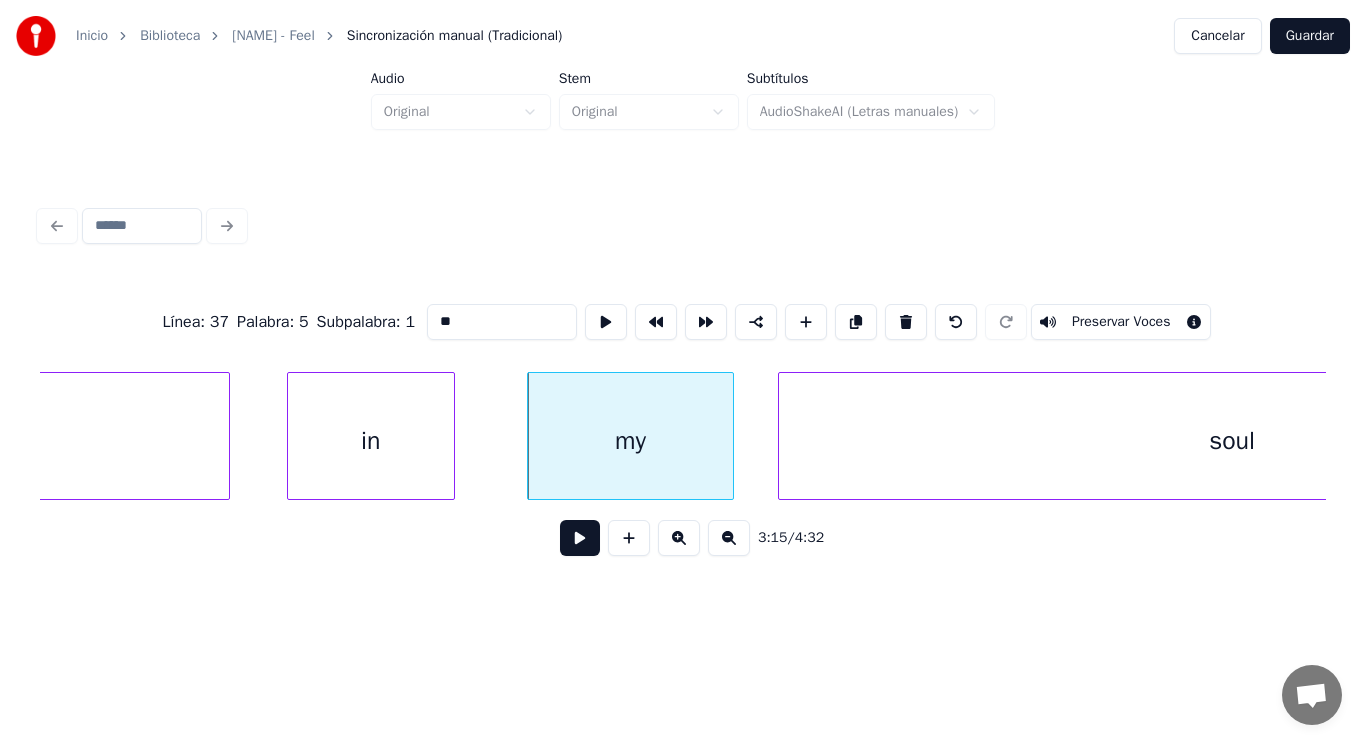 click on "soul" at bounding box center [1232, 441] 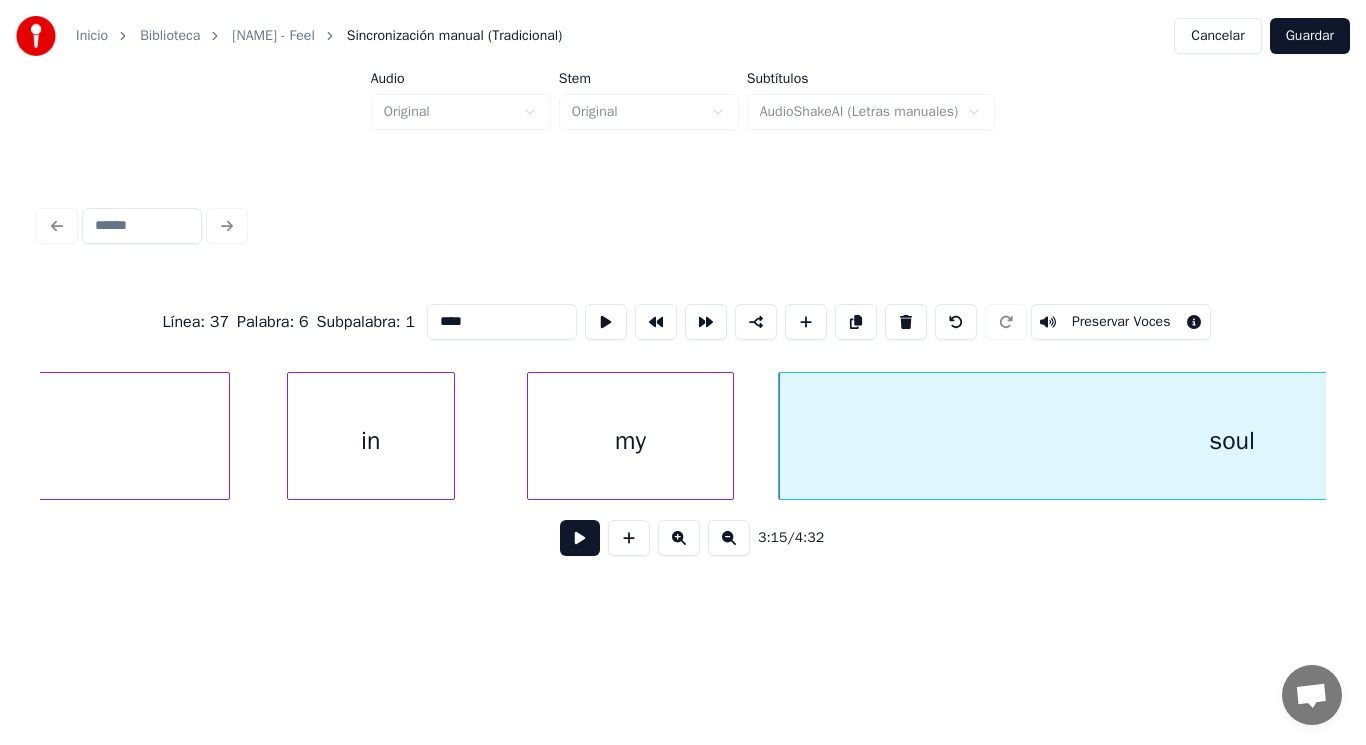 click at bounding box center [580, 538] 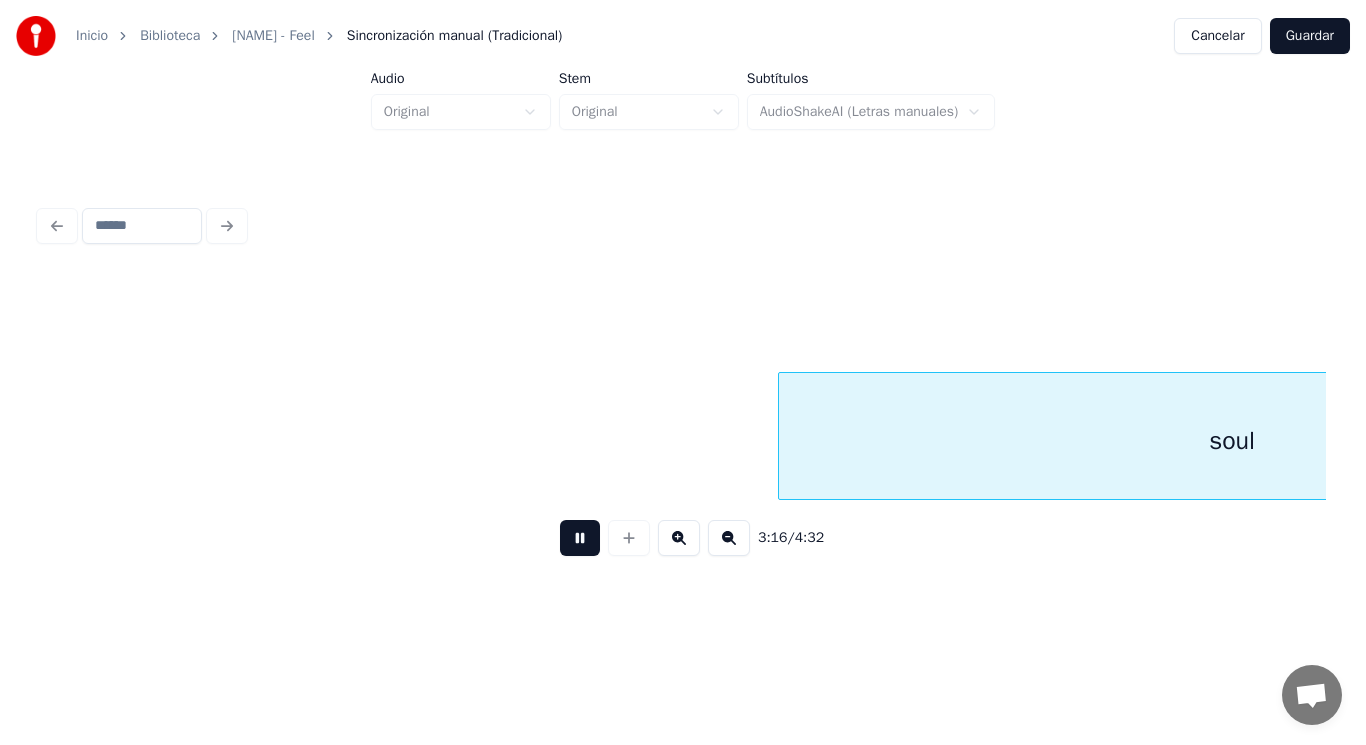scroll, scrollTop: 0, scrollLeft: 274701, axis: horizontal 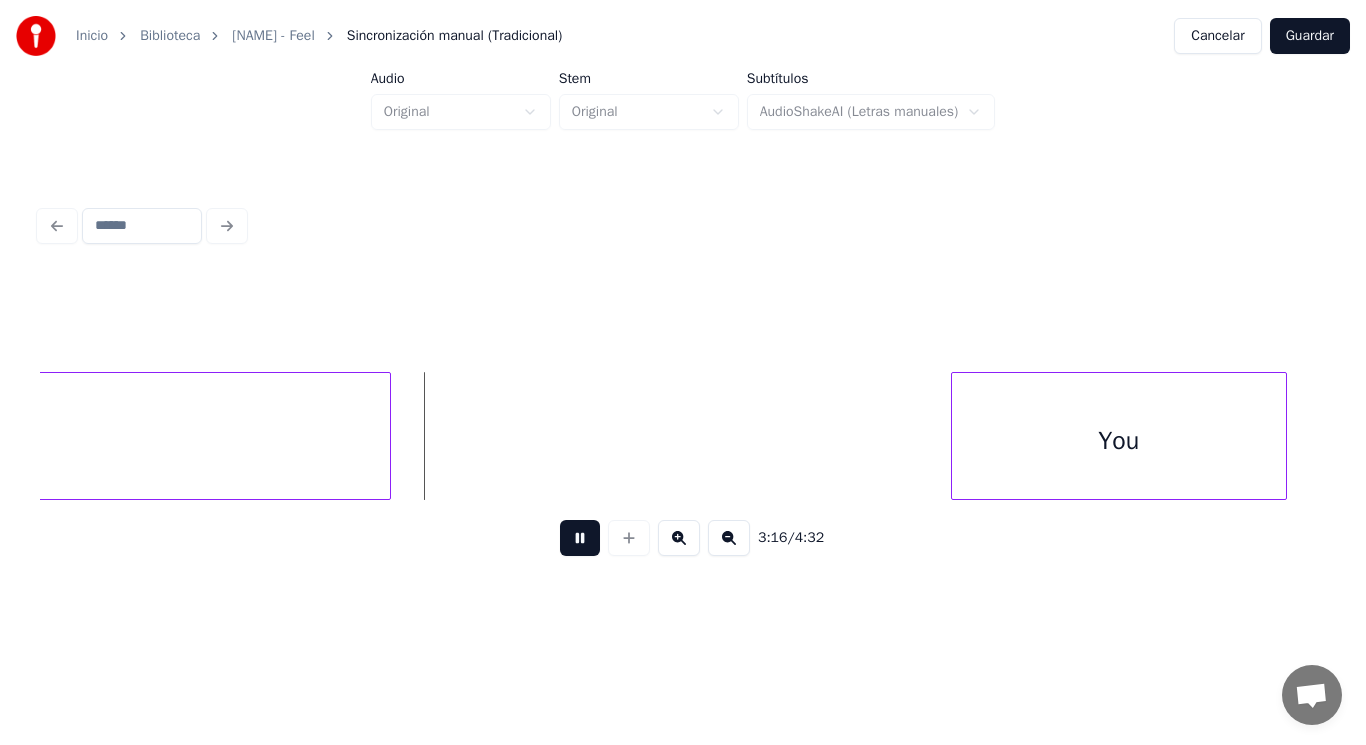 click at bounding box center [580, 538] 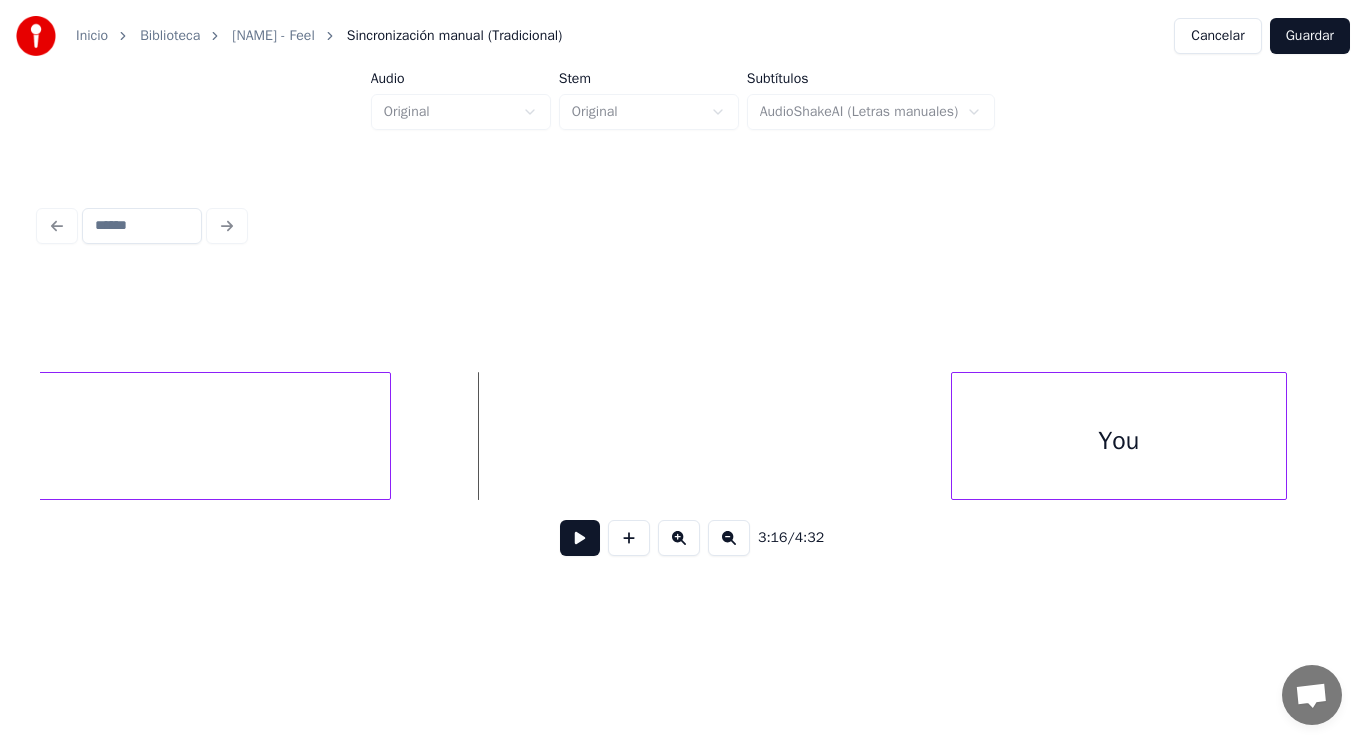click on "soul" at bounding box center [-64, 441] 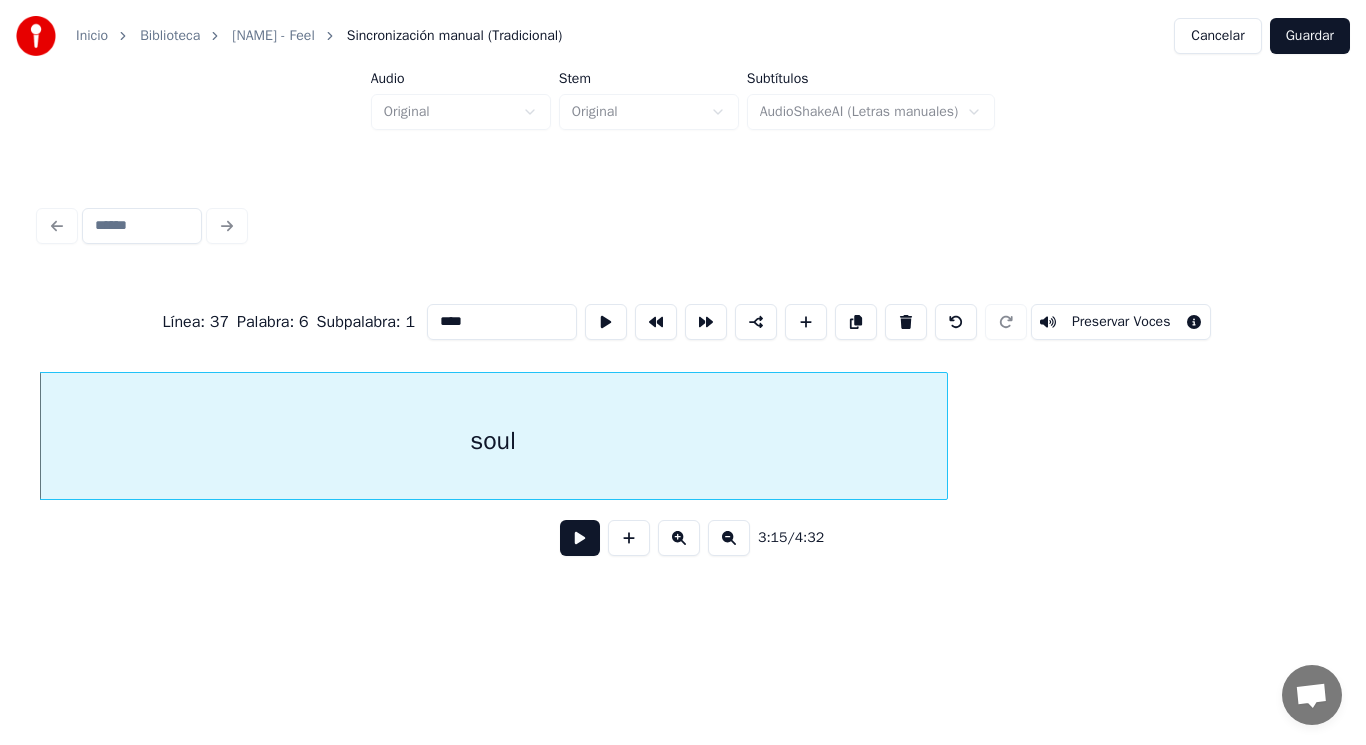 click at bounding box center (580, 538) 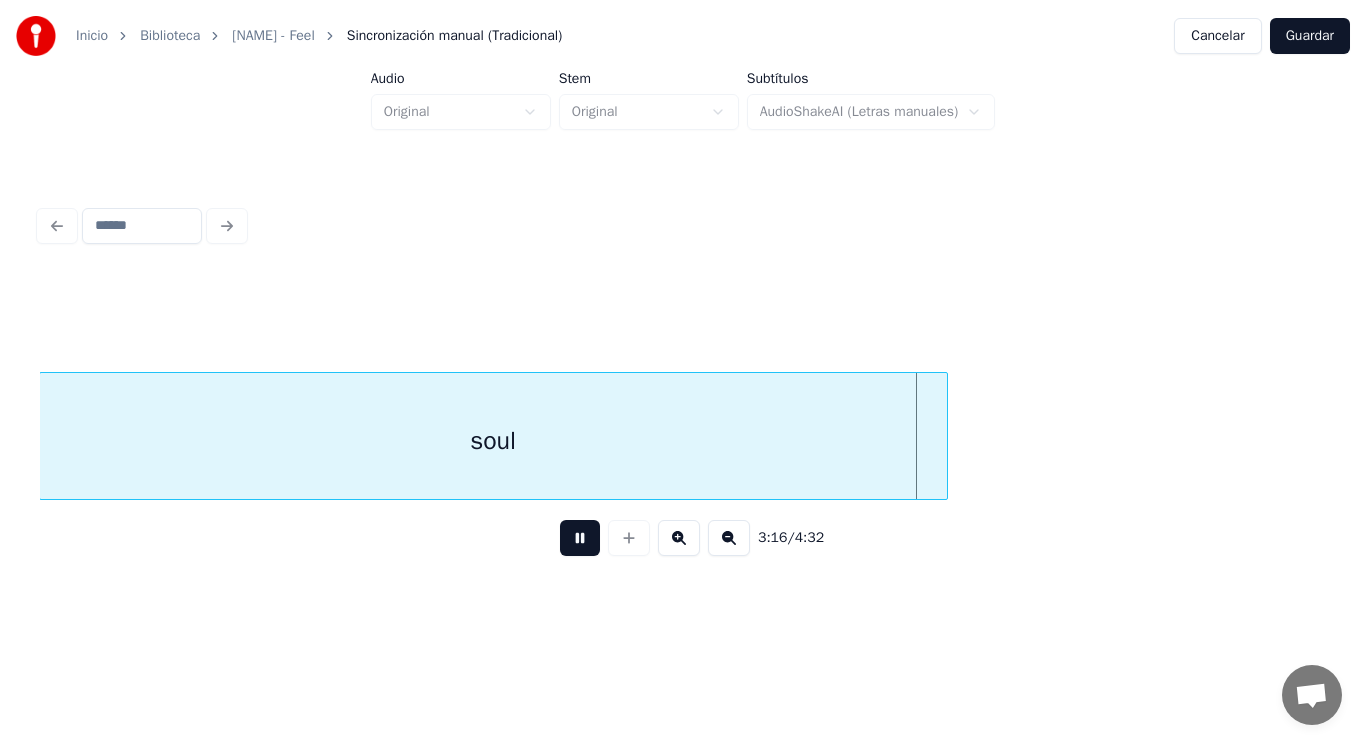 click at bounding box center [580, 538] 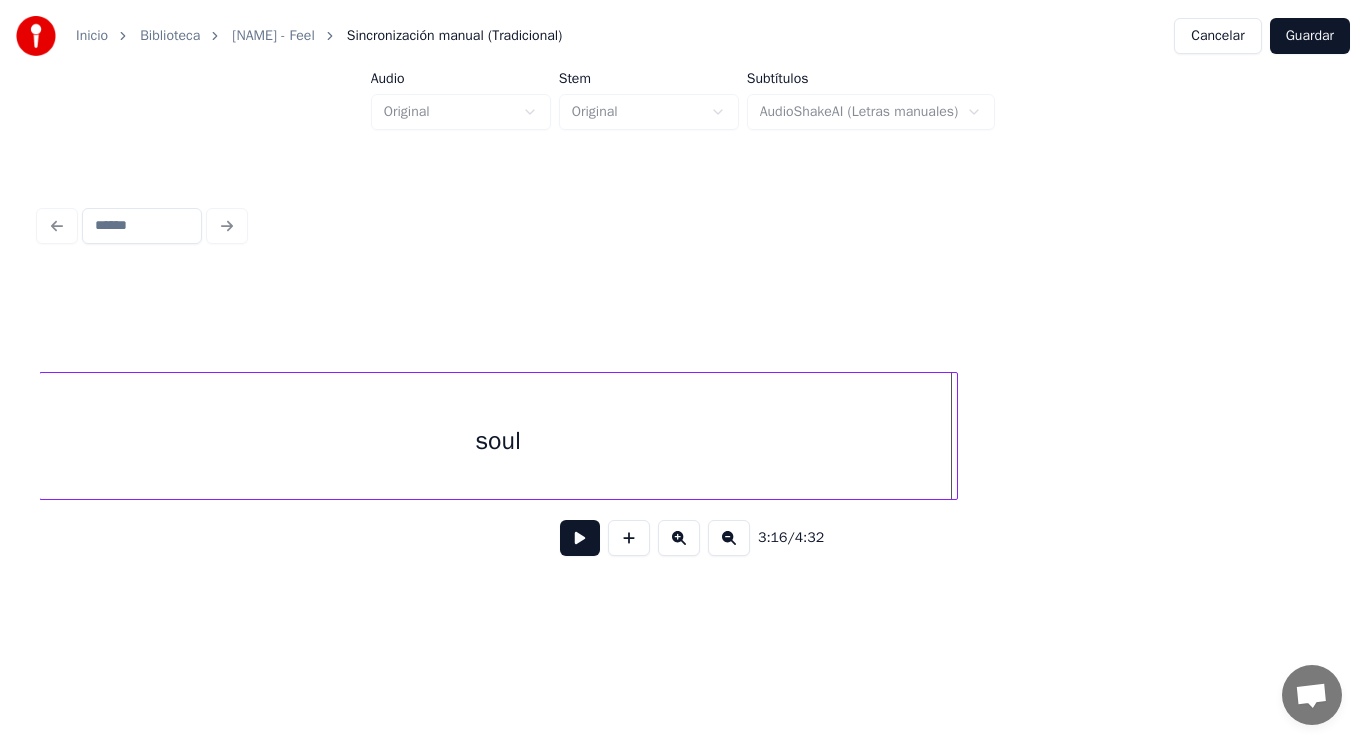 click at bounding box center [954, 436] 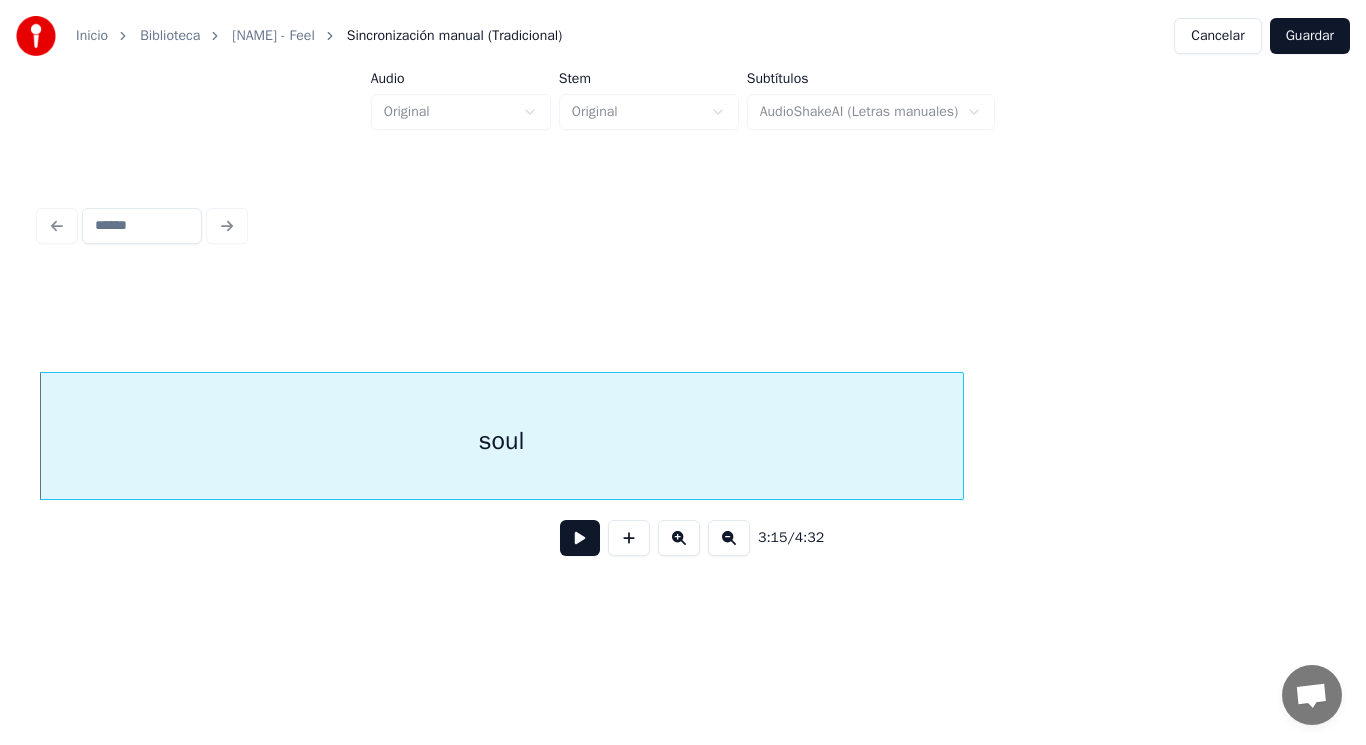 click at bounding box center [580, 538] 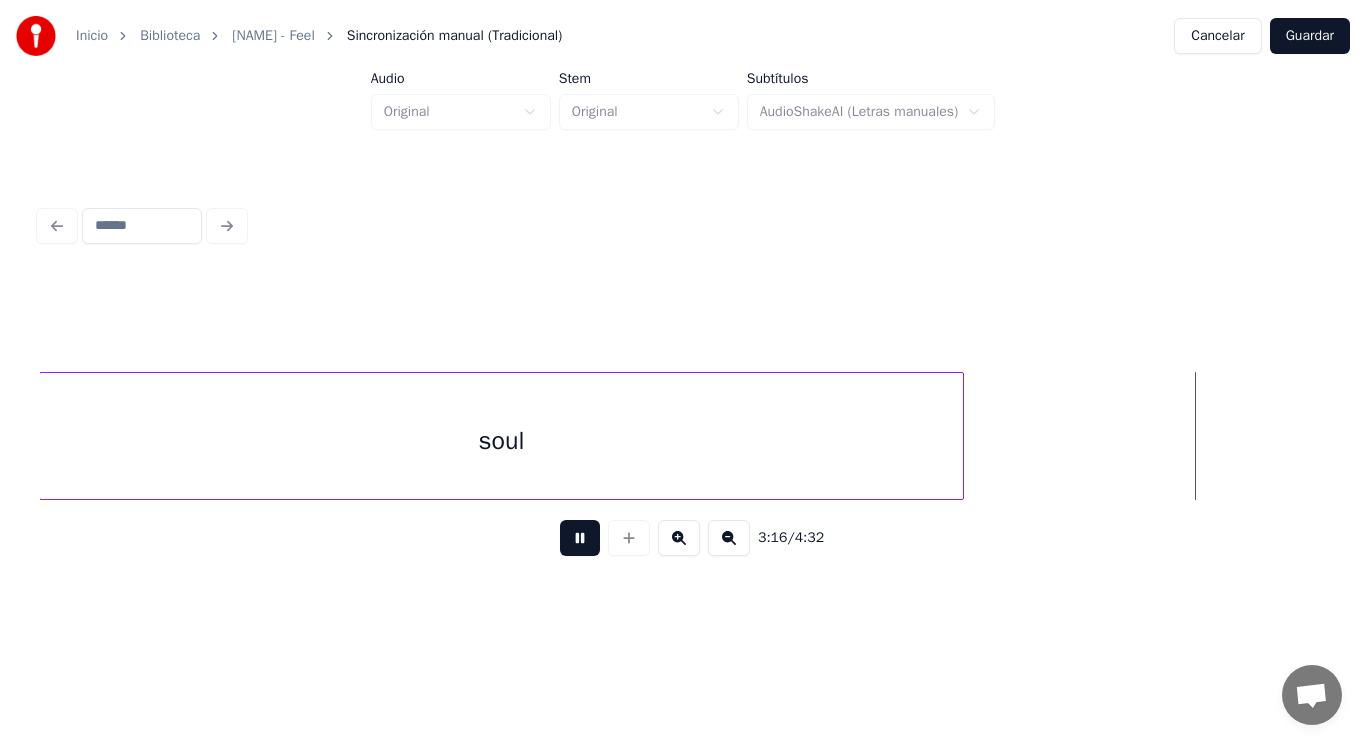 scroll, scrollTop: 0, scrollLeft: 275456, axis: horizontal 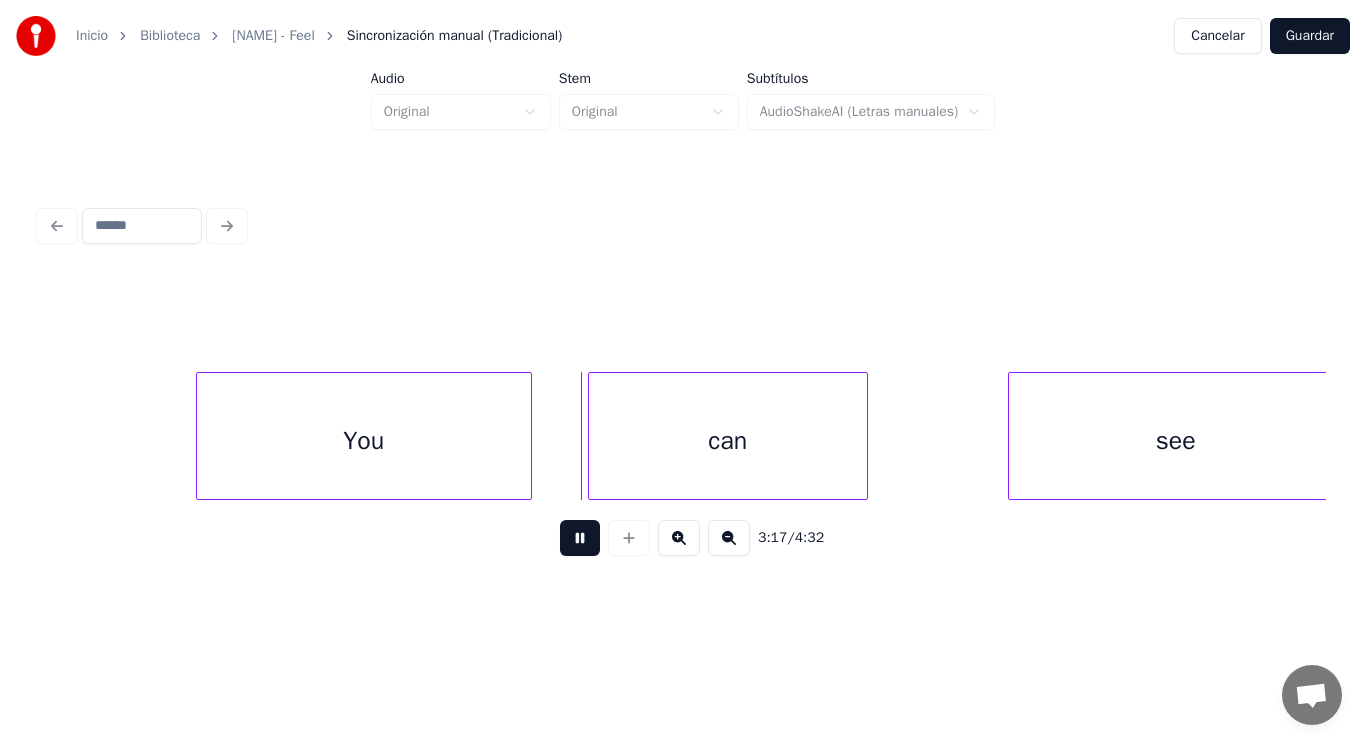 click at bounding box center [580, 538] 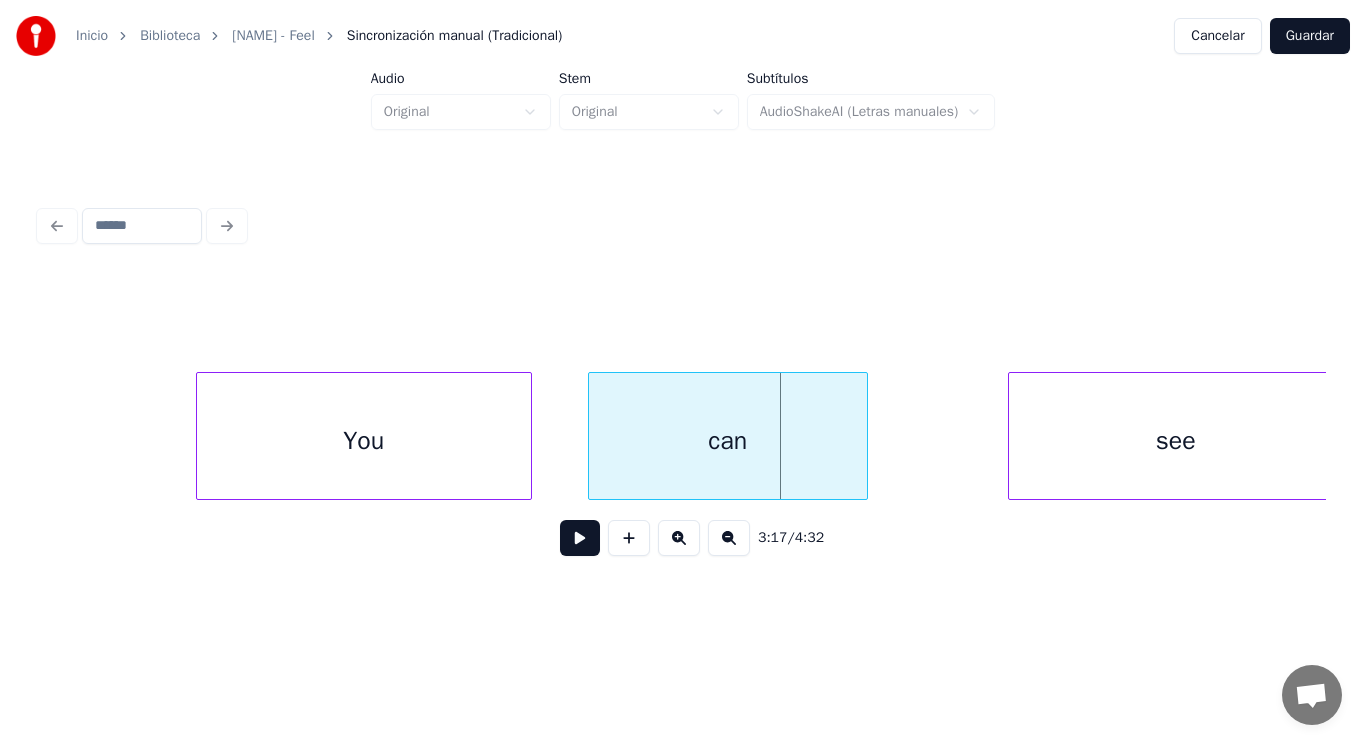 click on "You" at bounding box center (364, 441) 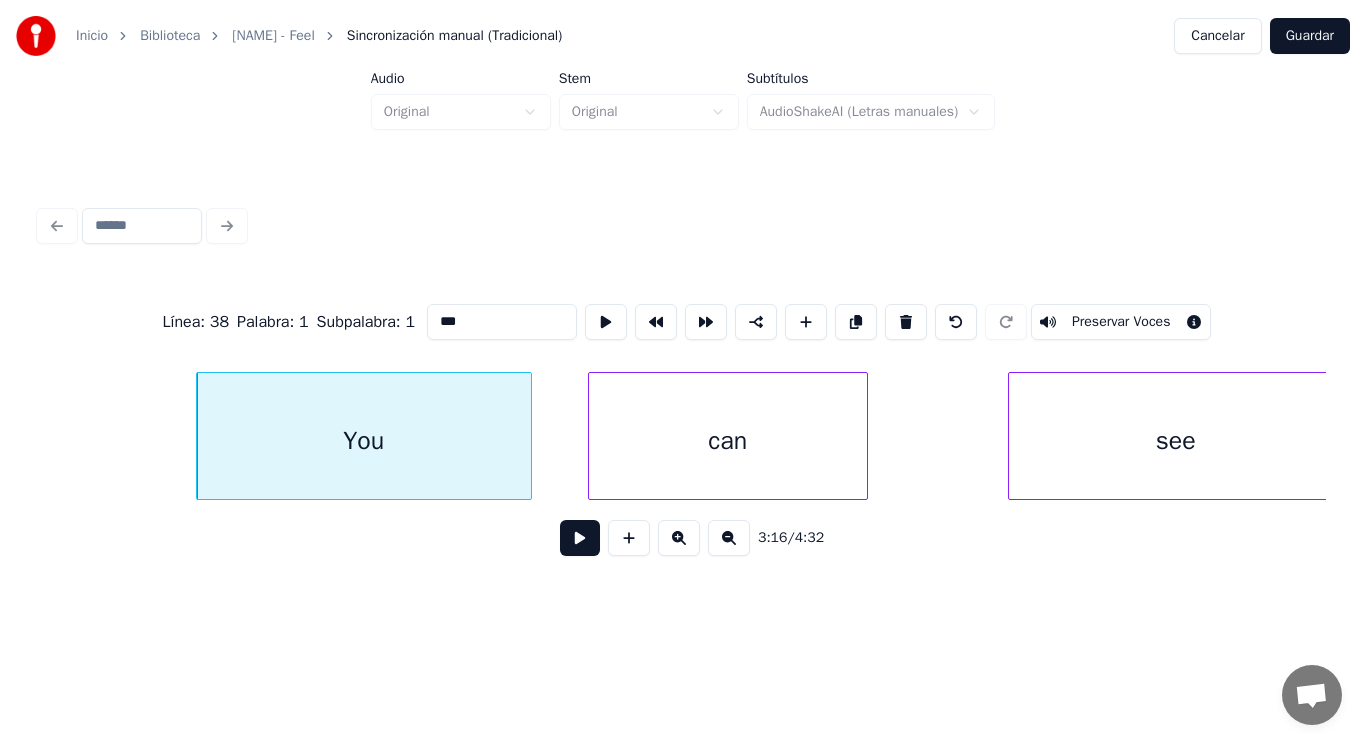 click at bounding box center (580, 538) 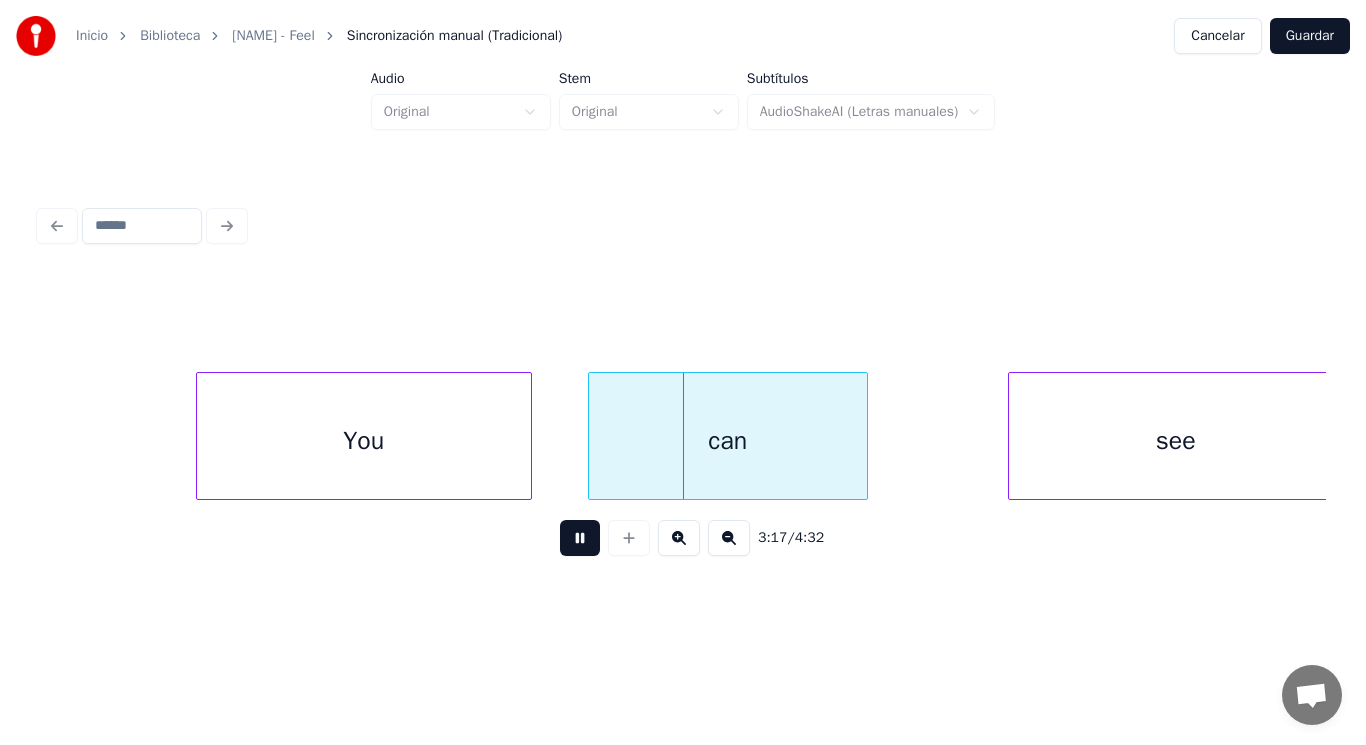 click at bounding box center [580, 538] 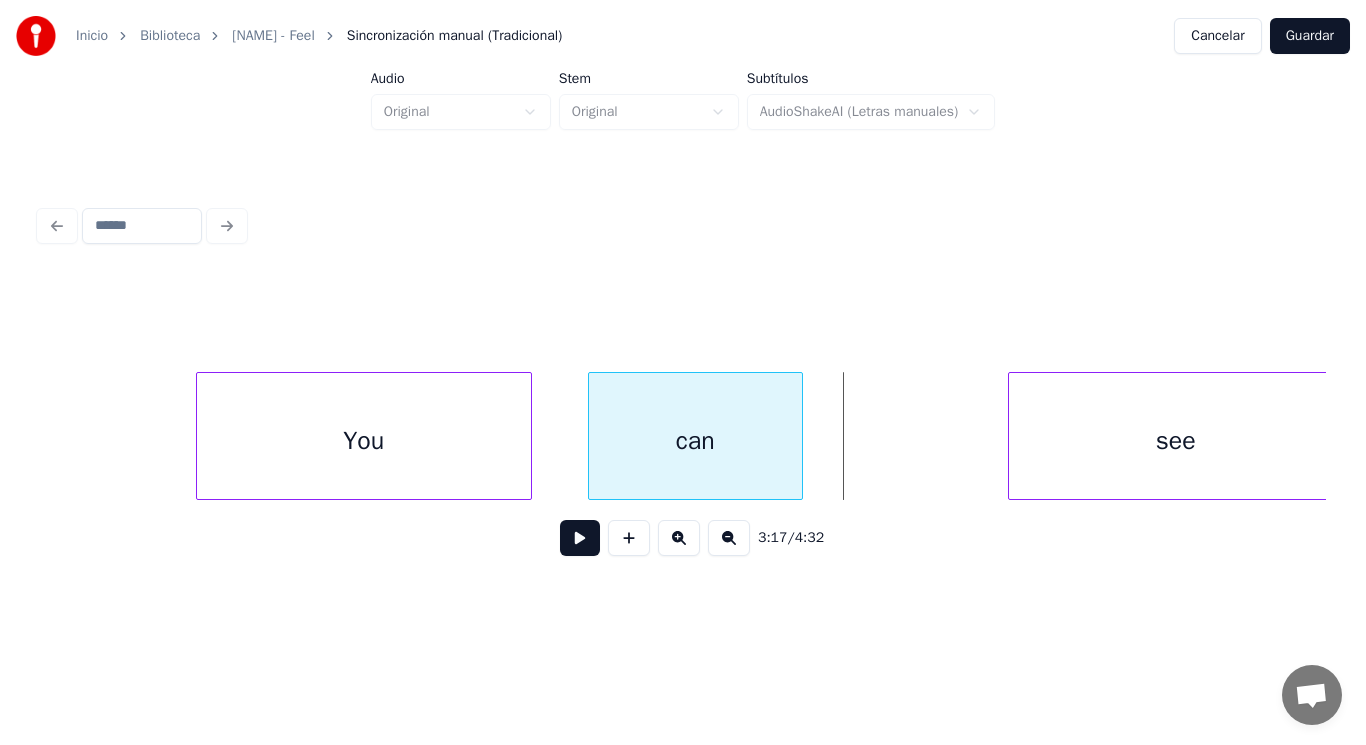 click at bounding box center (799, 436) 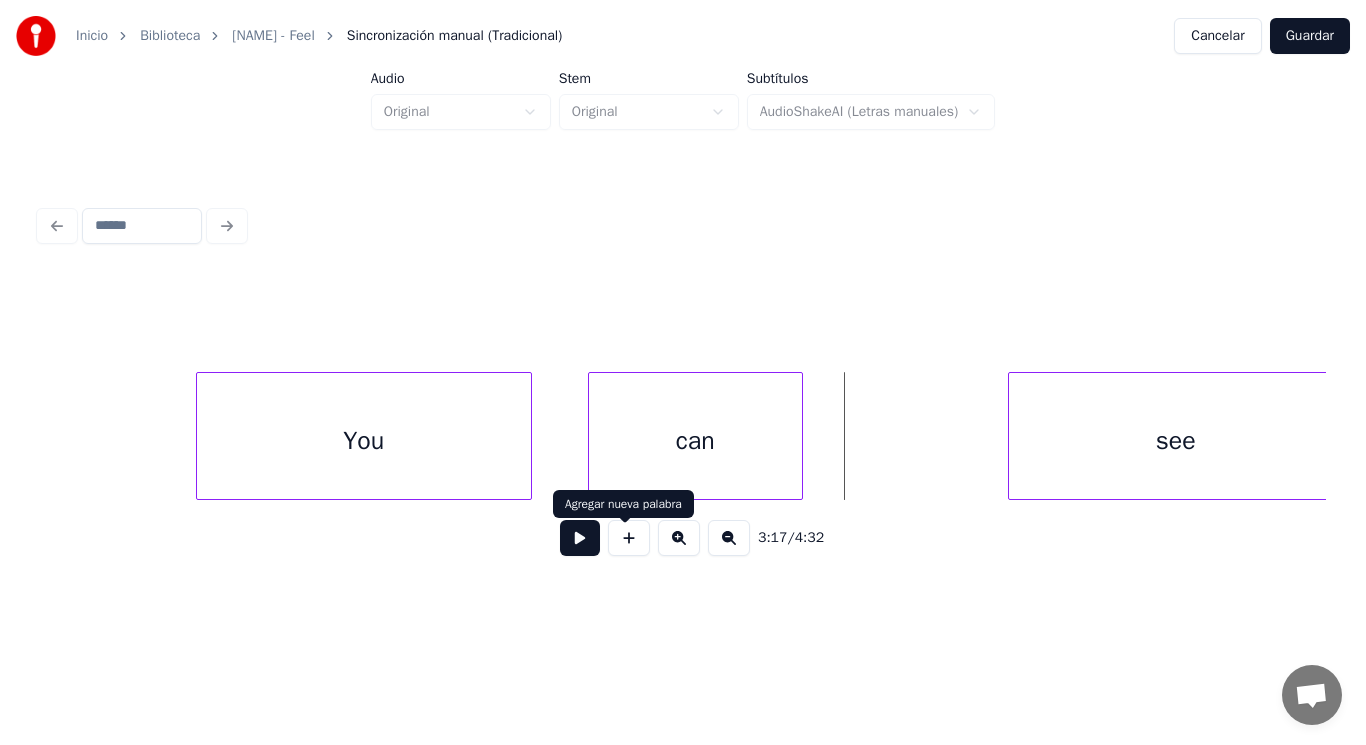click at bounding box center (580, 538) 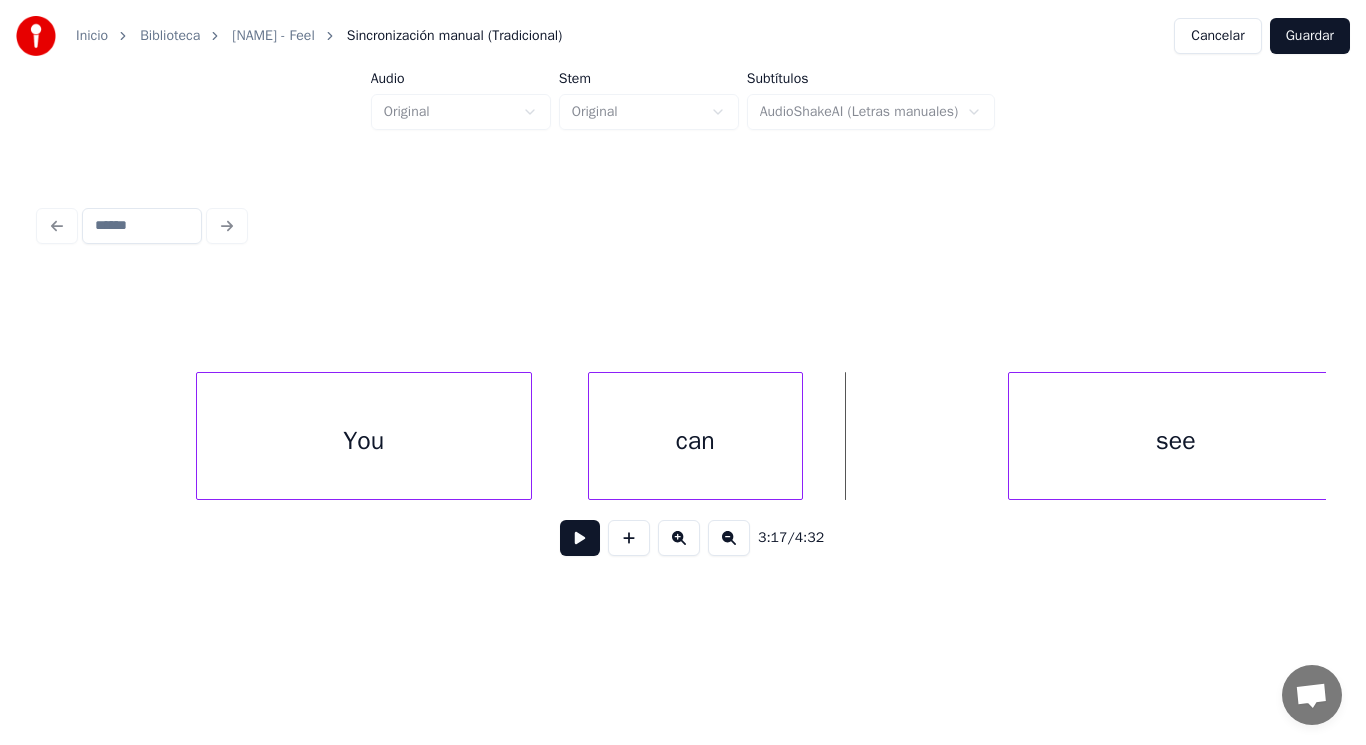click at bounding box center (580, 538) 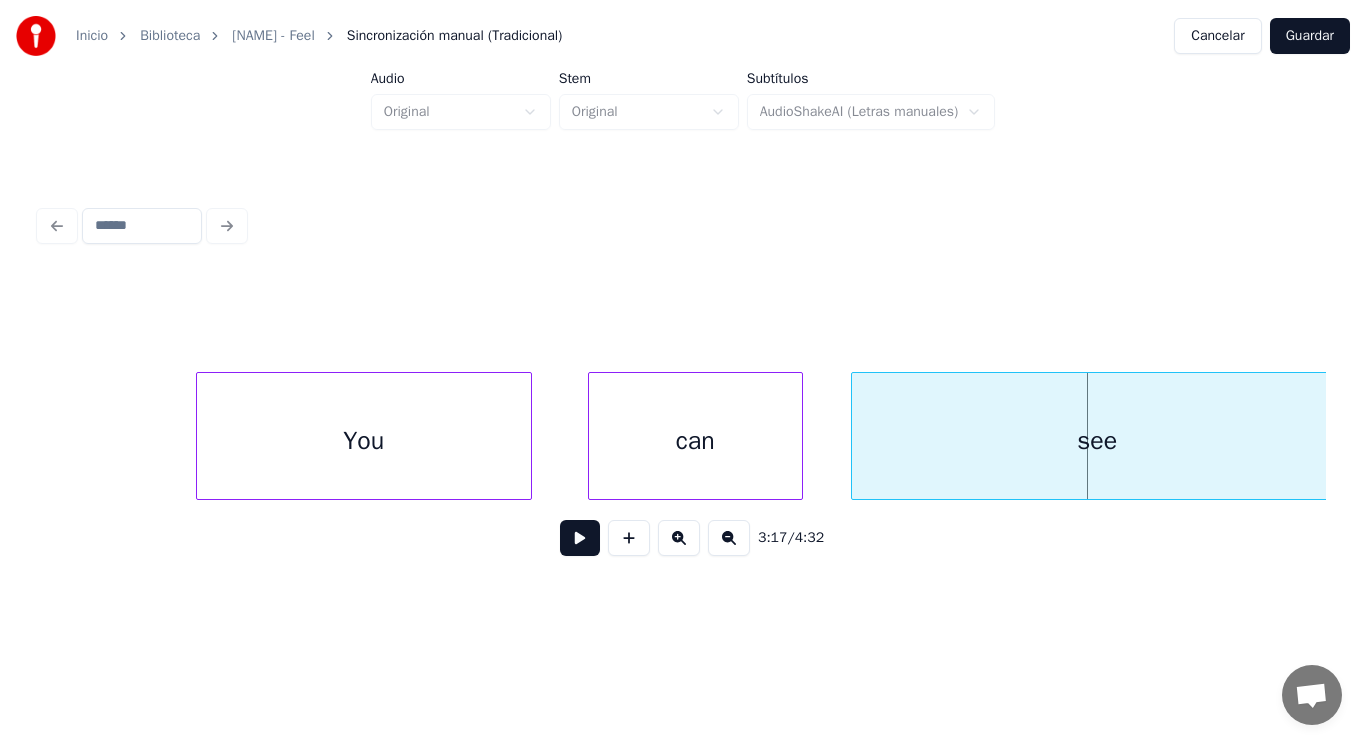 click at bounding box center (855, 436) 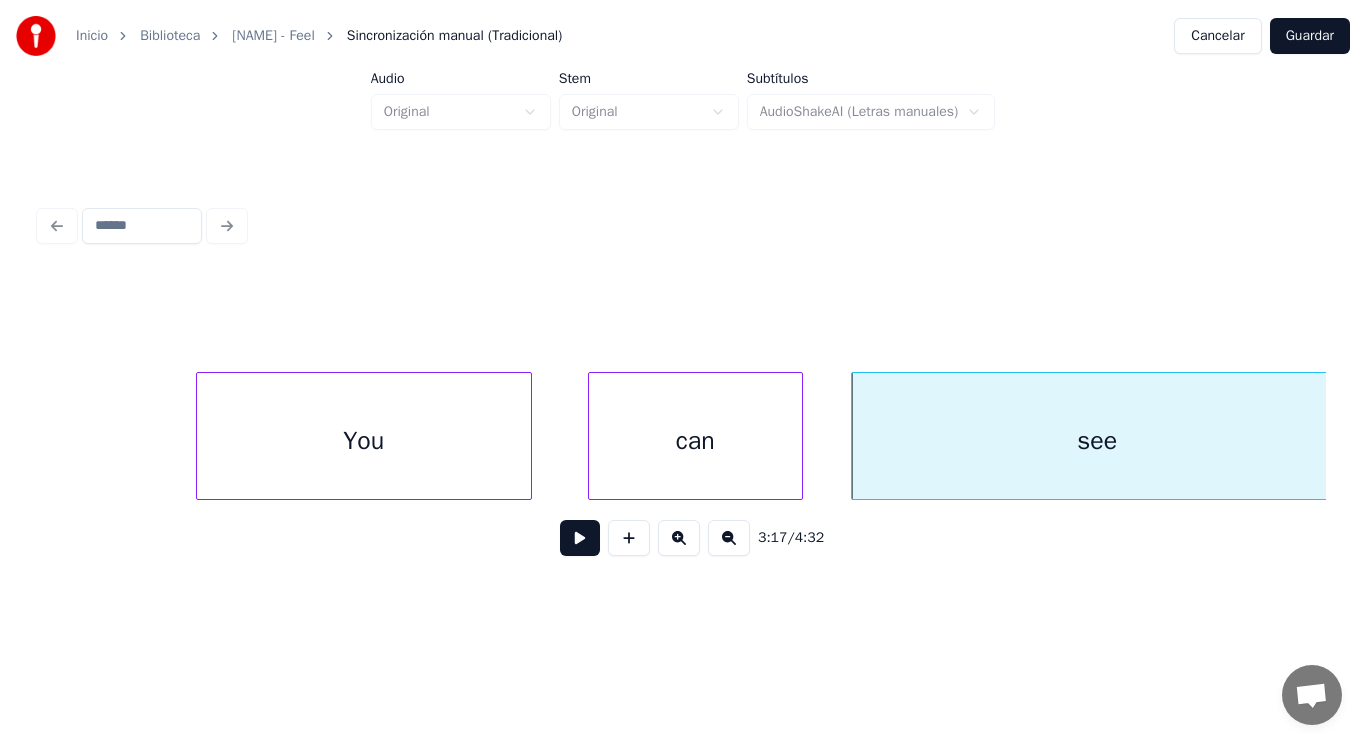 click at bounding box center [580, 538] 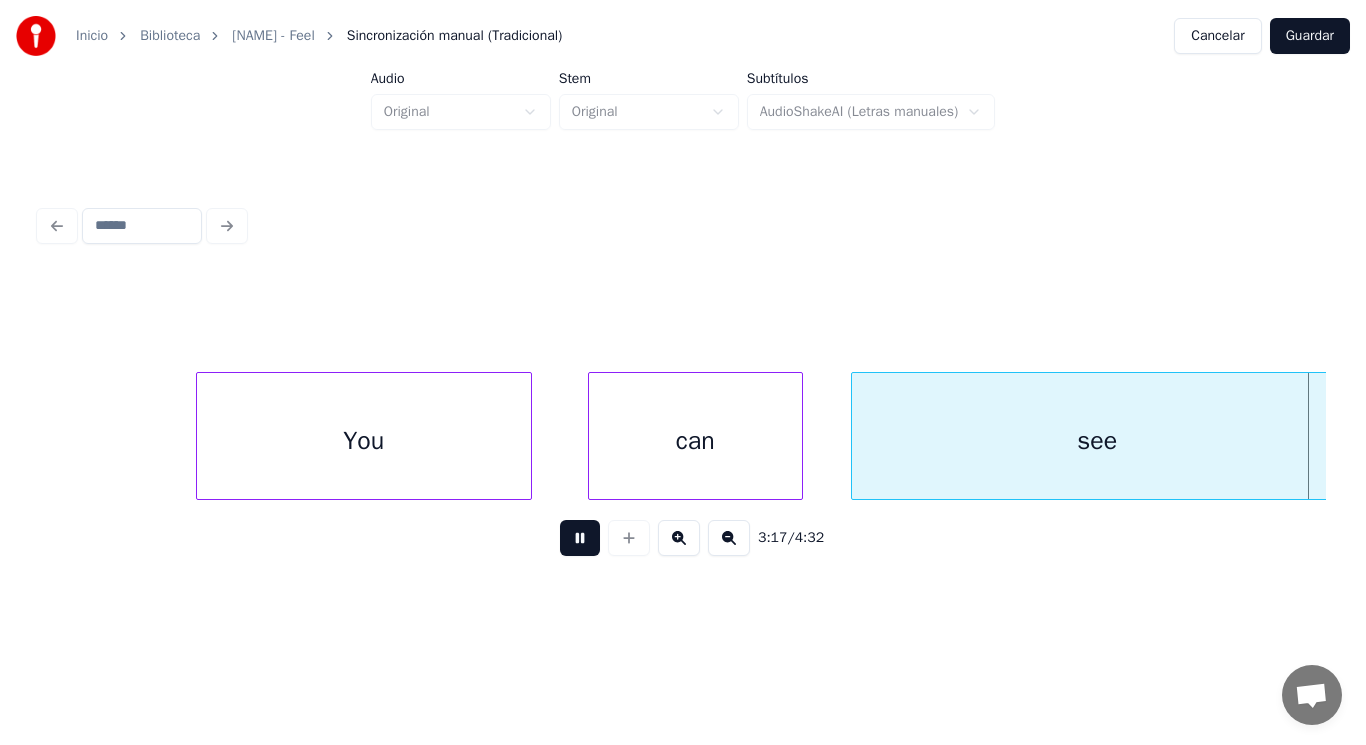 scroll, scrollTop: 0, scrollLeft: 276758, axis: horizontal 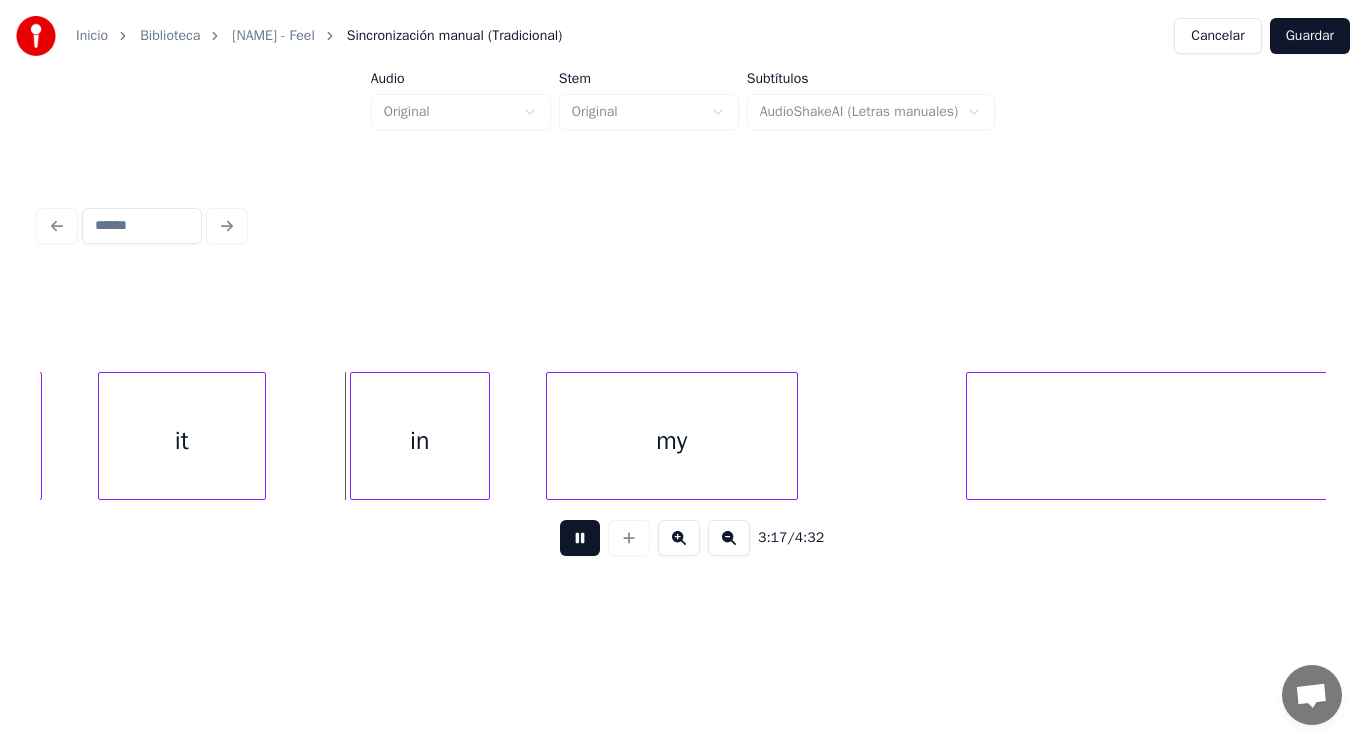 click at bounding box center [580, 538] 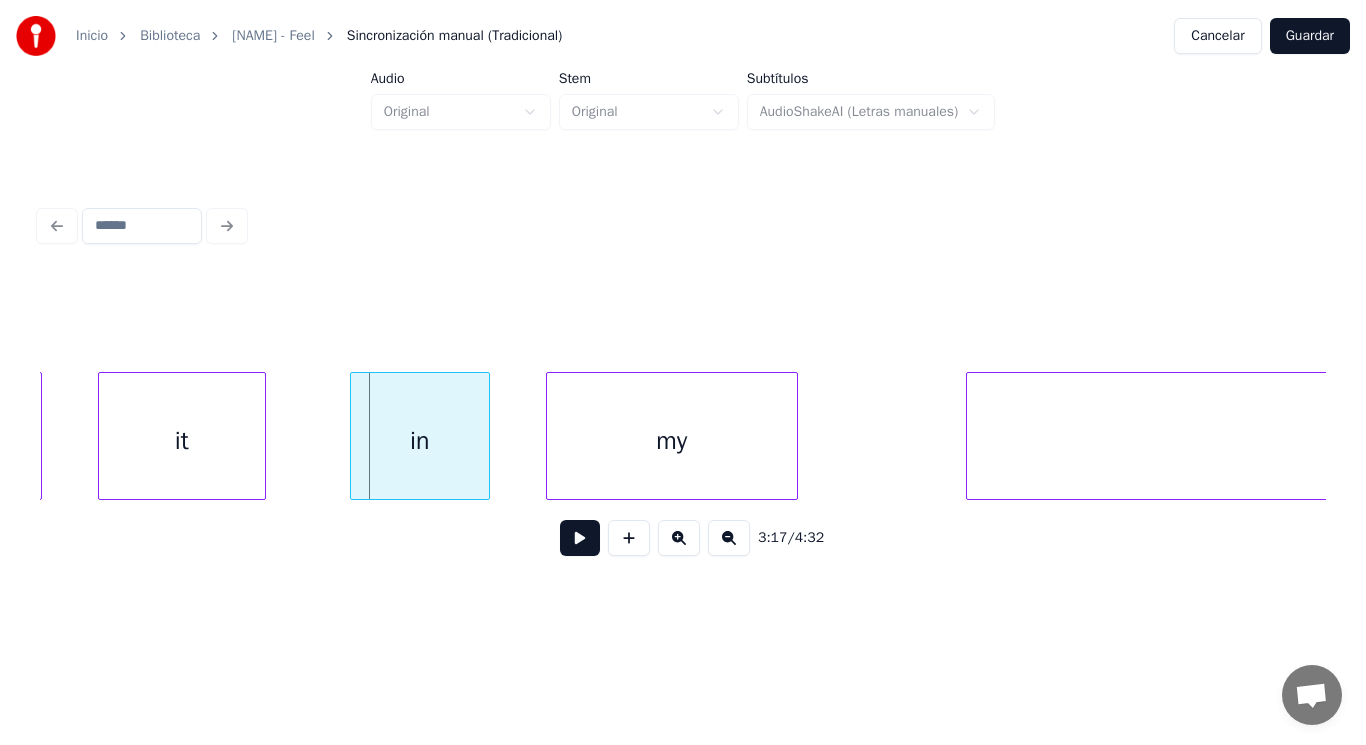 click on "it" at bounding box center [182, 441] 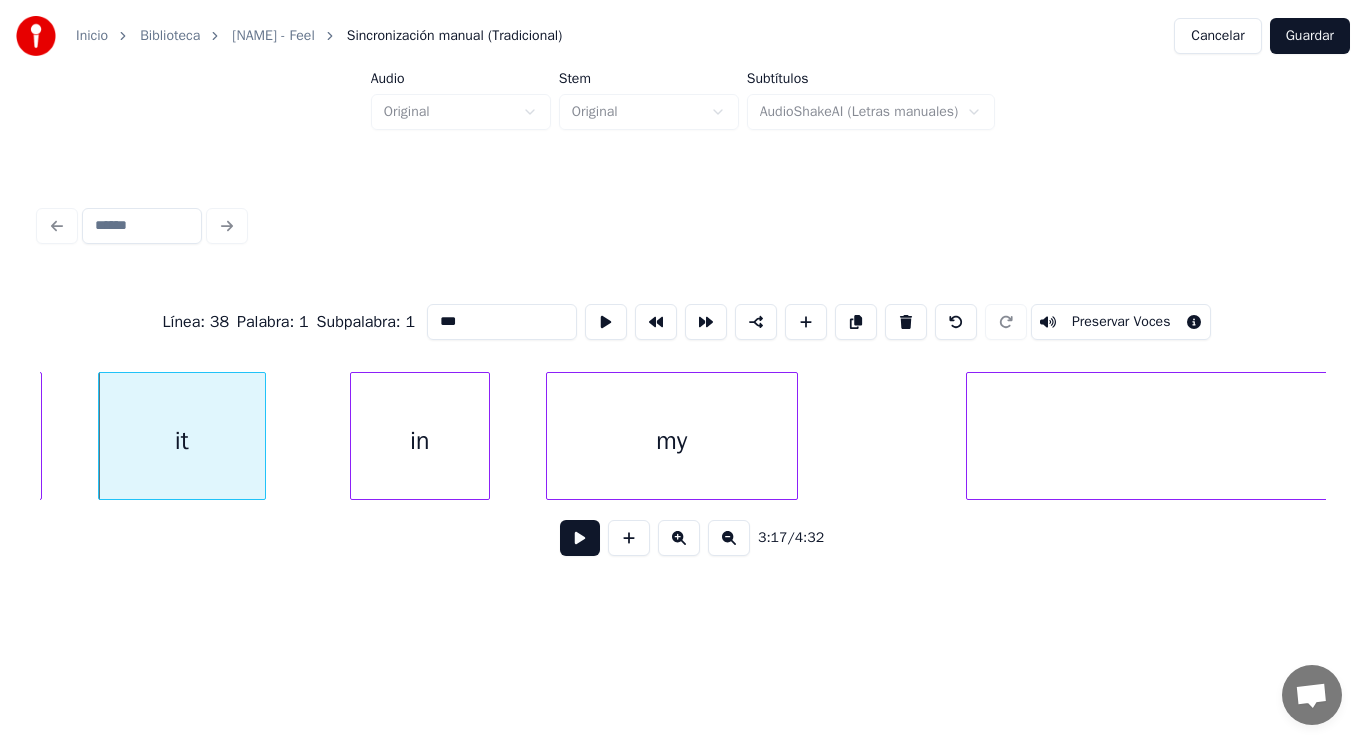 type on "**" 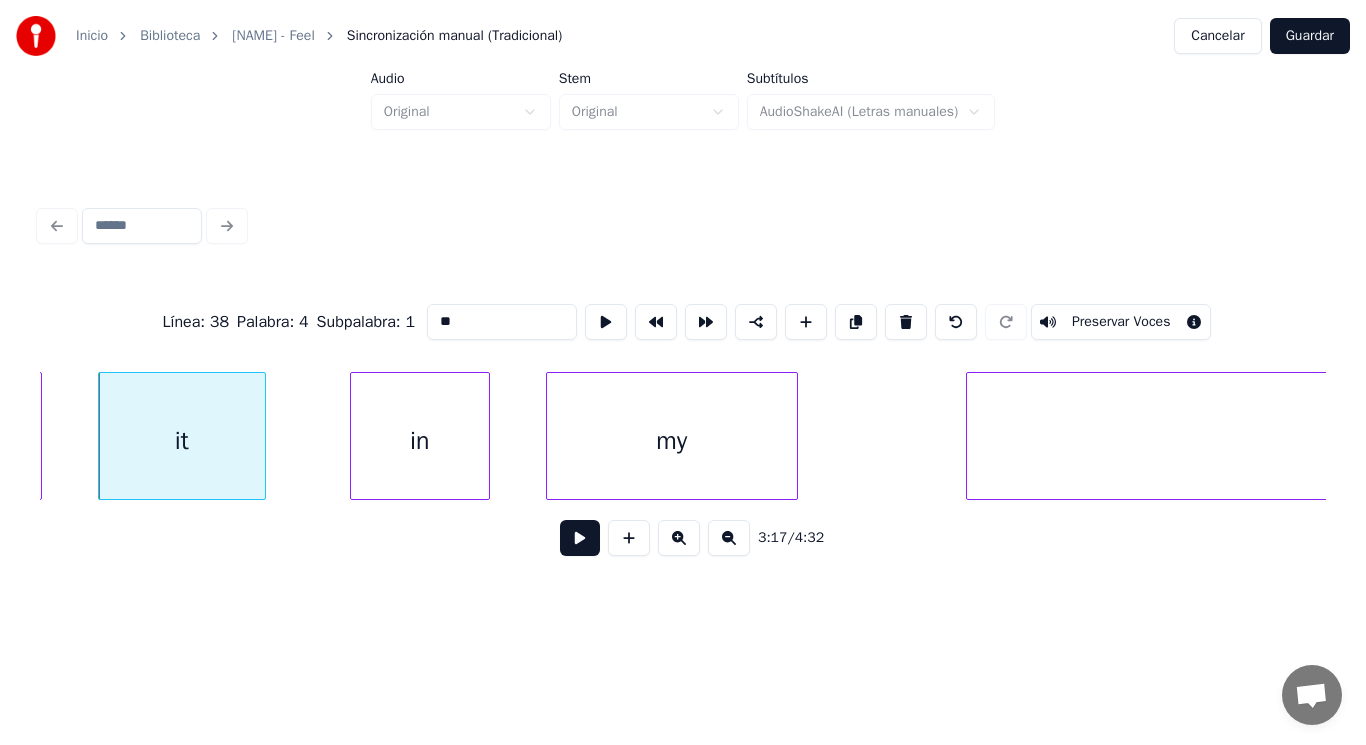 click at bounding box center (580, 538) 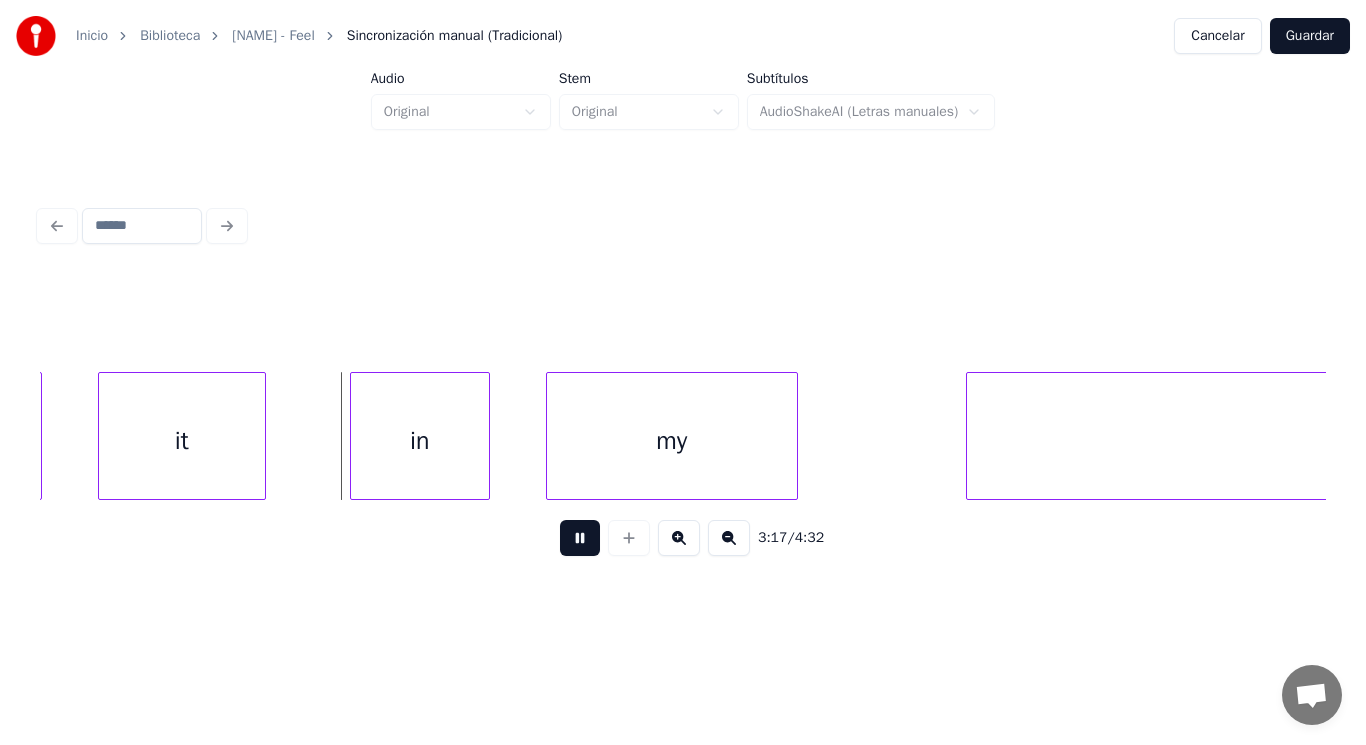 click at bounding box center (580, 538) 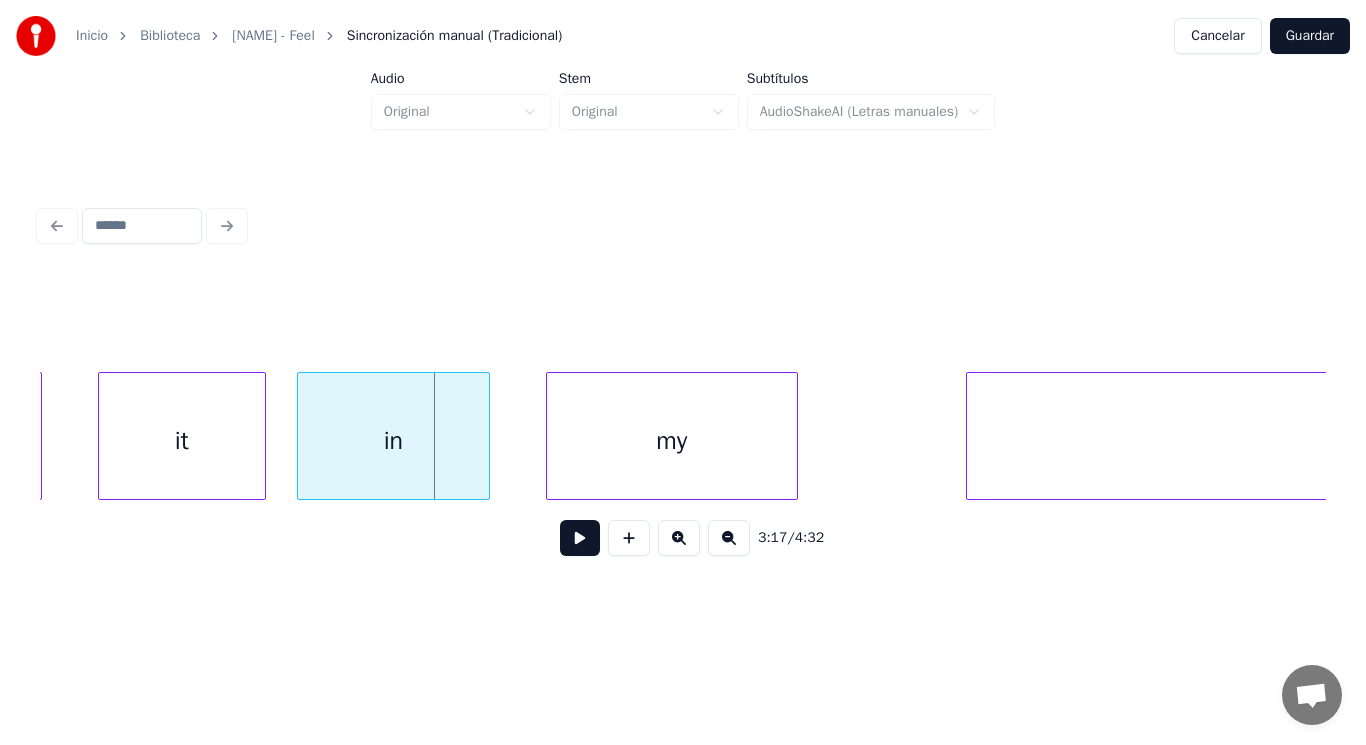 click at bounding box center (301, 436) 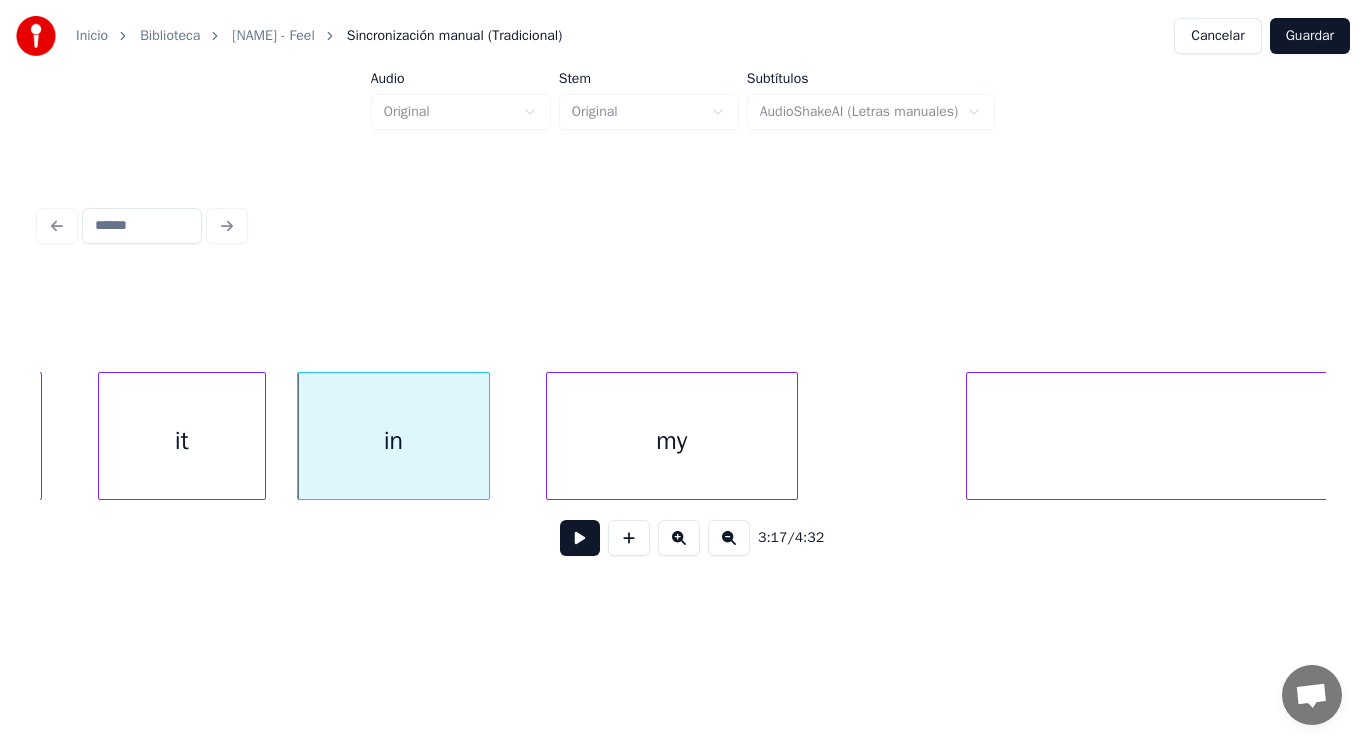 click at bounding box center (580, 538) 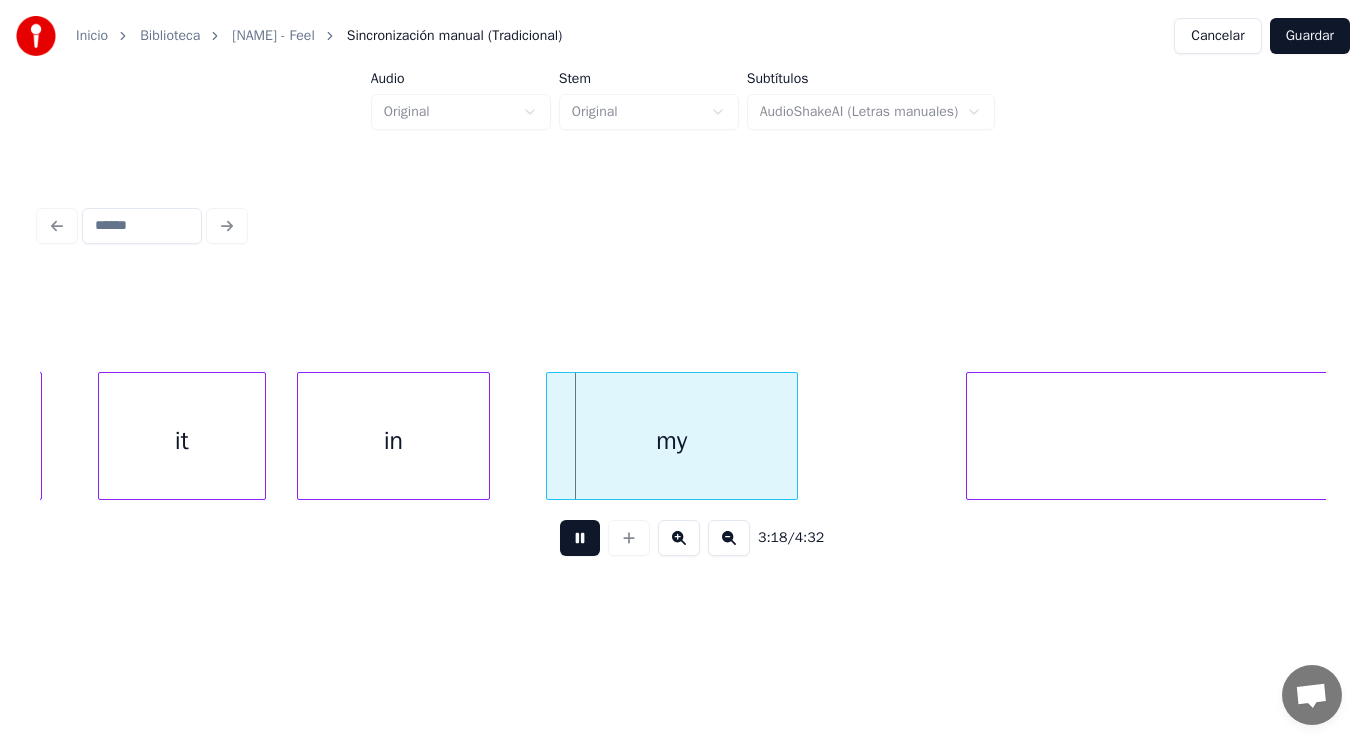 click at bounding box center [580, 538] 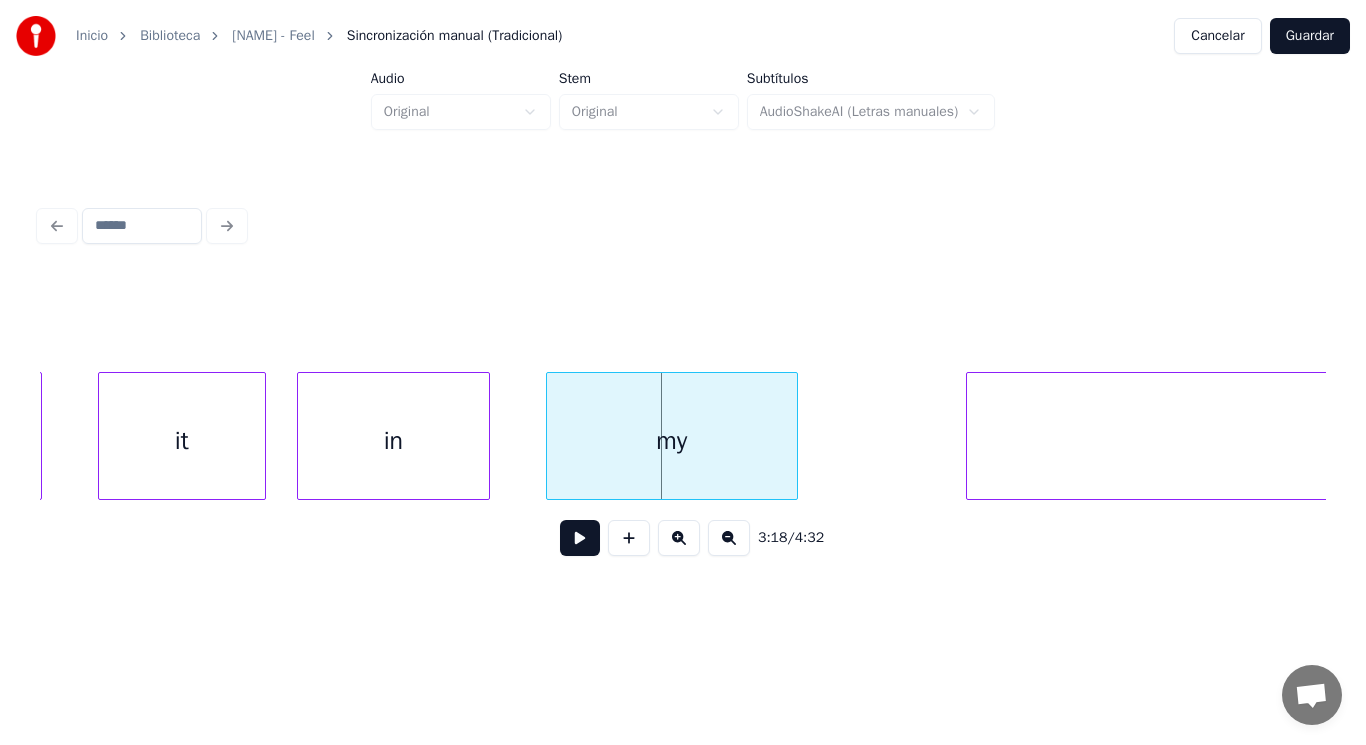 click at bounding box center [550, 436] 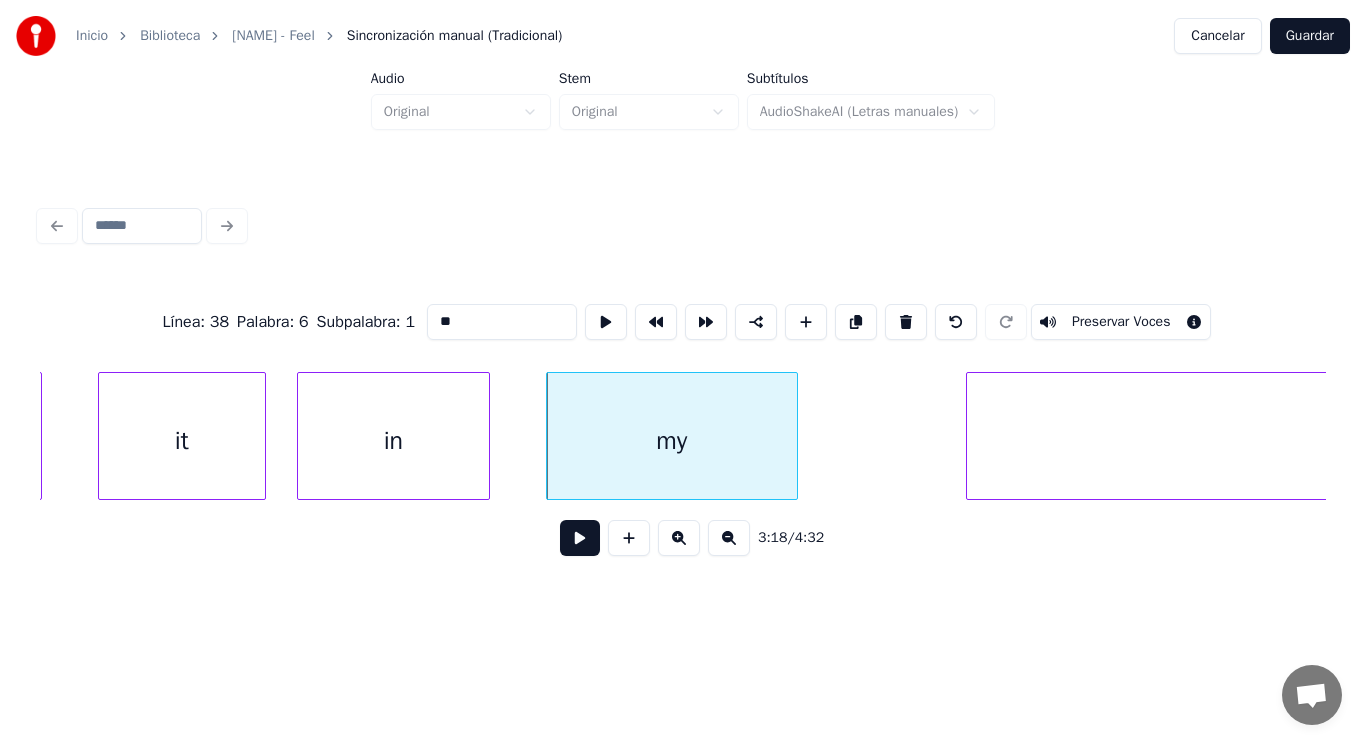 click at bounding box center (580, 538) 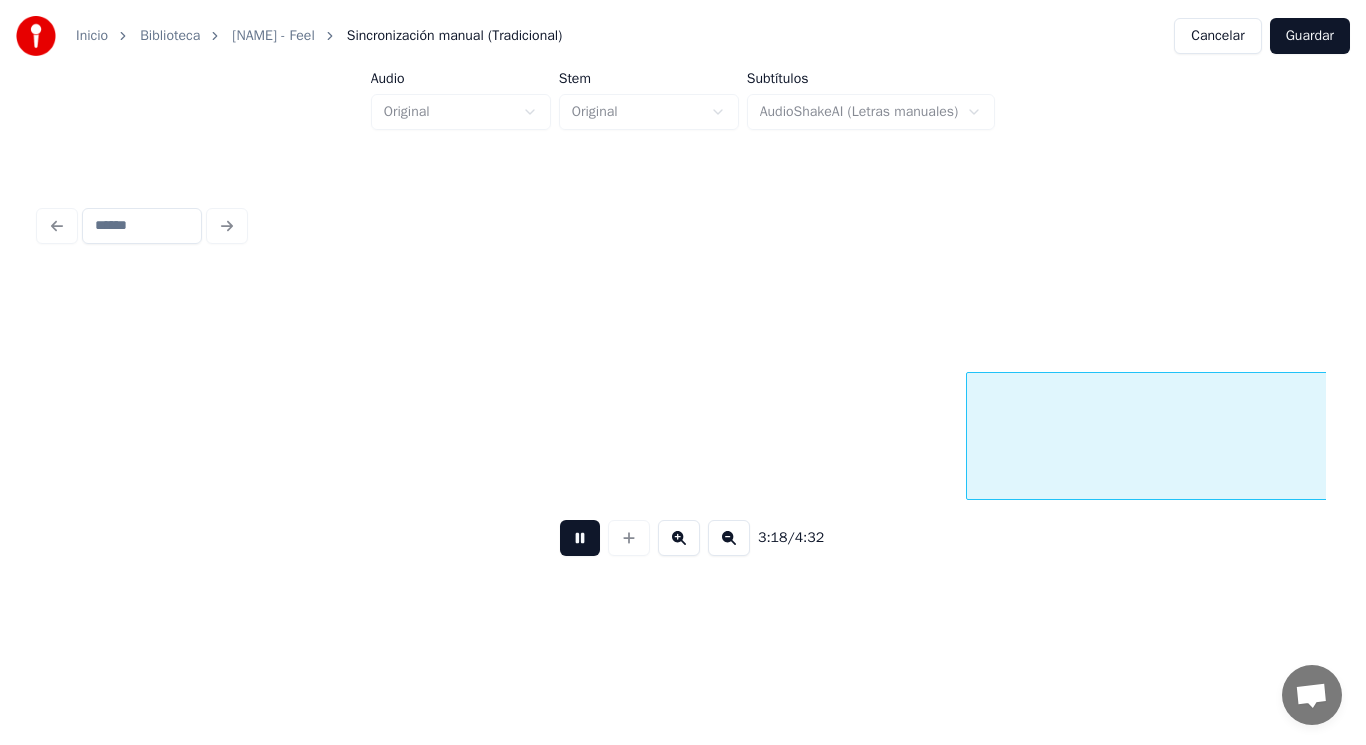 click at bounding box center (580, 538) 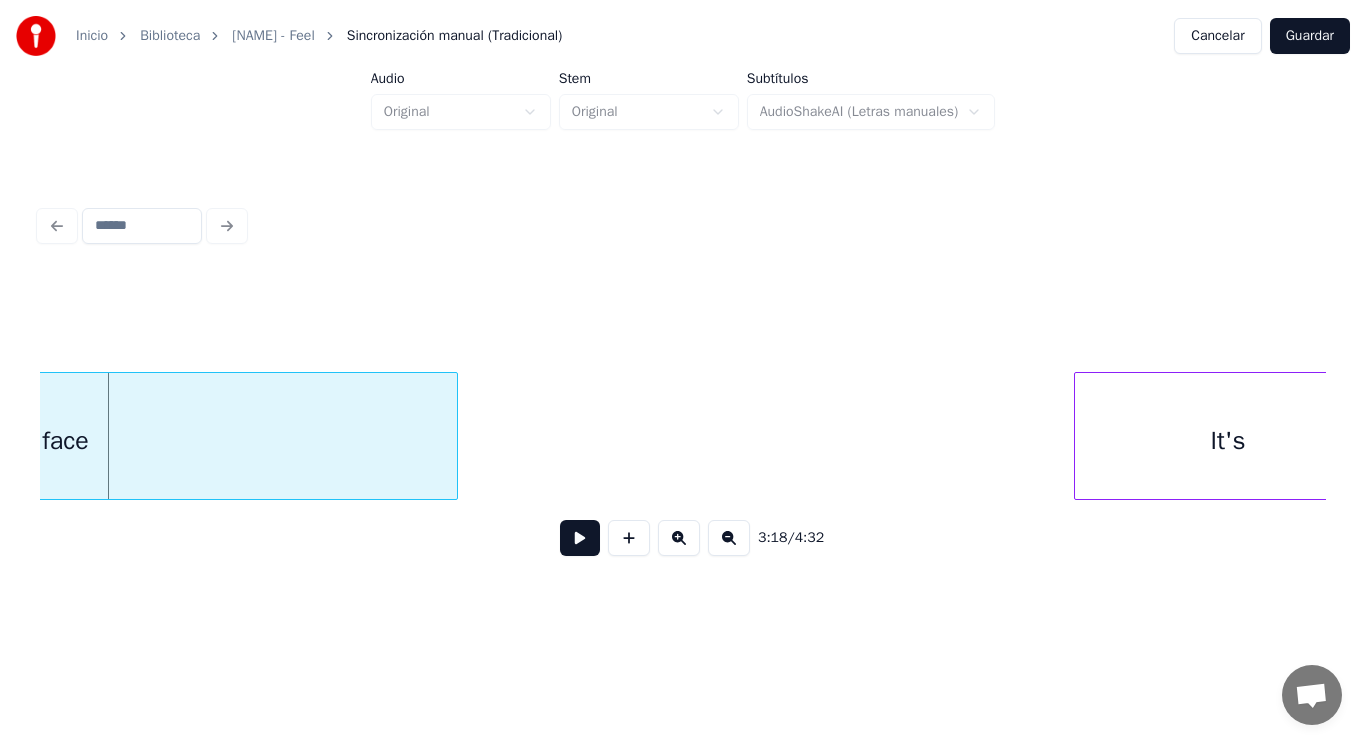 click on "face" at bounding box center [66, 441] 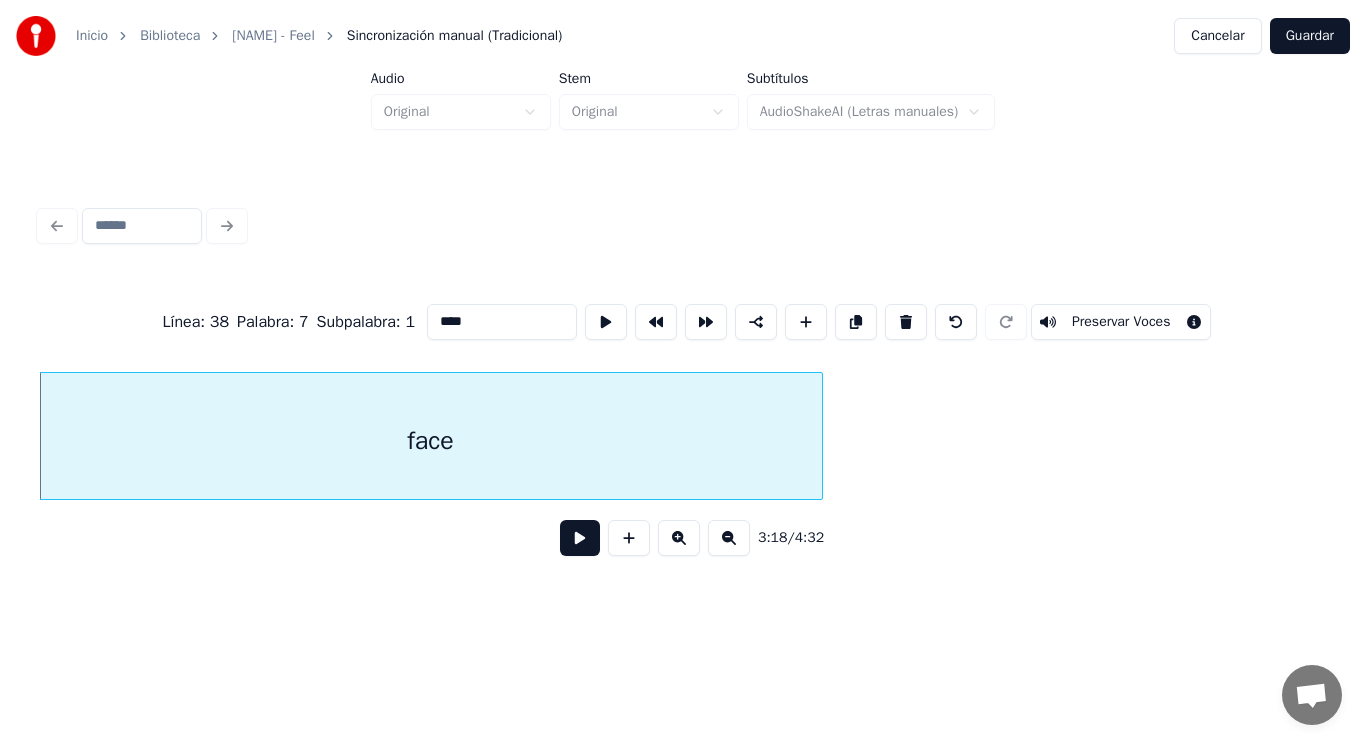 click at bounding box center [580, 538] 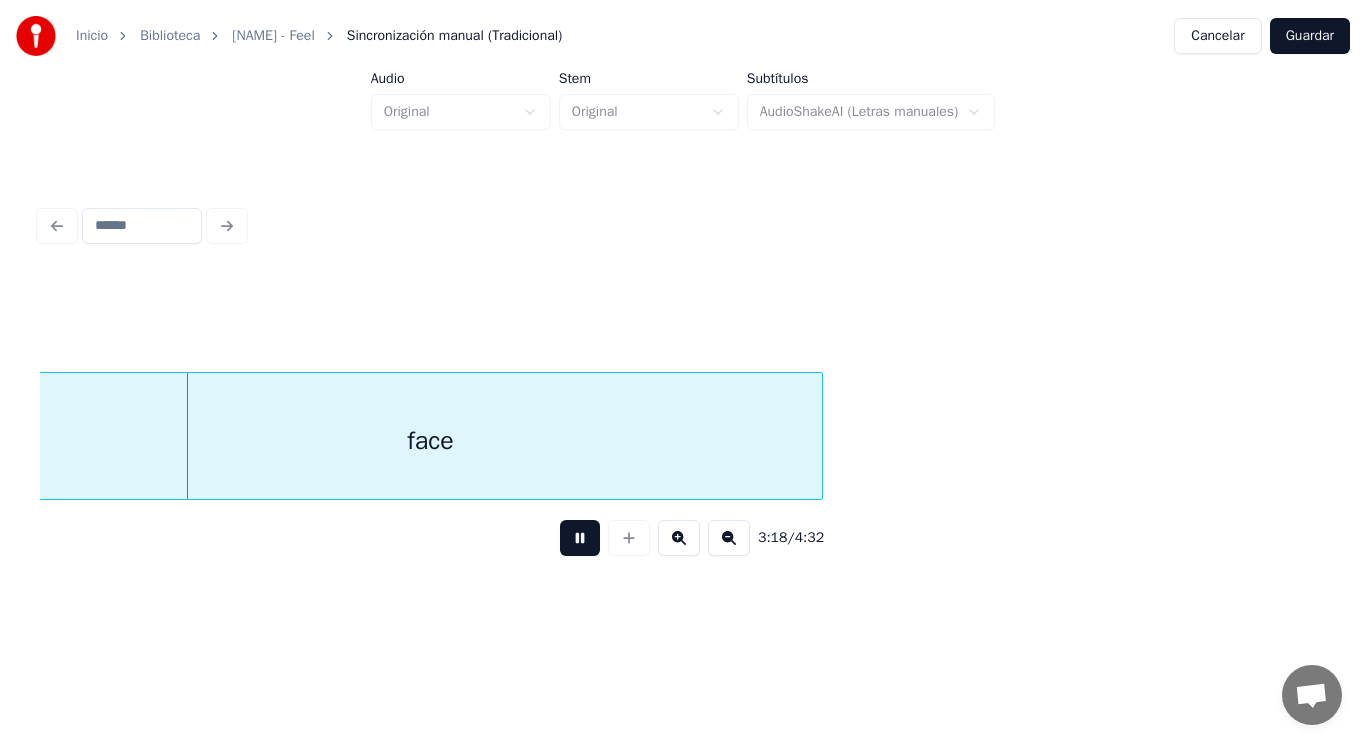click at bounding box center [580, 538] 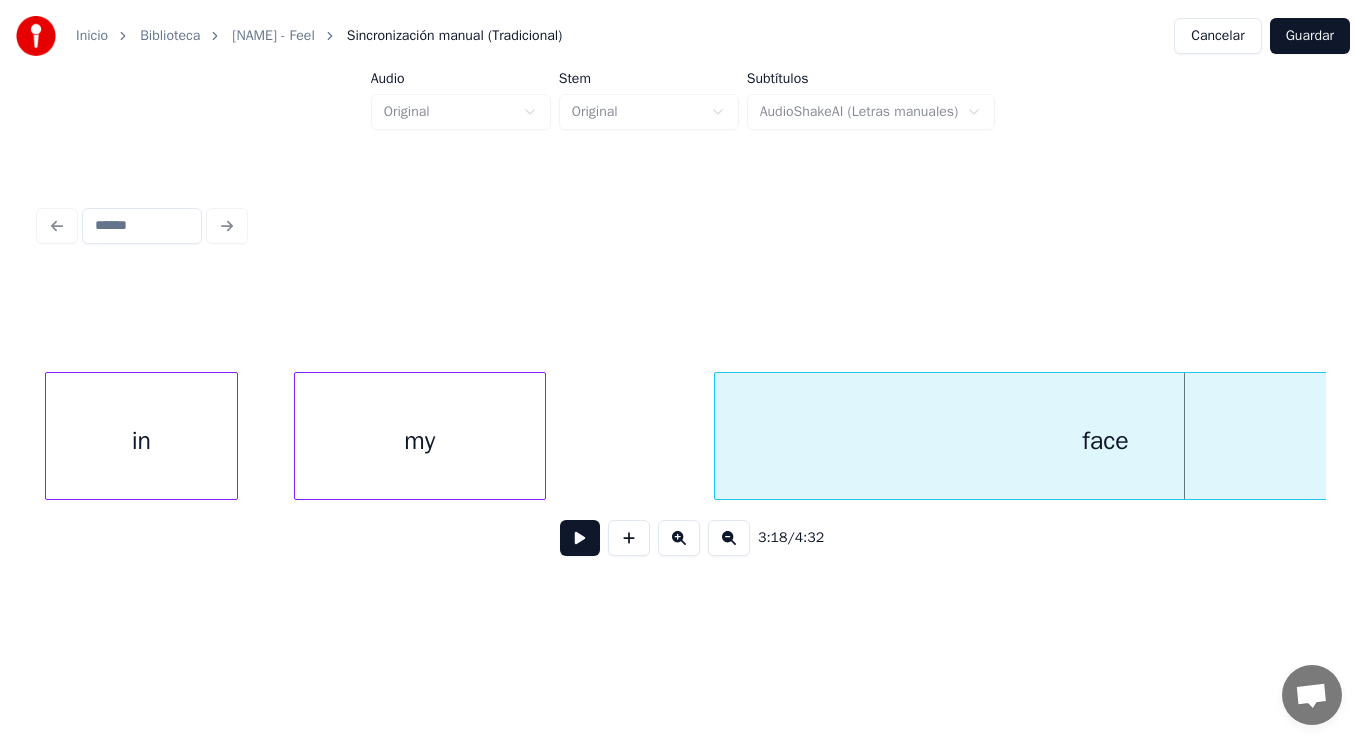 scroll, scrollTop: 0, scrollLeft: 277005, axis: horizontal 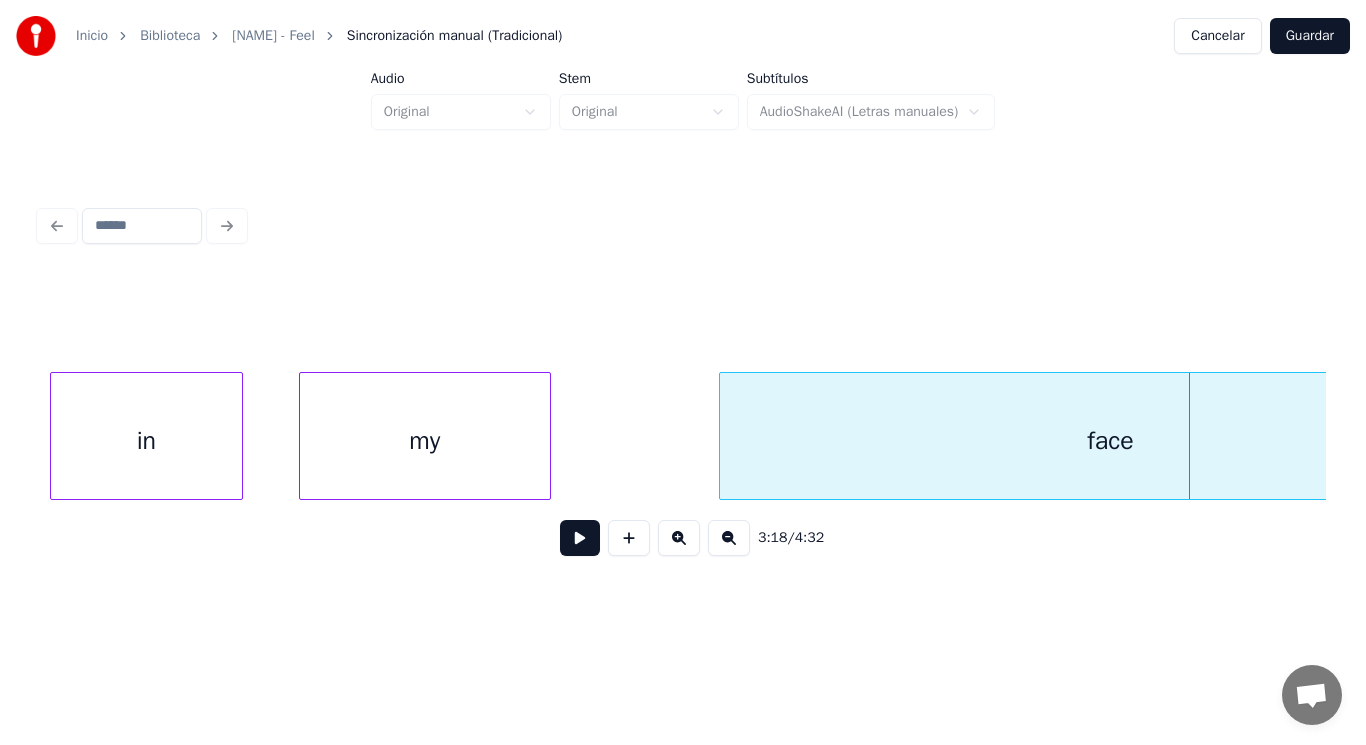 click on "my" at bounding box center [425, 441] 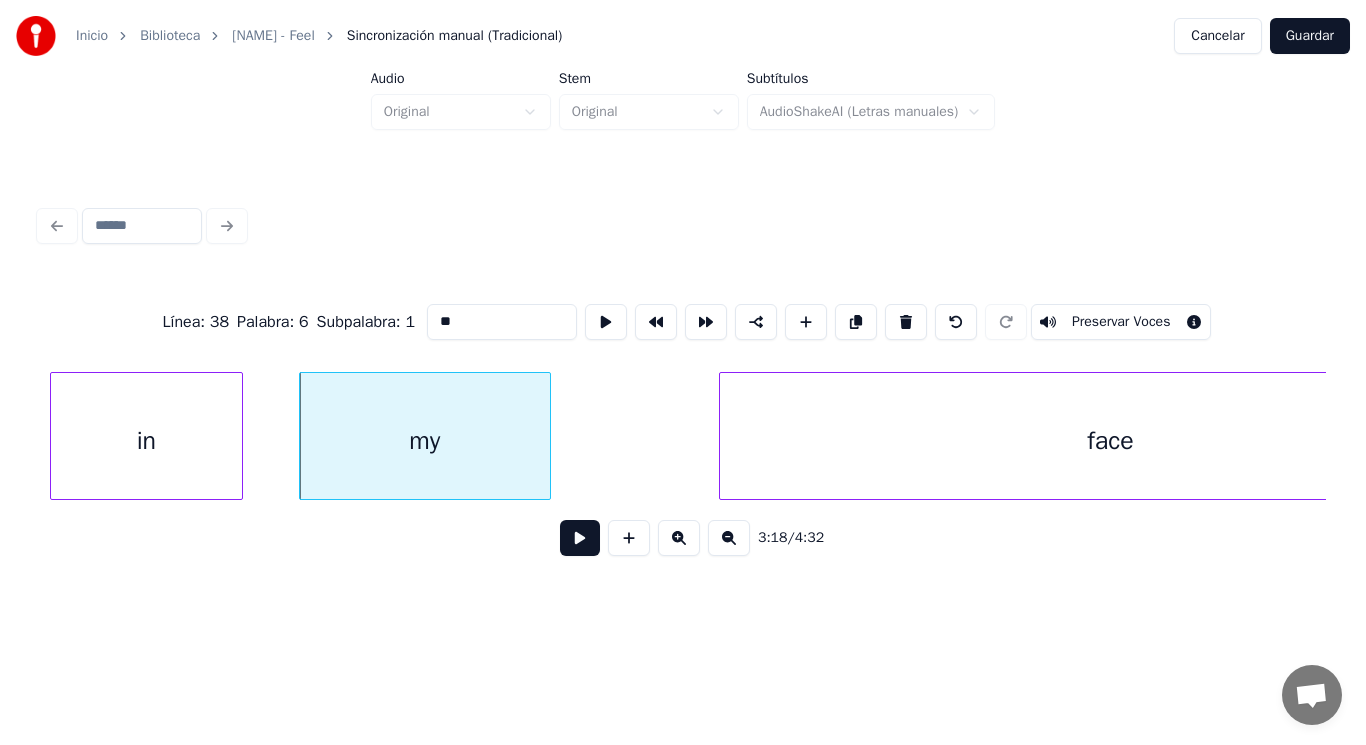 click at bounding box center (580, 538) 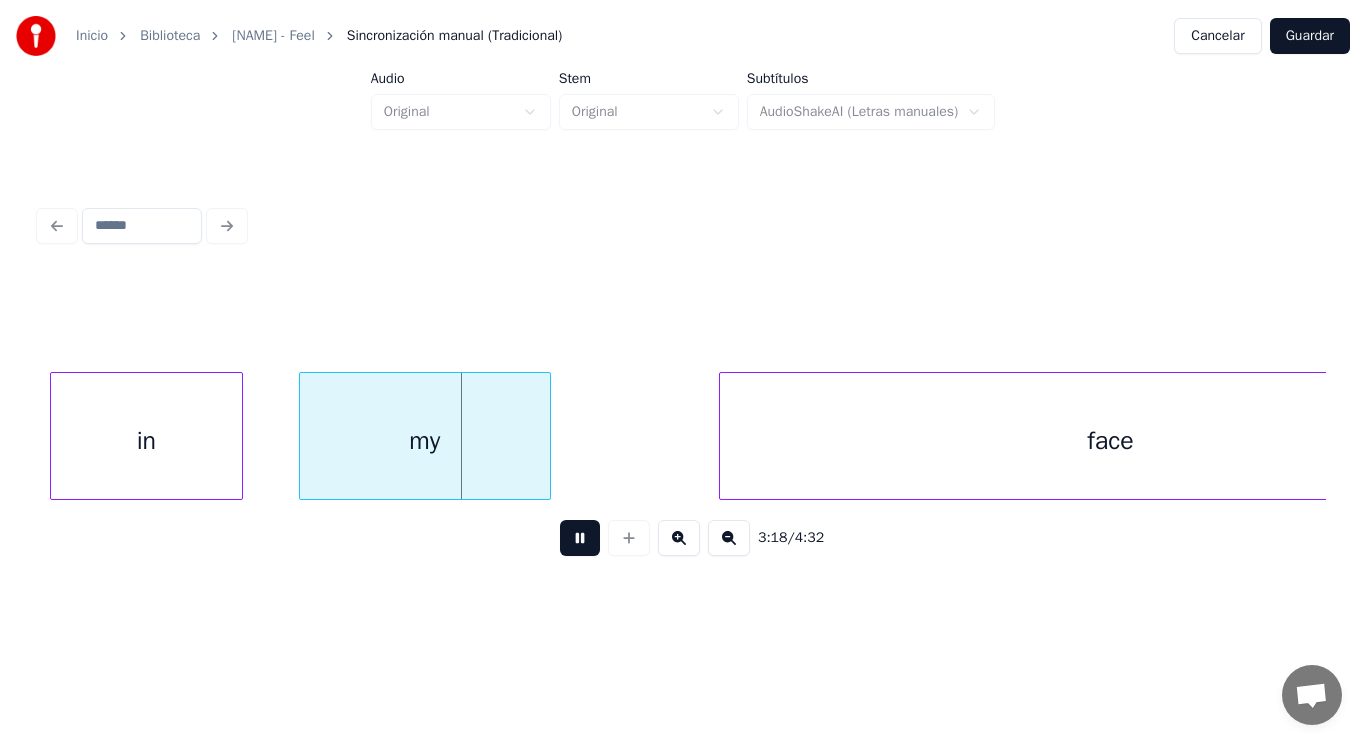 click at bounding box center (580, 538) 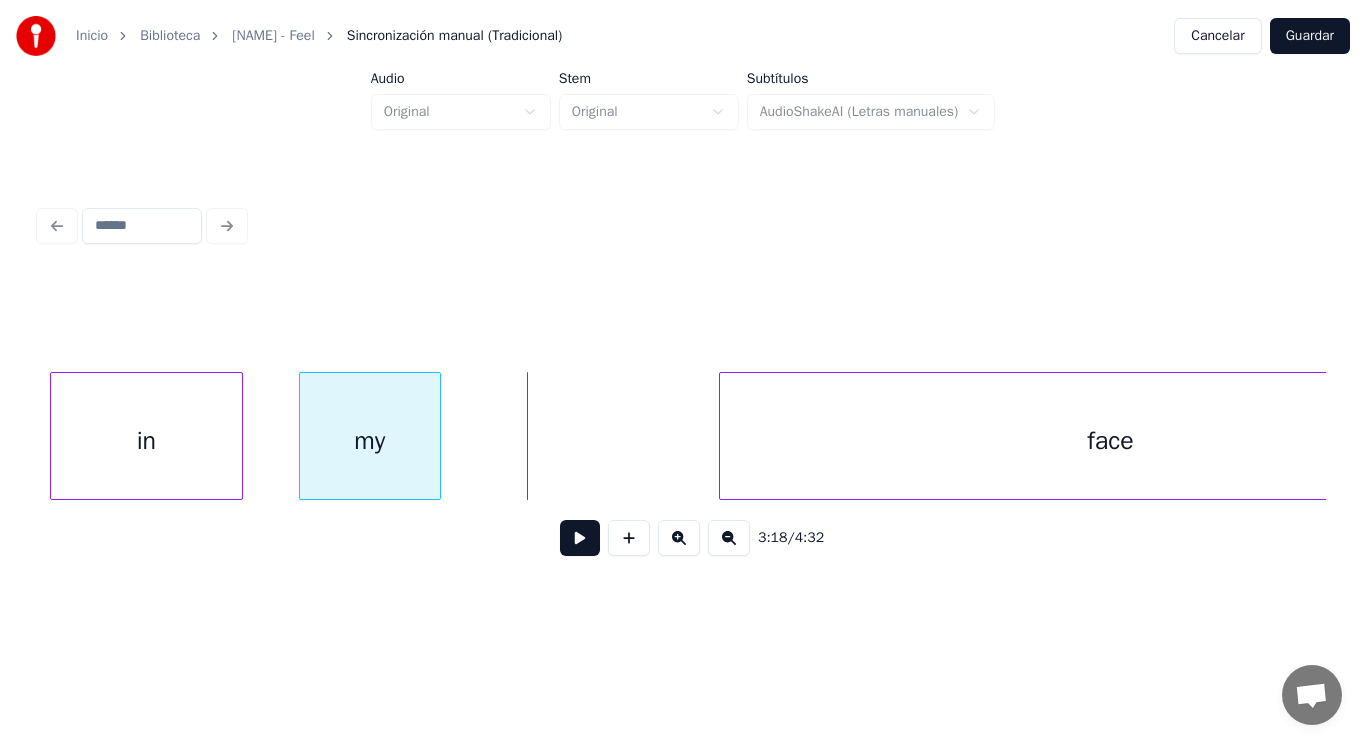 click at bounding box center (437, 436) 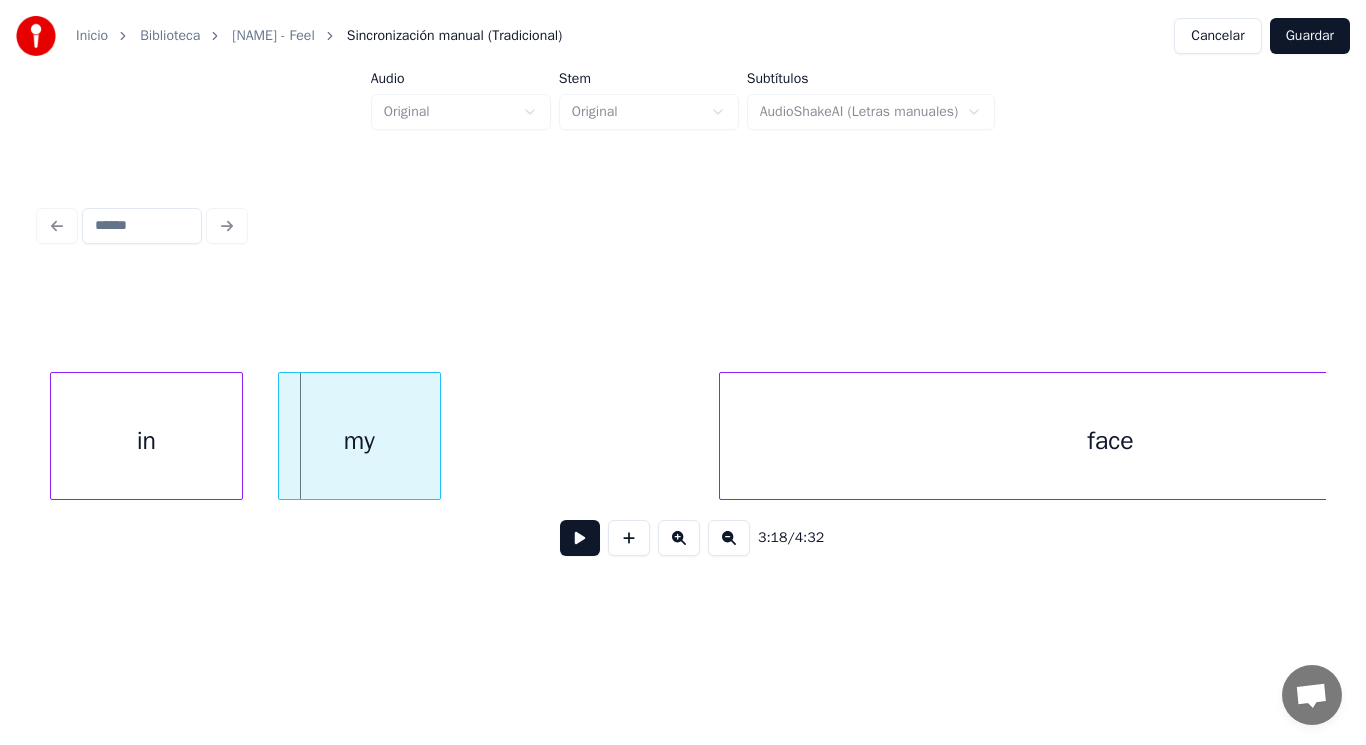 click at bounding box center [282, 436] 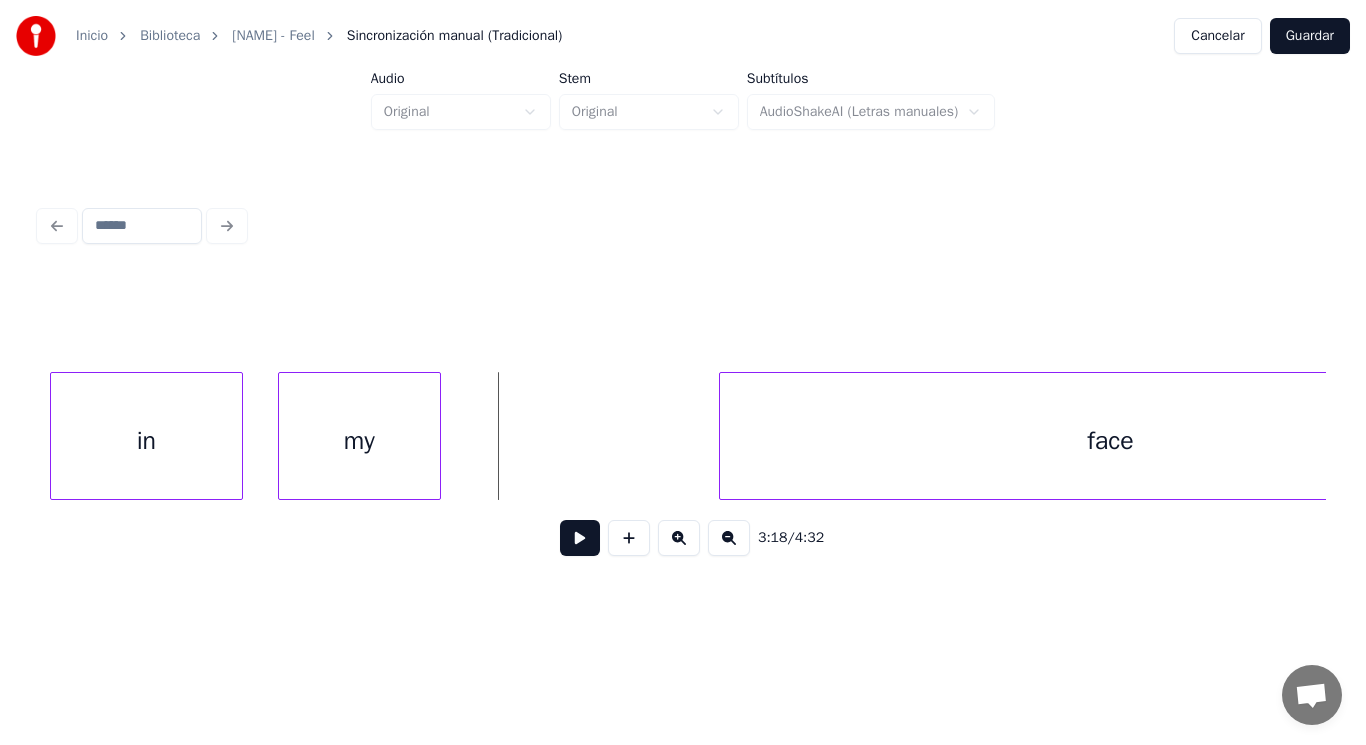 click at bounding box center (580, 538) 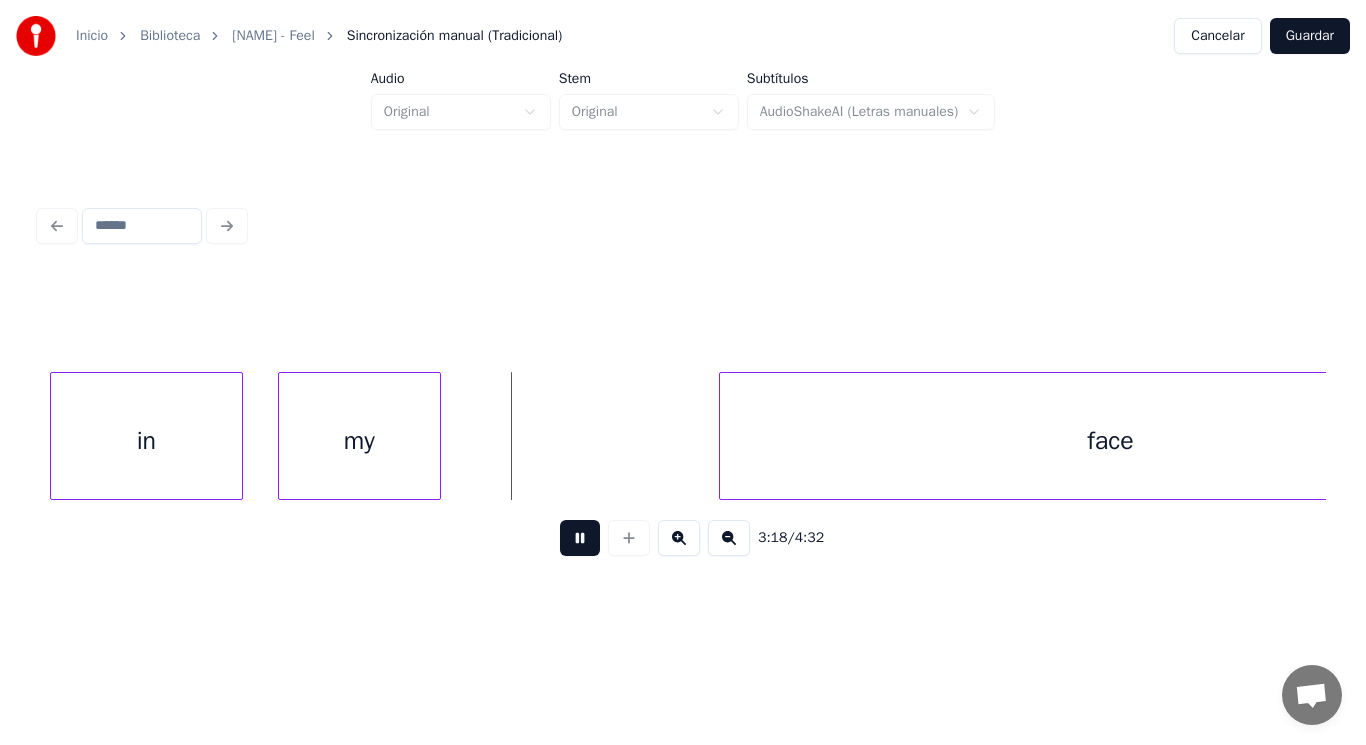 click at bounding box center (580, 538) 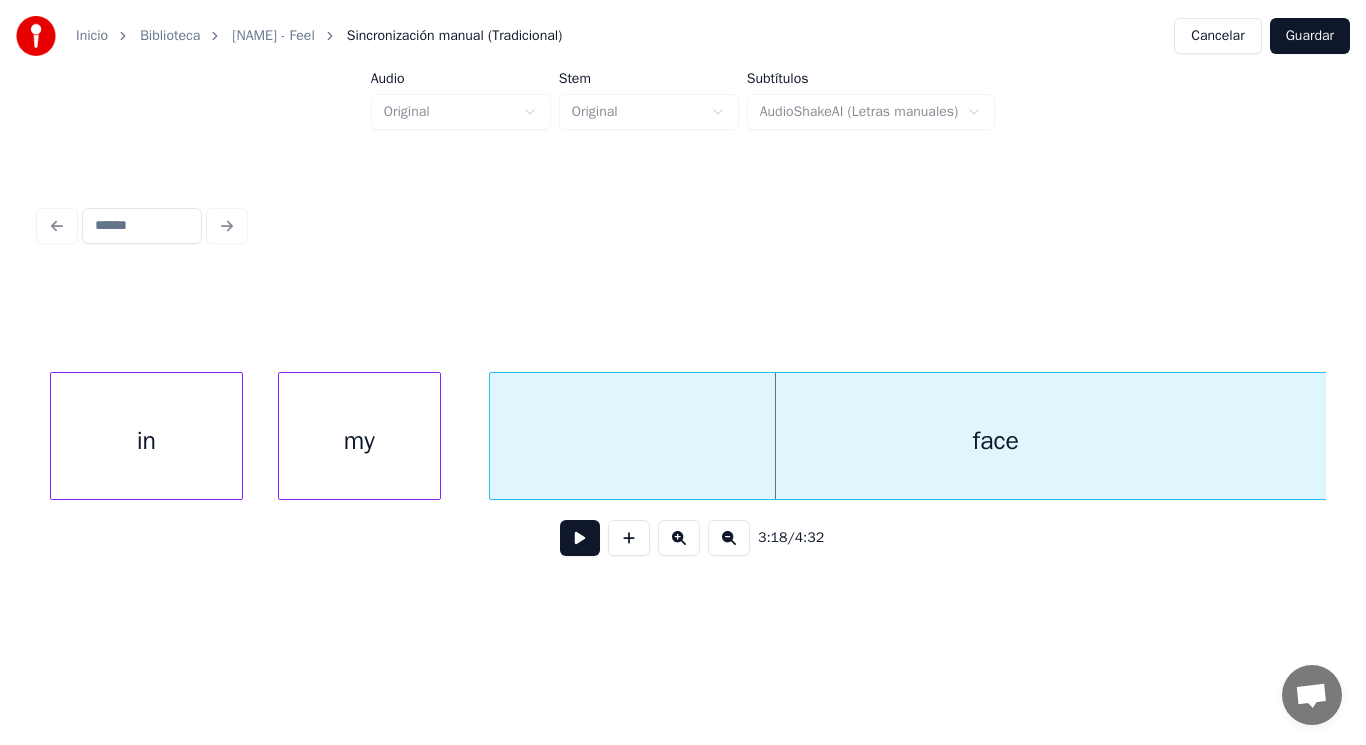 click at bounding box center [493, 436] 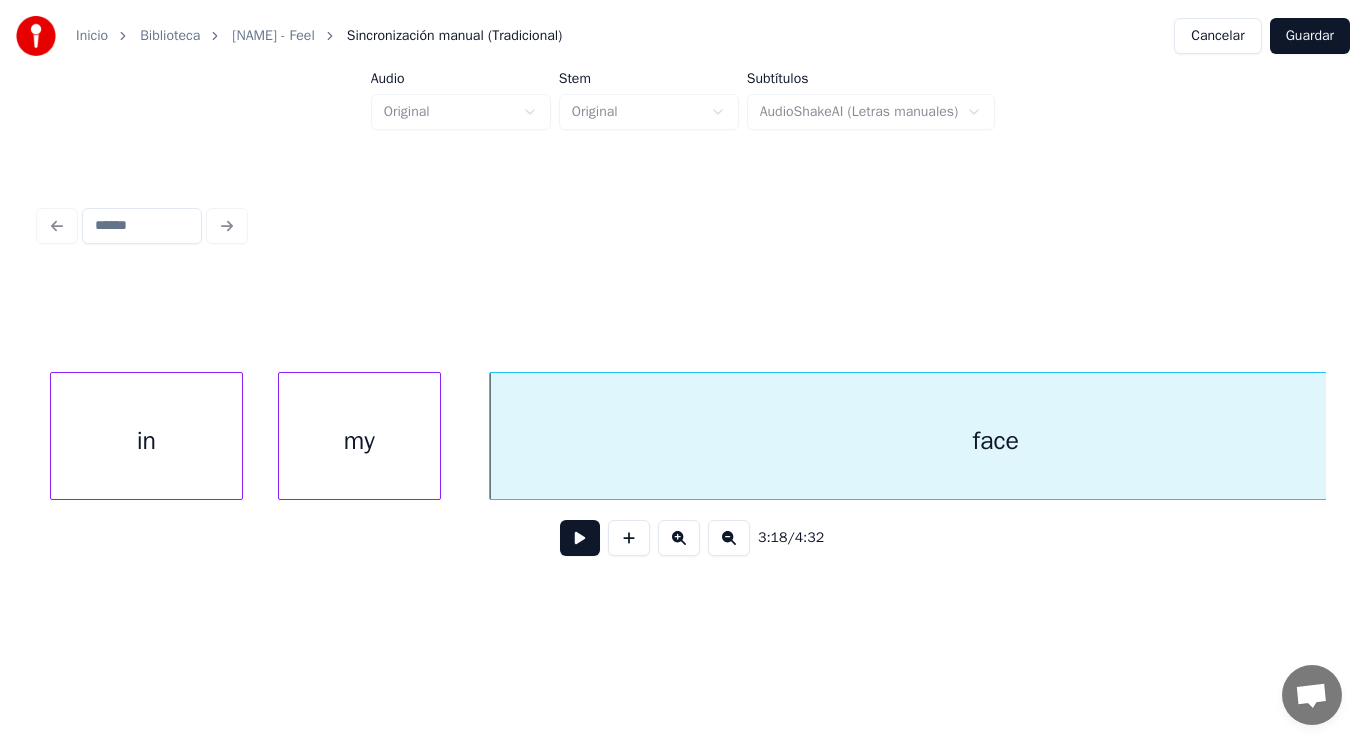 click at bounding box center (580, 538) 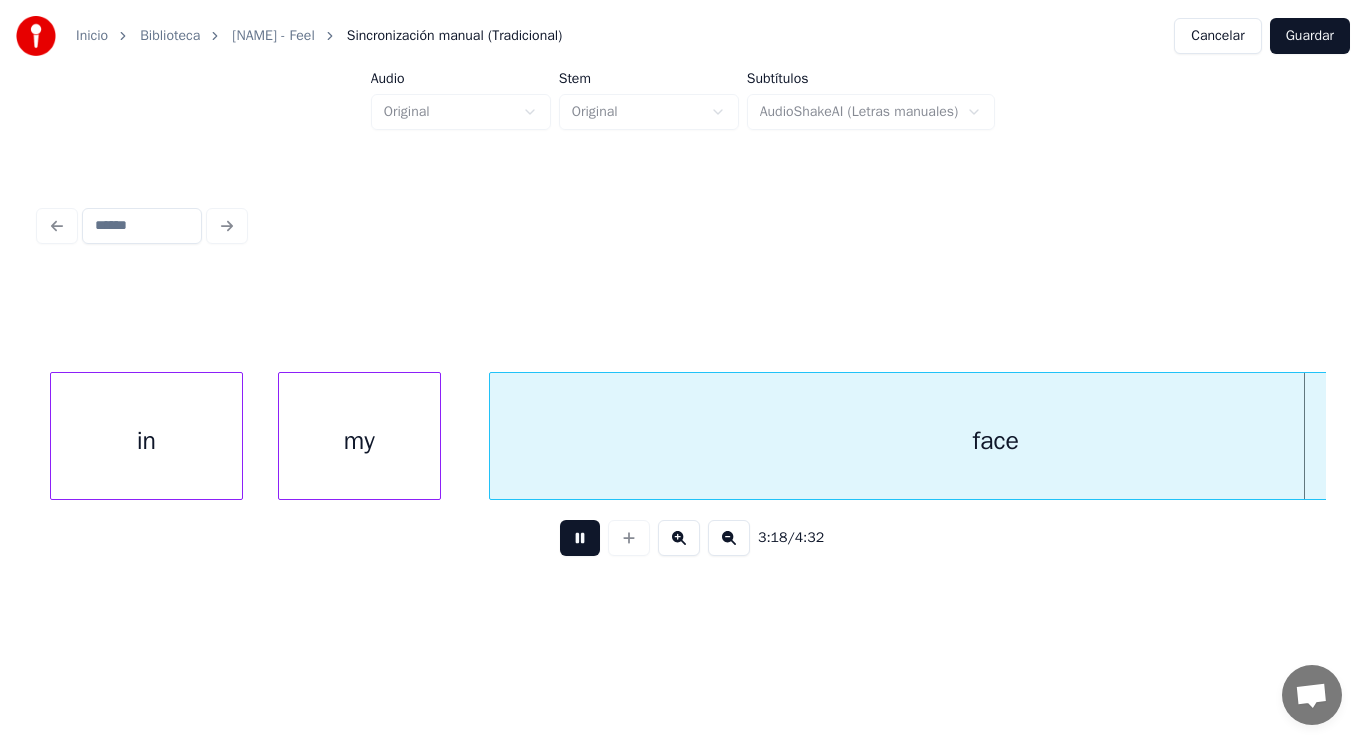 scroll, scrollTop: 0, scrollLeft: 278296, axis: horizontal 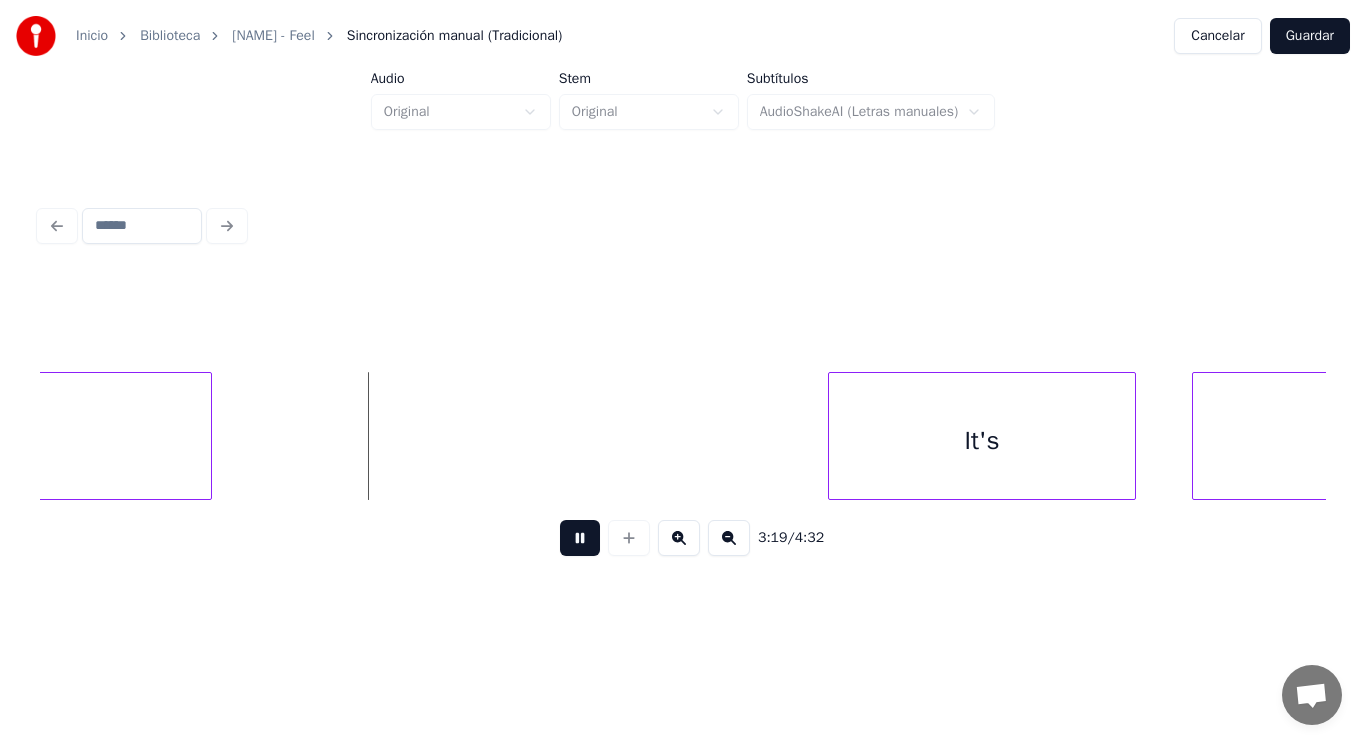 click at bounding box center (580, 538) 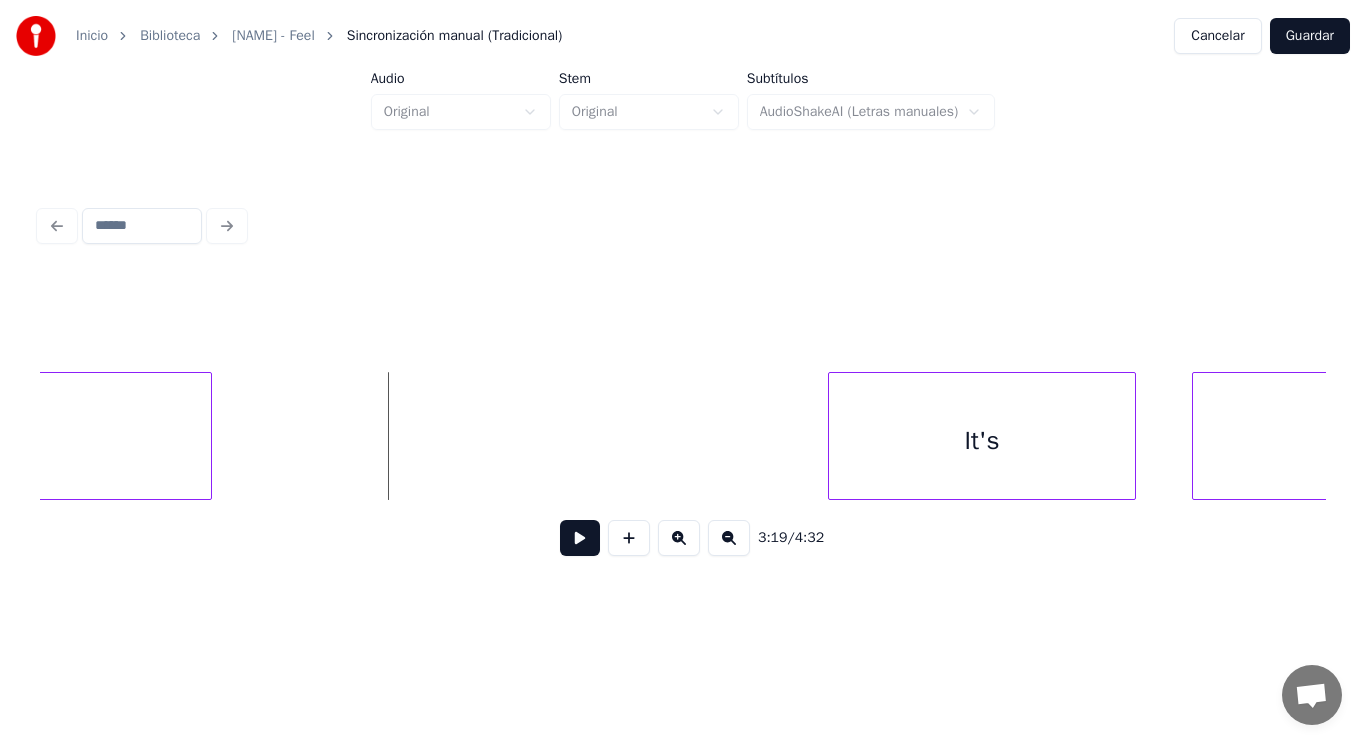 click on "face" at bounding box center (-295, 441) 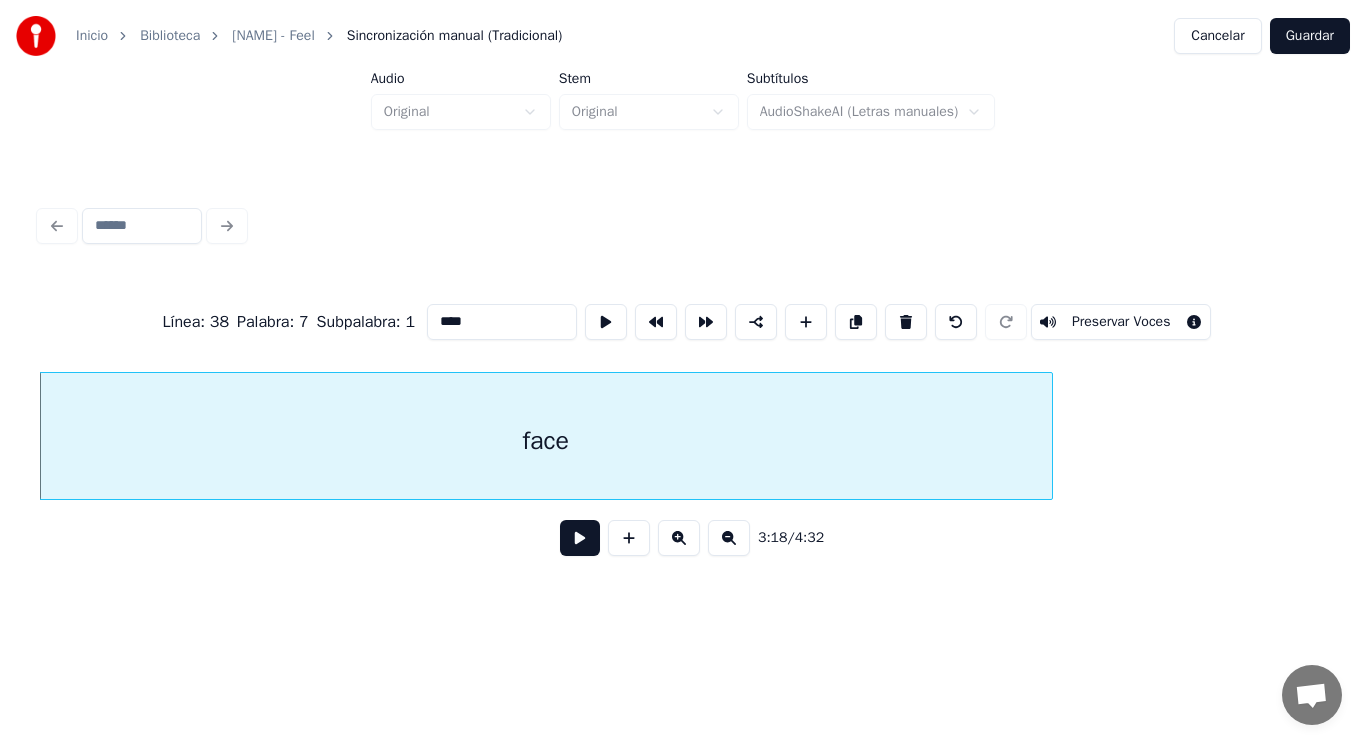 click at bounding box center [580, 538] 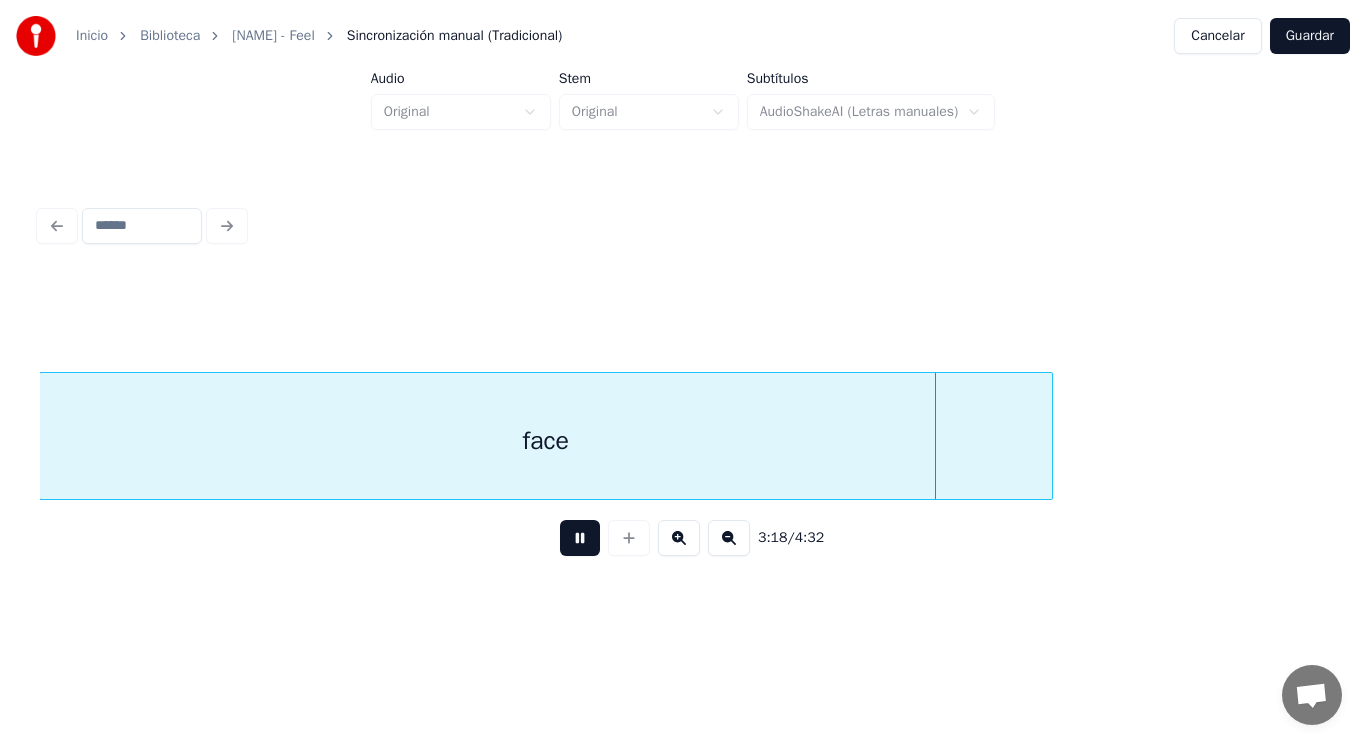 click at bounding box center (580, 538) 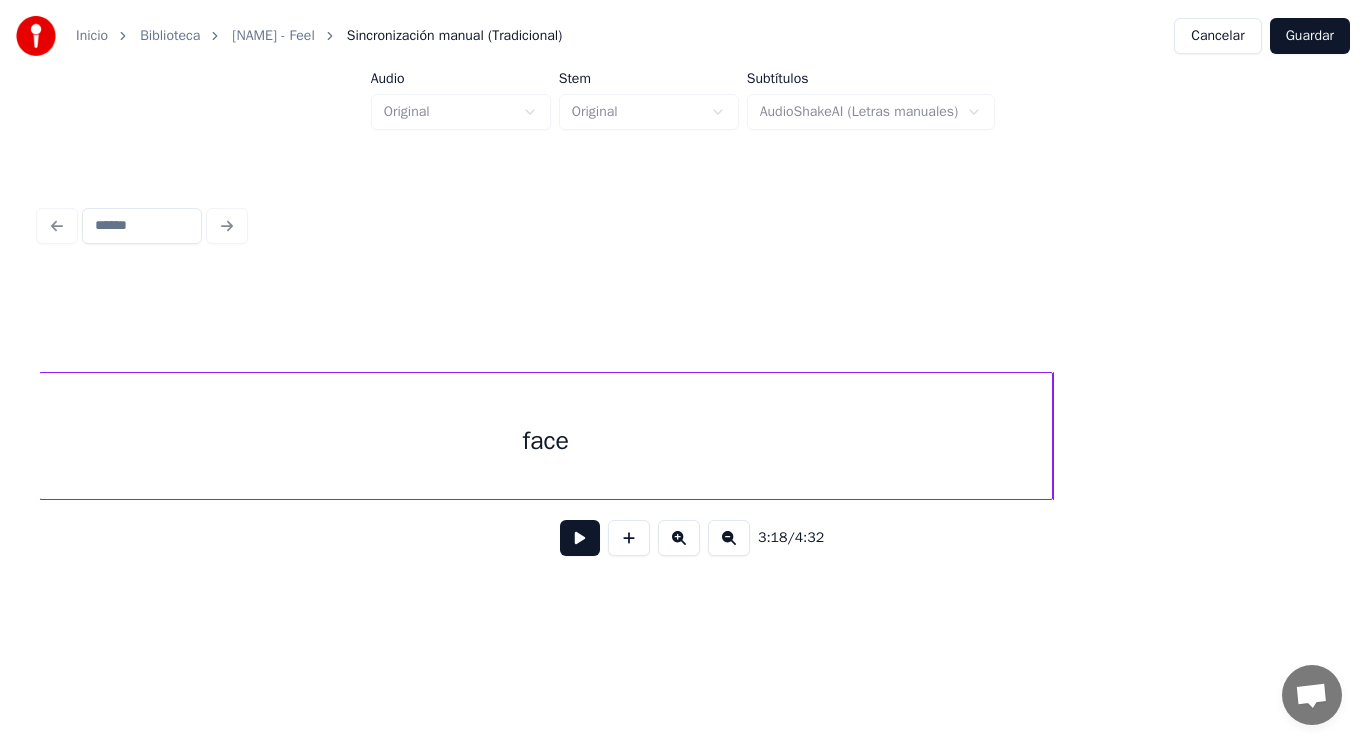 click on "face" at bounding box center [546, 441] 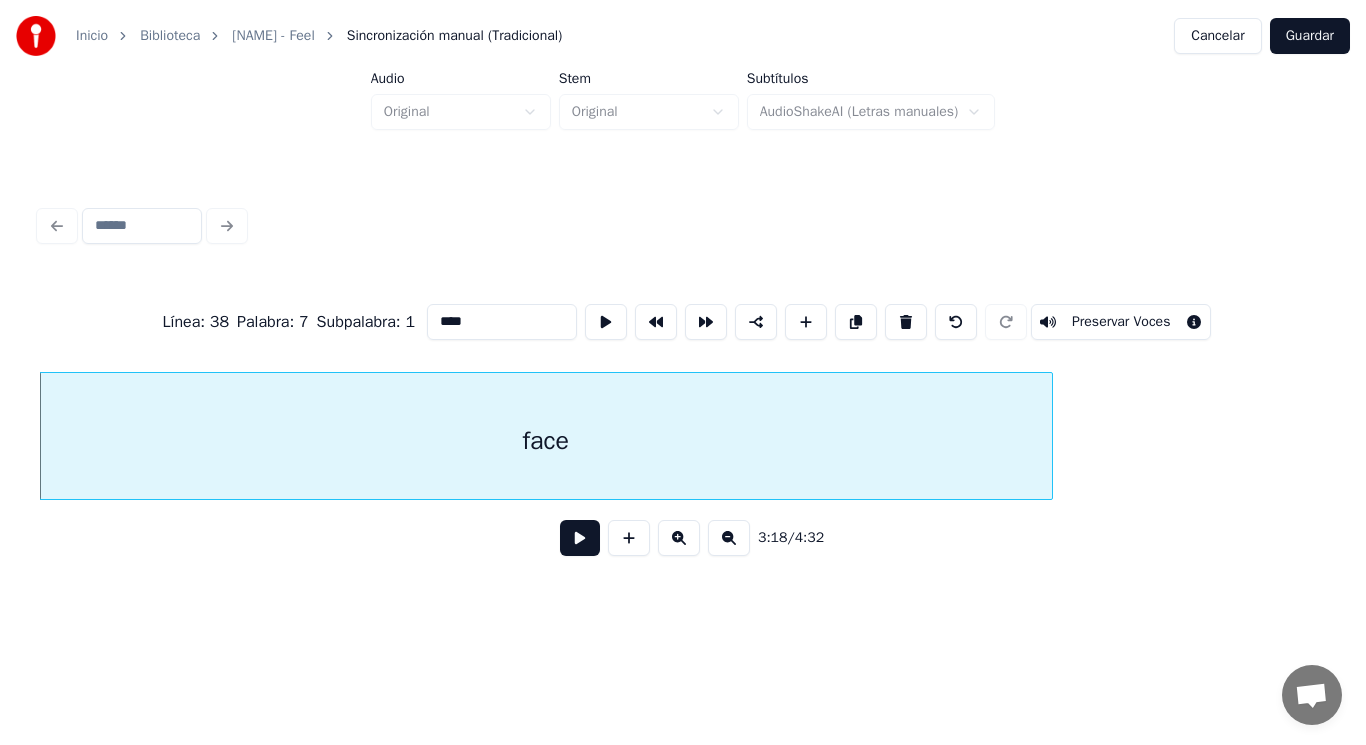 click at bounding box center (580, 538) 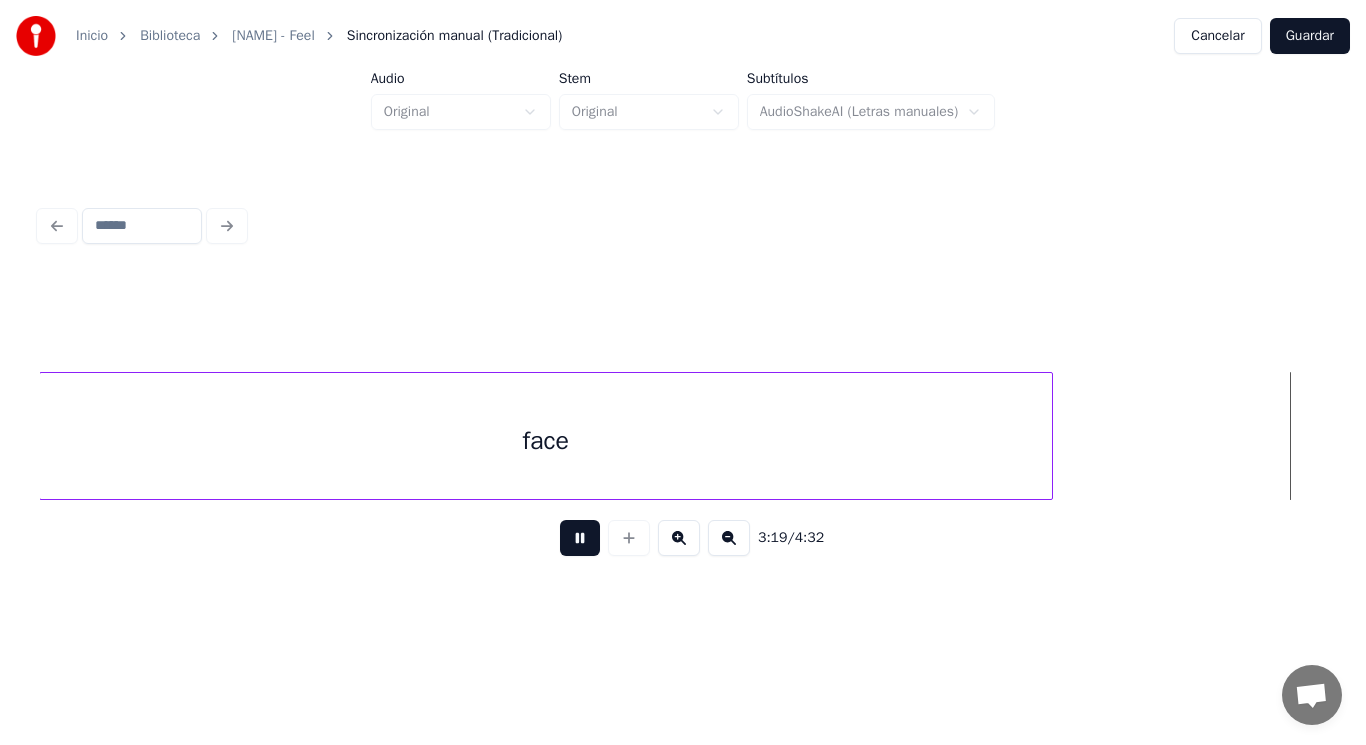 scroll, scrollTop: 0, scrollLeft: 278744, axis: horizontal 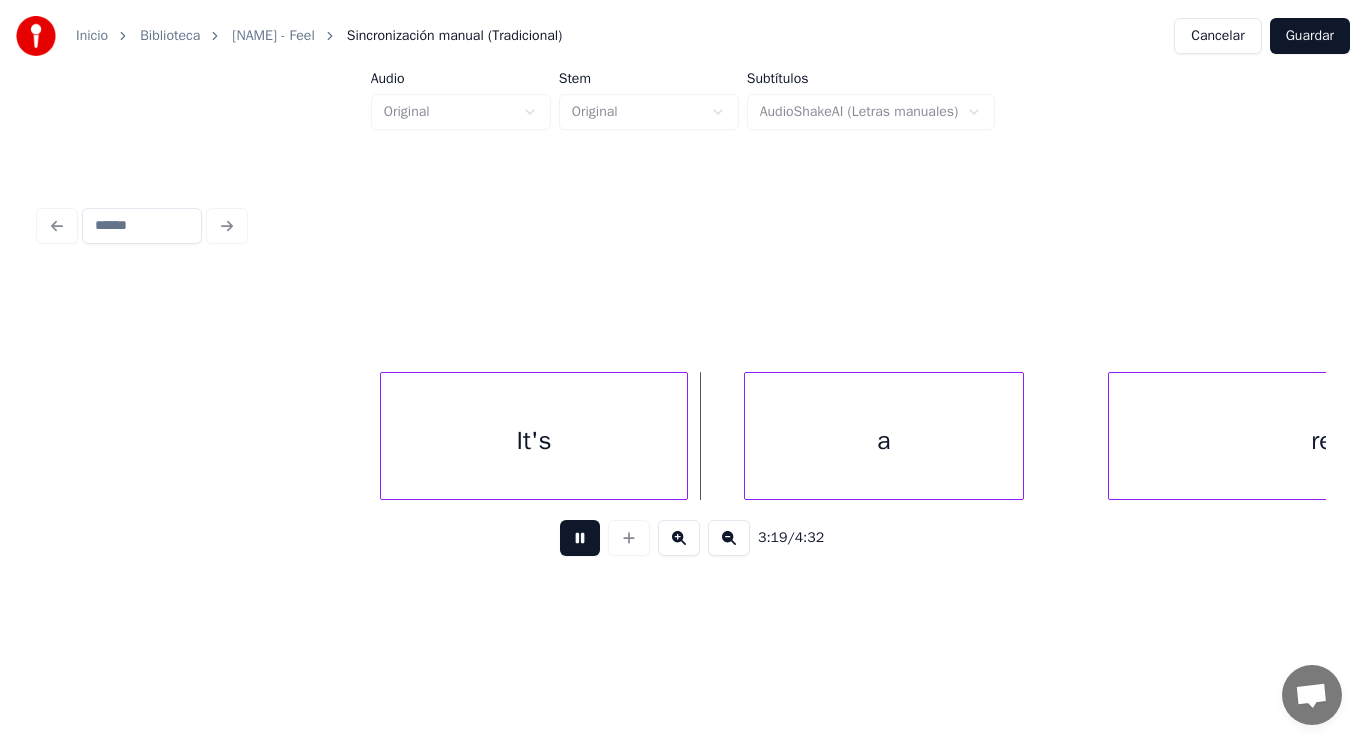 click at bounding box center (580, 538) 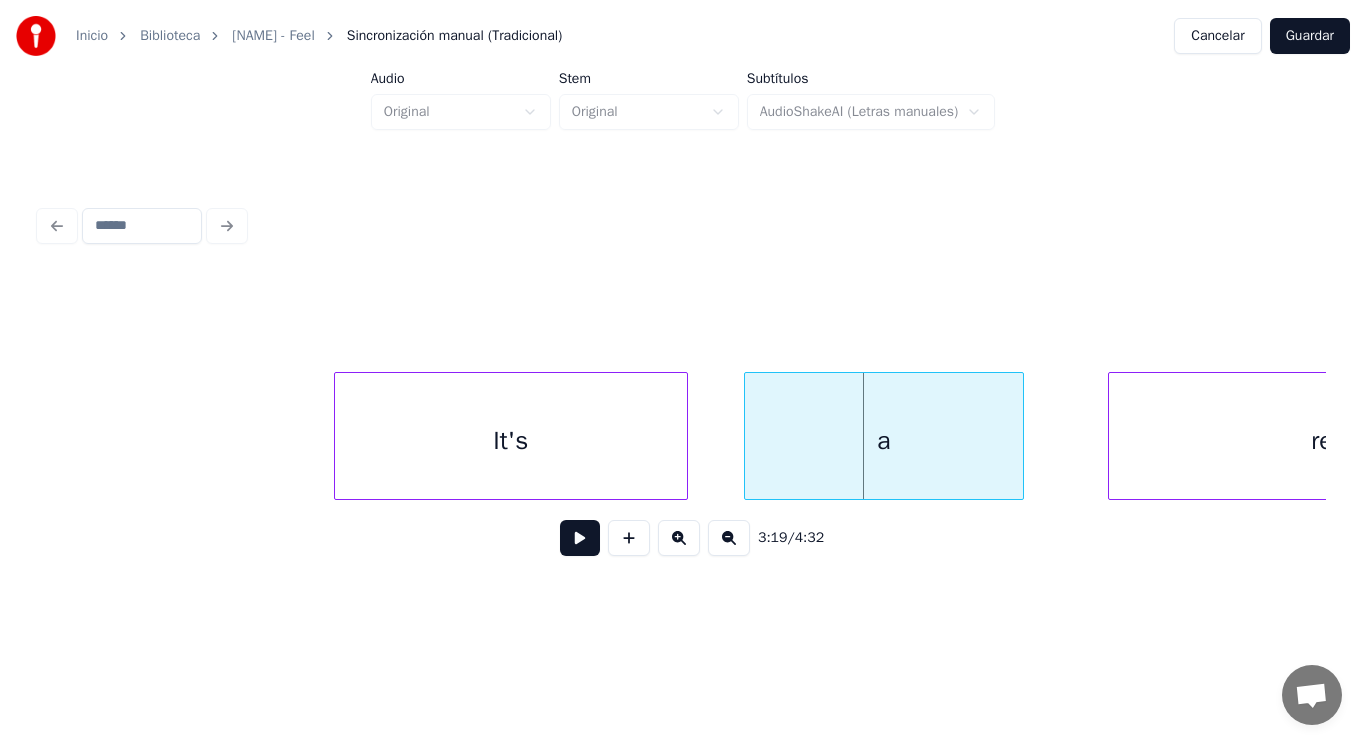 click at bounding box center [338, 436] 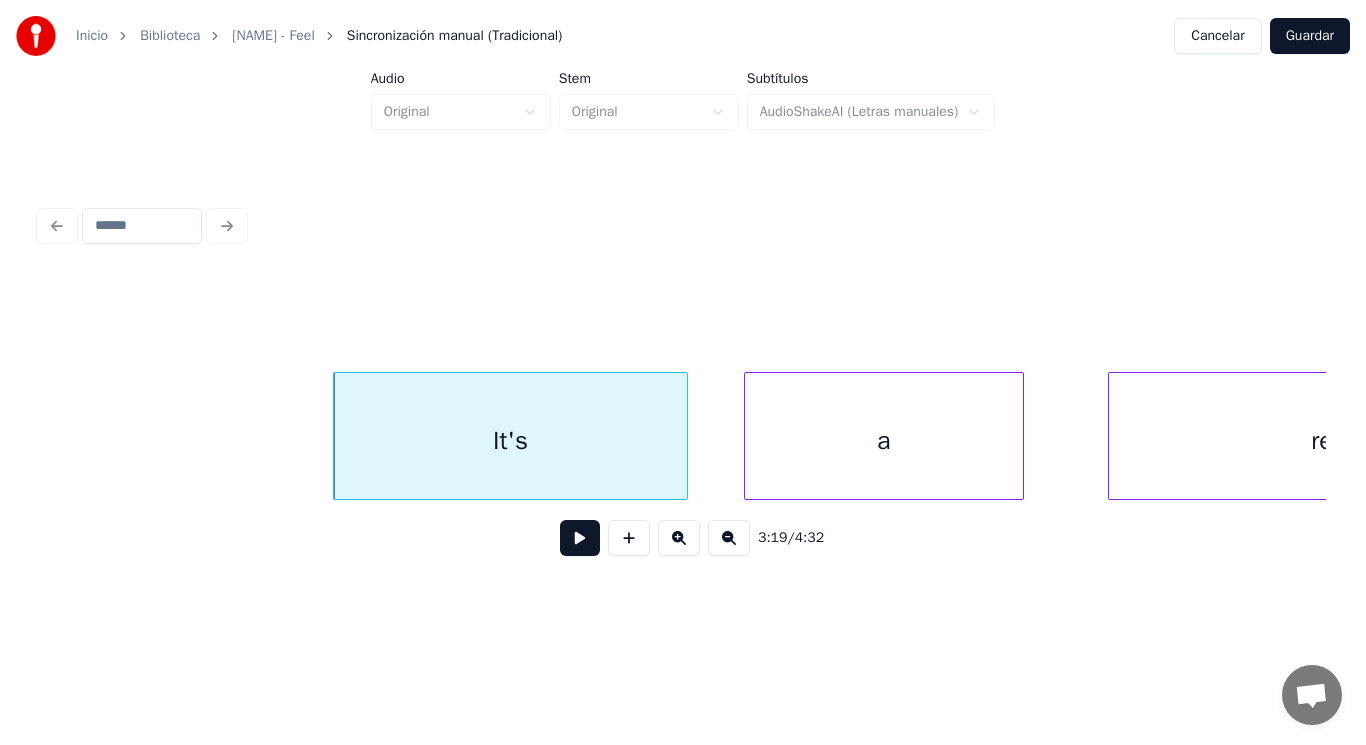 click at bounding box center (580, 538) 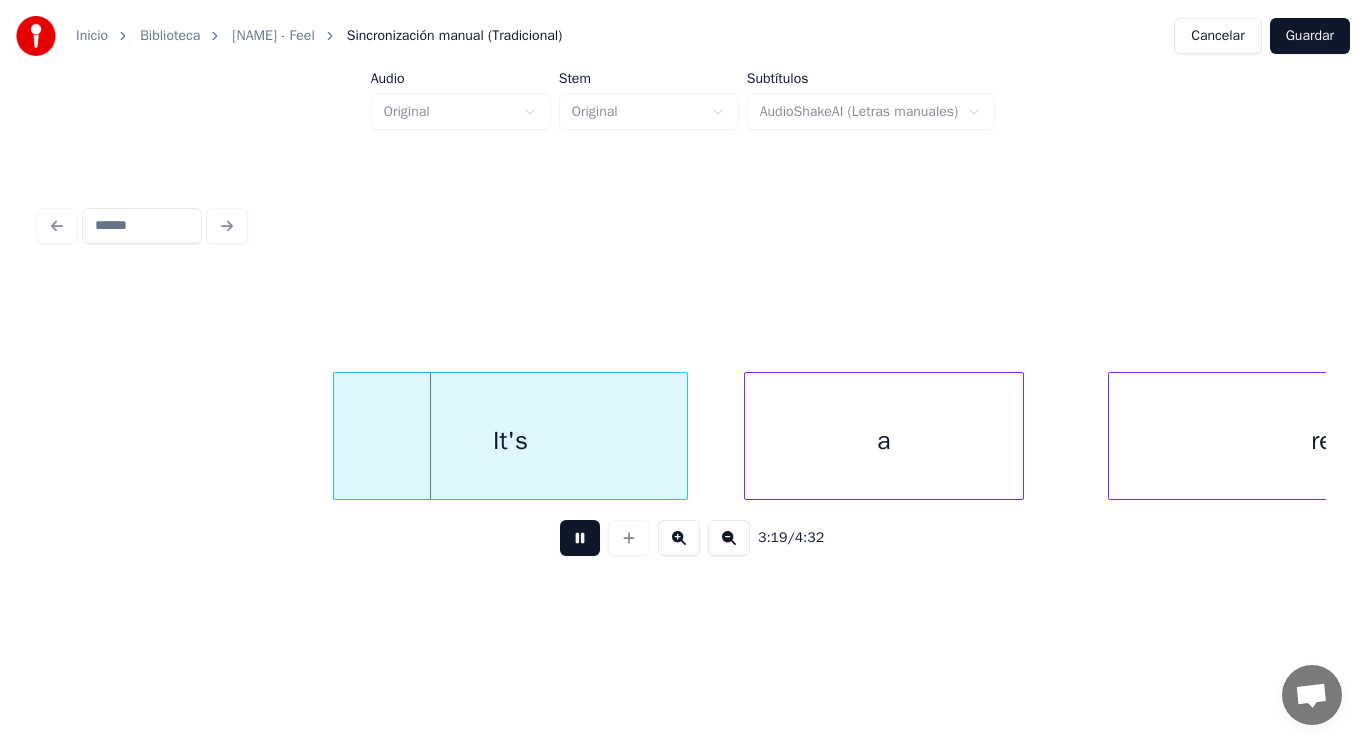 click at bounding box center [580, 538] 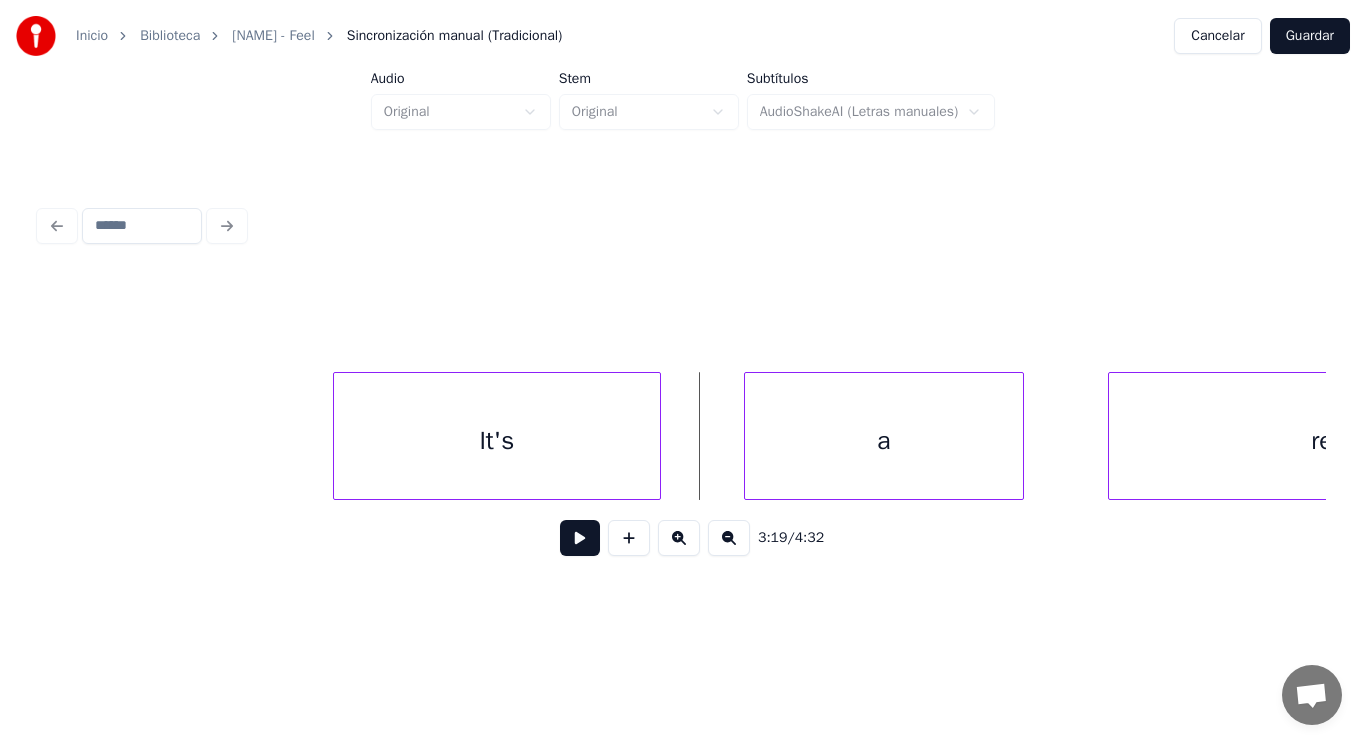 click at bounding box center [657, 436] 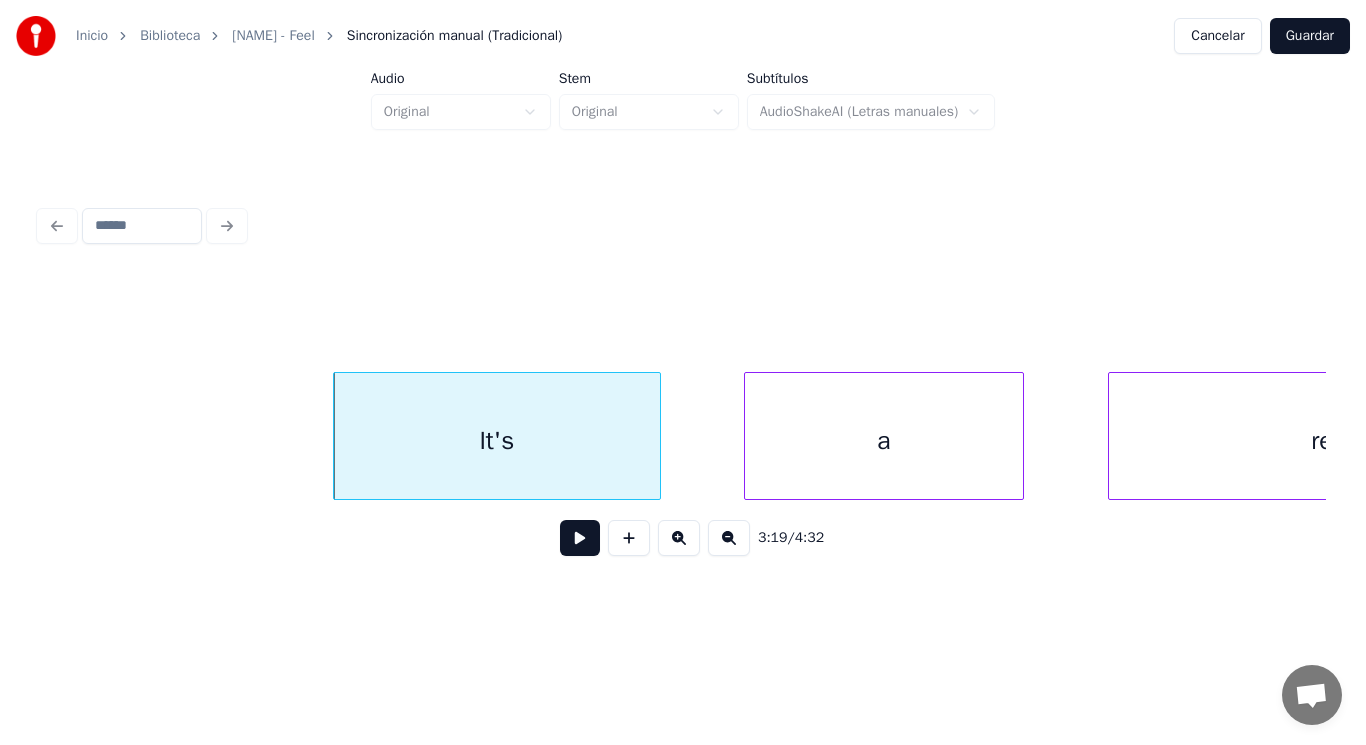 click at bounding box center (580, 538) 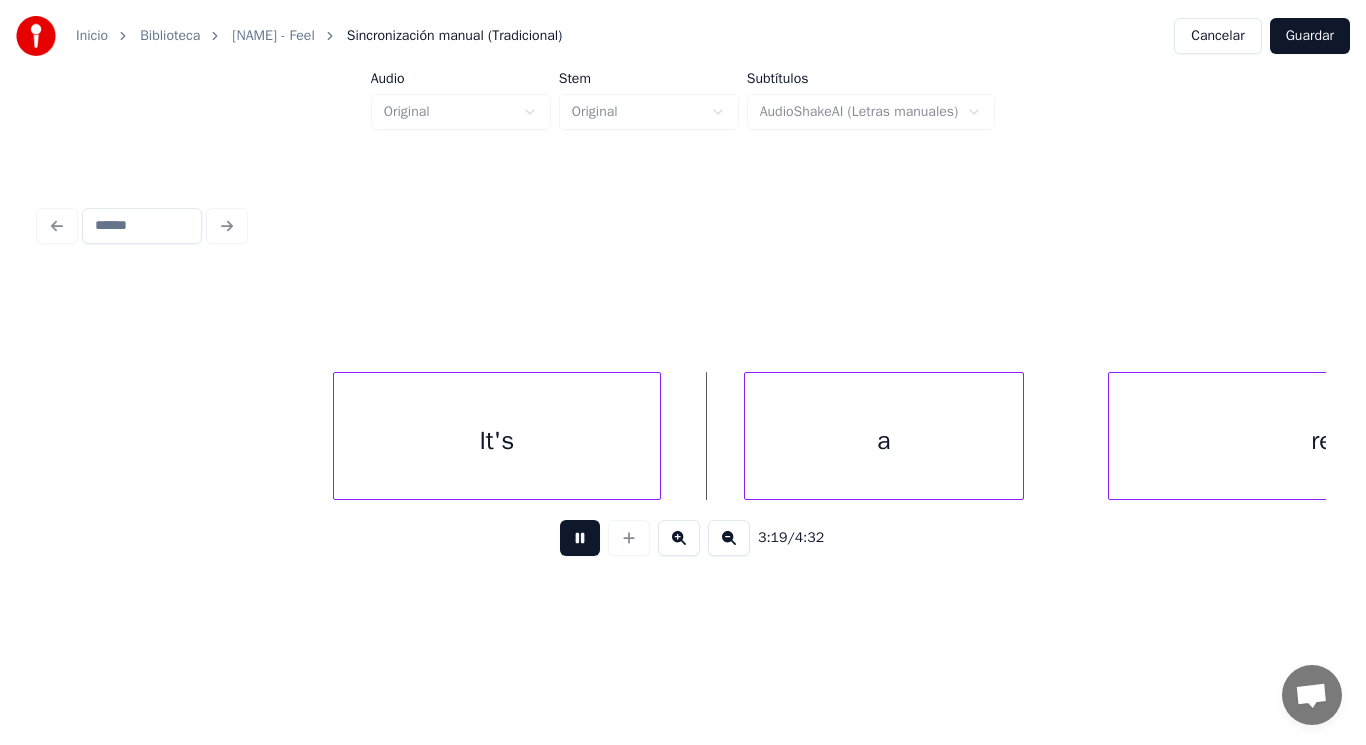 click at bounding box center (580, 538) 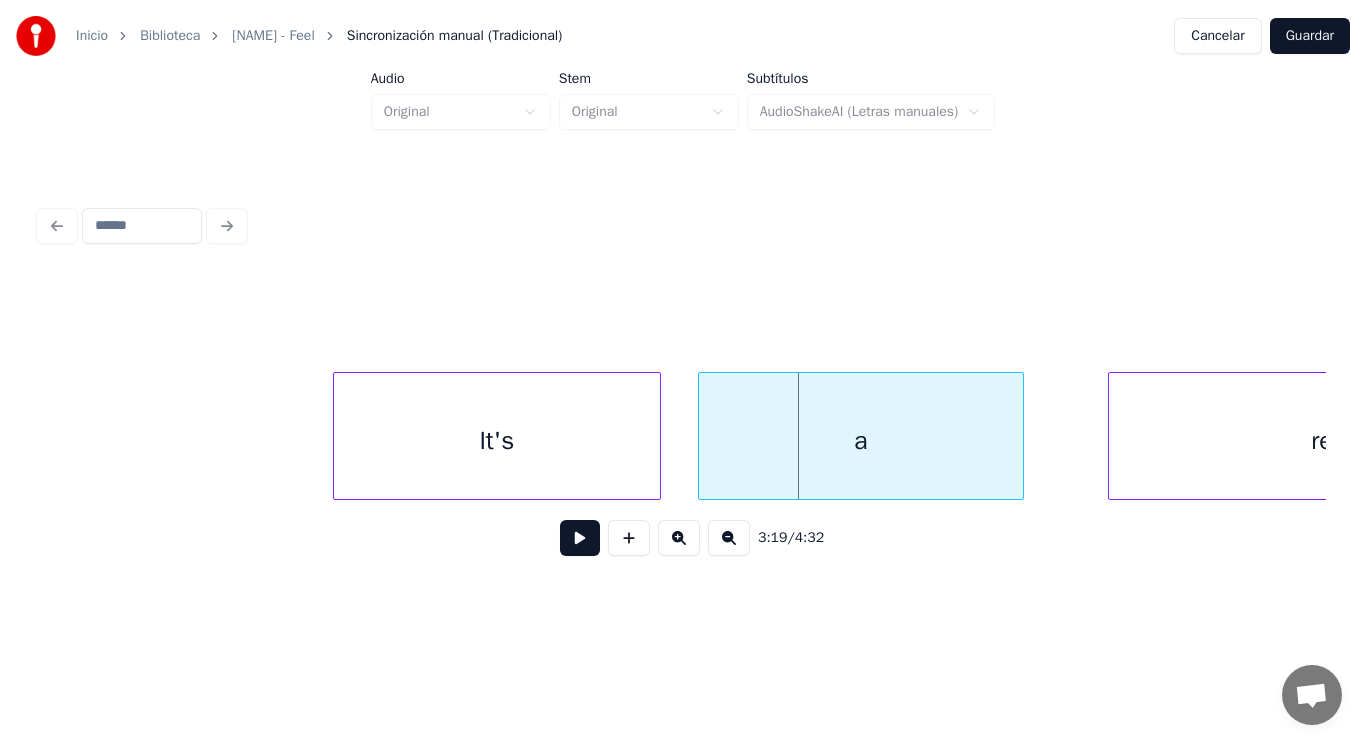 click at bounding box center [702, 436] 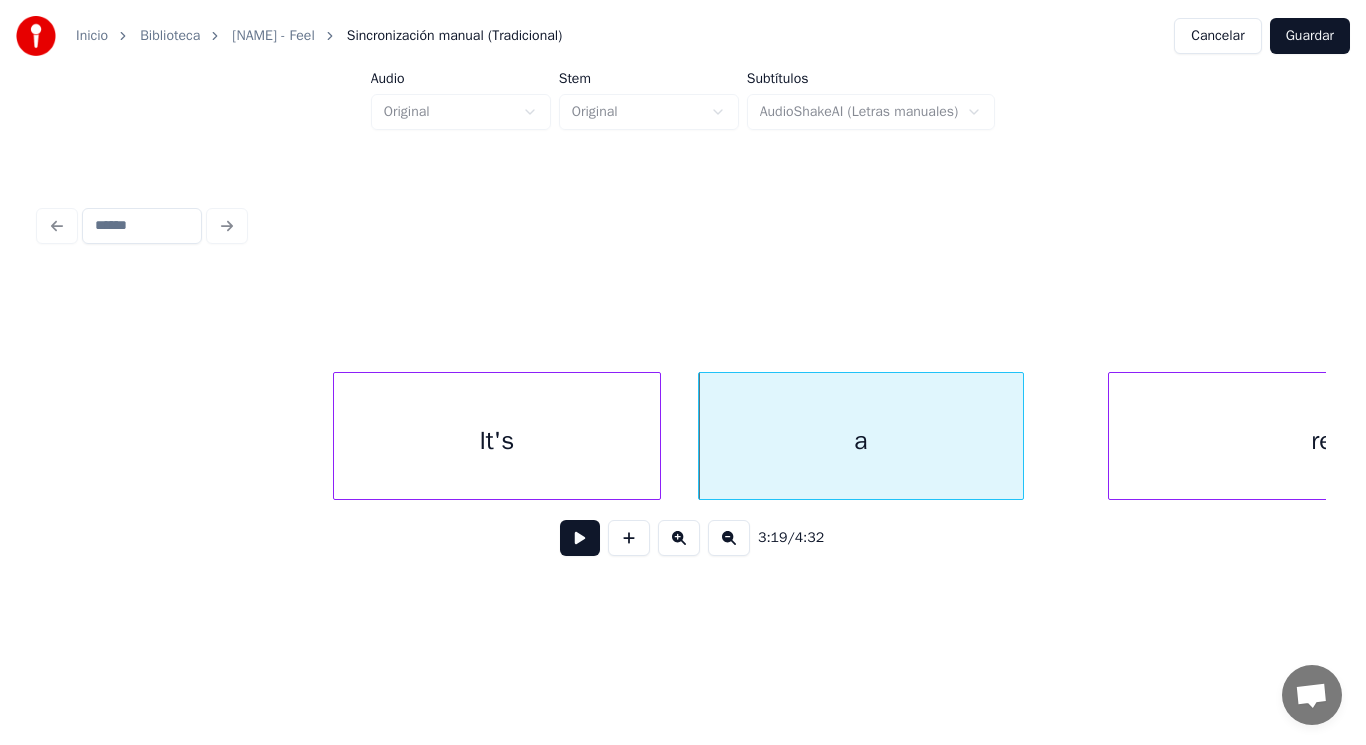 click at bounding box center (580, 538) 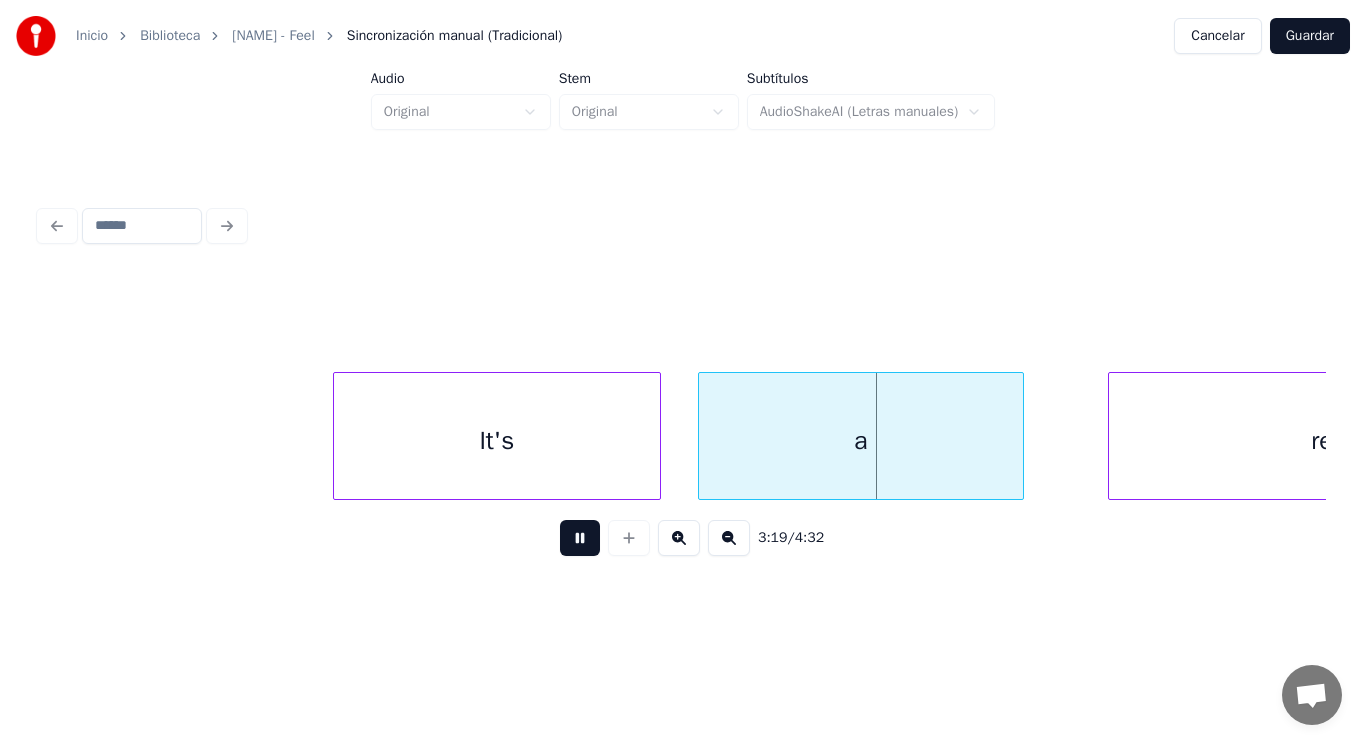 click at bounding box center (580, 538) 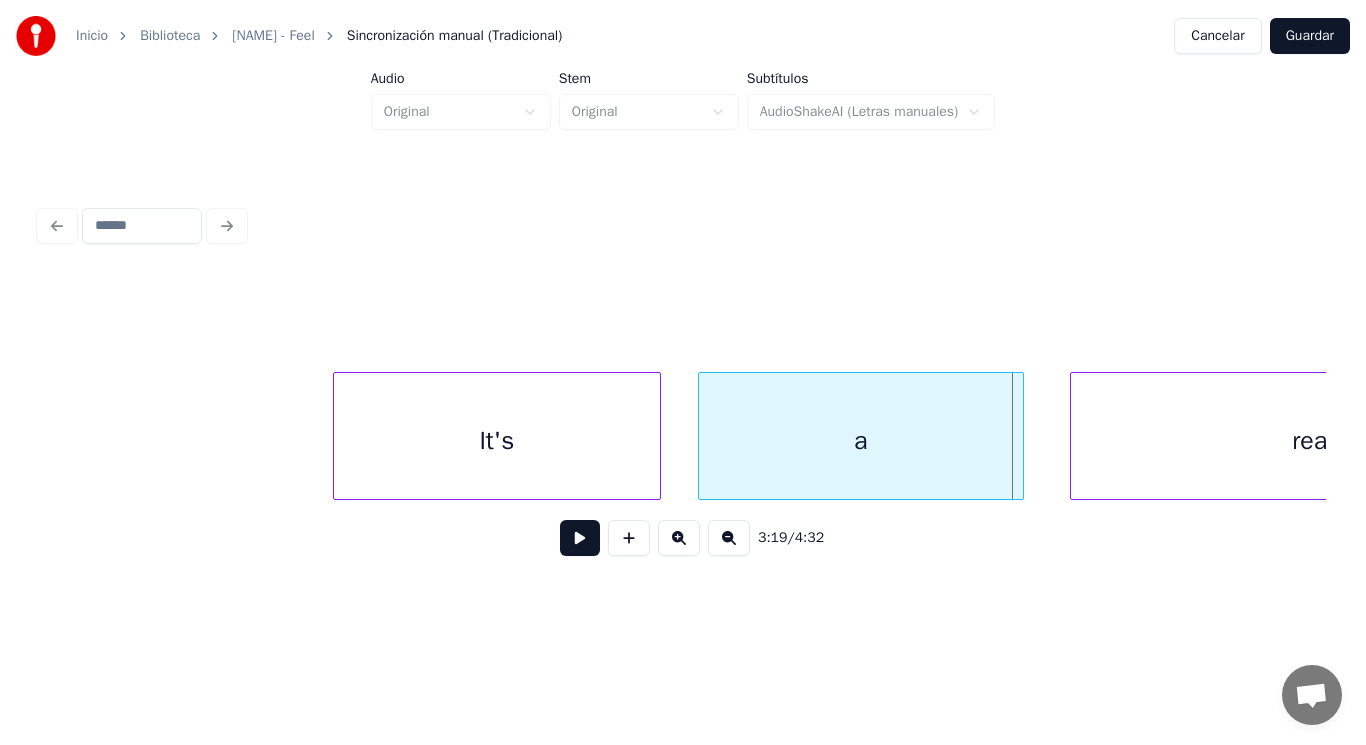 click at bounding box center [1074, 436] 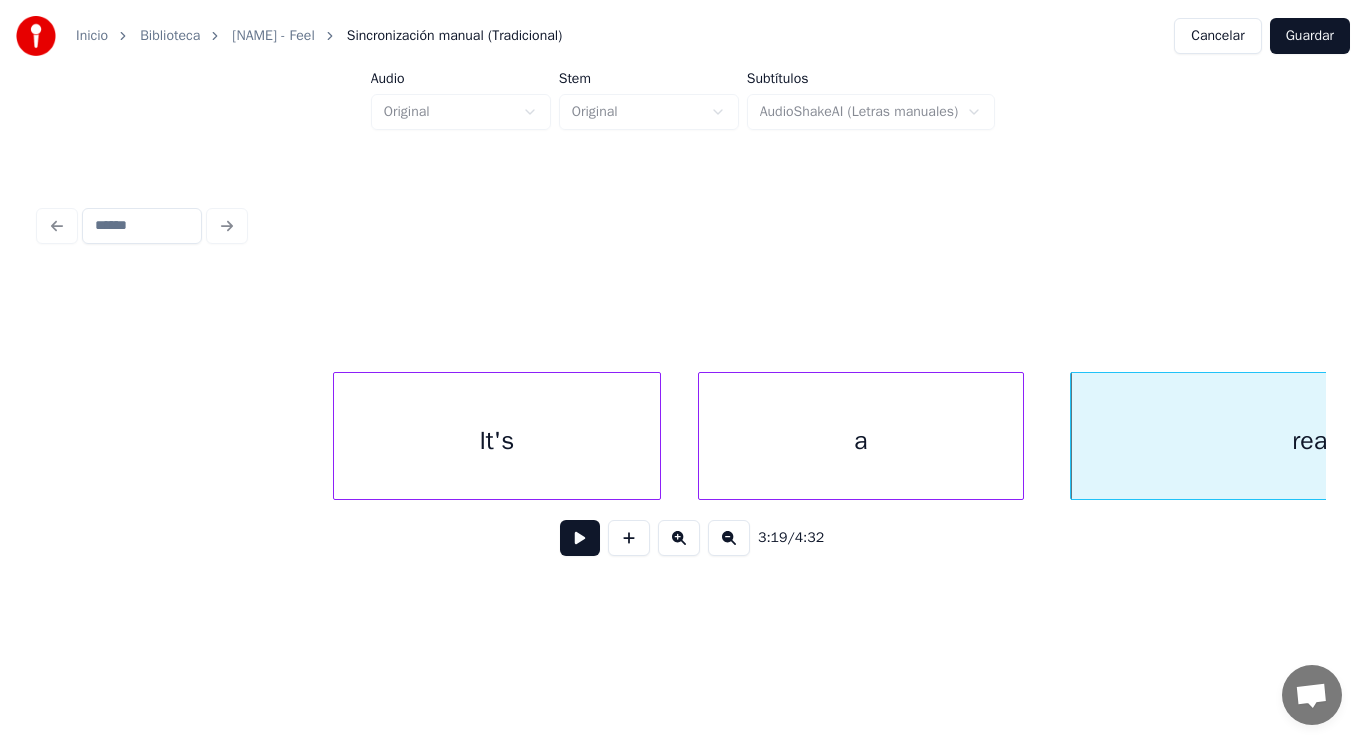 click at bounding box center (580, 538) 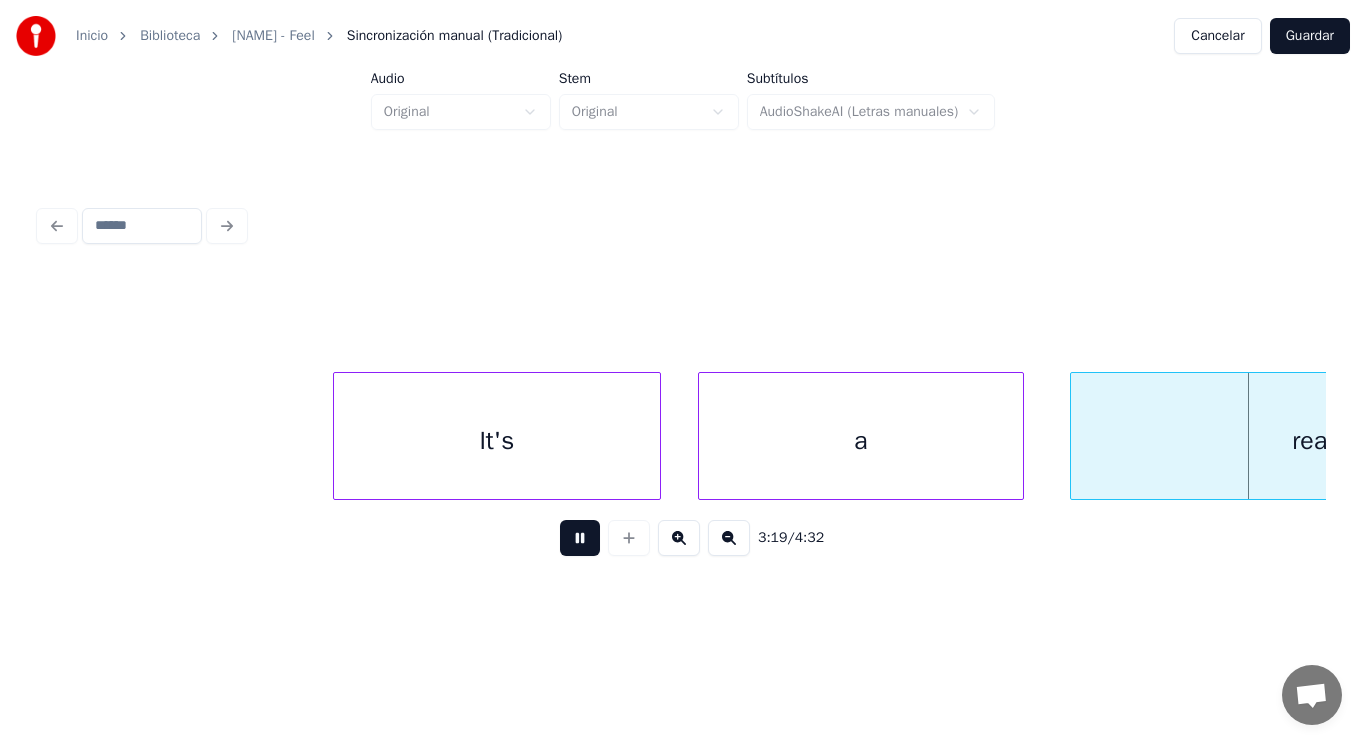 scroll, scrollTop: 0, scrollLeft: 280047, axis: horizontal 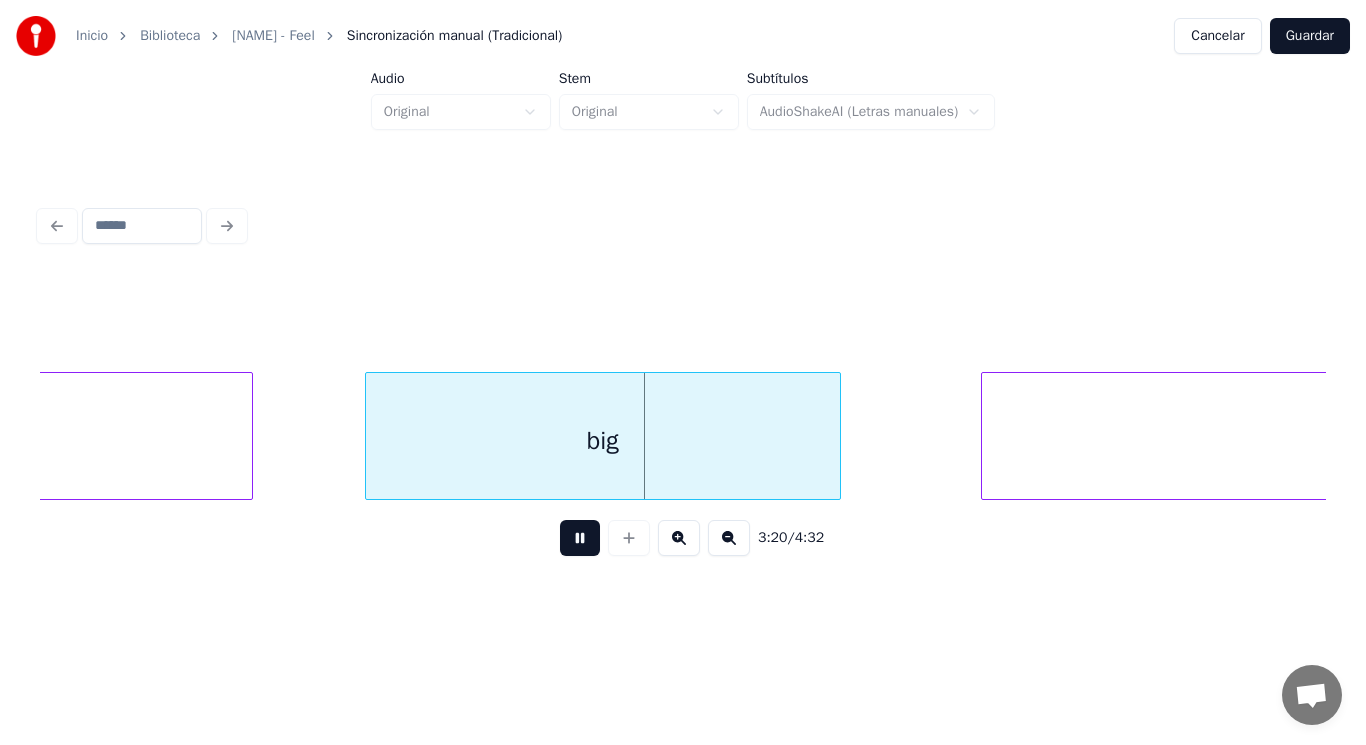 click at bounding box center (580, 538) 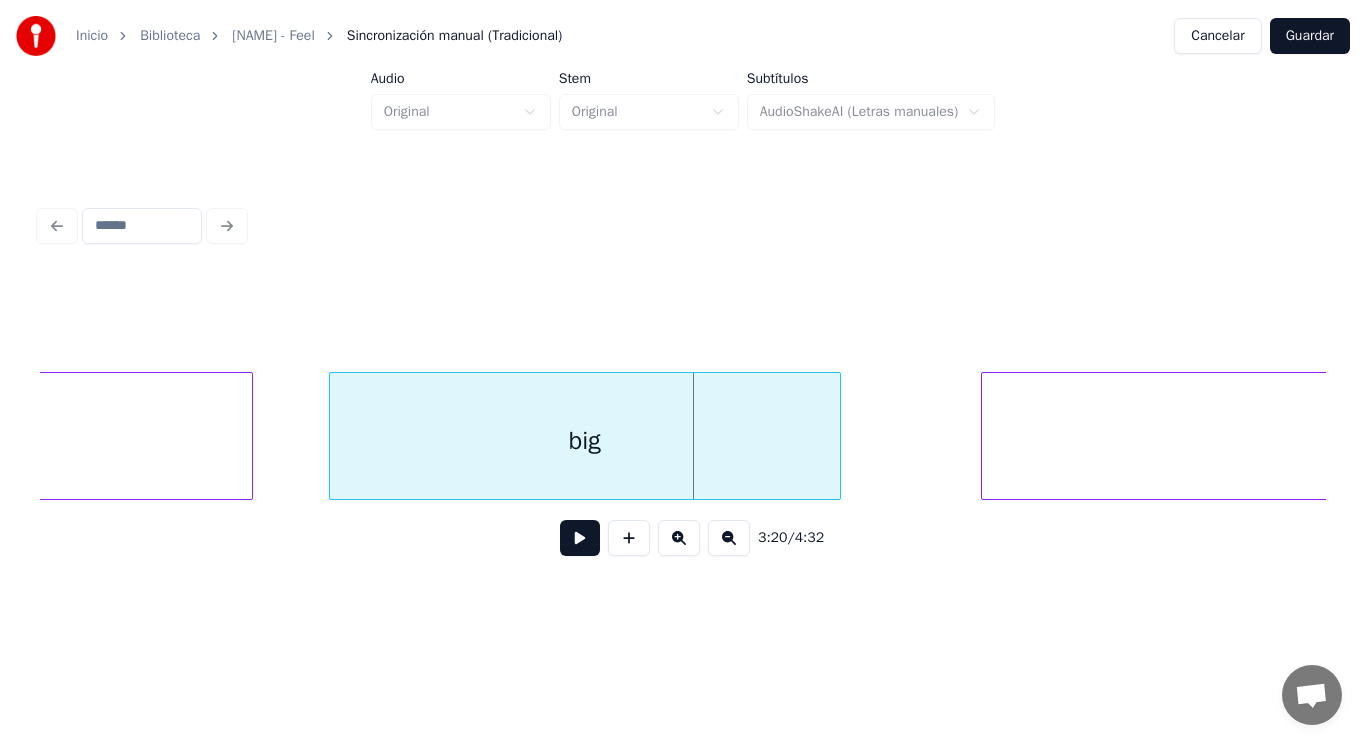 click at bounding box center [333, 436] 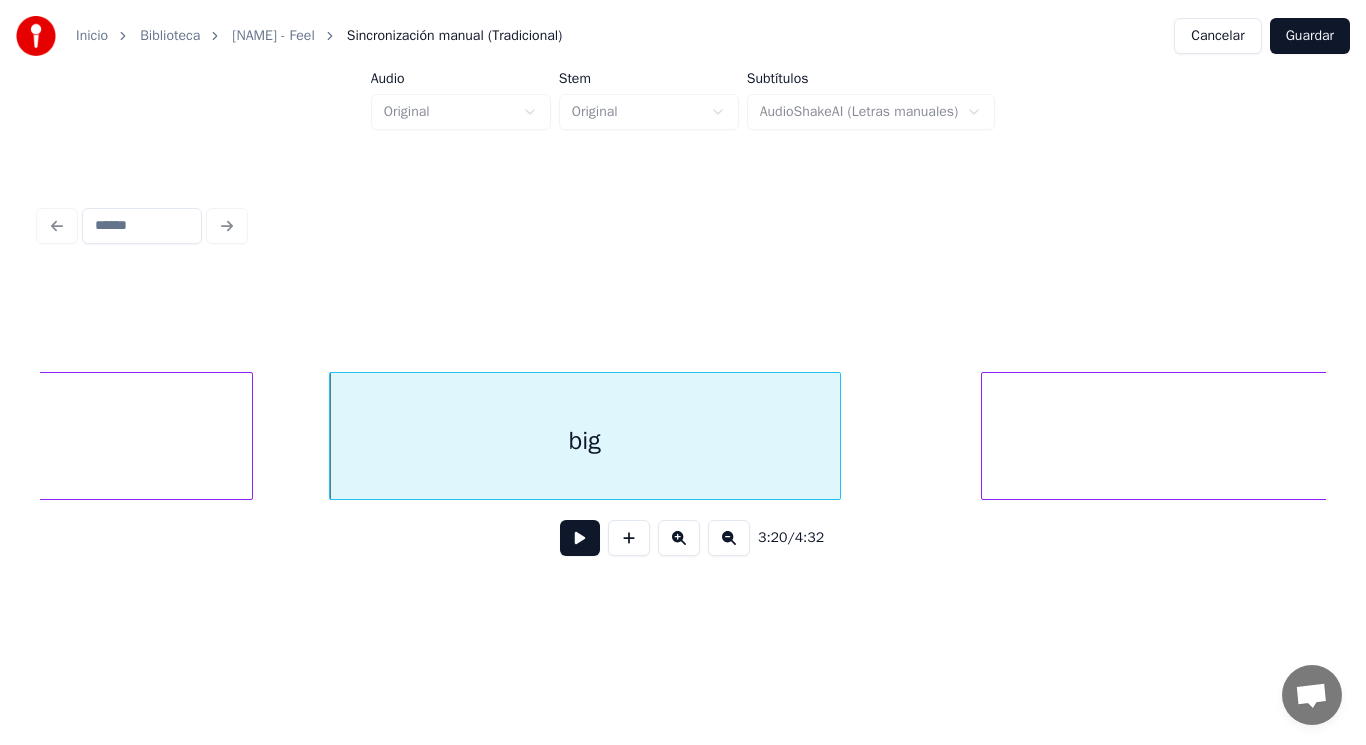 click at bounding box center [580, 538] 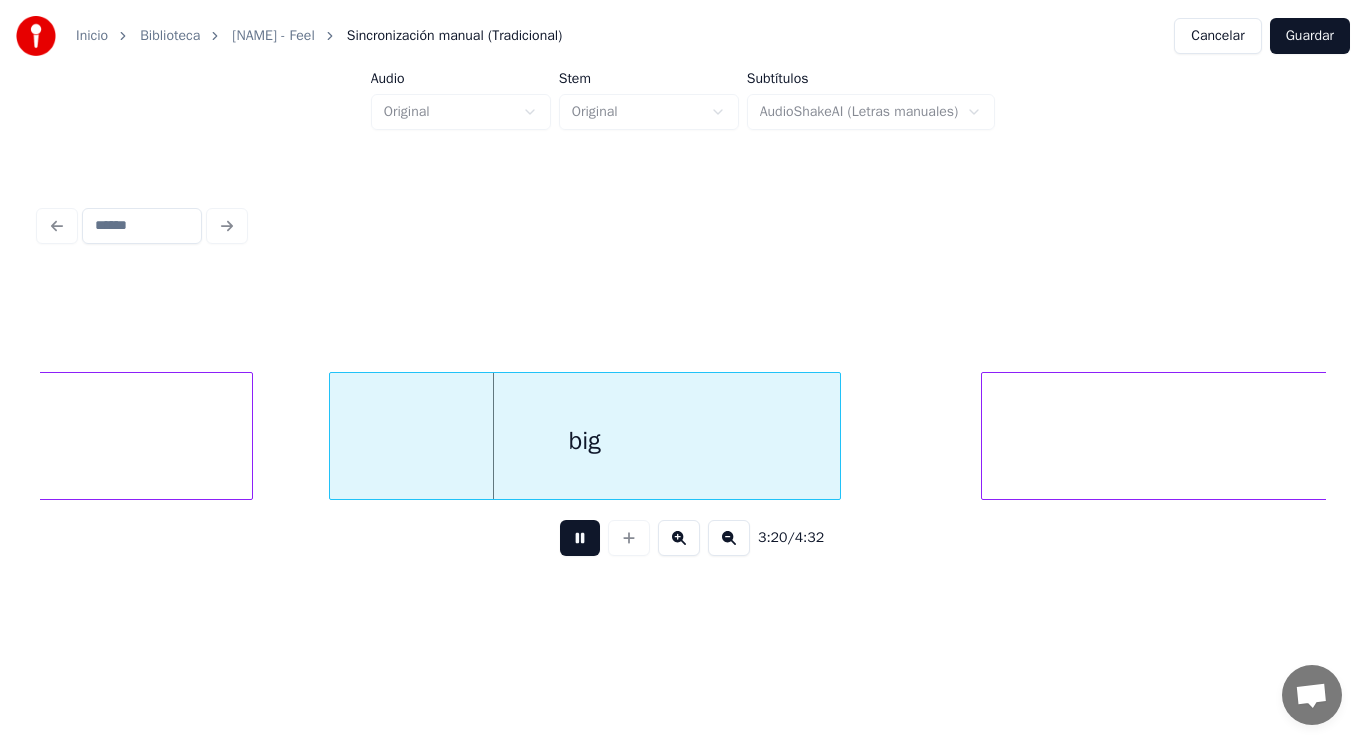 click at bounding box center (580, 538) 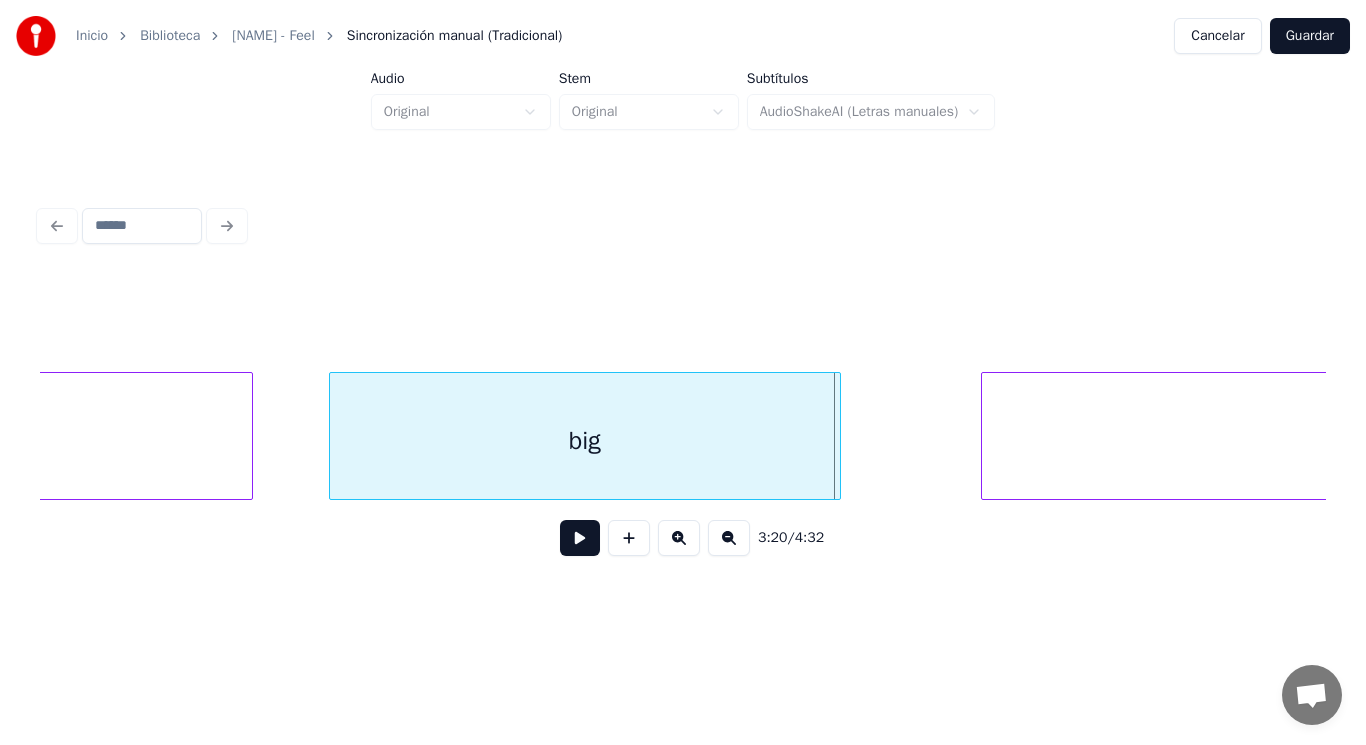 click on "big" at bounding box center (585, 441) 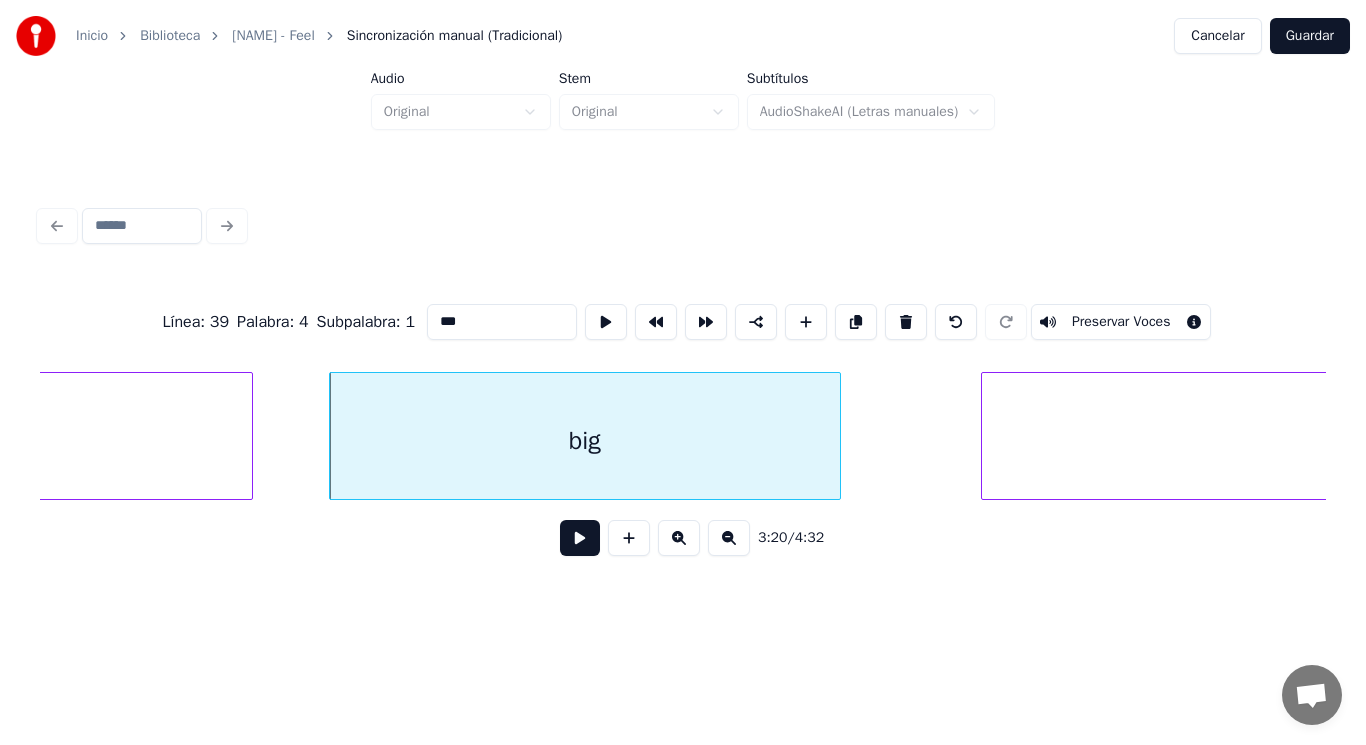 click at bounding box center (580, 538) 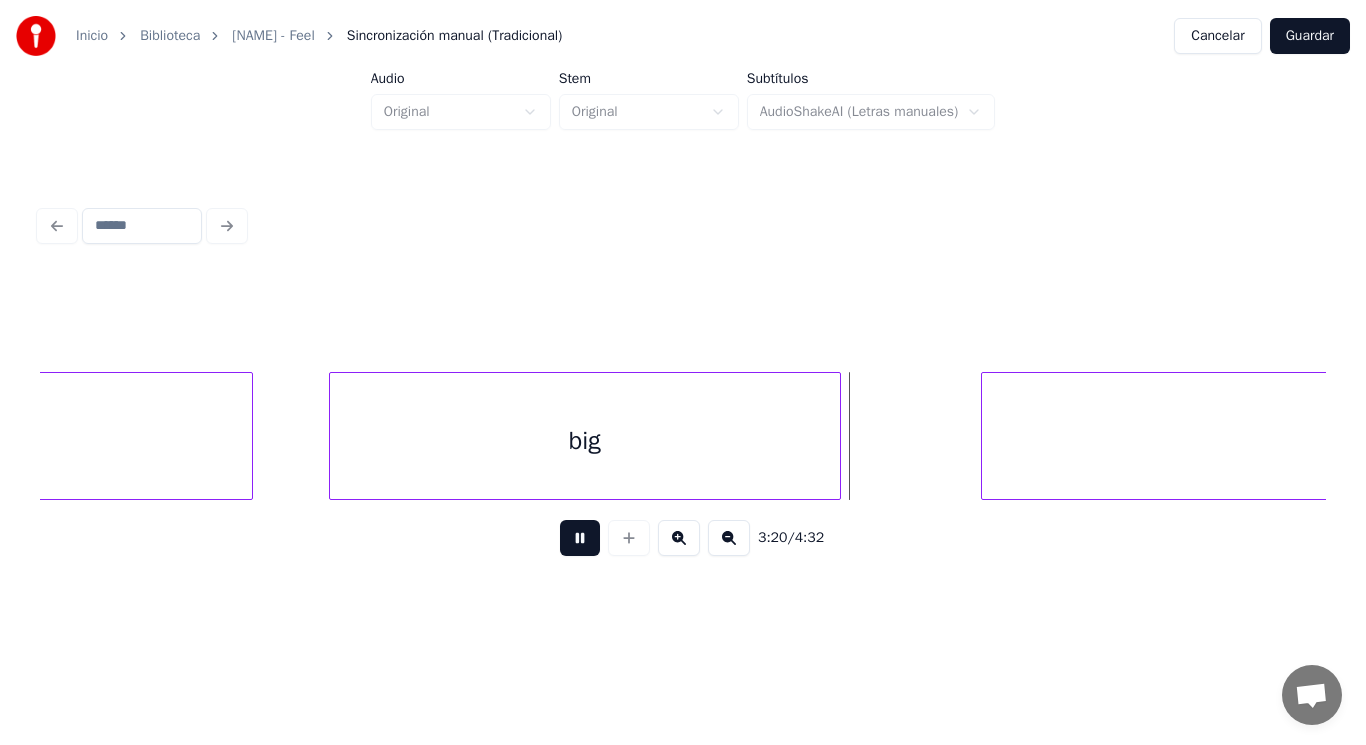 drag, startPoint x: 564, startPoint y: 533, endPoint x: 728, endPoint y: 500, distance: 167.28719 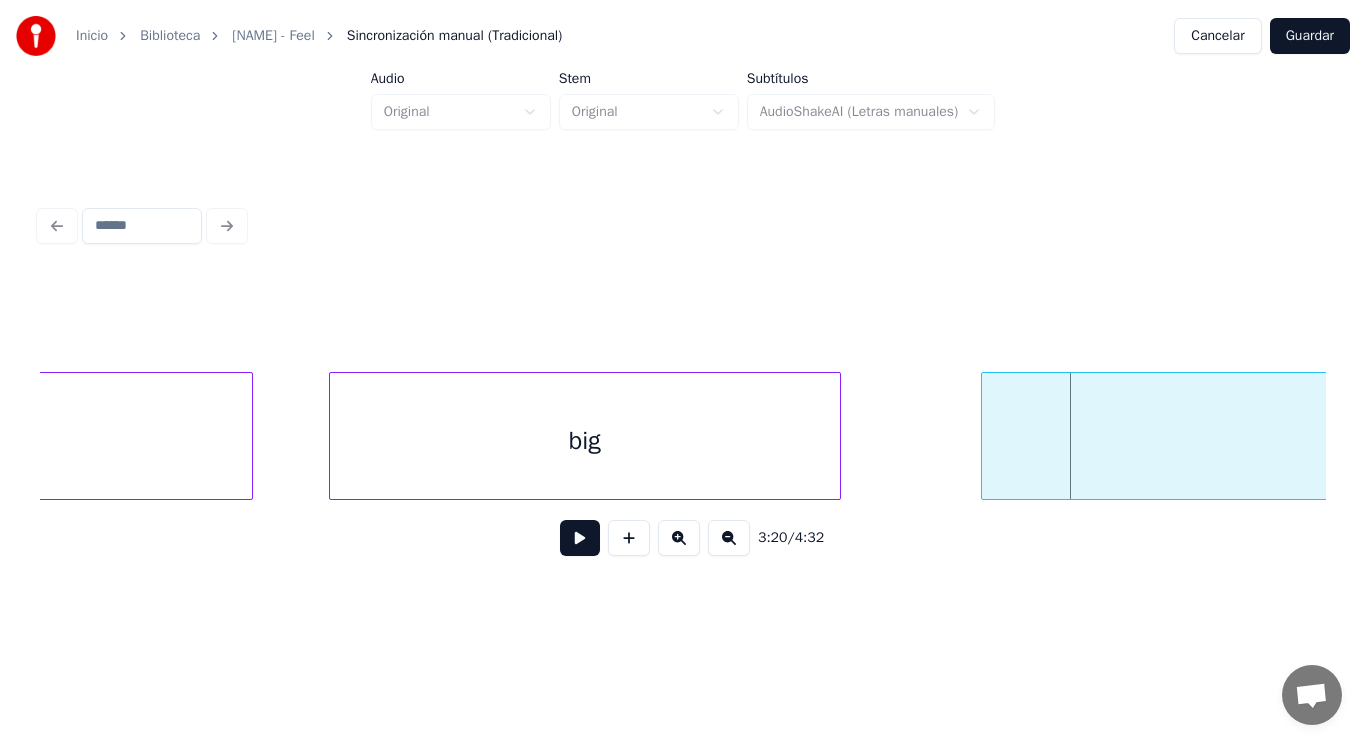 click at bounding box center [985, 436] 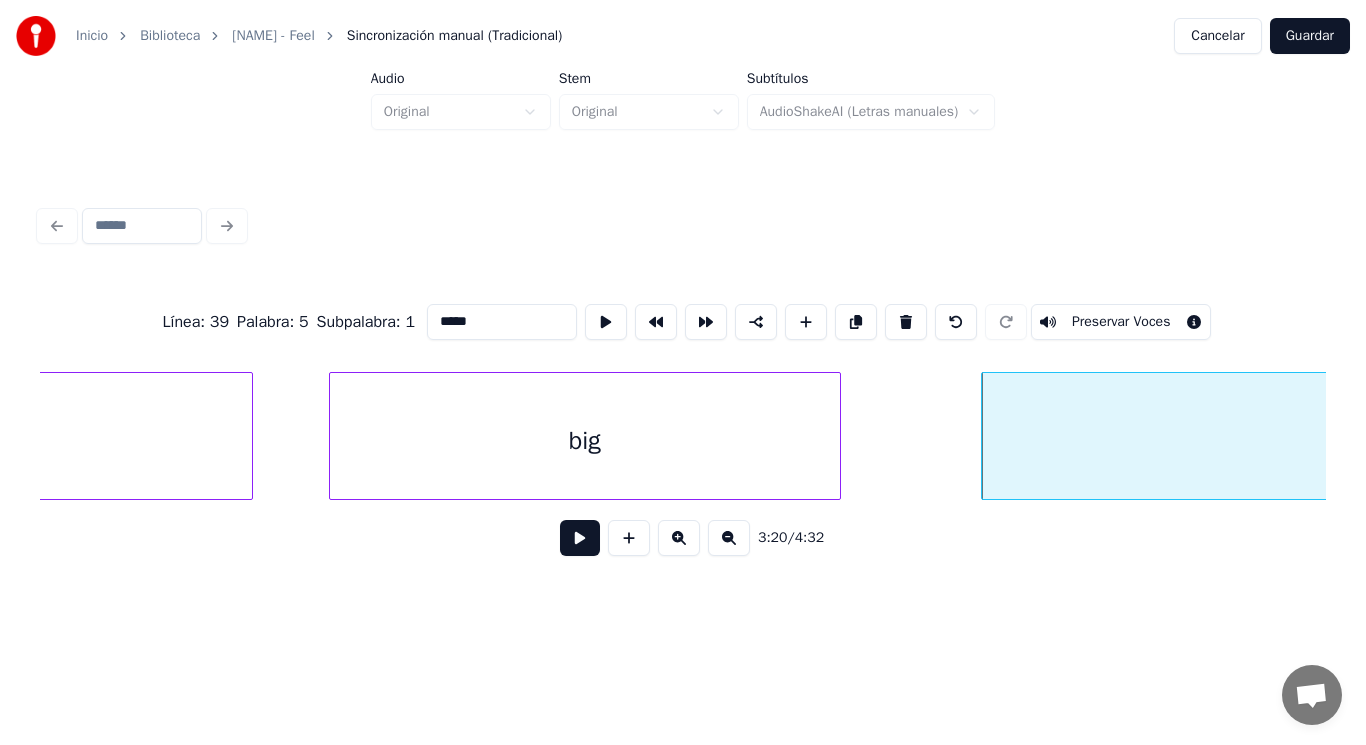 click at bounding box center [580, 538] 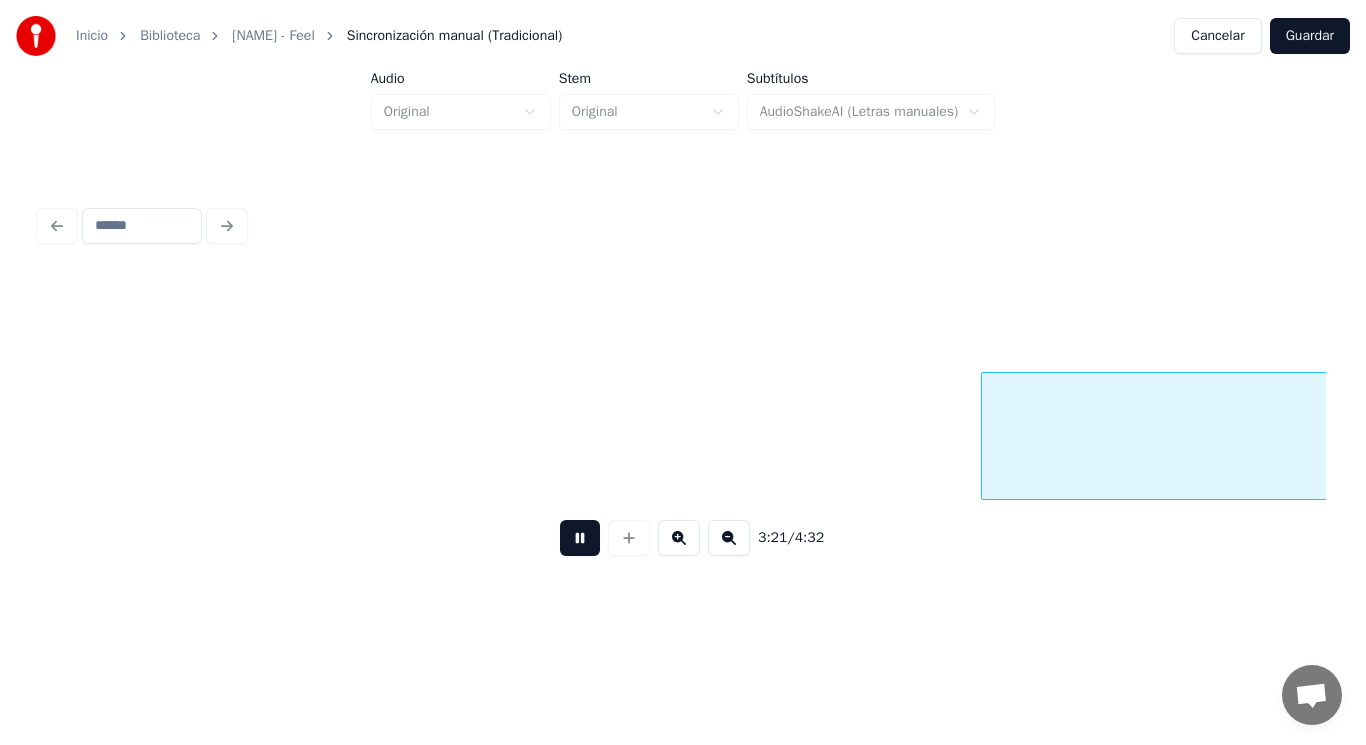 scroll, scrollTop: 0, scrollLeft: 281345, axis: horizontal 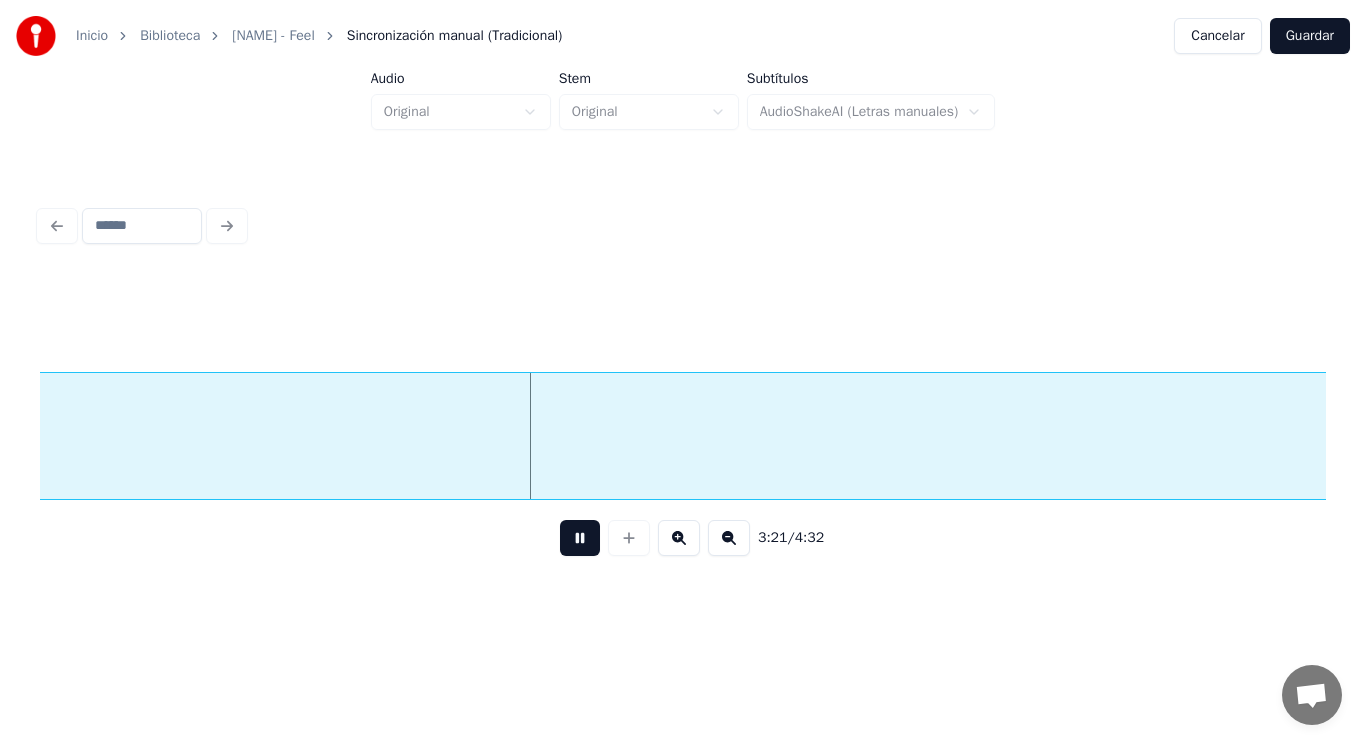 click at bounding box center (580, 538) 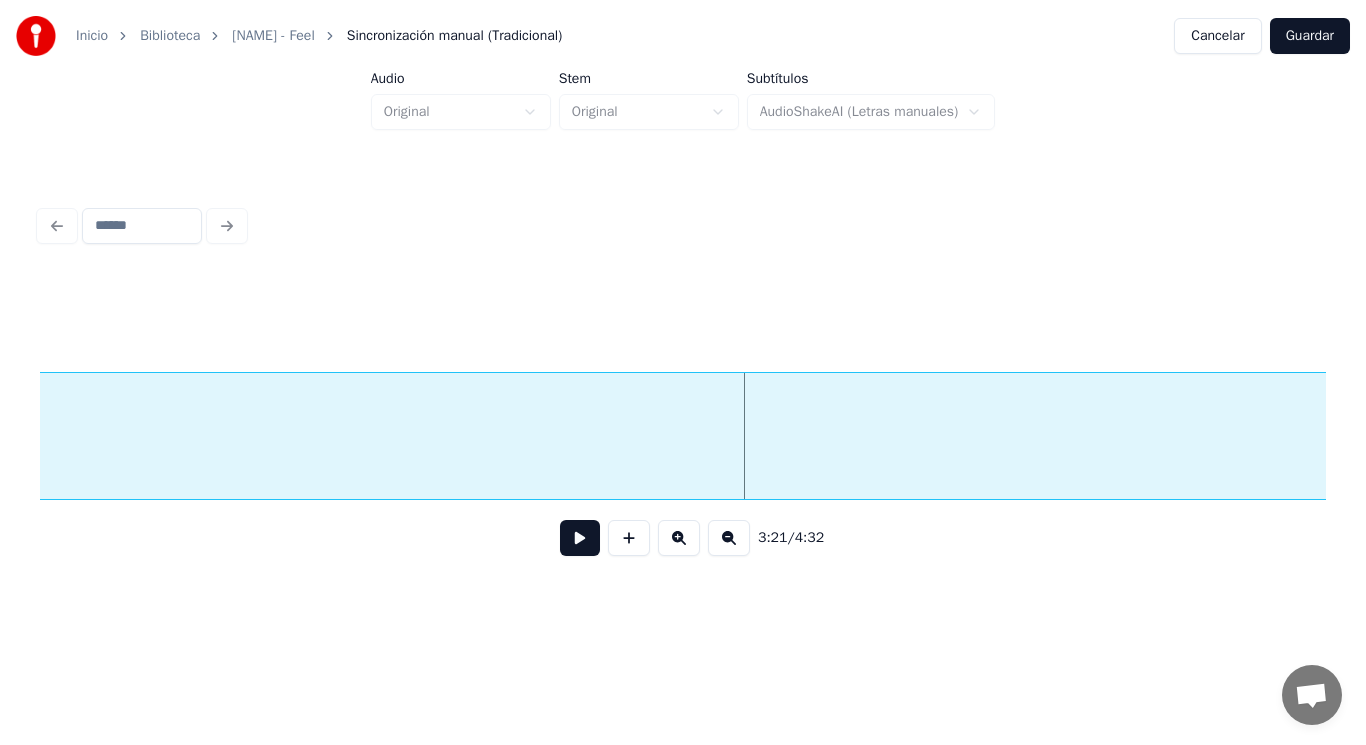 click at bounding box center (580, 538) 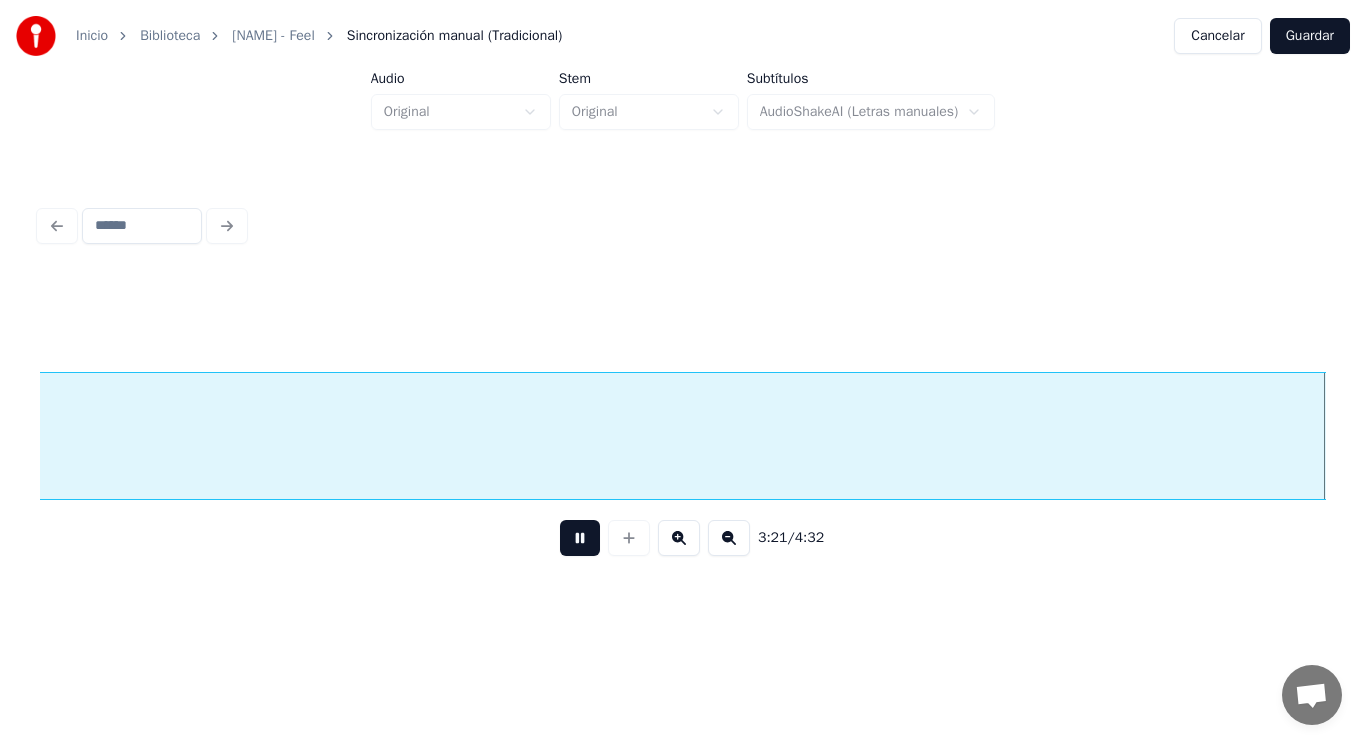 click at bounding box center (580, 538) 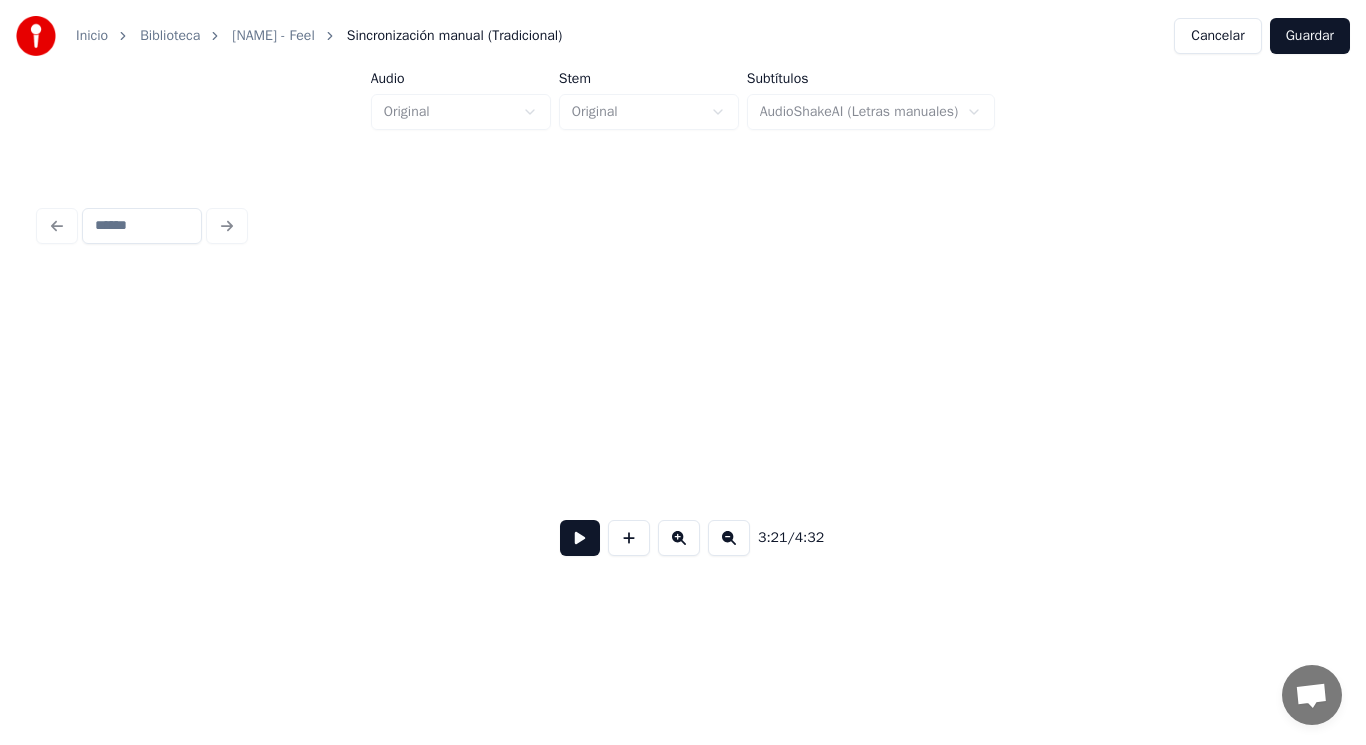 scroll, scrollTop: 0, scrollLeft: 290775, axis: horizontal 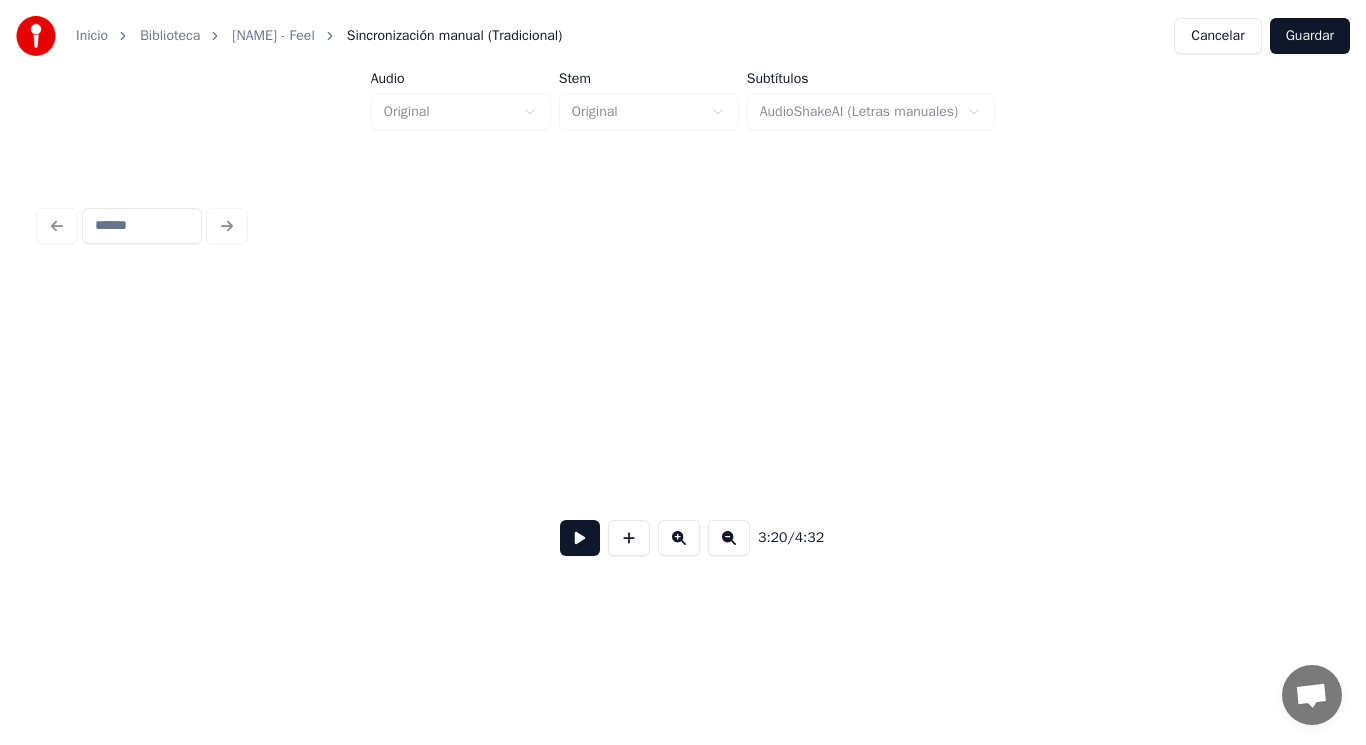 click on "Inicio Biblioteca [NAME] - Feel  Sincronización manual (Tradicional) Cancelar Guardar Audio Original Stem Original Subtítulos AudioShakeAI (Letras manuales) 3:20  /  4:32" at bounding box center [683, 304] 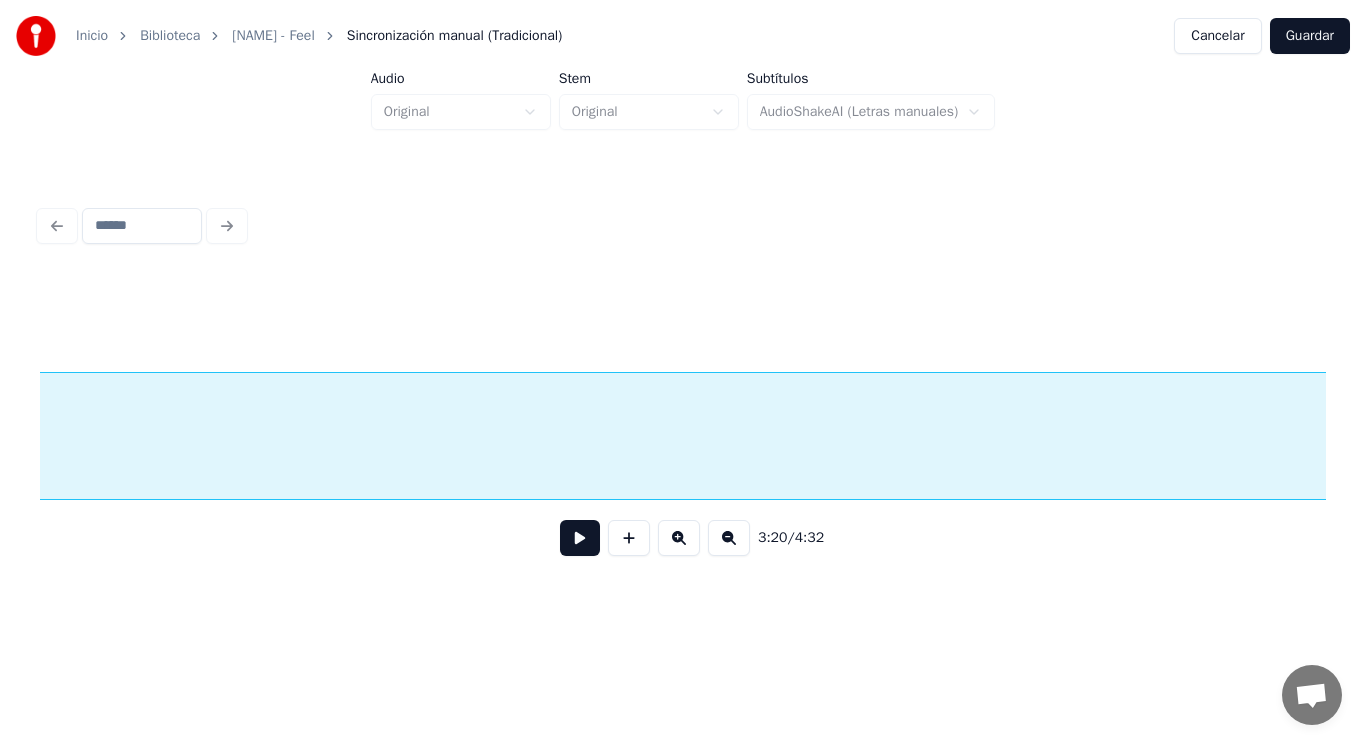 scroll, scrollTop: 0, scrollLeft: 288308, axis: horizontal 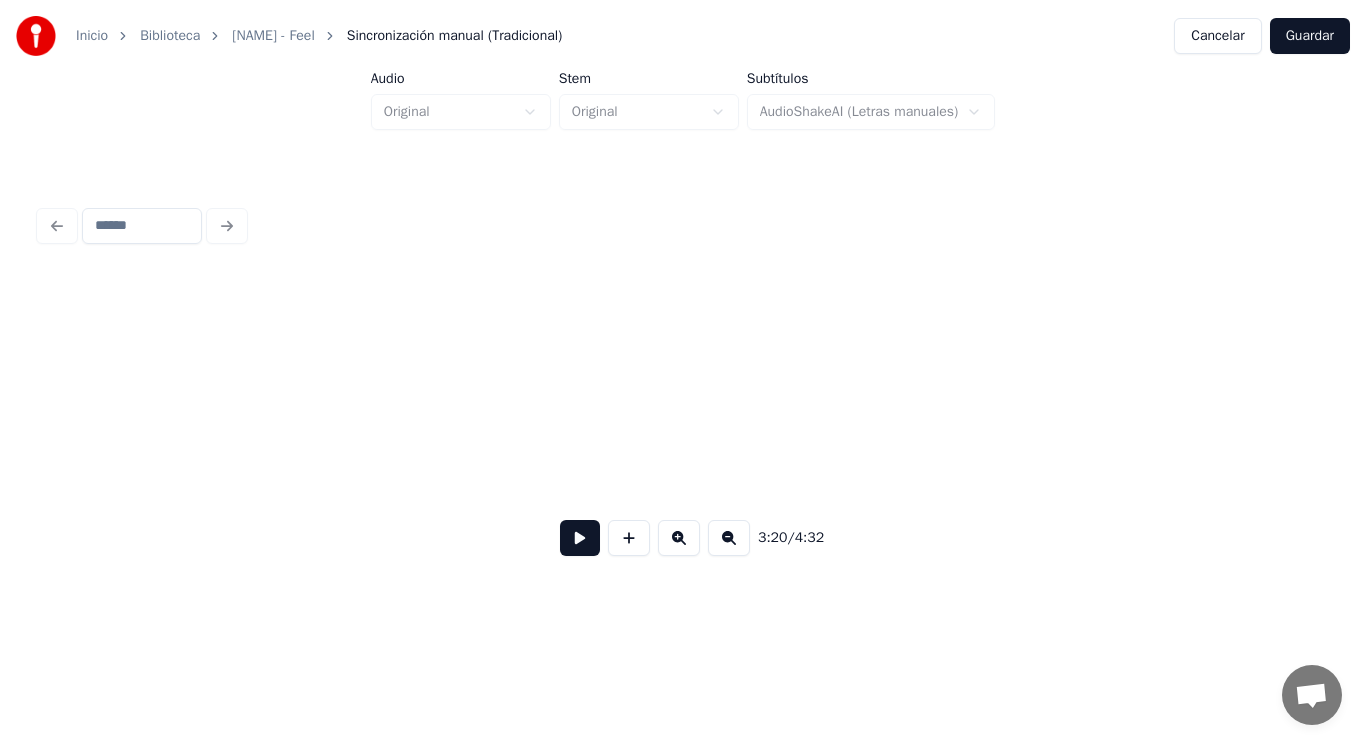 click on "Inicio Biblioteca [NAME] - Feel  Sincronización manual (Tradicional) Cancelar Guardar Audio Original Stem Original Subtítulos AudioShakeAI (Letras manuales) 3:20  /  4:32" at bounding box center (683, 304) 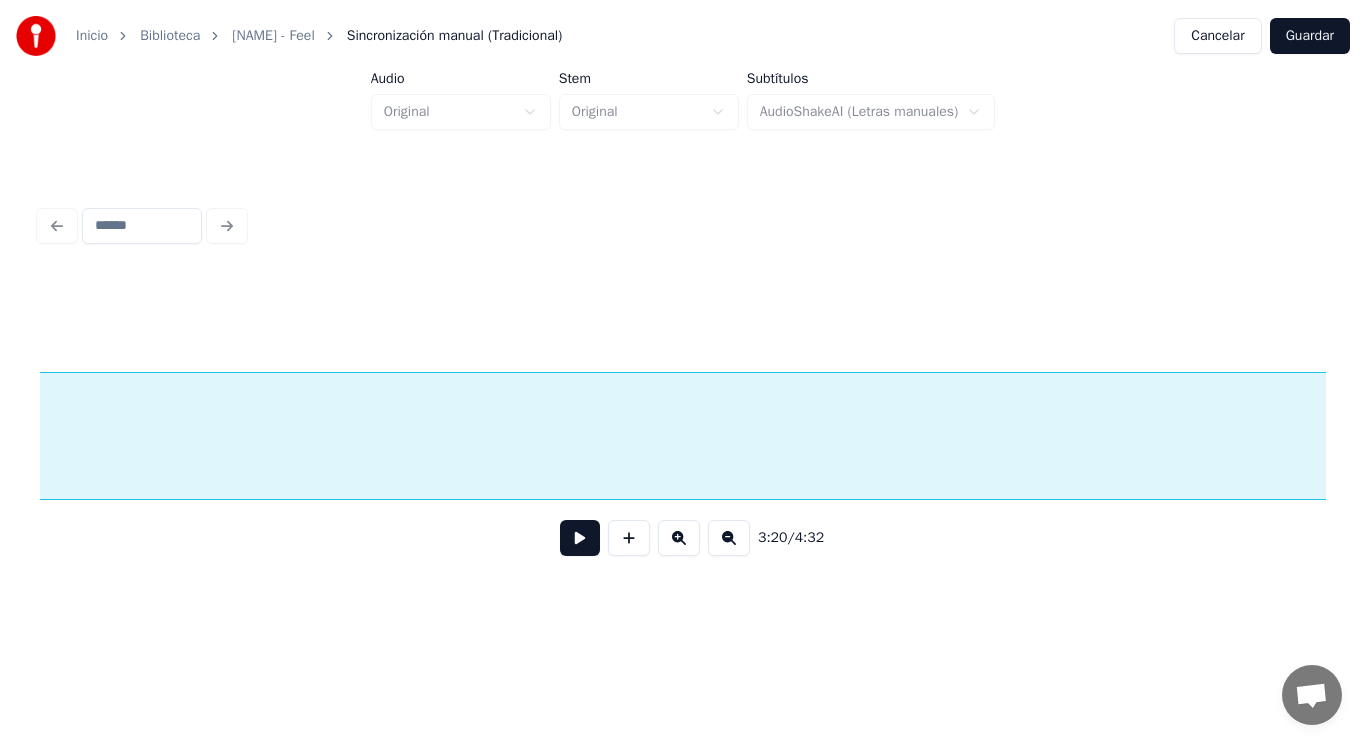 scroll, scrollTop: 0, scrollLeft: 287383, axis: horizontal 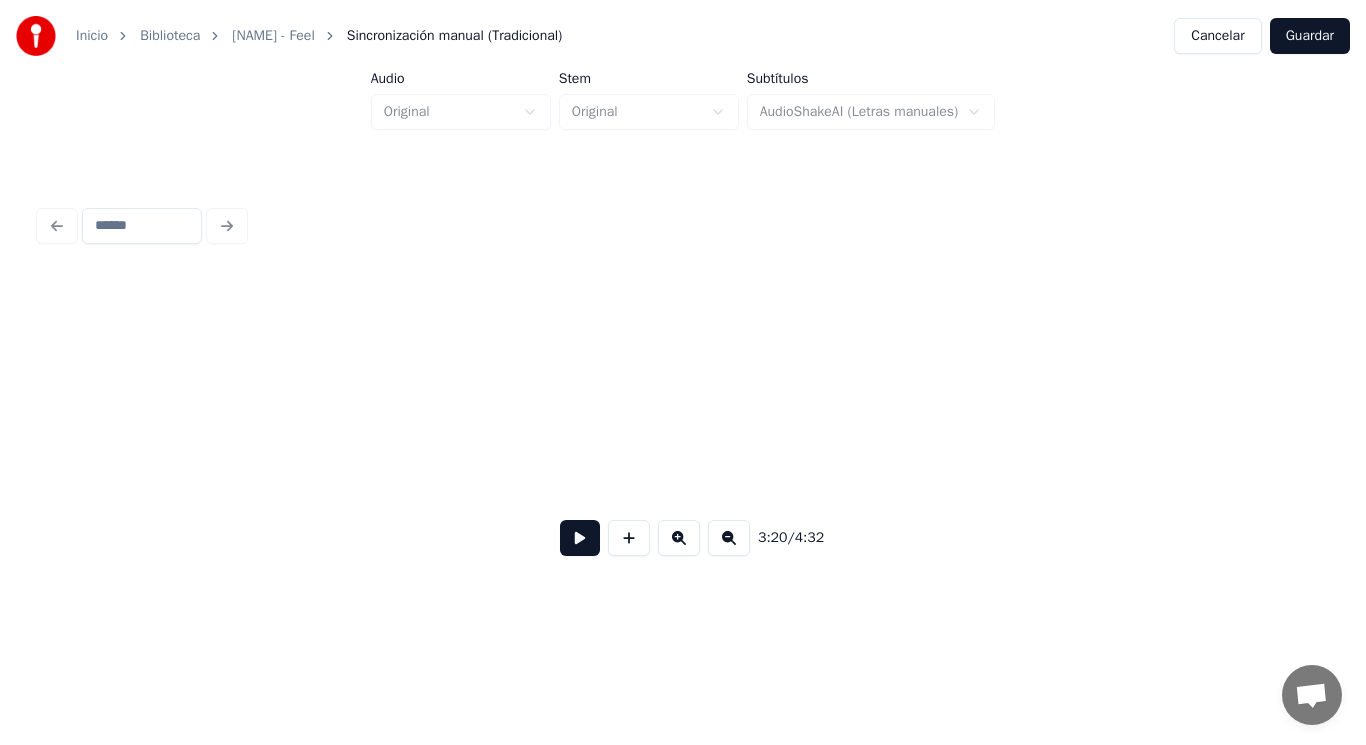 click on "Inicio Biblioteca [NAME] - Feel  Sincronización manual (Tradicional) Cancelar Guardar Audio Original Stem Original Subtítulos AudioShakeAI (Letras manuales) 3:20  /  4:32" at bounding box center [683, 304] 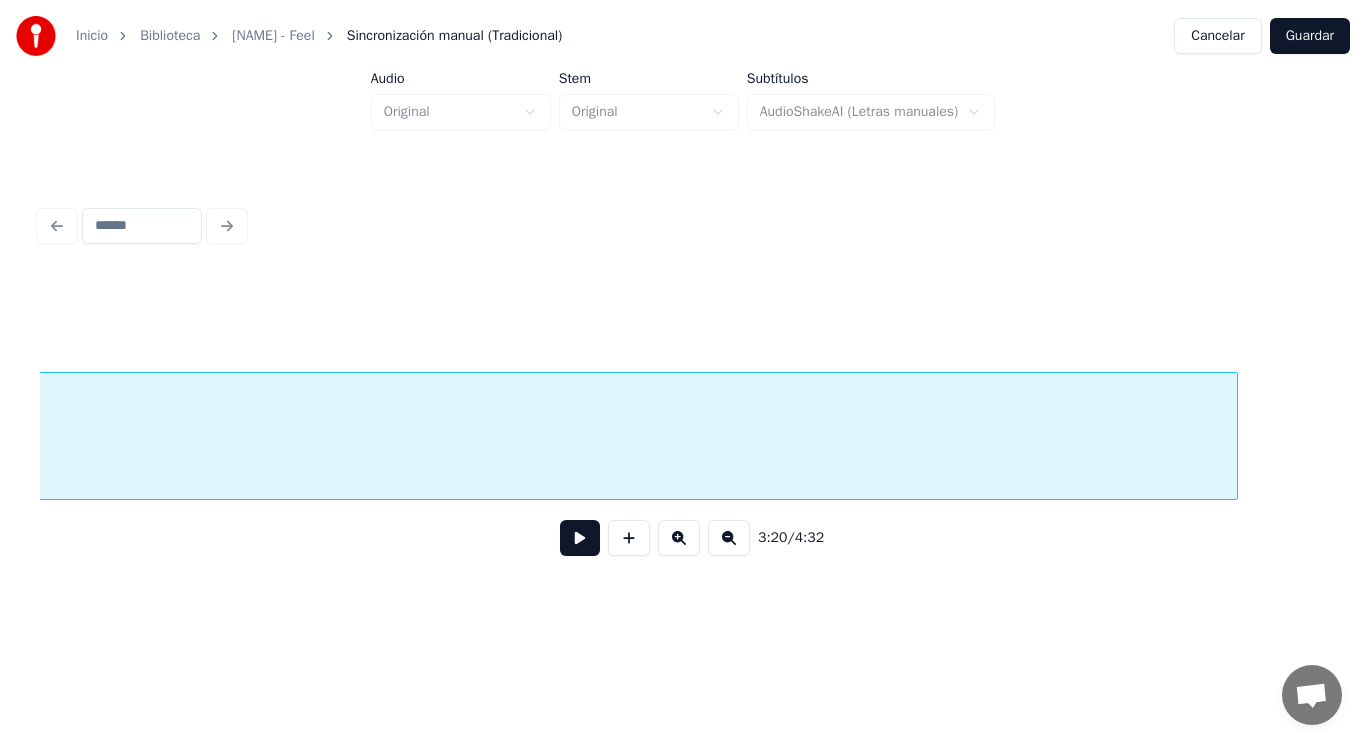 scroll, scrollTop: 0, scrollLeft: 286458, axis: horizontal 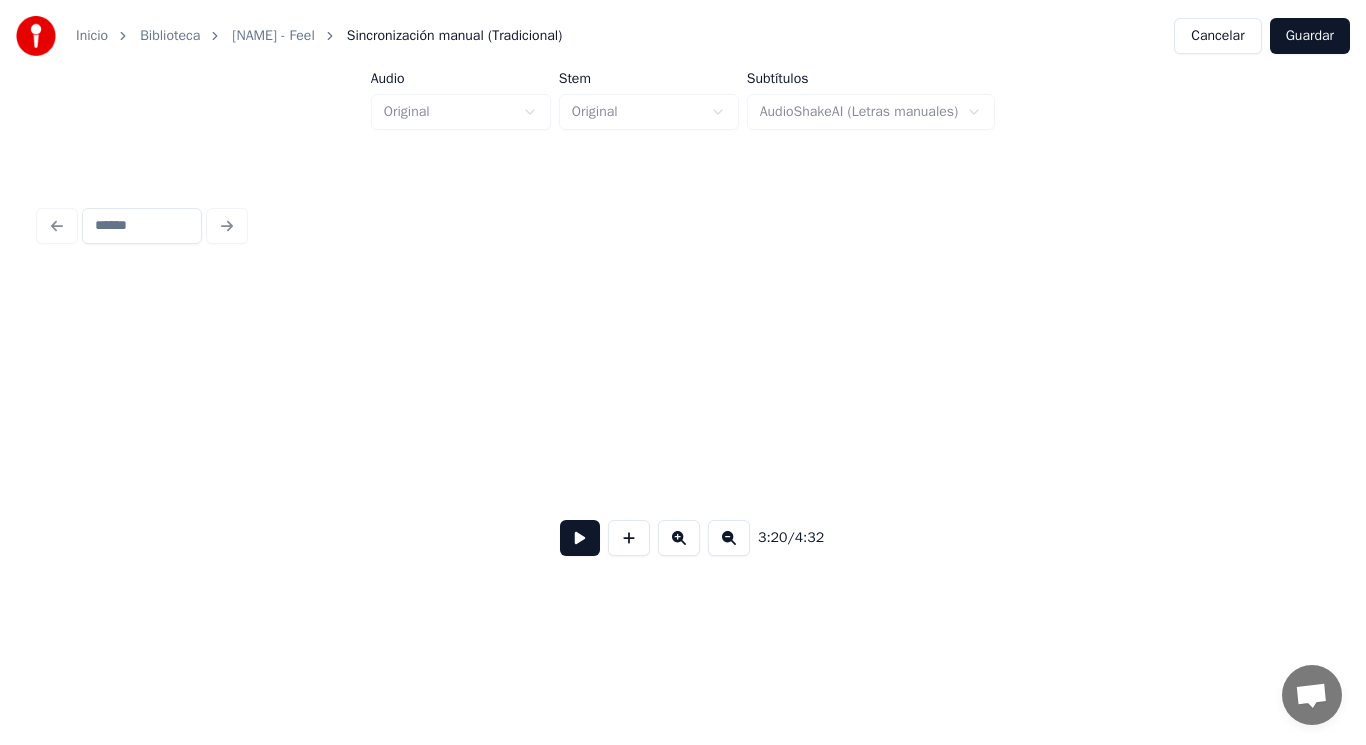 click on "Inicio Biblioteca [NAME] - Feel  Sincronización manual (Tradicional) Cancelar Guardar Audio Original Stem Original Subtítulos AudioShakeAI (Letras manuales) 3:20  /  4:32" at bounding box center (683, 304) 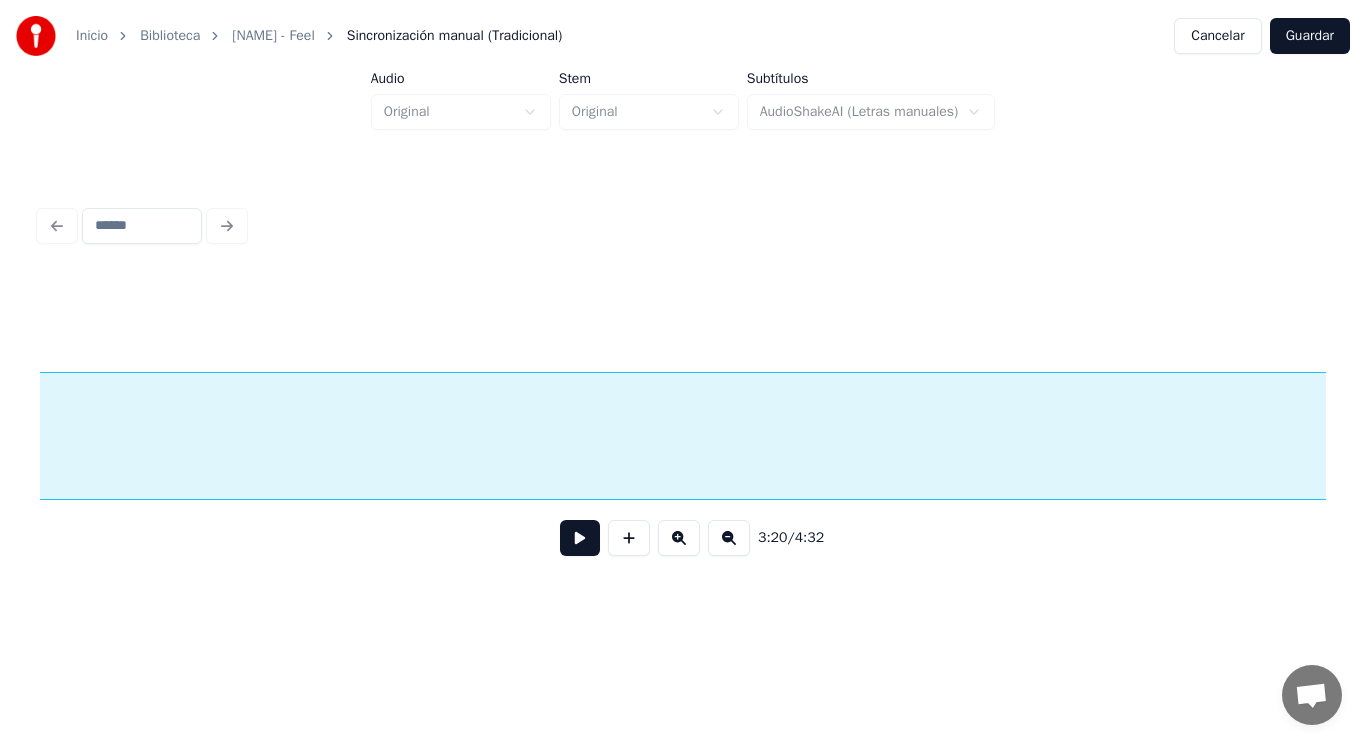 scroll, scrollTop: 0, scrollLeft: 285225, axis: horizontal 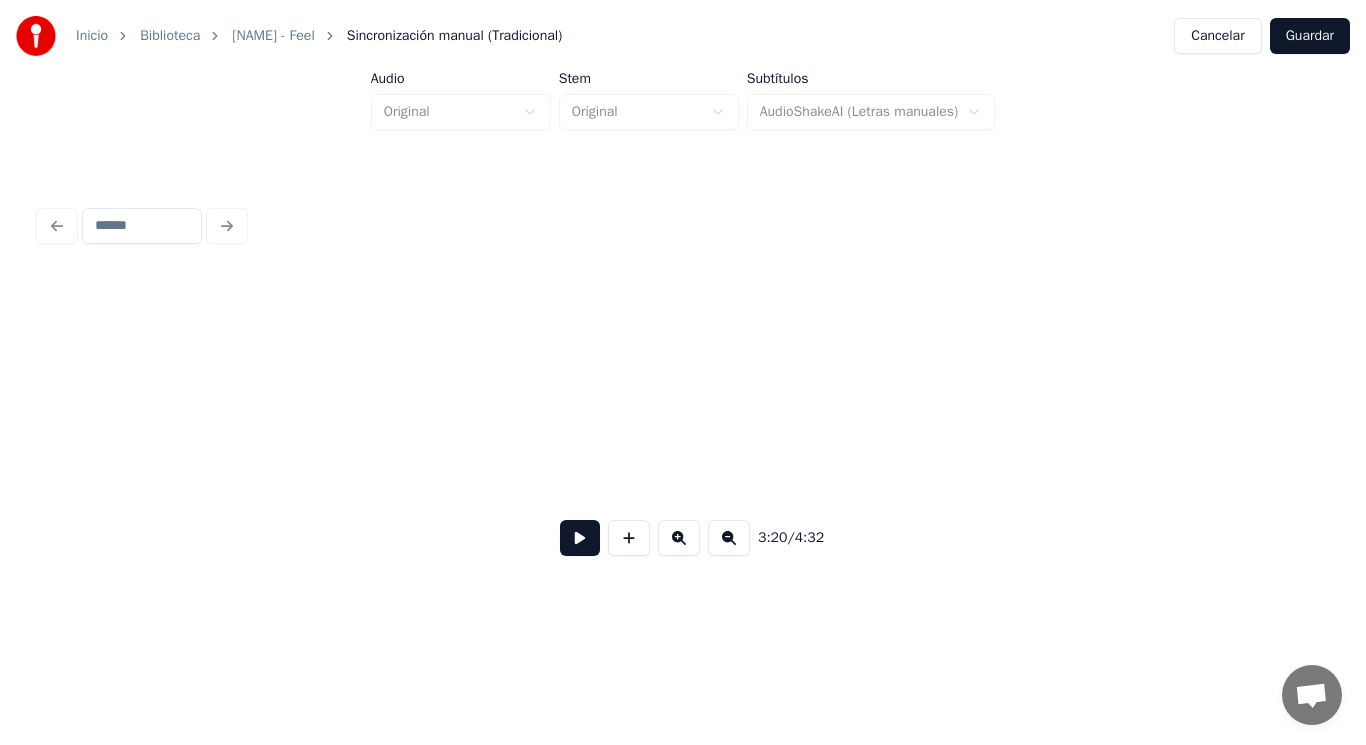 click 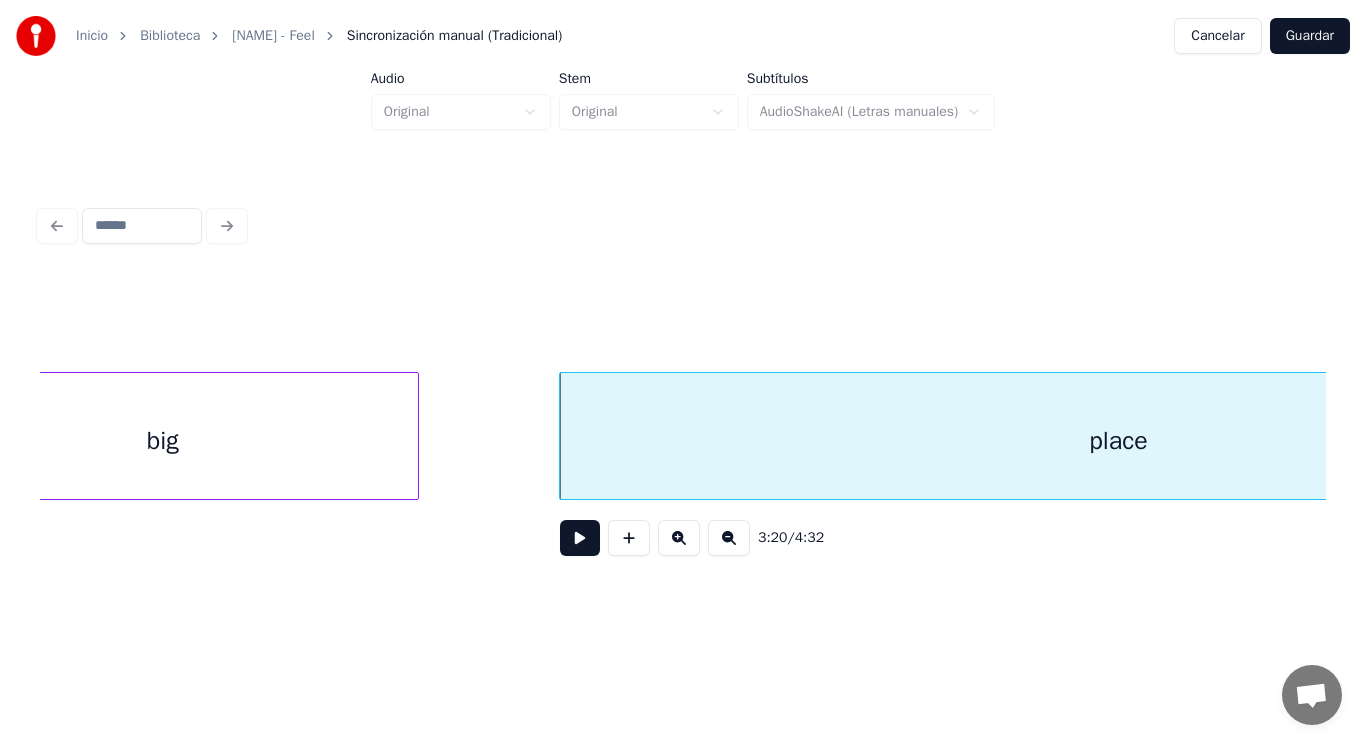 scroll, scrollTop: 0, scrollLeft: 280337, axis: horizontal 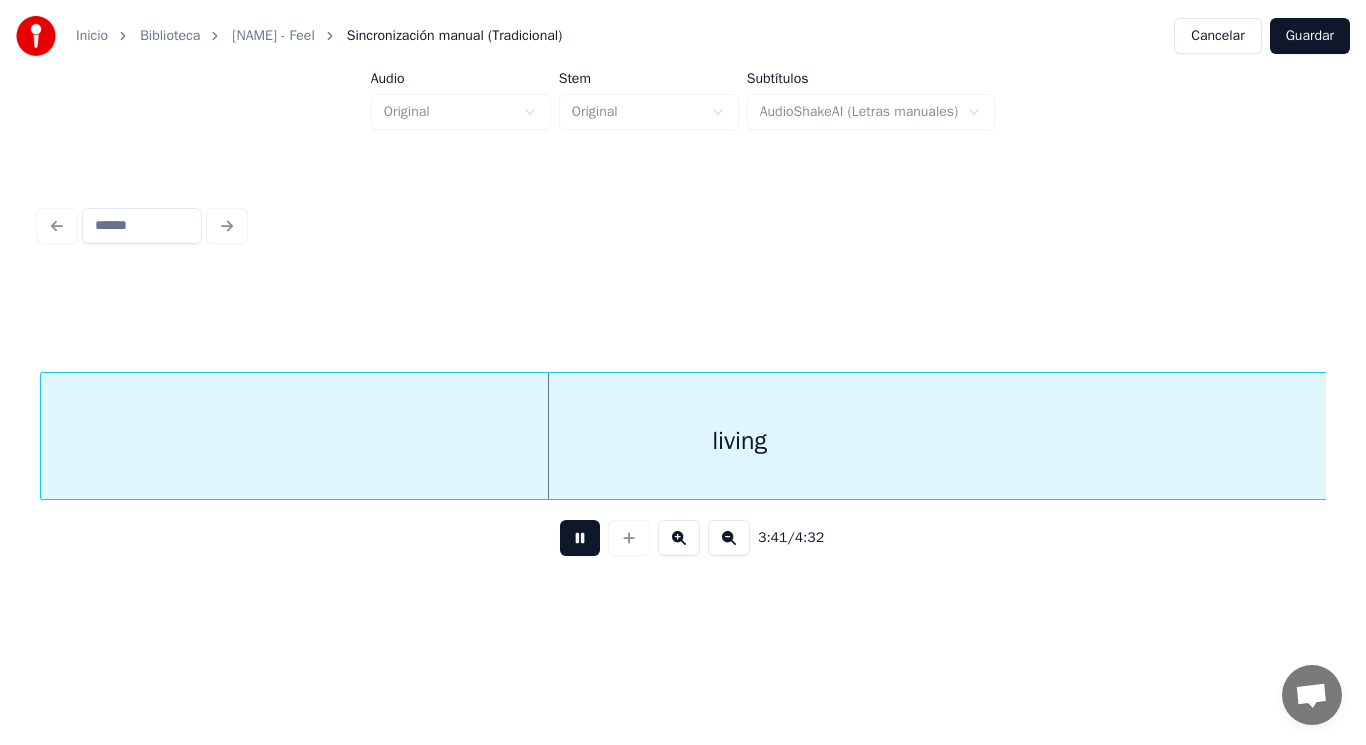 drag, startPoint x: 568, startPoint y: 550, endPoint x: 136, endPoint y: 519, distance: 433.11084 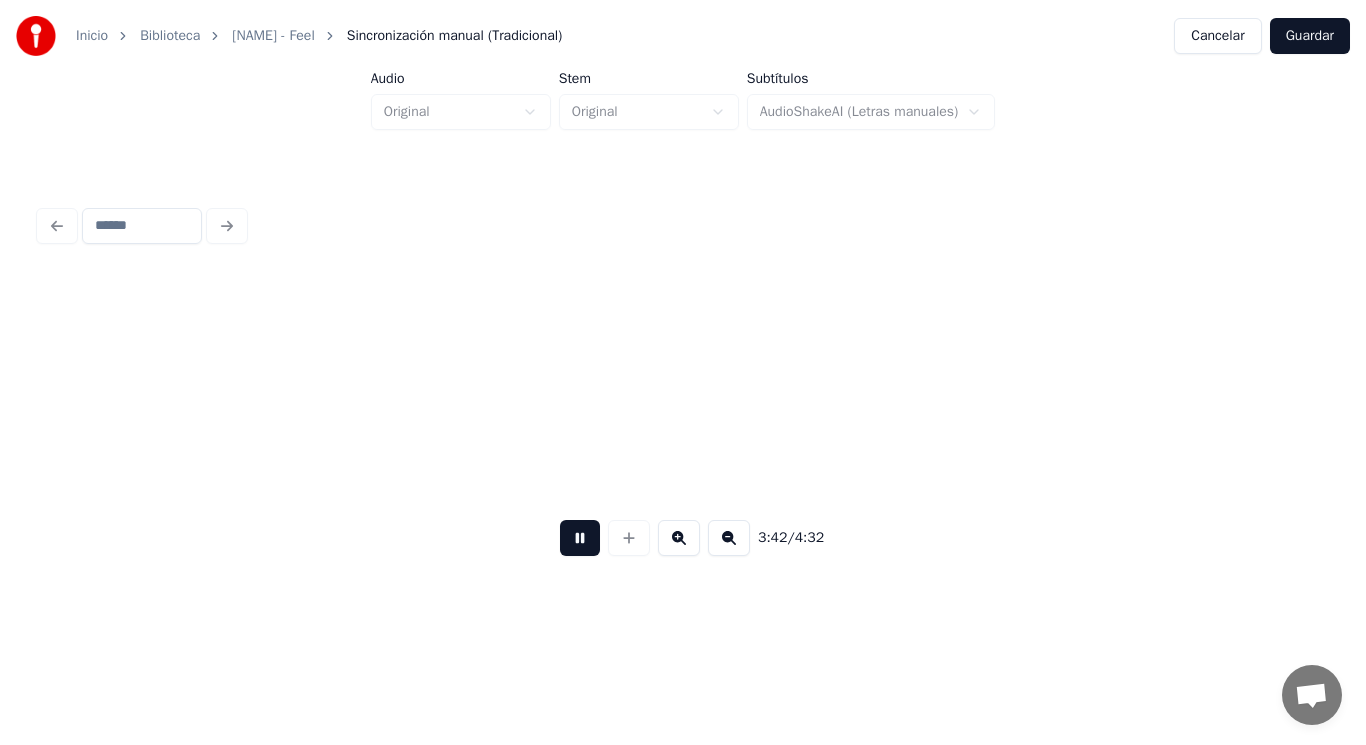 scroll, scrollTop: 0, scrollLeft: 311594, axis: horizontal 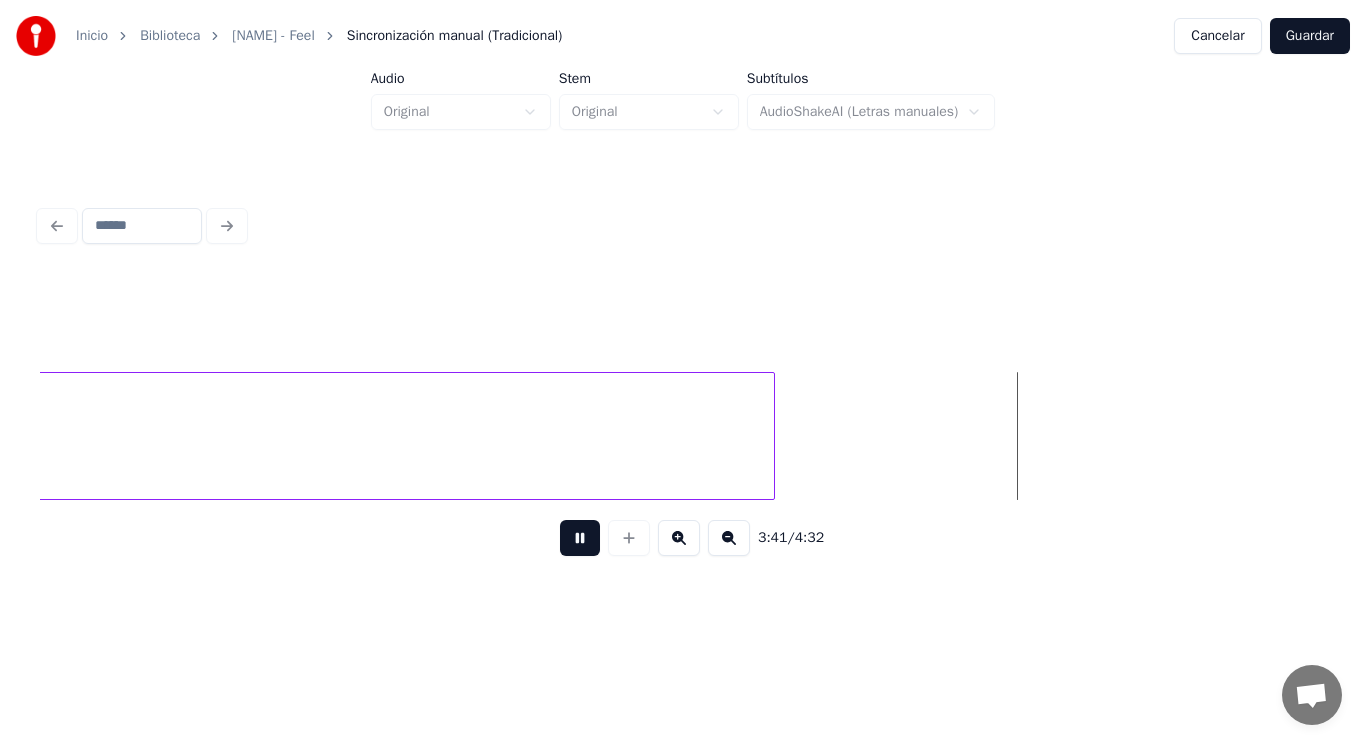 drag, startPoint x: 573, startPoint y: 543, endPoint x: 790, endPoint y: 465, distance: 230.59271 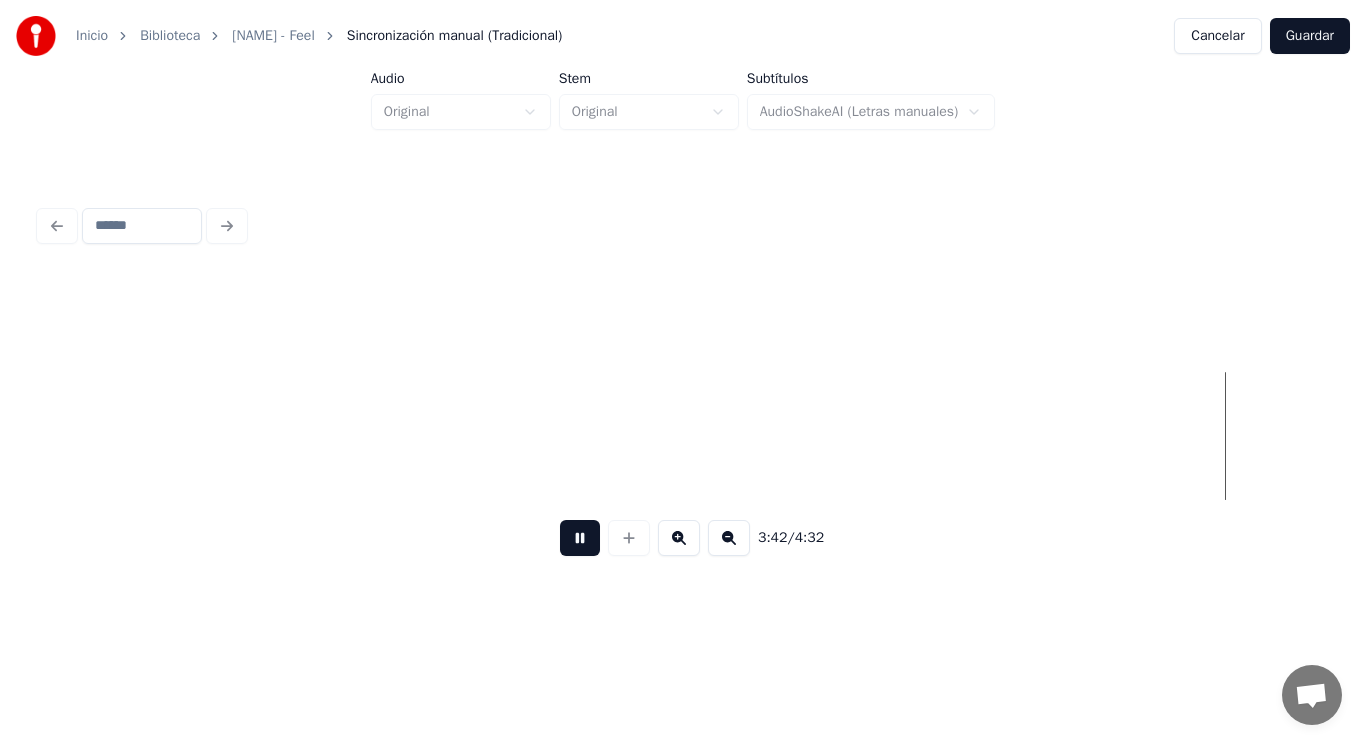 scroll, scrollTop: 0, scrollLeft: 312265, axis: horizontal 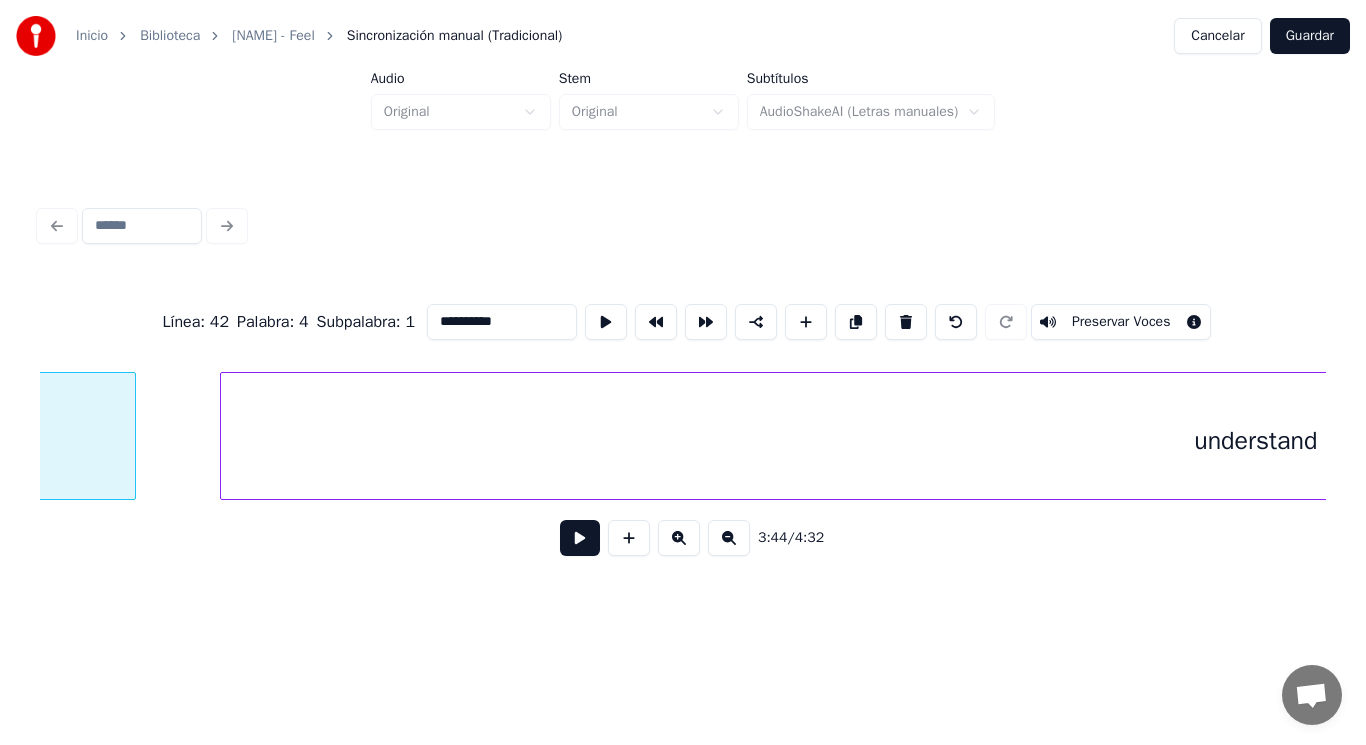 type on "*" 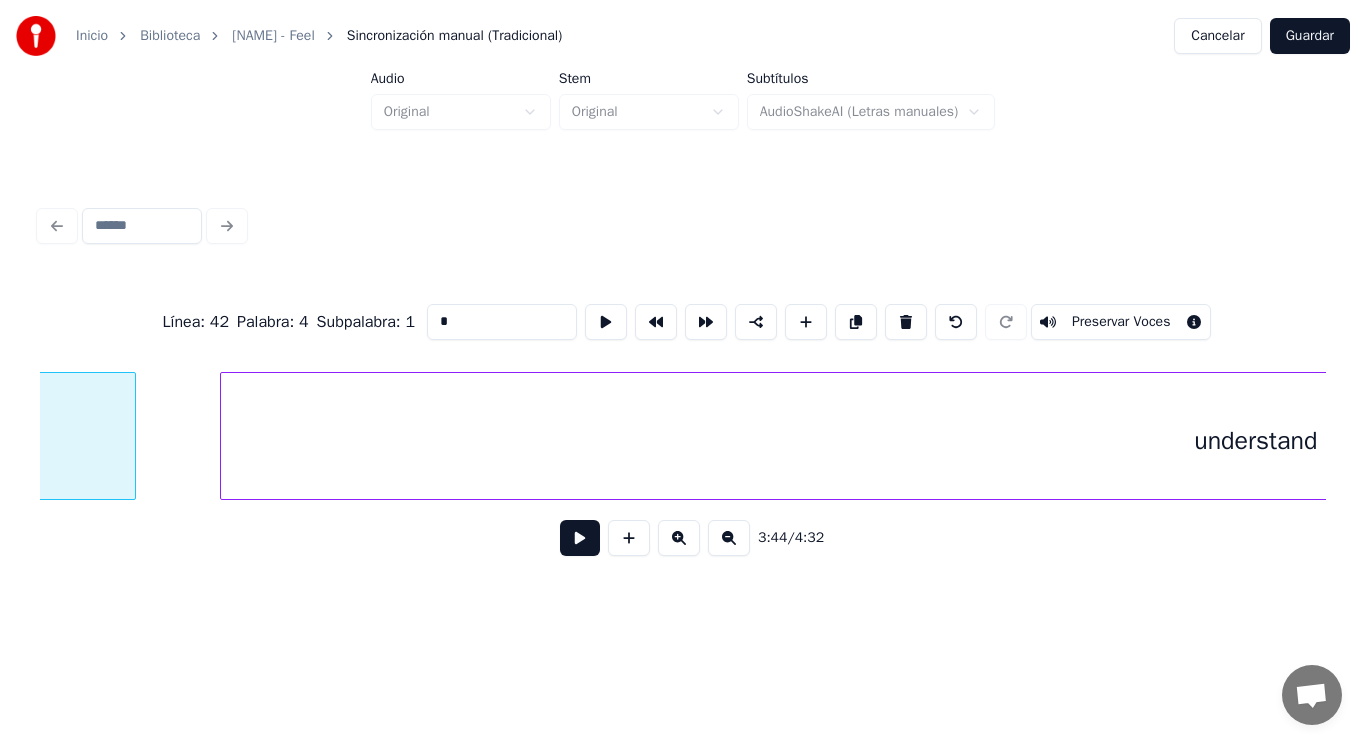 scroll, scrollTop: 0, scrollLeft: 314453, axis: horizontal 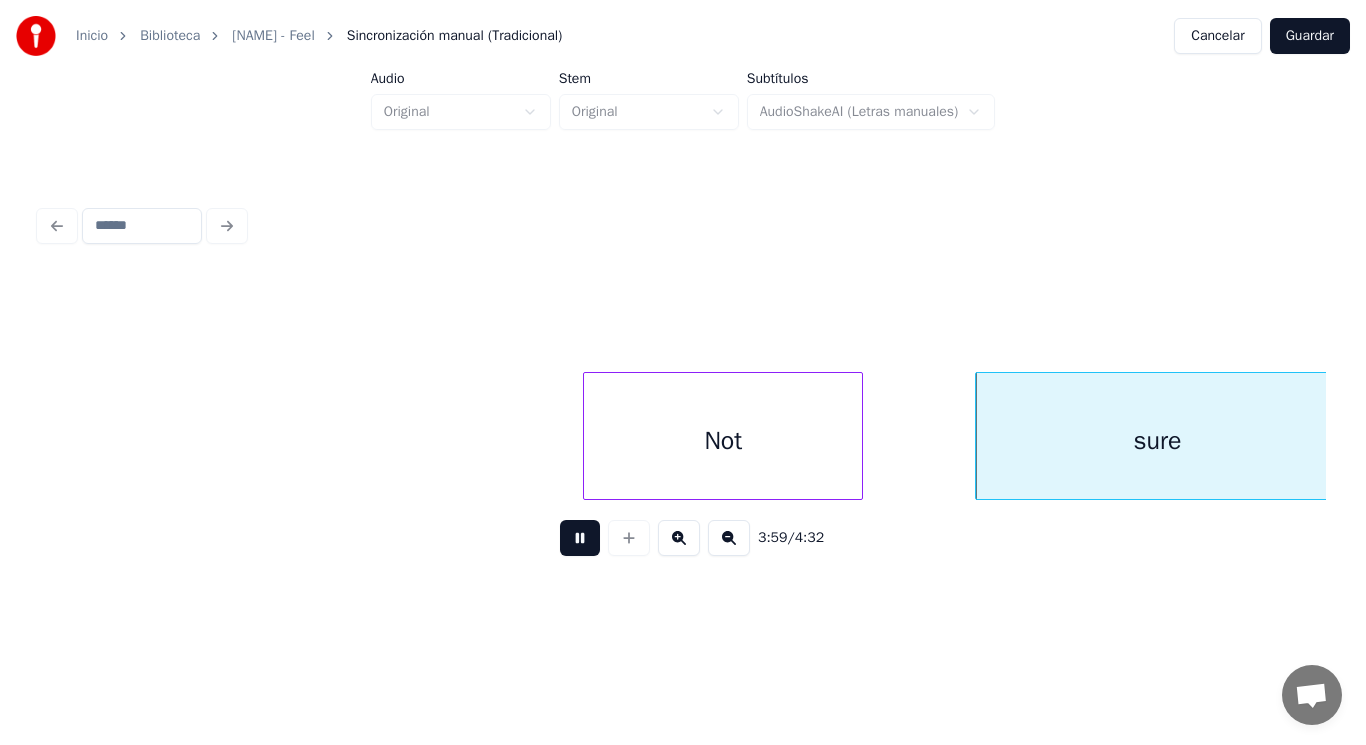 drag, startPoint x: 579, startPoint y: 538, endPoint x: 652, endPoint y: 403, distance: 153.47313 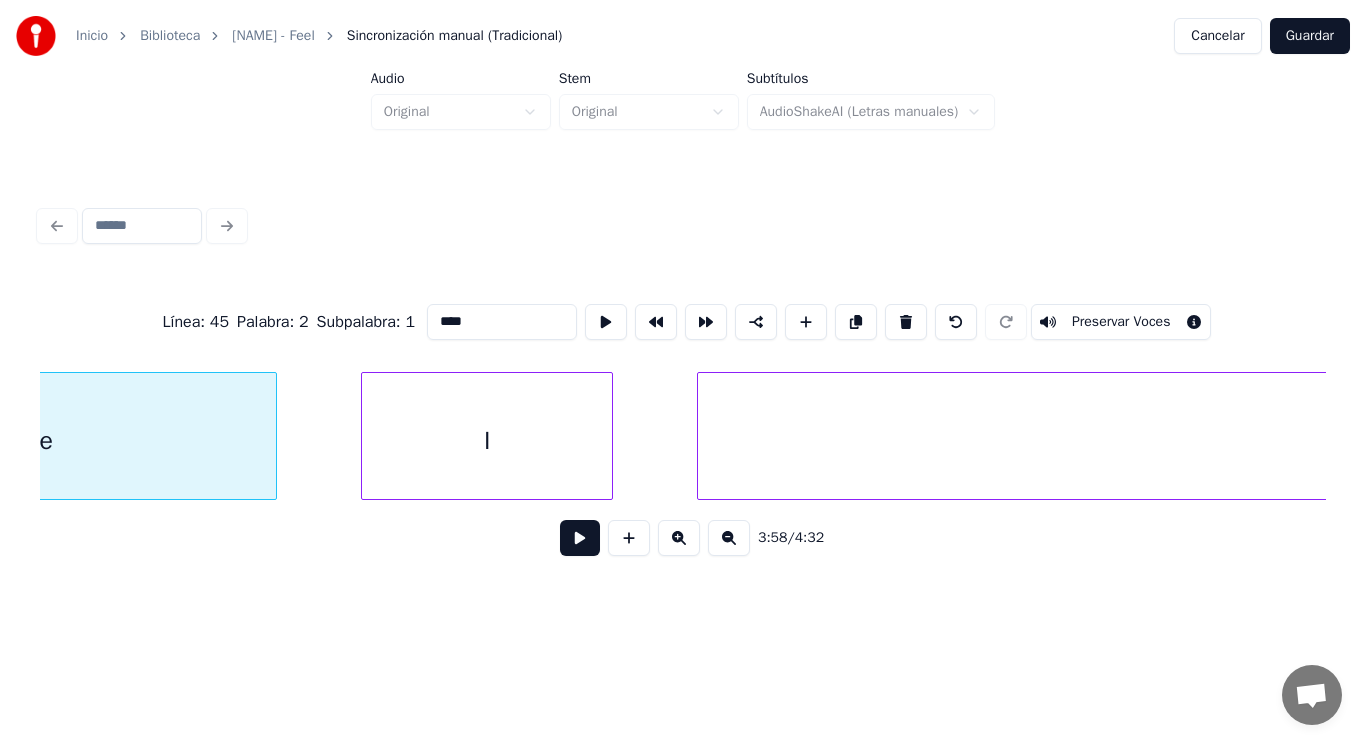 scroll, scrollTop: 0, scrollLeft: 334533, axis: horizontal 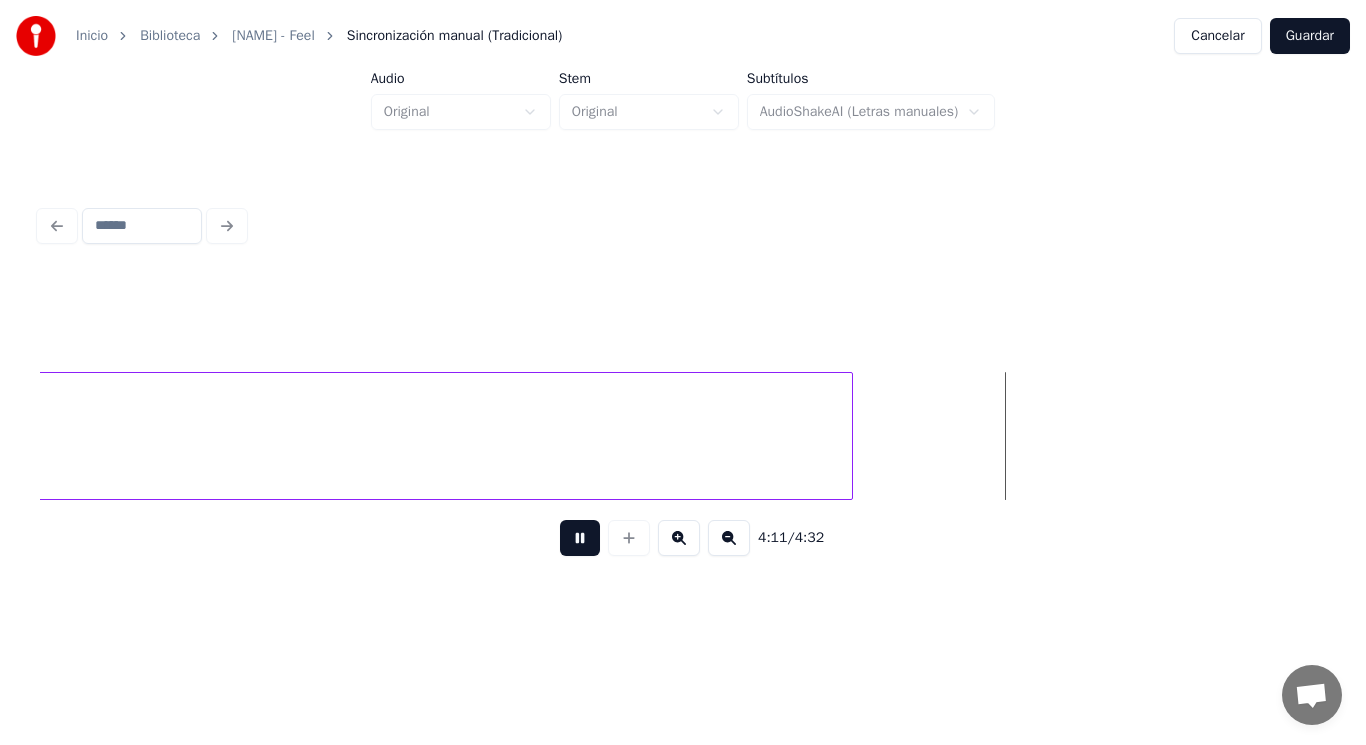 drag, startPoint x: 572, startPoint y: 544, endPoint x: 856, endPoint y: 457, distance: 297.02695 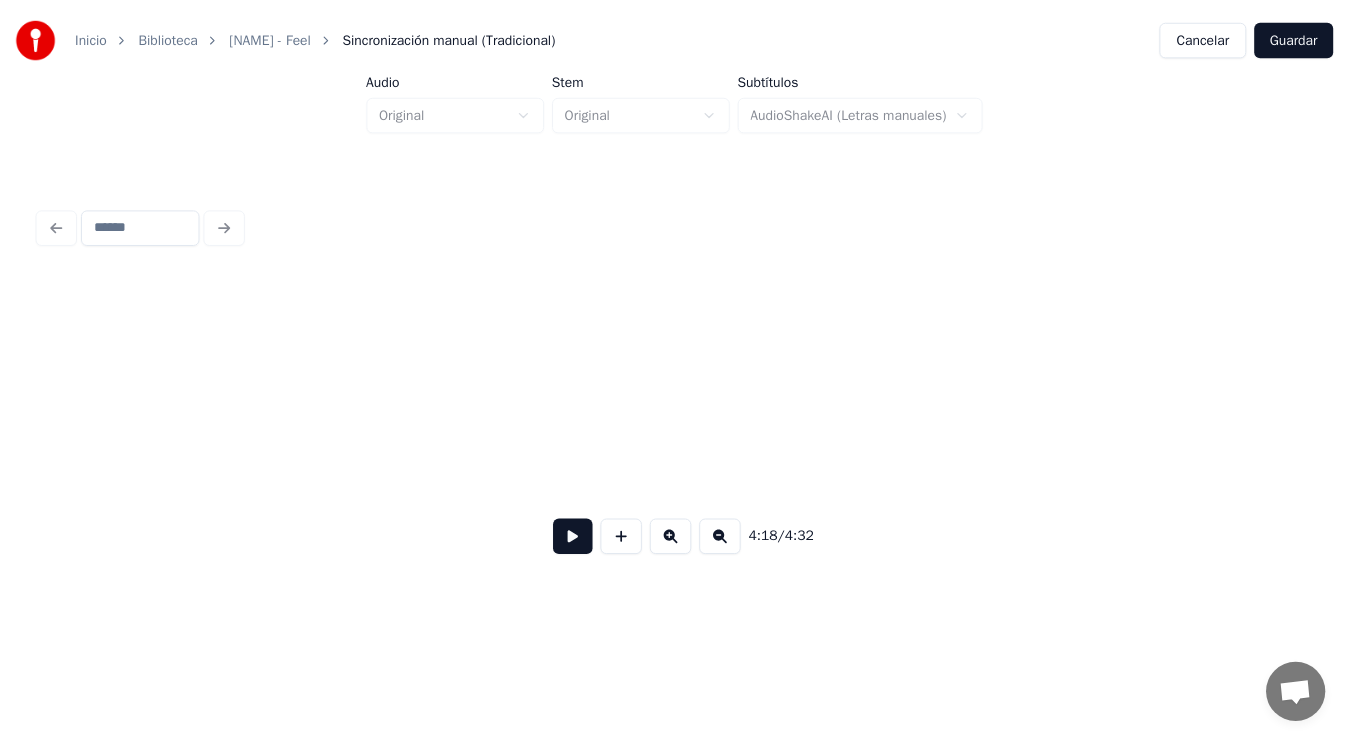 scroll, scrollTop: 0, scrollLeft: 378038, axis: horizontal 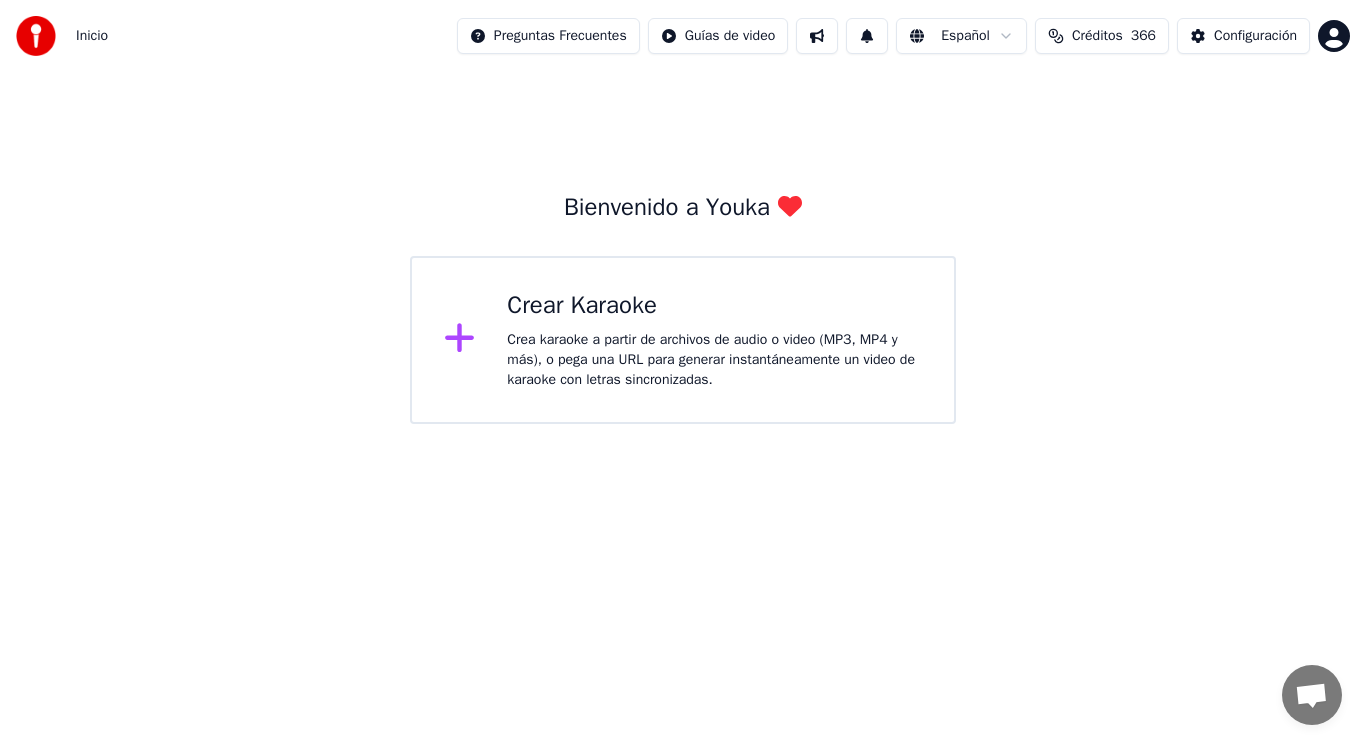click on "Crea karaoke a partir de archivos de audio o video (MP3, MP4 y más), o pega una URL para generar instantáneamente un video de karaoke con letras sincronizadas." at bounding box center (714, 360) 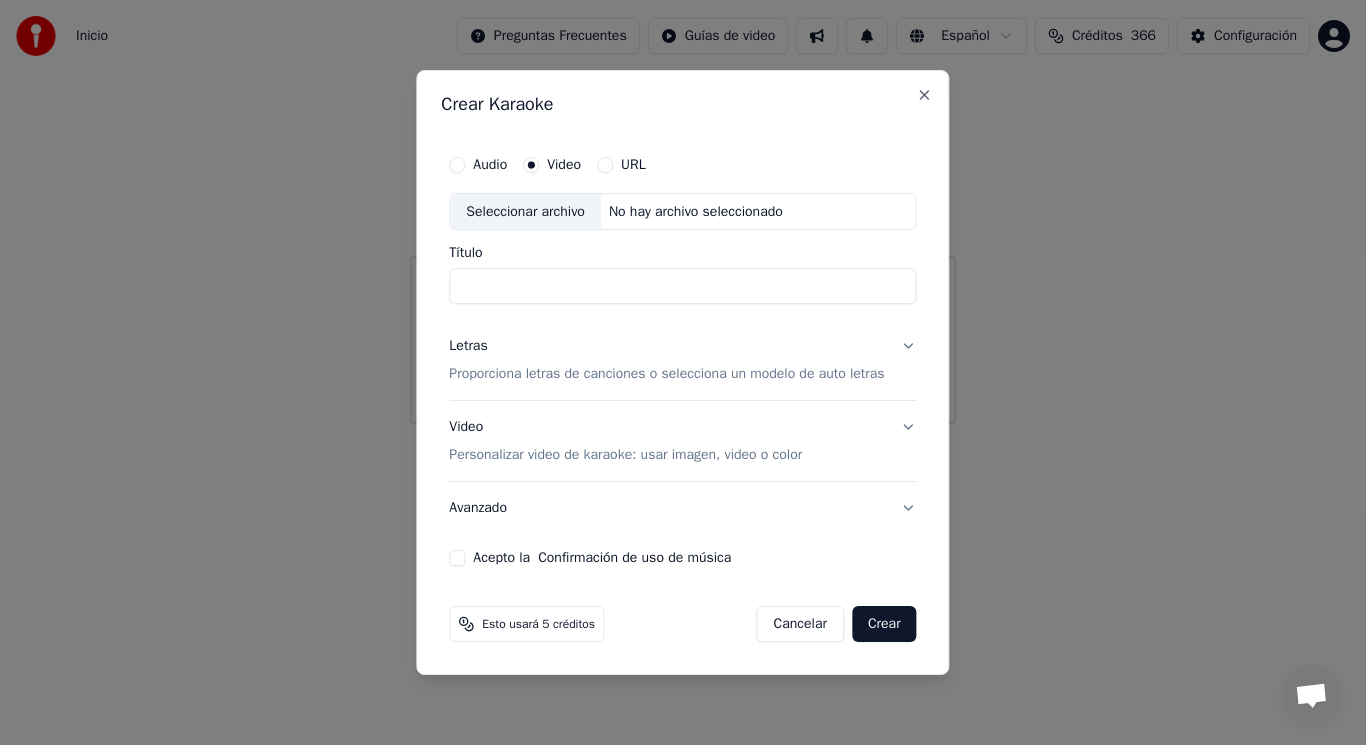 click on "Seleccionar archivo" at bounding box center [525, 212] 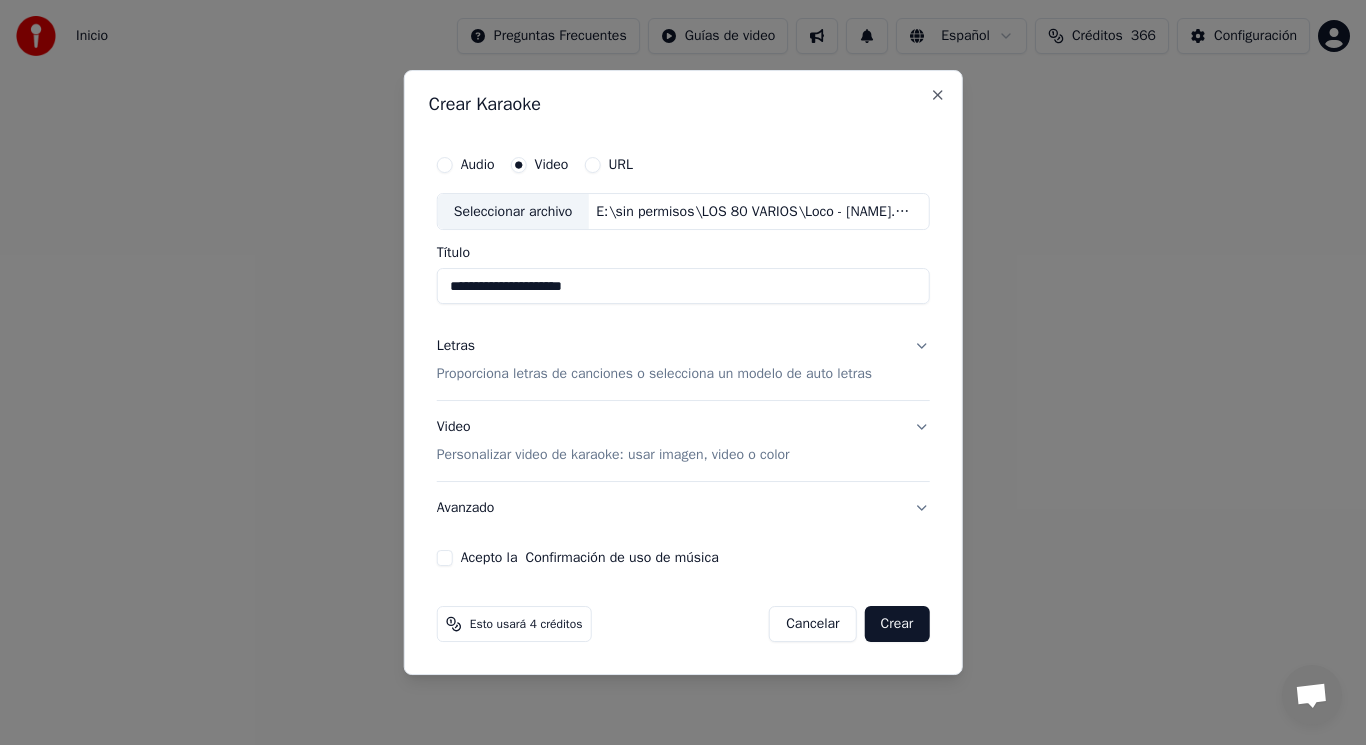drag, startPoint x: 493, startPoint y: 288, endPoint x: 423, endPoint y: 289, distance: 70.00714 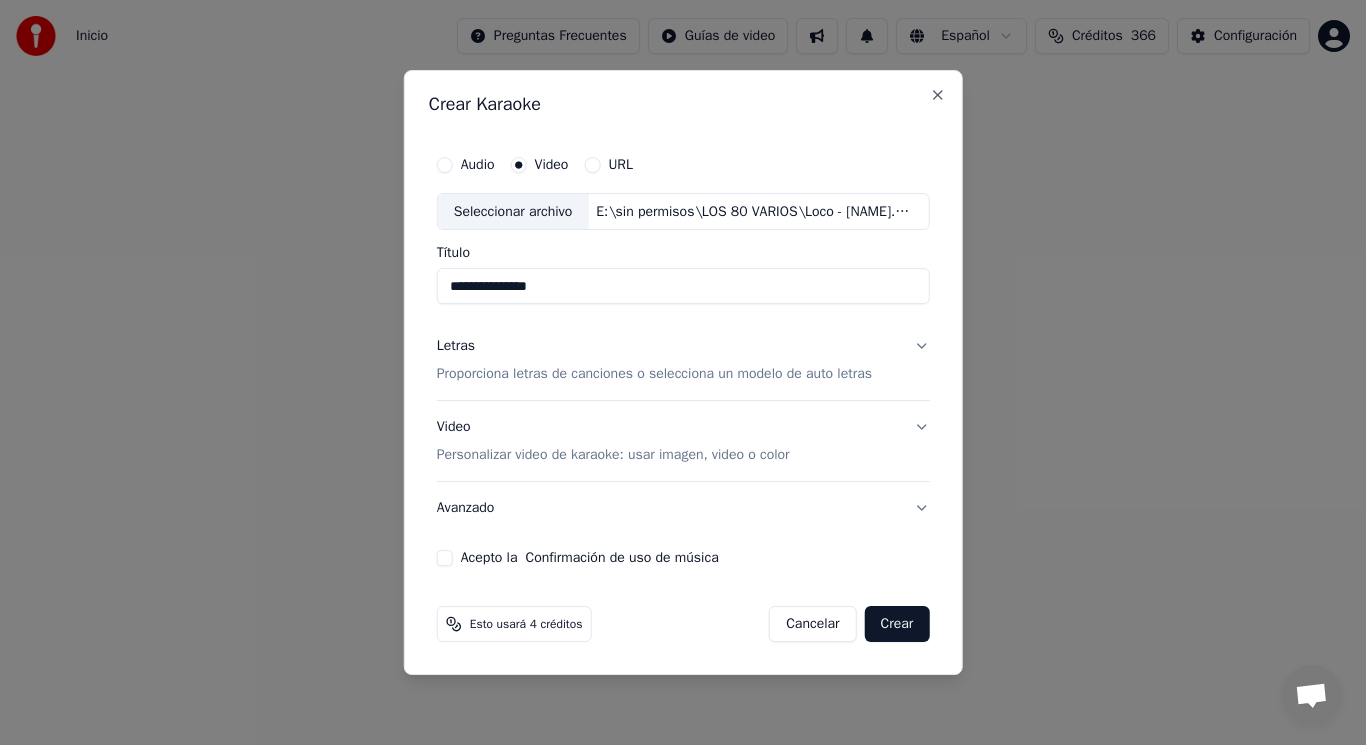 click on "**********" at bounding box center (683, 287) 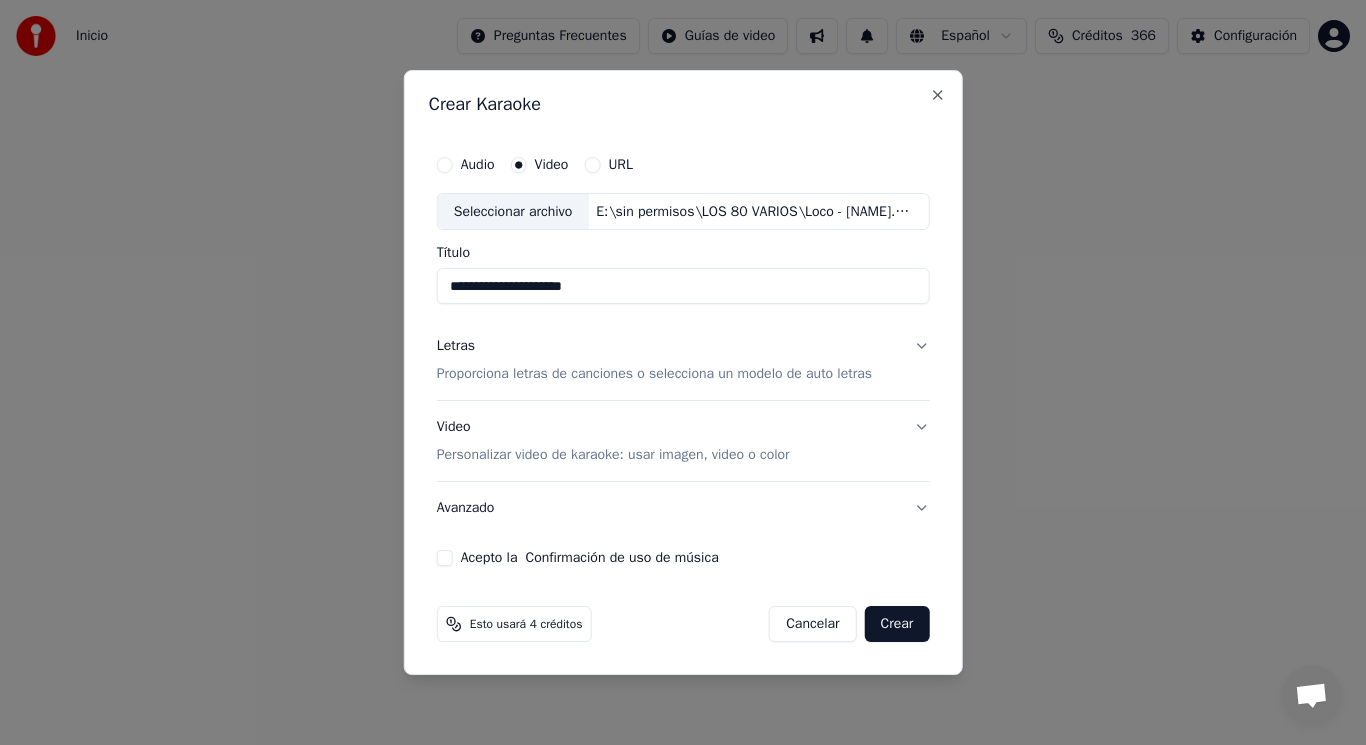 type on "**********" 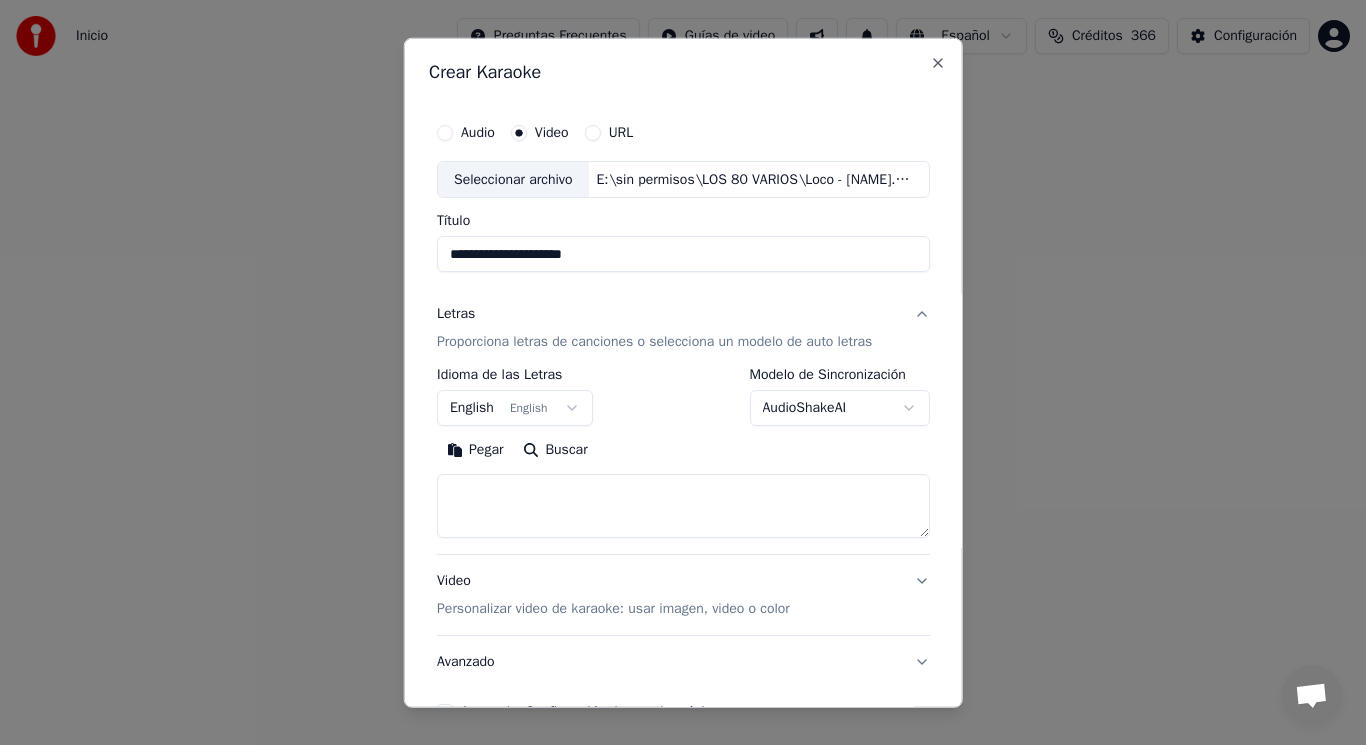 click on "English English" at bounding box center (515, 408) 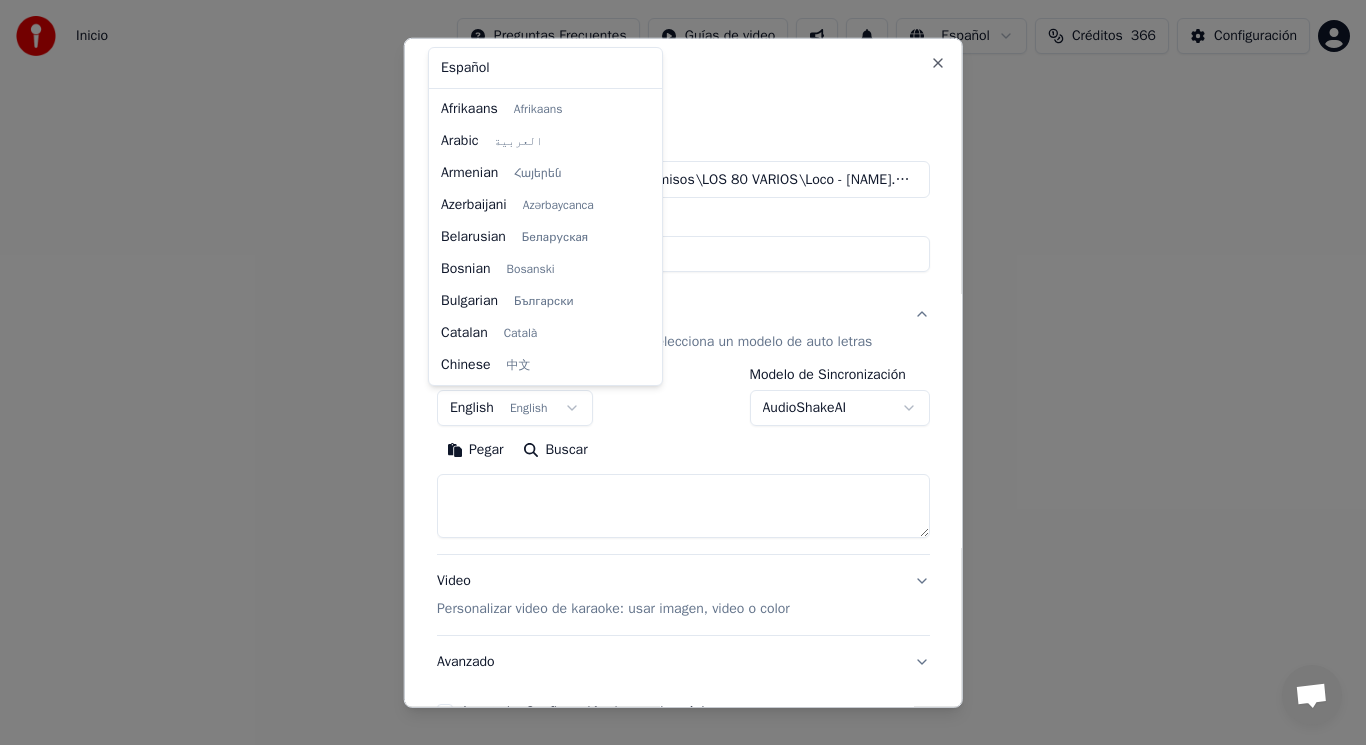 scroll, scrollTop: 160, scrollLeft: 0, axis: vertical 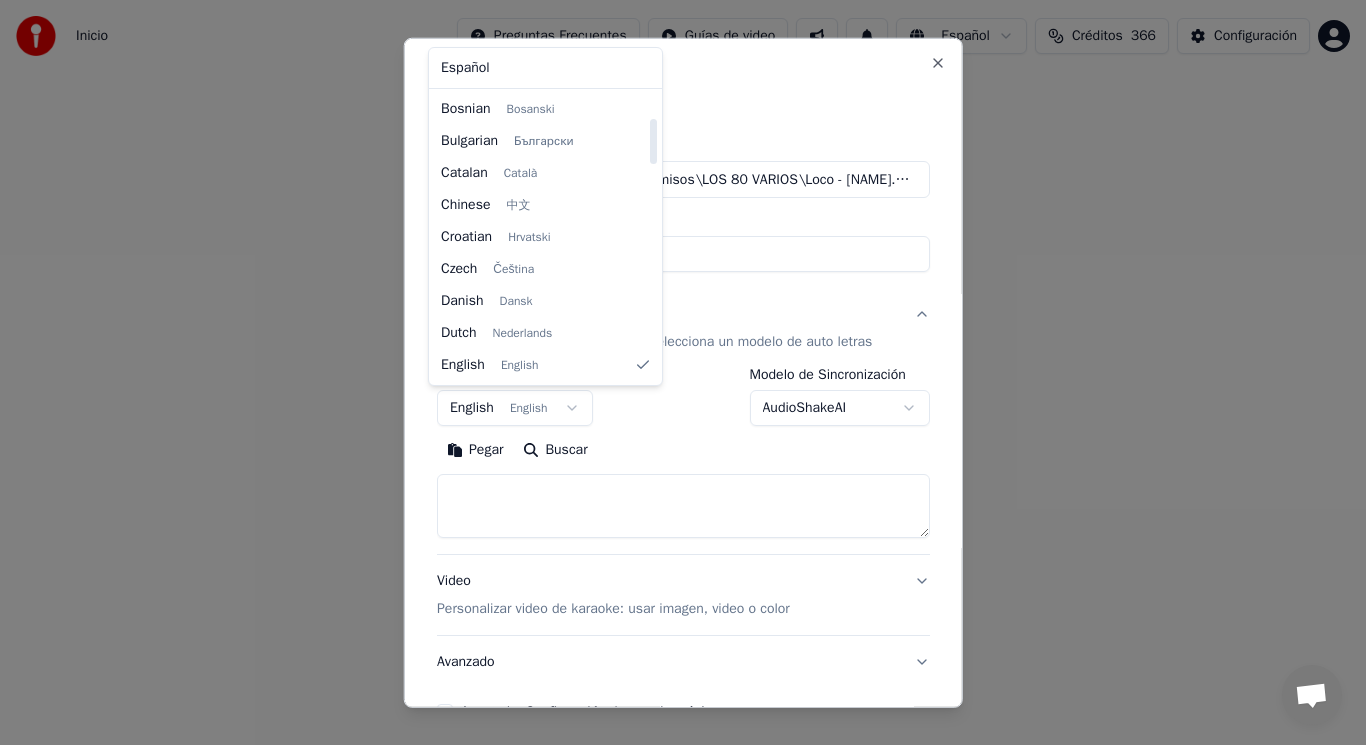 select on "**" 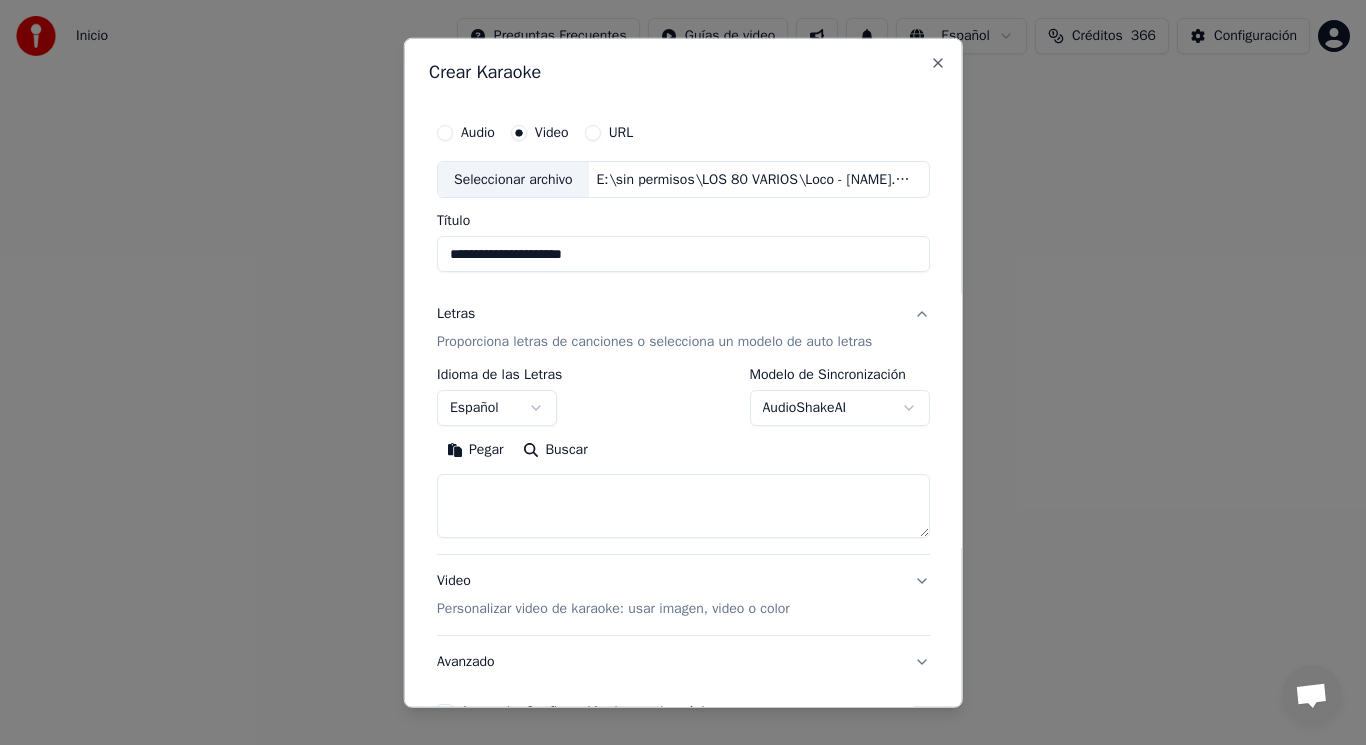 click at bounding box center [683, 506] 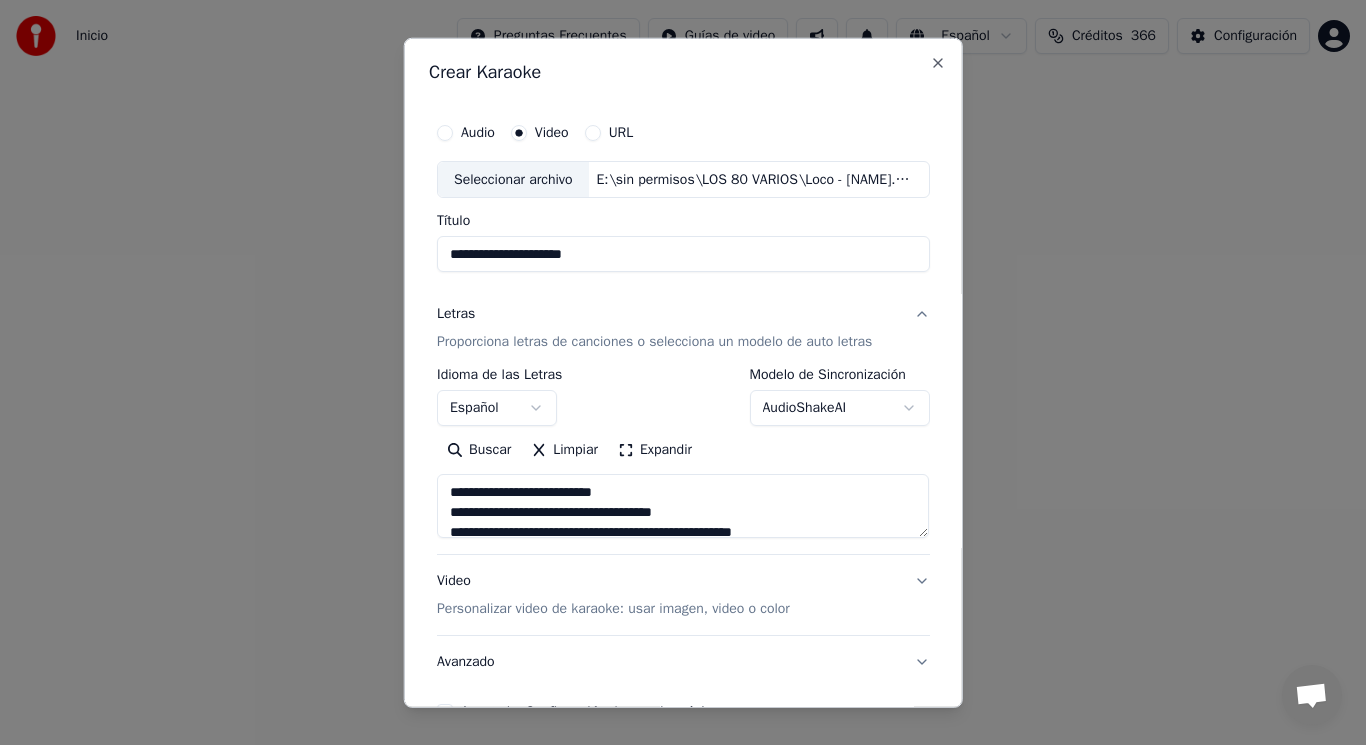 scroll, scrollTop: 485, scrollLeft: 0, axis: vertical 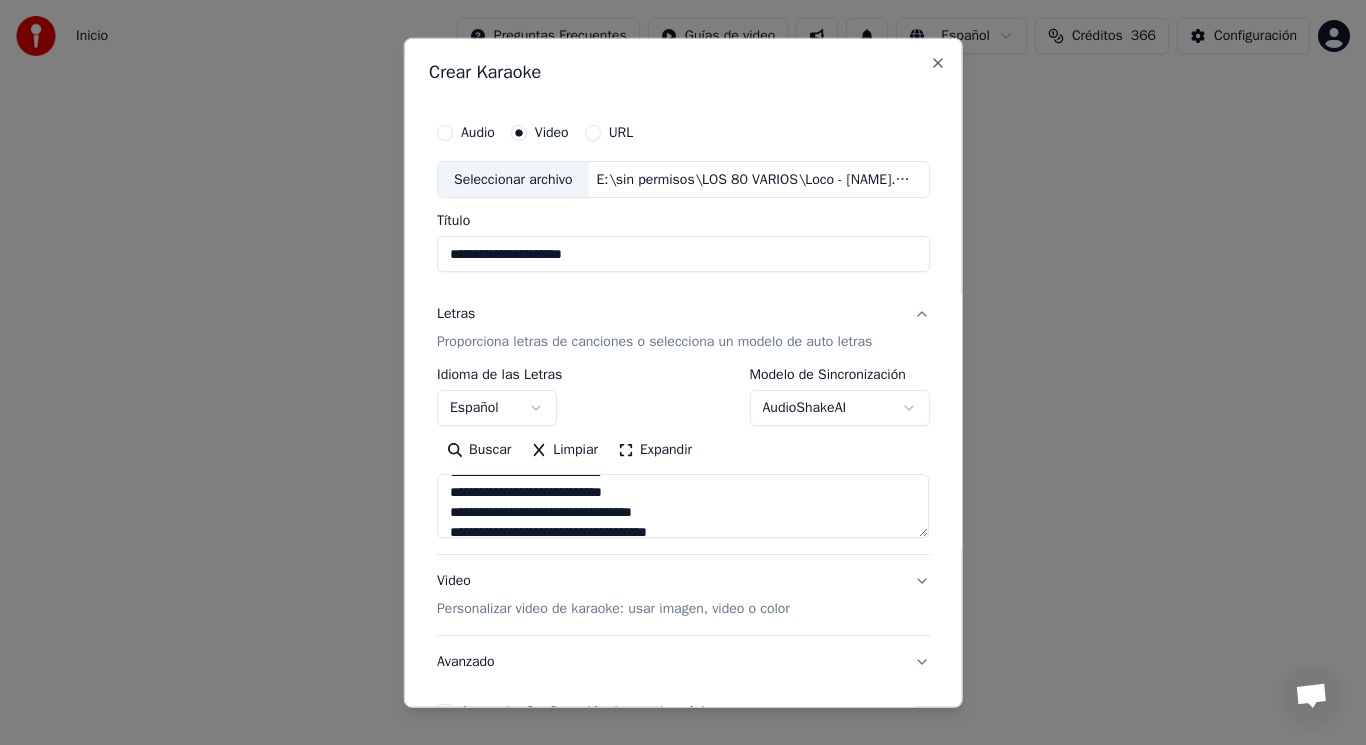 click on "**********" at bounding box center (683, 506) 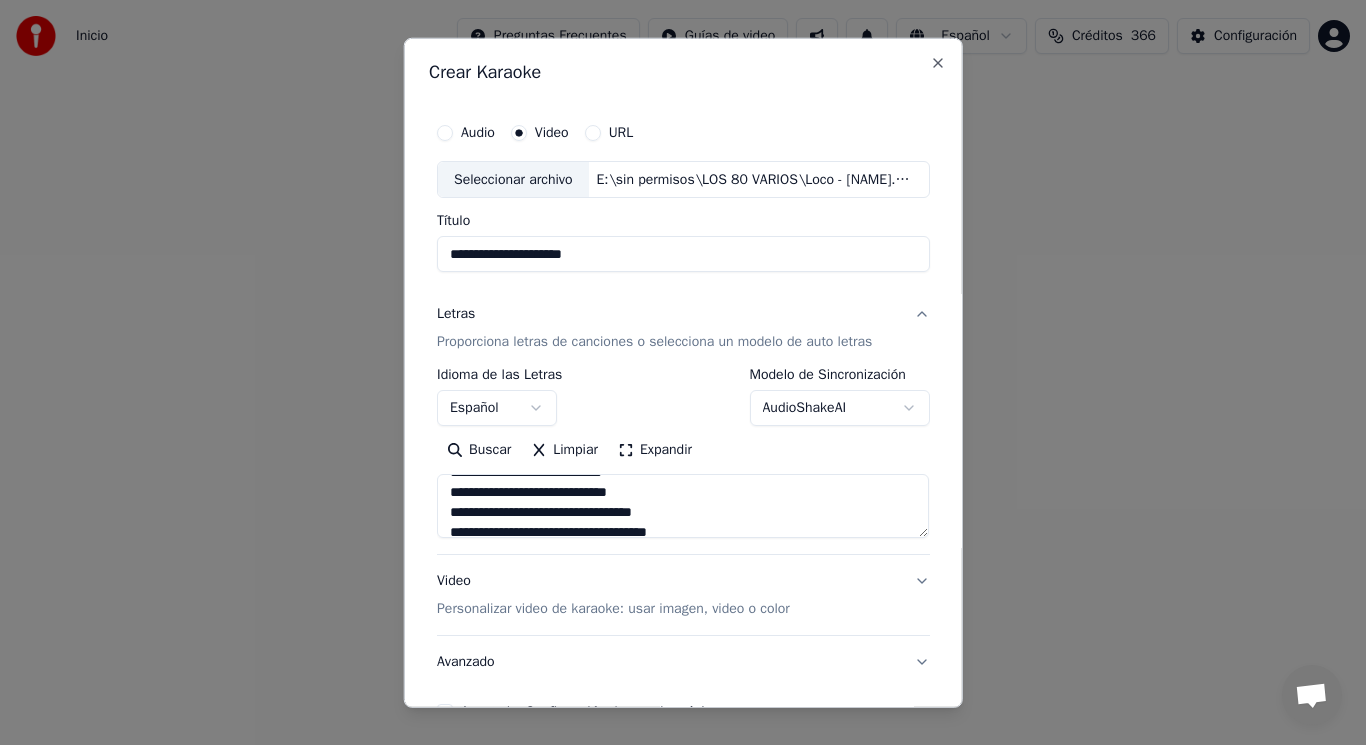 click on "**********" at bounding box center (683, 506) 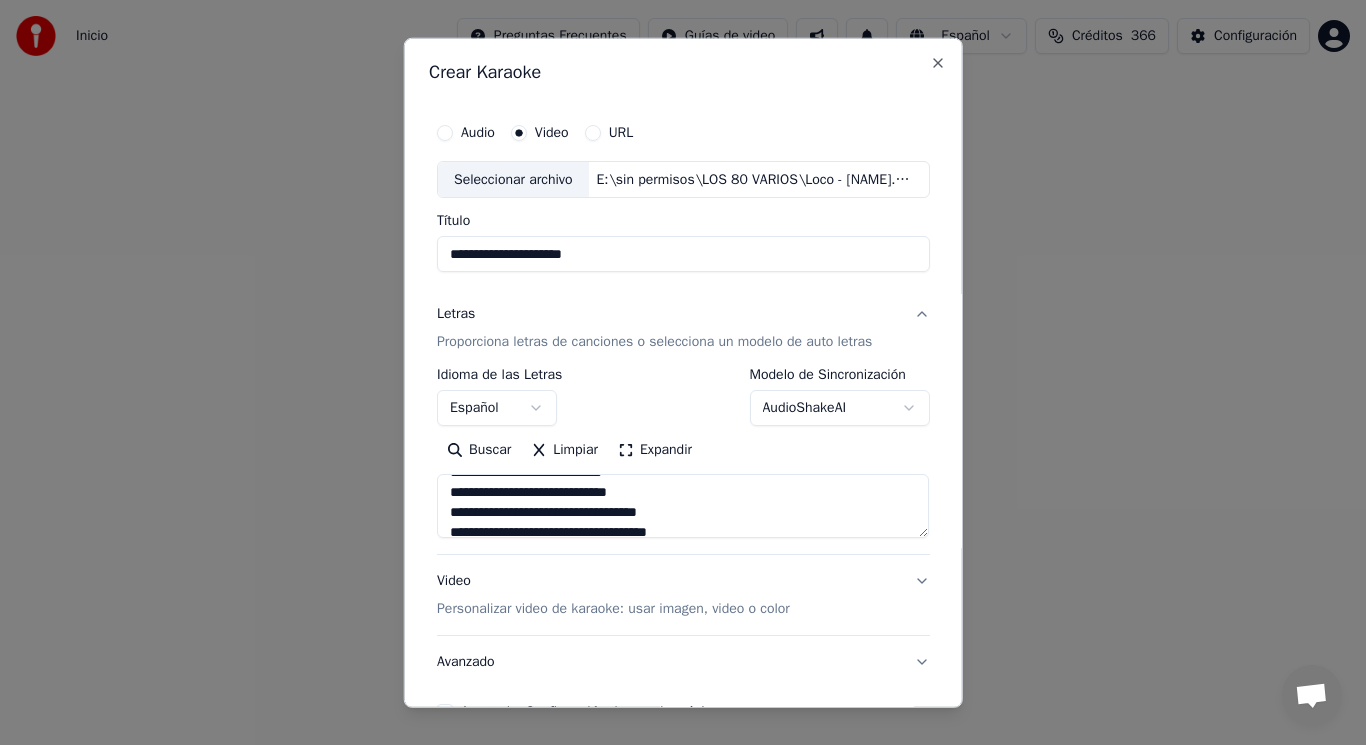 scroll, scrollTop: 120, scrollLeft: 0, axis: vertical 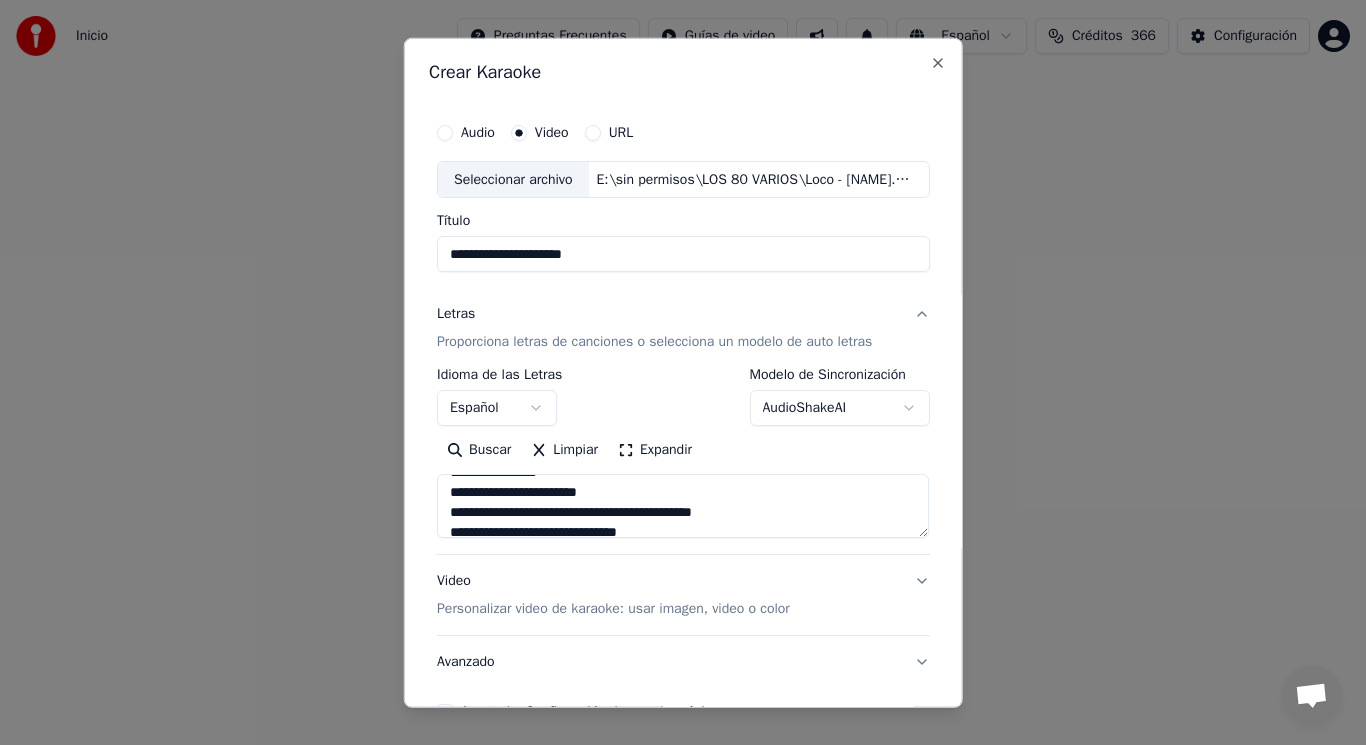 click on "**********" at bounding box center [683, 506] 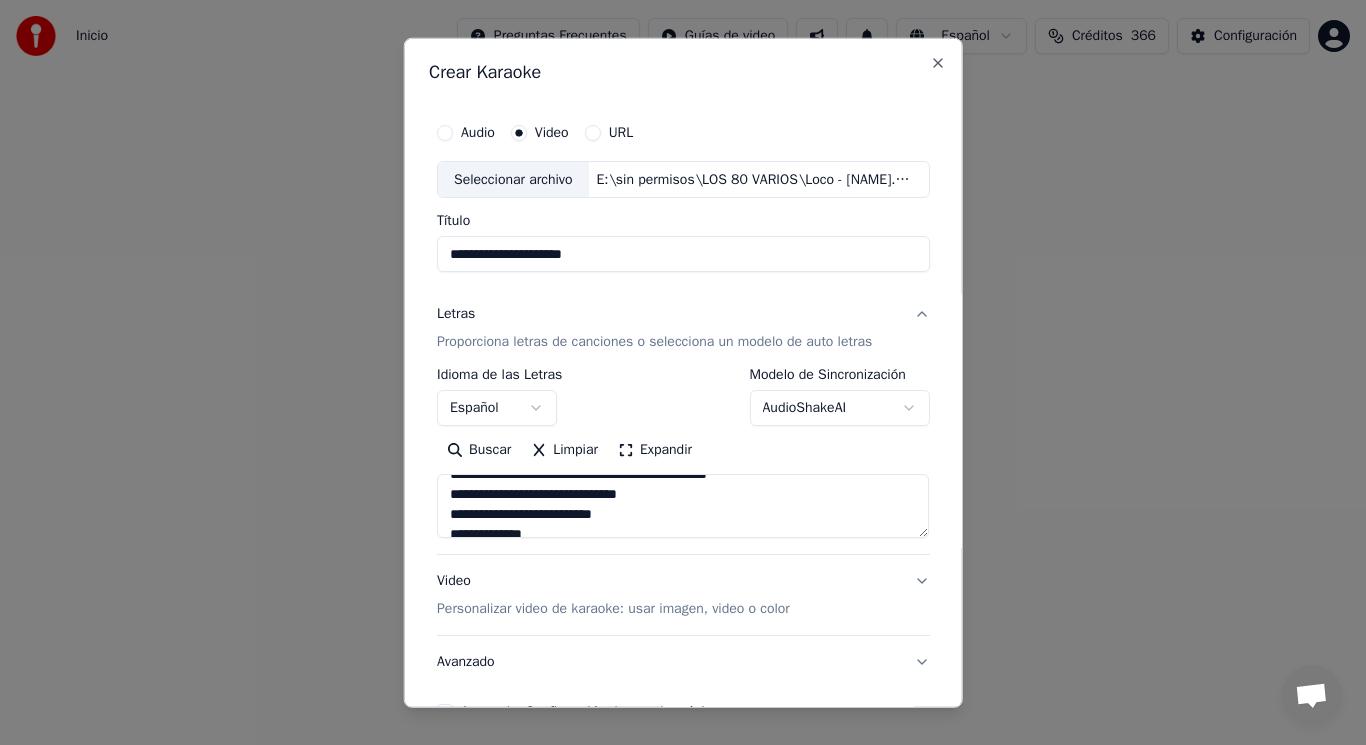 scroll, scrollTop: 280, scrollLeft: 0, axis: vertical 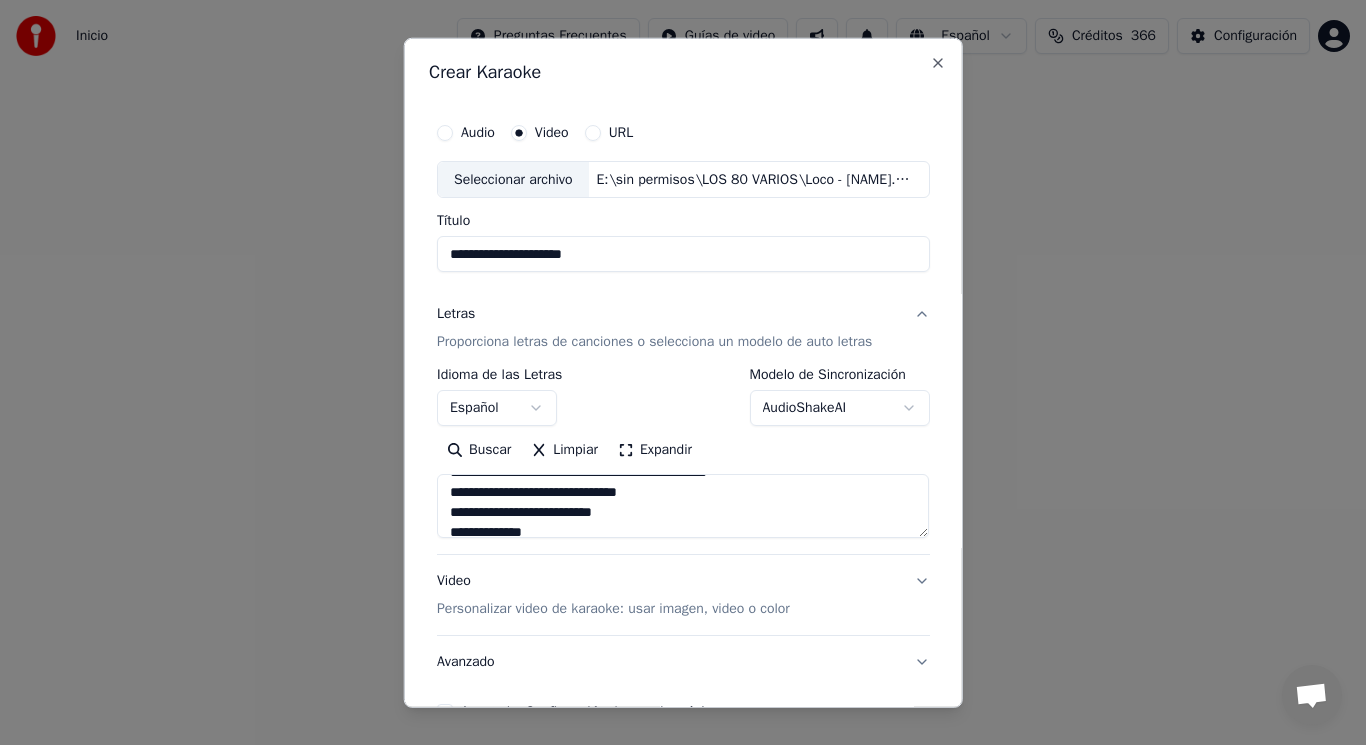 click on "**********" at bounding box center [683, 506] 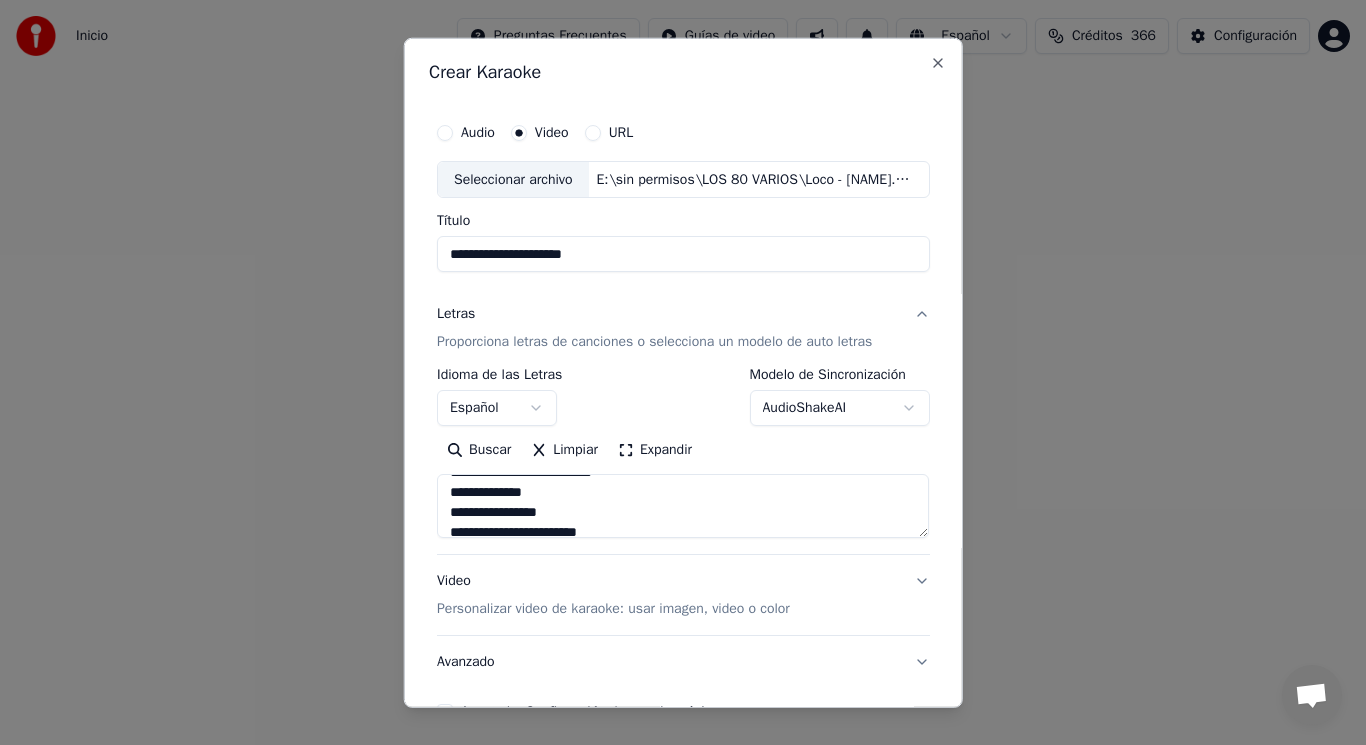 scroll, scrollTop: 360, scrollLeft: 0, axis: vertical 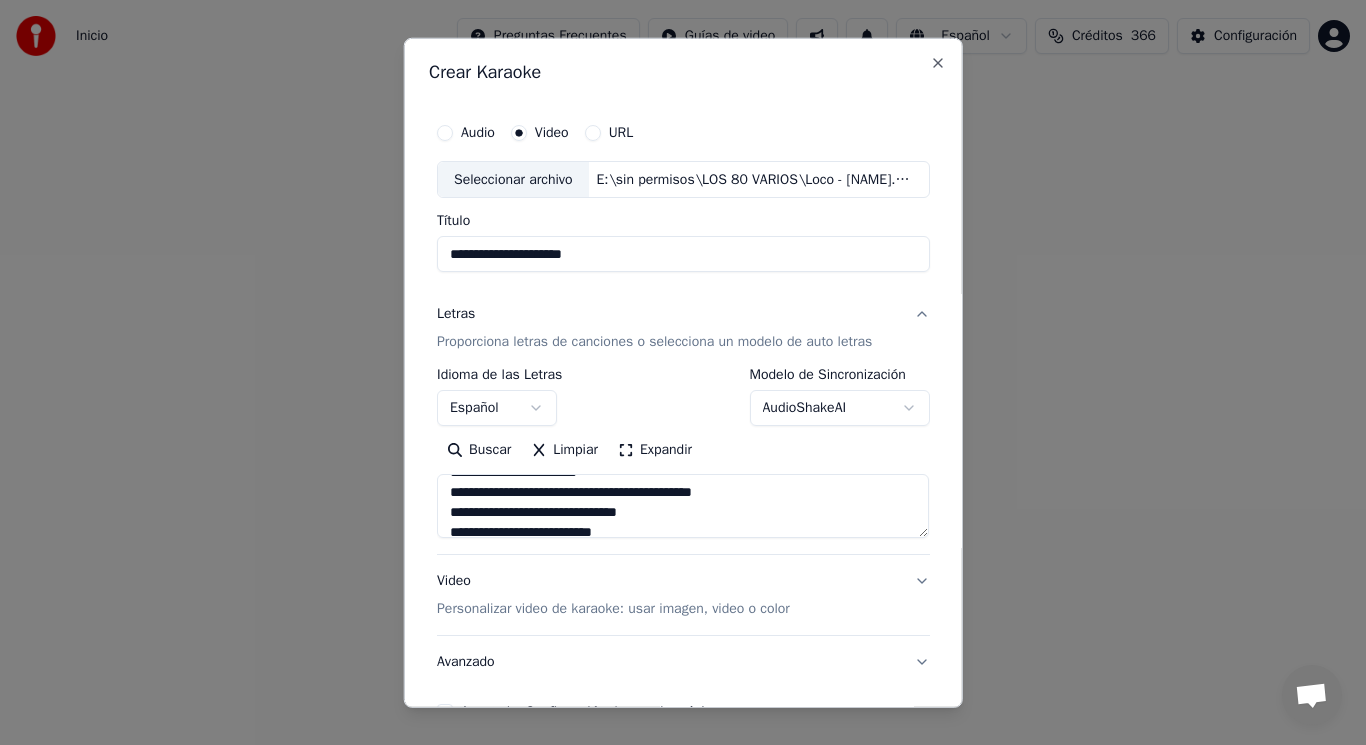click on "**********" at bounding box center (683, 506) 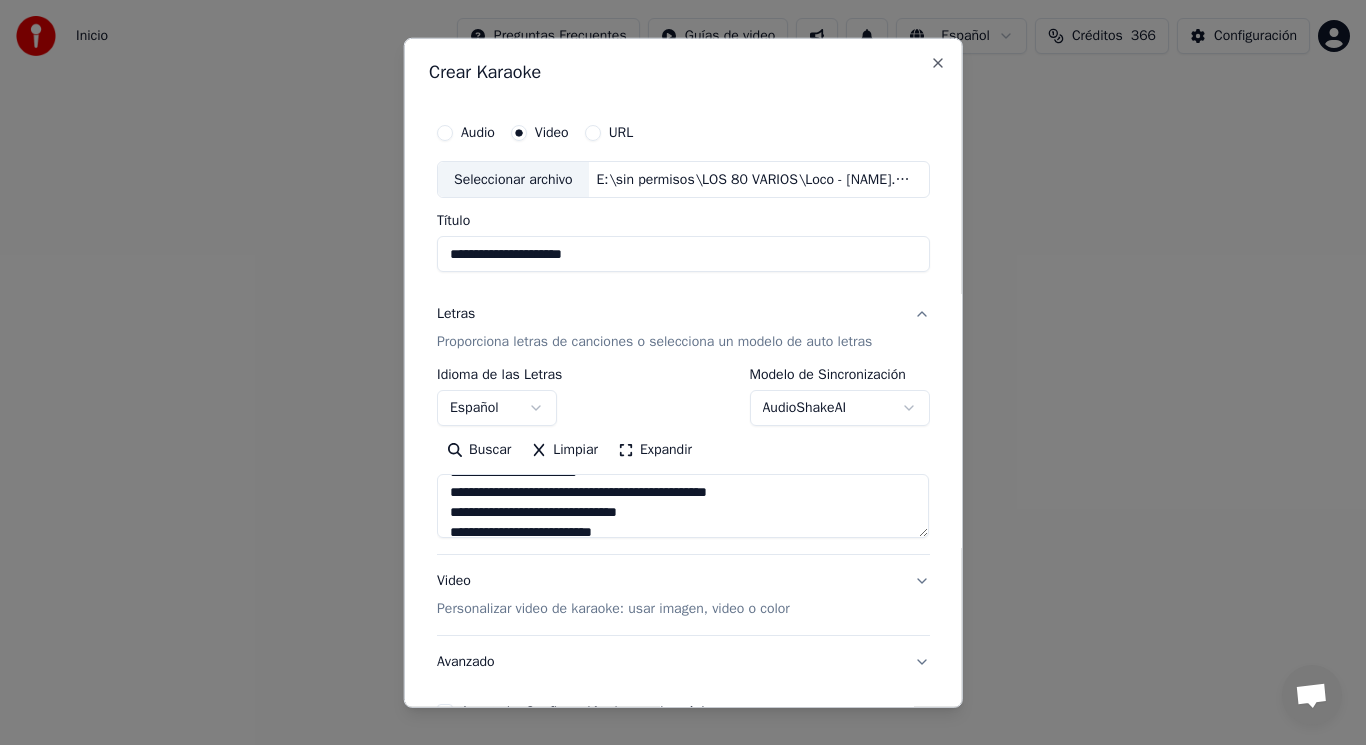 click on "**********" at bounding box center [683, 506] 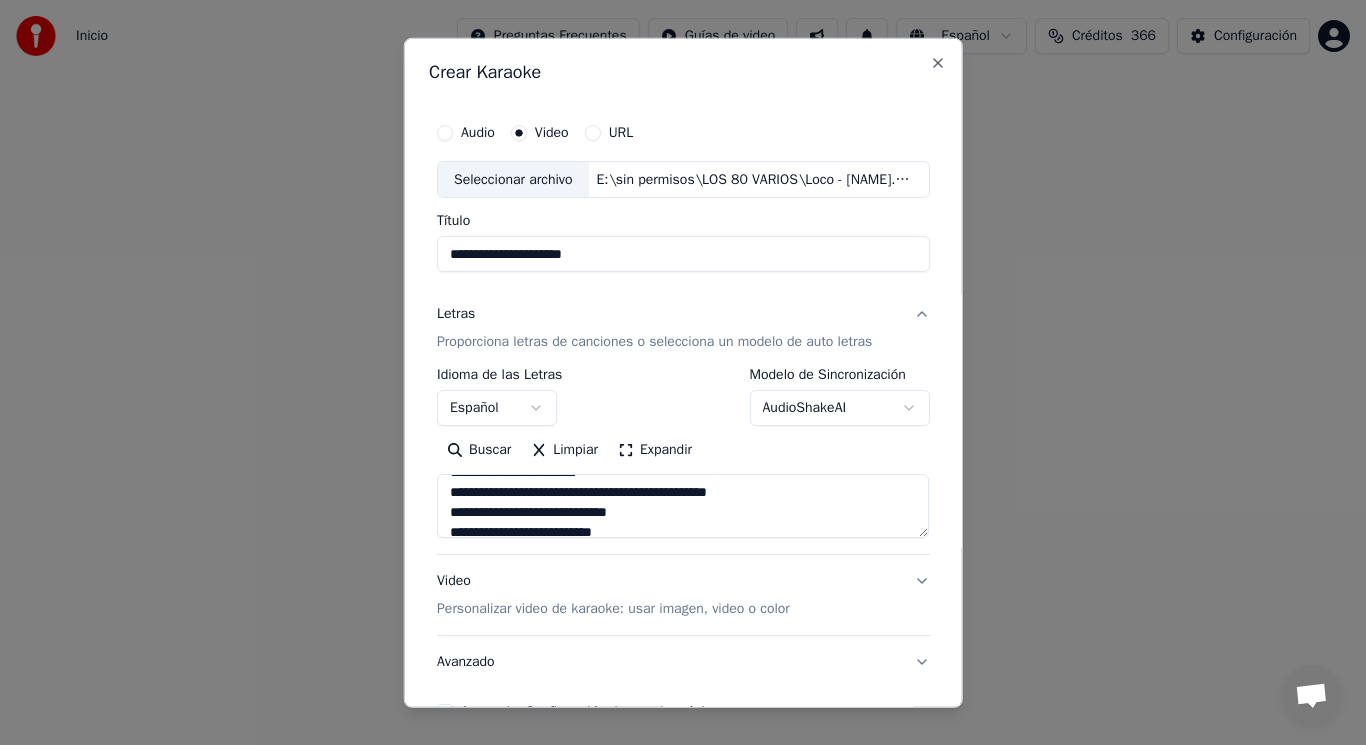 click on "**********" at bounding box center [683, 506] 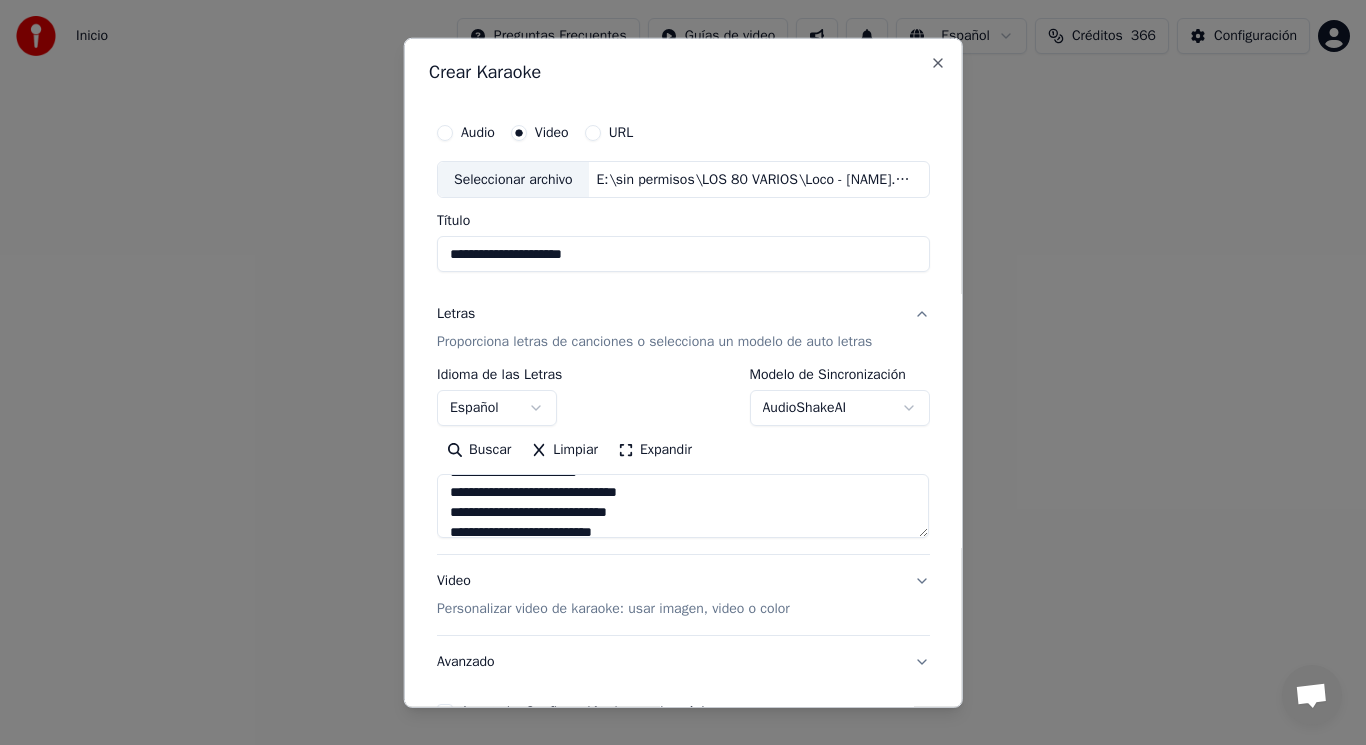 click on "**********" at bounding box center (683, 506) 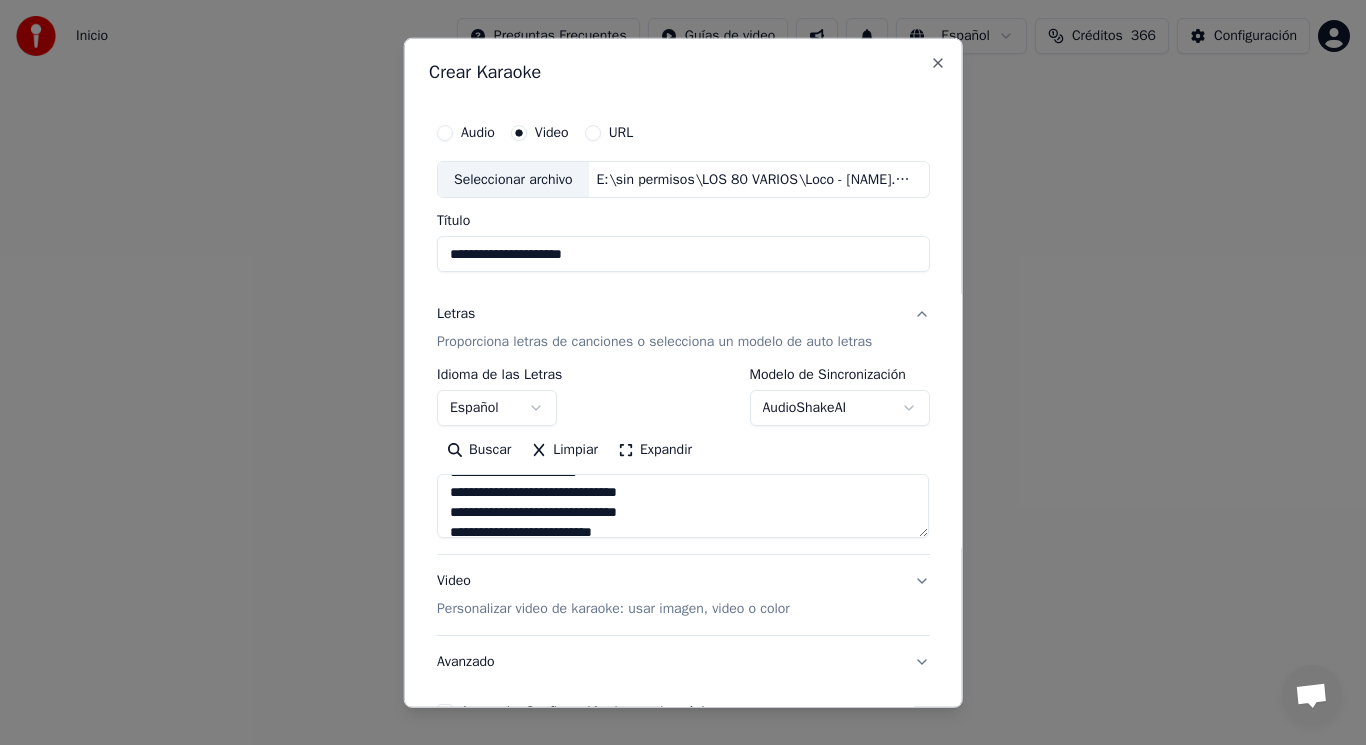 scroll, scrollTop: 480, scrollLeft: 0, axis: vertical 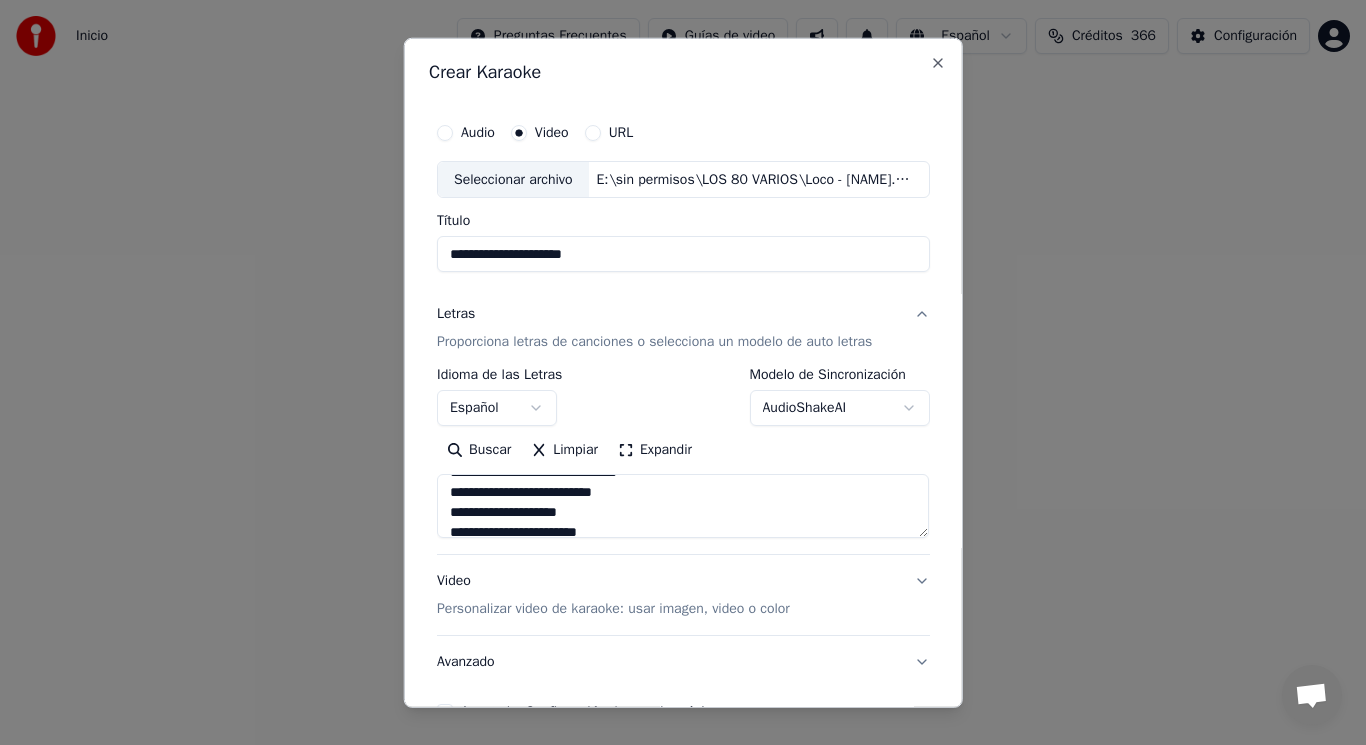 click on "**********" at bounding box center (683, 506) 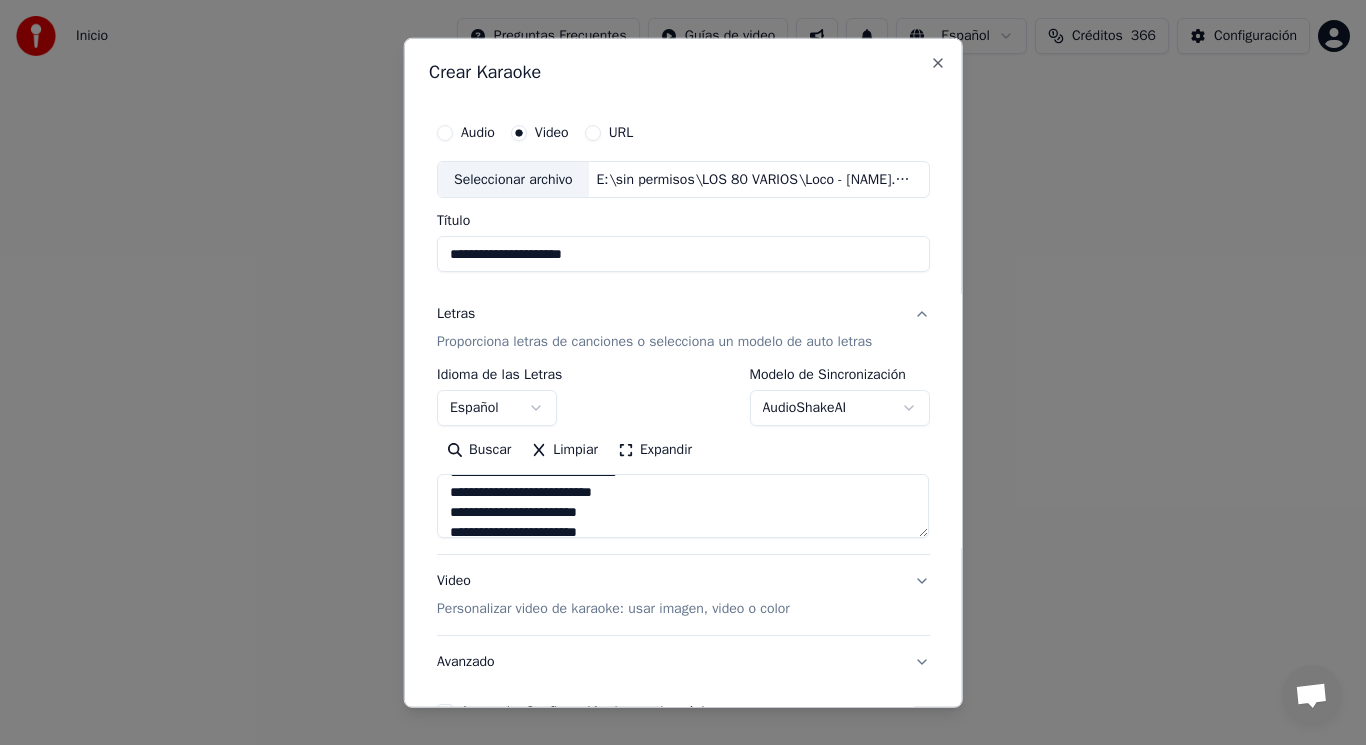 scroll, scrollTop: 494, scrollLeft: 0, axis: vertical 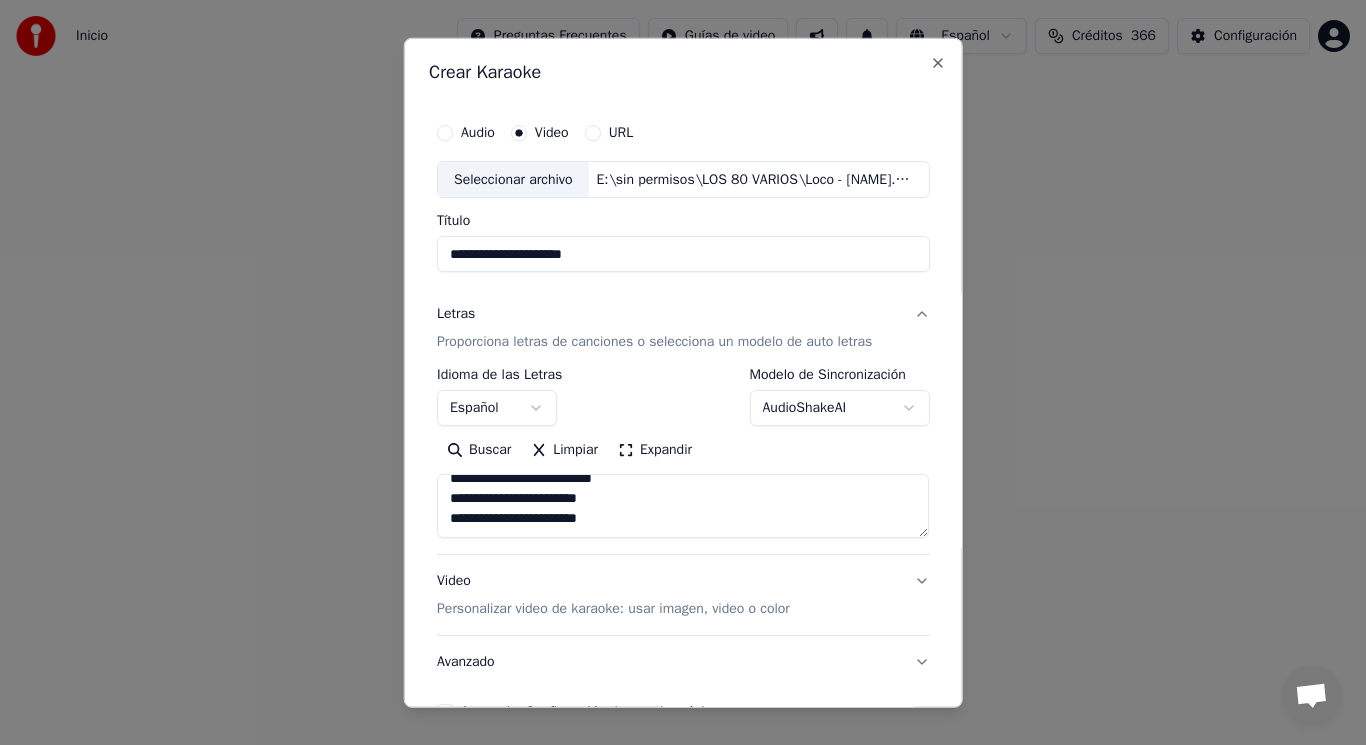 type on "**********" 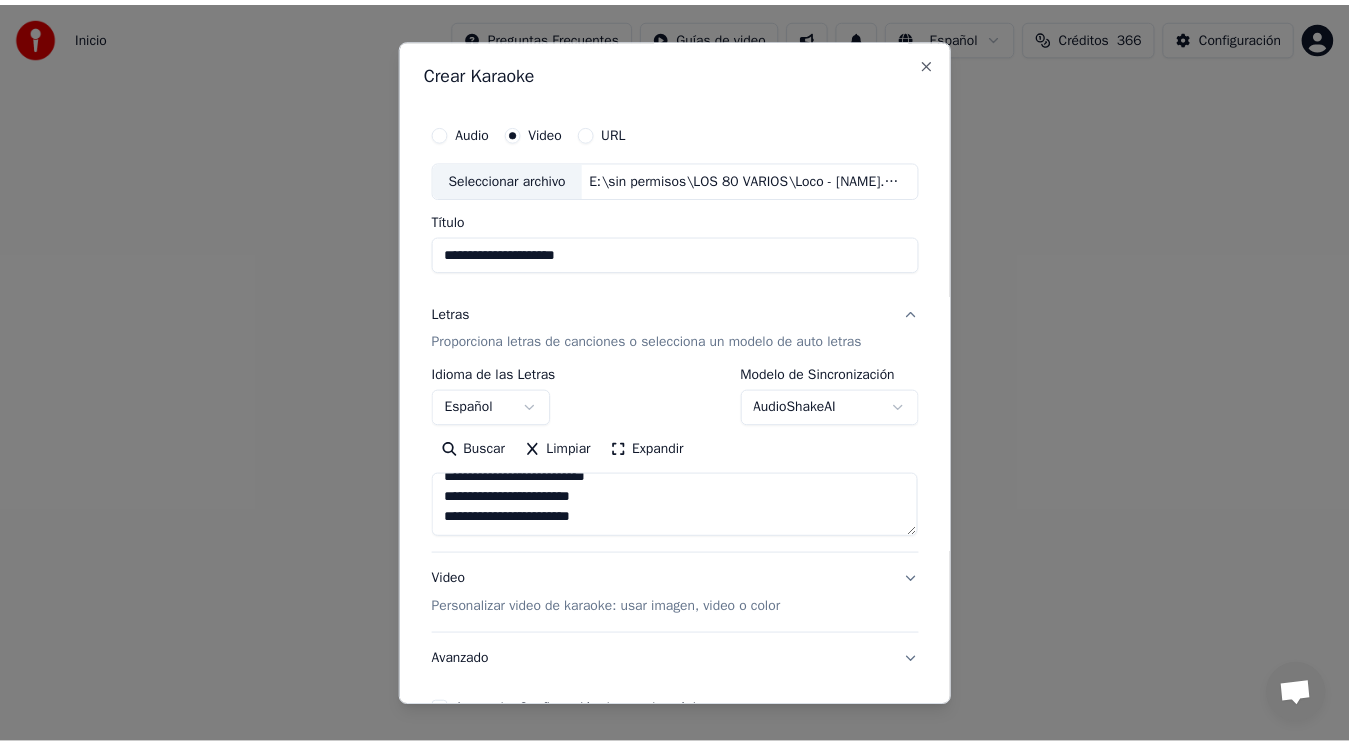 scroll, scrollTop: 121, scrollLeft: 0, axis: vertical 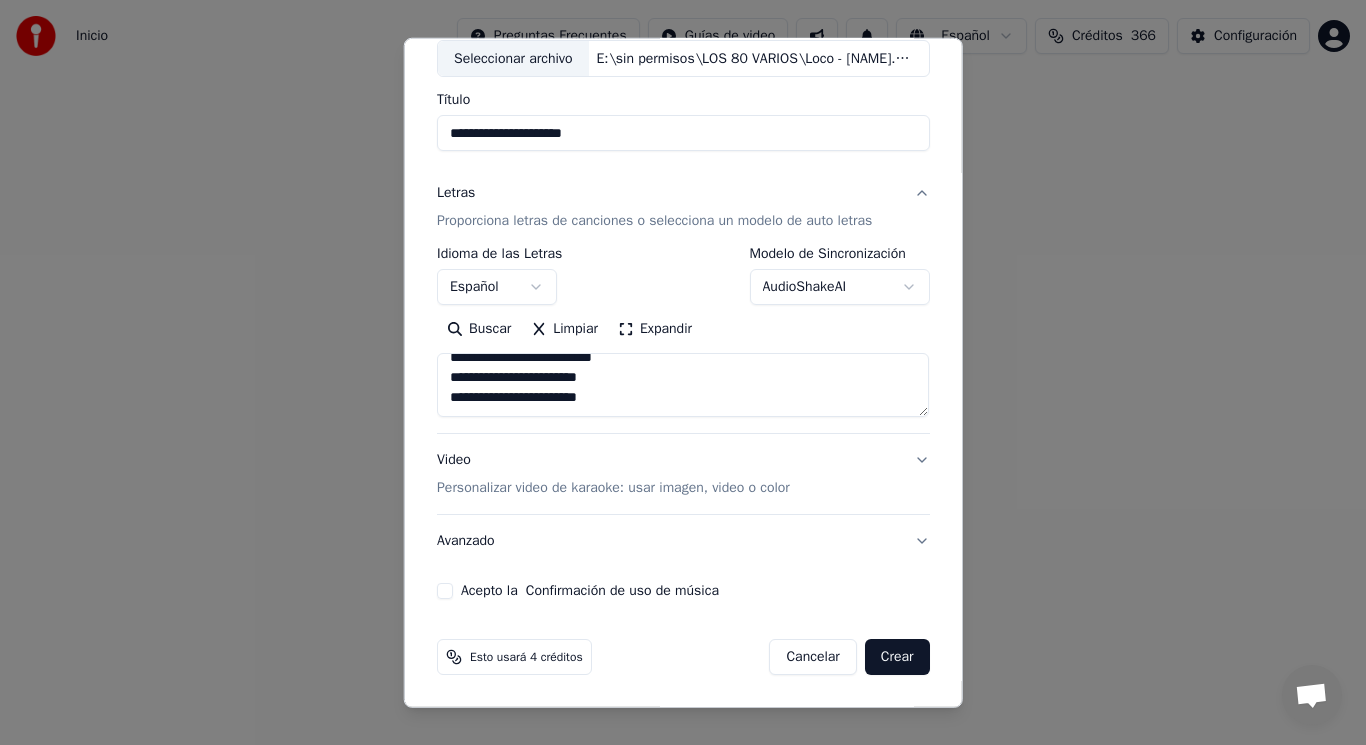 click on "Acepto la   Confirmación de uso de música" at bounding box center (445, 591) 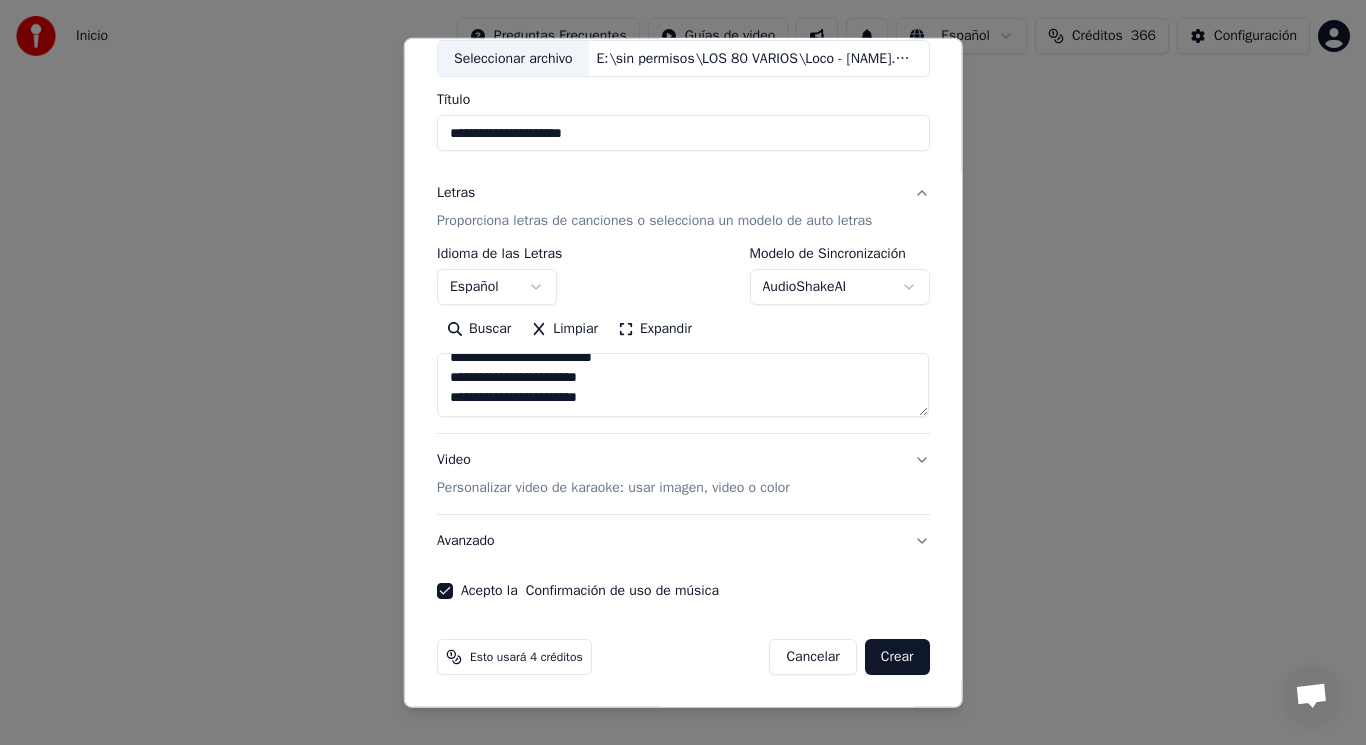 click on "Crear" at bounding box center (897, 657) 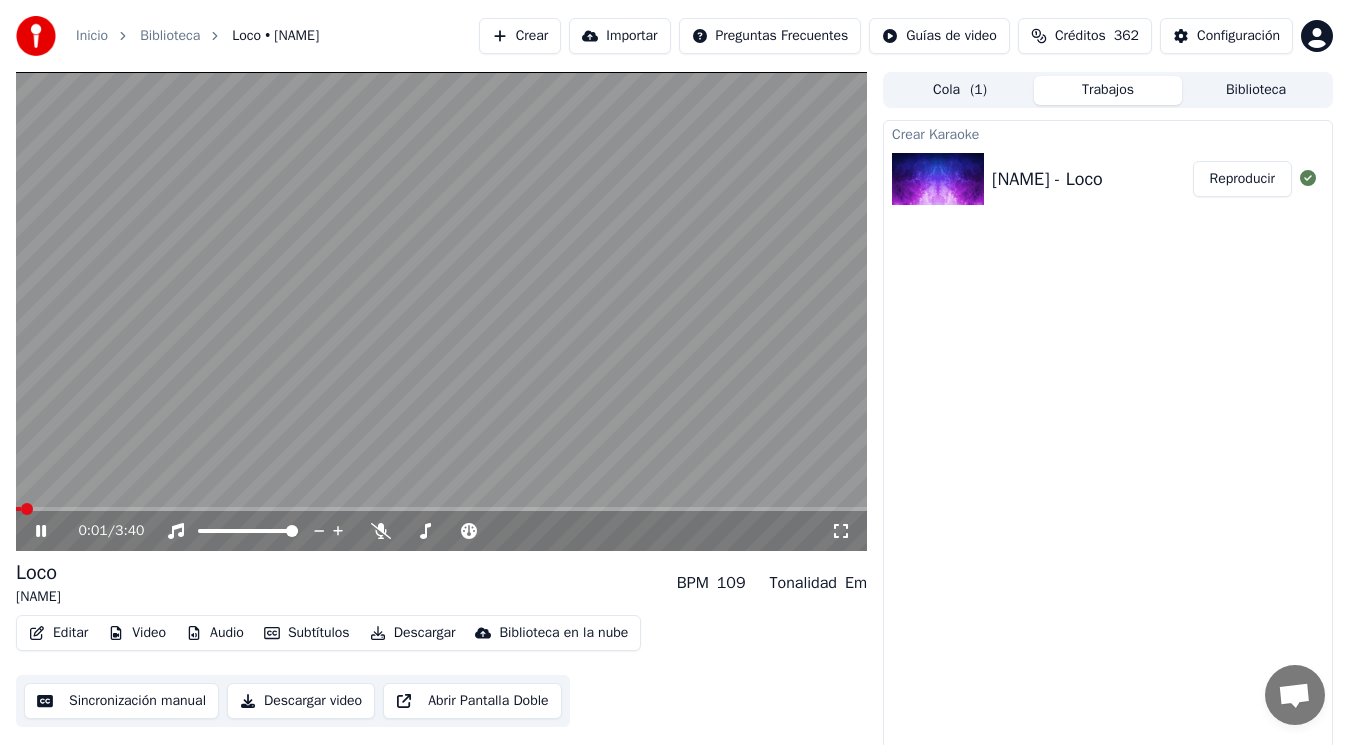 click 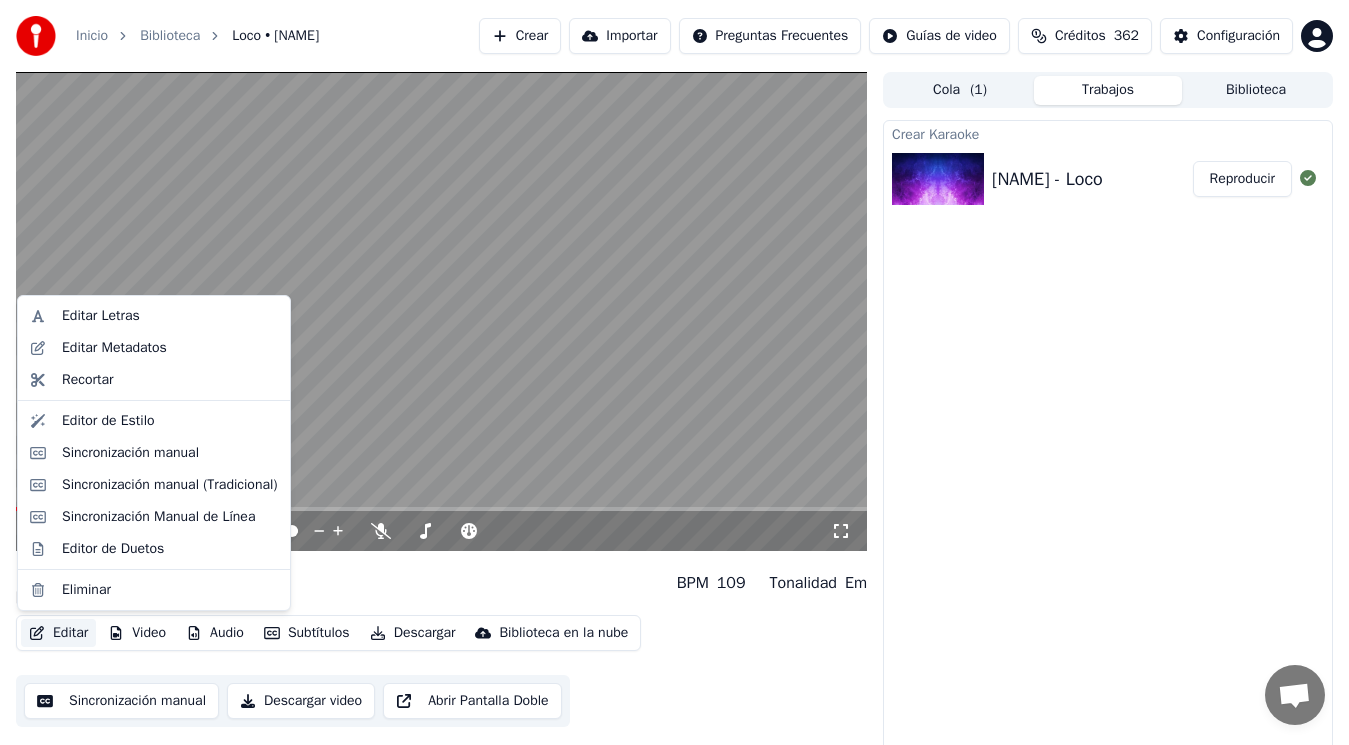 click on "Editar" at bounding box center (58, 633) 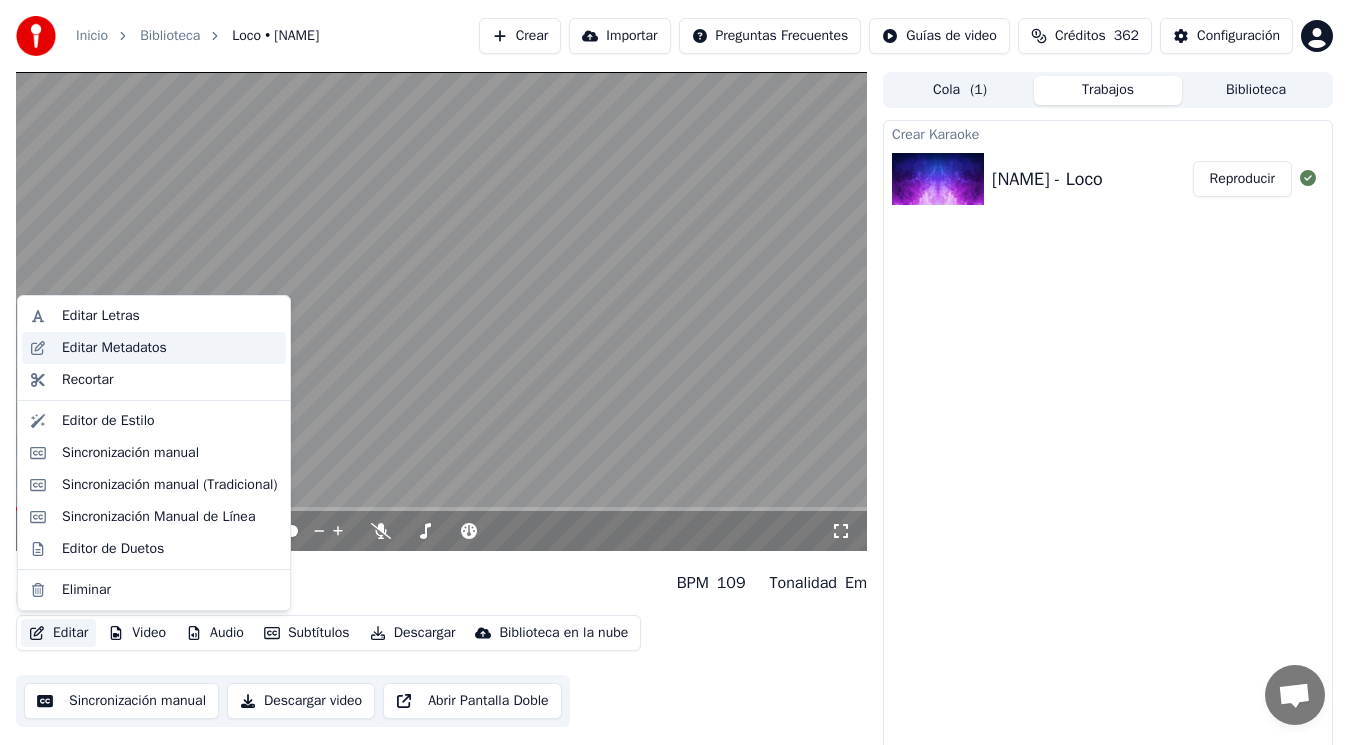 click on "Editar Metadatos" at bounding box center (114, 348) 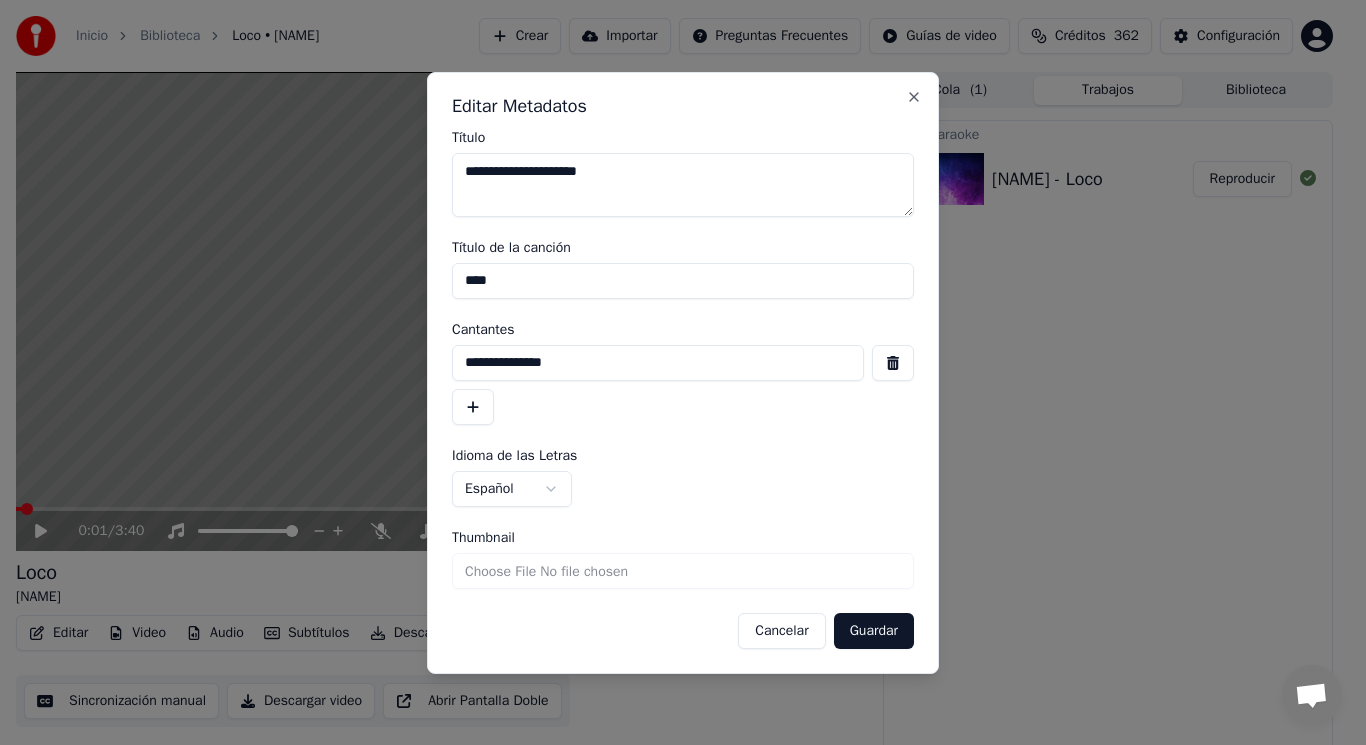 click at bounding box center (893, 363) 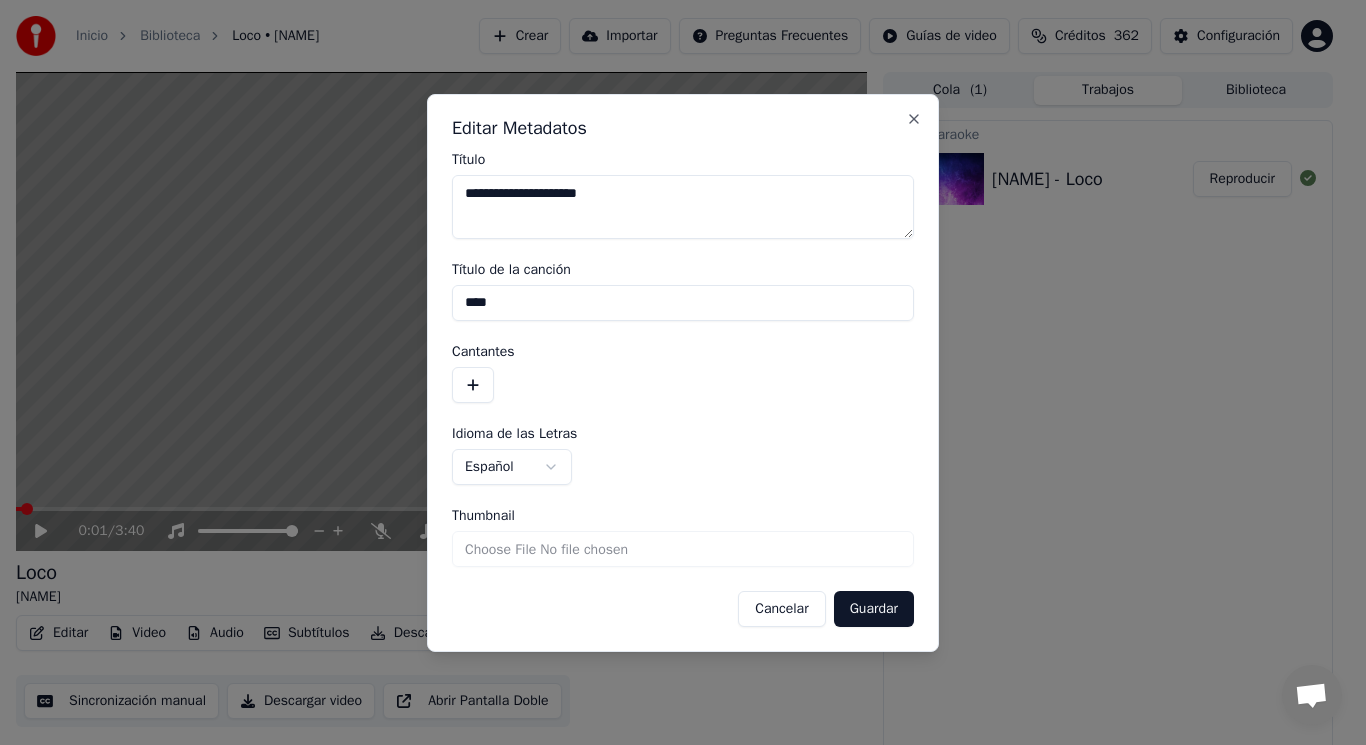 drag, startPoint x: 511, startPoint y: 292, endPoint x: 421, endPoint y: 308, distance: 91.411156 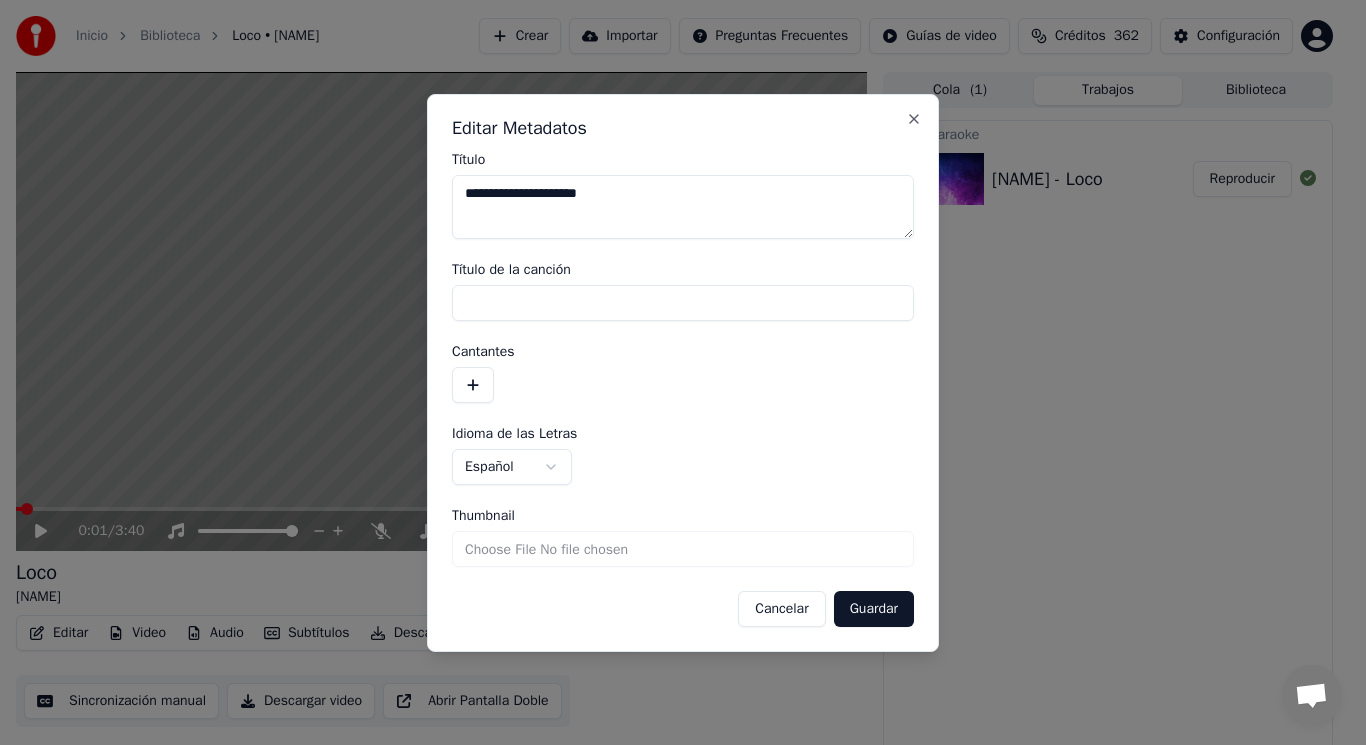 type 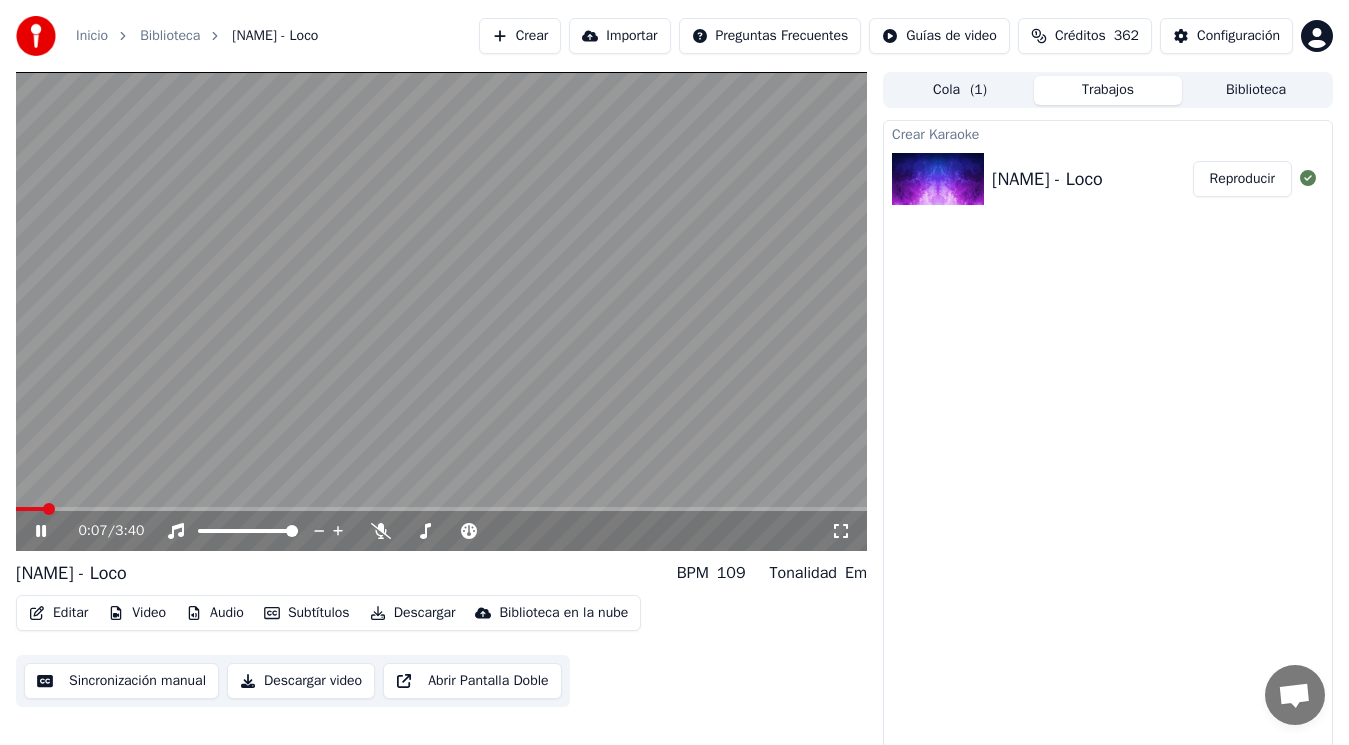 click 